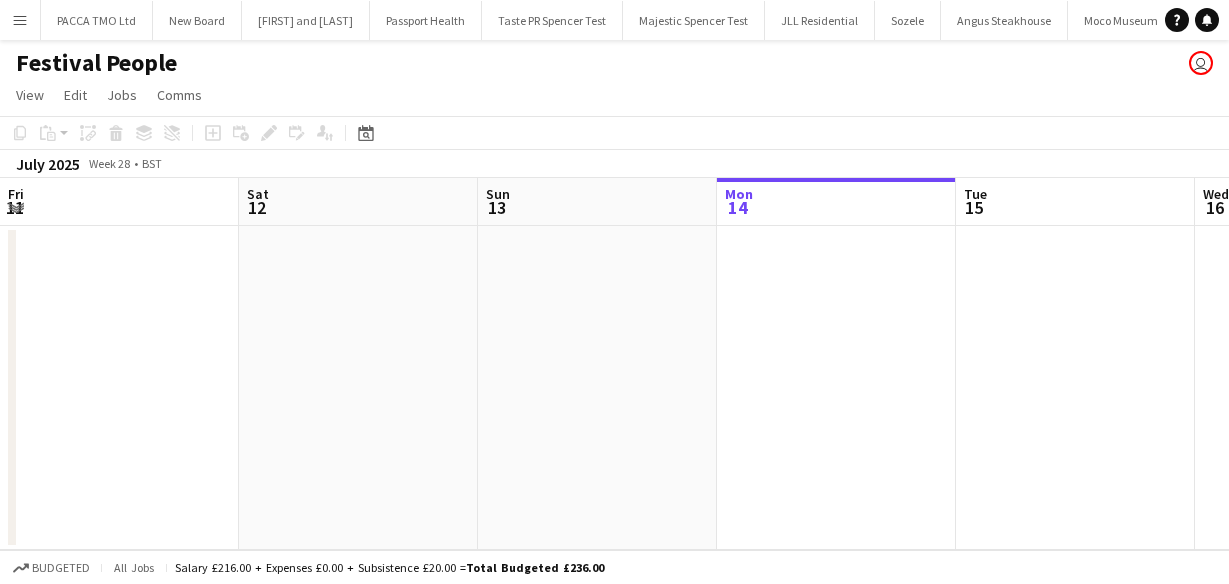 scroll, scrollTop: 0, scrollLeft: 0, axis: both 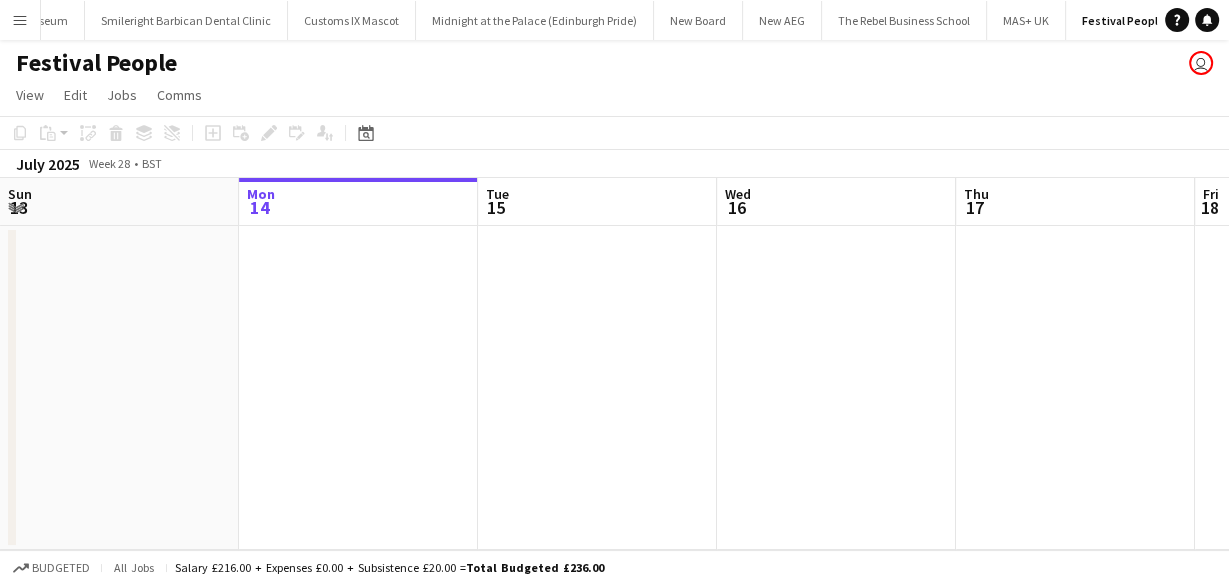 click on "Menu" at bounding box center [20, 20] 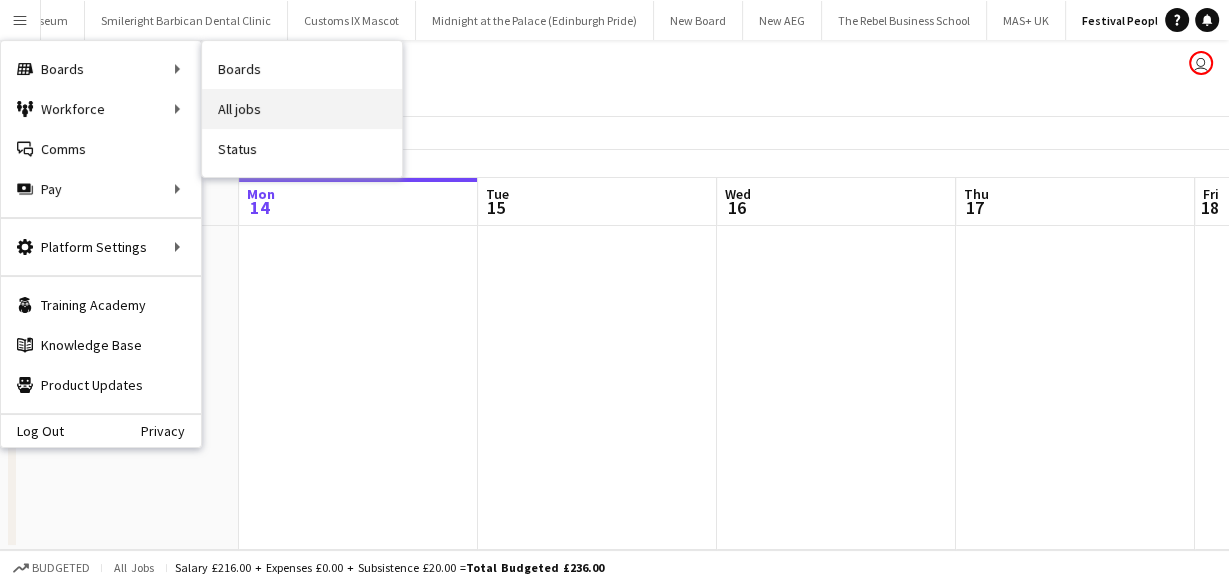click on "All jobs" at bounding box center (302, 109) 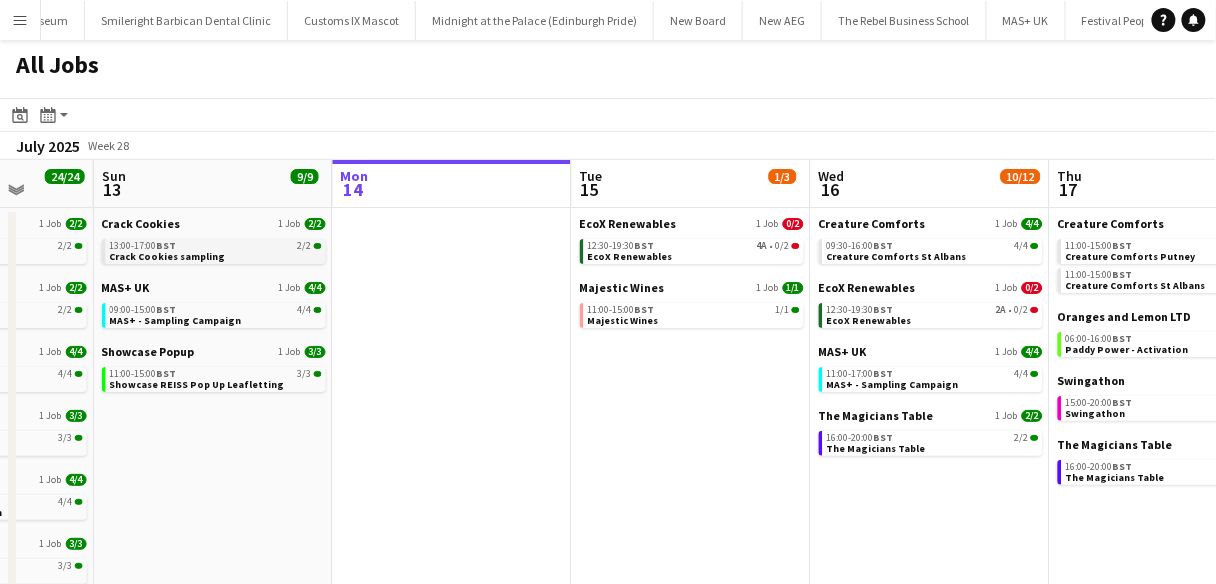 scroll, scrollTop: 0, scrollLeft: 624, axis: horizontal 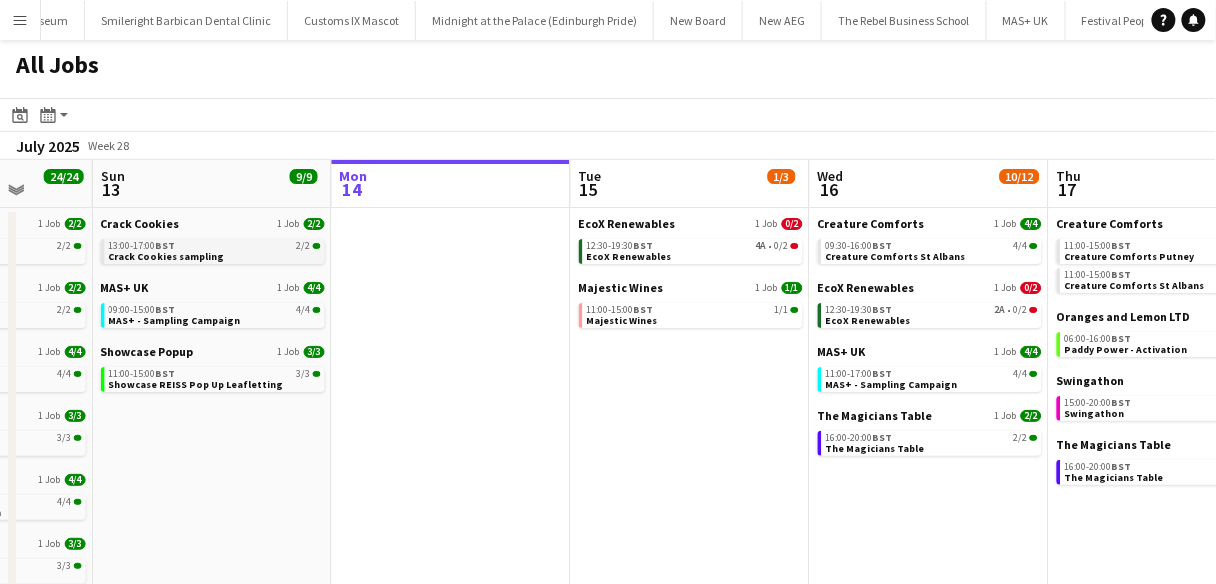 click on "13:00-17:00    BST   2/2   Crack Cookies sampling" at bounding box center (215, 250) 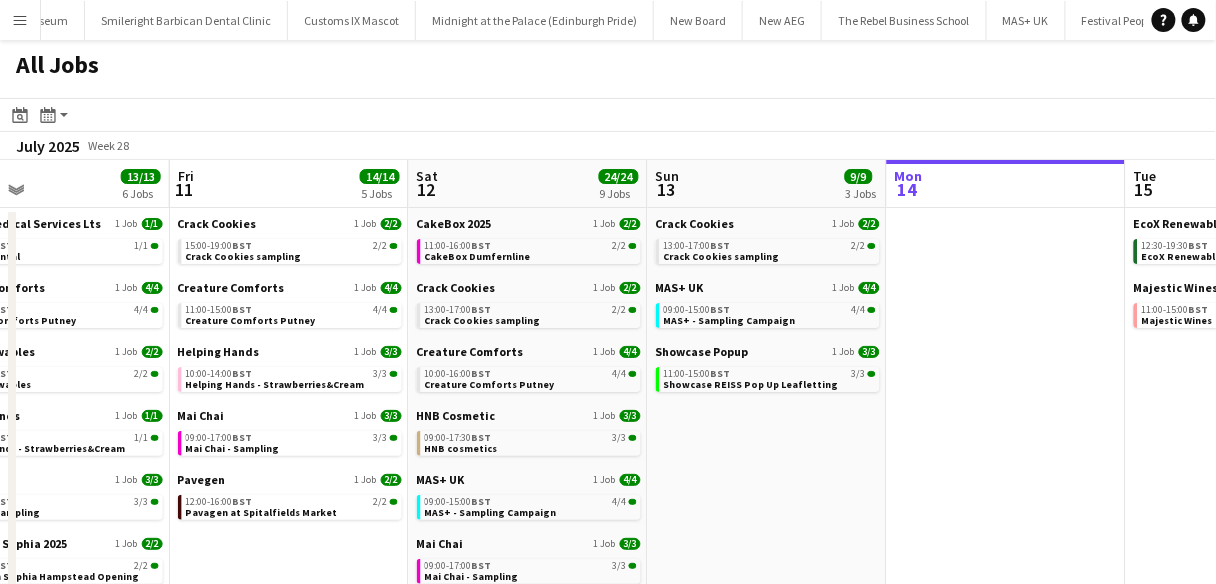 scroll, scrollTop: 0, scrollLeft: 548, axis: horizontal 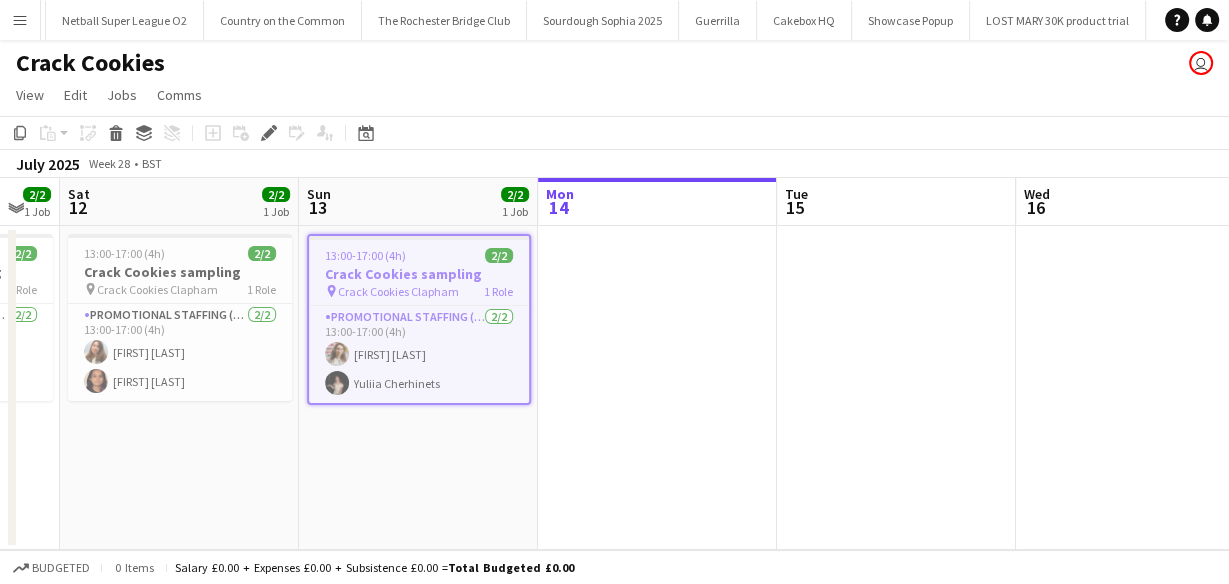 click on "Tue   15" at bounding box center (896, 202) 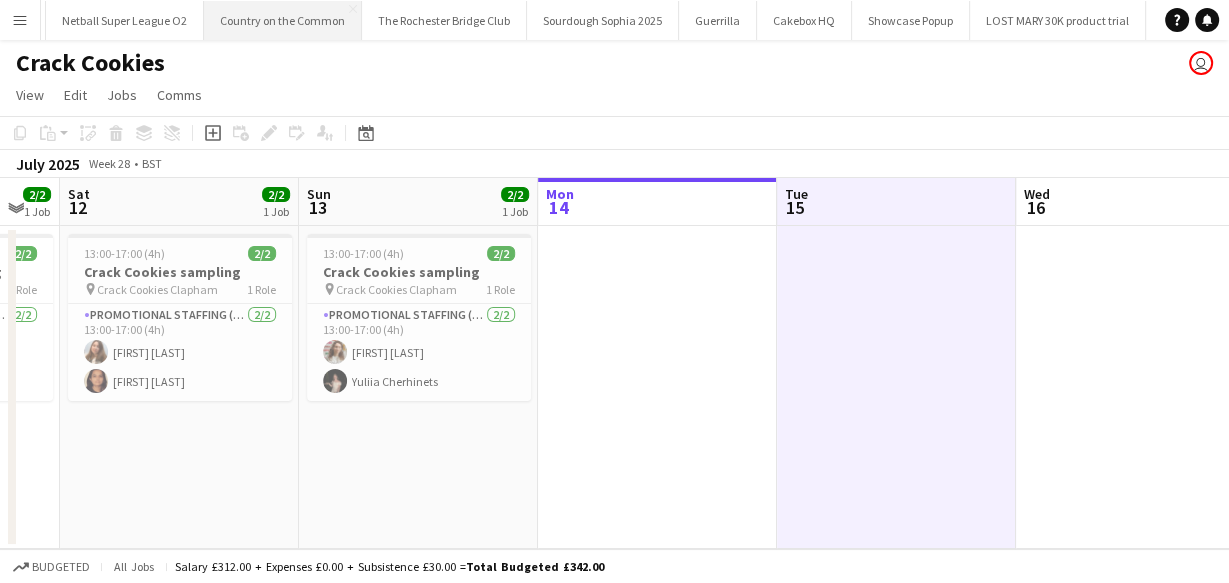 scroll, scrollTop: 0, scrollLeft: 6330, axis: horizontal 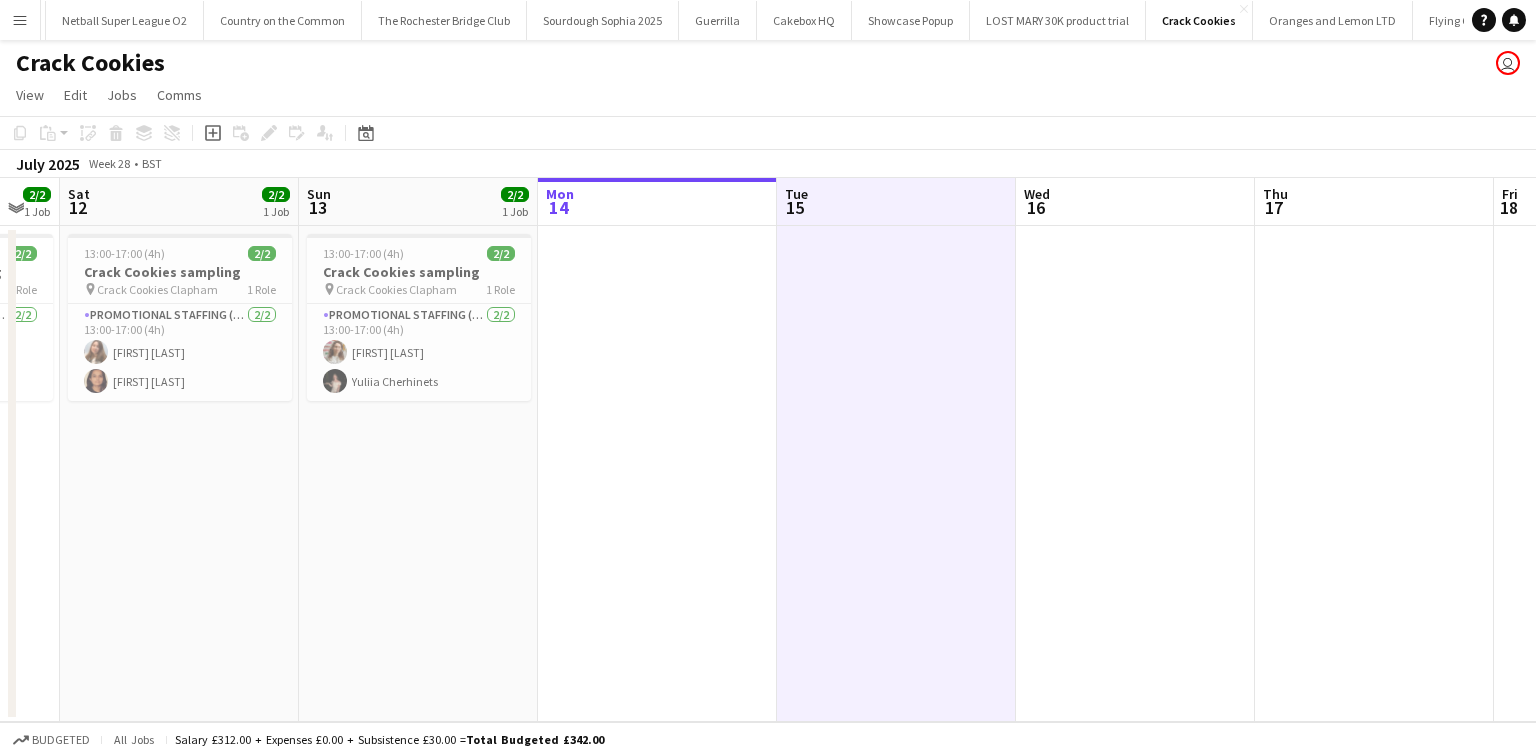 click on "Menu" at bounding box center (20, 20) 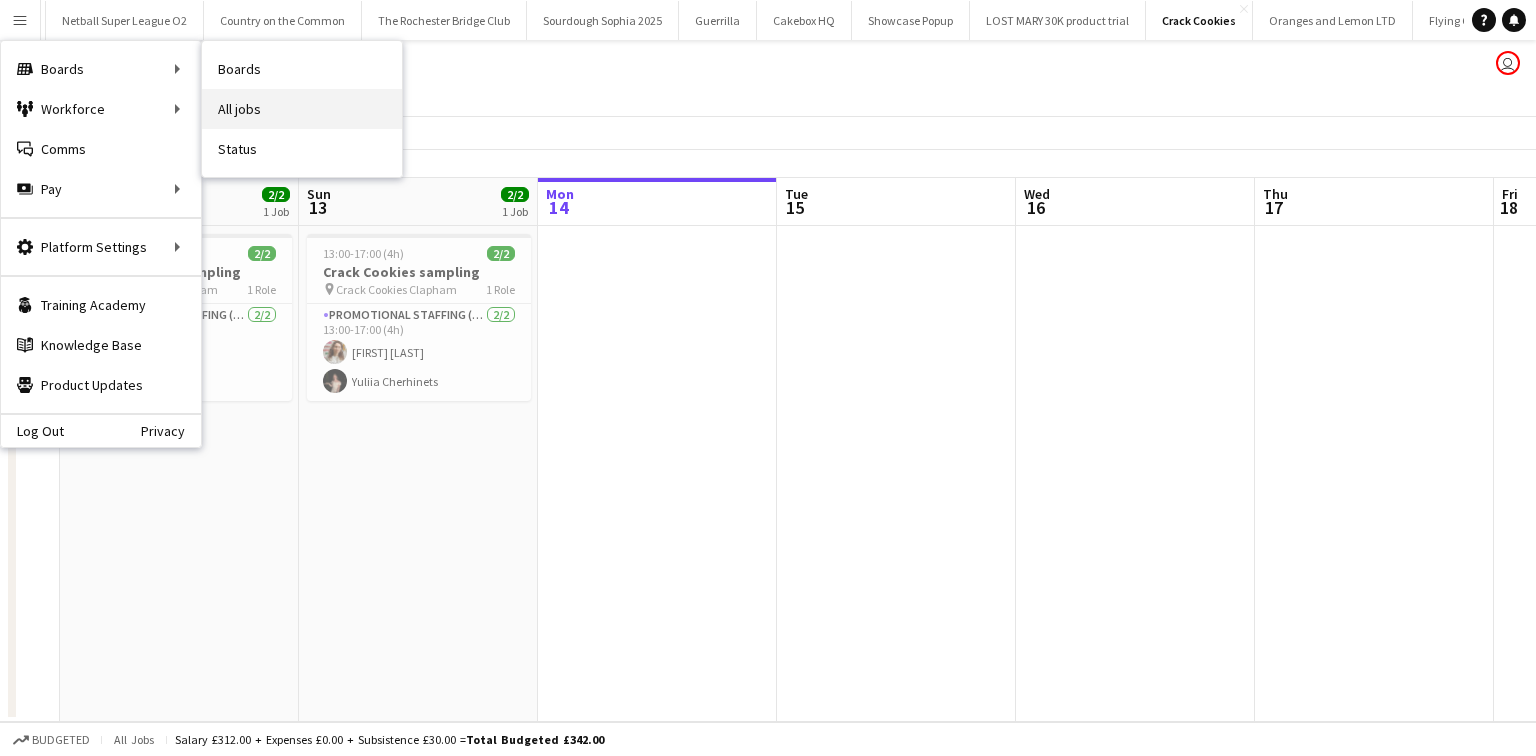 click on "All jobs" at bounding box center [302, 109] 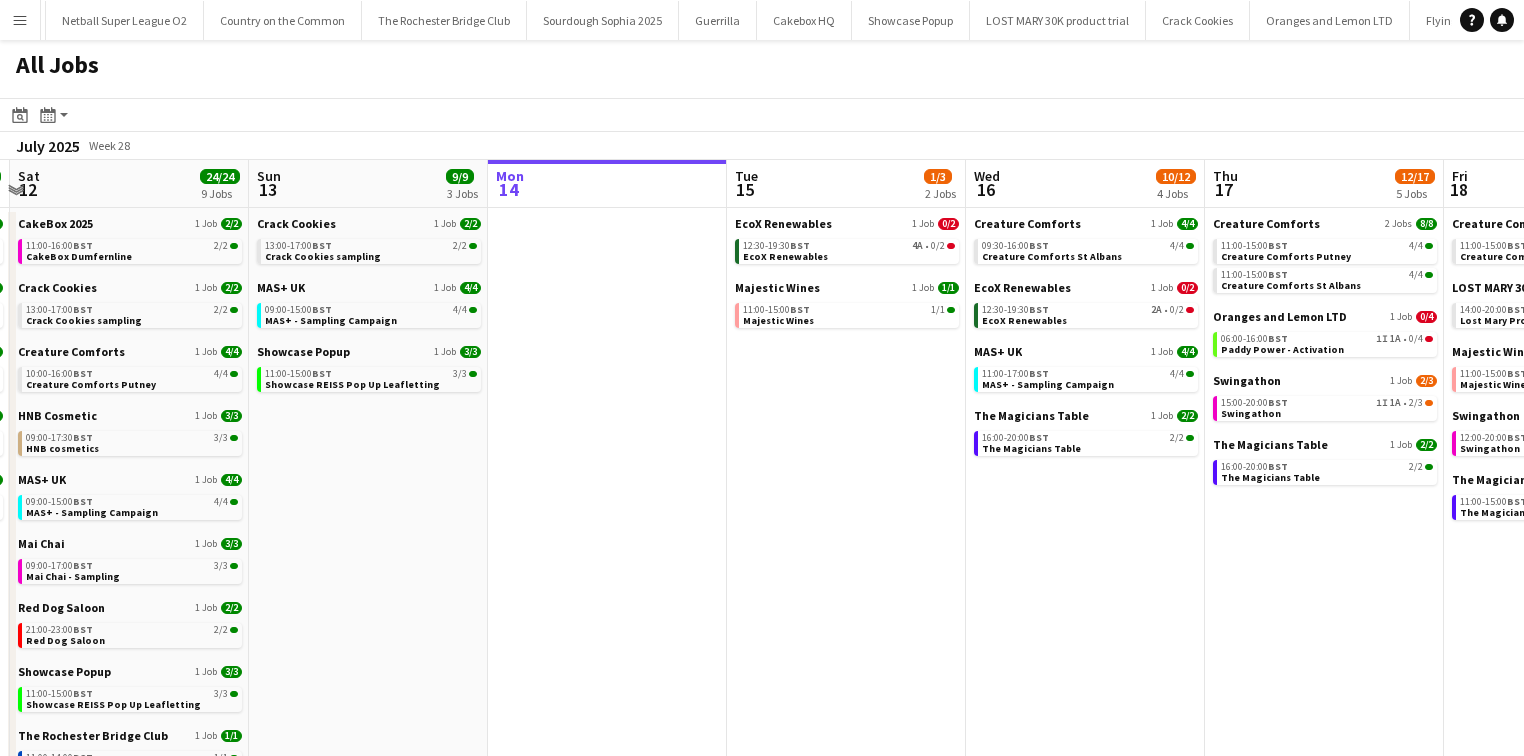 scroll, scrollTop: 0, scrollLeft: 452, axis: horizontal 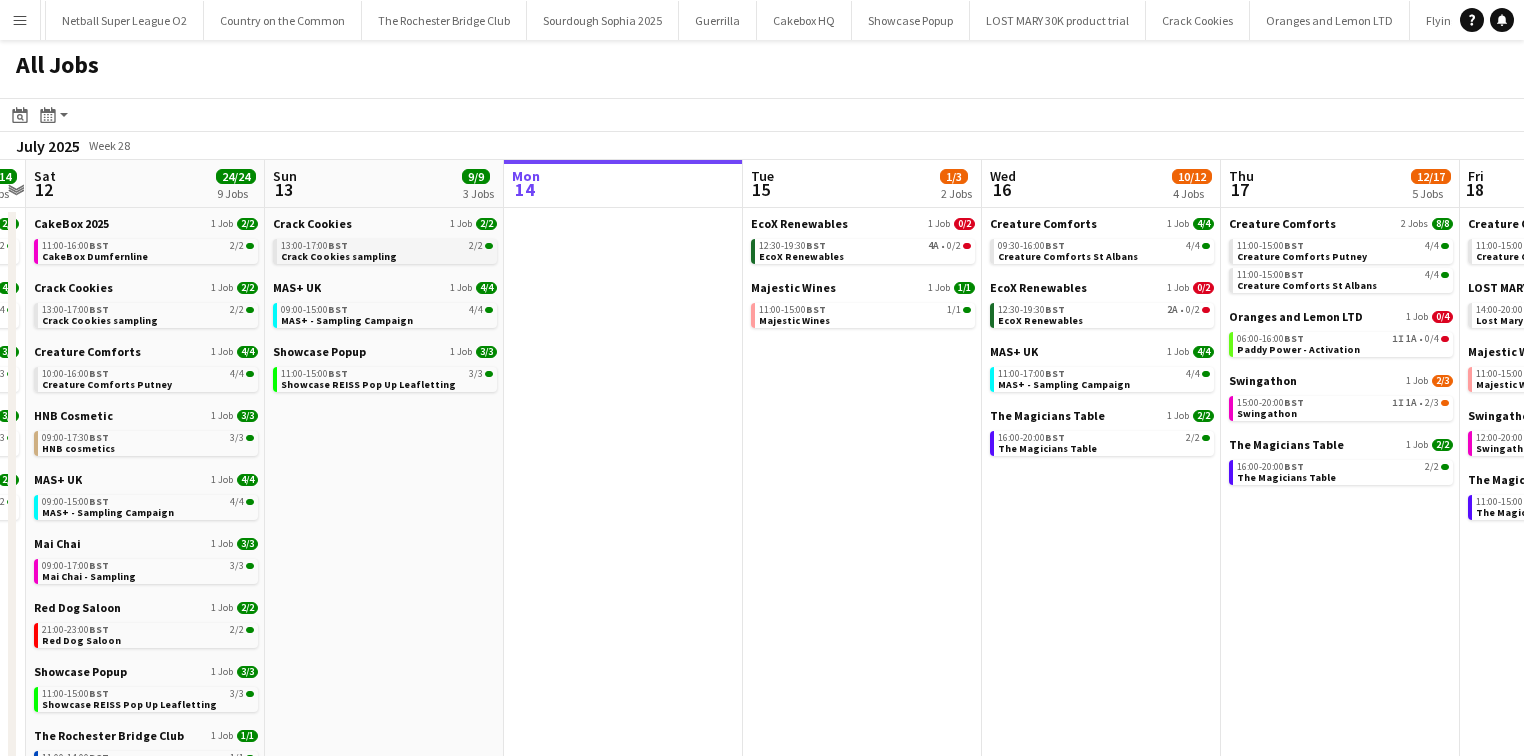 click on "Crack Cookies sampling" at bounding box center (339, 256) 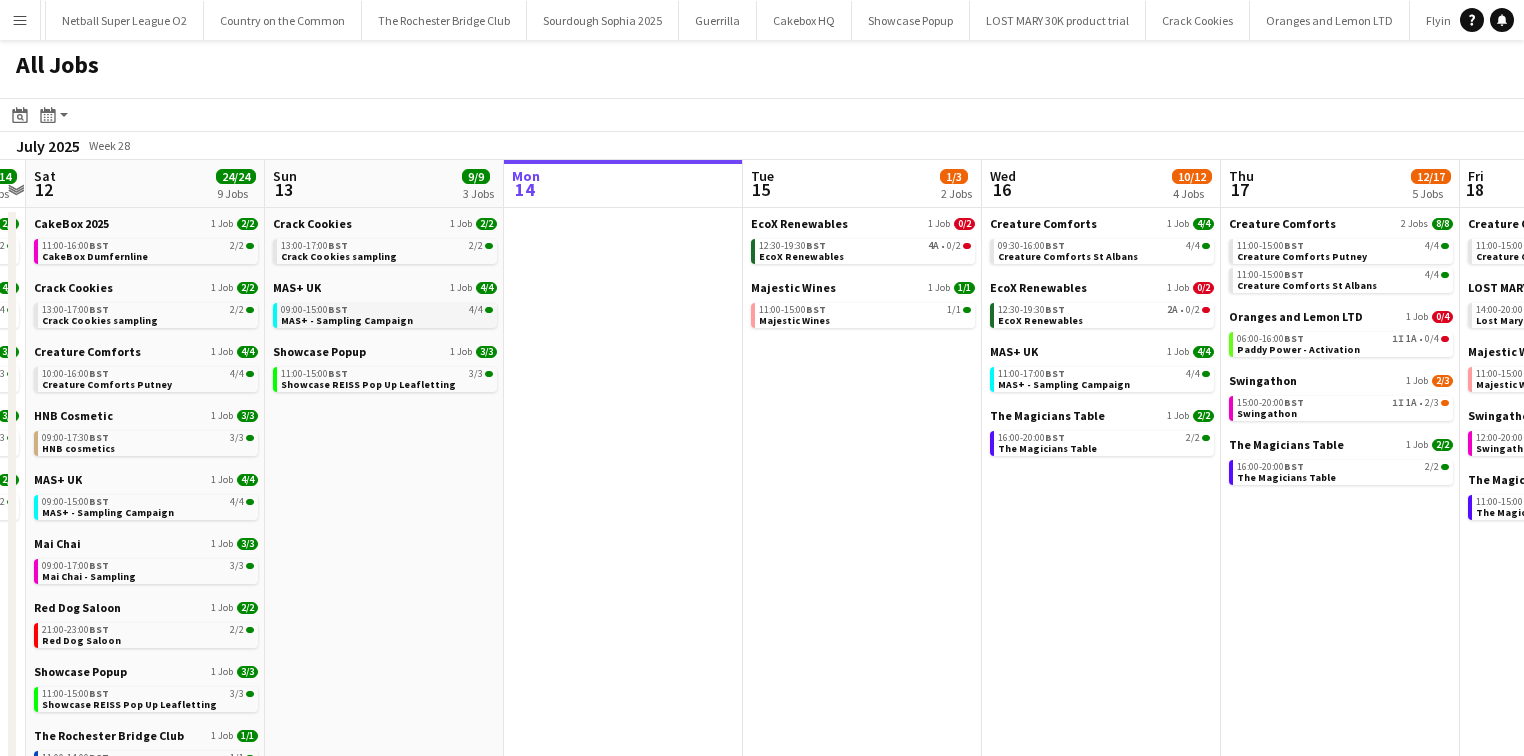 click on "09:00-15:00    BST   4/4   MAS+ - Sampling Campaign" at bounding box center [387, 314] 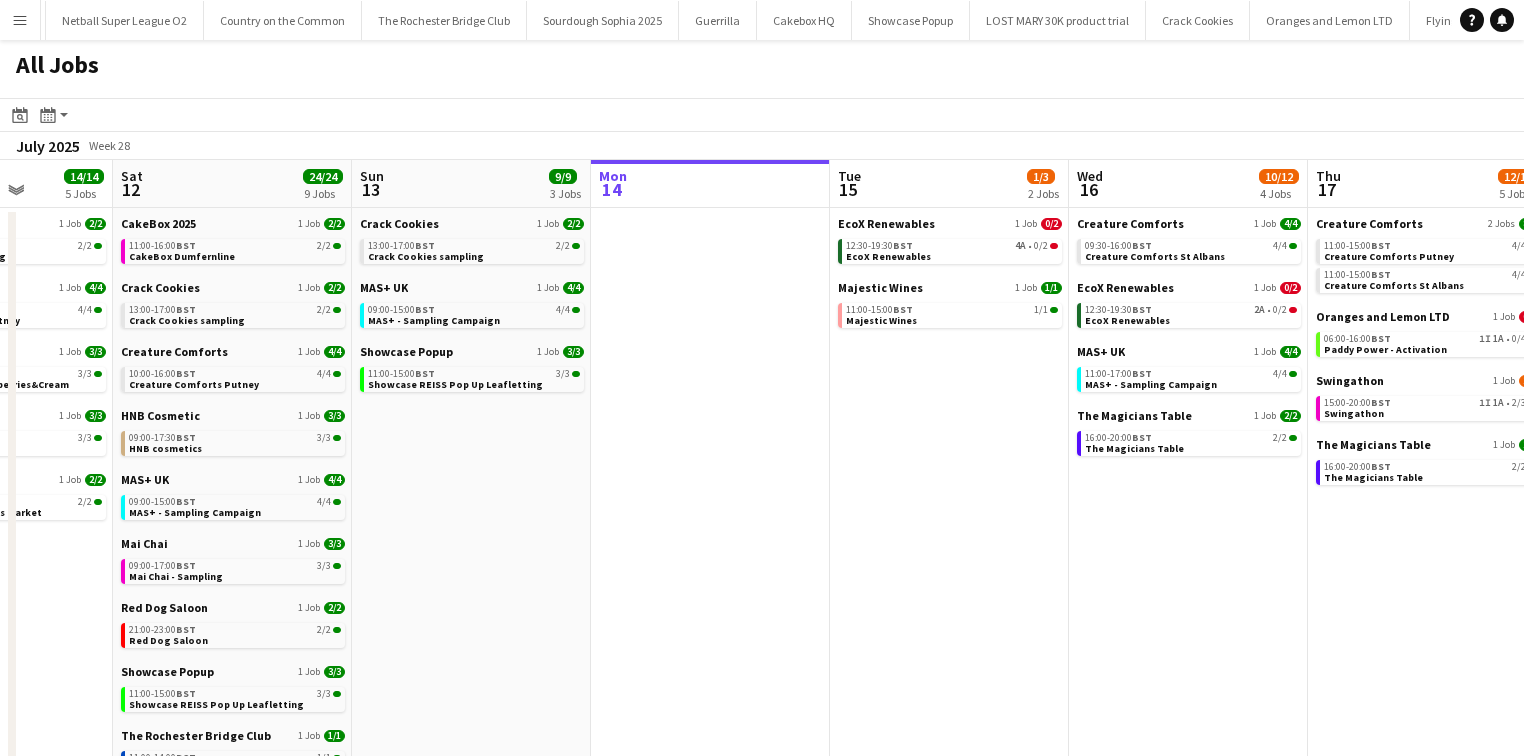 scroll, scrollTop: 0, scrollLeft: 604, axis: horizontal 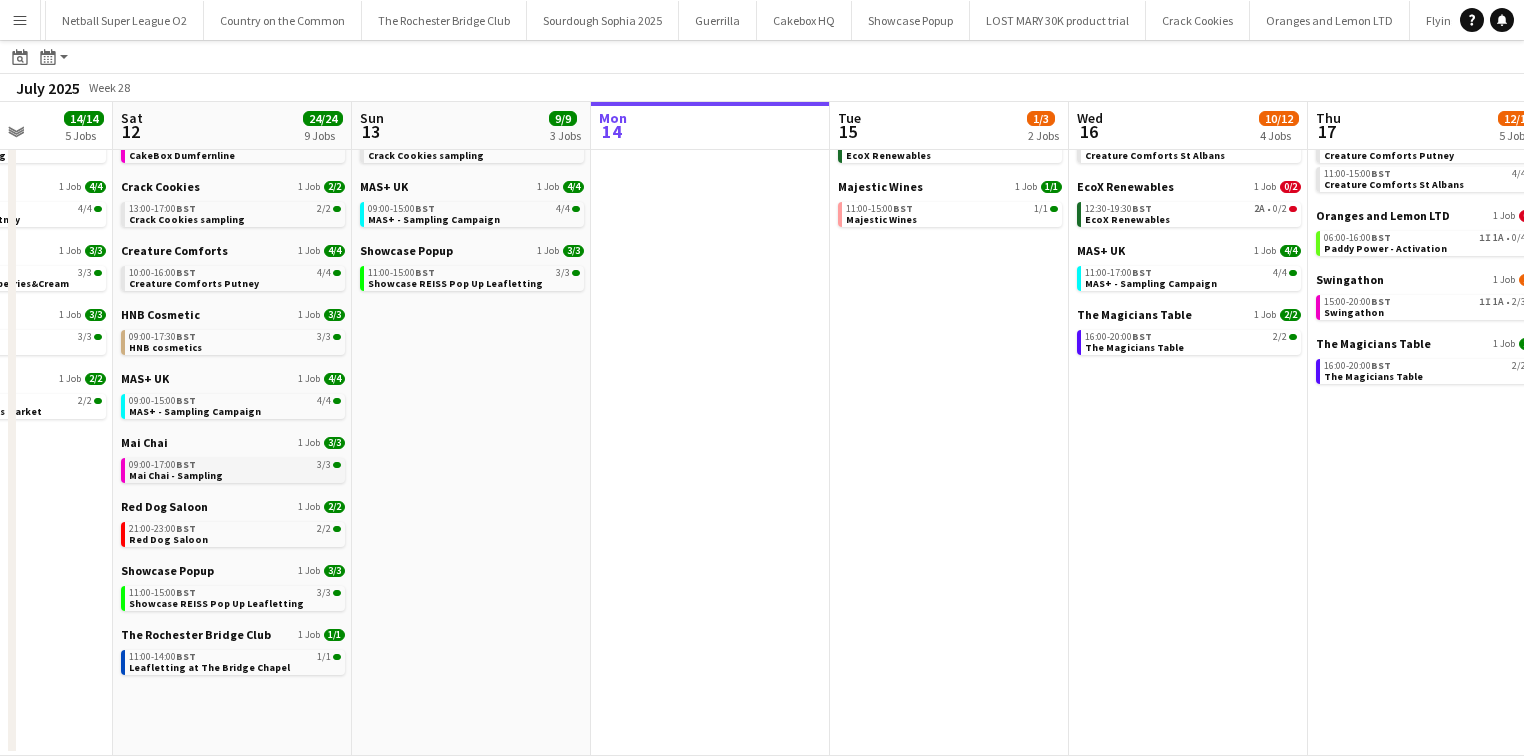 click on "Mai Chai   1 Job   3/3   09:00-17:00    BST   3/3   Mai Chai - Sampling" at bounding box center (233, 467) 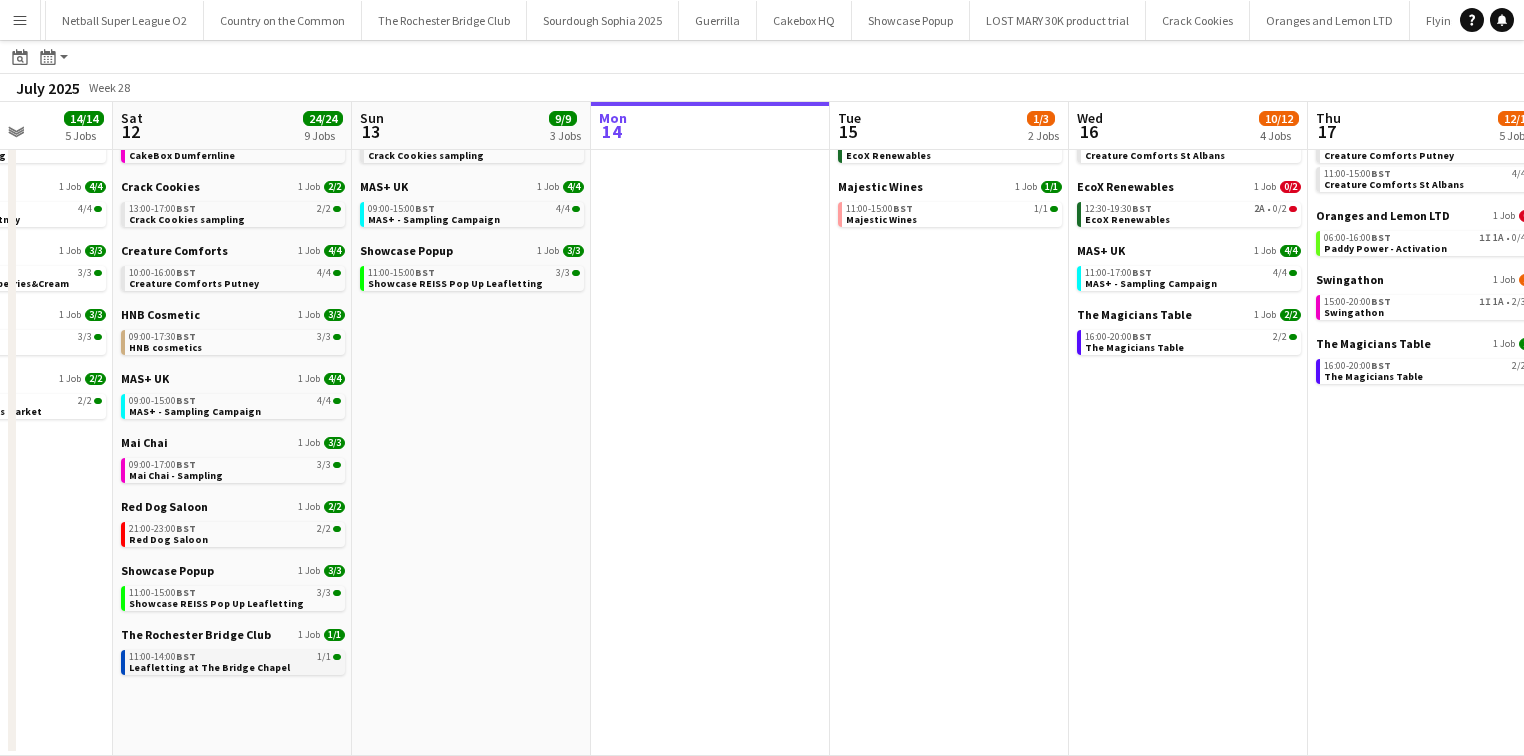 click on "Leafletting at The Bridge Chapel" at bounding box center [209, 667] 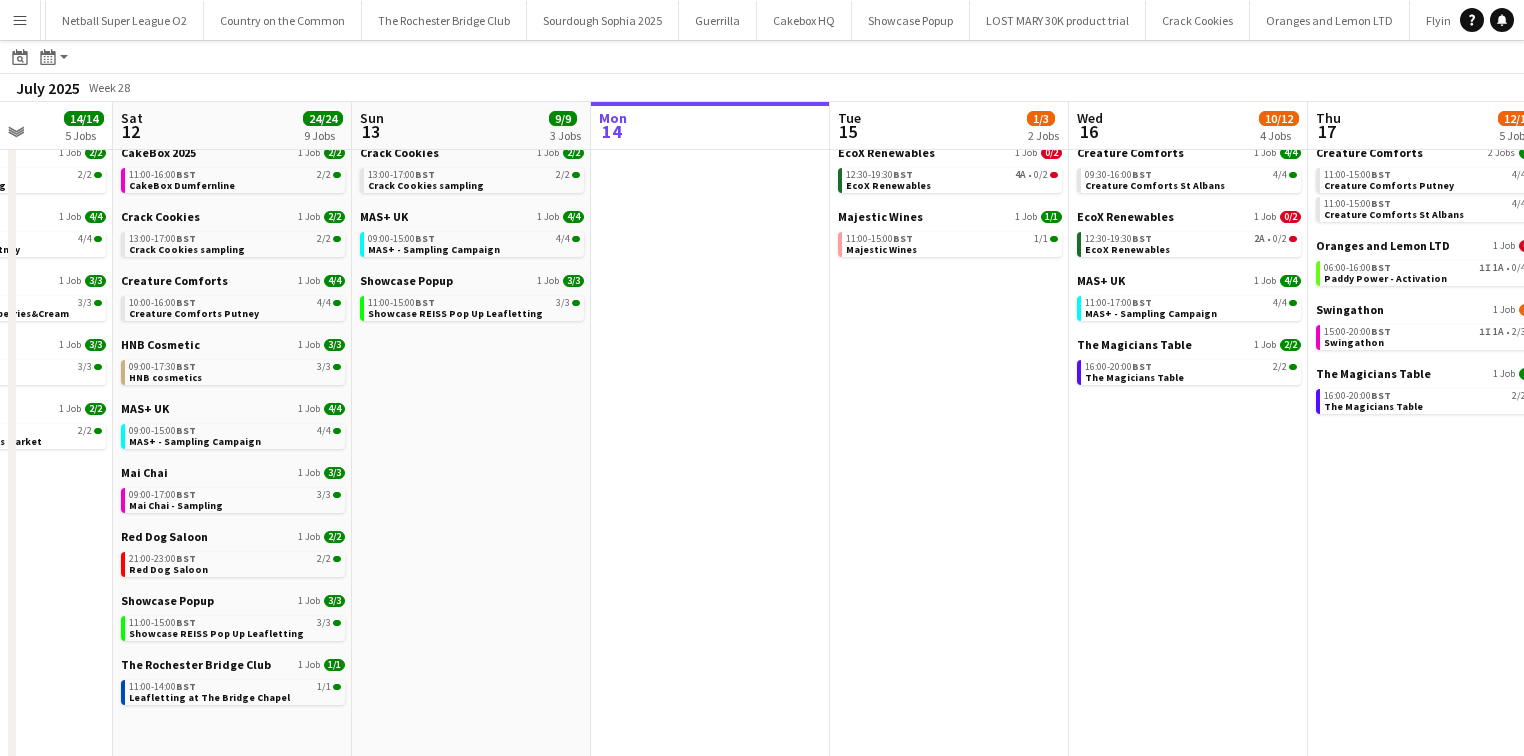 scroll, scrollTop: 68, scrollLeft: 0, axis: vertical 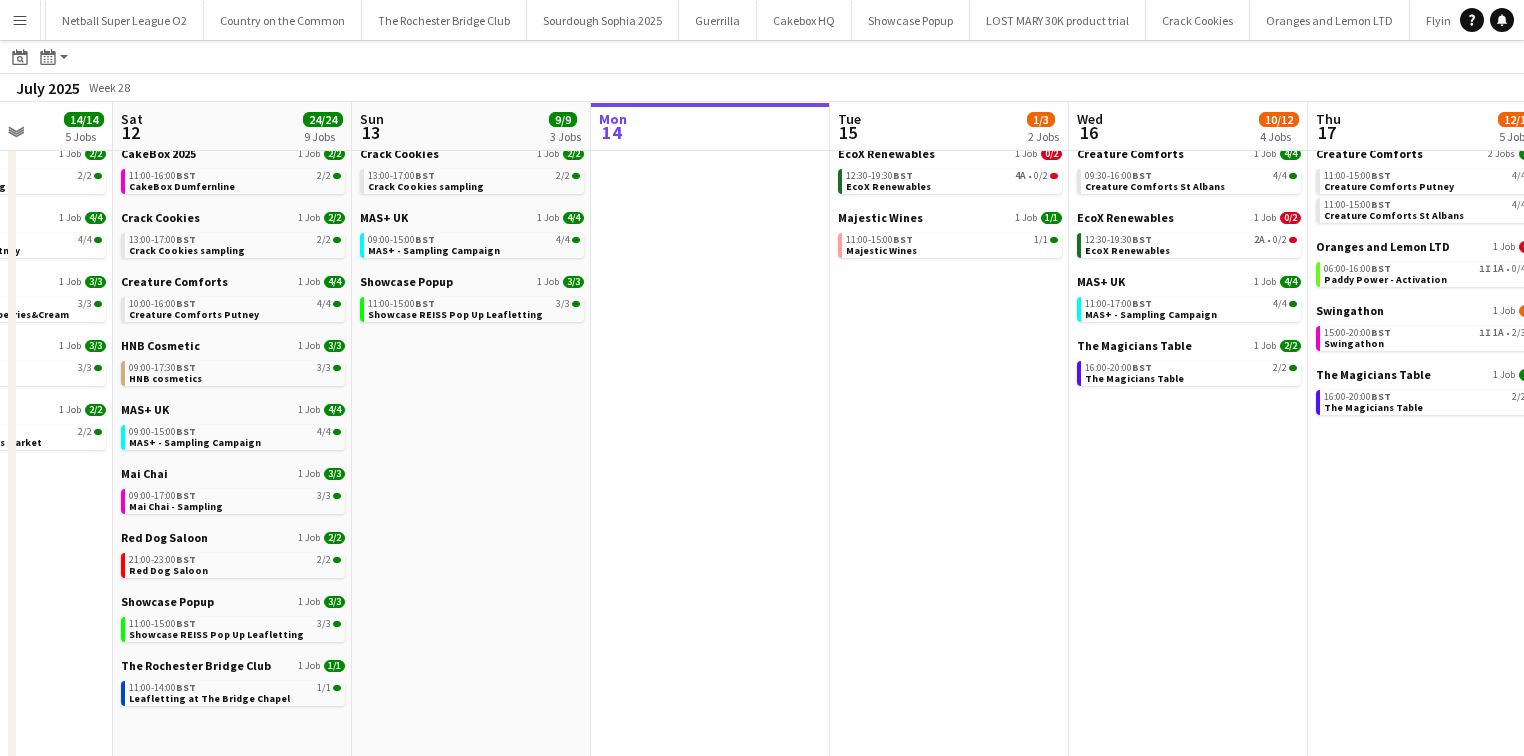 click on "Creature Comforts   1 Job   4/4   09:30-16:00    BST   4/4   Creature Comforts St Albans   EcoX Renewables   1 Job   0/2   12:30-19:30    BST   2A   •   0/2   EcoX Renewables   MAS+ UK   1 Job   4/4   11:00-17:00    BST   4/4   MAS+ - Sampling Campaign   The Magicians Table   1 Job   2/2   16:00-20:00    BST   2/2   The Magicians Table" at bounding box center [1188, 462] 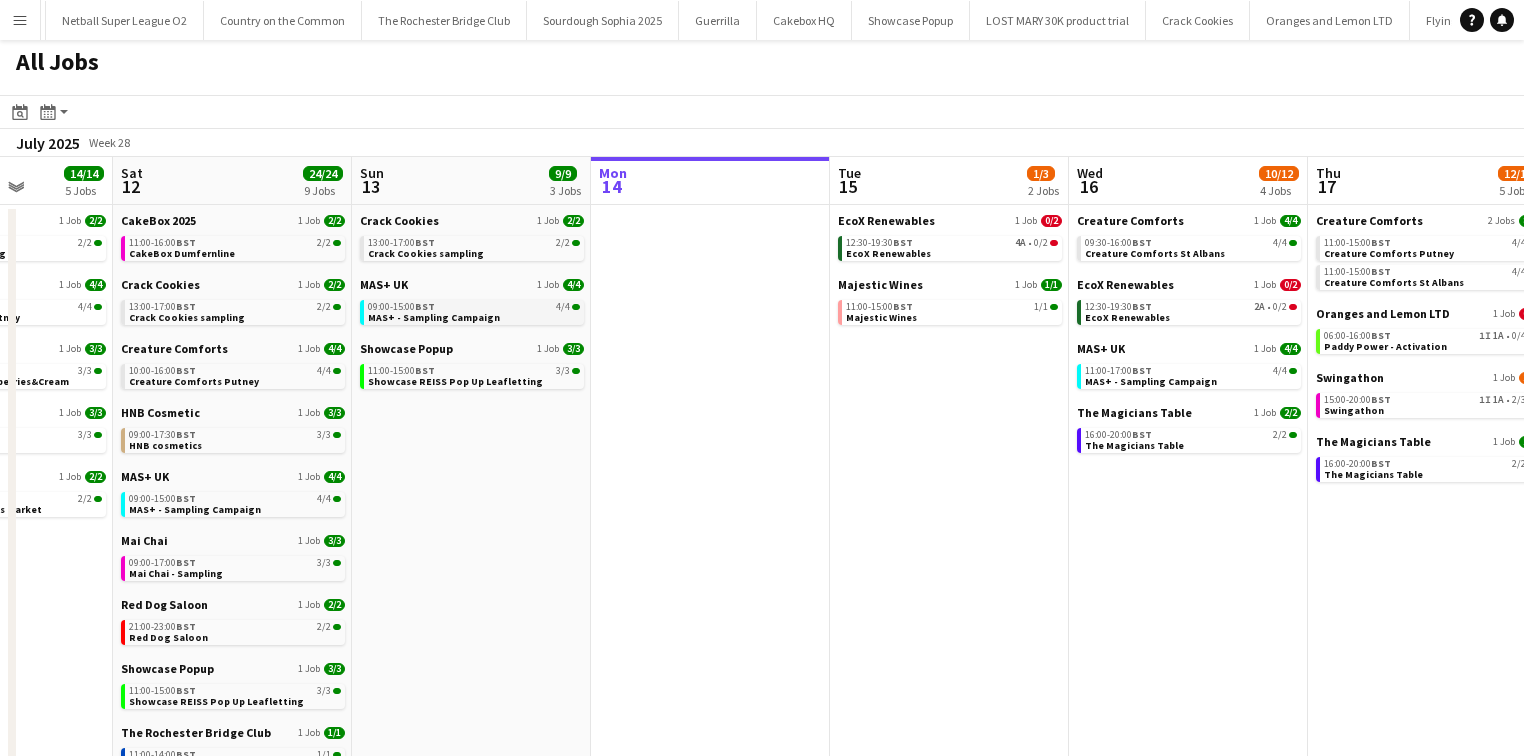 scroll, scrollTop: 0, scrollLeft: 0, axis: both 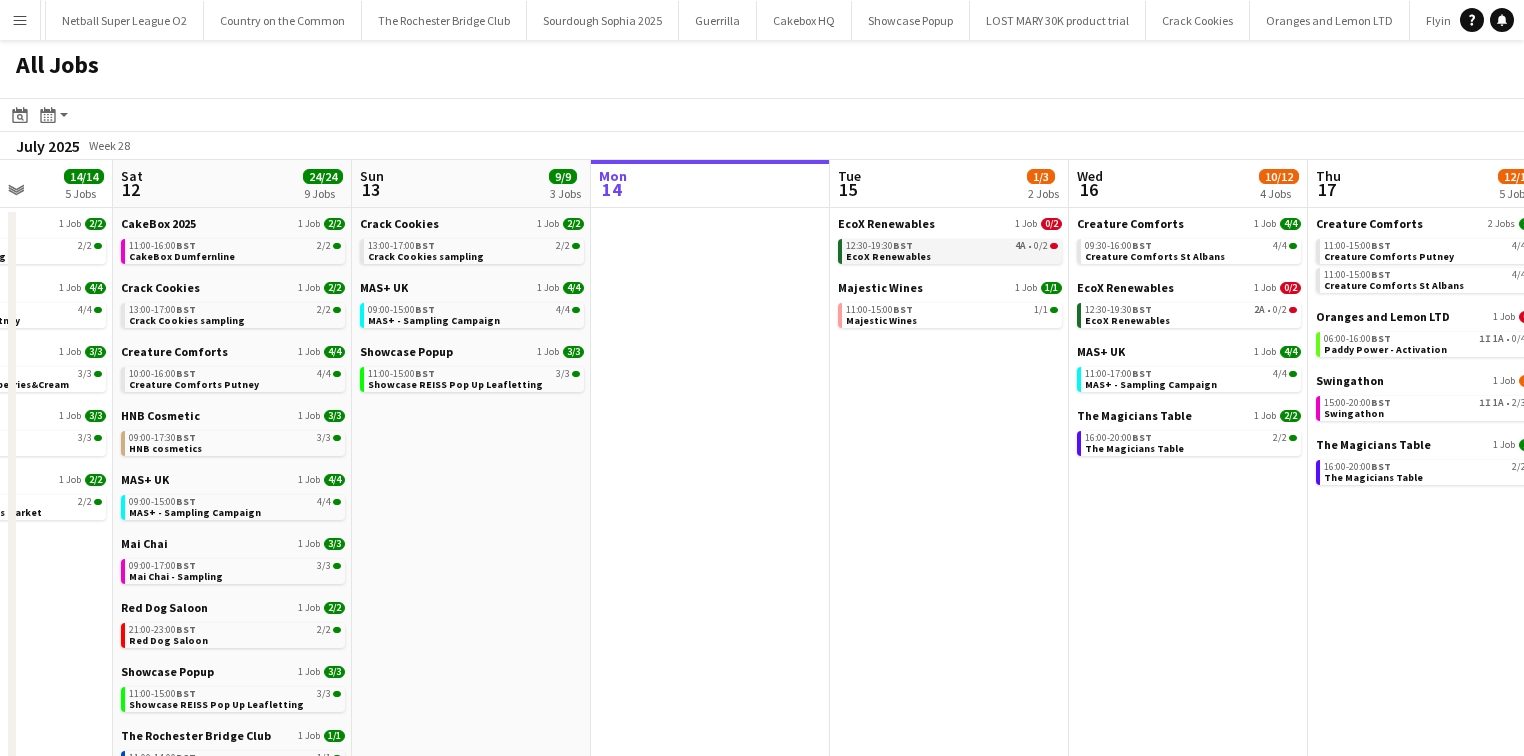 click on "12:30-19:30    BST   4A   •   0/2   EcoX Renewables" at bounding box center [952, 250] 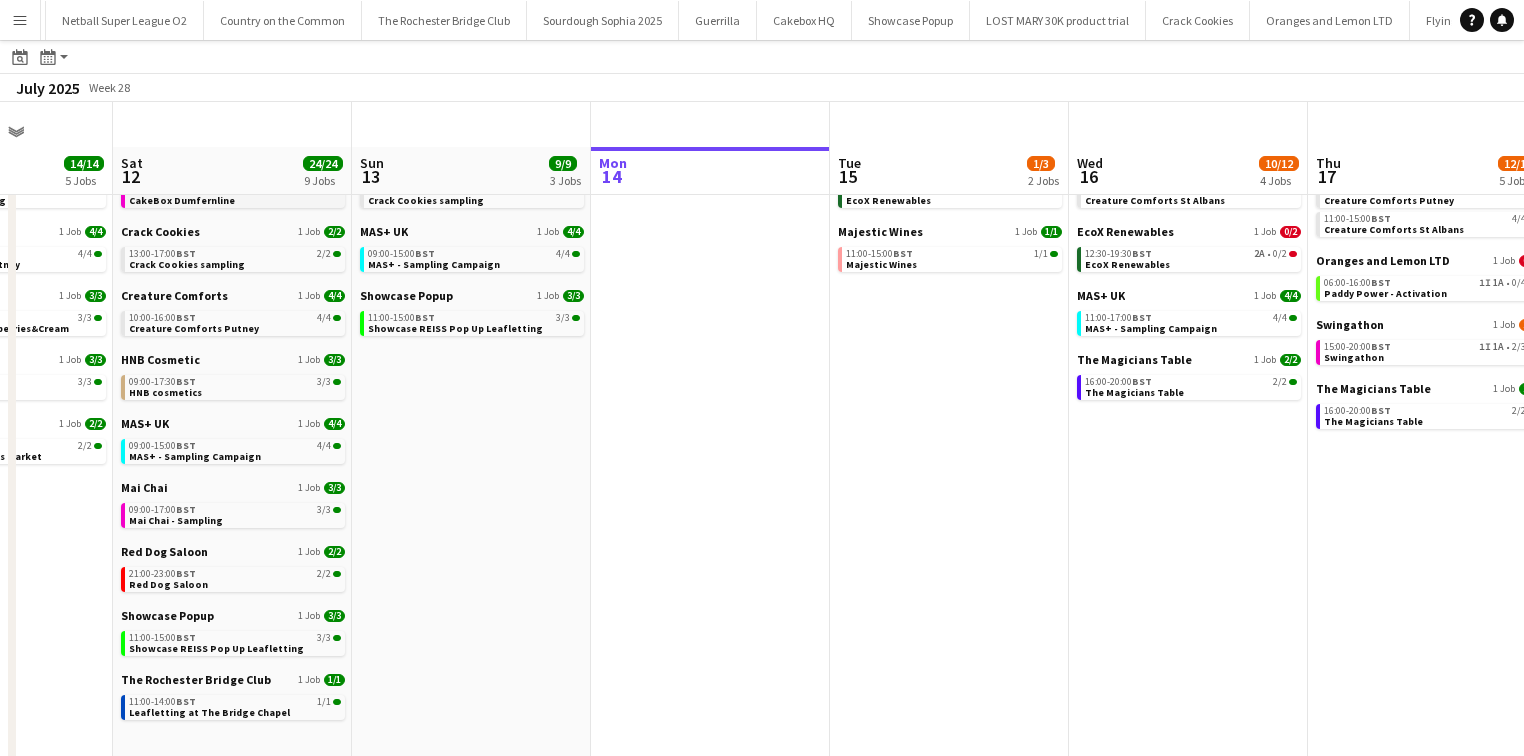 scroll, scrollTop: 99, scrollLeft: 0, axis: vertical 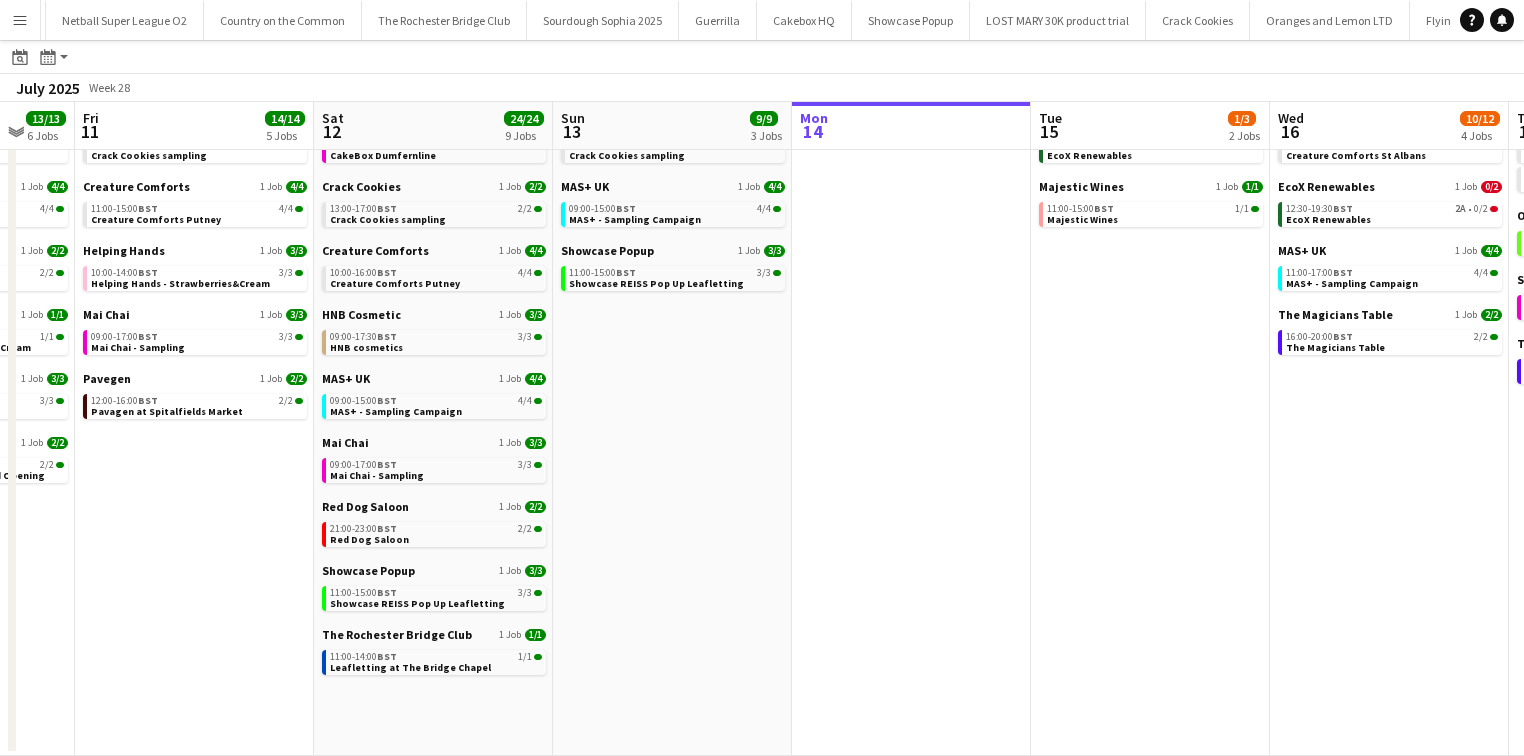 drag, startPoint x: 376, startPoint y: 349, endPoint x: 554, endPoint y: 211, distance: 225.22878 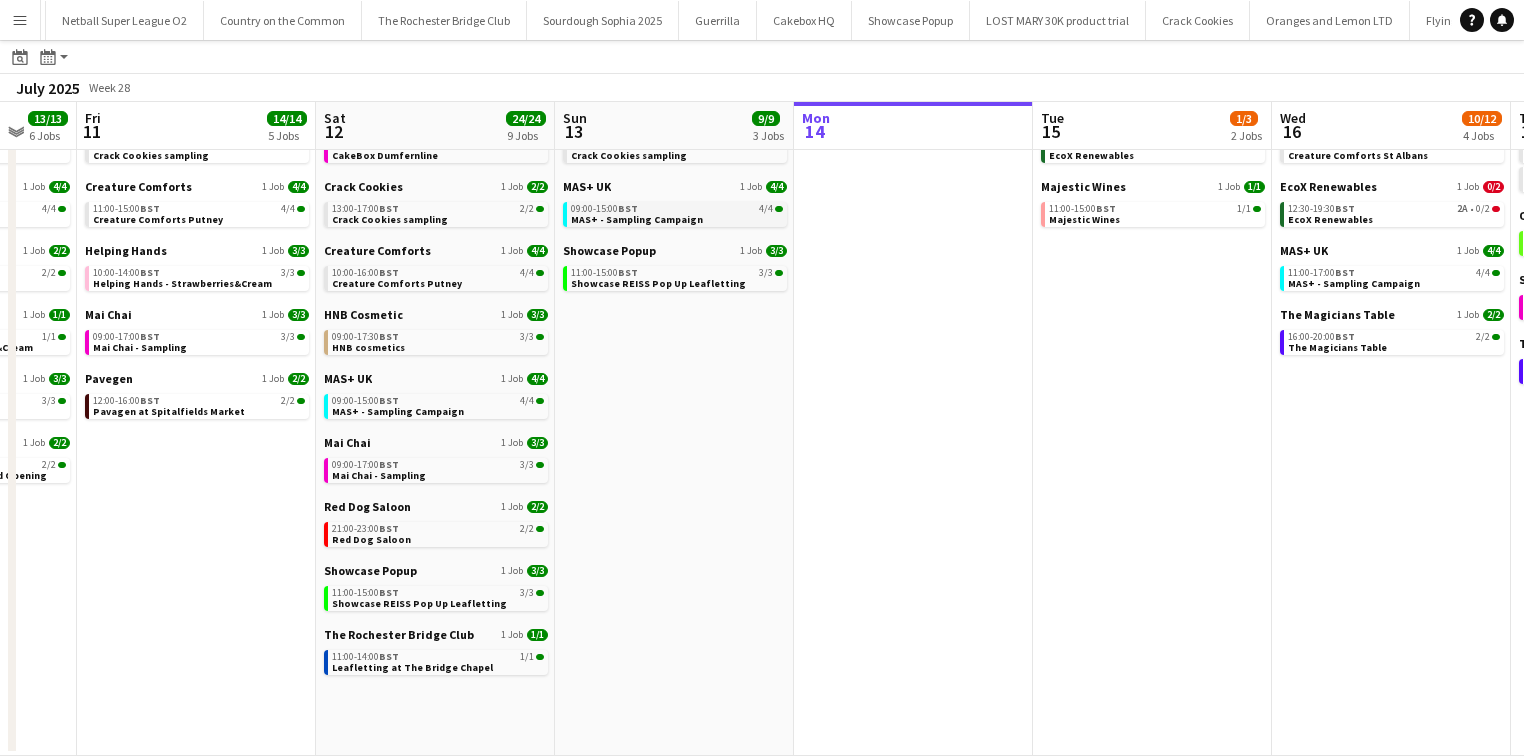 click on "09:00-15:00    BST   4/4   MAS+ - Sampling Campaign" at bounding box center (677, 213) 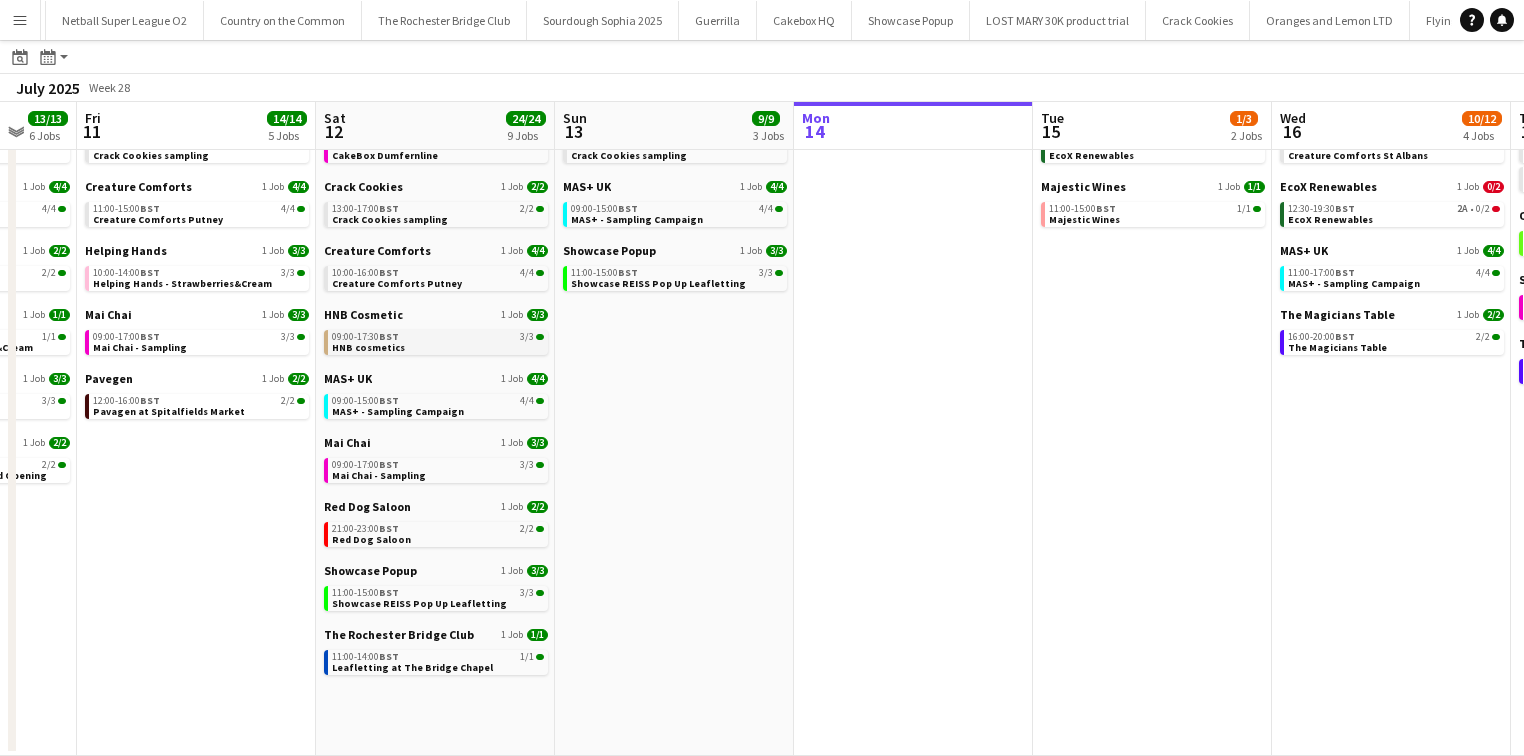 scroll, scrollTop: 0, scrollLeft: 0, axis: both 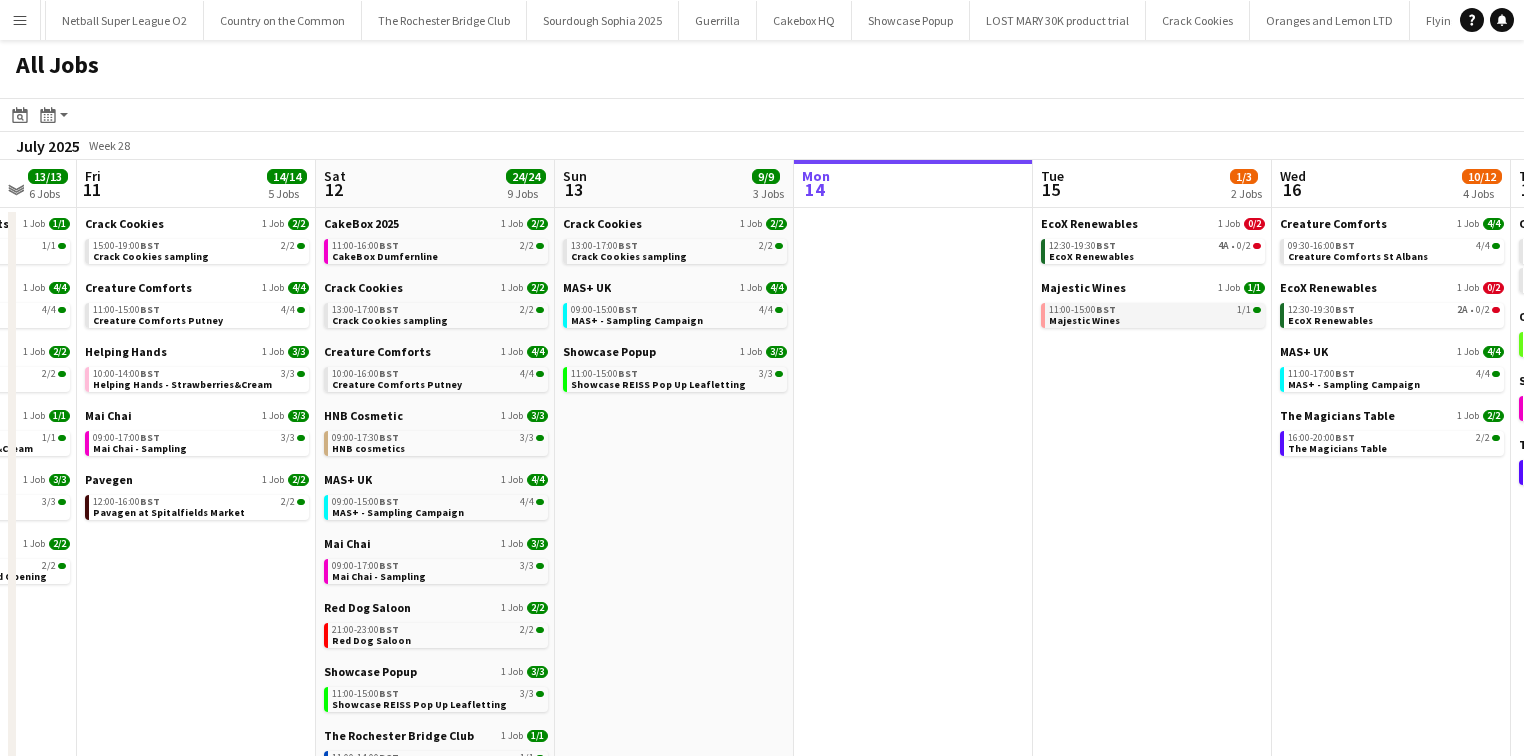 click on "11:00-15:00    BST   1/1   Majestic Wines" at bounding box center [1155, 314] 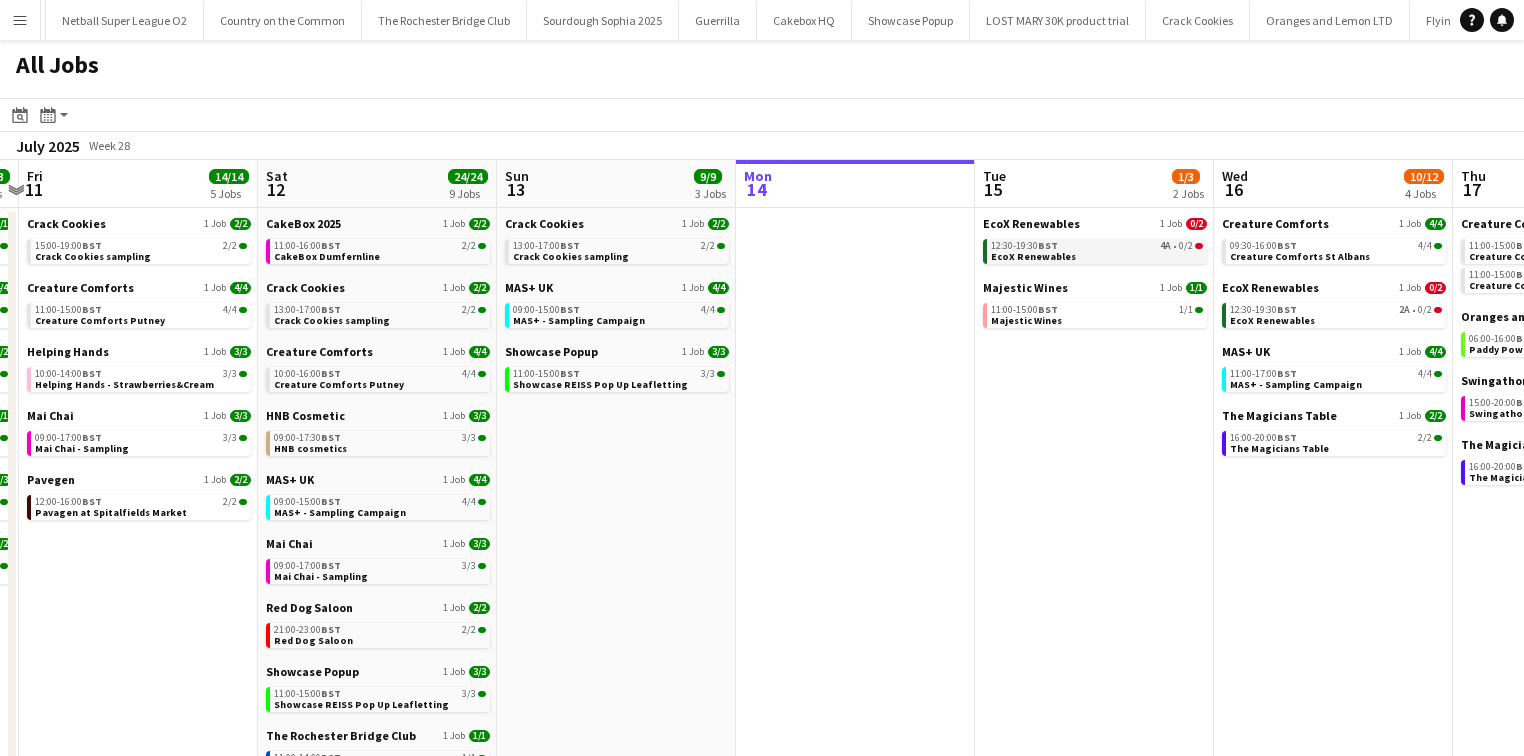 click on "EcoX Renewables" at bounding box center (1033, 256) 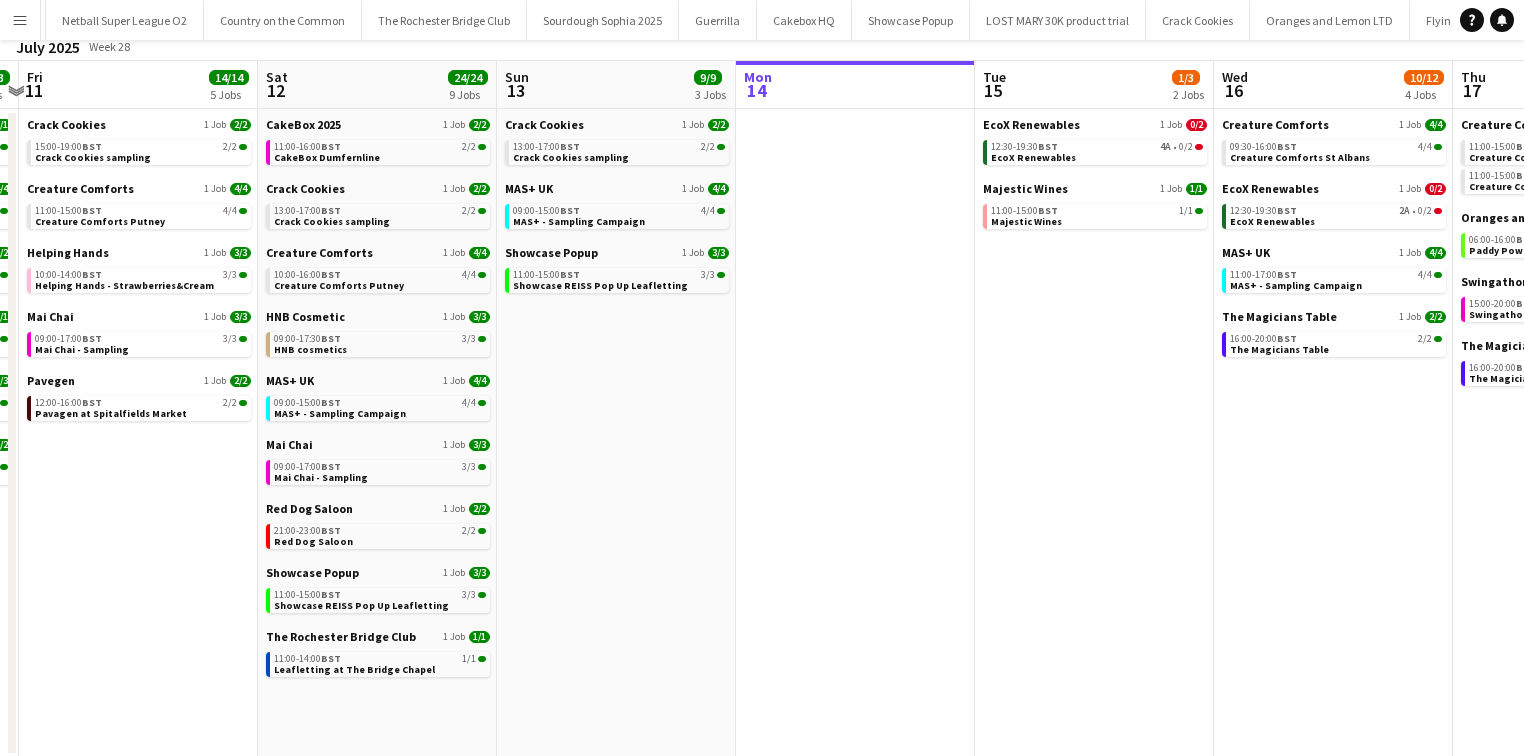 scroll, scrollTop: 0, scrollLeft: 0, axis: both 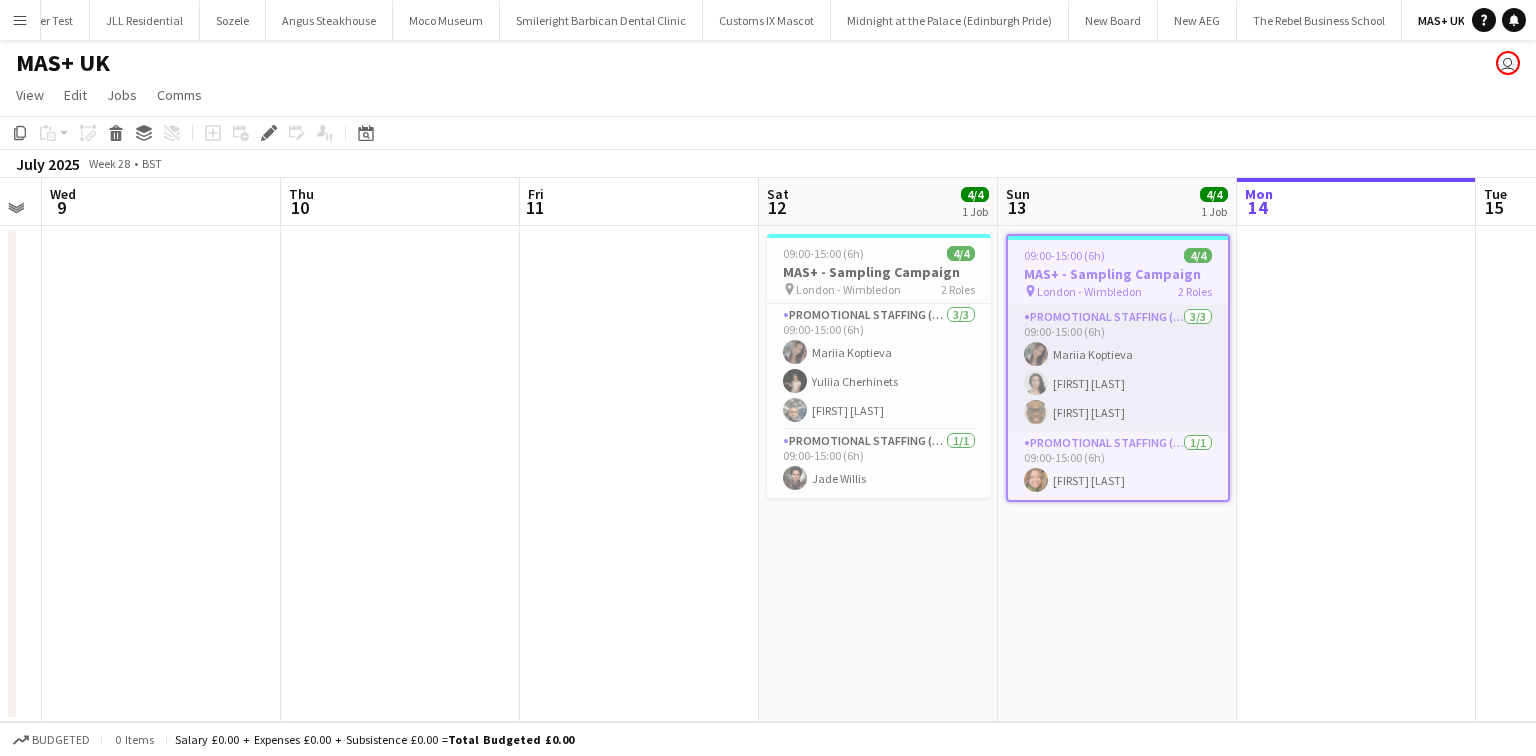click on "Promotional Staffing (Brand Ambassadors)   3/3   09:00-15:00 (6h)
Mariia Koptieva Justine Pope Tobi Atobatele" at bounding box center (1118, 369) 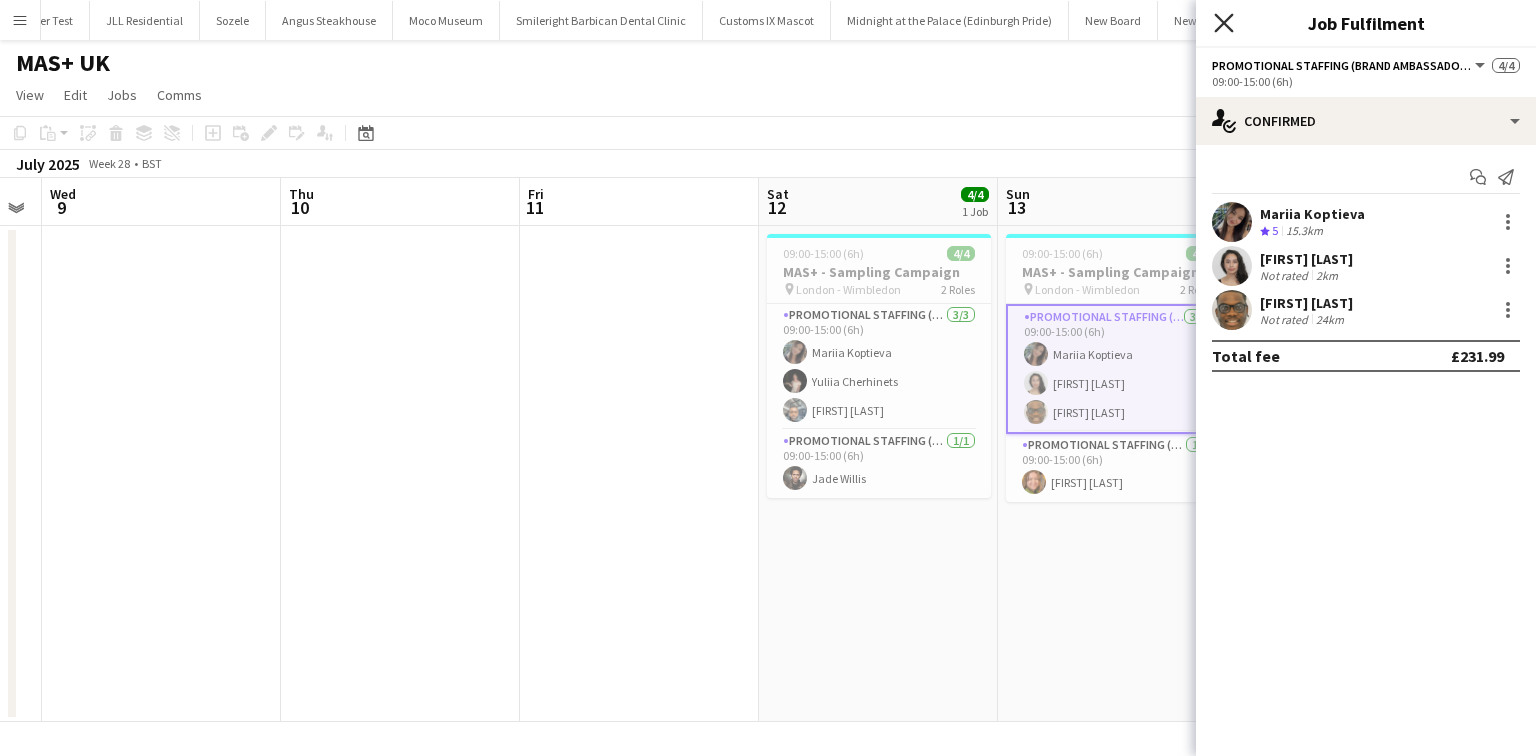click 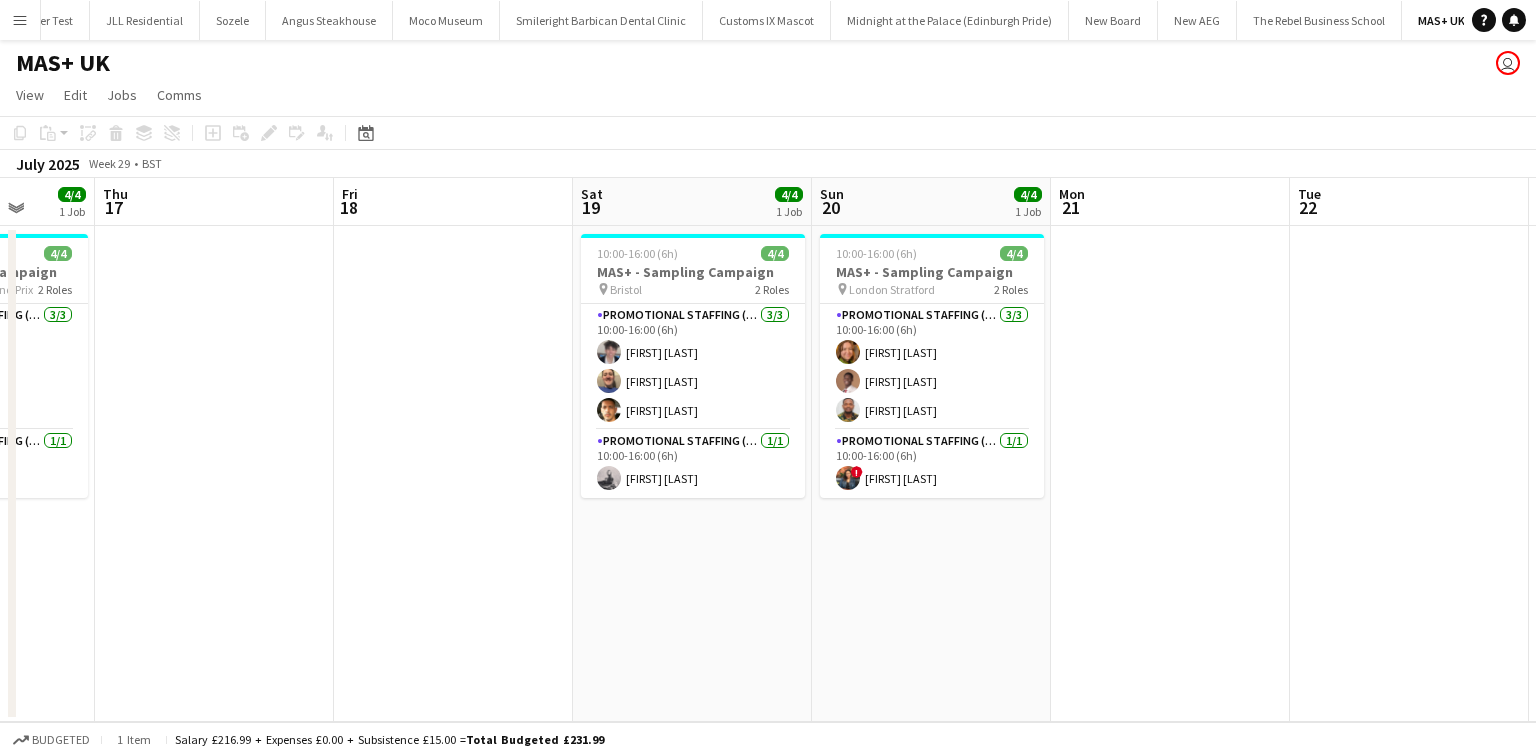 scroll, scrollTop: 0, scrollLeft: 649, axis: horizontal 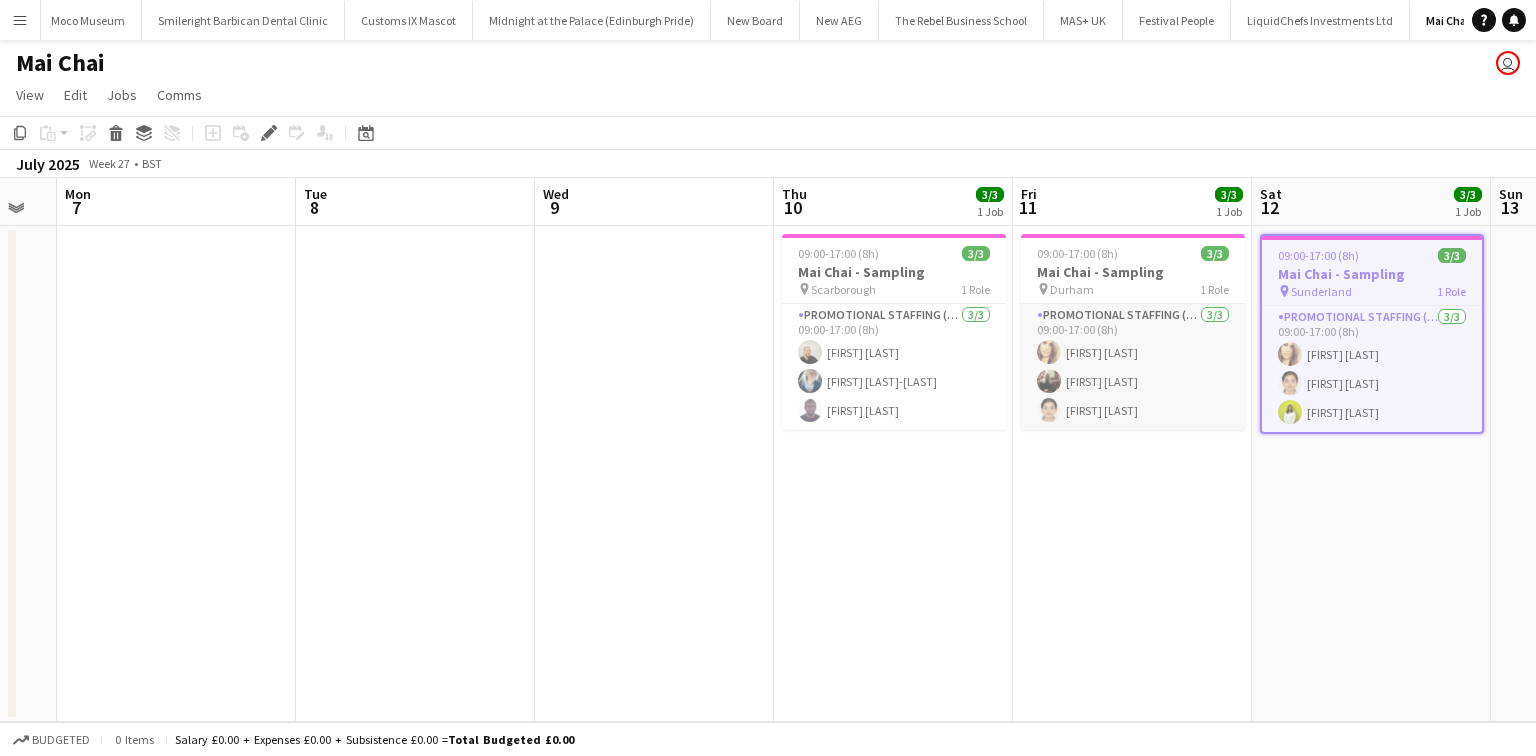 click on "Promotional Staffing (Brand Ambassadors)   3/3   09:00-17:00 (8h)
Stephanie Hipkin vicky mcadam Varnika Vaid" at bounding box center [1133, 367] 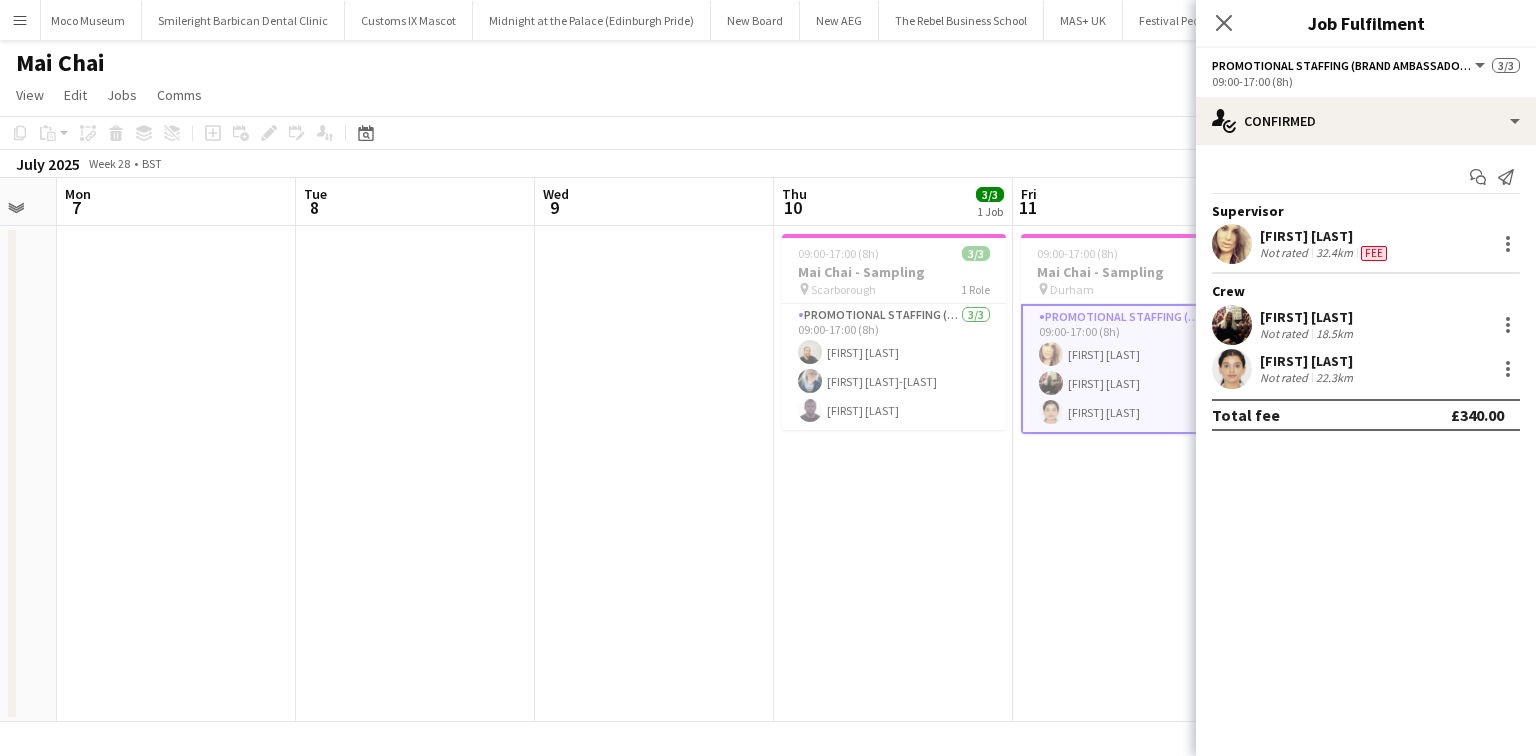 scroll, scrollTop: 0, scrollLeft: 886, axis: horizontal 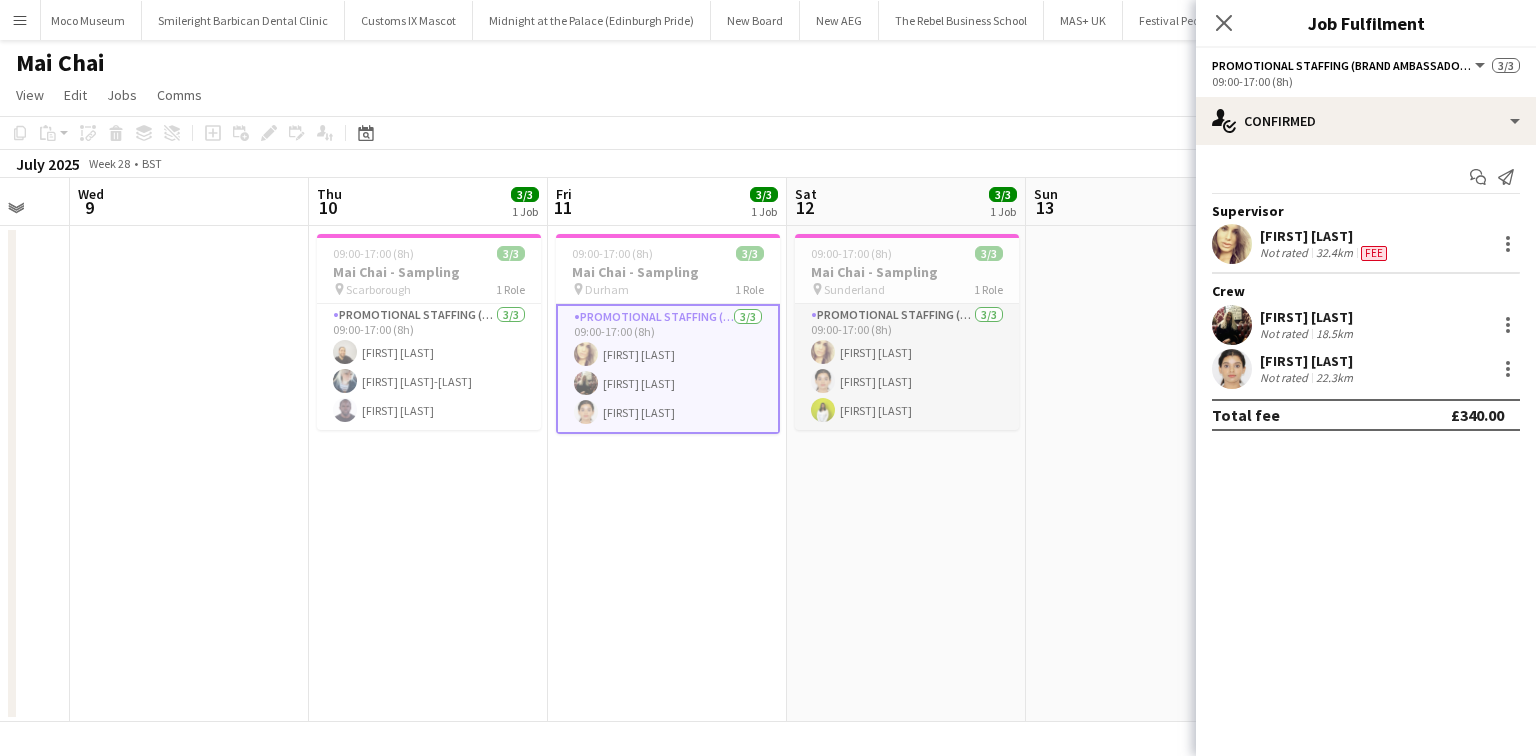 click on "Promotional Staffing (Brand Ambassadors)   3/3   09:00-17:00 (8h)
Stephanie Hipkin Varnika Vaid Vani Rai" at bounding box center [907, 367] 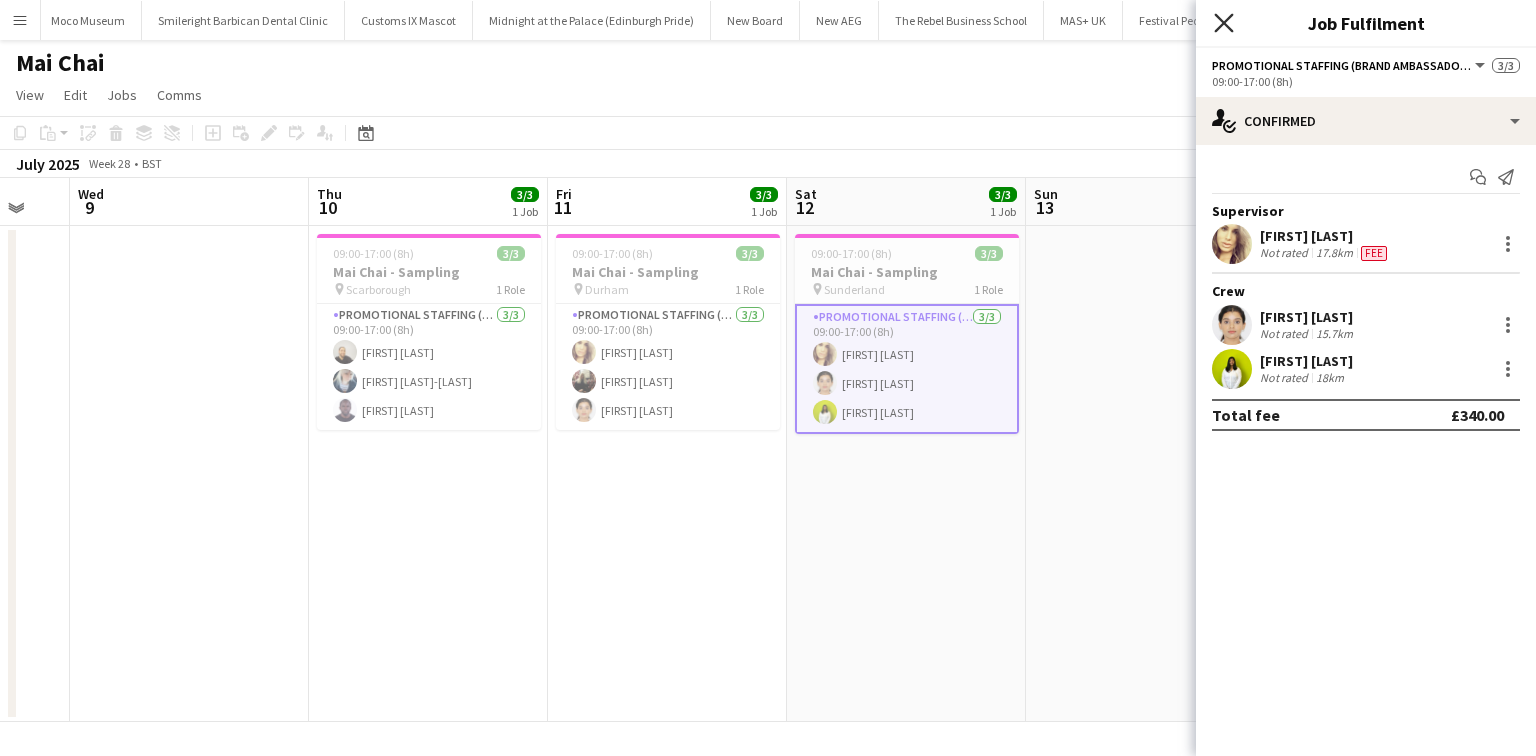 click on "Close pop-in" 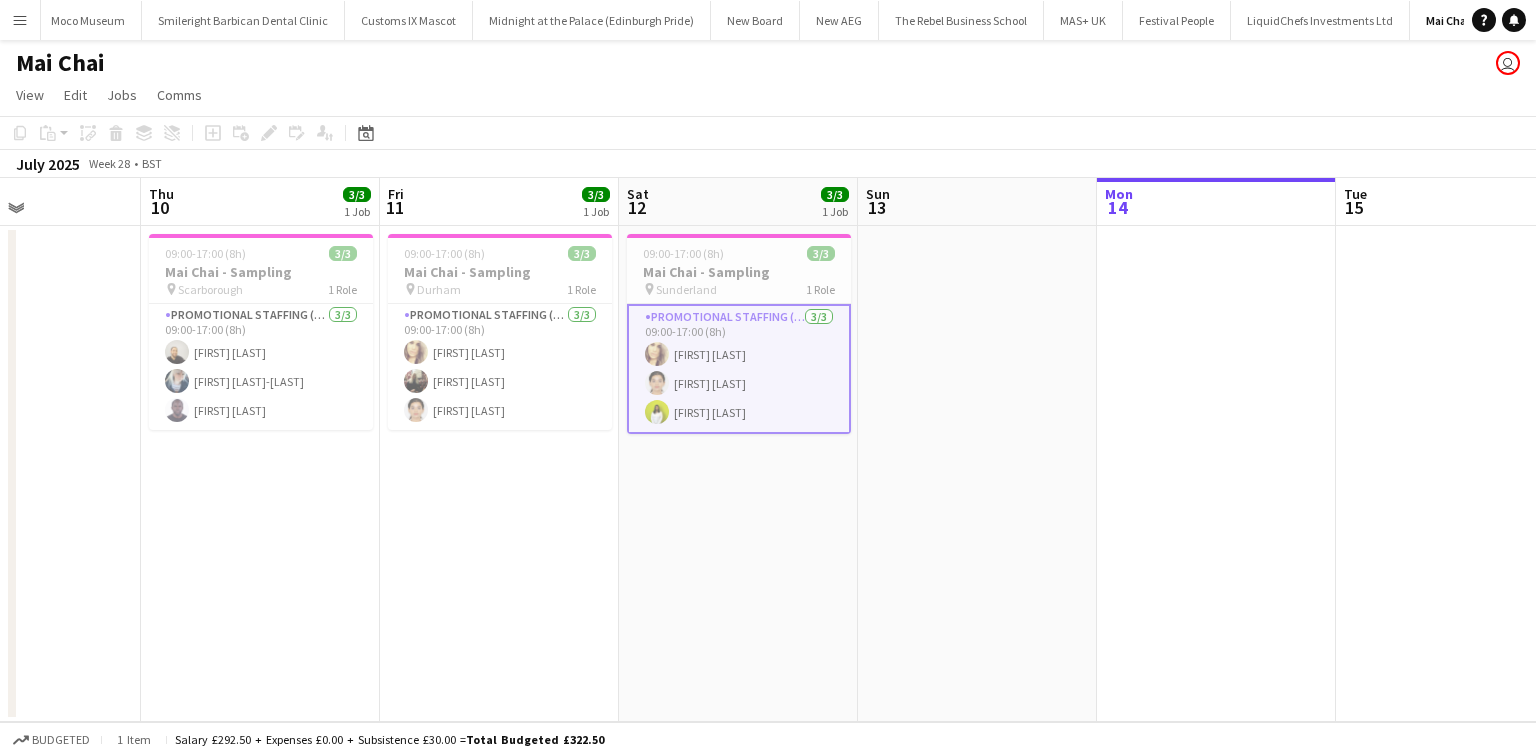 scroll, scrollTop: 0, scrollLeft: 698, axis: horizontal 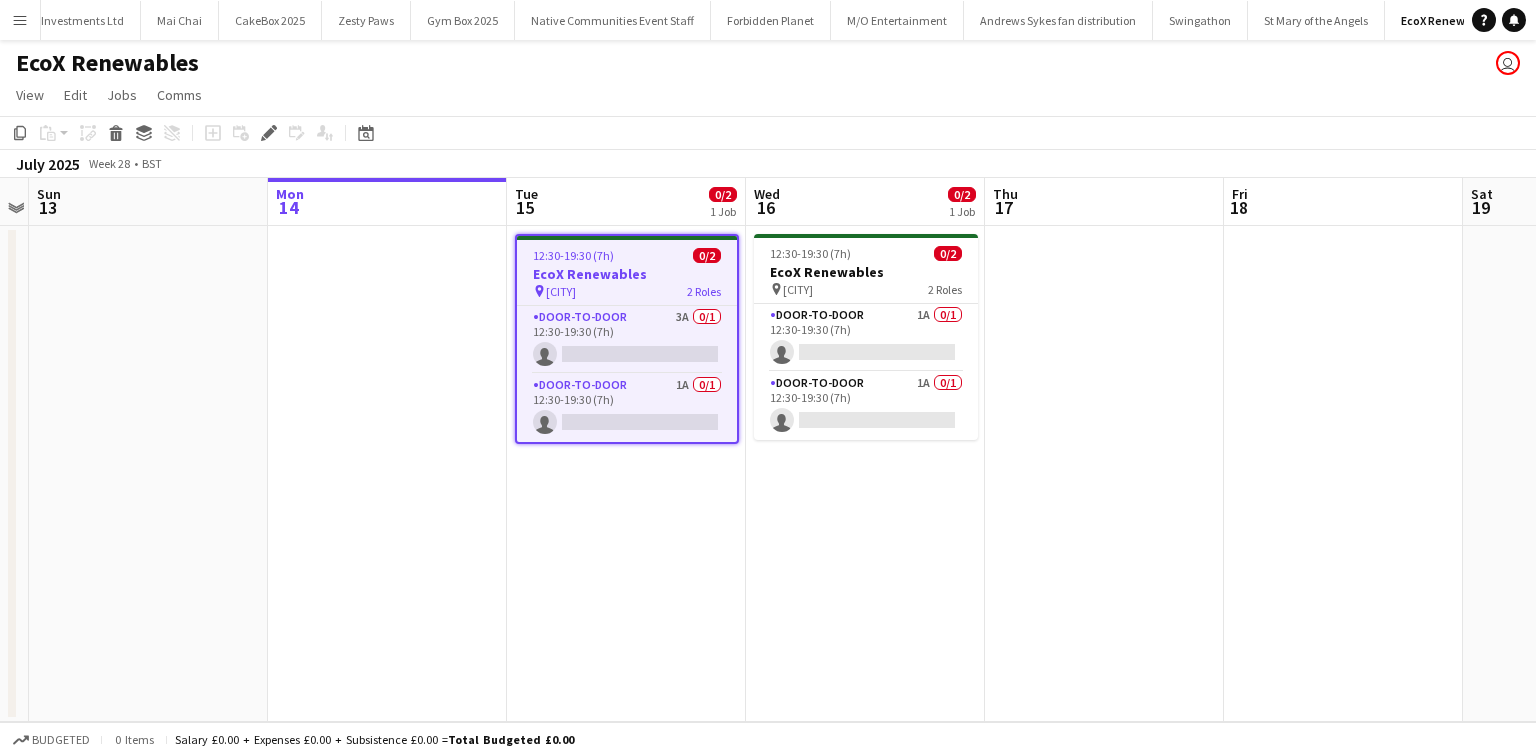 drag, startPoint x: 623, startPoint y: 315, endPoint x: 728, endPoint y: 296, distance: 106.7052 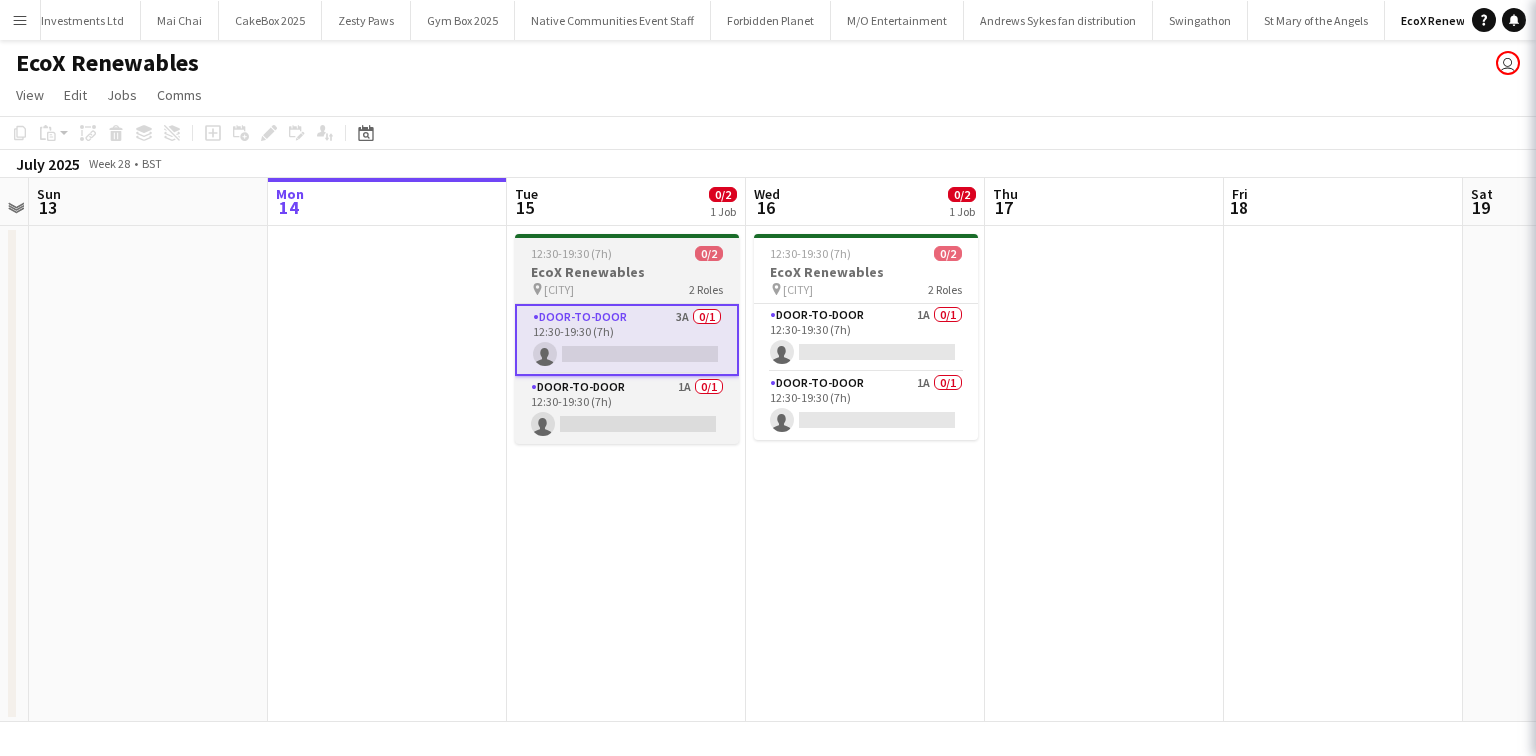 scroll, scrollTop: 0, scrollLeft: 687, axis: horizontal 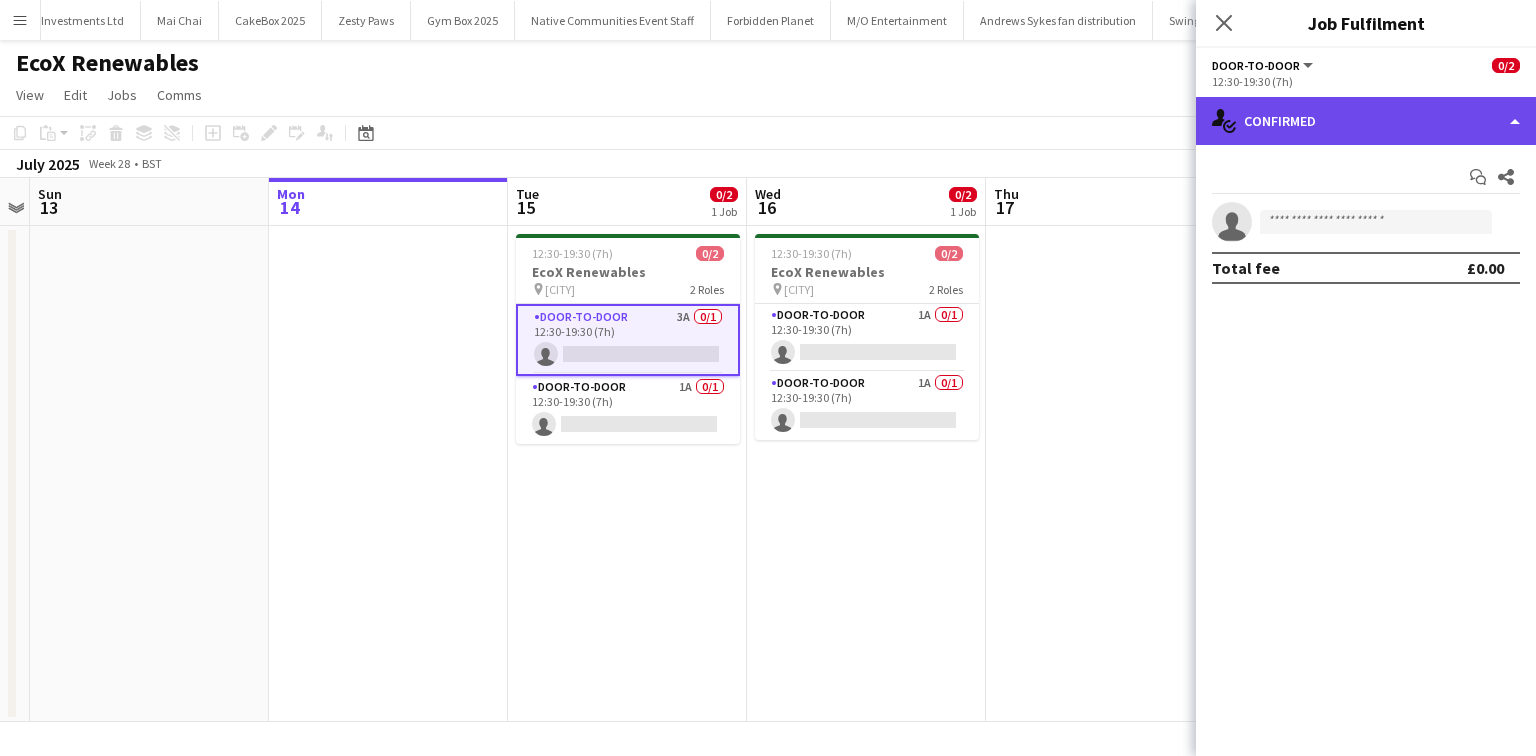 click on "single-neutral-actions-check-2
Confirmed" 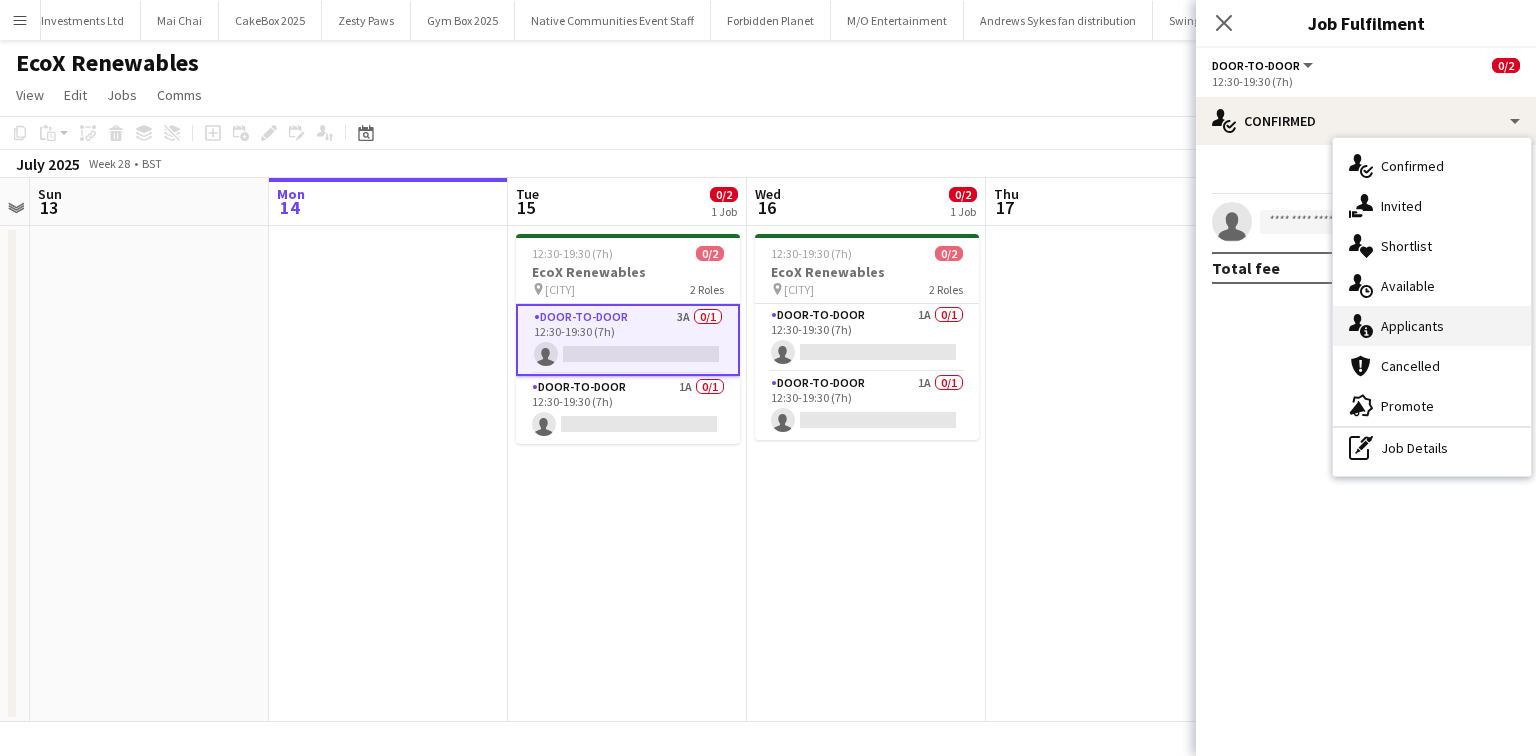 click on "single-neutral-actions-information
Applicants" at bounding box center (1432, 326) 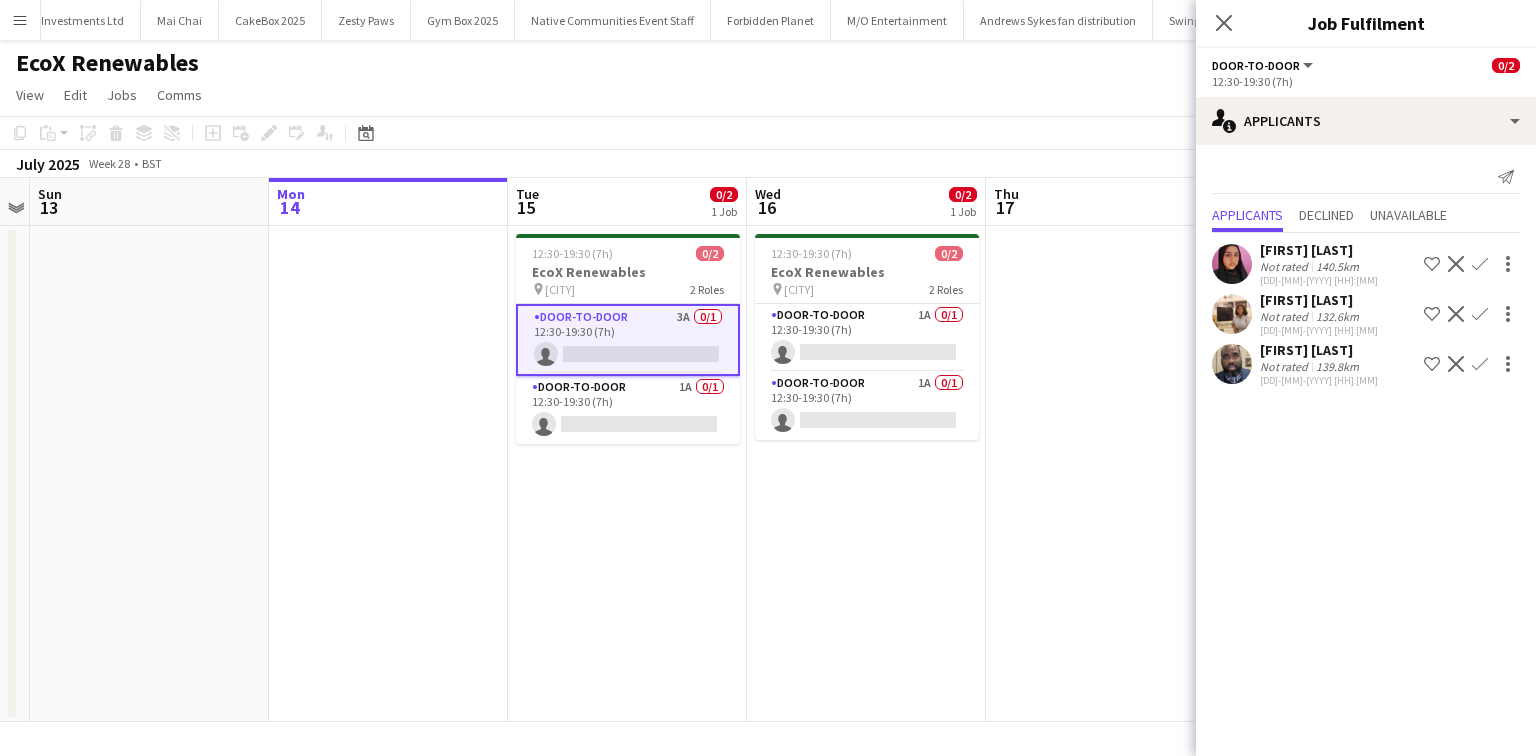click on "Not rated" at bounding box center (1286, 366) 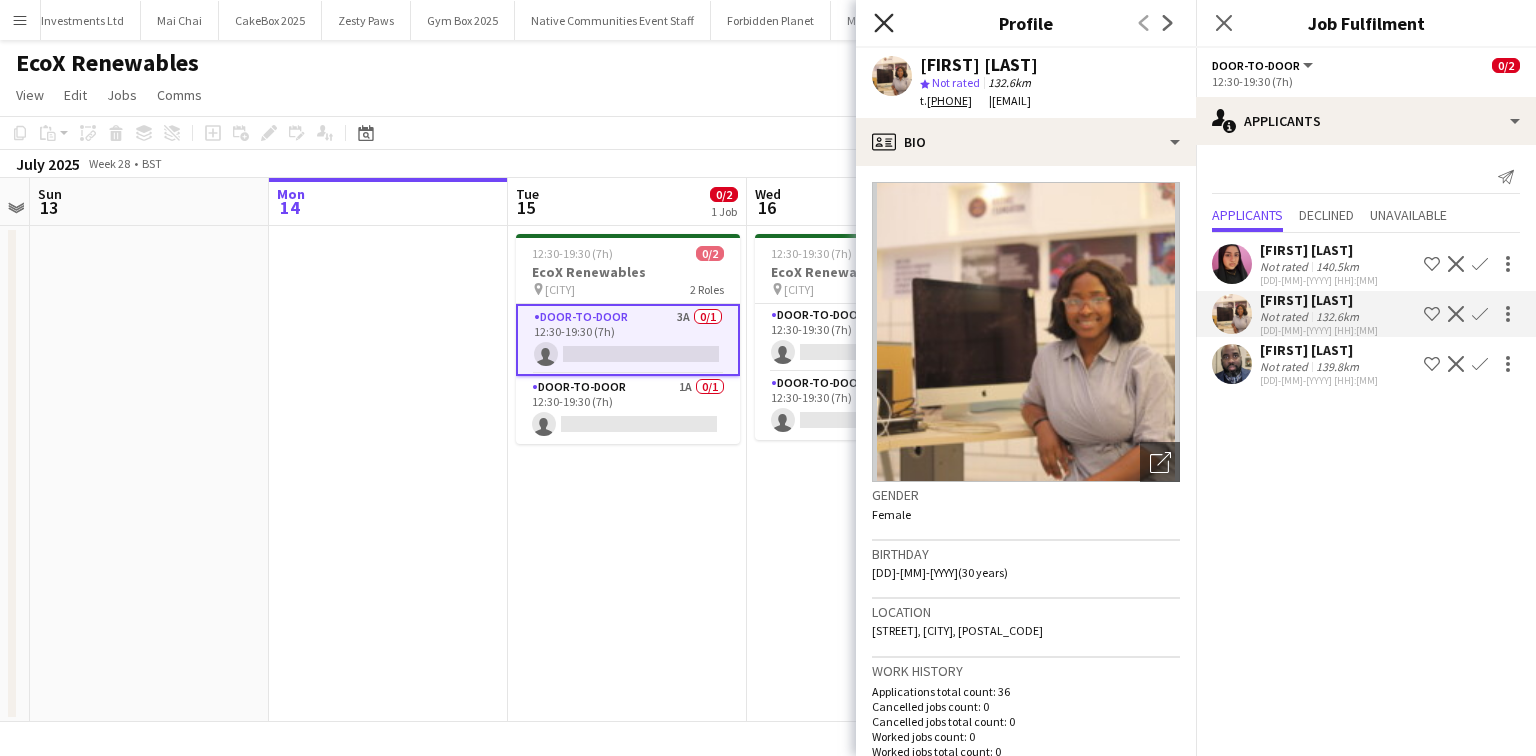 click on "Close pop-in" 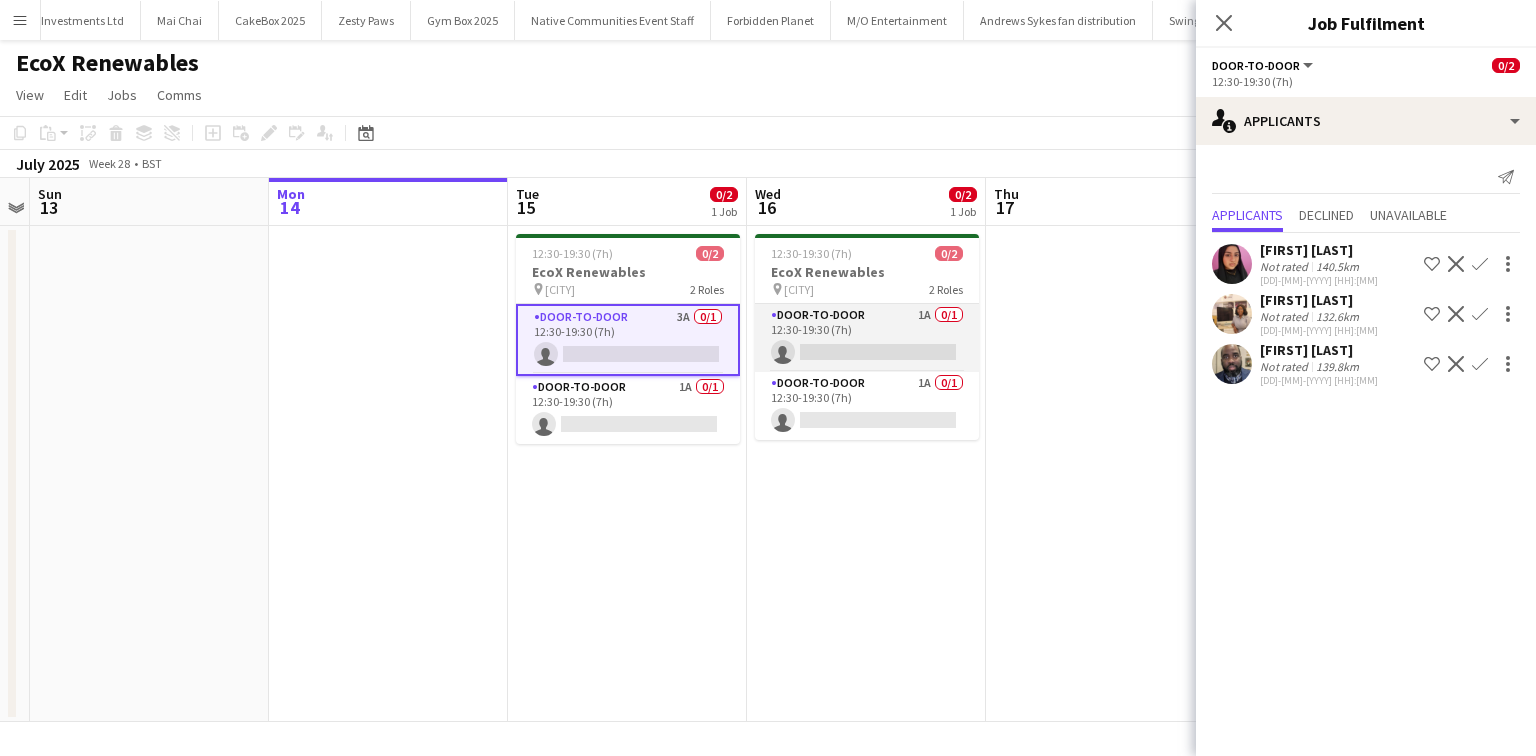 click on "Door-to-Door   1A   0/1   12:30-19:30 (7h)
single-neutral-actions" at bounding box center (867, 338) 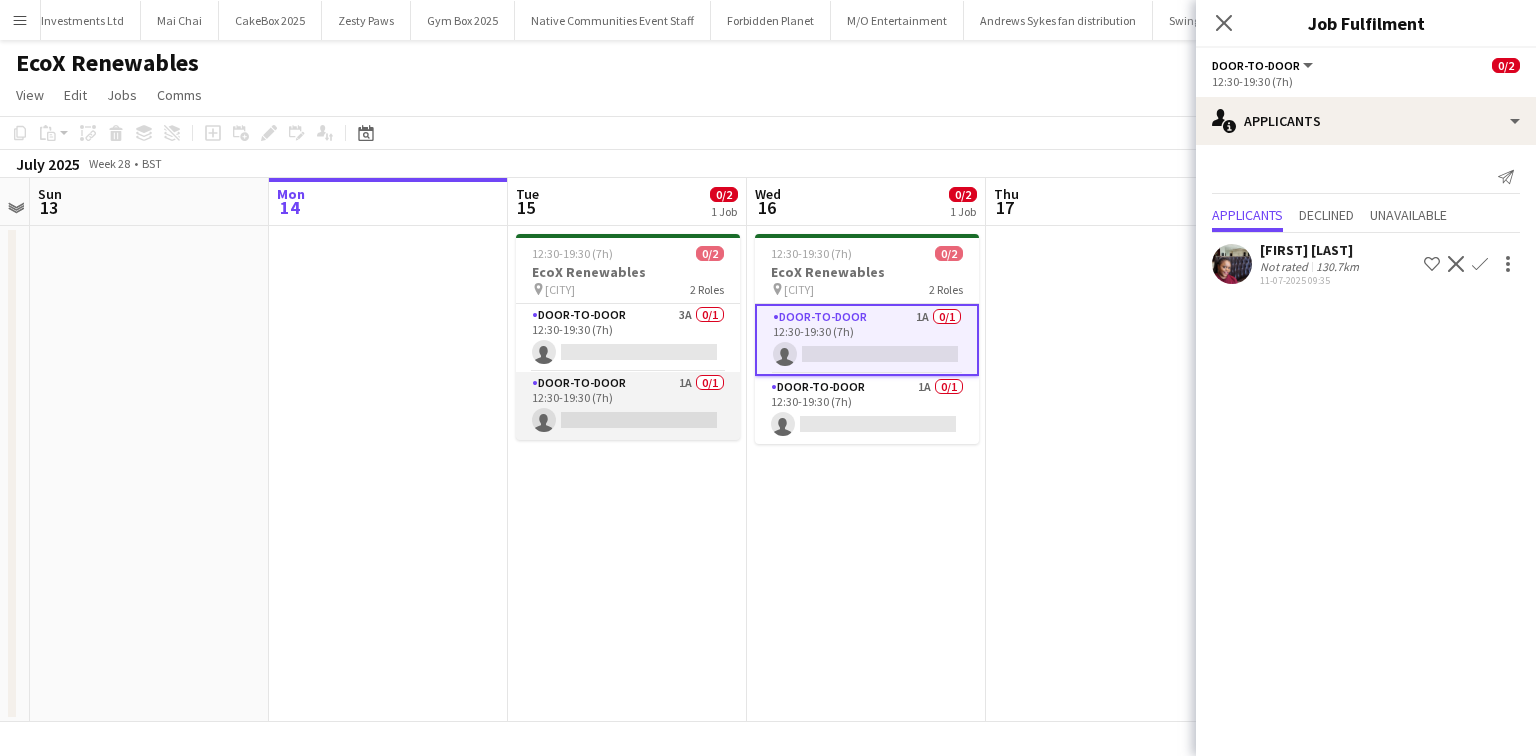 click on "Door-to-Door   1A   0/1   12:30-19:30 (7h)
single-neutral-actions" at bounding box center [628, 406] 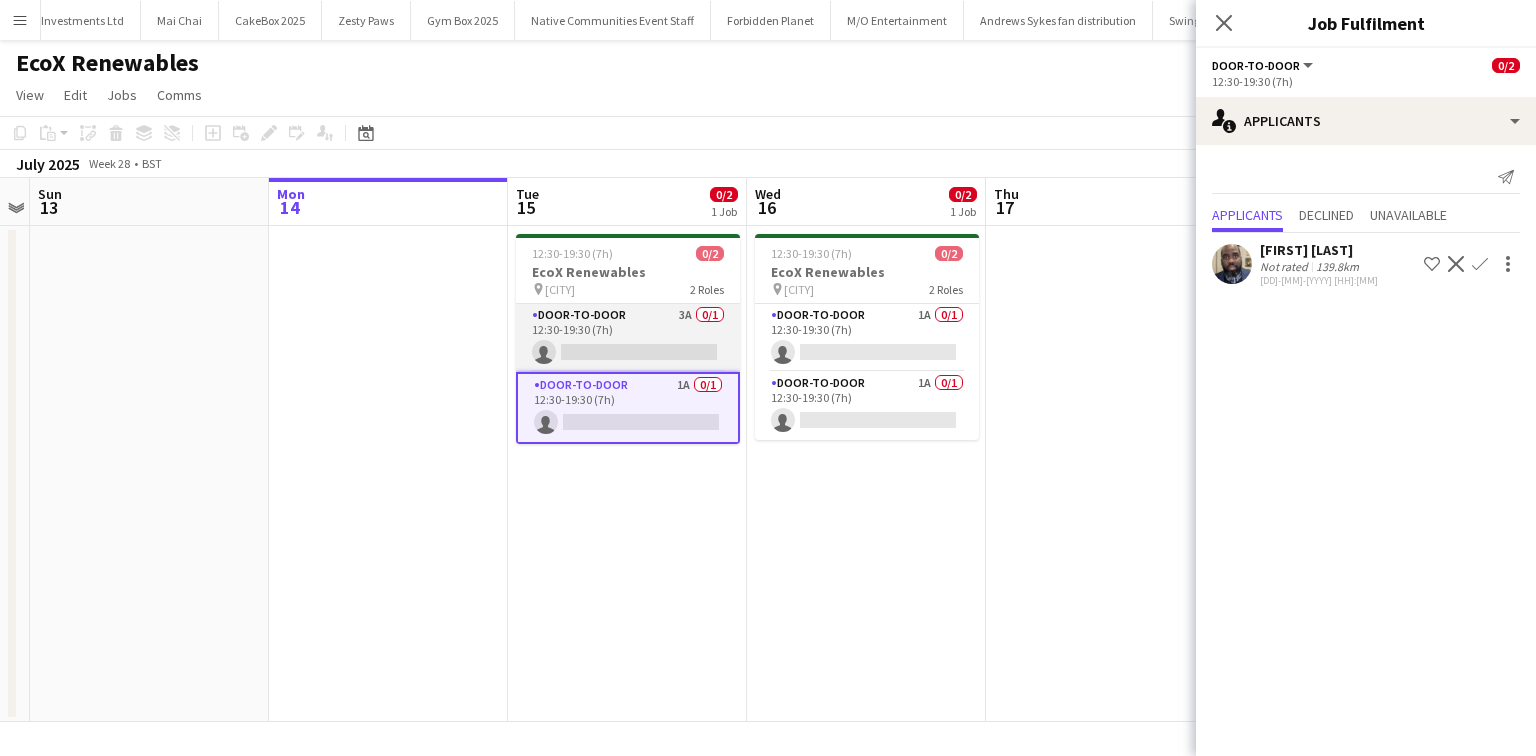 click on "Door-to-Door   3A   0/1   12:30-19:30 (7h)
single-neutral-actions" at bounding box center (628, 338) 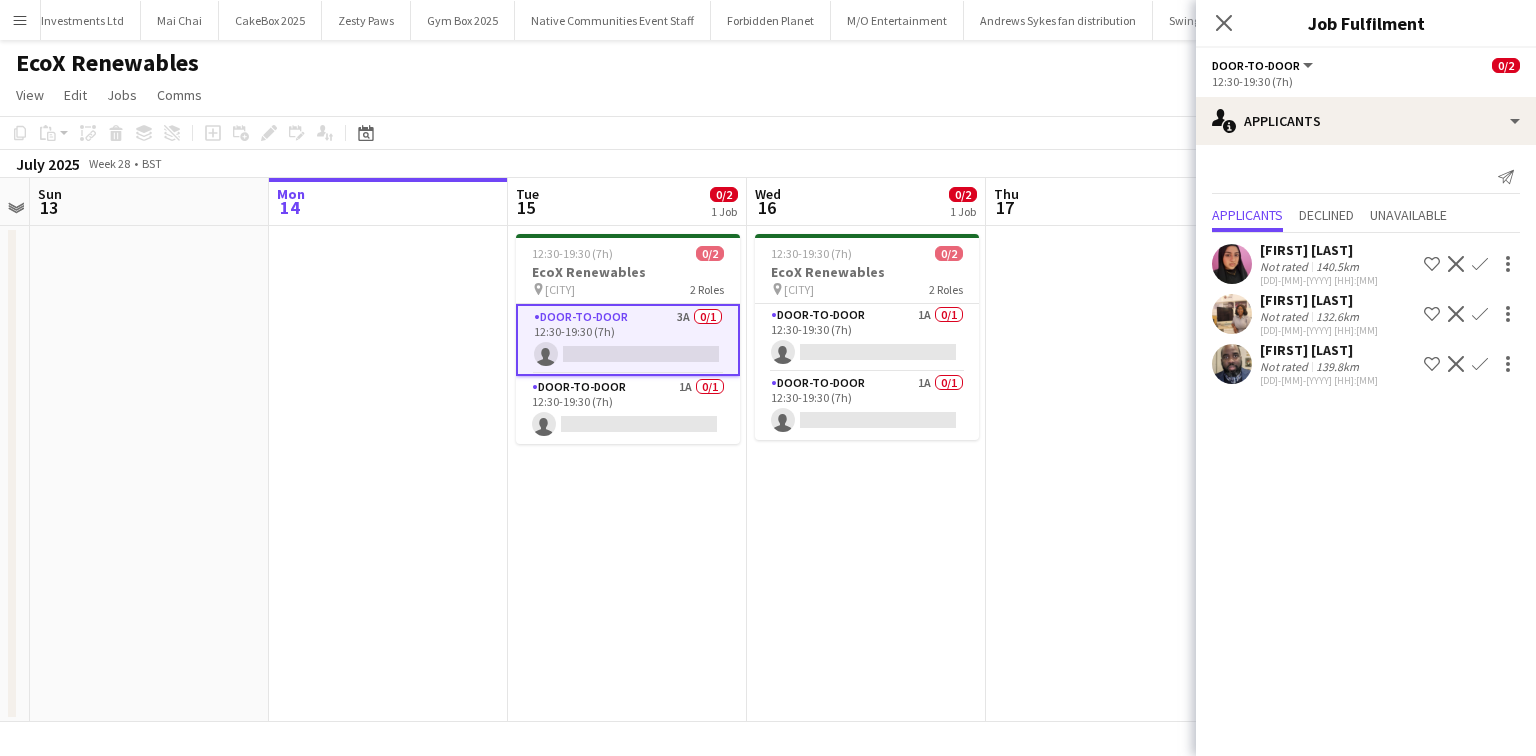 click on "Not rated" at bounding box center [1286, 366] 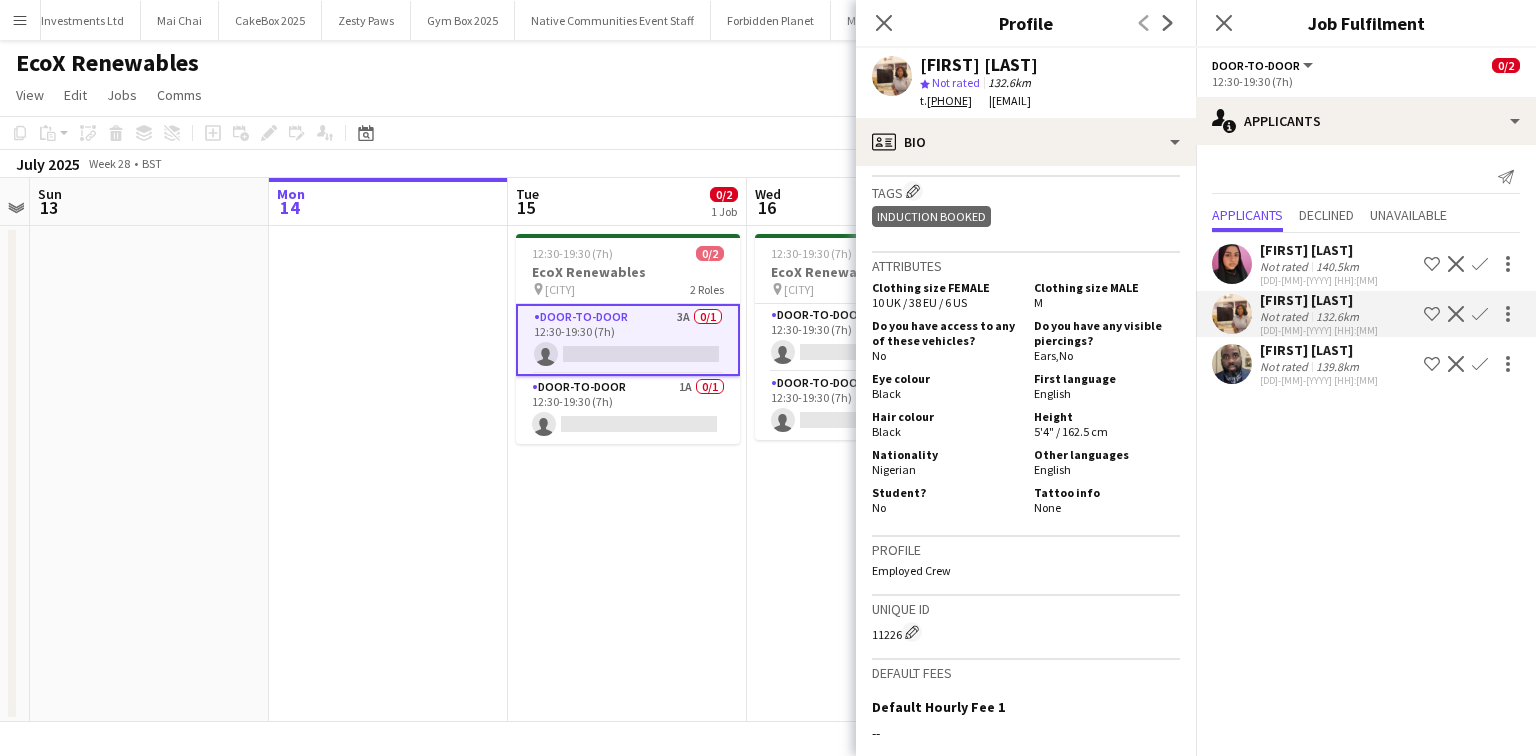 scroll, scrollTop: 598, scrollLeft: 0, axis: vertical 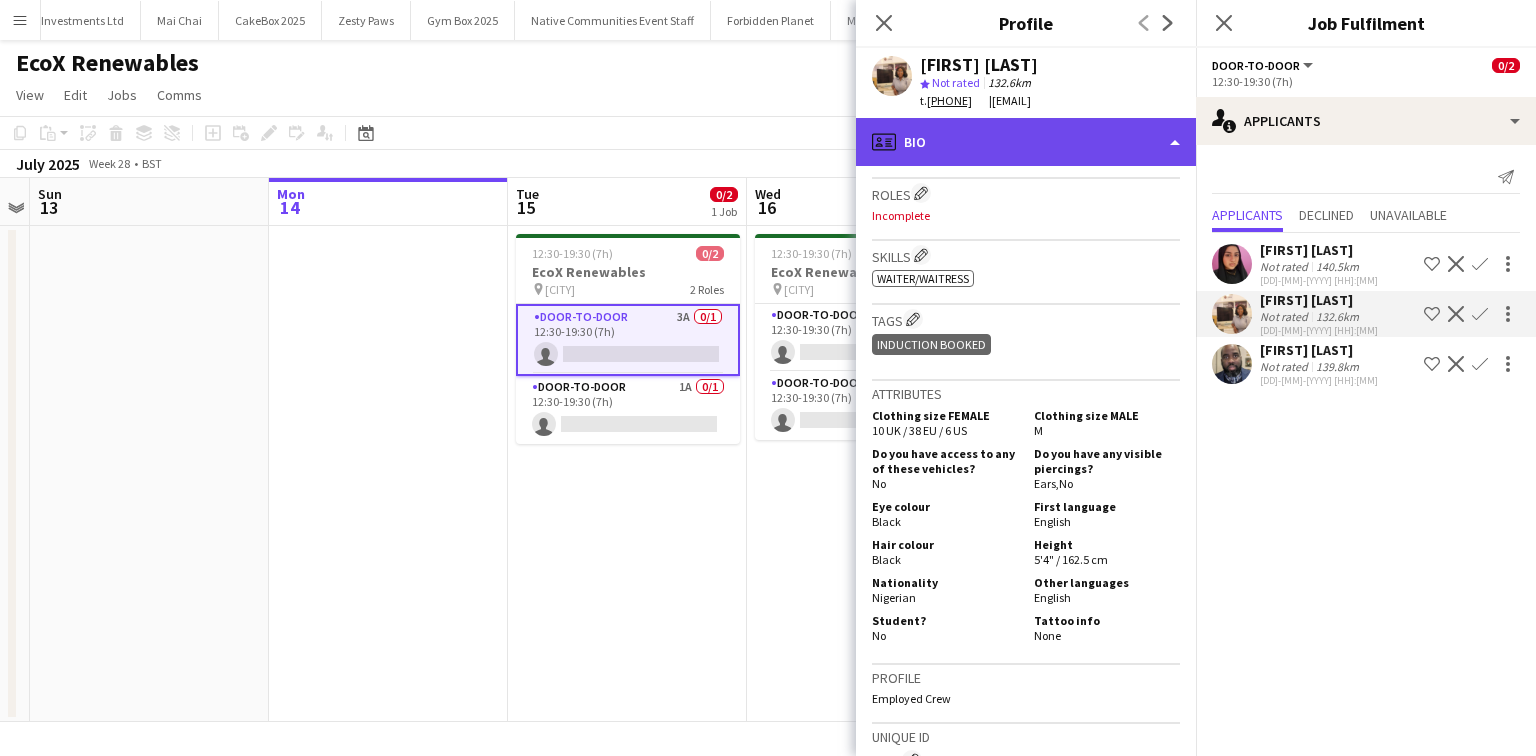 click on "profile
Bio" 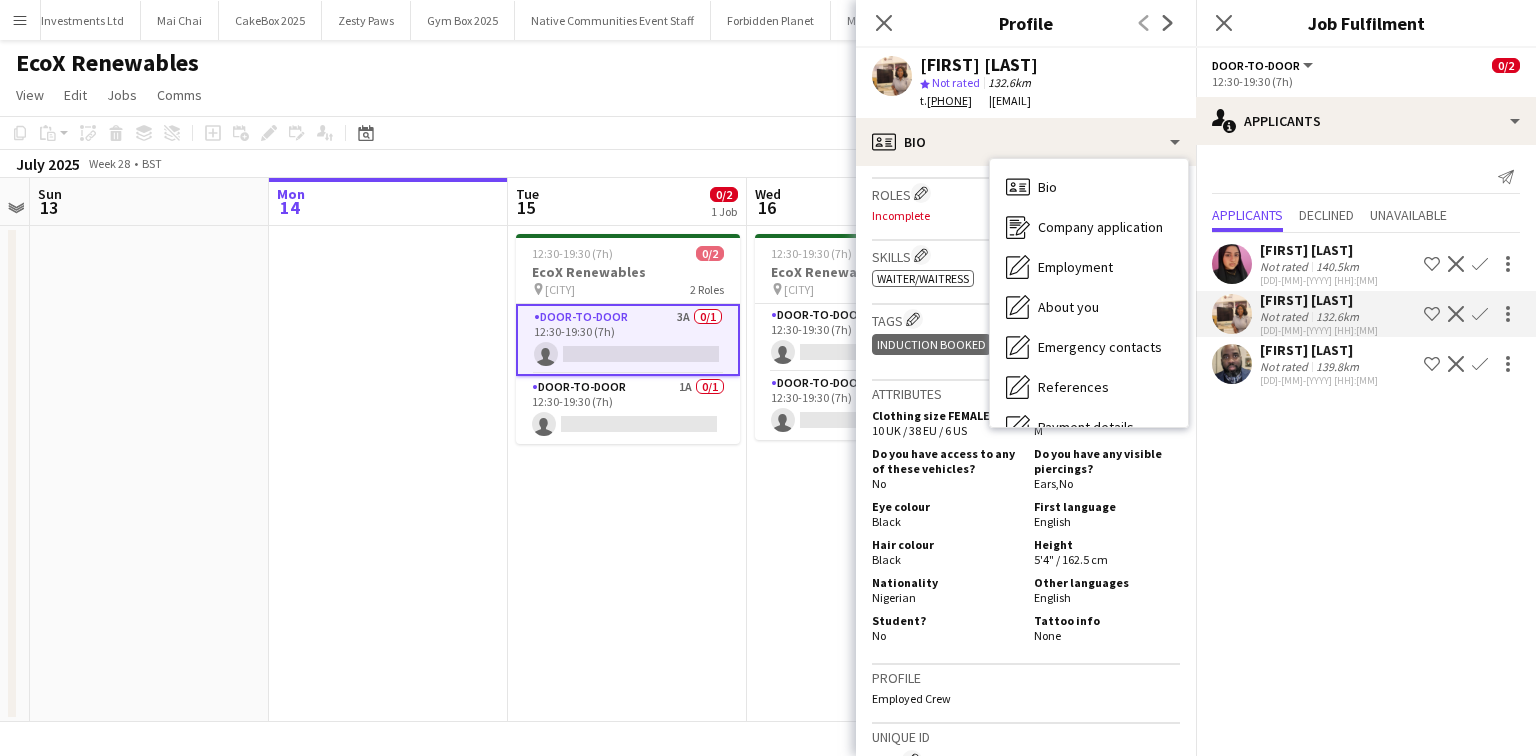 click on "Tags
Edit crew company tags
Induction booked" 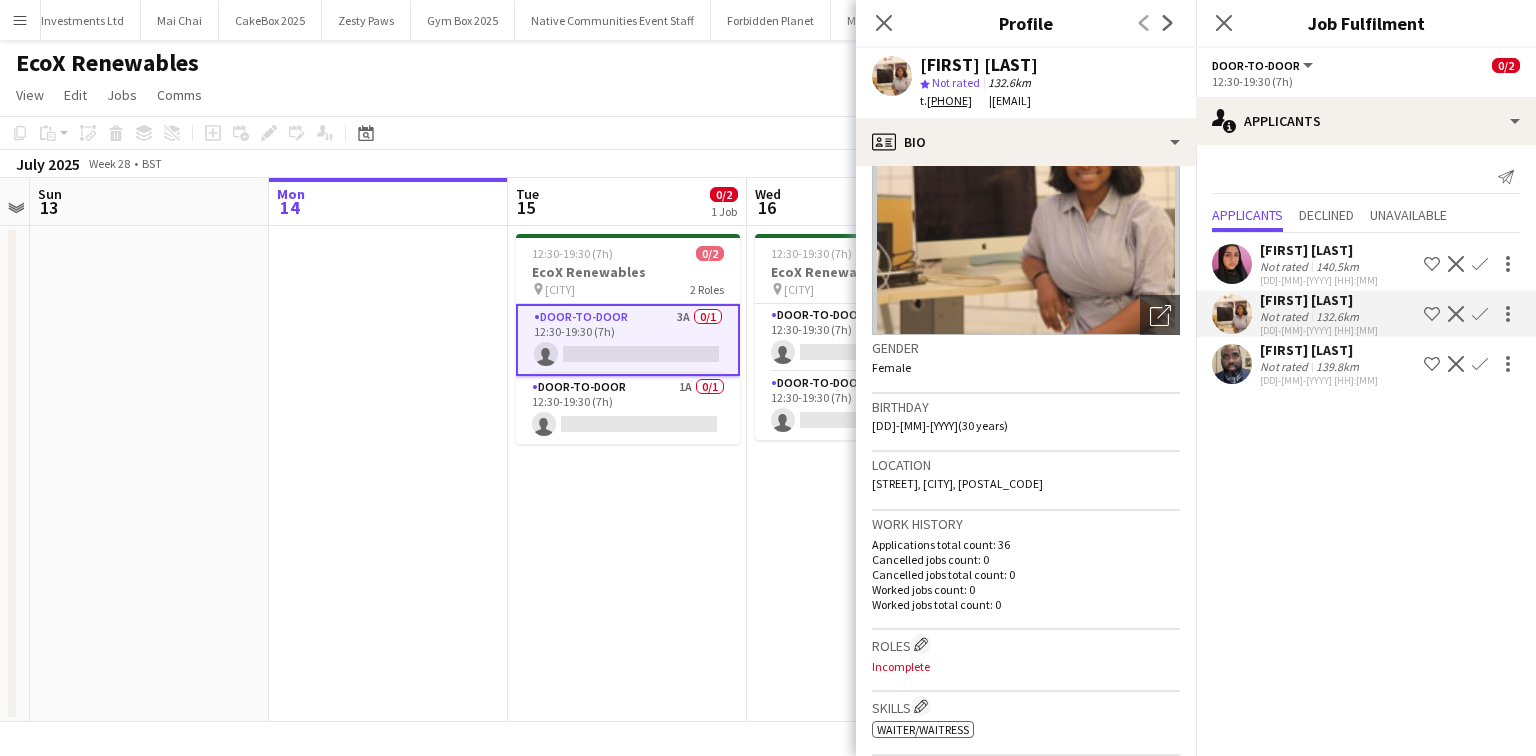 scroll, scrollTop: 118, scrollLeft: 0, axis: vertical 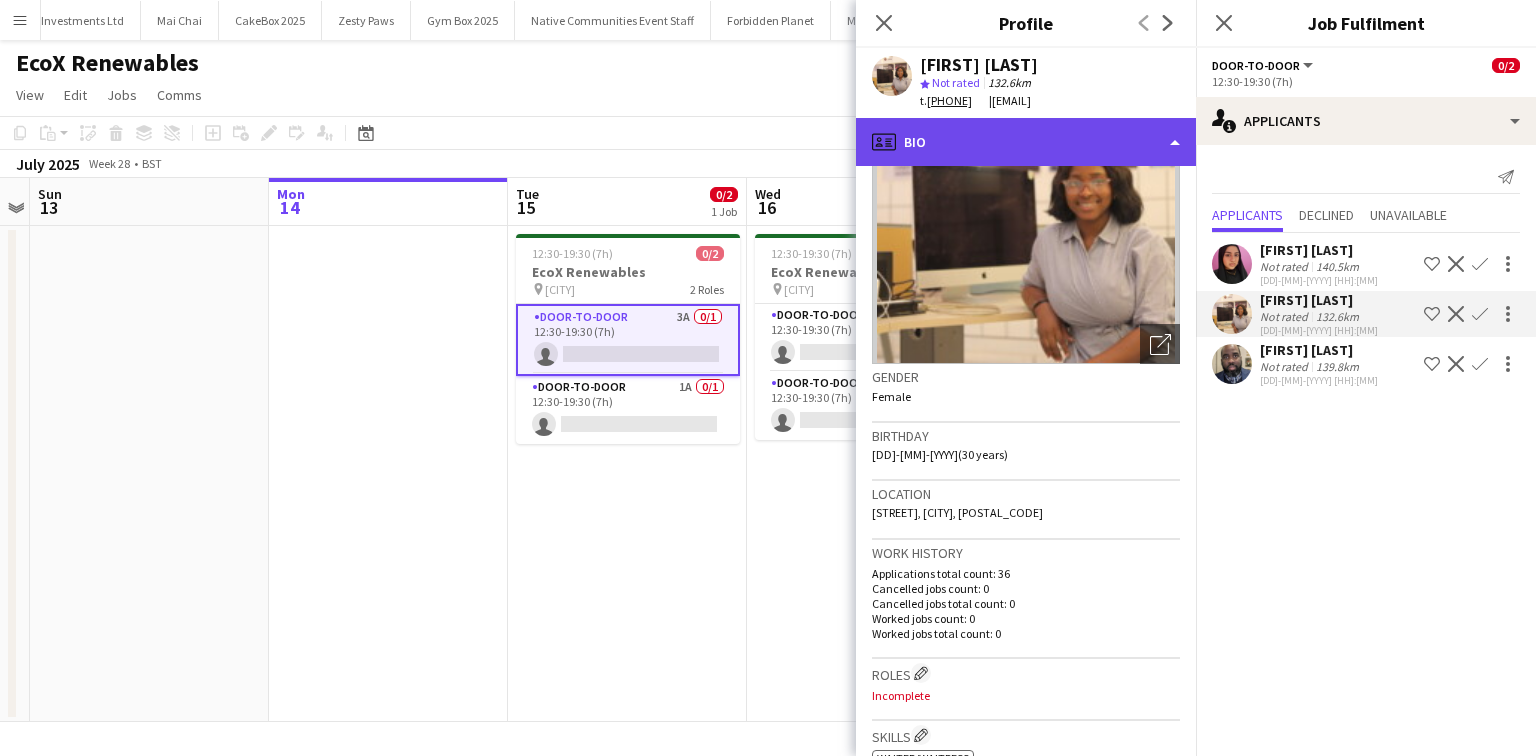 click on "profile
Bio" 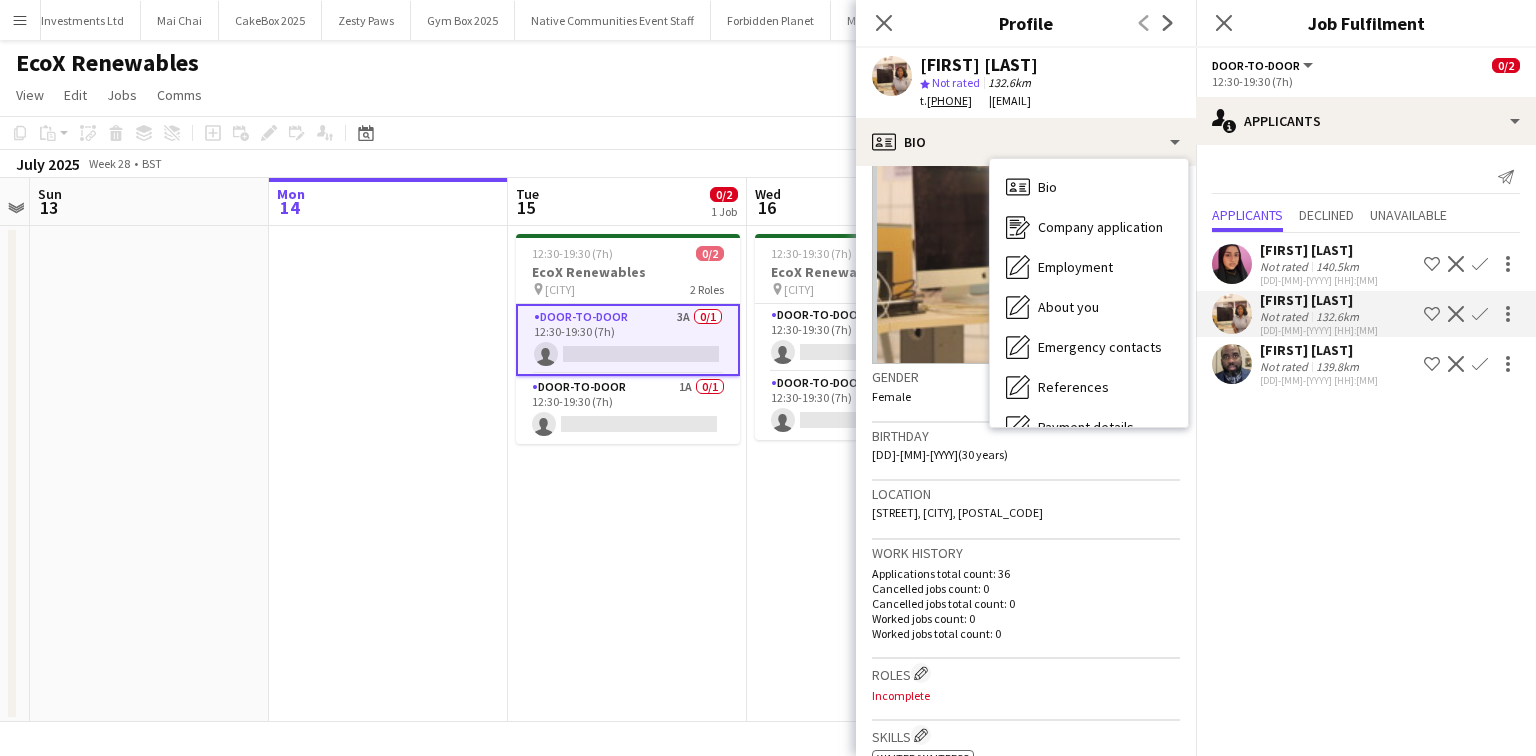 click on "Close pop-in" 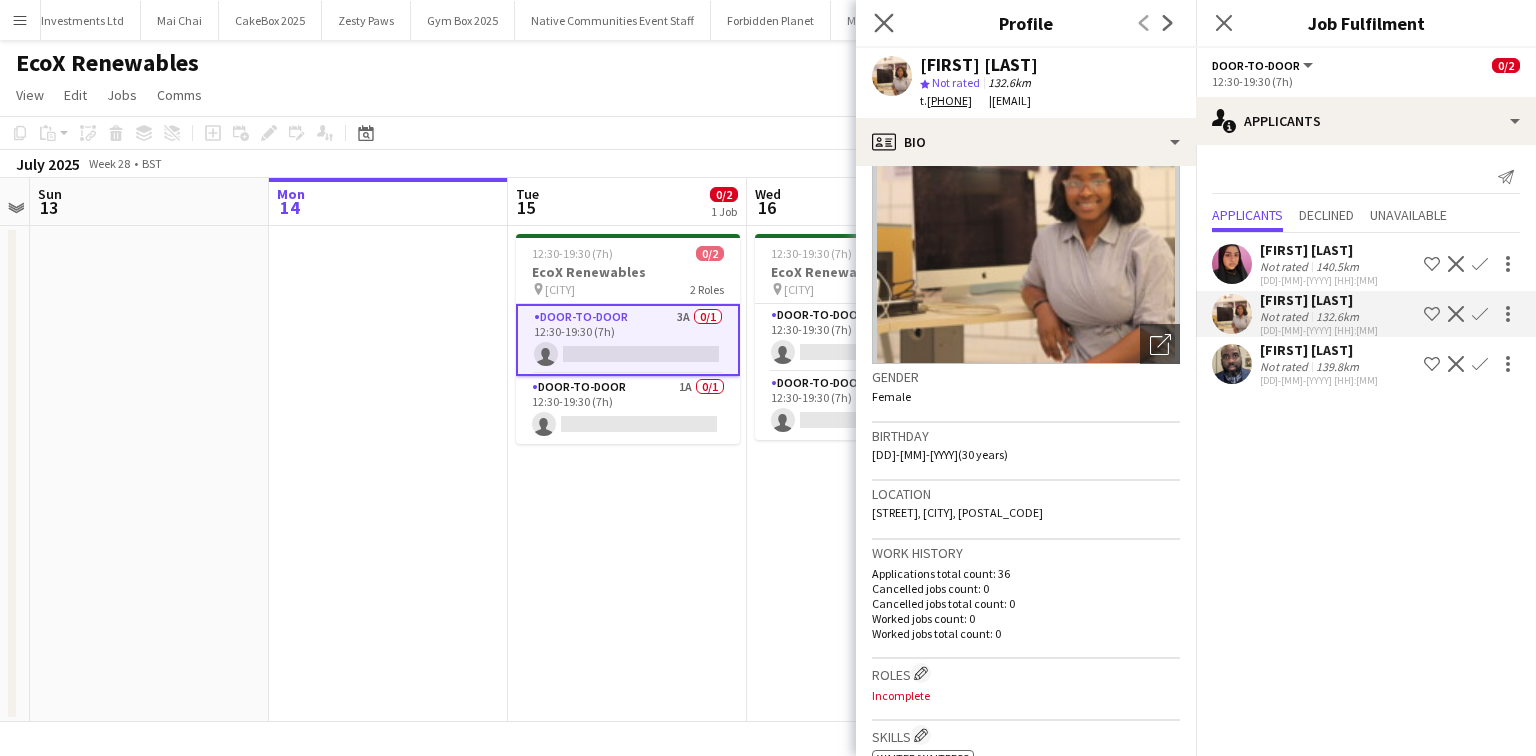 click on "Close pop-in" 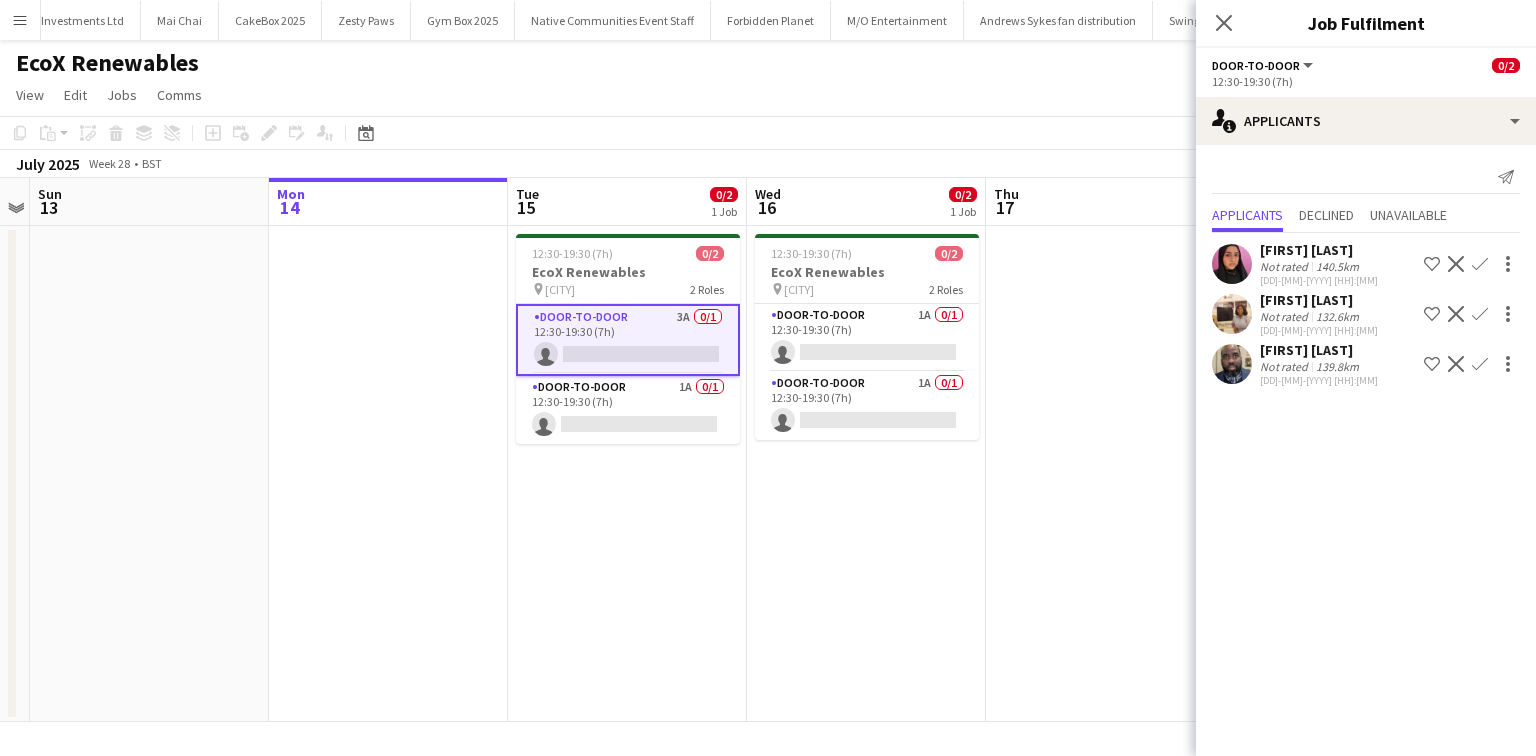 click on "[FIRST] [LAST]" at bounding box center (1319, 300) 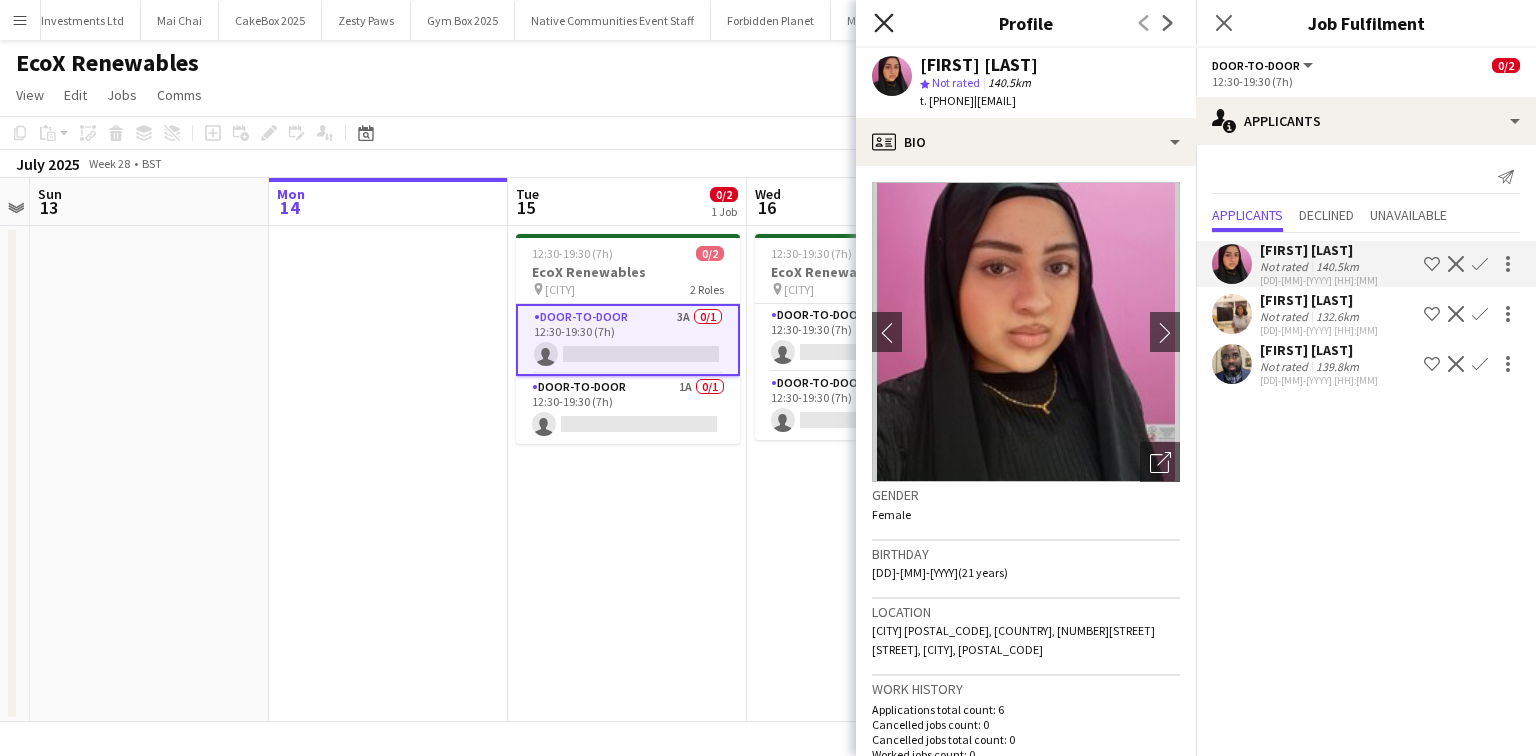 click on "Close pop-in" 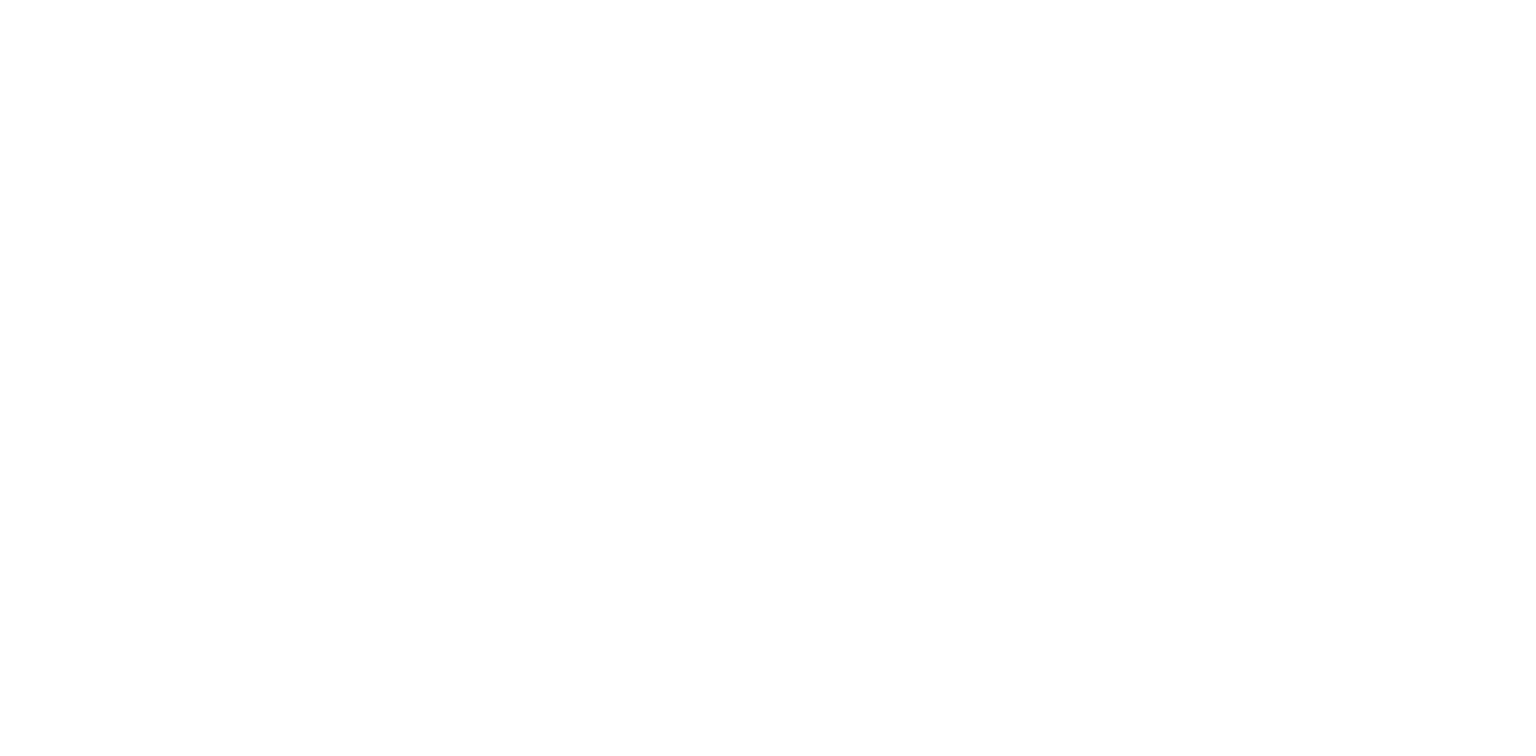 scroll, scrollTop: 0, scrollLeft: 0, axis: both 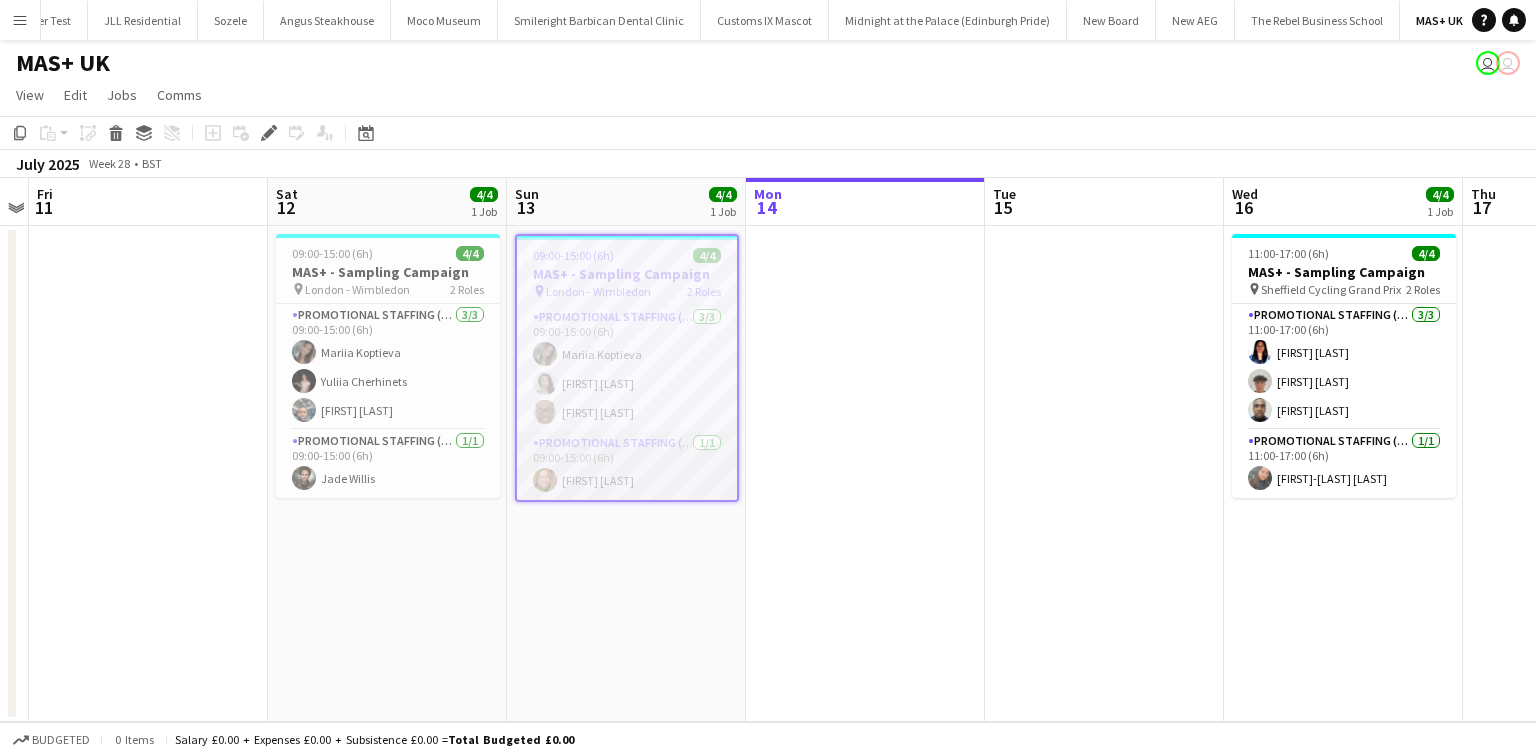 click on "Promotional Staffing (Team Leader)   1/1   09:00-15:00 (6h)
[FIRST] [LAST]" at bounding box center (627, 466) 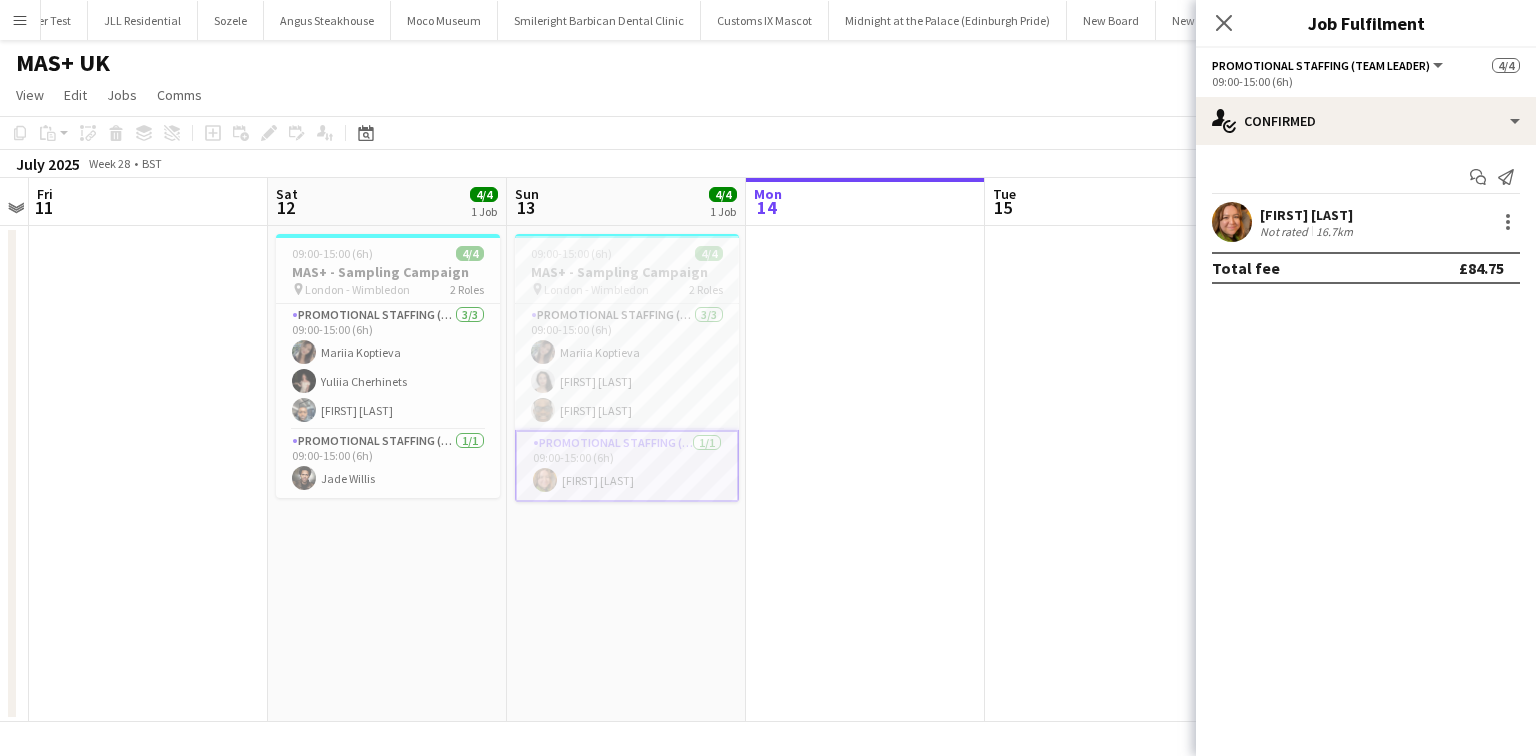 click on "16.7km" at bounding box center [1334, 231] 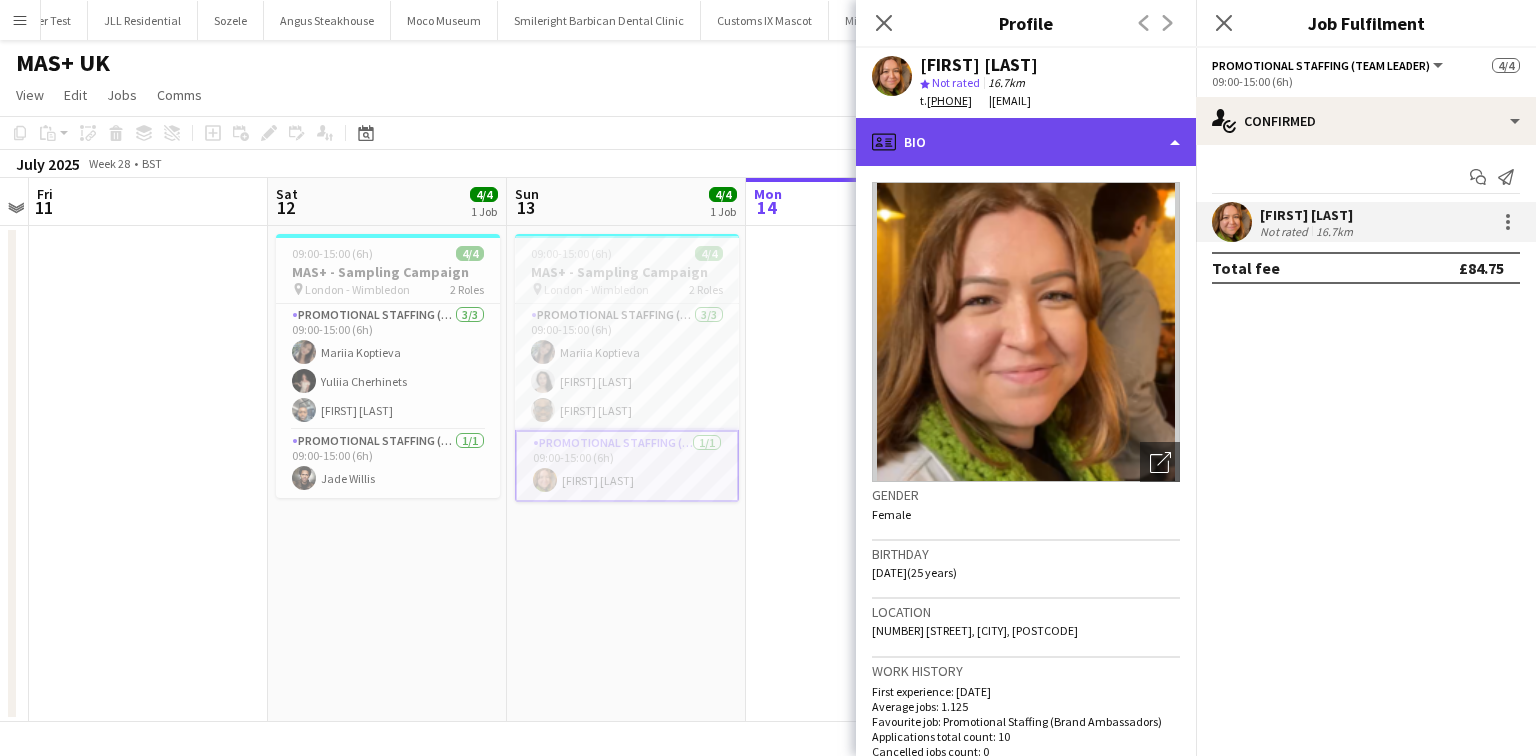click on "profile
Bio" 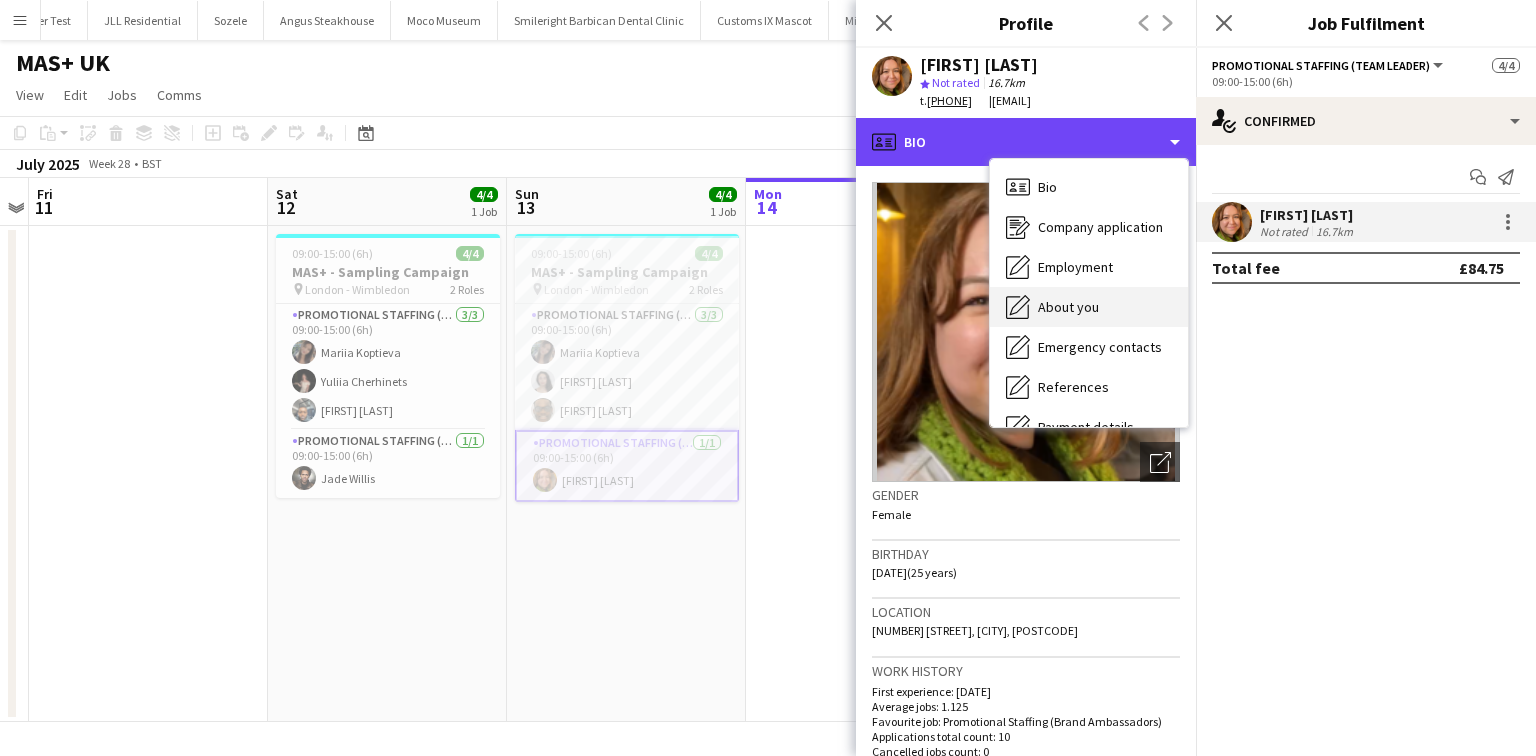 scroll, scrollTop: 168, scrollLeft: 0, axis: vertical 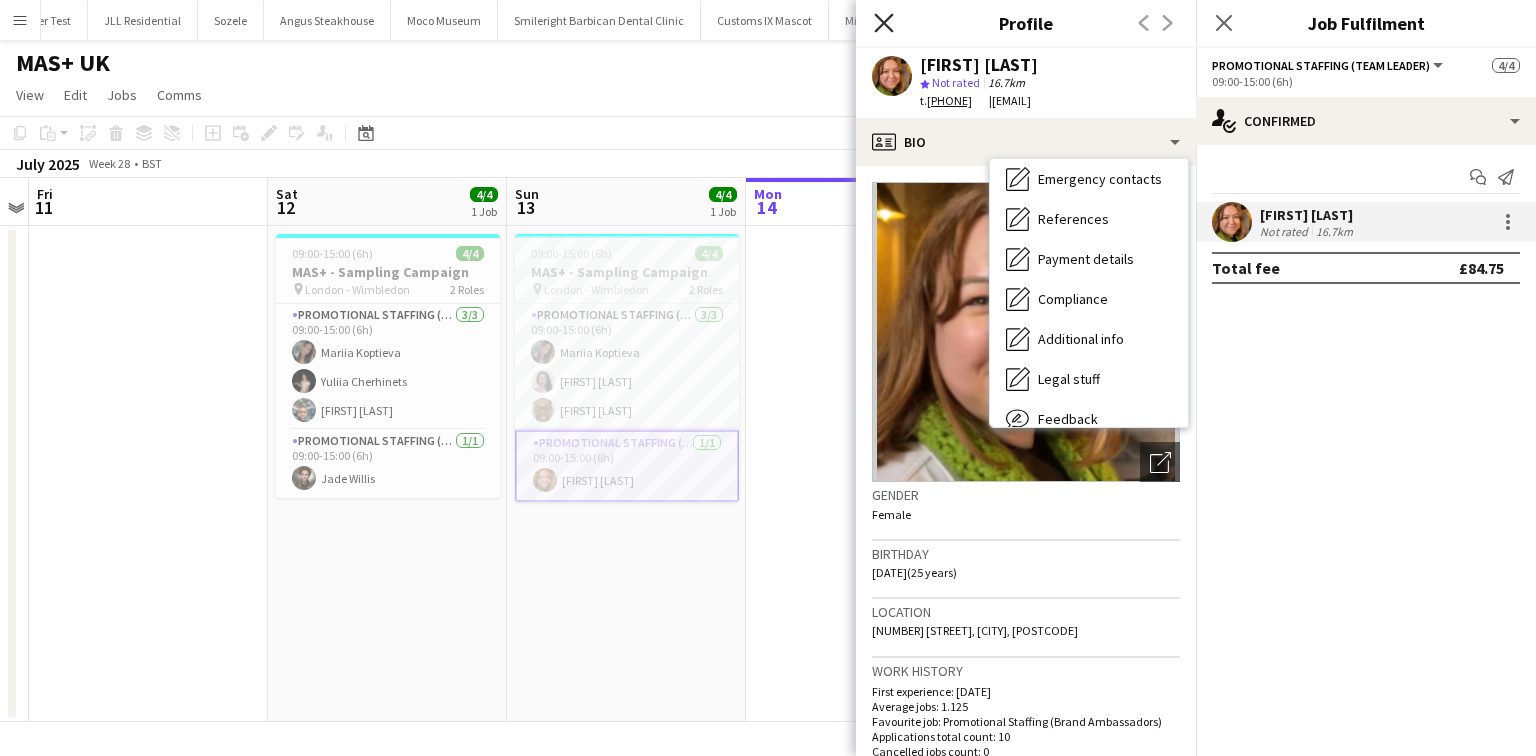 click on "Close pop-in" 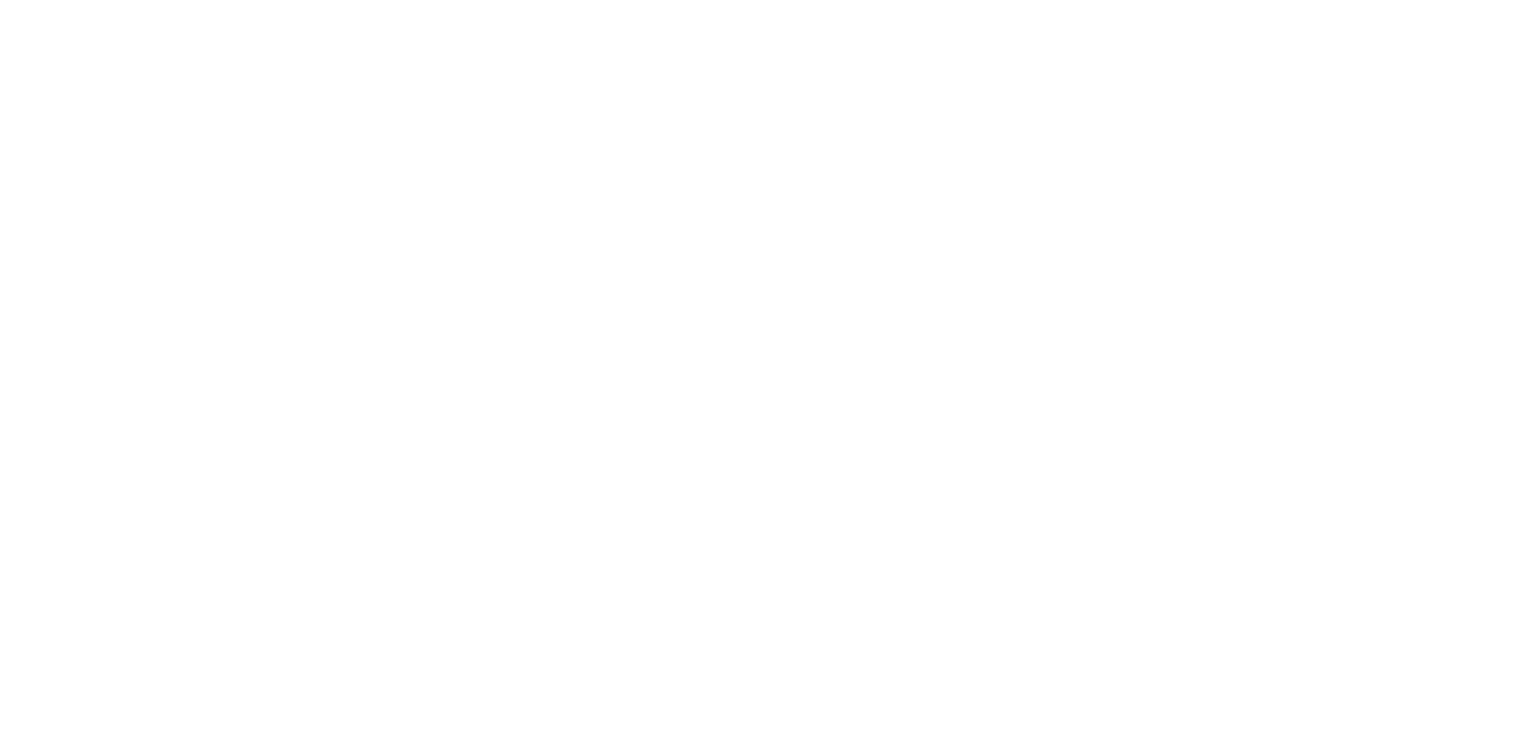 scroll, scrollTop: 0, scrollLeft: 0, axis: both 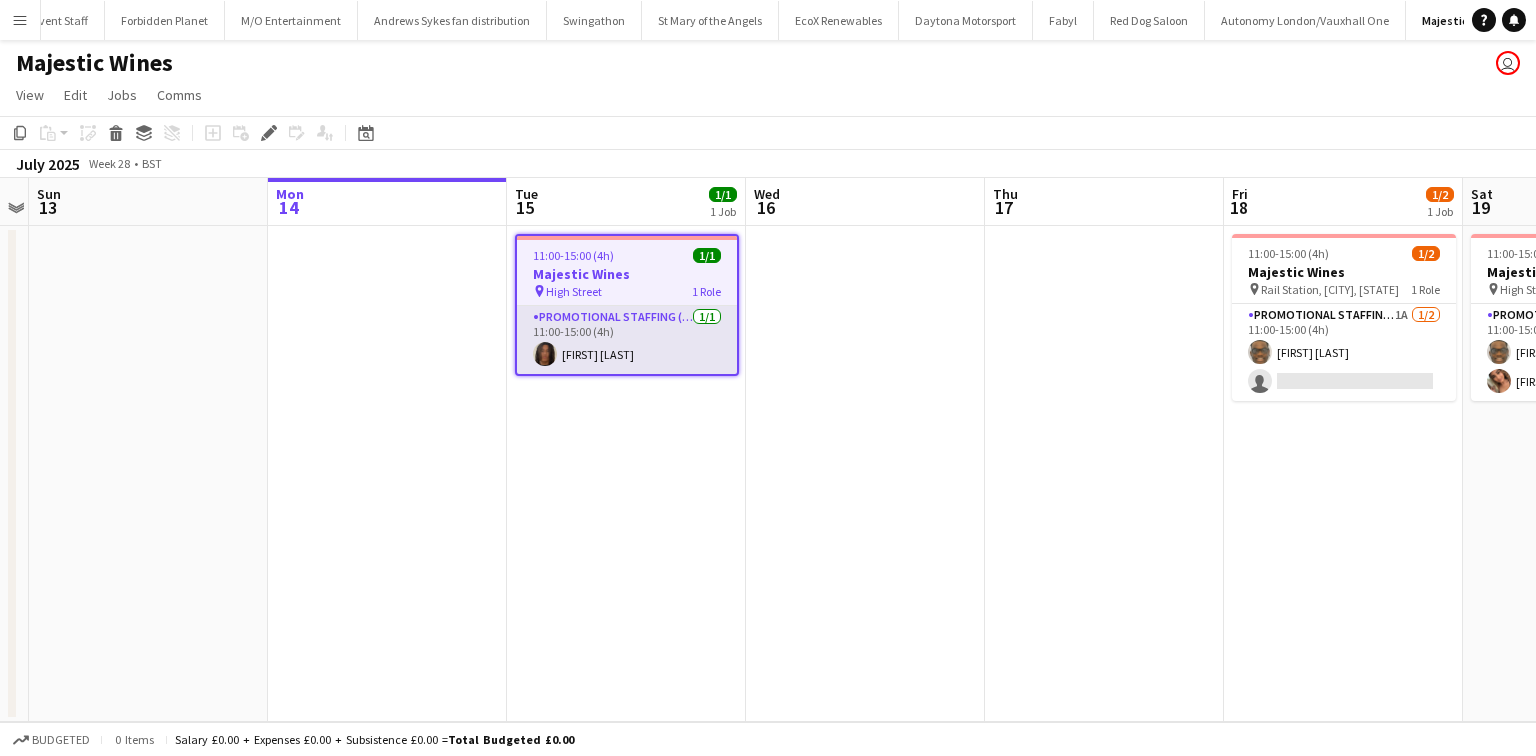 click on "Promotional Staffing (Brand Ambassadors)   1/1   [TIME]-[TIME] ([DURATION])
[FIRST] [LAST]" at bounding box center [627, 340] 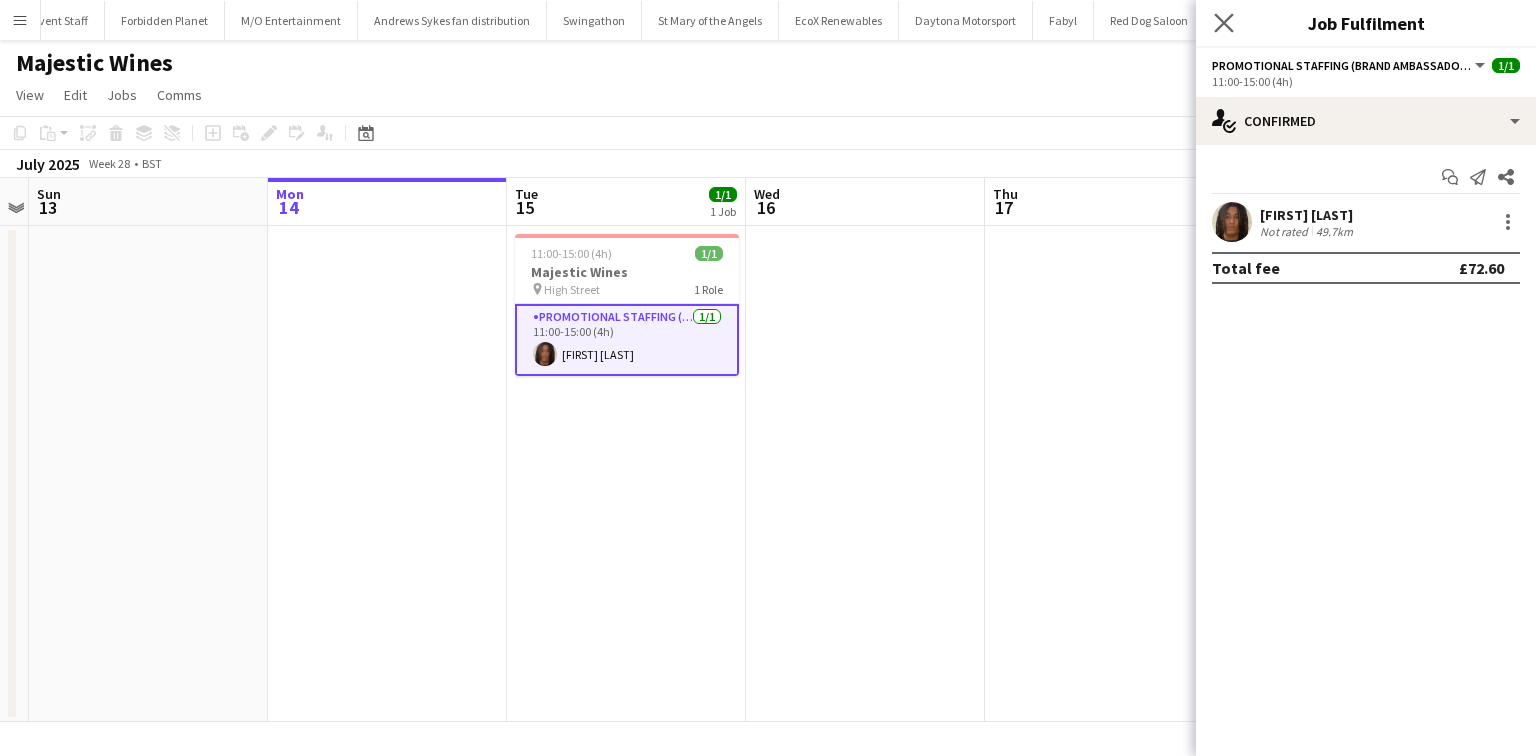 click on "Close pop-in" 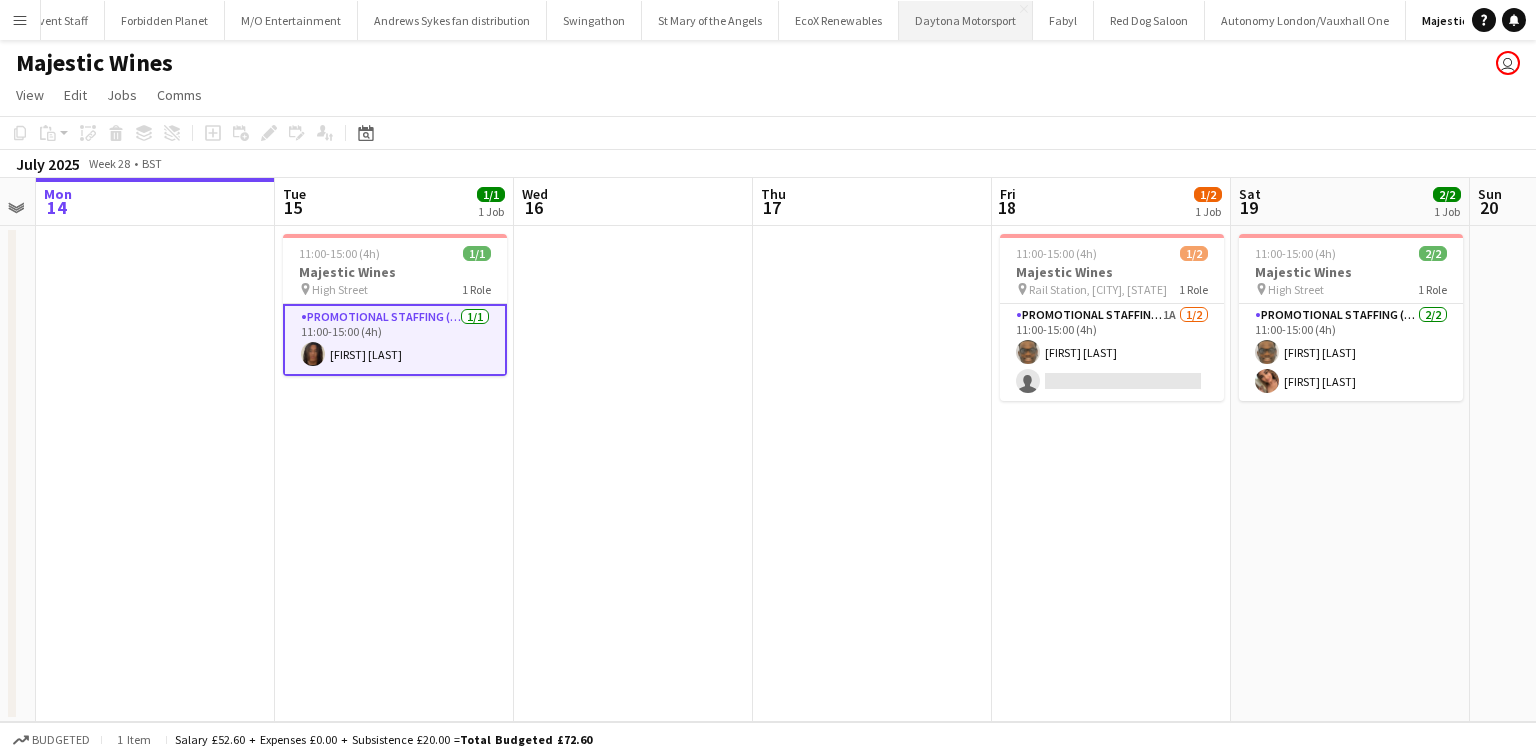 scroll, scrollTop: 0, scrollLeft: 927, axis: horizontal 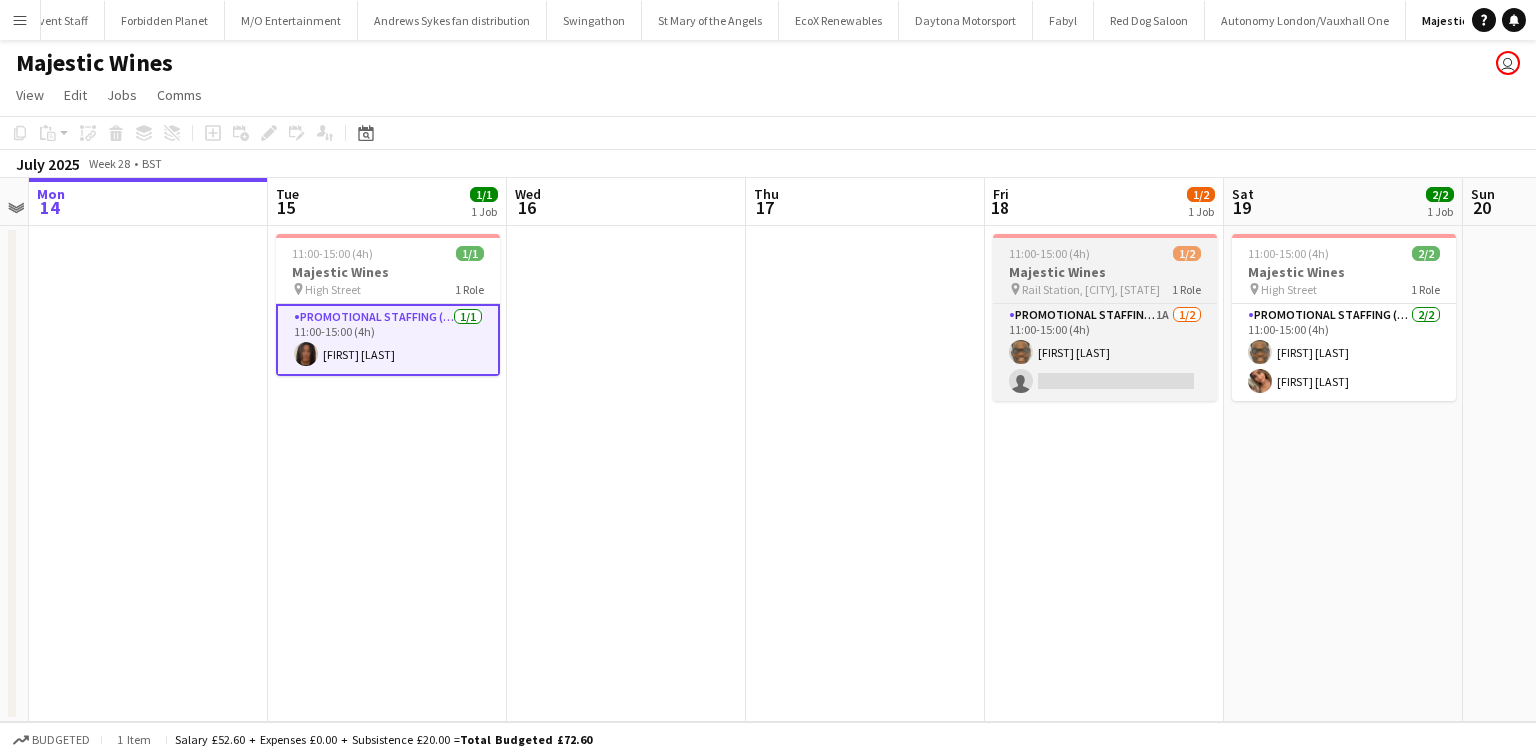 click on "Majestic Wines" at bounding box center (1105, 272) 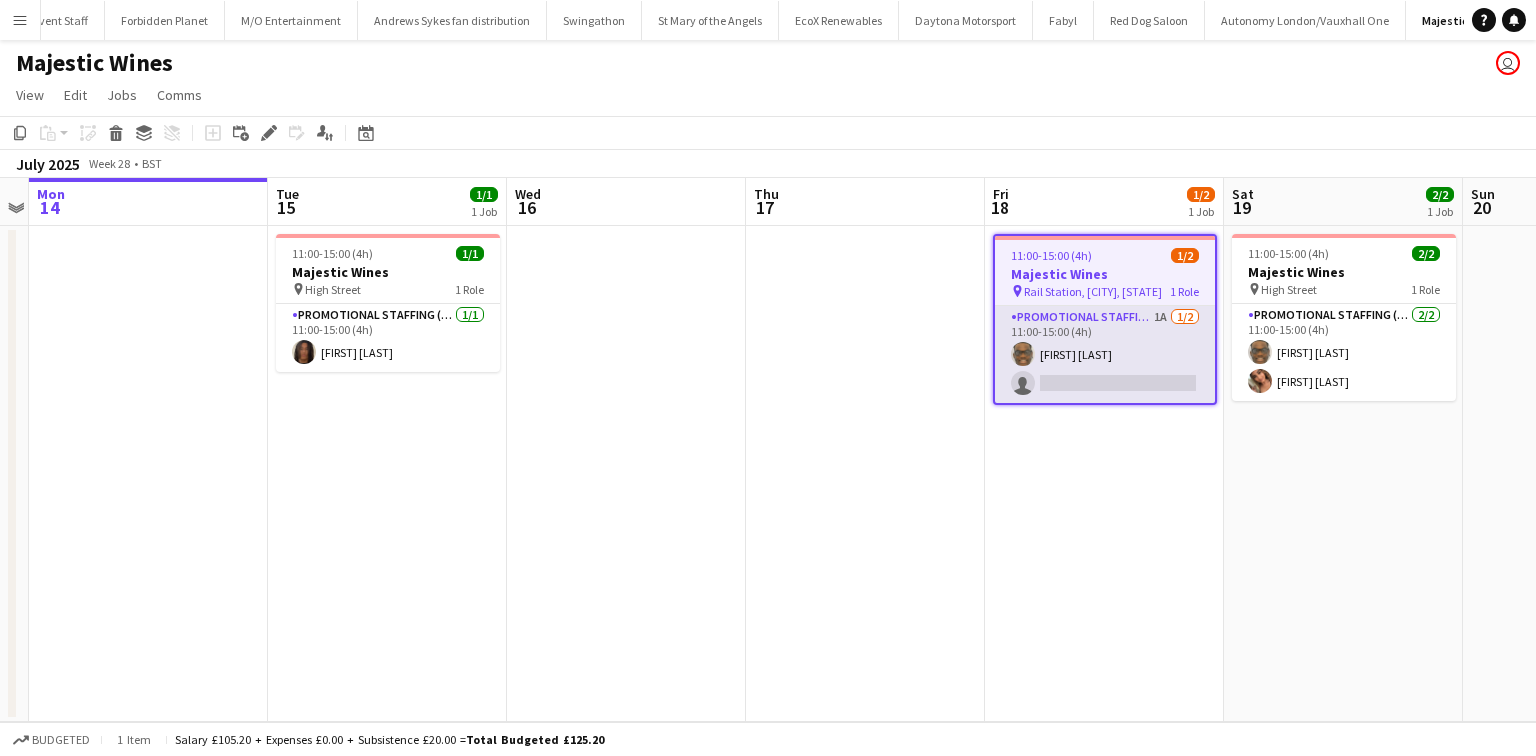 click on "Promotional Staffing (Brand Ambassadors)   1A   1/2   [TIME]-[TIME] ([DURATION])
[FIRST] [LAST]
single-neutral-actions" at bounding box center [1105, 354] 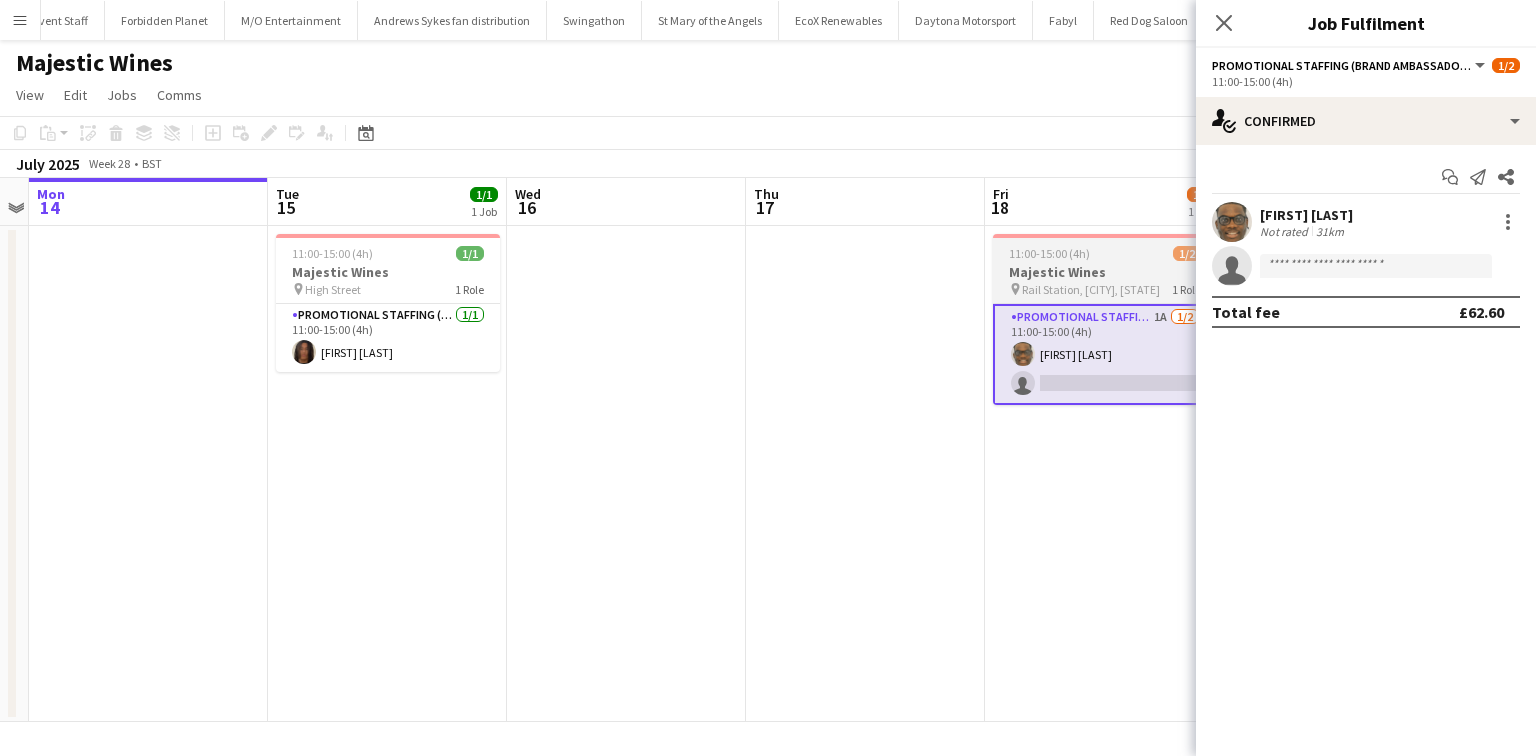 click on "Majestic Wines" at bounding box center (1105, 272) 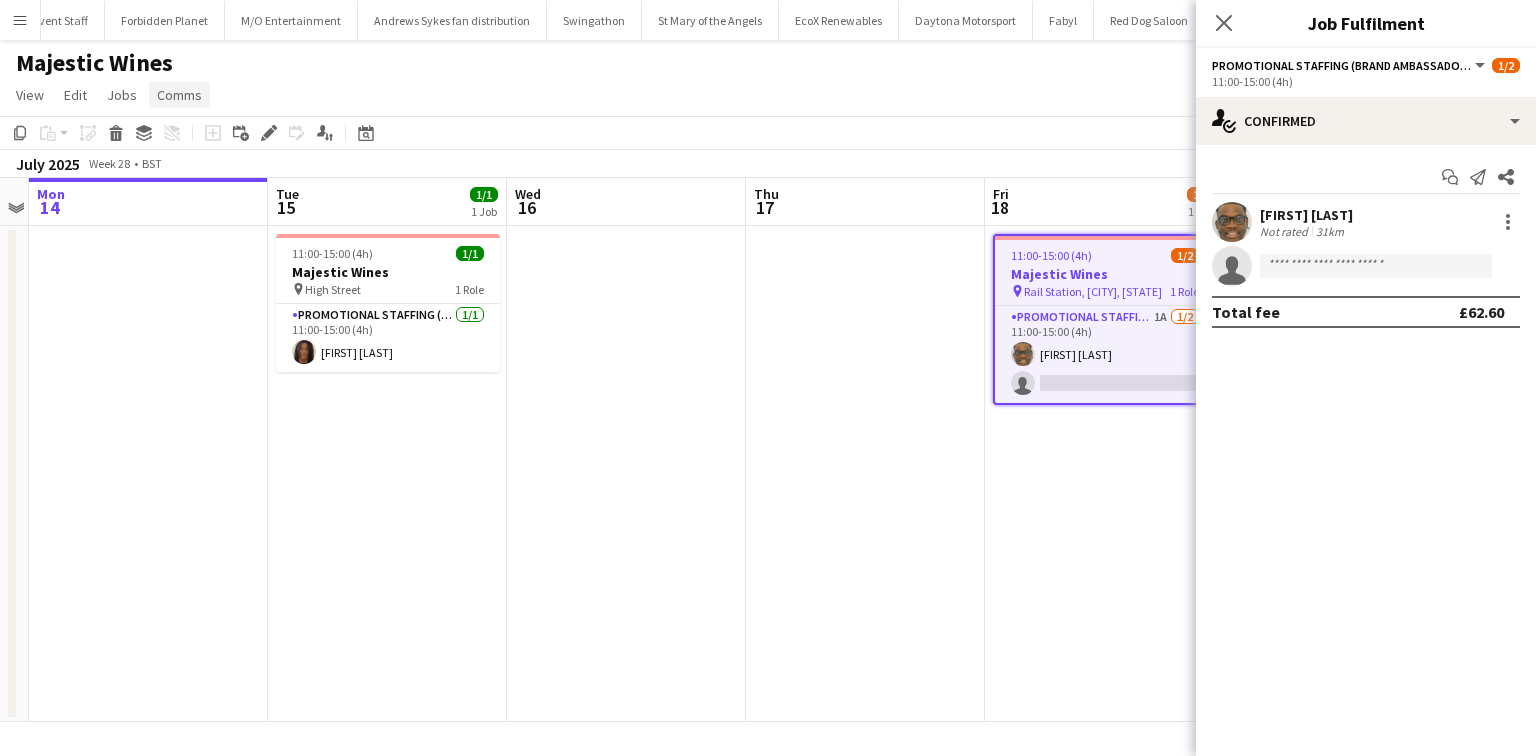 click on "Comms" 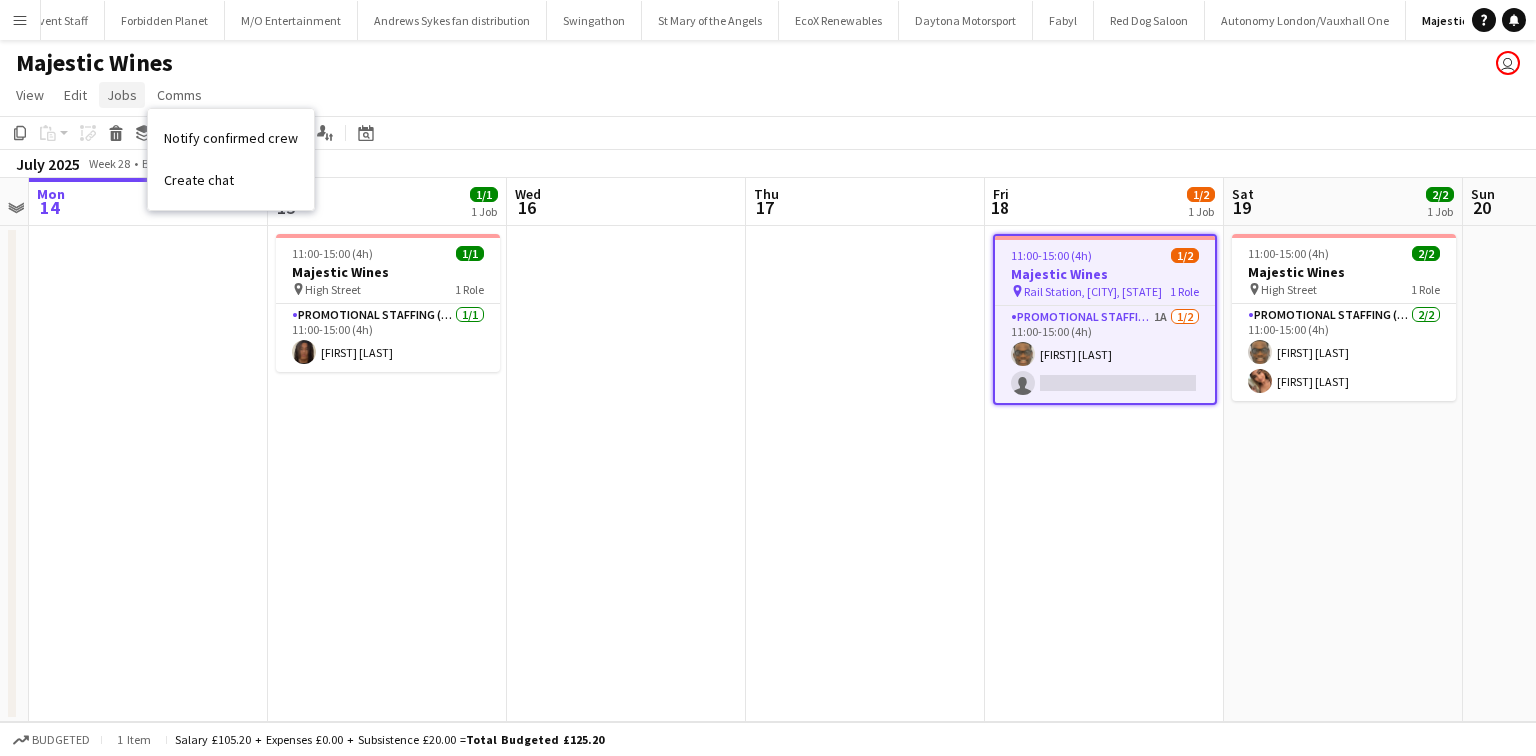 click on "Jobs" 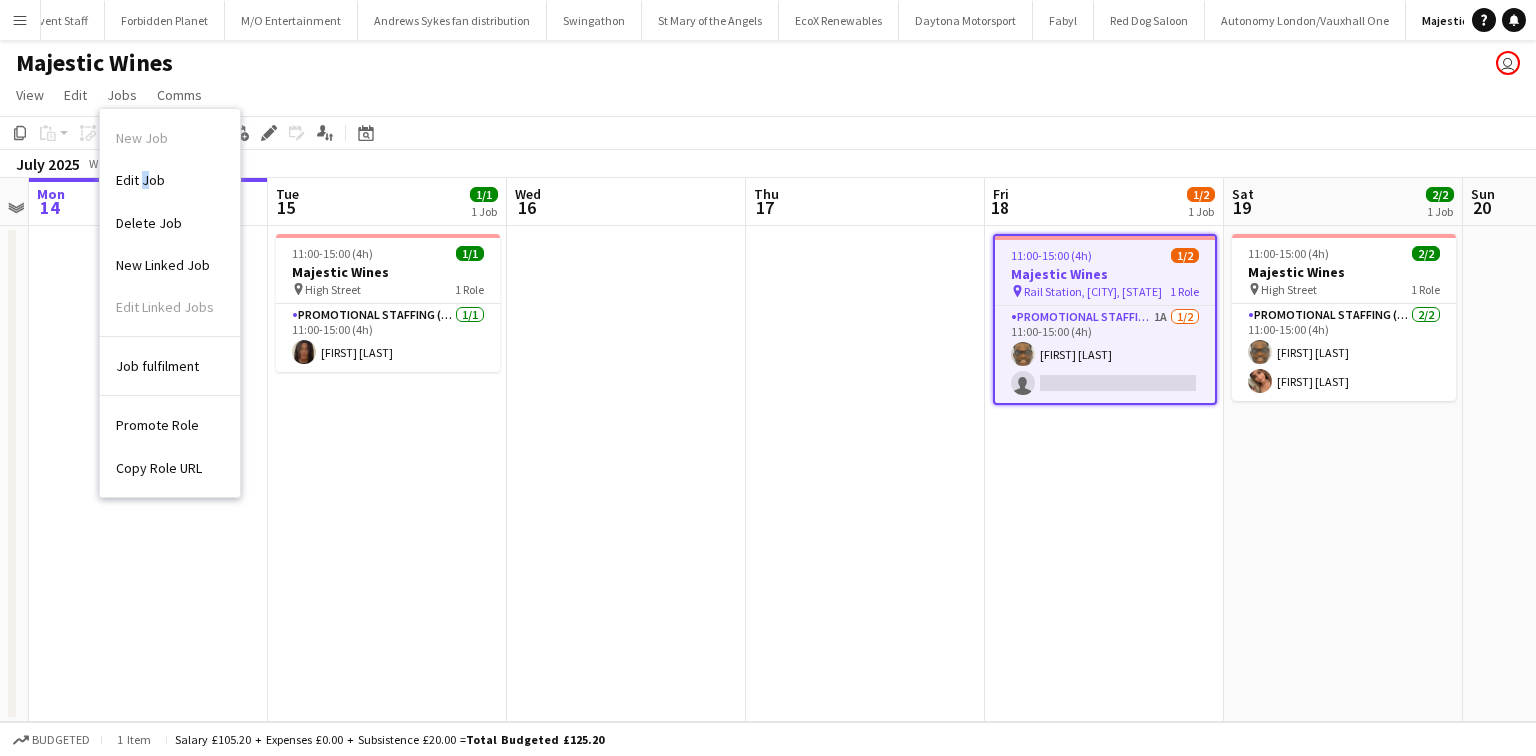 click on "Edit Job" at bounding box center (140, 180) 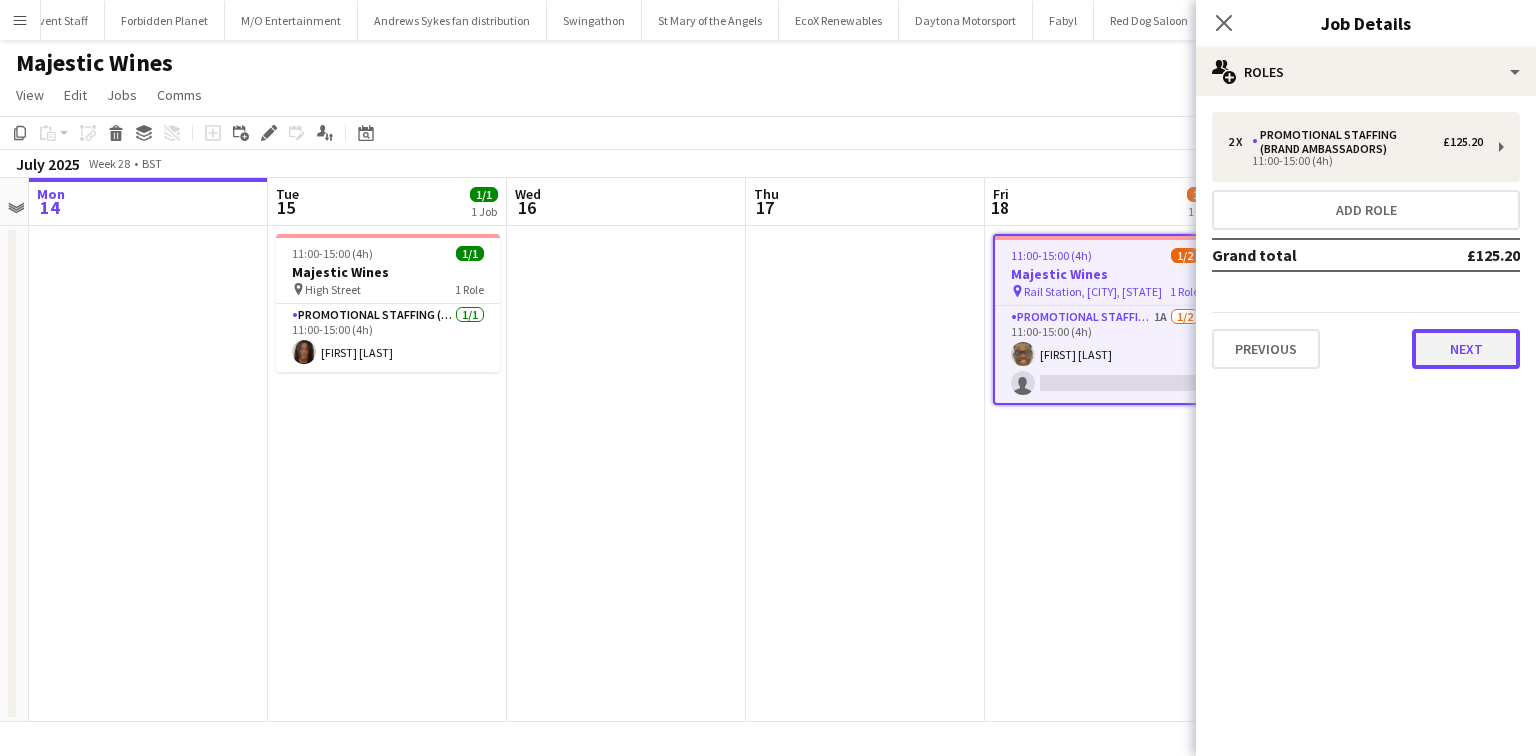 click on "Next" at bounding box center [1466, 349] 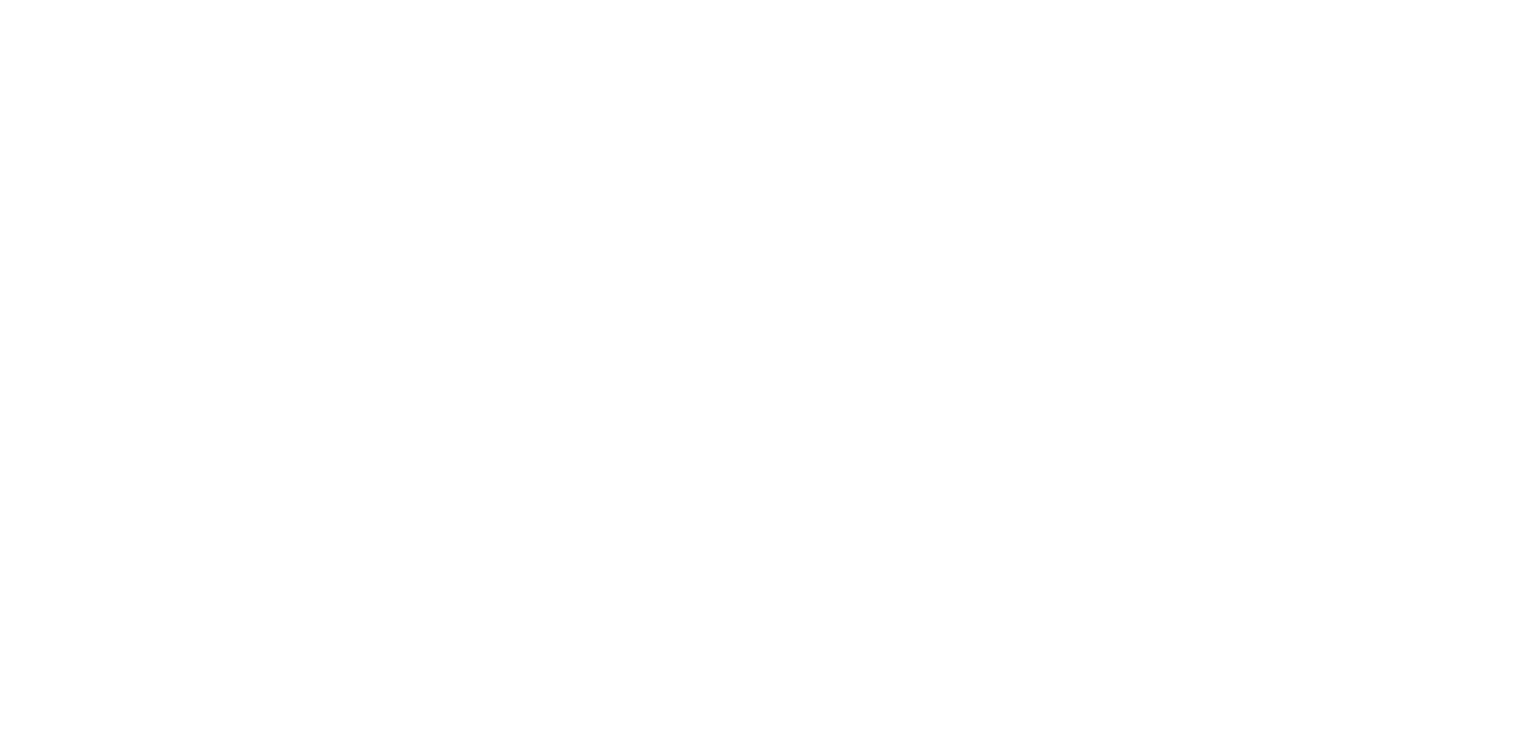 scroll, scrollTop: 0, scrollLeft: 0, axis: both 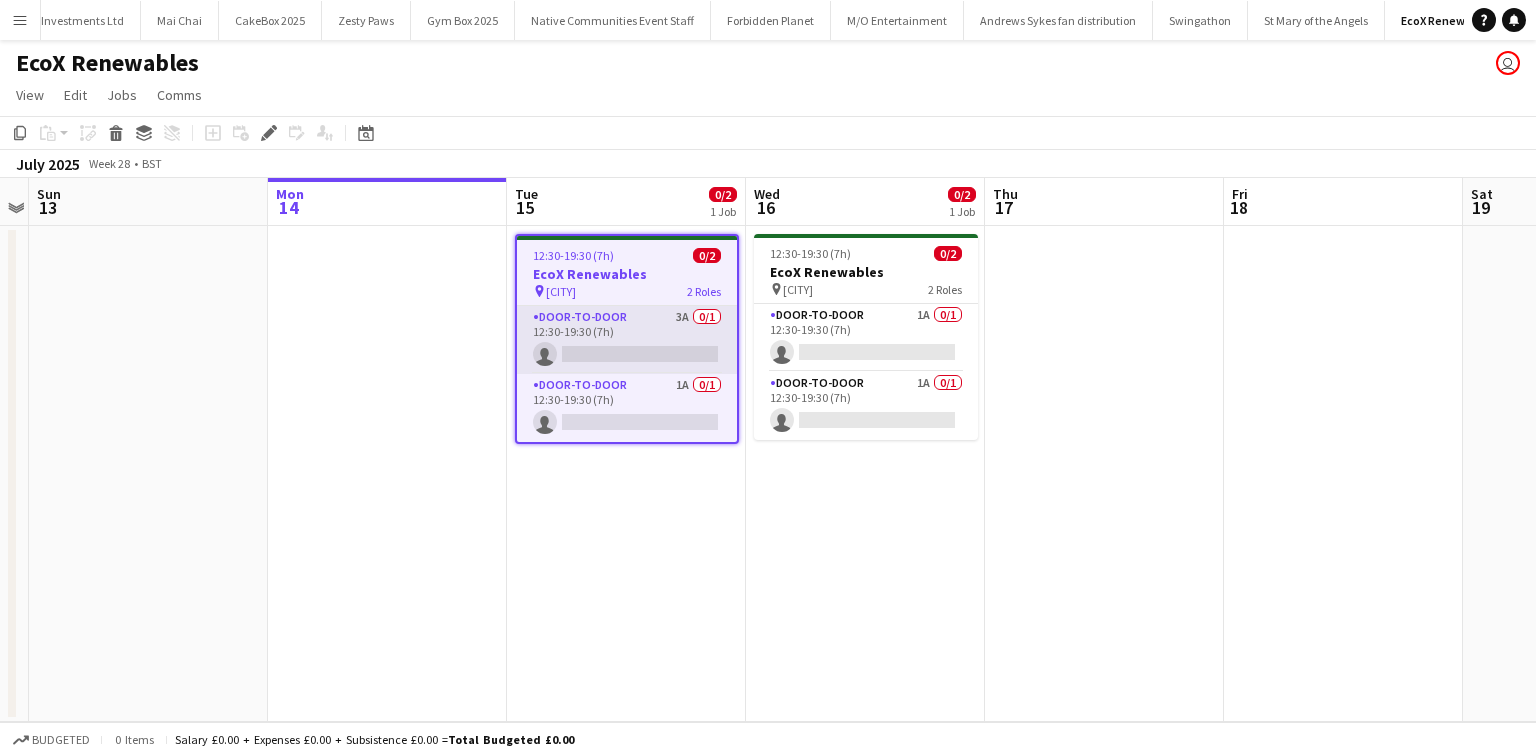 click on "Door-to-Door   3A   0/1   12:30-19:30 (7h)
single-neutral-actions" at bounding box center (627, 340) 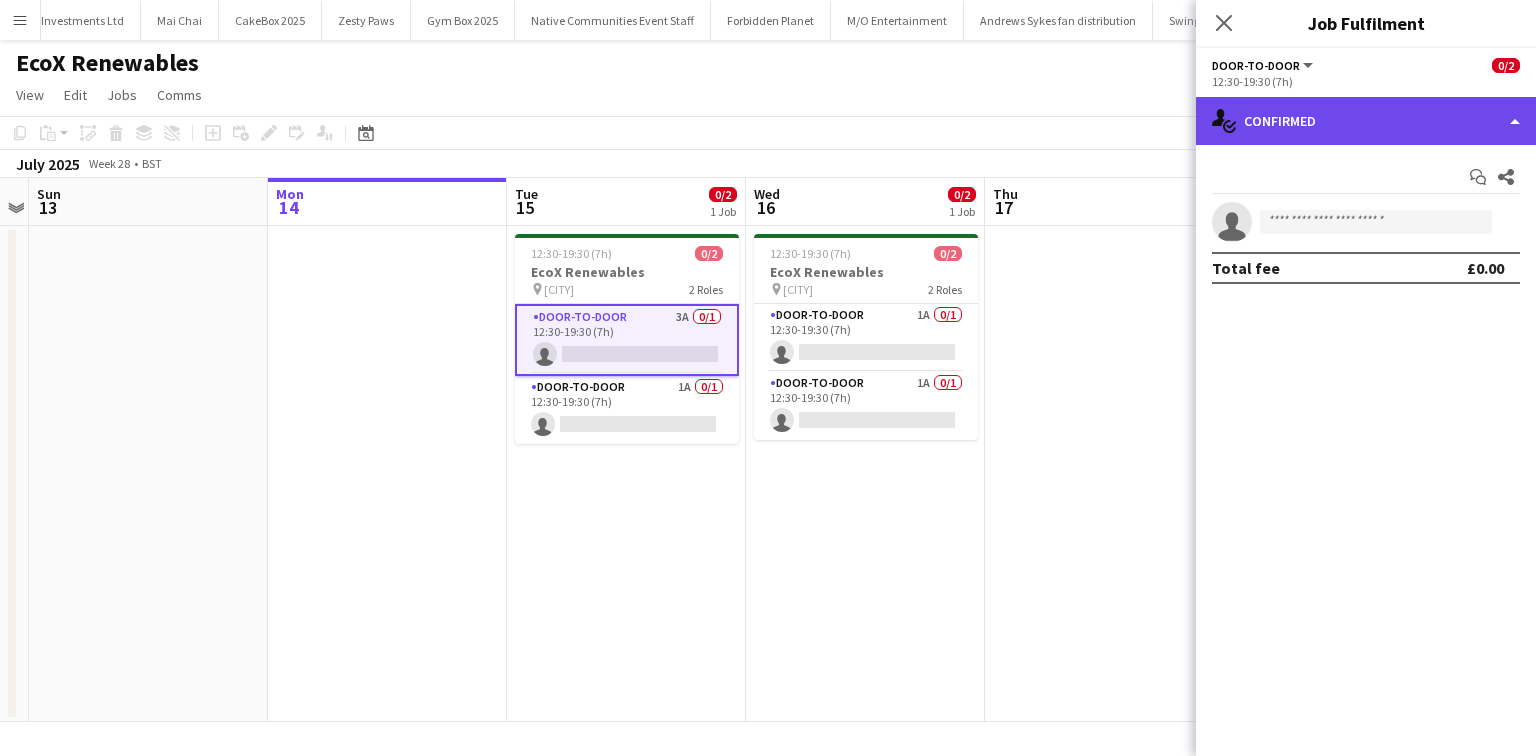click on "single-neutral-actions-check-2
Confirmed" 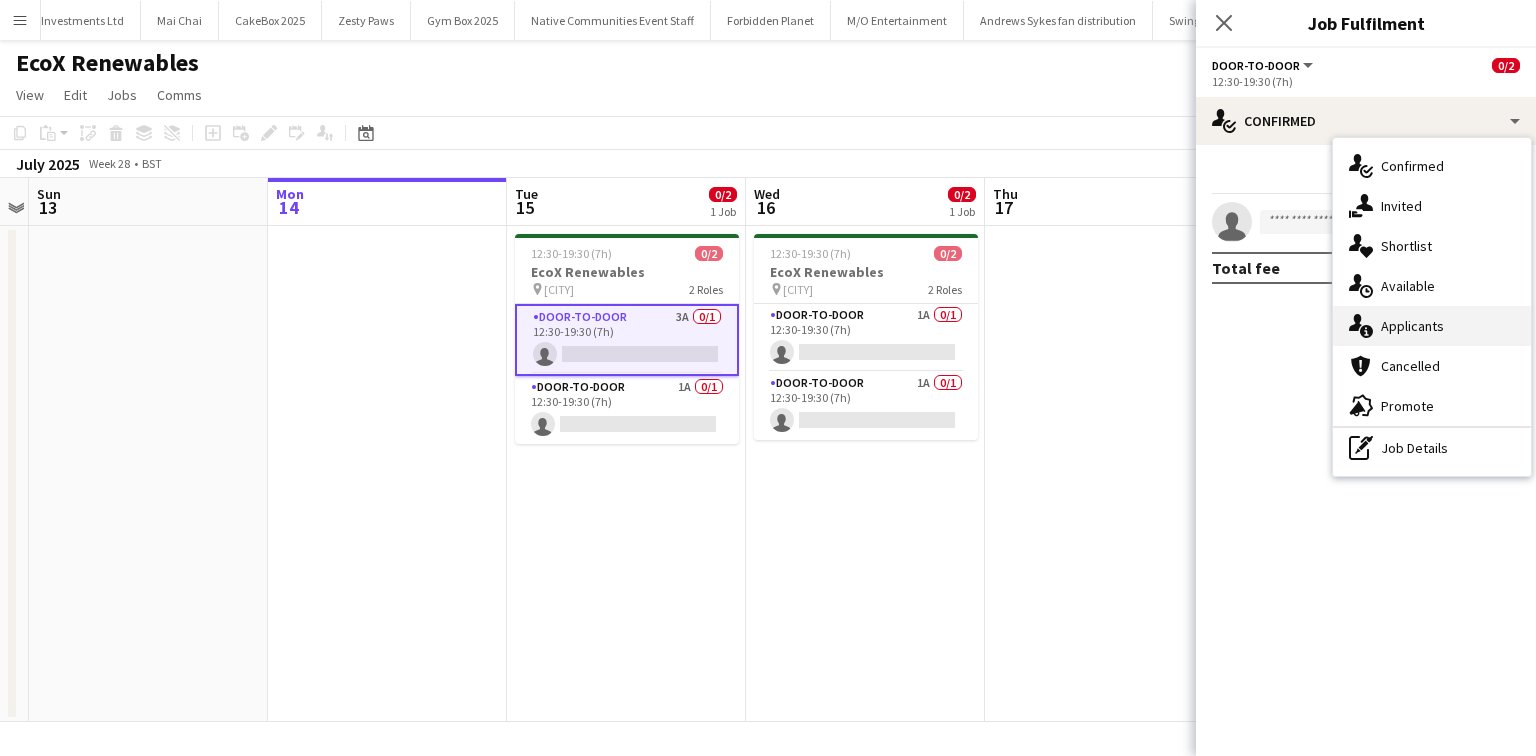 click on "single-neutral-actions-information
Applicants" at bounding box center [1432, 326] 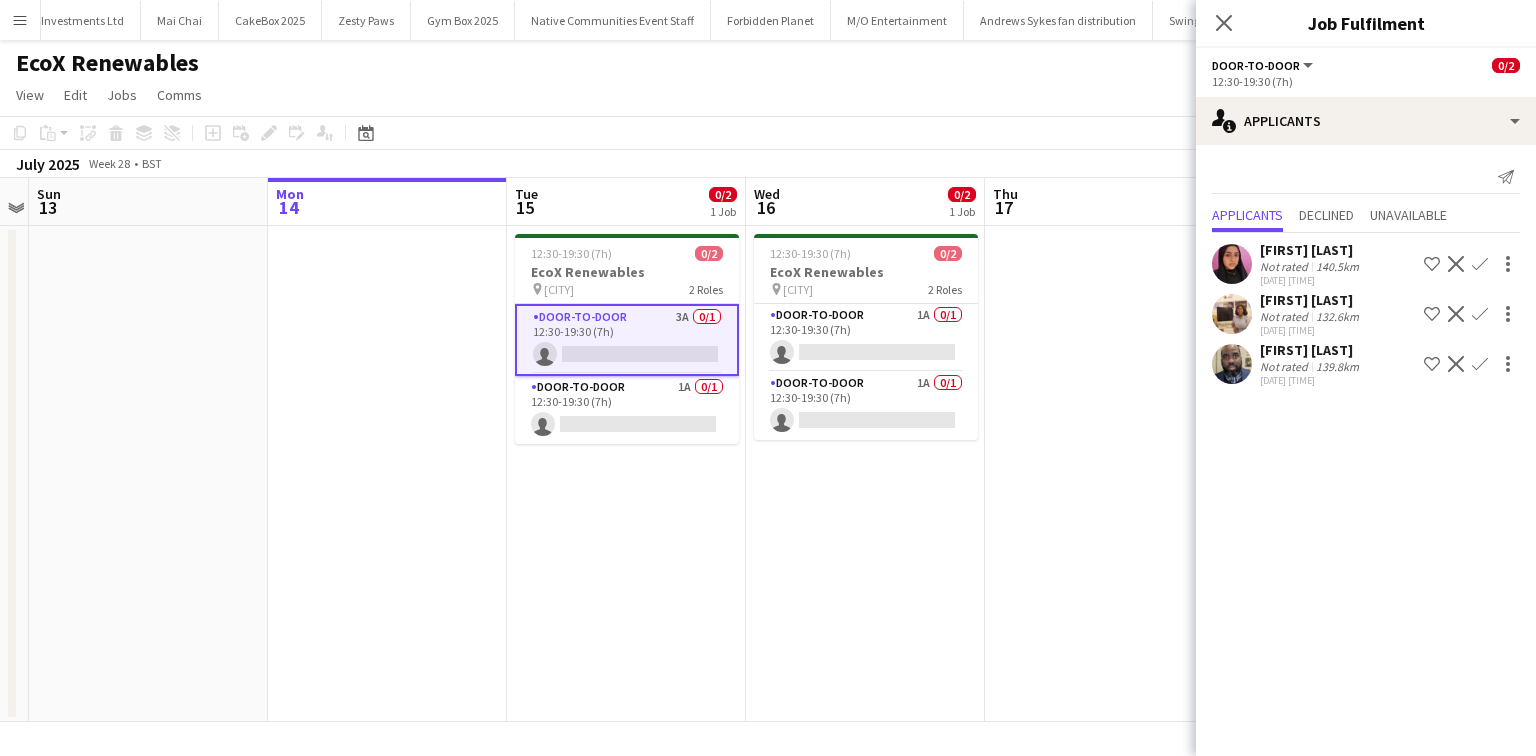 click on "Annie Dan" at bounding box center [1311, 350] 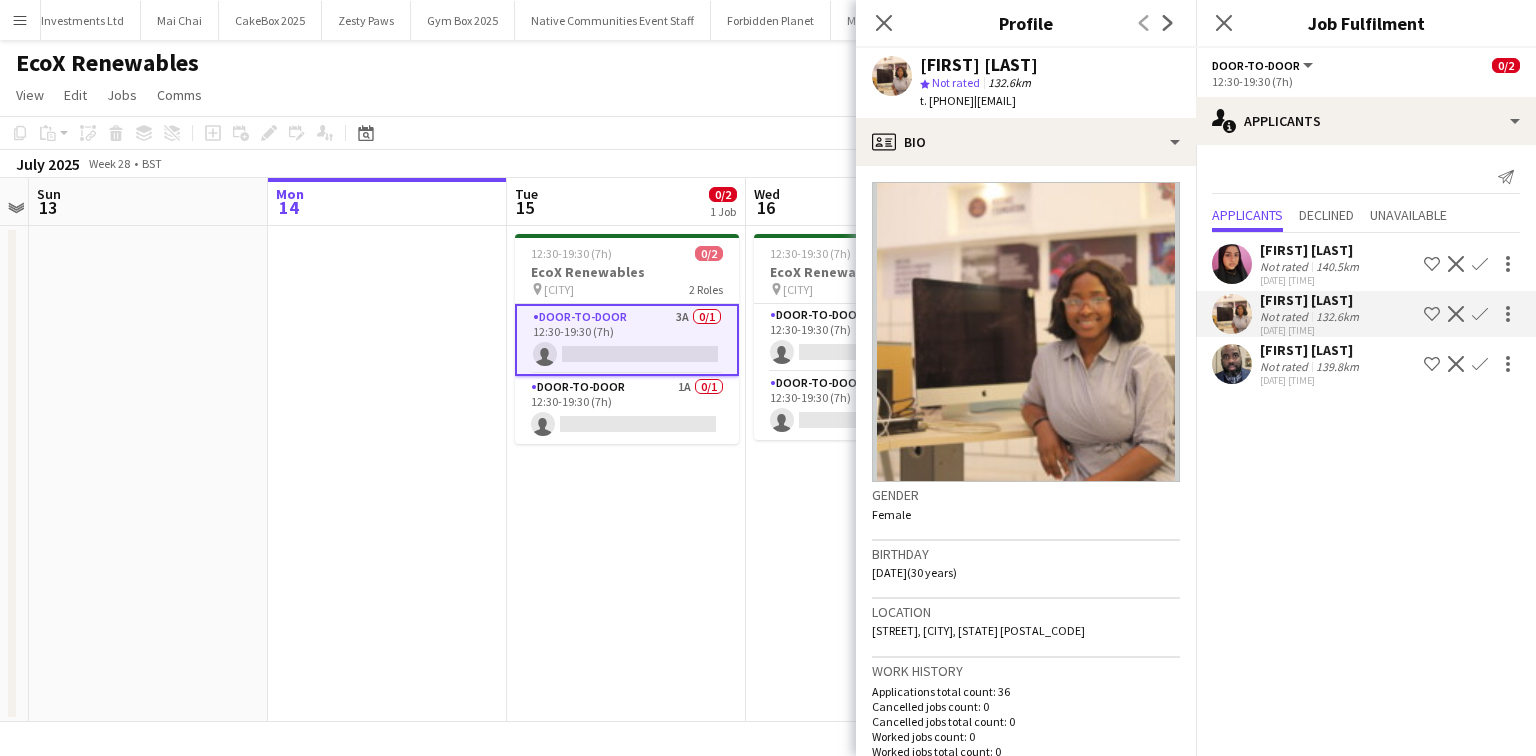 click on "Mahima Begum   Not rated   140.5km   10-07-2025 15:36
Shortlist crew
Decline
Confirm
Annie Dan   Not rated   132.6km   11-07-2025 17:13
Shortlist crew
Decline
Confirm
Abayomi Awe   Not rated   139.8km   14-07-2025 08:01
Shortlist crew
Decline
Confirm" at bounding box center (1366, 312) 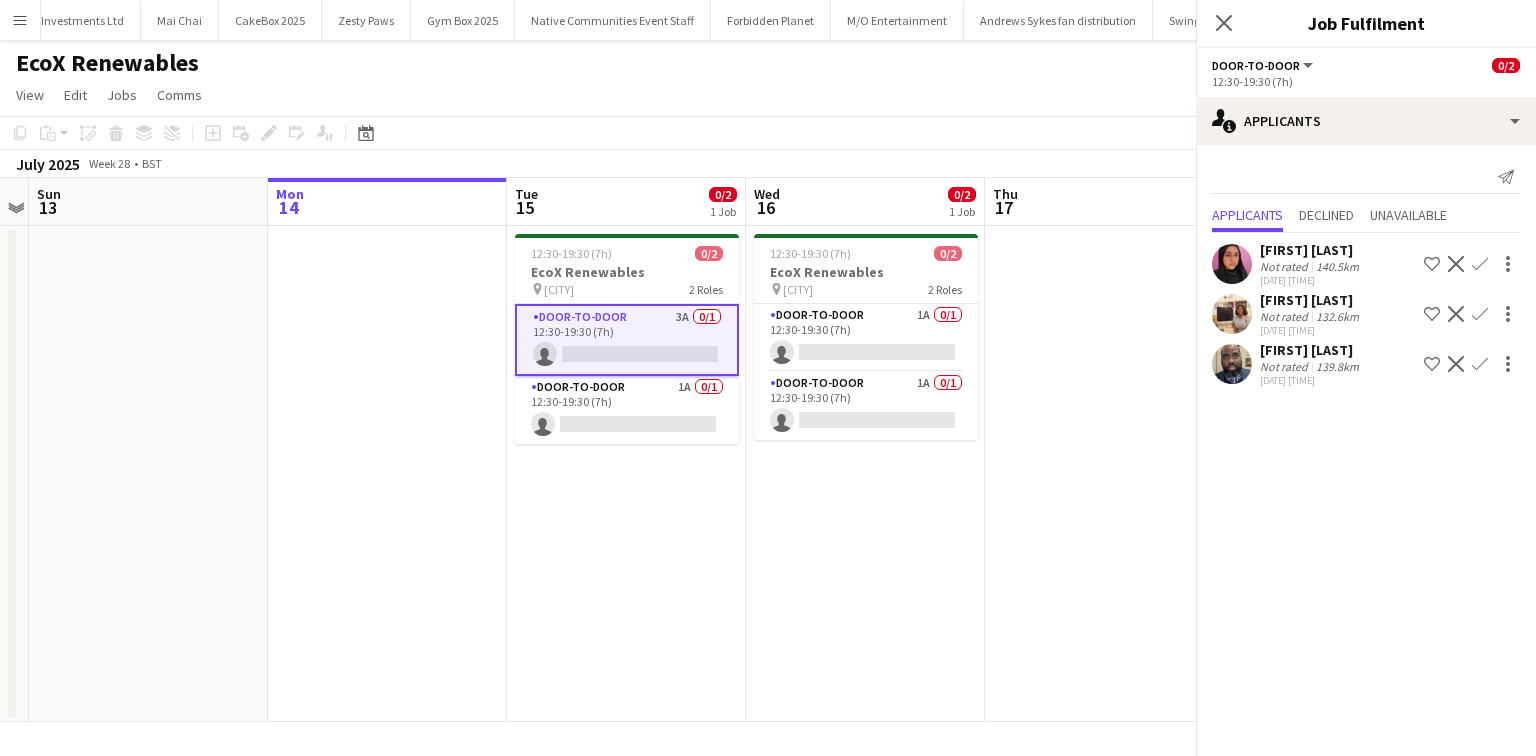 click on "Abayomi Awe" 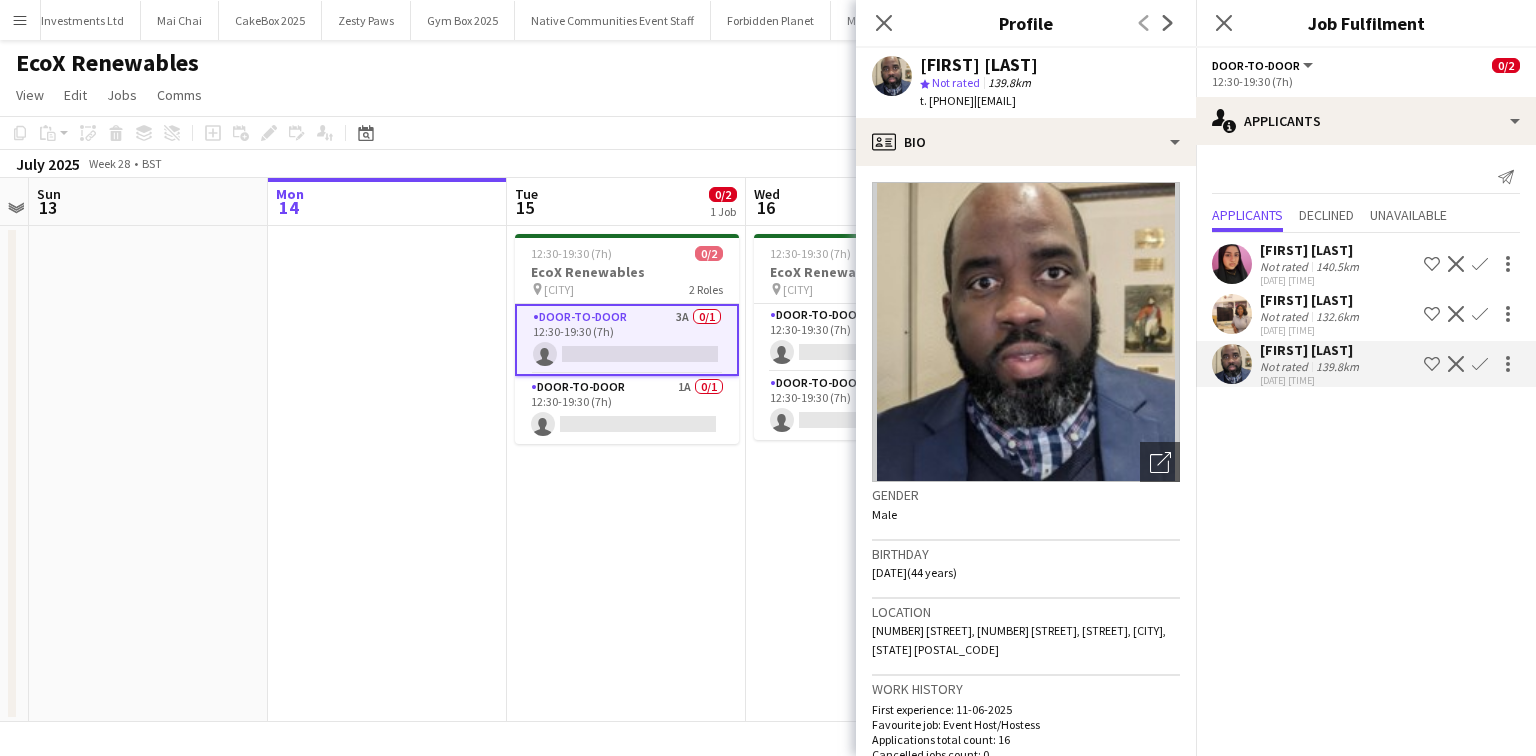click on "Not rated" at bounding box center (1286, 316) 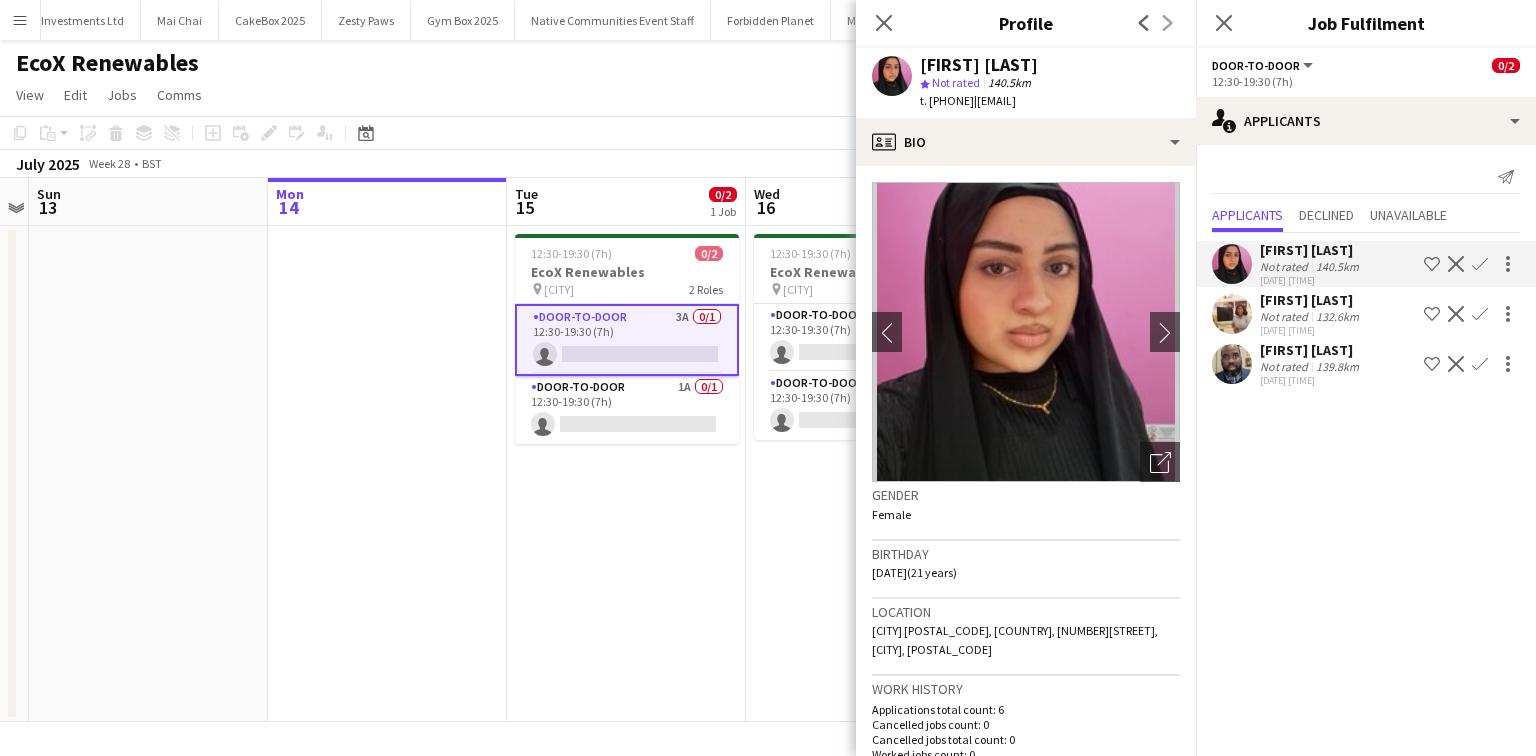 click on "Annie Dan" at bounding box center [1311, 350] 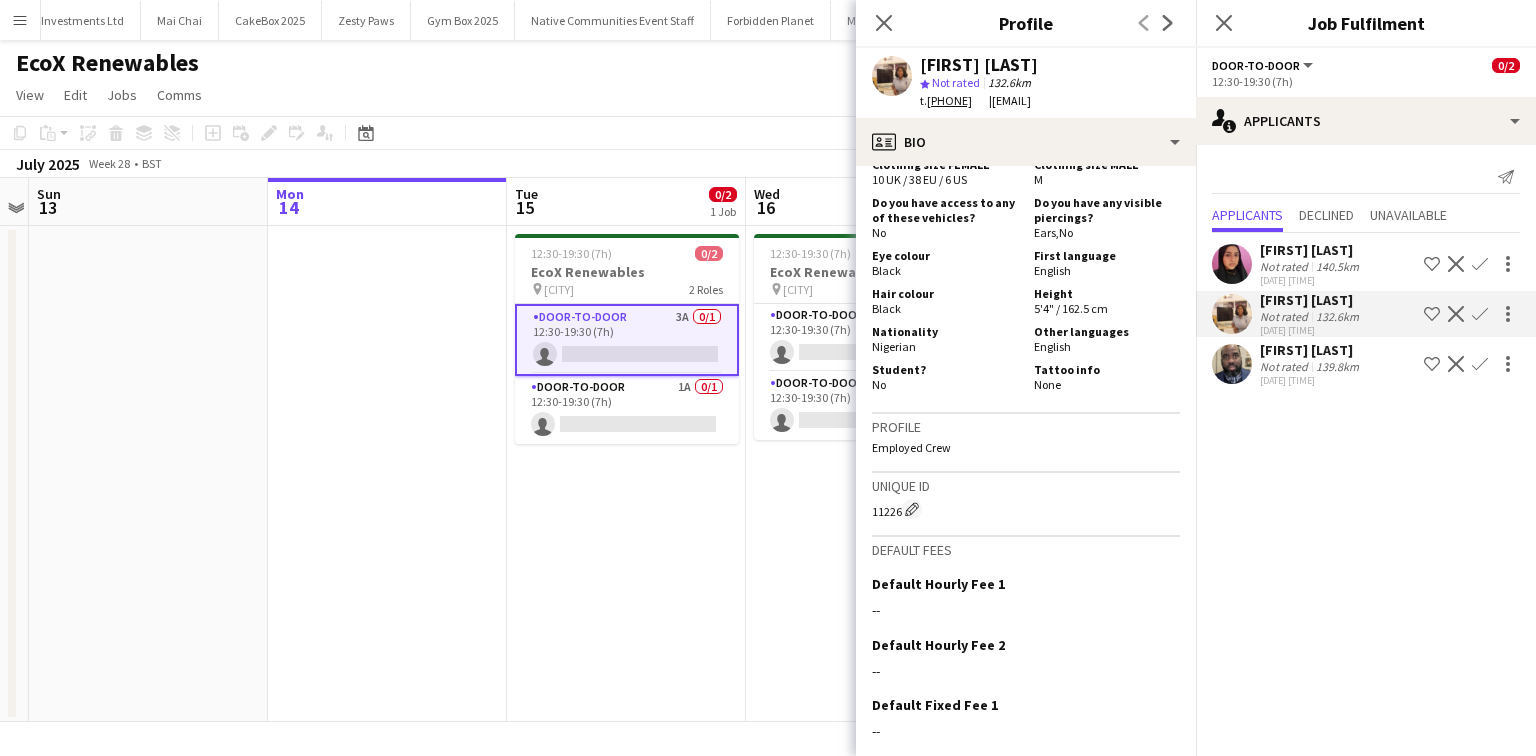 scroll, scrollTop: 998, scrollLeft: 0, axis: vertical 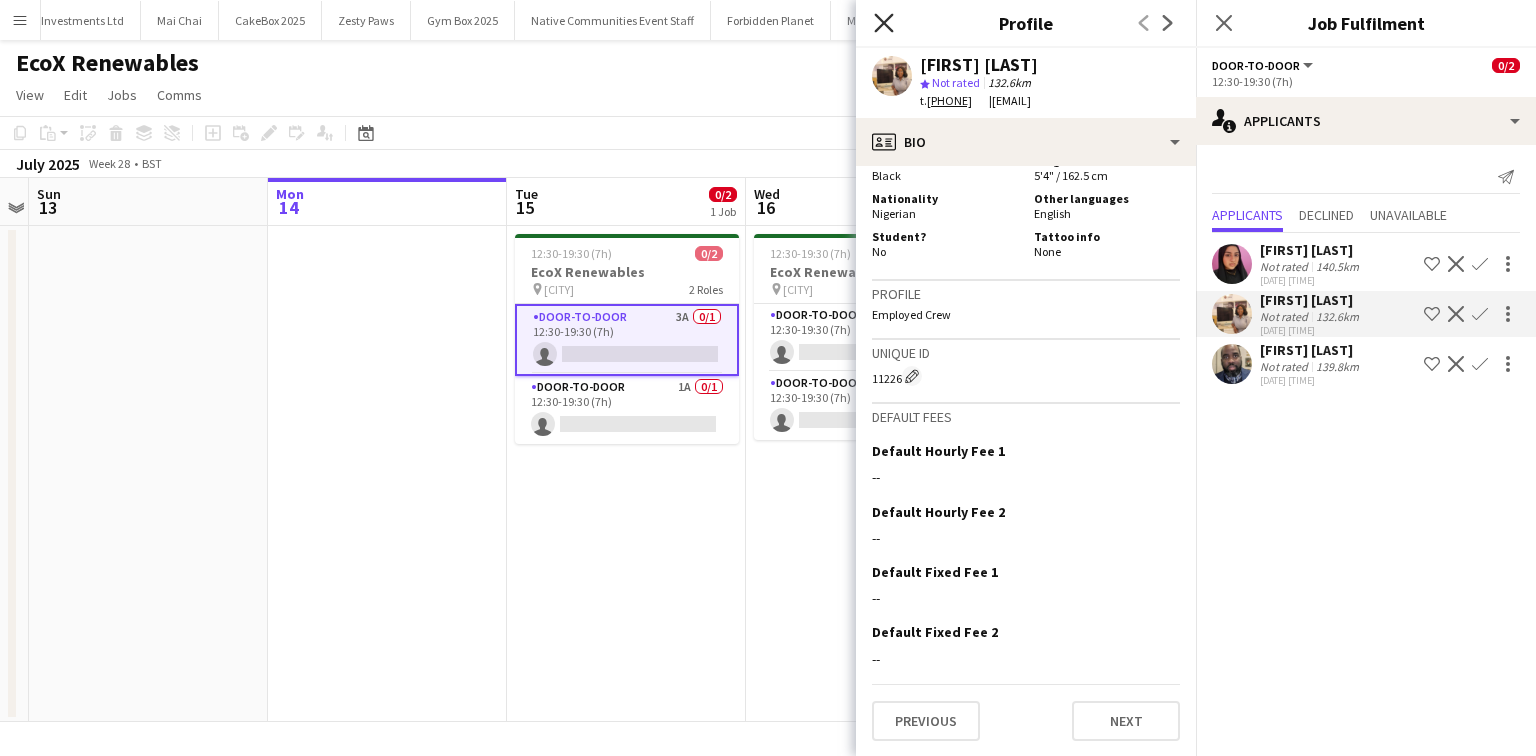 click 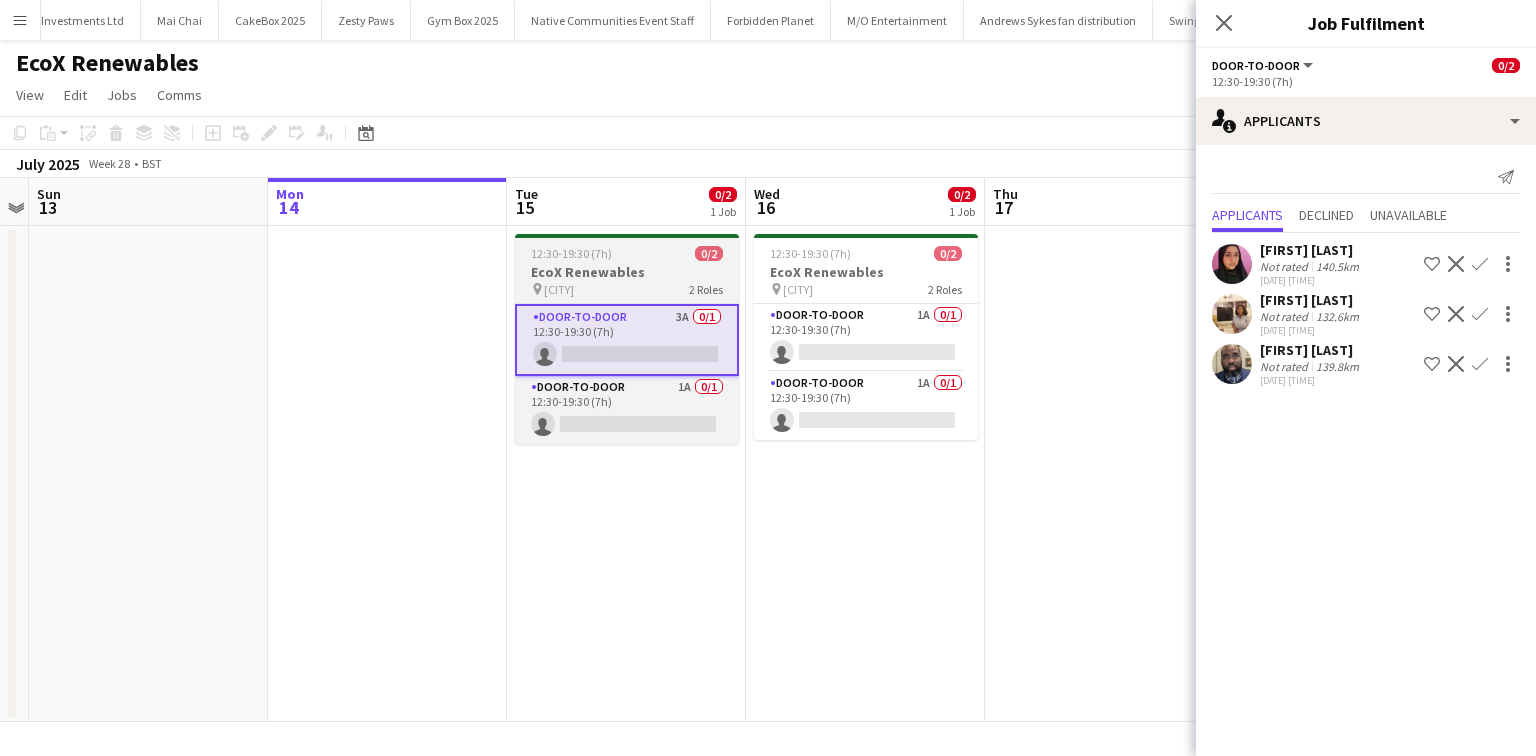 click on "12:30-19:30 (7h)    0/2" at bounding box center (627, 253) 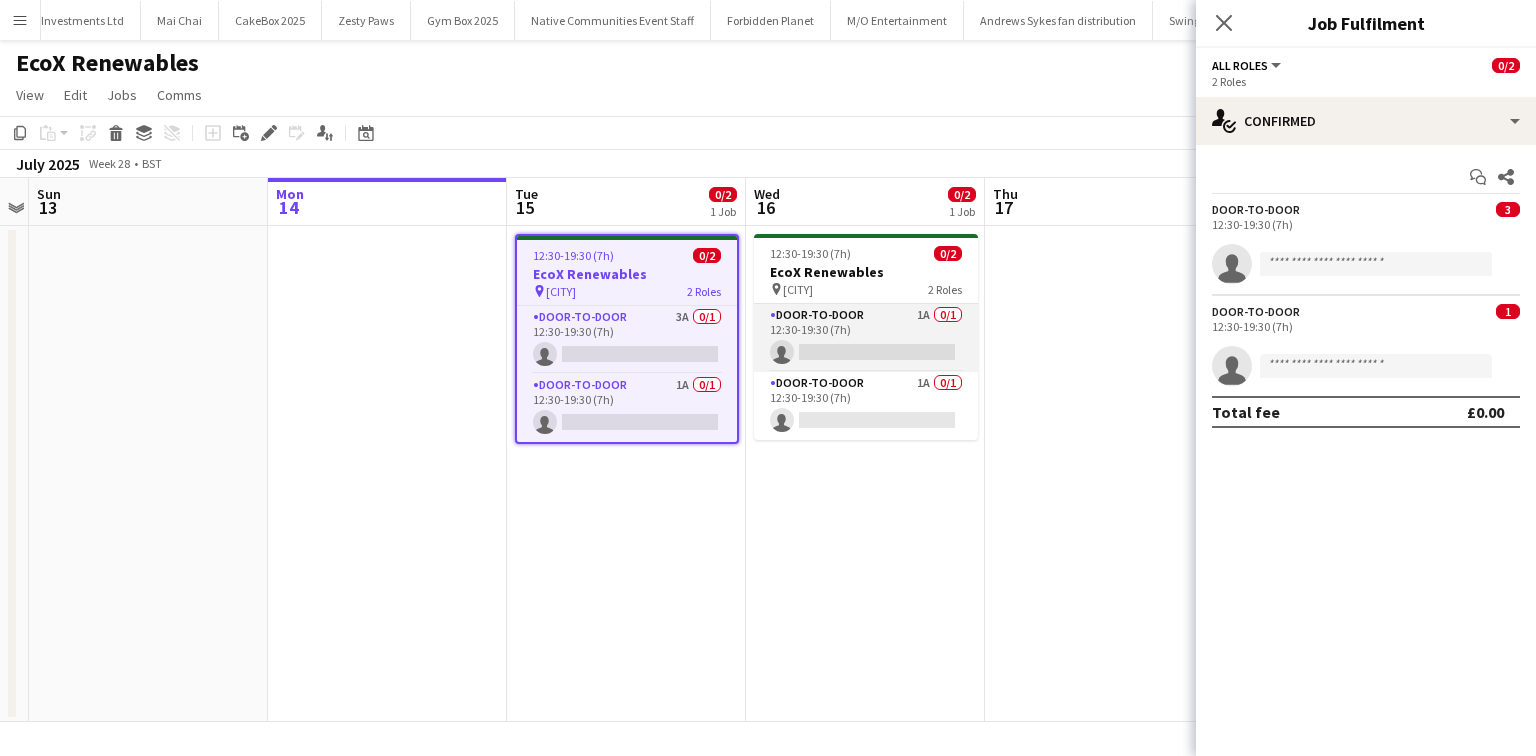click on "Door-to-Door   1A   0/1   12:30-19:30 (7h)
single-neutral-actions" at bounding box center [866, 338] 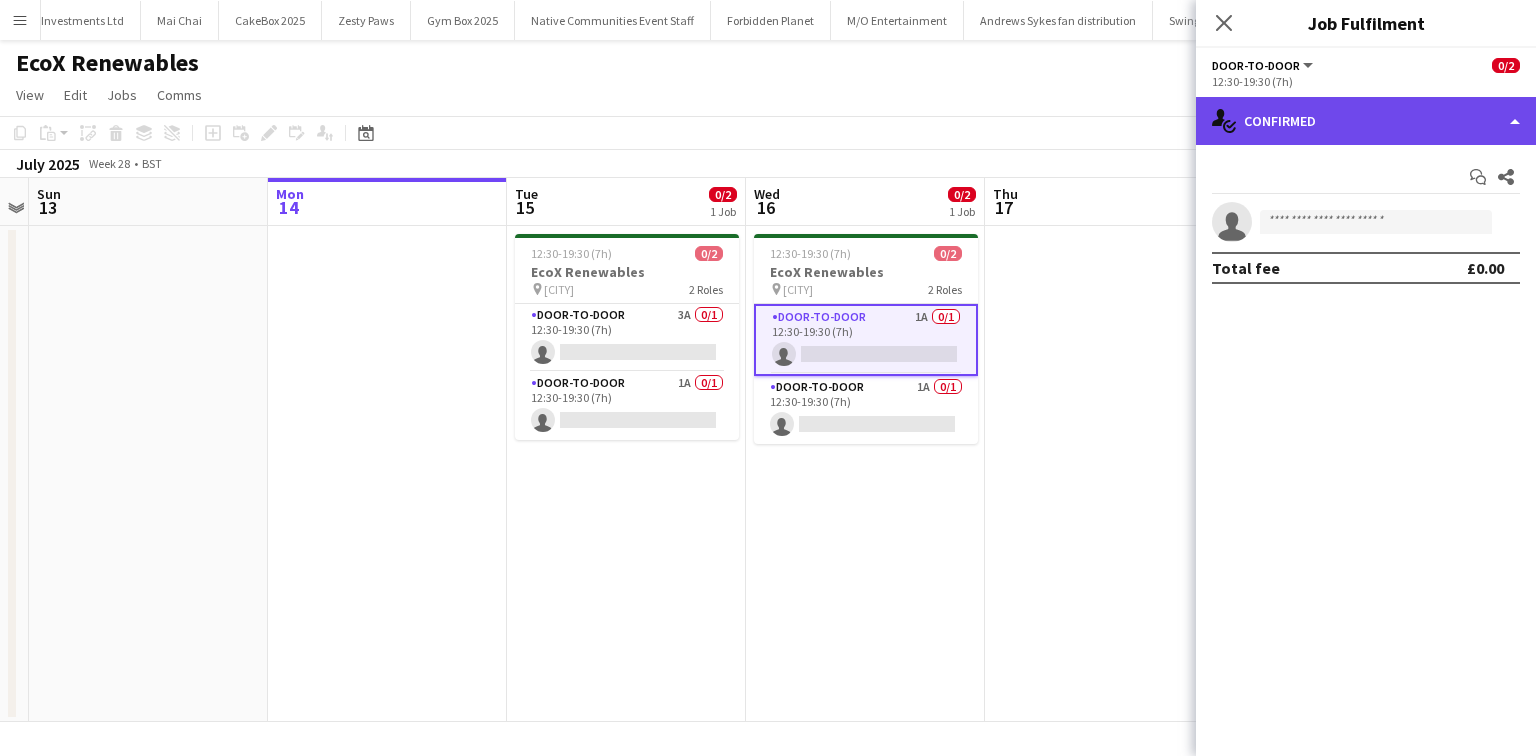click on "single-neutral-actions-check-2
Confirmed" 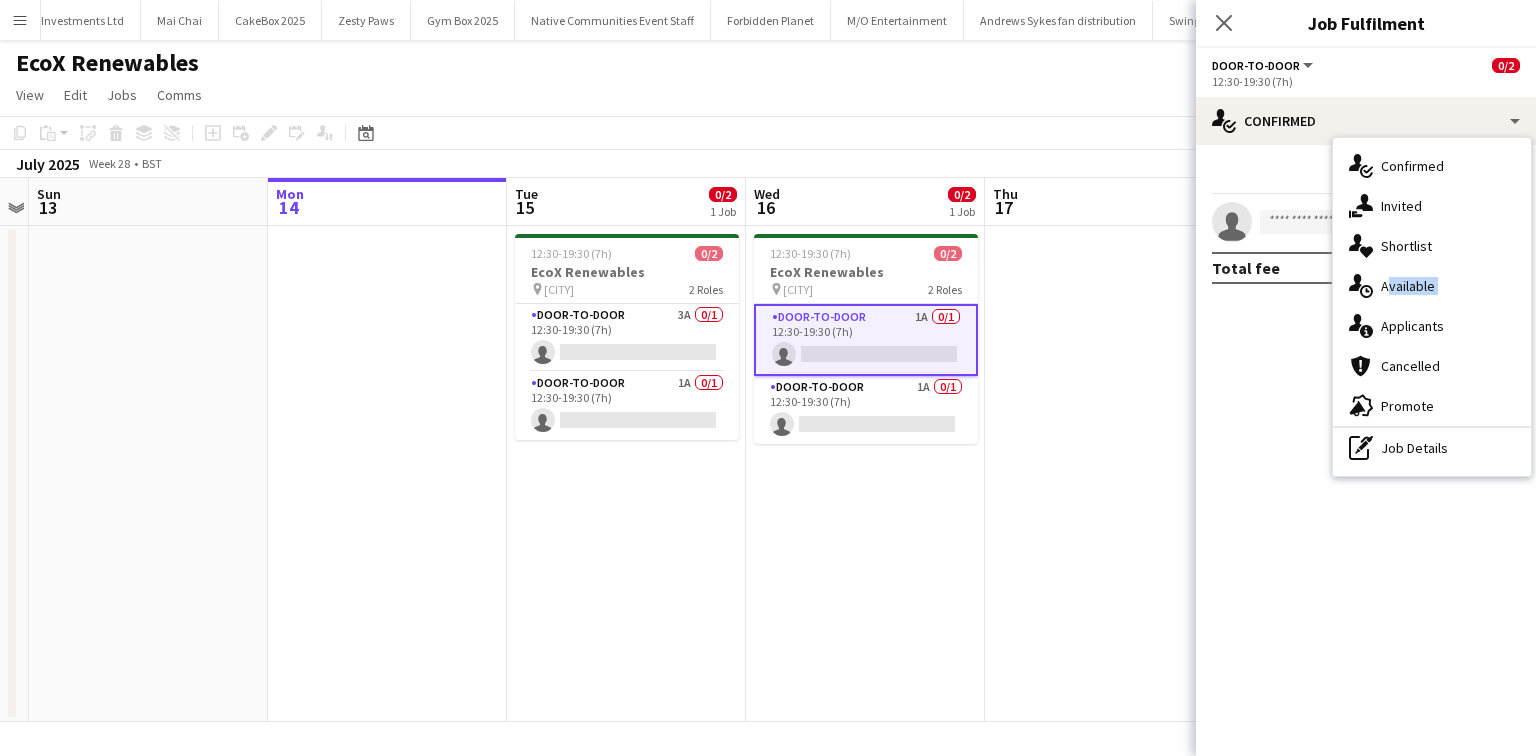 drag, startPoint x: 1377, startPoint y: 304, endPoint x: 1380, endPoint y: 320, distance: 16.27882 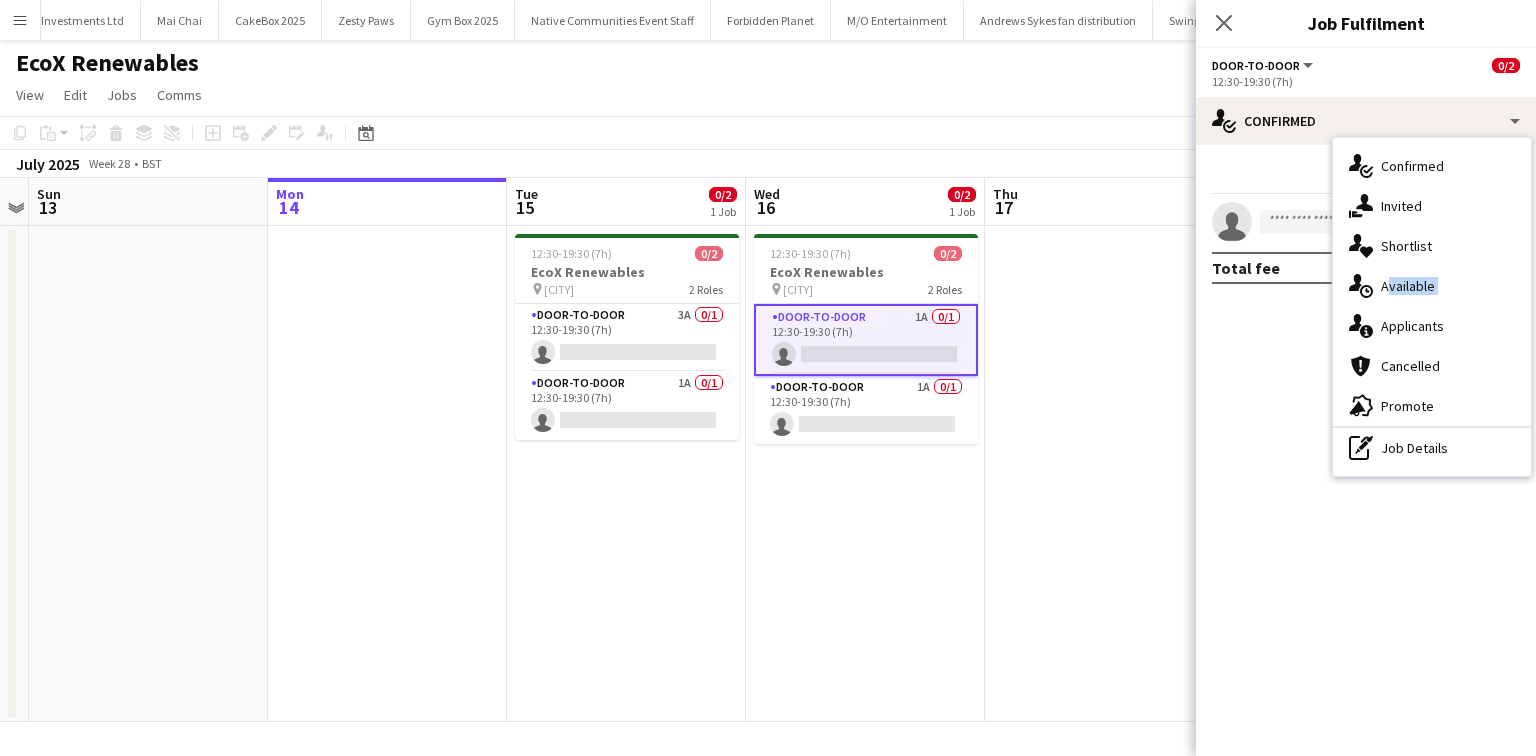 click on "single-neutral-actions-check-2
Confirmed
single-neutral-actions-share-1
Invited
single-neutral-actions-heart
Shortlist
single-neutral-actions-upload
Available
single-neutral-actions-information
Applicants
cancellation
Cancelled
advertising-megaphone
Promote
pen-write
Job Details" at bounding box center [1432, 307] 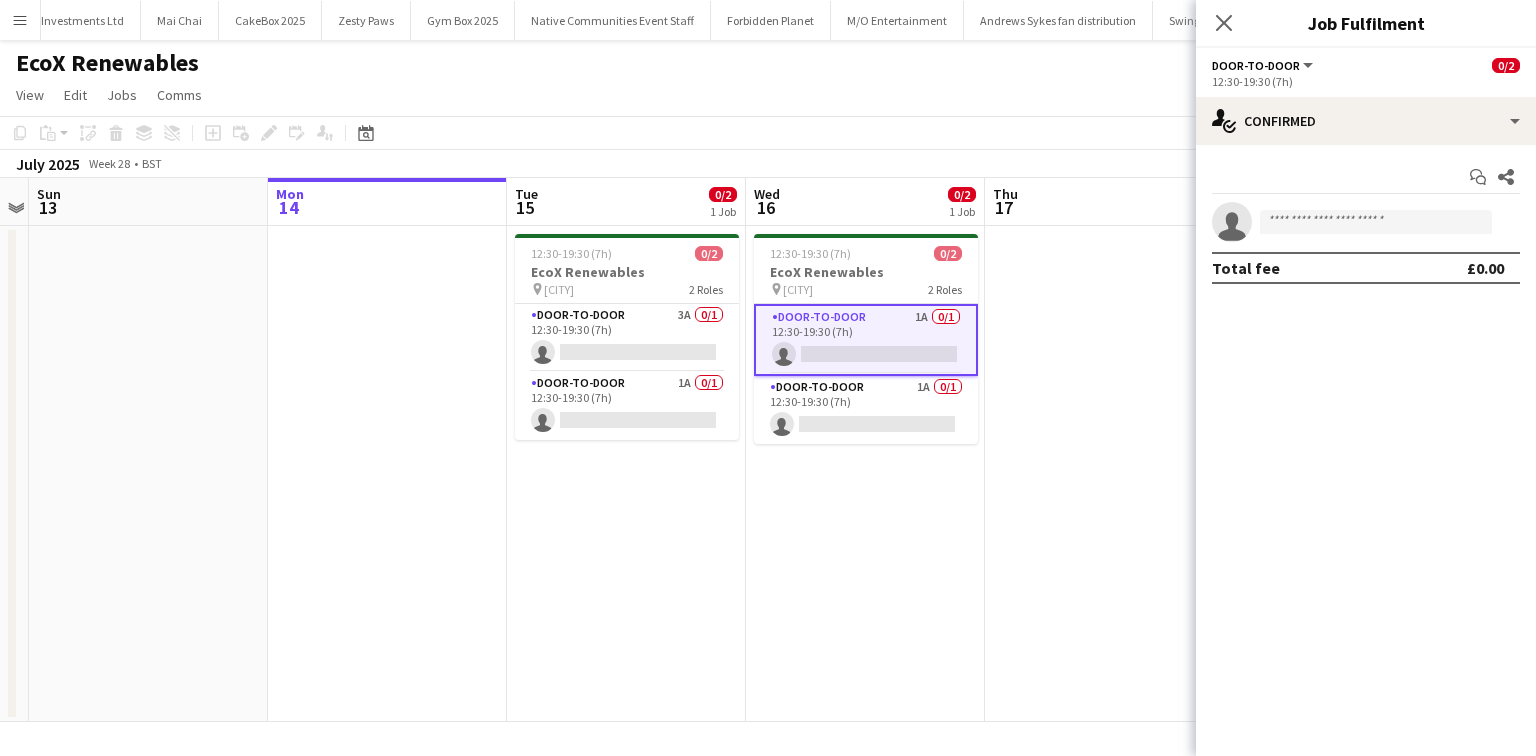 click on "check
Confirmed
Start chat
Share
single-neutral-actions
Total fee   £0.00" 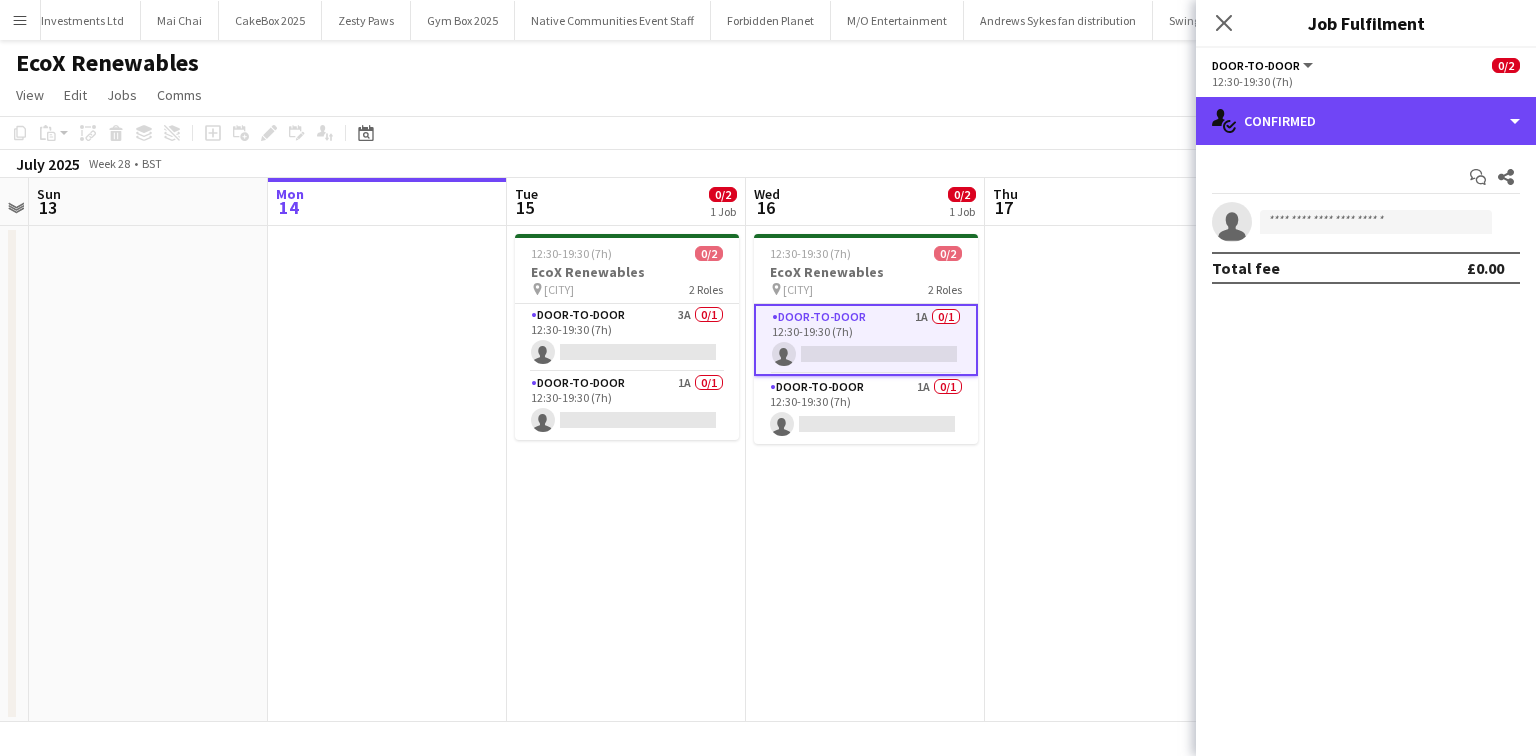 drag, startPoint x: 1316, startPoint y: 126, endPoint x: 1352, endPoint y: 256, distance: 134.89255 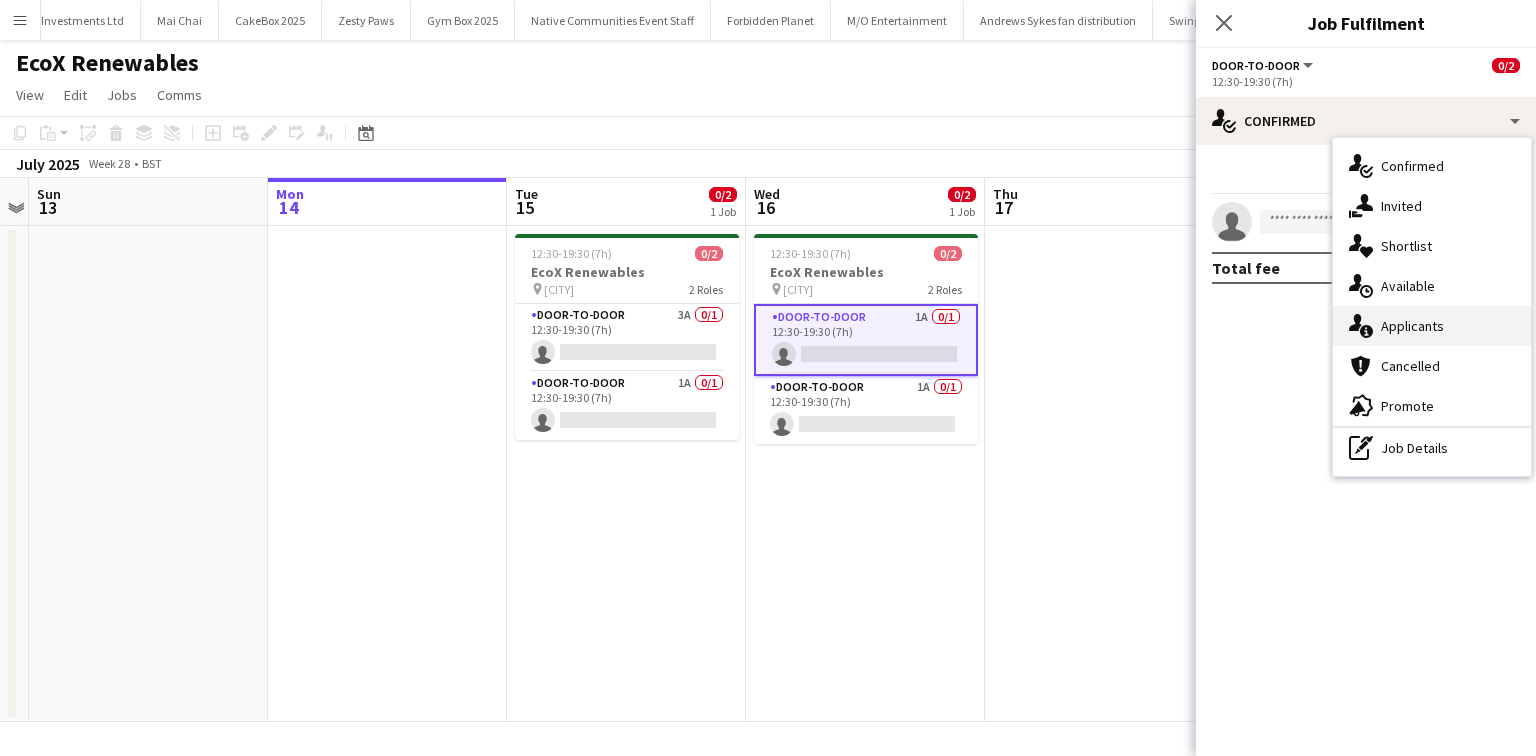 click on "single-neutral-actions-information" 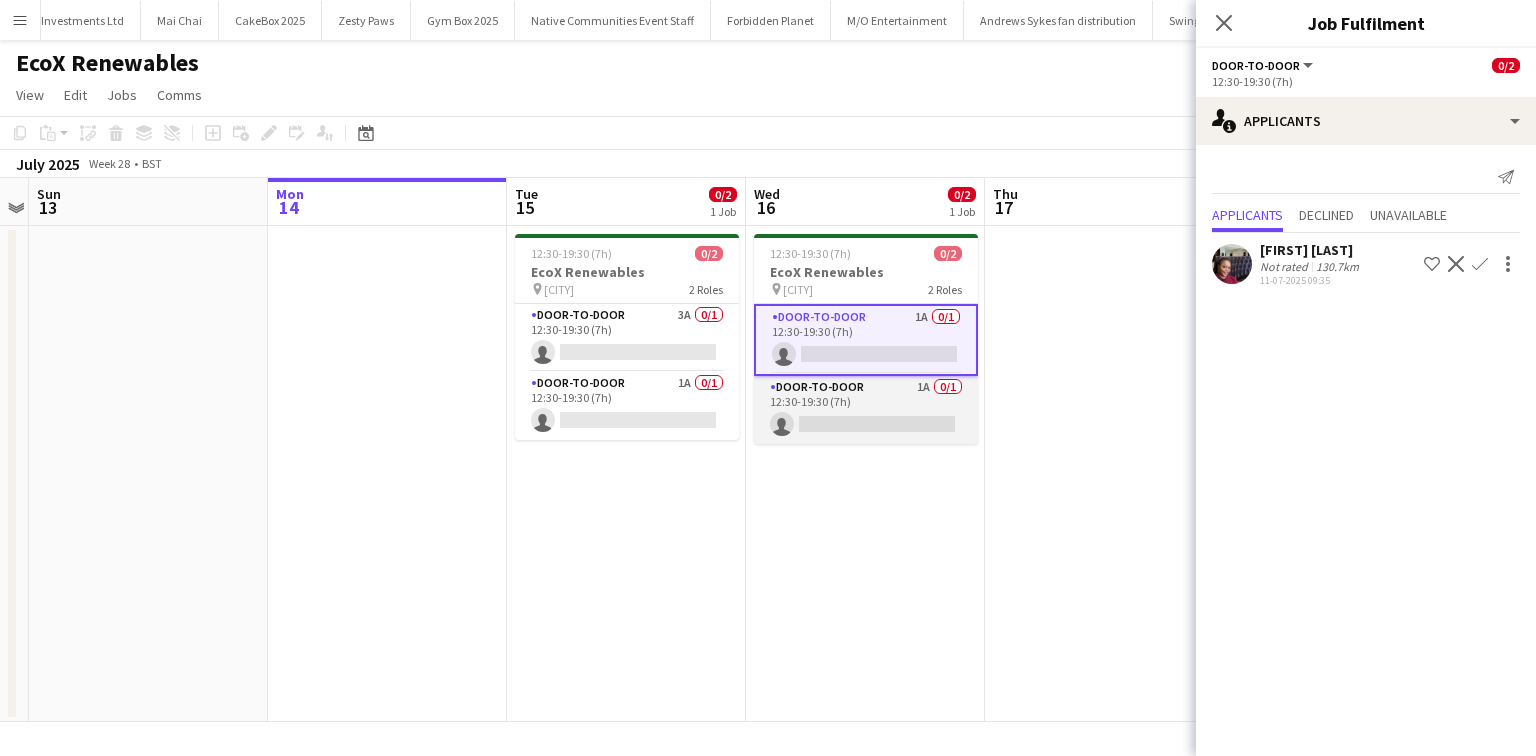 click on "Door-to-Door   1A   0/1   12:30-19:30 (7h)
single-neutral-actions" at bounding box center [866, 410] 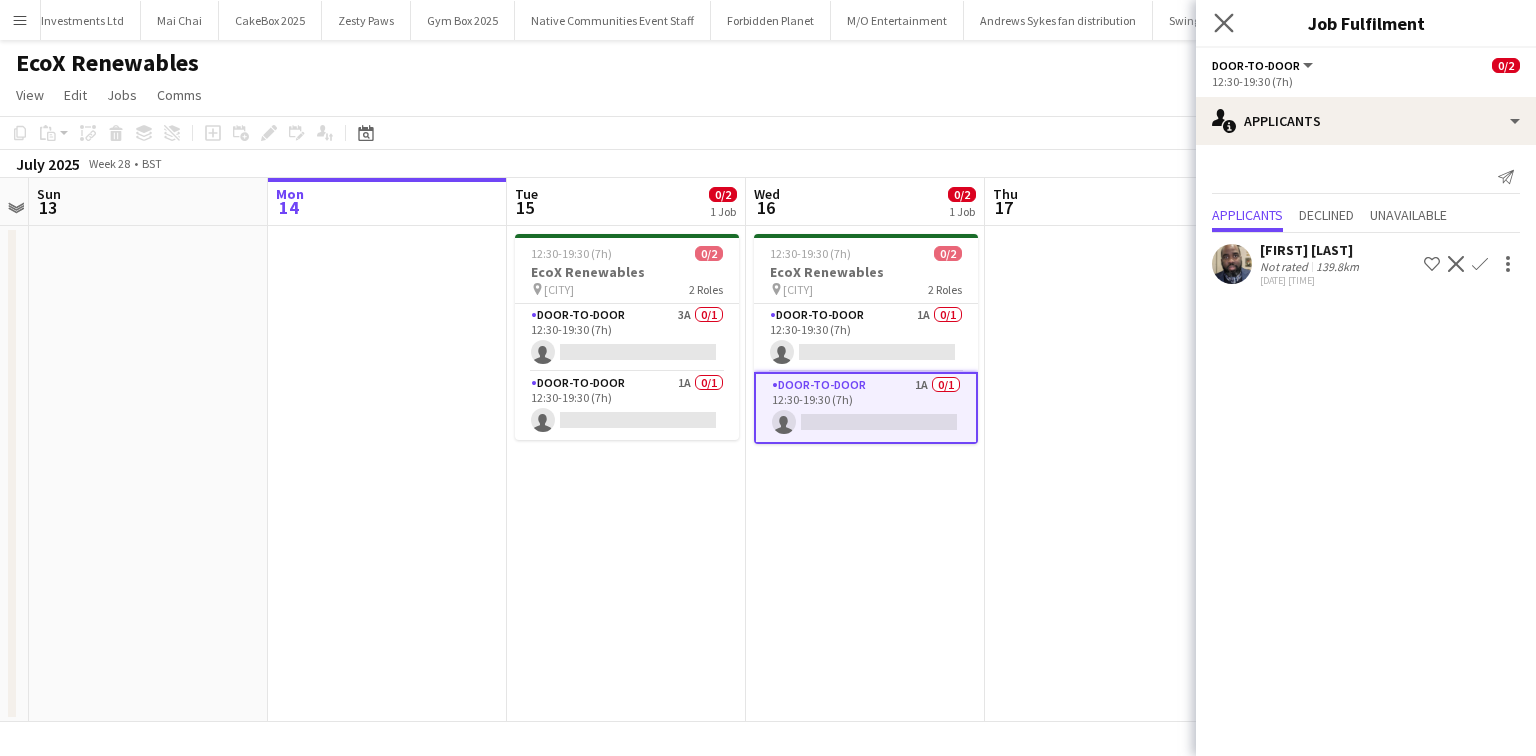 drag, startPoint x: 1228, startPoint y: 12, endPoint x: 1117, endPoint y: 3, distance: 111.364265 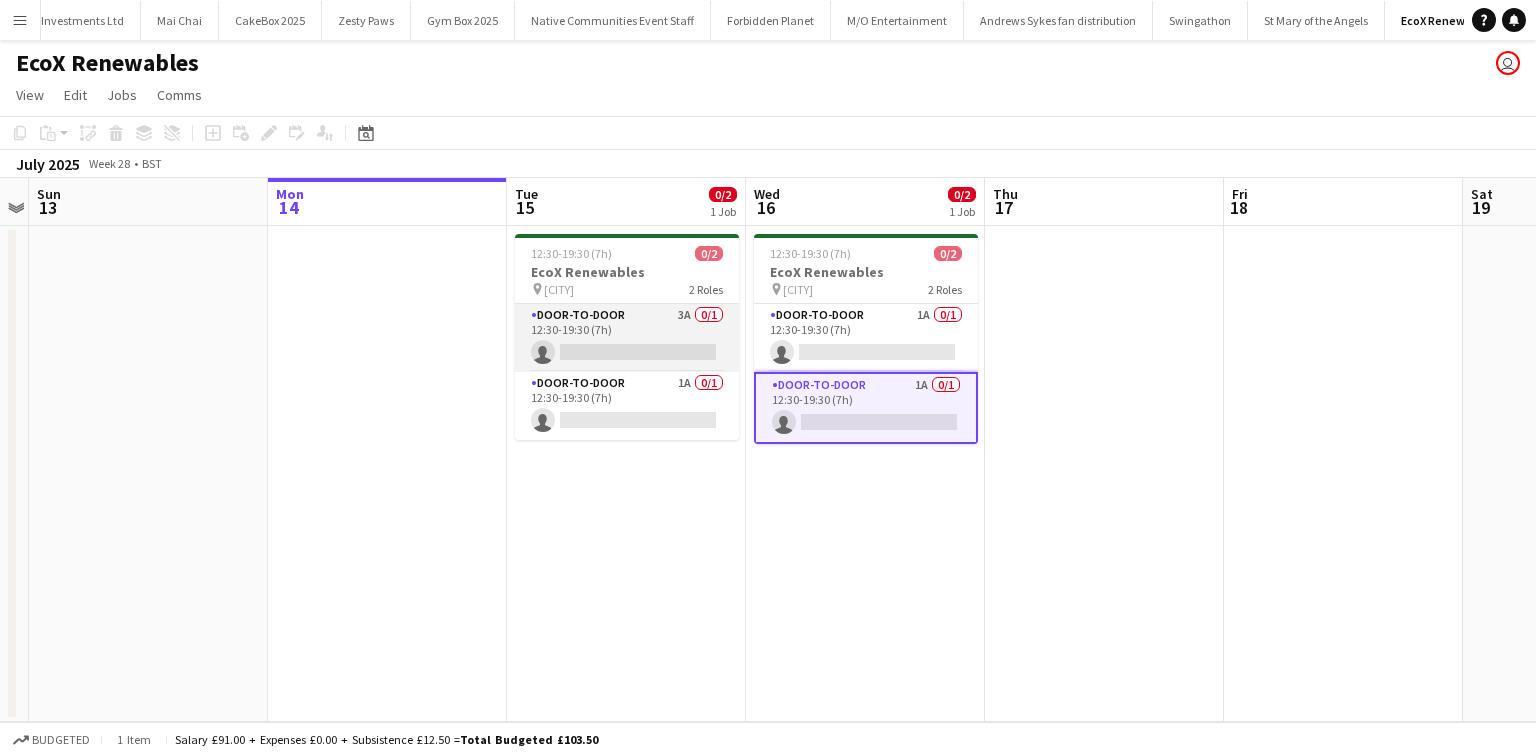 click on "Door-to-Door   3A   0/1   12:30-19:30 (7h)
single-neutral-actions" at bounding box center [627, 338] 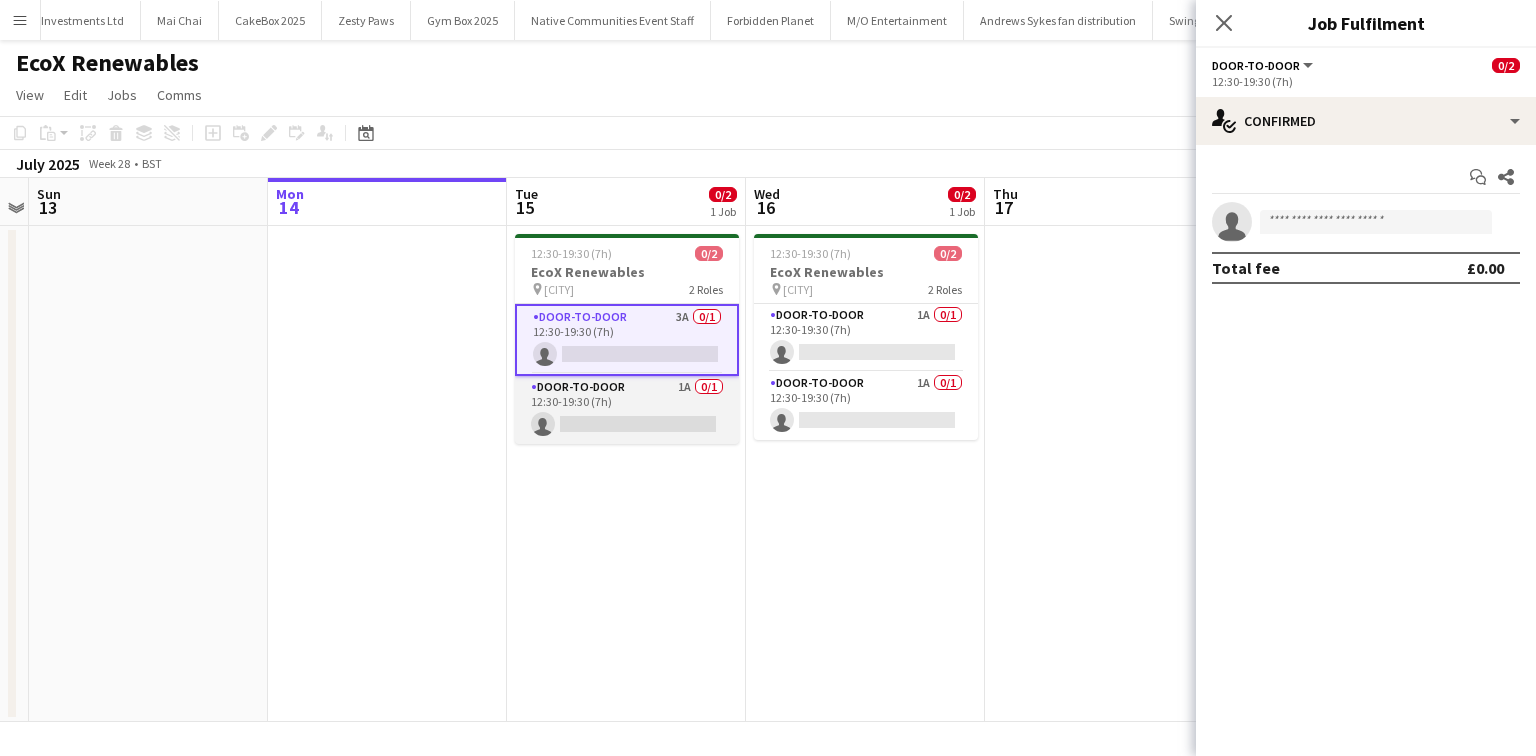click on "Door-to-Door   1A   0/1   12:30-19:30 (7h)
single-neutral-actions" at bounding box center (627, 410) 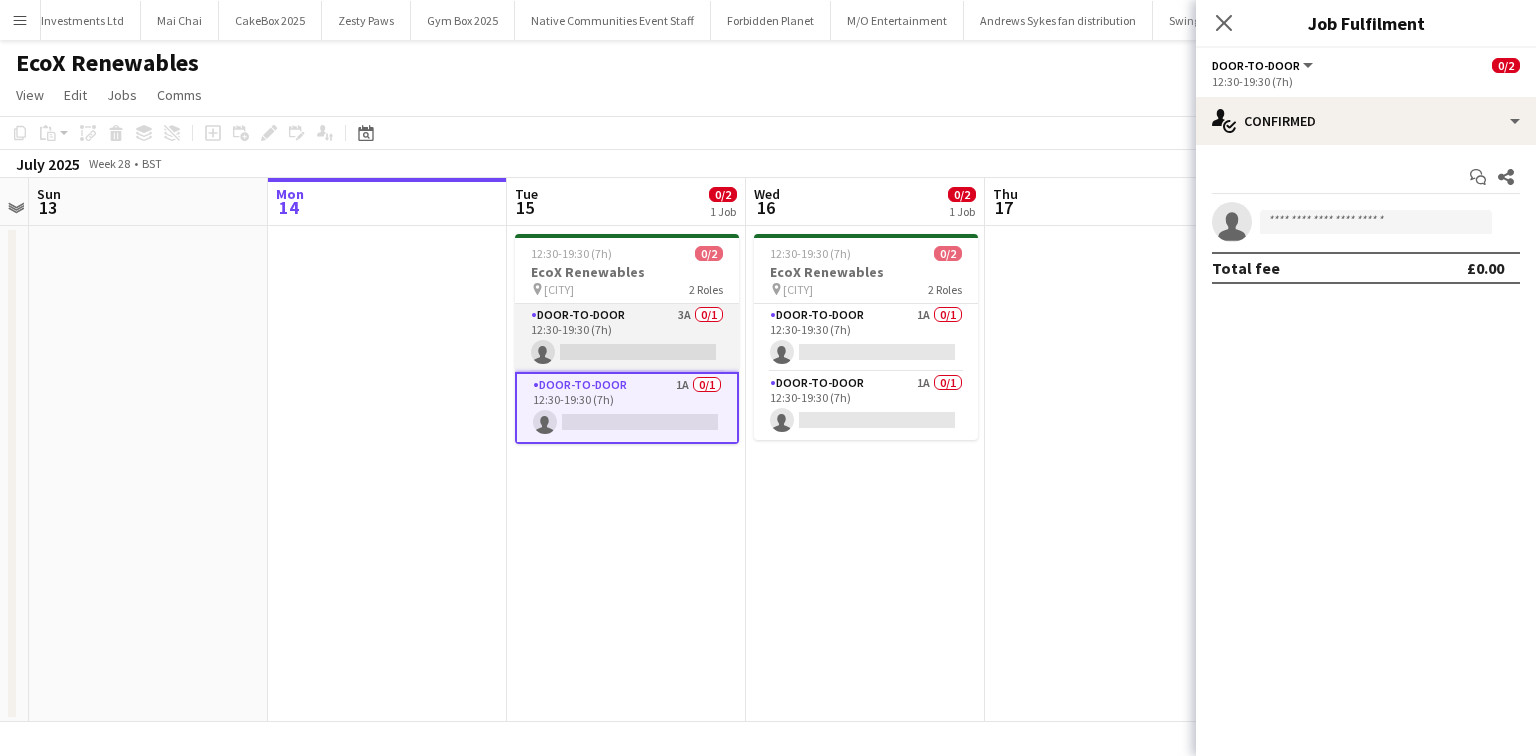click on "Door-to-Door   3A   0/1   12:30-19:30 (7h)
single-neutral-actions" at bounding box center (627, 338) 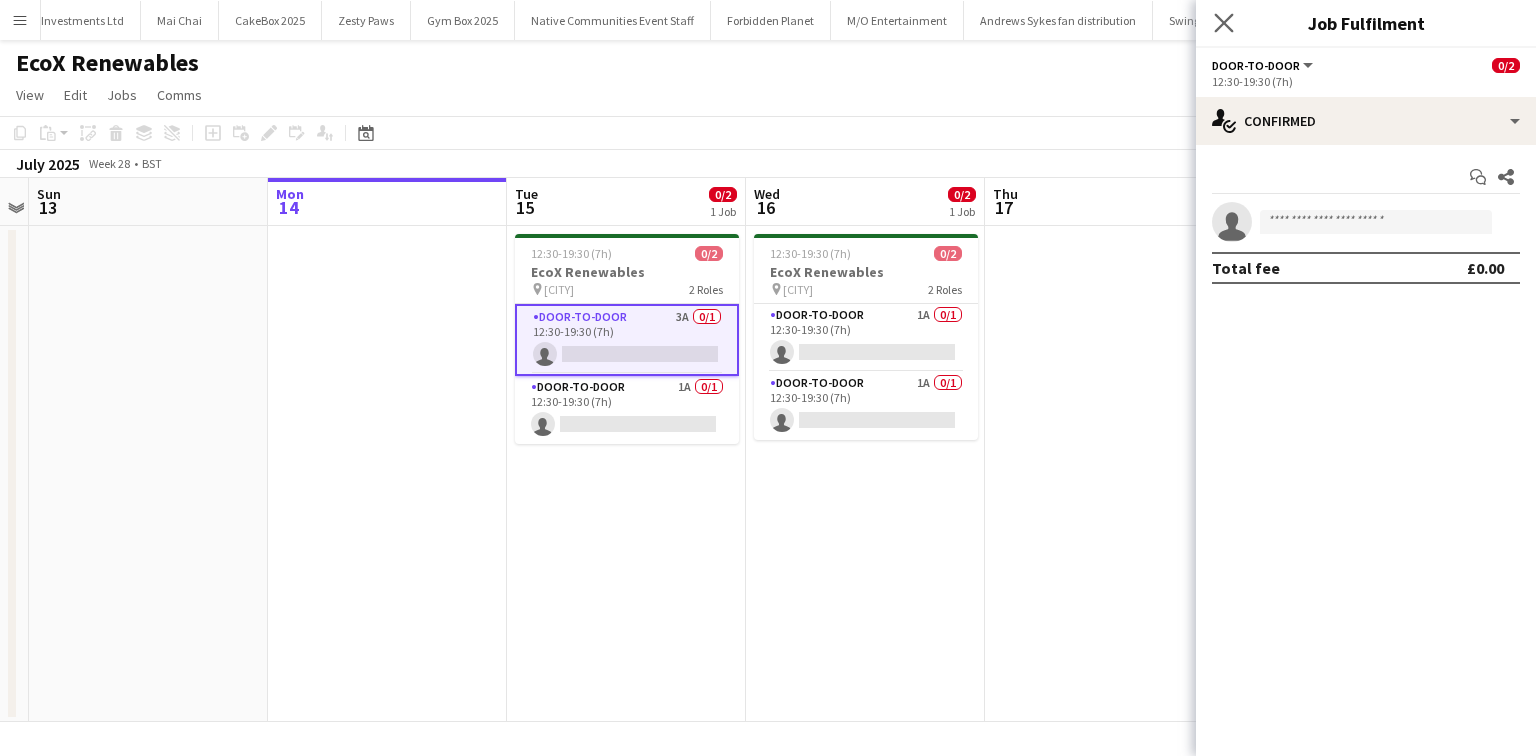 click on "Close pop-in" 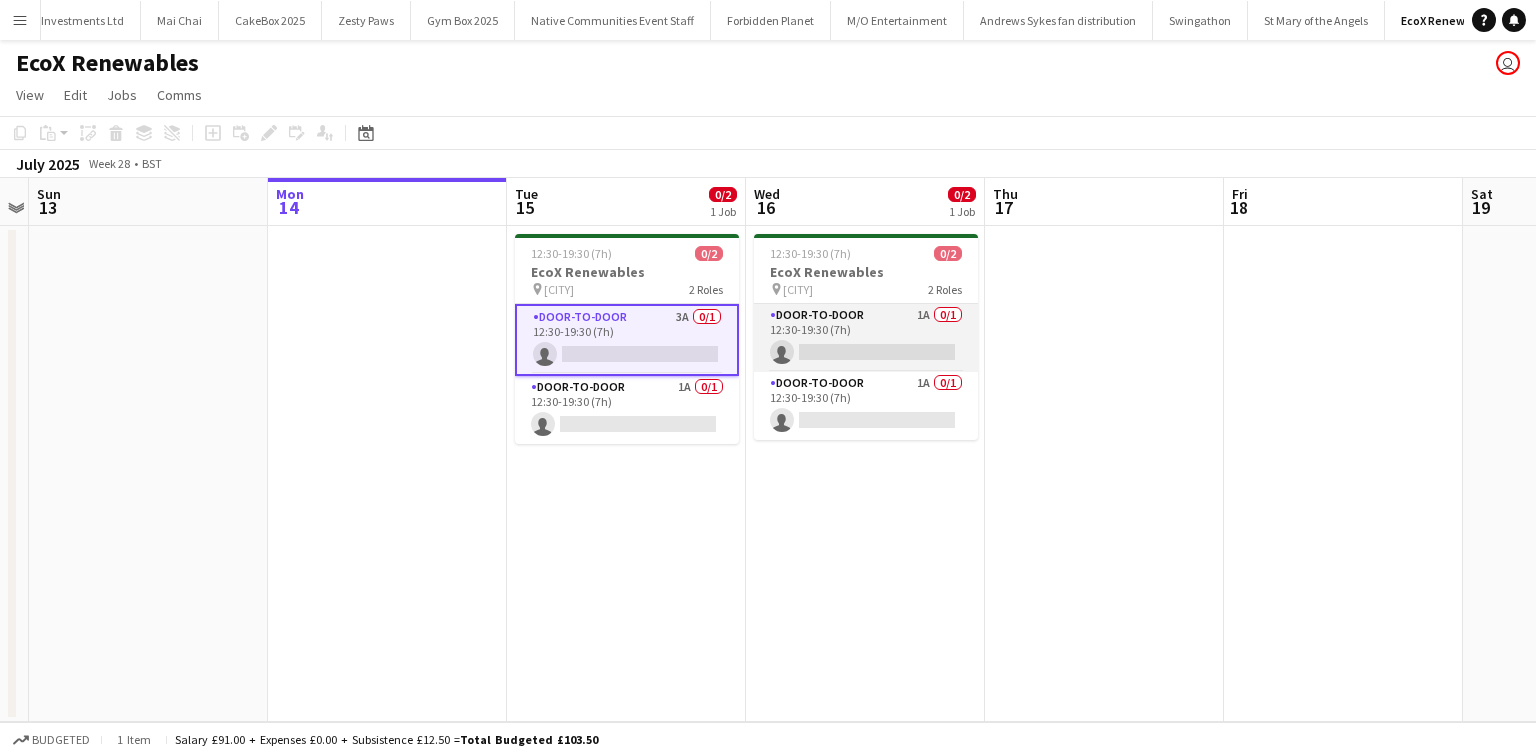 click on "Door-to-Door   1A   0/1   12:30-19:30 (7h)
single-neutral-actions" at bounding box center [866, 338] 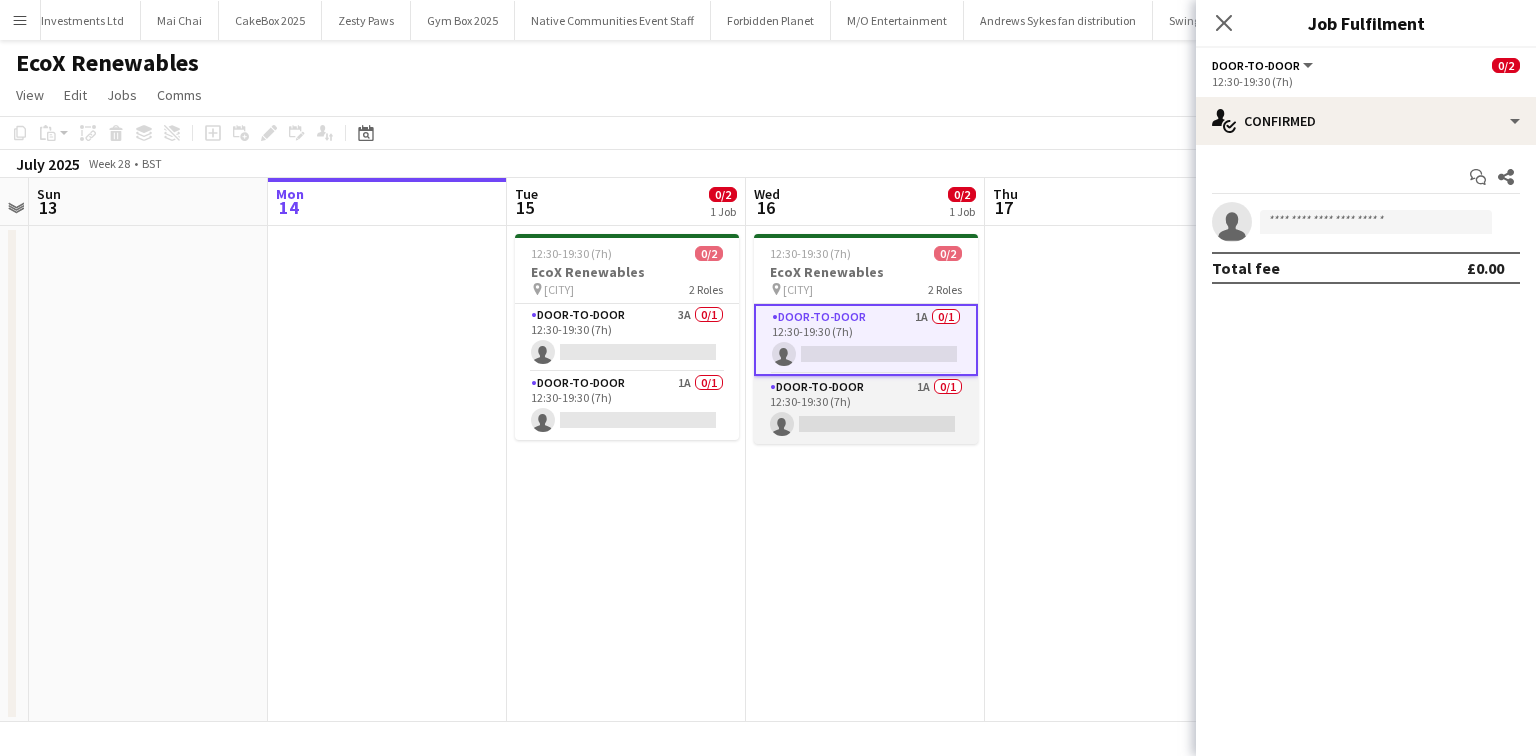 click on "Door-to-Door   1A   0/1   12:30-19:30 (7h)
single-neutral-actions" at bounding box center (866, 410) 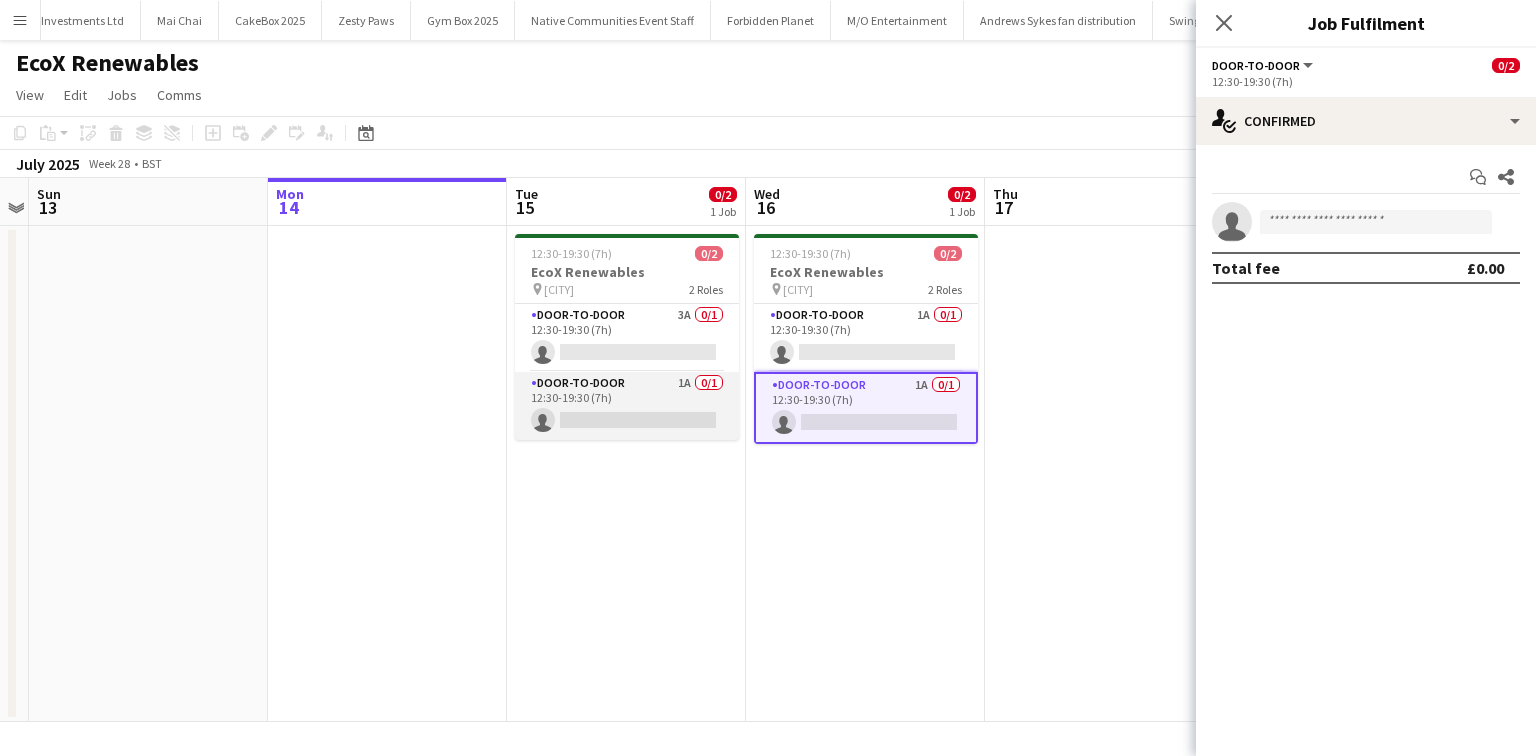 click on "Door-to-Door   1A   0/1   12:30-19:30 (7h)
single-neutral-actions" at bounding box center [627, 406] 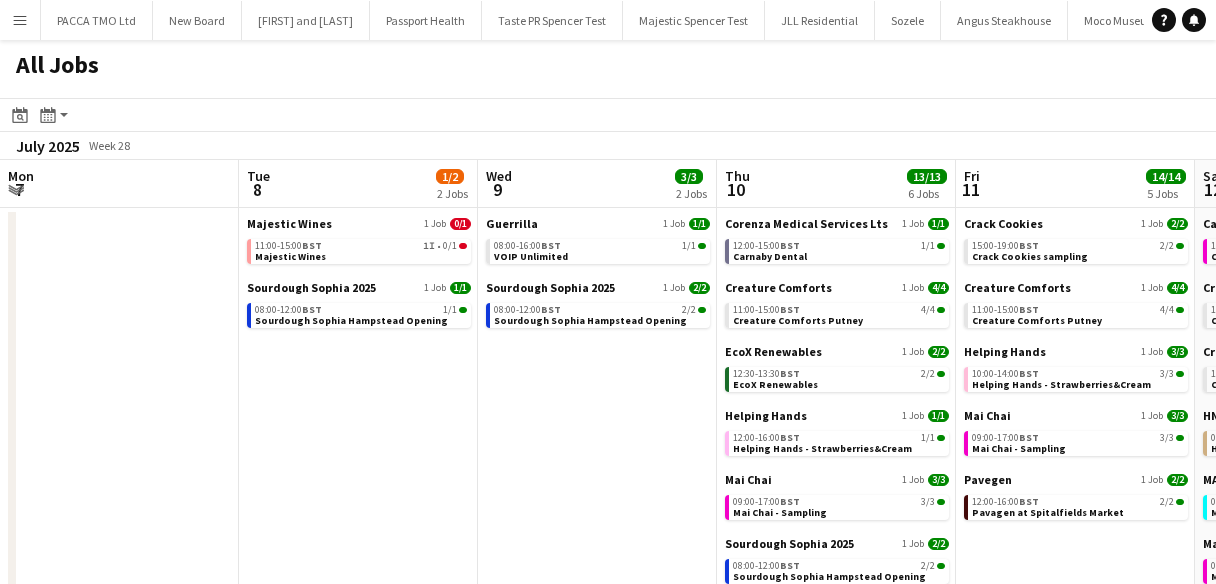 scroll, scrollTop: 0, scrollLeft: 0, axis: both 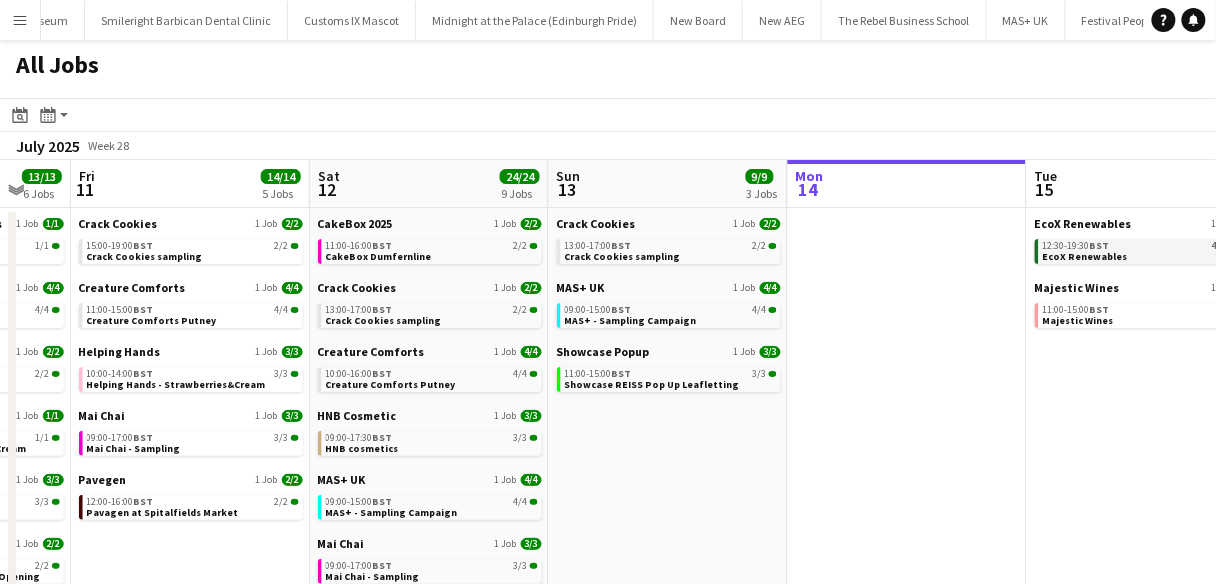 click on "12:30-19:30    BST   4A   •   0/2" at bounding box center (1149, 246) 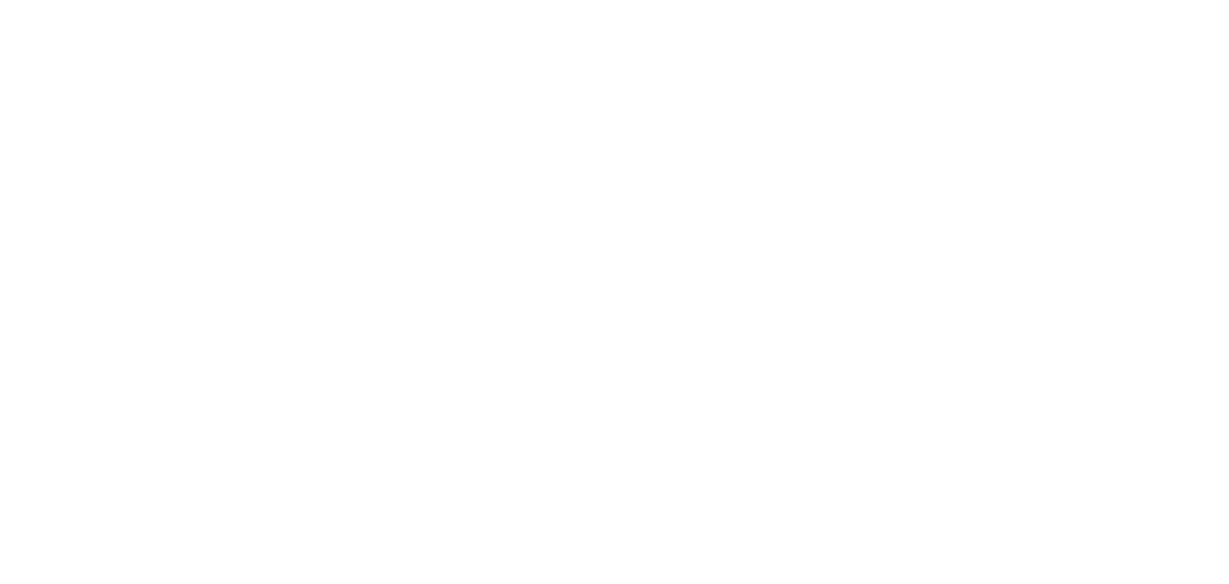scroll, scrollTop: 0, scrollLeft: 0, axis: both 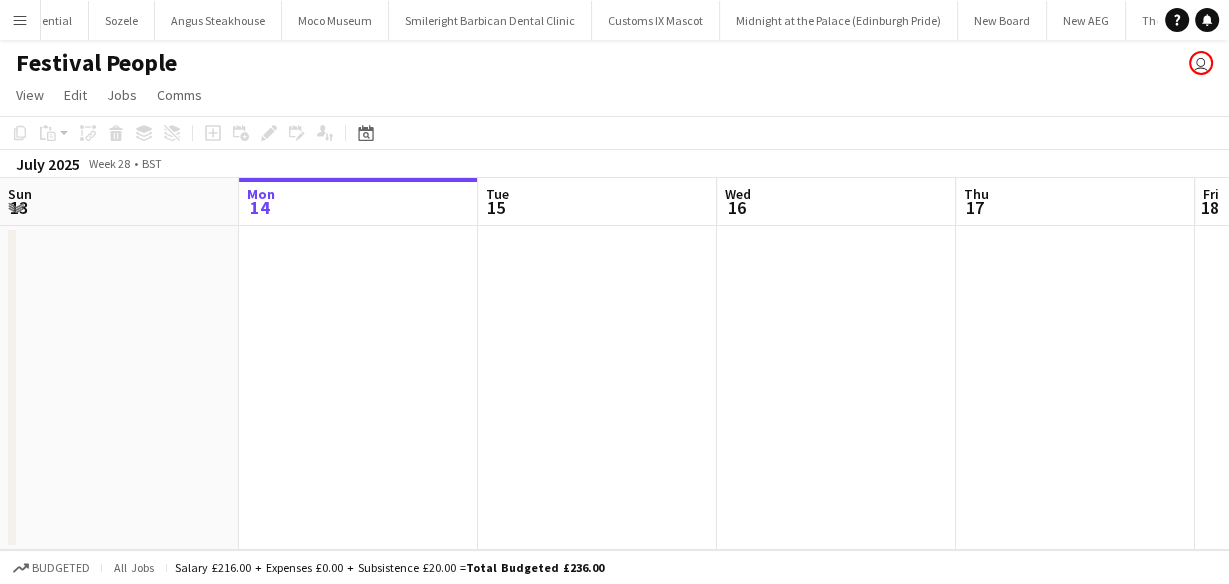 click on "Menu" at bounding box center (20, 20) 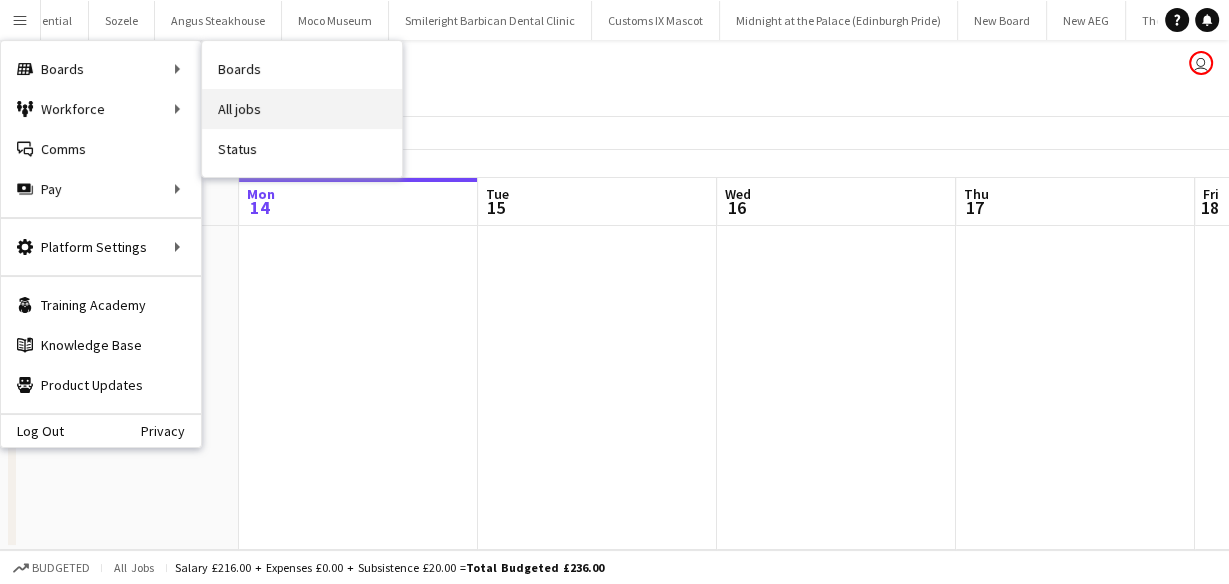 click on "All jobs" at bounding box center [302, 109] 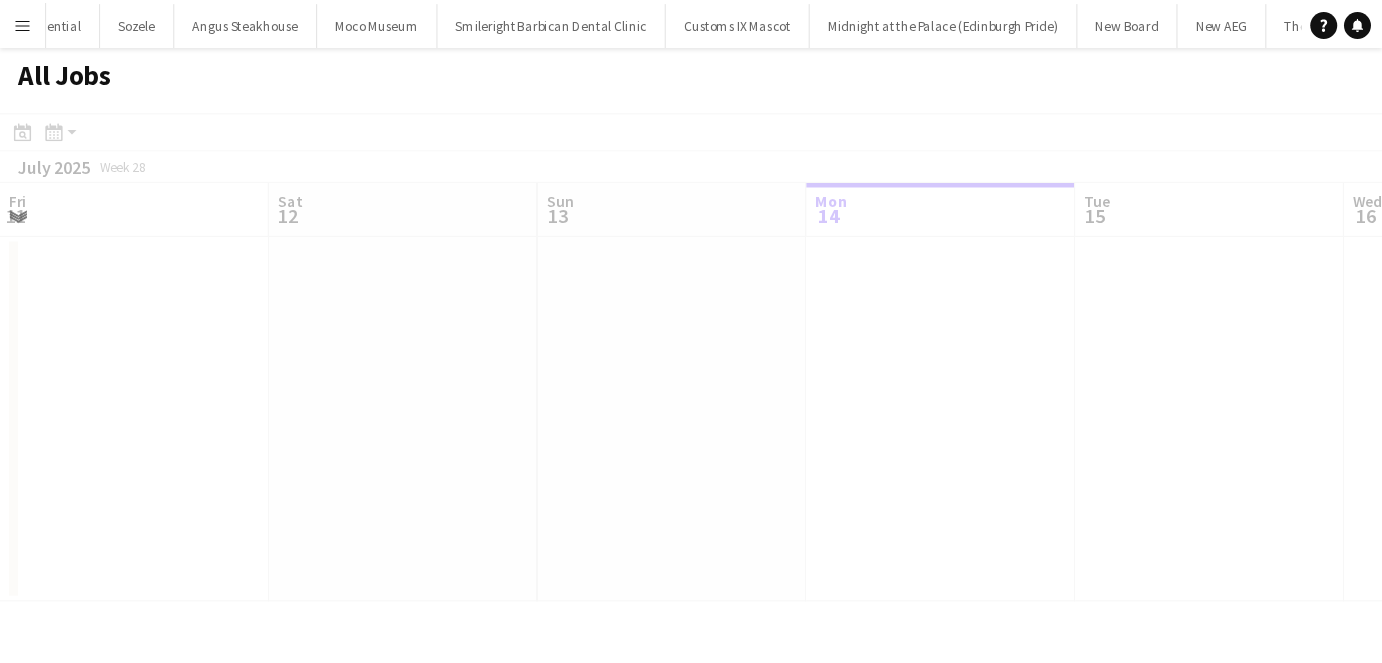 scroll, scrollTop: 0, scrollLeft: 478, axis: horizontal 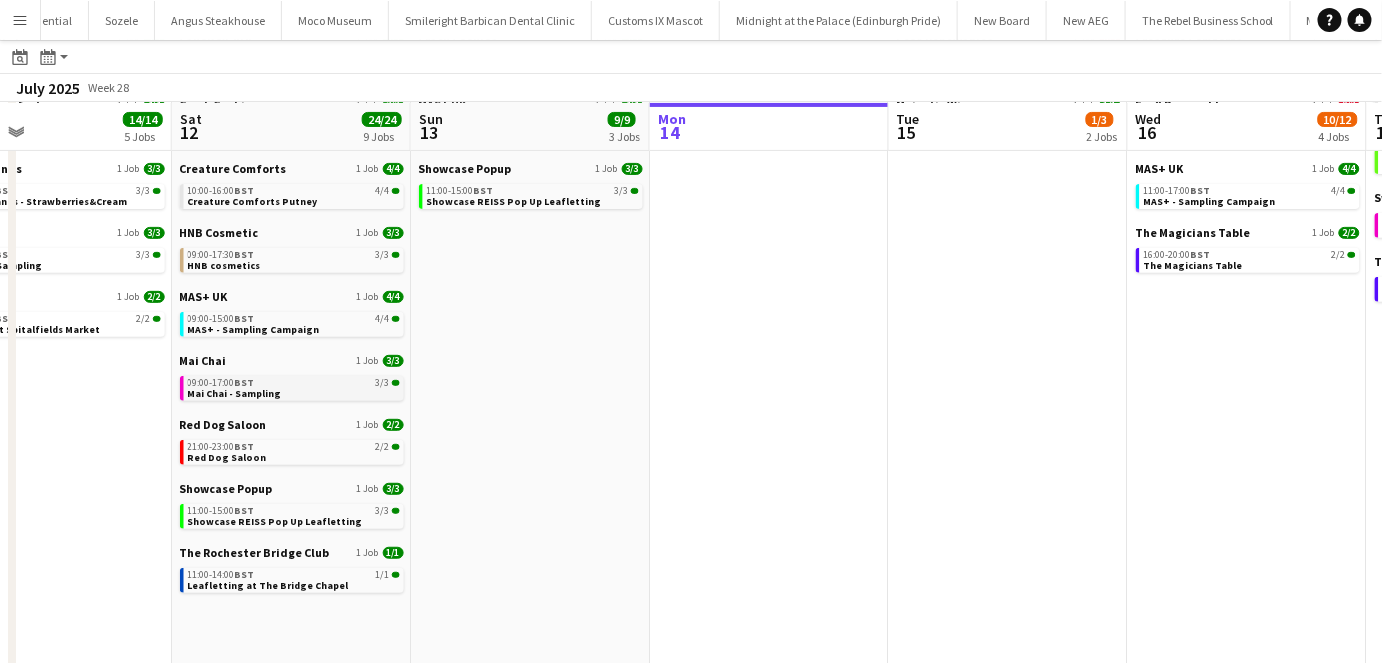 click on "Mai Chai - Sampling" at bounding box center (235, 393) 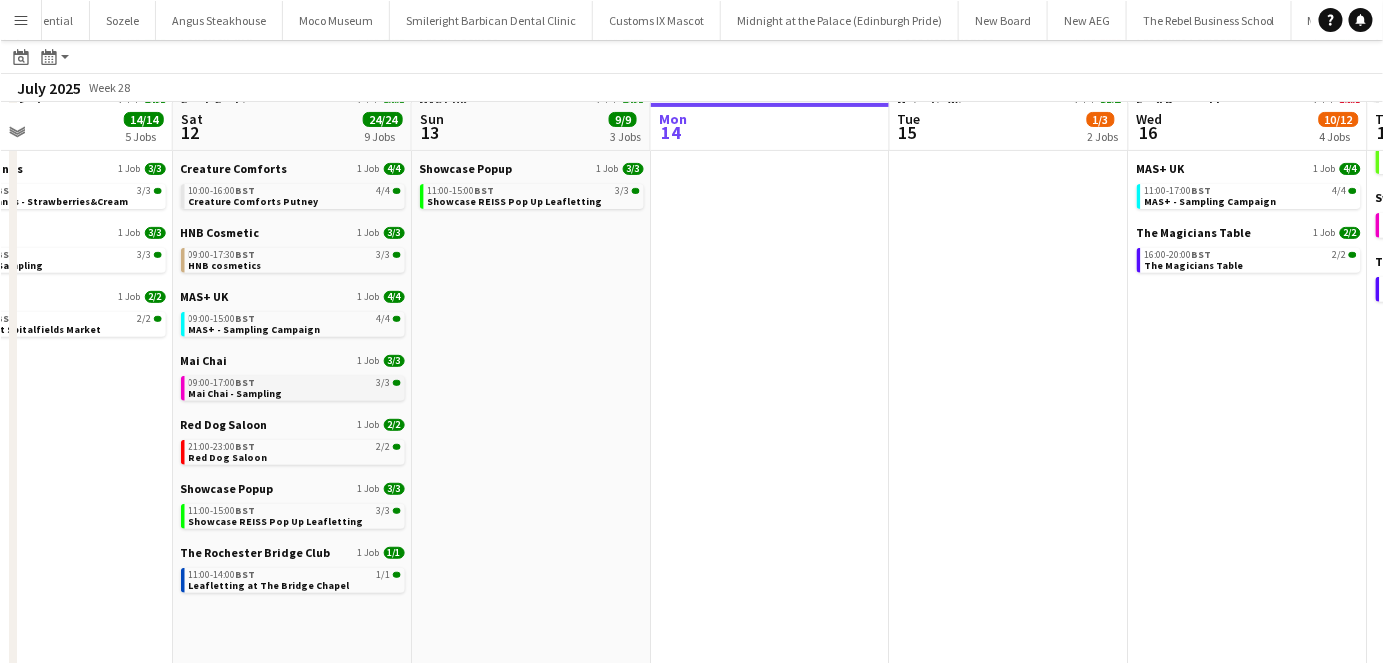 scroll, scrollTop: 0, scrollLeft: 787, axis: horizontal 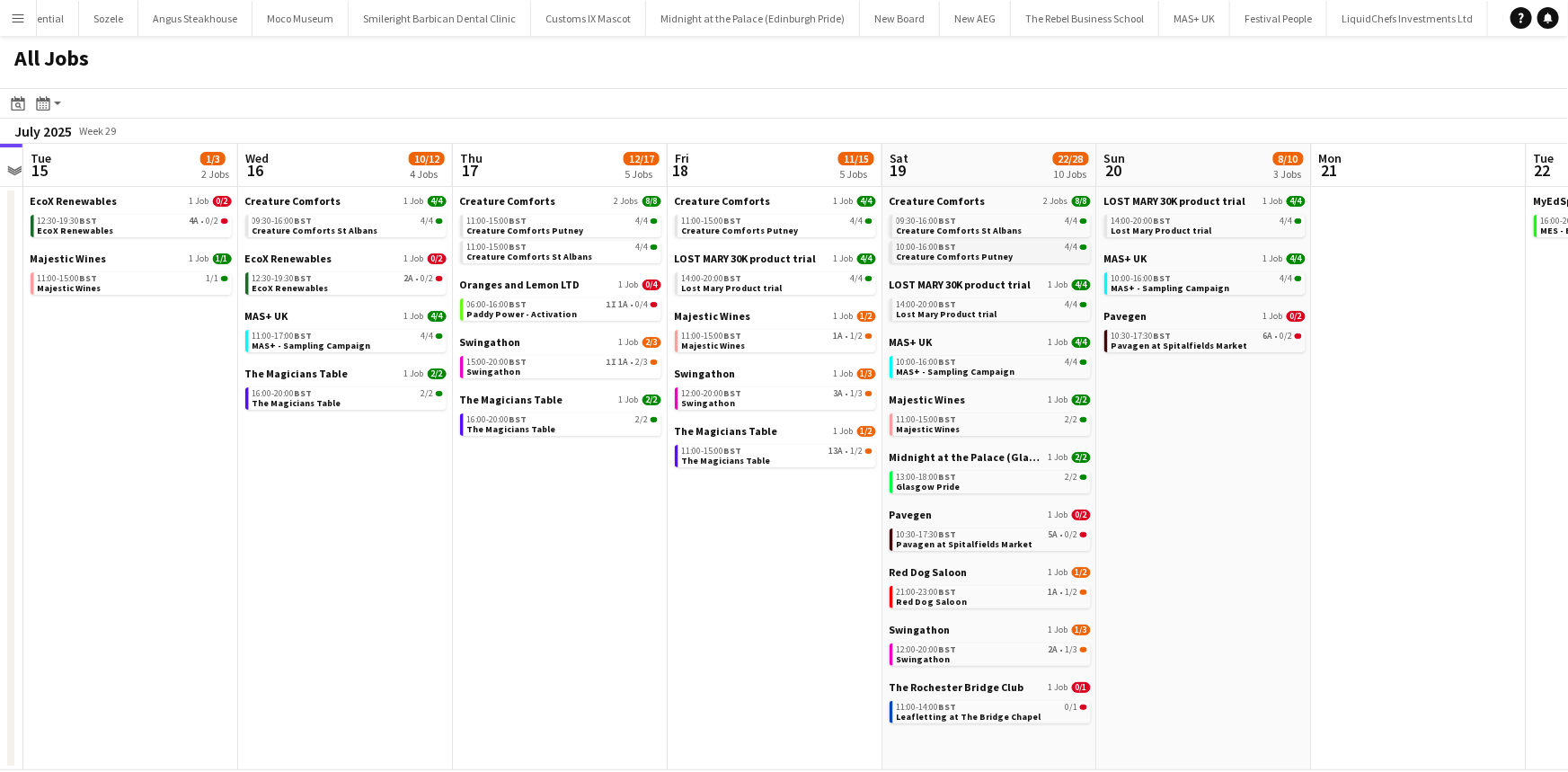 click on "Creature Comforts Putney" at bounding box center [955, 256] 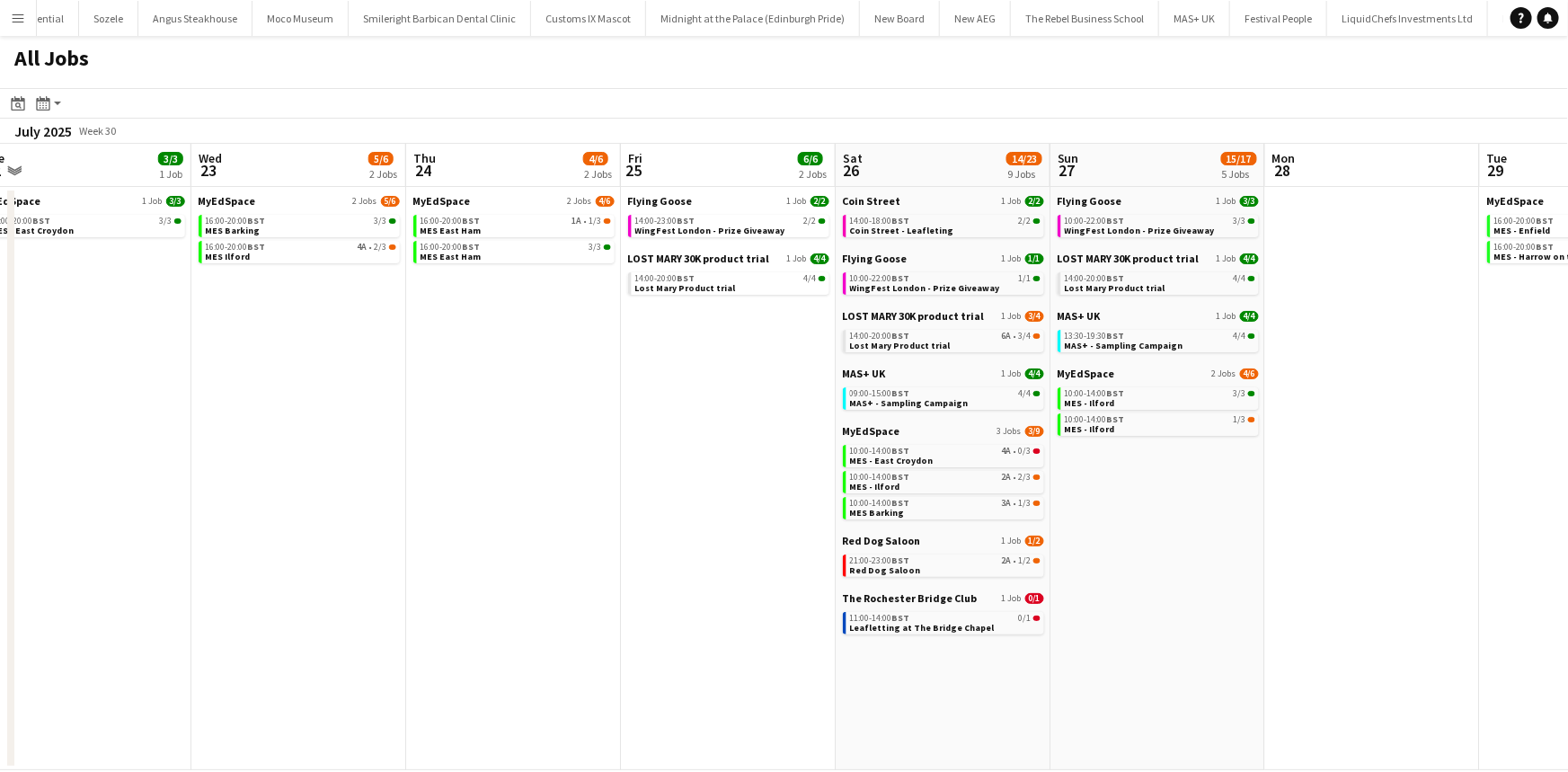 scroll, scrollTop: 0, scrollLeft: 669, axis: horizontal 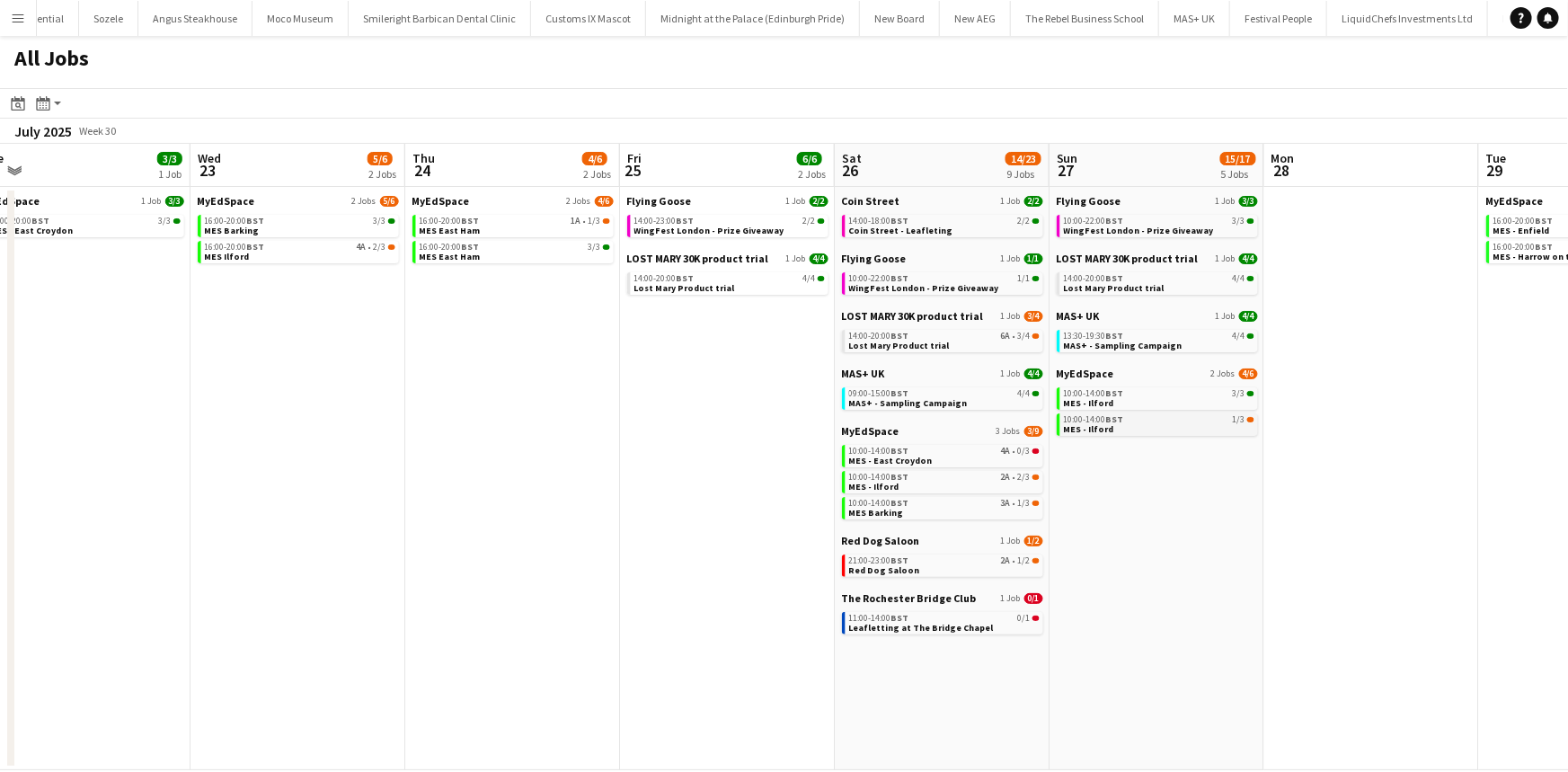 click on "10:00-14:00    BST   1/3" at bounding box center (1159, 420) 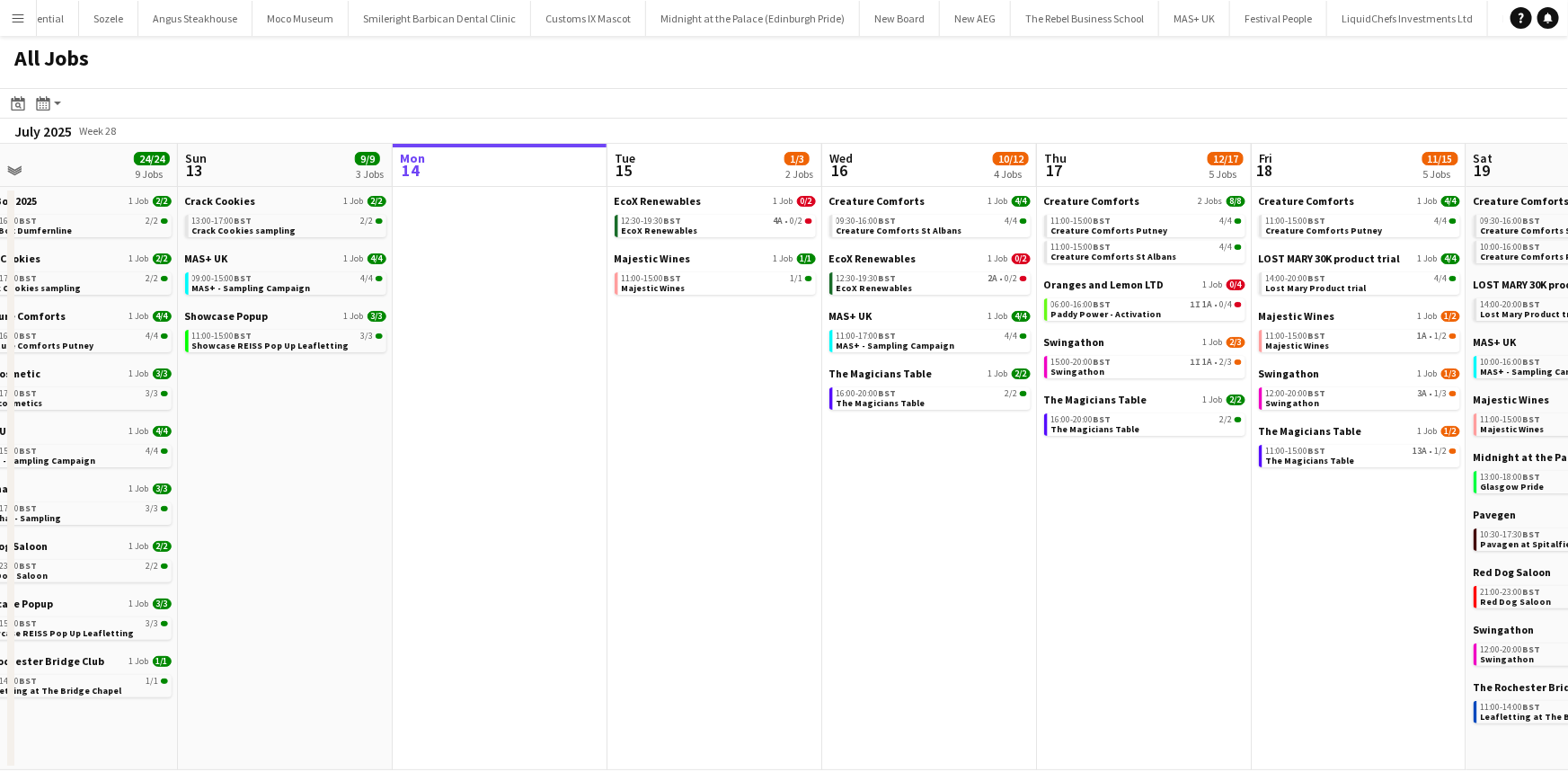scroll, scrollTop: 0, scrollLeft: 465, axis: horizontal 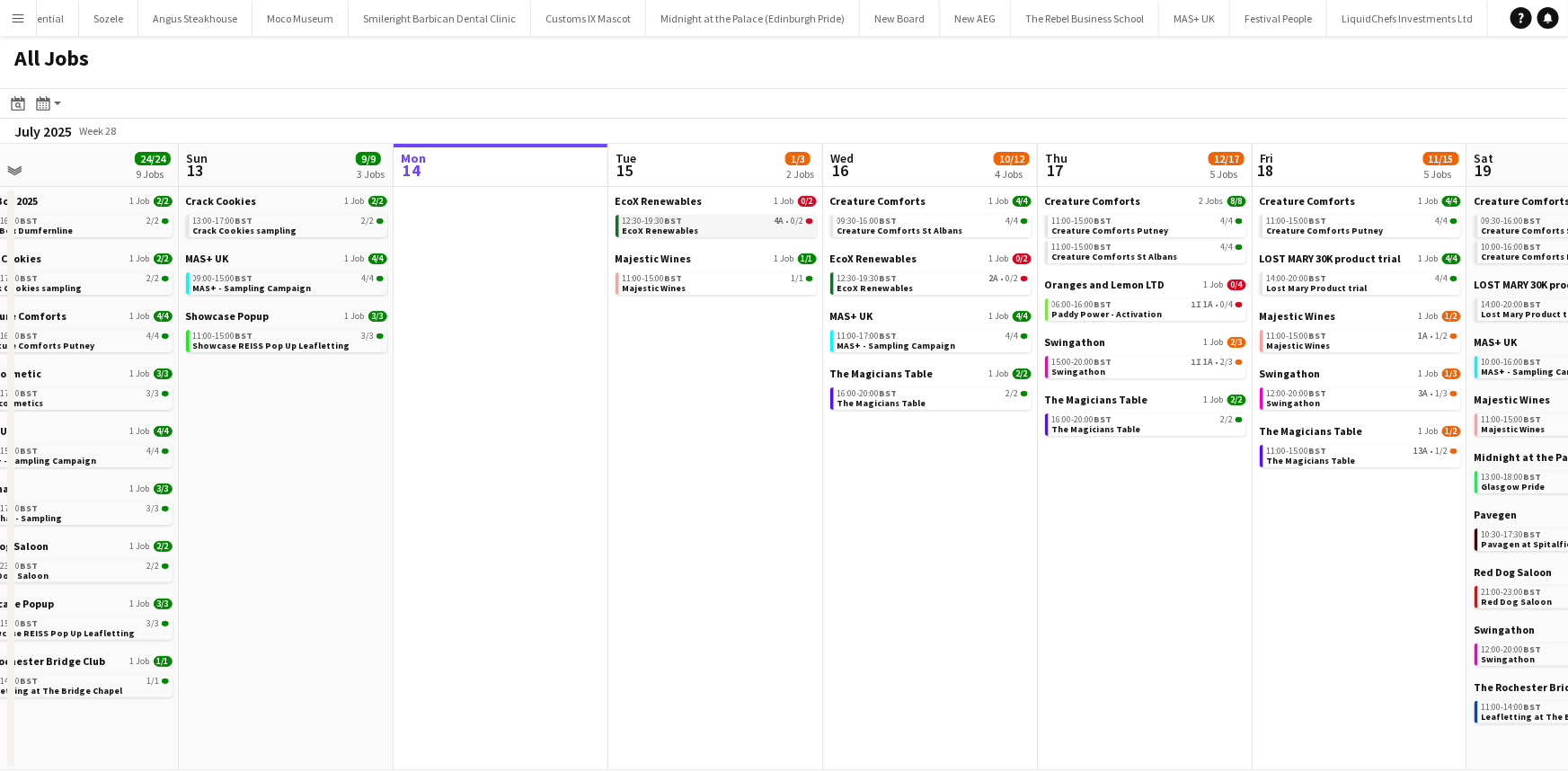 click on "12:30-19:30    BST" at bounding box center (652, 221) 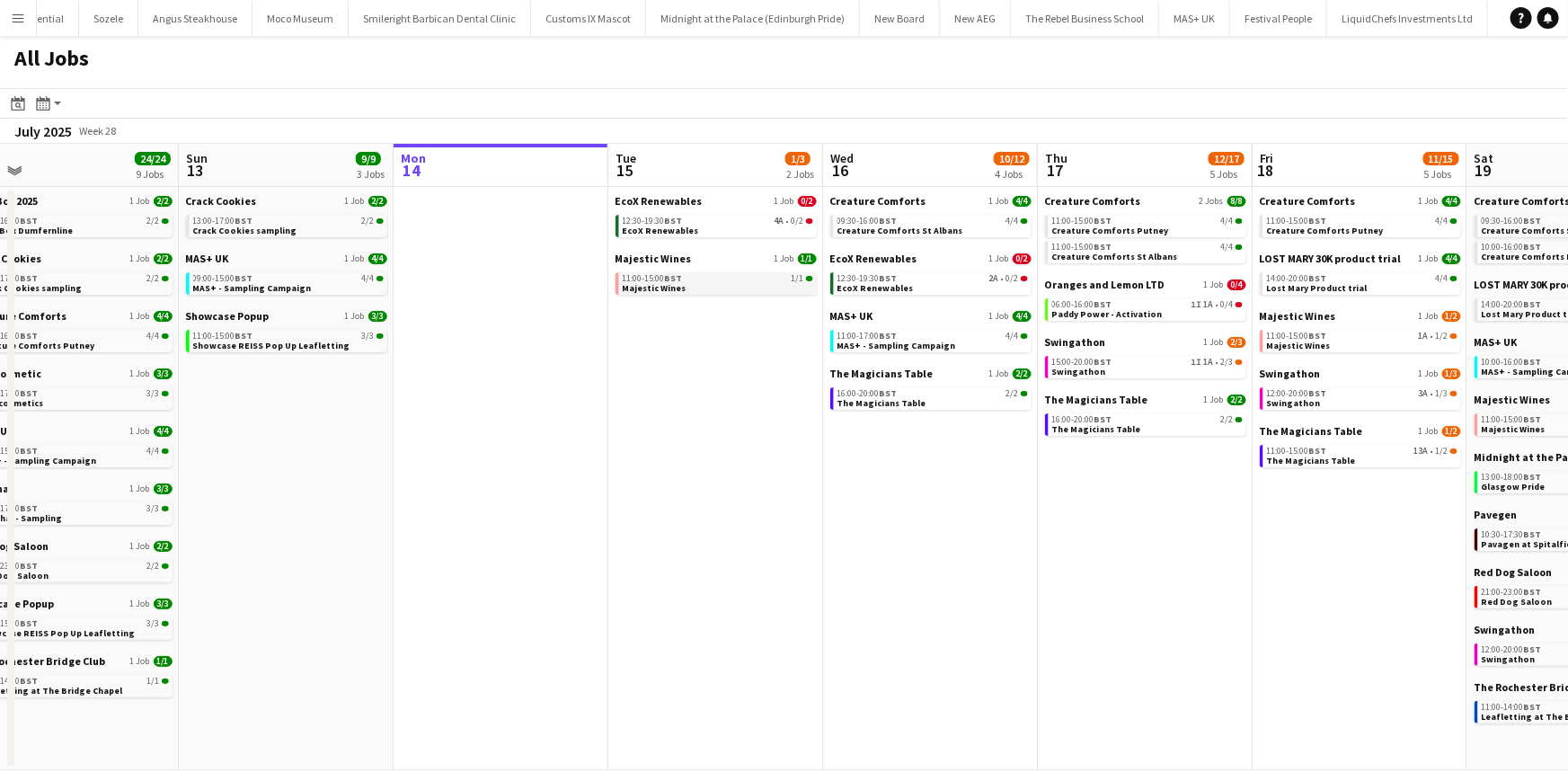 click on "11:00-15:00    BST   1/1" at bounding box center [718, 279] 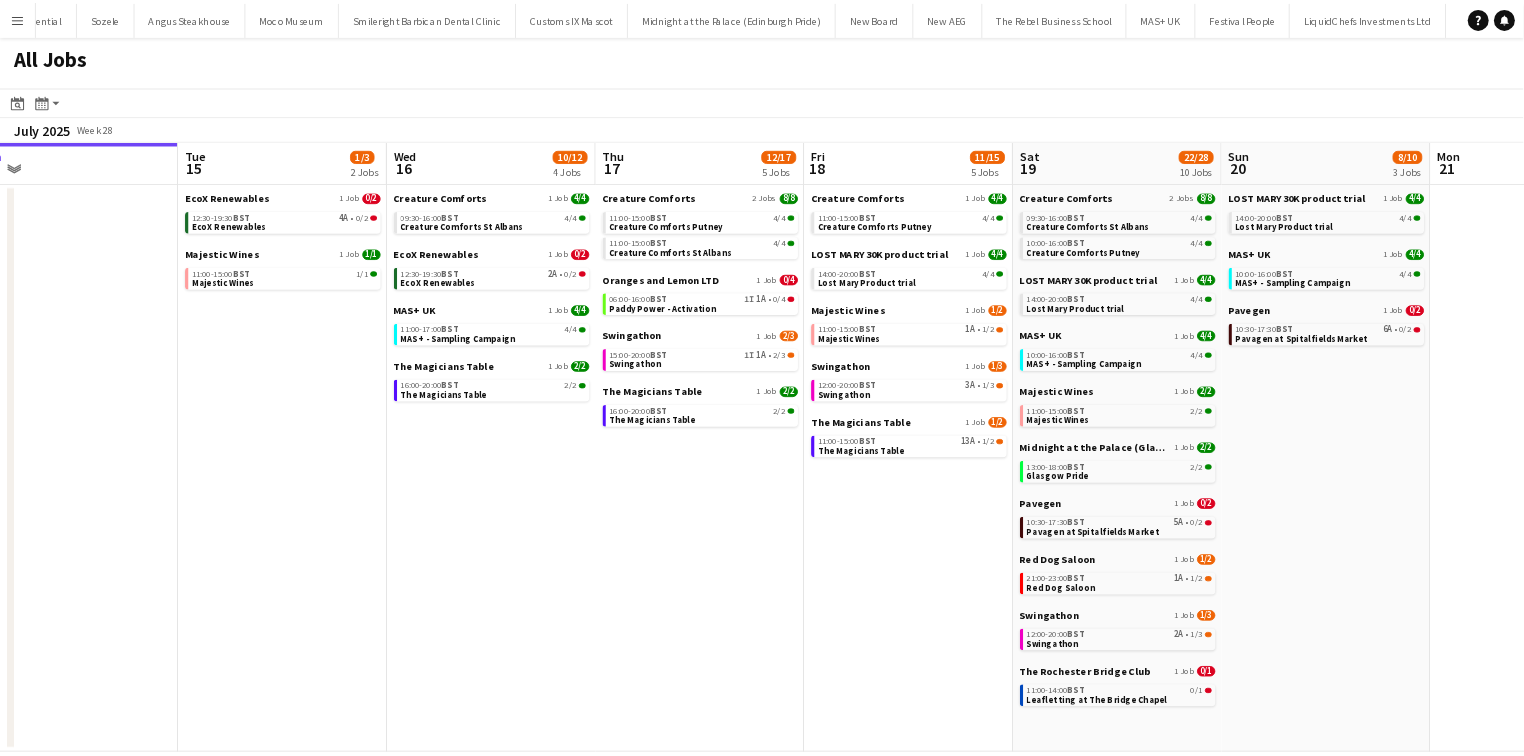scroll, scrollTop: 0, scrollLeft: 514, axis: horizontal 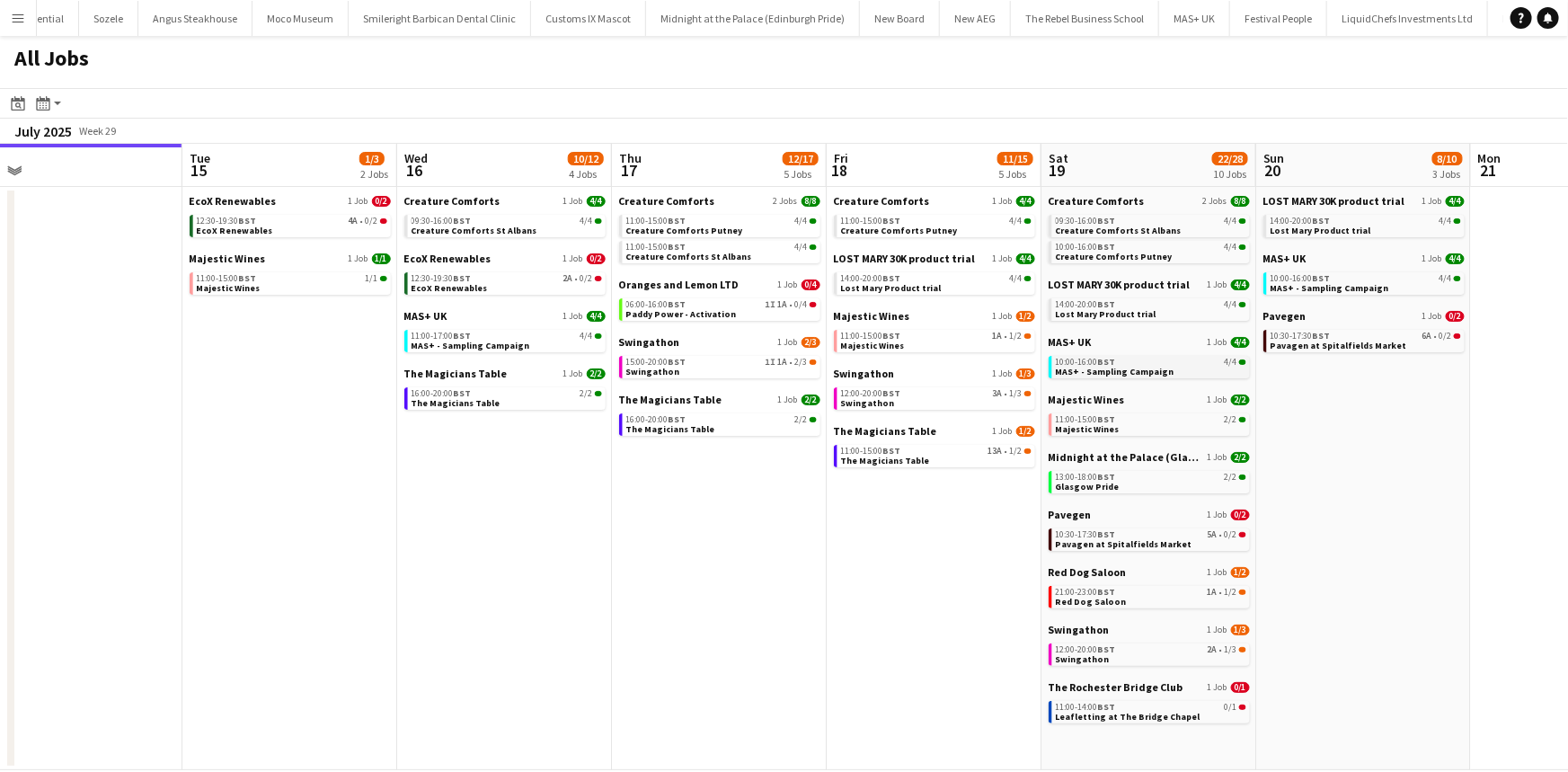 click on "10:00-16:00    BST   4/4   MAS+ - Sampling Campaign" at bounding box center (1151, 366) 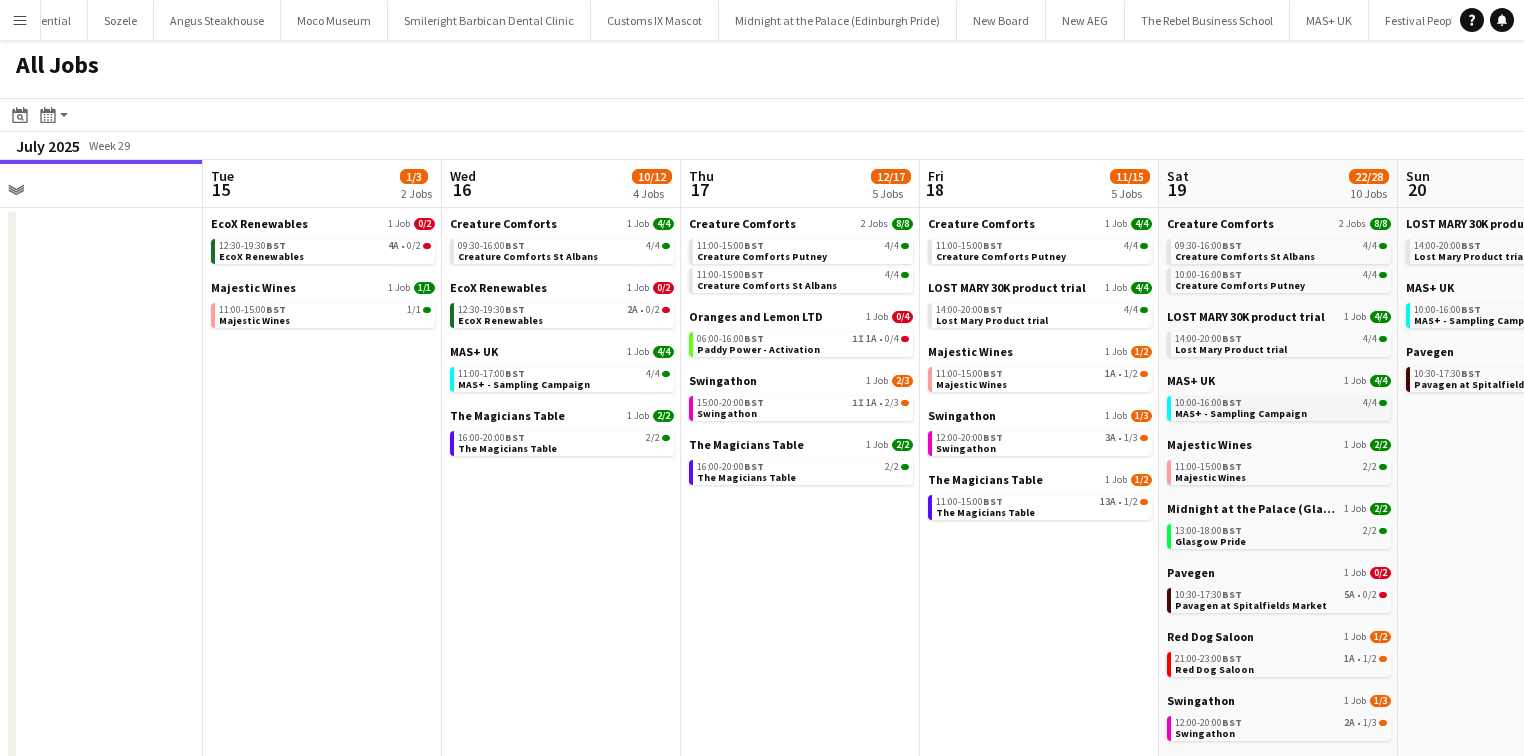 scroll, scrollTop: 0, scrollLeft: 787, axis: horizontal 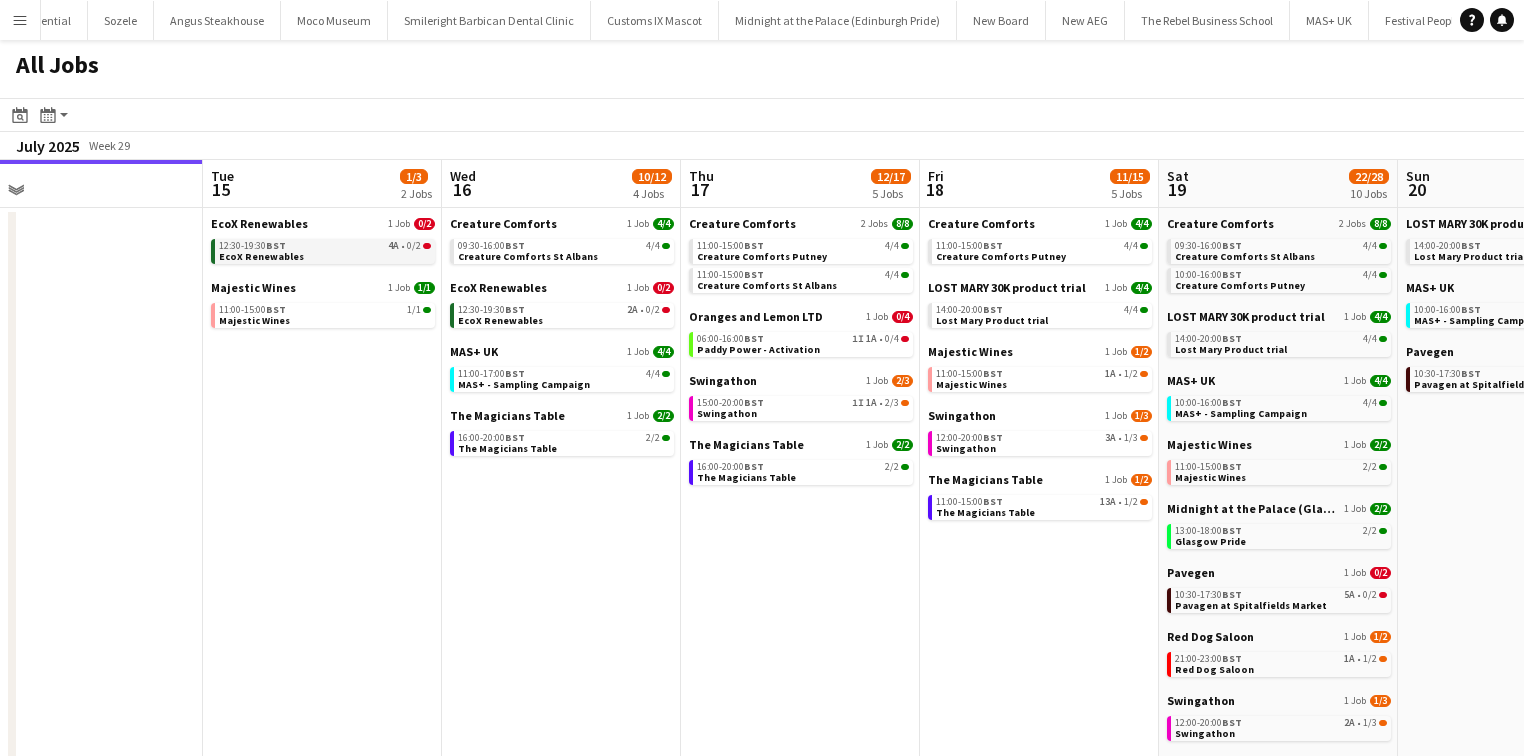 click on "12:30-19:30    BST   4A   •   0/2   EcoX Renewables" at bounding box center [325, 250] 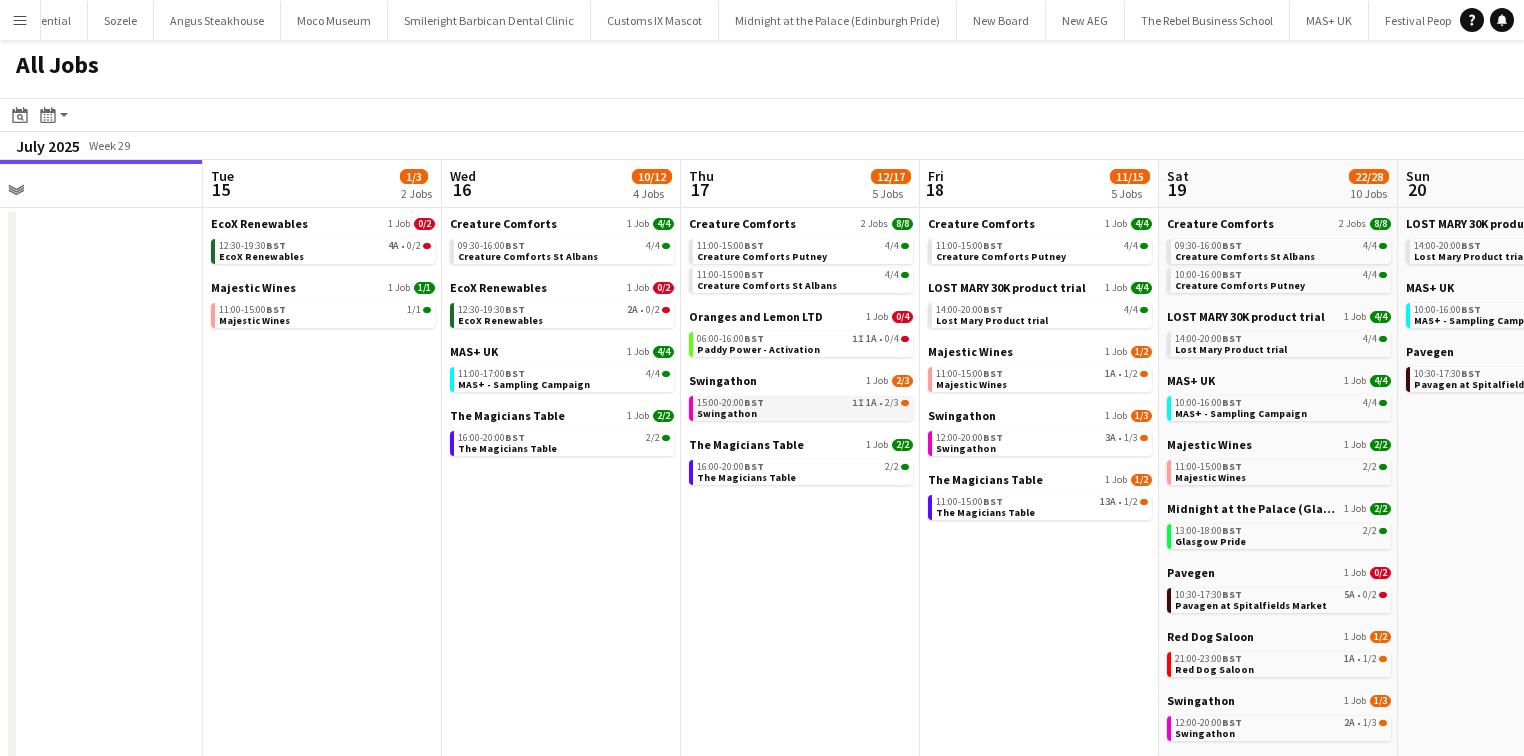 click on "15:00-20:00    BST   1I   1A   •   2/3   Swingathon" at bounding box center [803, 407] 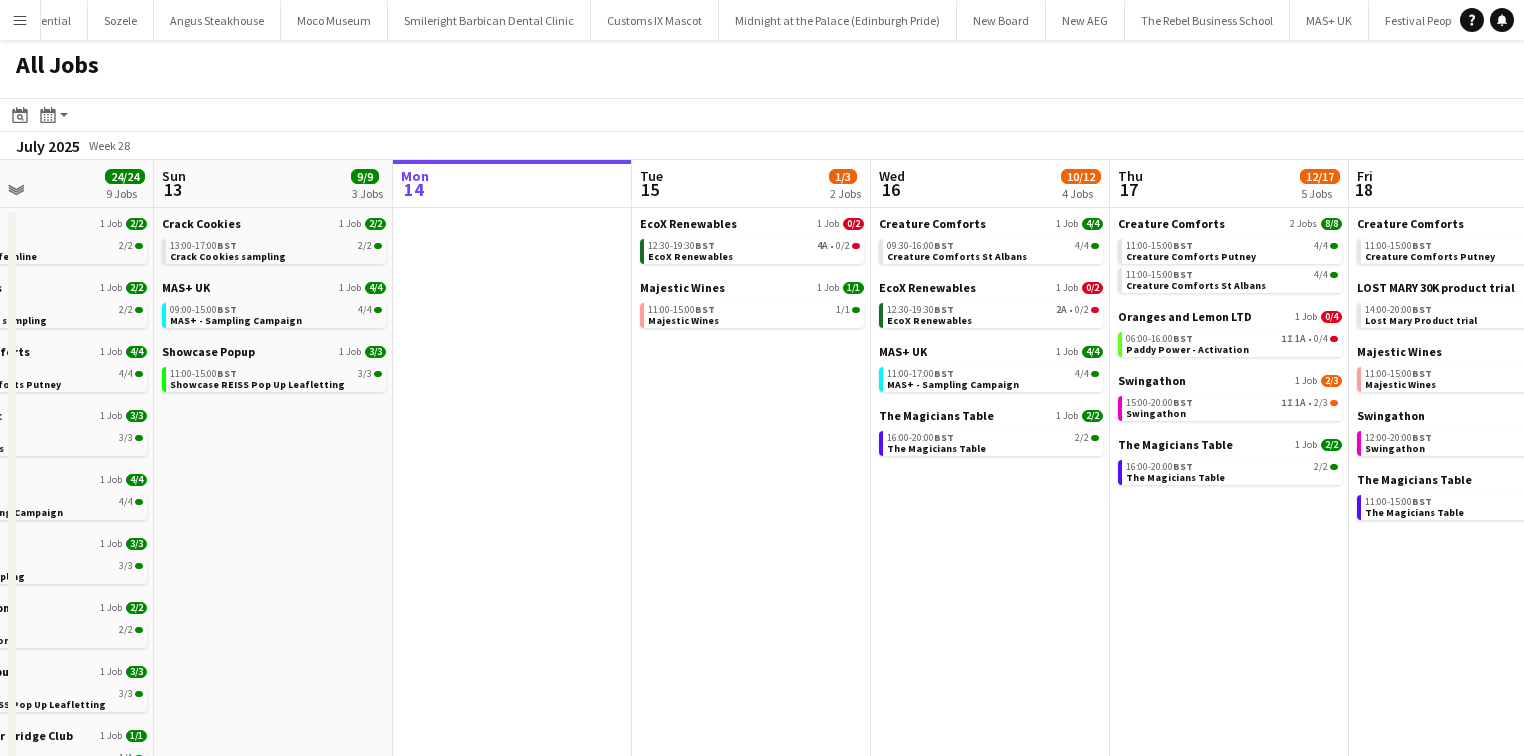 scroll, scrollTop: 0, scrollLeft: 562, axis: horizontal 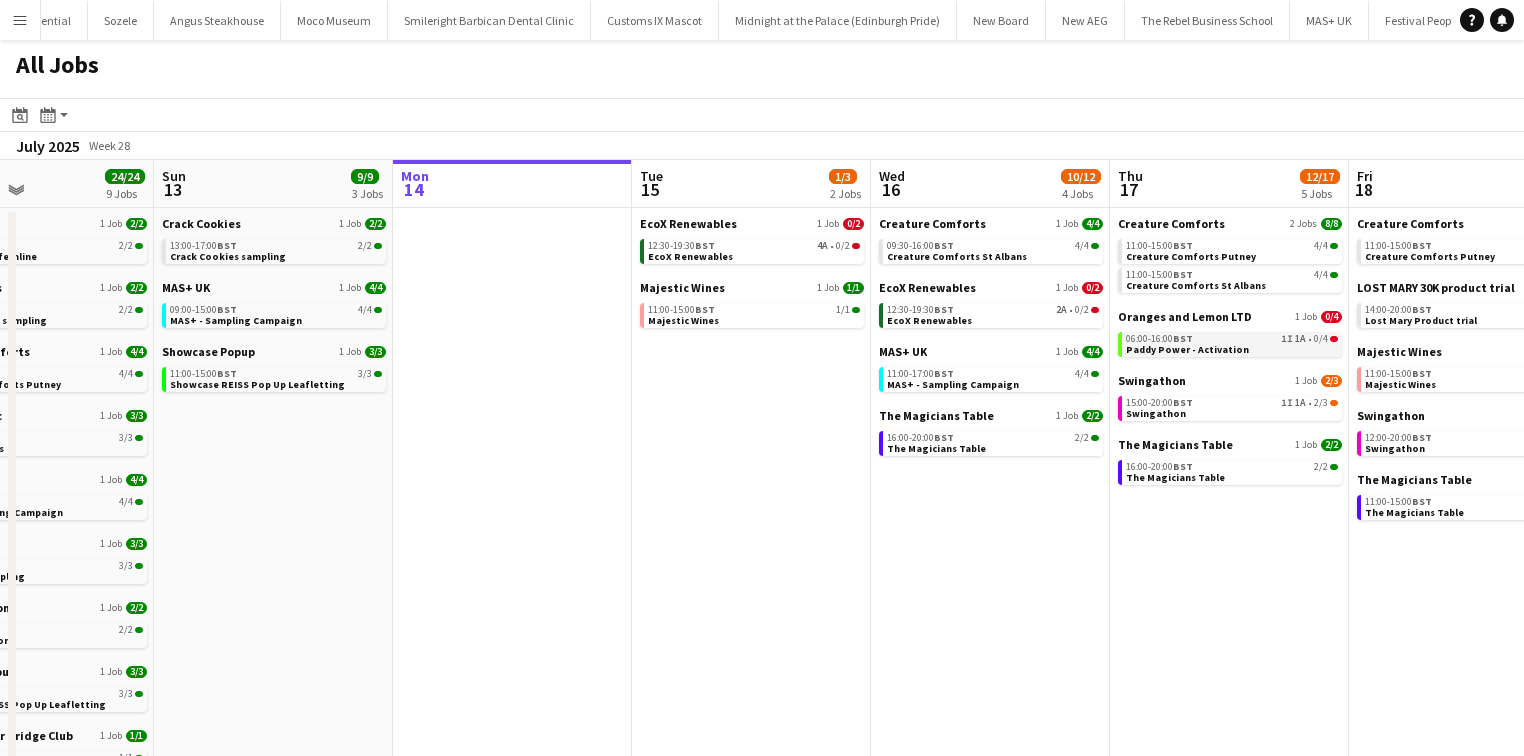 click on "Paddy Power - Activation" at bounding box center (1187, 349) 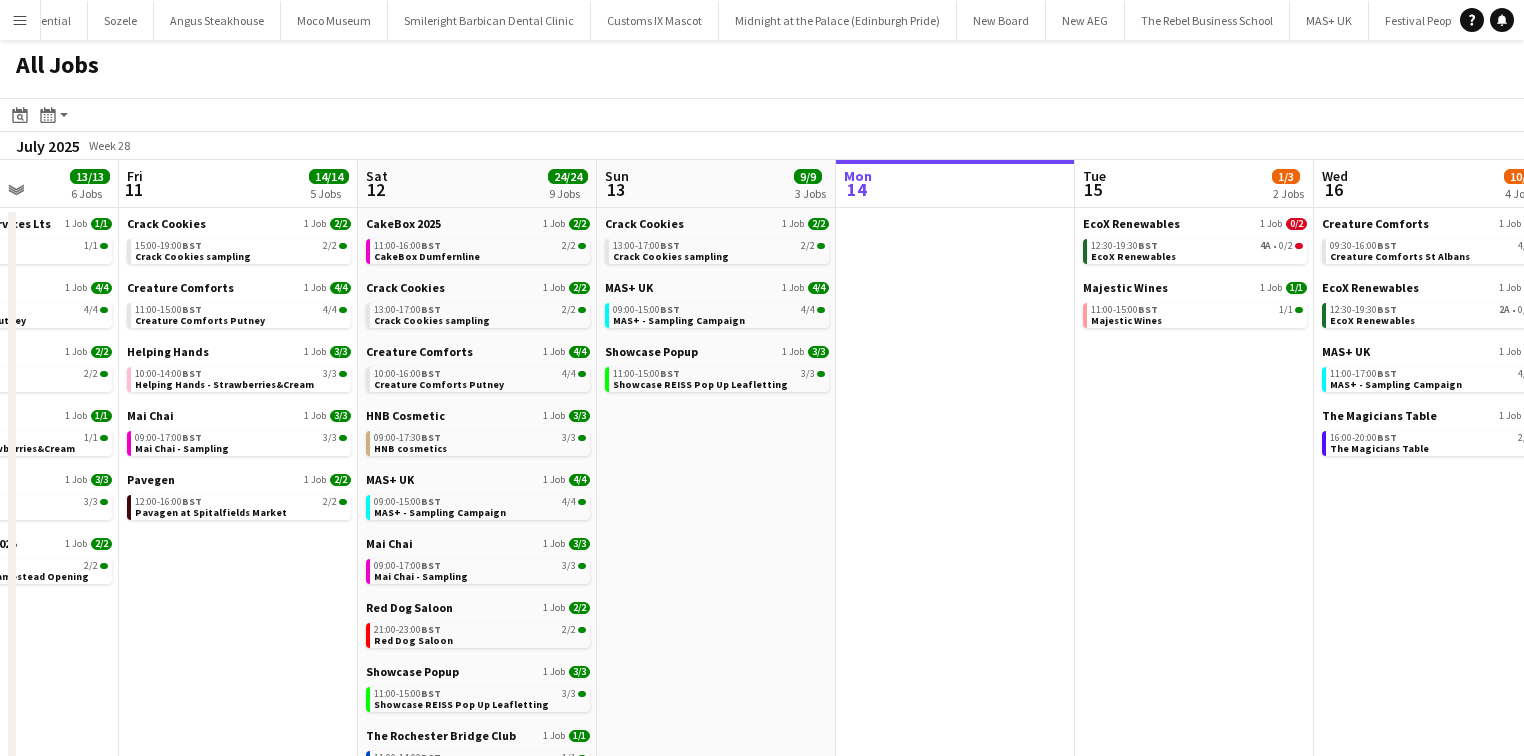 scroll, scrollTop: 0, scrollLeft: 597, axis: horizontal 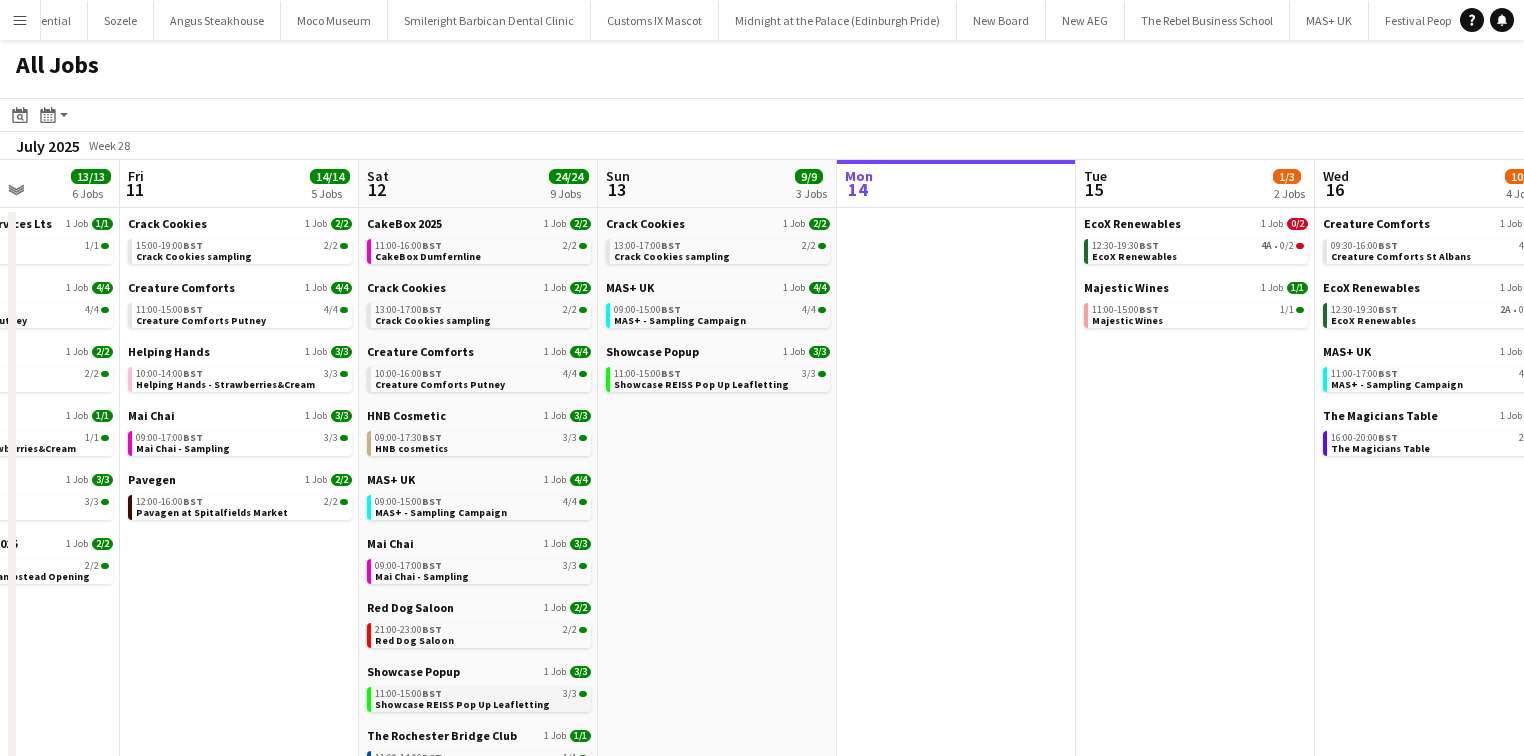click on "Showcase Popup   1 Job   3/3   11:00-15:00    BST   3/3   Showcase REISS Pop Up Leafletting" at bounding box center (479, 688) 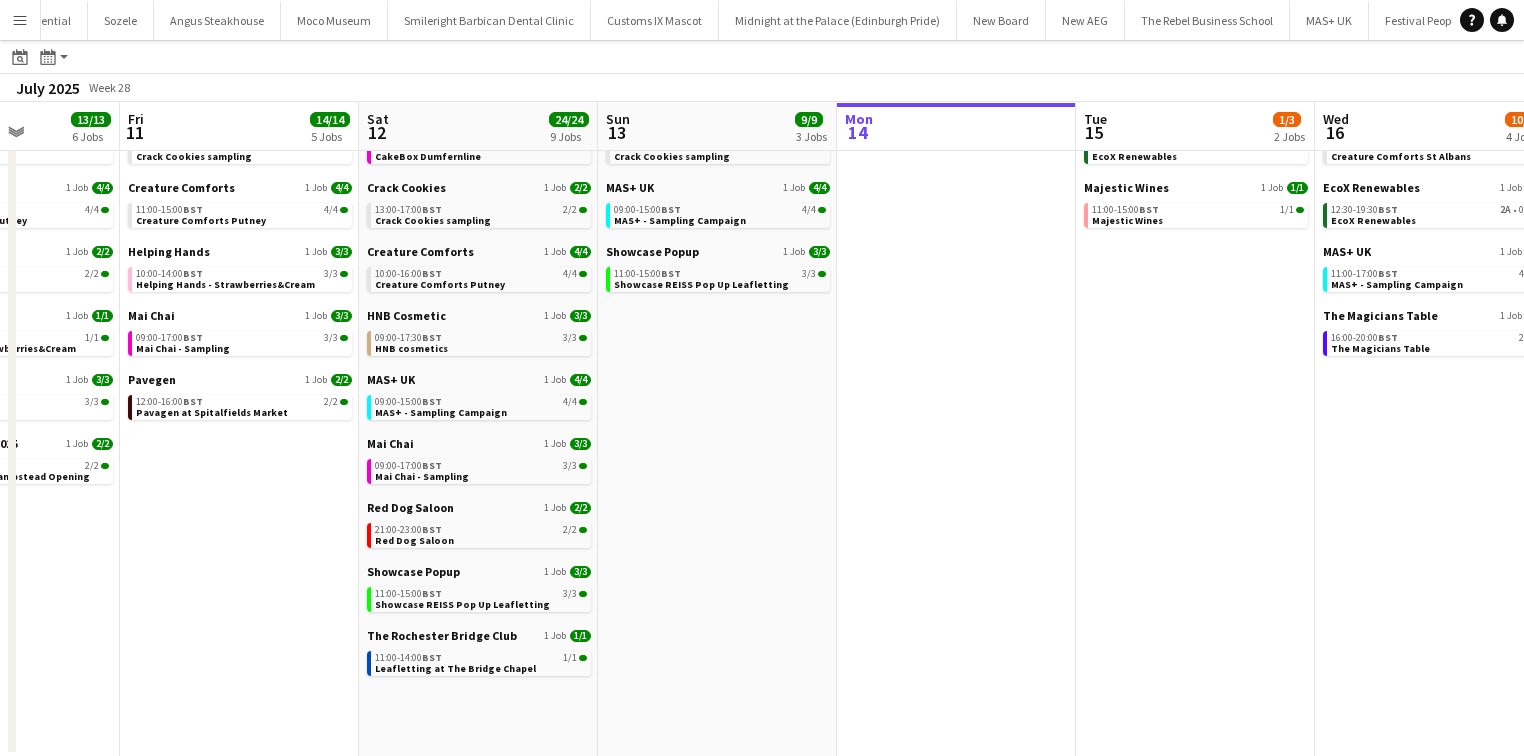 scroll, scrollTop: 99, scrollLeft: 0, axis: vertical 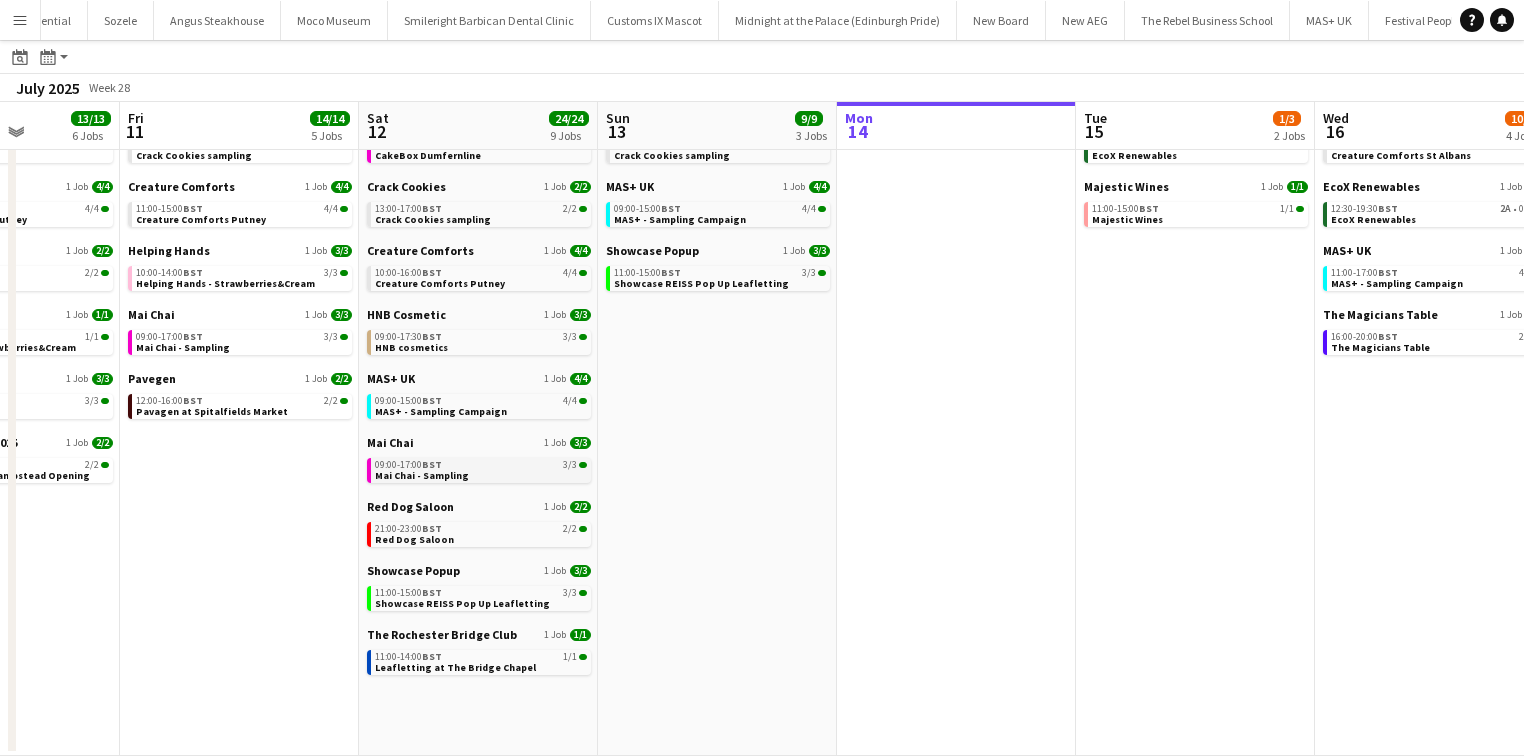 click on "Mai Chai - Sampling" at bounding box center (422, 475) 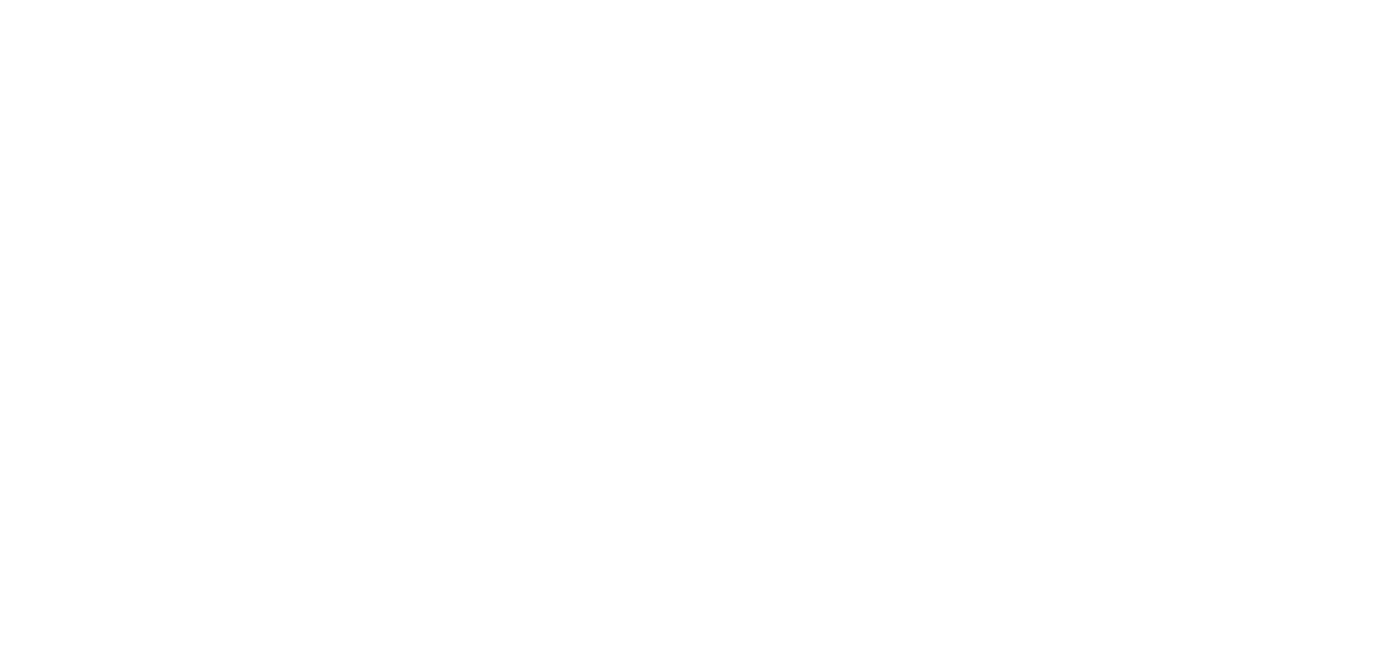 scroll, scrollTop: 0, scrollLeft: 0, axis: both 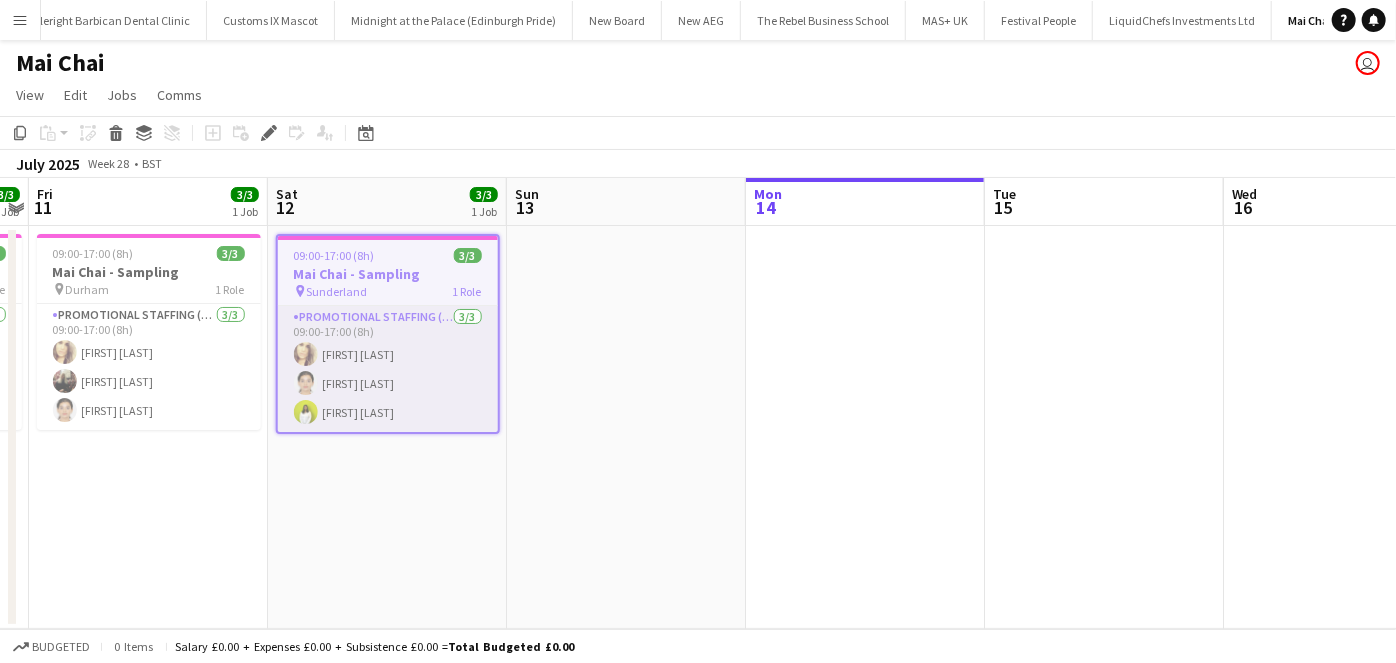 click on "Promotional Staffing (Brand Ambassadors)   3/3   09:00-17:00 (8h)
[FIRST] [LAST] [FIRST] [LAST] [FIRST] [LAST]" at bounding box center [388, 369] 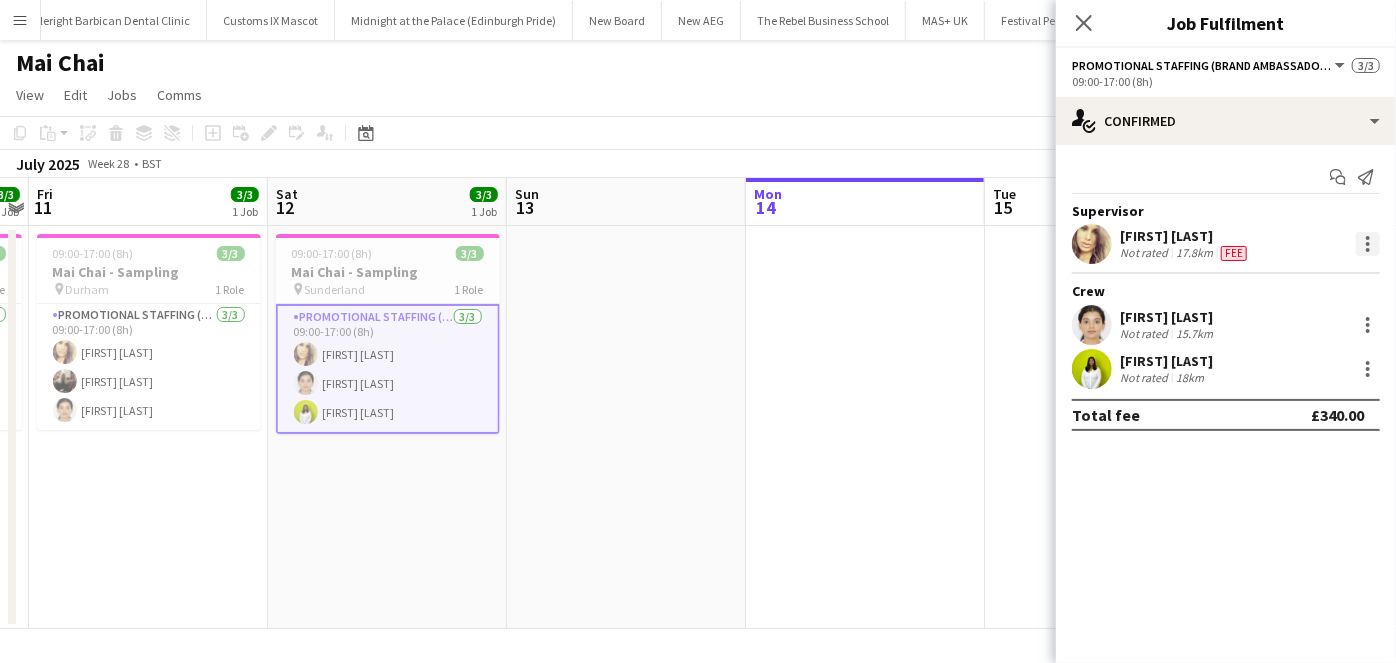 click at bounding box center [1368, 244] 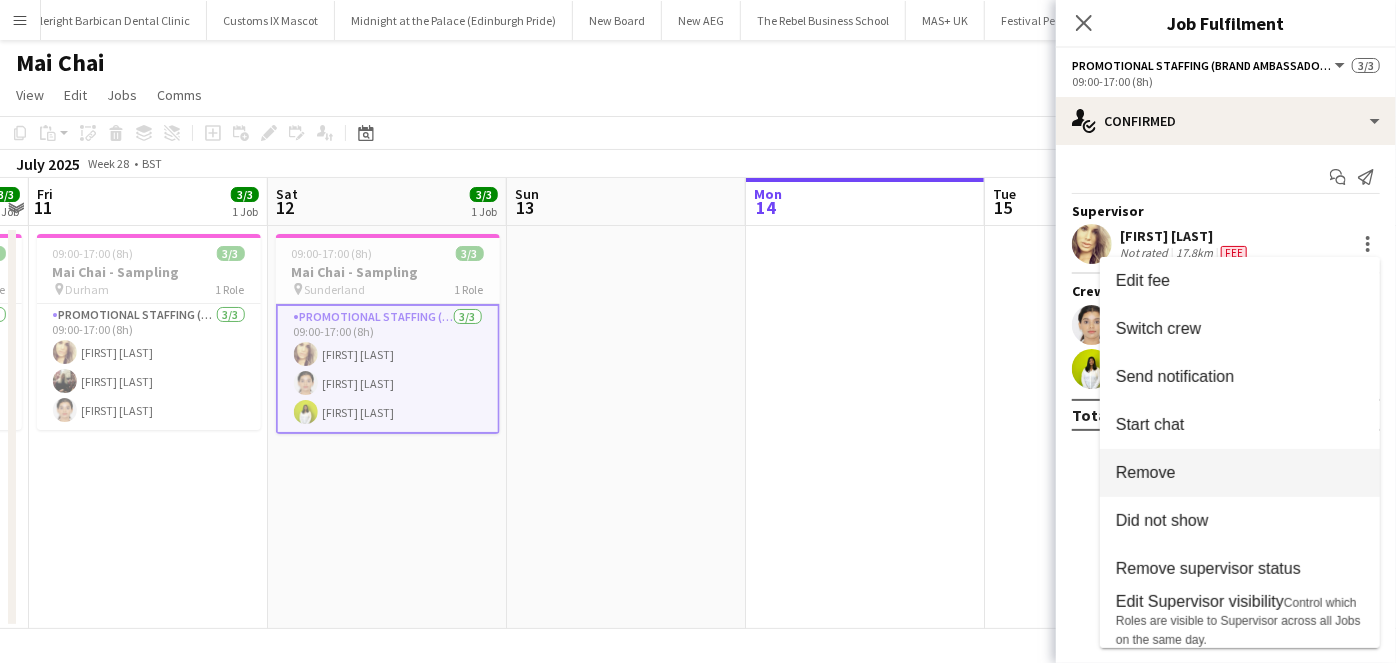 click on "Remove" at bounding box center (1240, 473) 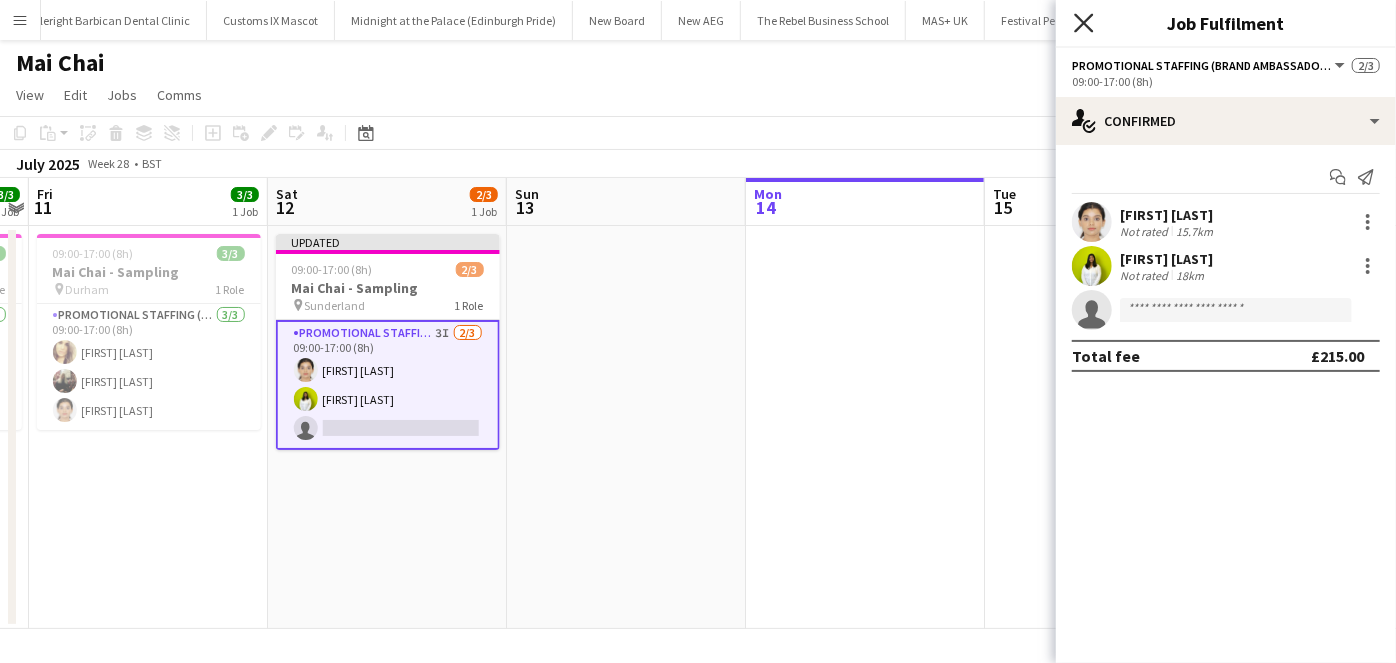 click on "Close pop-in" 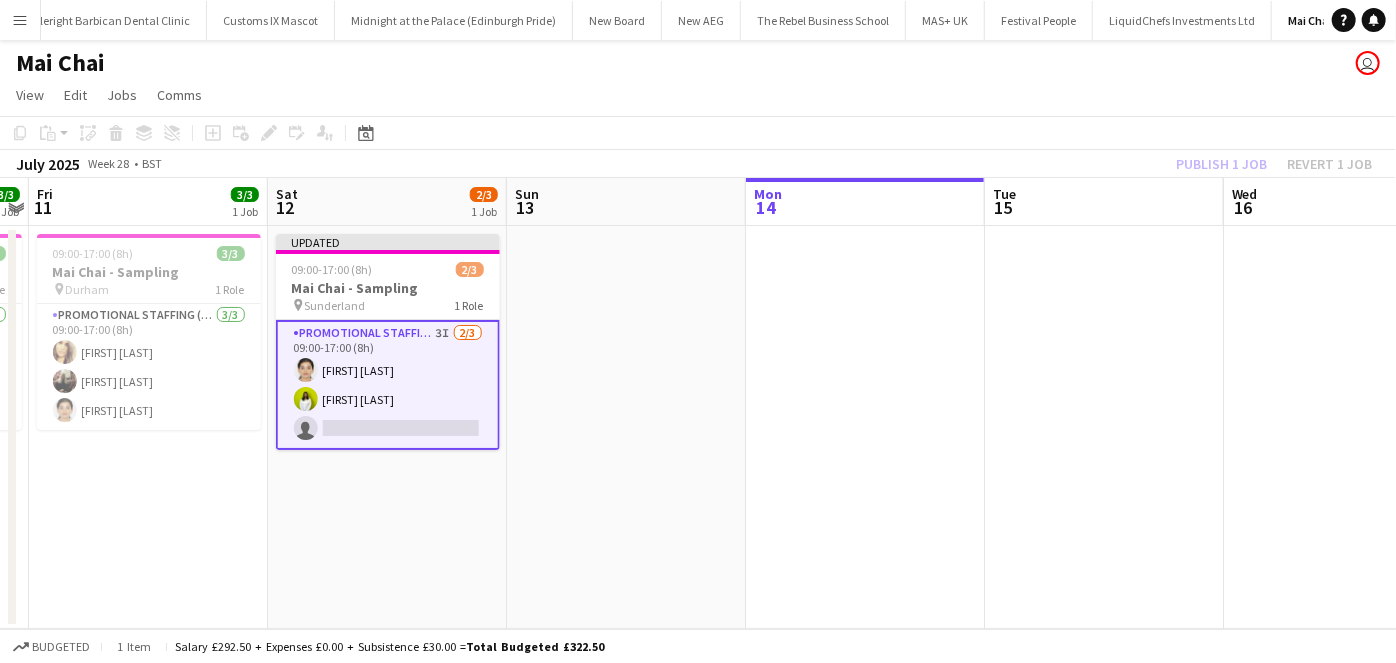 click on "Copy
Paste
Paste   Ctrl+V Paste with crew  Ctrl+Shift+V
Paste linked Job
Delete
Group
Ungroup
Add job
Add linked Job
Edit
Edit linked Job
Applicants
Date picker
JUL 2025 JUL 2025 Monday M Tuesday T Wednesday W Thursday T Friday F Saturday S Sunday S  JUL      1   2   3   4   5   6   7   8   9   10   11   12   13   14   15   16   17   18   19   20   21   22   23   24   25   26   27   28   29   30   31
Comparison range
Comparison range
Today" 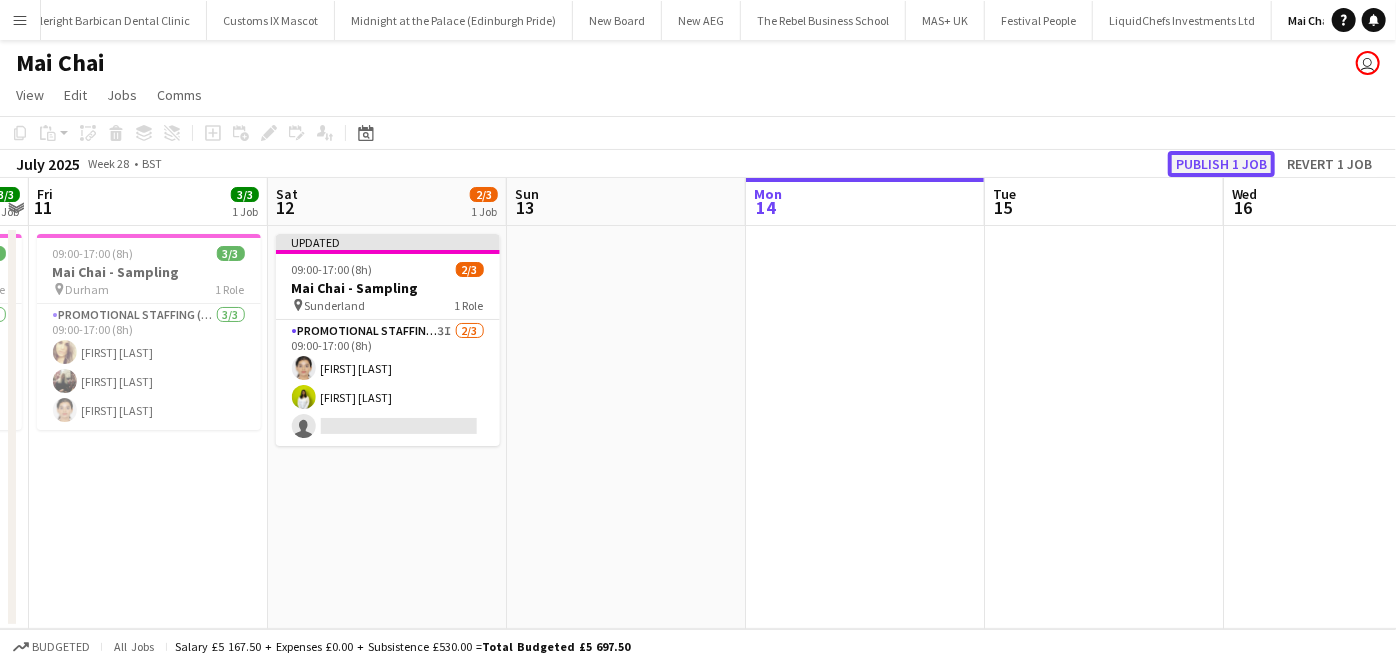 click on "Publish 1 job" 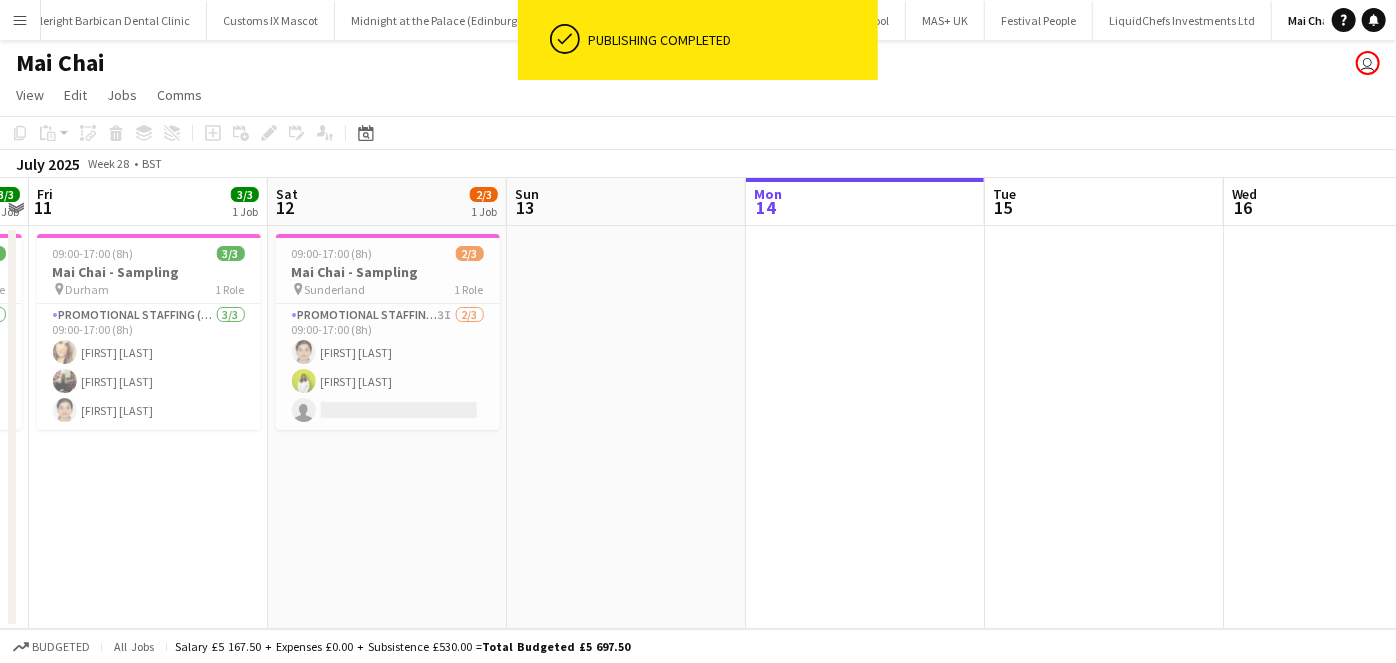 click on "Copy
Paste
Paste   Ctrl+V Paste with crew  Ctrl+Shift+V
Paste linked Job
Delete
Group
Ungroup
Add job
Add linked Job
Edit
Edit linked Job
Applicants
Date picker
JUL 2025 JUL 2025 Monday M Tuesday T Wednesday W Thursday T Friday F Saturday S Sunday S  JUL      1   2   3   4   5   6   7   8   9   10   11   12   13   14   15   16   17   18   19   20   21   22   23   24   25   26   27   28   29   30   31
Comparison range
Comparison range
Today" 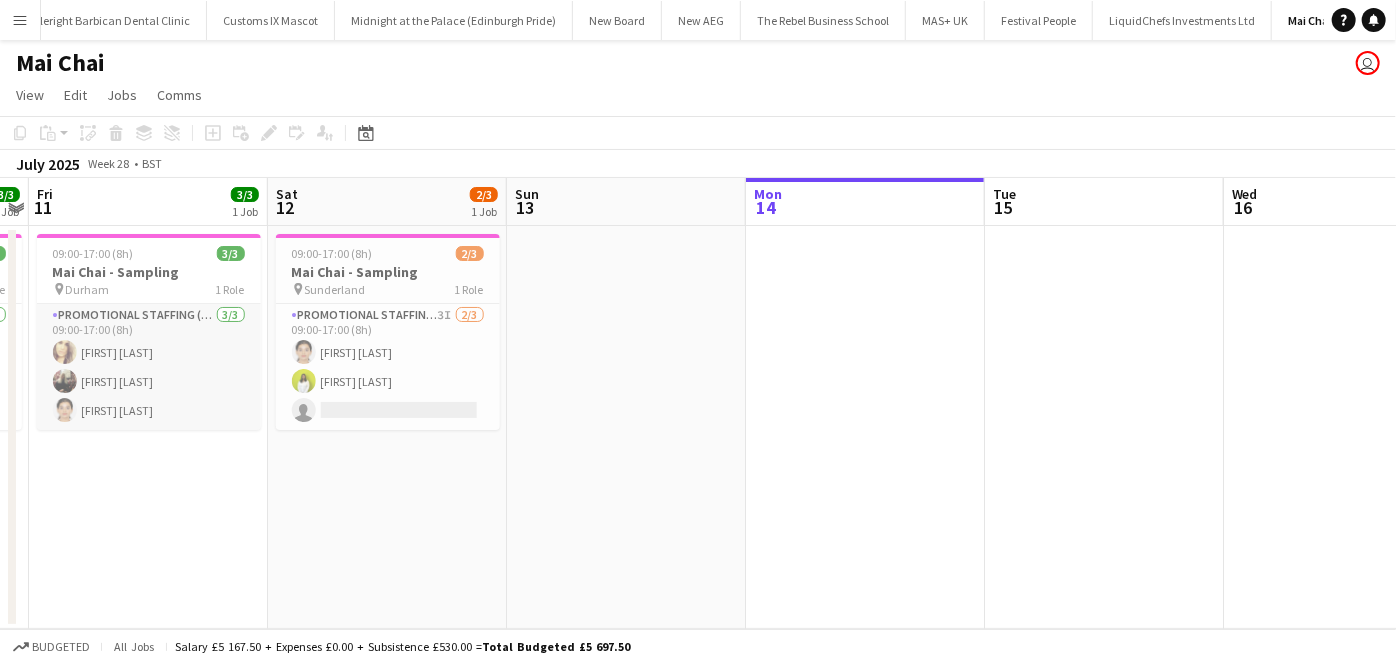 click on "Promotional Staffing (Brand Ambassadors)   3/3   09:00-17:00 (8h)
[FIRST] [LAST] [FIRST] [LAST] [FIRST] [LAST]" at bounding box center (149, 367) 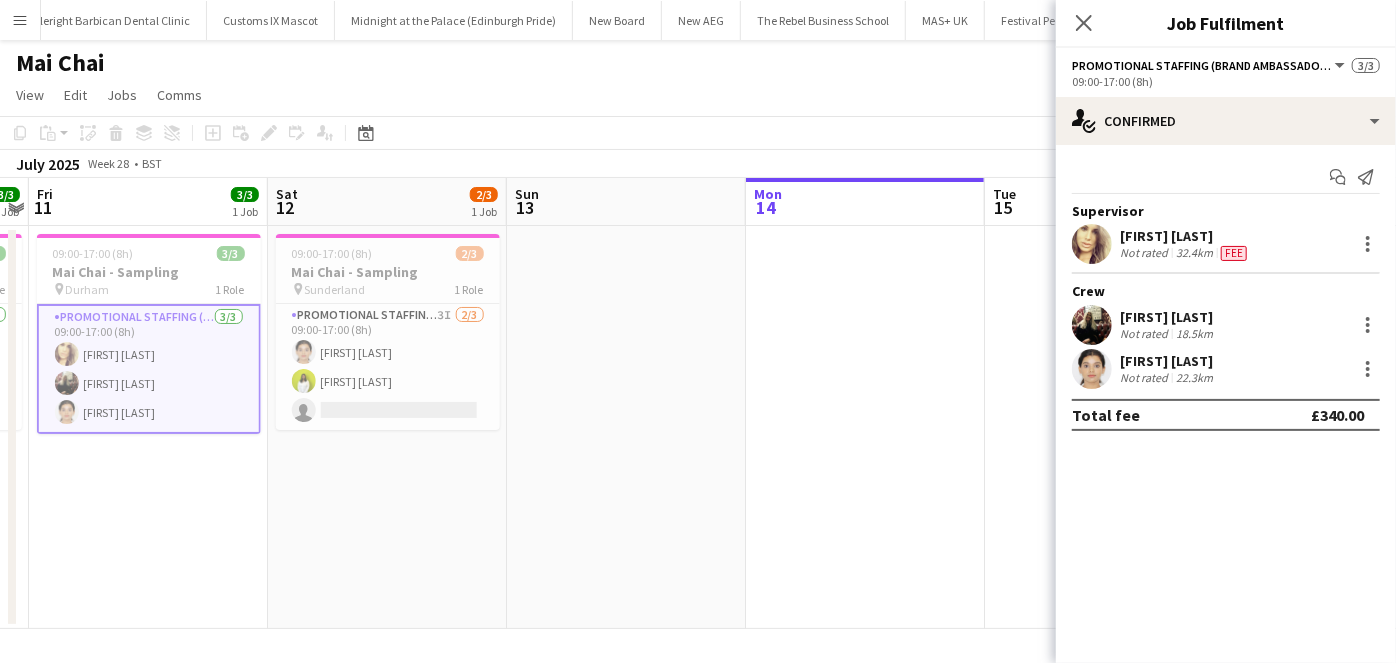 click on "[FIRST] [LAST]" at bounding box center (1185, 236) 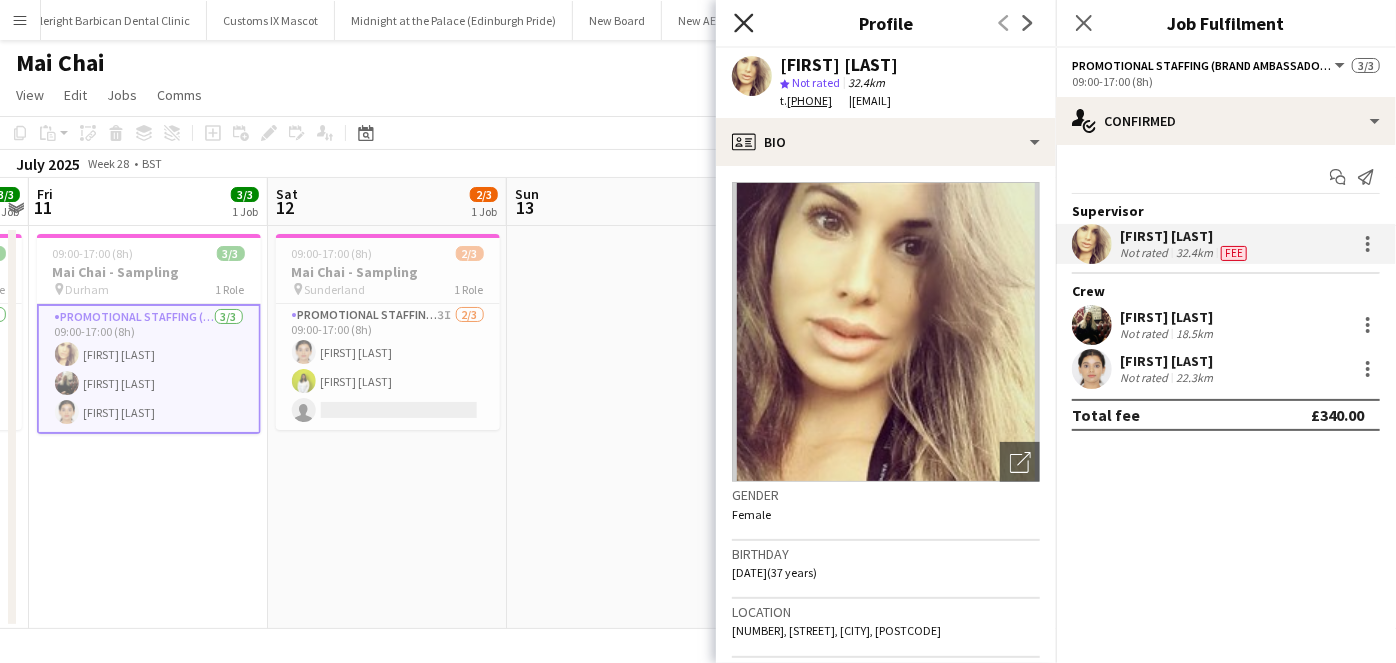 click on "Close pop-in" 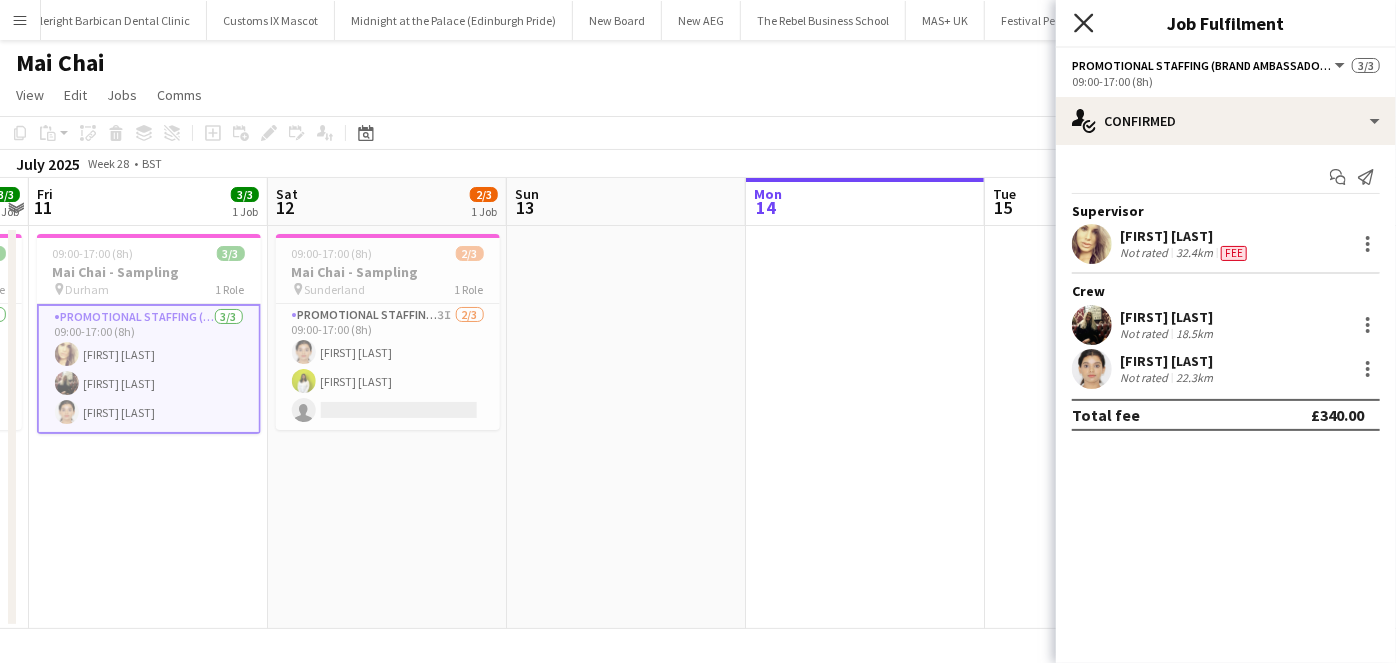 click on "Close pop-in" 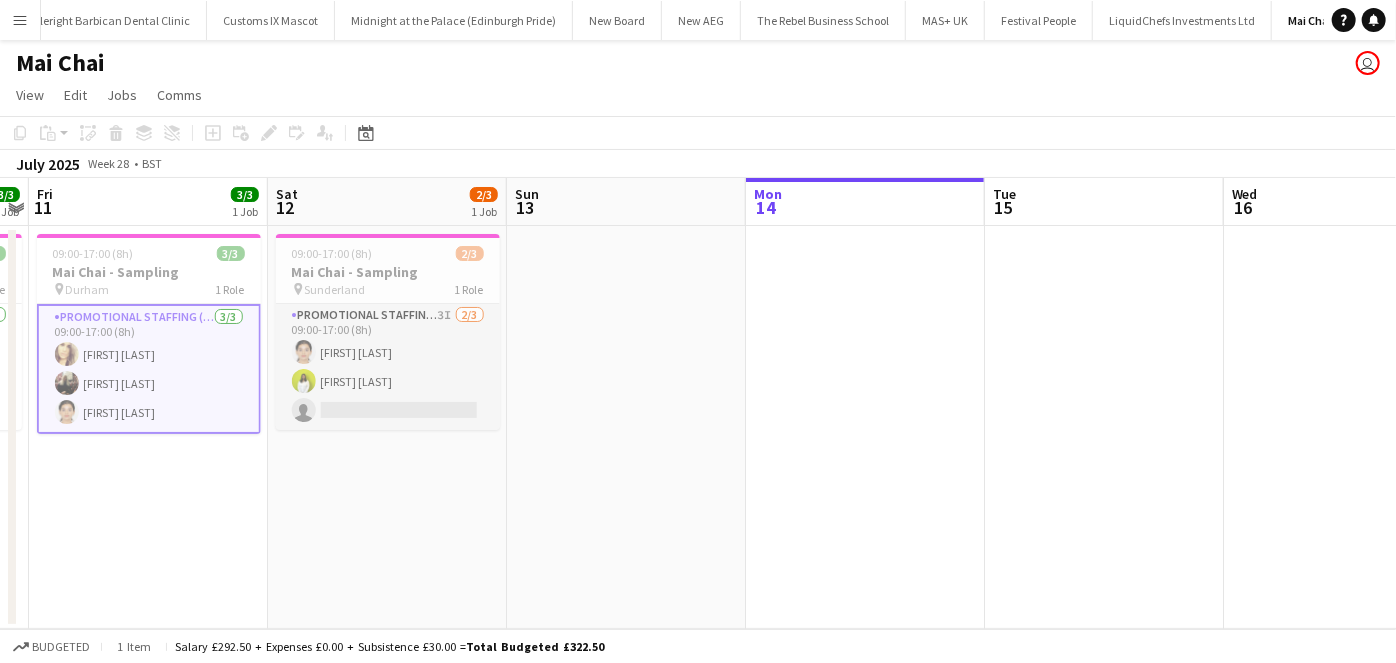 click on "Promotional Staffing (Brand Ambassadors)   3I   2/3   09:00-17:00 (8h)
[FIRST] [LAST] [FIRST] [LAST]
single-neutral-actions" at bounding box center (388, 367) 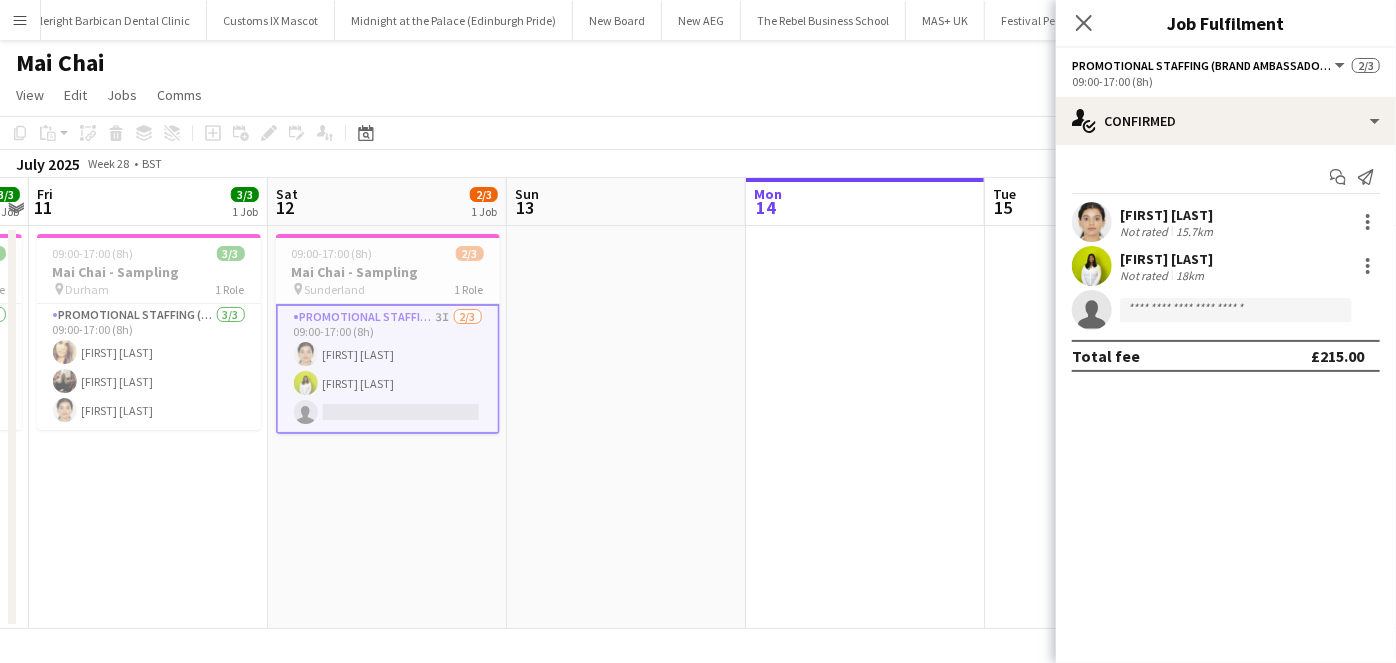 click on "Menu" at bounding box center (20, 20) 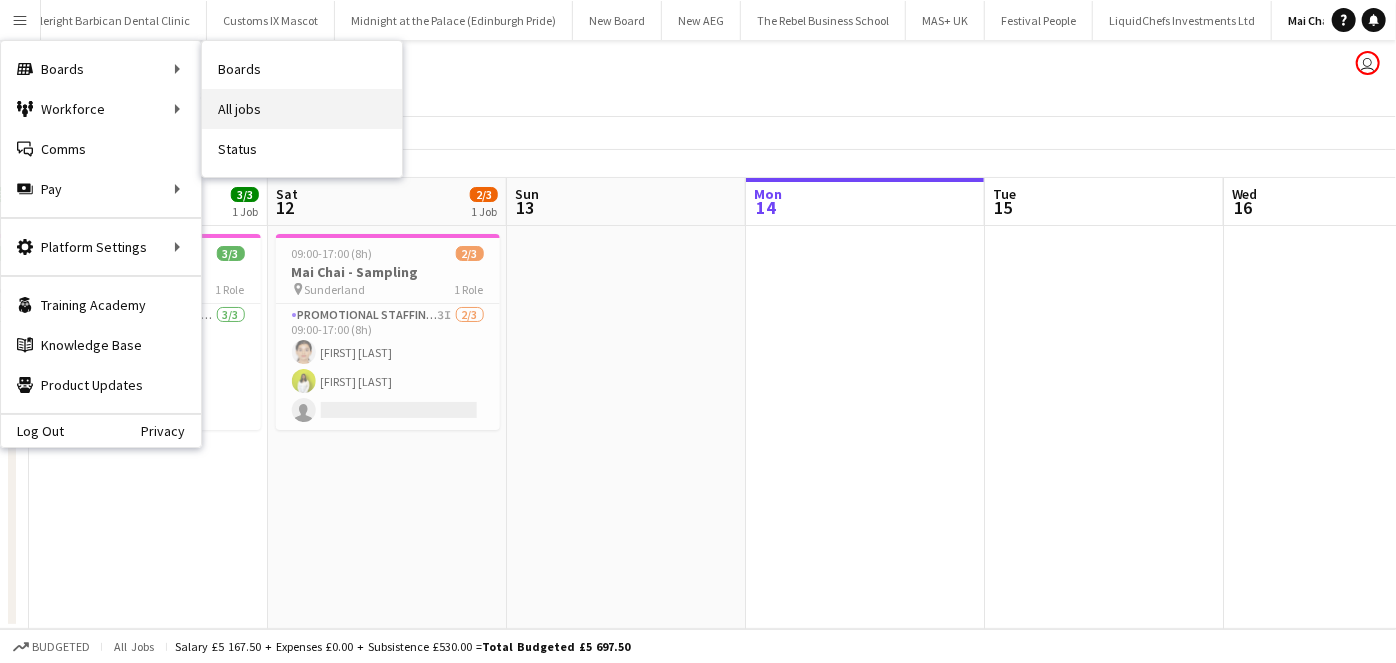 click on "All jobs" at bounding box center (302, 109) 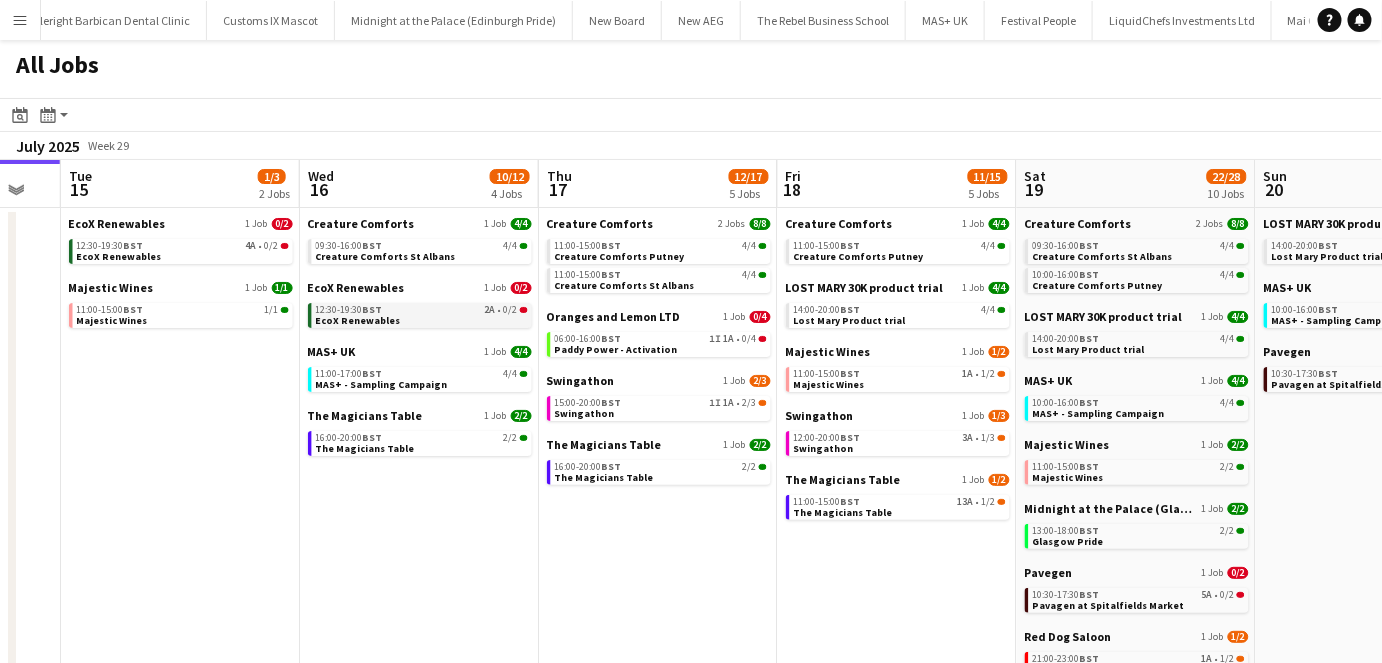 scroll, scrollTop: 0, scrollLeft: 658, axis: horizontal 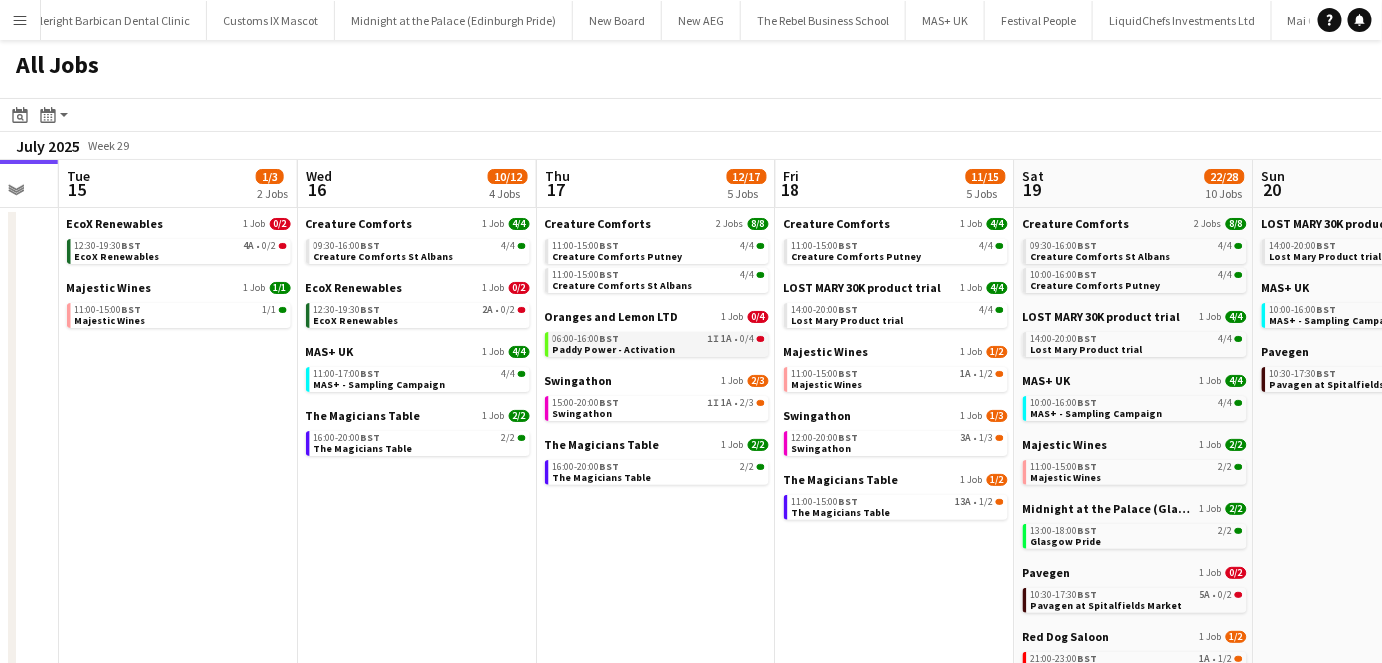 click on "Paddy Power - Activation" at bounding box center (614, 349) 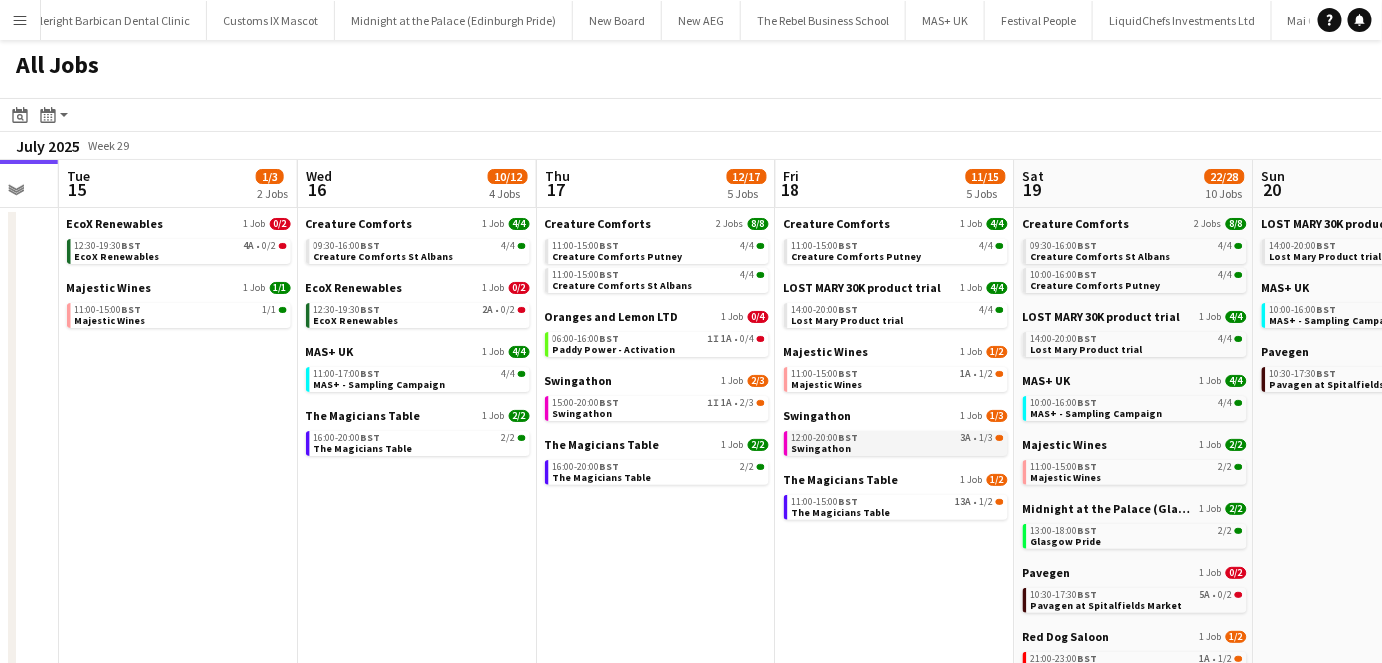 click on "12:00-20:00    BST   3A   •   1/3   Swingathon" at bounding box center [898, 442] 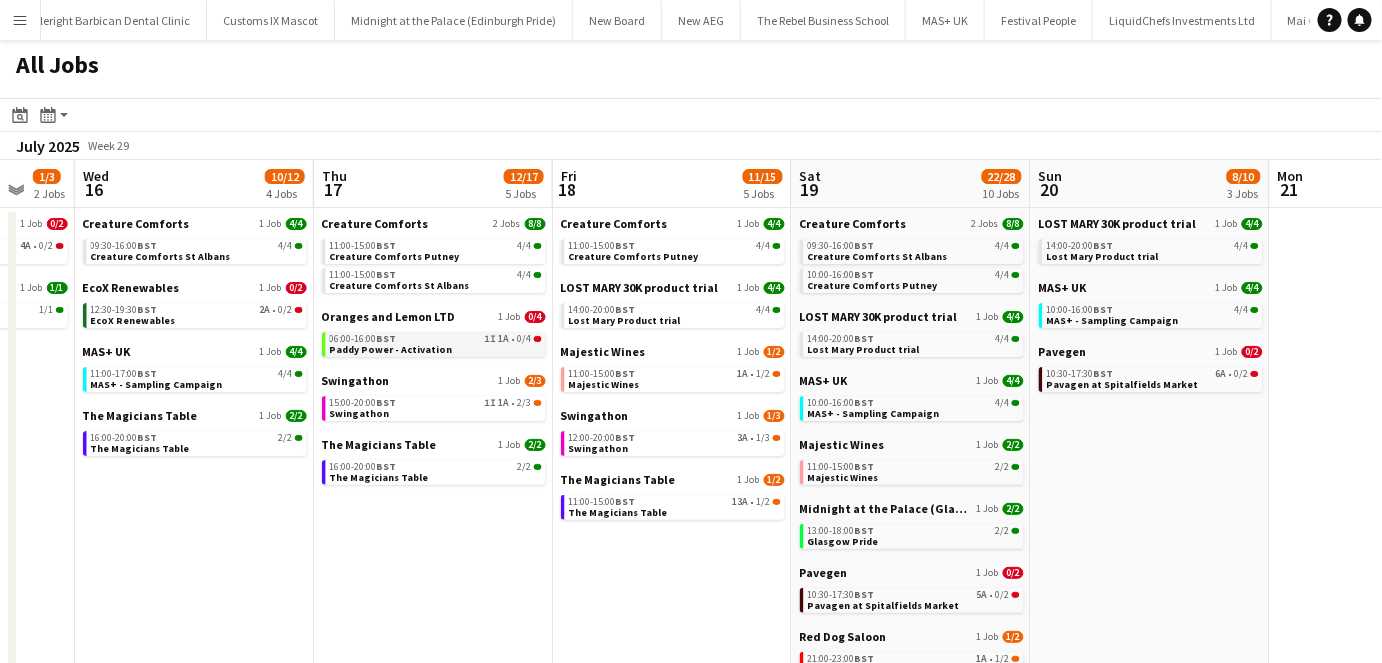 scroll, scrollTop: 0, scrollLeft: 642, axis: horizontal 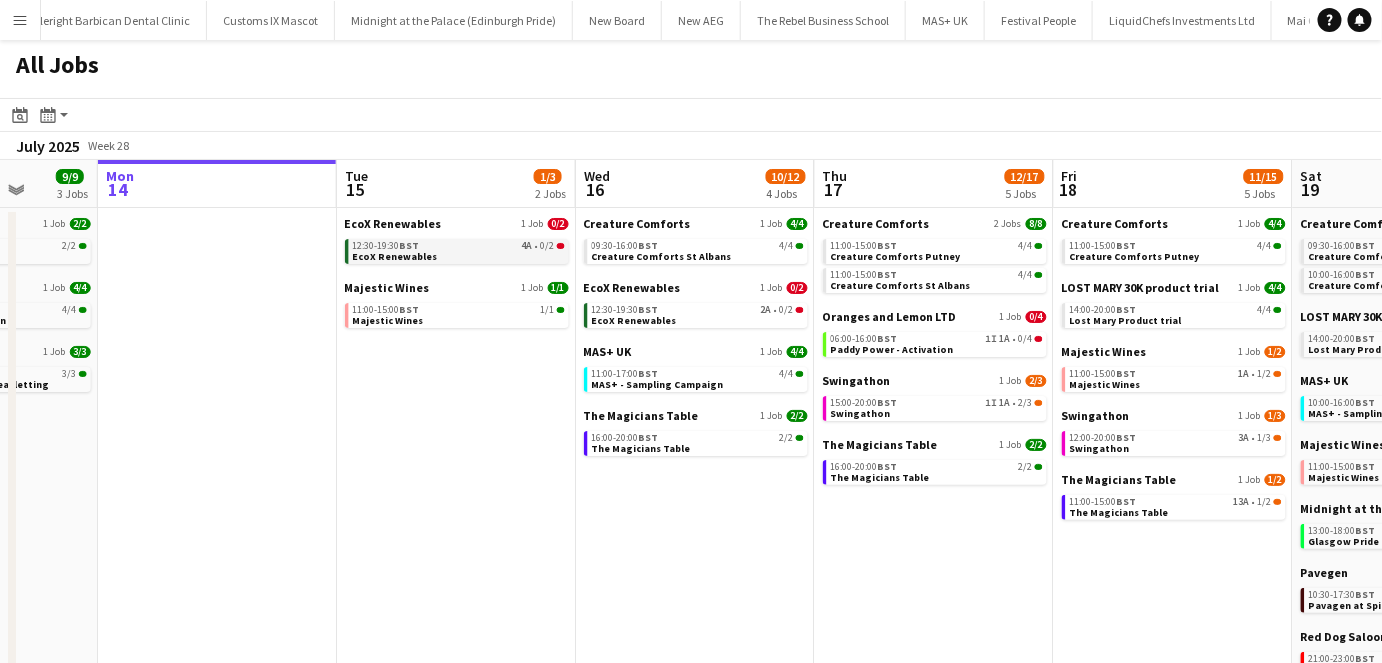 click on "12:30-19:30    BST   4A   •   0/2   EcoX Renewables" at bounding box center [459, 250] 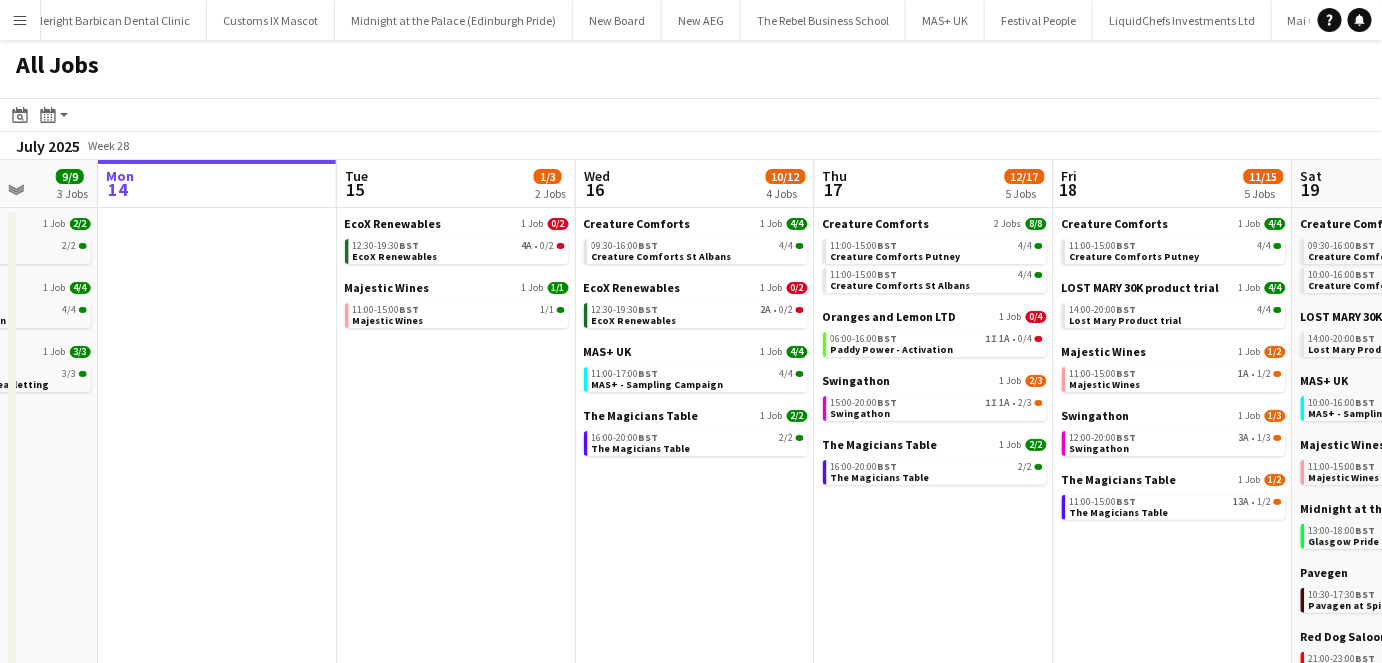 scroll, scrollTop: 0, scrollLeft: 511, axis: horizontal 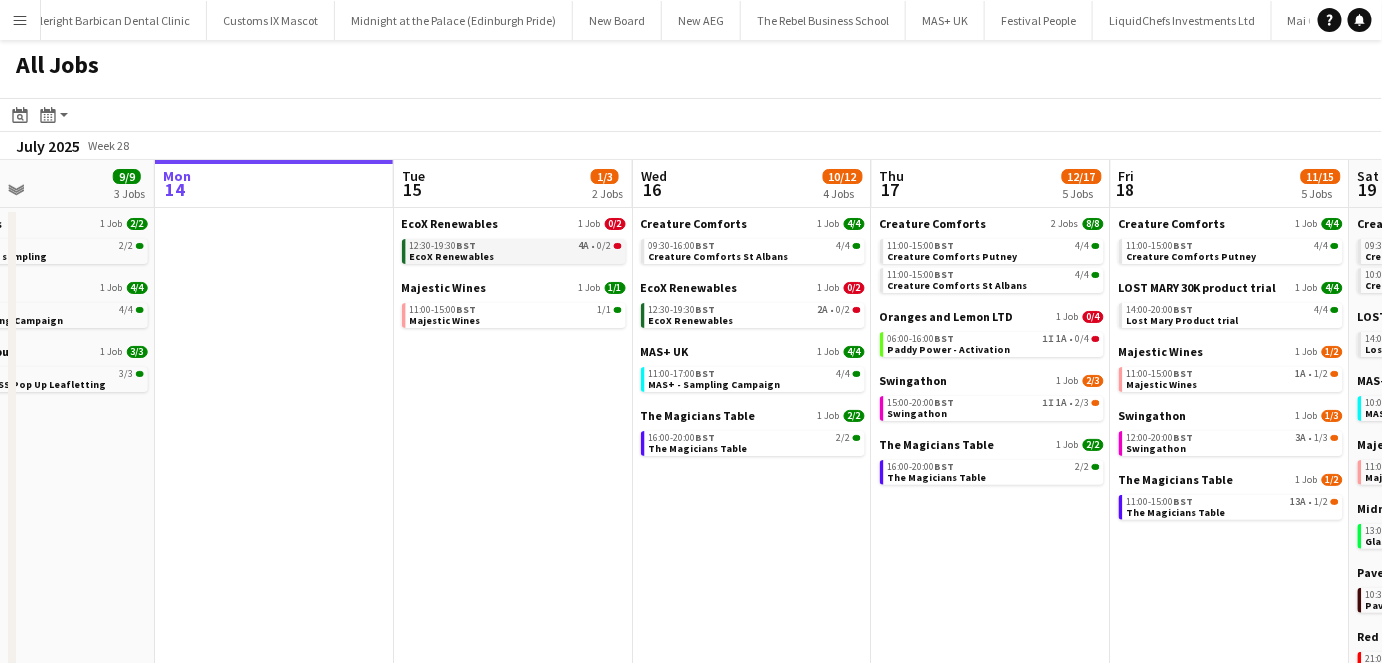 click on "12:30-19:30    BST   4A   •   0/2   EcoX Renewables" at bounding box center [516, 250] 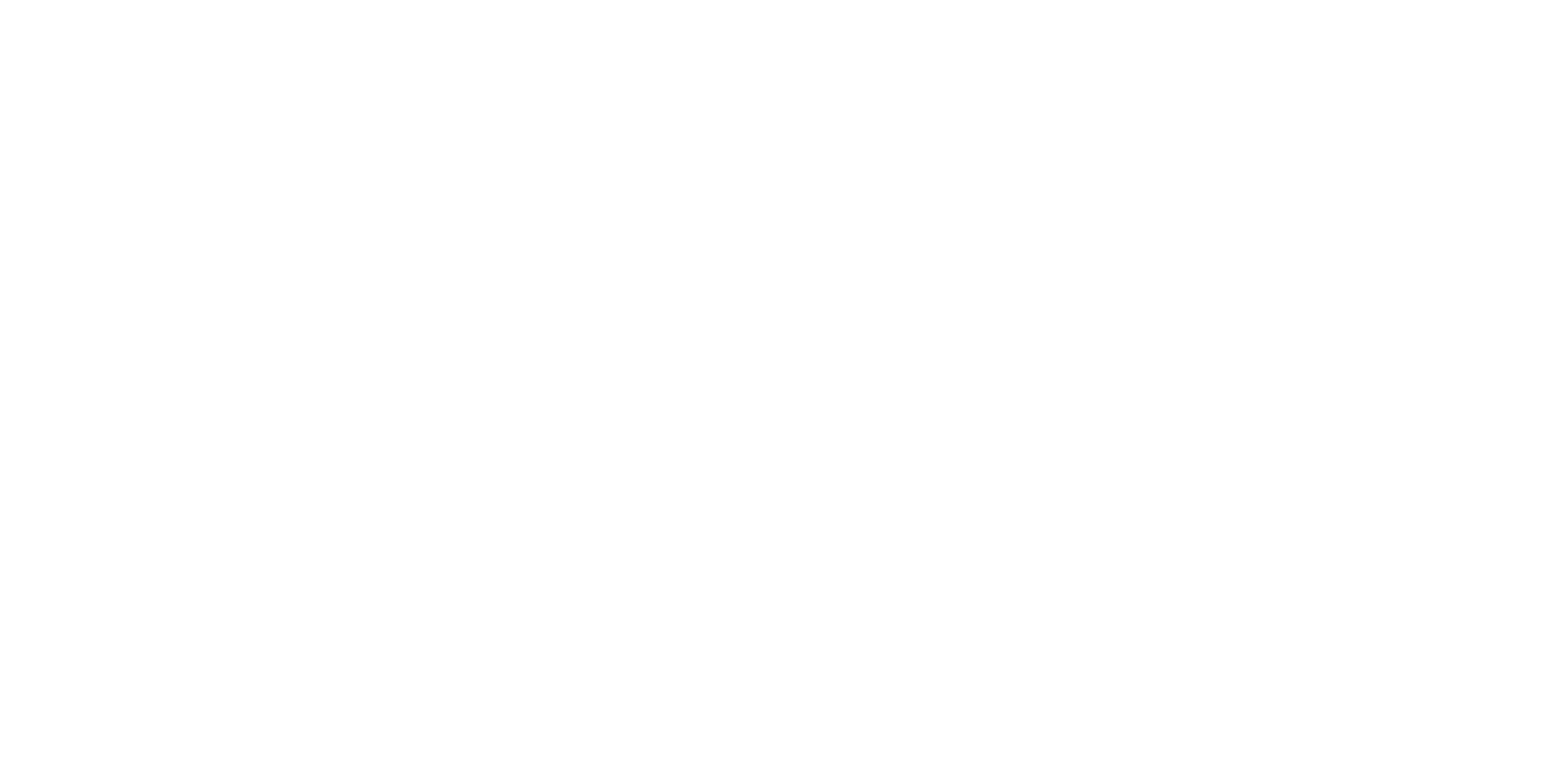 scroll, scrollTop: 0, scrollLeft: 0, axis: both 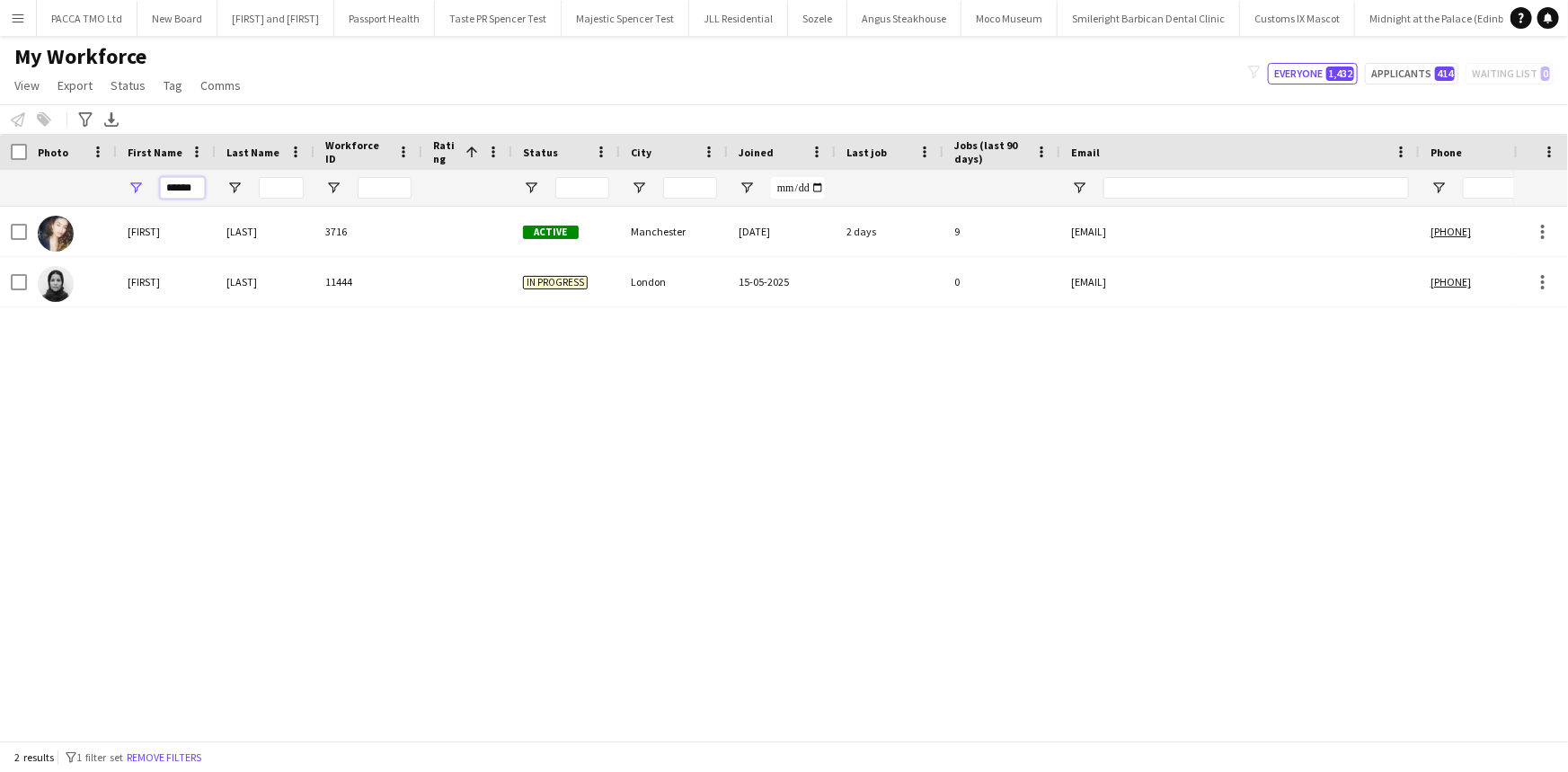 click on "******" at bounding box center [182, 188] 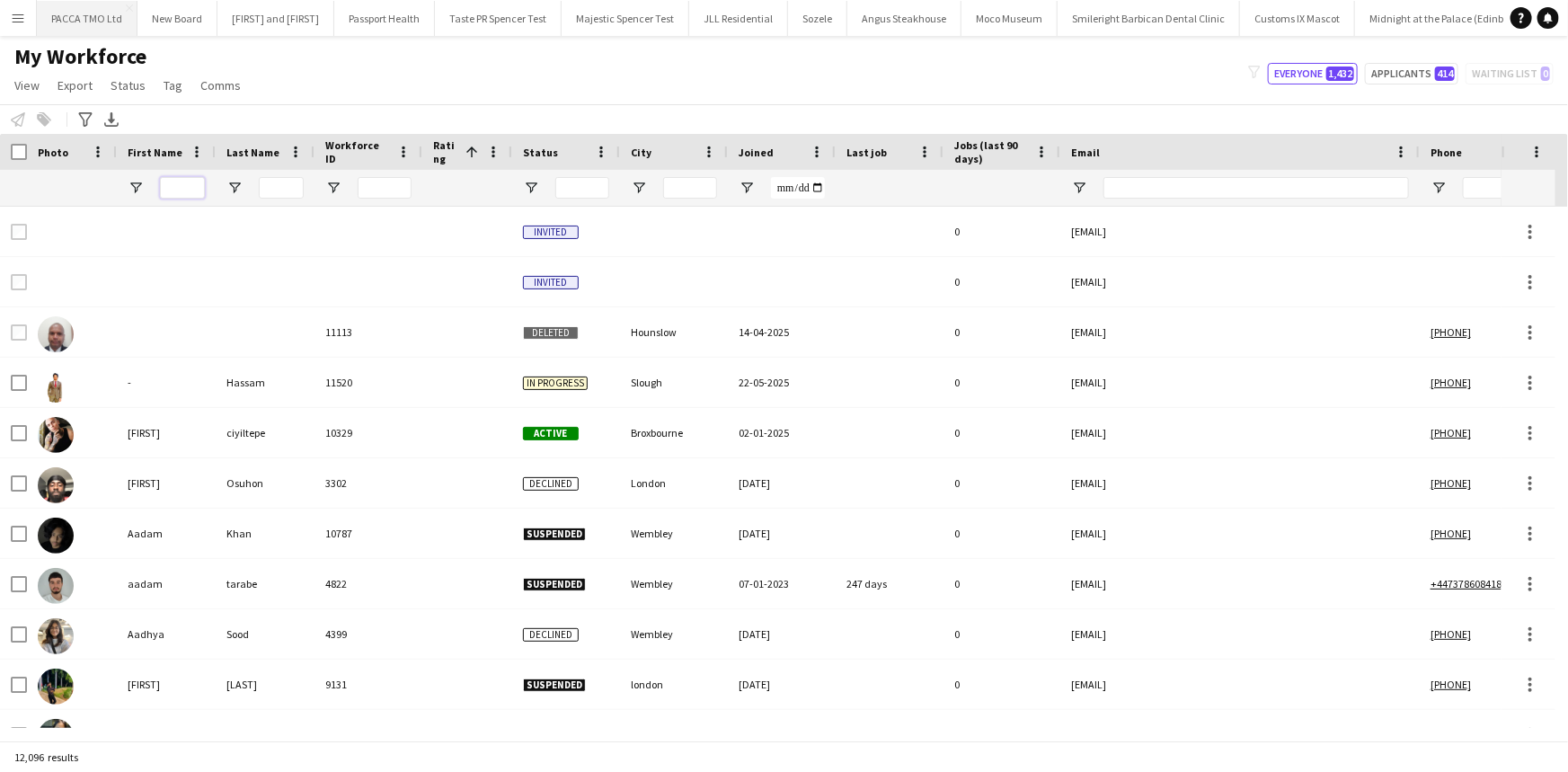 type 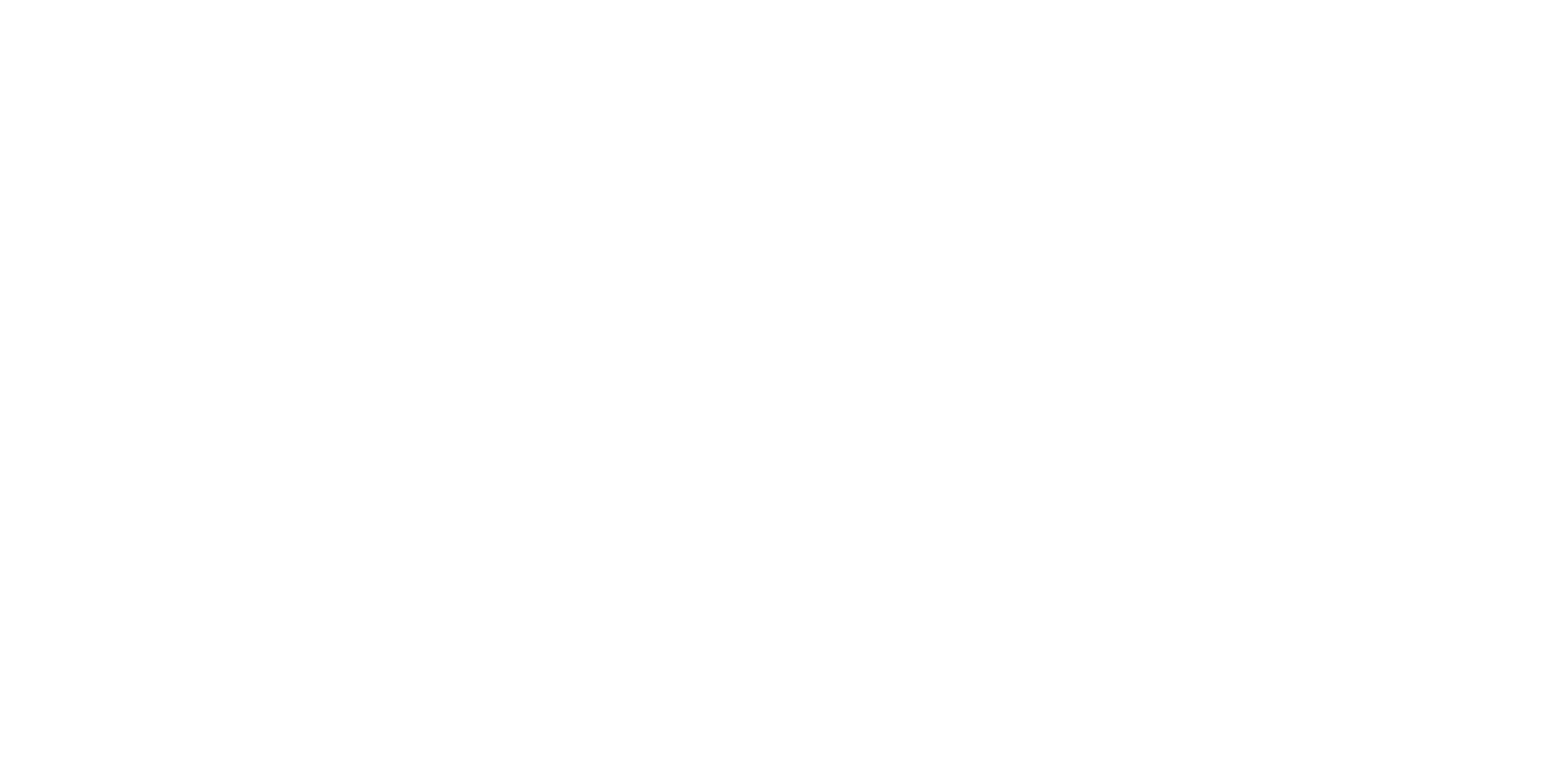 scroll, scrollTop: 0, scrollLeft: 0, axis: both 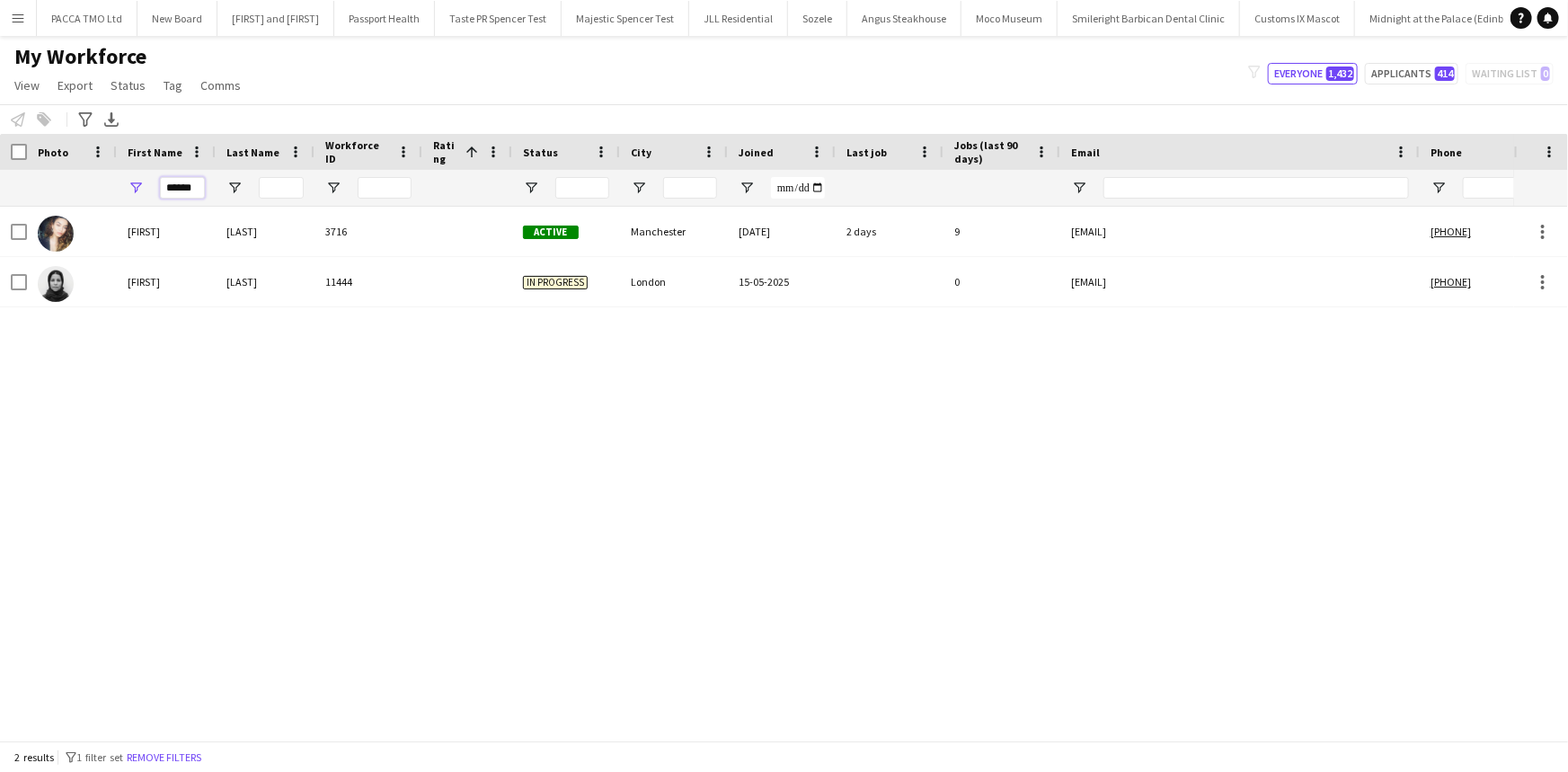 click on "******" at bounding box center (182, 188) 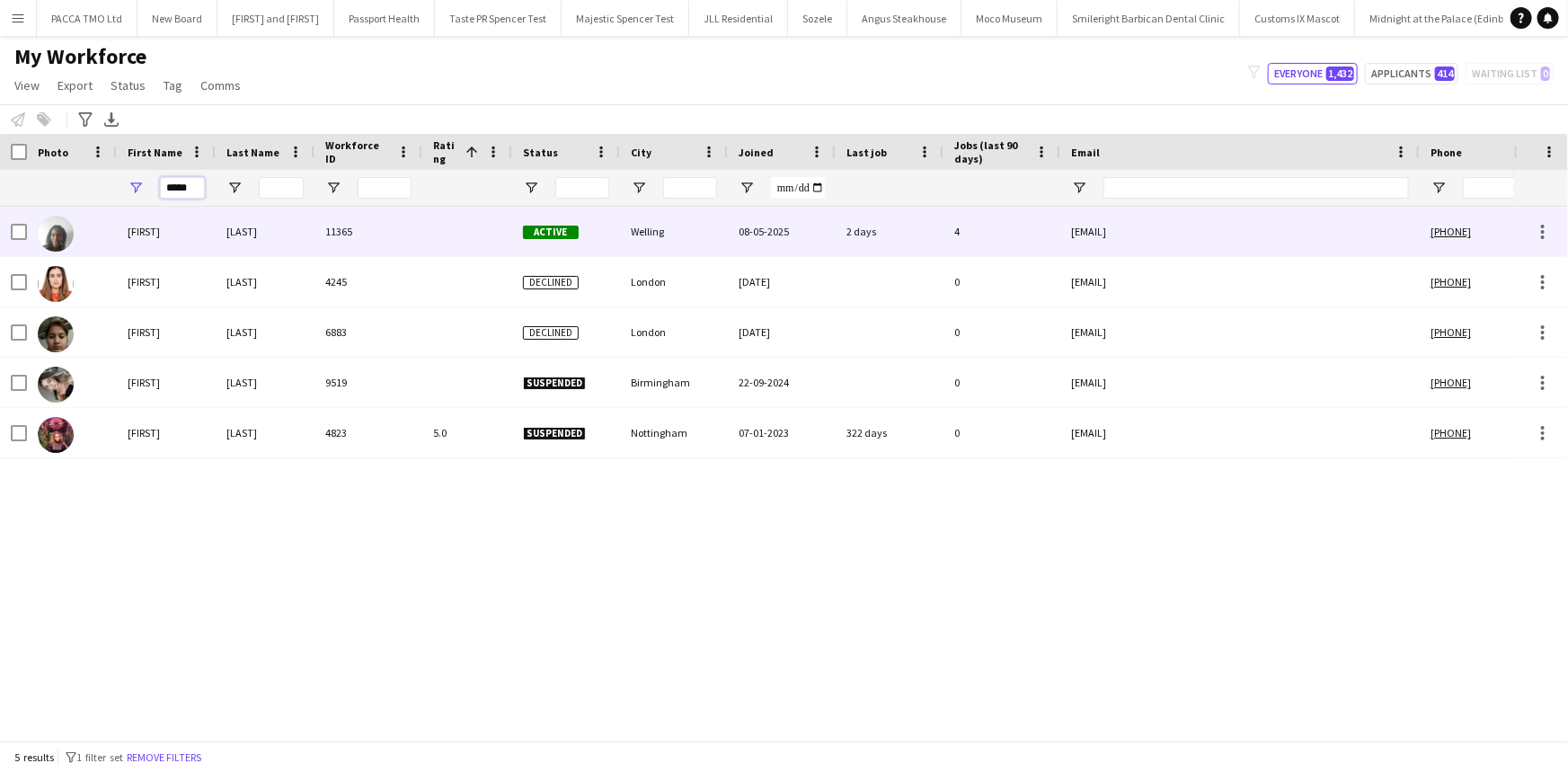 type on "*****" 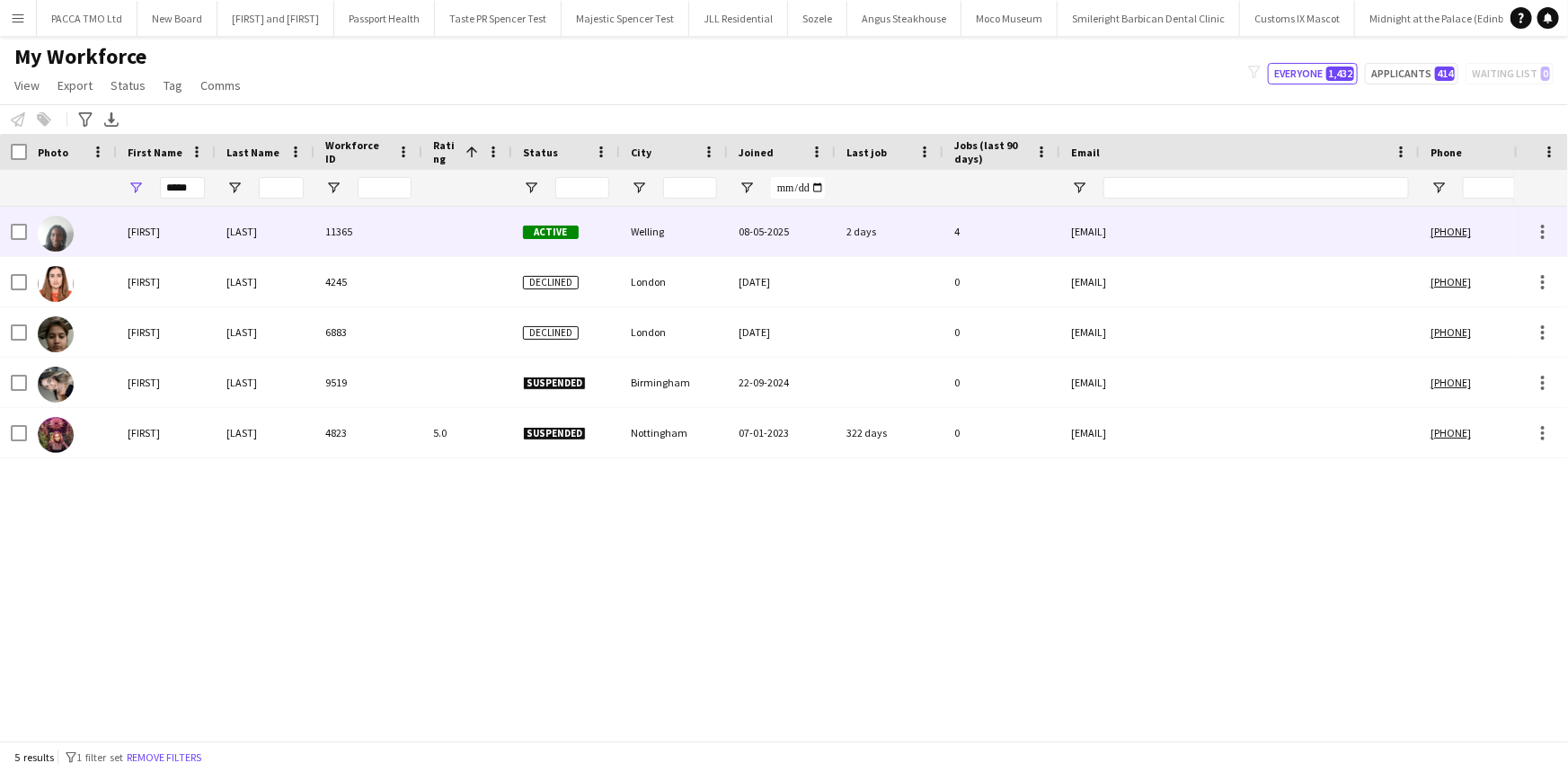 click on "Tanya" at bounding box center [166, 231] 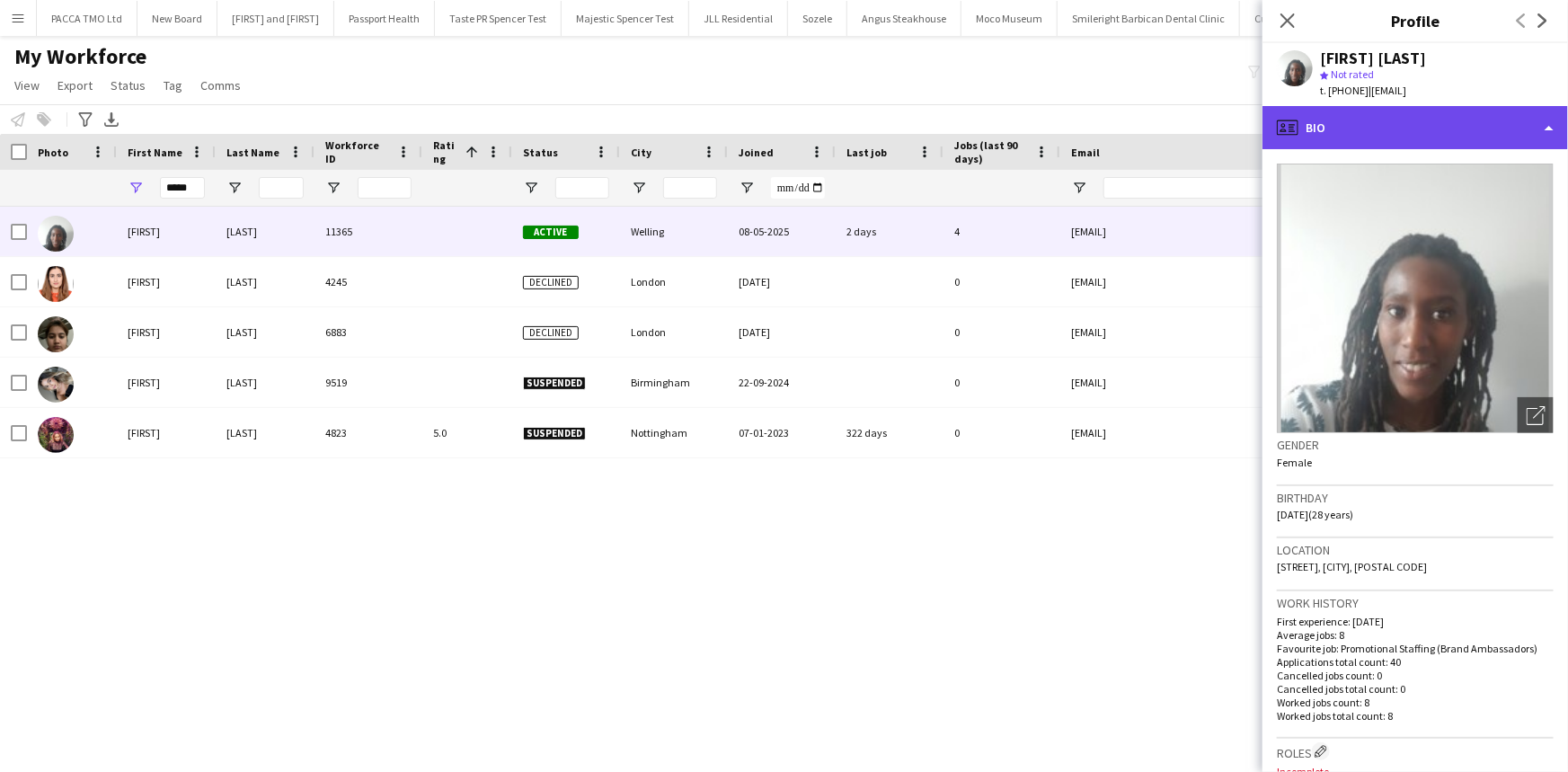 click on "profile
Bio" 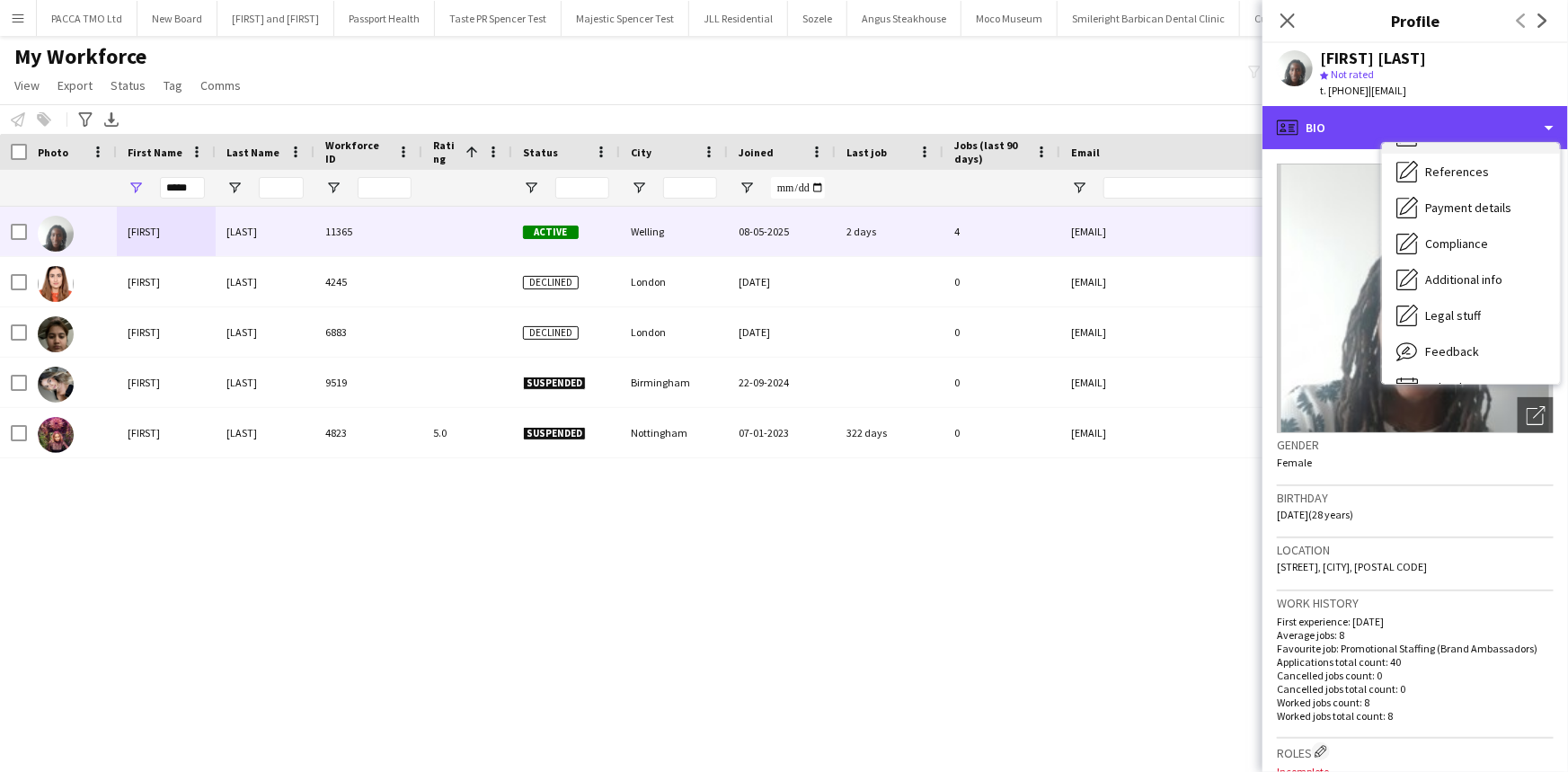 scroll, scrollTop: 204, scrollLeft: 0, axis: vertical 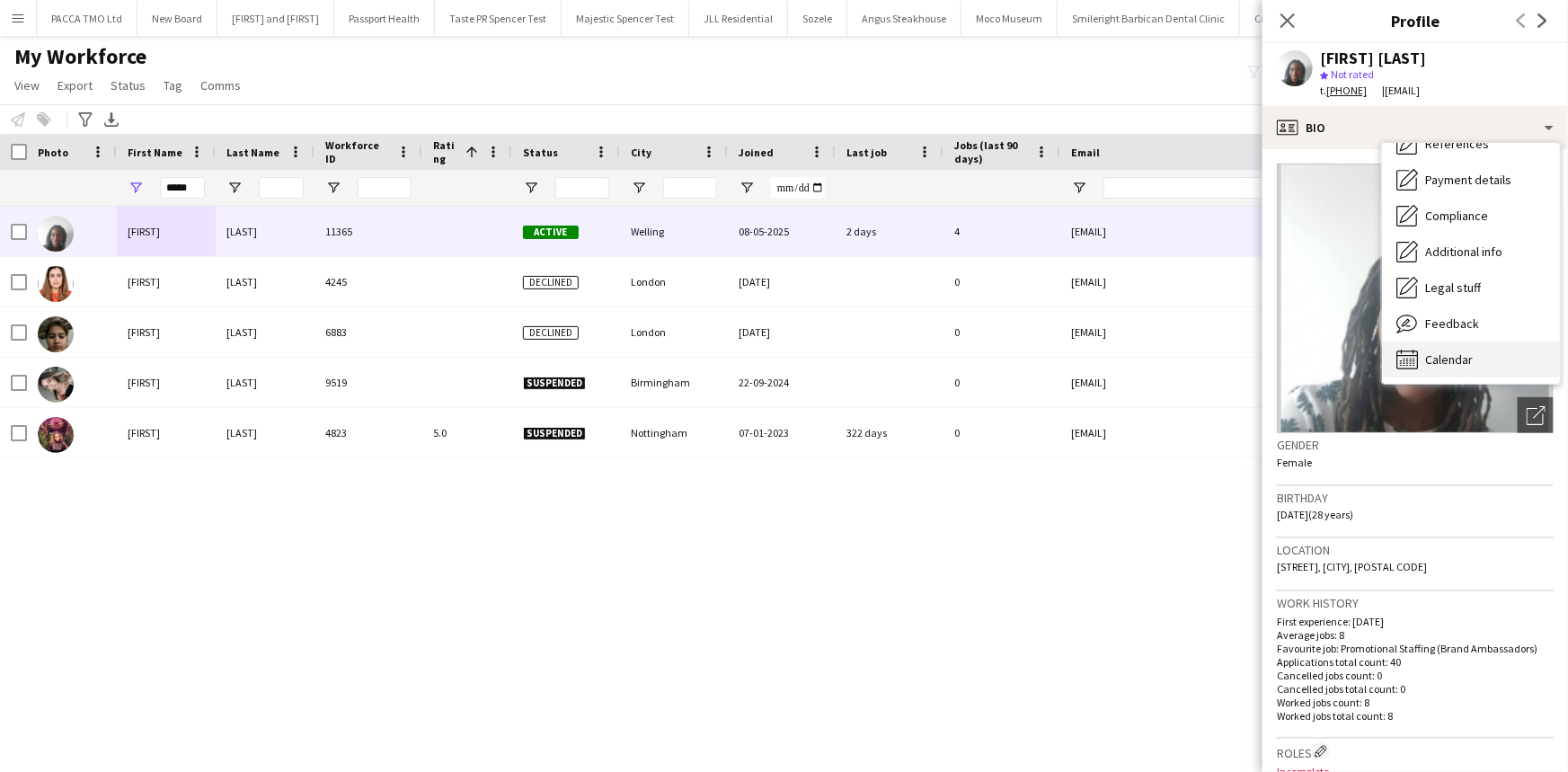 click on "Calendar" at bounding box center (1448, 359) 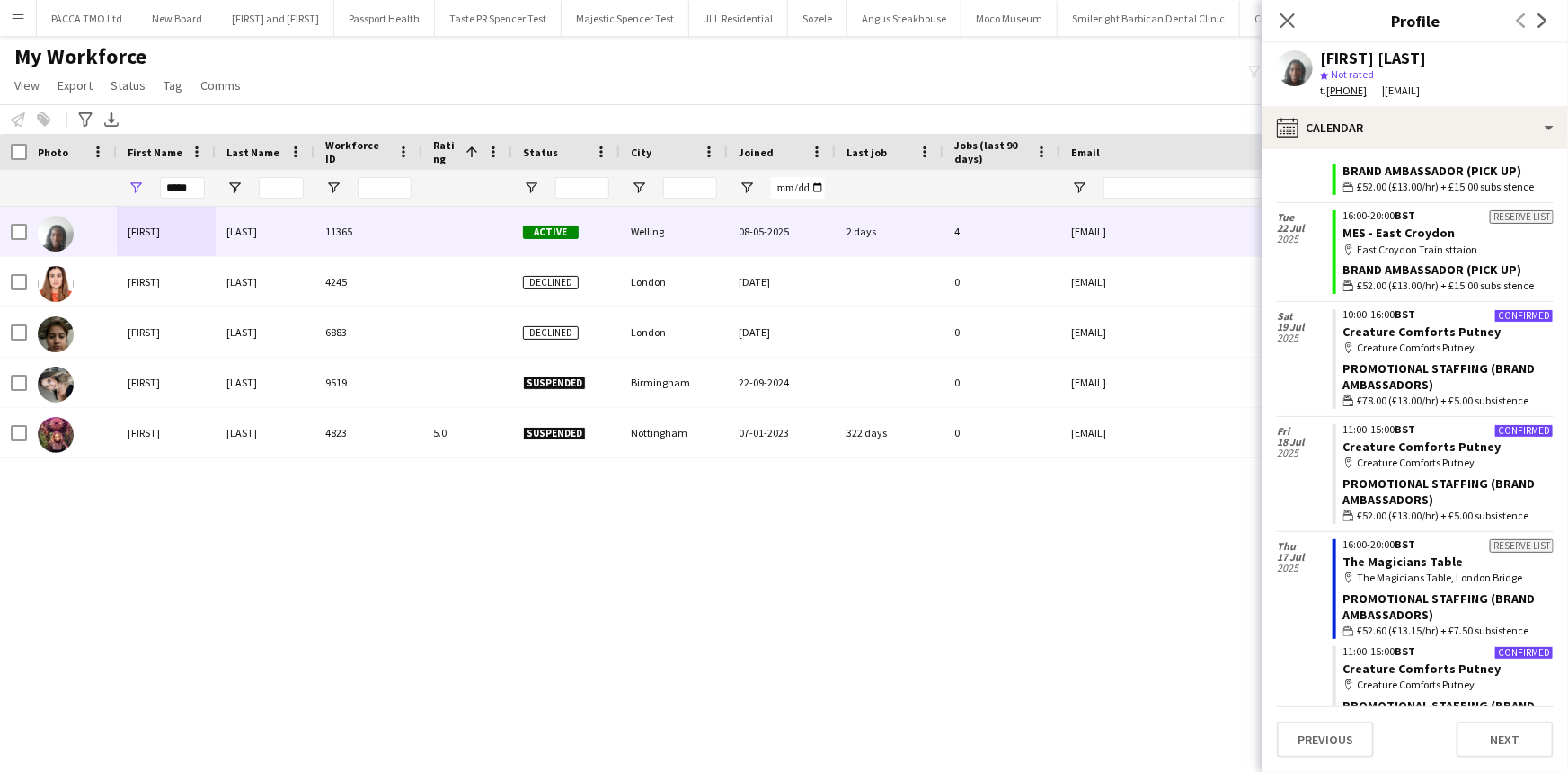 scroll, scrollTop: 2298, scrollLeft: 0, axis: vertical 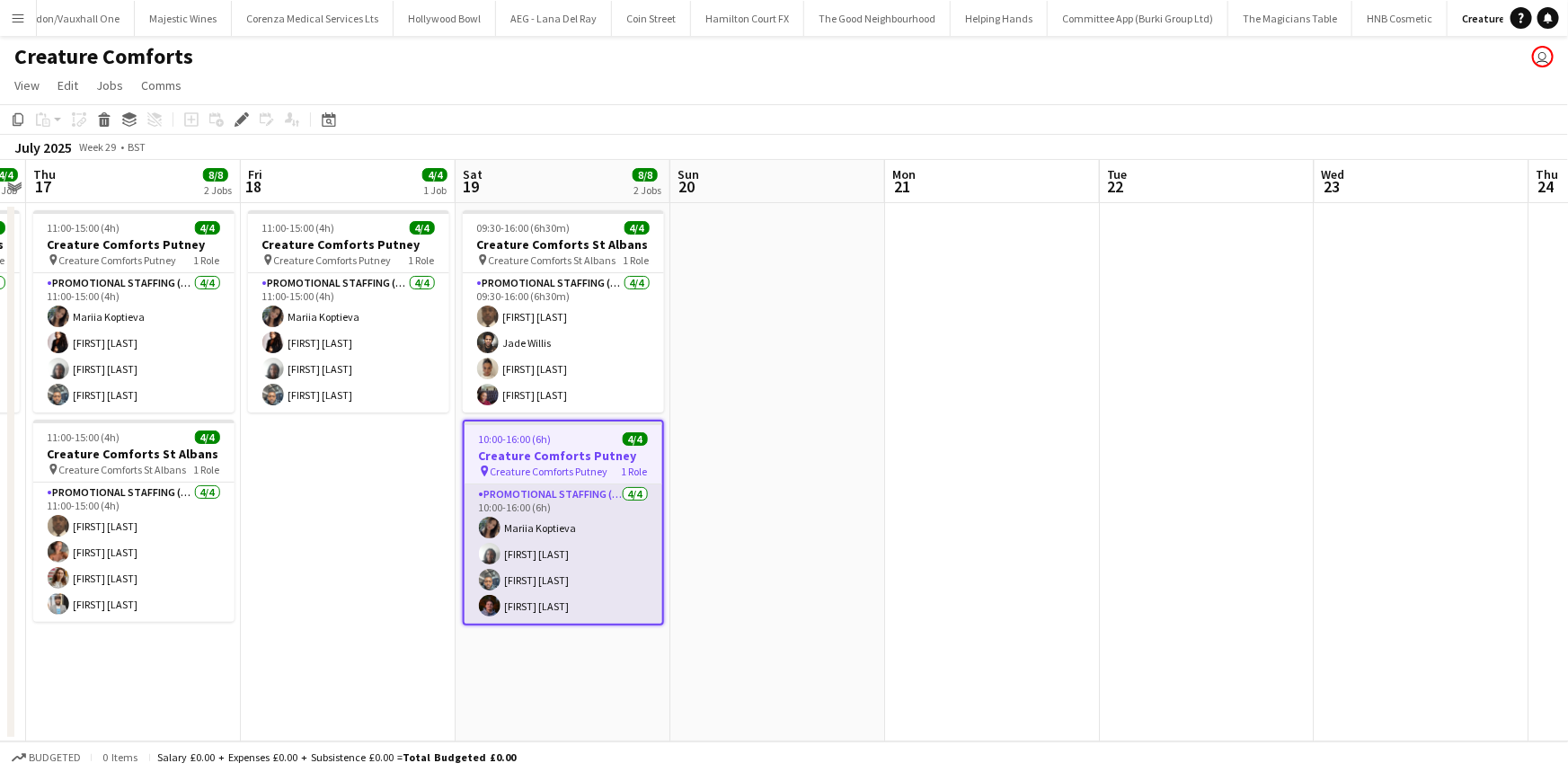 click on "Promotional Staffing (Brand Ambassadors)   4/4   10:00-16:00 (6h)
[FIRST] [LAST] [FIRST] [LAST] [FIRST] [LAST] [FIRST] [LAST]" at bounding box center (563, 554) 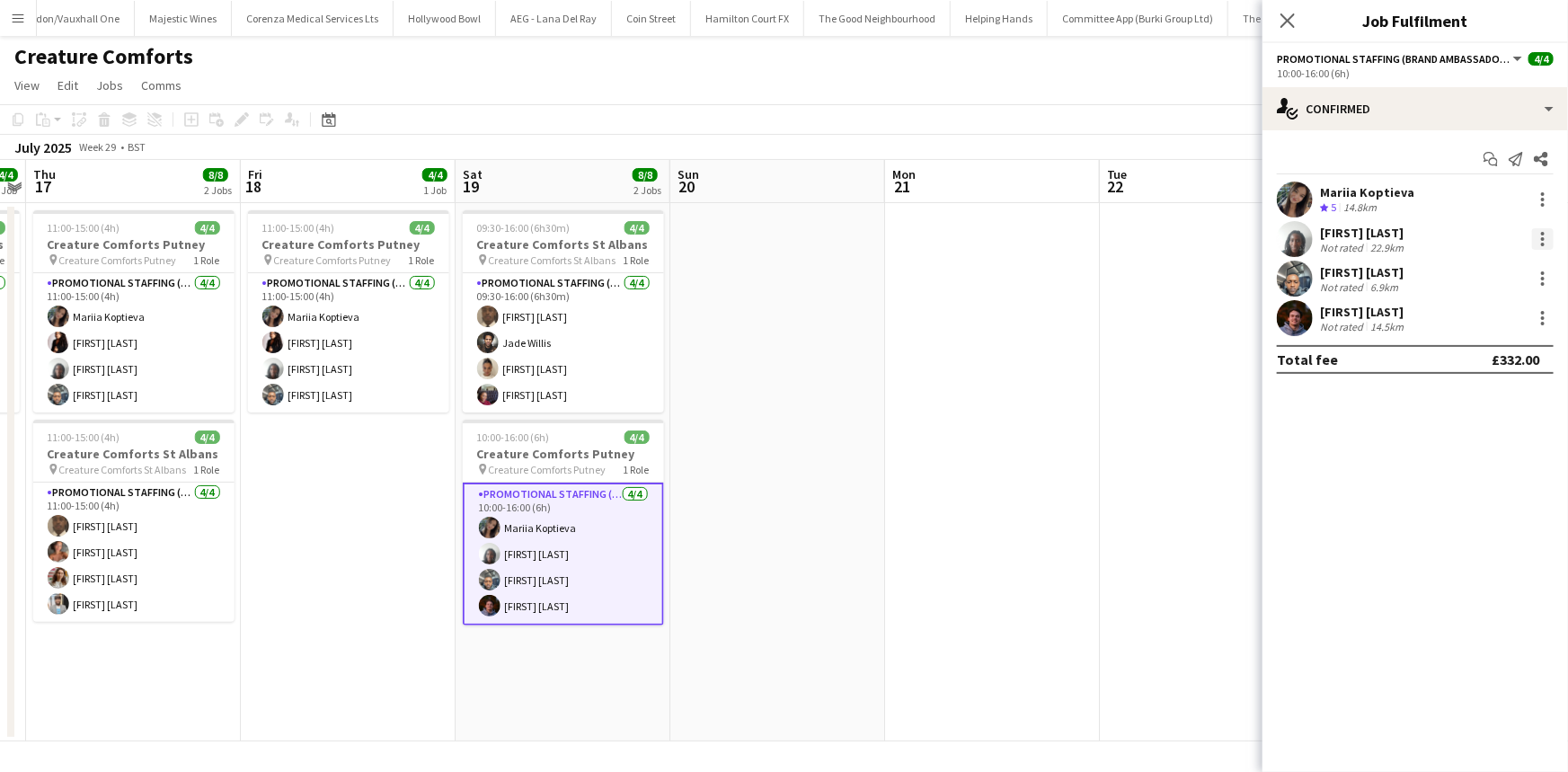 click at bounding box center (1543, 234) 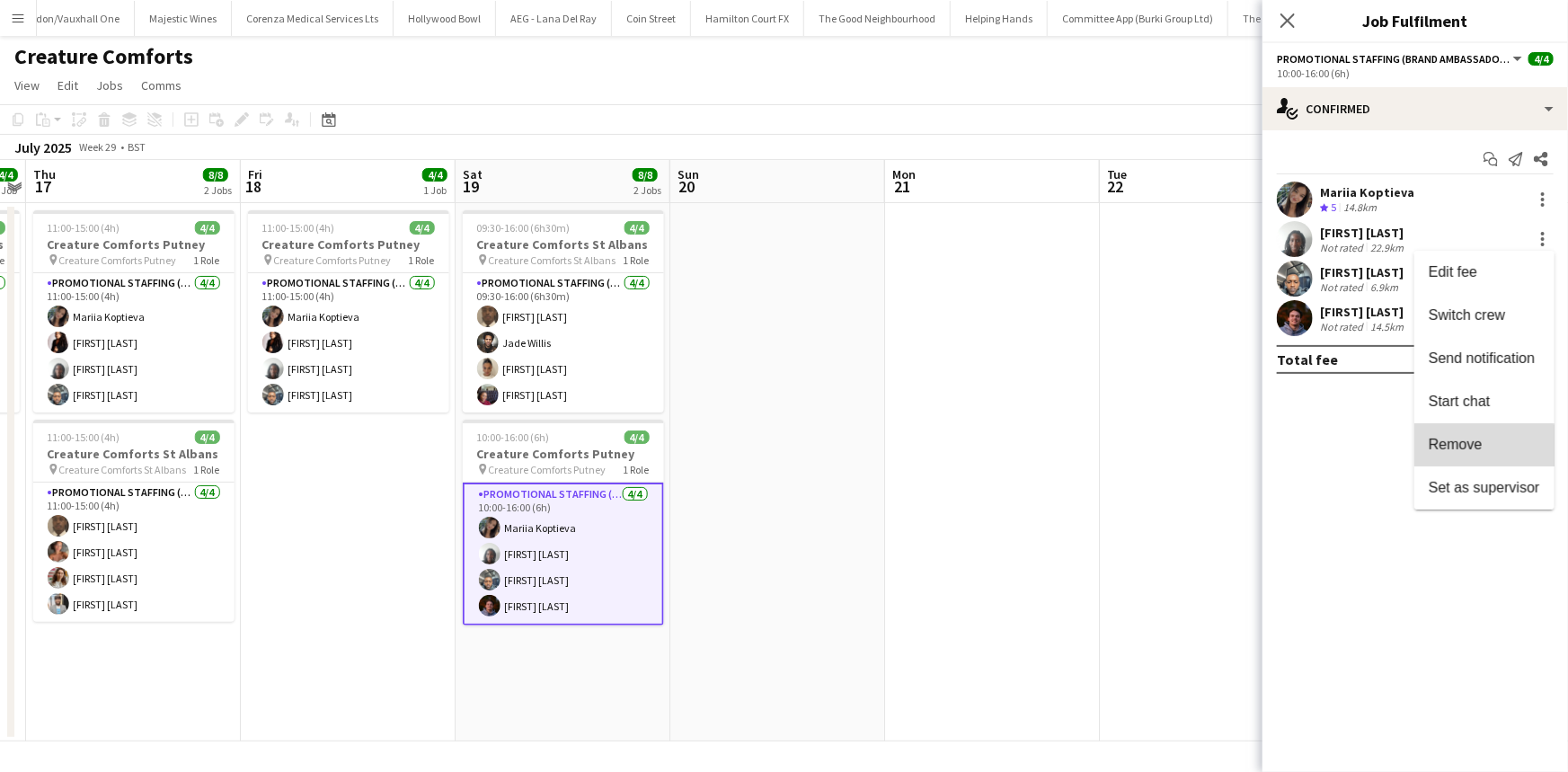 click on "Remove" at bounding box center (1456, 444) 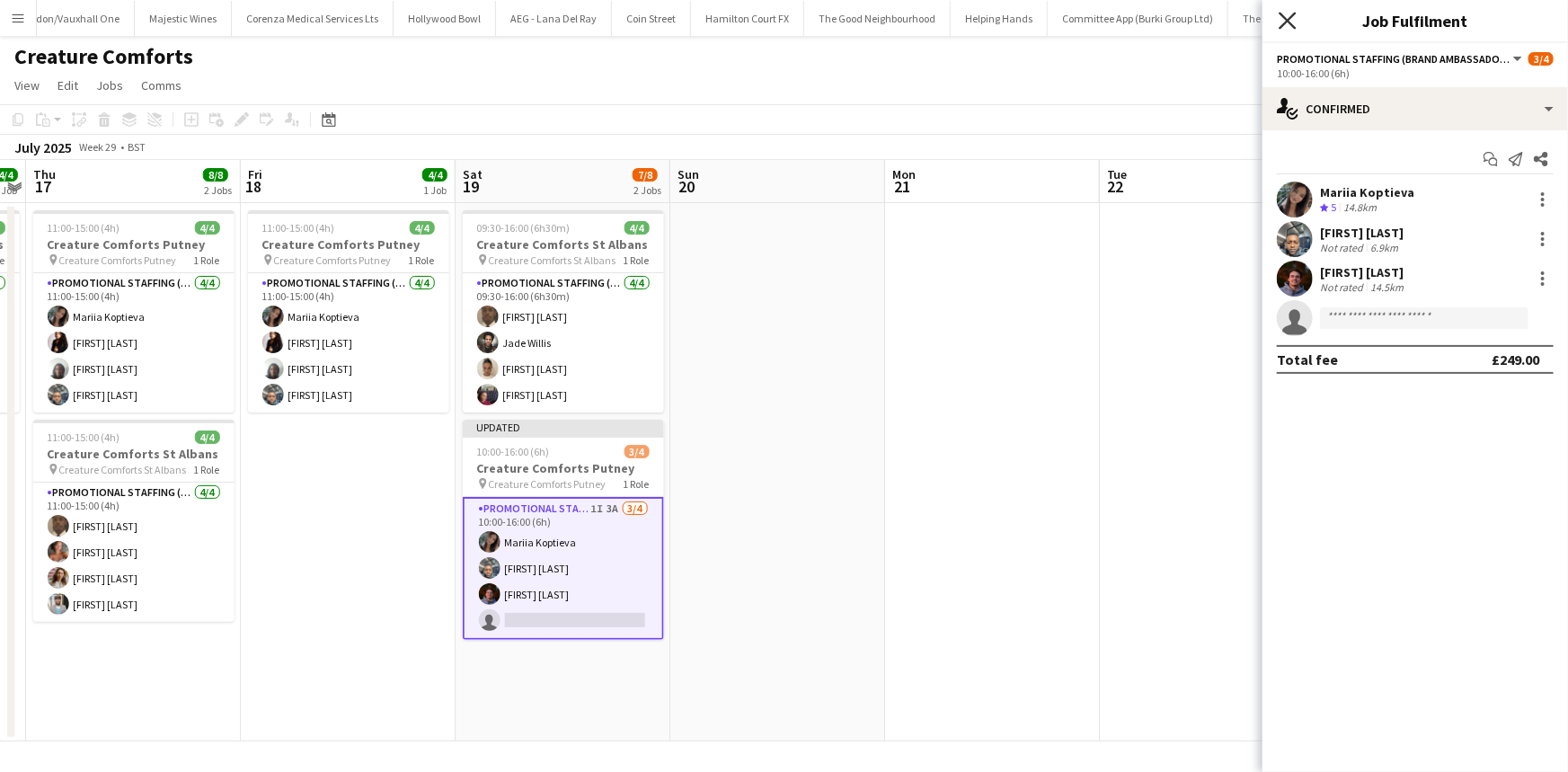 click on "Close pop-in" 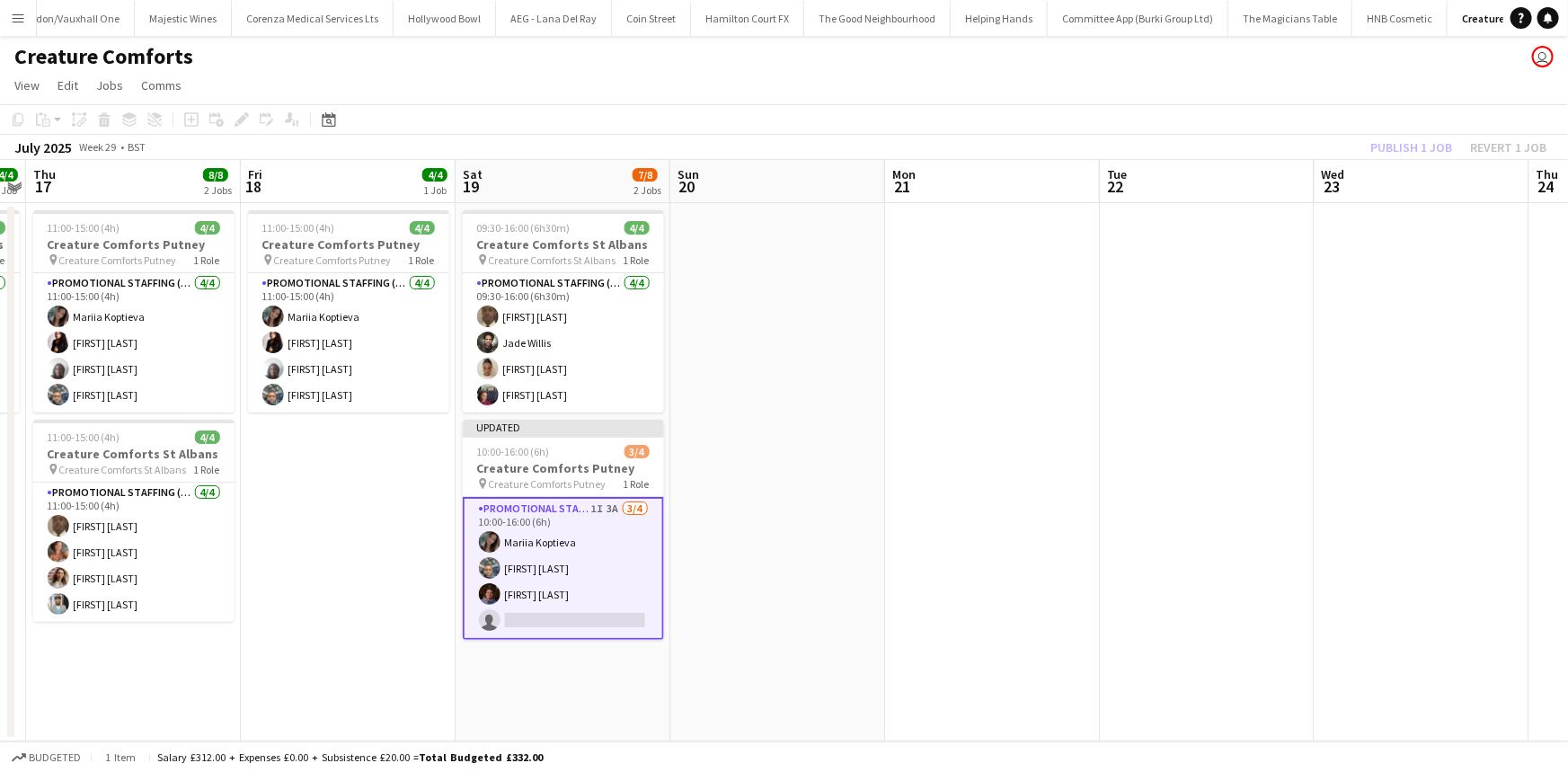 click on "Publish 1 job   Revert 1 job" 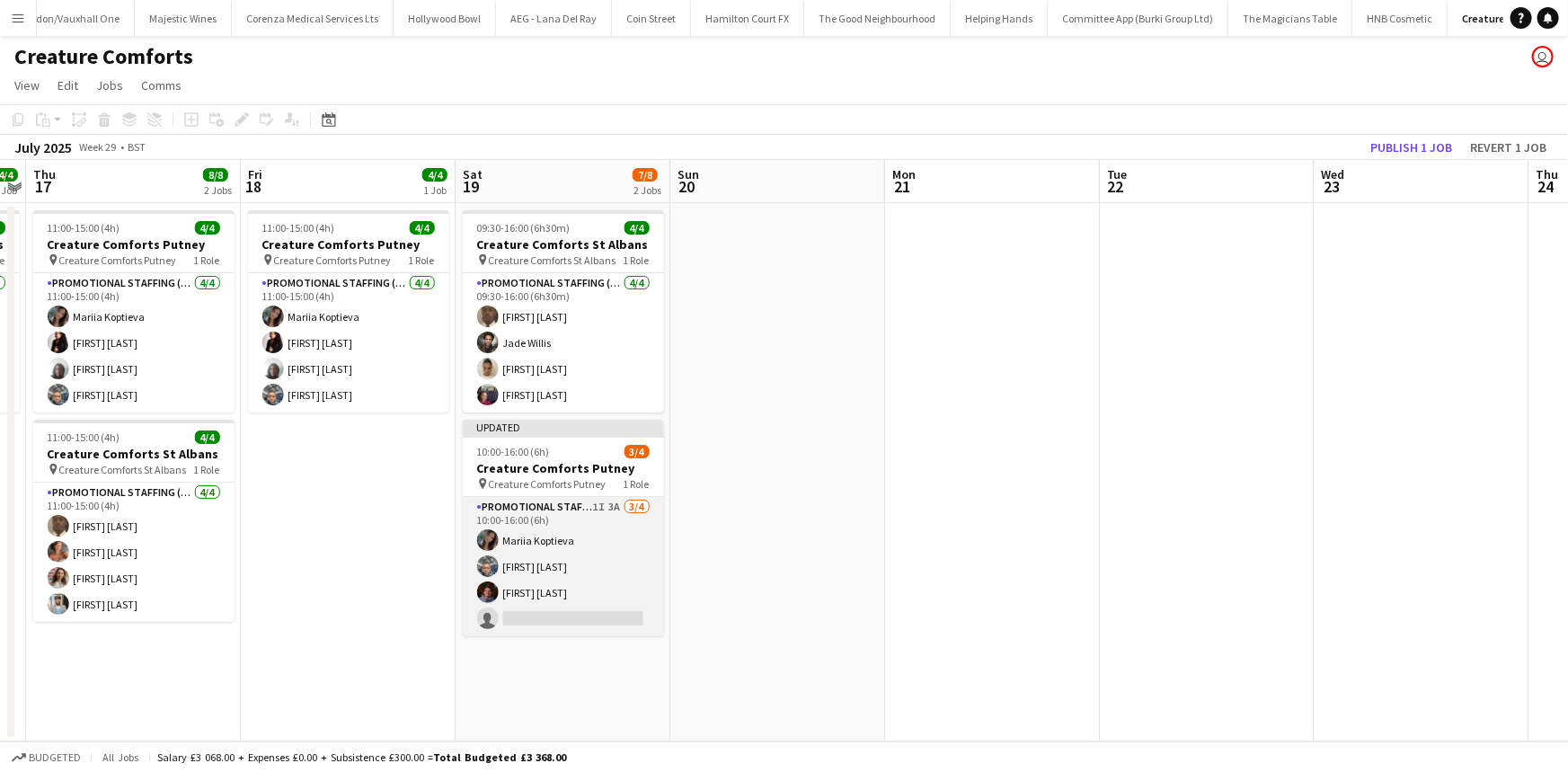 click on "Promotional Staffing (Brand Ambassadors)   1I   3A   3/4   10:00-16:00 (6h)
Mariia Koptieva Brian Ngure Sam Roberts
single-neutral-actions" at bounding box center [563, 566] 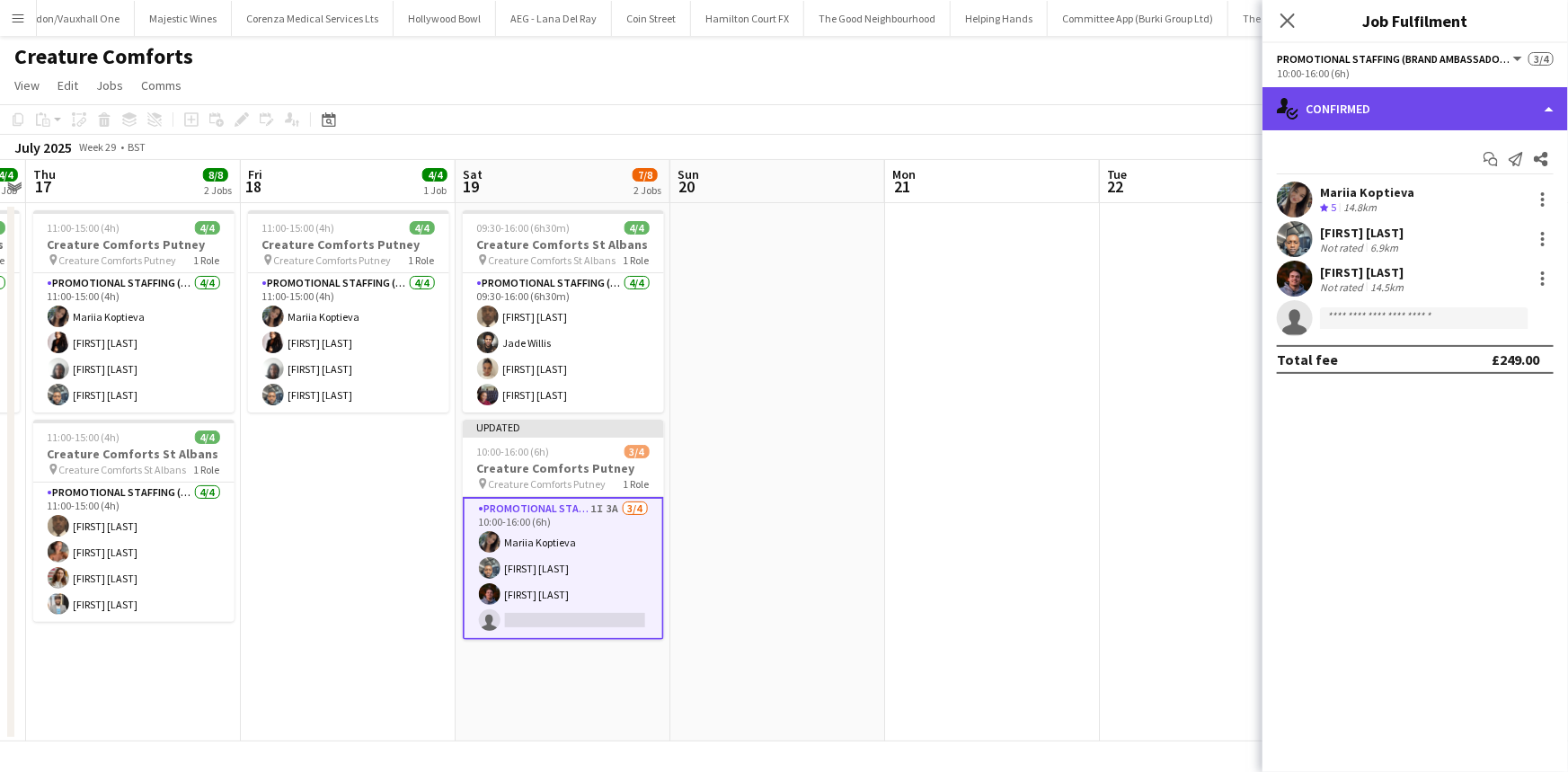 click on "single-neutral-actions-check-2
Confirmed" 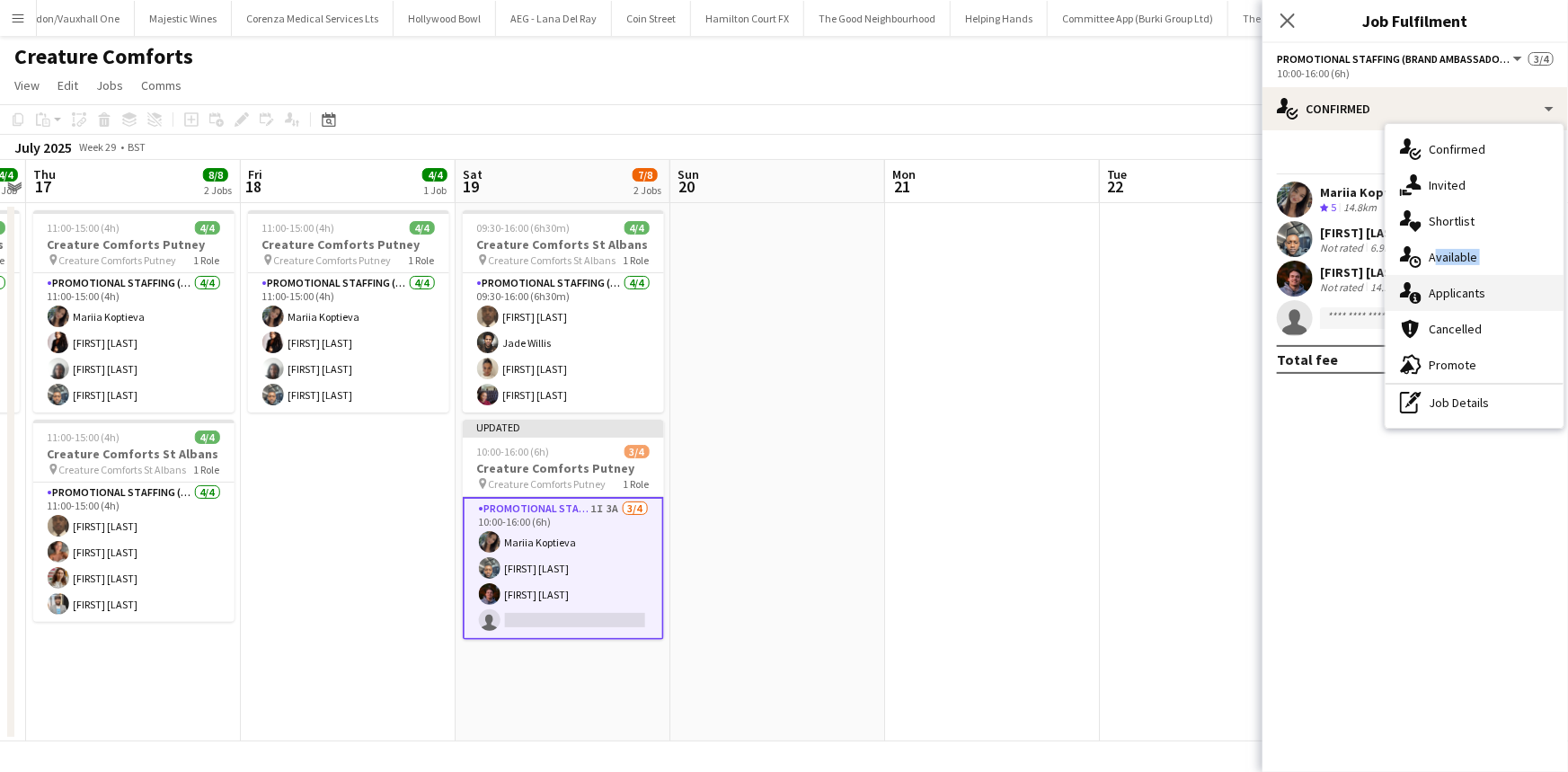 drag, startPoint x: 1417, startPoint y: 270, endPoint x: 1423, endPoint y: 290, distance: 20.88061 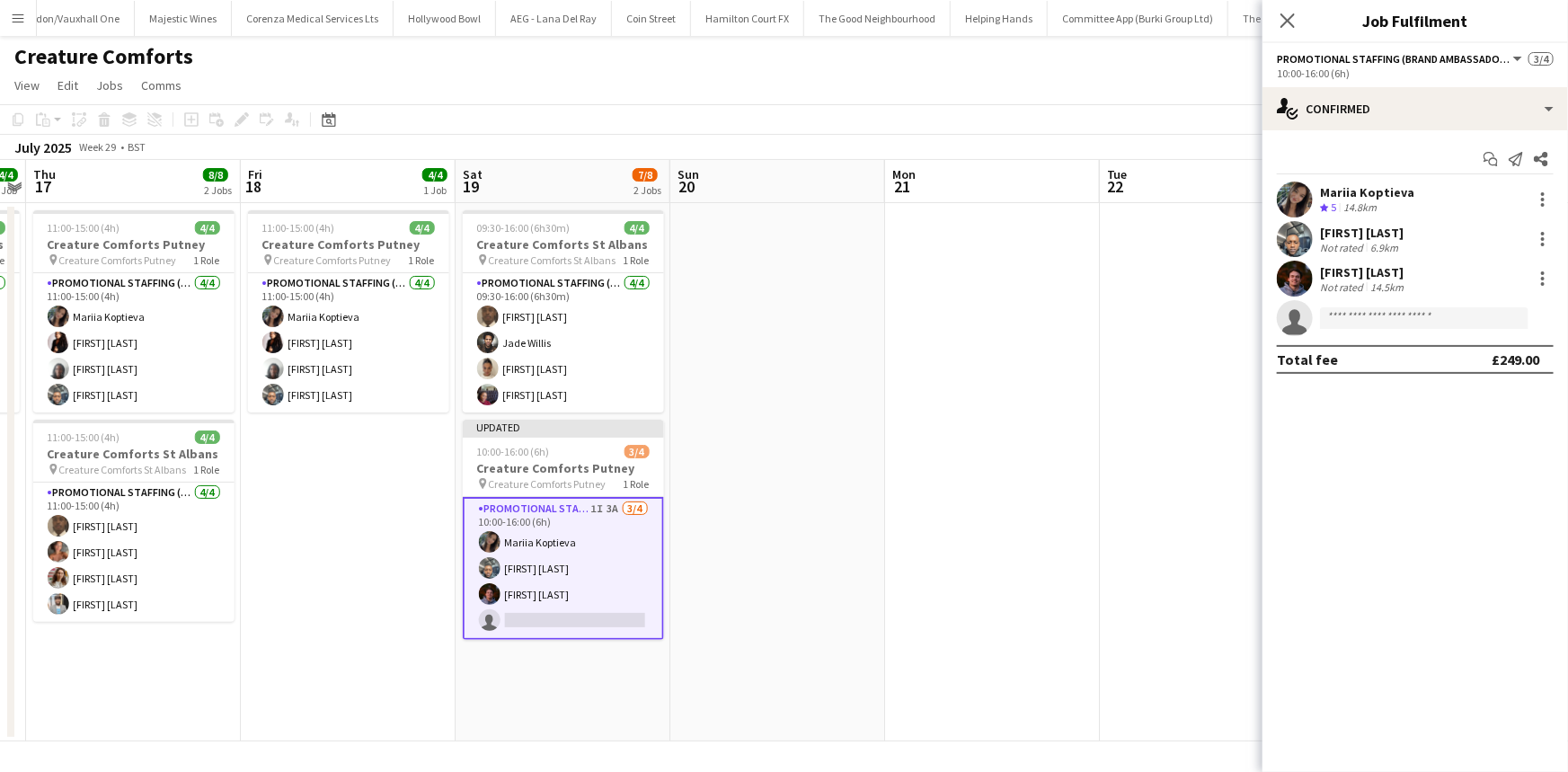 click on "Sam Roberts   Not rated   14.5km" at bounding box center (1415, 279) 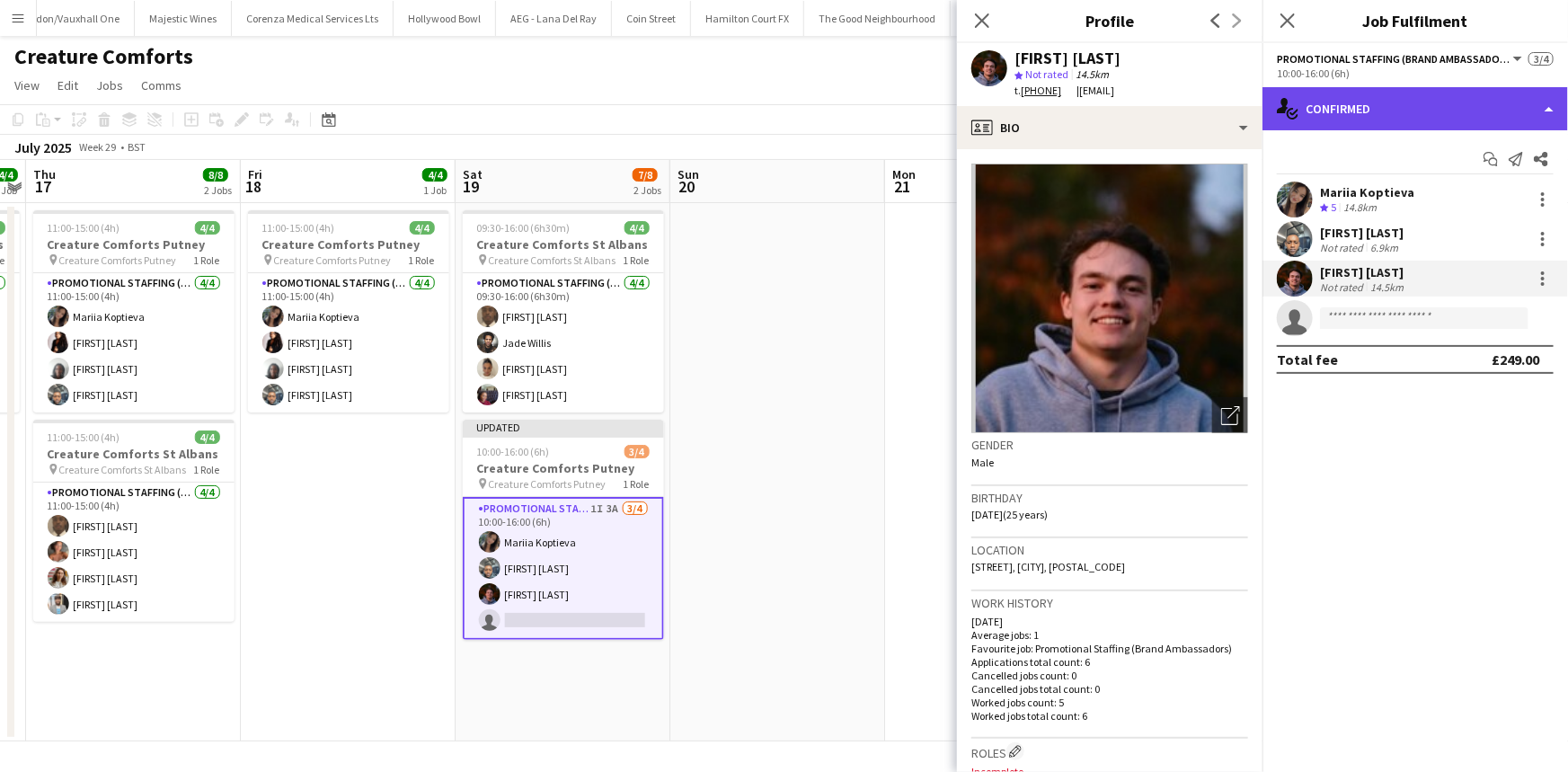 click on "single-neutral-actions-check-2
Confirmed" 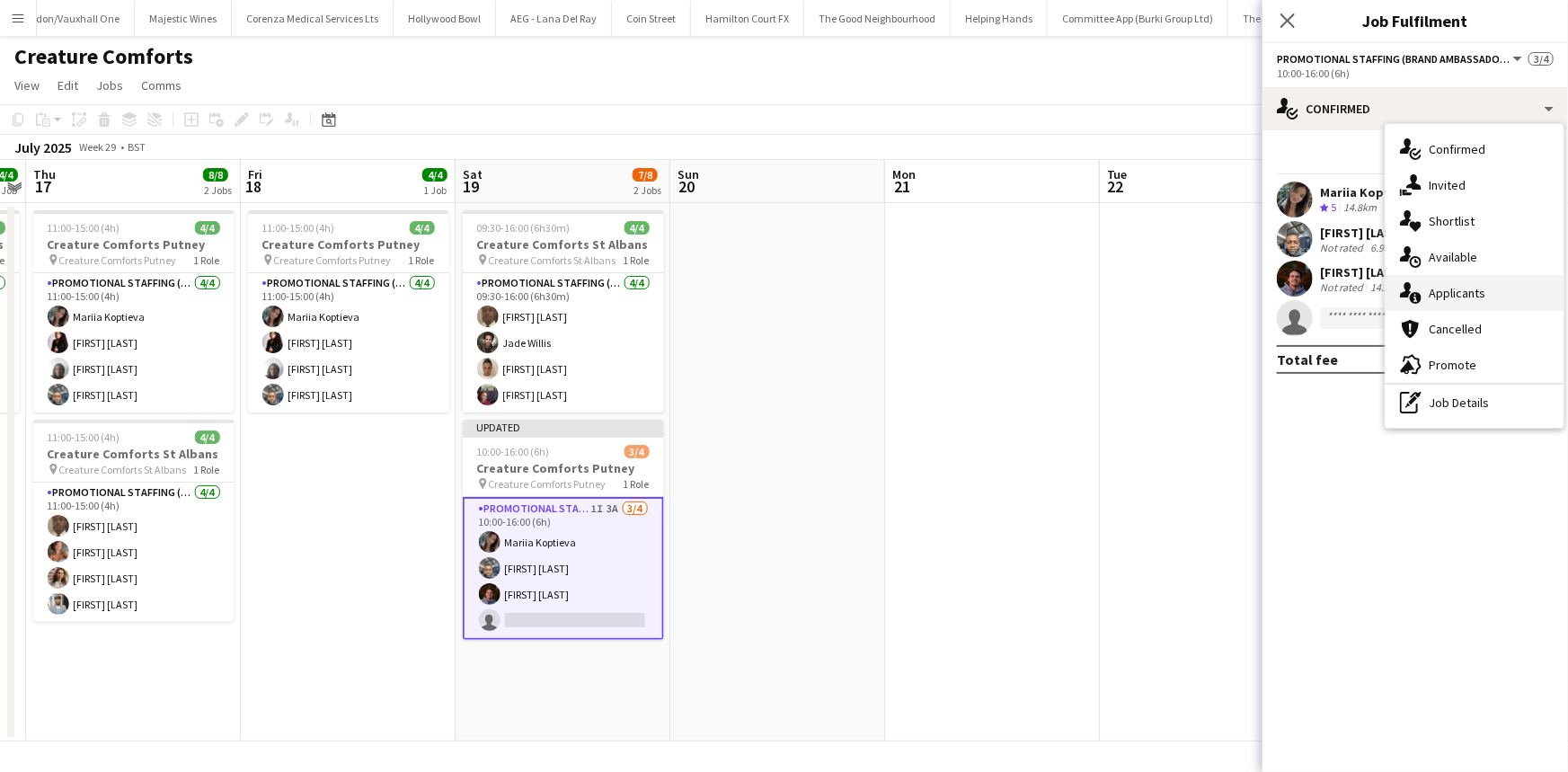 click 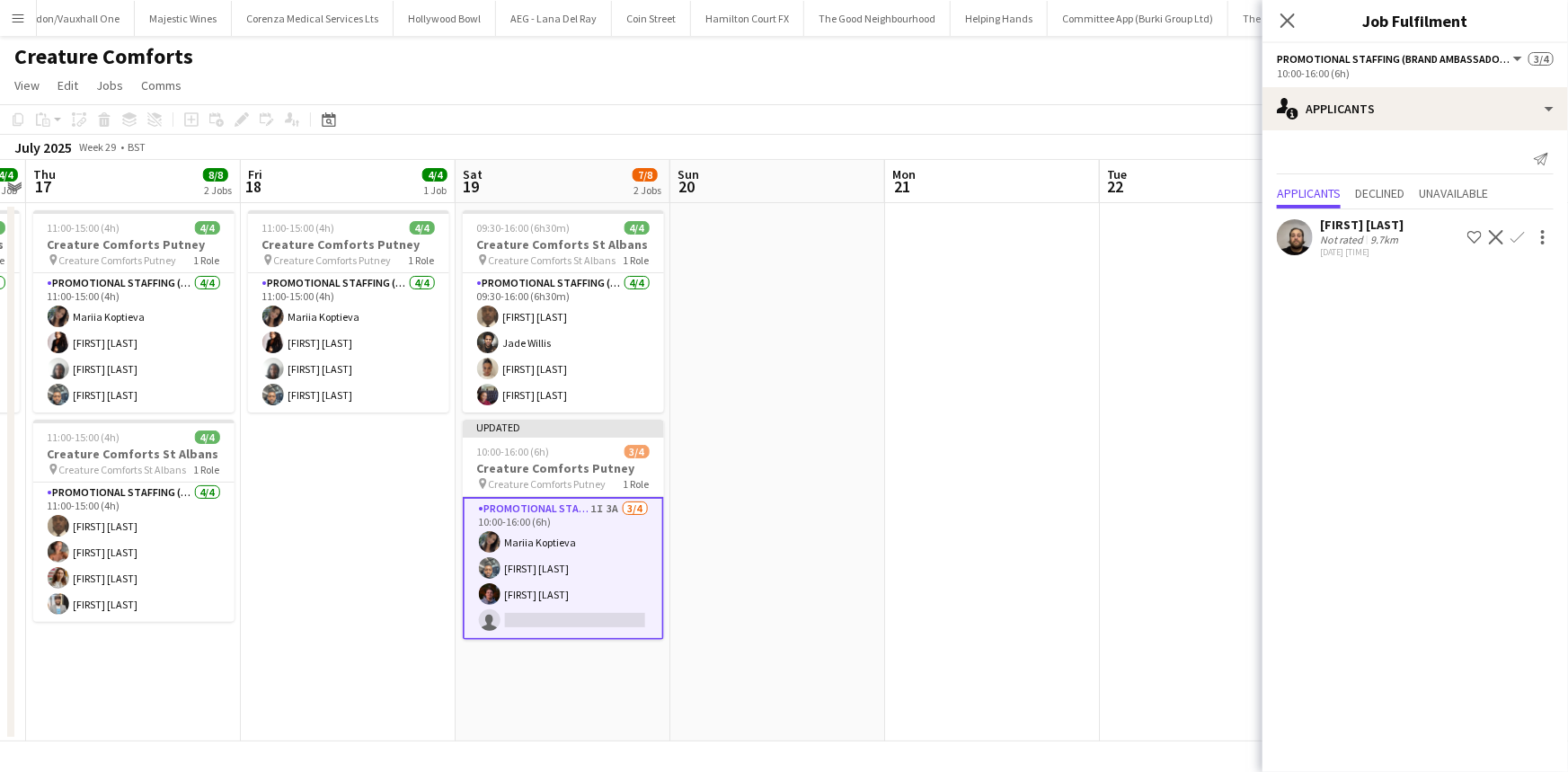 click on "Not rated" 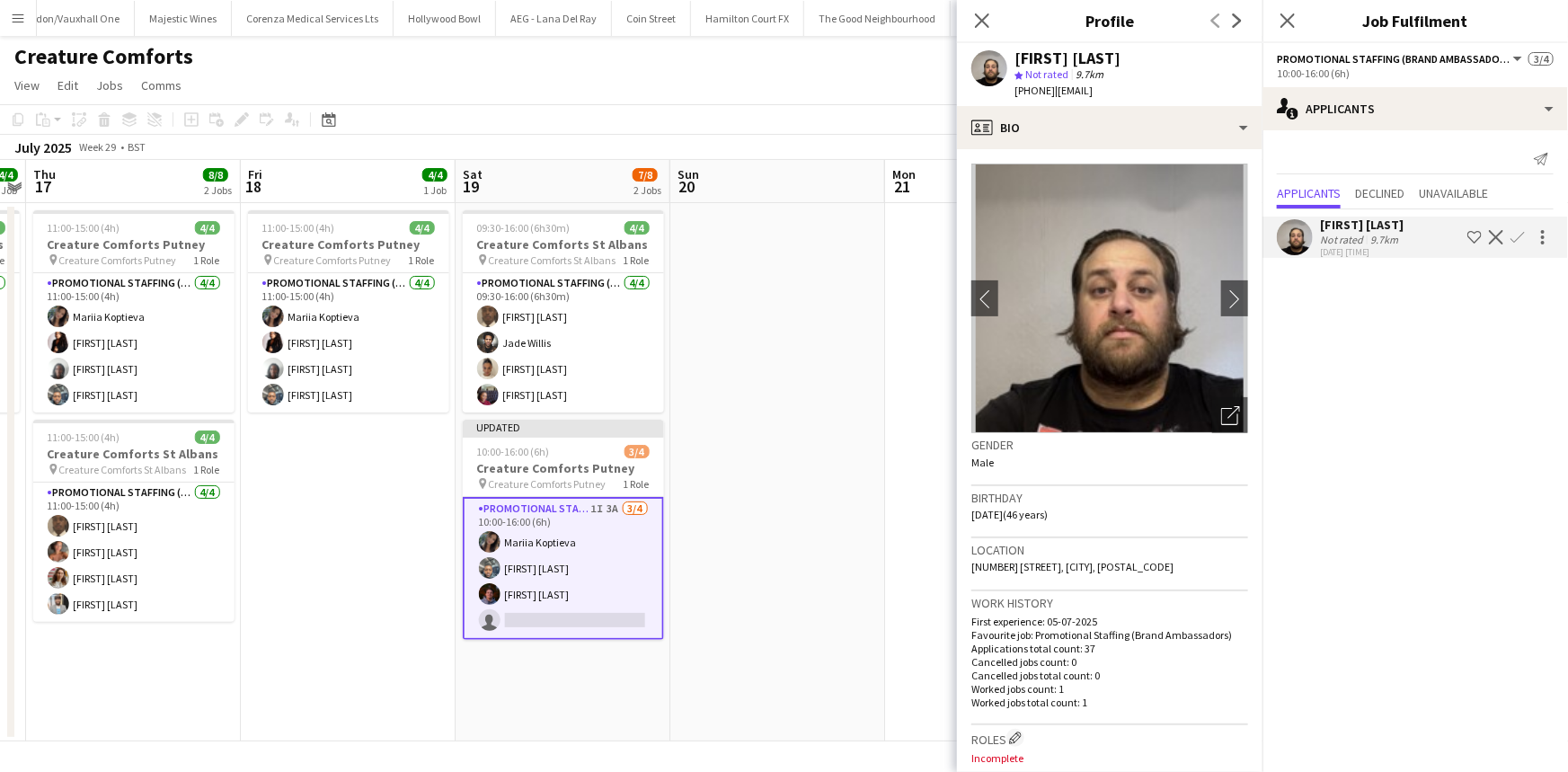 click on "Close pop-in" 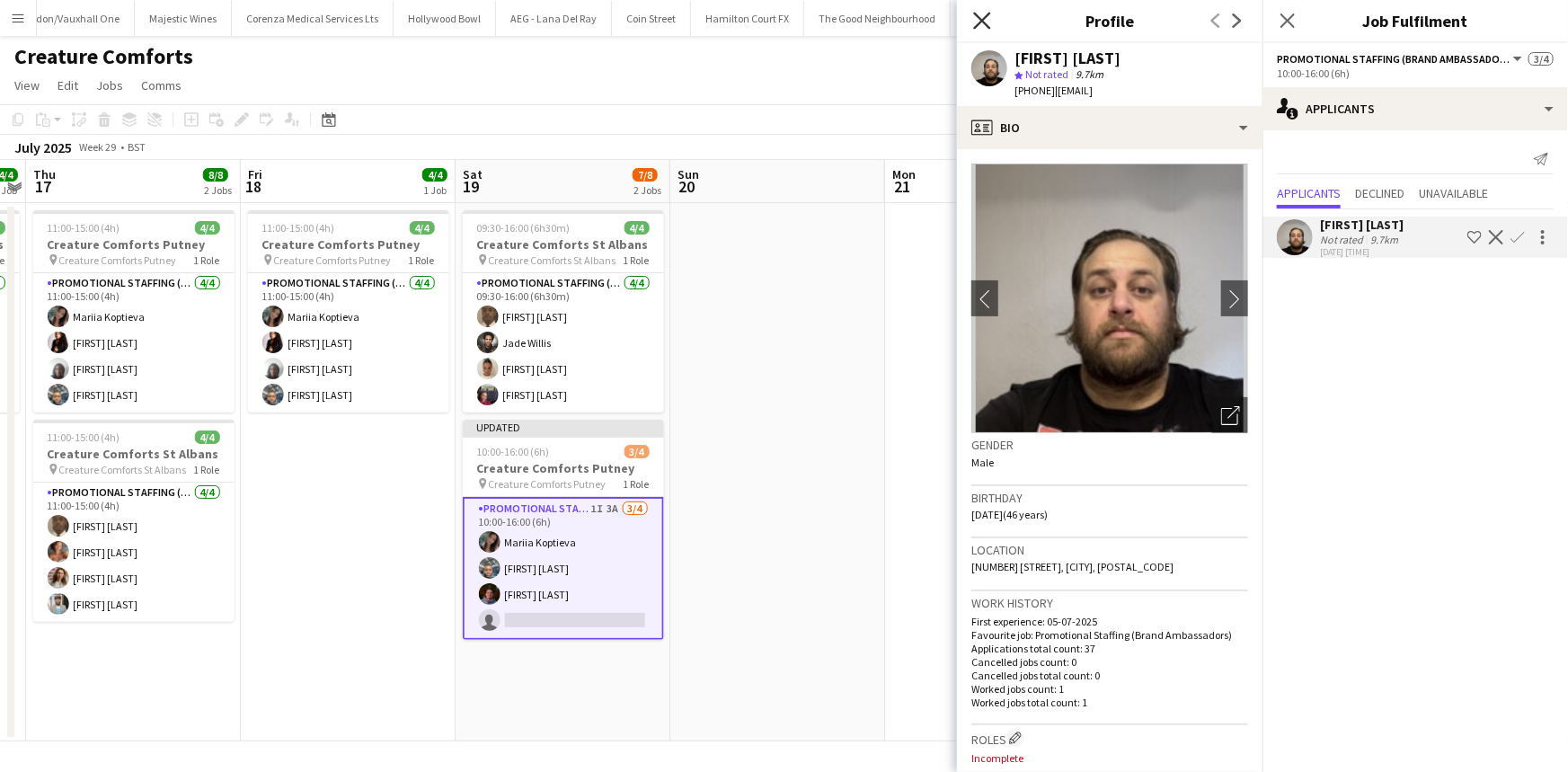 click 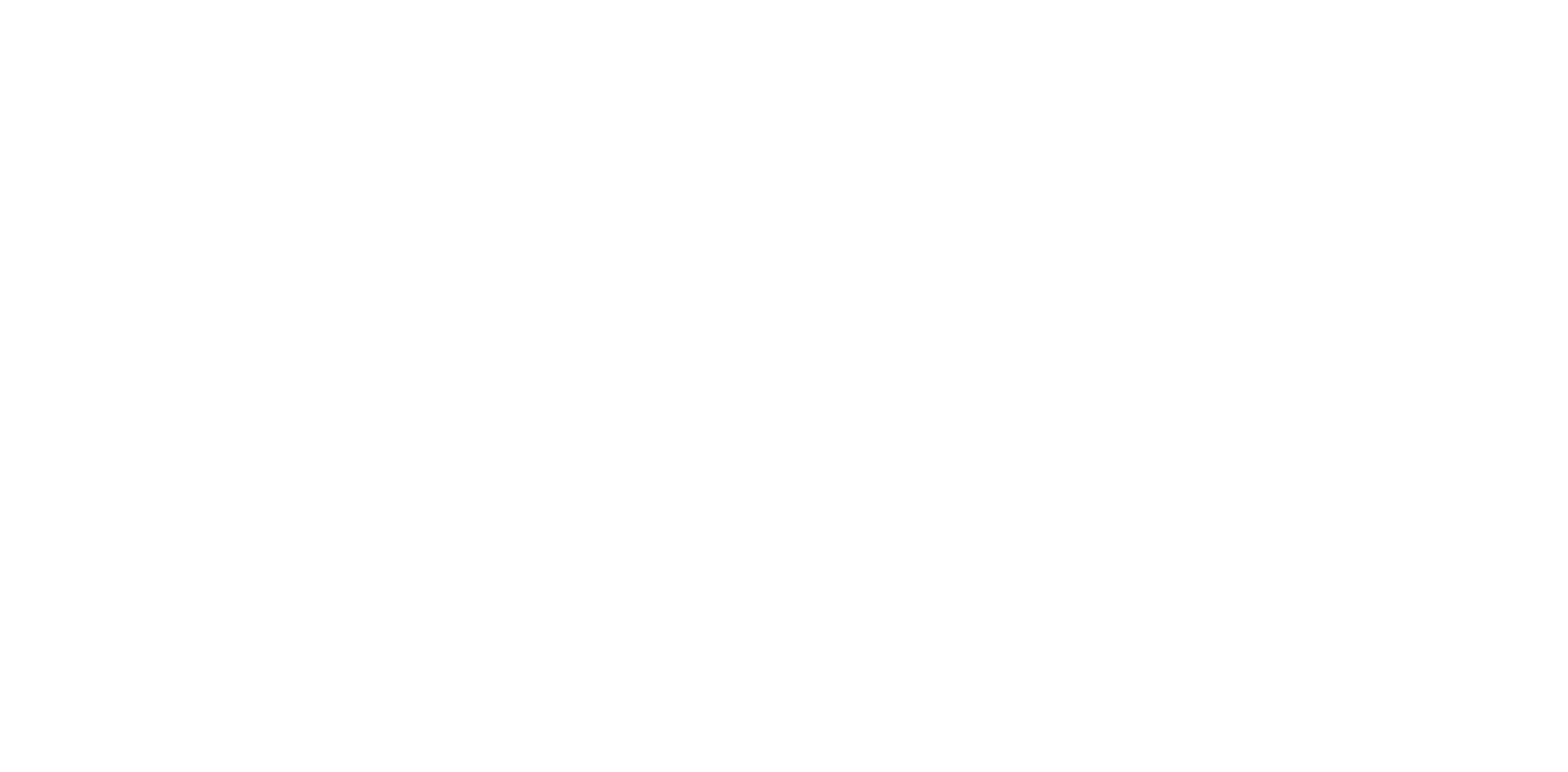 scroll, scrollTop: 0, scrollLeft: 0, axis: both 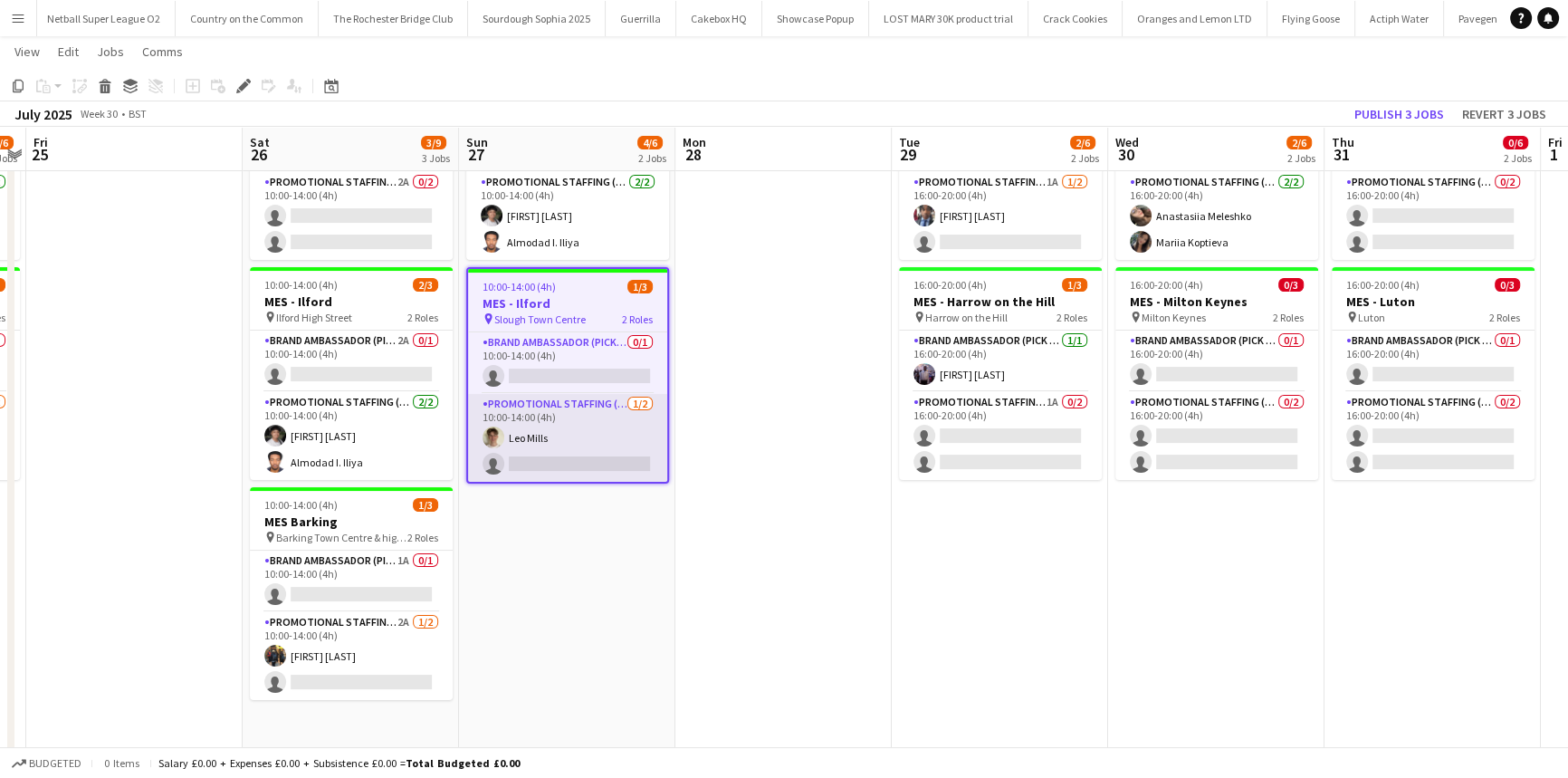 click on "Promotional Staffing (Brand Ambassadors)   1/2   10:00-14:00 (4h)
Leo Mills
single-neutral-actions" at bounding box center [568, 437] 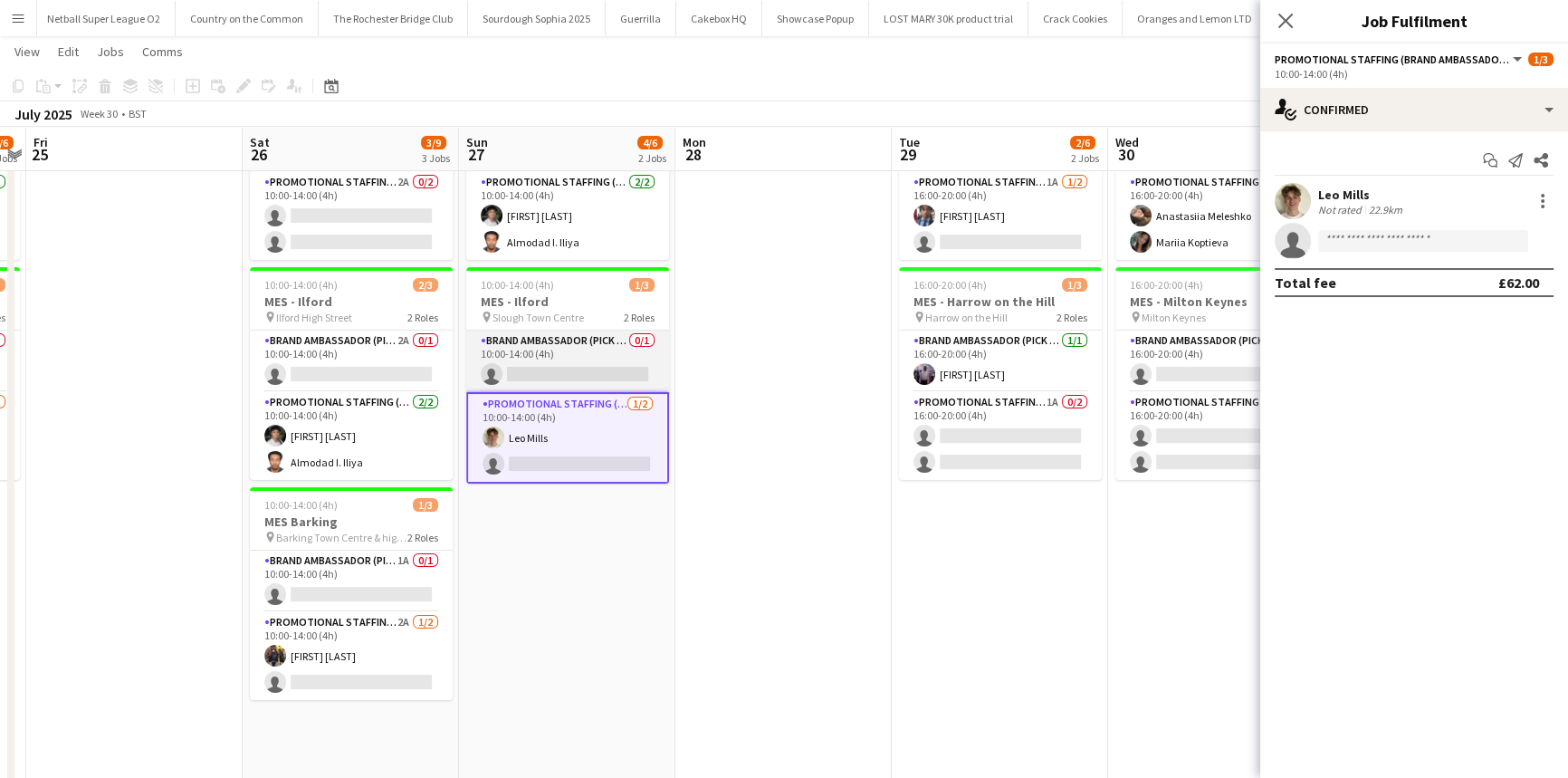 click on "Brand Ambassador (Pick up)   0/1   10:00-14:00 (4h)
single-neutral-actions" at bounding box center (568, 361) 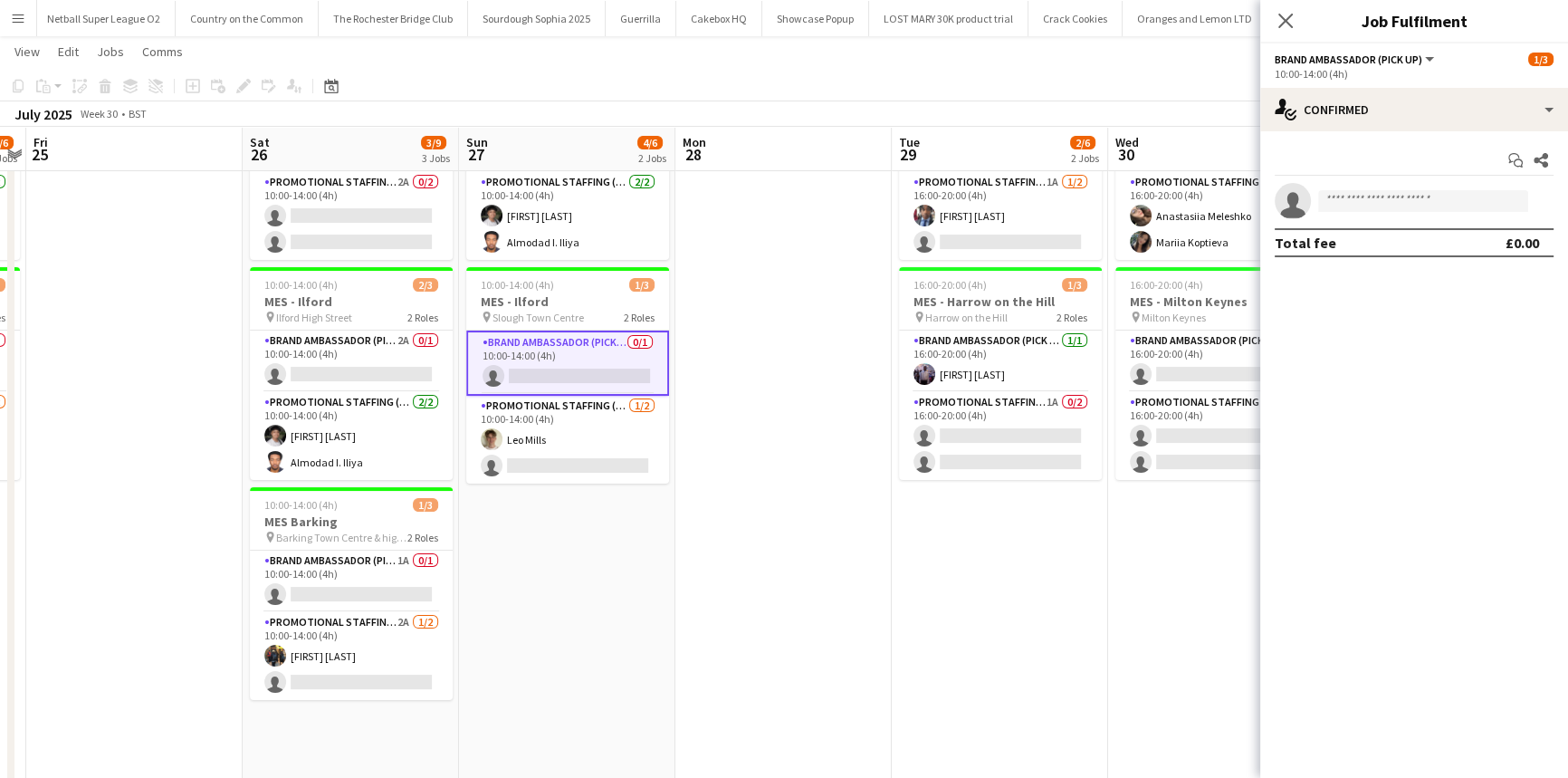 click on "Close pop-in" 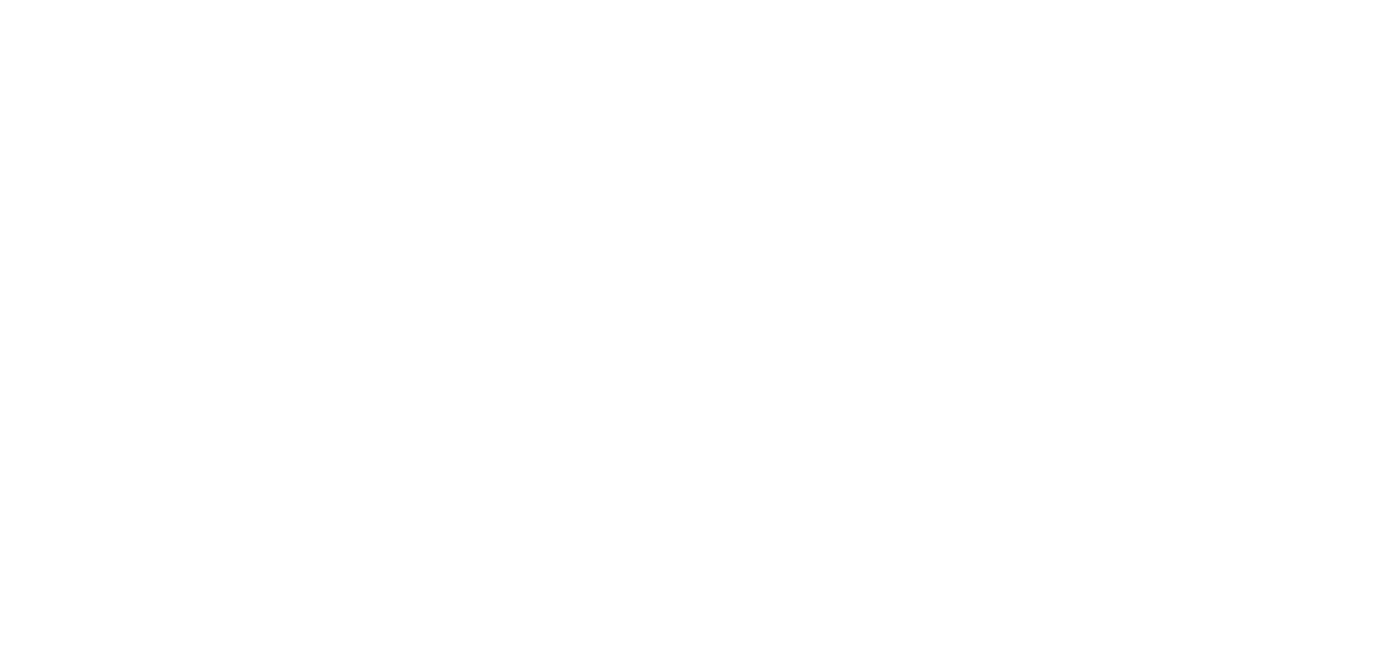 scroll, scrollTop: 0, scrollLeft: 0, axis: both 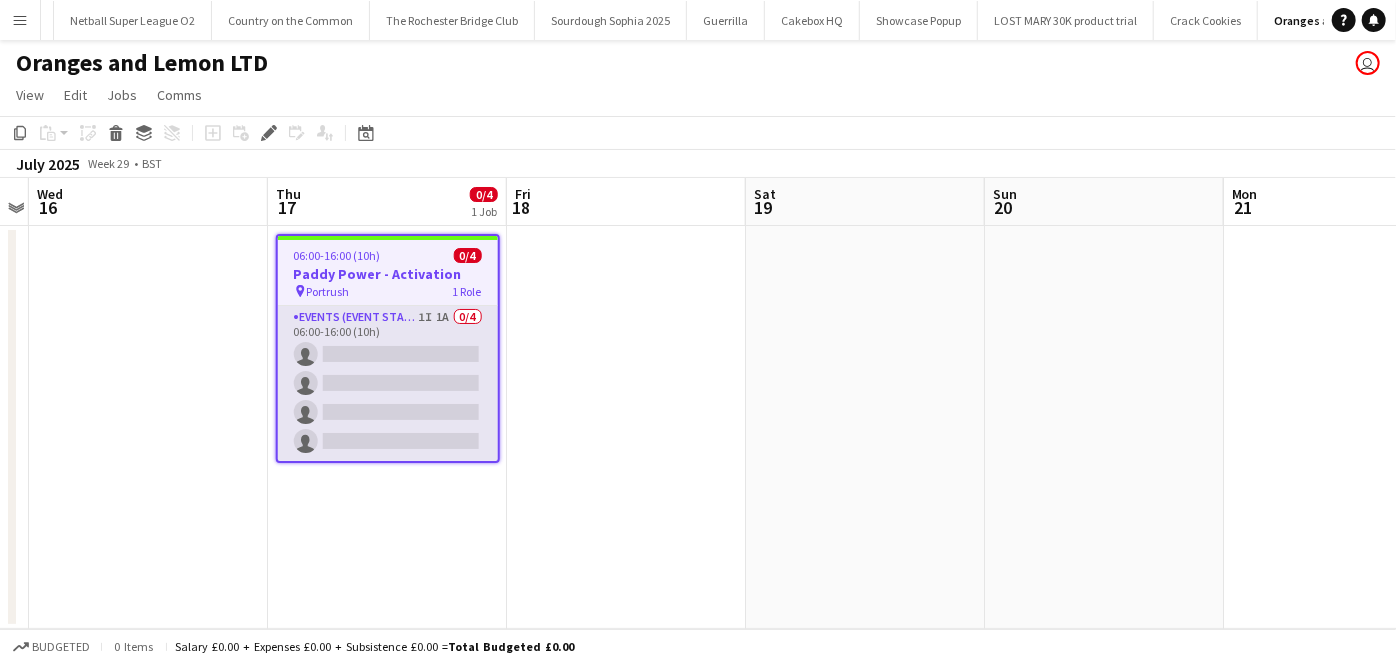 click on "Events (Event Staff)   1I   1A   0/4   06:00-16:00 (10h)
single-neutral-actions
single-neutral-actions
single-neutral-actions
single-neutral-actions" at bounding box center [388, 383] 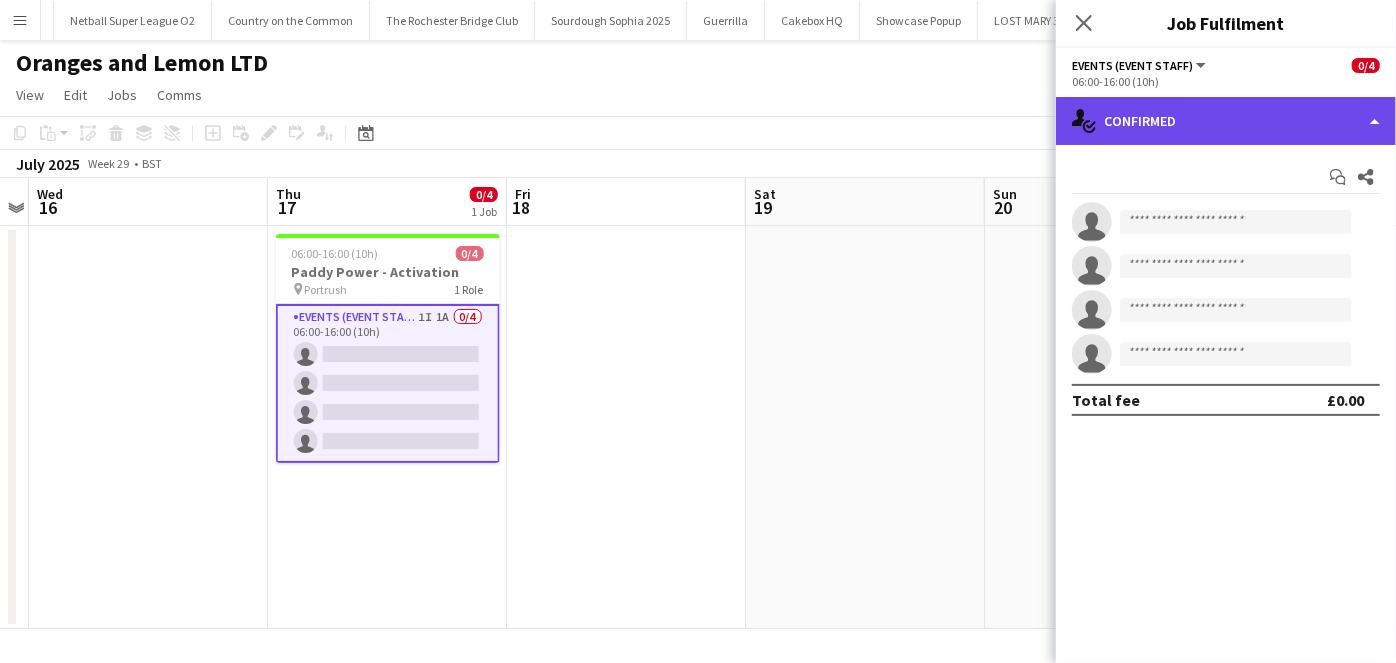 click on "single-neutral-actions-check-2
Confirmed" 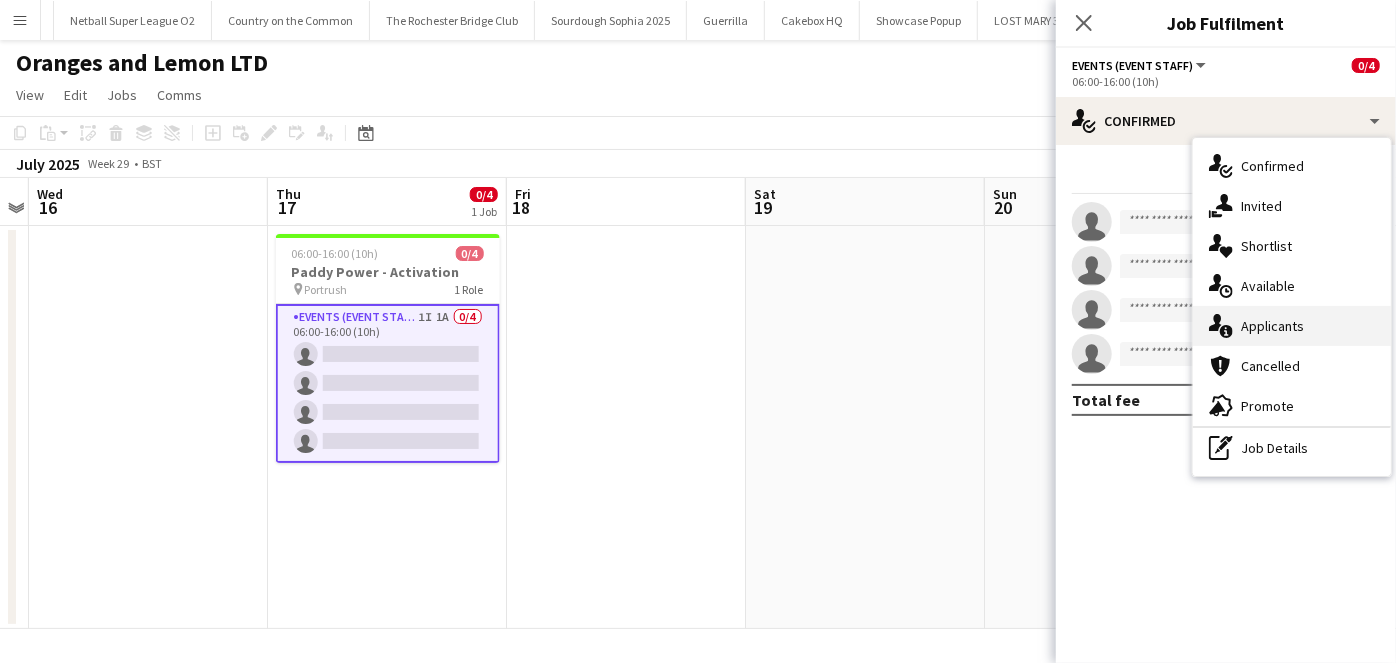 click on "single-neutral-actions-information" 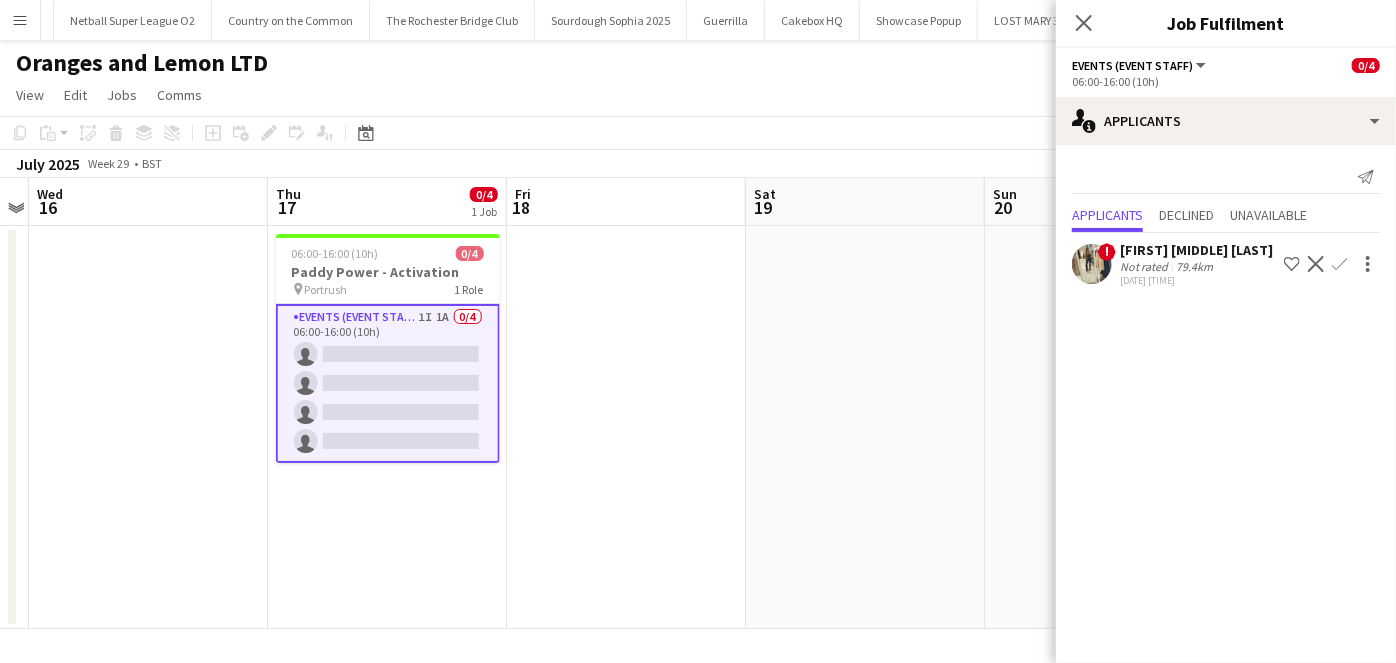 click on "79.4km" 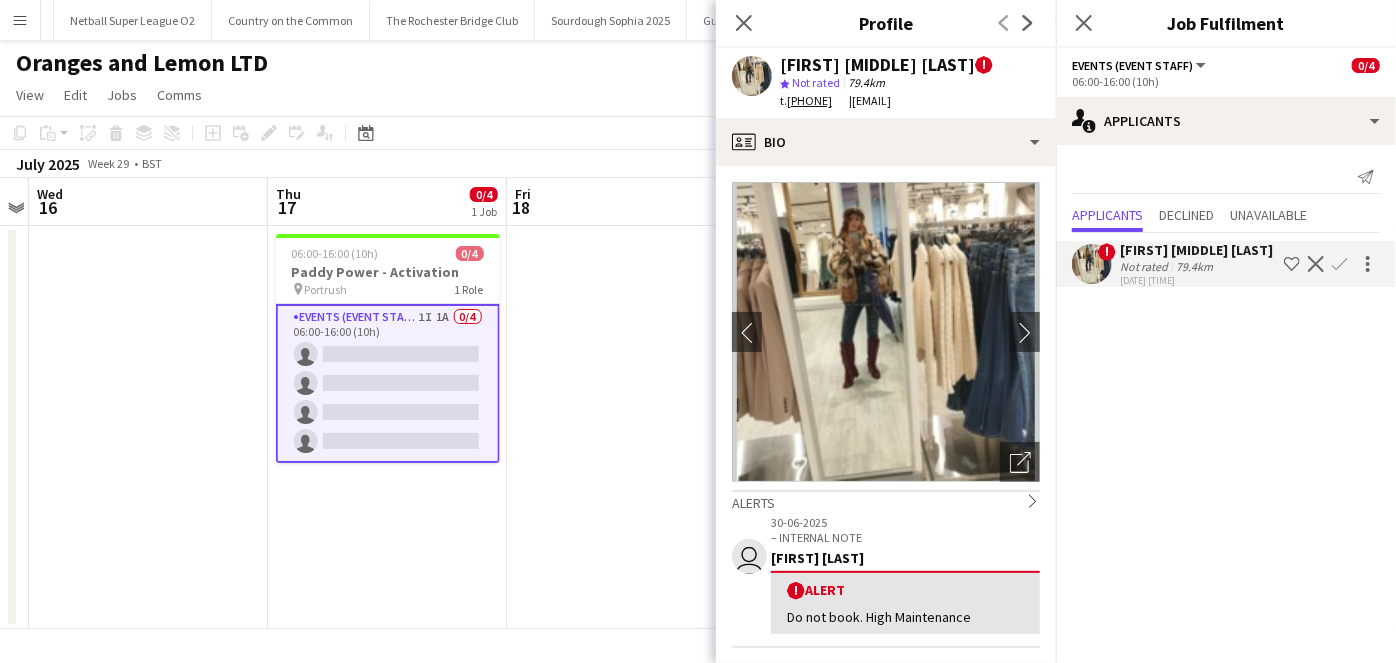click on "Close pop-in" 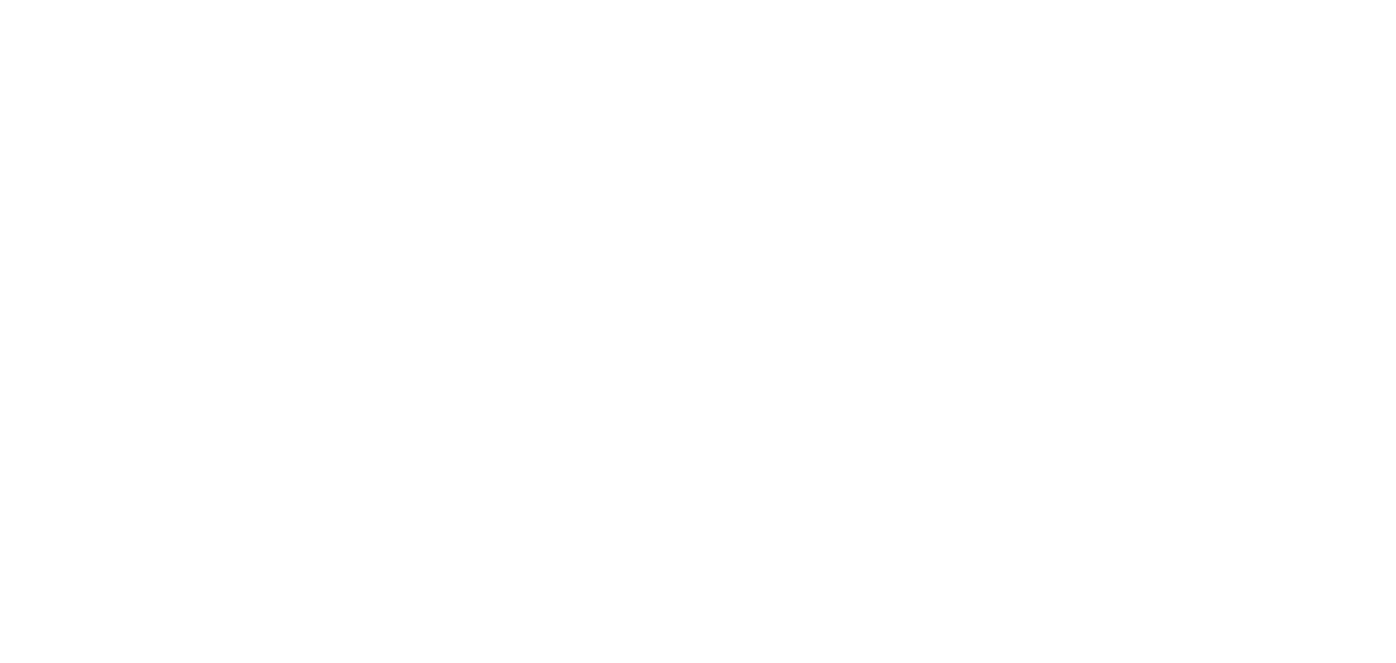 scroll, scrollTop: 0, scrollLeft: 0, axis: both 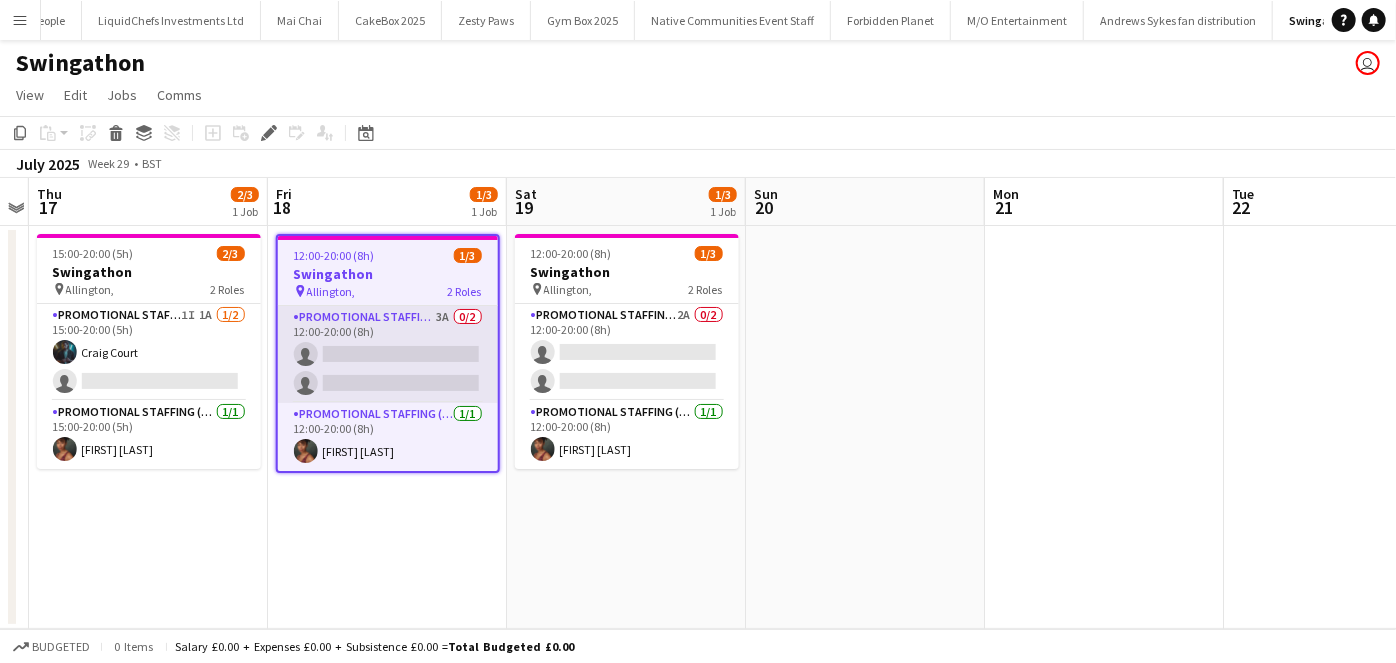 click on "Promotional Staffing (Brand Ambassadors)   3A   0/2   12:00-20:00 (8h)
single-neutral-actions
single-neutral-actions" at bounding box center [388, 354] 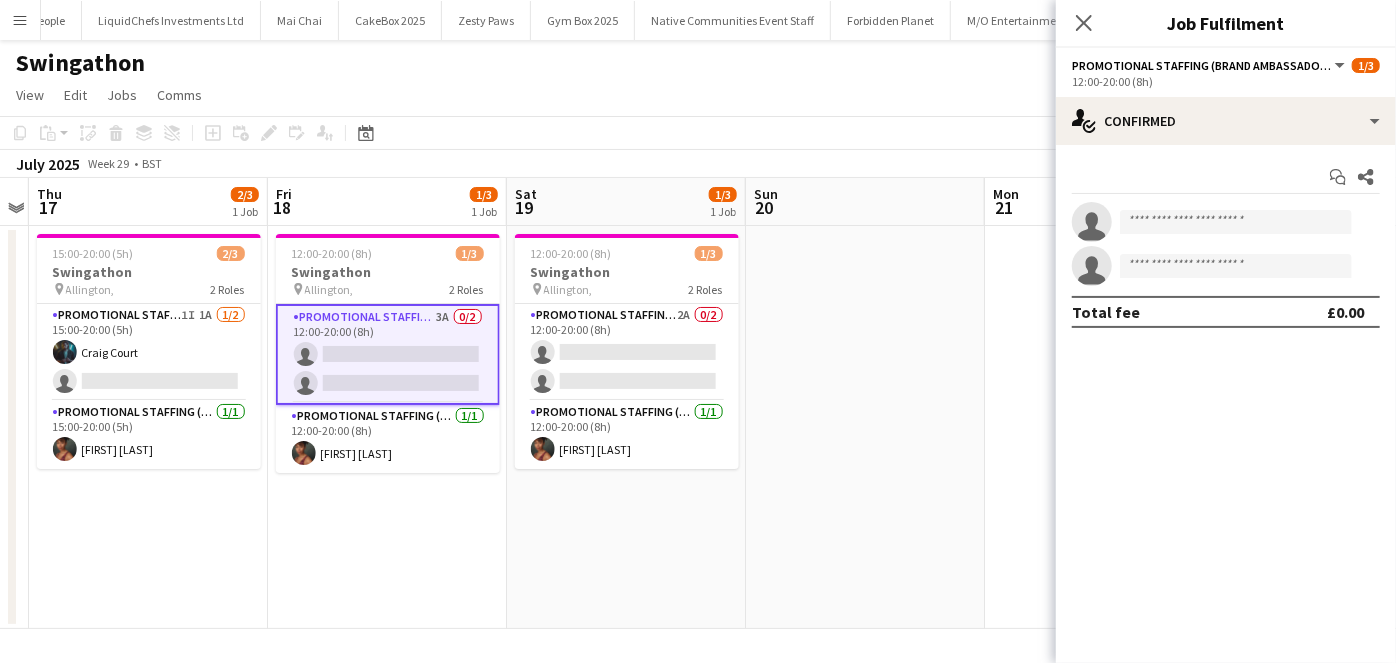click on "Start chat
Share
single-neutral-actions
single-neutral-actions
Total fee   £0.00" at bounding box center (1226, 244) 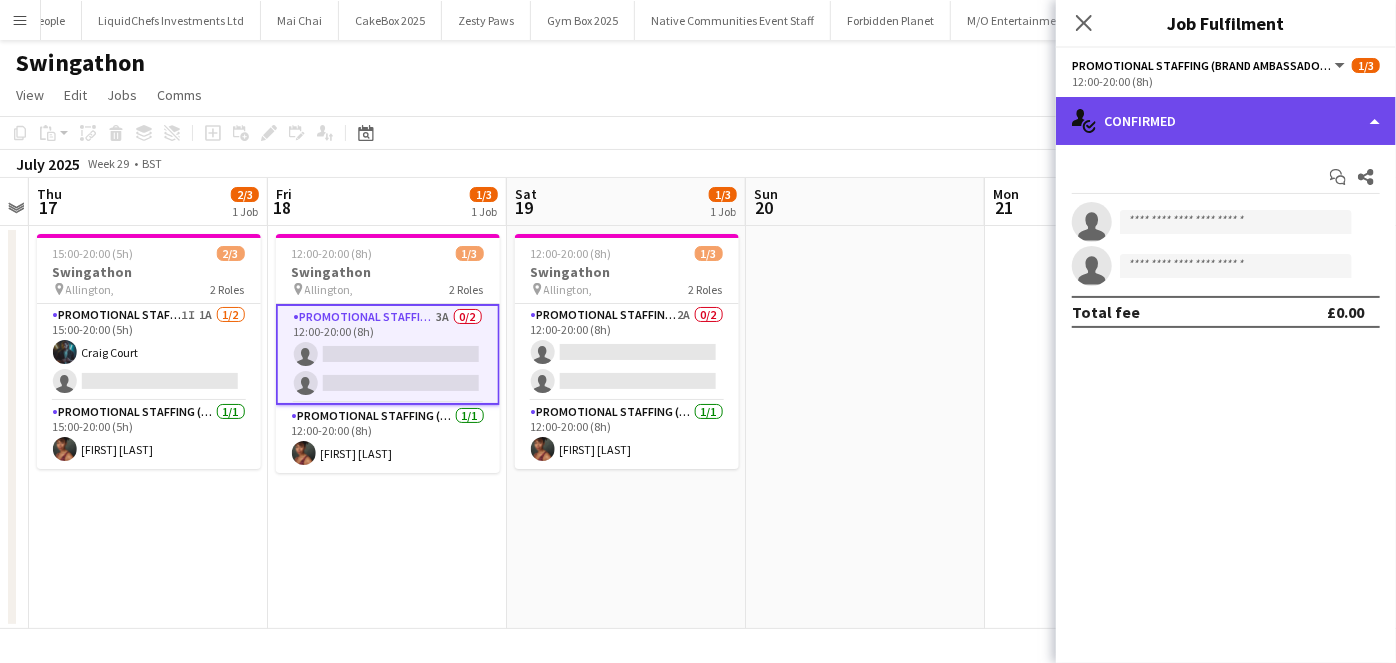 click on "single-neutral-actions-check-2
Confirmed" 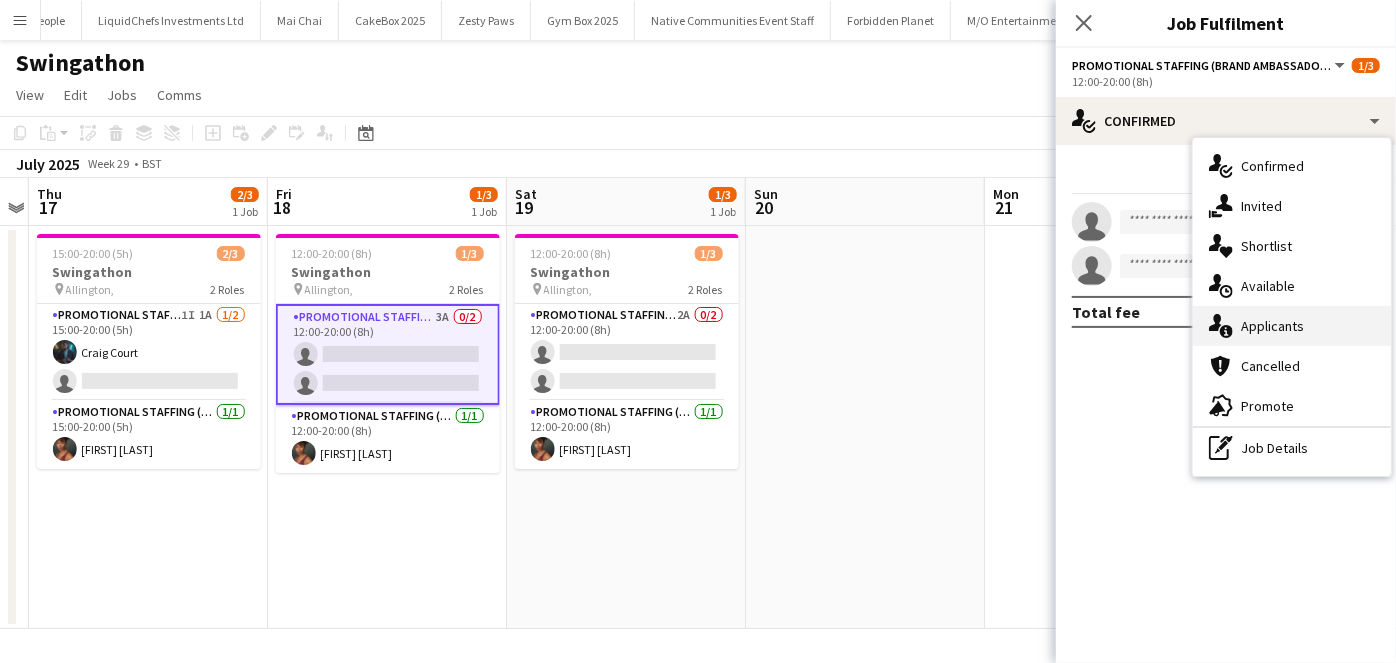 click on "single-neutral-actions-information
Applicants" at bounding box center (1292, 326) 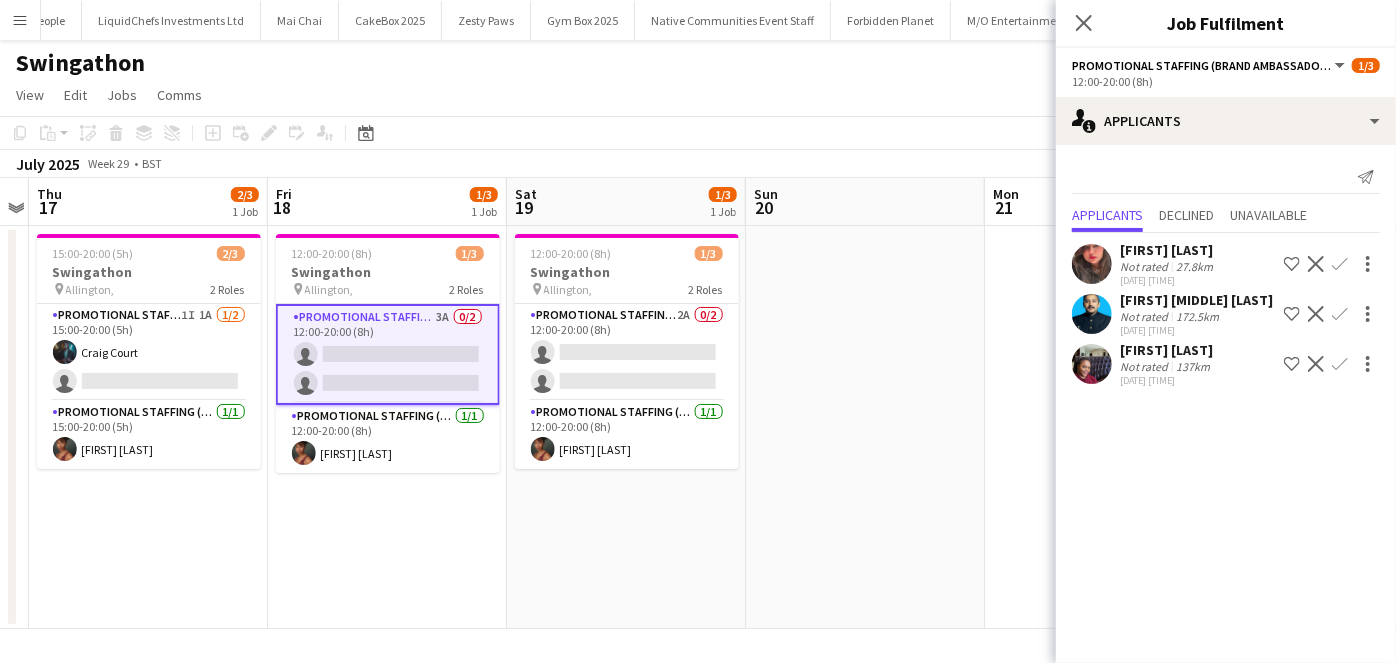 click on "Saloni Dave" at bounding box center [1196, 300] 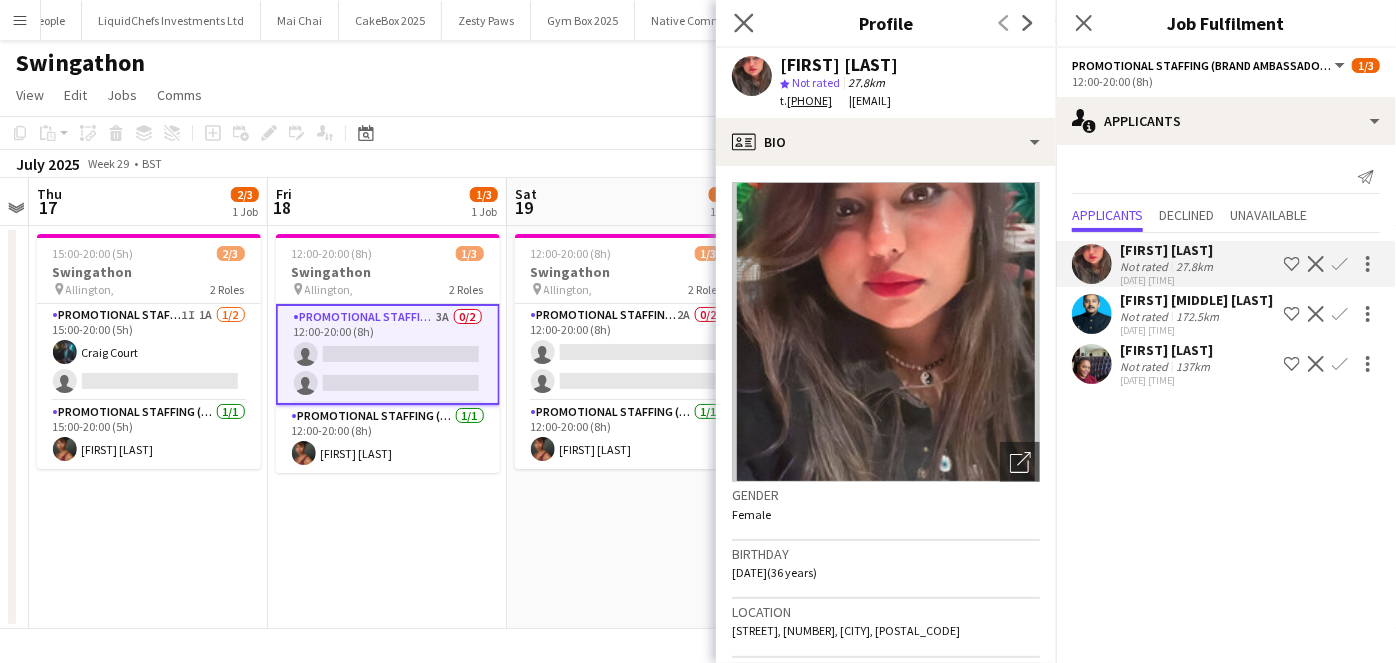 click on "Close pop-in" 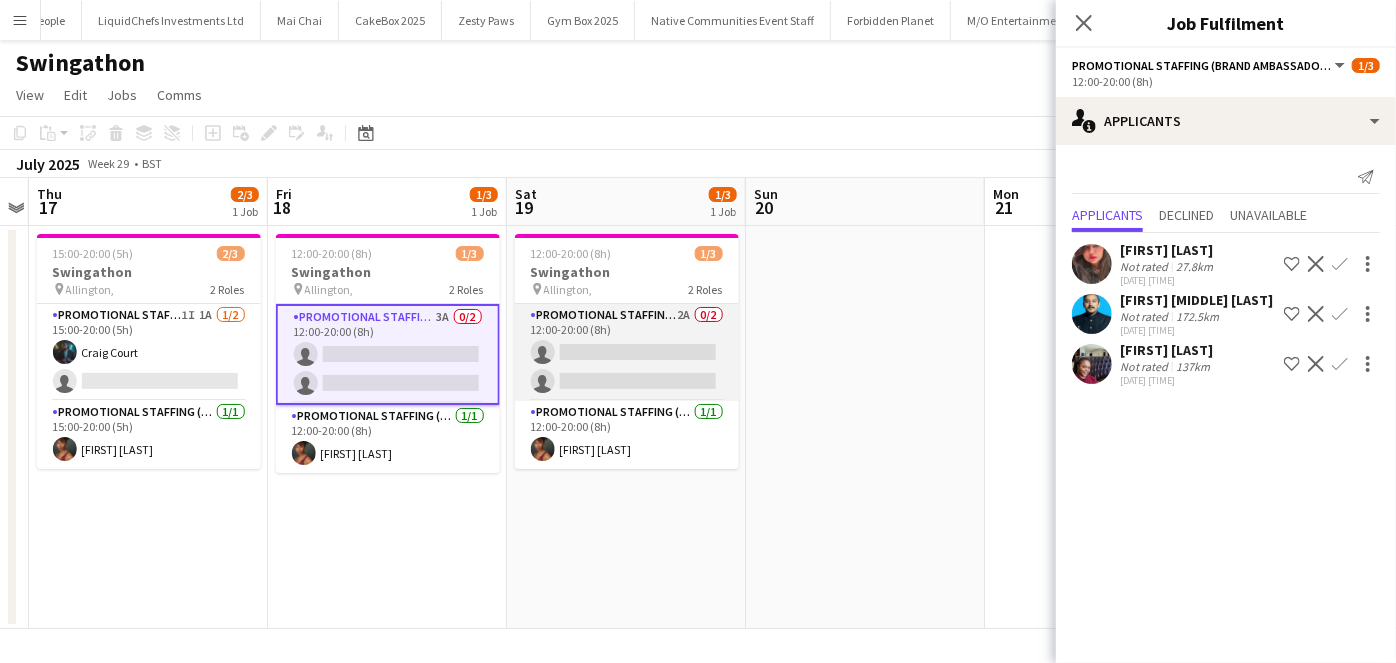 click on "Promotional Staffing (Brand Ambassadors)   2A   0/2   12:00-20:00 (8h)
single-neutral-actions
single-neutral-actions" at bounding box center (627, 352) 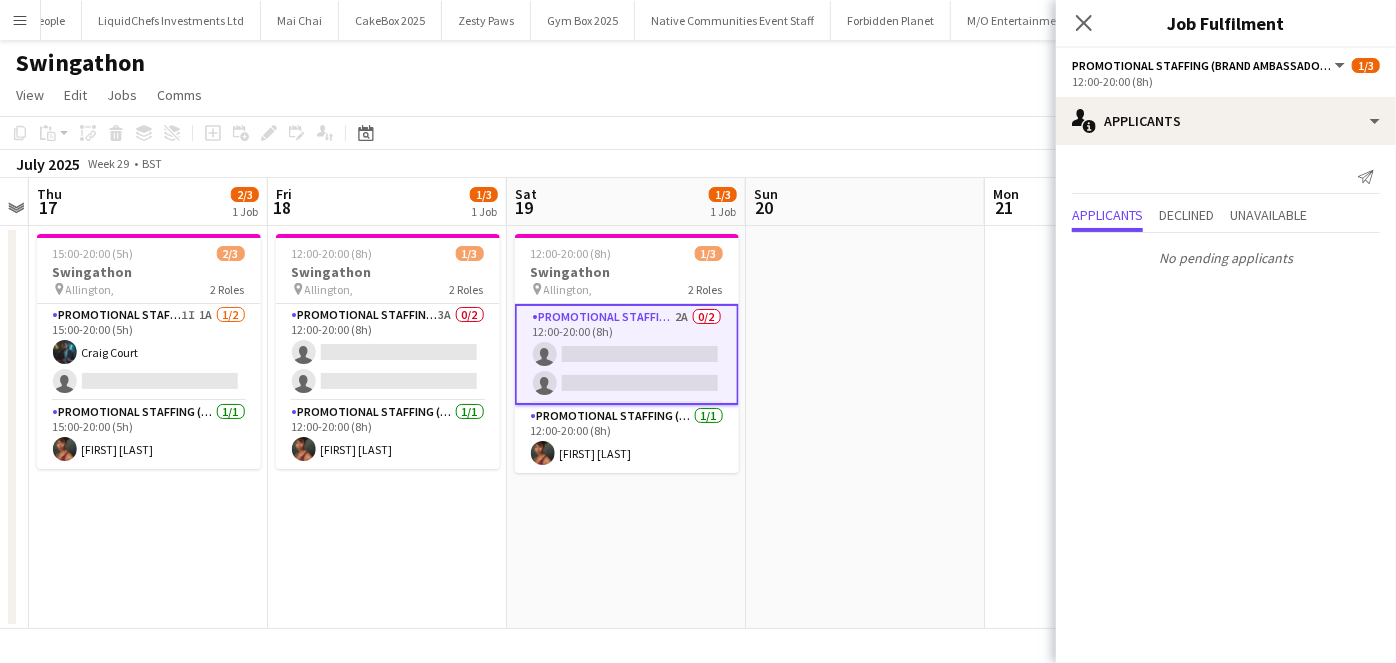 click on "Send notification
Applicants Declined Unavailable  No pending applicants" at bounding box center [1226, 218] 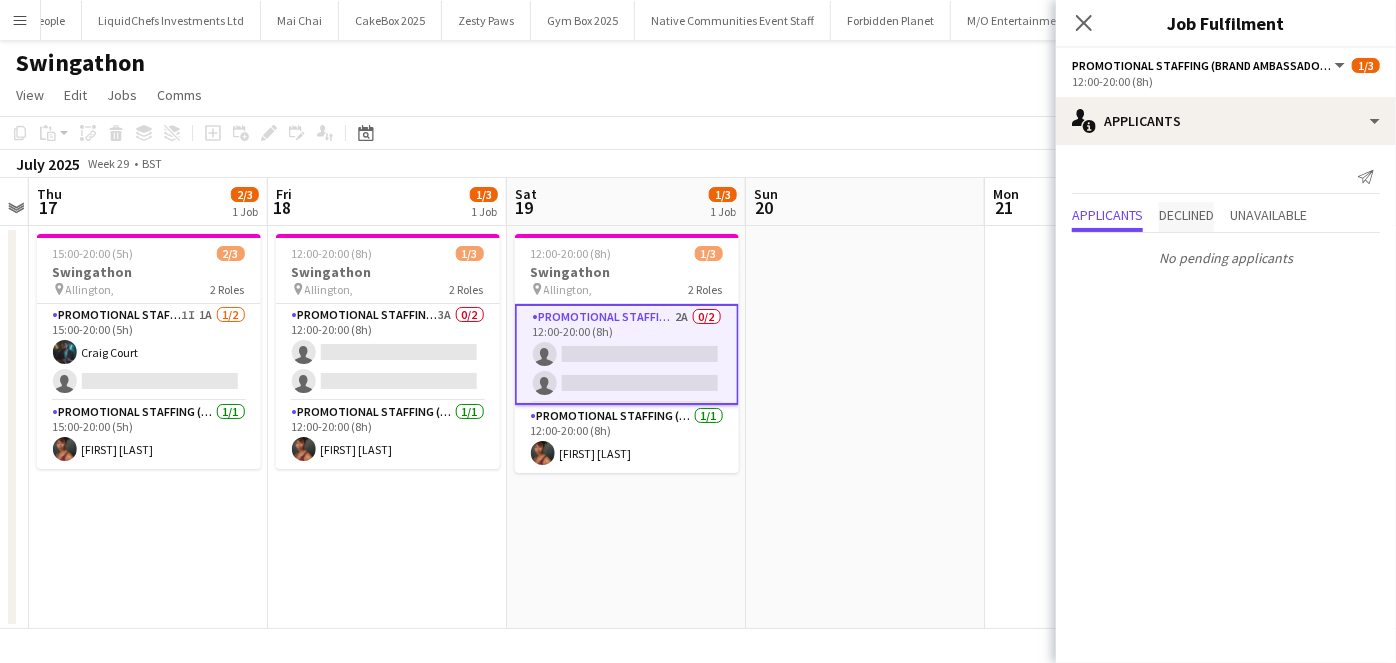 click on "Declined" at bounding box center [1186, 217] 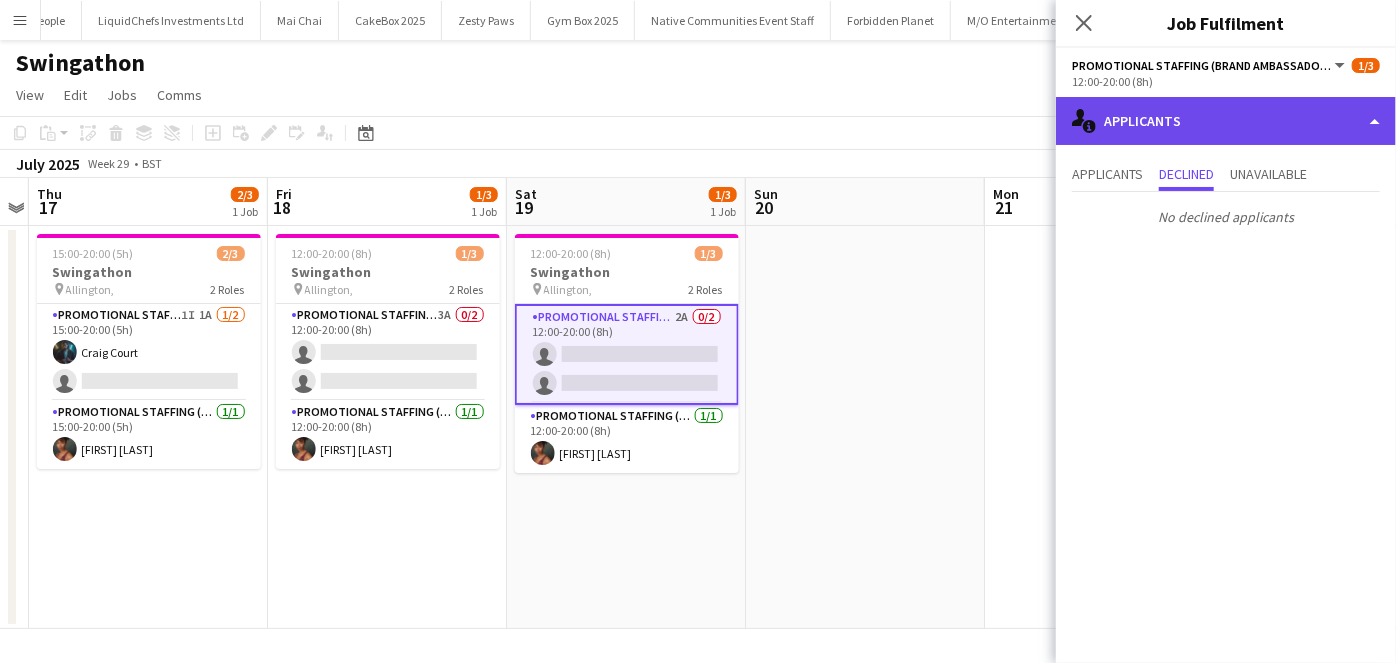 click on "single-neutral-actions-information
Applicants" 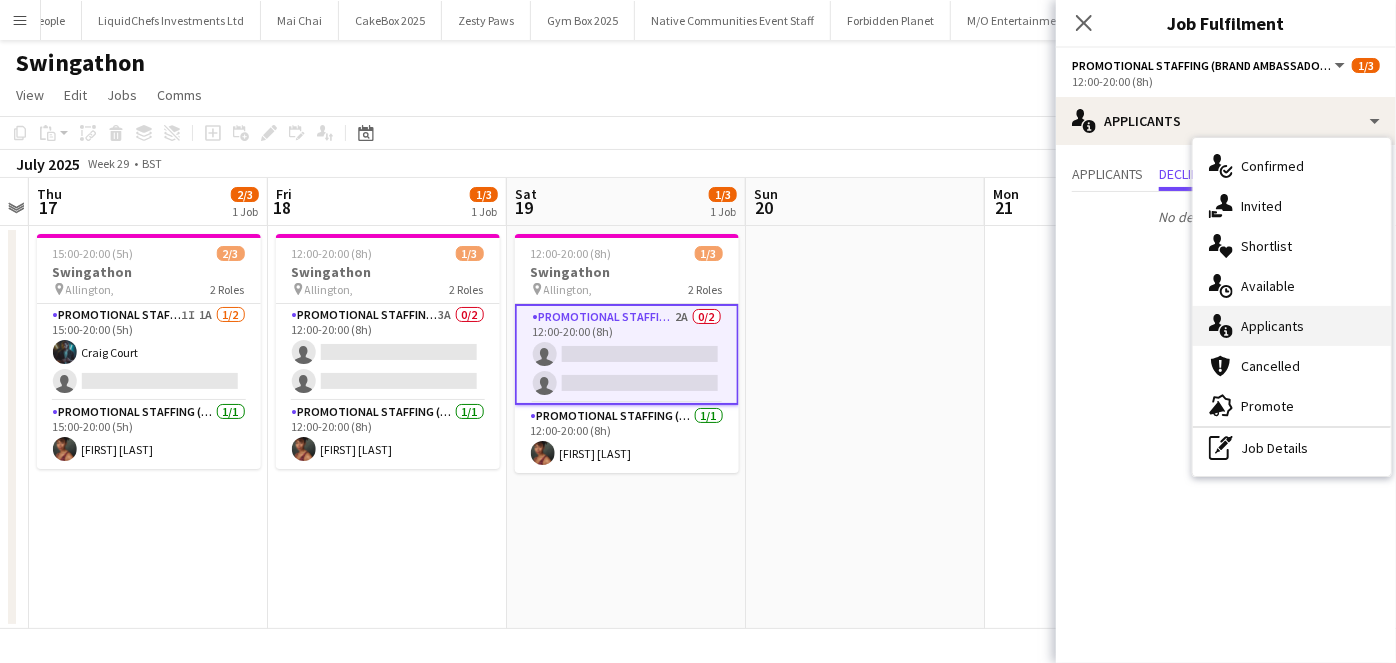 click on "single-neutral-actions-information
Applicants" at bounding box center [1292, 326] 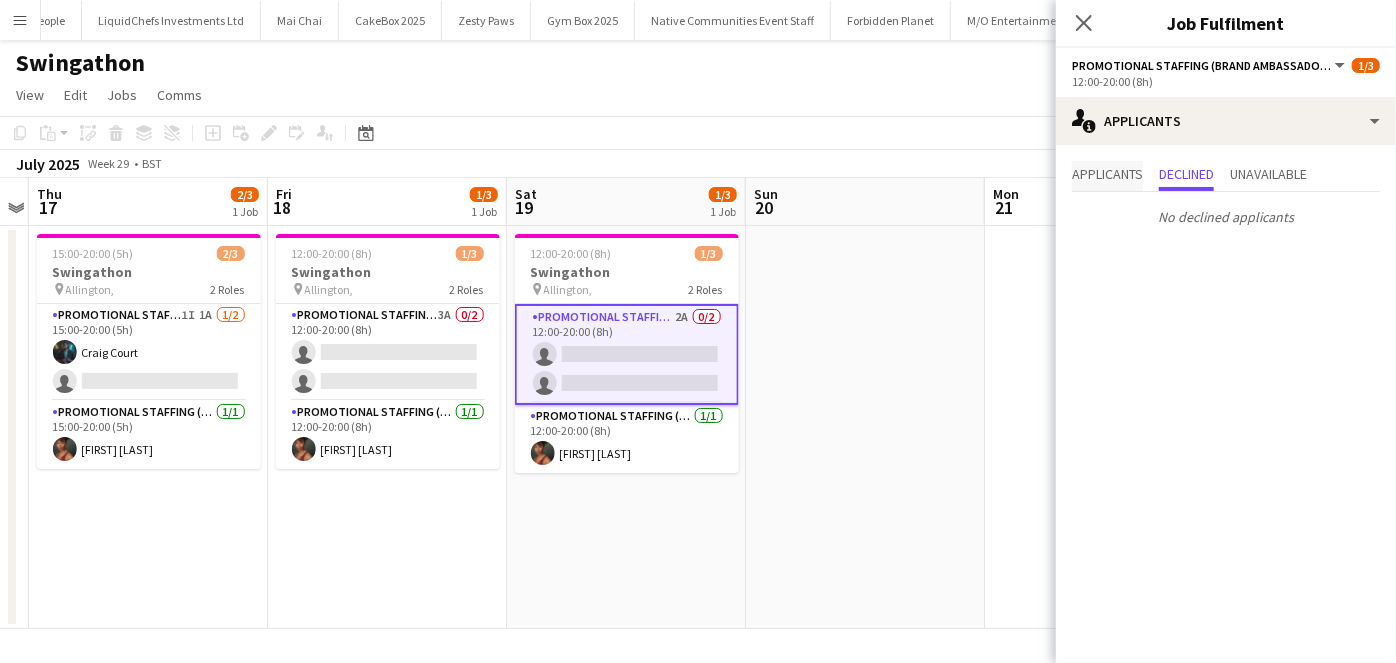 click on "Applicants" at bounding box center [1107, 174] 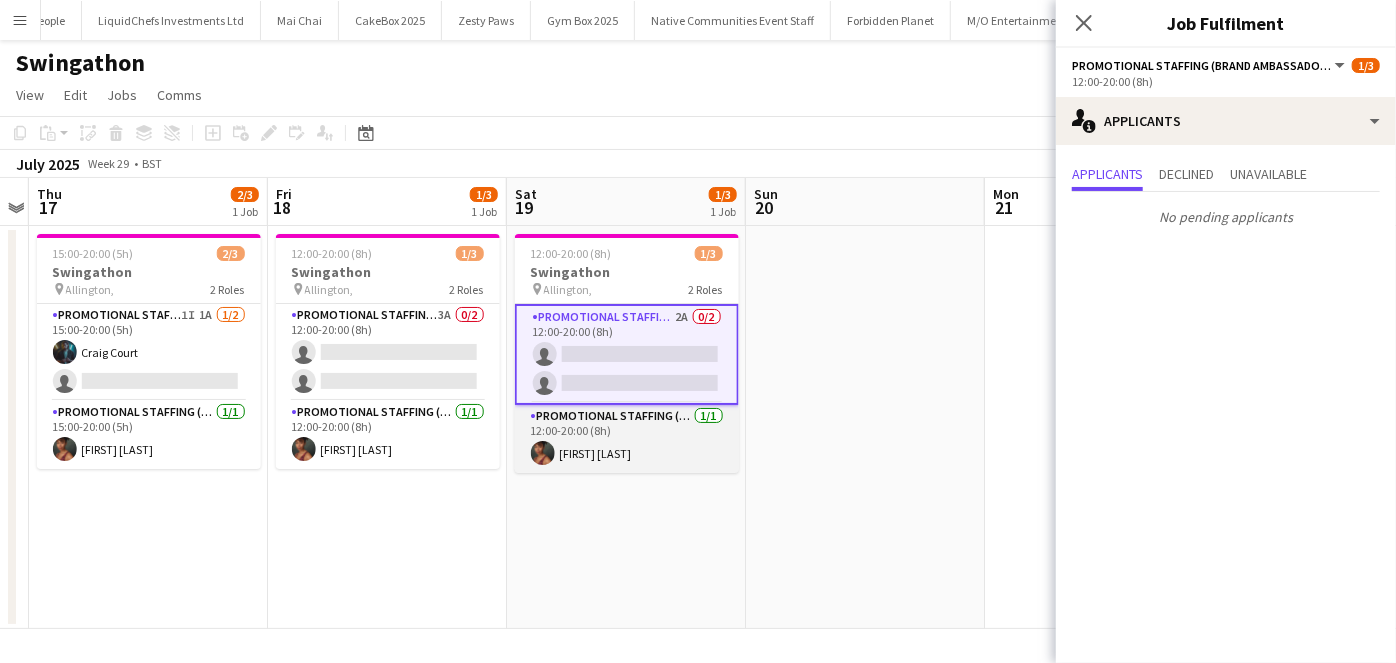 click on "Promotional Staffing (Team Leader)   1/1   12:00-20:00 (8h)
Lillie Wildman" at bounding box center (627, 439) 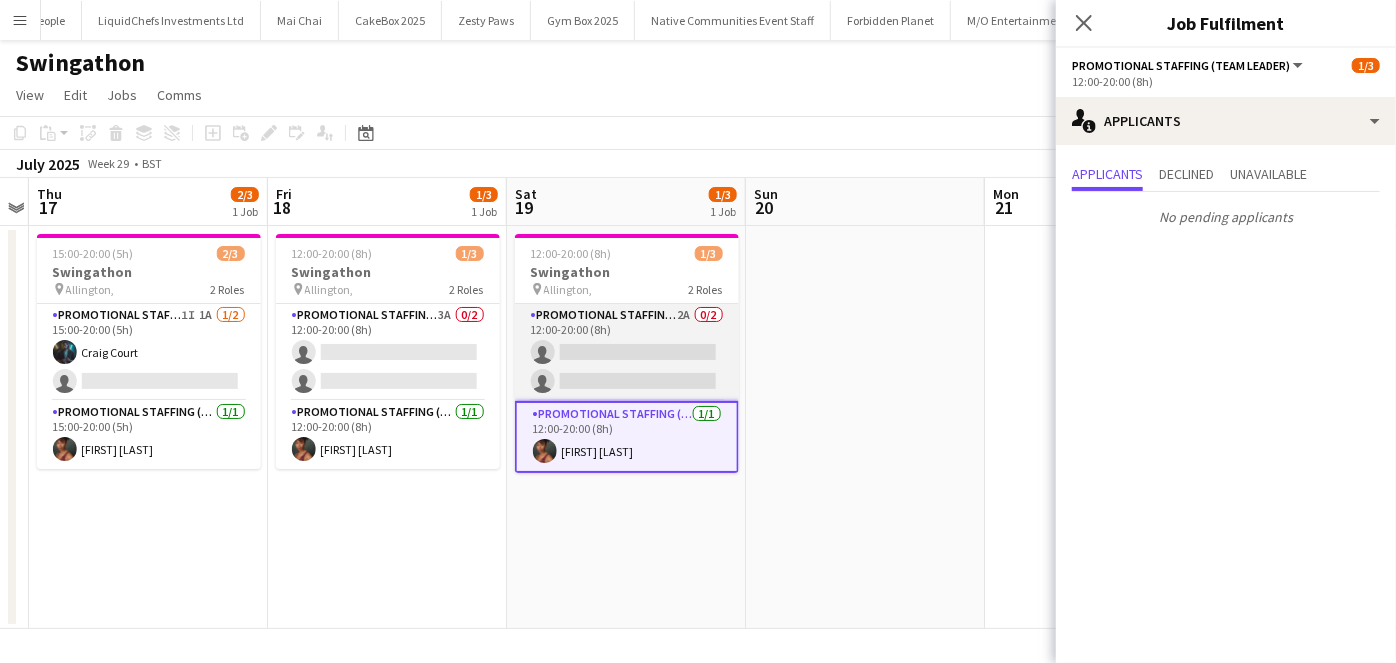 click on "Promotional Staffing (Brand Ambassadors)   2A   0/2   12:00-20:00 (8h)
single-neutral-actions
single-neutral-actions" at bounding box center [627, 352] 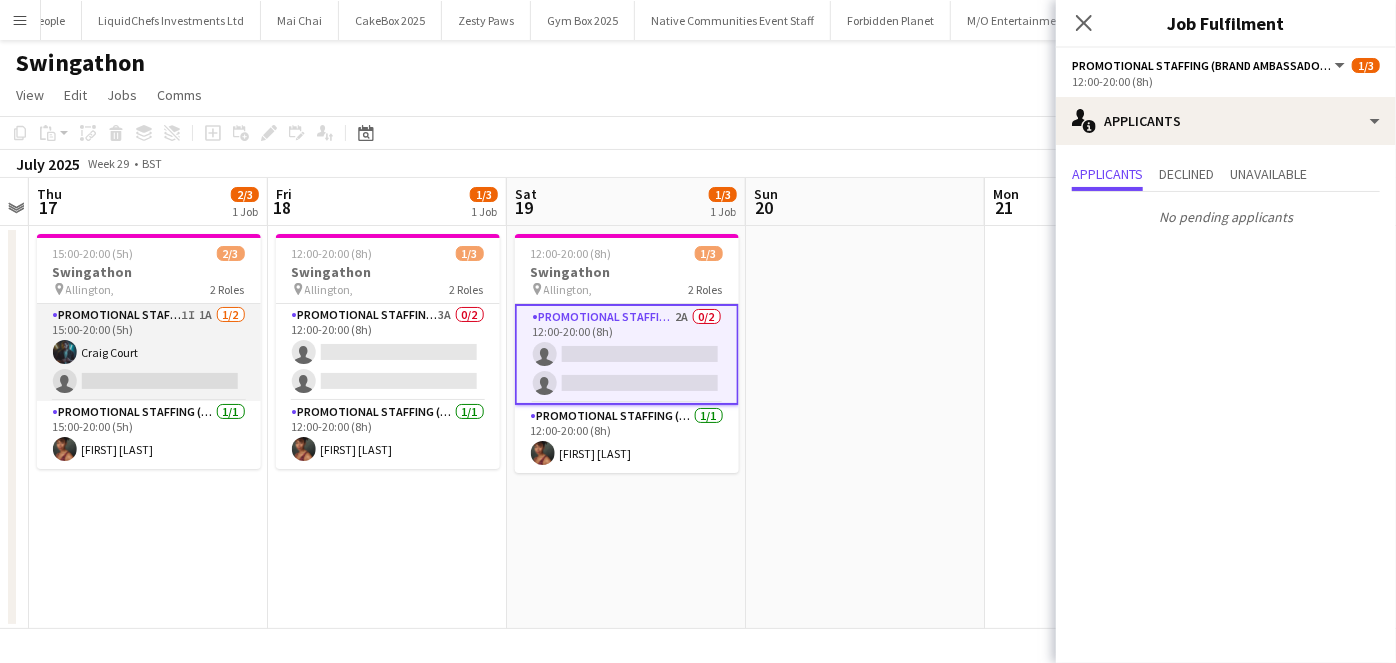 click on "Promotional Staffing (Brand Ambassadors)   1I   1A   1/2   15:00-20:00 (5h)
Craig Court
single-neutral-actions" at bounding box center [149, 352] 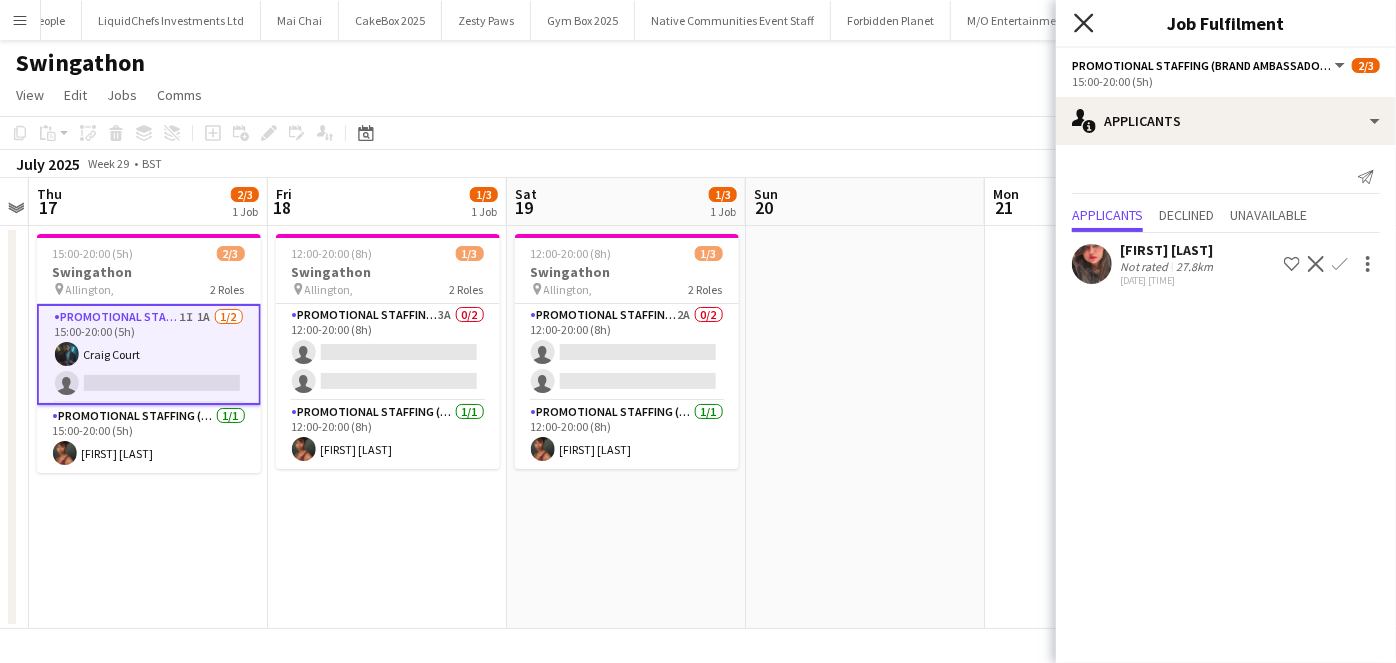 click on "Close pop-in" 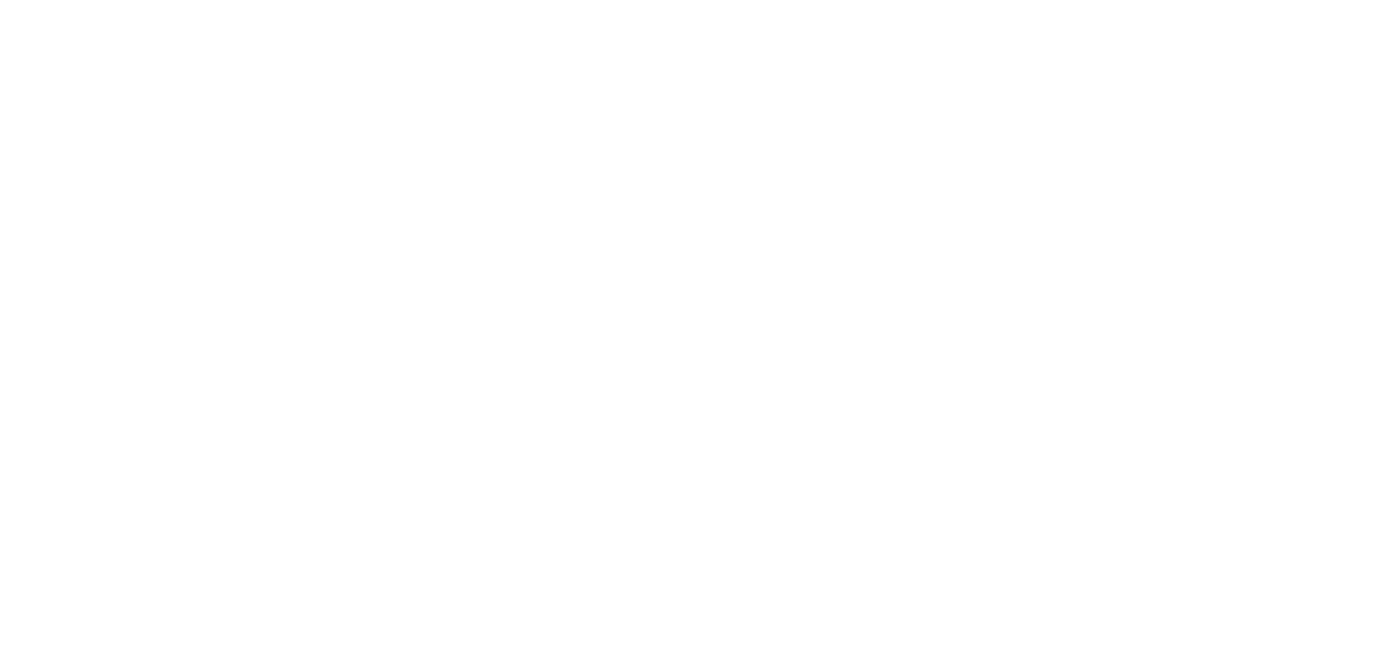 scroll, scrollTop: 0, scrollLeft: 0, axis: both 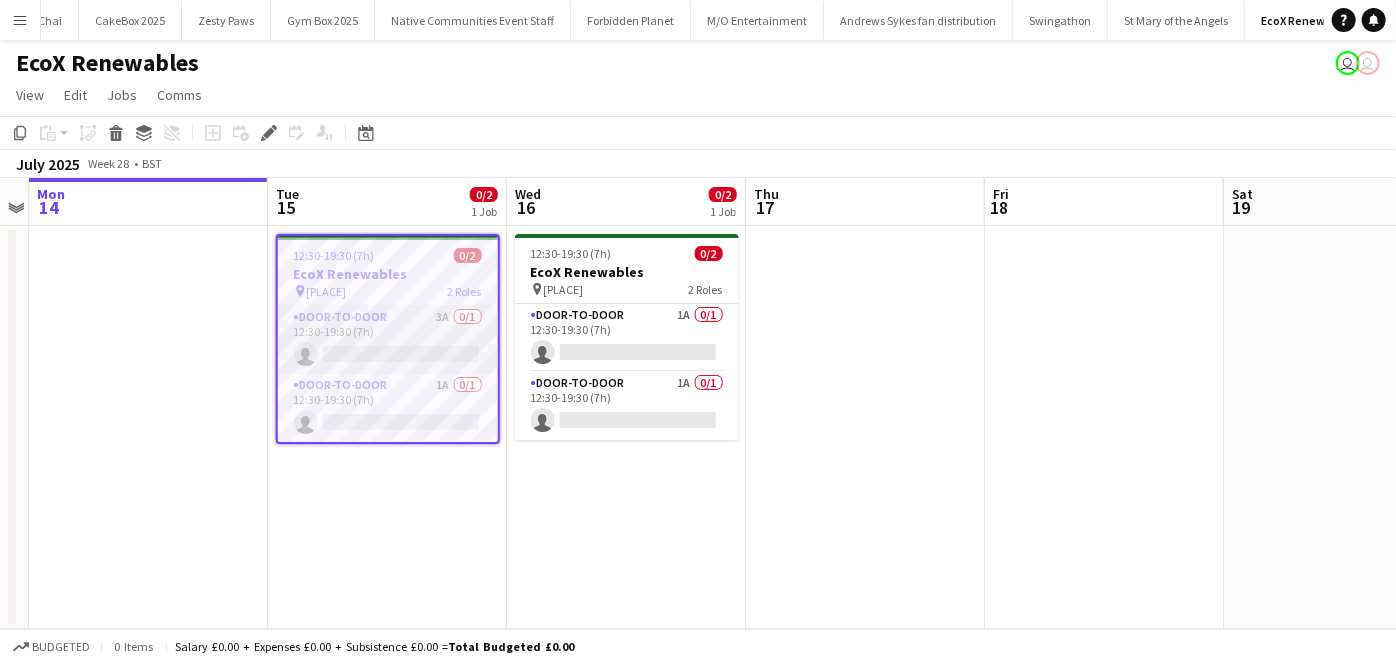 click on "Door-to-Door   3A   0/1   12:30-19:30 (7h)
single-neutral-actions" at bounding box center [388, 340] 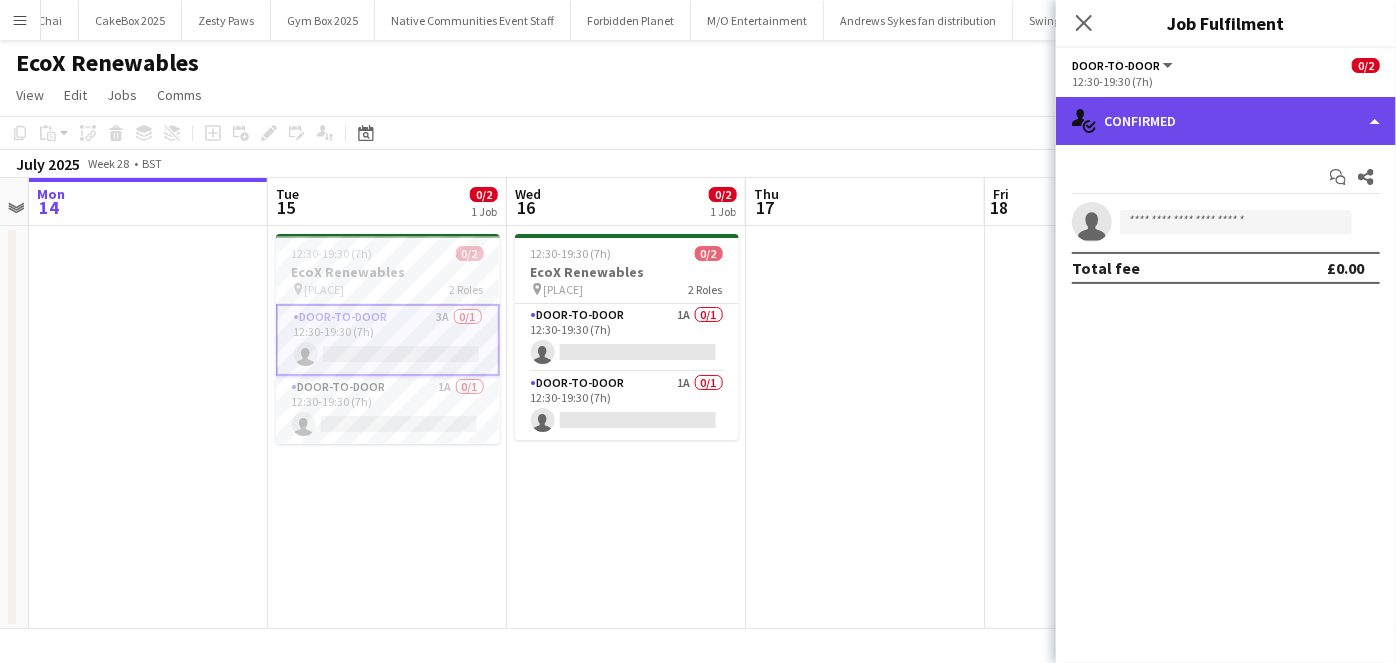 click on "single-neutral-actions-check-2
Confirmed" 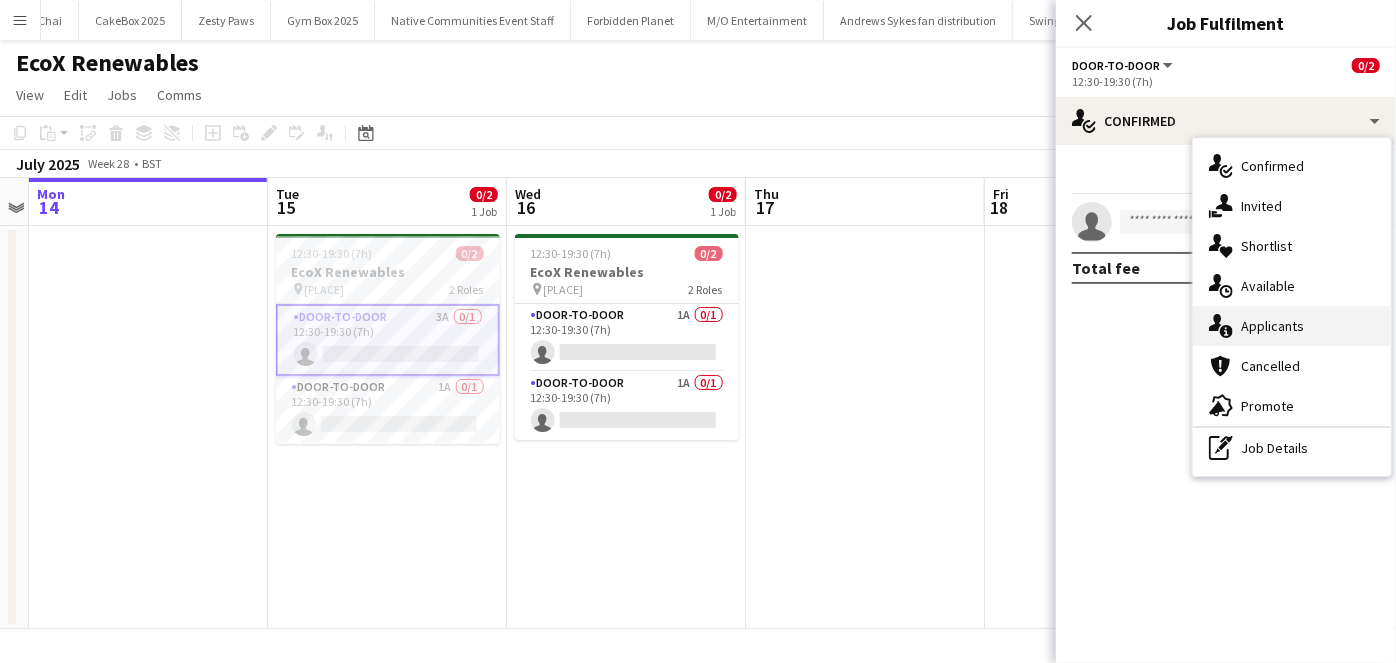 click on "single-neutral-actions-information" 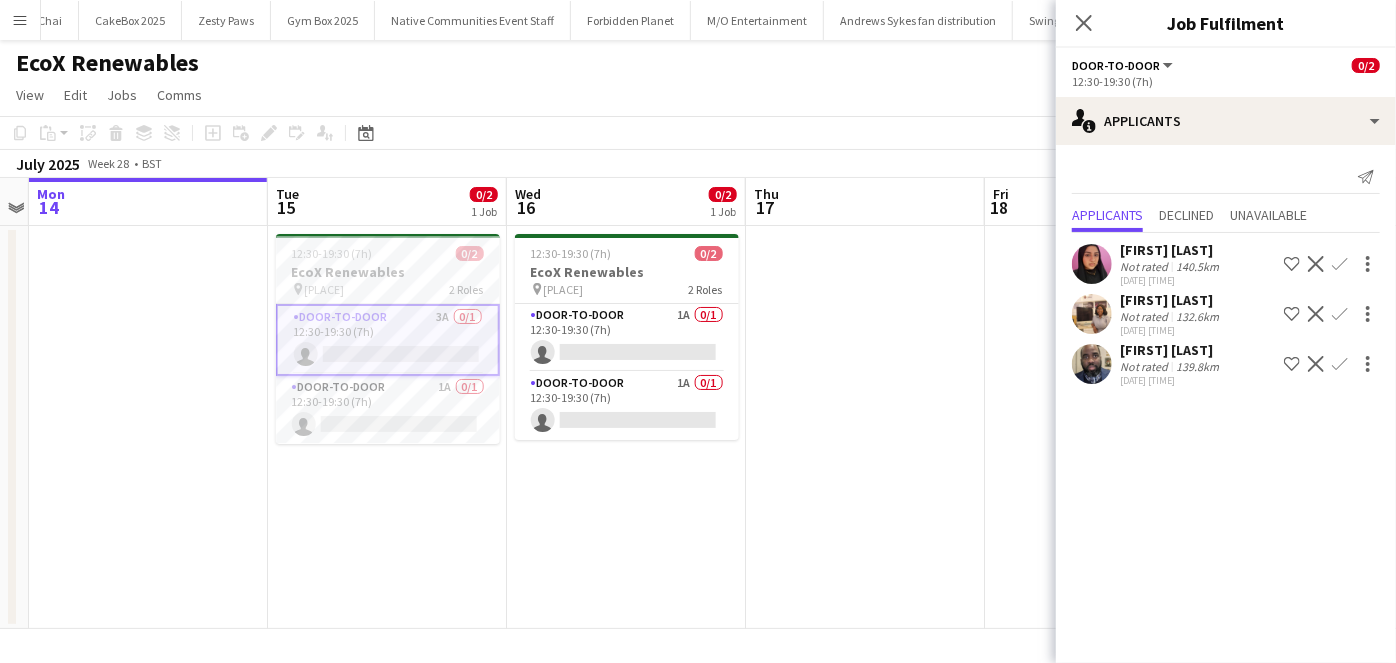 click on "140.5km" at bounding box center (1197, 316) 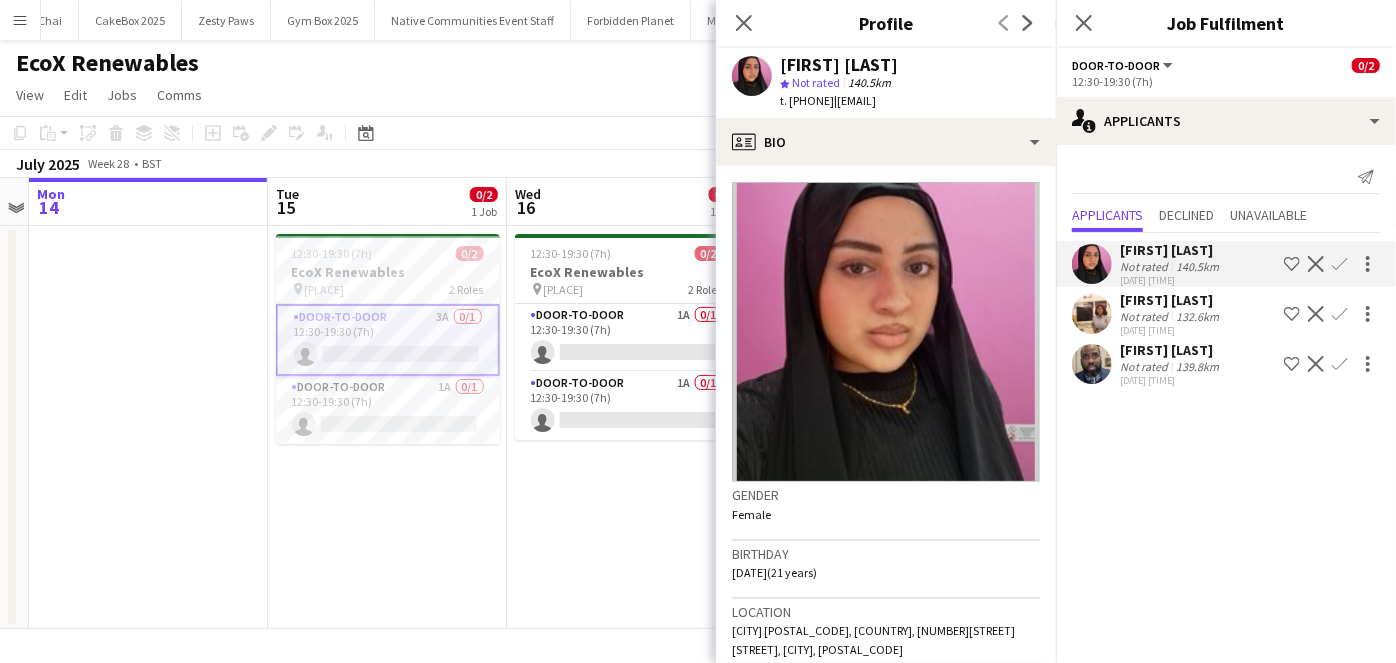 click on "Not rated" at bounding box center [1146, 366] 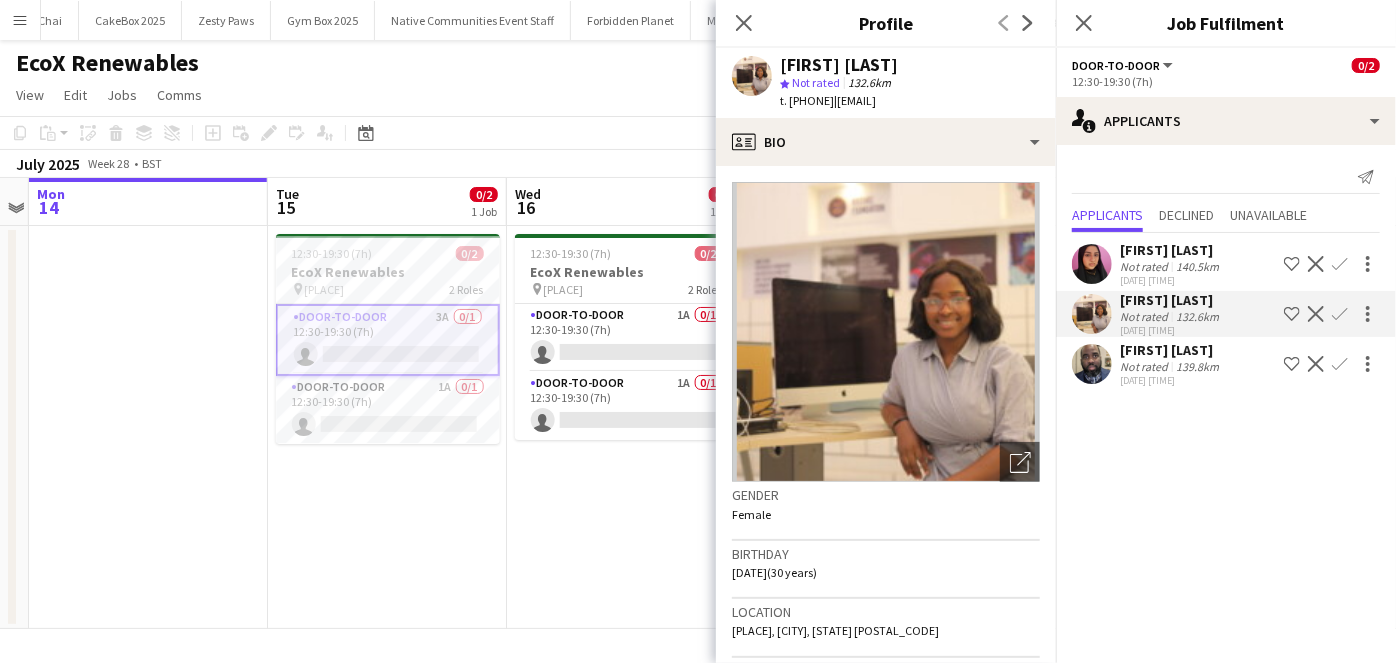 click on "Abayomi Awe" 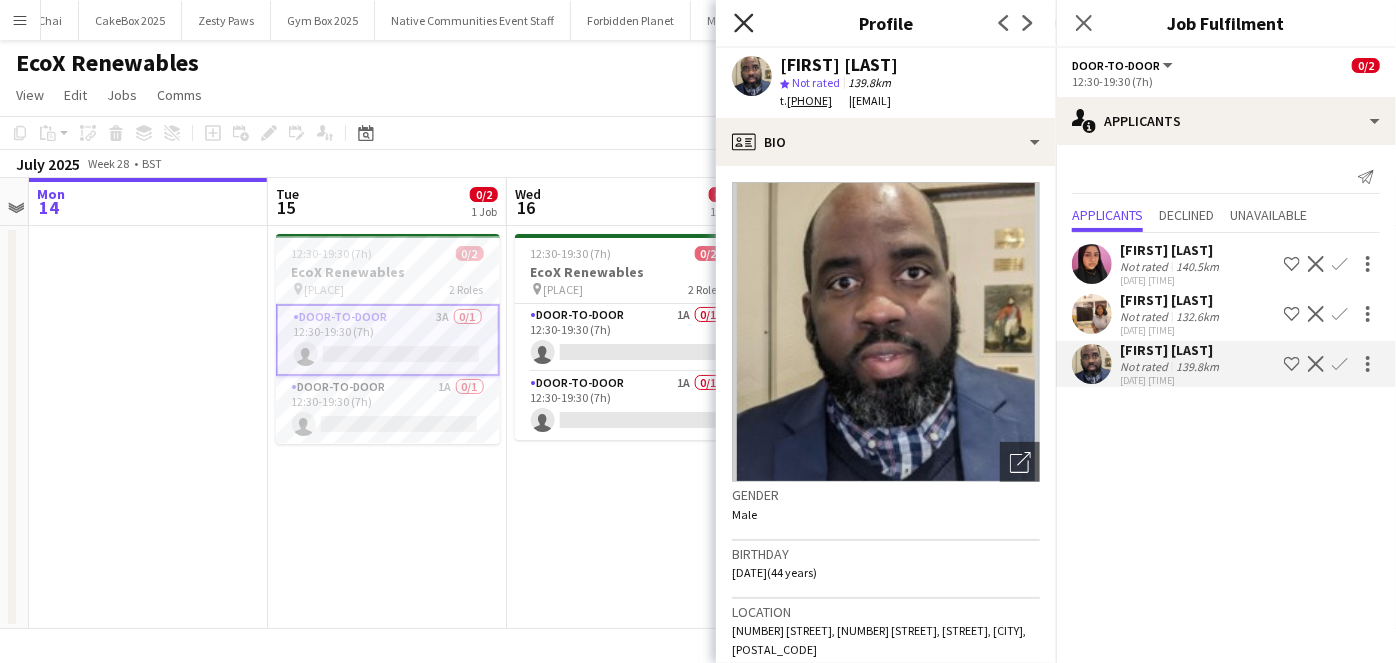 click on "Close pop-in" 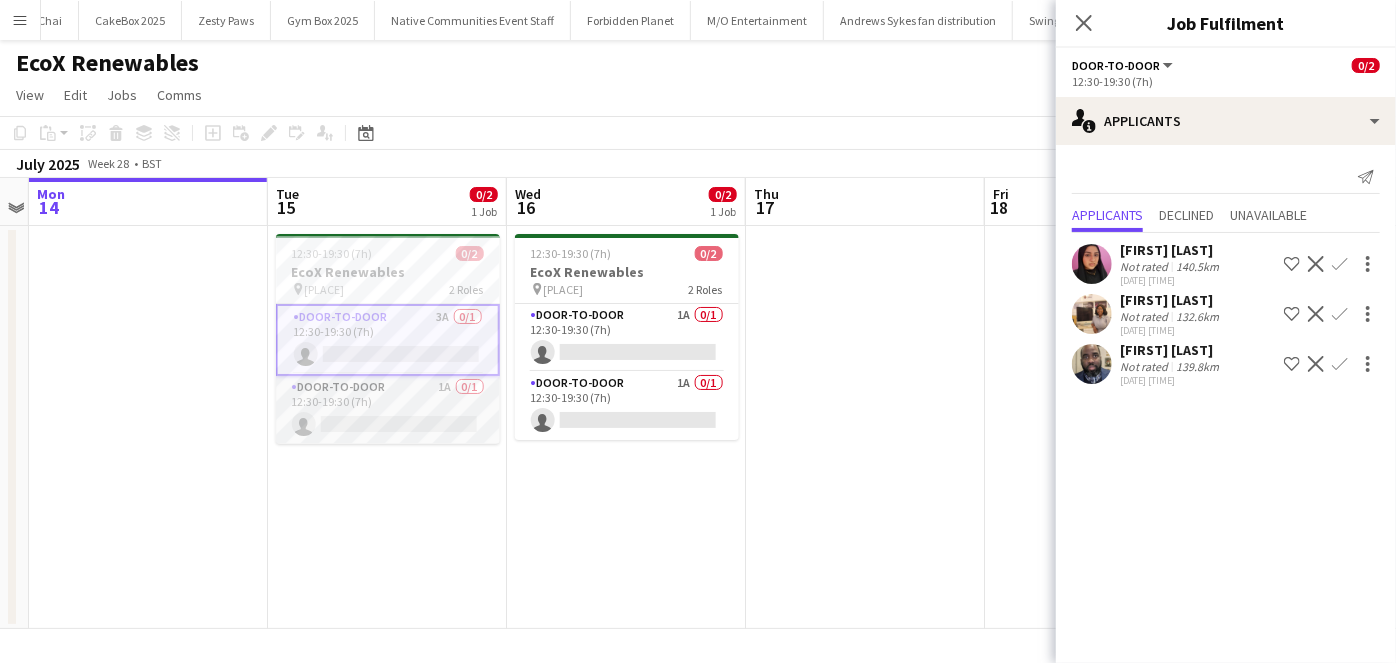 click on "Door-to-Door   1A   0/1   12:30-19:30 (7h)
single-neutral-actions" at bounding box center (388, 410) 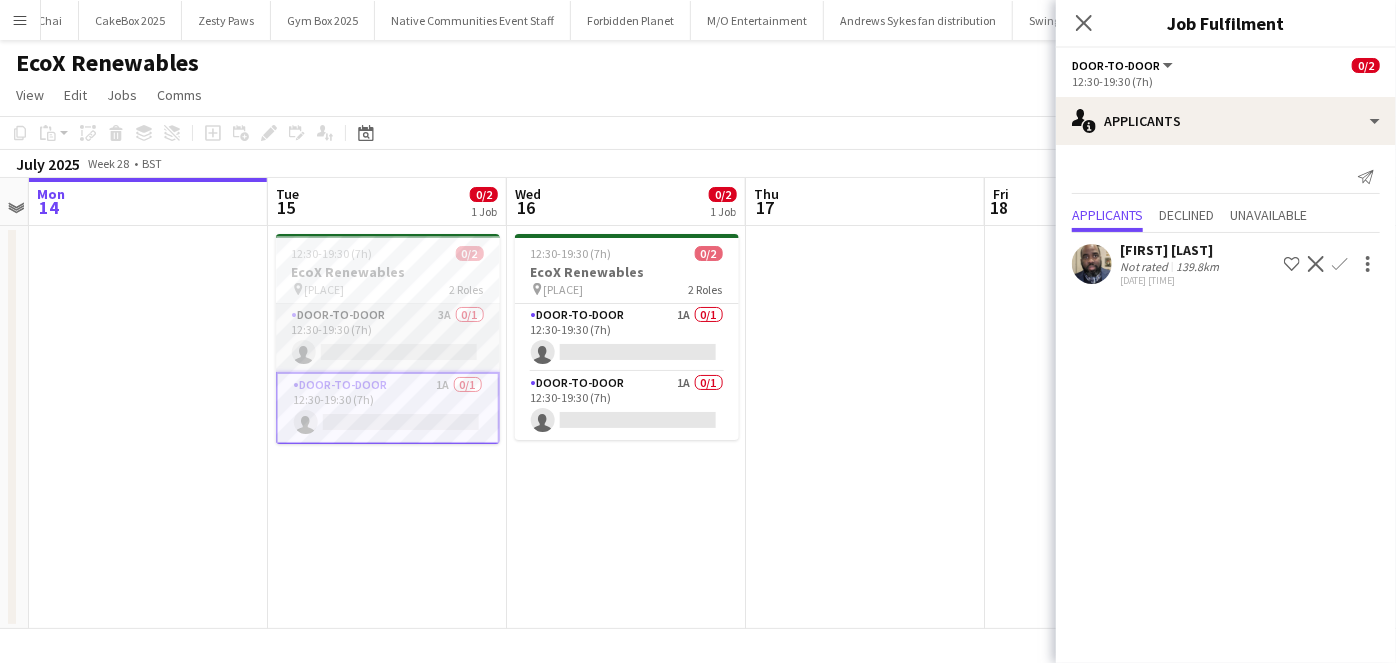 click on "Door-to-Door   3A   0/1   12:30-19:30 (7h)
single-neutral-actions" at bounding box center (388, 338) 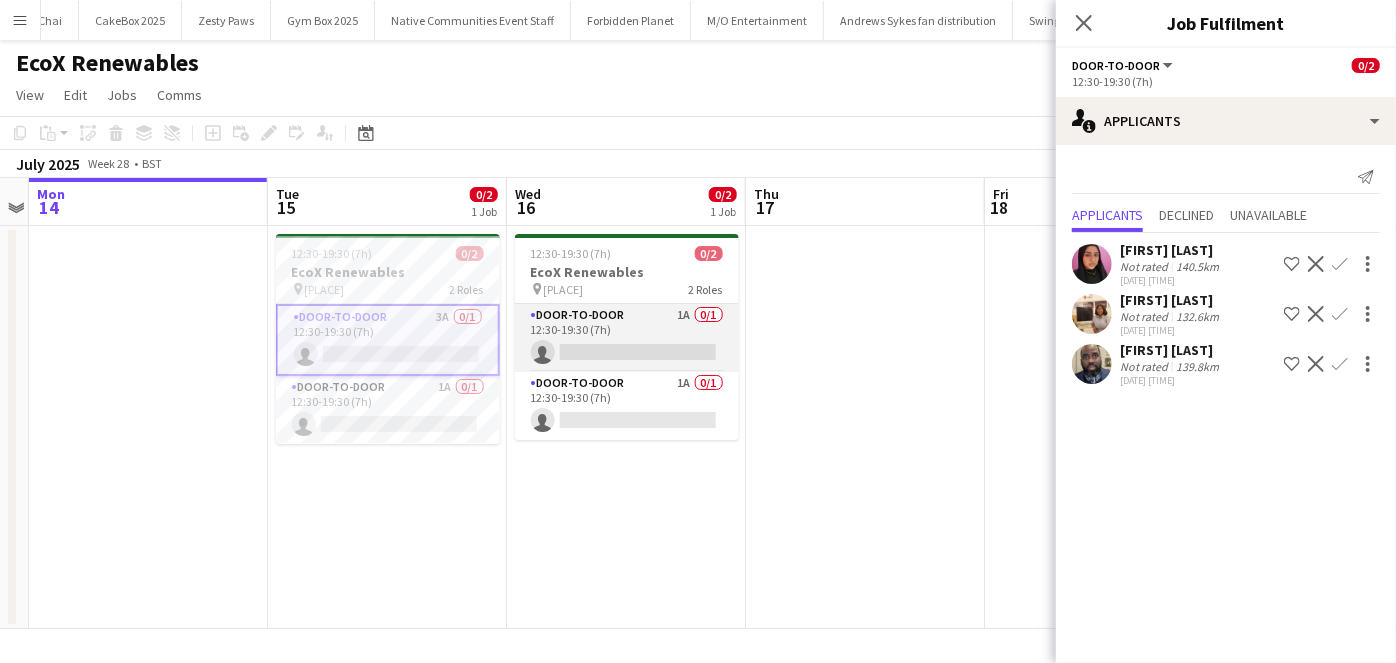 click on "Door-to-Door   1A   0/1   12:30-19:30 (7h)
single-neutral-actions" at bounding box center [627, 338] 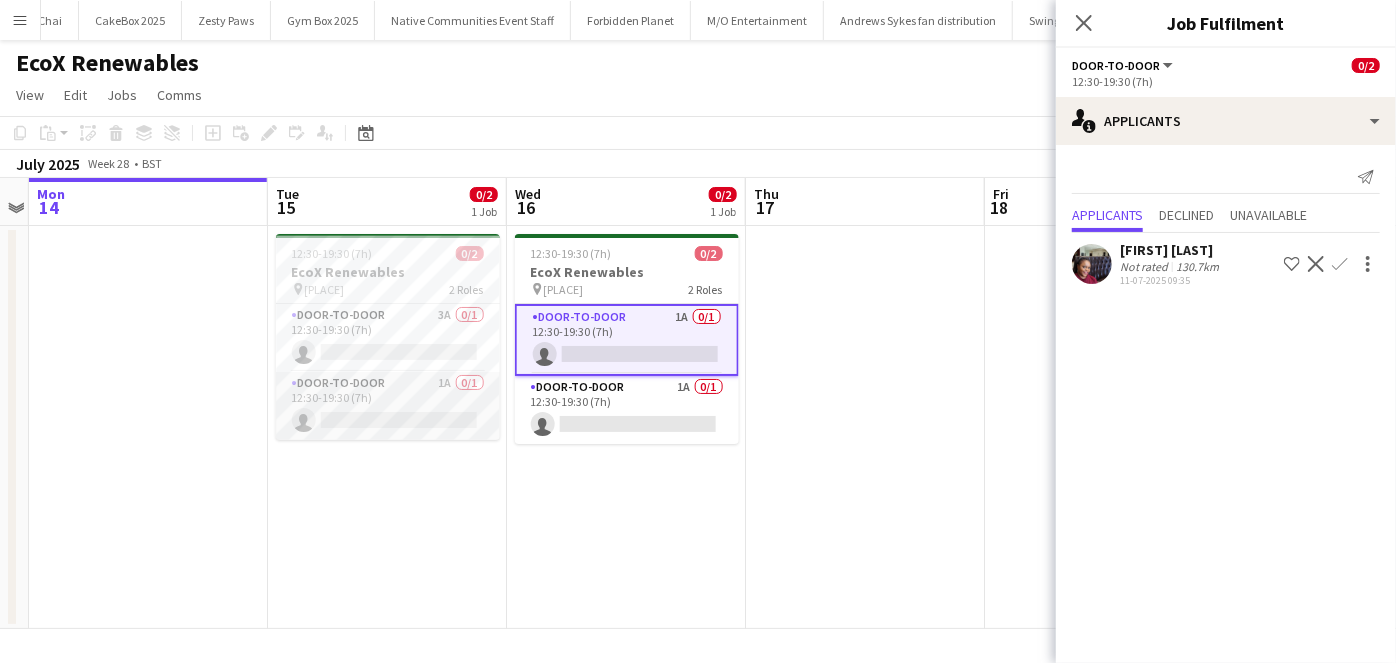 click on "Door-to-Door   1A   0/1   12:30-19:30 (7h)
single-neutral-actions" at bounding box center (388, 406) 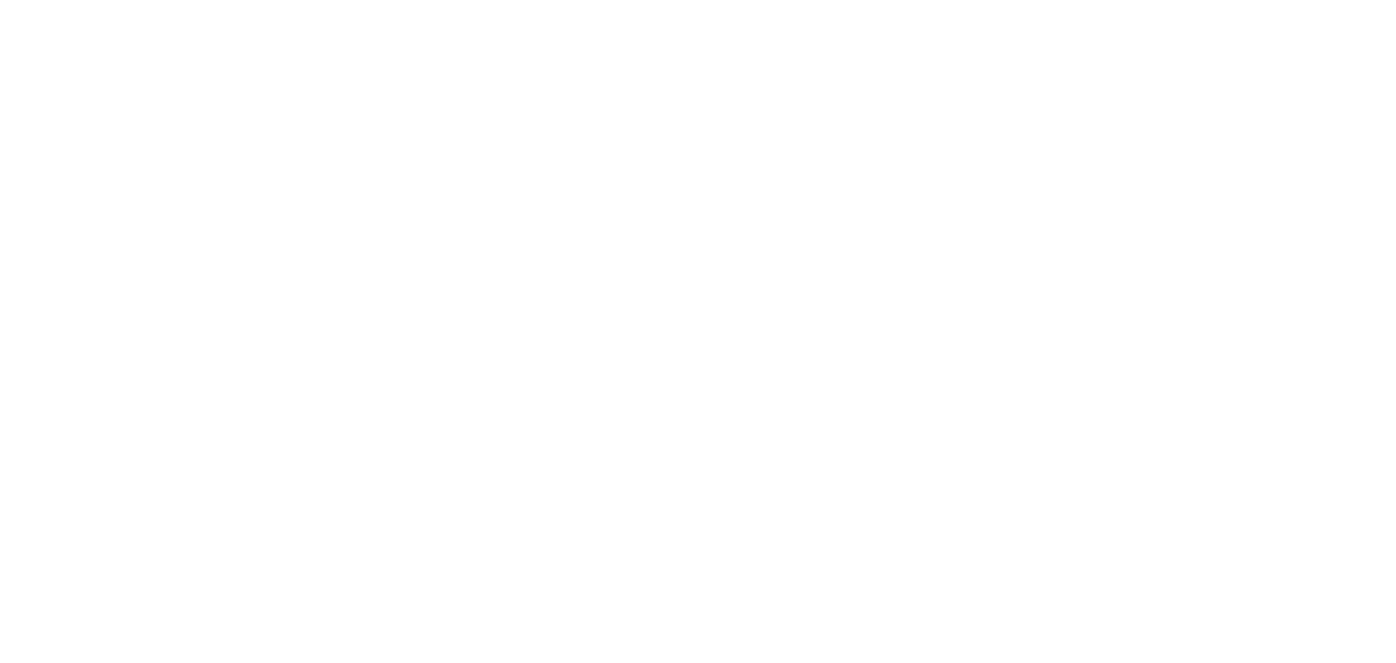scroll, scrollTop: 0, scrollLeft: 0, axis: both 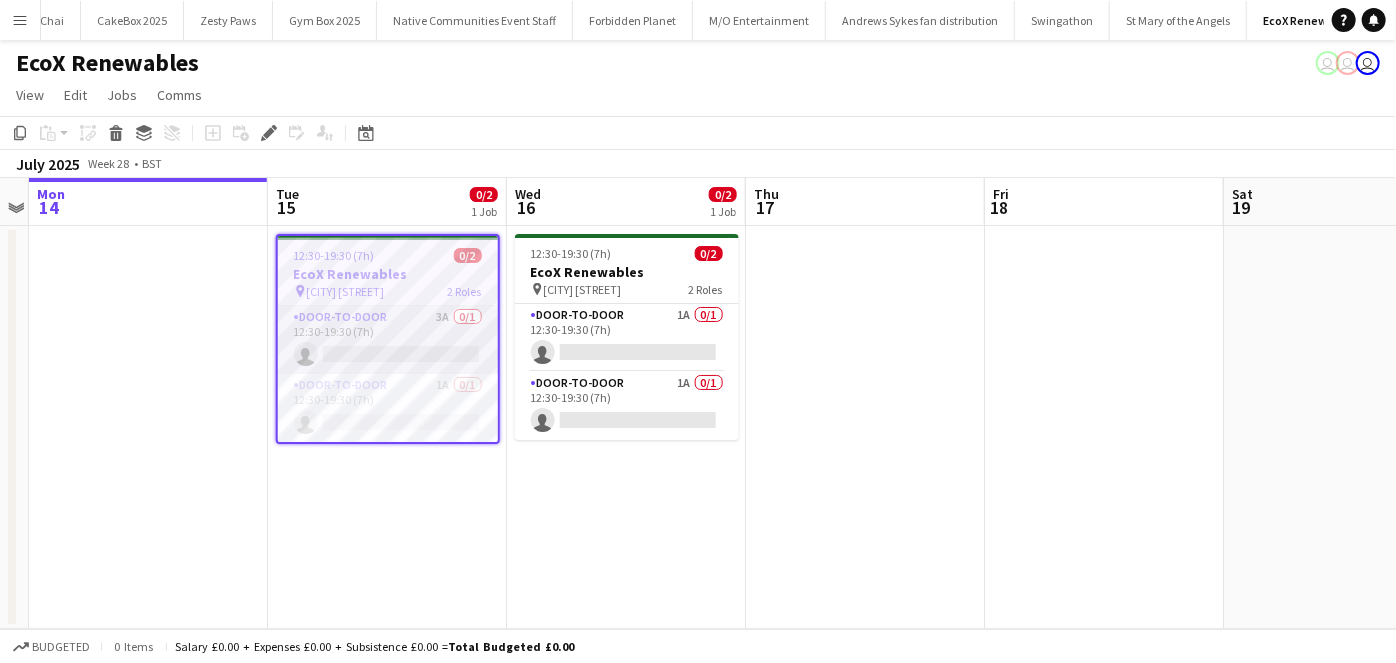 click on "Door-to-Door   3A   0/1   12:30-19:30 (7h)
single-neutral-actions" at bounding box center [388, 340] 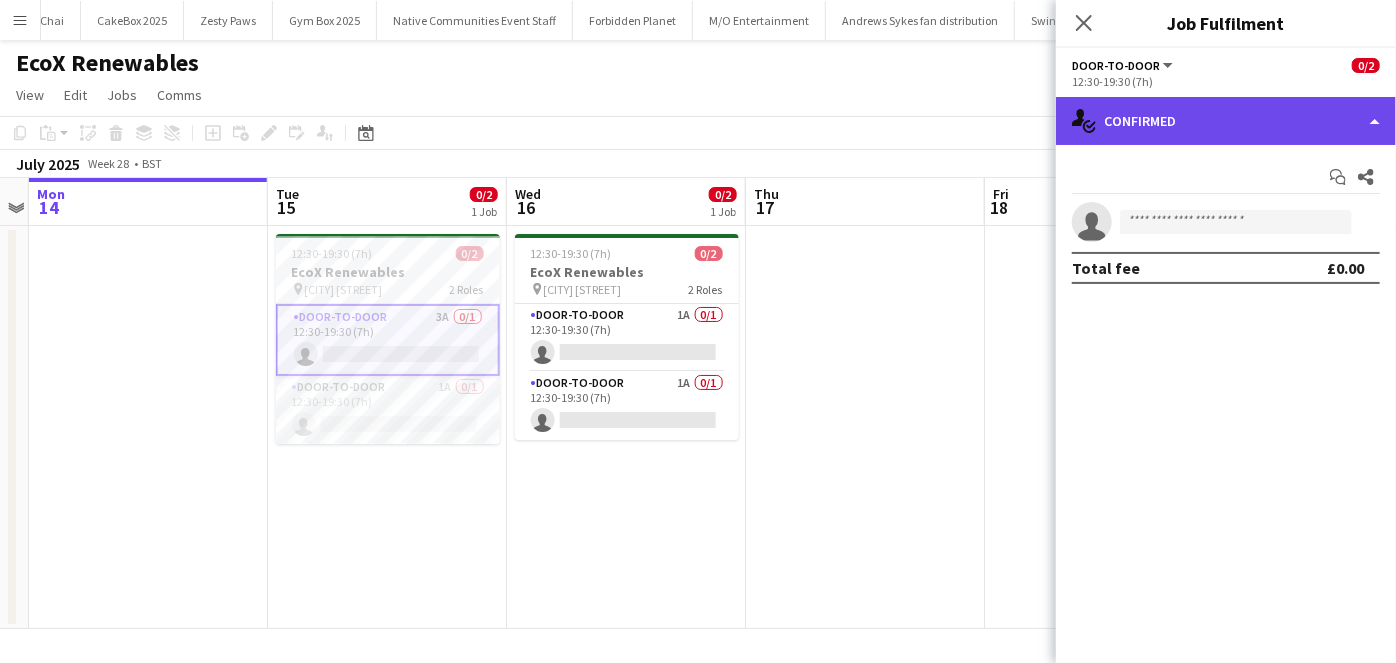 click on "single-neutral-actions-check-2
Confirmed" 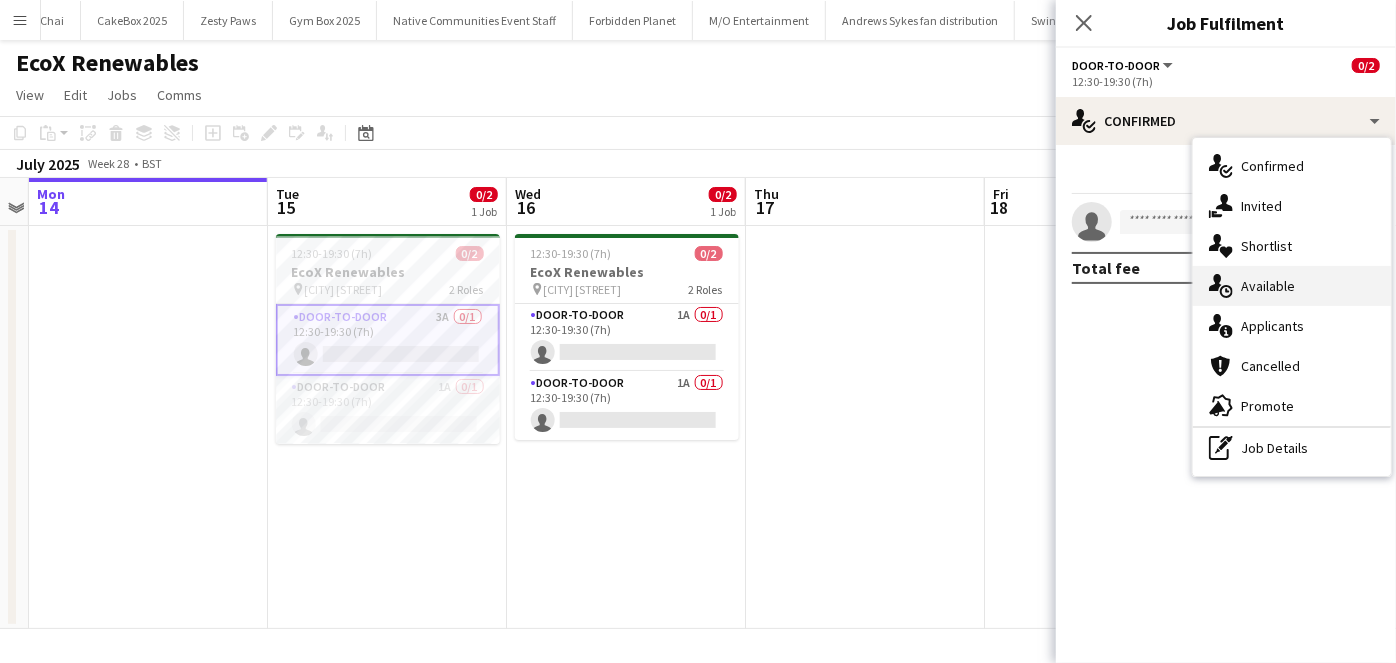 click on "single-neutral-actions-upload
Available" at bounding box center [1292, 286] 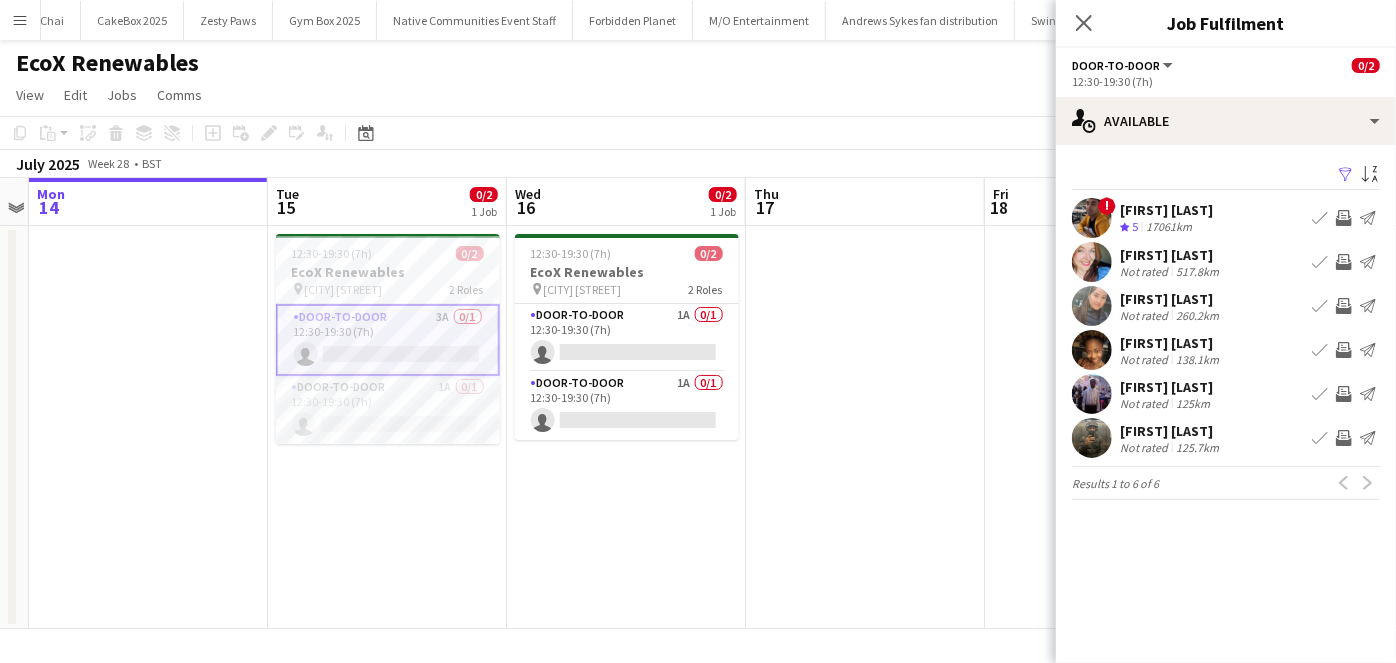 click on "17061km" at bounding box center [1169, 227] 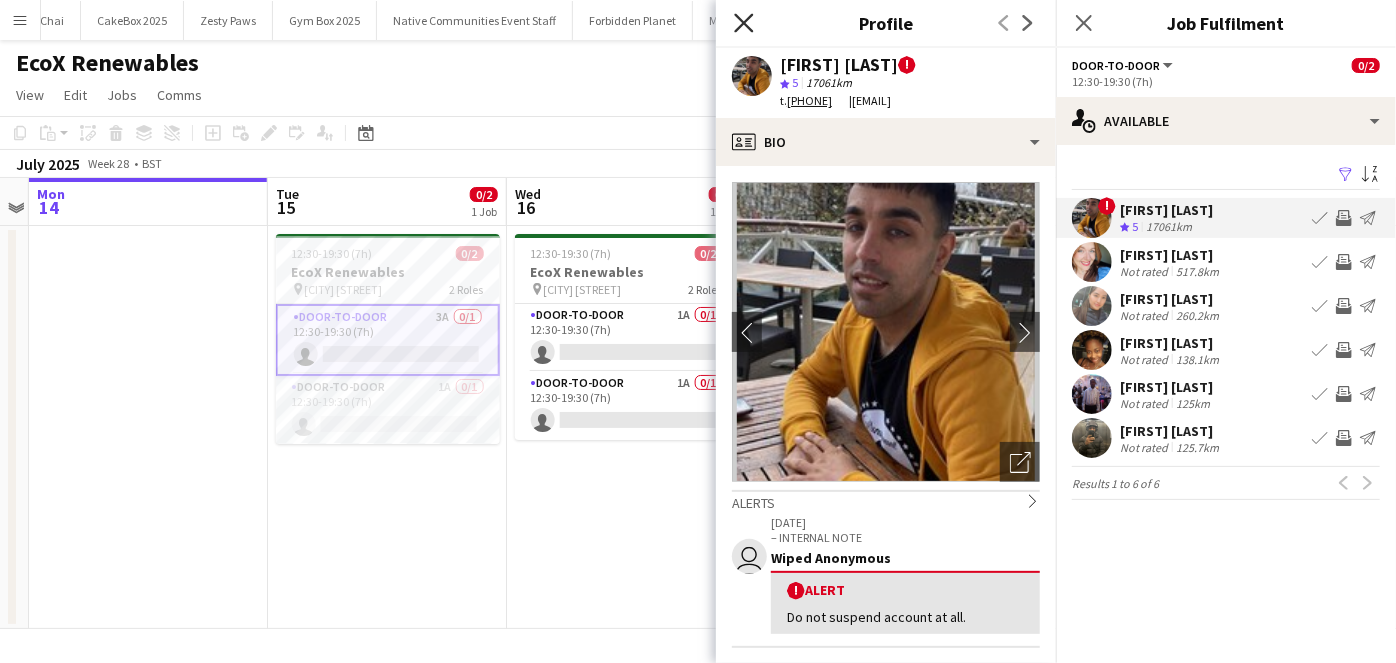 click on "Close pop-in" 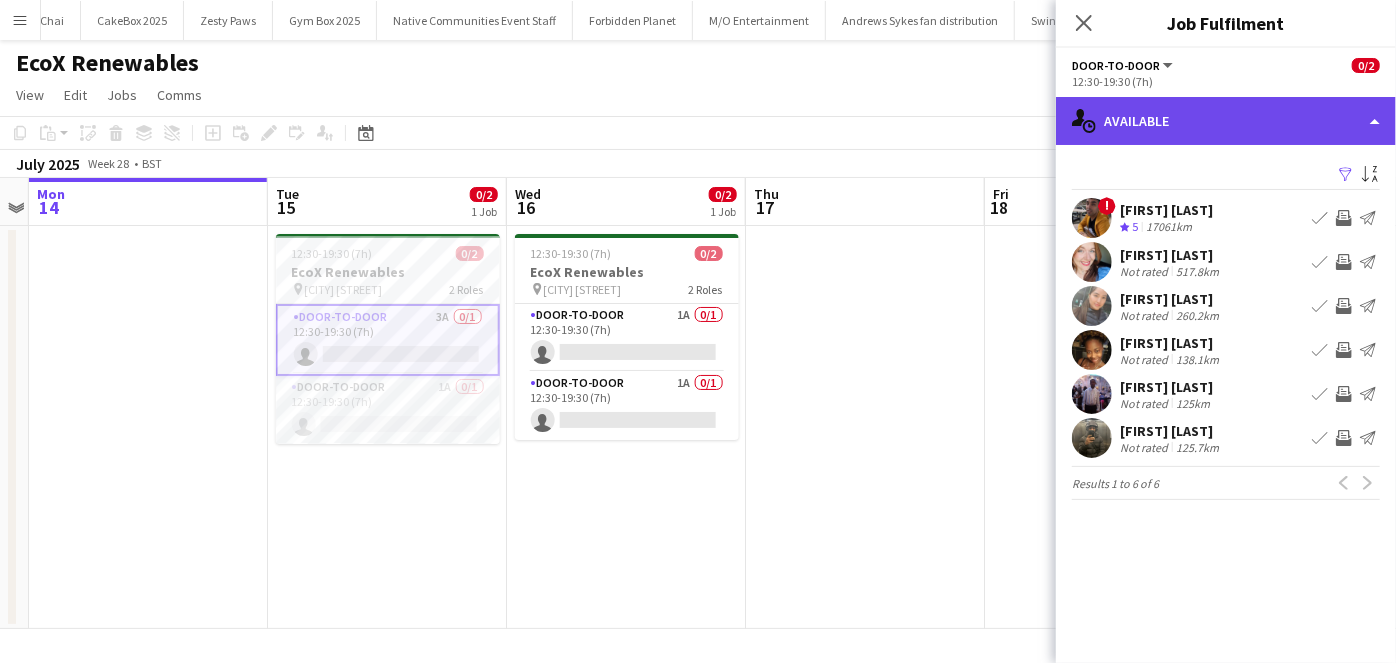 click on "single-neutral-actions-upload
Available" 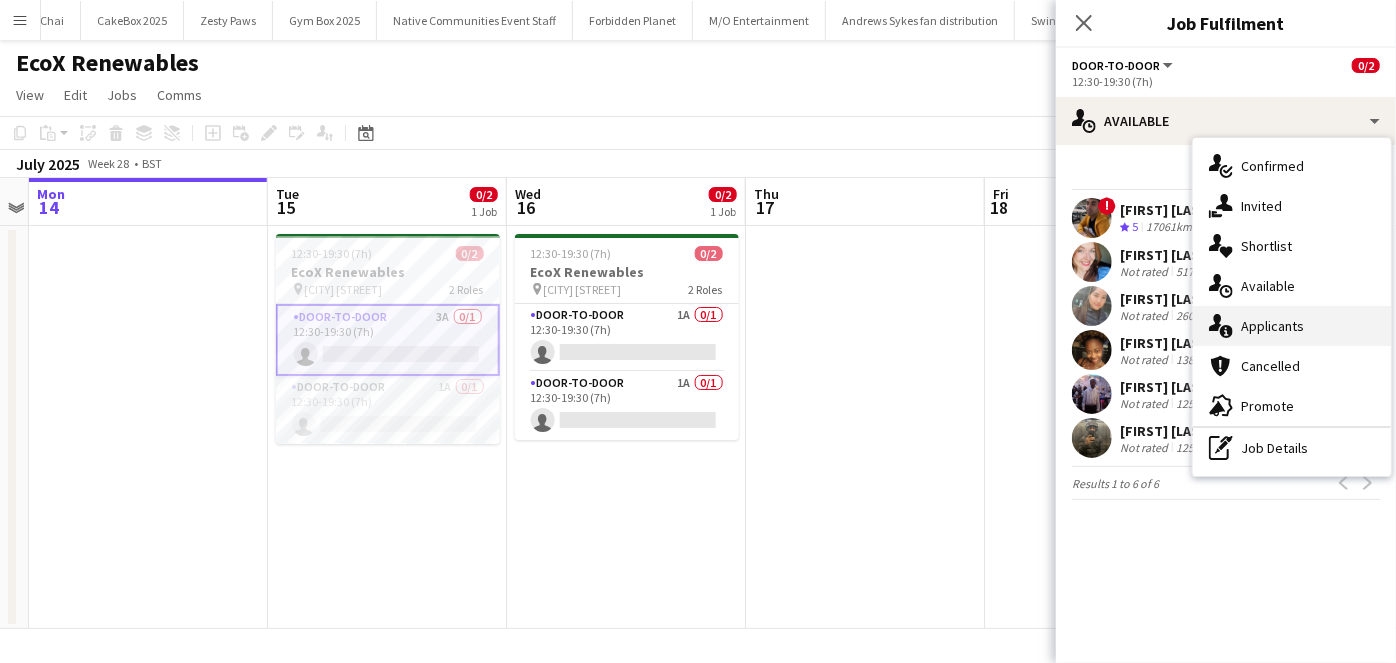 click on "single-neutral-actions-information
Applicants" at bounding box center (1292, 326) 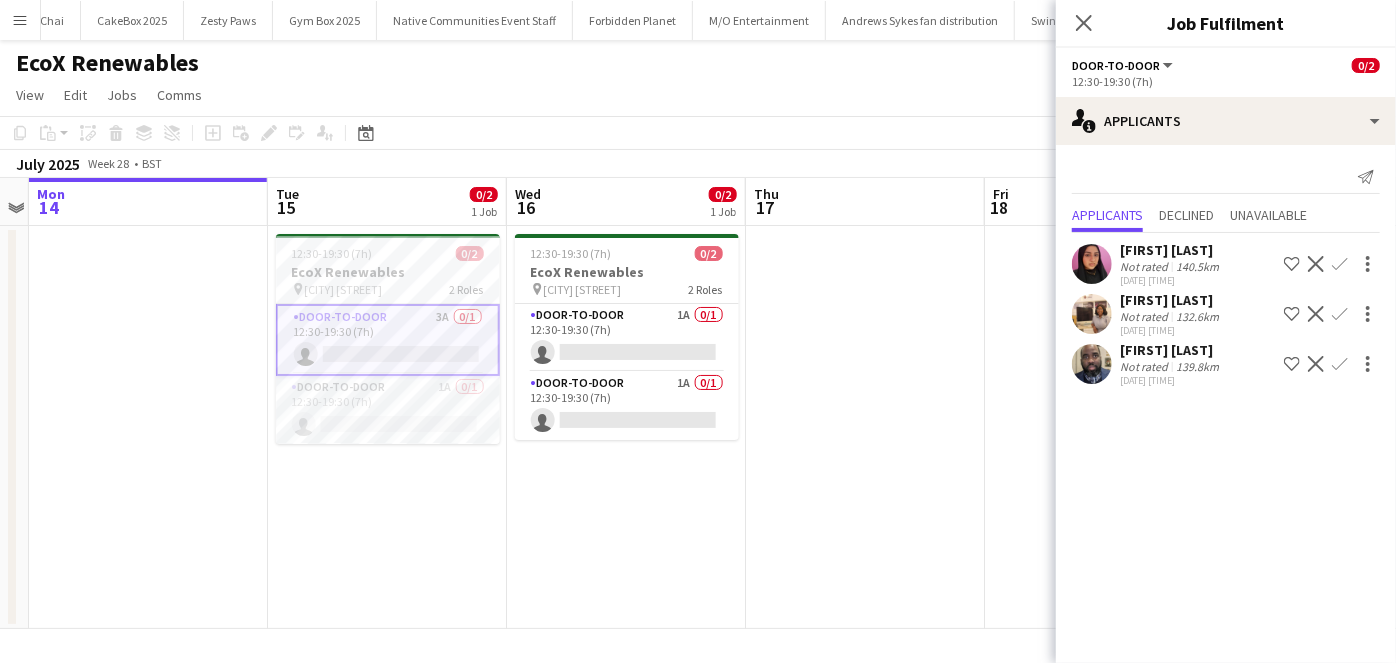 click on "140.5km" at bounding box center (1197, 316) 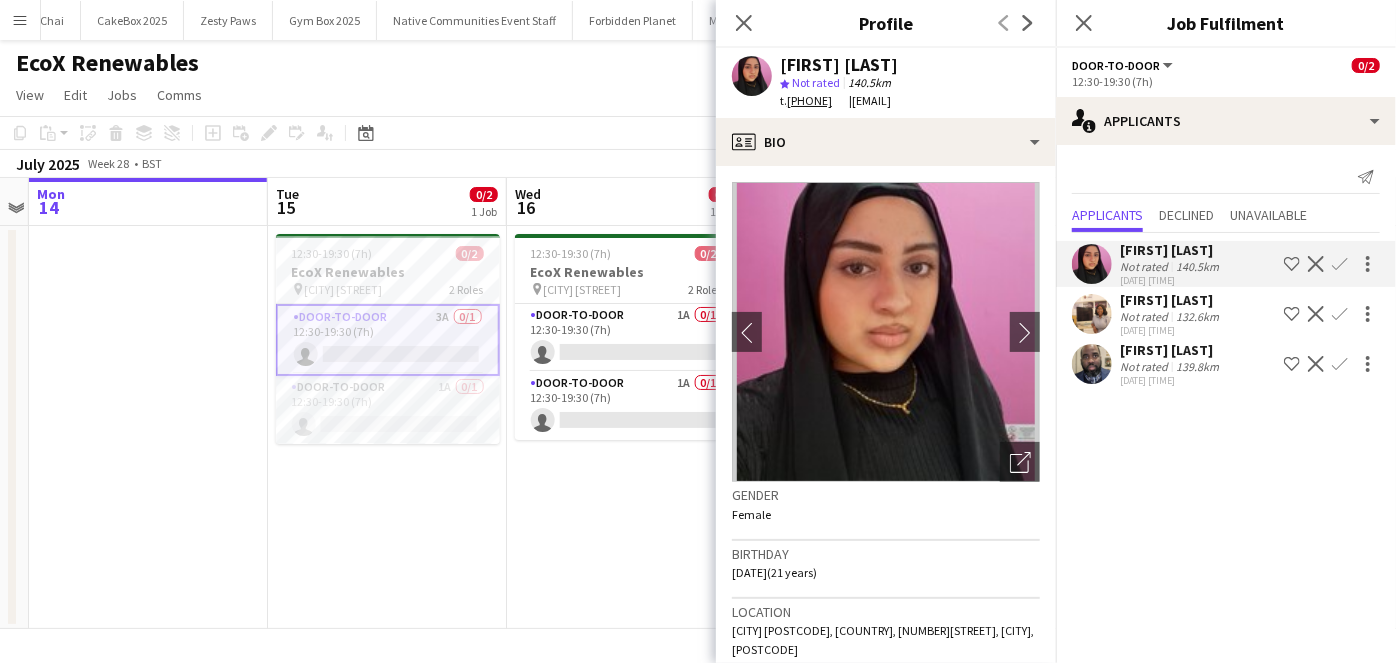 drag, startPoint x: 787, startPoint y: 103, endPoint x: 867, endPoint y: 102, distance: 80.00625 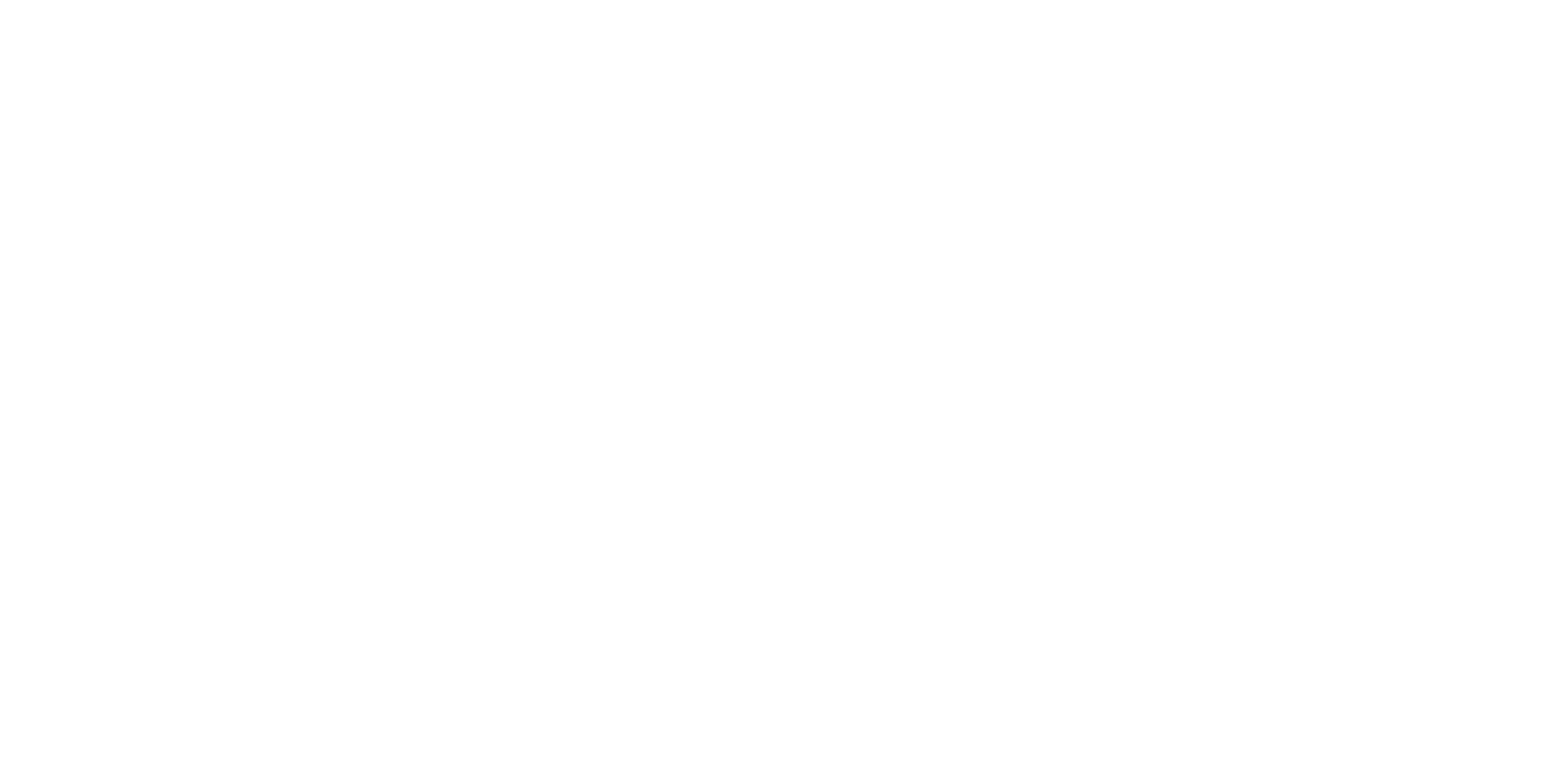 scroll, scrollTop: 0, scrollLeft: 0, axis: both 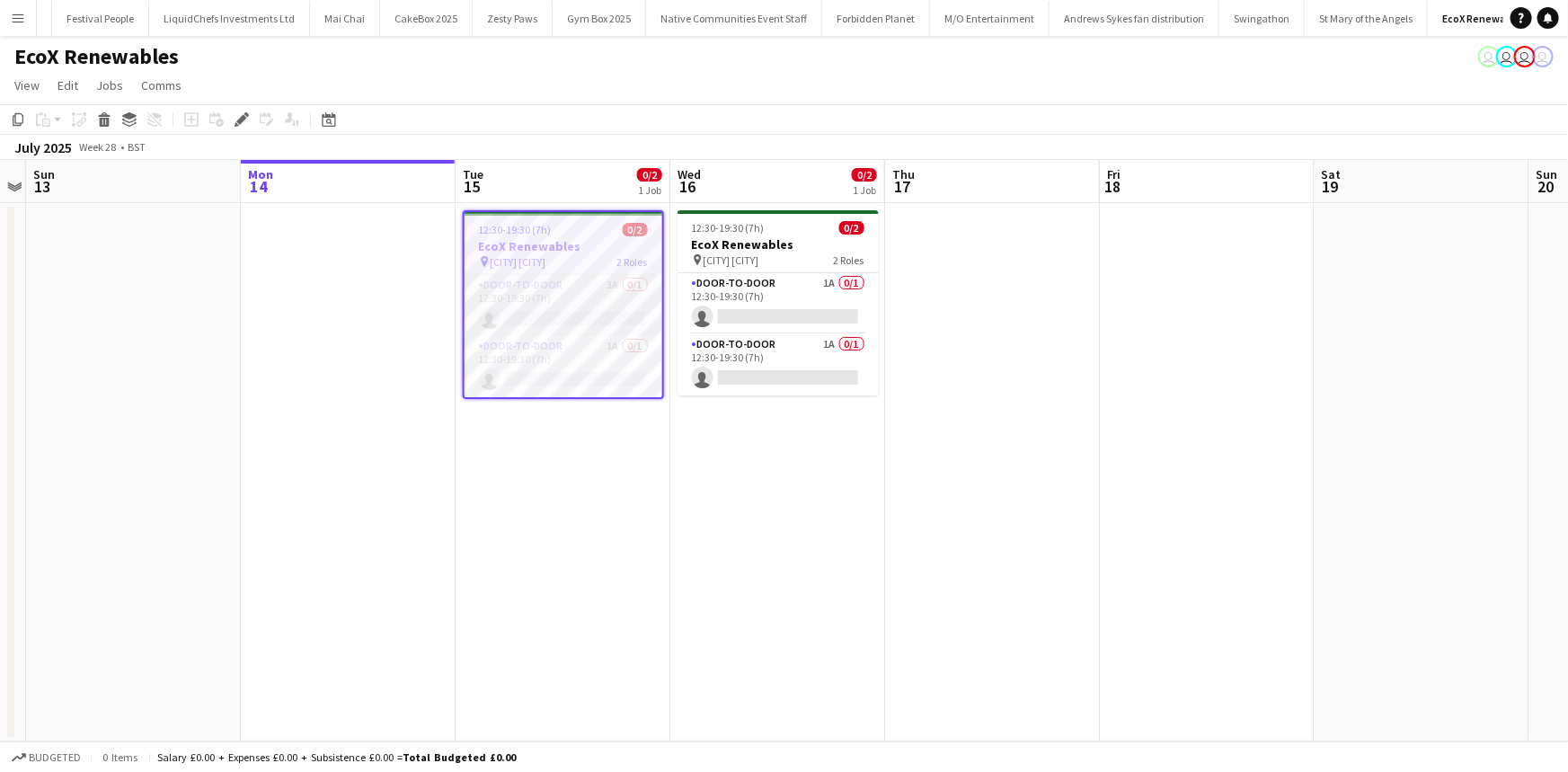 click on "Door-to-Door   3A   0/1   12:30-19:30 (7h)
single-neutral-actions" at bounding box center [563, 306] 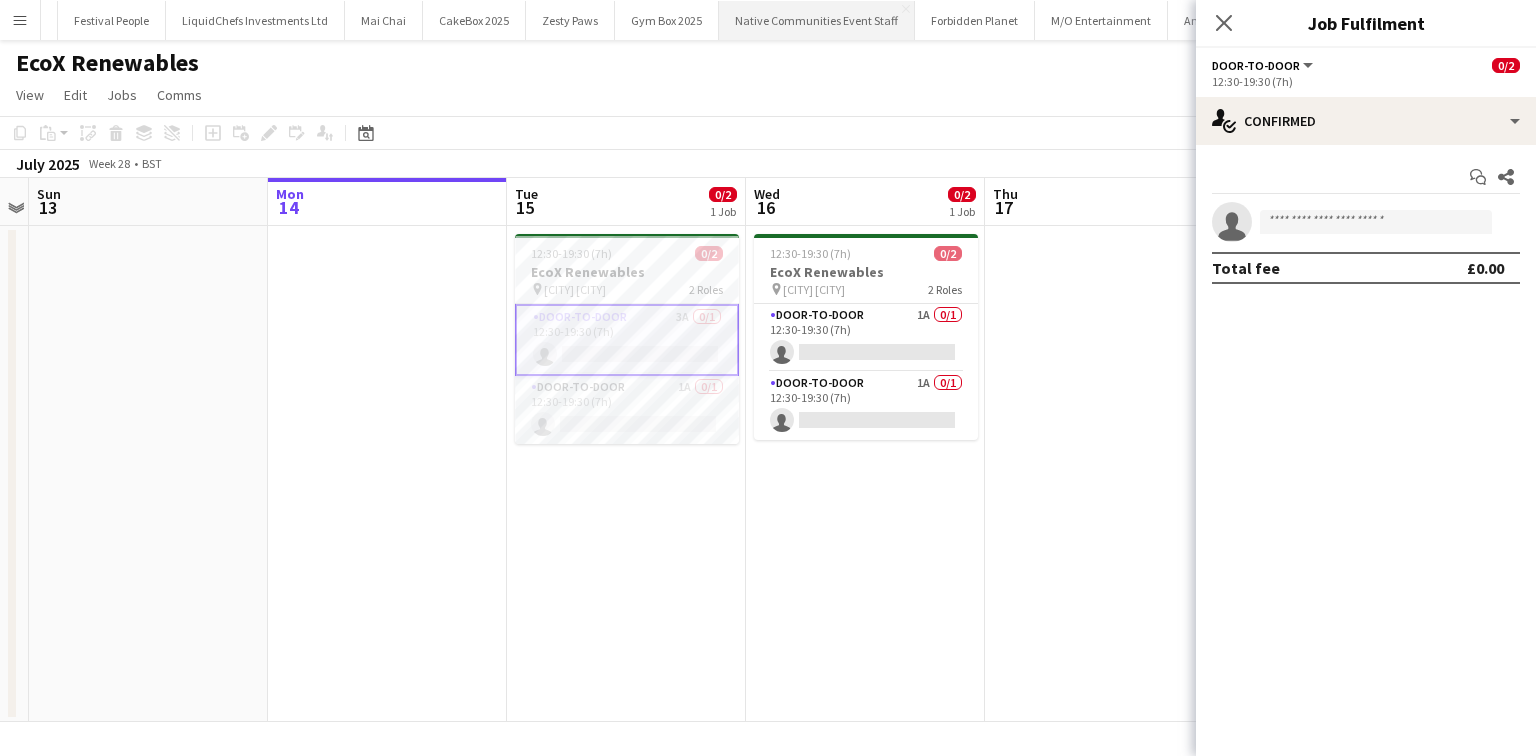 scroll, scrollTop: 0, scrollLeft: 2098, axis: horizontal 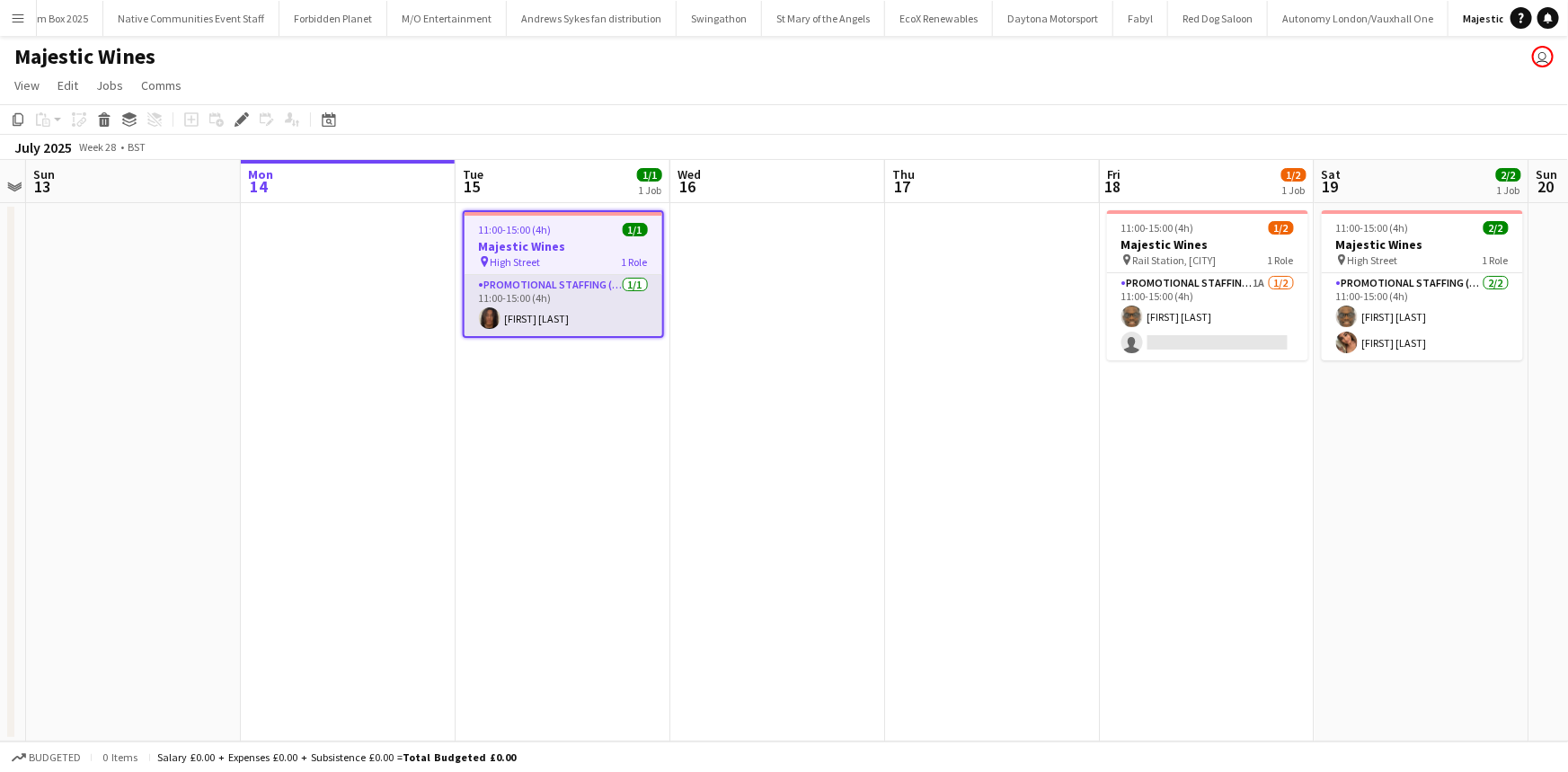 click on "Promotional Staffing (Brand Ambassadors)   1/1   11:00-15:00 (4h)
Jazz Harper" at bounding box center [563, 306] 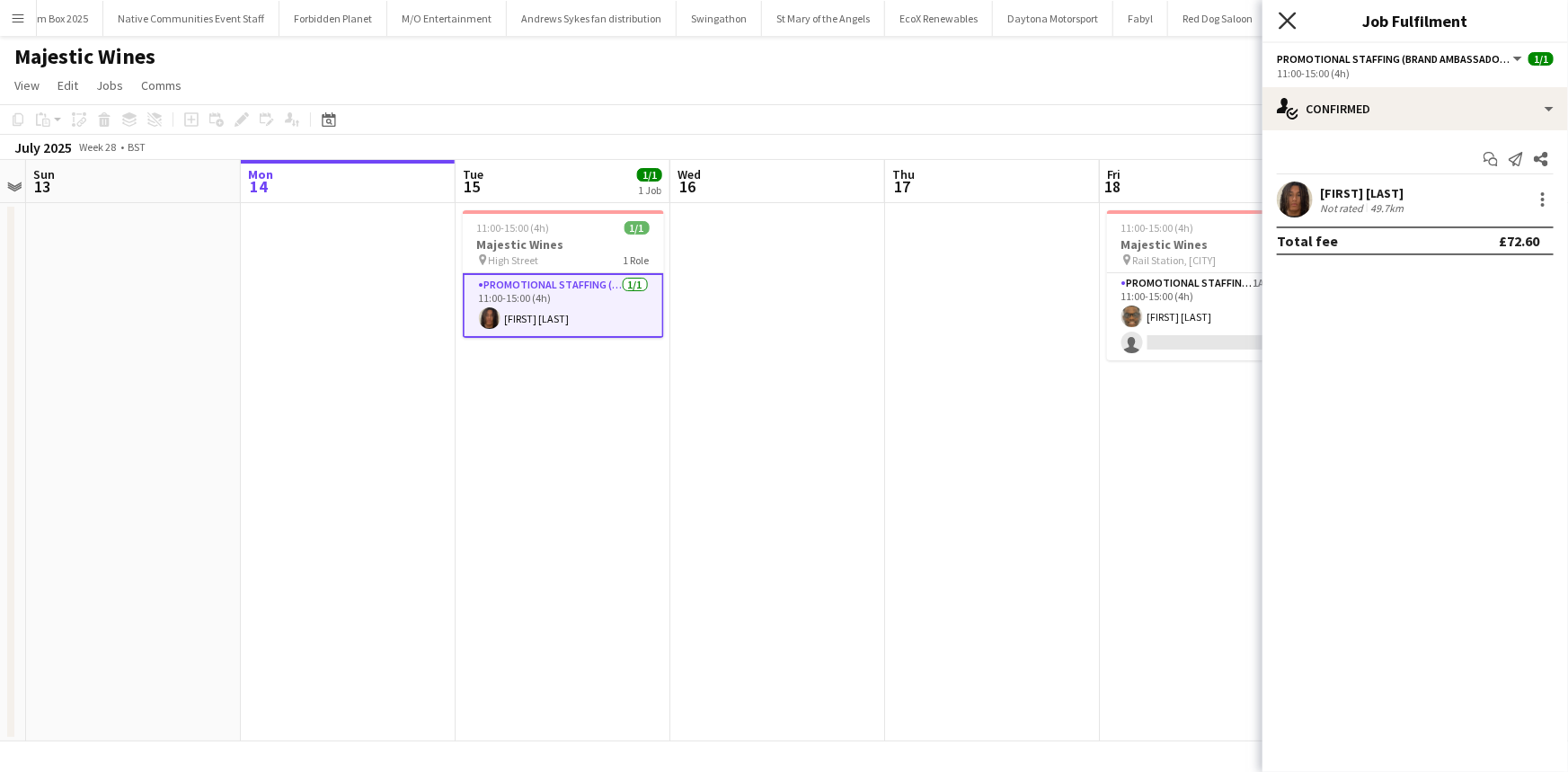 click on "Close pop-in" 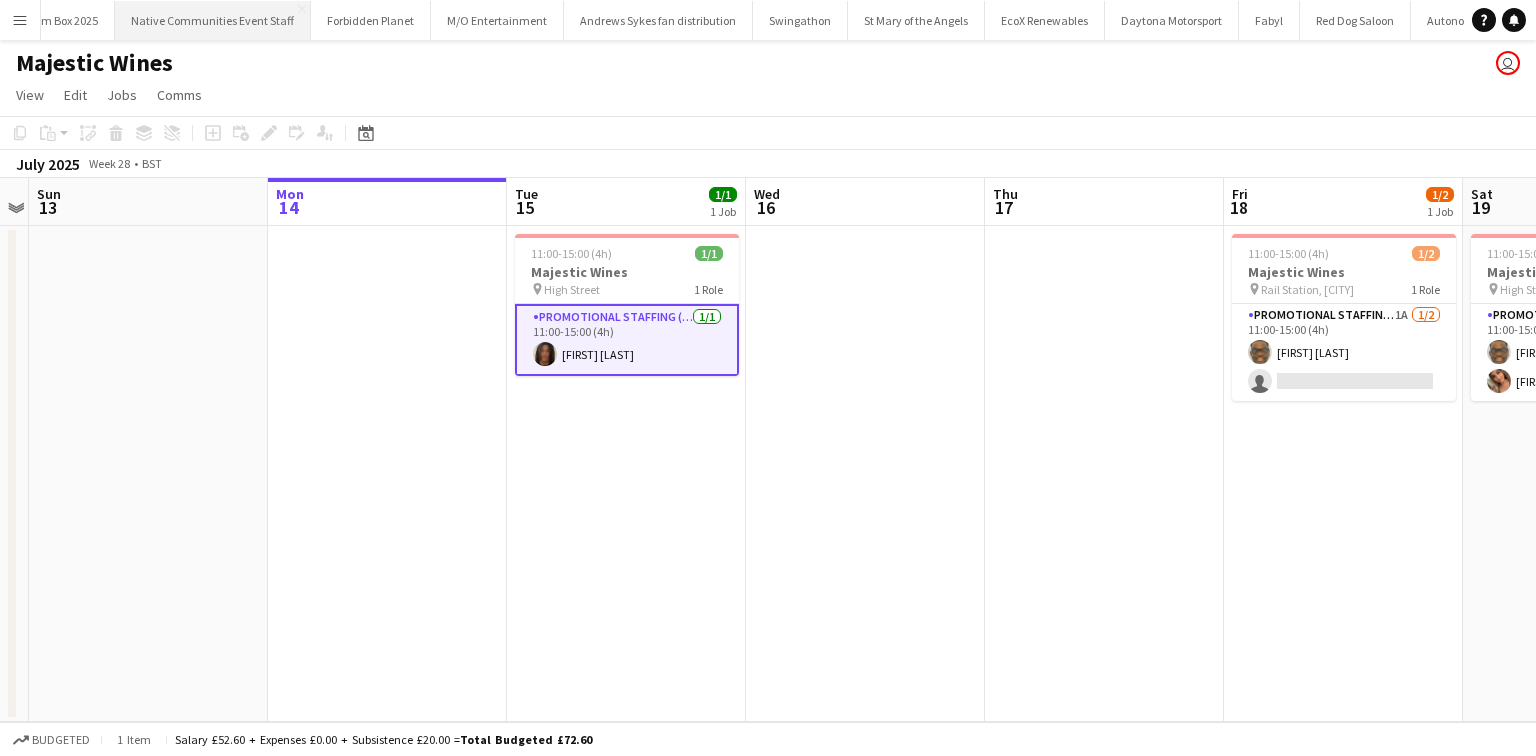 scroll, scrollTop: 0, scrollLeft: 2704, axis: horizontal 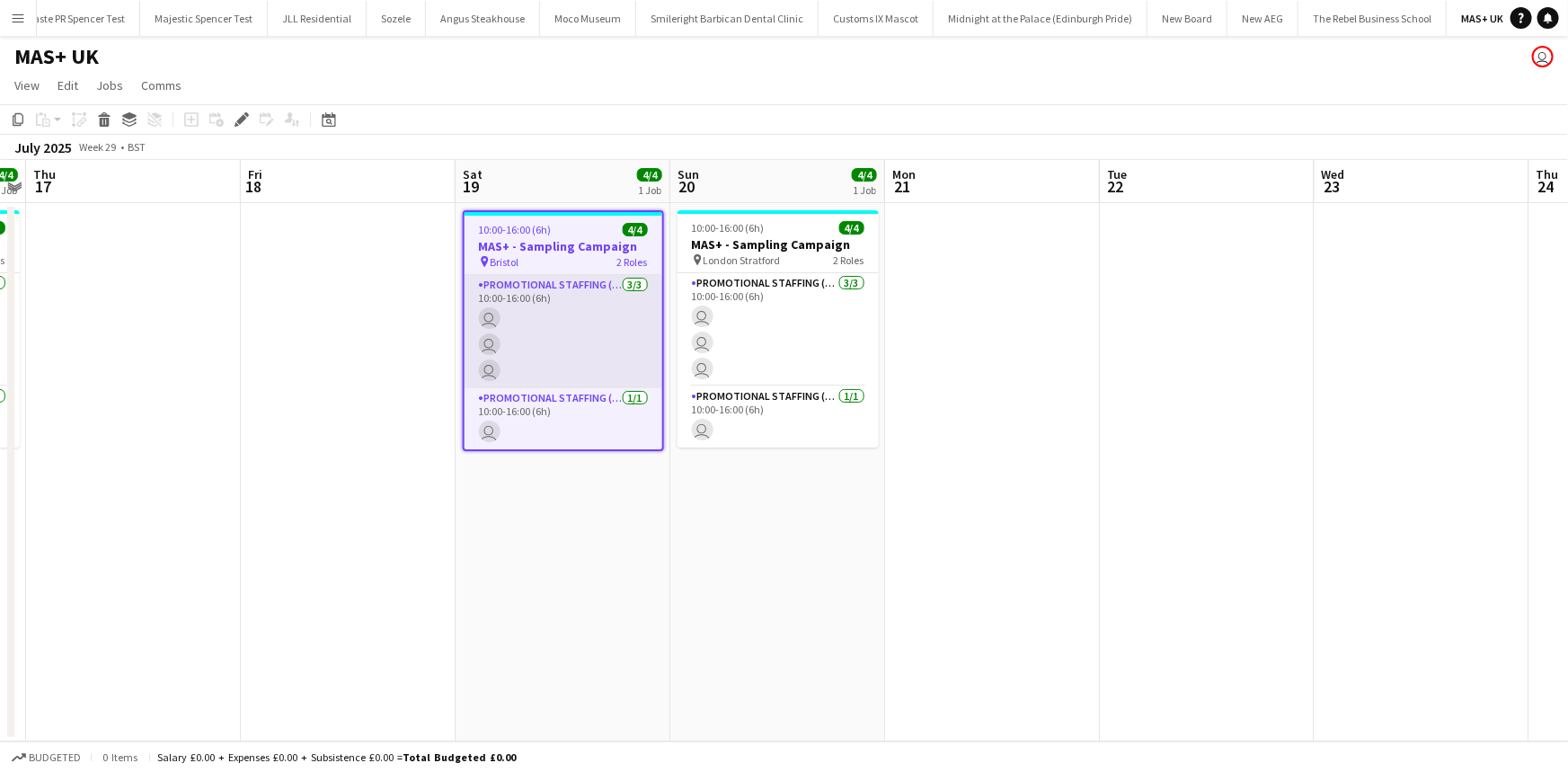 click on "Promotional Staffing (Brand Ambassadors)   3/3   10:00-16:00 (6h)
user
user
user" at bounding box center [563, 332] 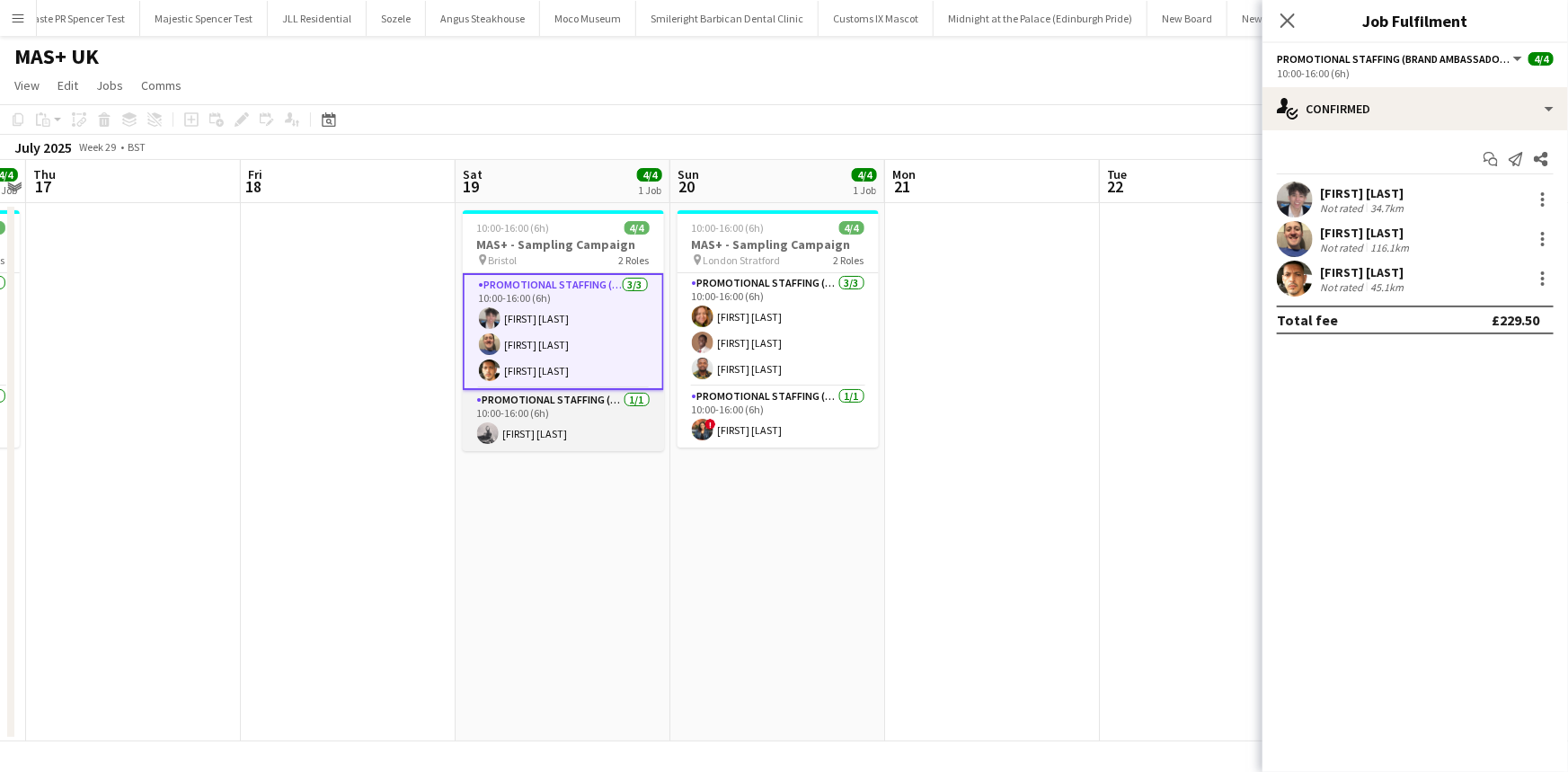 click on "Promotional Staffing (Team Leader)   1/1   10:00-16:00 (6h)
[FIRST] [LAST]" at bounding box center (563, 421) 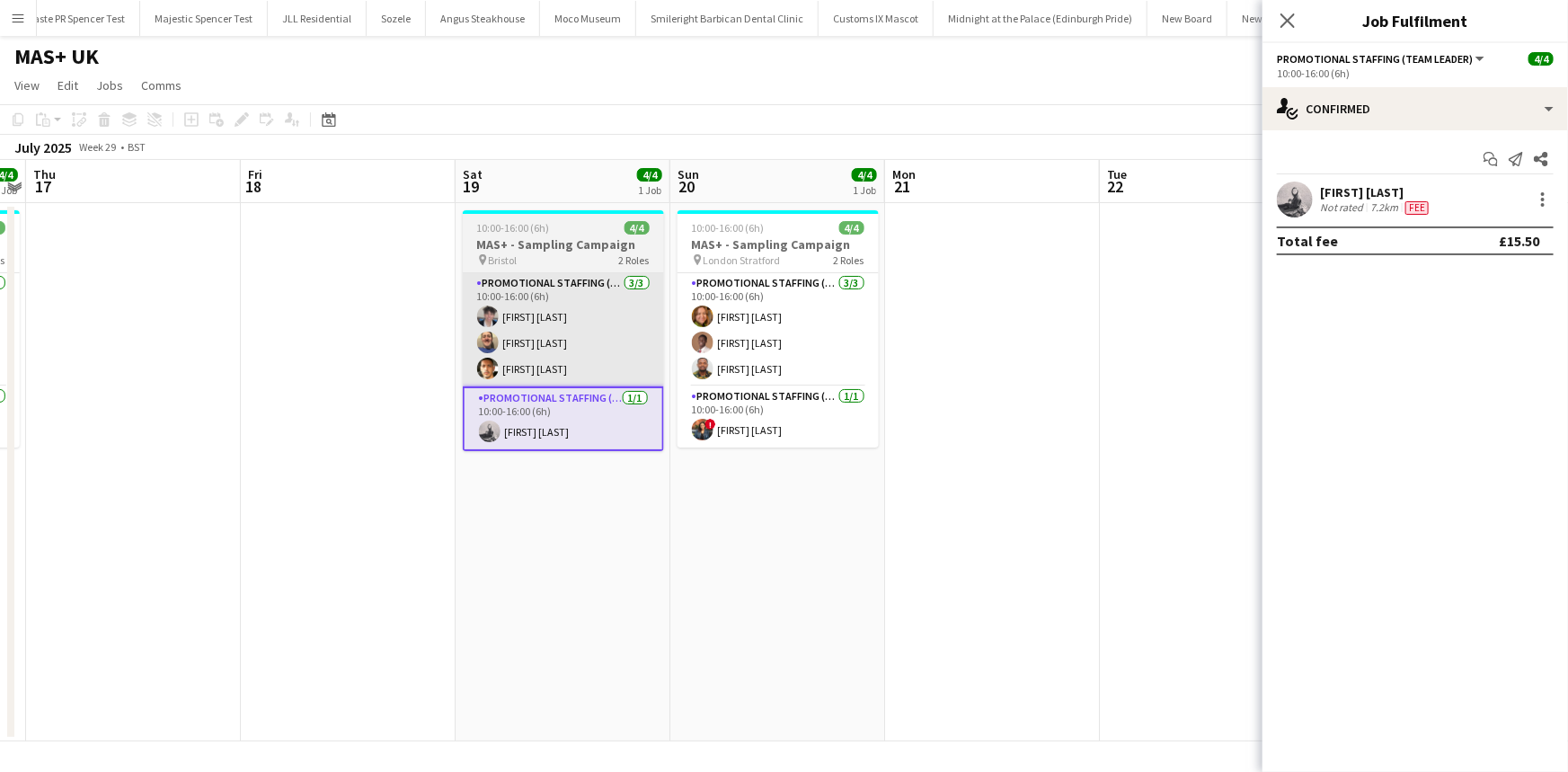 drag, startPoint x: 722, startPoint y: 324, endPoint x: 617, endPoint y: 314, distance: 105.475116 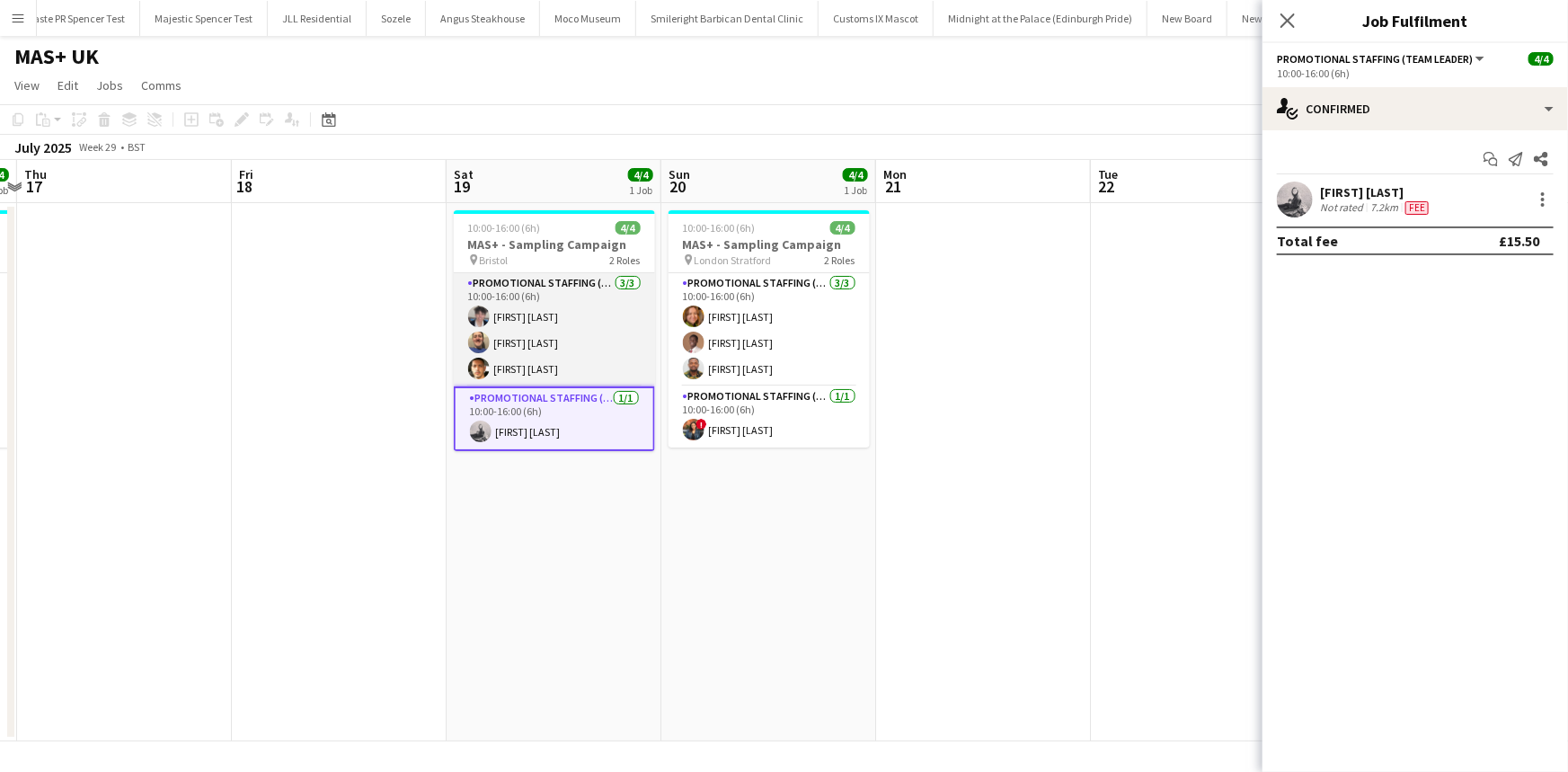 click on "Promotional Staffing (Brand Ambassadors)   3/3   10:00-16:00 (6h)
[FIRST] [LAST] [FIRST] [LAST] [FIRST] [LAST]" at bounding box center [554, 330] 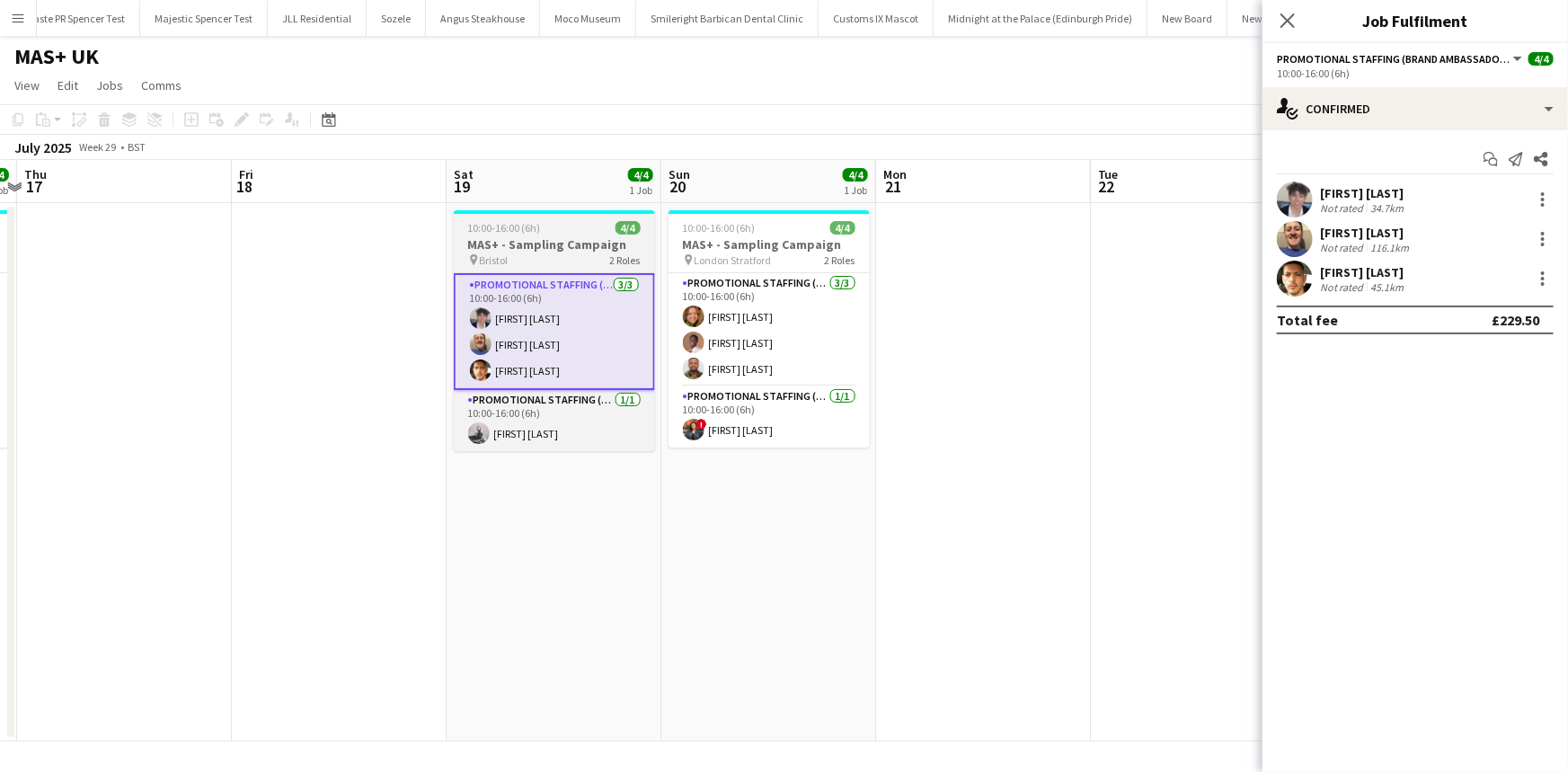 click on "pin
Bristol    2 Roles" at bounding box center [554, 260] 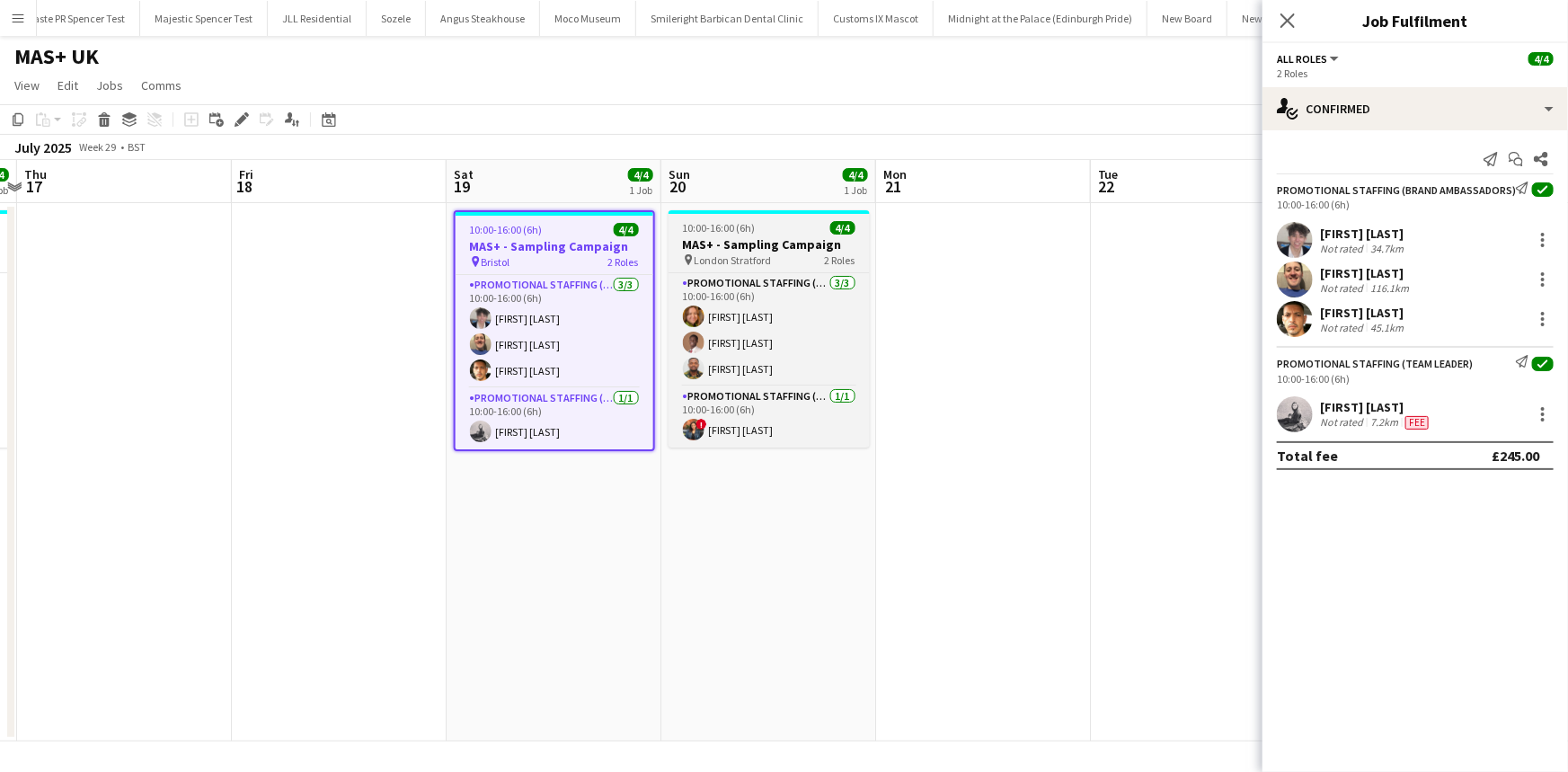 click on "MAS+ - Sampling Campaign" at bounding box center (769, 244) 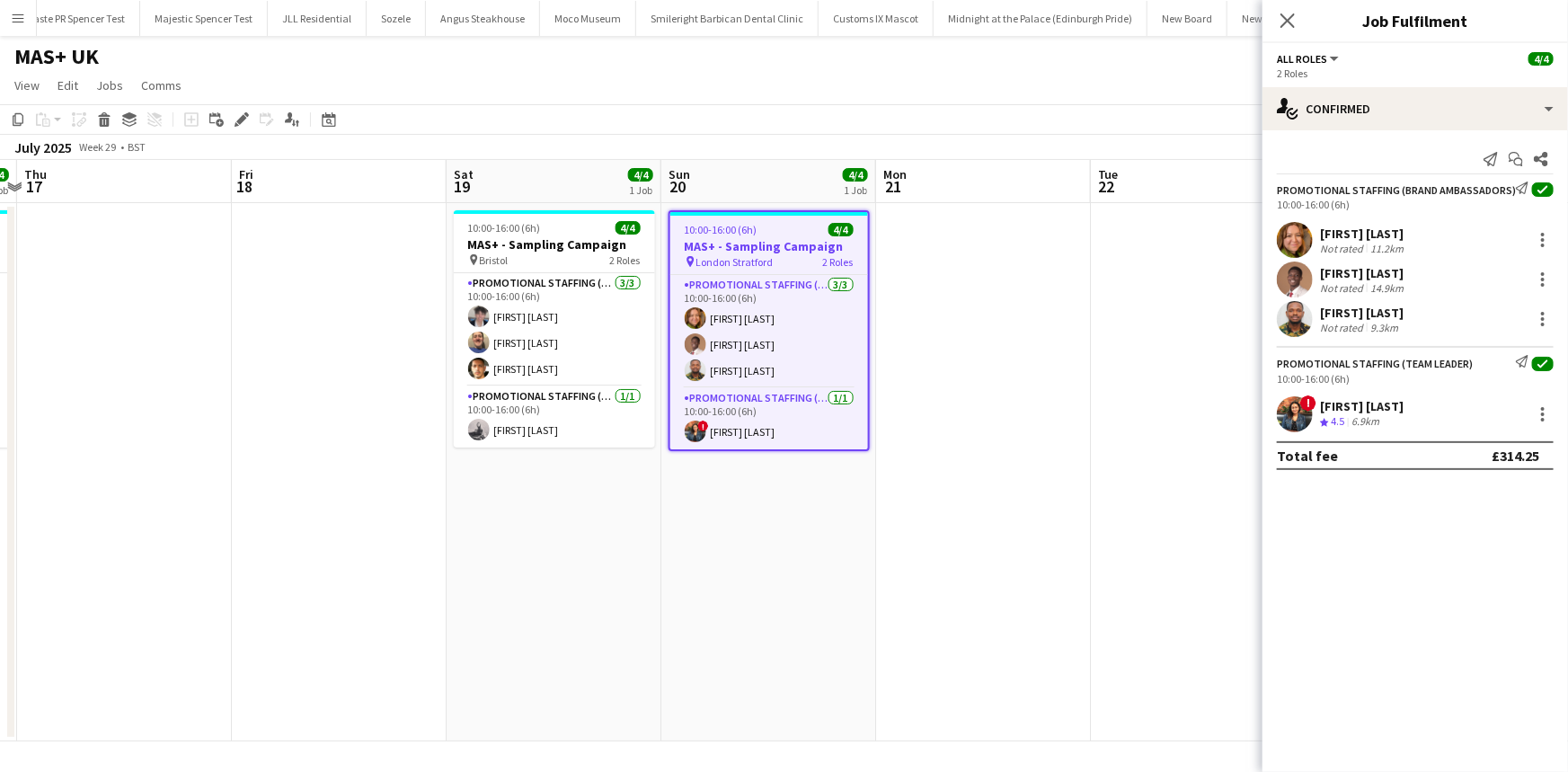 click on "4.5" at bounding box center [1337, 421] 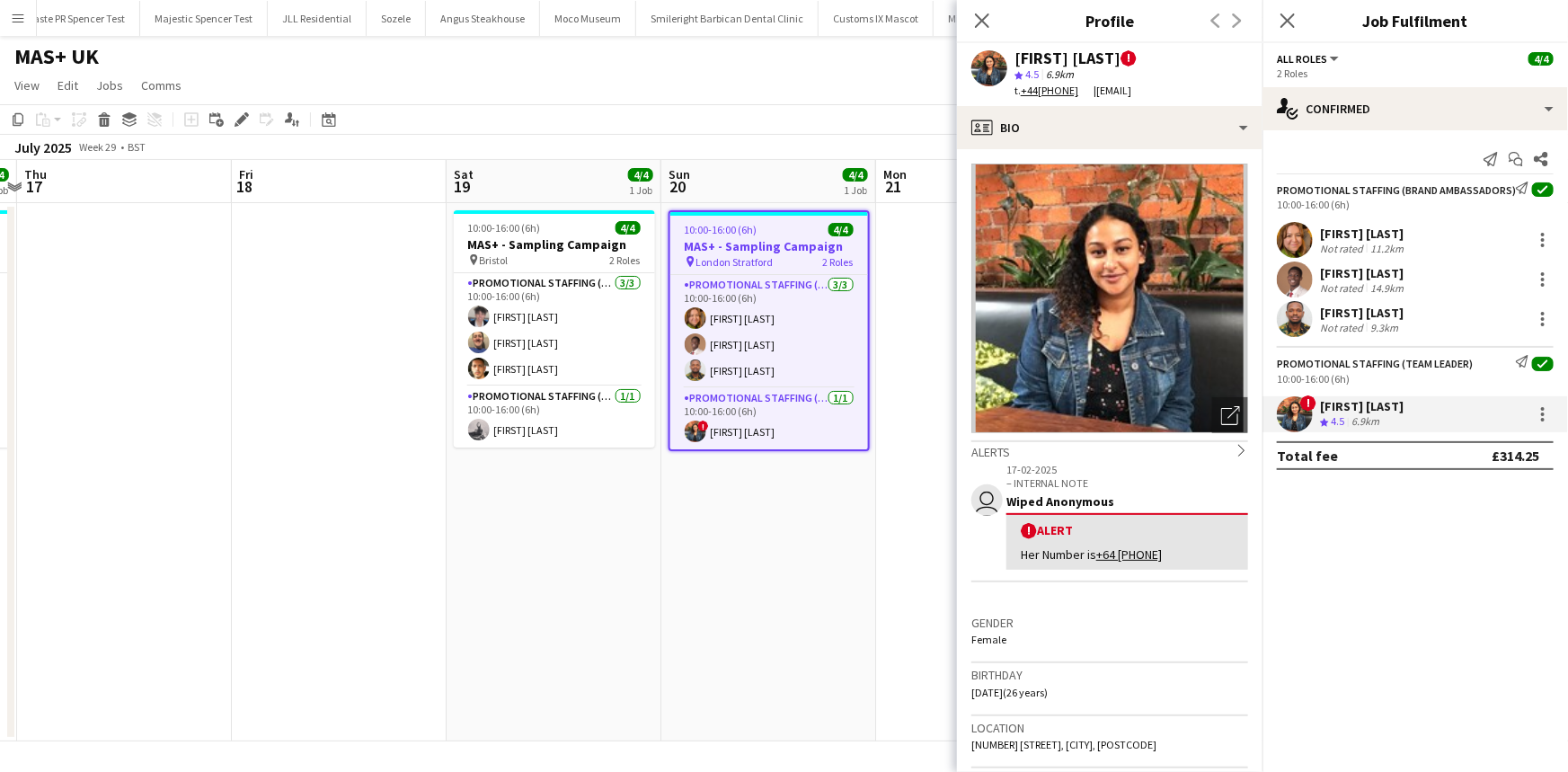 drag, startPoint x: 1311, startPoint y: 417, endPoint x: 1196, endPoint y: 508, distance: 146.64924 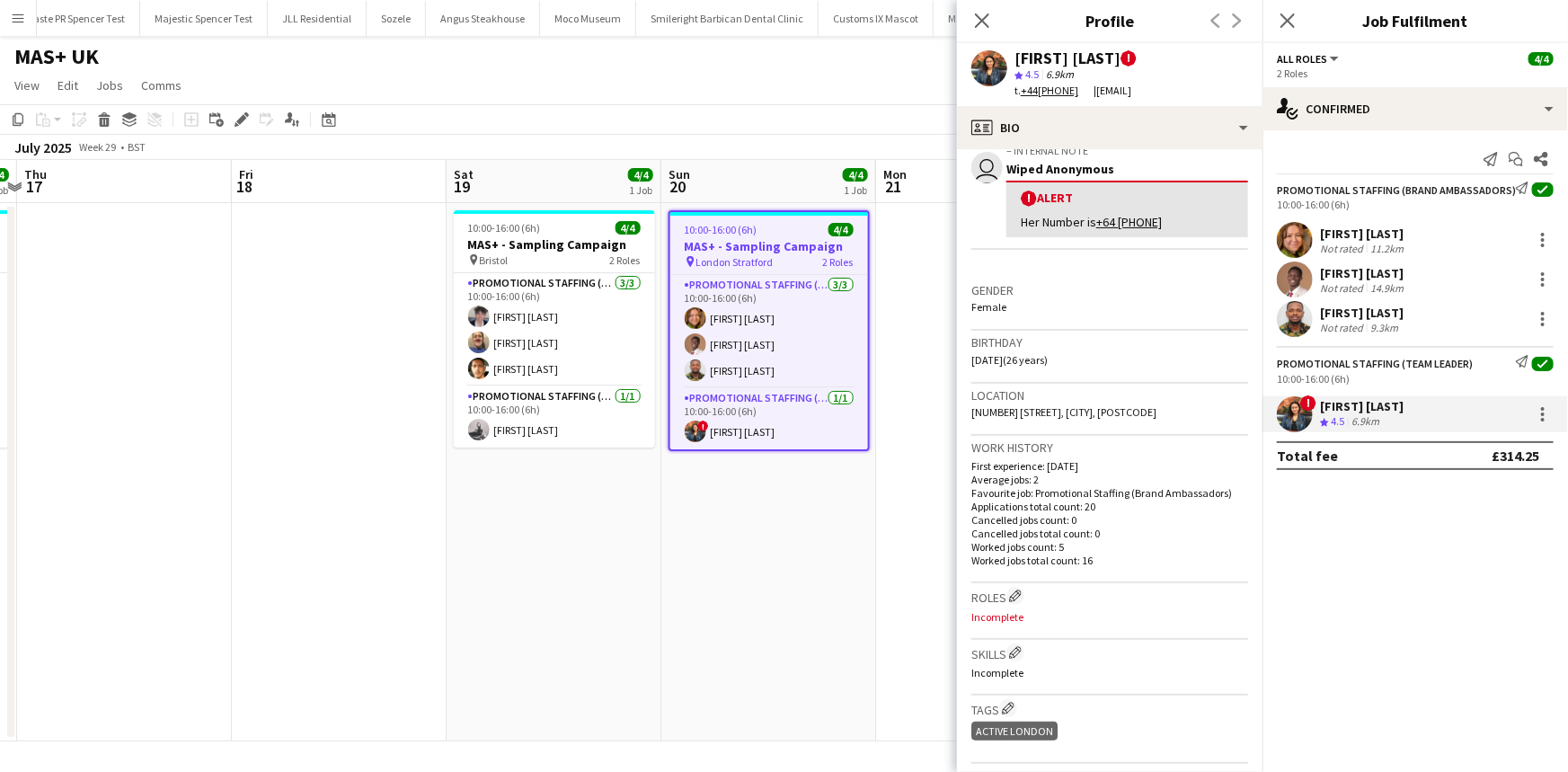 scroll, scrollTop: 326, scrollLeft: 0, axis: vertical 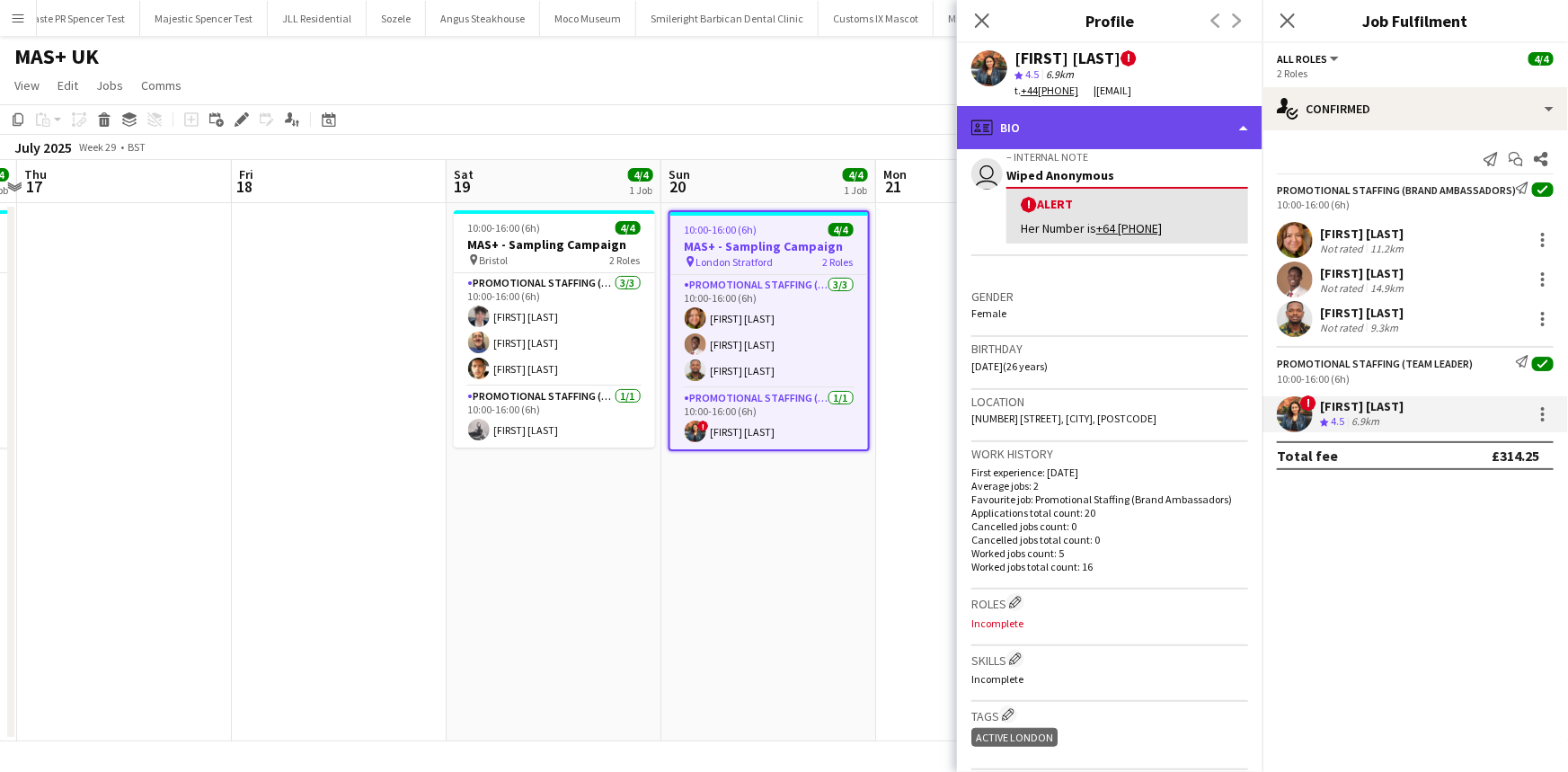 click on "profile
Bio" 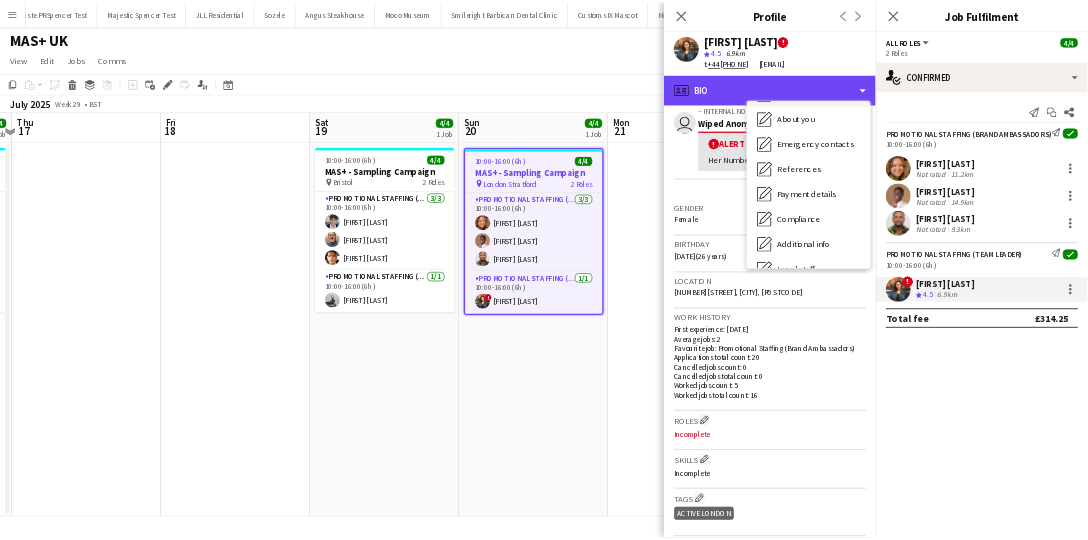 scroll, scrollTop: 227, scrollLeft: 0, axis: vertical 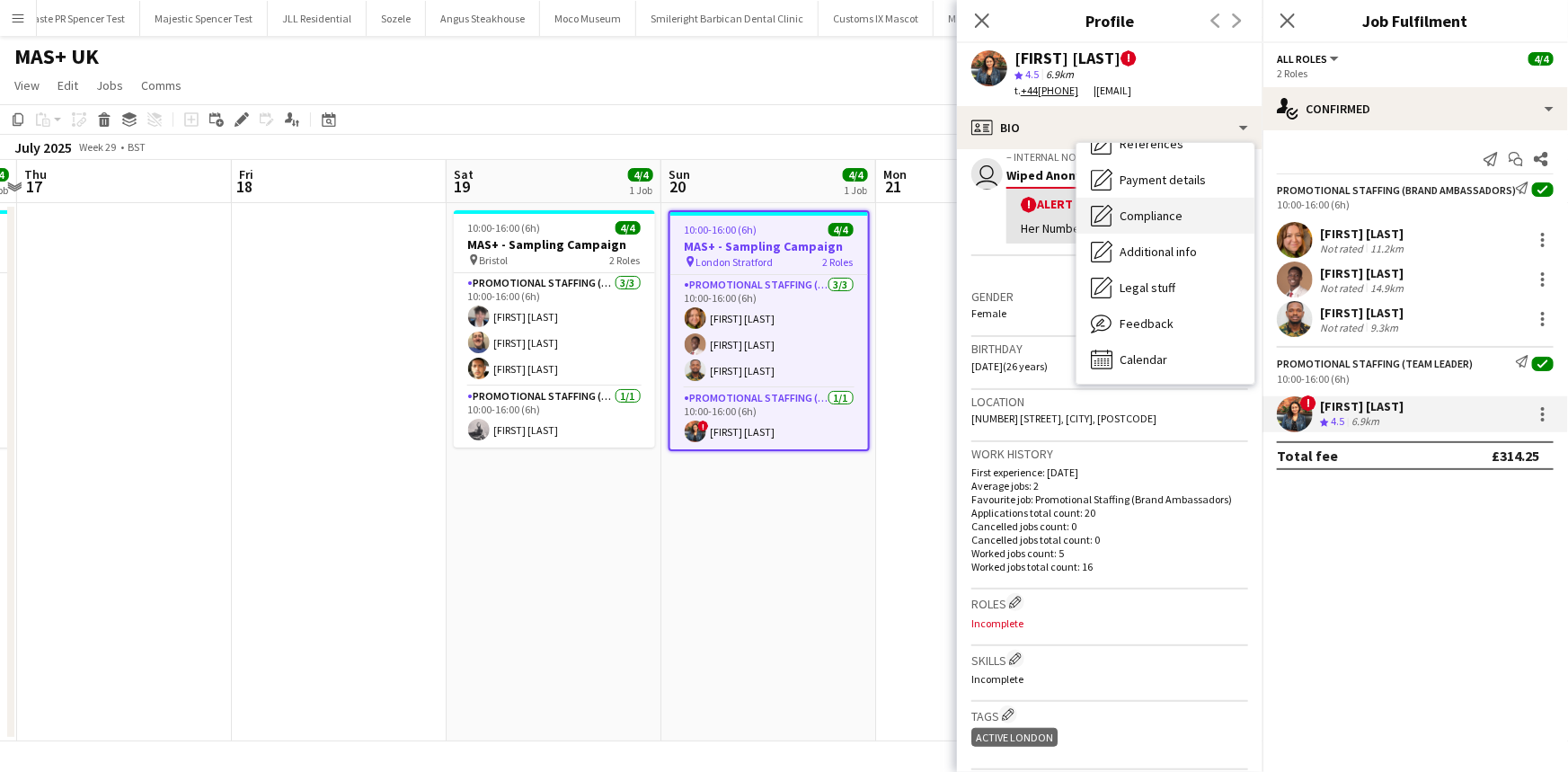 click on "Compliance" at bounding box center [1151, 216] 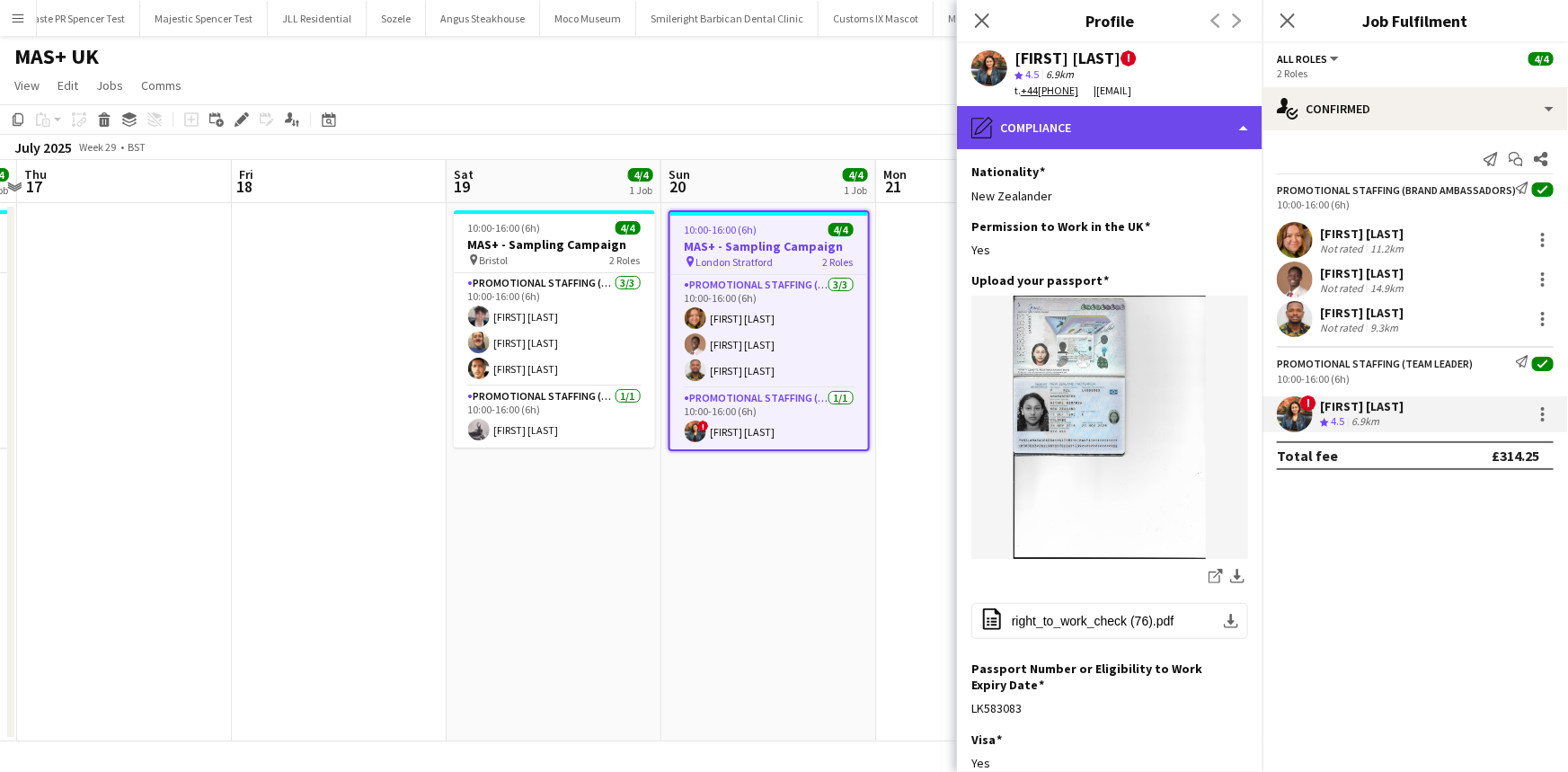 click on "pencil4
Compliance" 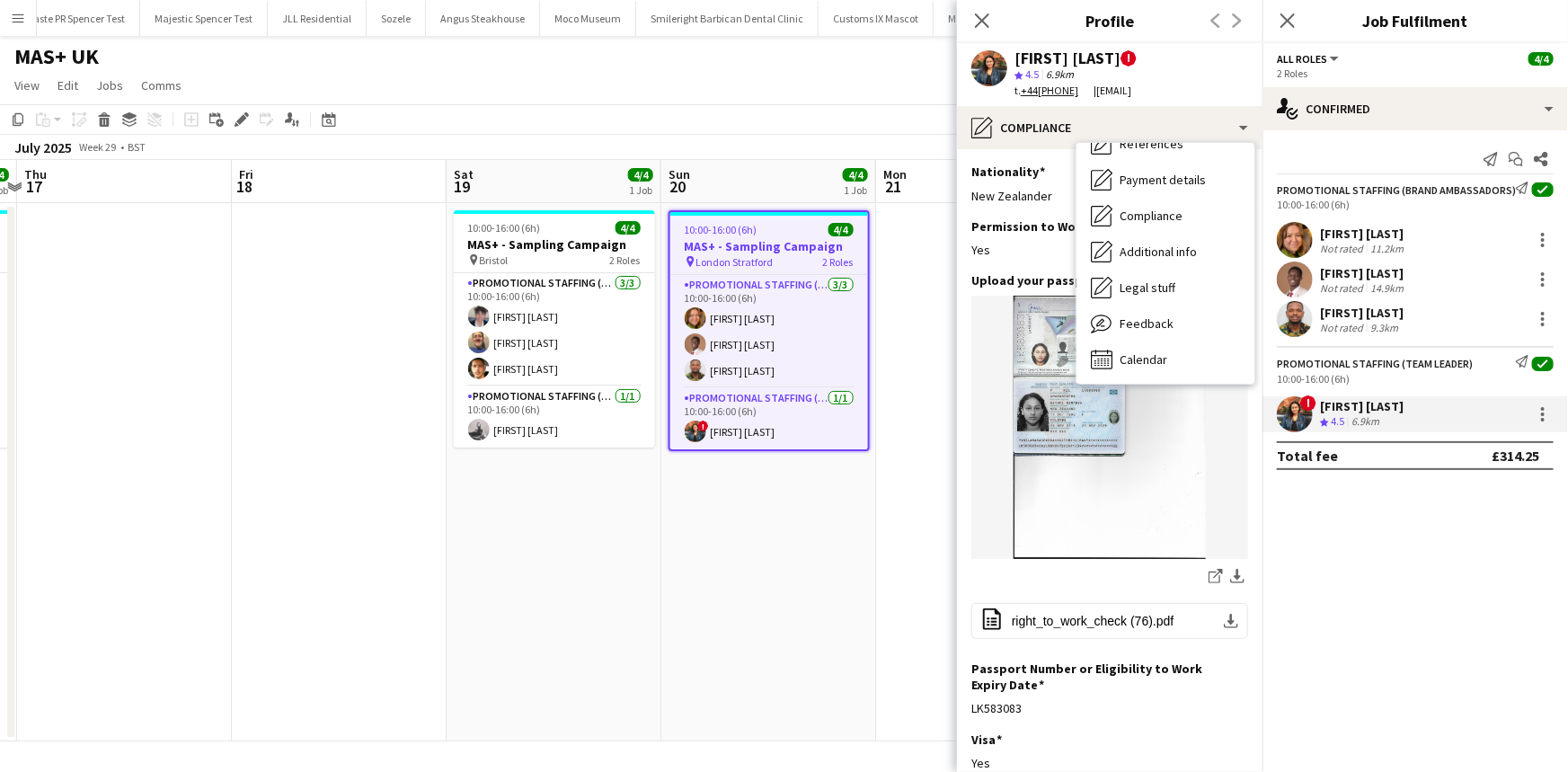 click on "Permission to Work in the UK
Edit this field
Yes" 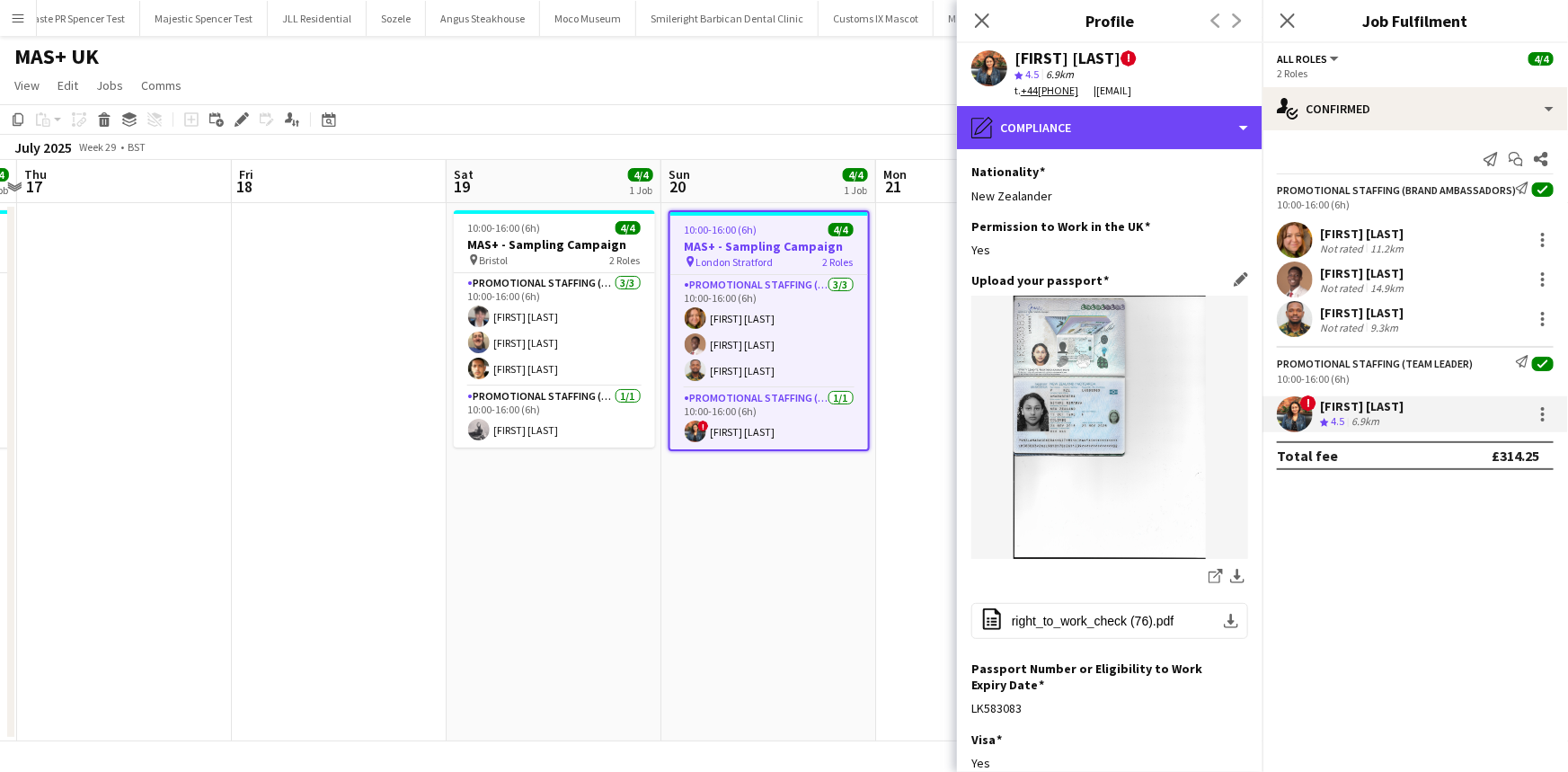 drag, startPoint x: 1056, startPoint y: 150, endPoint x: 1067, endPoint y: 295, distance: 145.41664 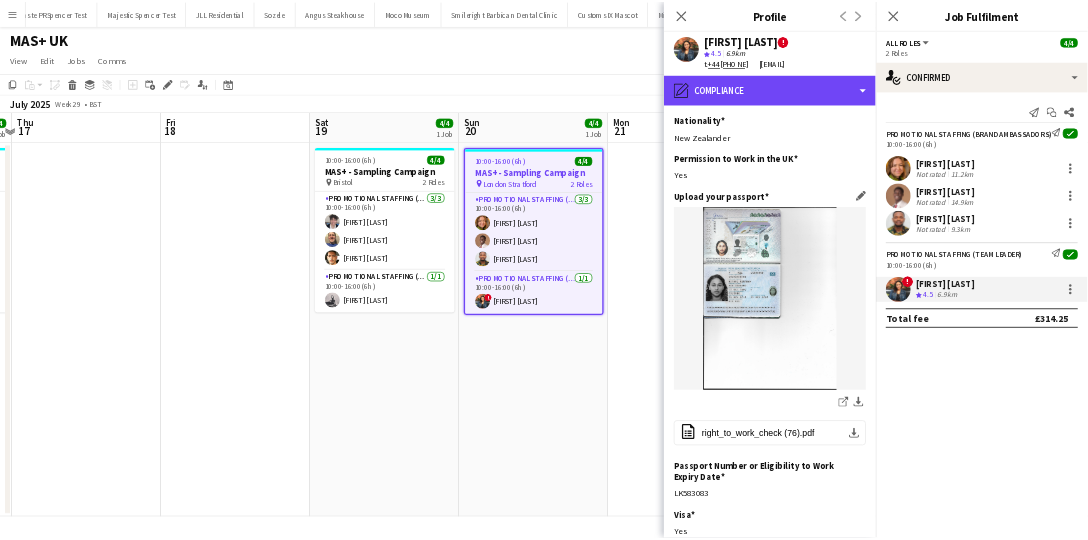 scroll, scrollTop: 0, scrollLeft: 468, axis: horizontal 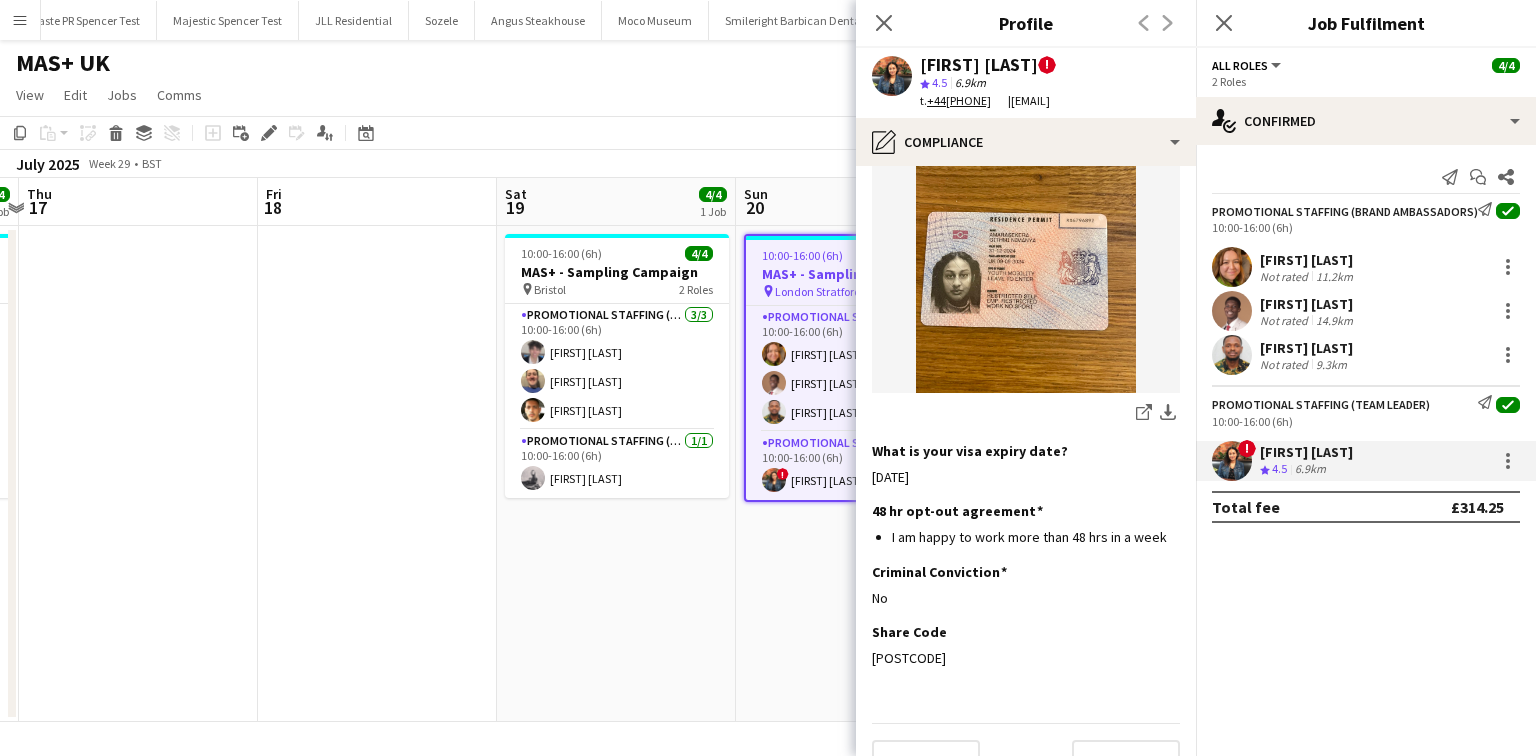 click 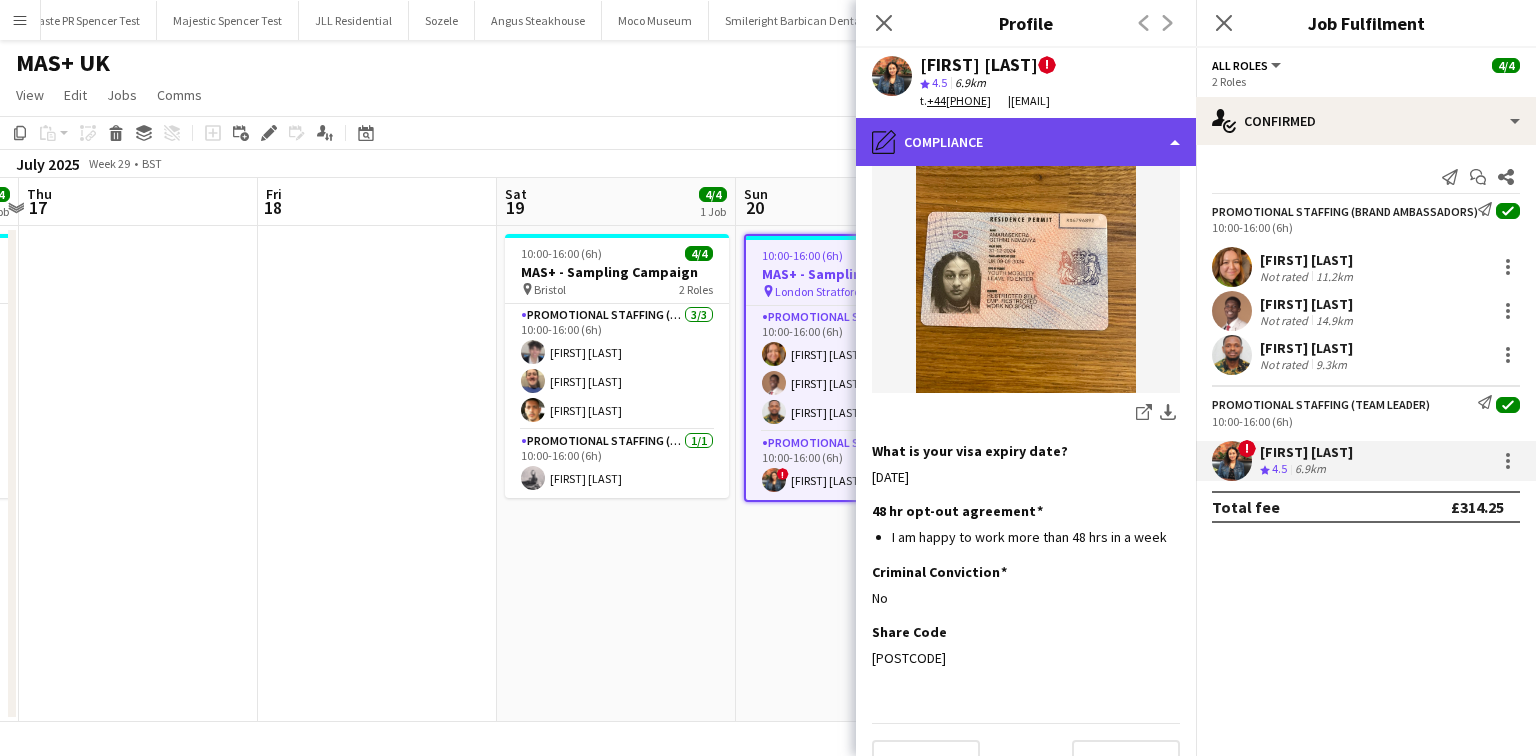 click on "pencil4
Compliance" 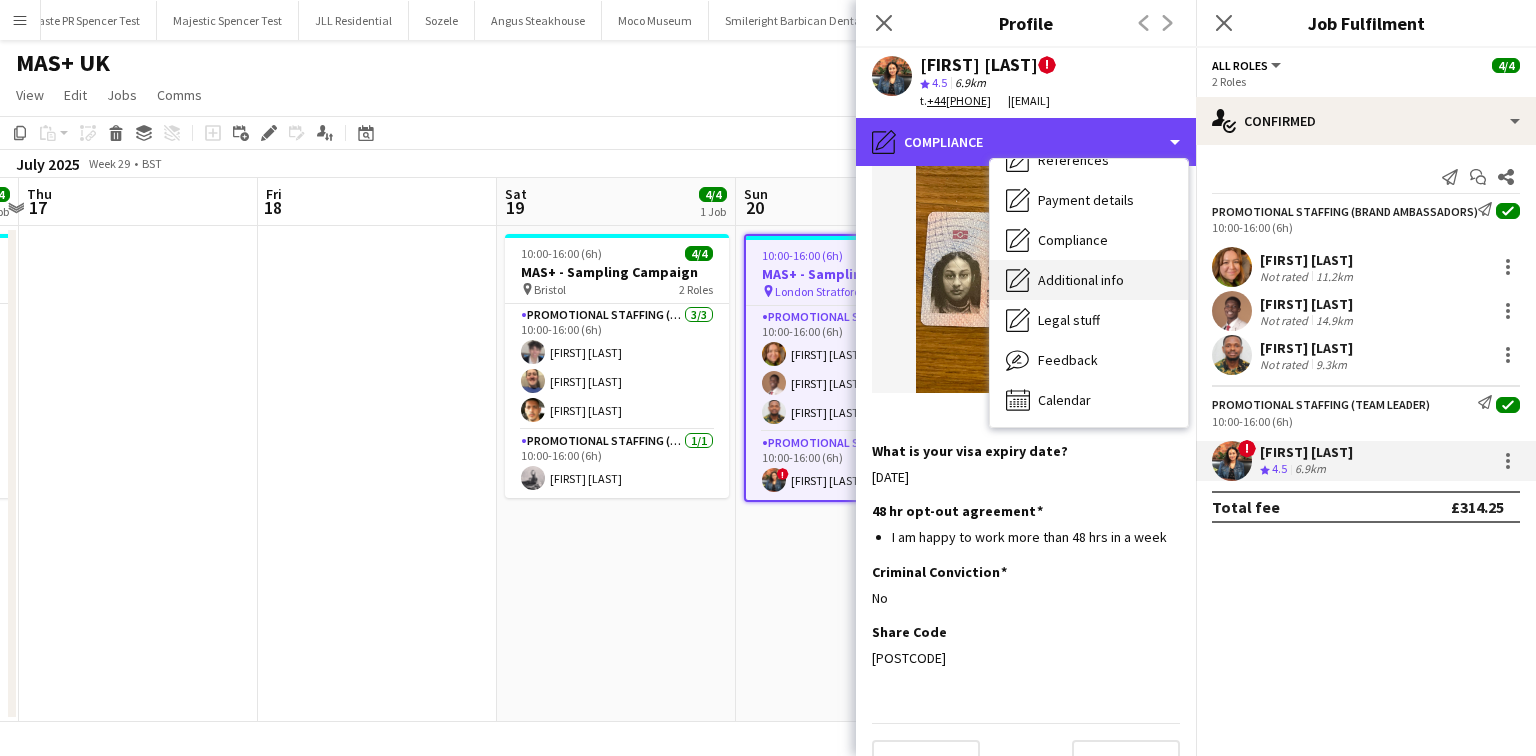 scroll, scrollTop: 228, scrollLeft: 0, axis: vertical 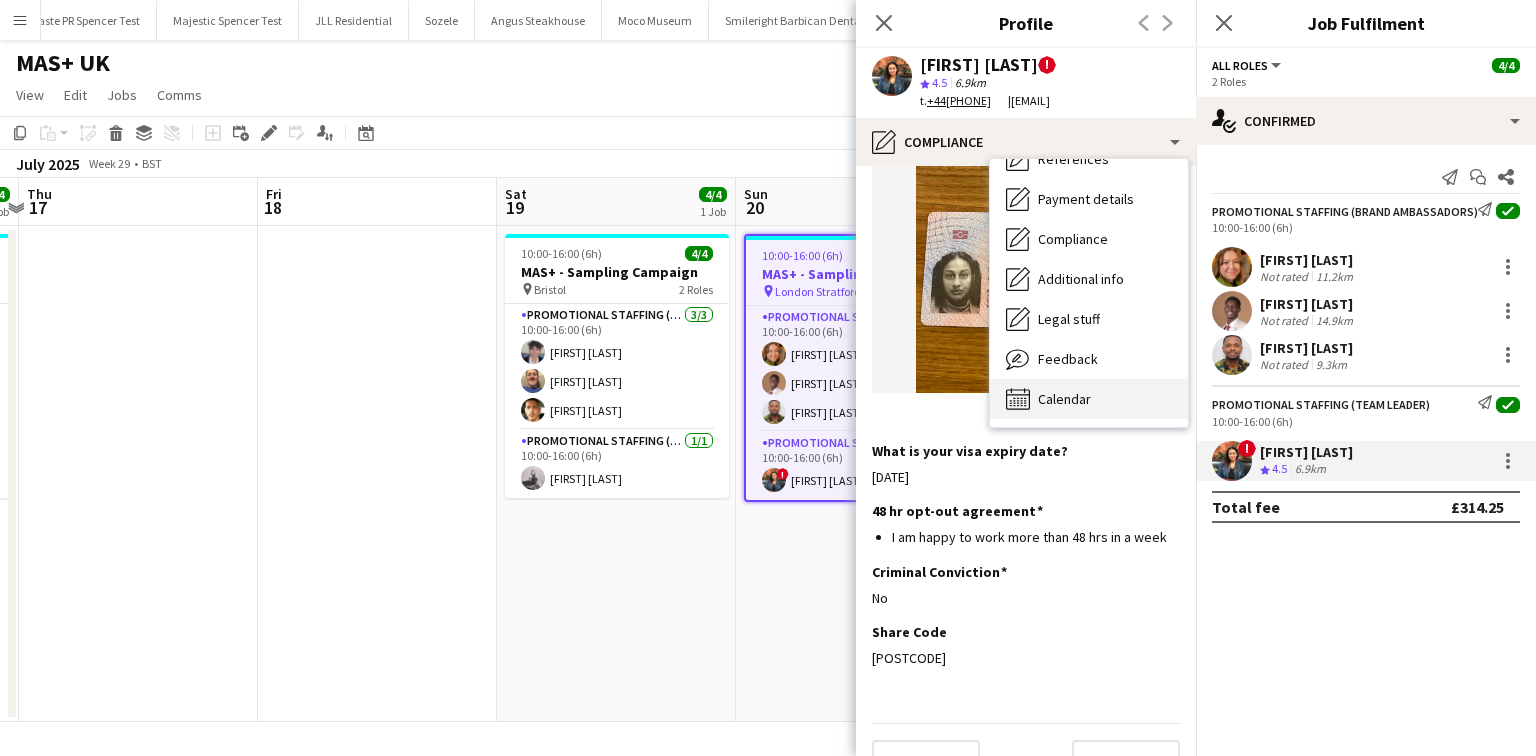 click on "Calendar" at bounding box center (1064, 399) 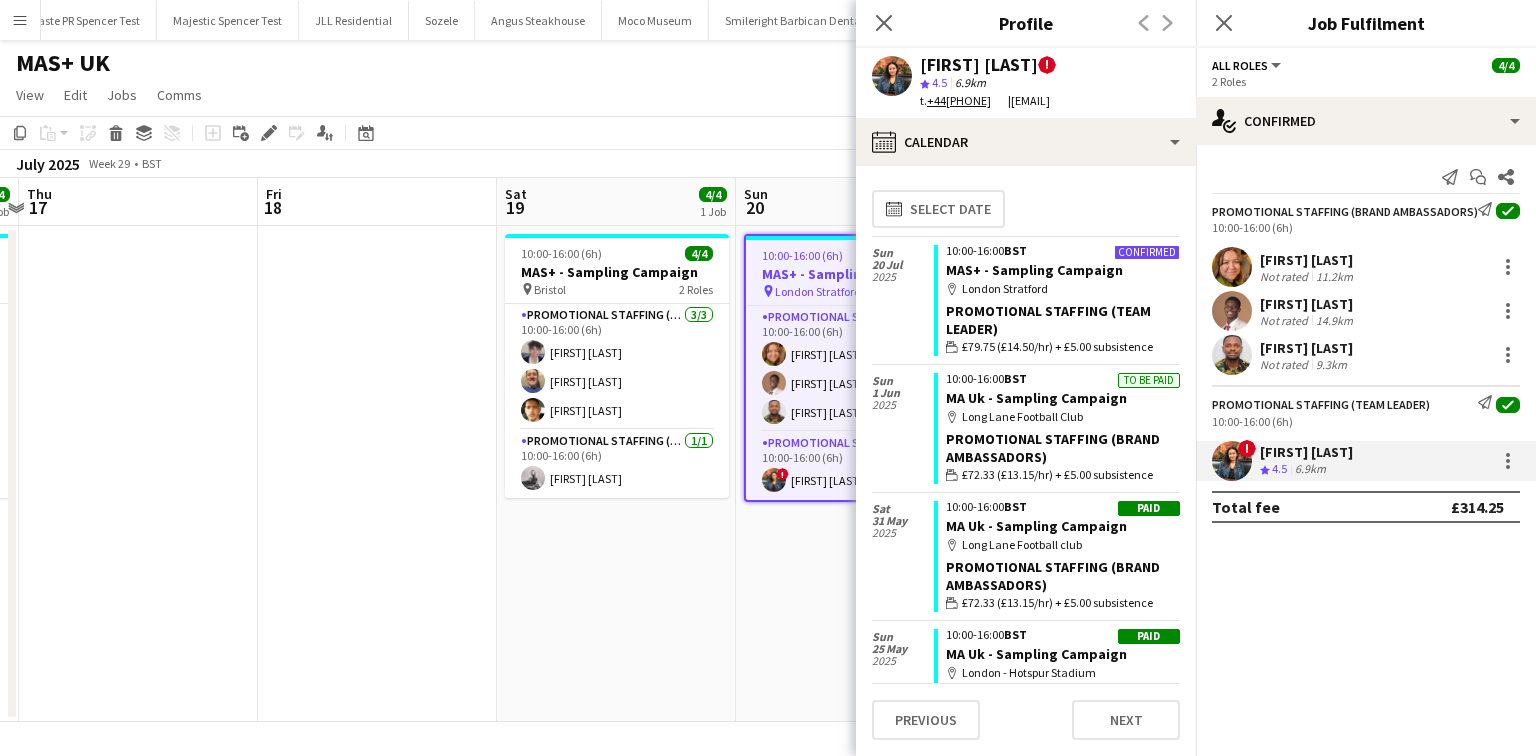 click on "Close pop-in" 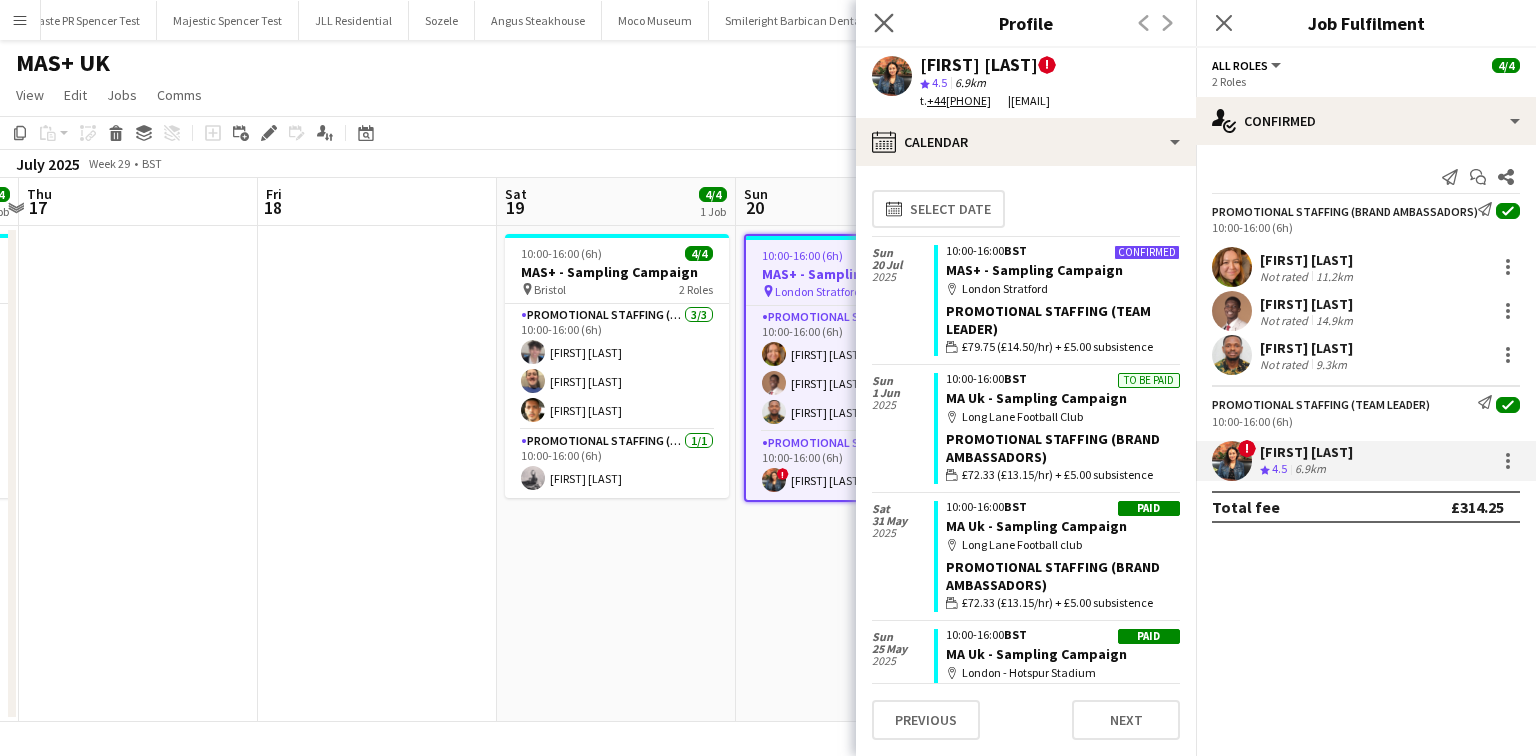 click on "Close pop-in" 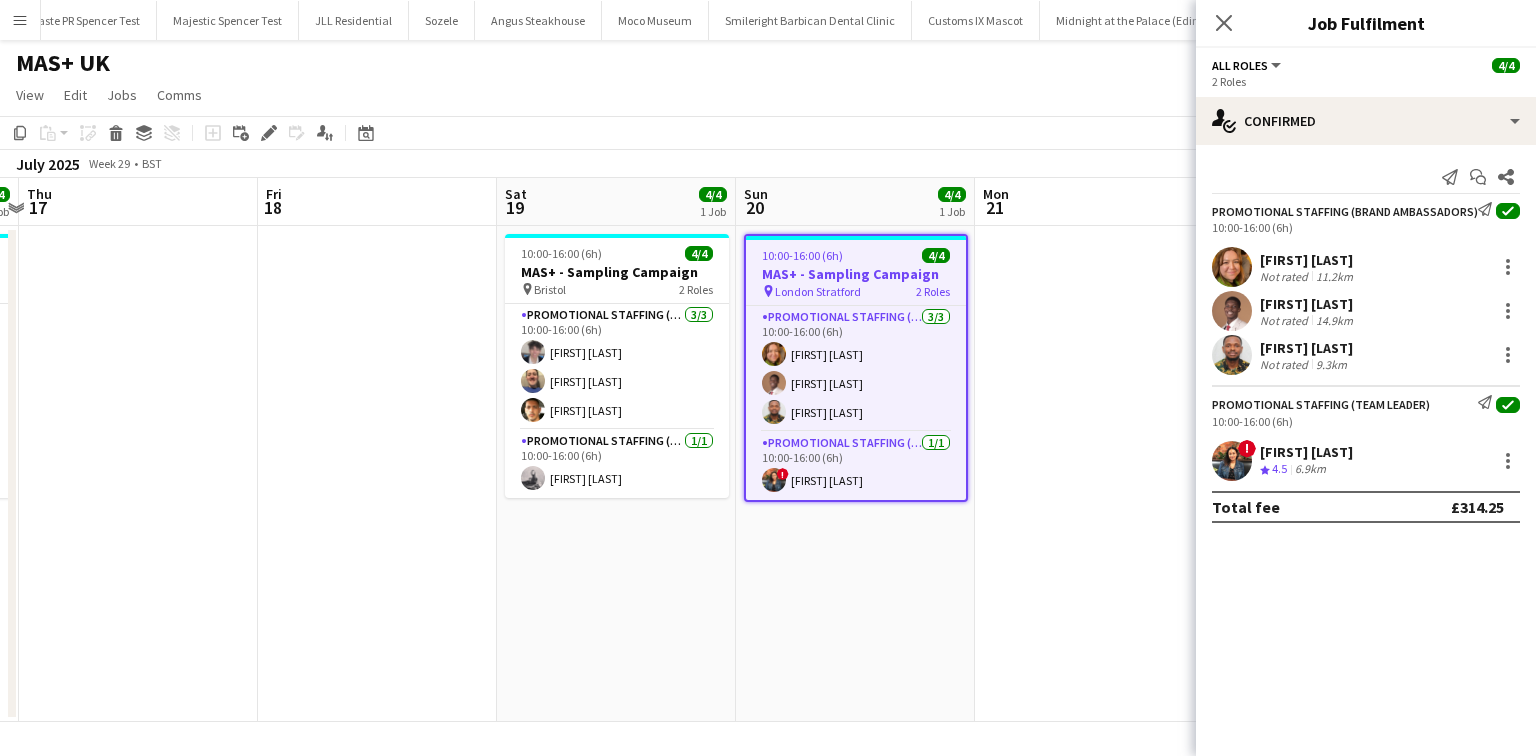 click on "Close pop-in" 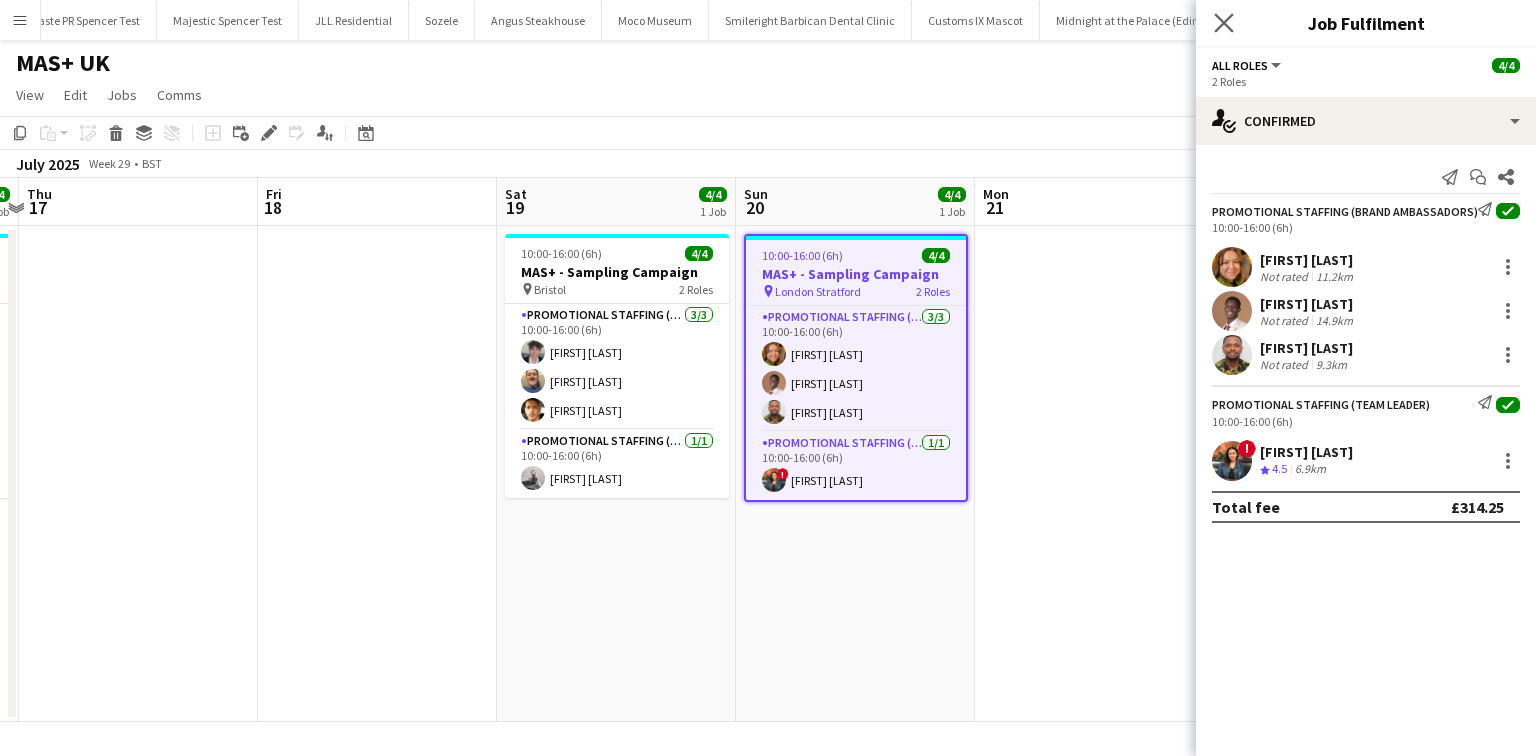 click on "Close pop-in" 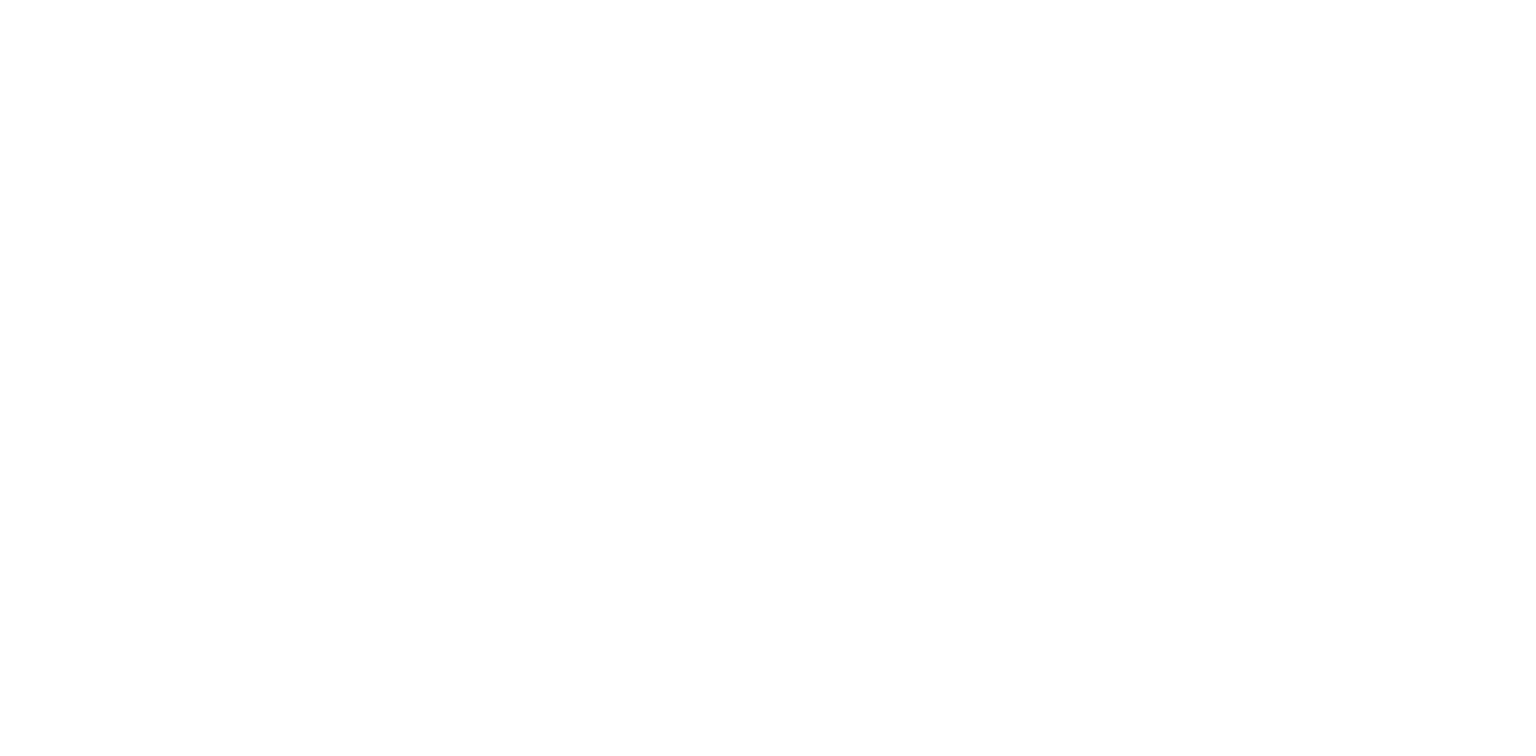 scroll, scrollTop: 0, scrollLeft: 0, axis: both 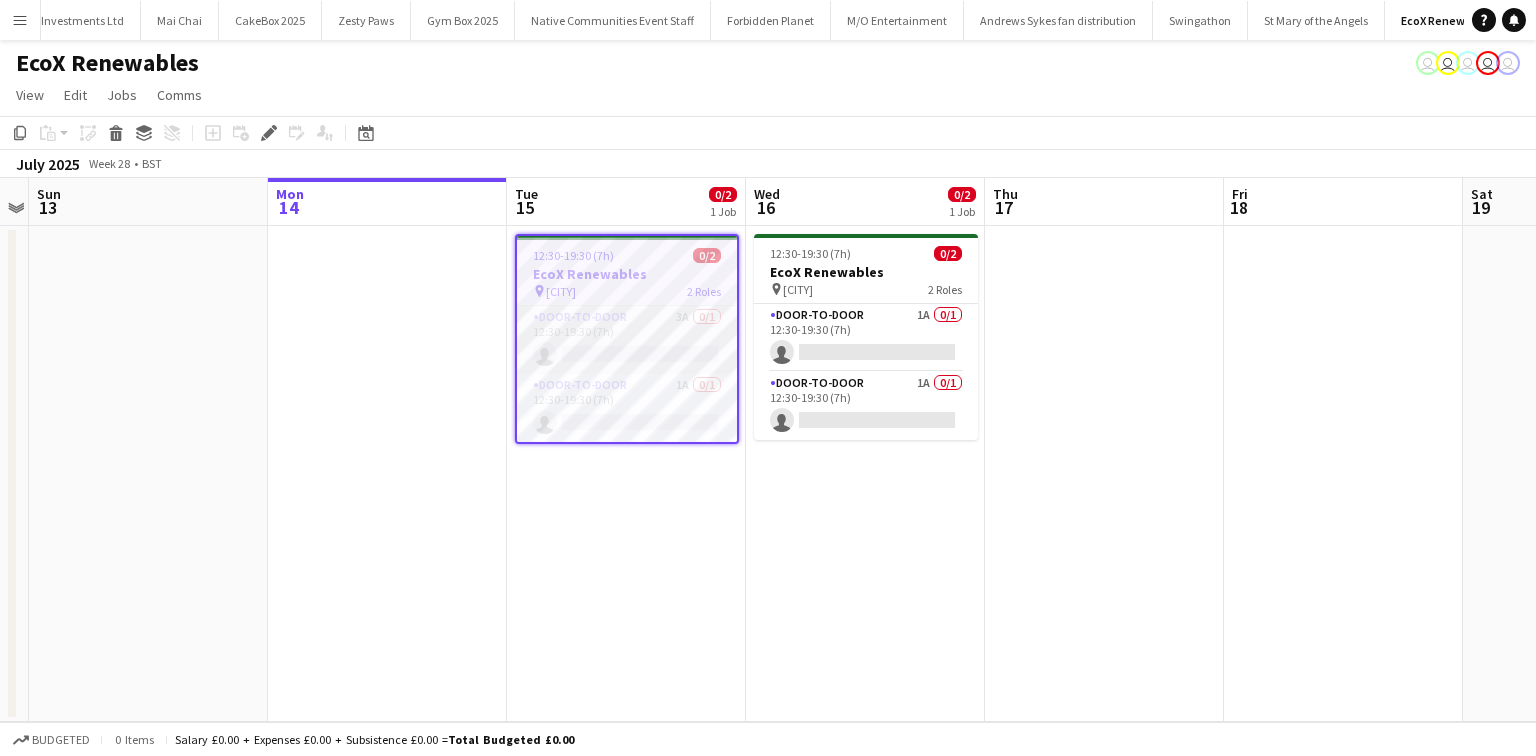 click on "Door-to-Door   3A   0/1   12:30-19:30 (7h)
single-neutral-actions" at bounding box center (627, 340) 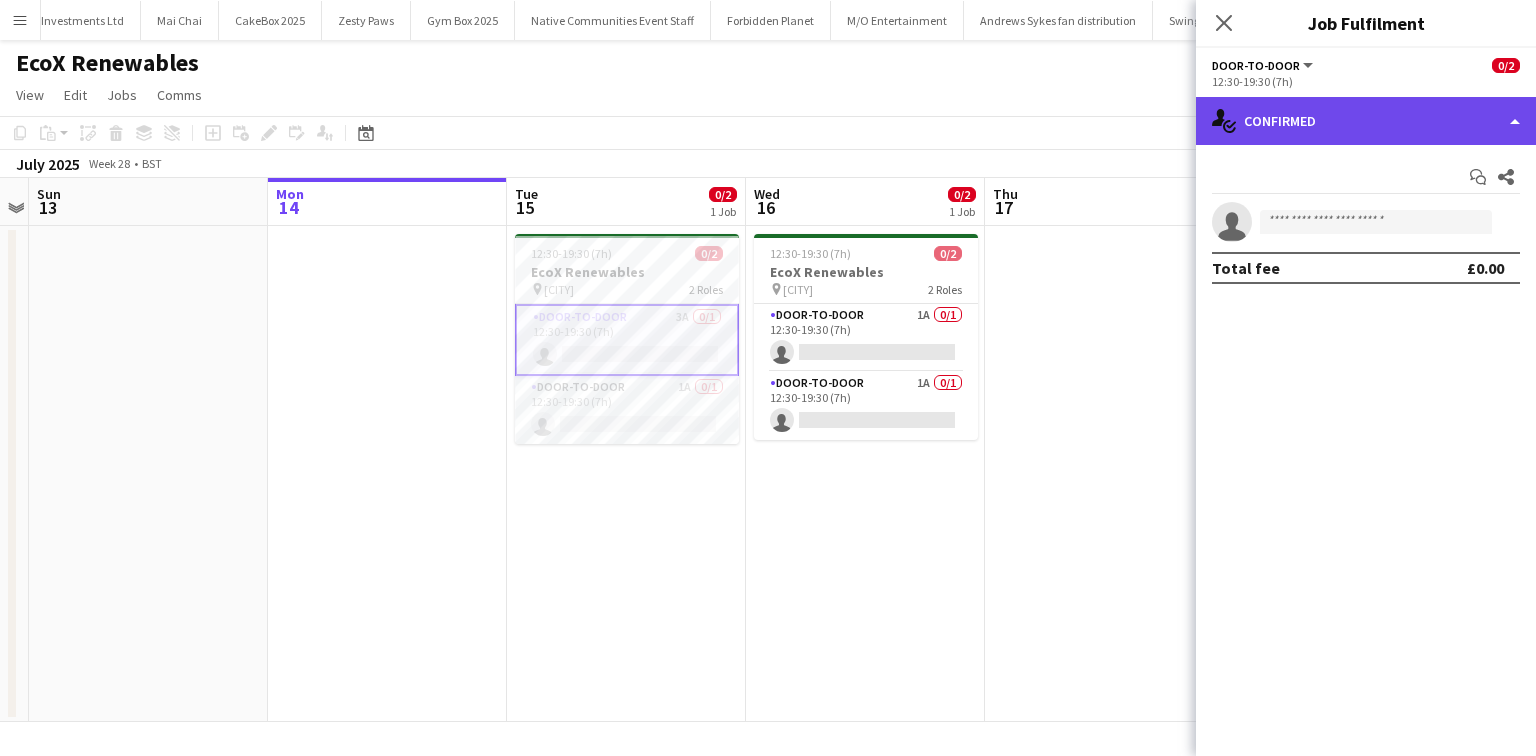 click on "single-neutral-actions-check-2
Confirmed" 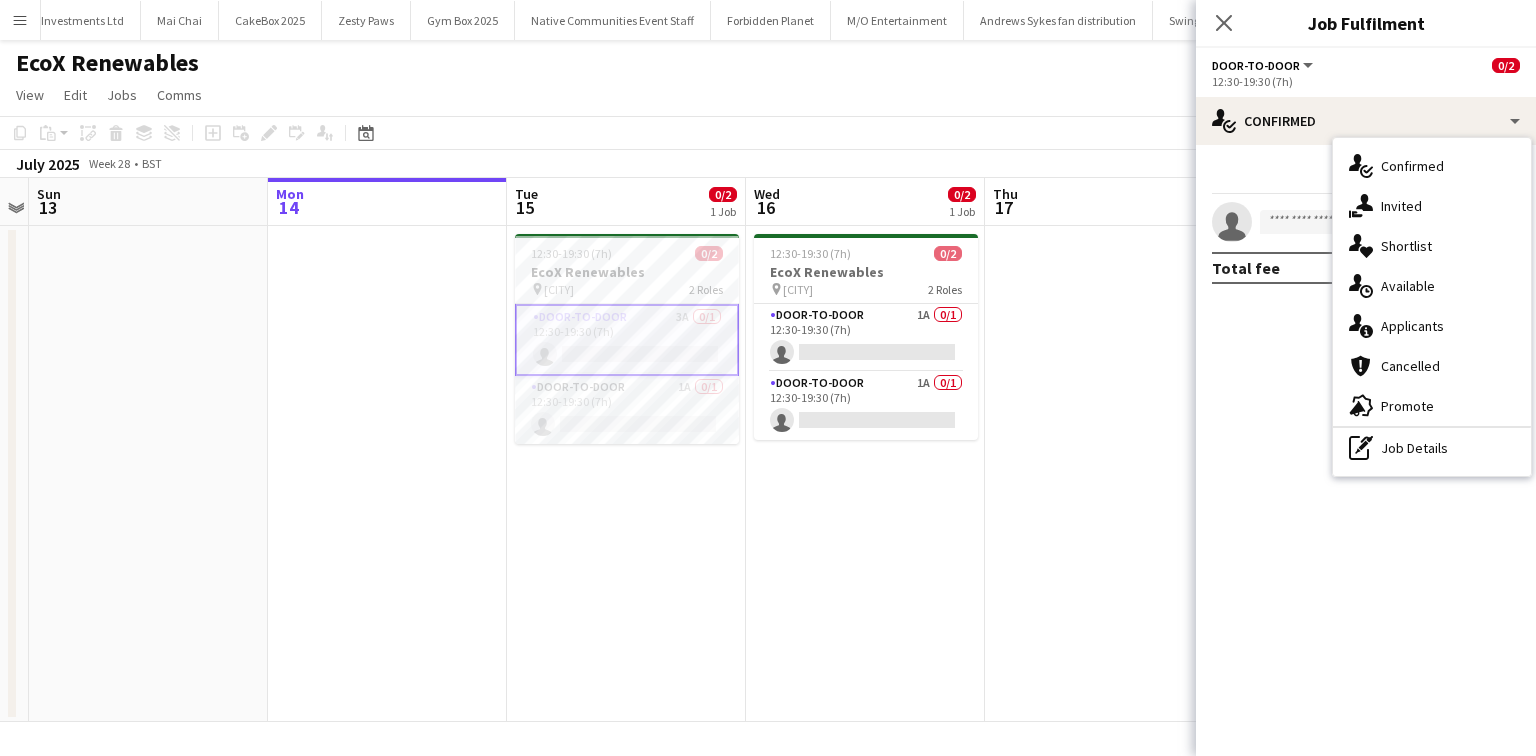 click on "single-neutral-actions-upload
Available" at bounding box center [1432, 286] 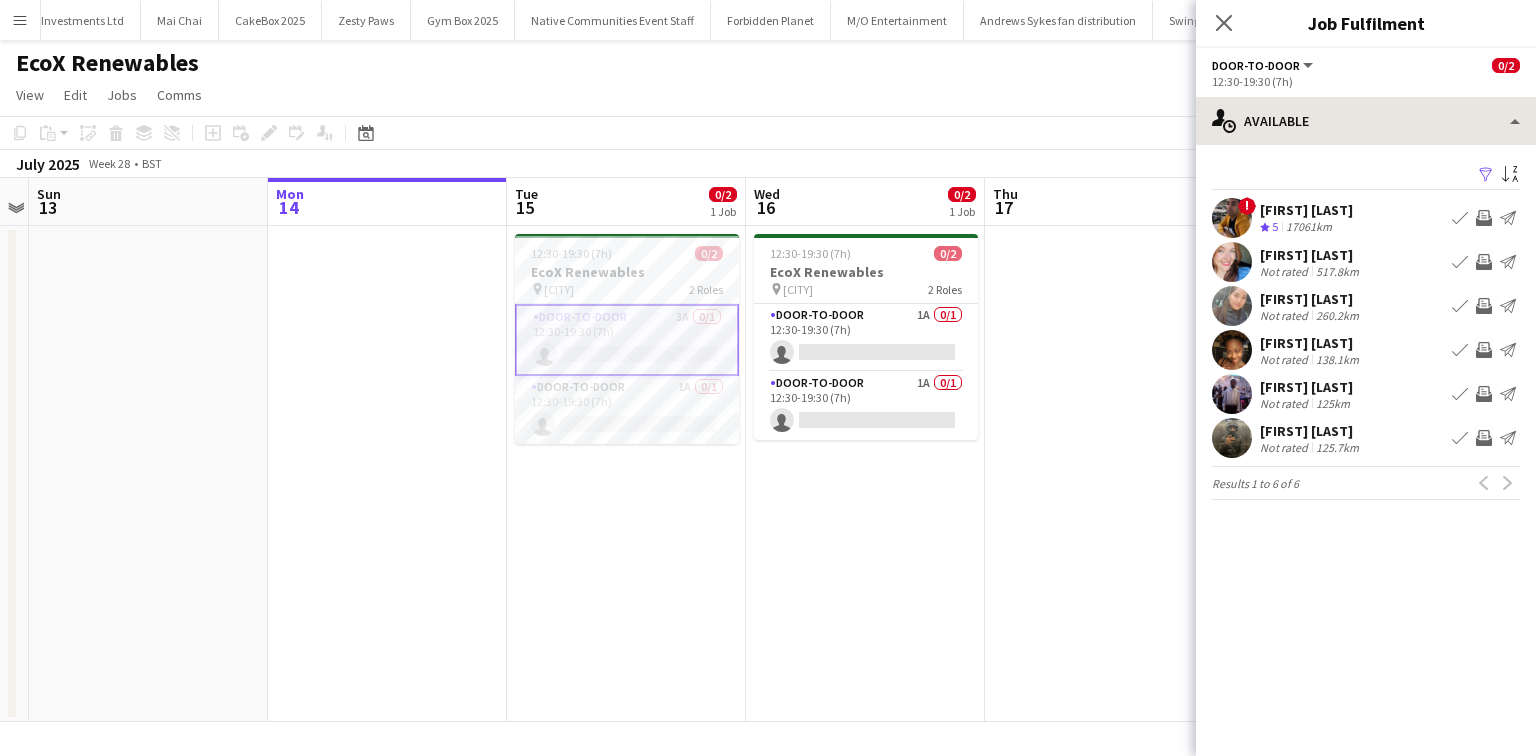 drag, startPoint x: 1271, startPoint y: 92, endPoint x: 1272, endPoint y: 104, distance: 12.0415945 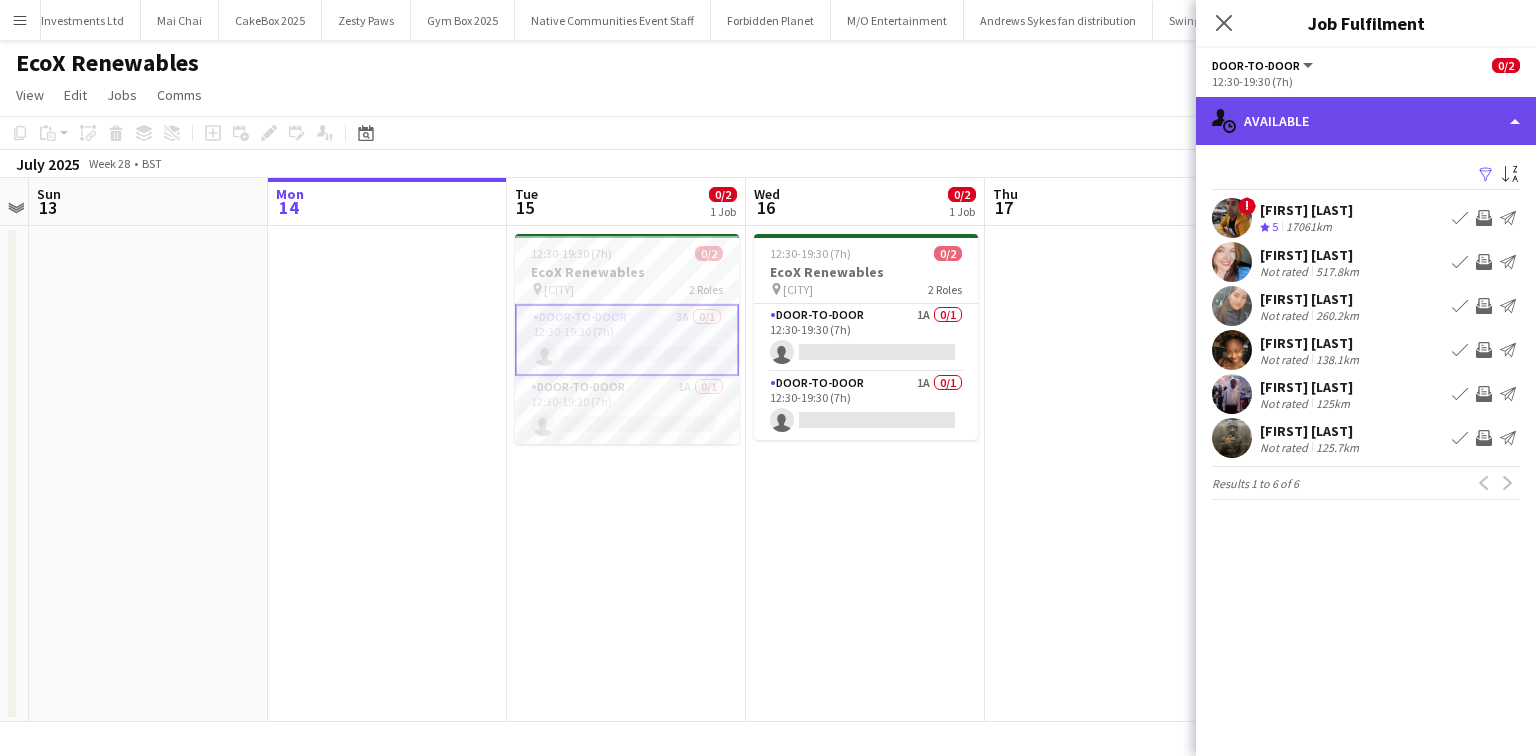 click on "single-neutral-actions-upload
Available" 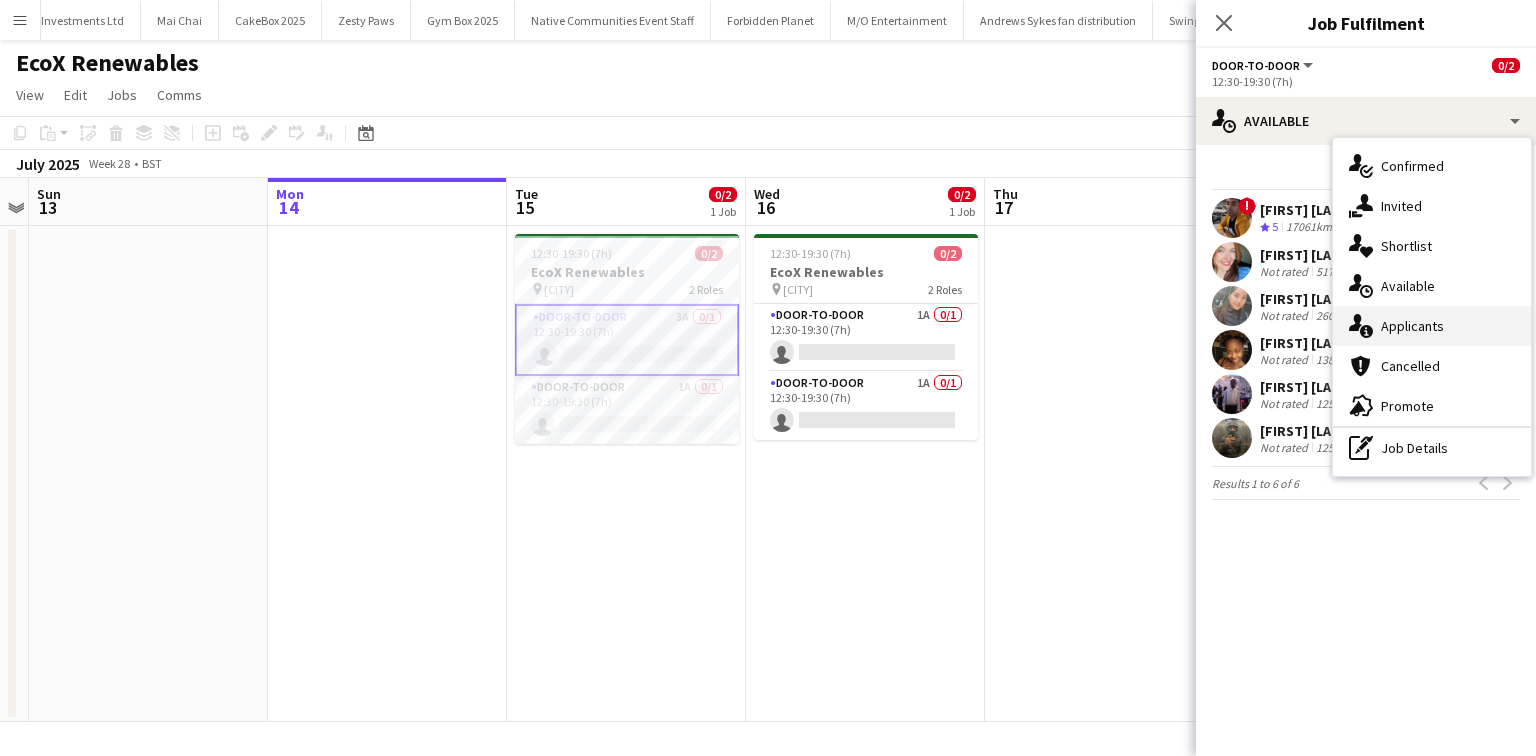 click on "single-neutral-actions-information
Applicants" at bounding box center (1432, 326) 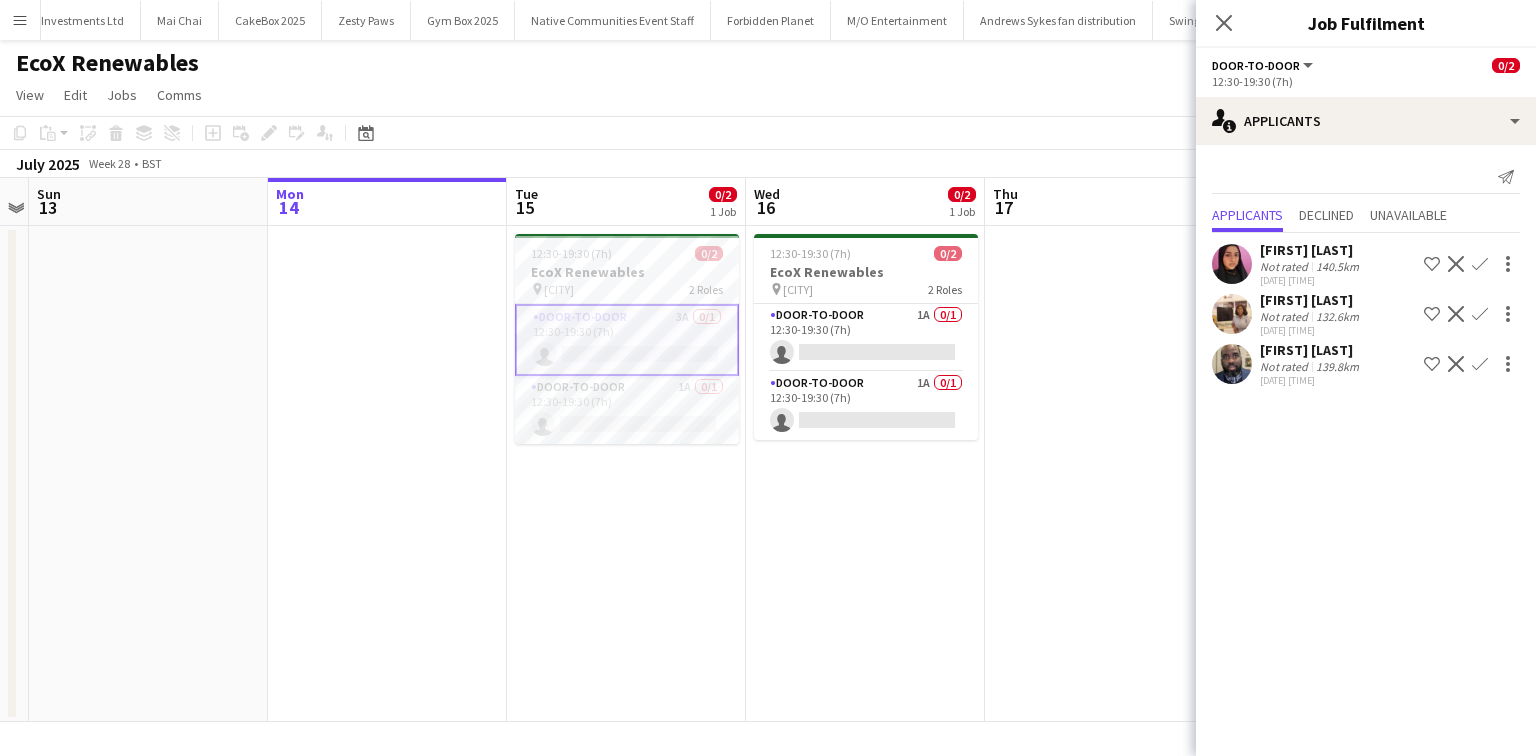 click on "132.6km" at bounding box center (1337, 366) 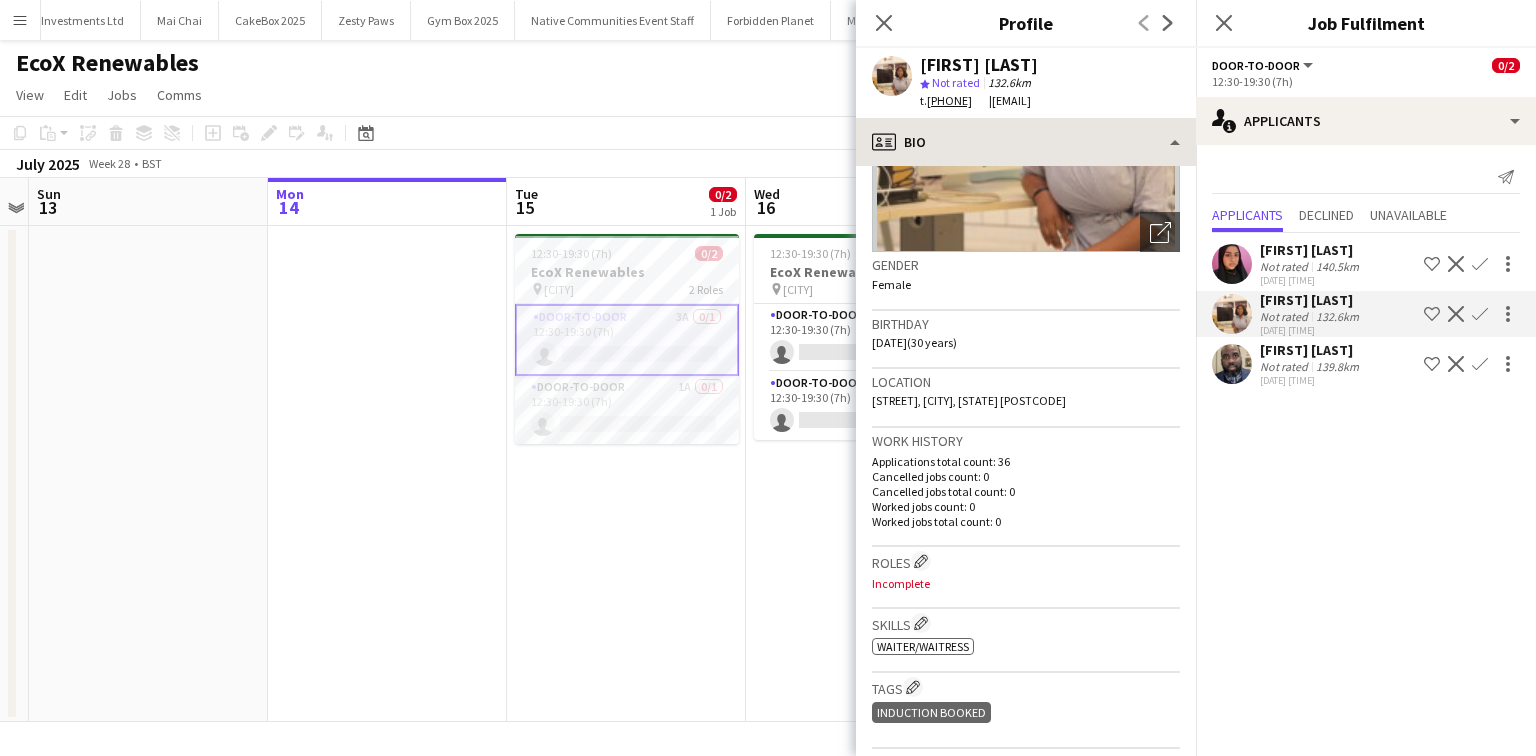 scroll, scrollTop: 240, scrollLeft: 0, axis: vertical 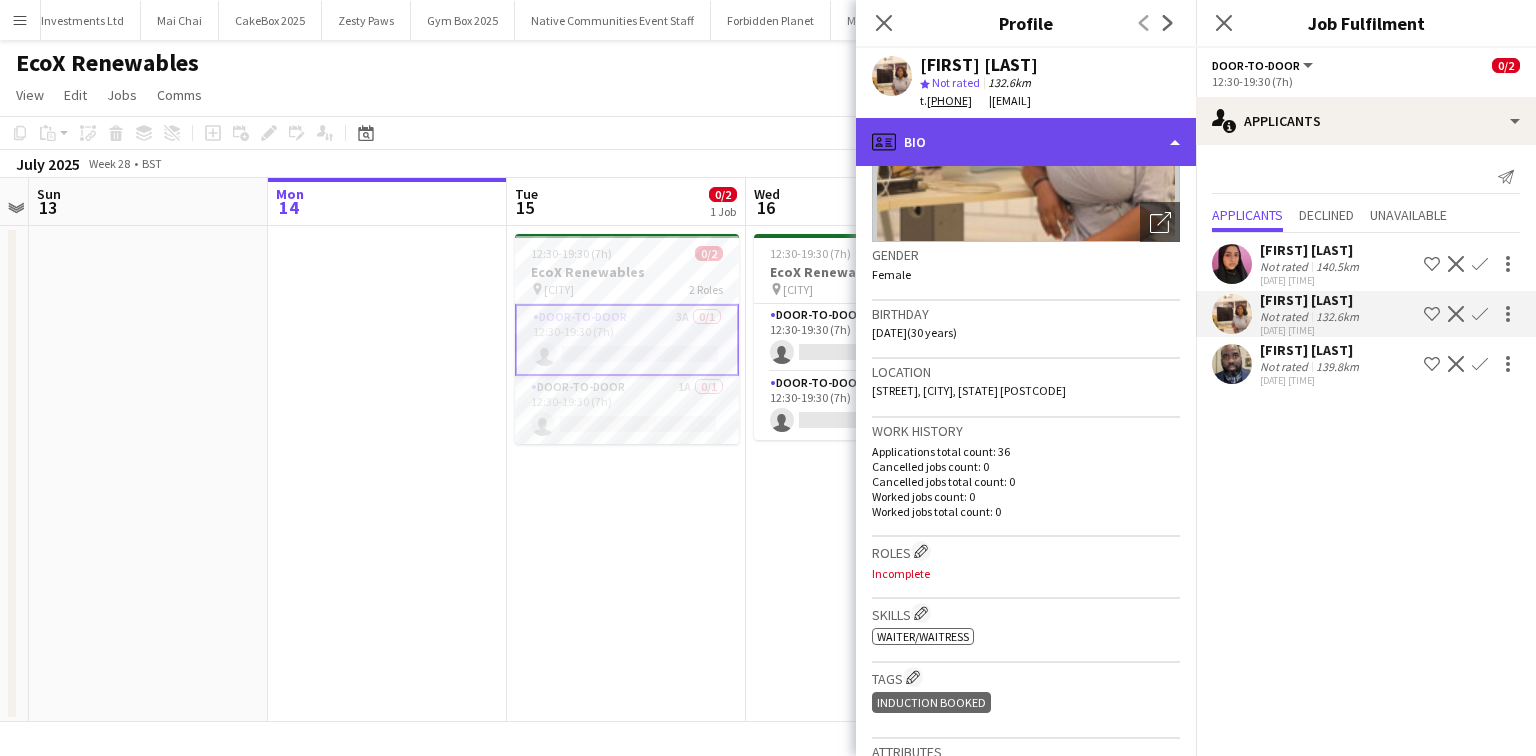 drag, startPoint x: 924, startPoint y: 149, endPoint x: 945, endPoint y: 168, distance: 28.319605 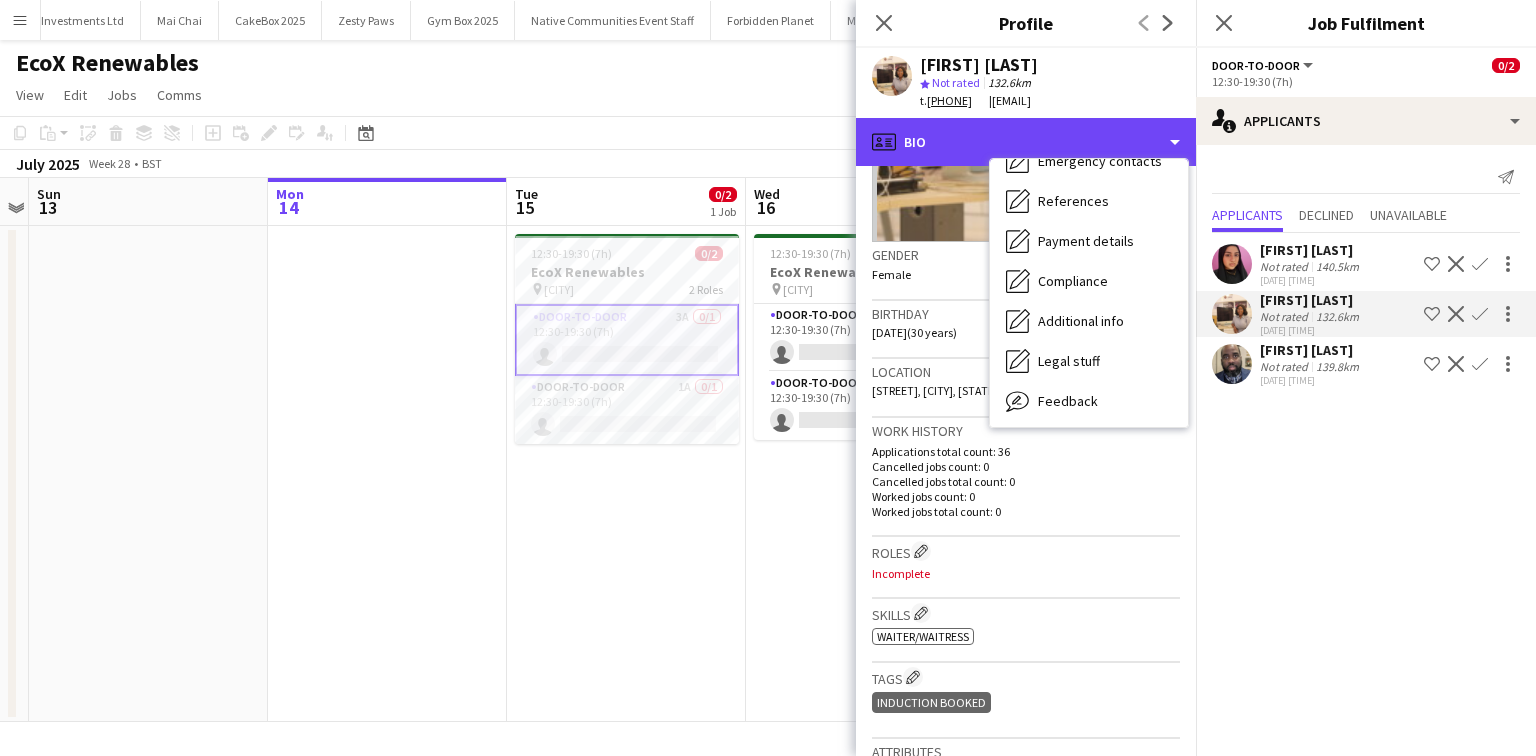 scroll, scrollTop: 228, scrollLeft: 0, axis: vertical 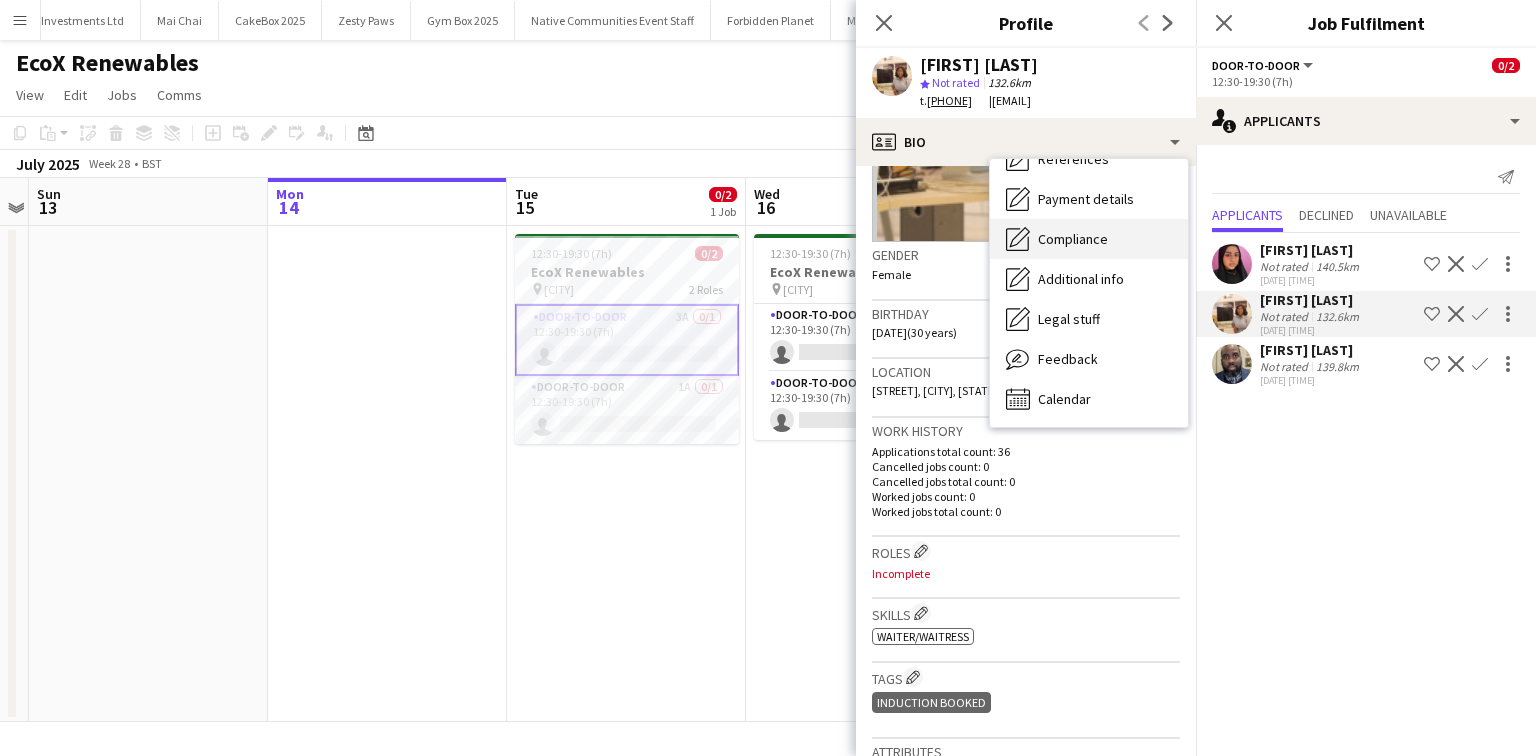 click on "Compliance
Compliance" at bounding box center [1089, 239] 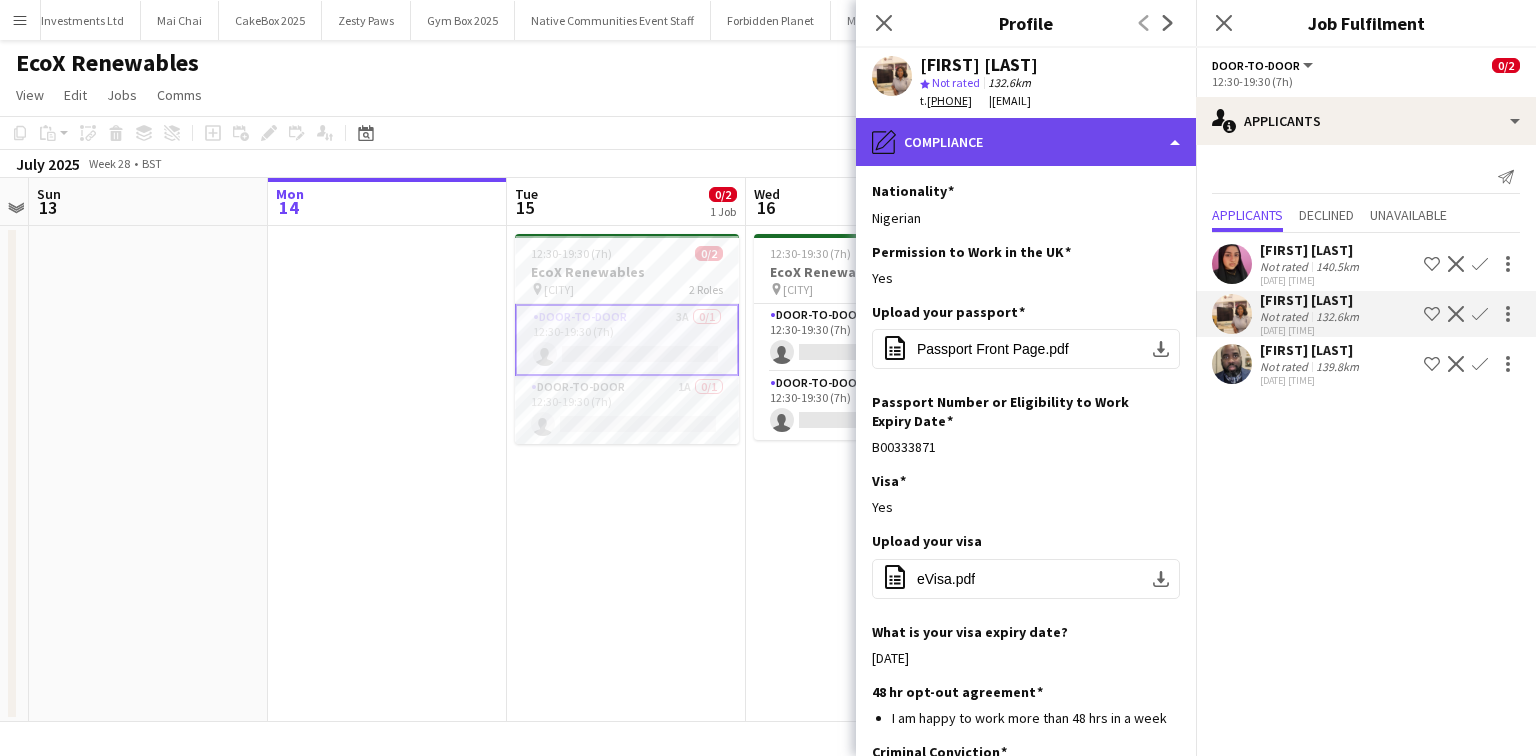 click on "pencil4
Compliance" 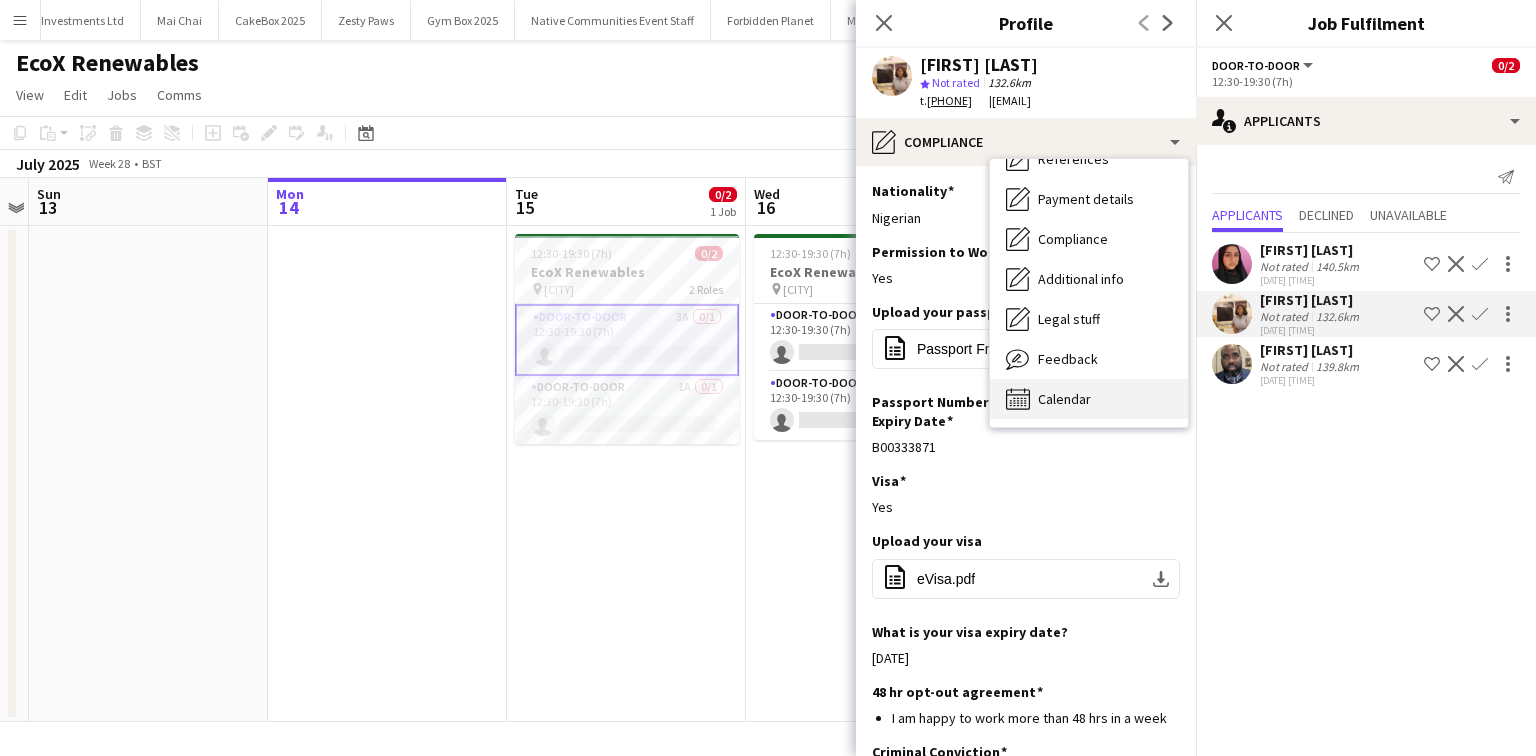 click on "Calendar
Calendar" at bounding box center [1089, 399] 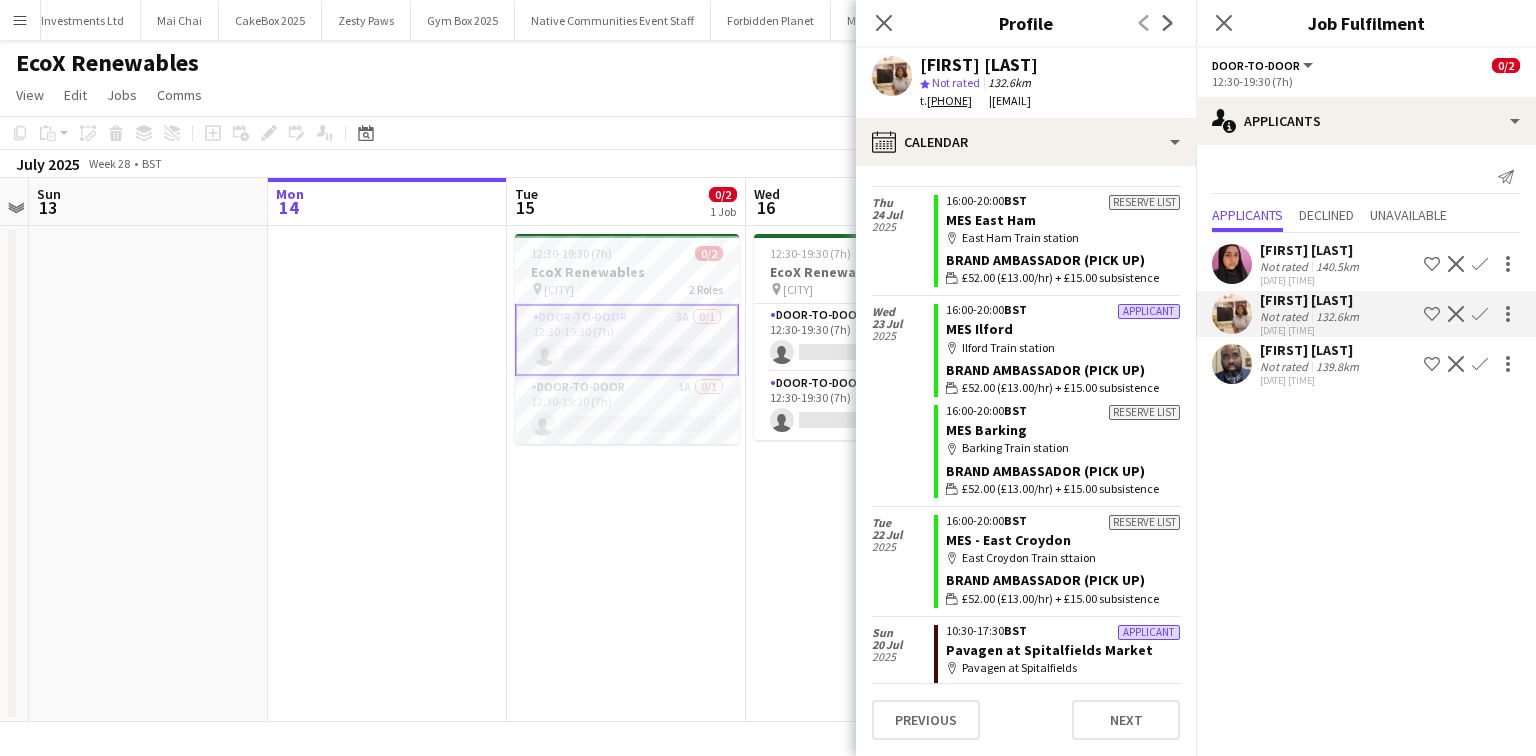 scroll, scrollTop: 1742, scrollLeft: 0, axis: vertical 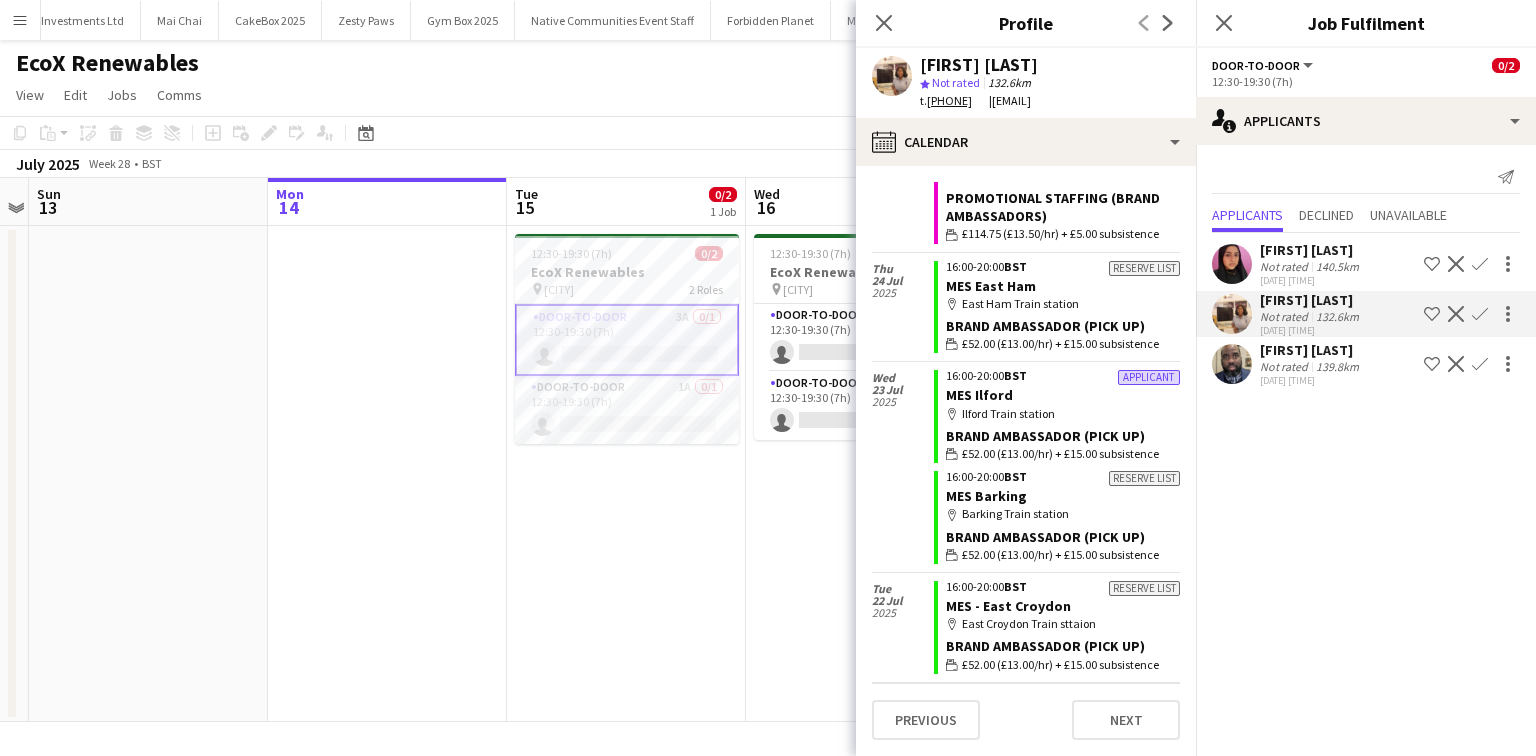 drag, startPoint x: 928, startPoint y: 102, endPoint x: 1015, endPoint y: 101, distance: 87.005745 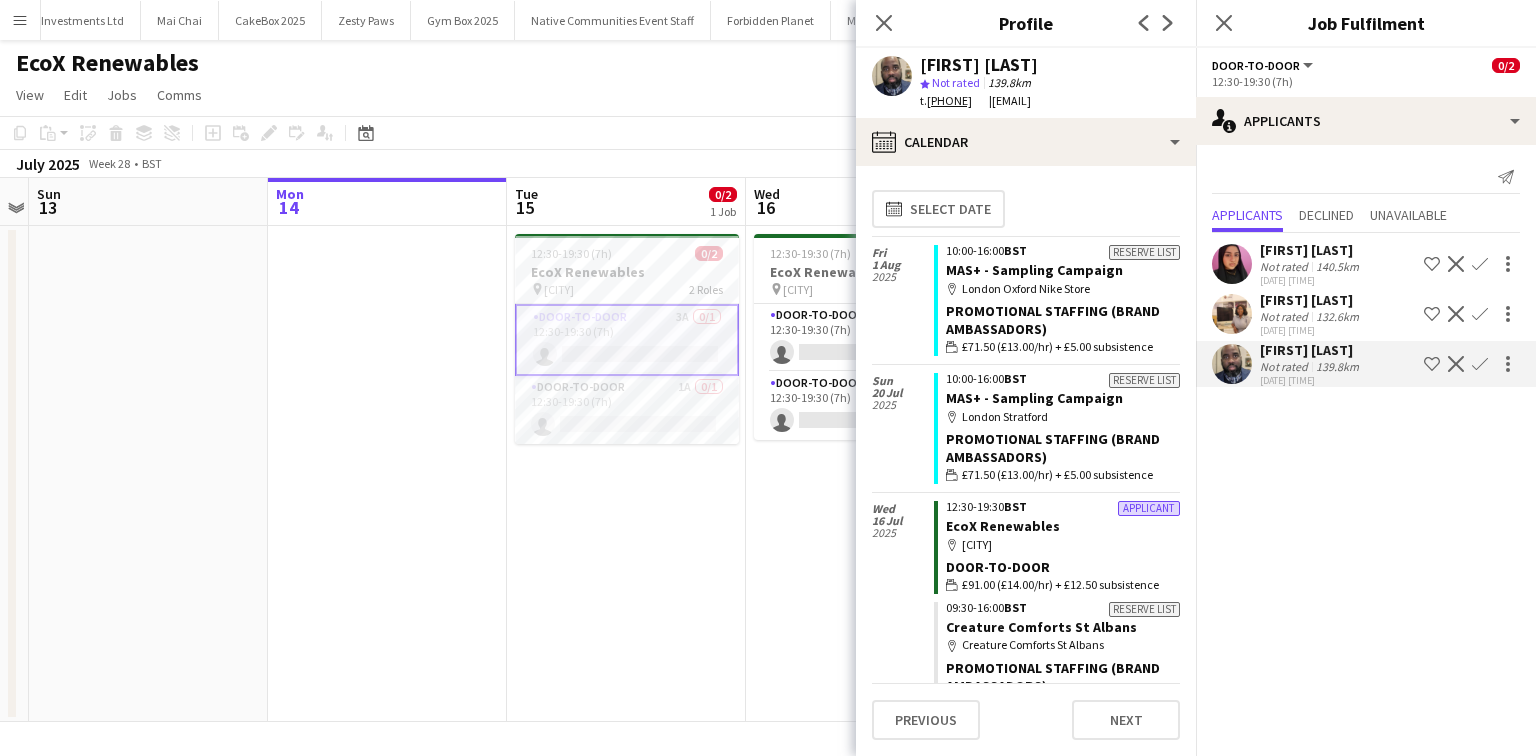 click on "calendar-full
Select date   Fri   1 Aug   2025   Reserve list
10:00-16:00   BST   MAS+ - Sampling Campaign
map-marker
London Oxford Nike Store
Promotional Staffing (Brand Ambassadors)
wallet
£71.50 (£13.00/hr) + £5.00 subsistence   Sun   20 Jul   2025   Reserve list
10:00-16:00   BST   MAS+ - Sampling Campaign
map-marker
London Stratford
Promotional Staffing (Brand Ambassadors)
wallet
£71.50 (£13.00/hr) + £5.00 subsistence   Wed   16 Jul   2025   Applicant
12:30-19:30   BST   EcoX Renewables
map-marker
Sutton Benger
Door-to-Door
wallet
£91.00 (£14.00/hr) + £12.50 subsistence   Reserve list
09:30-16:00   BST   Creature Comforts St Albans
map-marker
Creature Comforts St Albans" 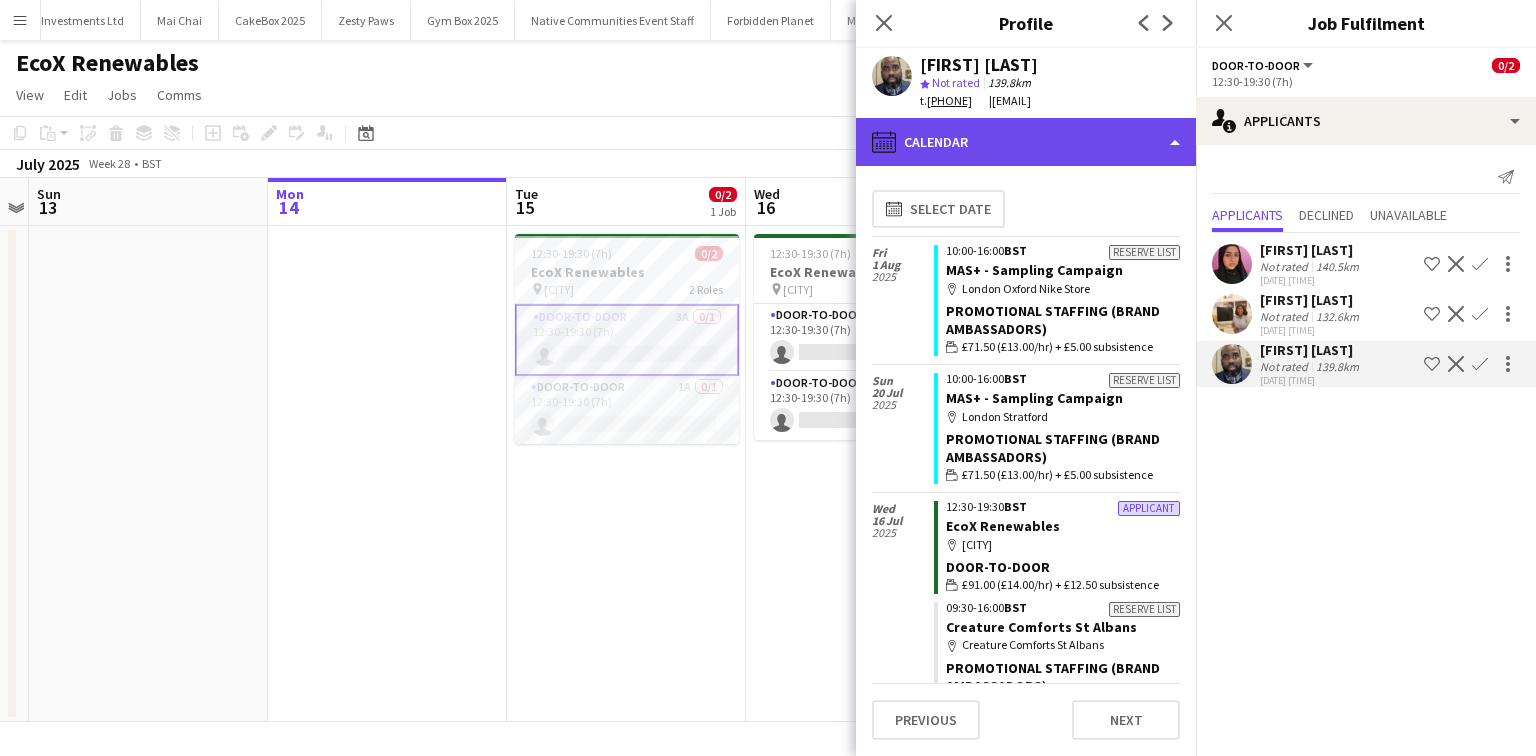 click on "calendar-full
Calendar" 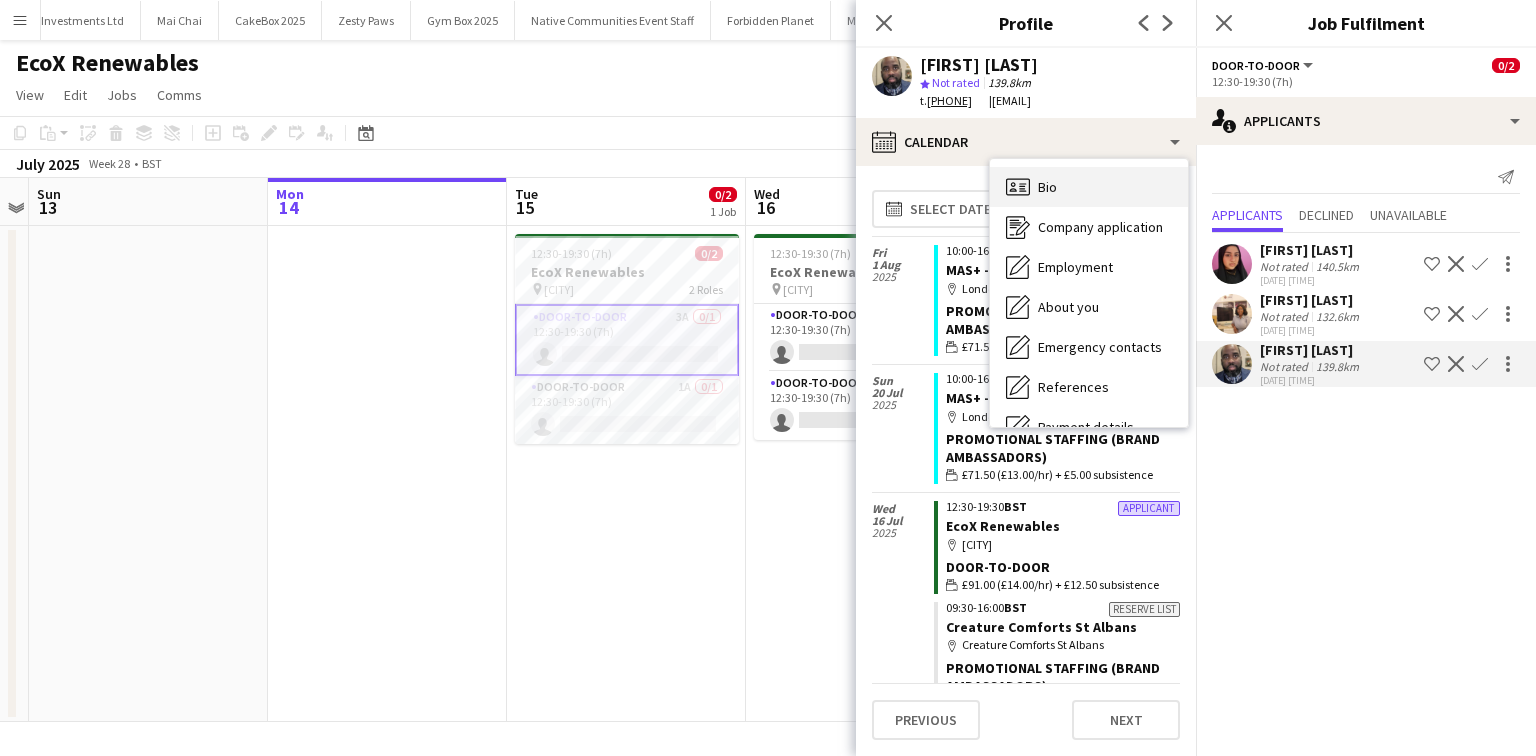 click on "Bio
Bio" at bounding box center [1089, 187] 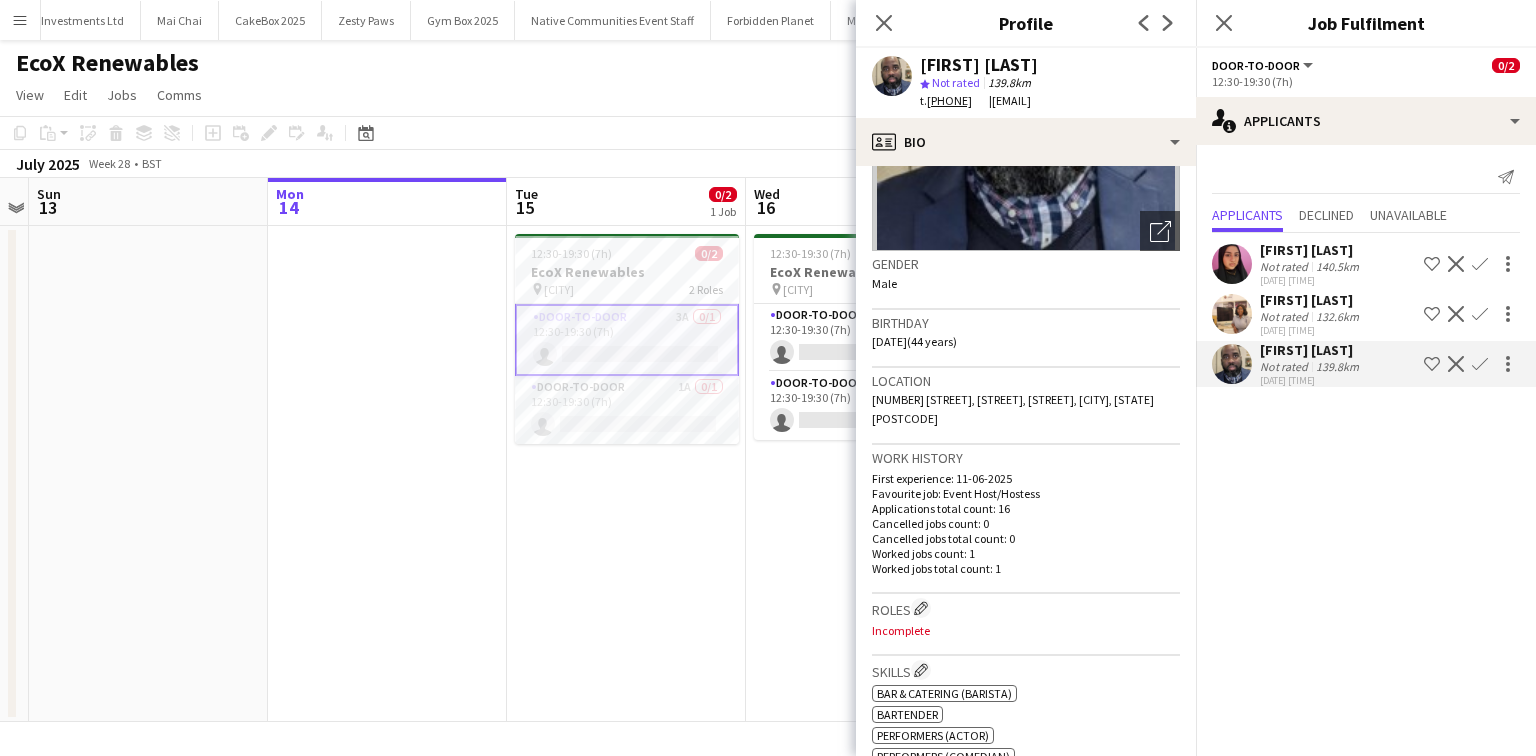 scroll, scrollTop: 240, scrollLeft: 0, axis: vertical 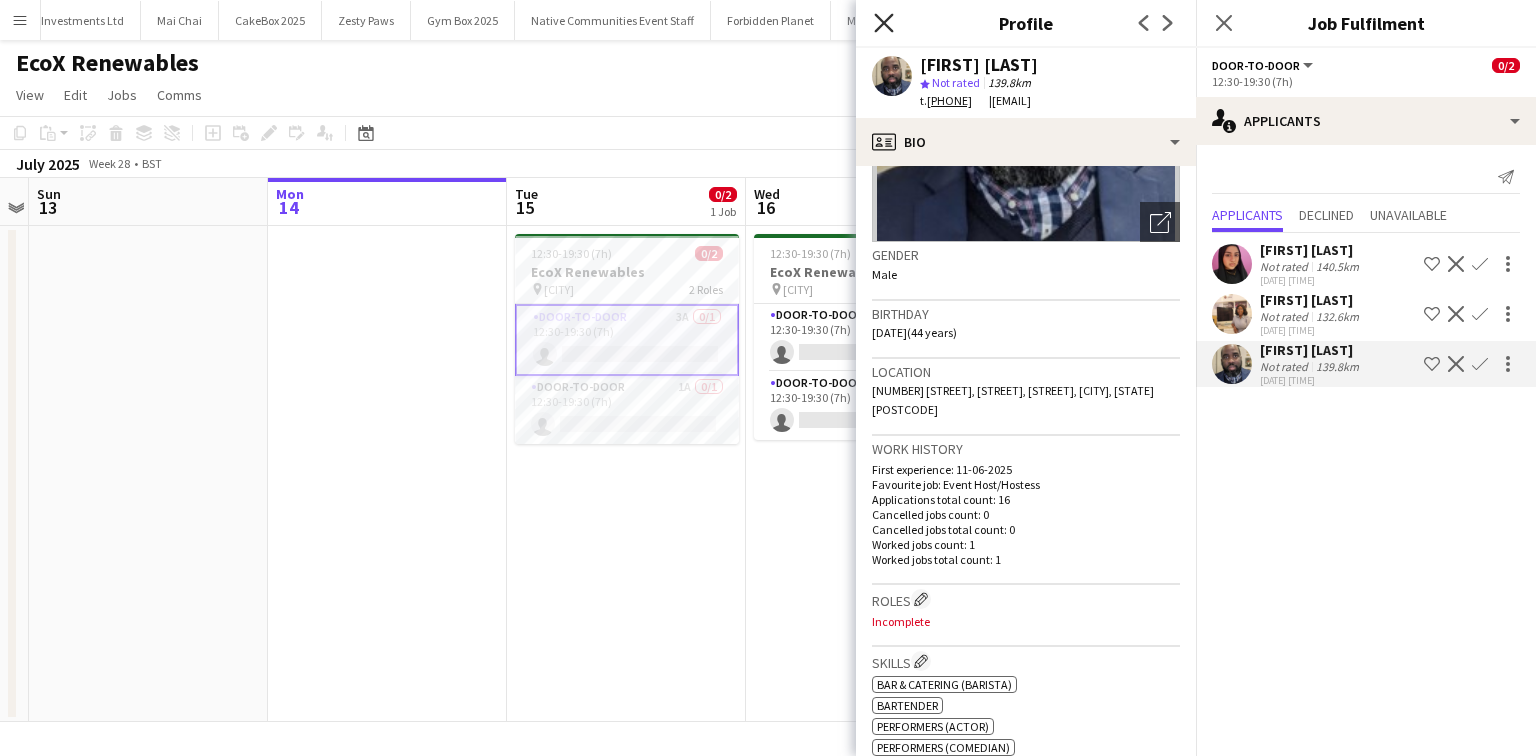 click on "Close pop-in" 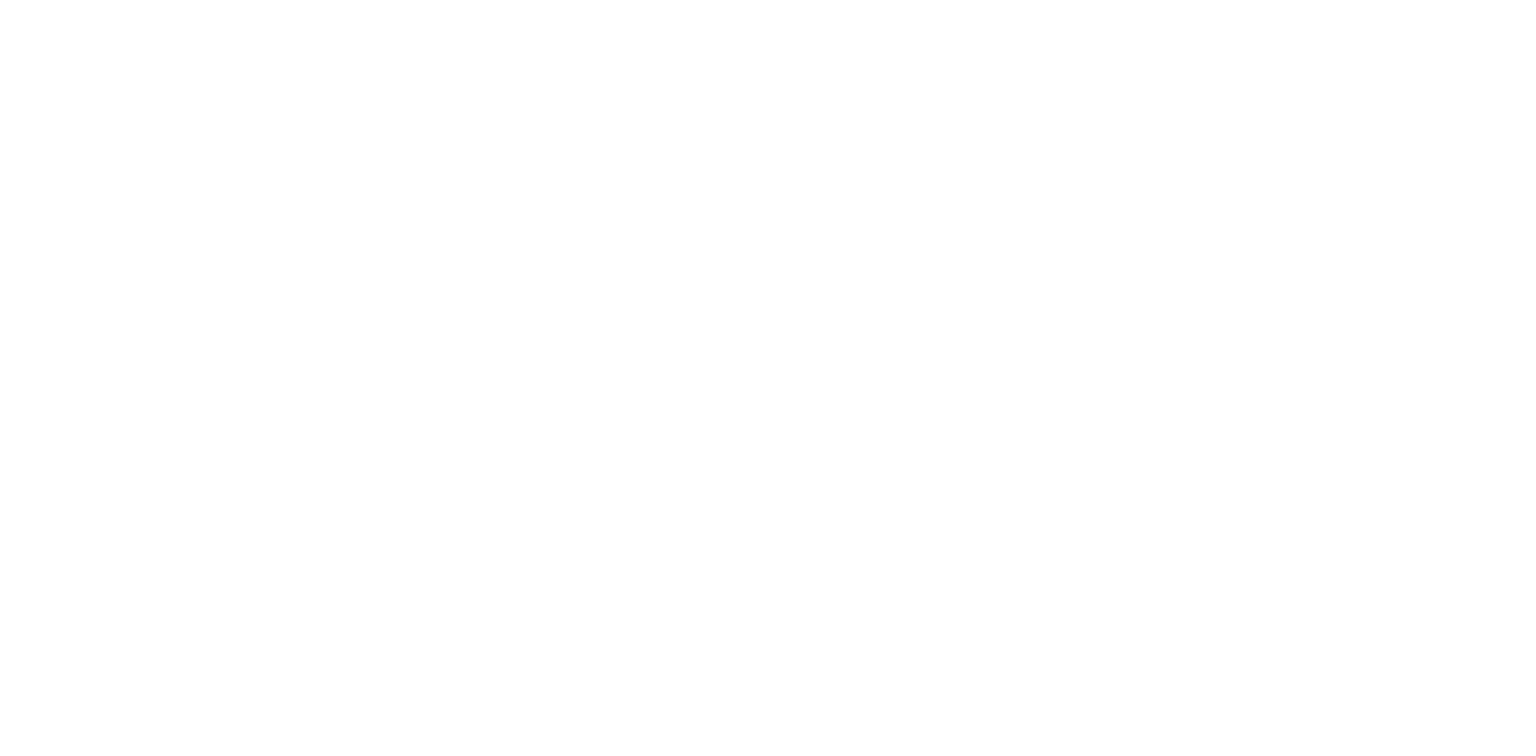 scroll, scrollTop: 0, scrollLeft: 0, axis: both 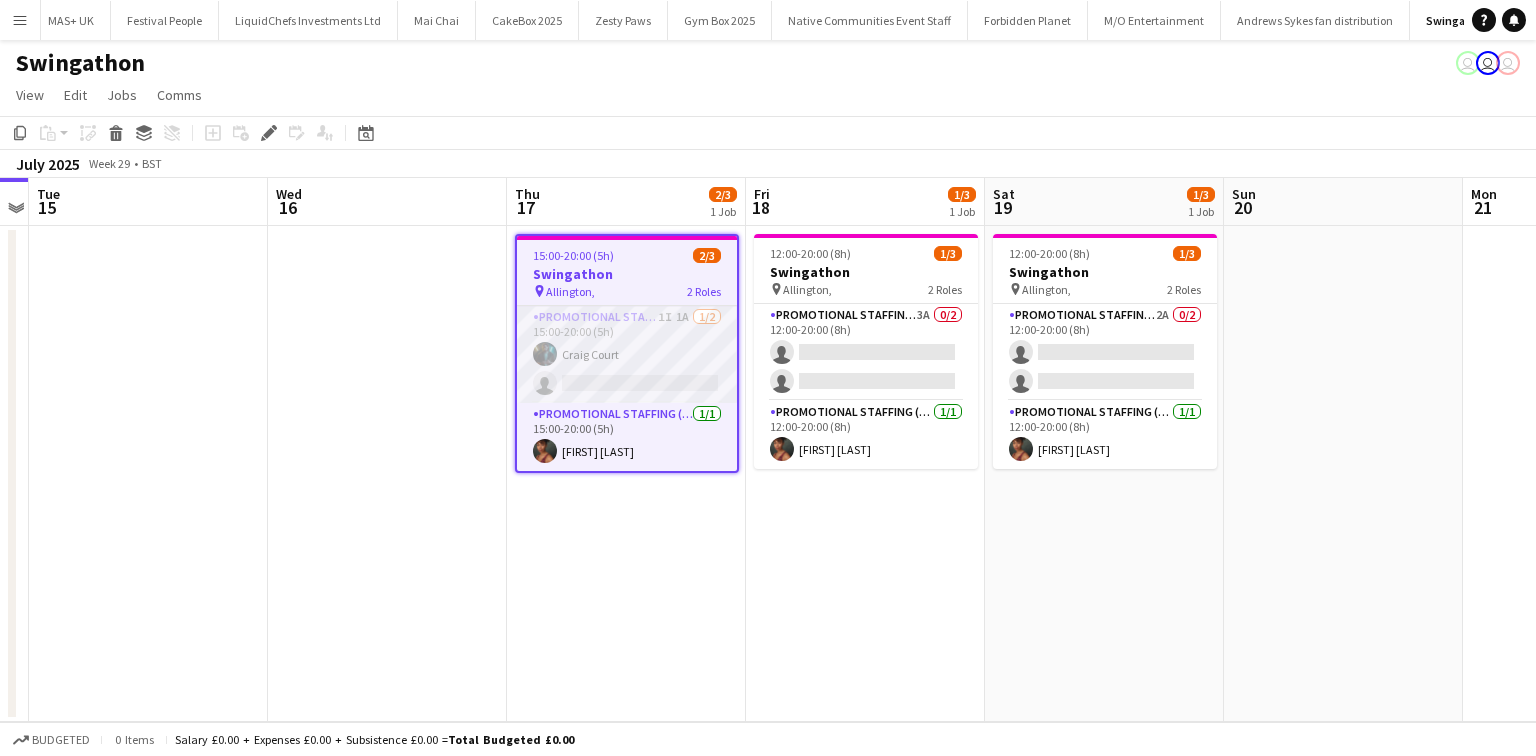 click on "Promotional Staffing (Brand Ambassadors)   1I   1A   1/2   15:00-20:00 (5h)
Craig Court
single-neutral-actions" at bounding box center [627, 354] 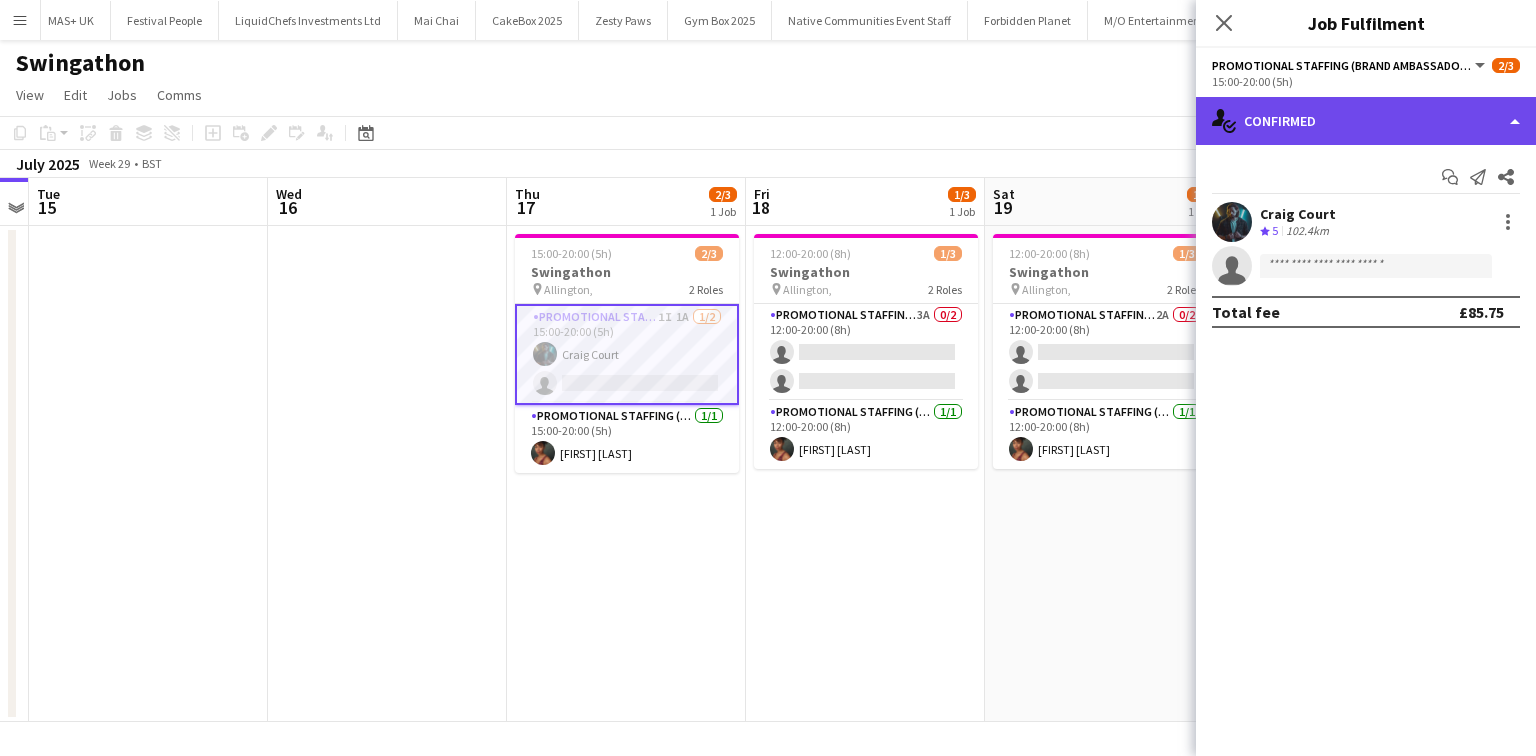 click on "single-neutral-actions-check-2
Confirmed" 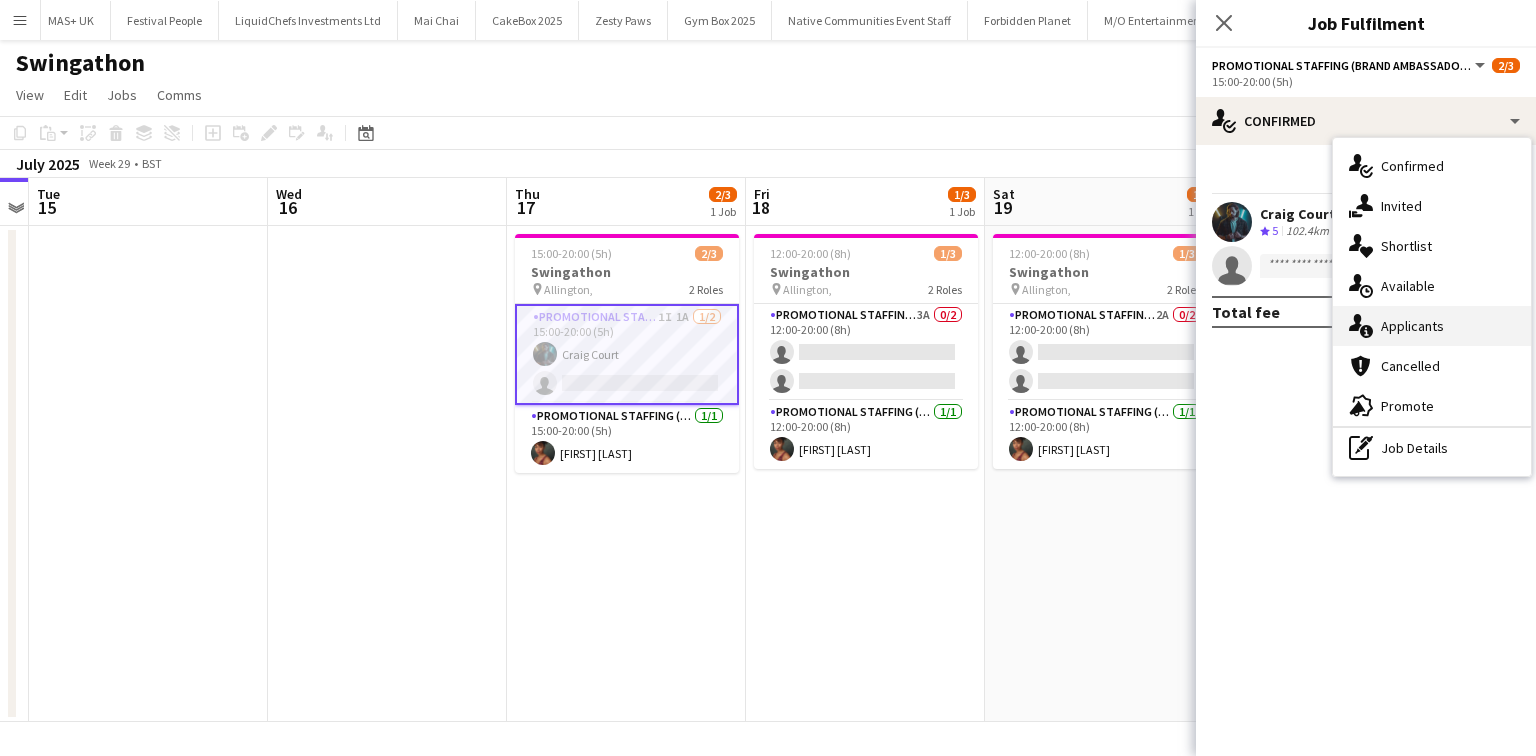 click on "single-neutral-actions-information
Applicants" at bounding box center [1432, 326] 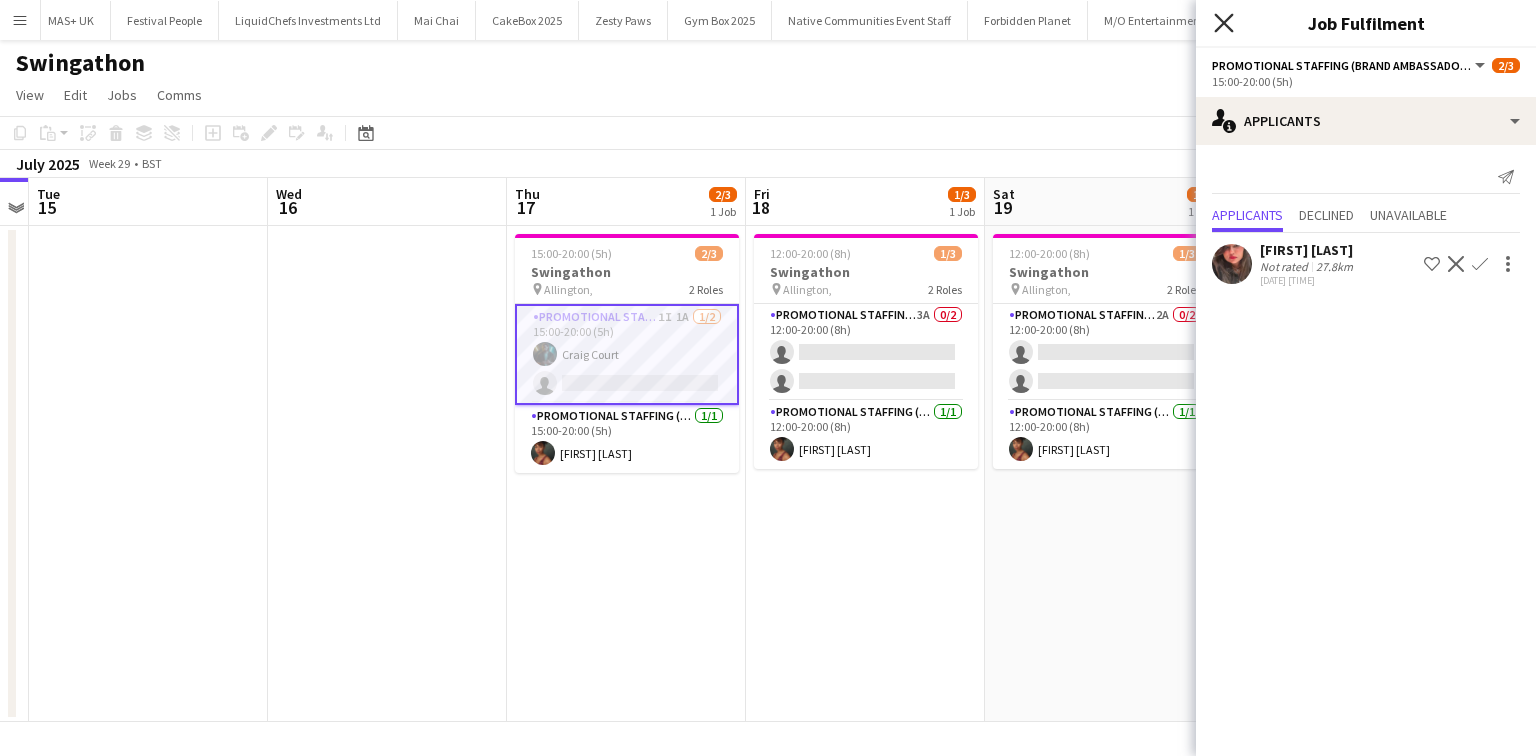 click 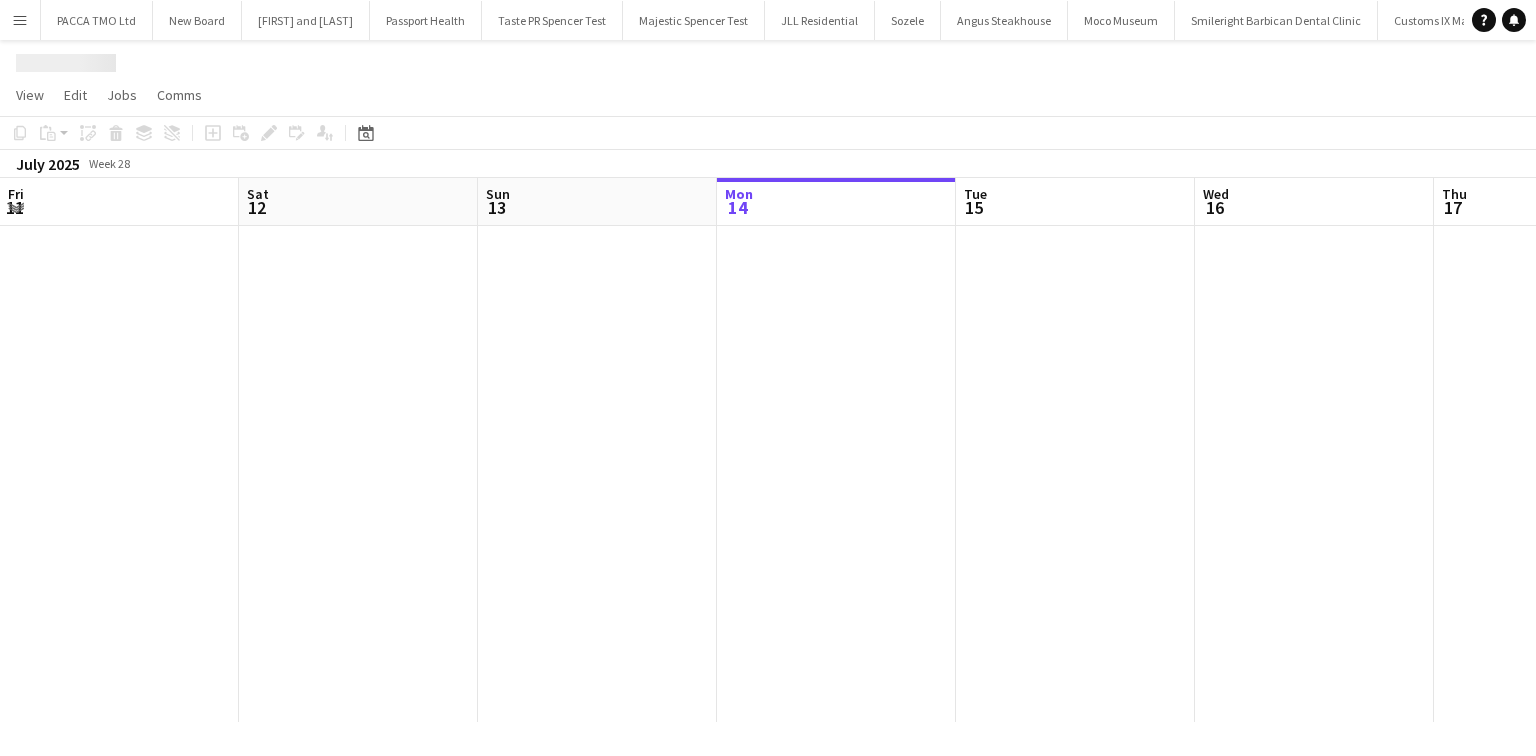 scroll, scrollTop: 0, scrollLeft: 0, axis: both 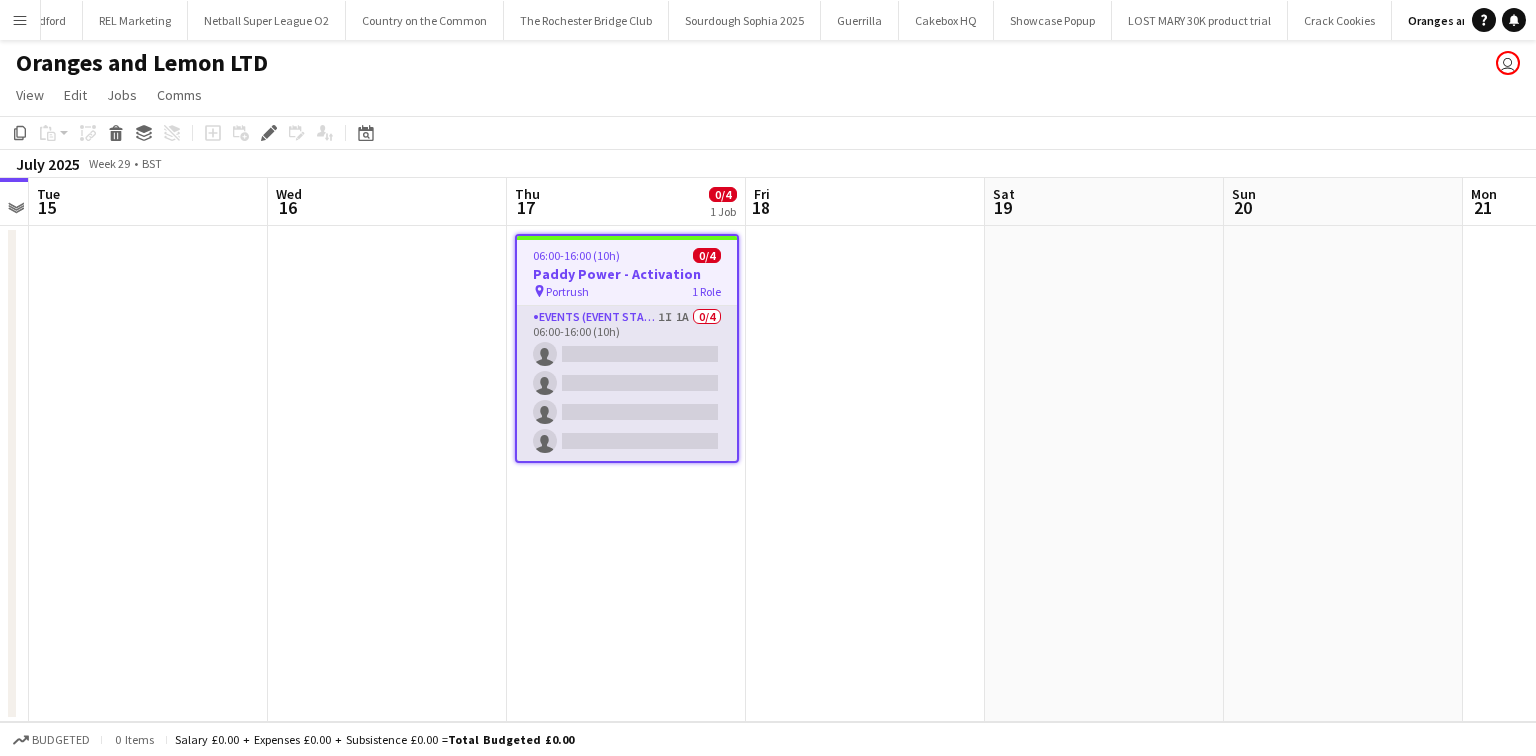 click on "Events (Event Staff)   1I   1A   0/4   06:00-16:00 (10h)
single-neutral-actions
single-neutral-actions
single-neutral-actions
single-neutral-actions" at bounding box center [627, 383] 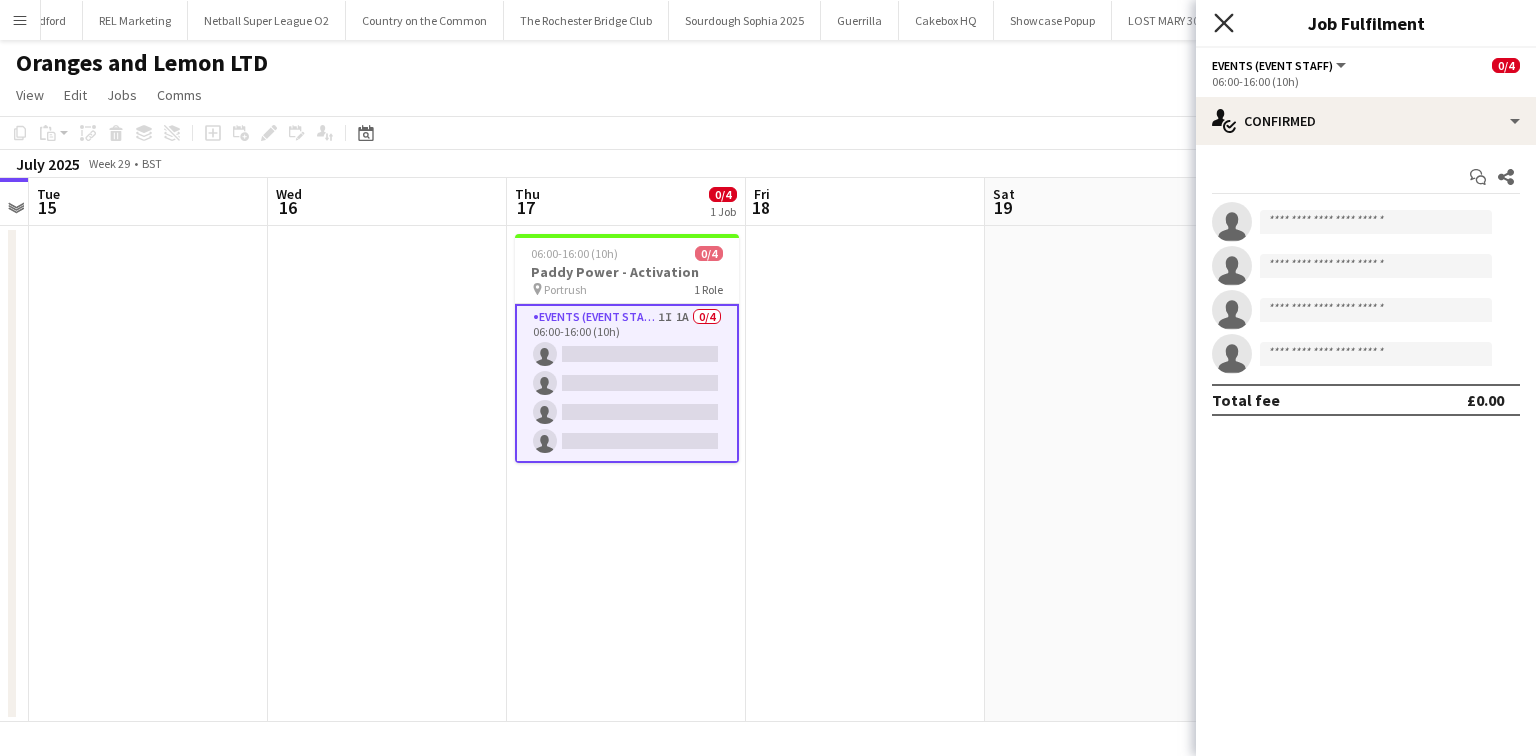 click on "Close pop-in" 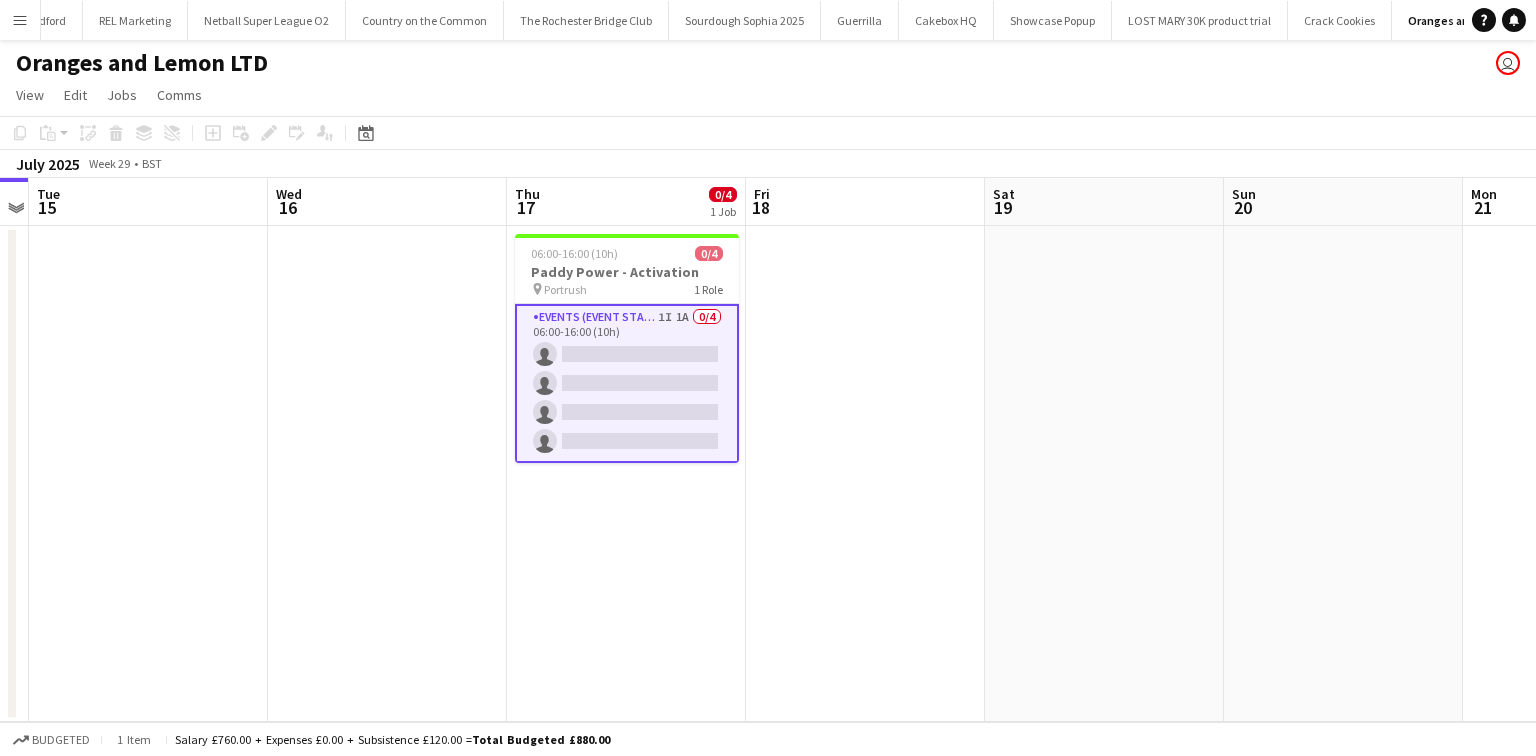 click on "Events (Event Staff)   1I   1A   0/4   06:00-16:00 (10h)
single-neutral-actions
single-neutral-actions
single-neutral-actions
single-neutral-actions" at bounding box center (627, 383) 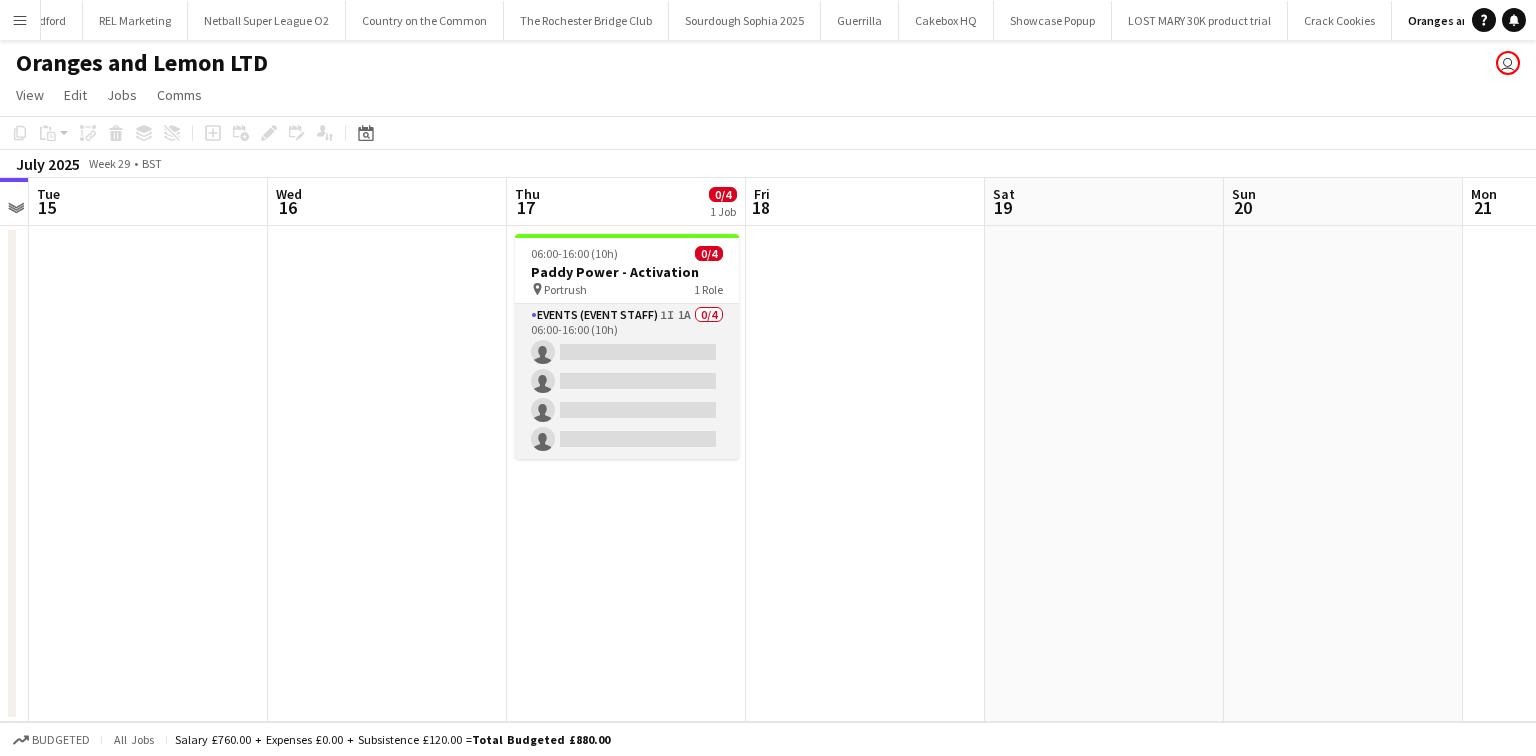 click on "Events (Event Staff)   1I   1A   0/4   06:00-16:00 (10h)
single-neutral-actions
single-neutral-actions
single-neutral-actions
single-neutral-actions" at bounding box center [627, 381] 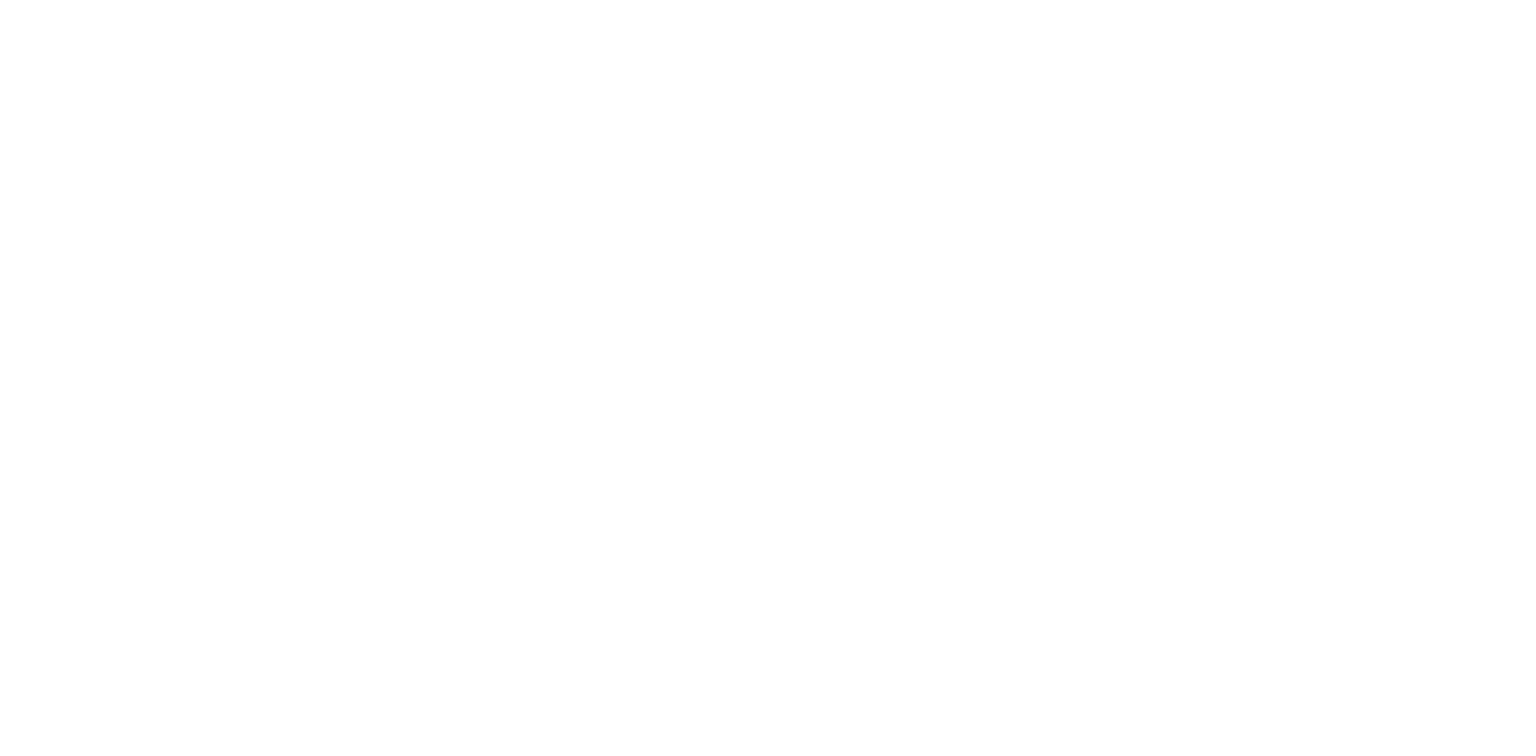 scroll, scrollTop: 0, scrollLeft: 0, axis: both 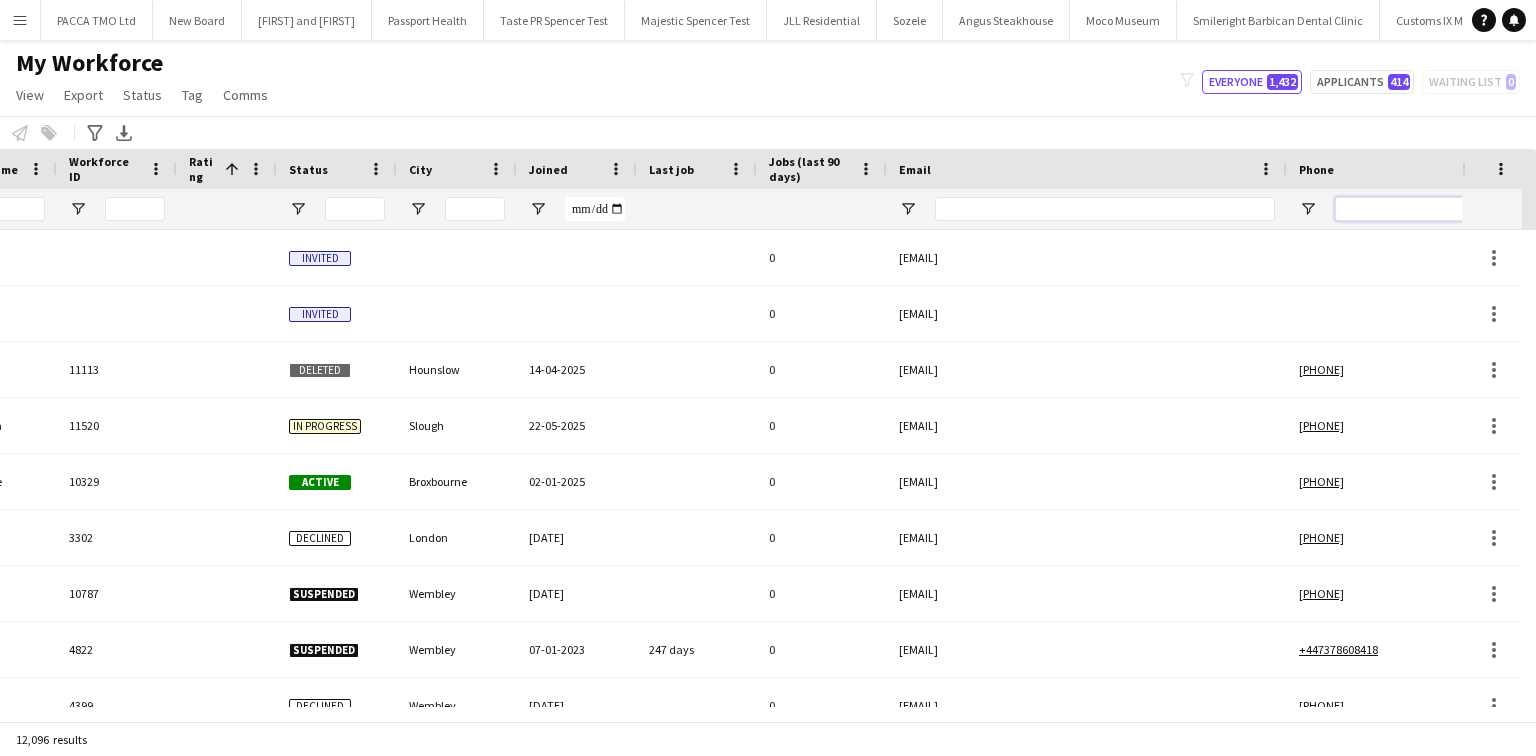 click at bounding box center [1433, 209] 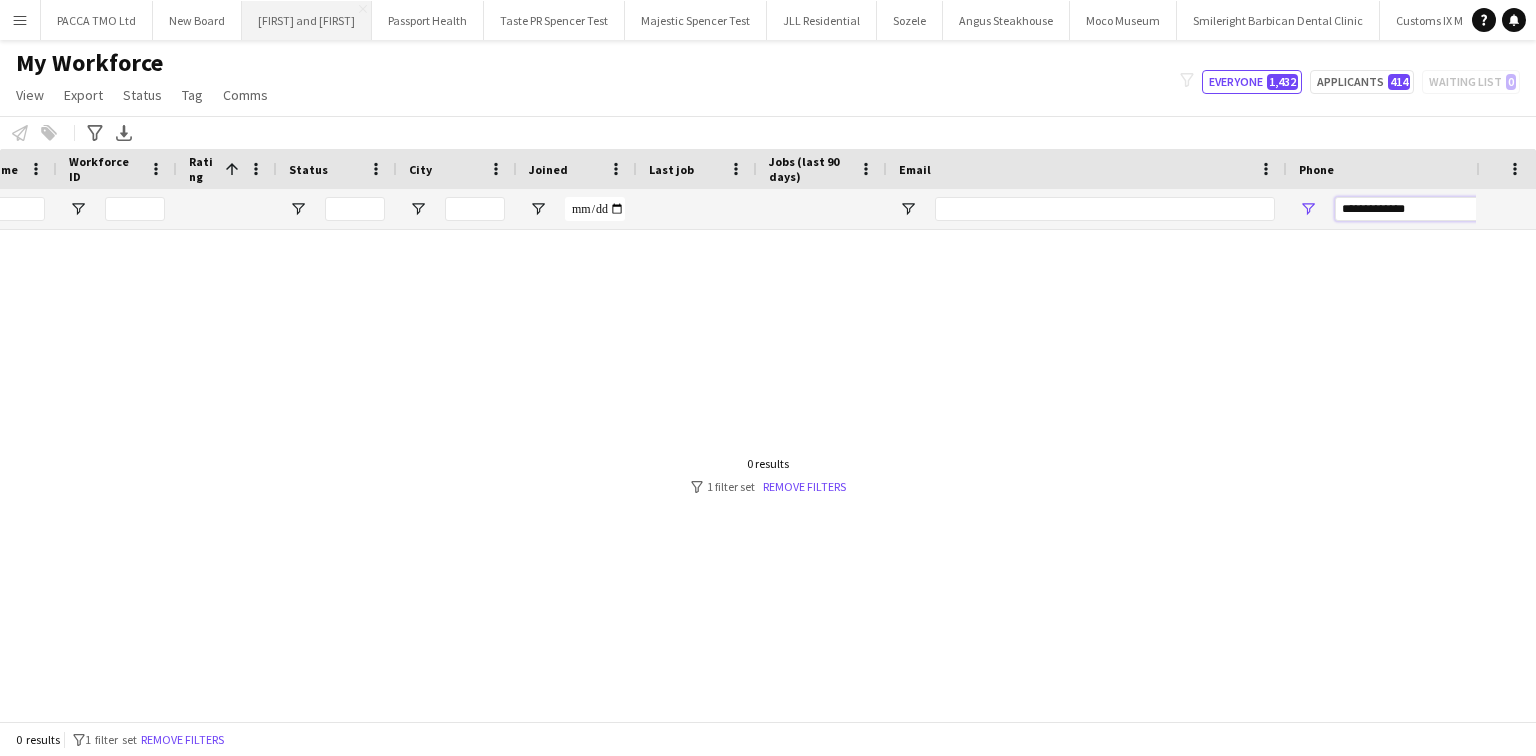 type on "**********" 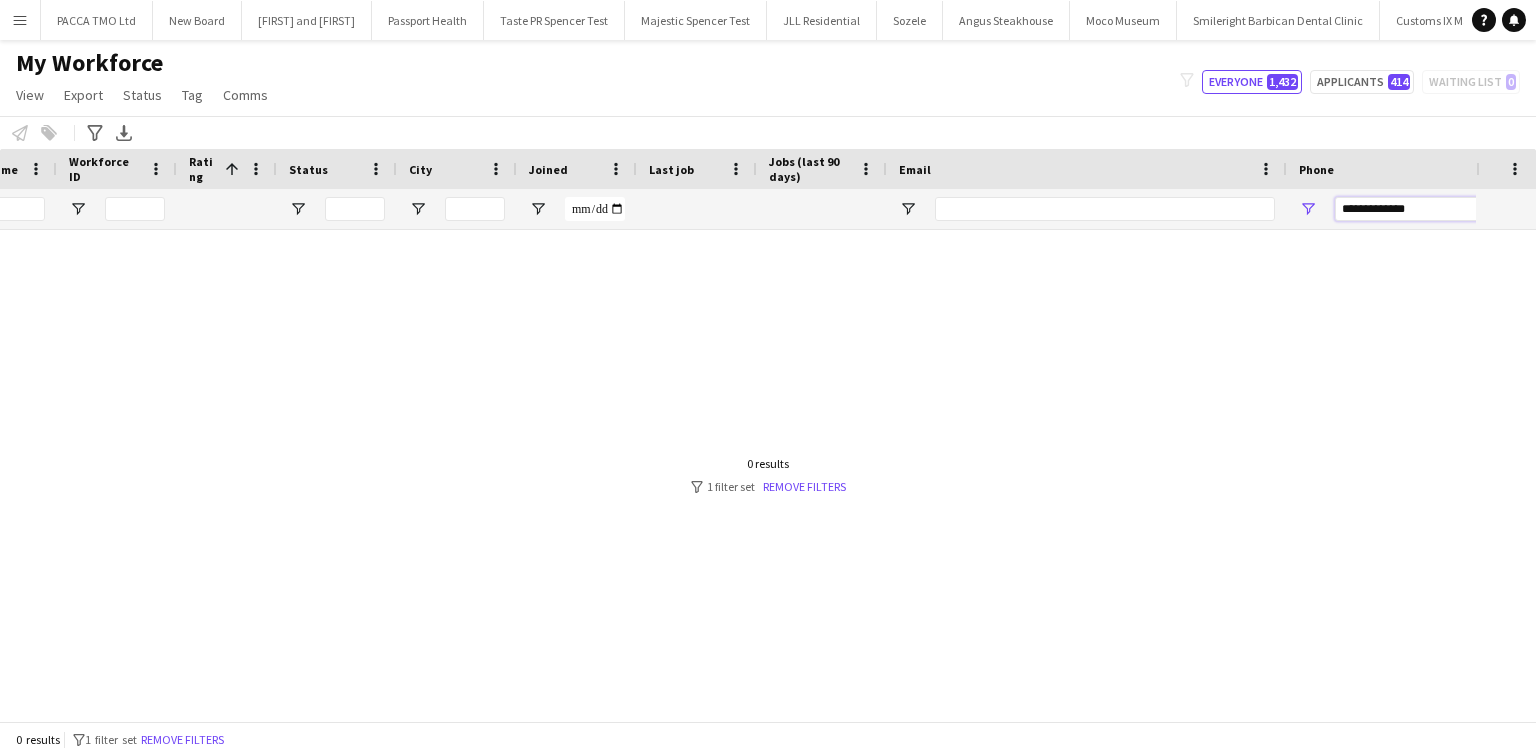 click on "**********" at bounding box center (1433, 209) 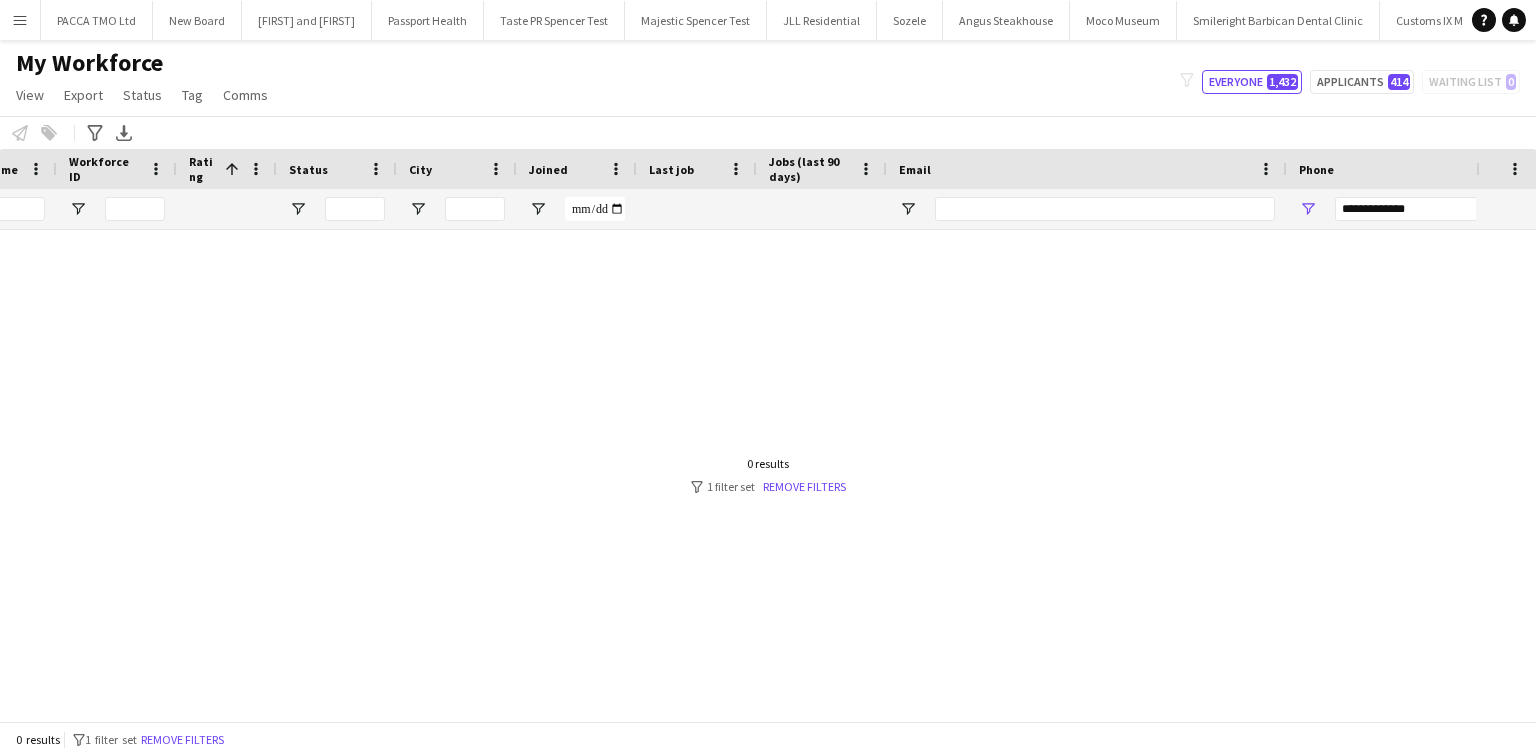 drag, startPoint x: 1448, startPoint y: 222, endPoint x: 1432, endPoint y: 214, distance: 17.888544 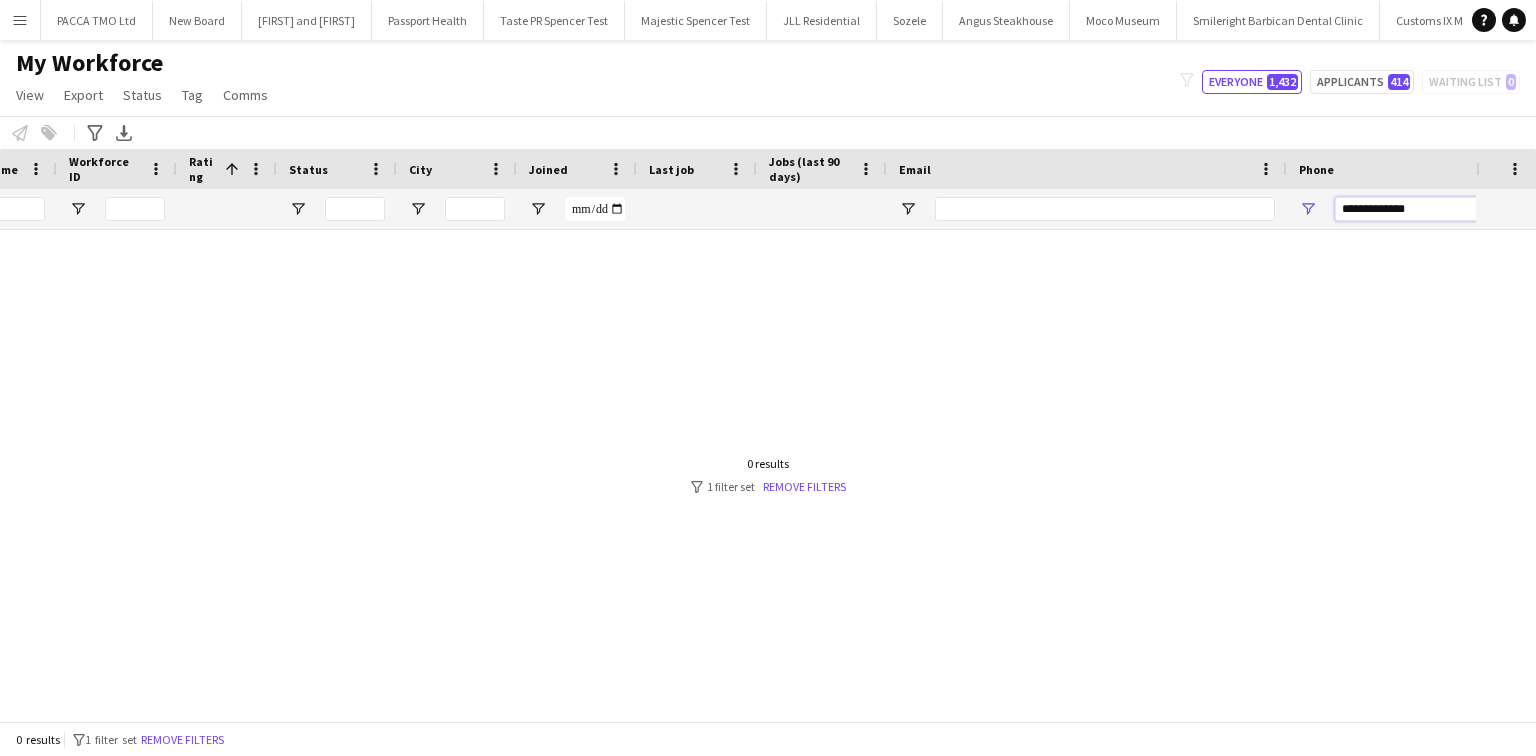 drag, startPoint x: 1432, startPoint y: 214, endPoint x: 1136, endPoint y: 215, distance: 296.00168 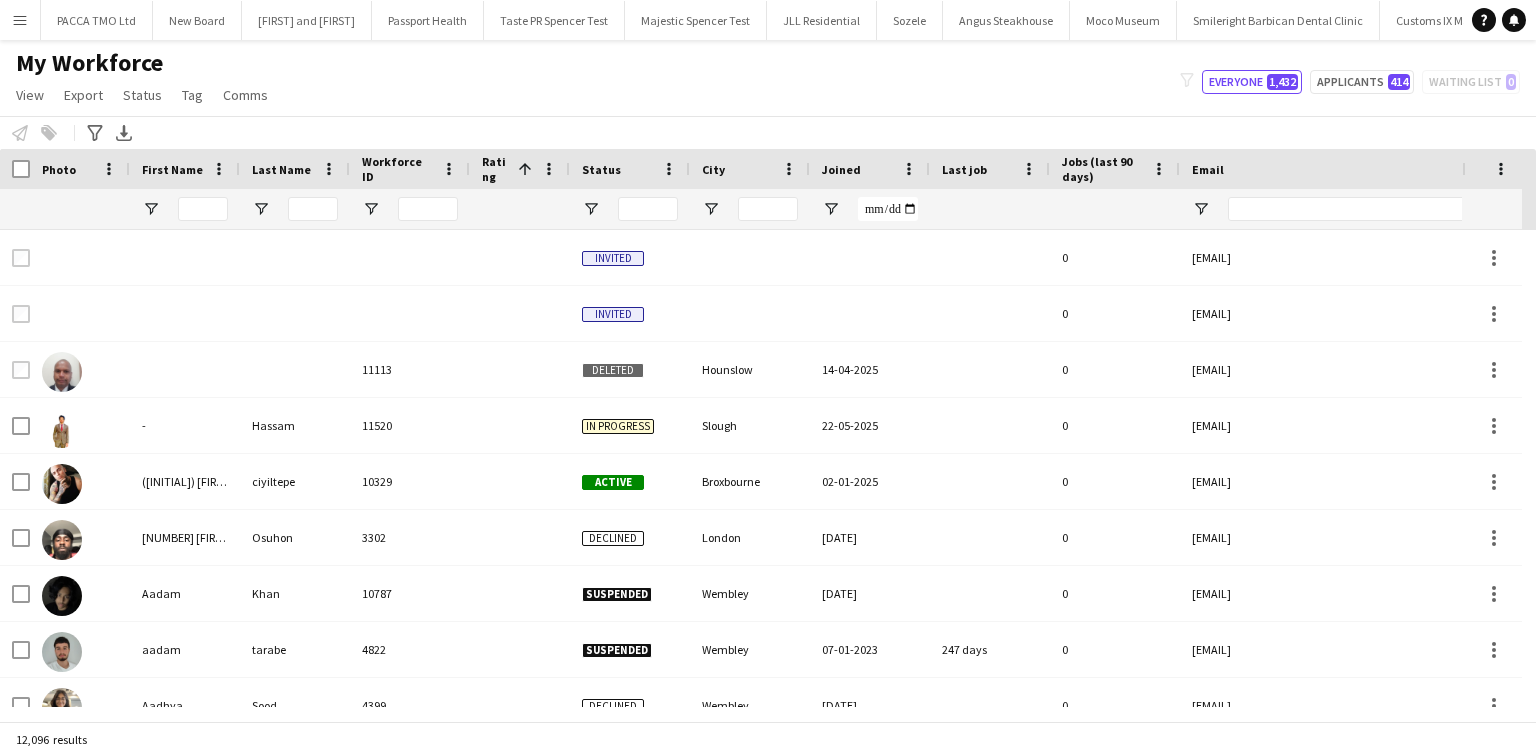 type 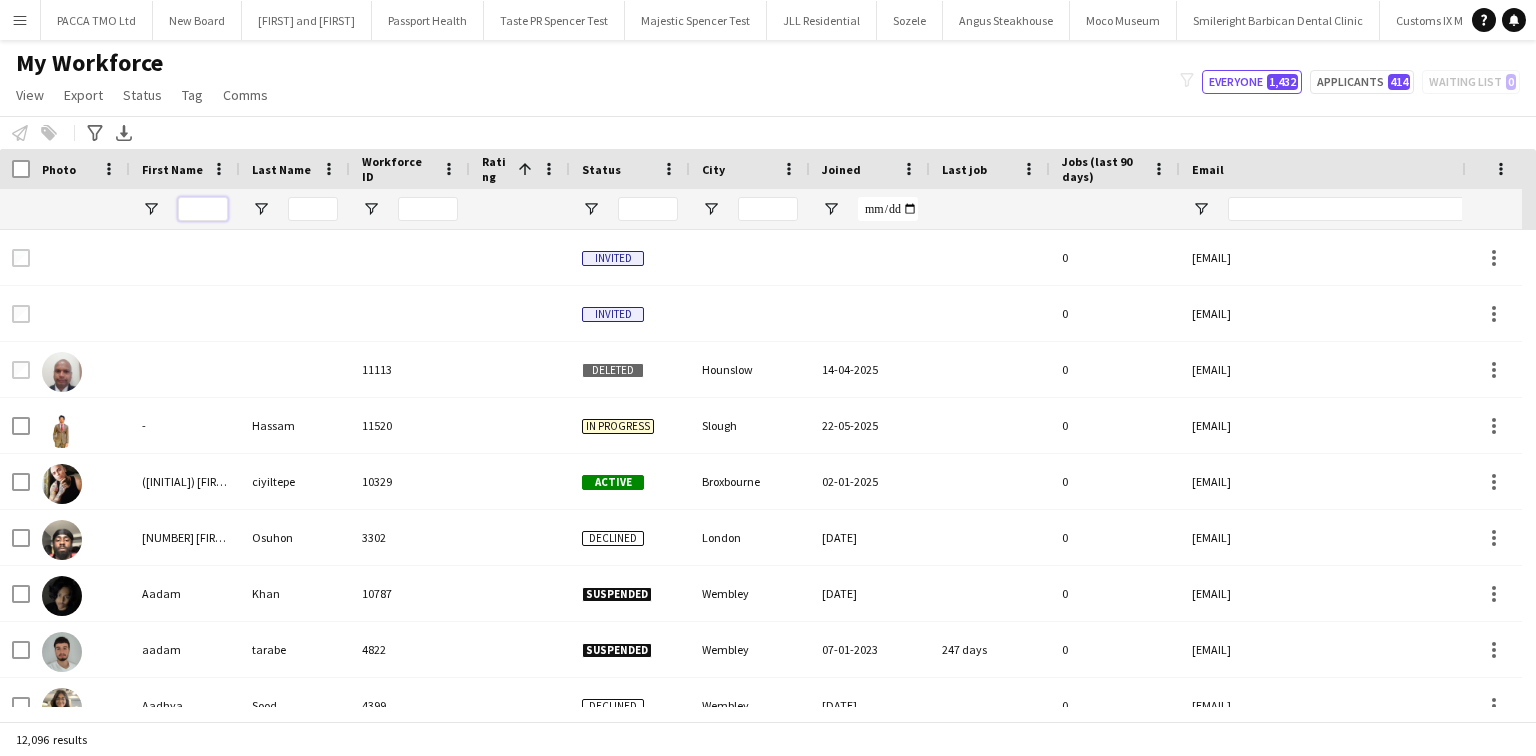click at bounding box center (203, 209) 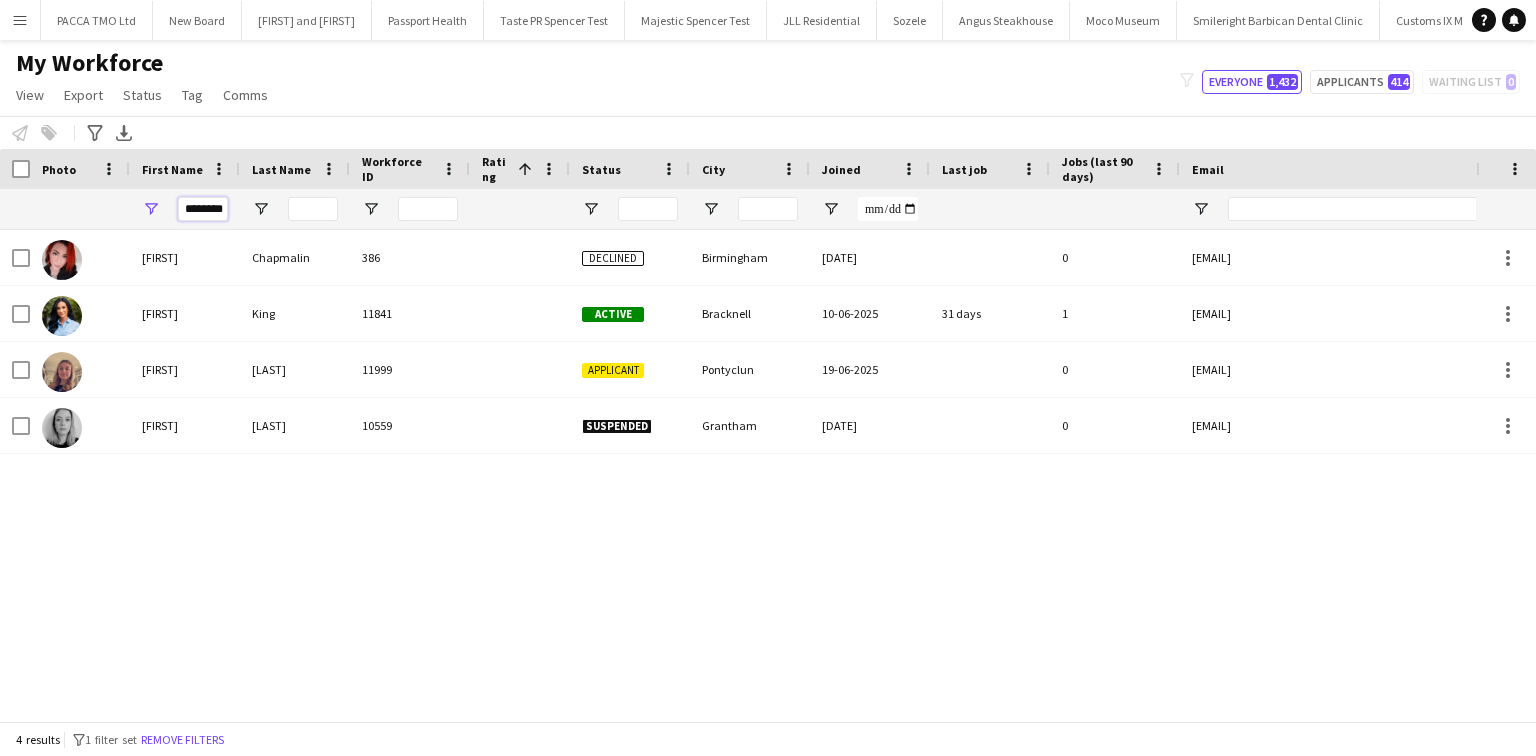 type on "********" 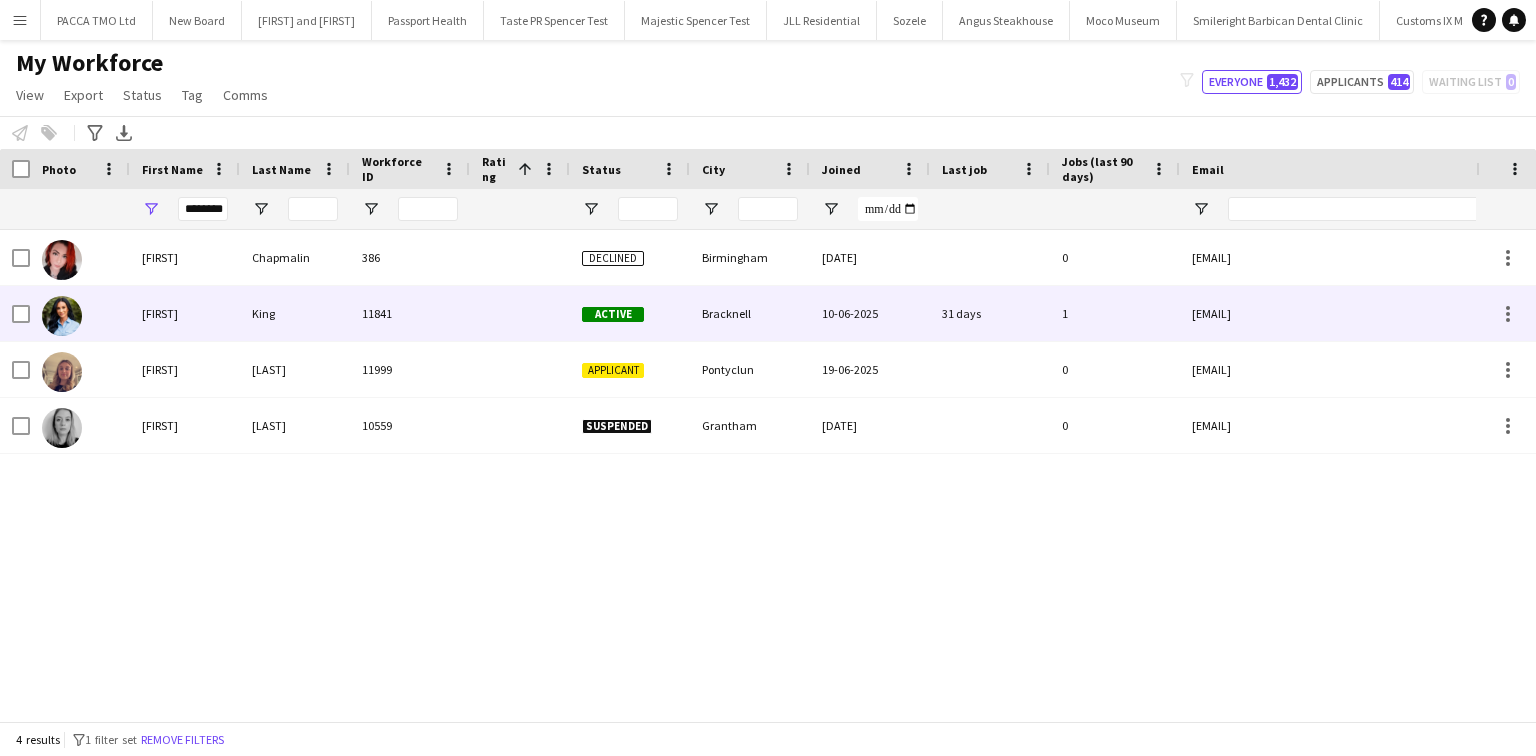 click on "Kayleigh" at bounding box center [185, 313] 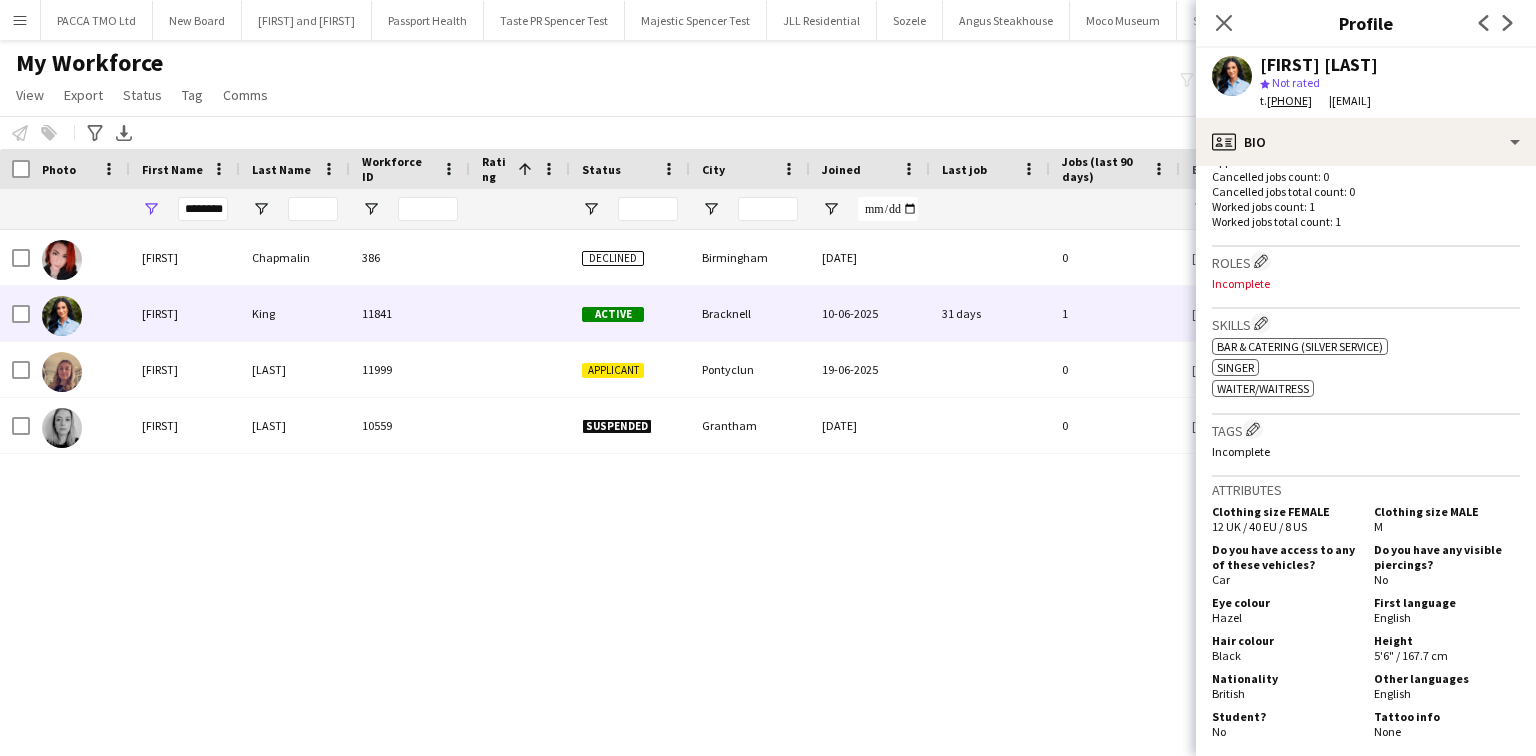 scroll, scrollTop: 880, scrollLeft: 0, axis: vertical 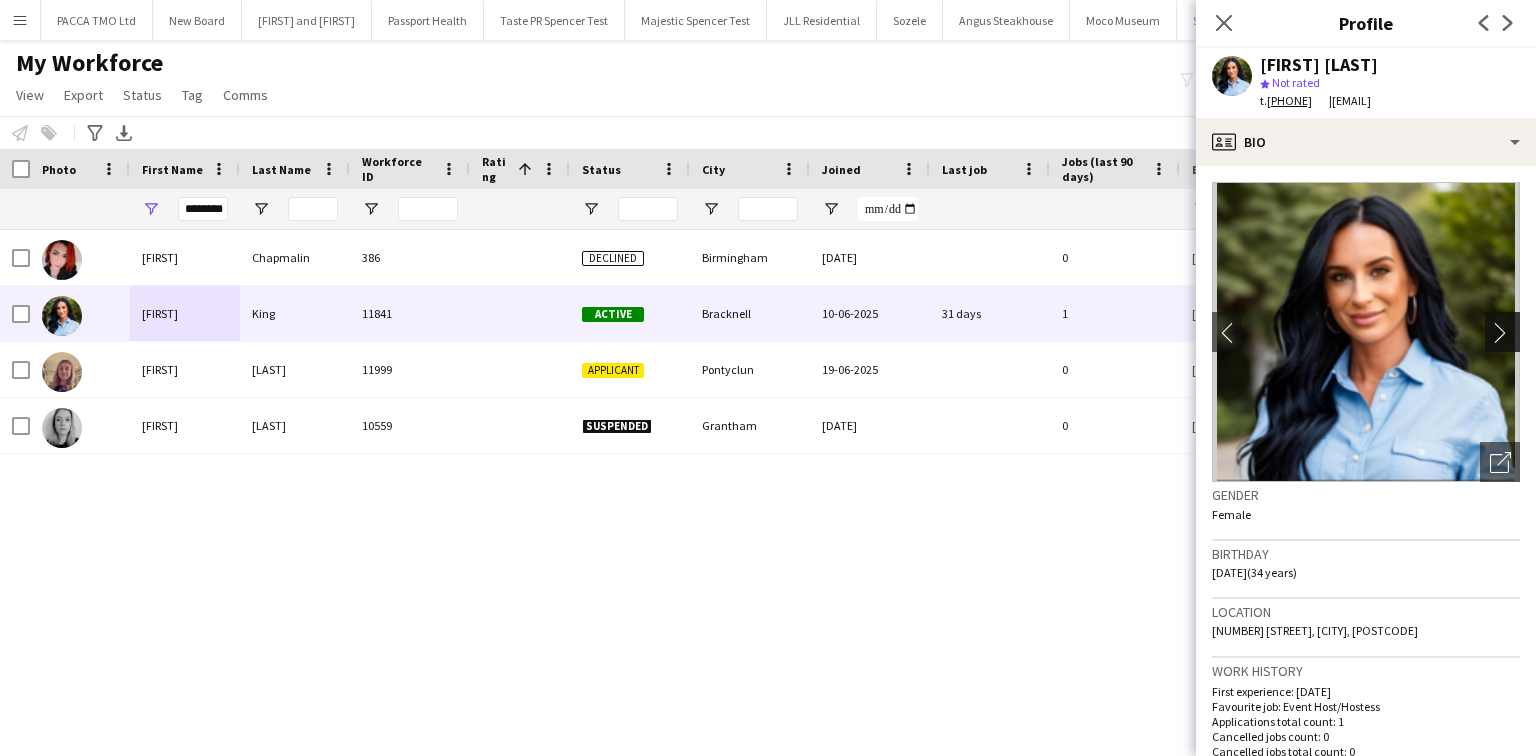 click on "chevron-right" 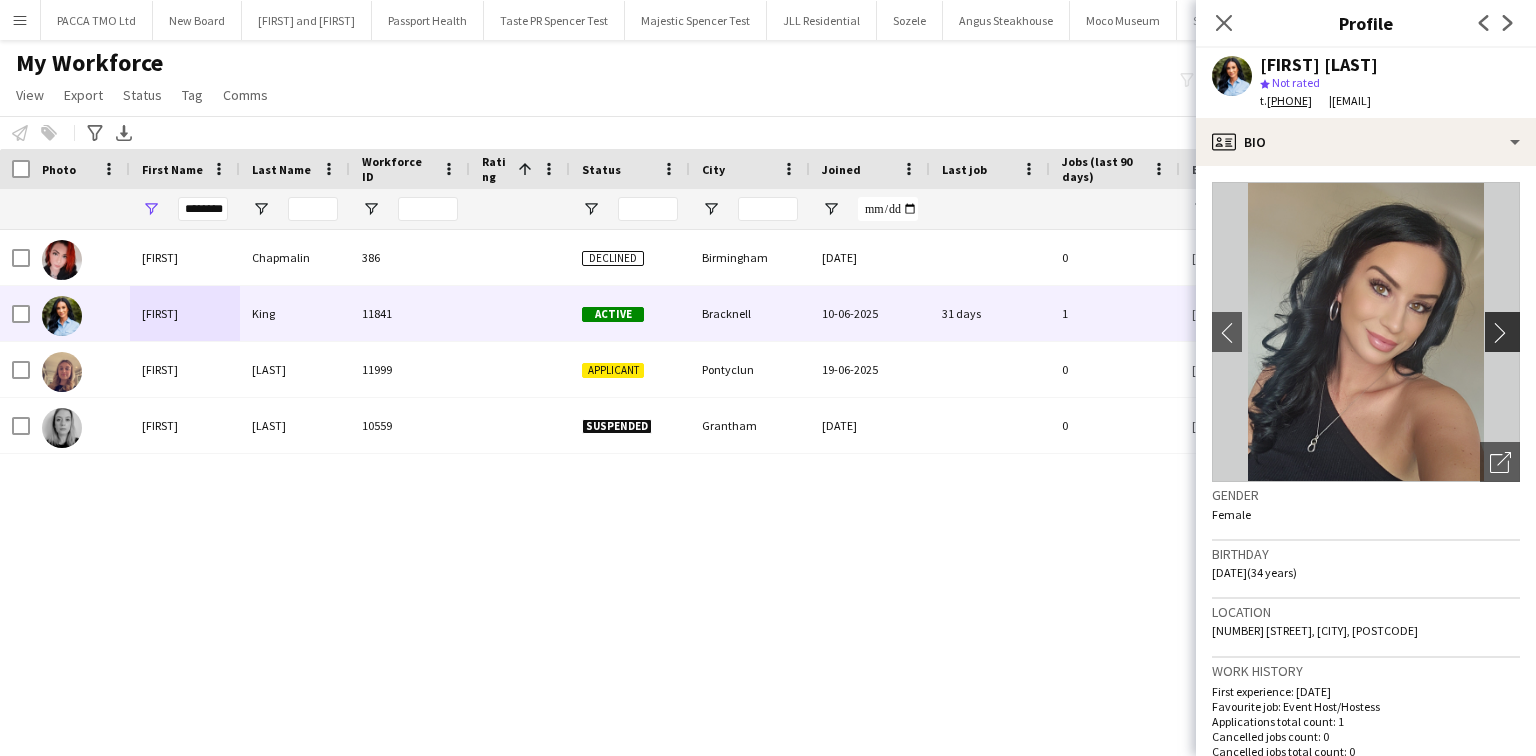 click on "chevron-right" 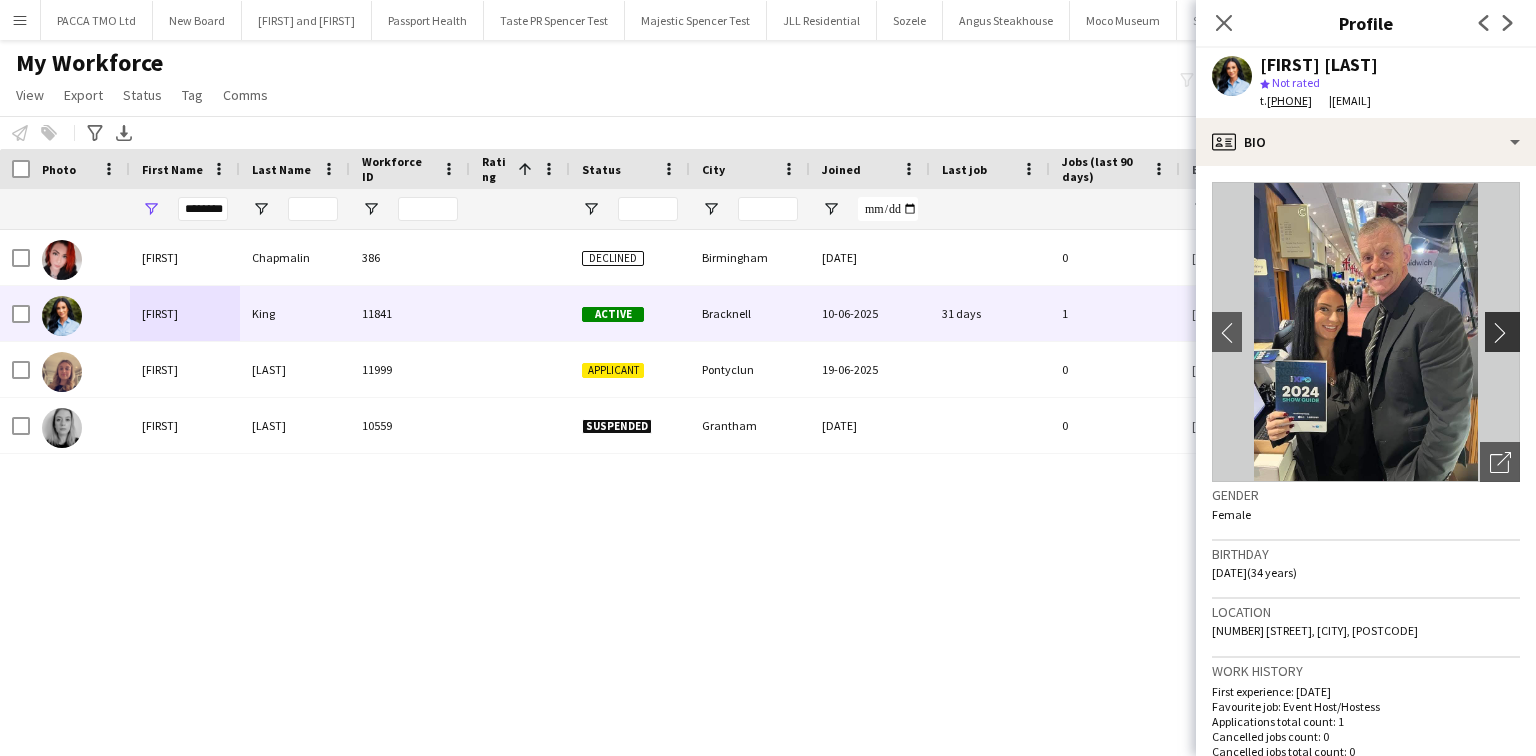 click on "chevron-right" 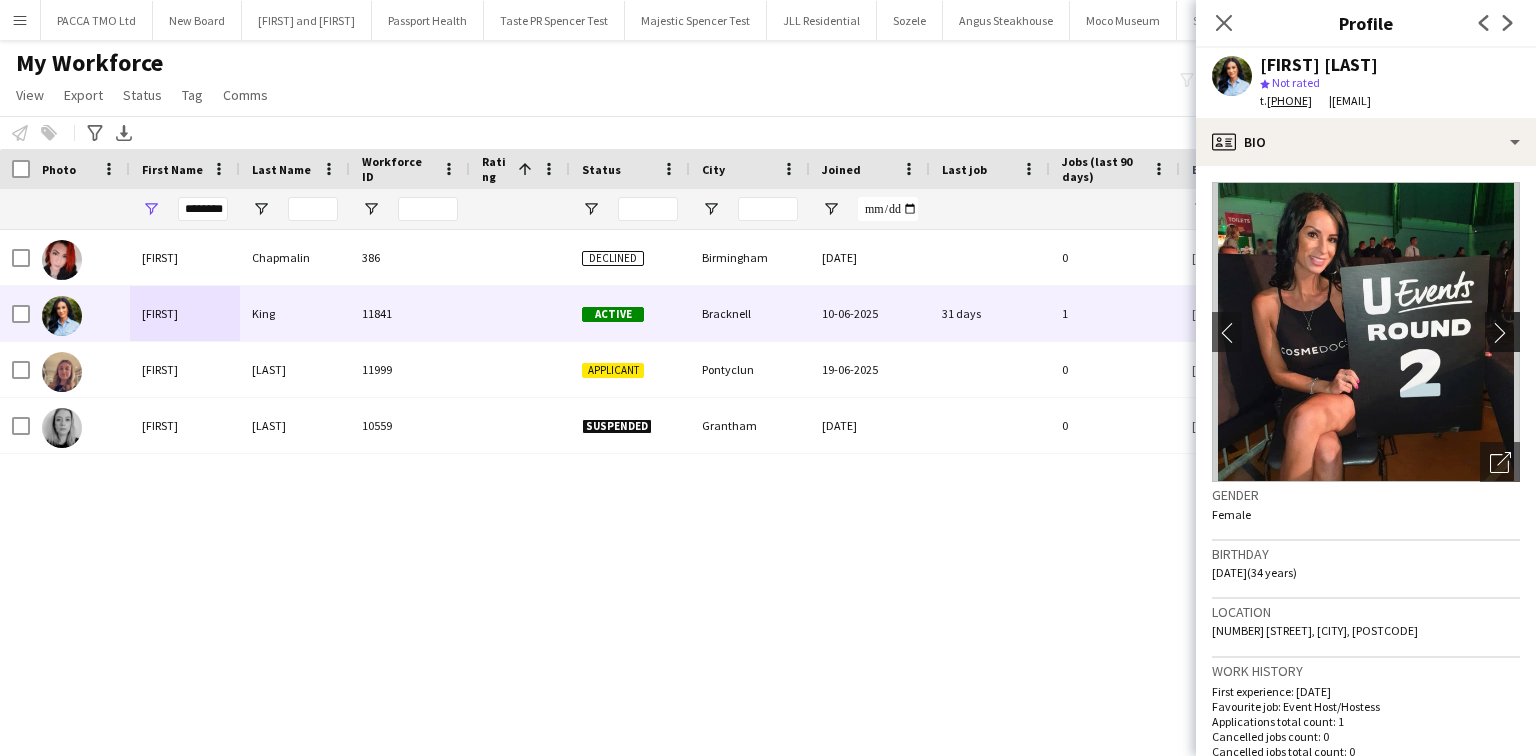 click on "chevron-right" 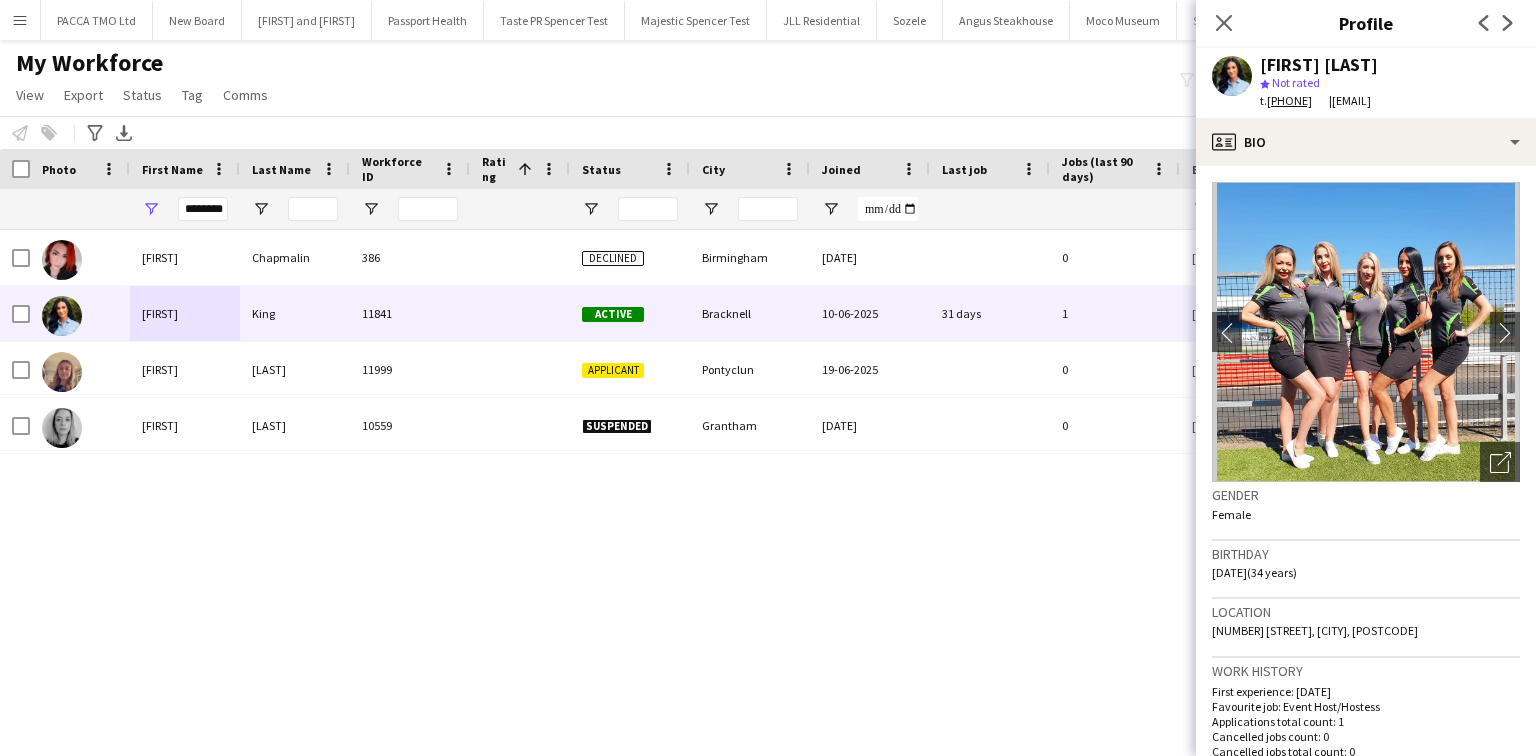 click 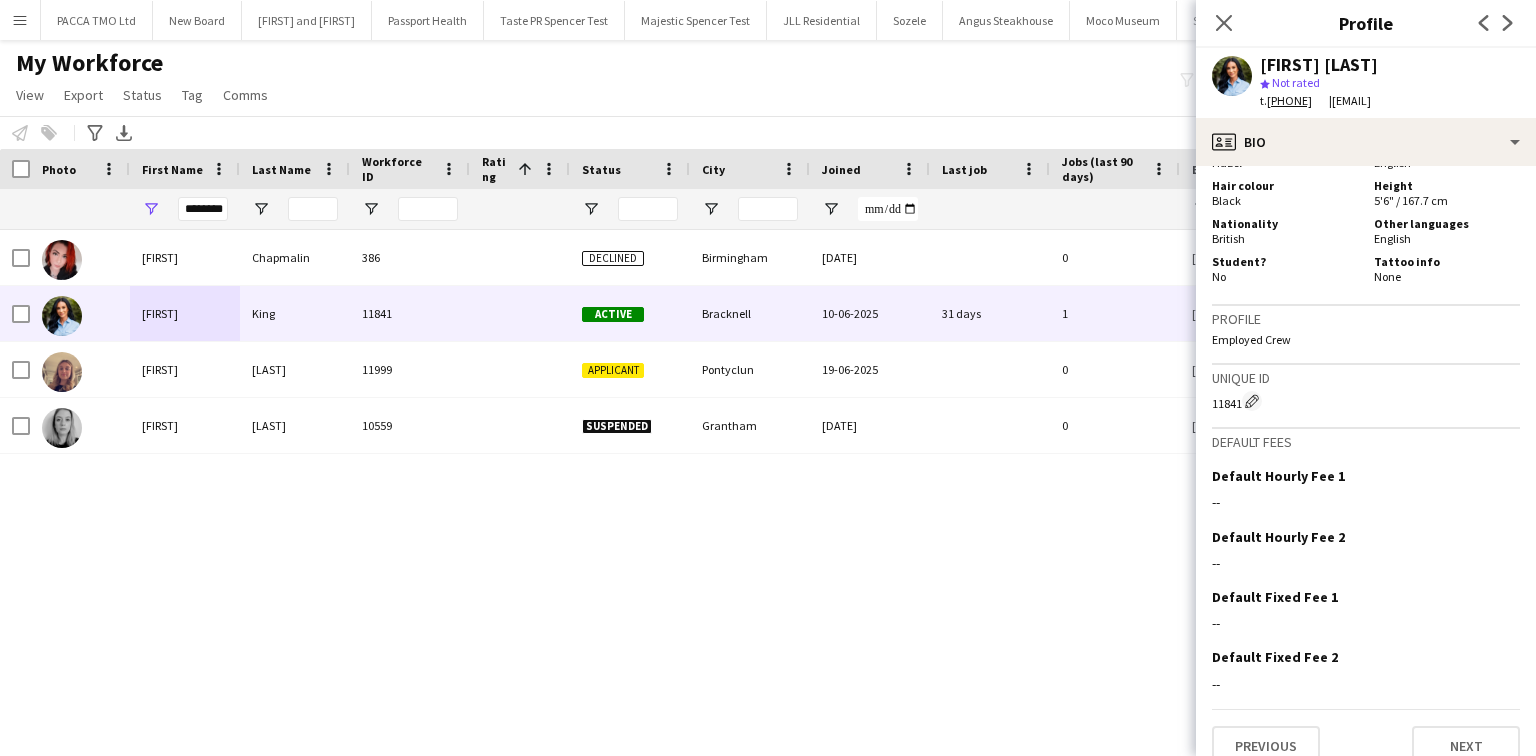 scroll, scrollTop: 1039, scrollLeft: 0, axis: vertical 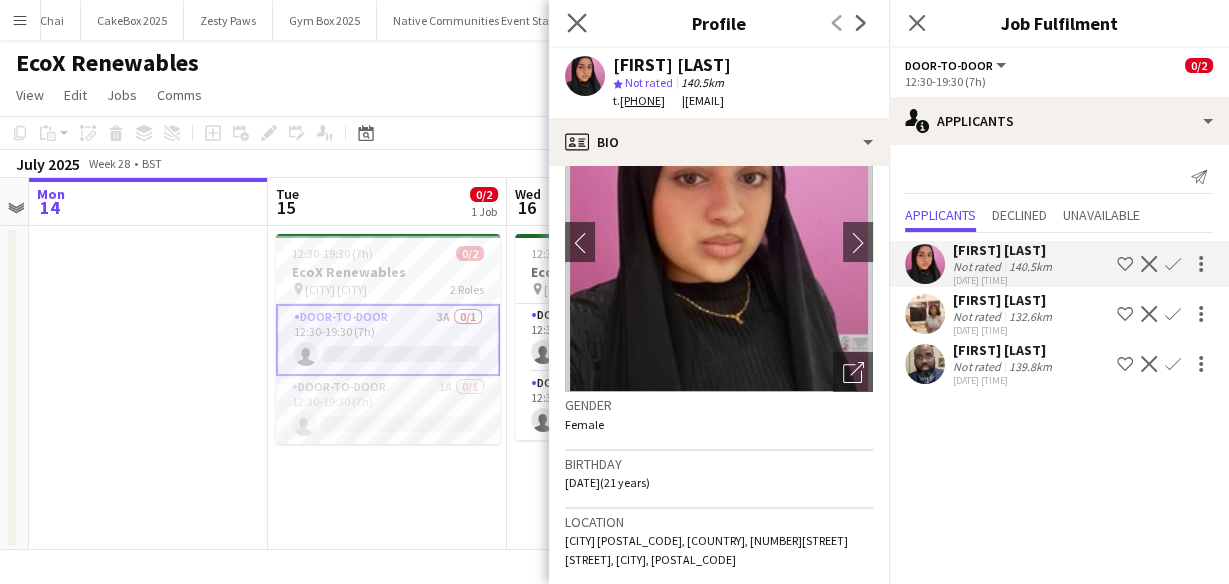 click on "Close pop-in" 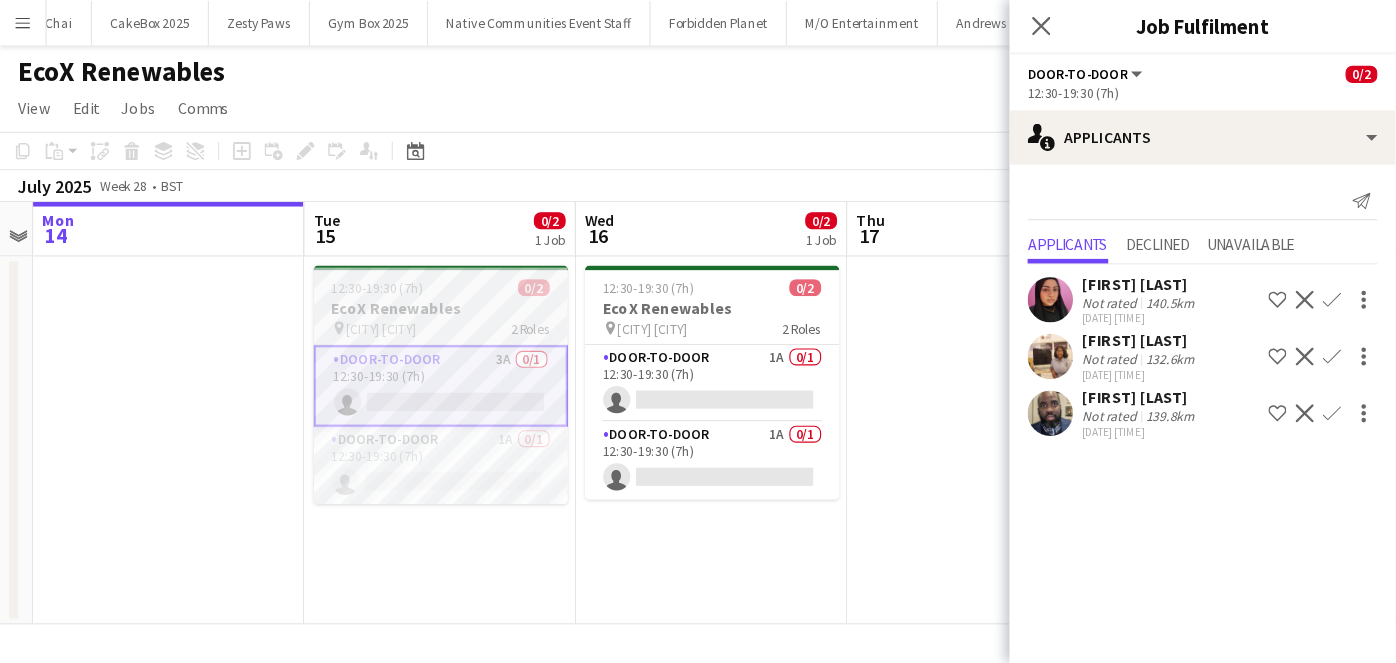 scroll, scrollTop: 0, scrollLeft: 2442, axis: horizontal 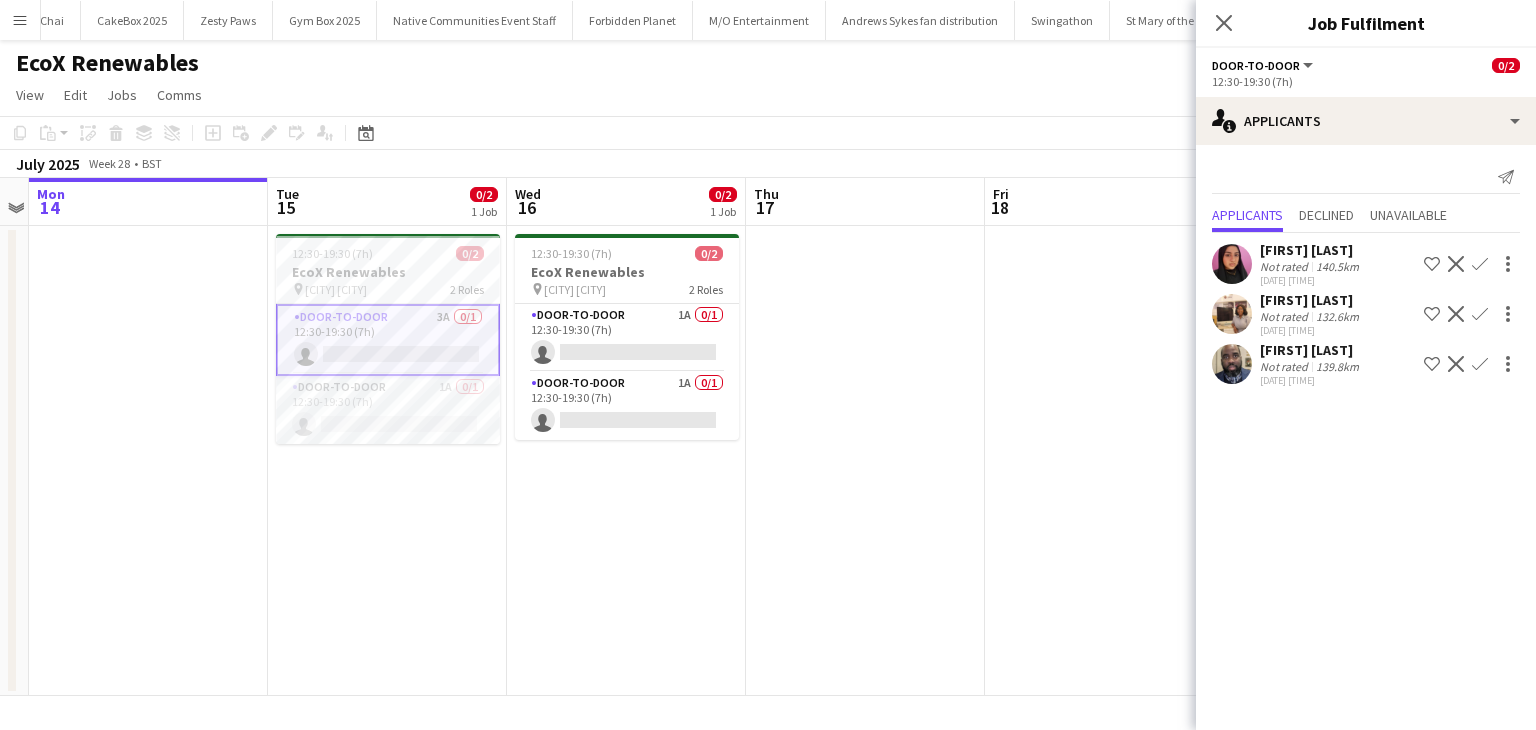 drag, startPoint x: 1454, startPoint y: 11, endPoint x: 1408, endPoint y: 11, distance: 46 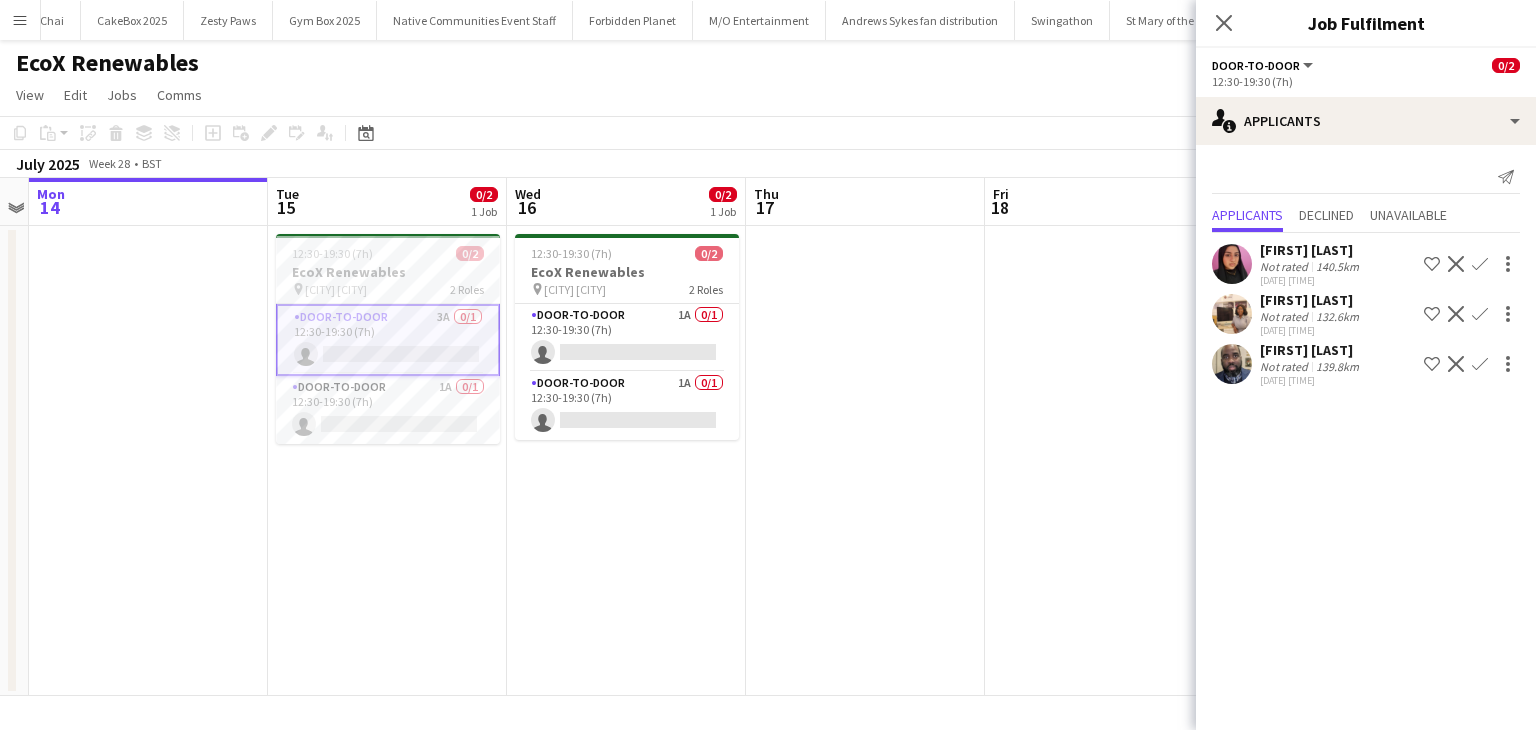 click on "Menu" at bounding box center (20, 20) 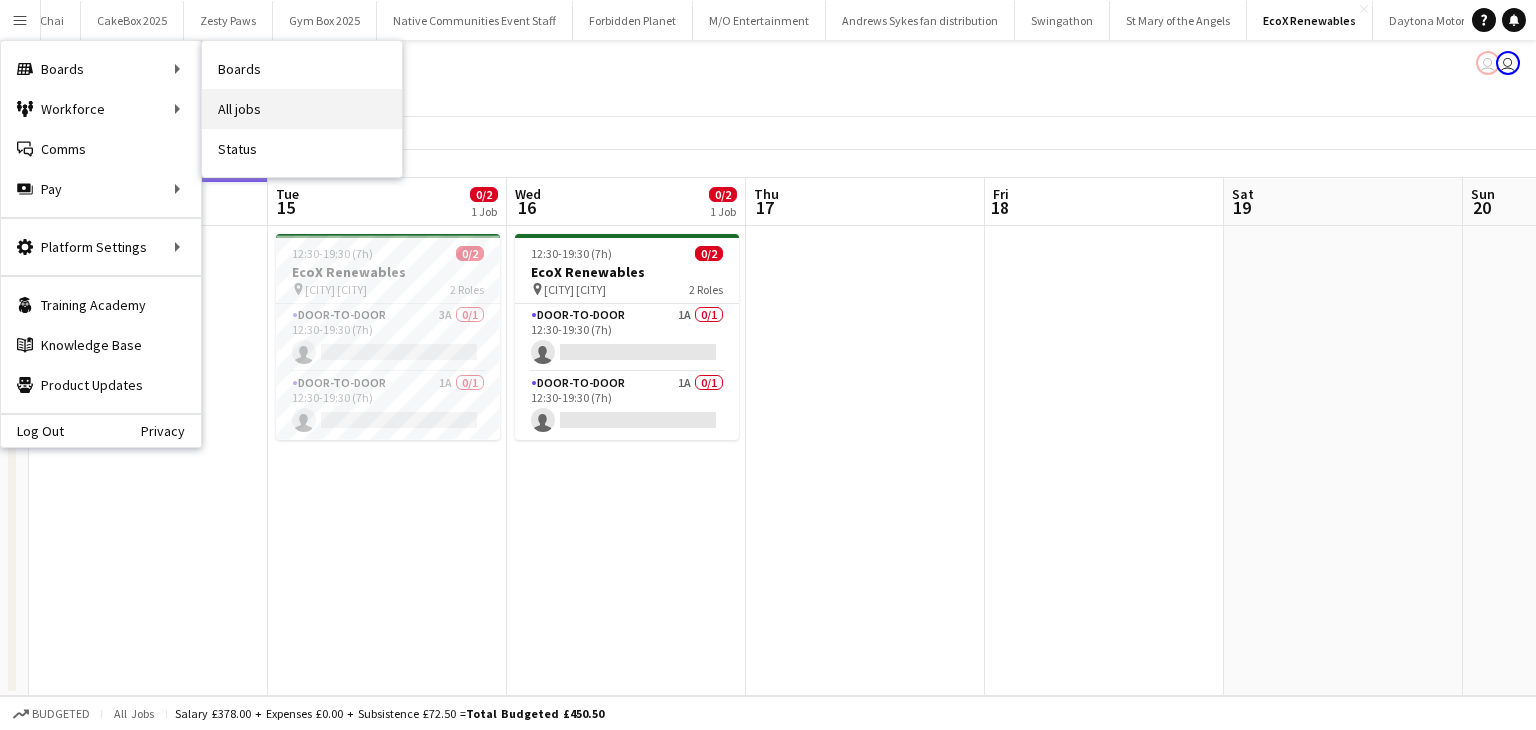 click on "All jobs" at bounding box center [302, 109] 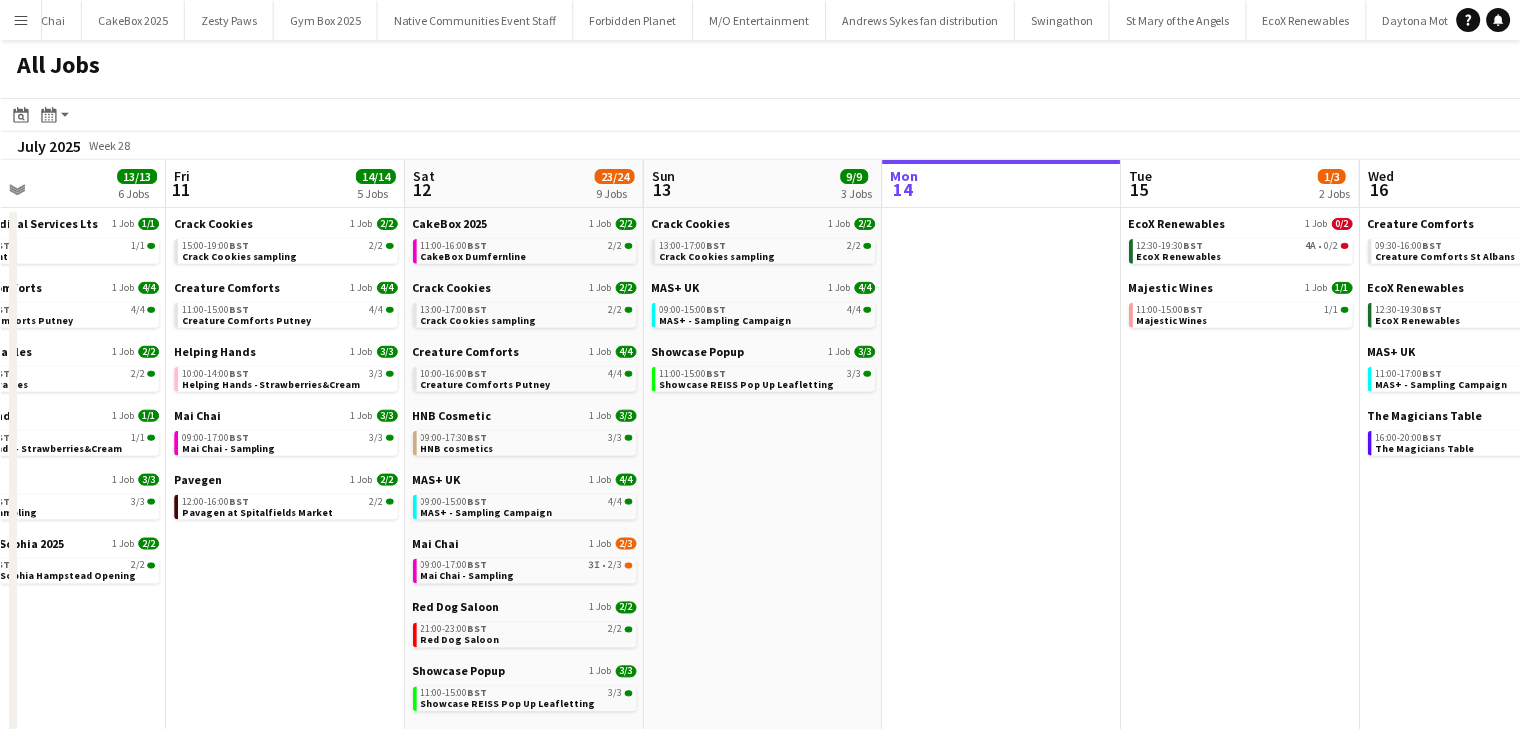scroll, scrollTop: 0, scrollLeft: 560, axis: horizontal 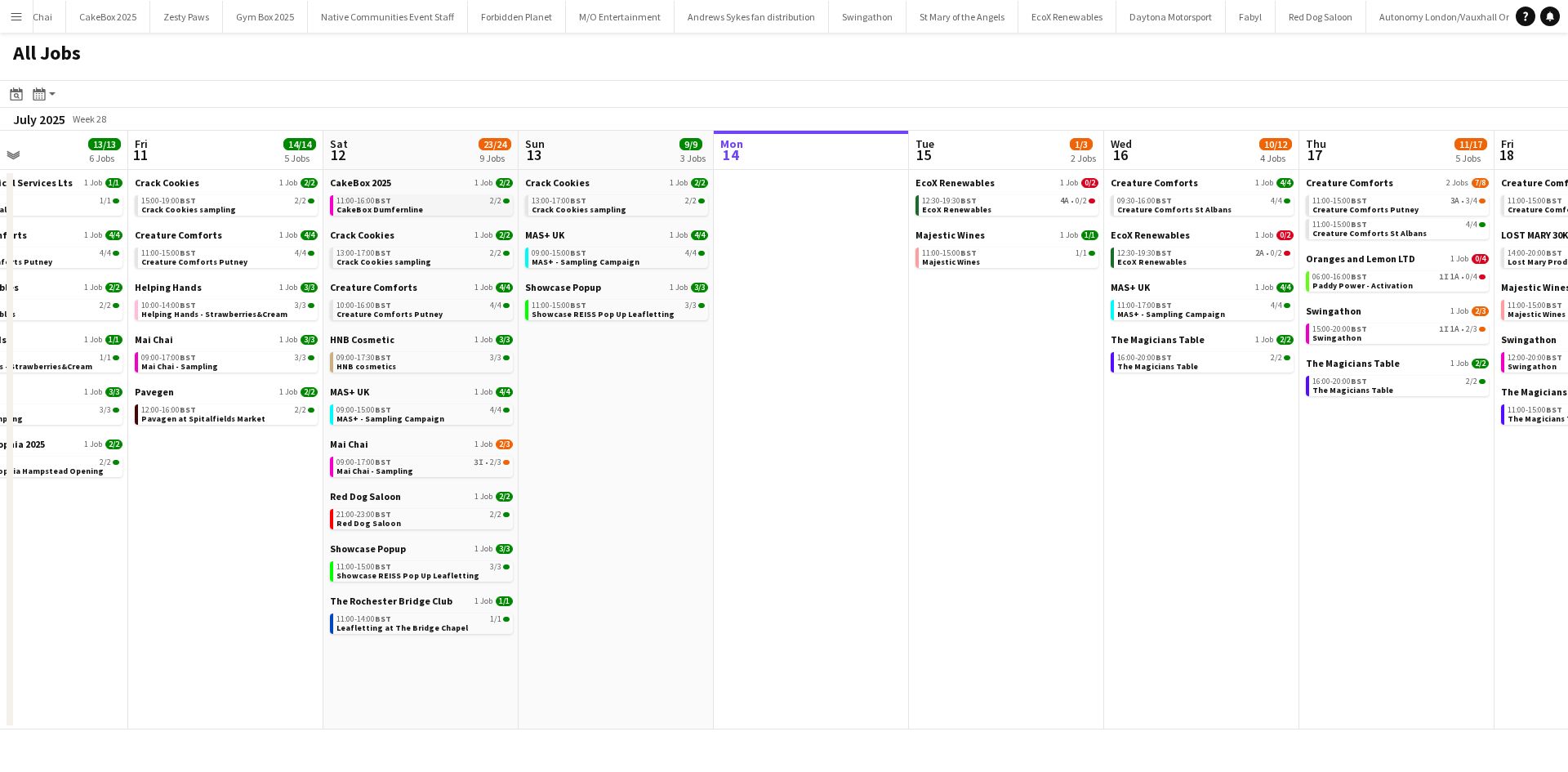 click on "11:00-16:00    BST   2/2   CakeBox Dumfernline" at bounding box center [423, 204] 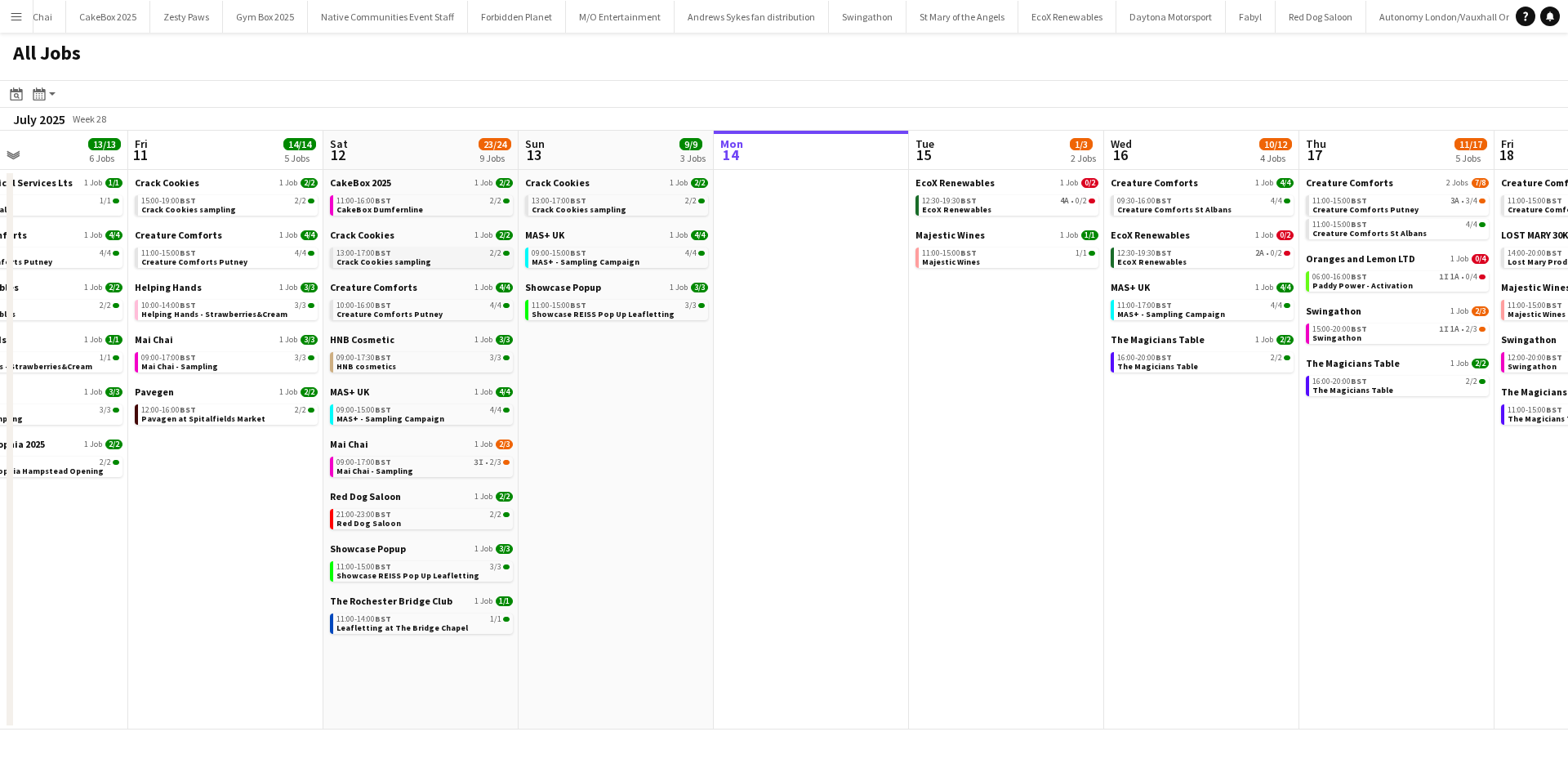 click on "Crack Cookies sampling" at bounding box center [384, 261] 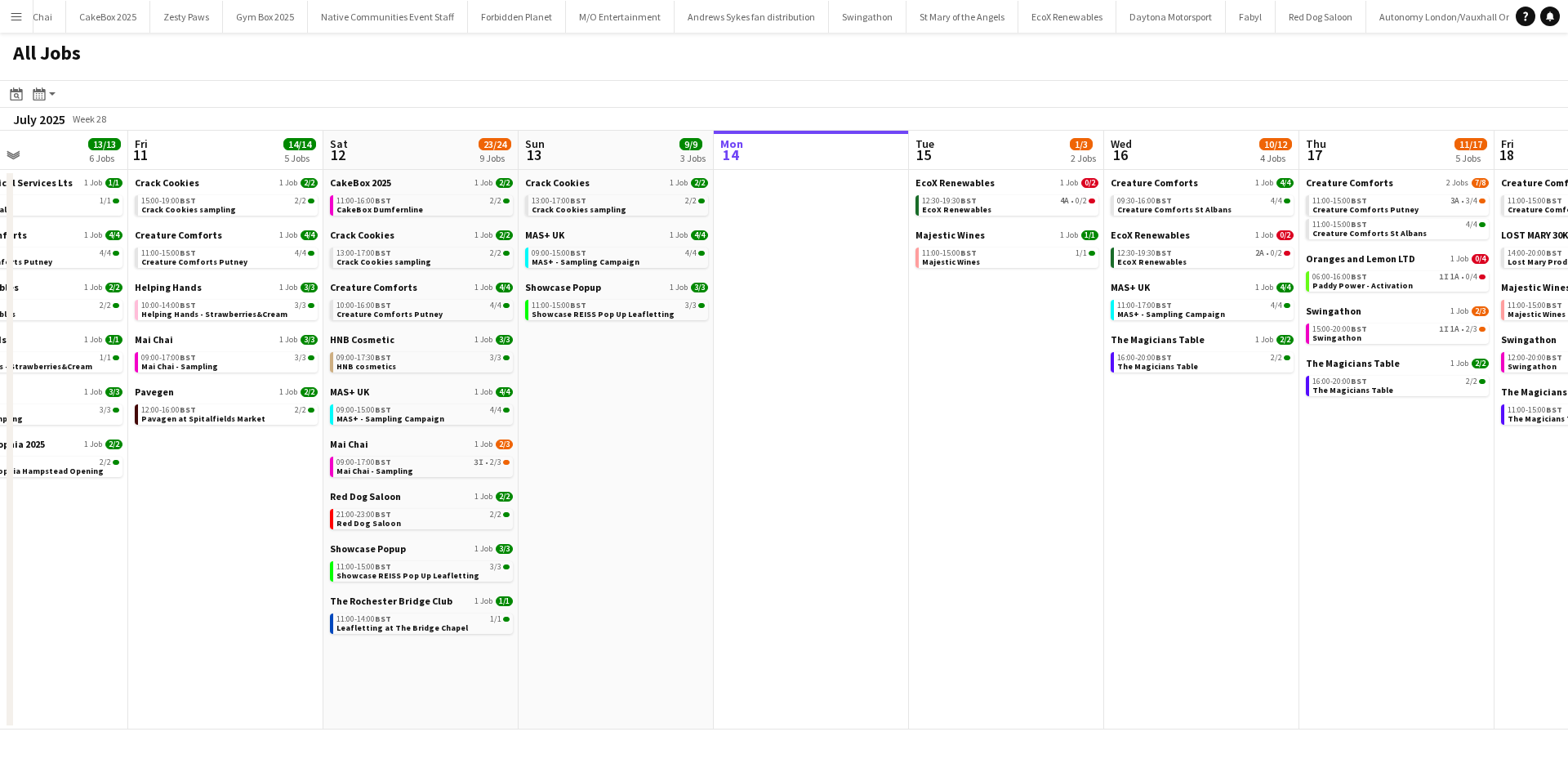 click on "Creature Comforts   1 Job   4/4   10:00-16:00    BST   4/4   Creature Comforts Putney" at bounding box center [421, 307] 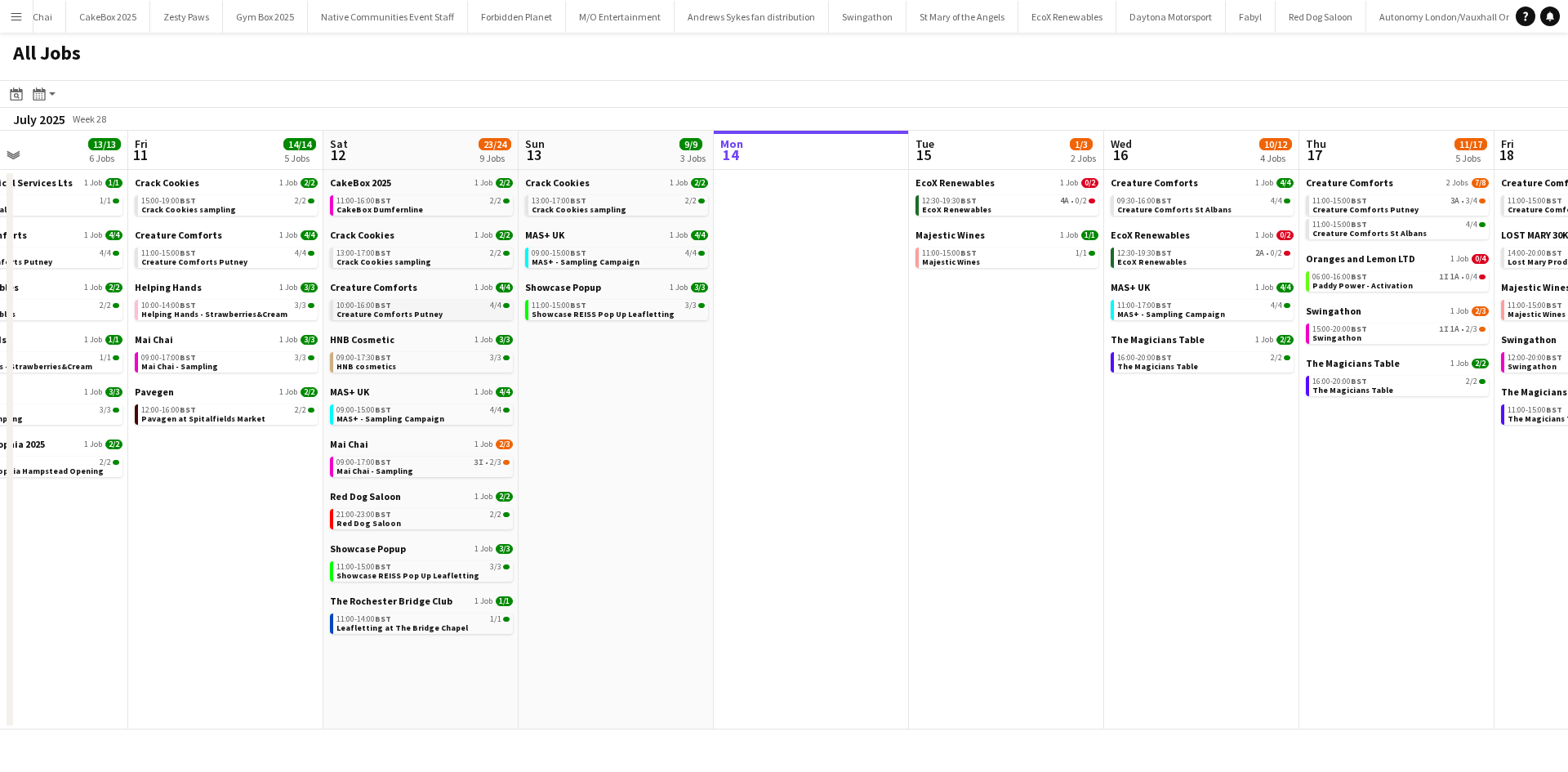 click on "Creature Comforts Putney" at bounding box center [390, 314] 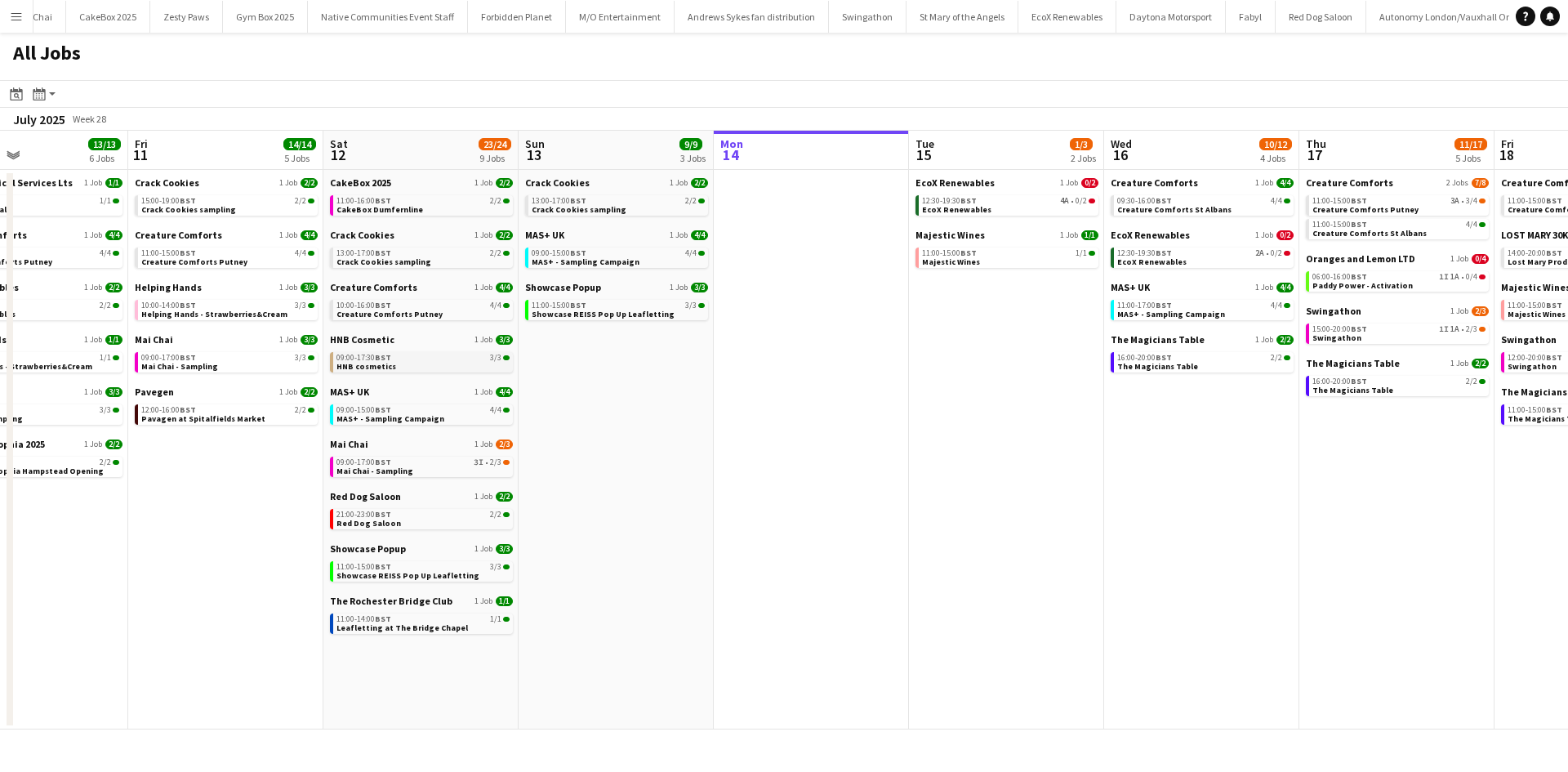 click on "09:00-17:30    BST   3/3   HNB cosmetics" at bounding box center [423, 361] 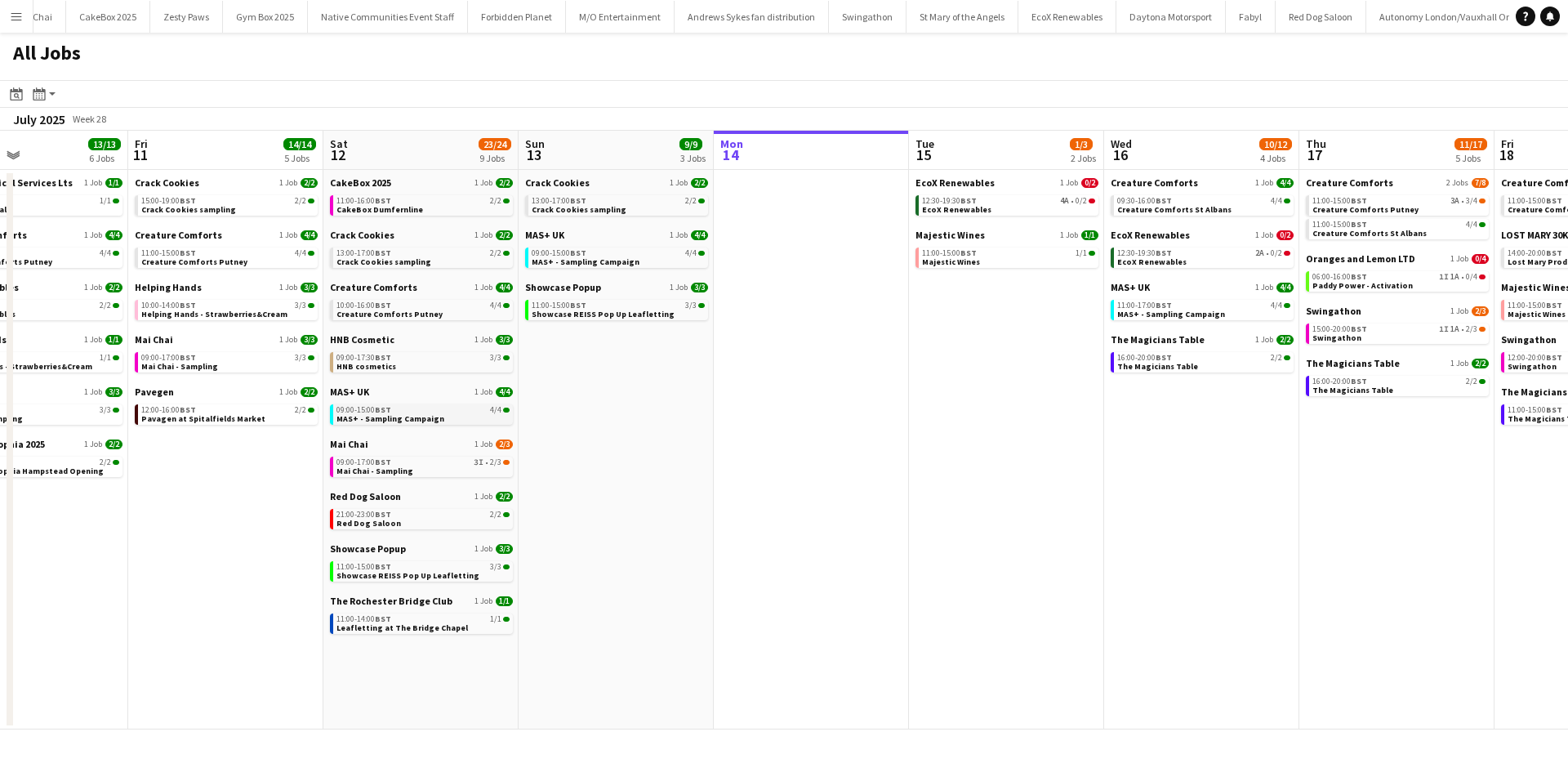 click on "09:00-15:00    BST   4/4" at bounding box center [423, 410] 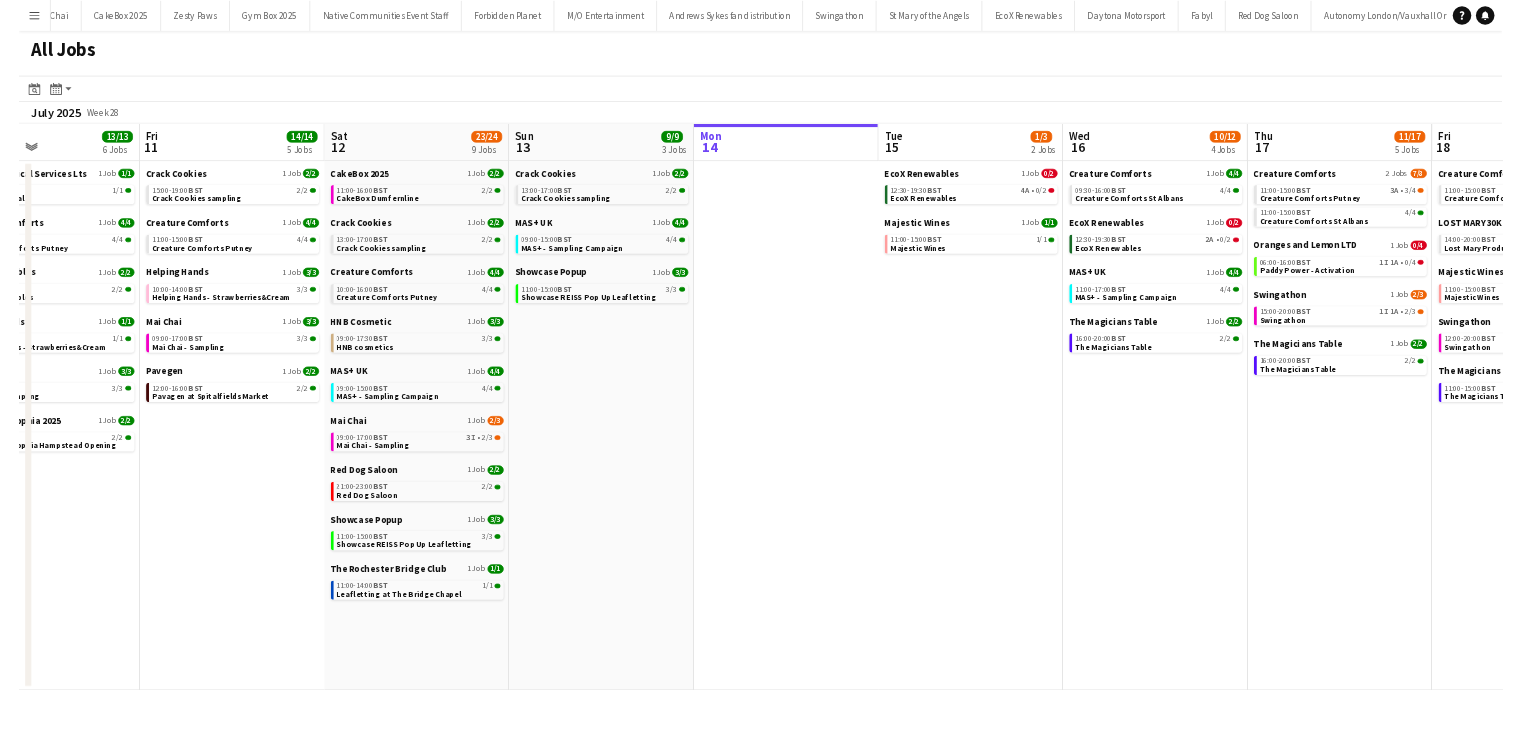 scroll, scrollTop: 0, scrollLeft: 557, axis: horizontal 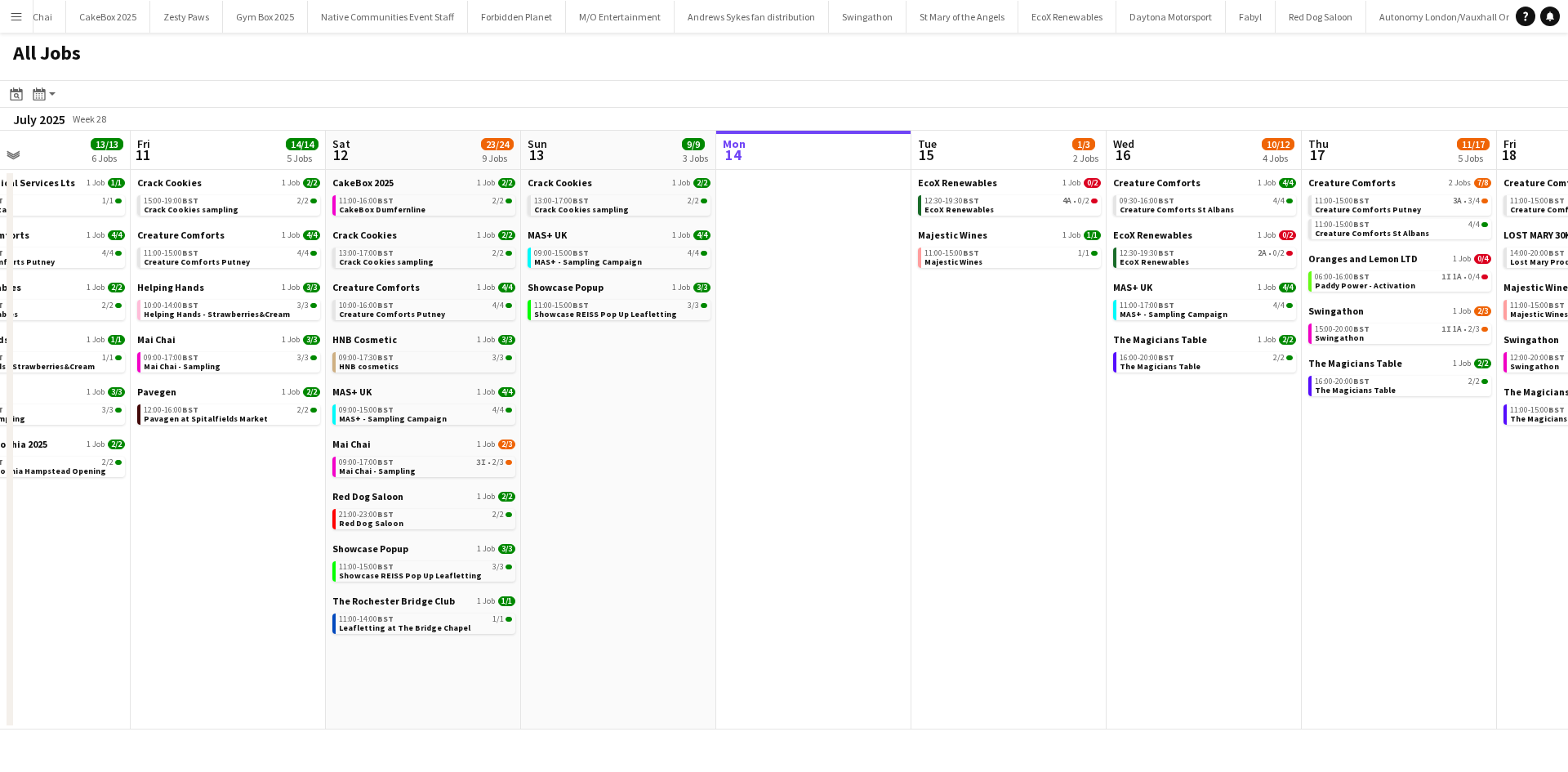 drag, startPoint x: 397, startPoint y: 517, endPoint x: 399, endPoint y: 539, distance: 22.090722 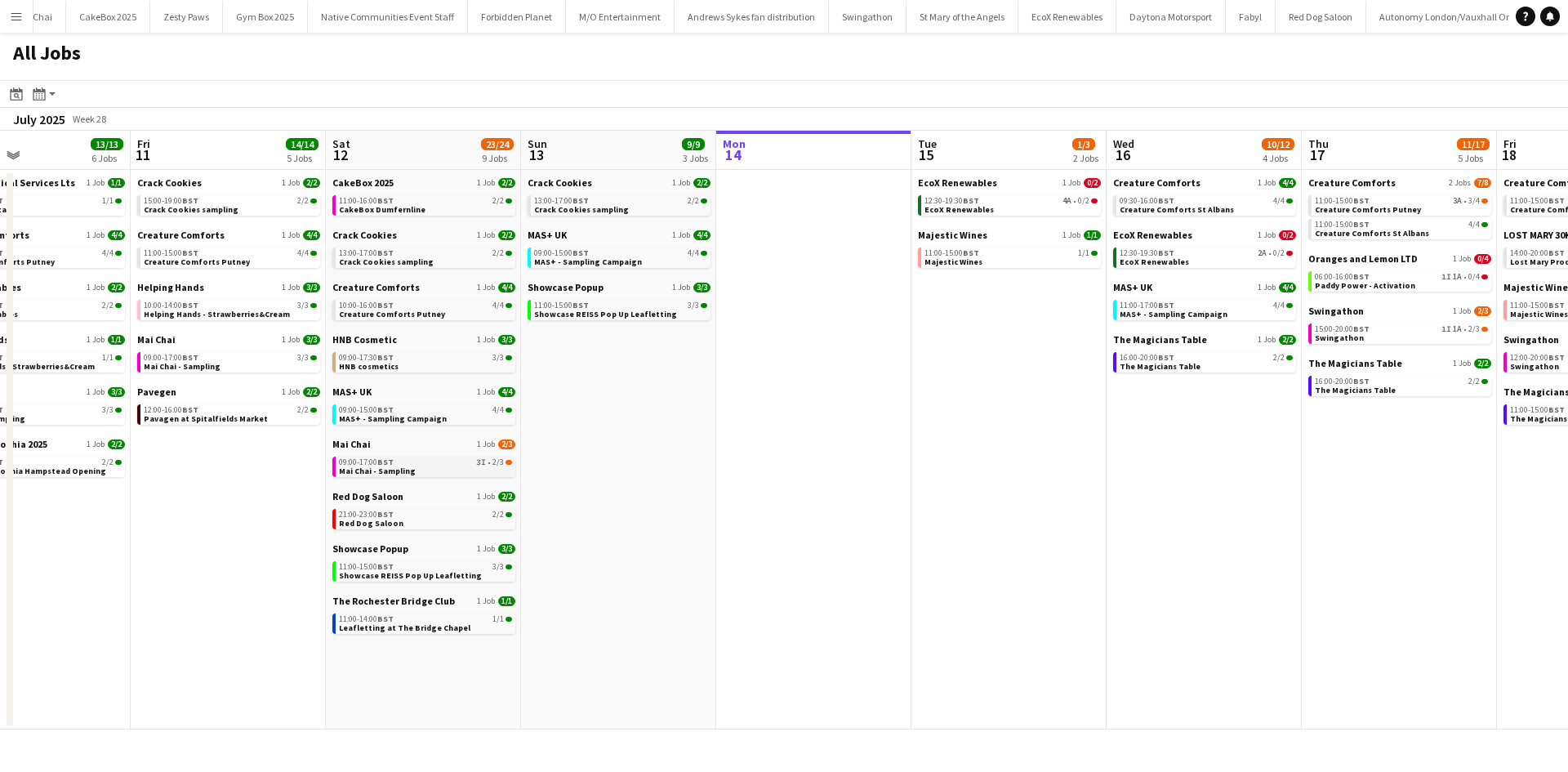 click on "BST" at bounding box center [385, 462] 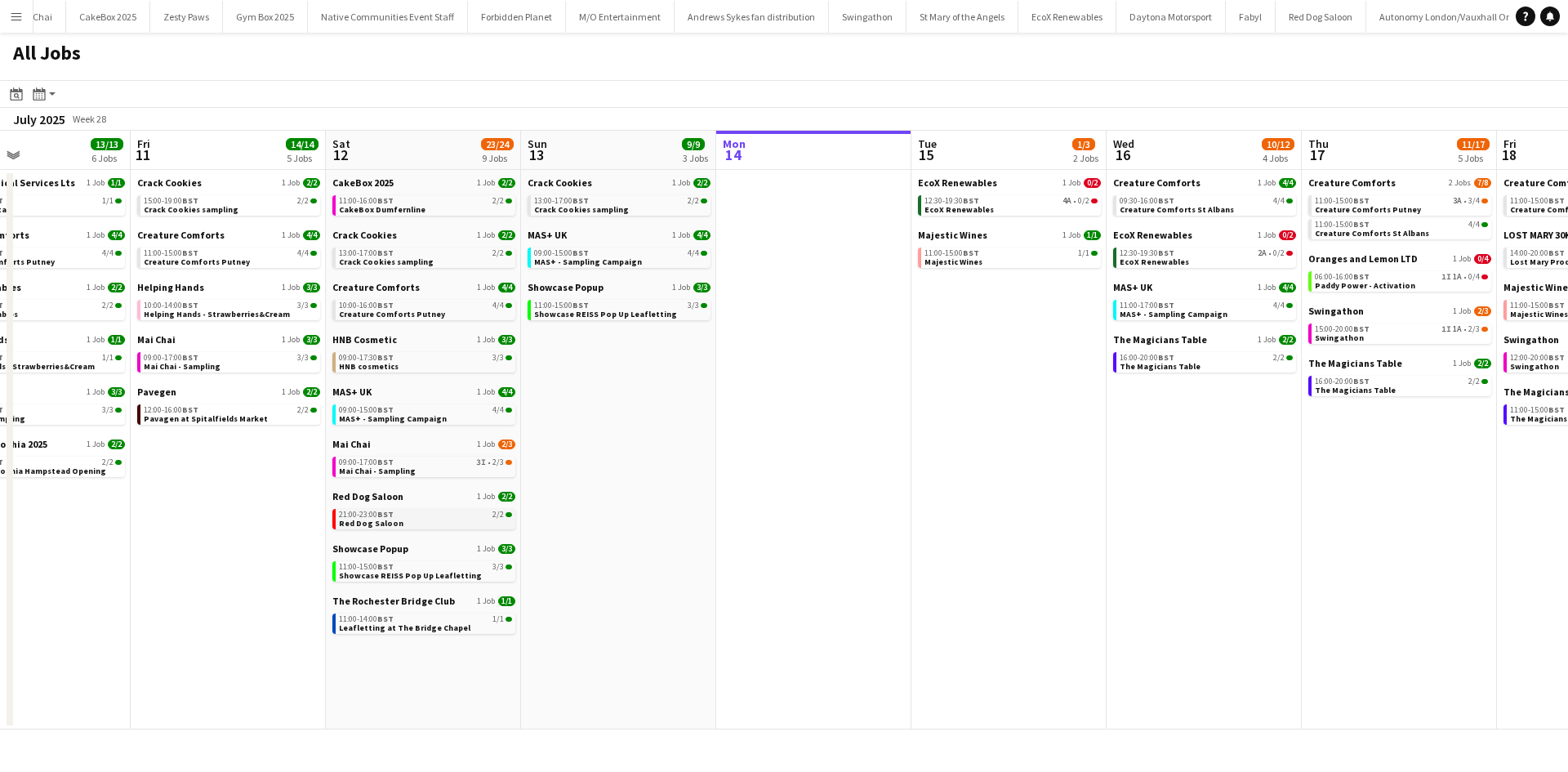 click on "21:00-23:00    BST   2/2   Red Dog Saloon" at bounding box center [425, 518] 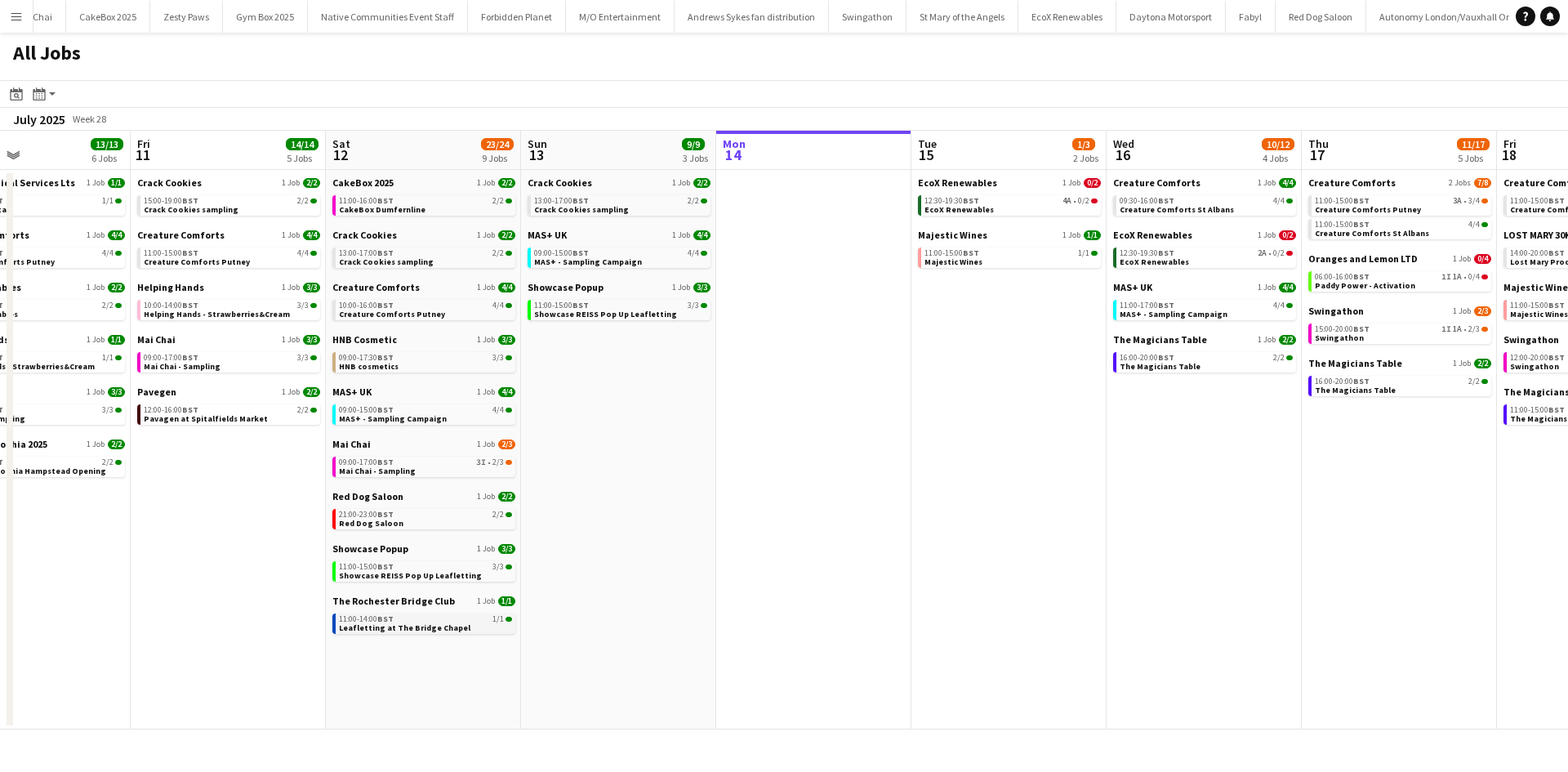 click on "11:00-14:00    BST" at bounding box center (366, 619) 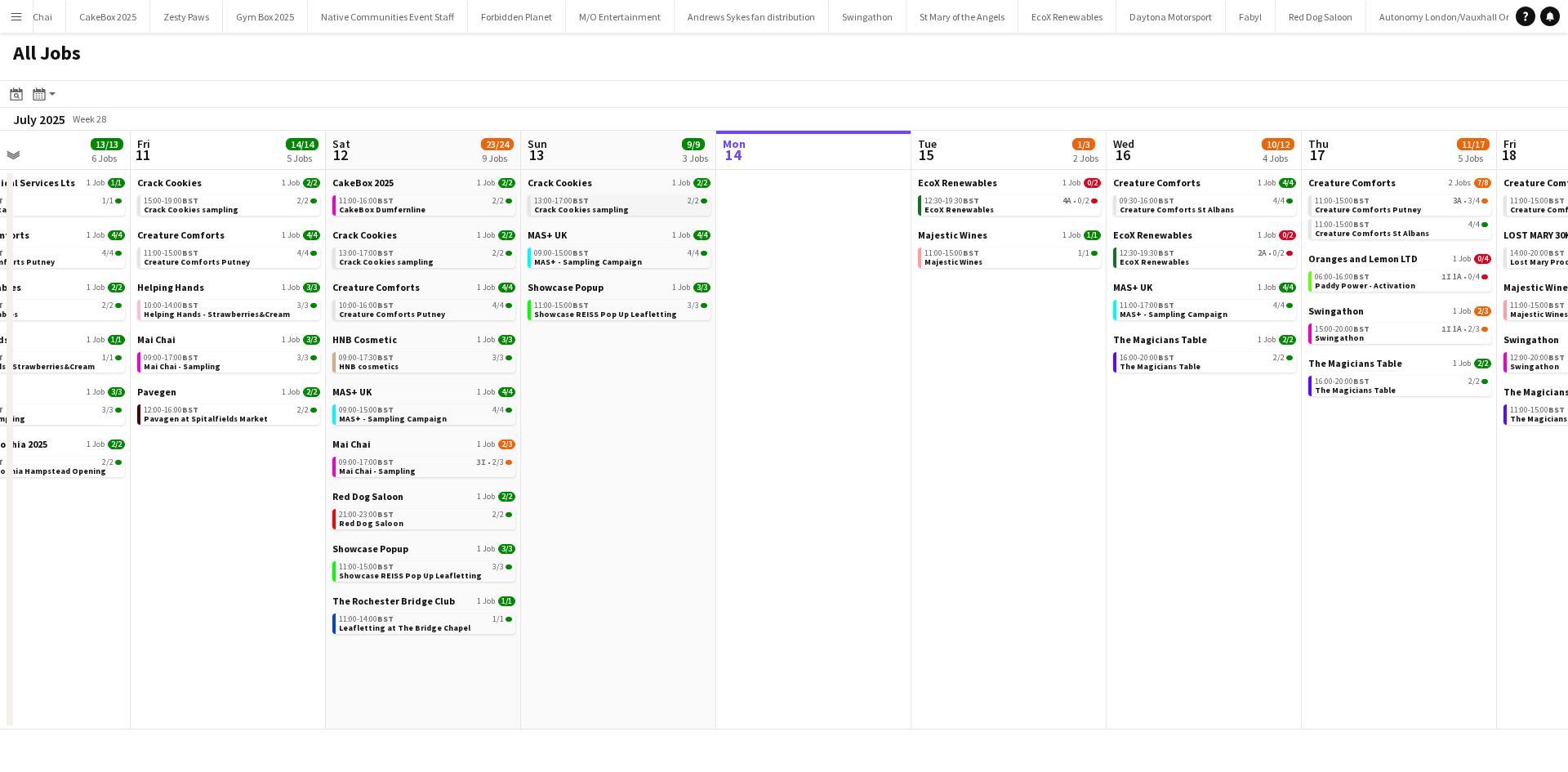 click on "Crack Cookies sampling" at bounding box center [581, 209] 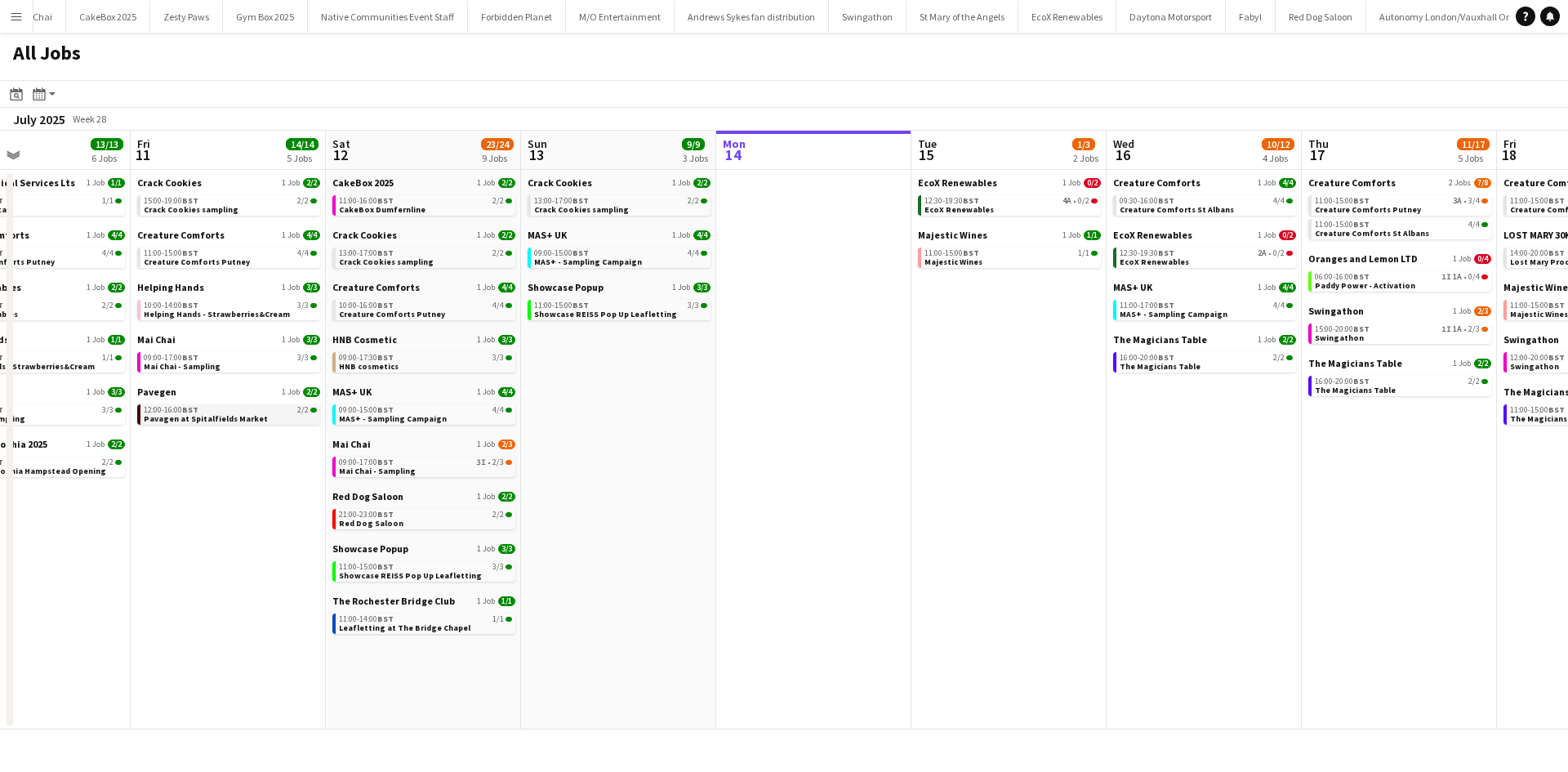 click on "Pavagen at Spitalfields Market" at bounding box center [206, 418] 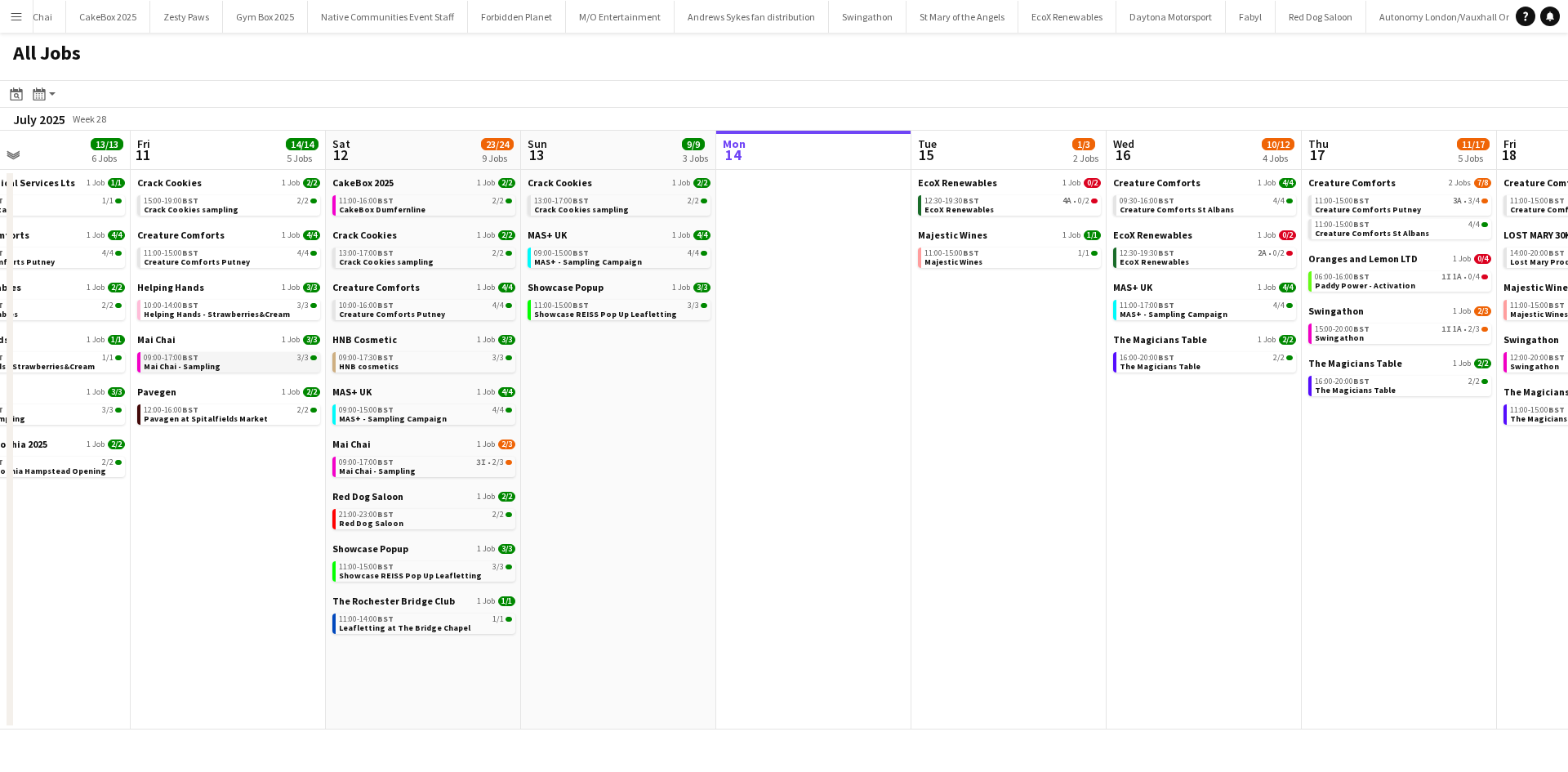 click on "Mai Chai - Sampling" at bounding box center (182, 366) 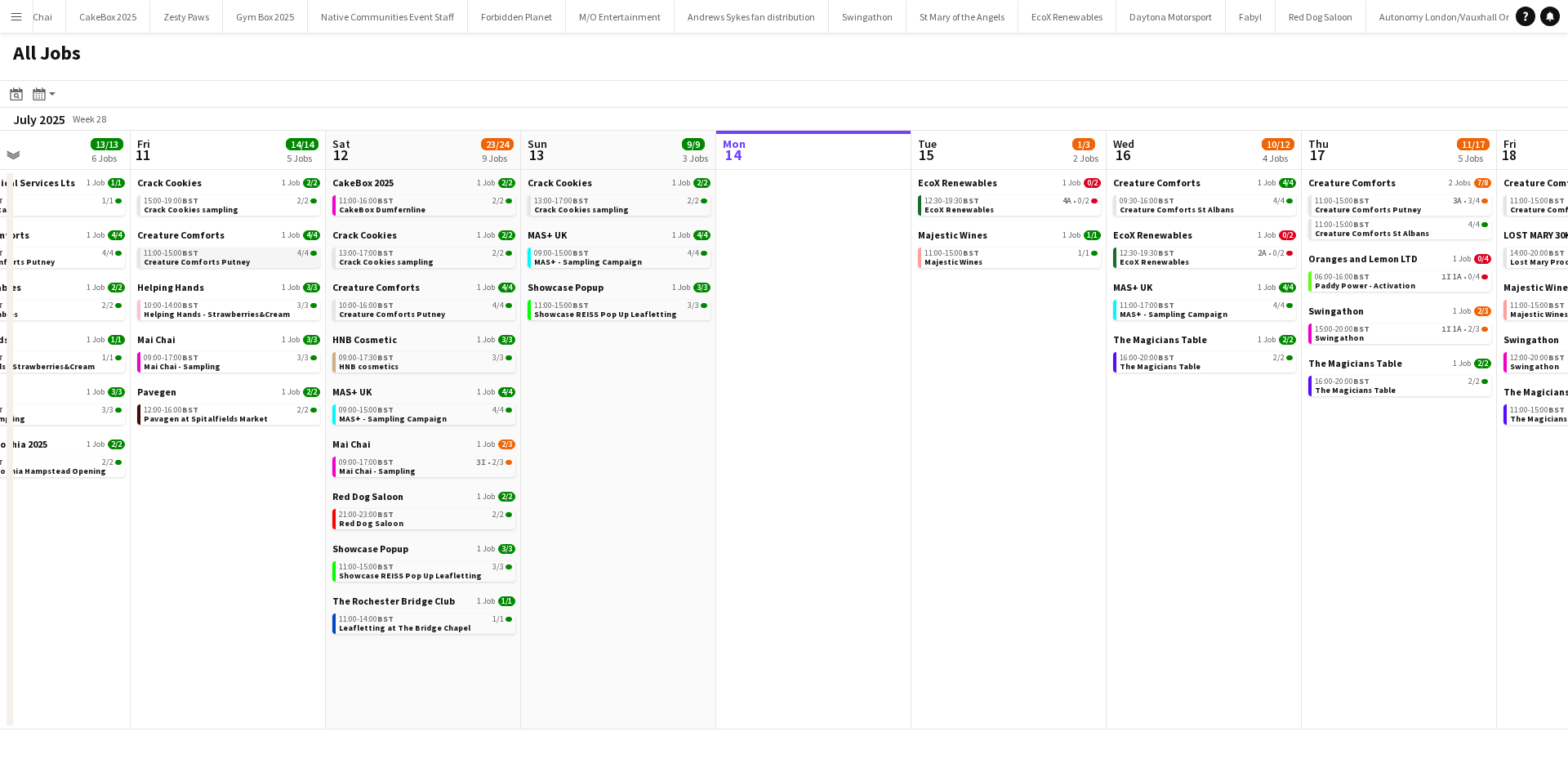 click on "11:00-15:00    BST   4/4" at bounding box center [230, 253] 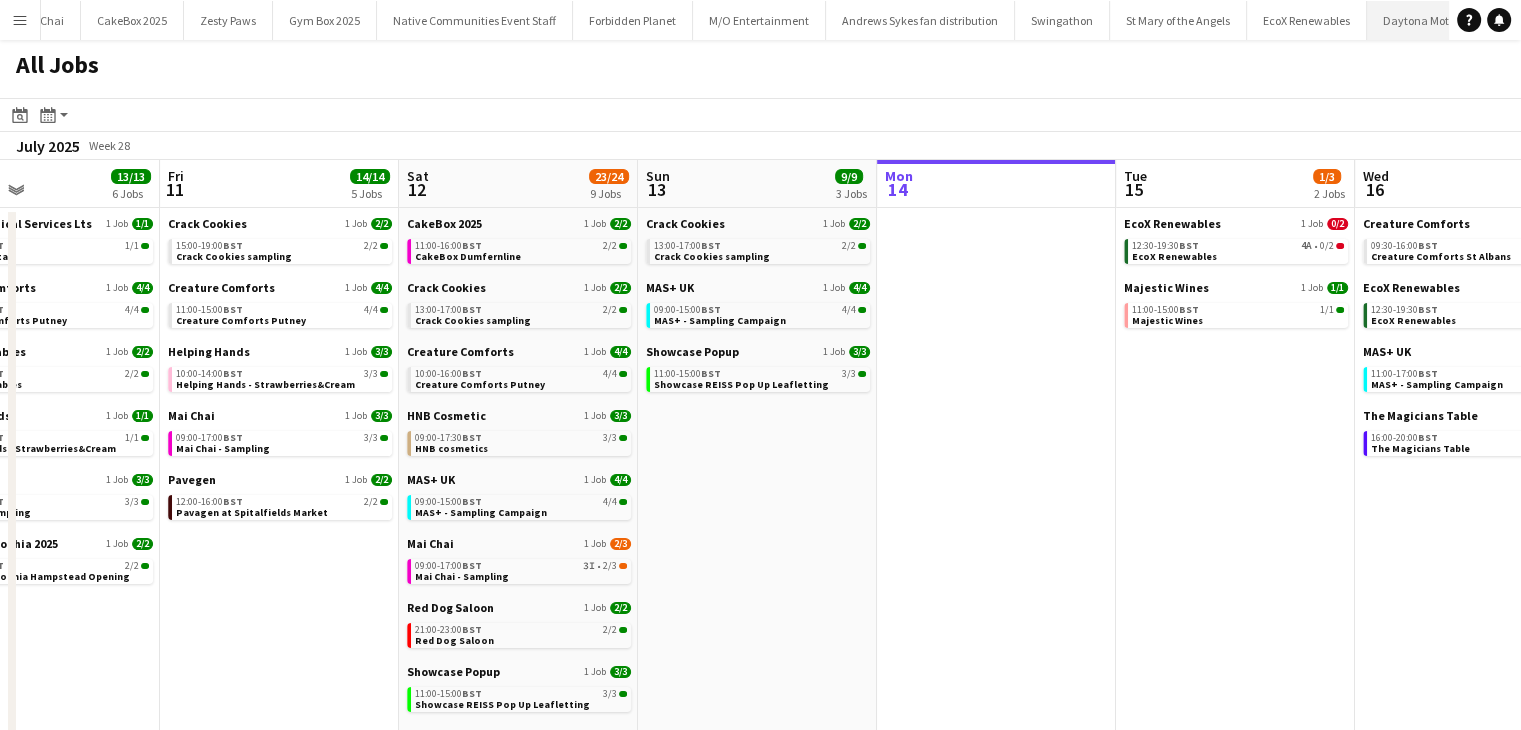 scroll, scrollTop: 0, scrollLeft: 2442, axis: horizontal 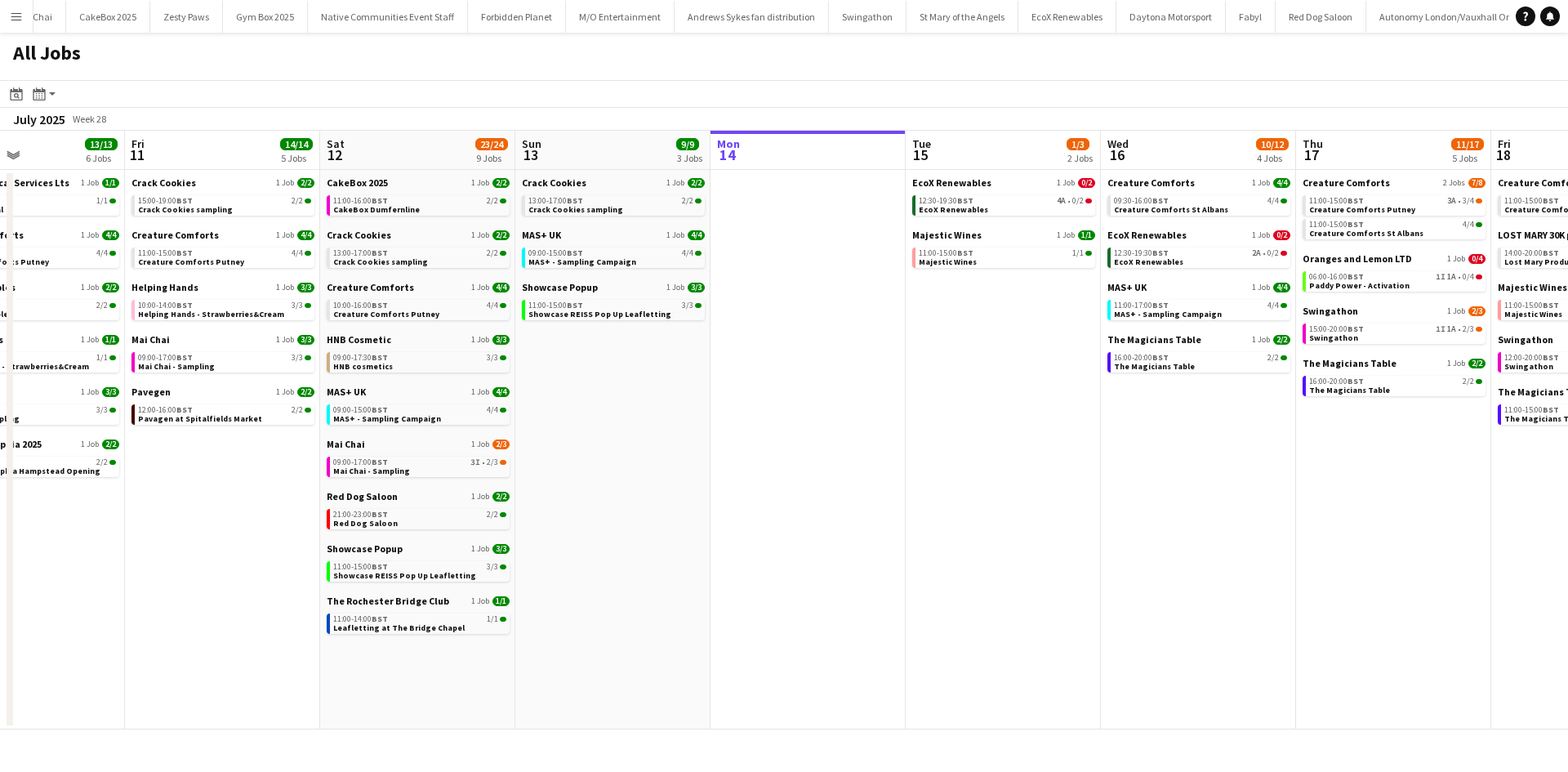 click on "Menu" at bounding box center (16, 16) 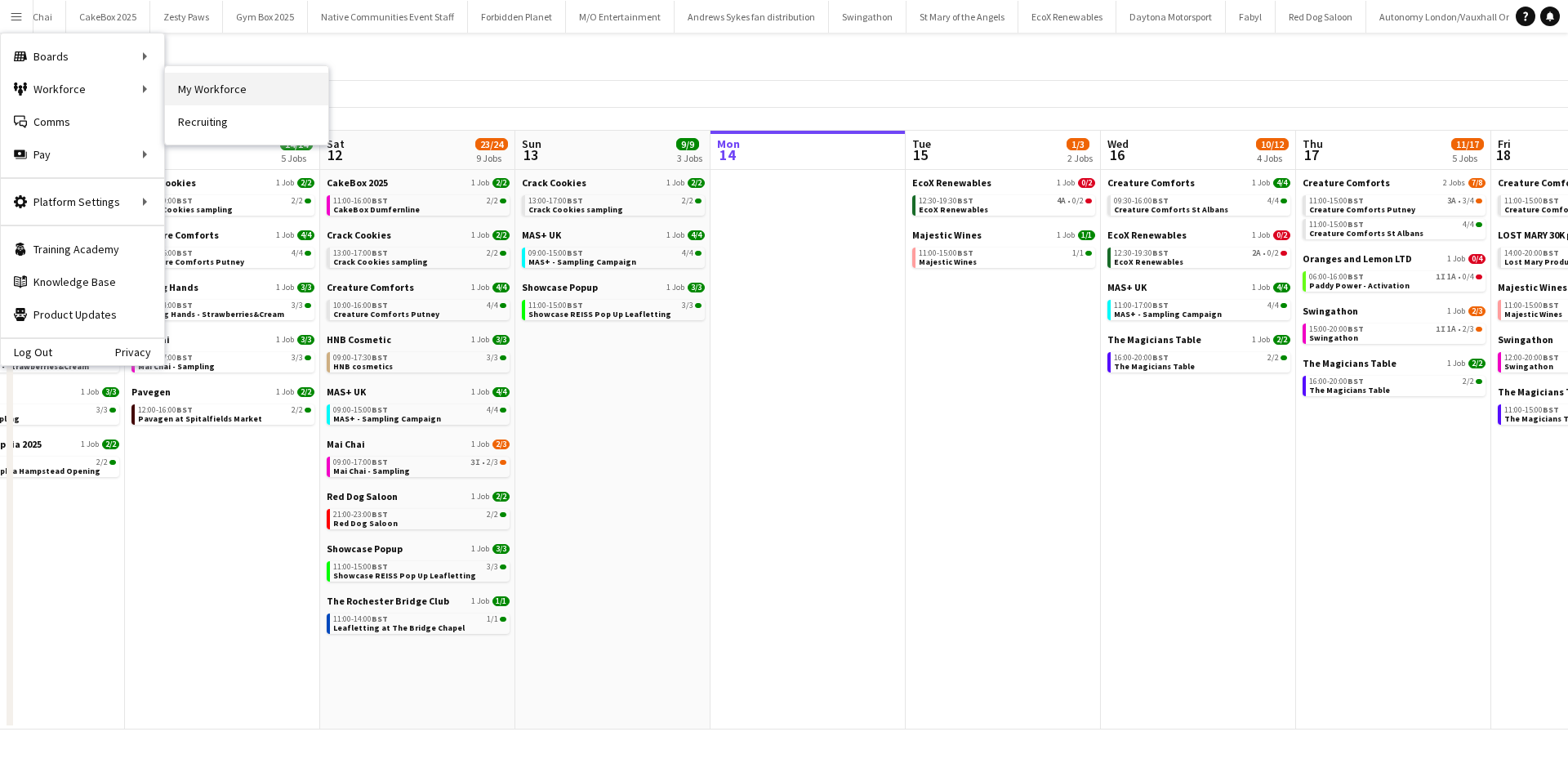 click on "My Workforce" at bounding box center (247, 89) 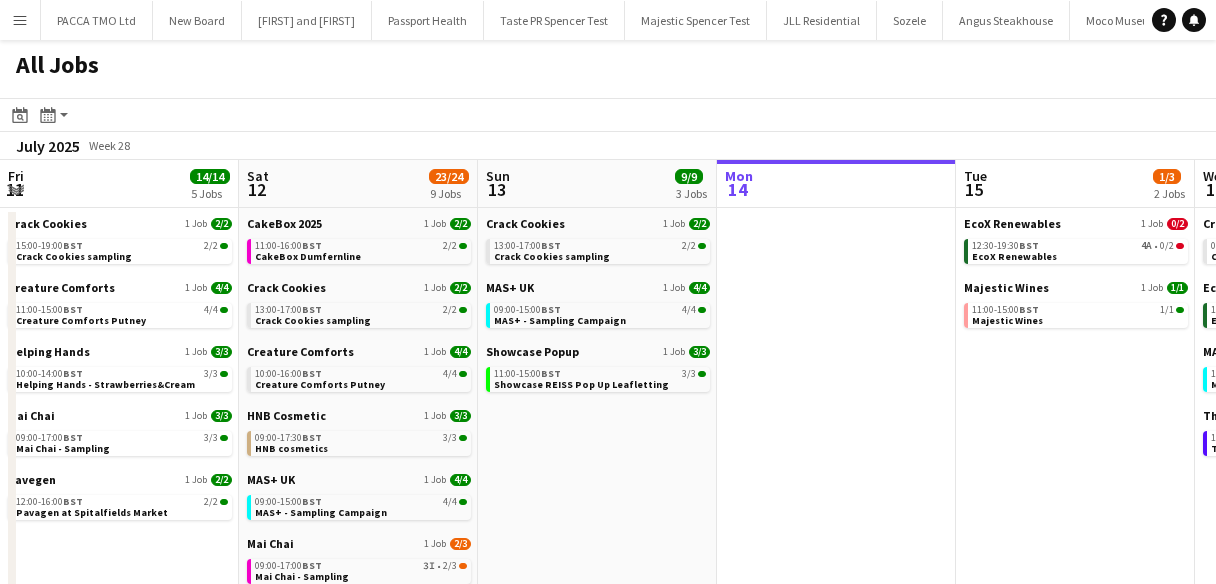 scroll, scrollTop: 0, scrollLeft: 0, axis: both 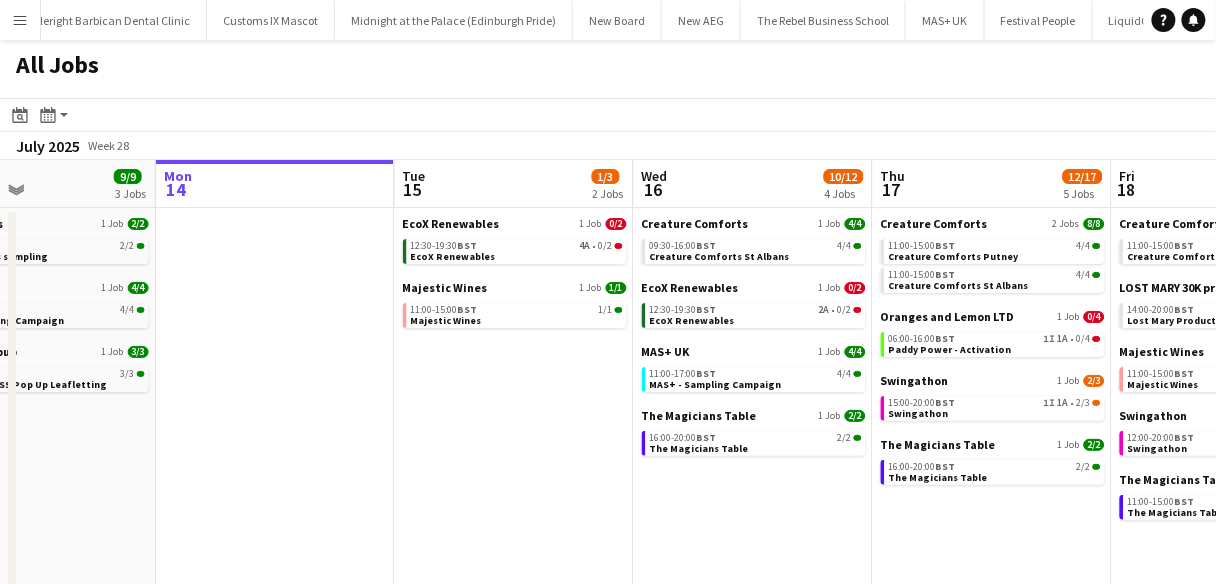 click on "Menu" at bounding box center (20, 20) 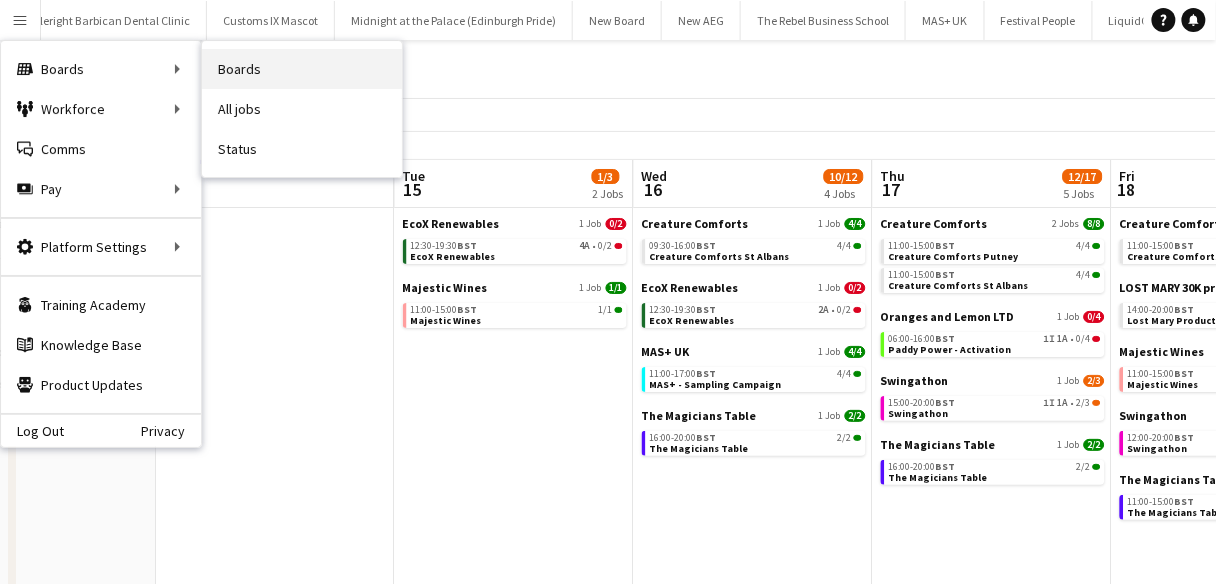 click on "Boards" at bounding box center (302, 69) 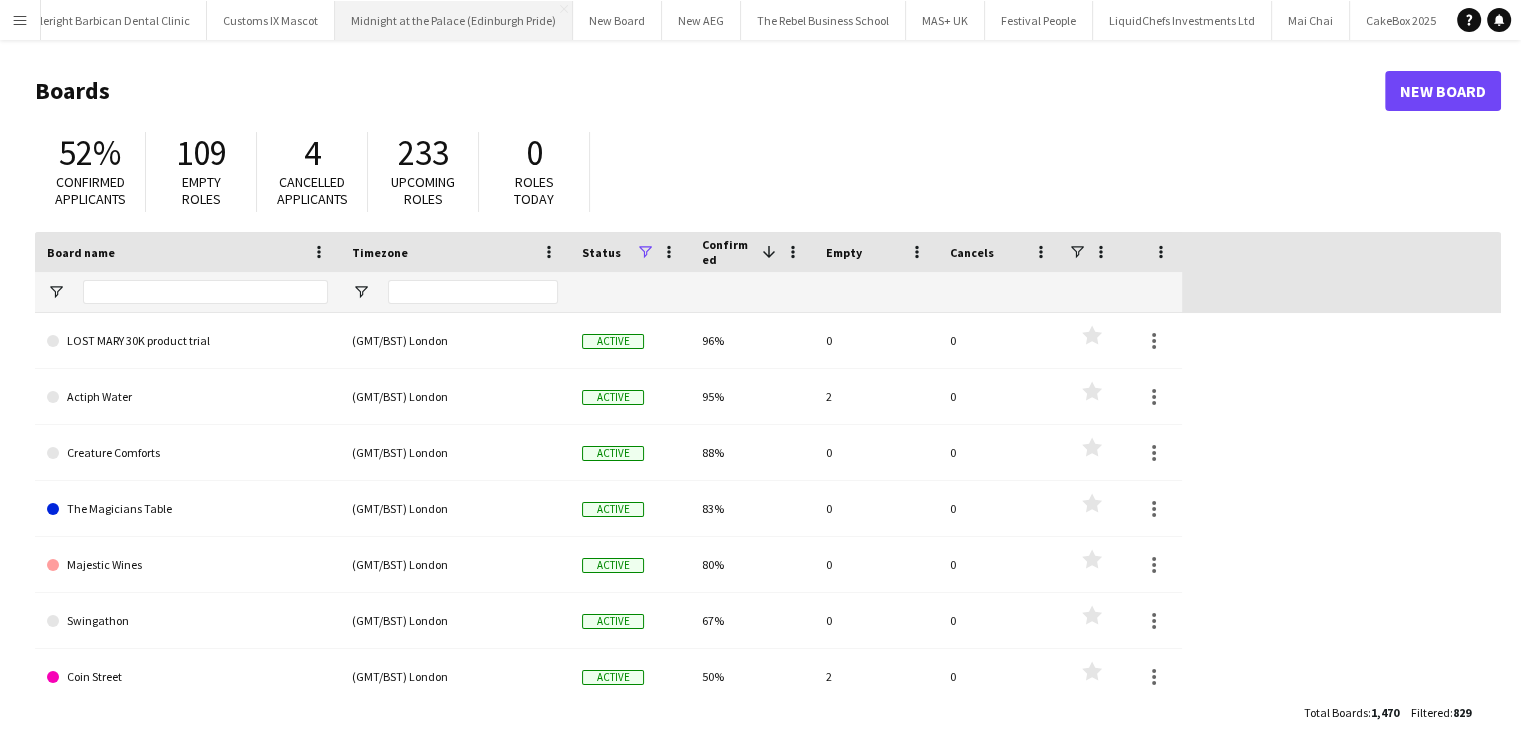 scroll, scrollTop: 0, scrollLeft: 1172, axis: horizontal 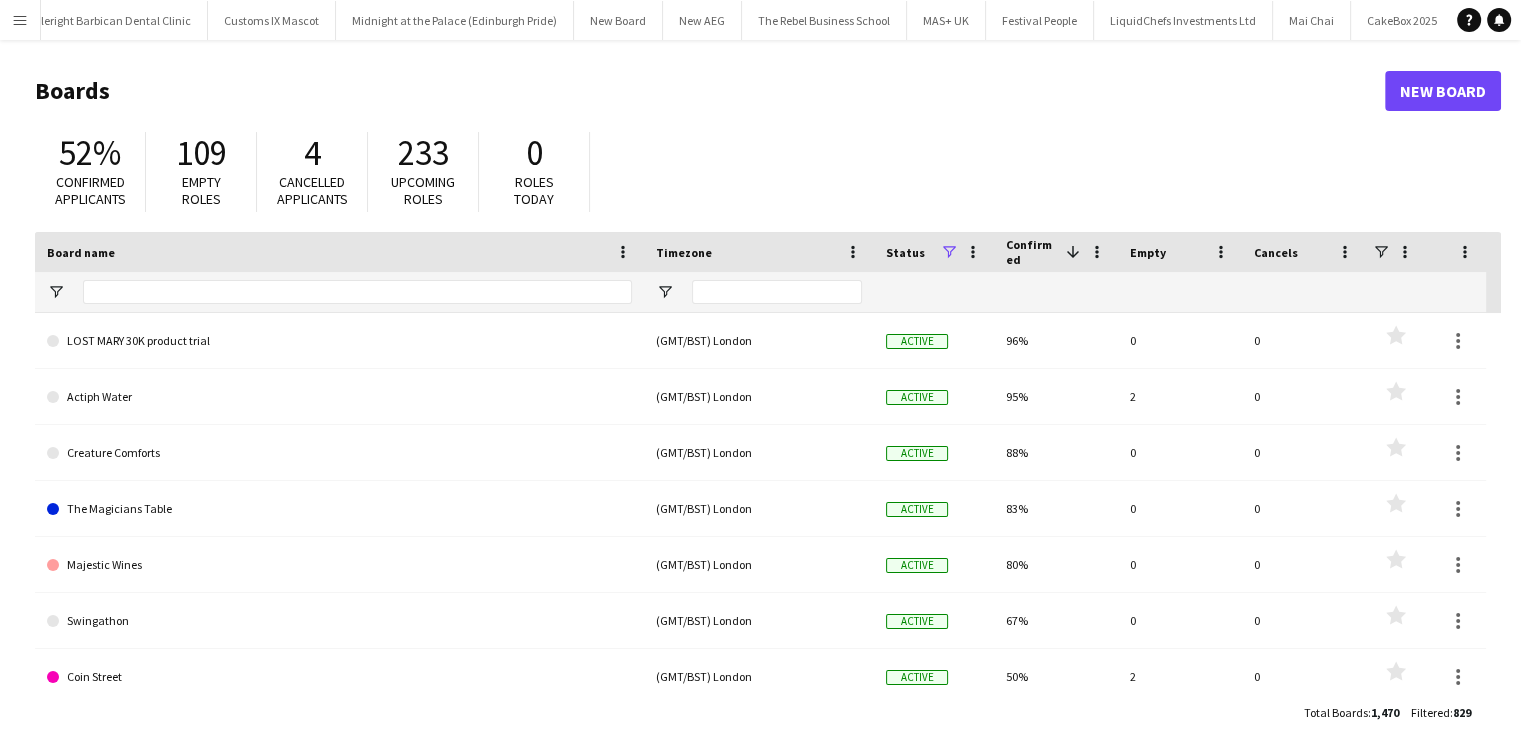 drag, startPoint x: 1398, startPoint y: 140, endPoint x: 927, endPoint y: 145, distance: 471.02655 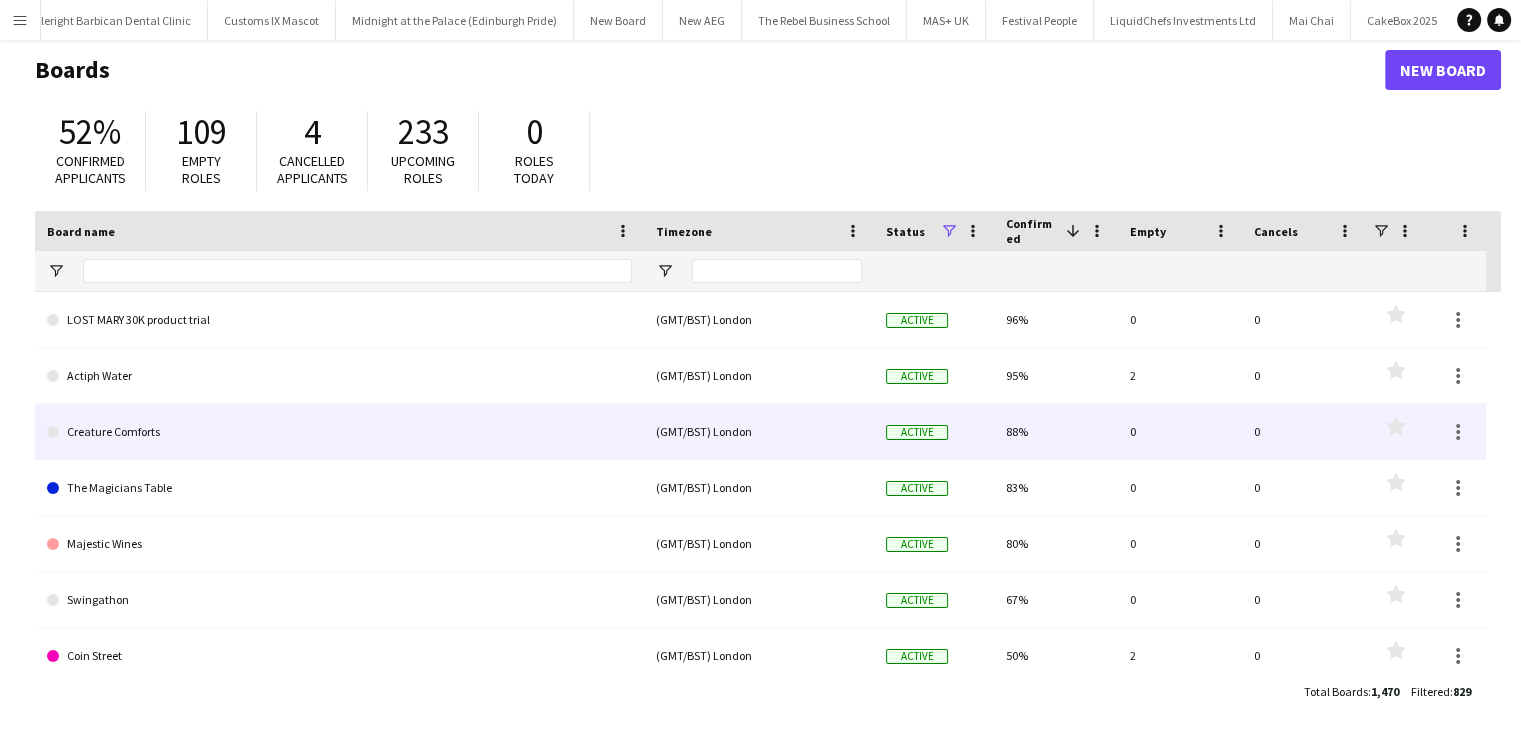 scroll, scrollTop: 32, scrollLeft: 0, axis: vertical 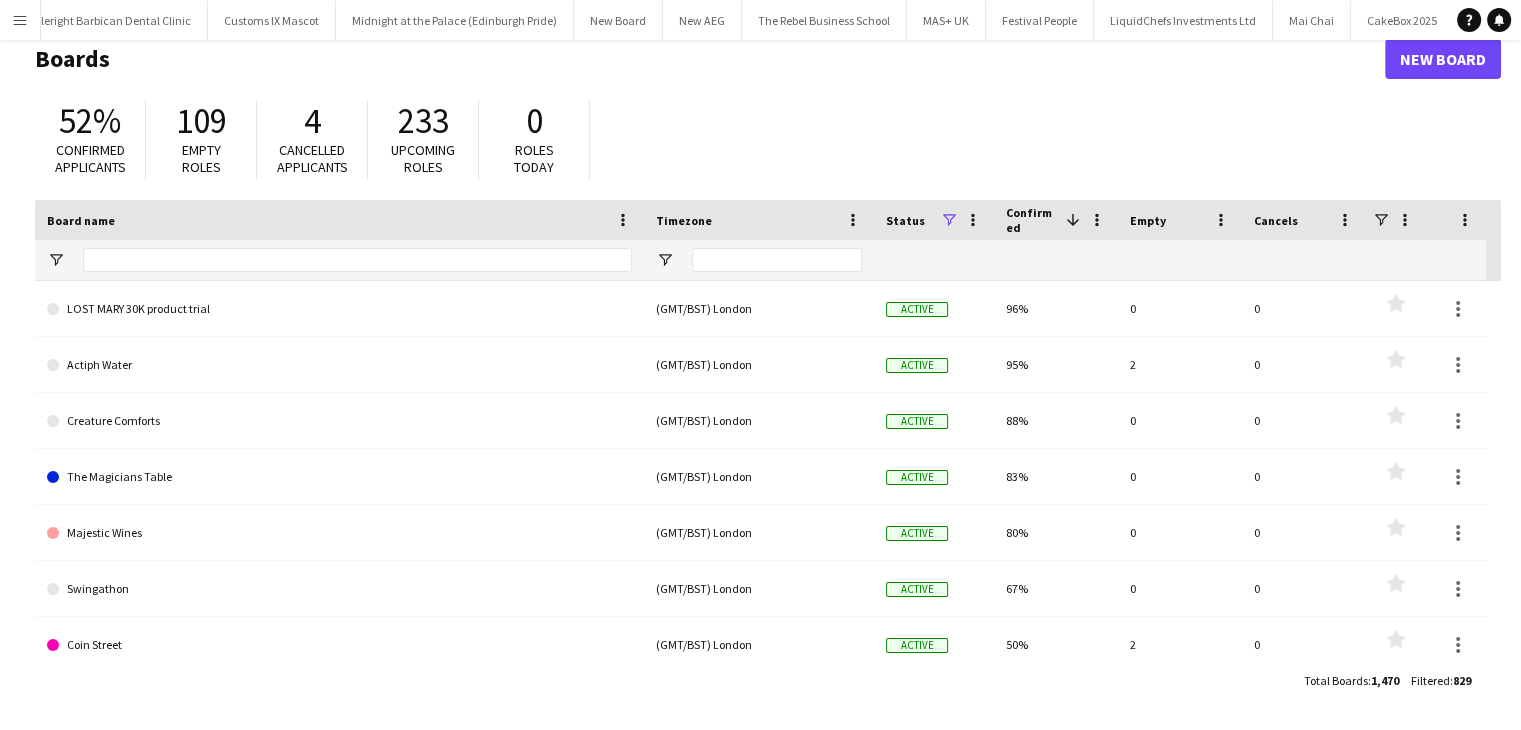 click on "Menu" at bounding box center (20, 20) 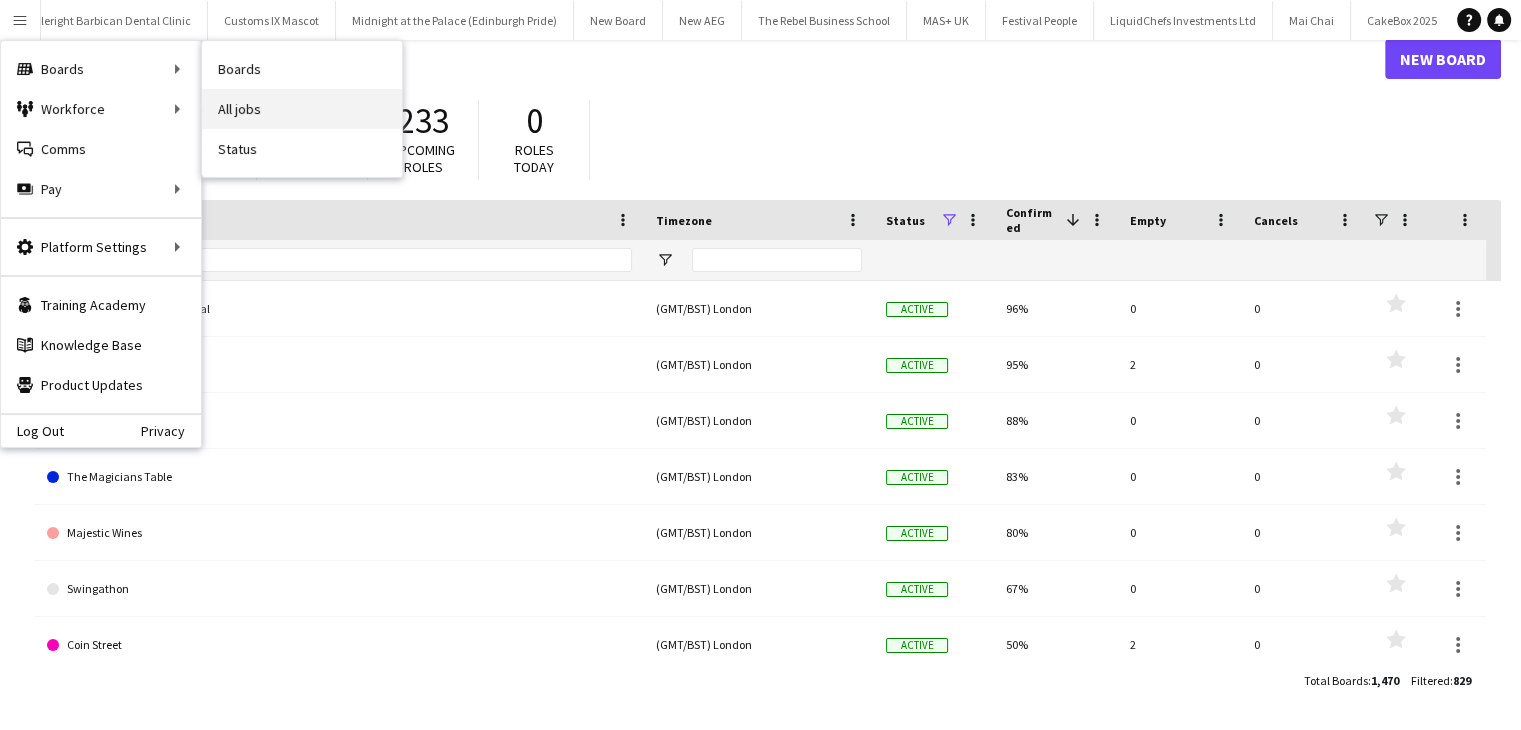 click on "All jobs" at bounding box center (302, 109) 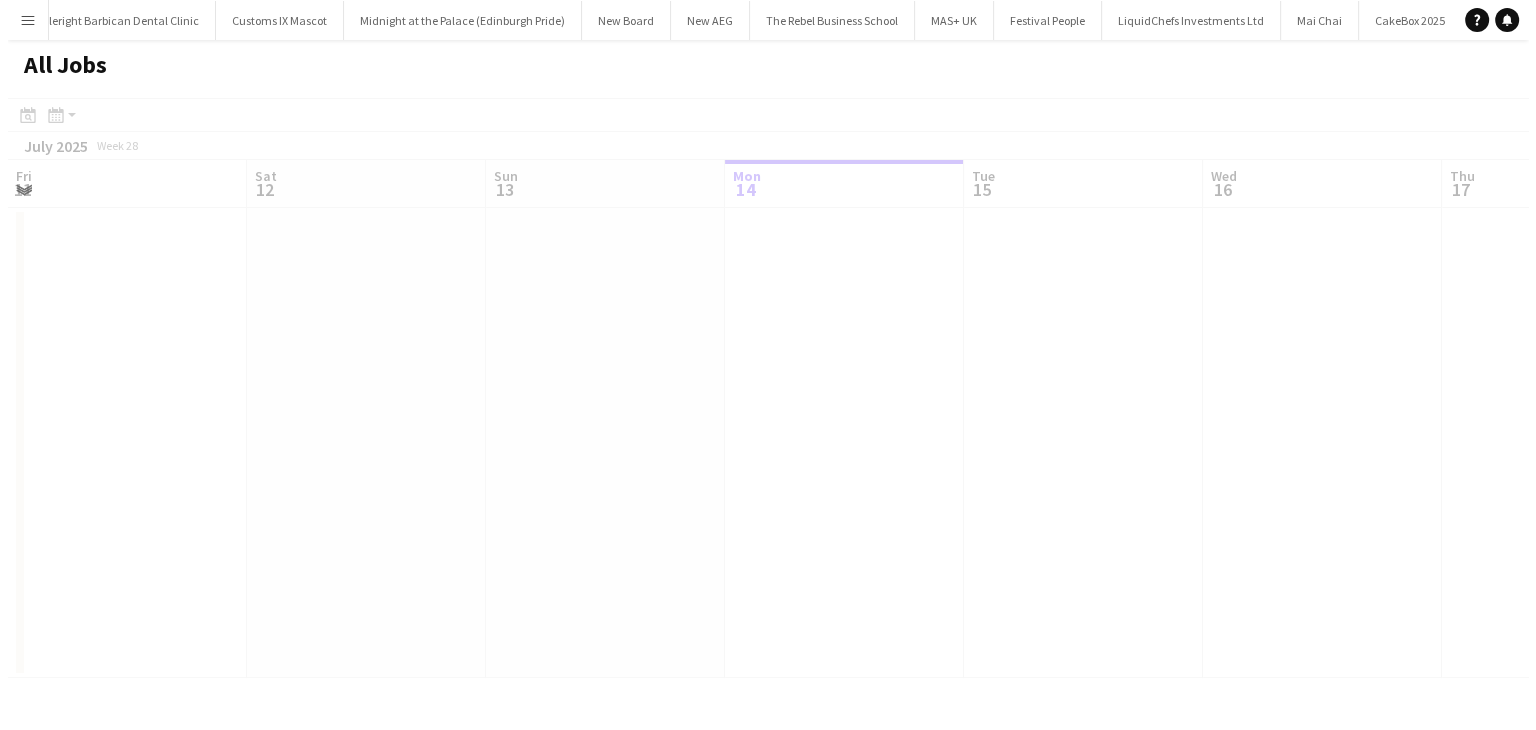 scroll, scrollTop: 0, scrollLeft: 0, axis: both 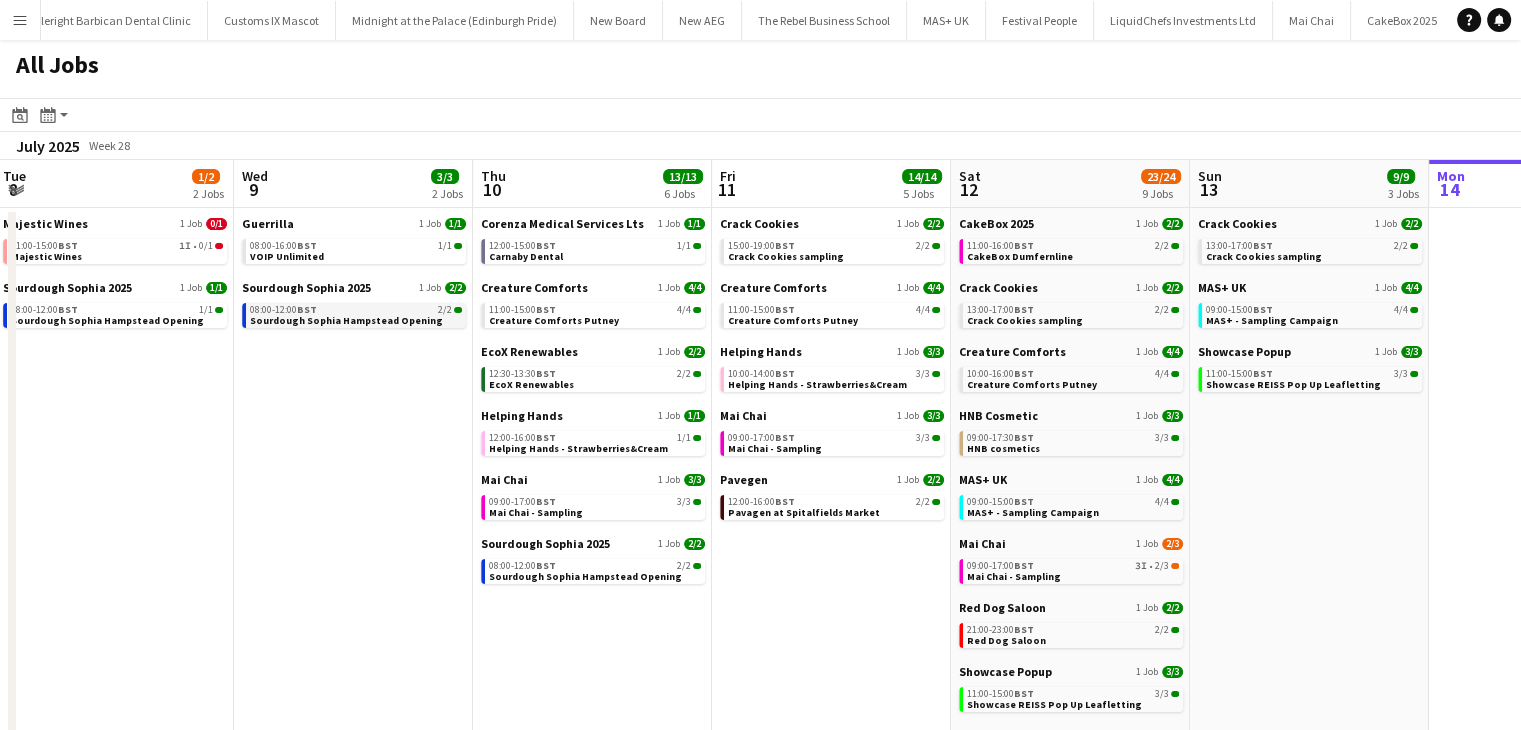 click on "BST" at bounding box center [307, 309] 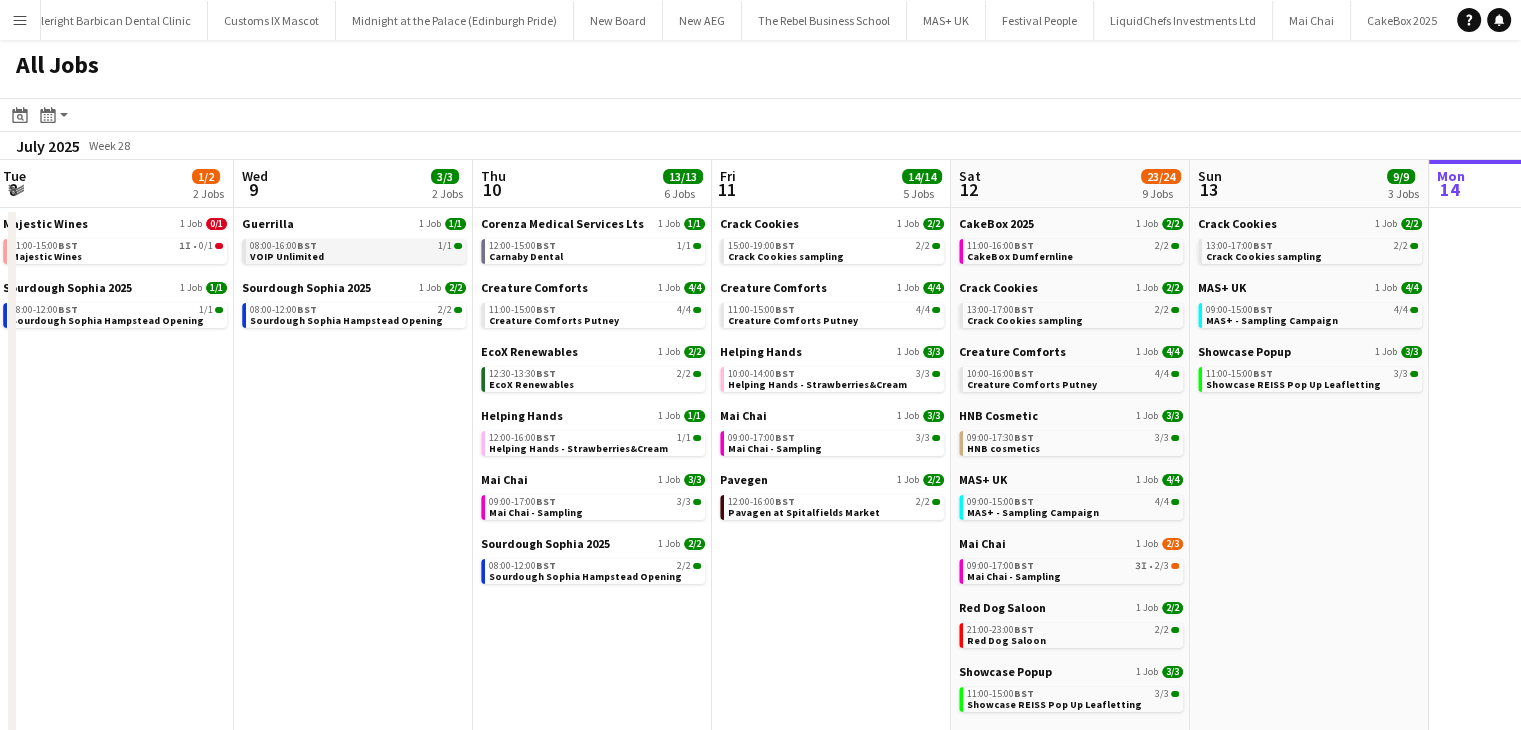 click on "VOIP Unlimited" at bounding box center (287, 256) 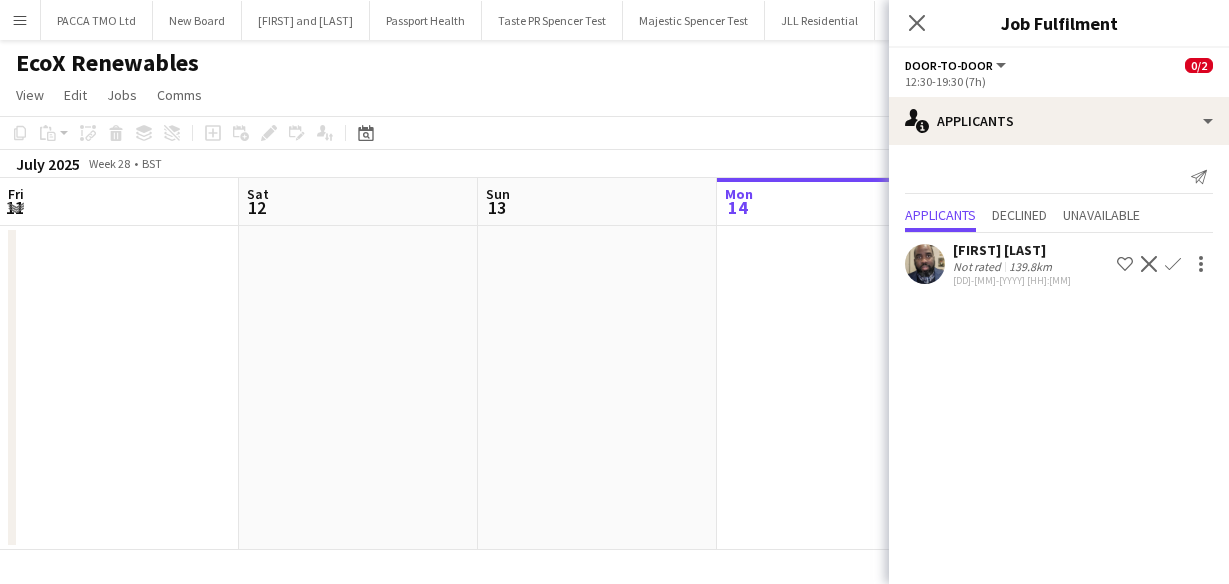 scroll, scrollTop: 0, scrollLeft: 0, axis: both 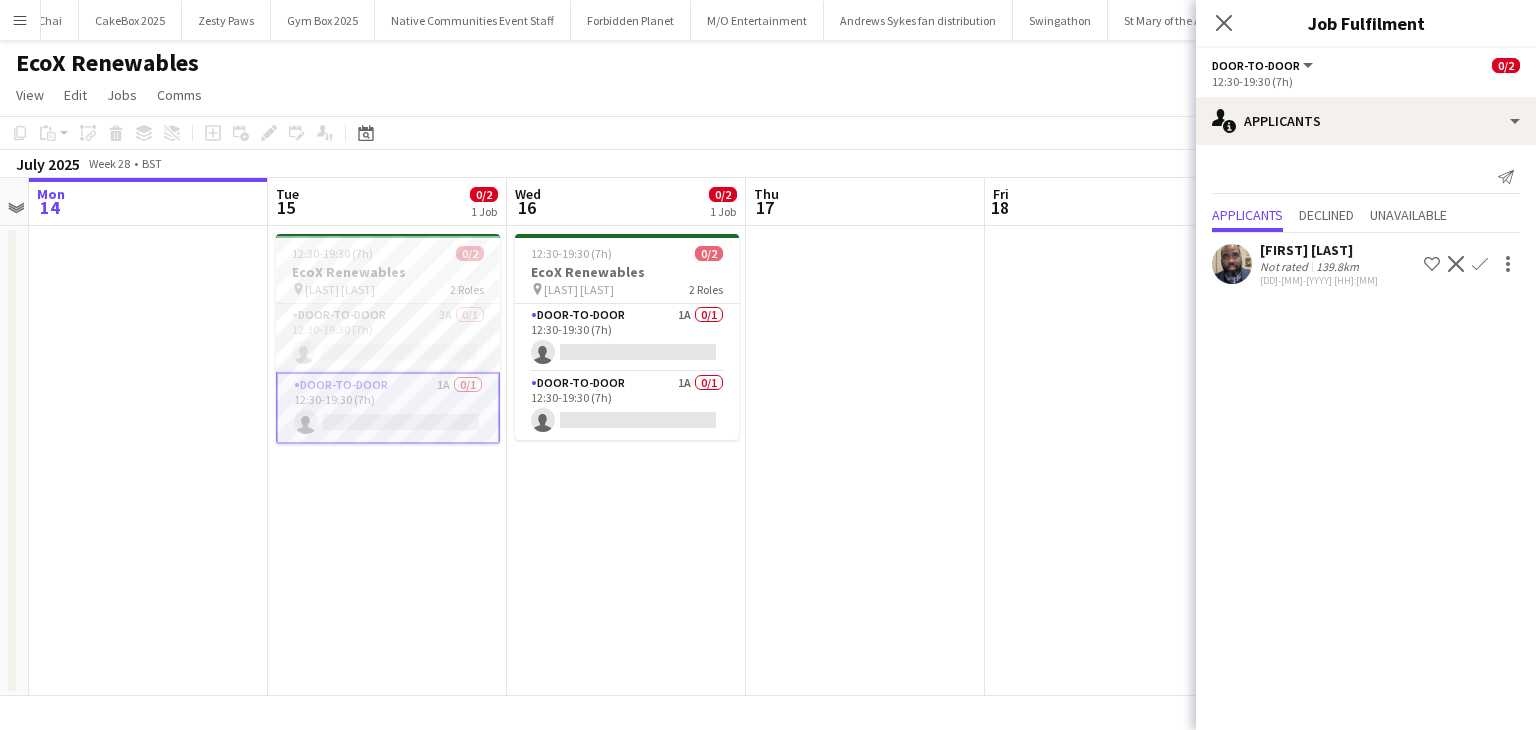 drag, startPoint x: 1215, startPoint y: 35, endPoint x: 592, endPoint y: 76, distance: 624.34766 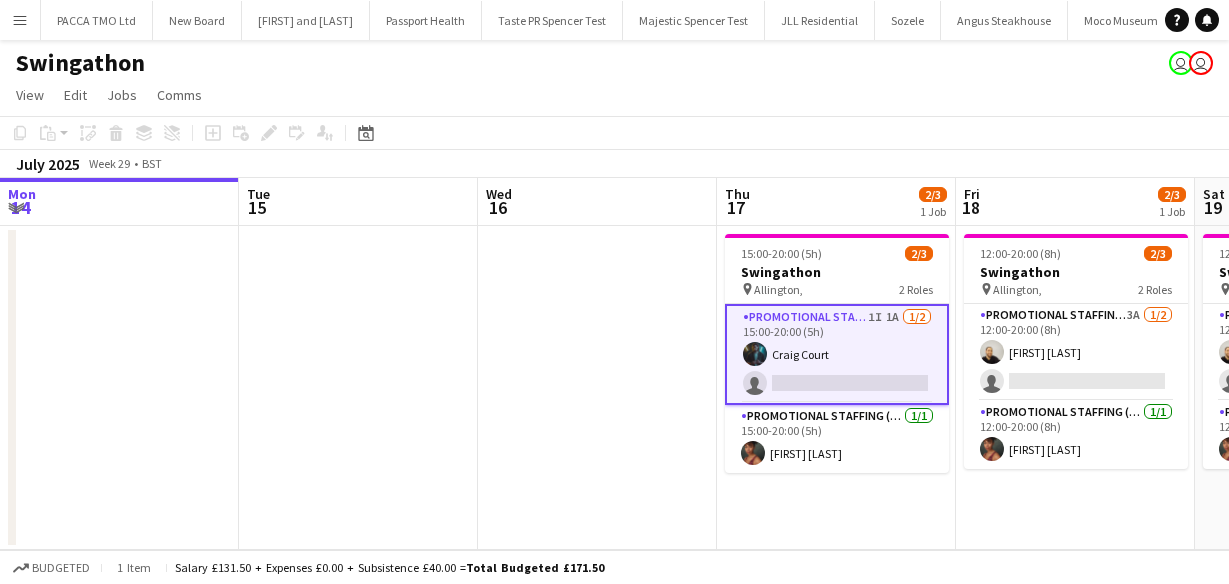 scroll, scrollTop: 0, scrollLeft: 0, axis: both 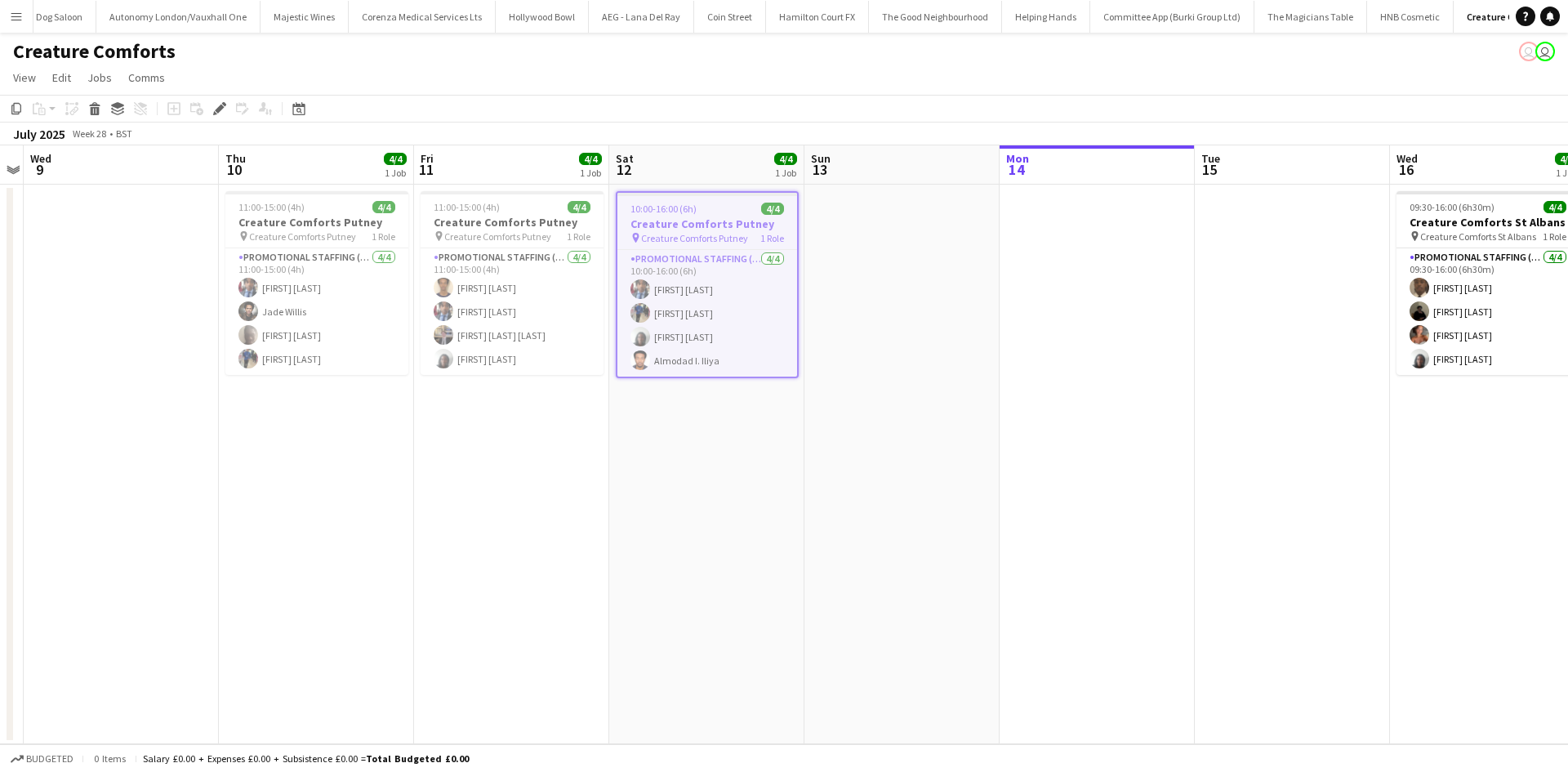 click on "Creature Comforts Putney" at bounding box center (707, 224) 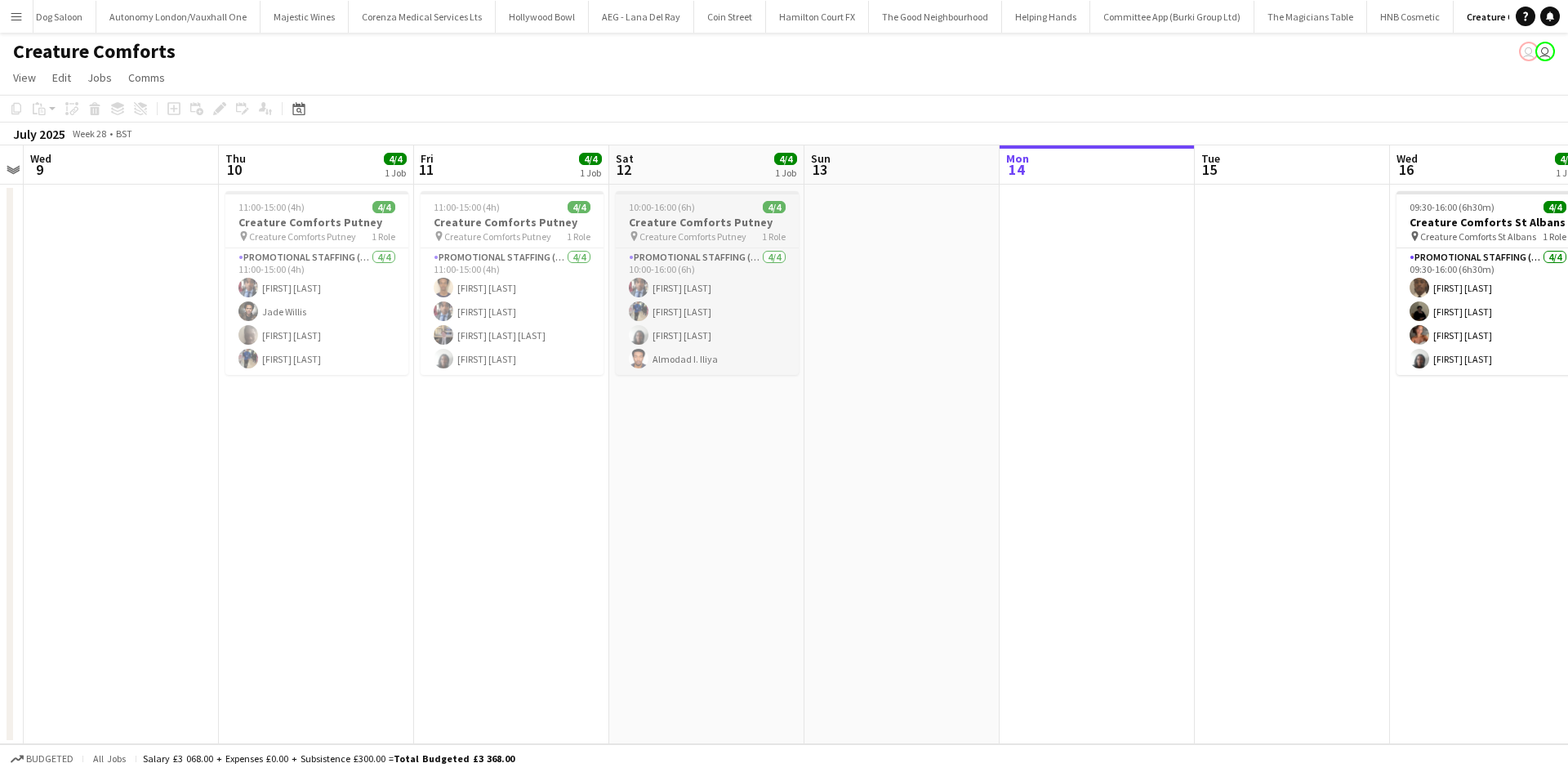 click on "Creature Comforts Putney" at bounding box center (707, 222) 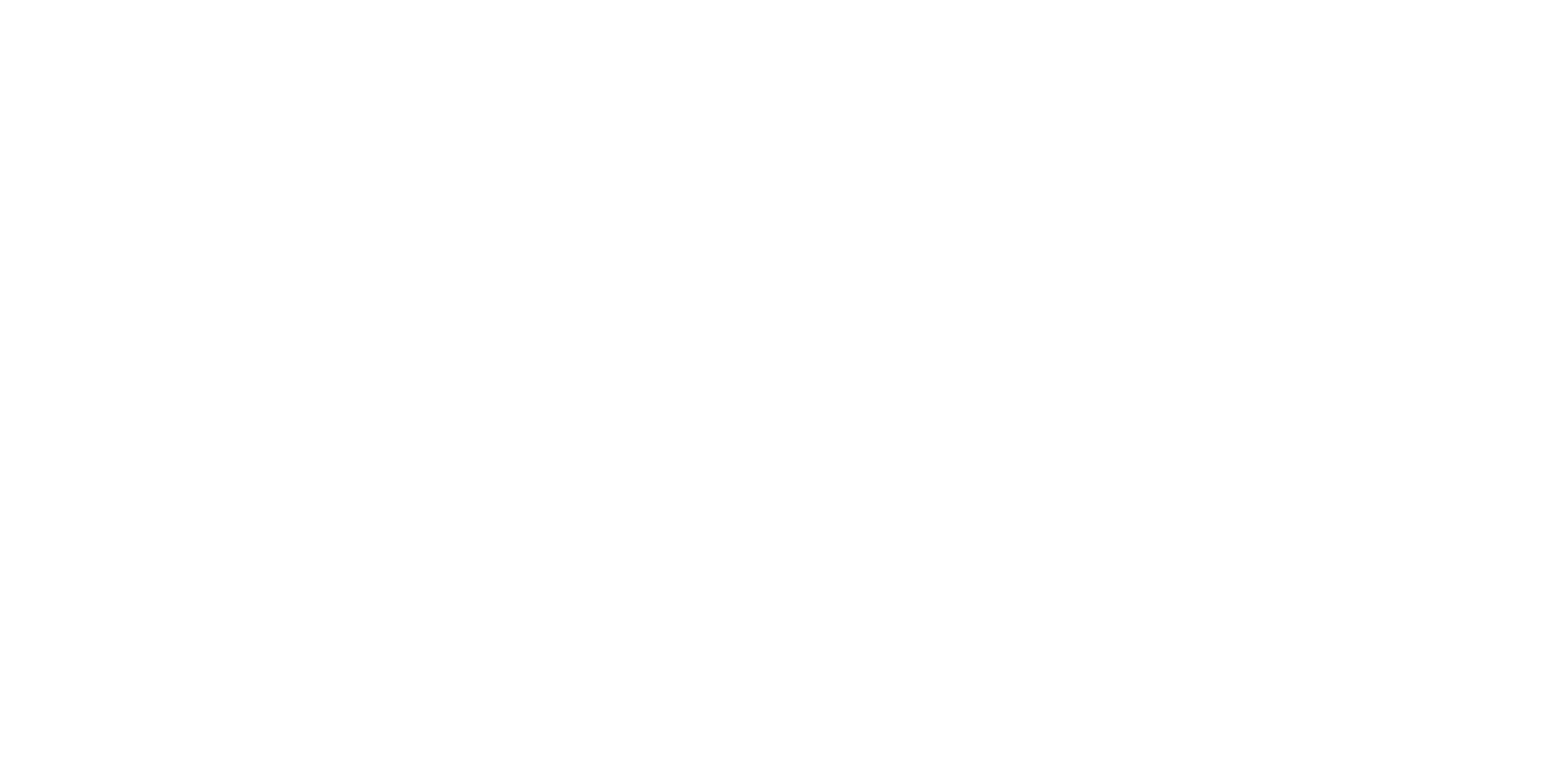 scroll, scrollTop: 0, scrollLeft: 0, axis: both 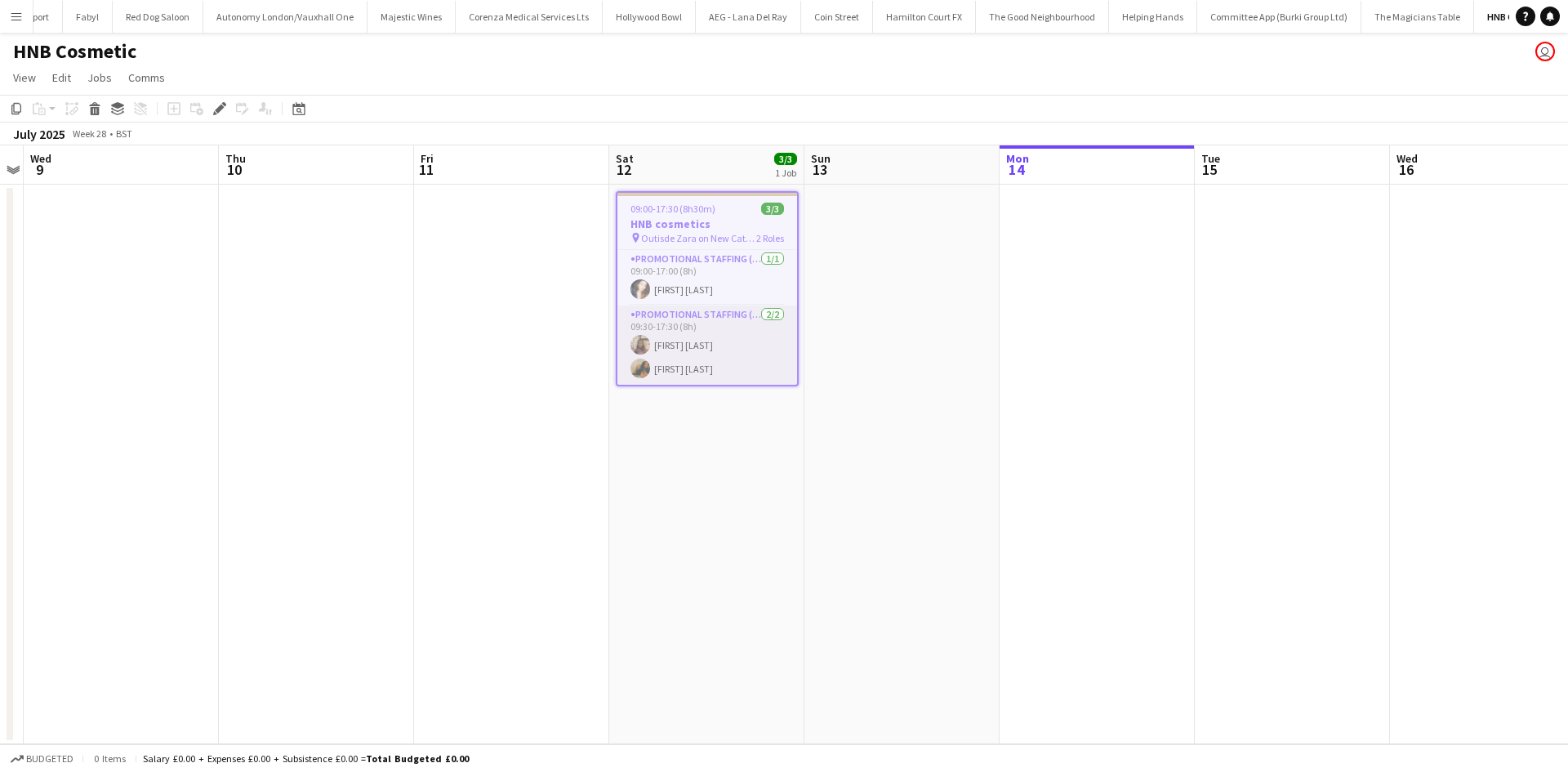 drag, startPoint x: 654, startPoint y: 380, endPoint x: 651, endPoint y: 363, distance: 17.262677 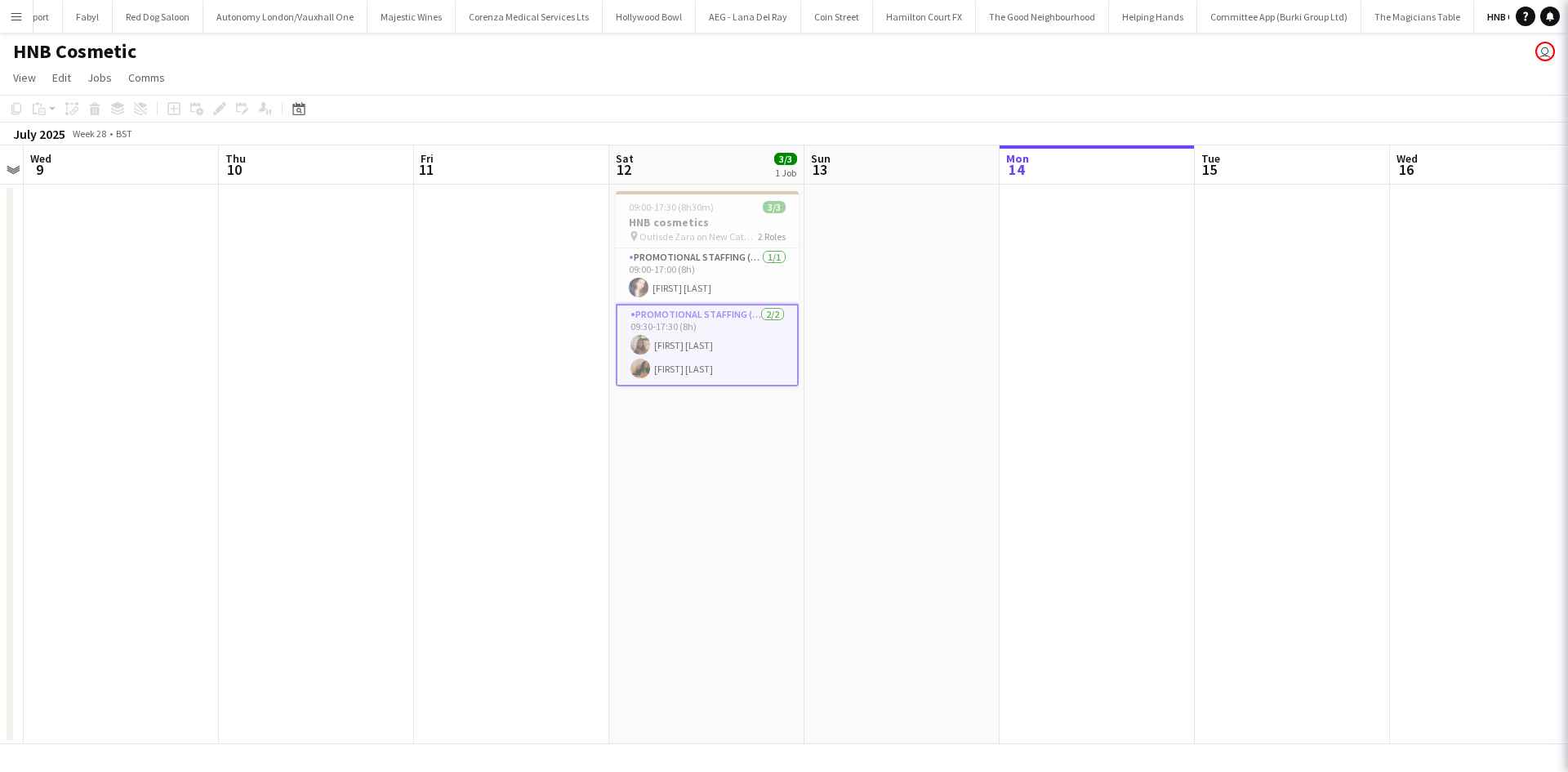 scroll, scrollTop: 0, scrollLeft: 564, axis: horizontal 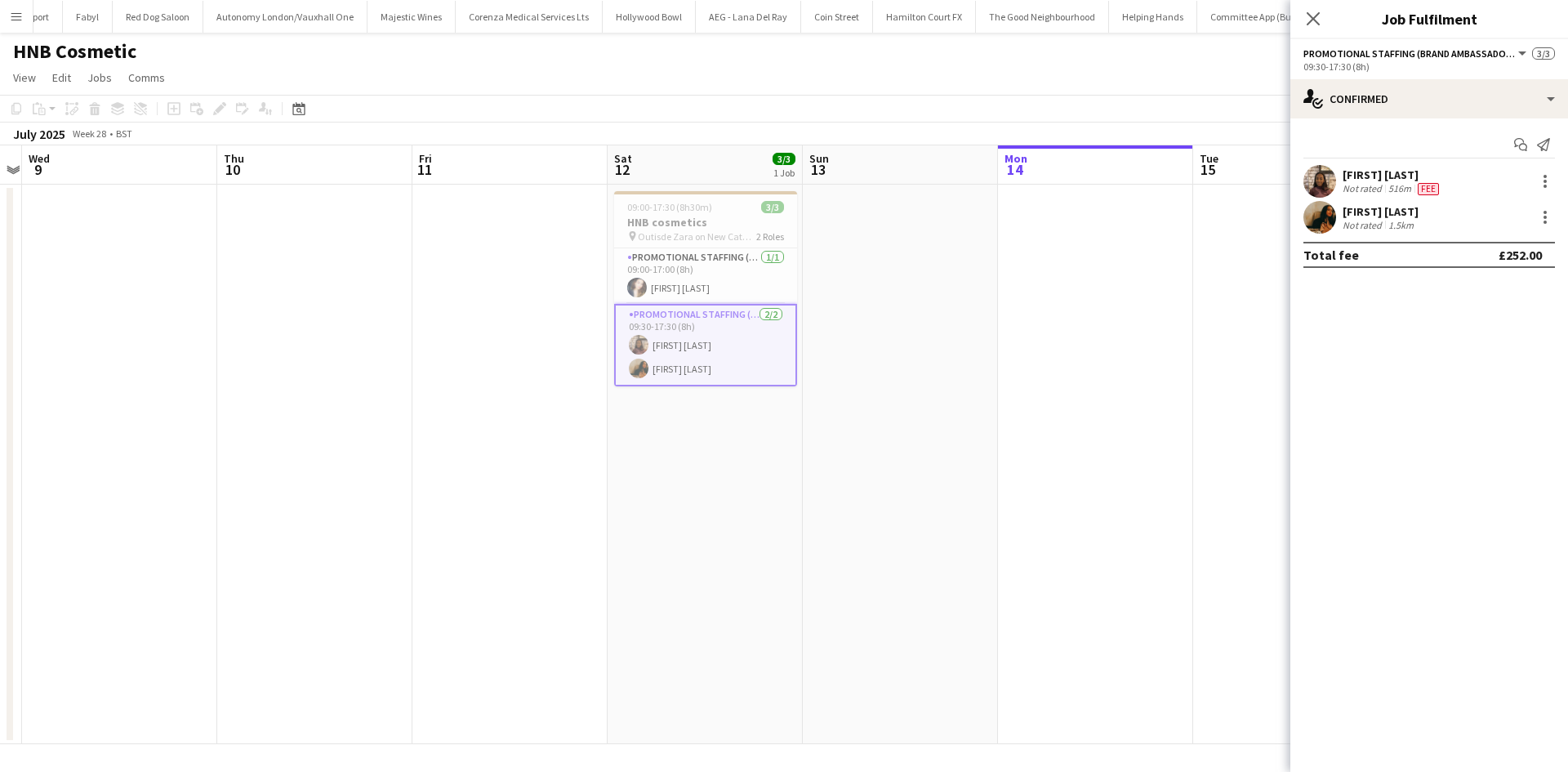 click on "Fardous Ibrahim" at bounding box center [1392, 175] 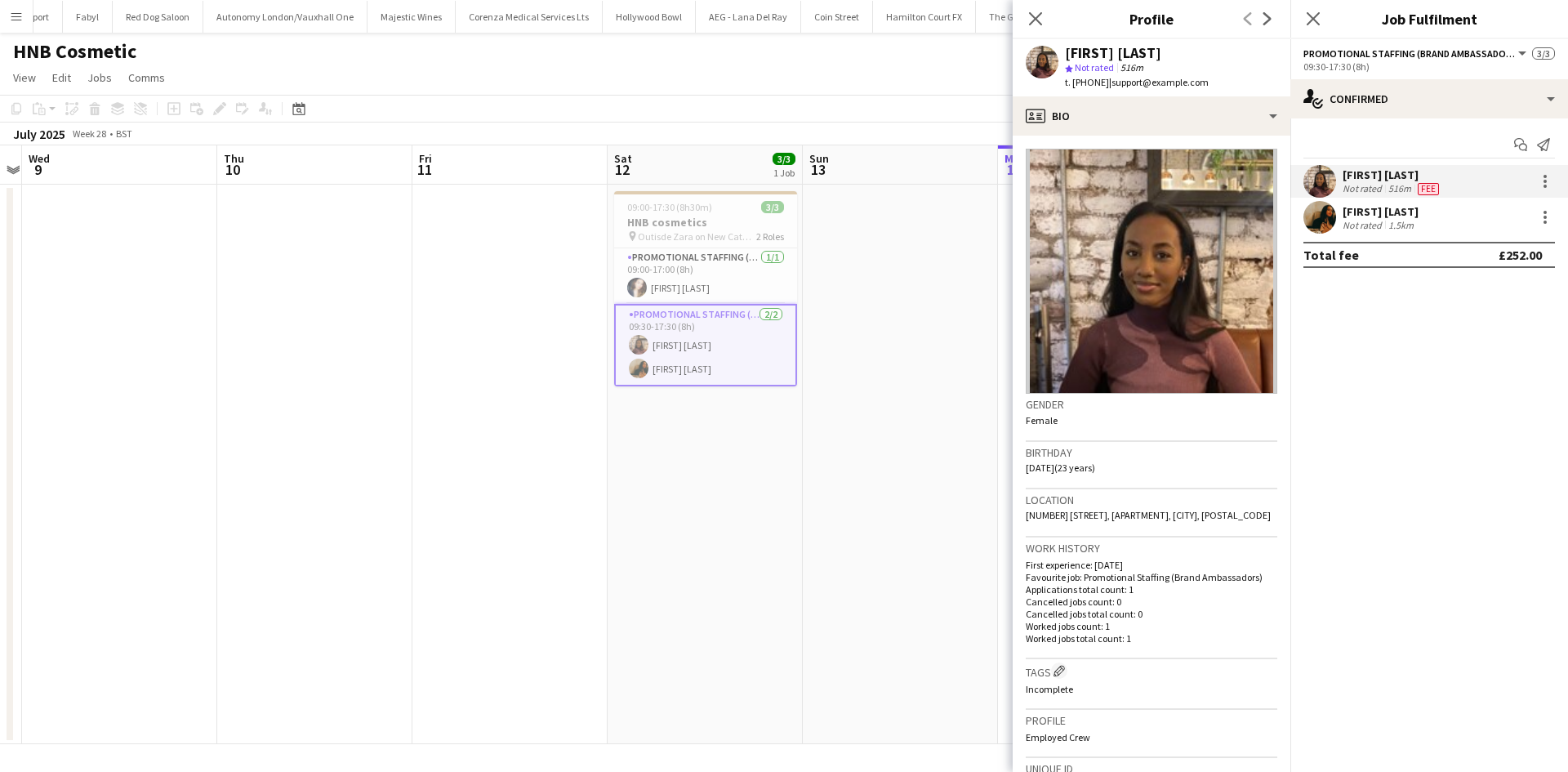 click on "1.5km" at bounding box center [1401, 225] 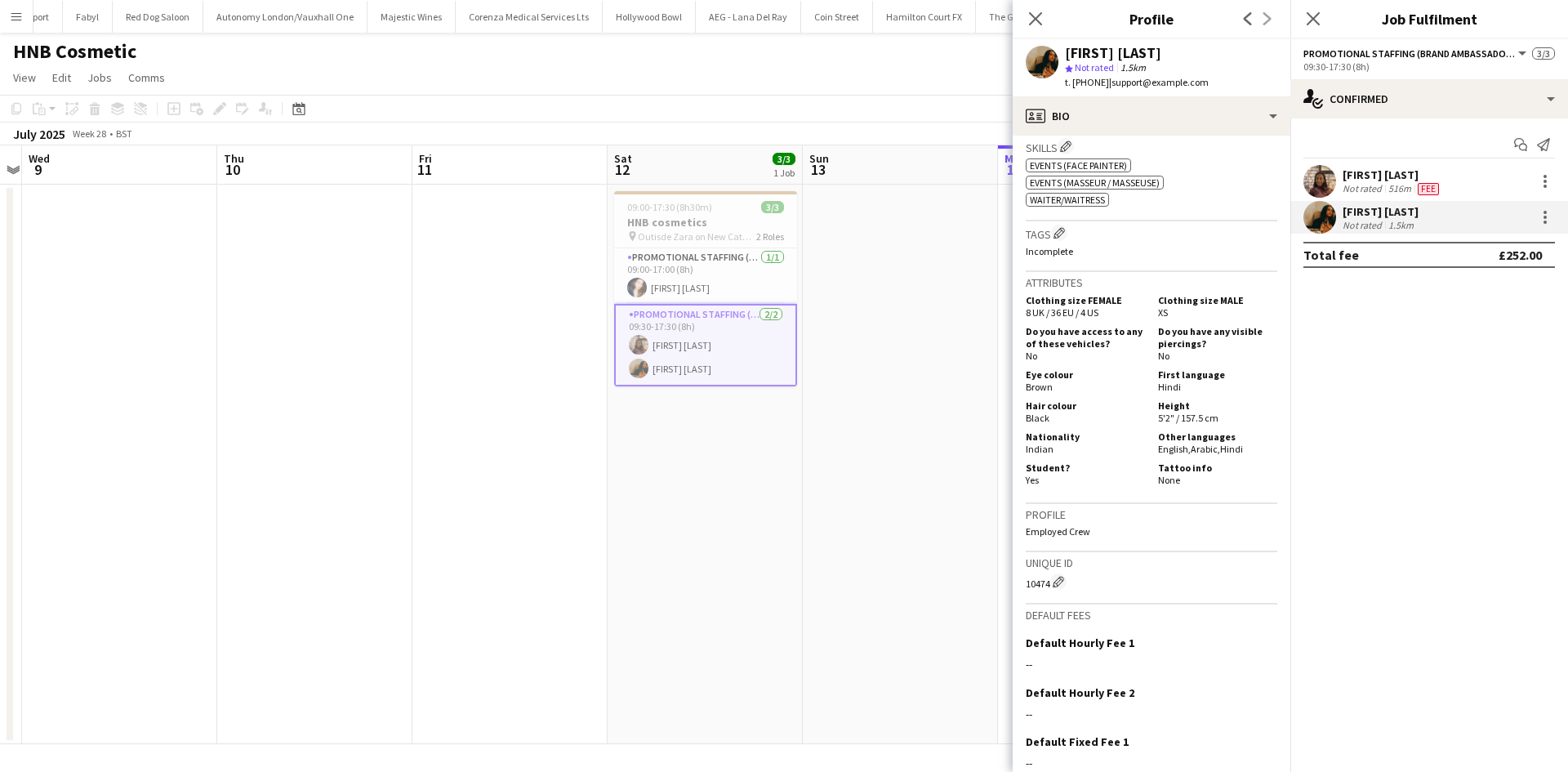 scroll, scrollTop: 654, scrollLeft: 0, axis: vertical 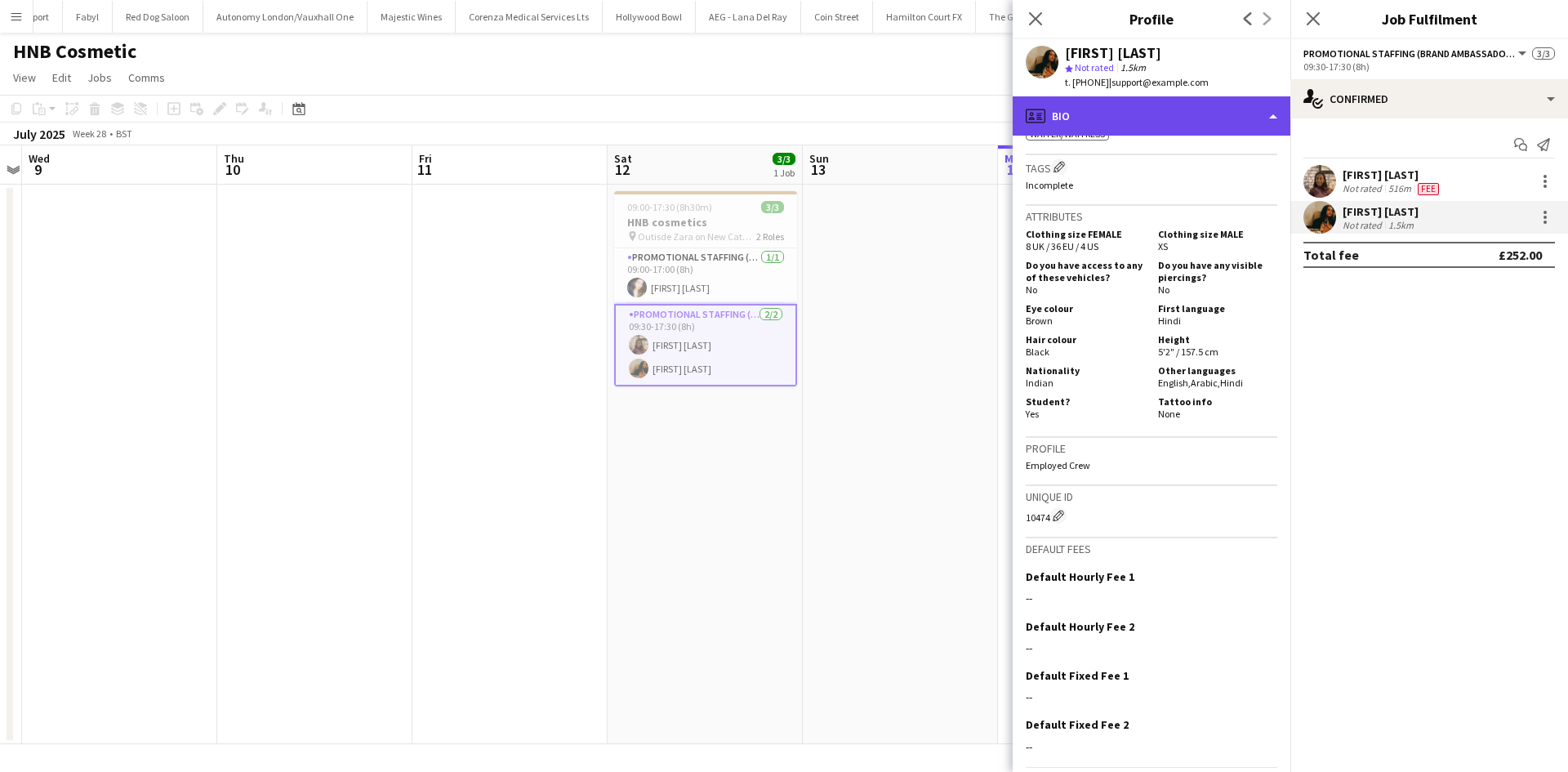 click on "profile
Bio" 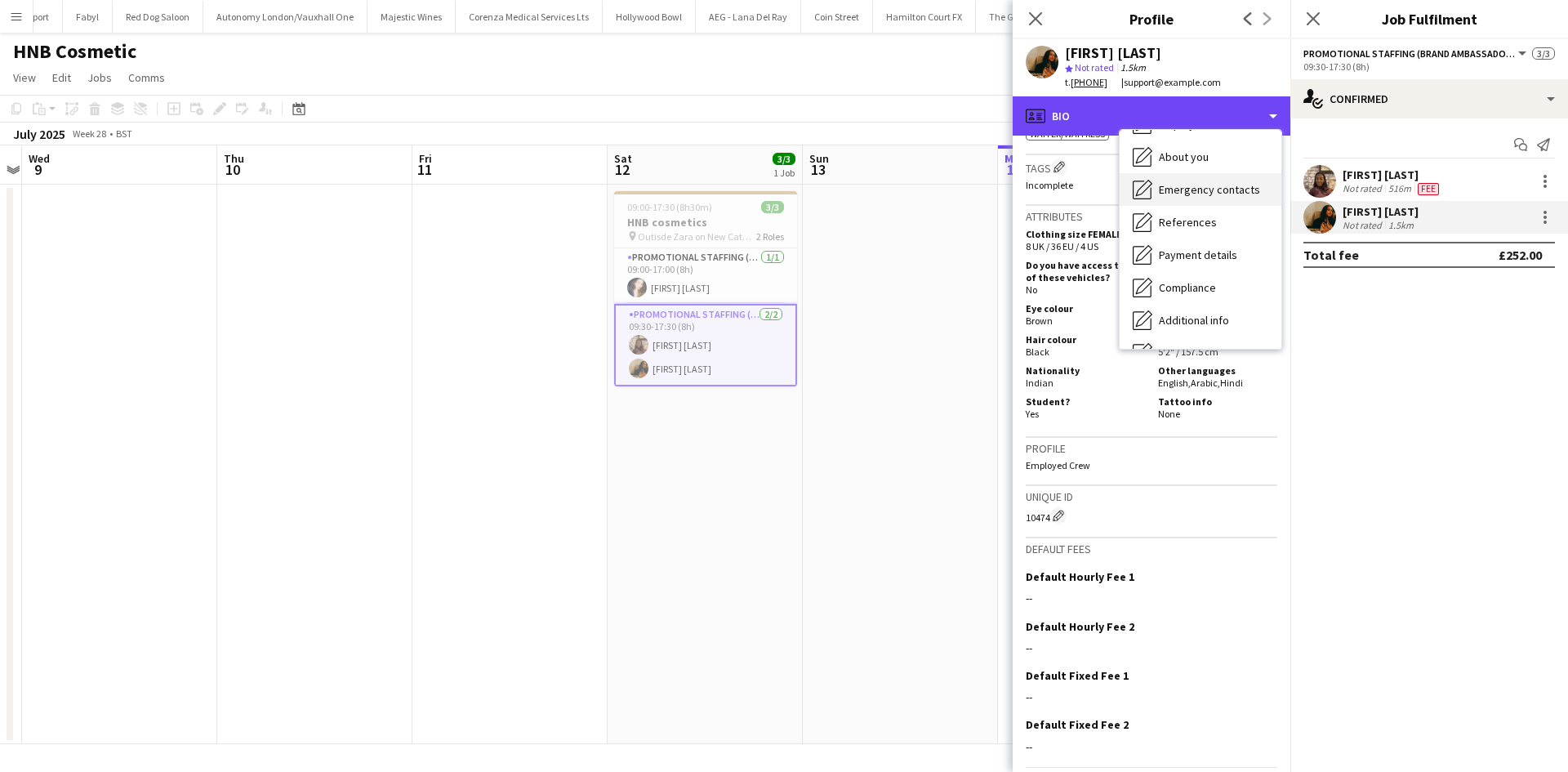 scroll, scrollTop: 186, scrollLeft: 0, axis: vertical 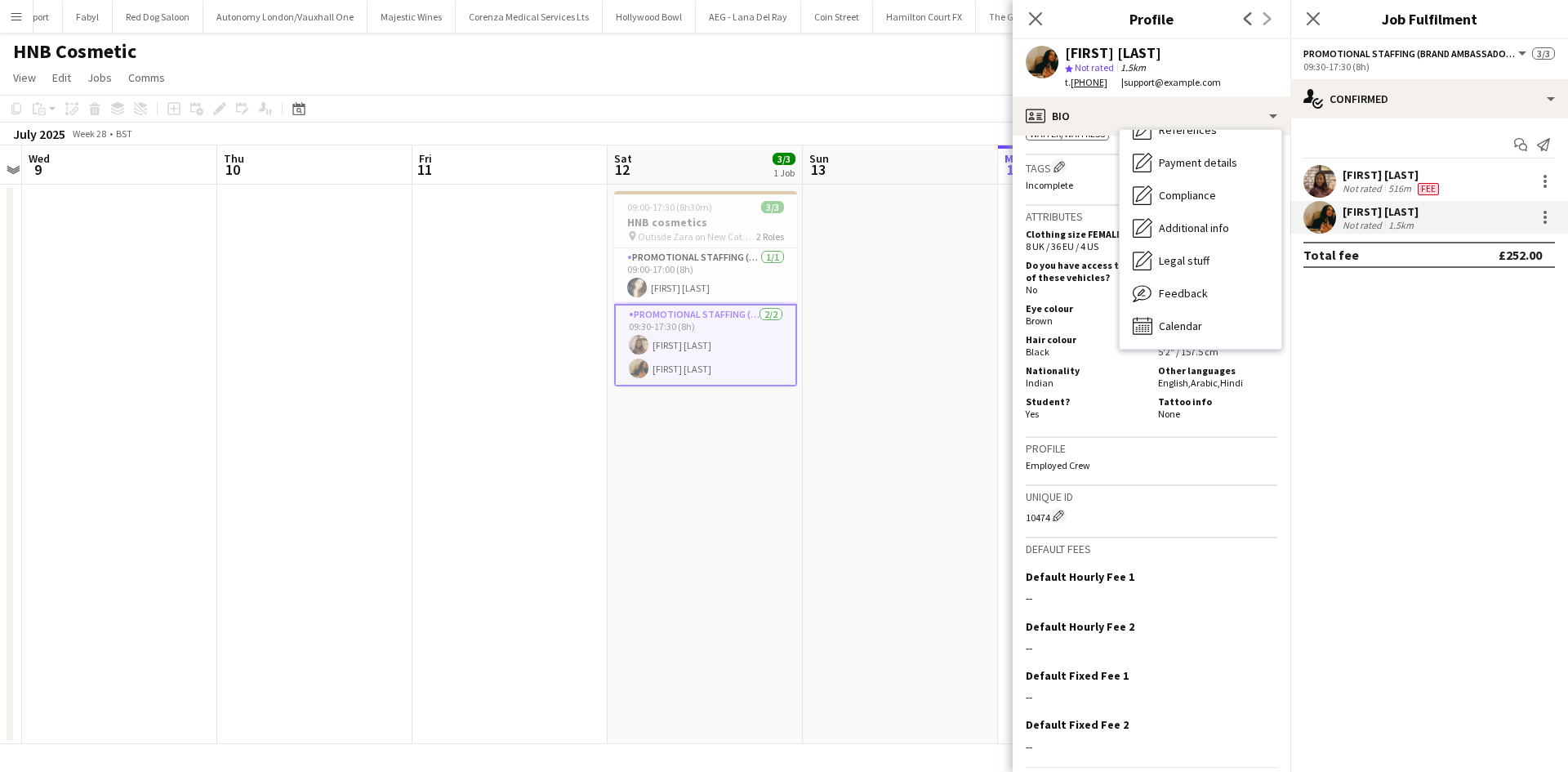 click on "Fardous Ibrahim" at bounding box center (1392, 175) 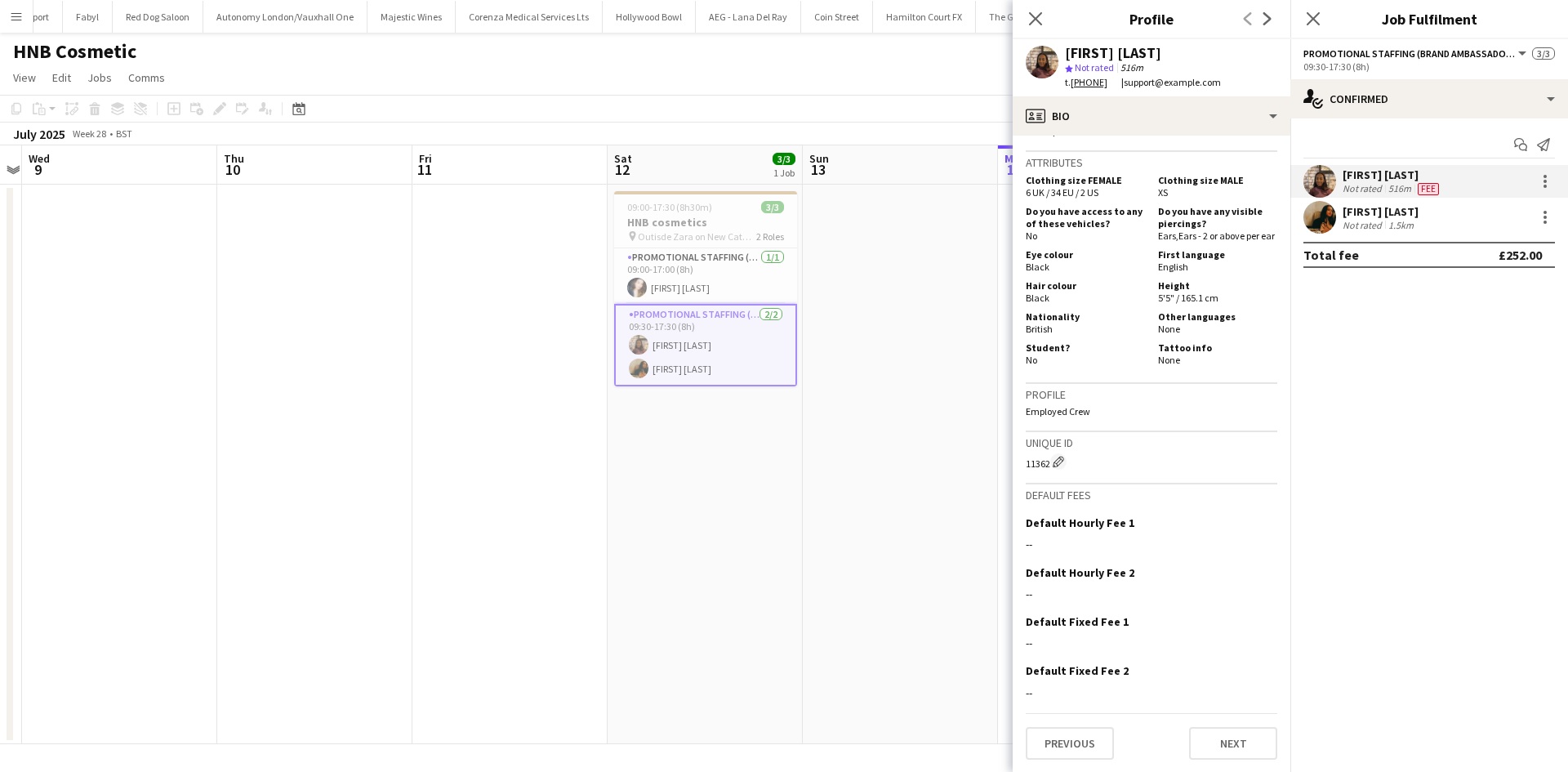 scroll, scrollTop: 364, scrollLeft: 0, axis: vertical 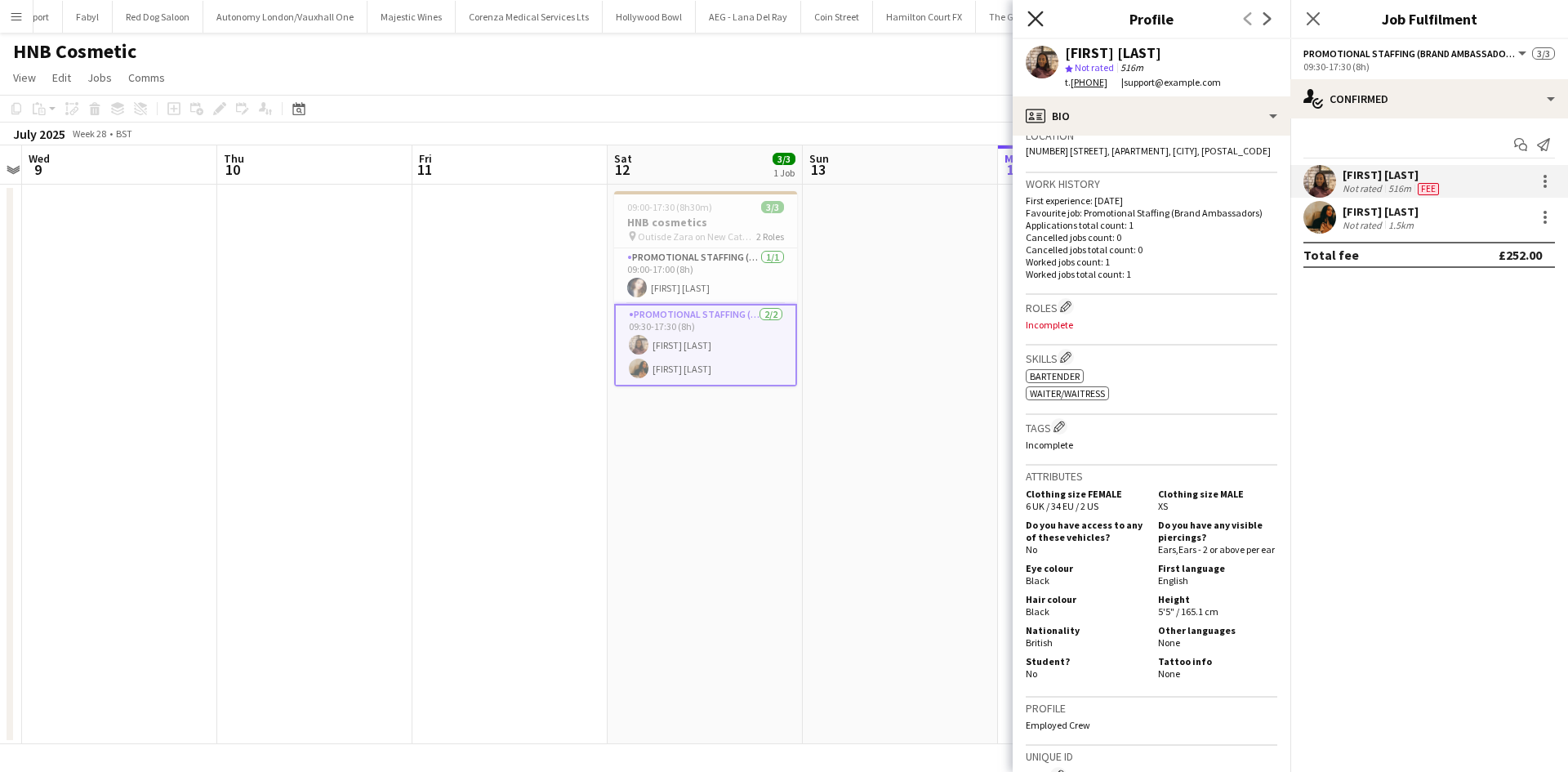click 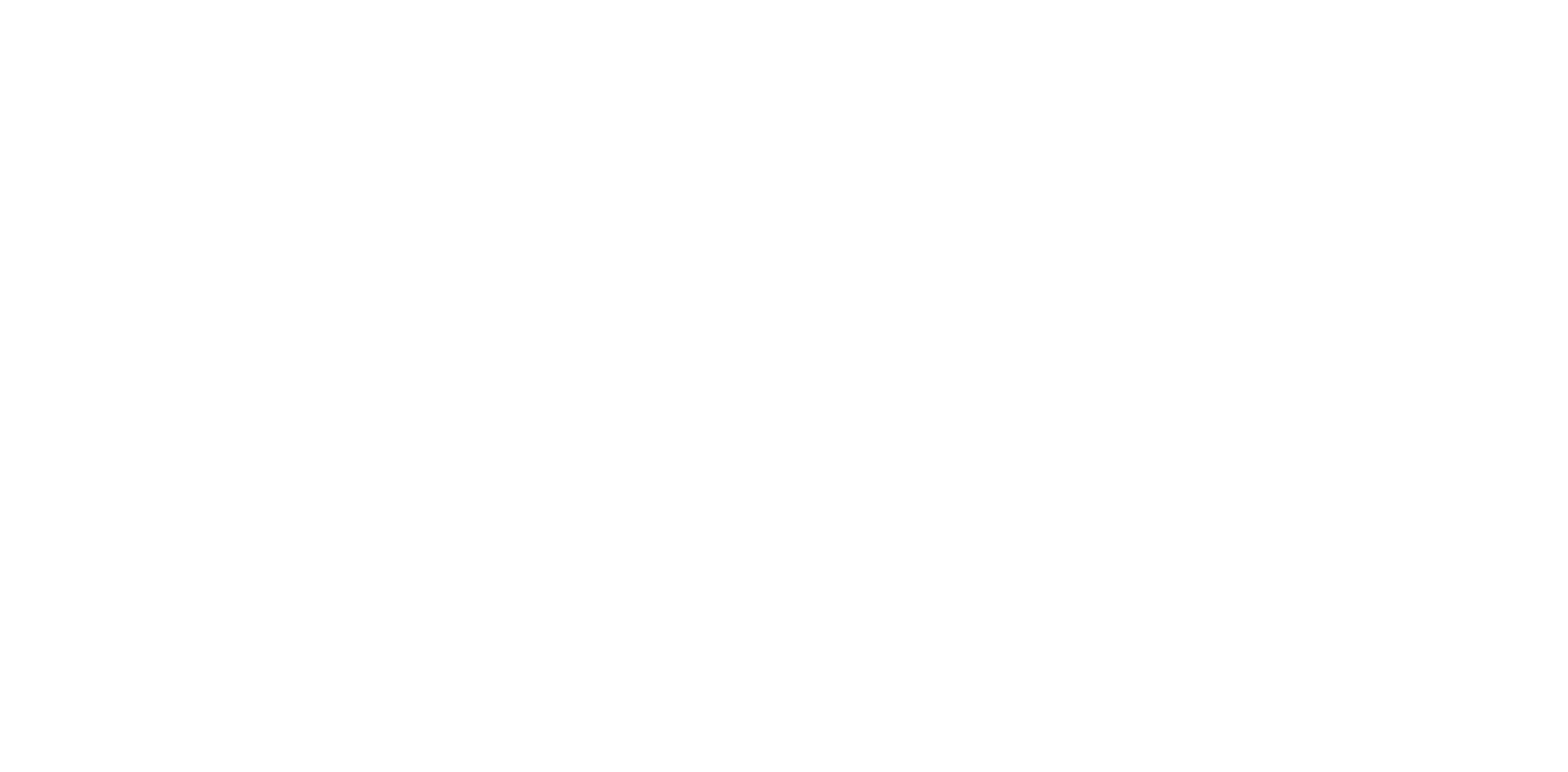 scroll, scrollTop: 0, scrollLeft: 0, axis: both 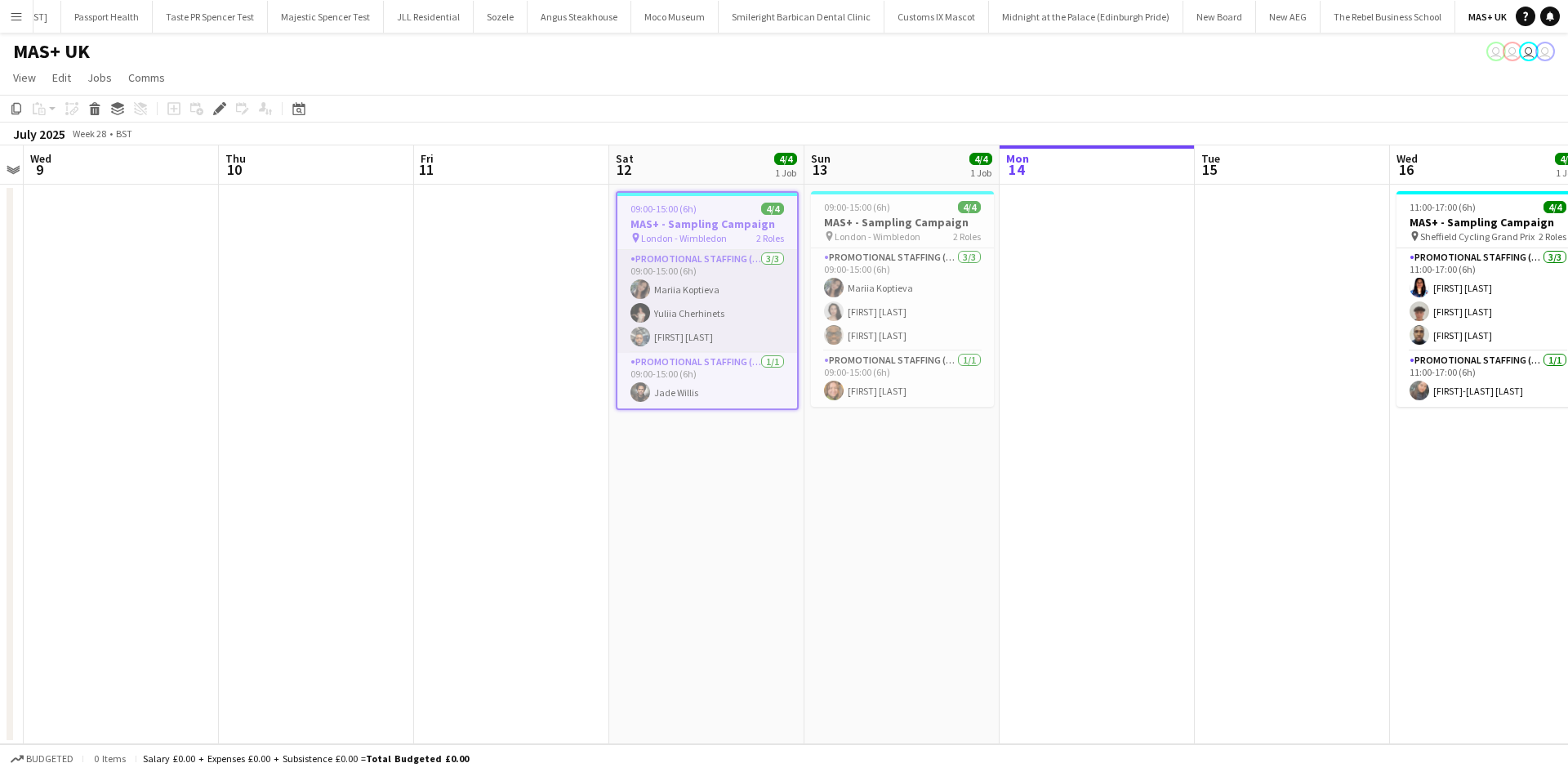 click on "Promotional Staffing (Brand Ambassadors)   3/3   09:00-15:00 (6h)
Mariia Koptieva Yuliia Cherhinets Brian Ngure" at bounding box center [707, 301] 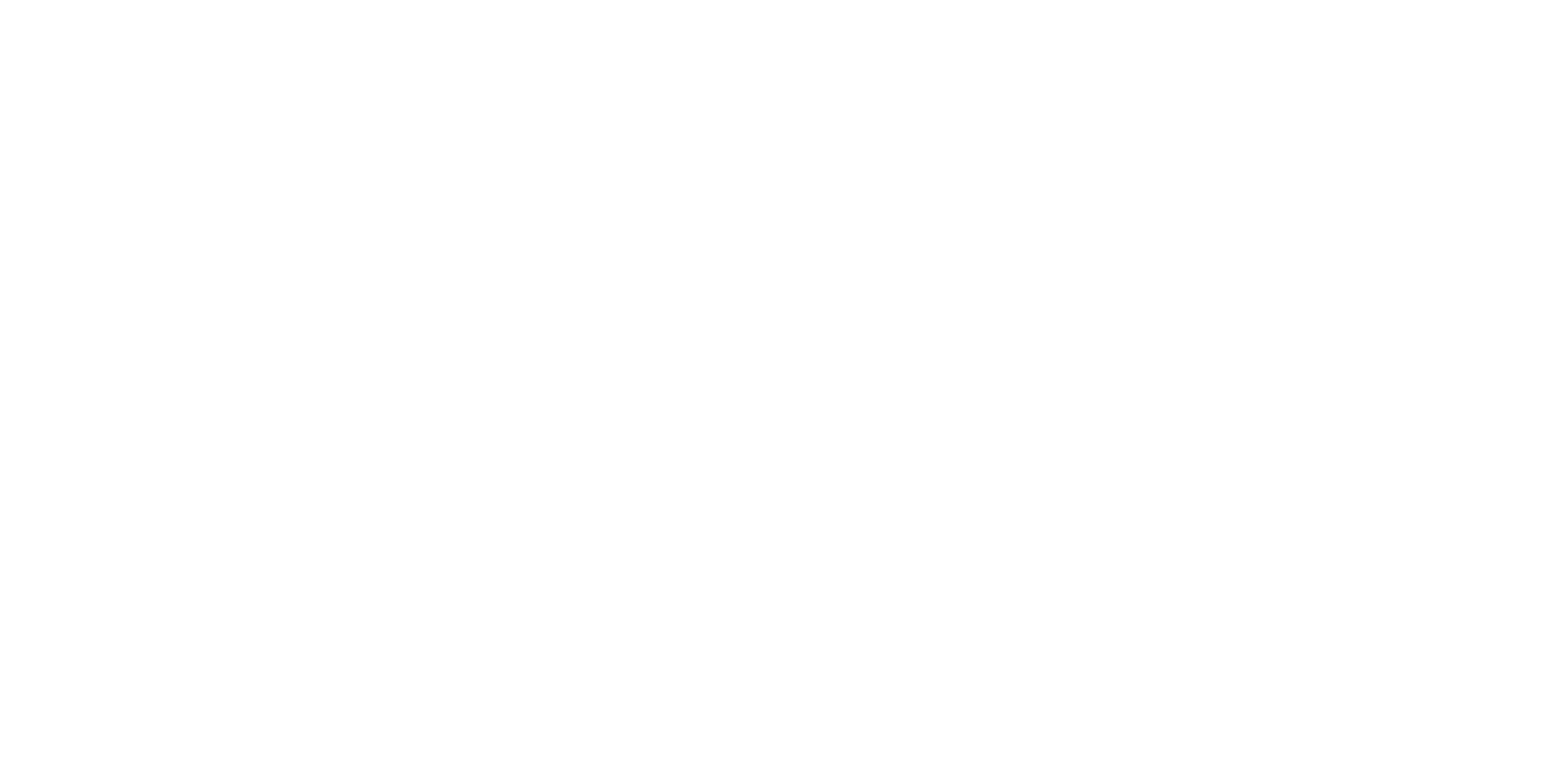 scroll, scrollTop: 0, scrollLeft: 0, axis: both 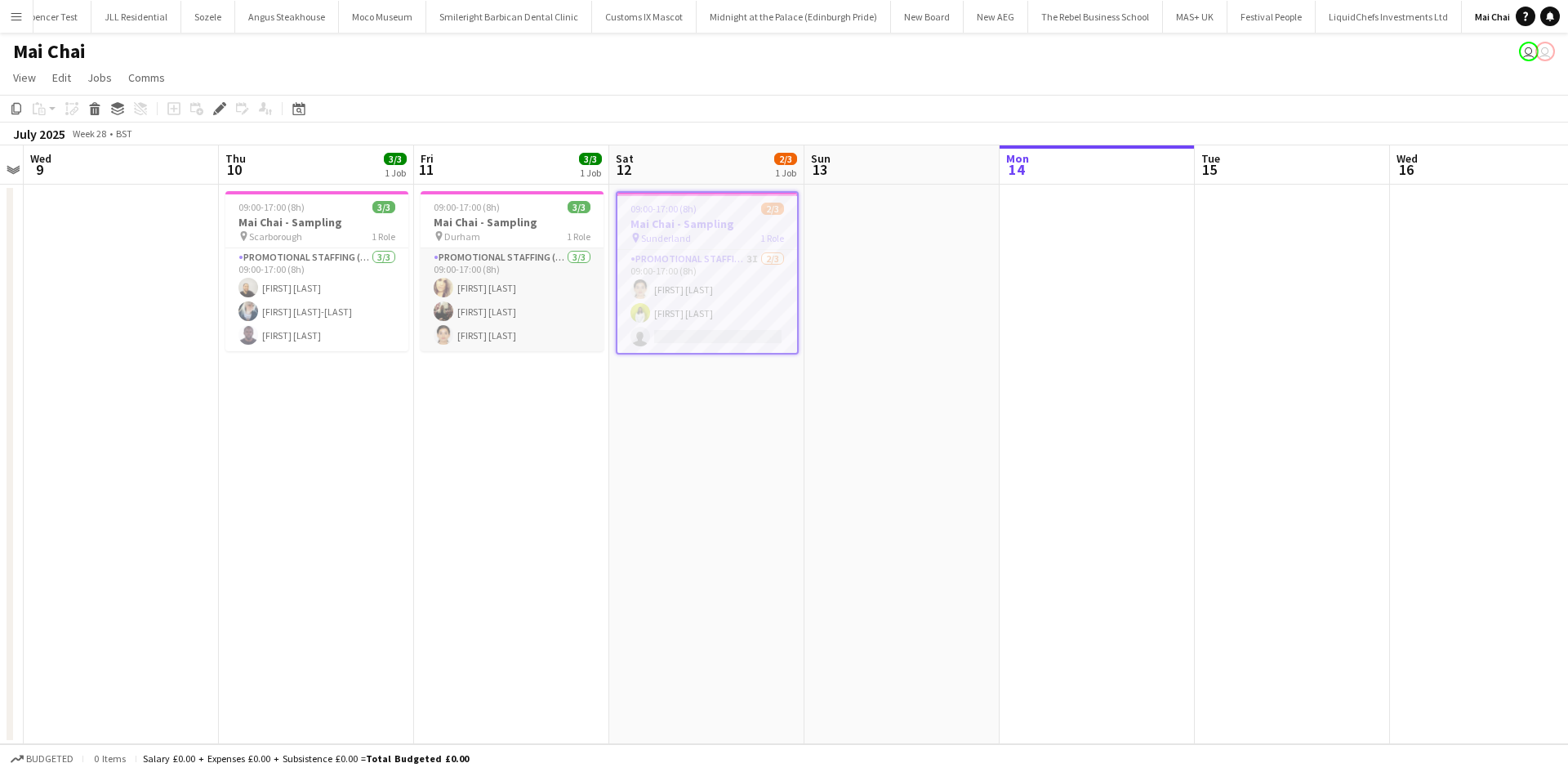 click on "Promotional Staffing (Brand Ambassadors)   3/3   09:00-17:00 (8h)
[FIRST] [LAST] [FIRST] [LAST] [FIRST] [LAST]" at bounding box center [512, 300] 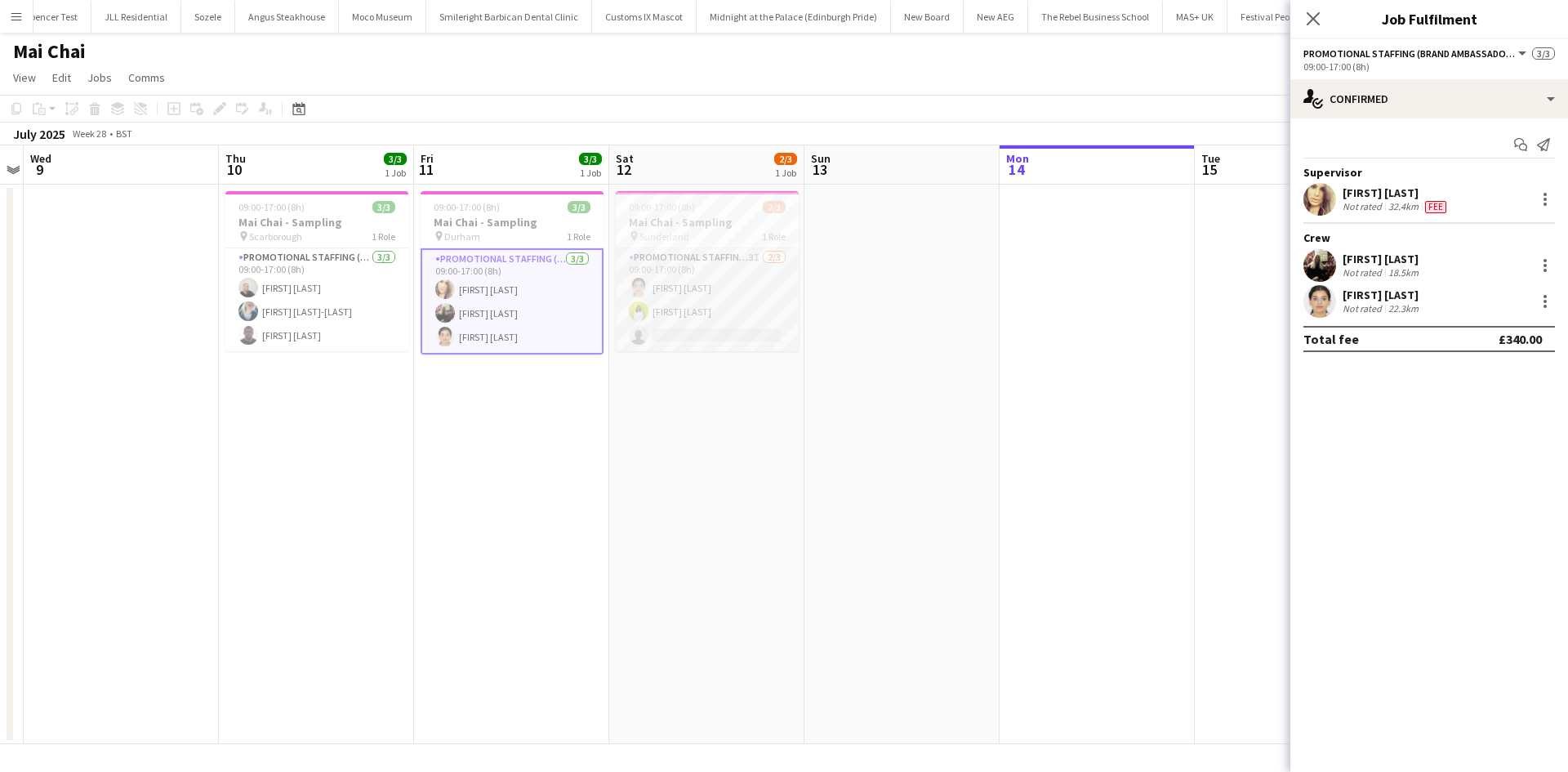 click on "Promotional Staffing (Brand Ambassadors)   3I   2/3   09:00-17:00 (8h)
[FIRST] [LAST] [FIRST] [LAST]
single-neutral-actions" at bounding box center (707, 300) 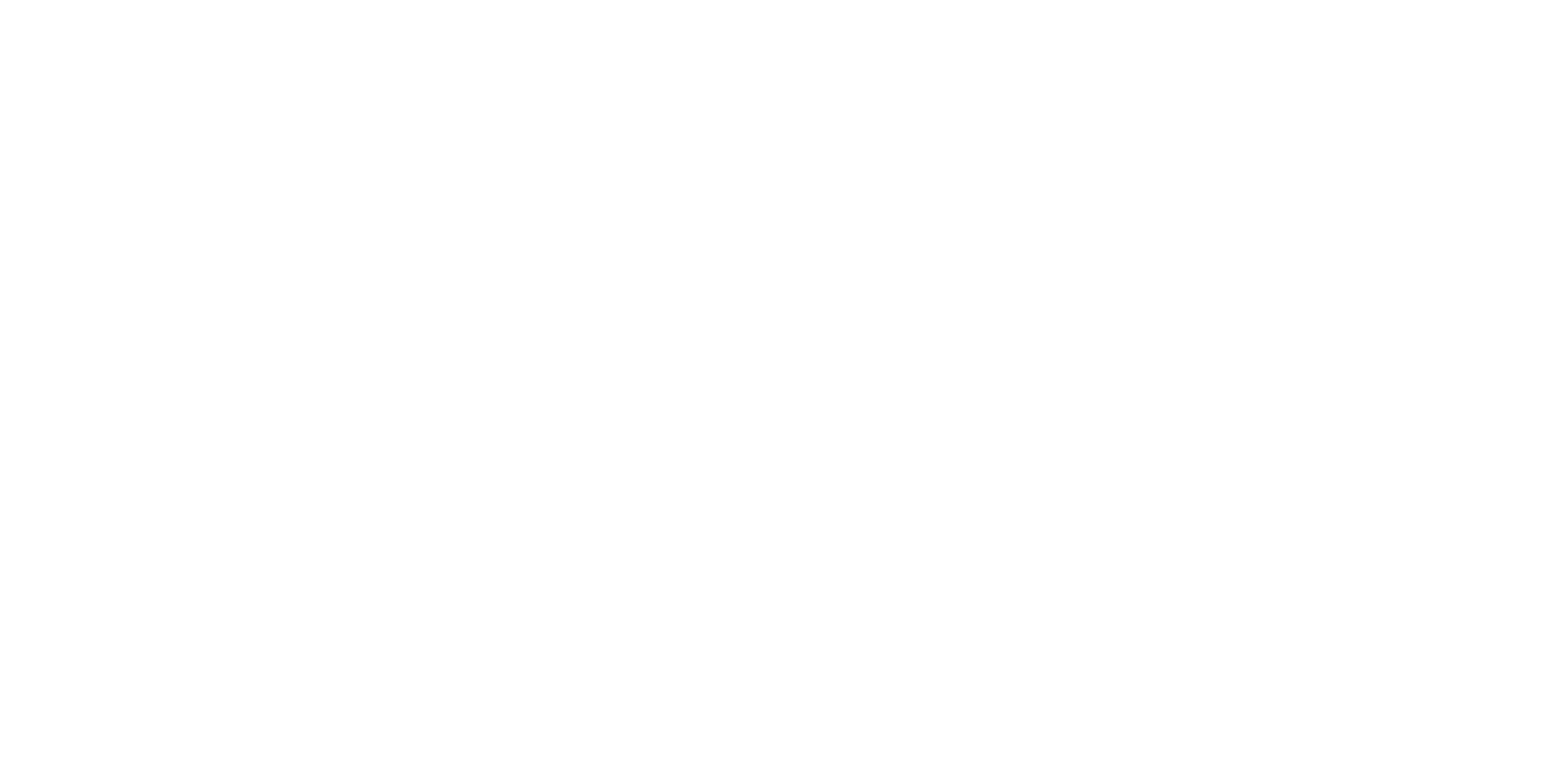 scroll, scrollTop: 0, scrollLeft: 0, axis: both 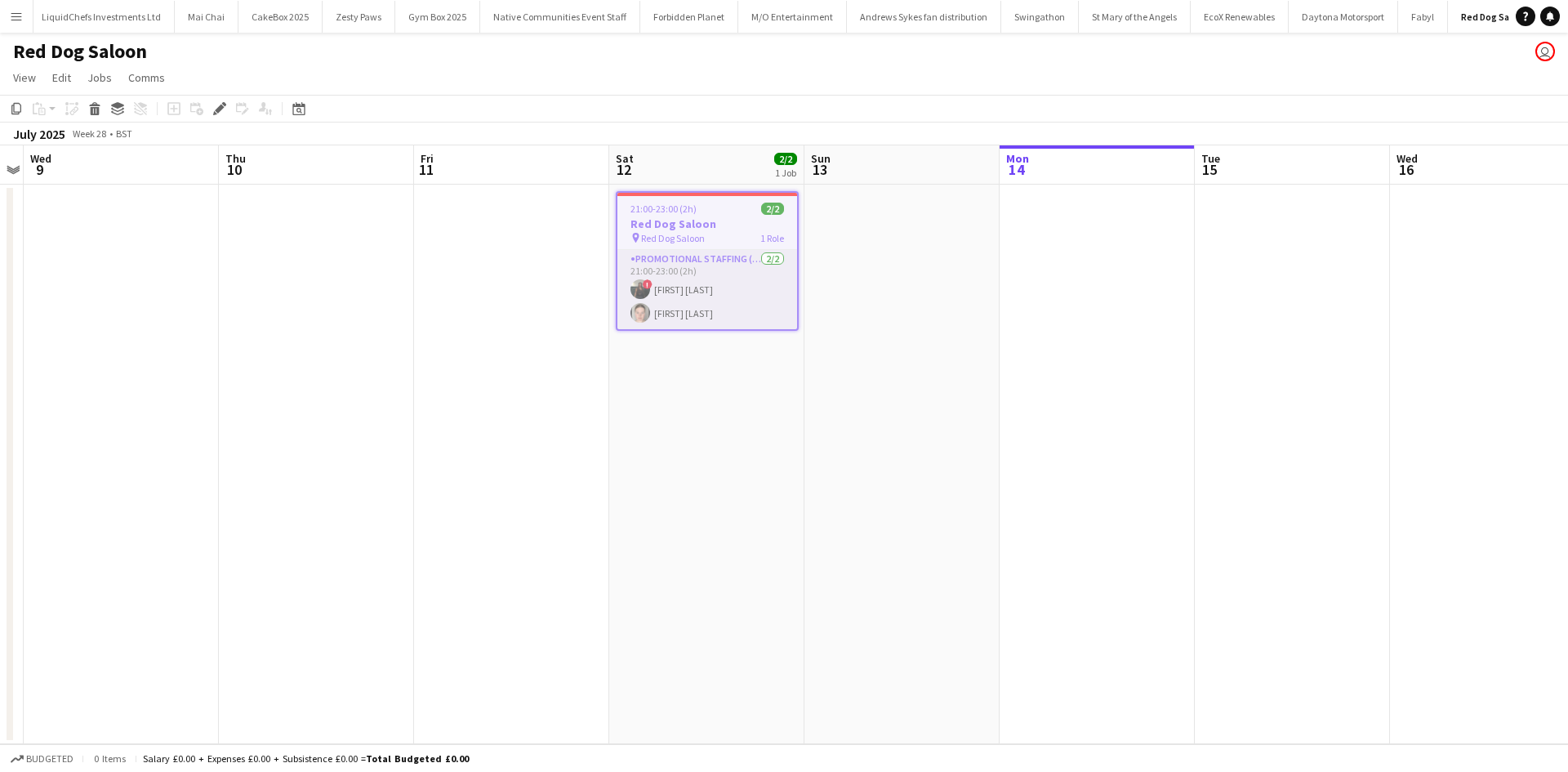 click on "Promotional Staffing (Brand Ambassadors)   2/2   21:00-23:00 (2h)
! Aaliyah Braithwaite Millie Johnston" at bounding box center (707, 289) 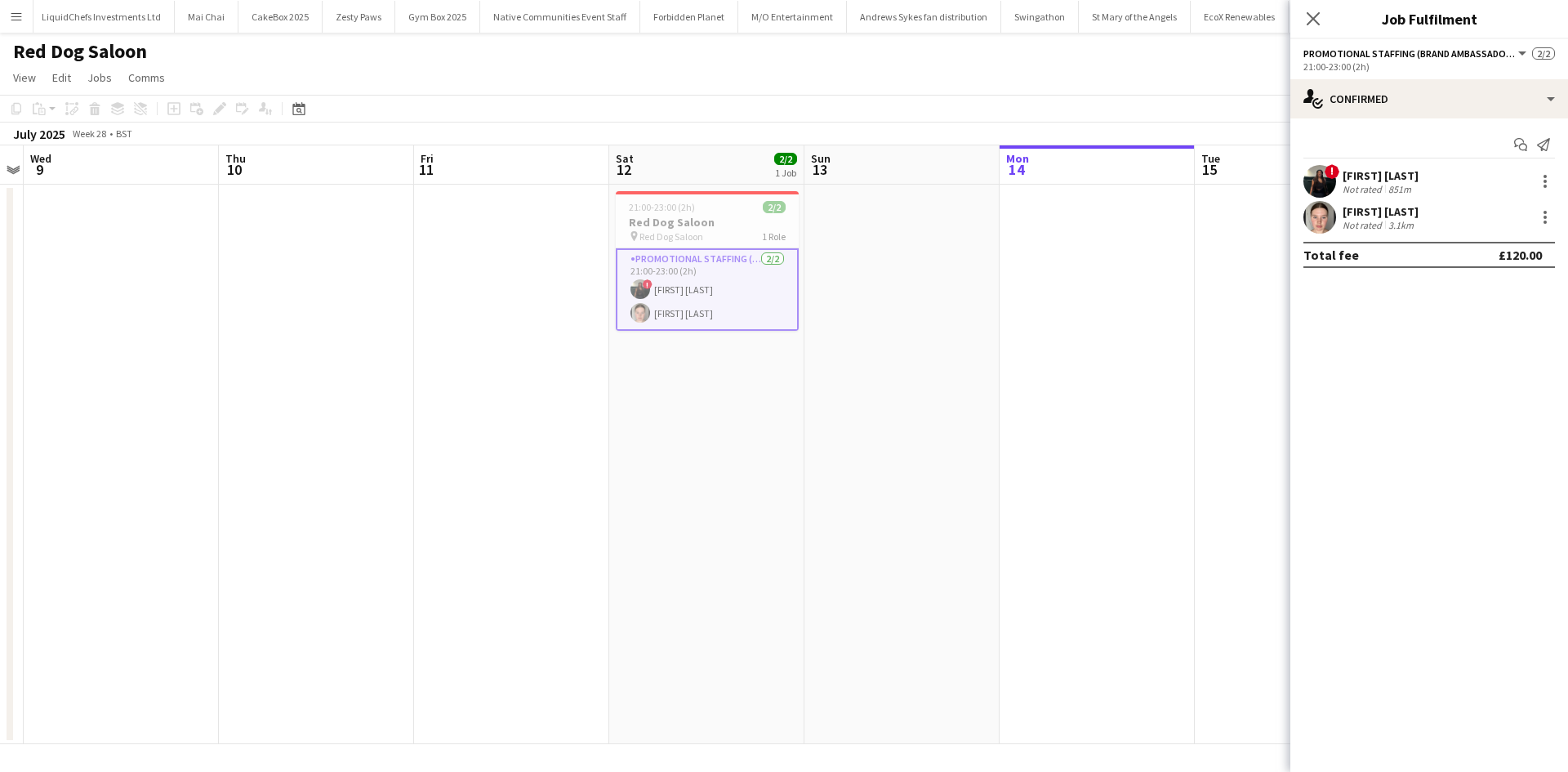 click on "!  Aaliyah Braithwaite   Not rated   851m" at bounding box center (1429, 181) 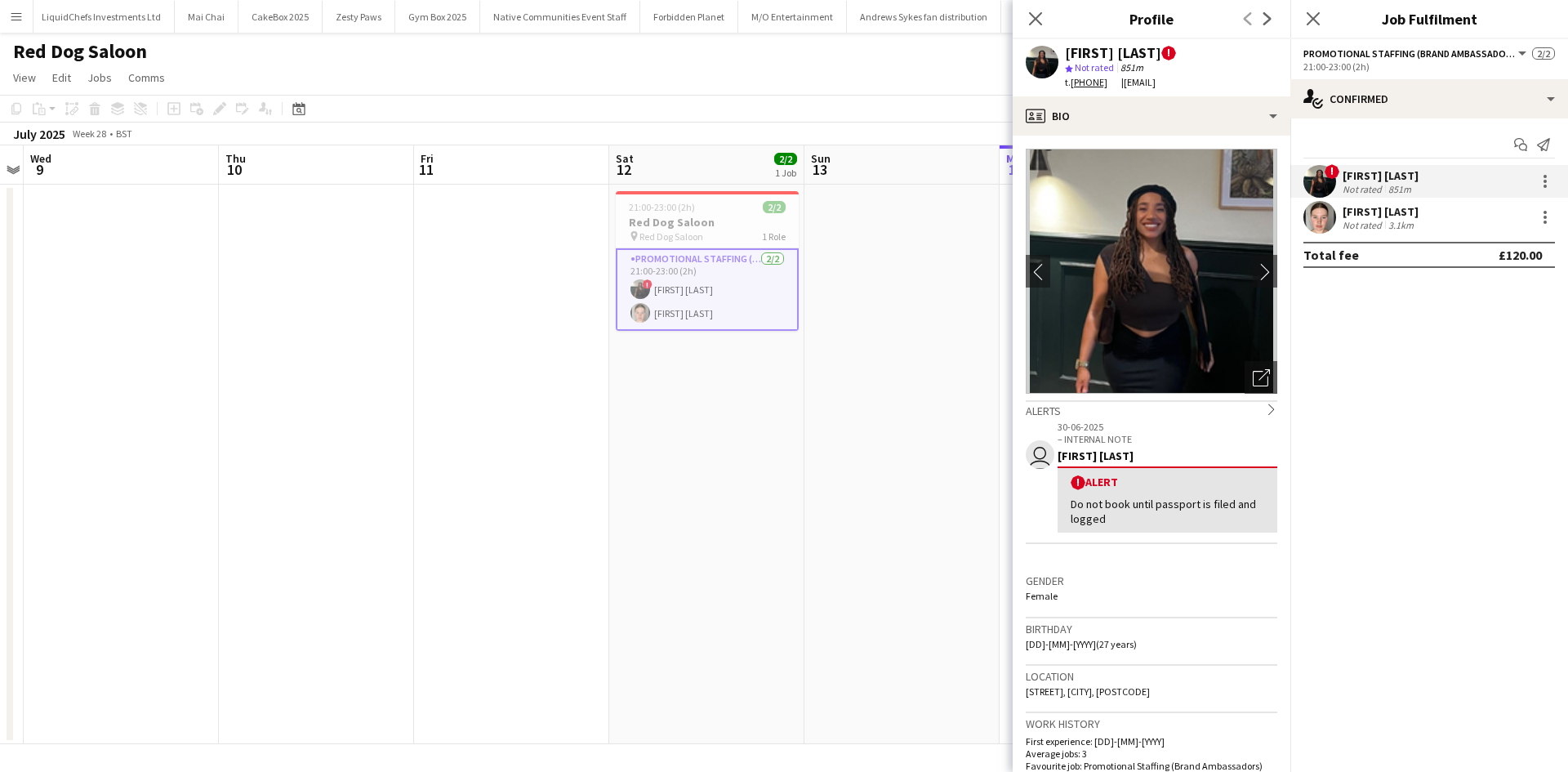 click on "Close pop-in" 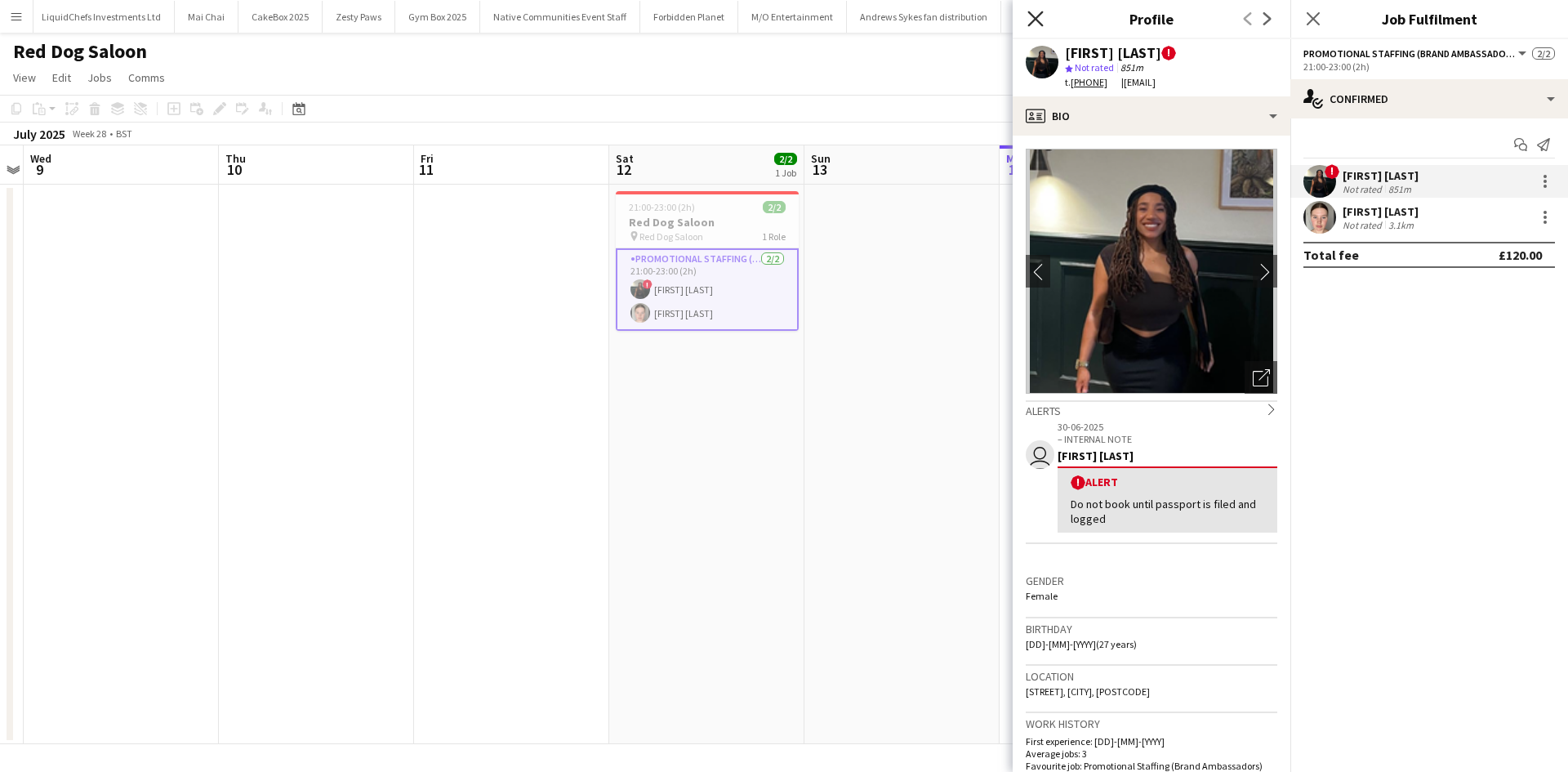 click 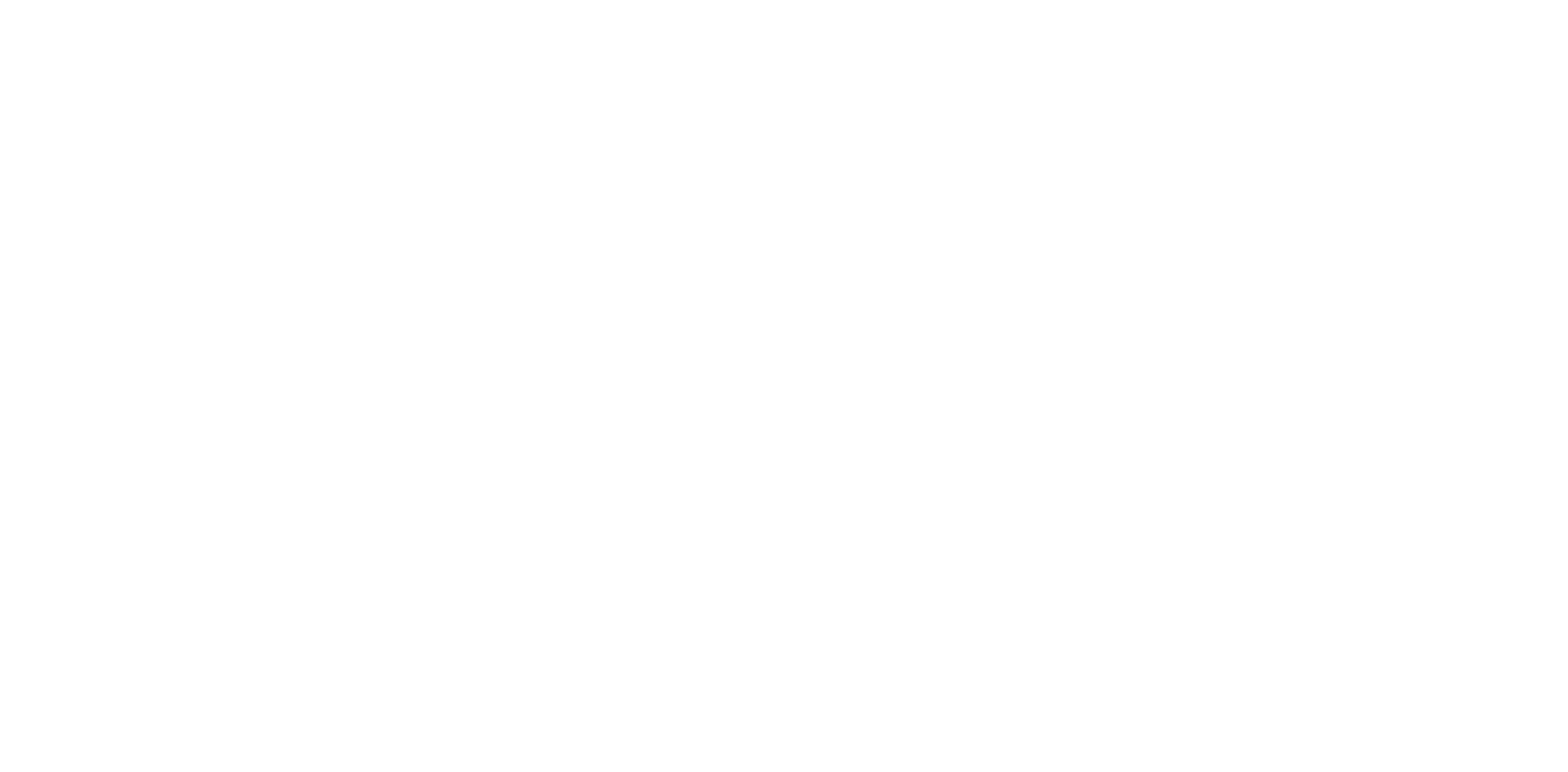 scroll, scrollTop: 0, scrollLeft: 0, axis: both 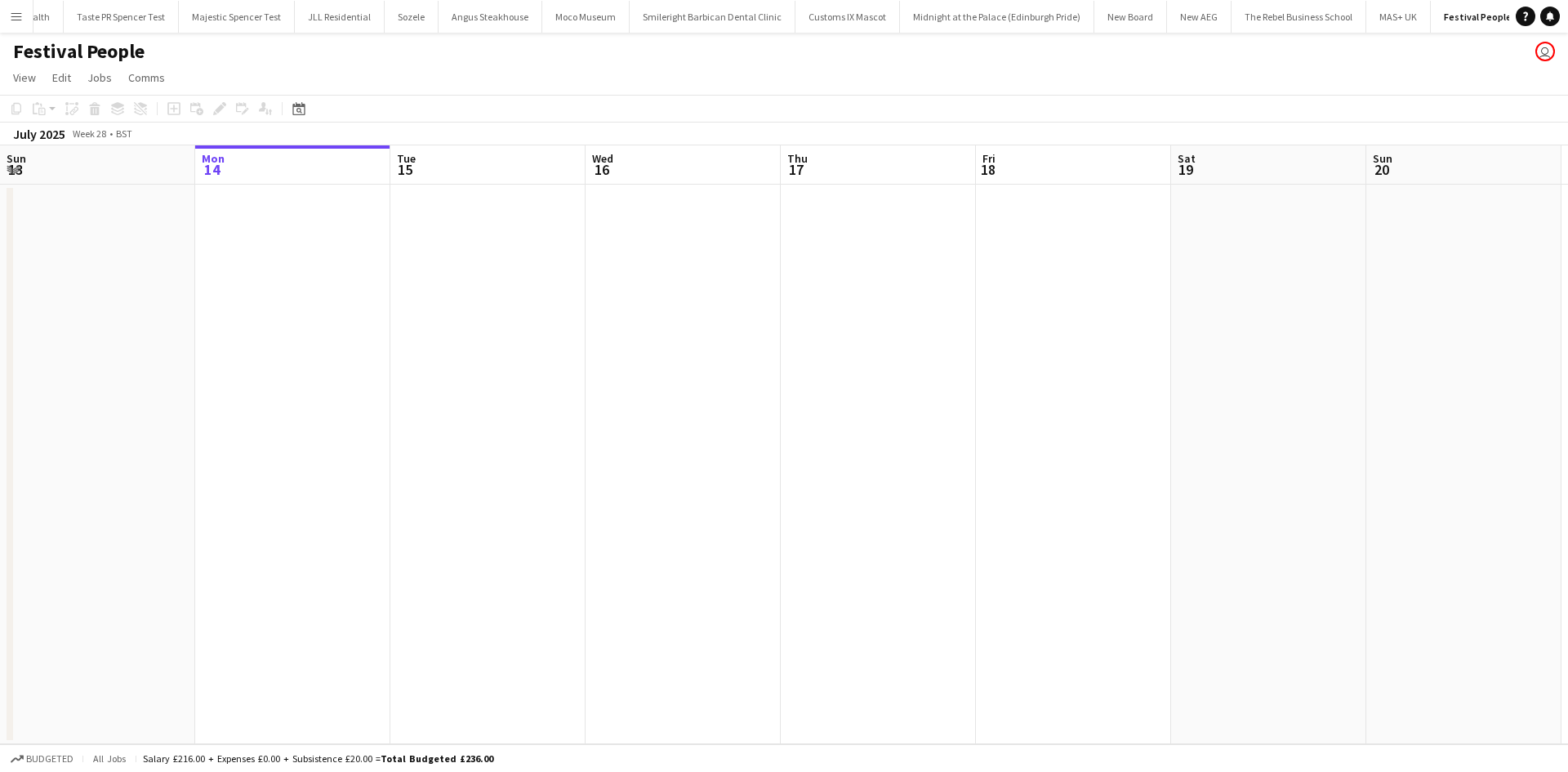 click on "Menu" at bounding box center (16, 16) 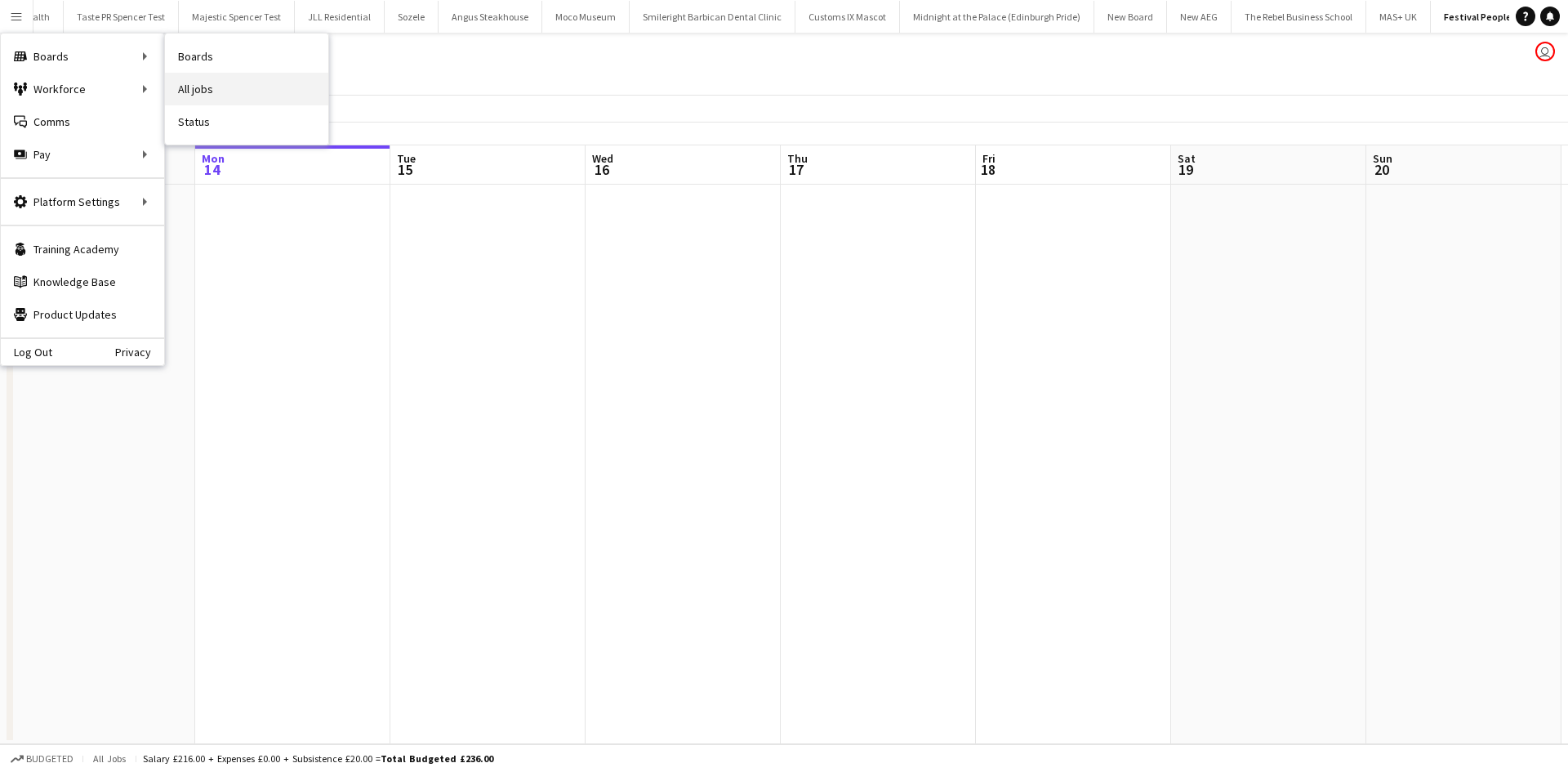 click on "All jobs" at bounding box center [247, 89] 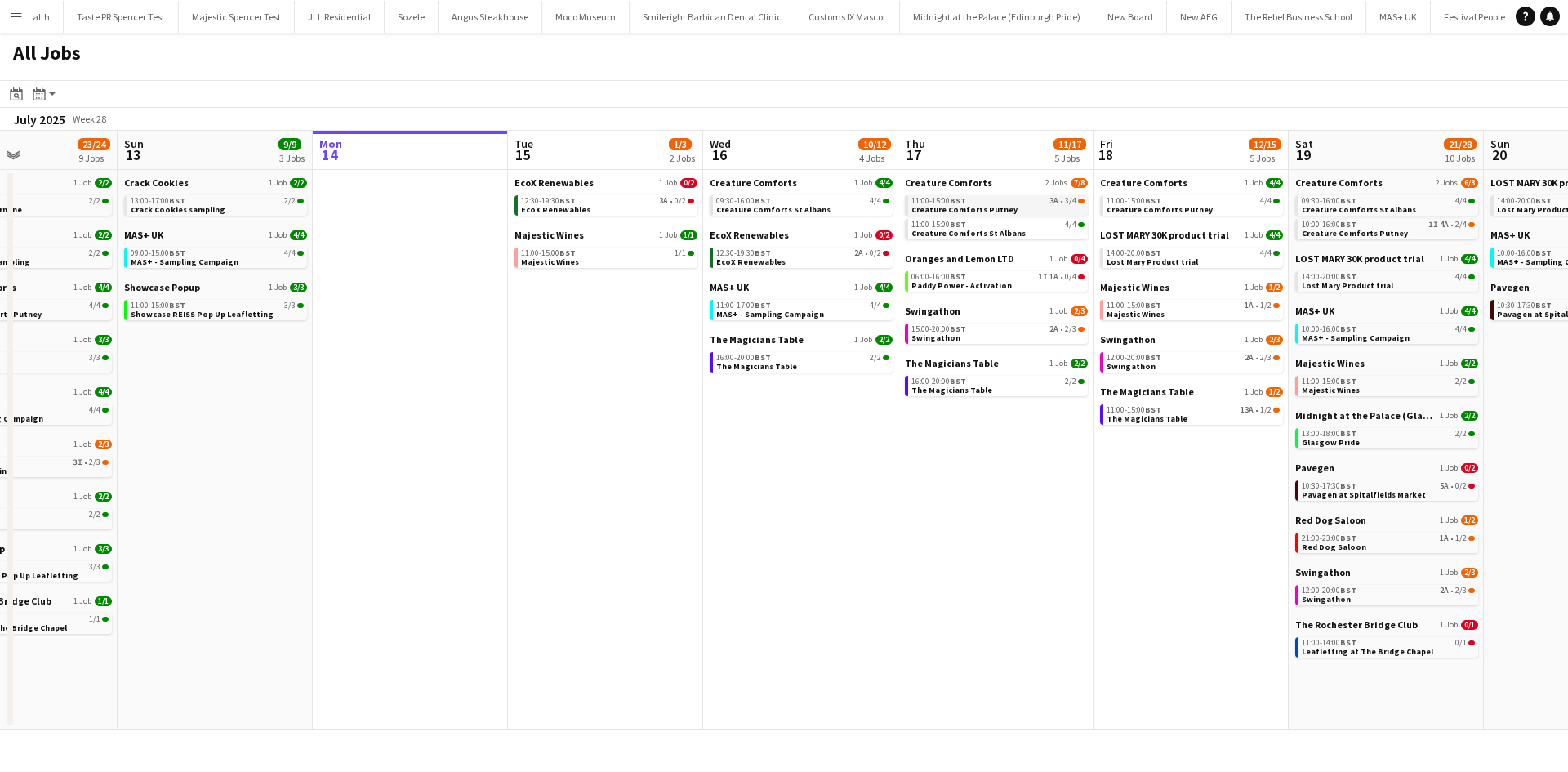 scroll, scrollTop: 0, scrollLeft: 434, axis: horizontal 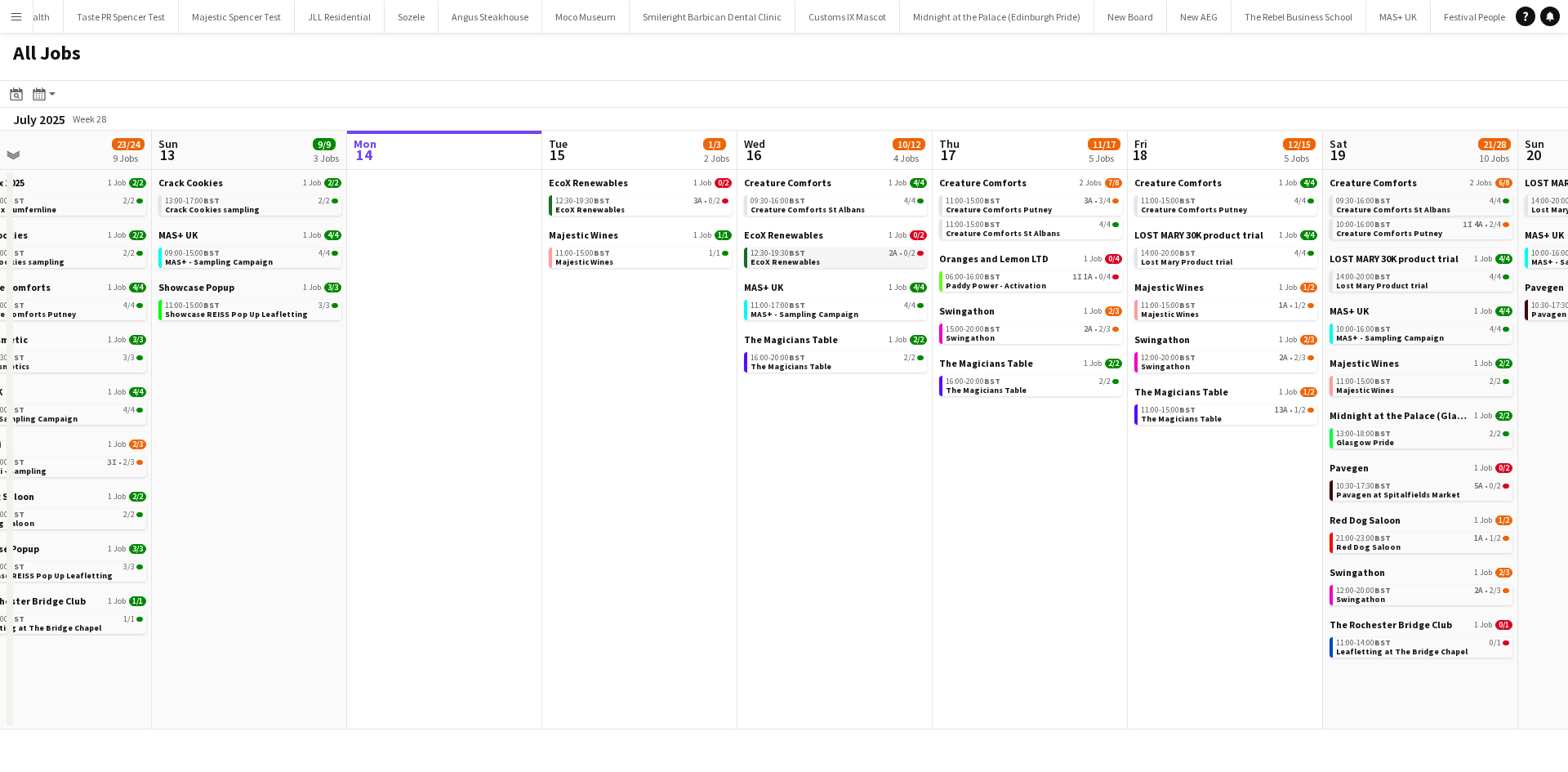 click on "EcoX Renewables" at bounding box center [785, 261] 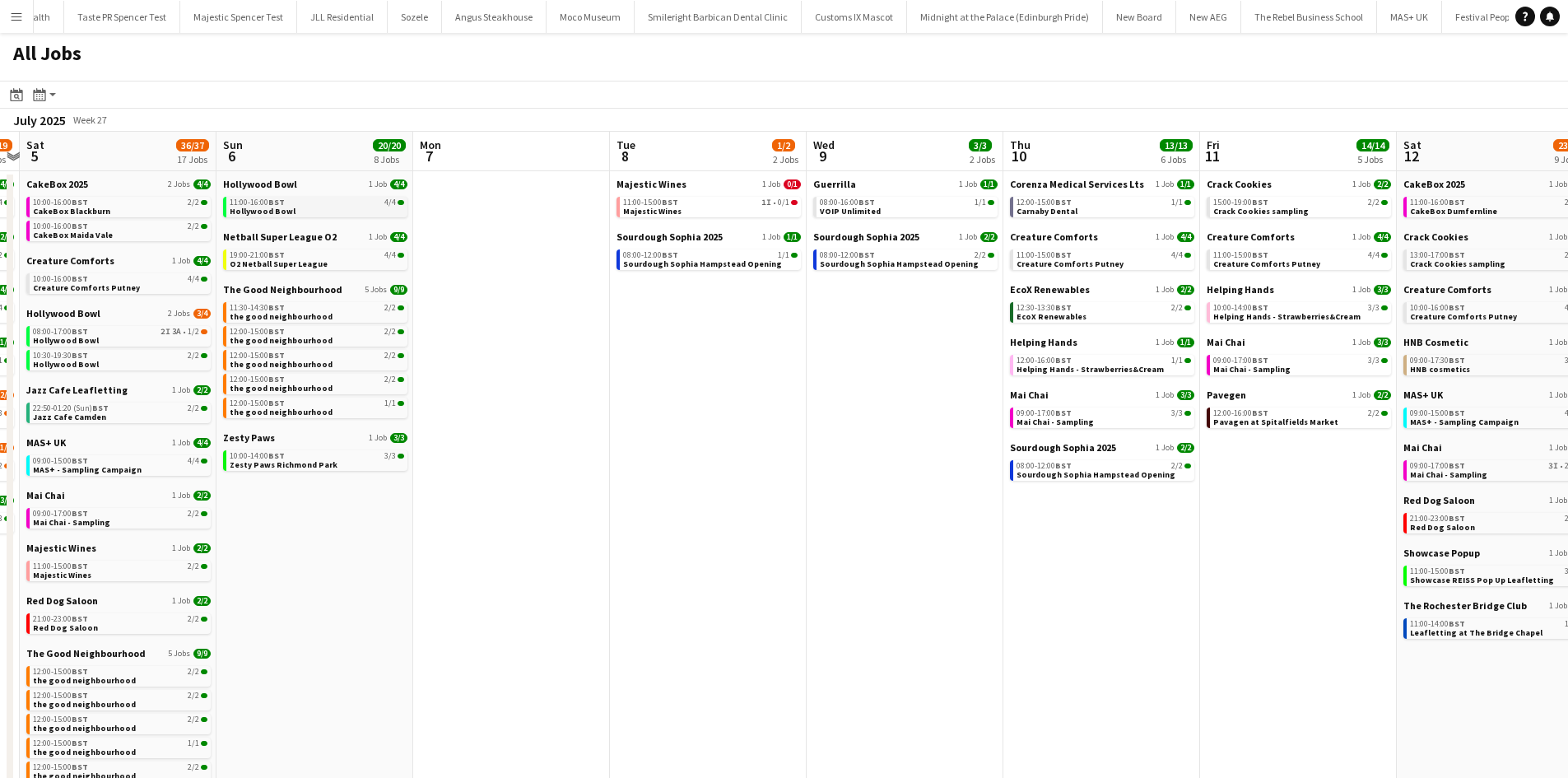scroll, scrollTop: 0, scrollLeft: 373, axis: horizontal 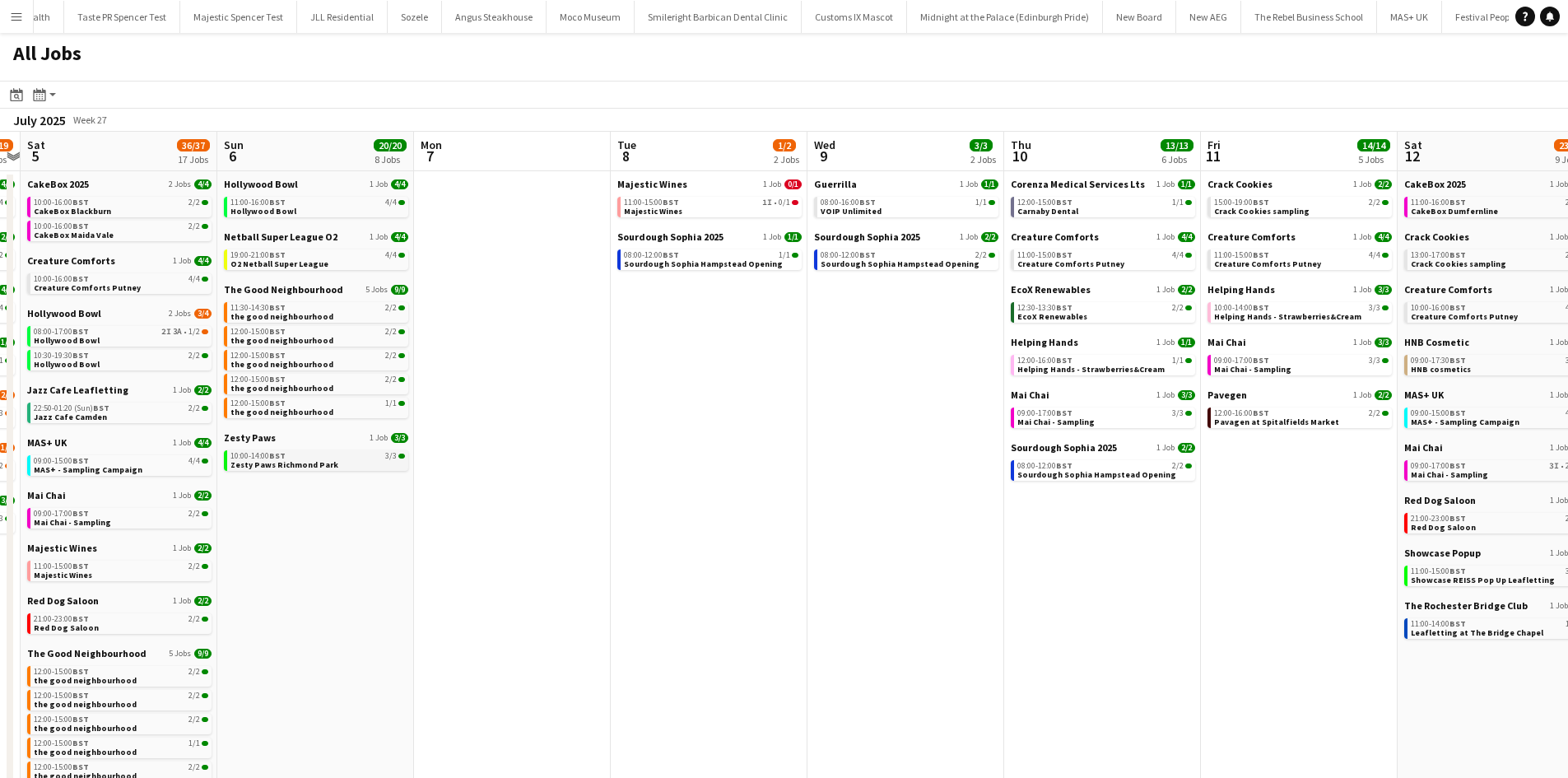 click on "10:00-14:00    BST   3/3" at bounding box center [318, 456] 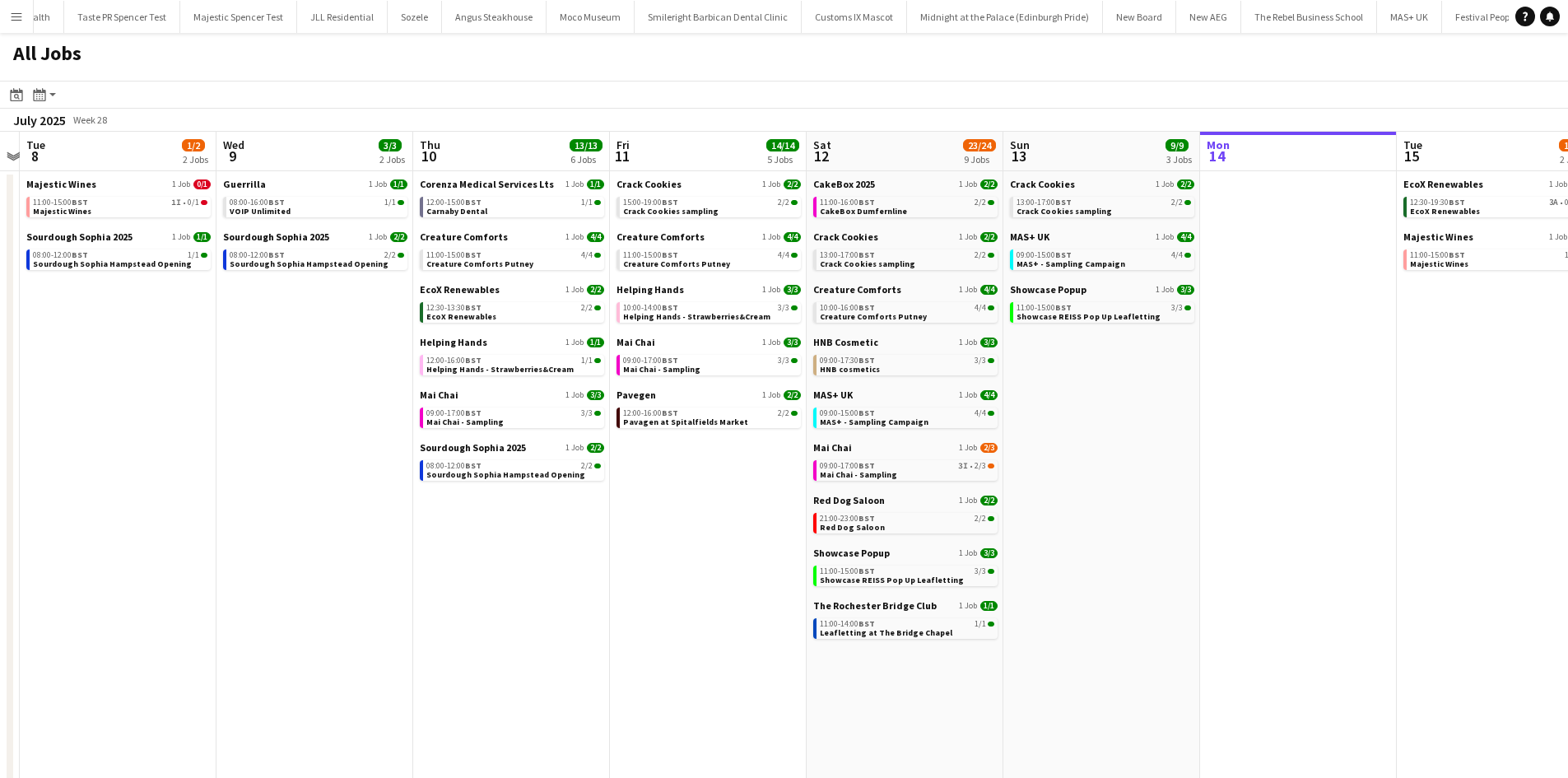 scroll, scrollTop: 0, scrollLeft: 582, axis: horizontal 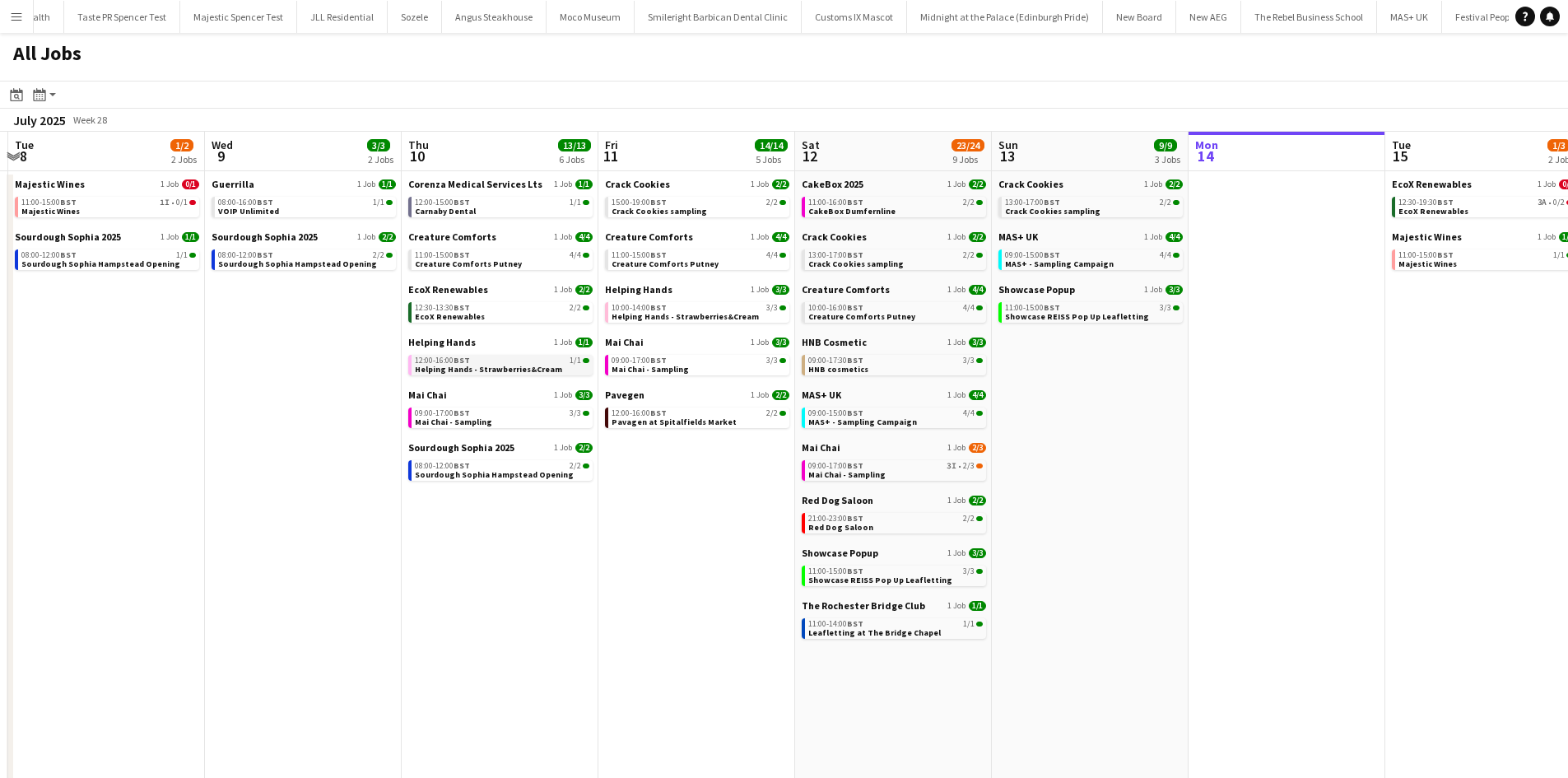 click on "12:00-16:00    BST   1/1   Helping Hands - Strawberries&Cream" at bounding box center [502, 364] 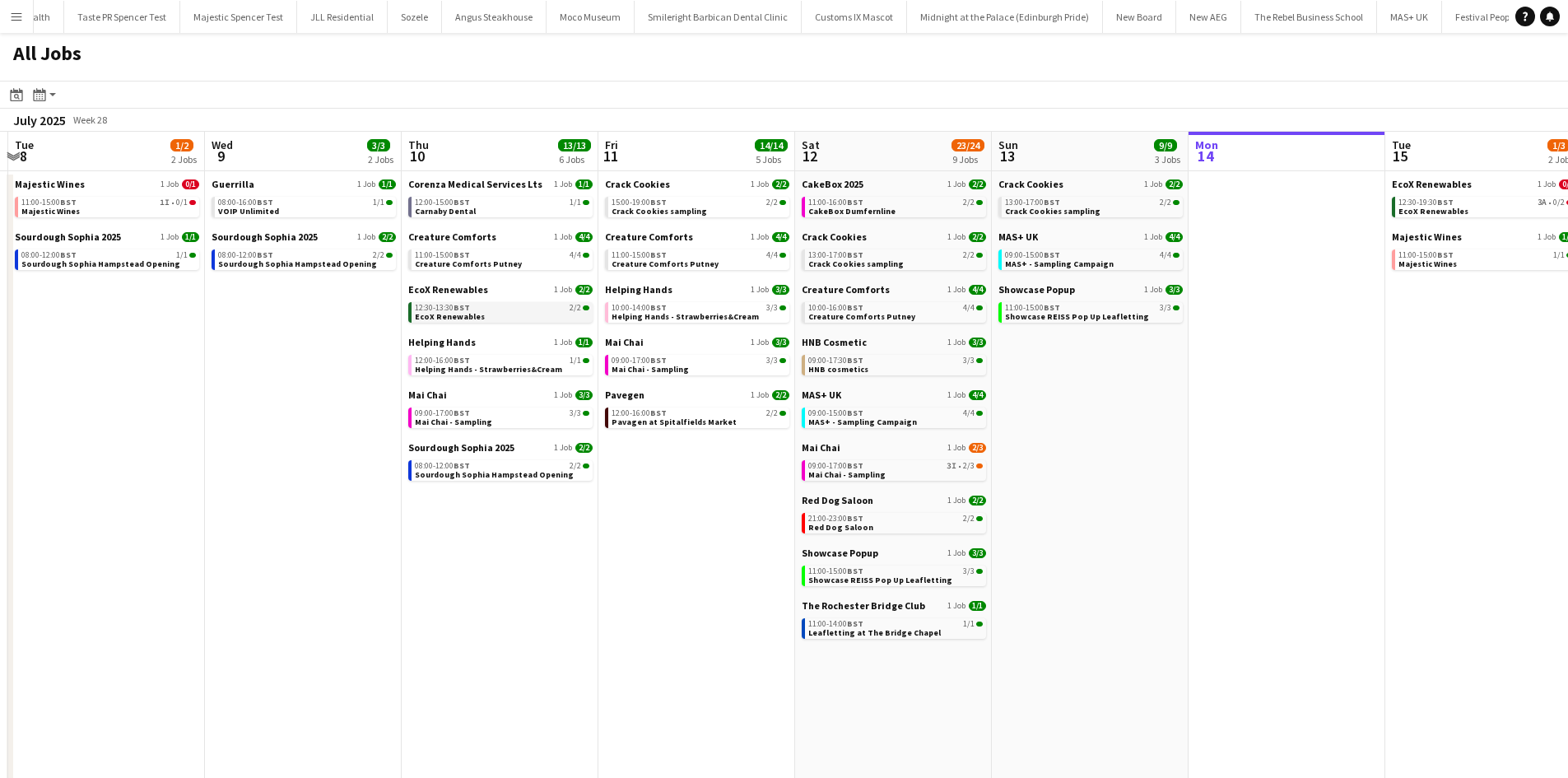 click on "12:30-13:30    BST   2/2" at bounding box center (502, 308) 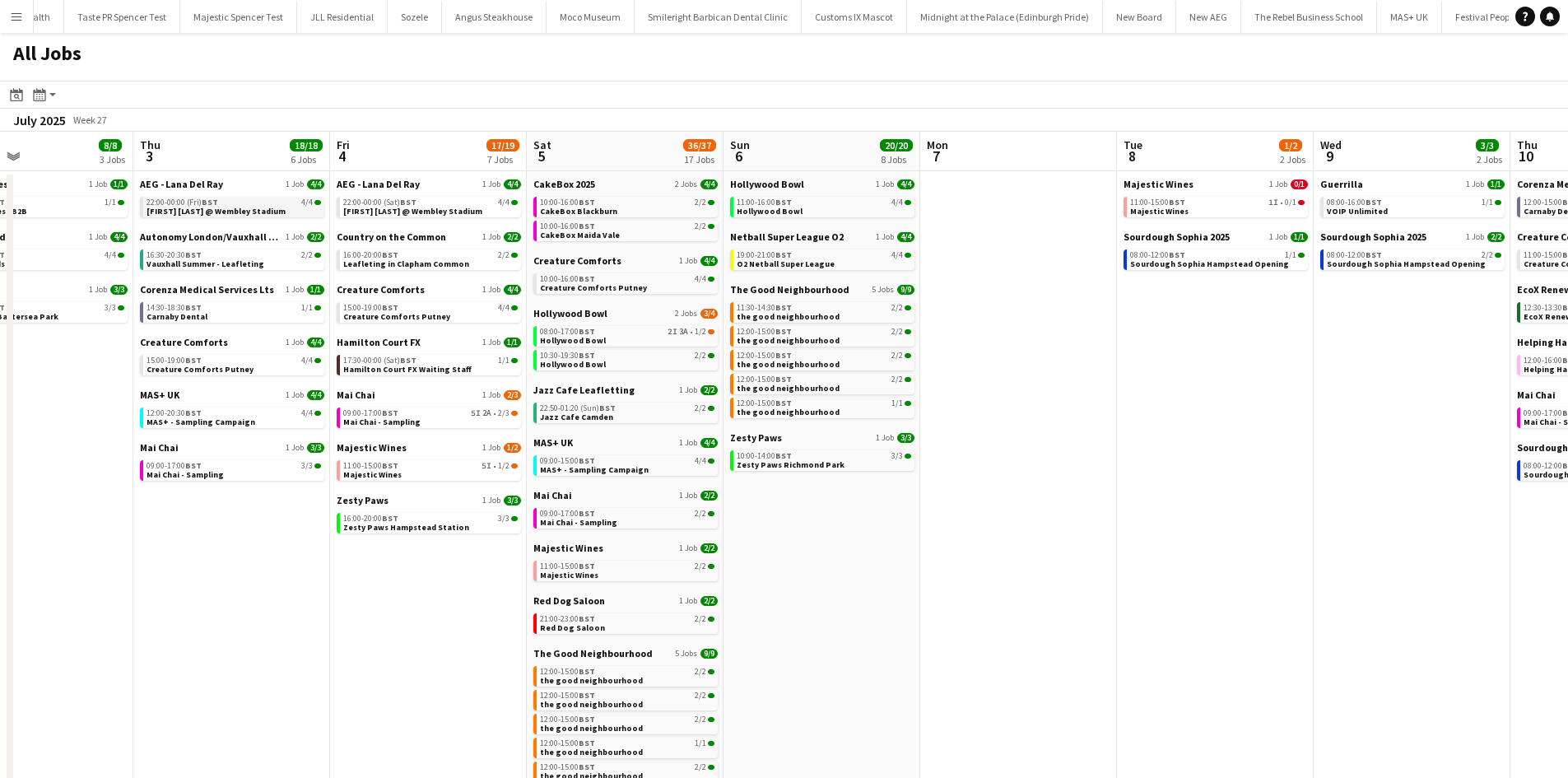 scroll, scrollTop: 0, scrollLeft: 456, axis: horizontal 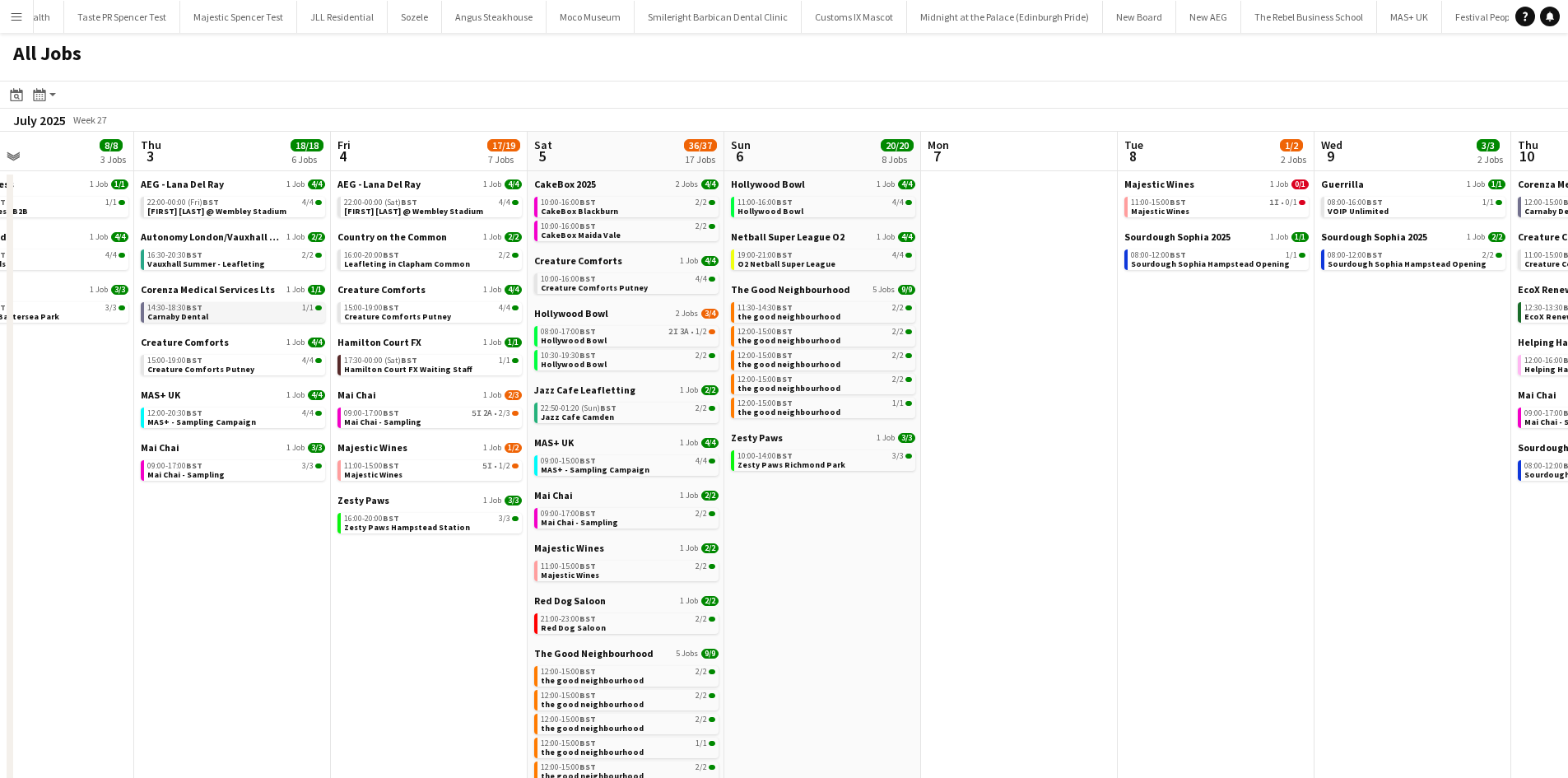 click on "14:30-18:30    BST   1/1   Carnaby Dental" at bounding box center [235, 311] 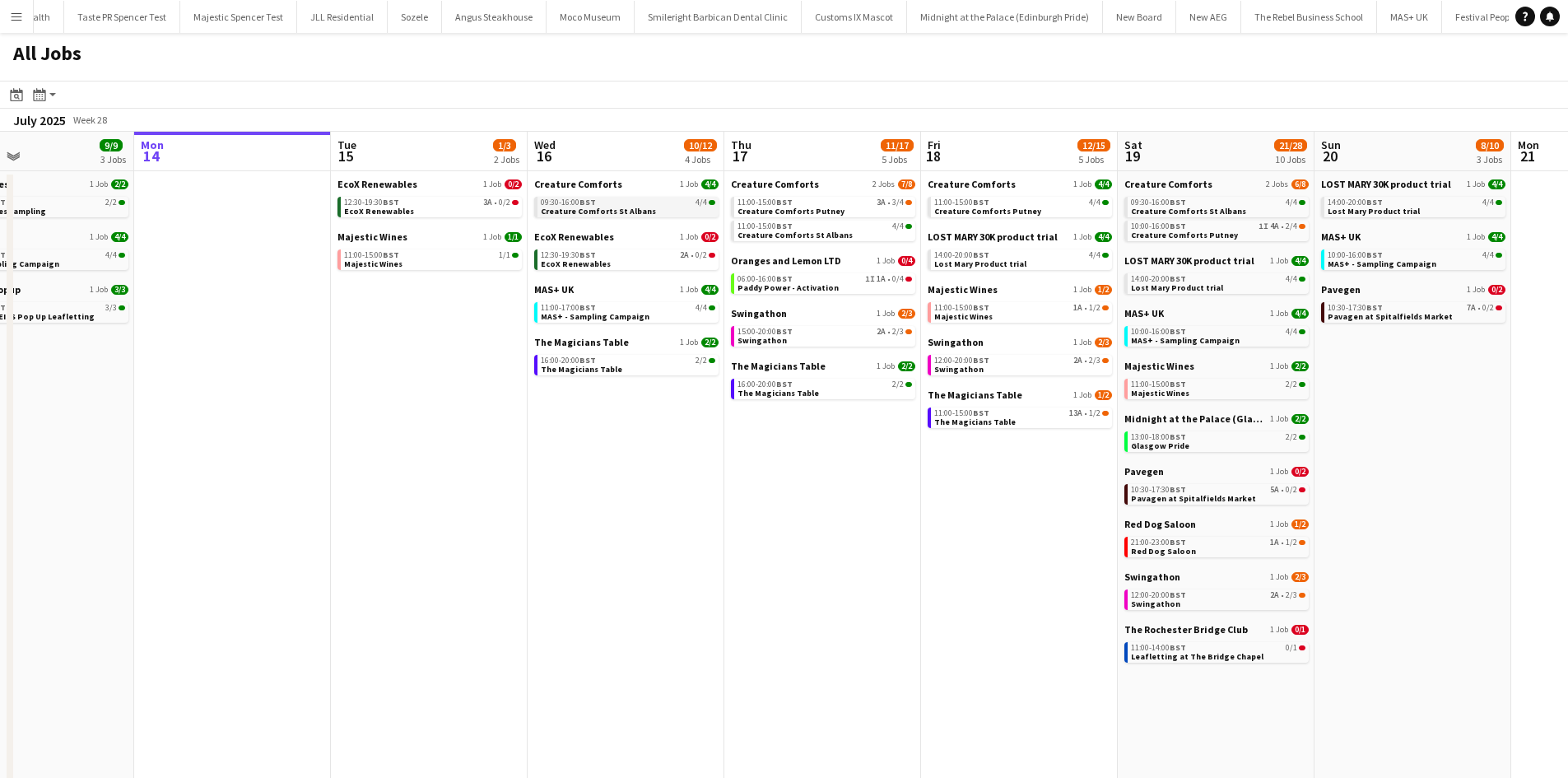 scroll, scrollTop: 0, scrollLeft: 658, axis: horizontal 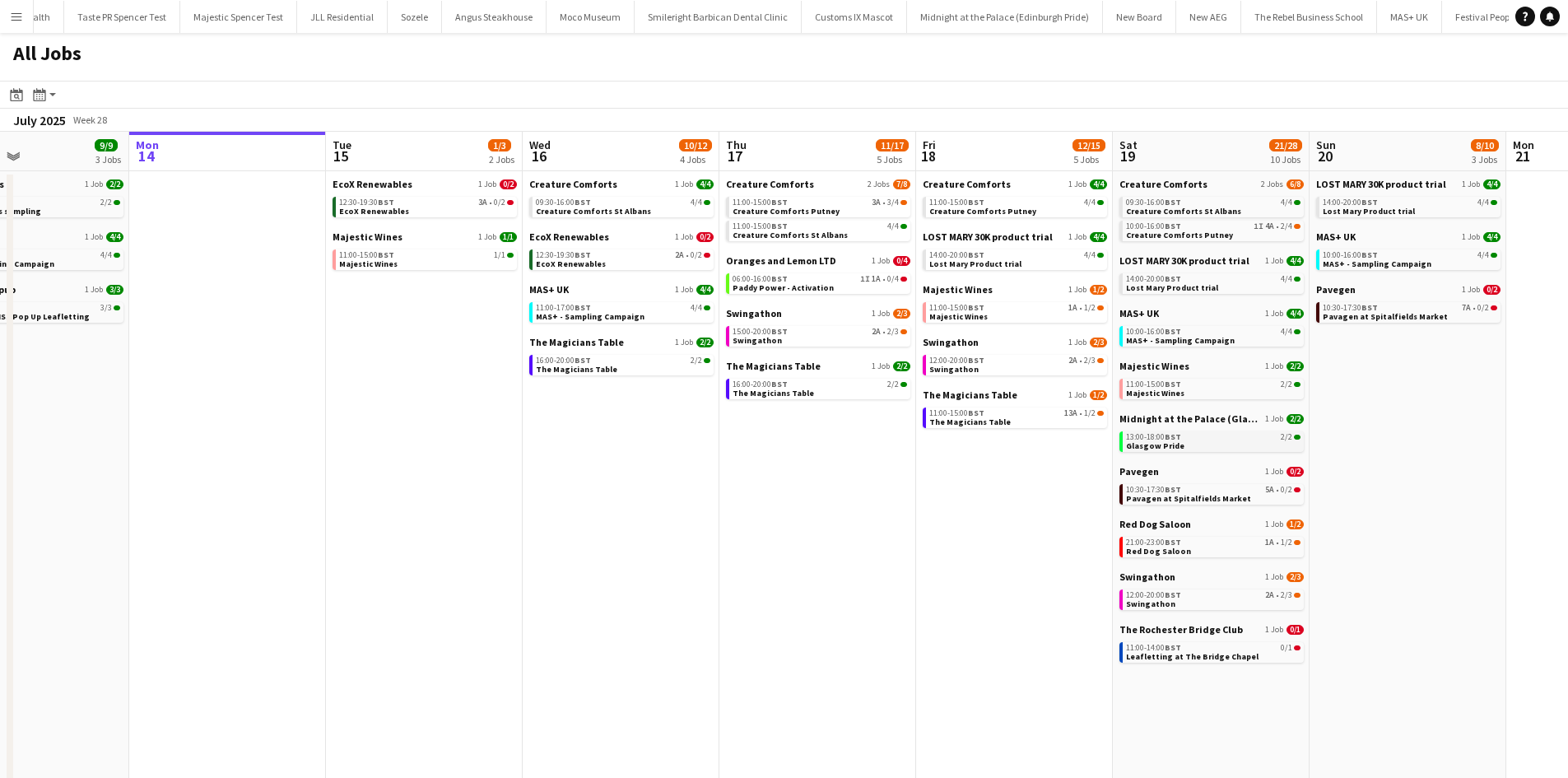 click on "13:00-18:00    BST   2/2" at bounding box center (1213, 437) 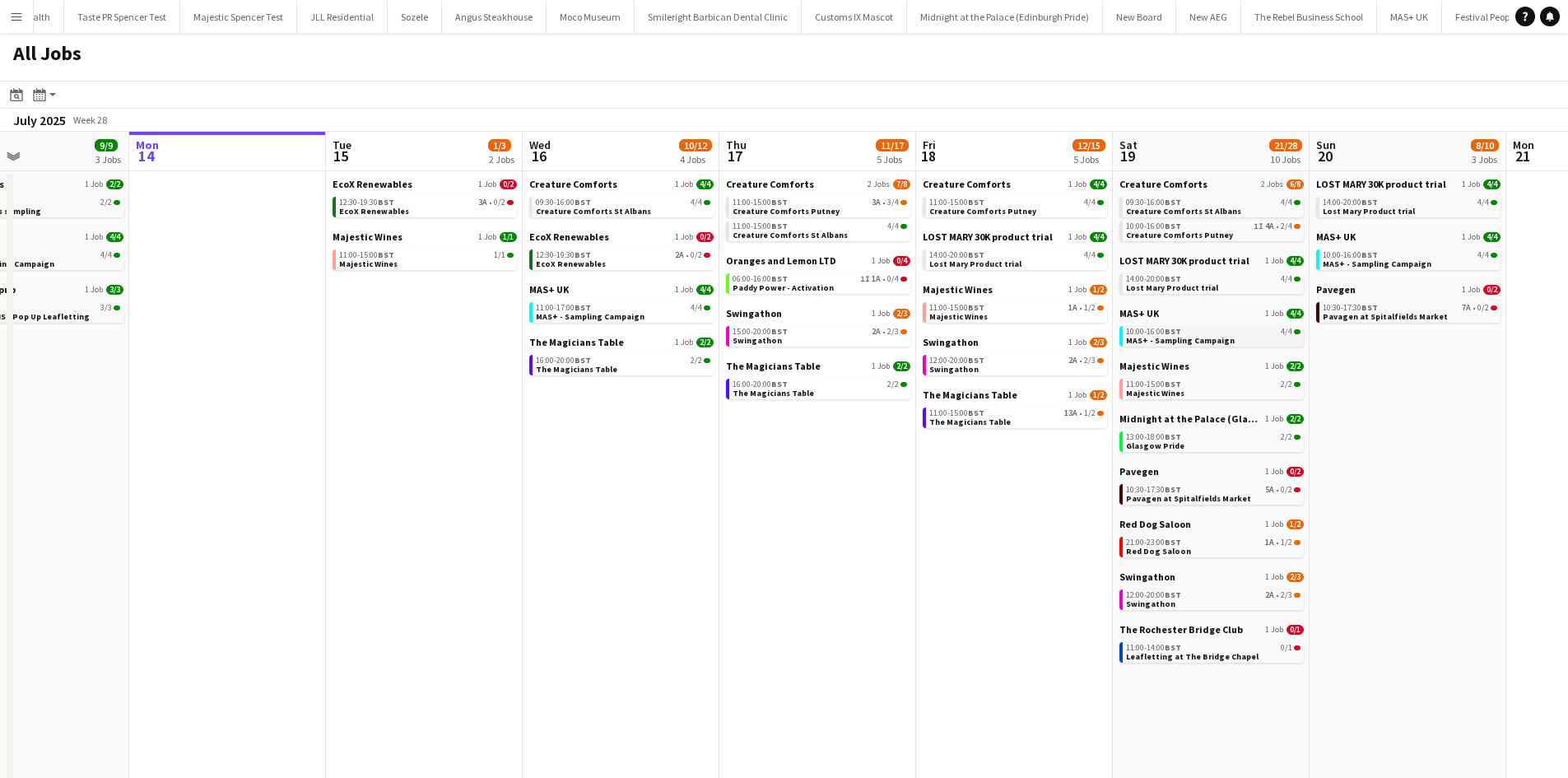 click on "BST" at bounding box center [1173, 331] 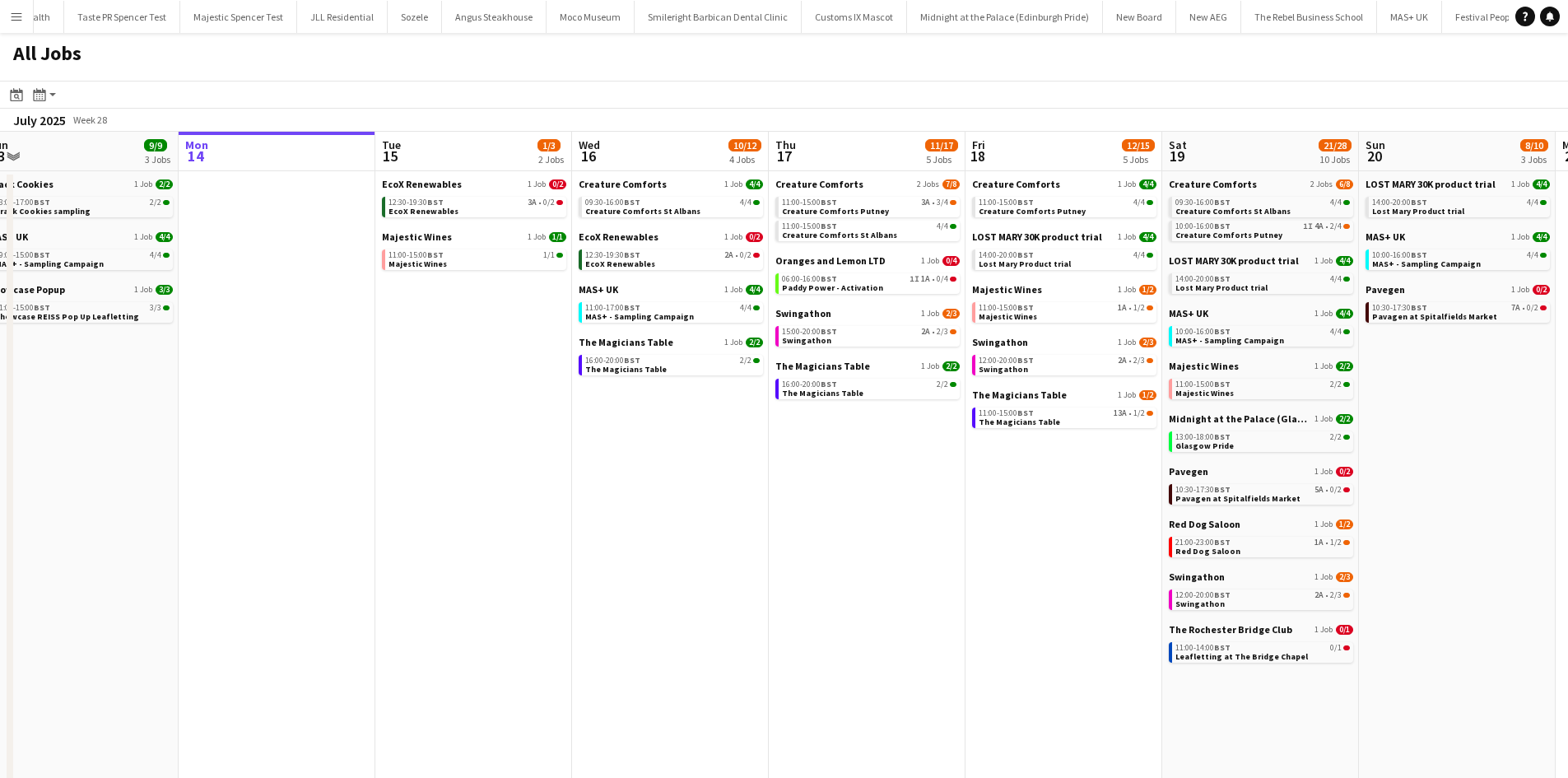 scroll, scrollTop: 0, scrollLeft: 607, axis: horizontal 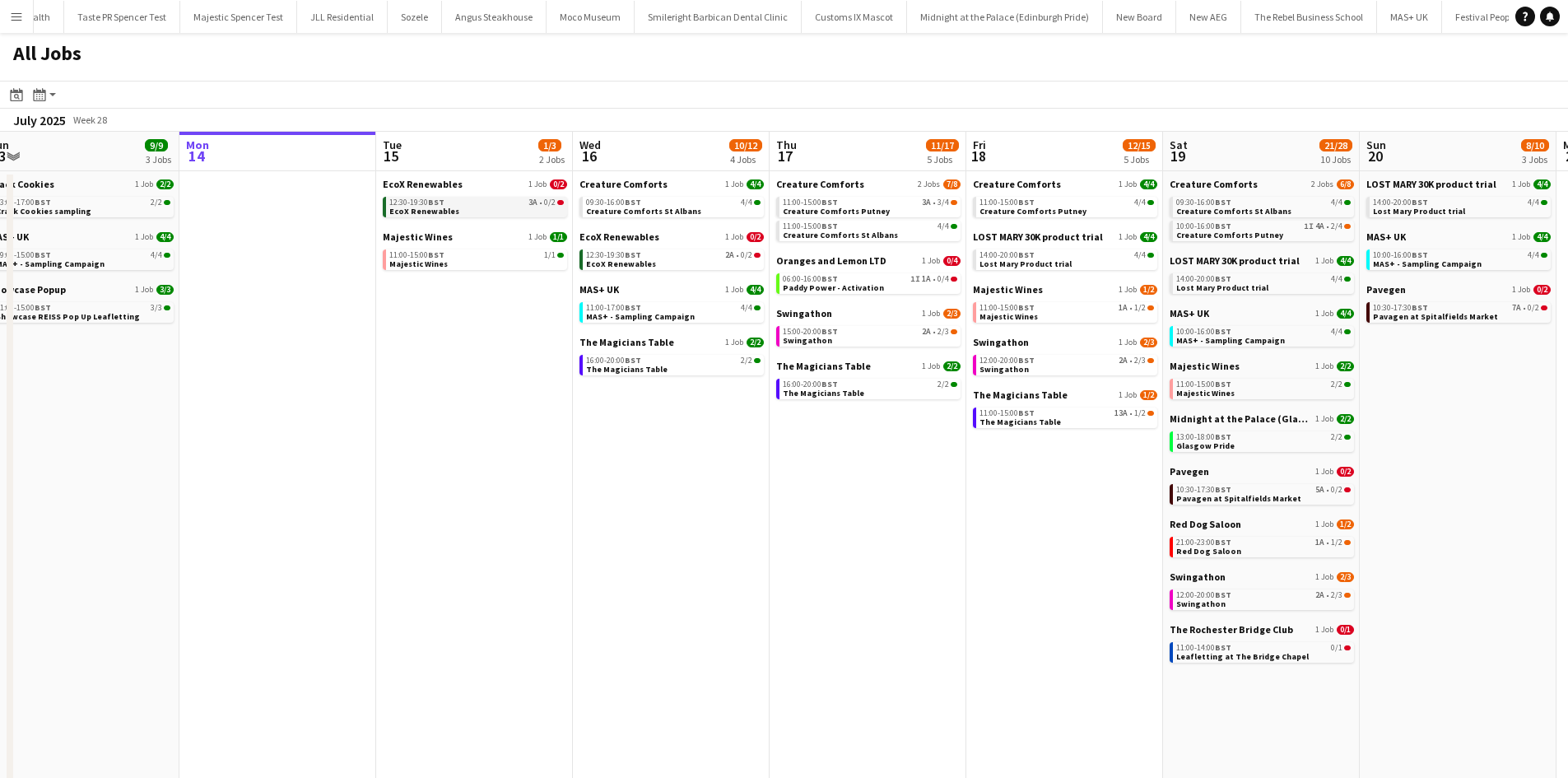 click on "BST" at bounding box center [436, 202] 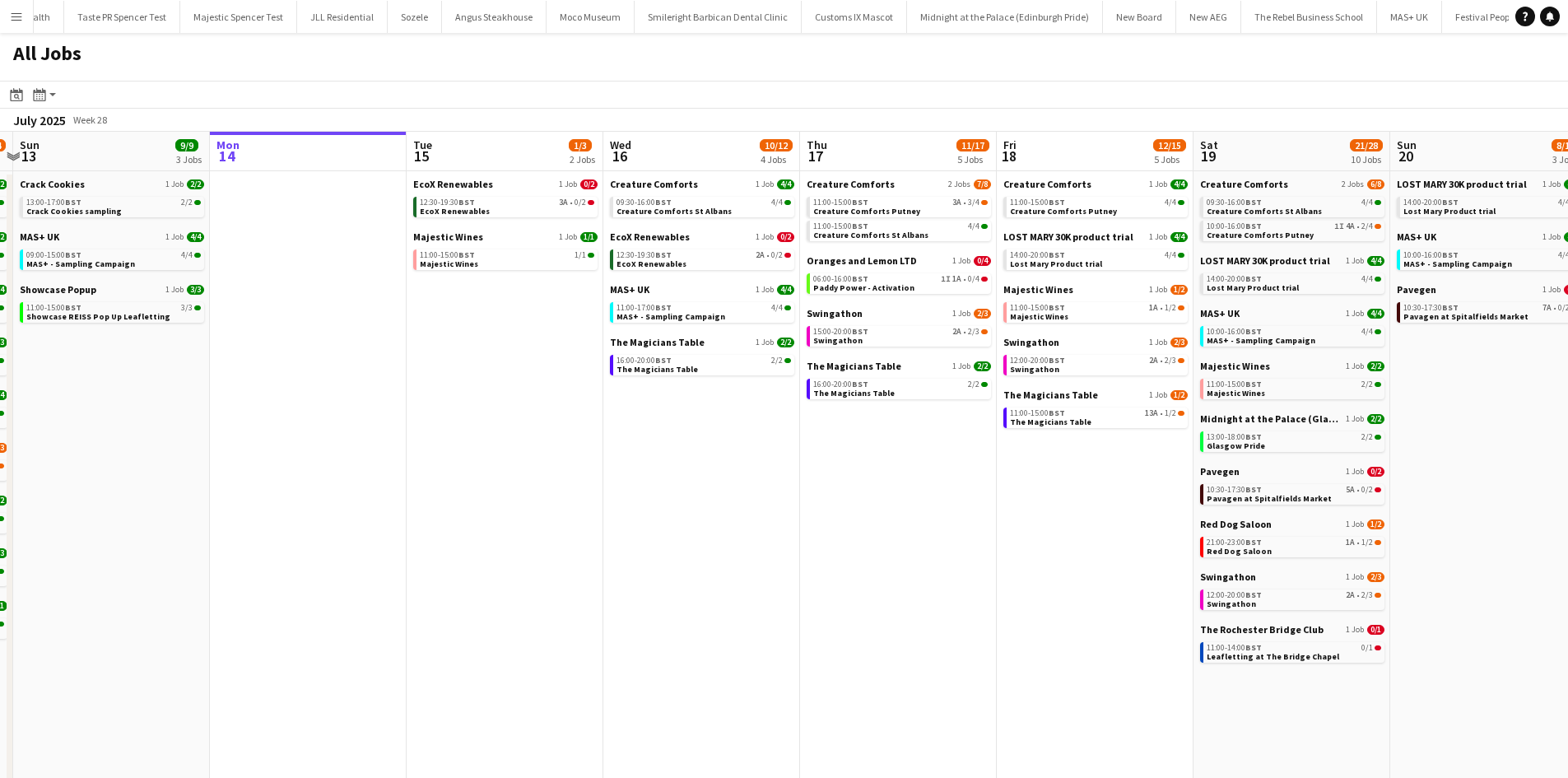 scroll, scrollTop: 0, scrollLeft: 571, axis: horizontal 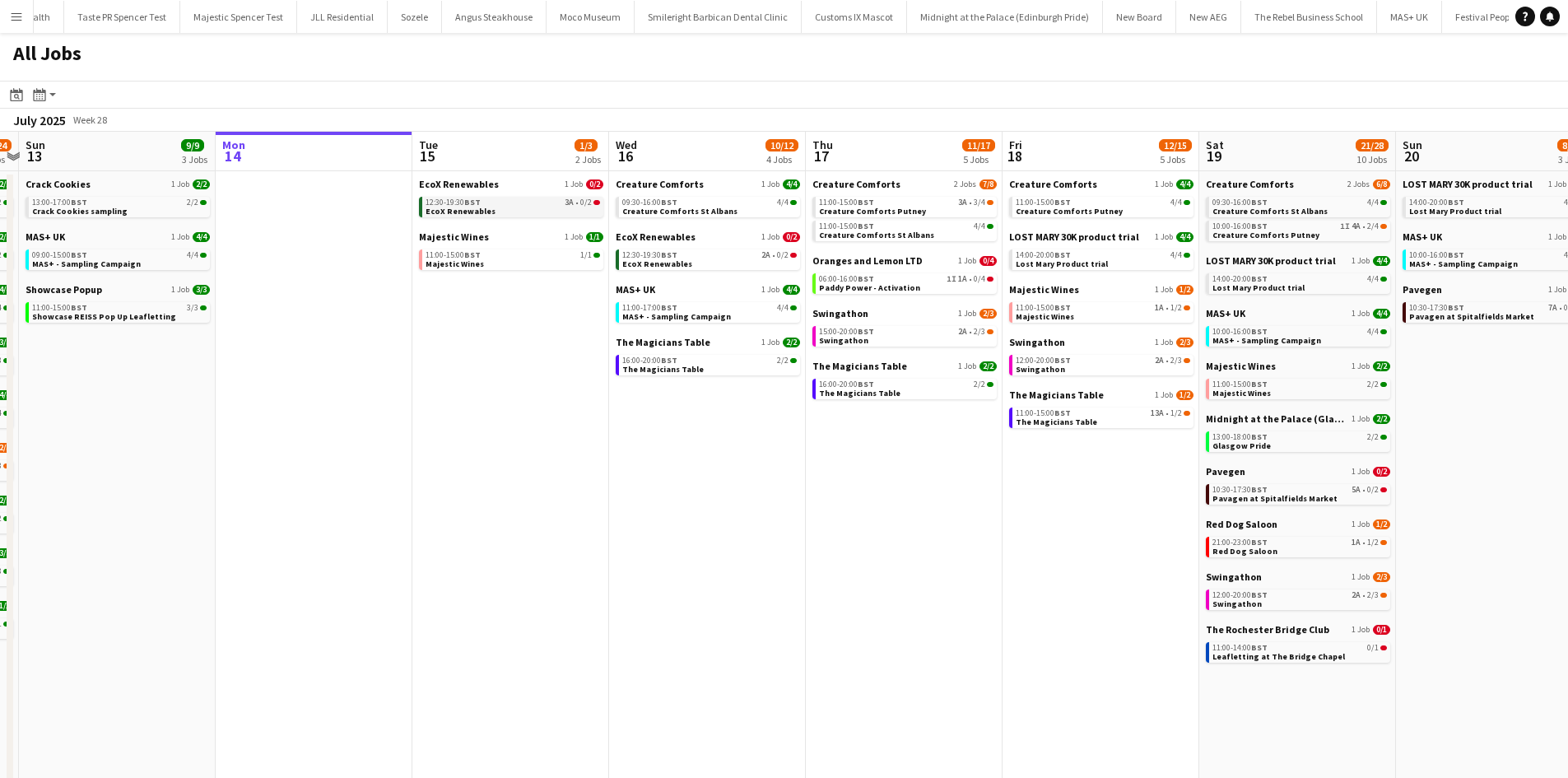 click on "12:30-19:30    BST   3A   •   0/2   EcoX Renewables" at bounding box center (513, 206) 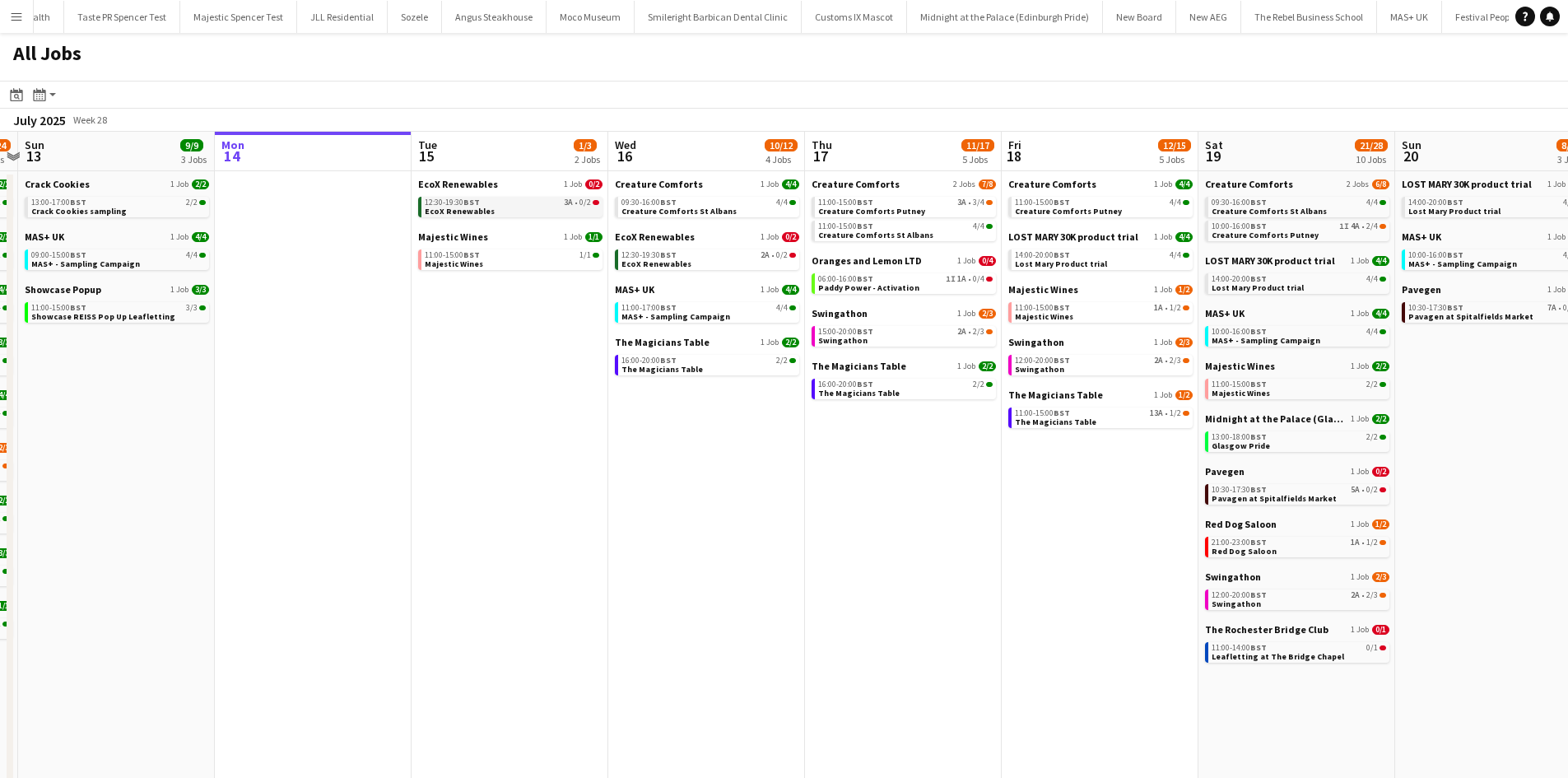 click on "0/2" at bounding box center [585, 203] 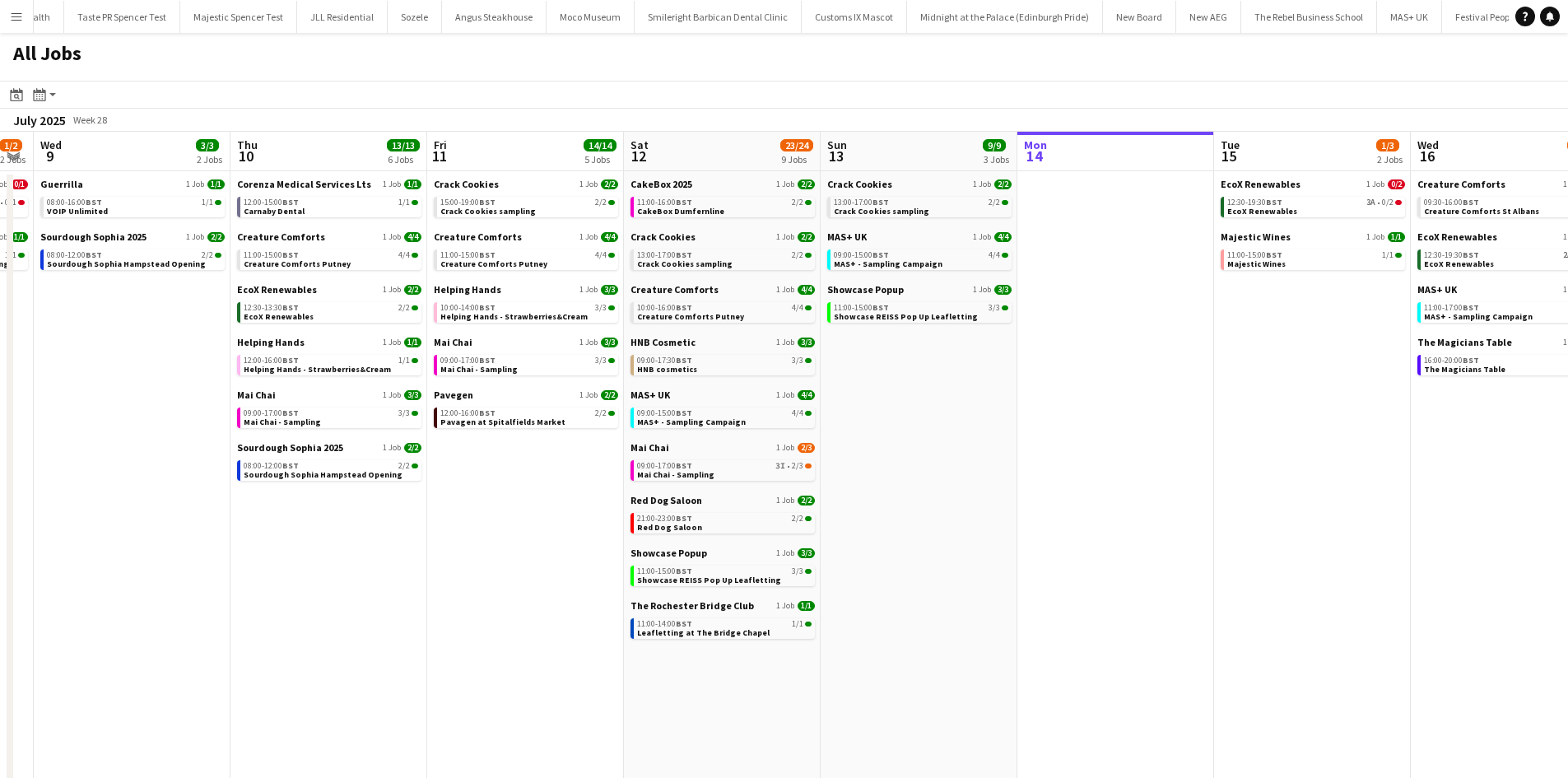 scroll, scrollTop: 0, scrollLeft: 450, axis: horizontal 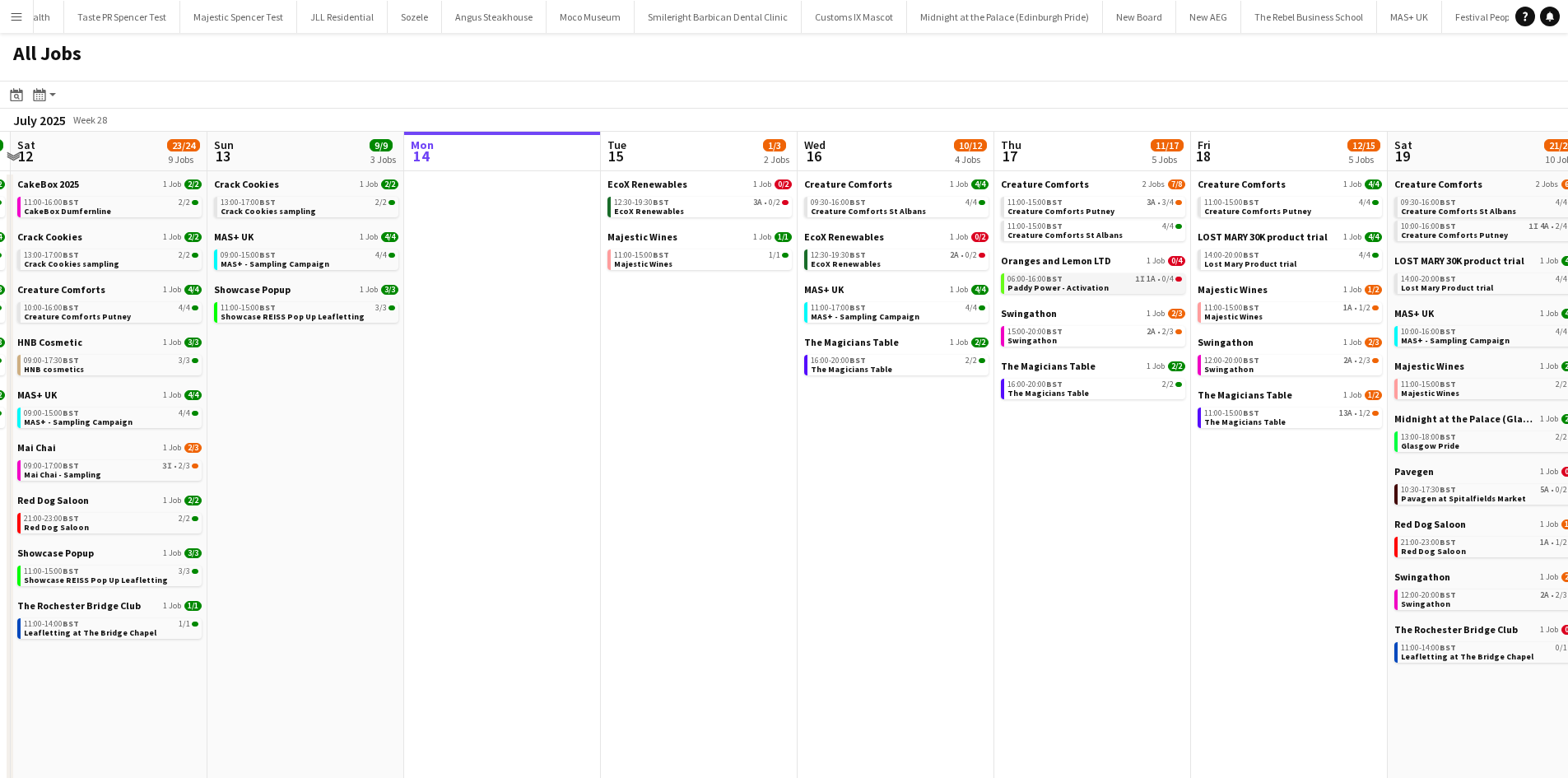 click on "1A" at bounding box center (1151, 279) 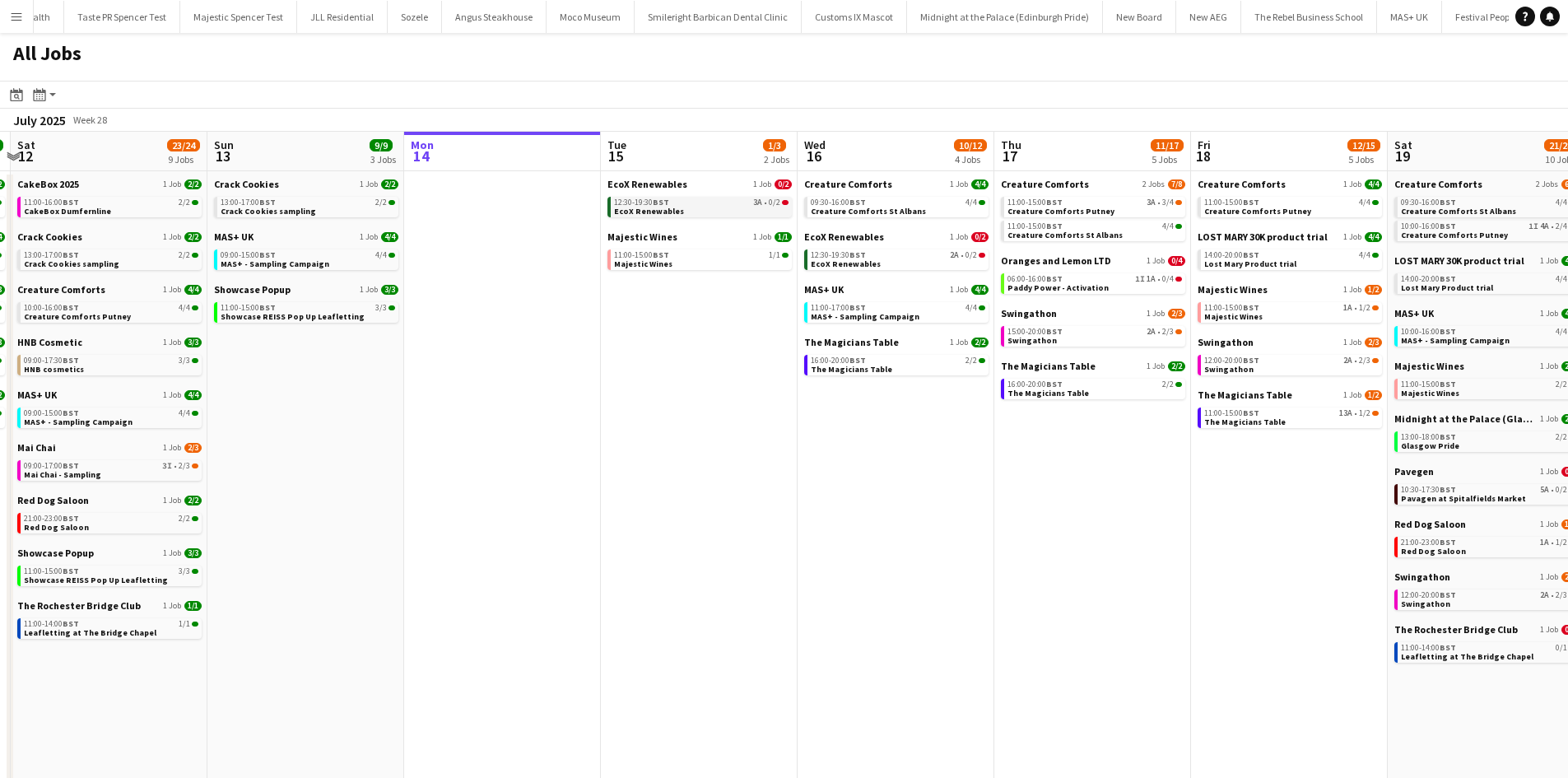 click on "12:30-19:30    BST   3A   •   0/2" at bounding box center [701, 203] 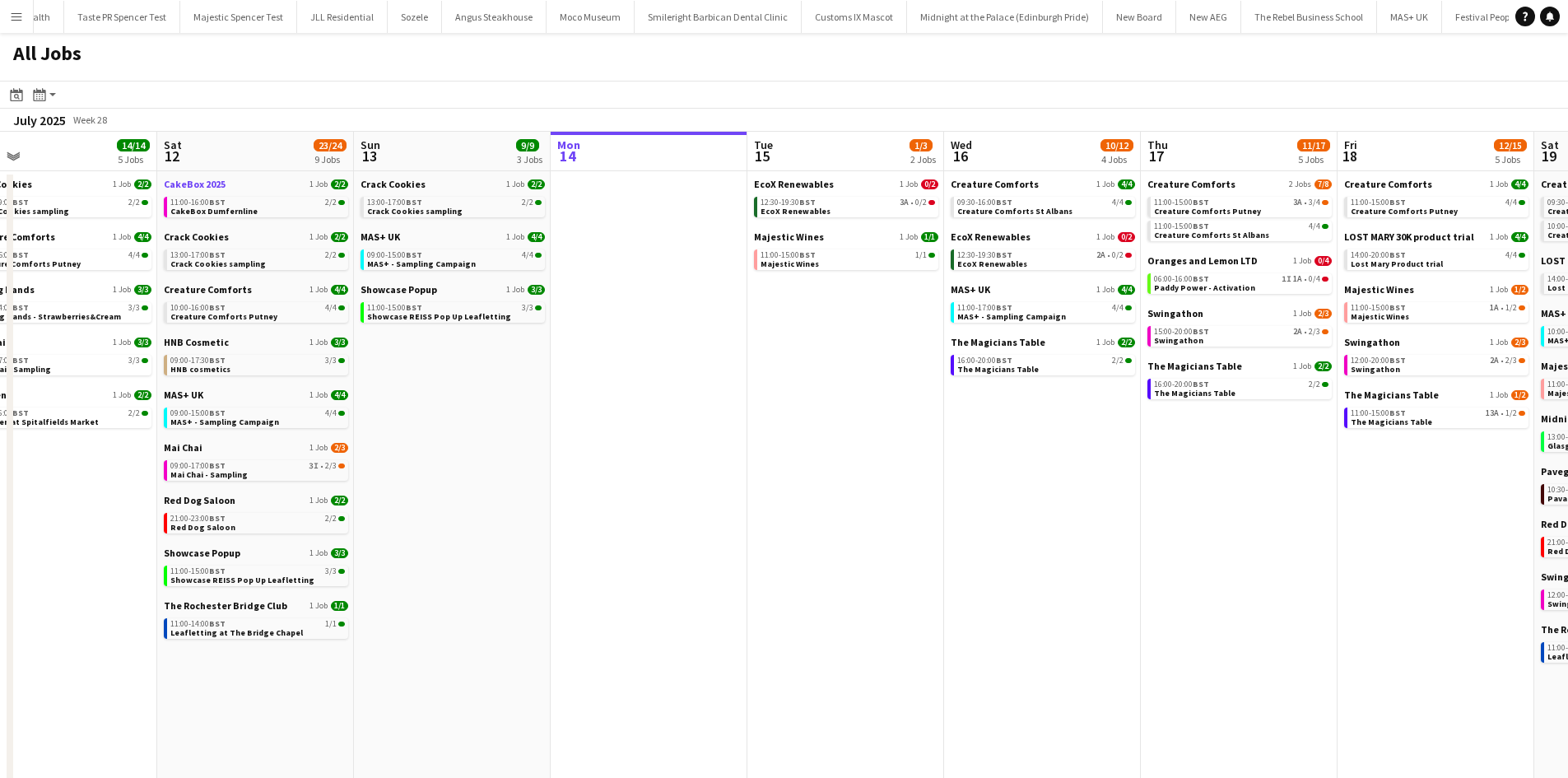 scroll, scrollTop: 0, scrollLeft: 432, axis: horizontal 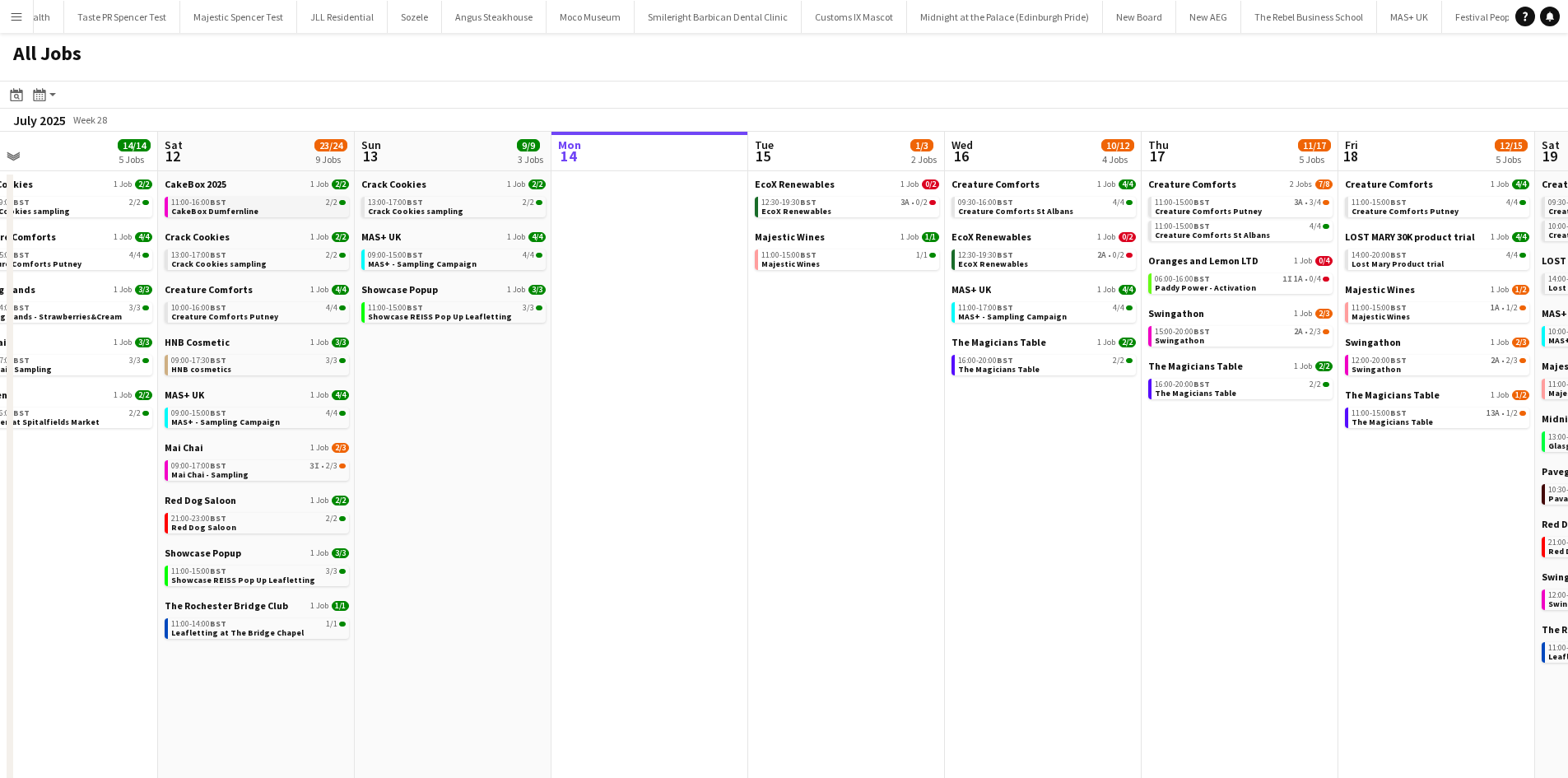 click on "11:00-16:00    BST   2/2" at bounding box center (258, 203) 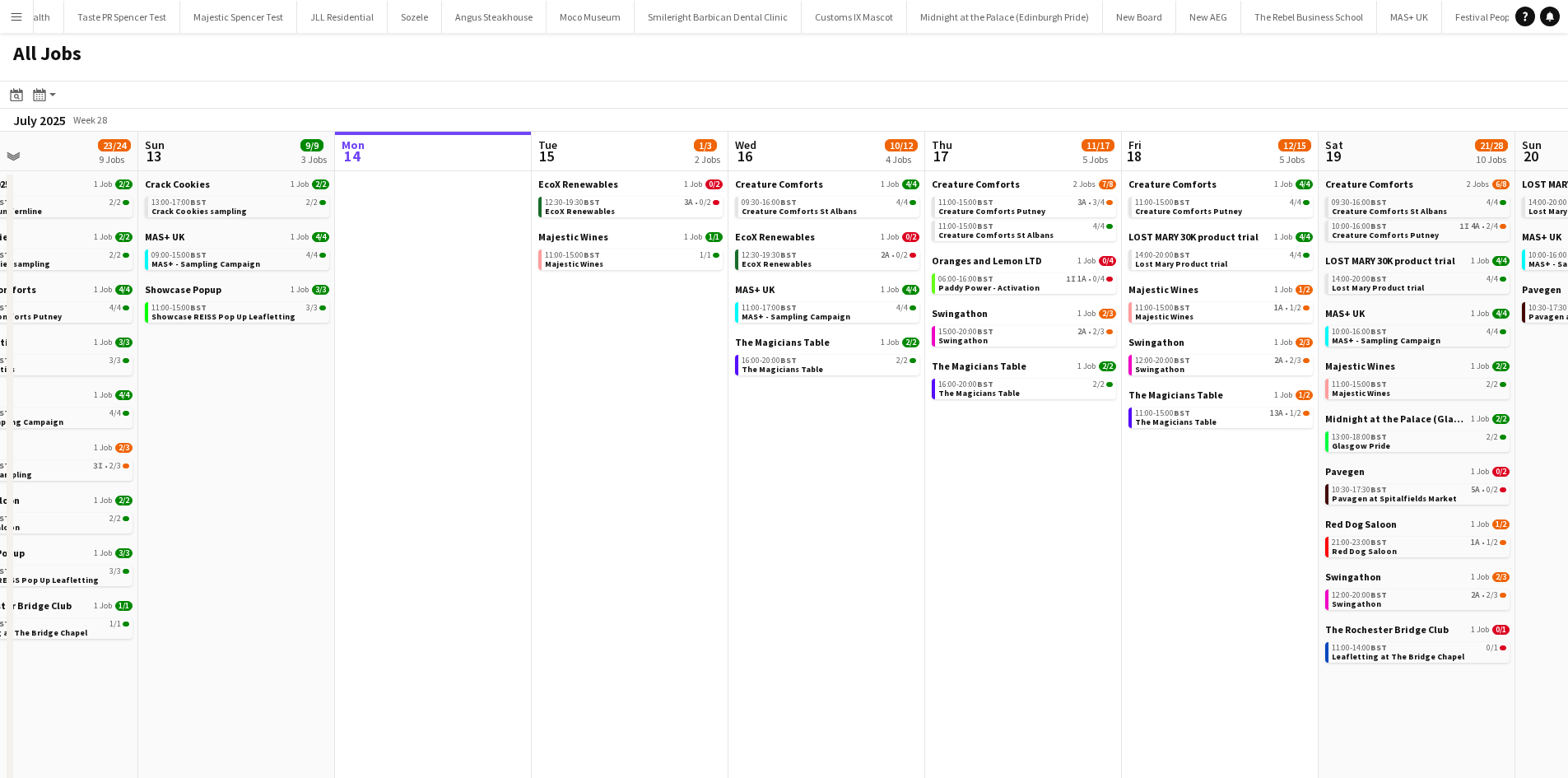 scroll, scrollTop: 0, scrollLeft: 649, axis: horizontal 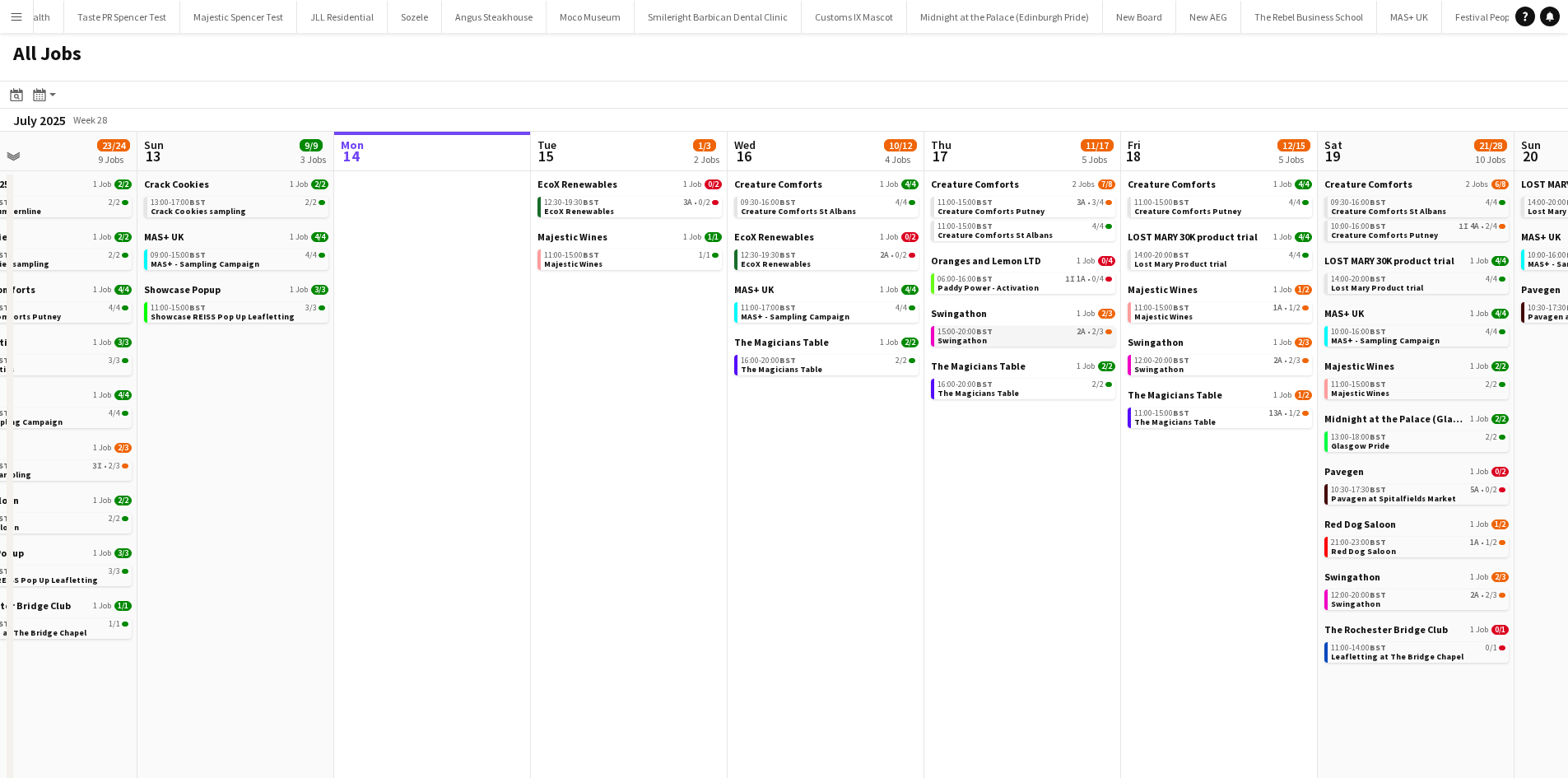 click on "15:00-20:00    BST   2A   •   2/3   Swingathon" at bounding box center [1025, 335] 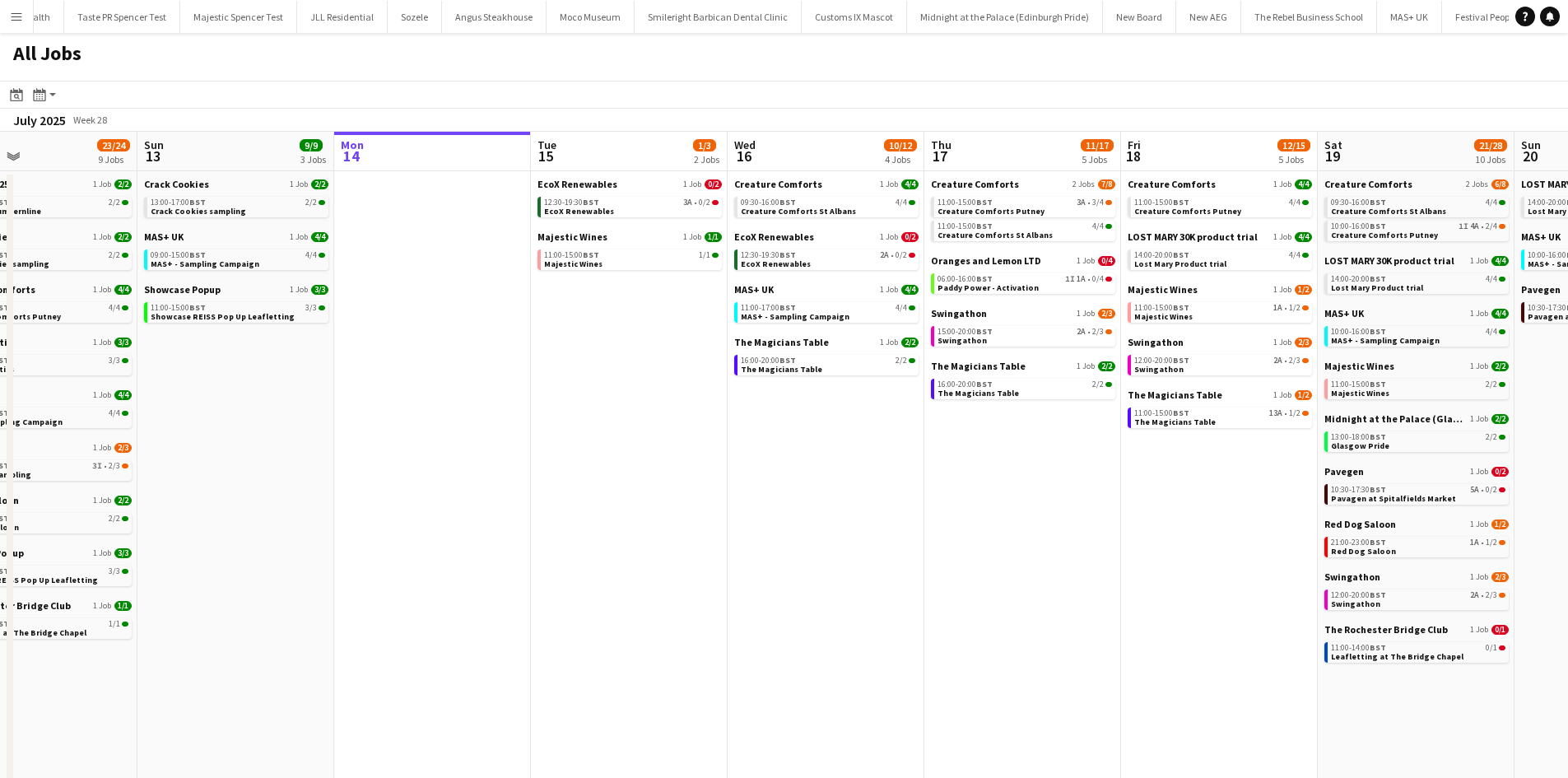 scroll, scrollTop: 0, scrollLeft: 780, axis: horizontal 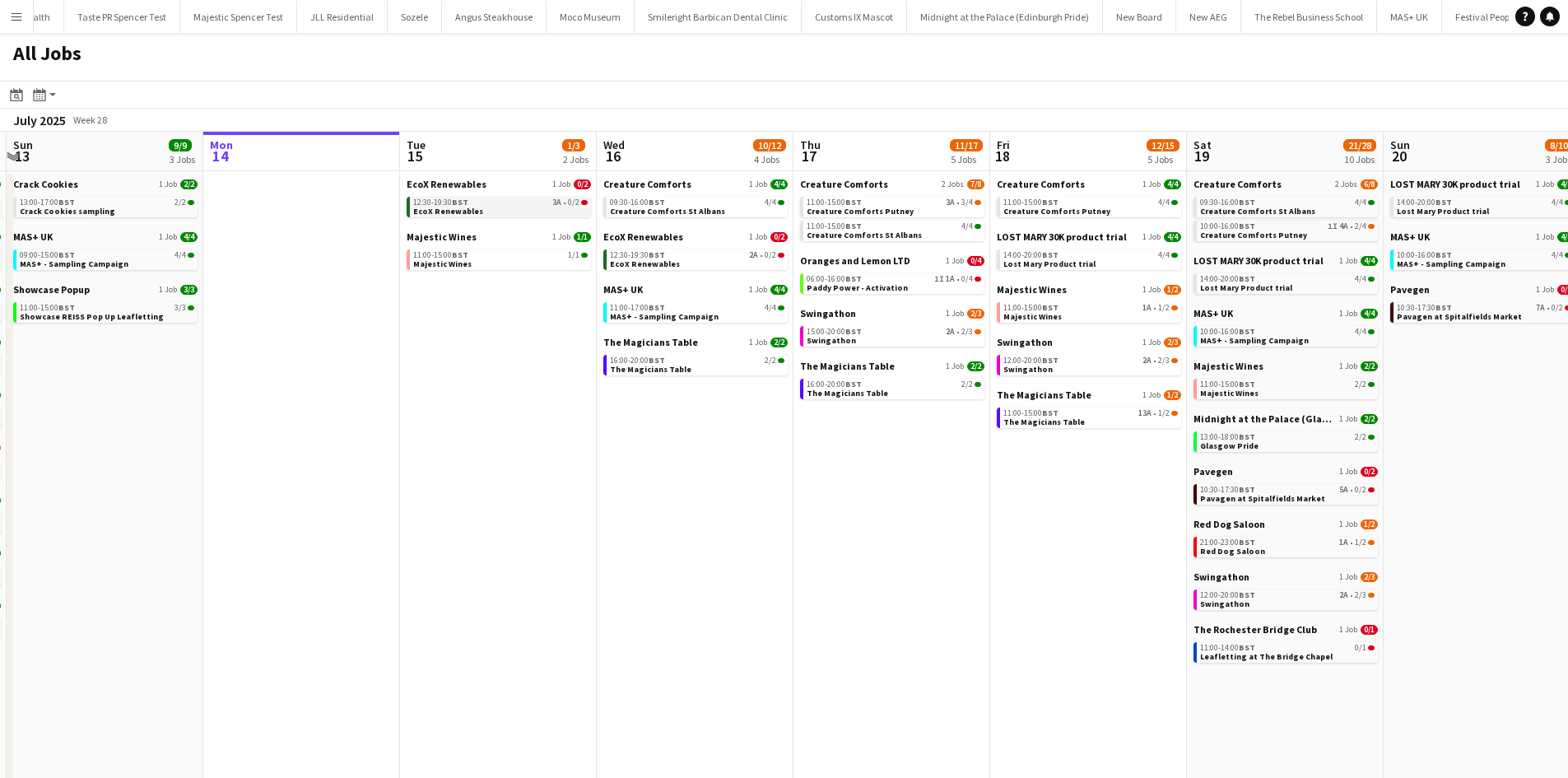 click on "12:30-19:30    BST   3A   •   0/2" at bounding box center (500, 203) 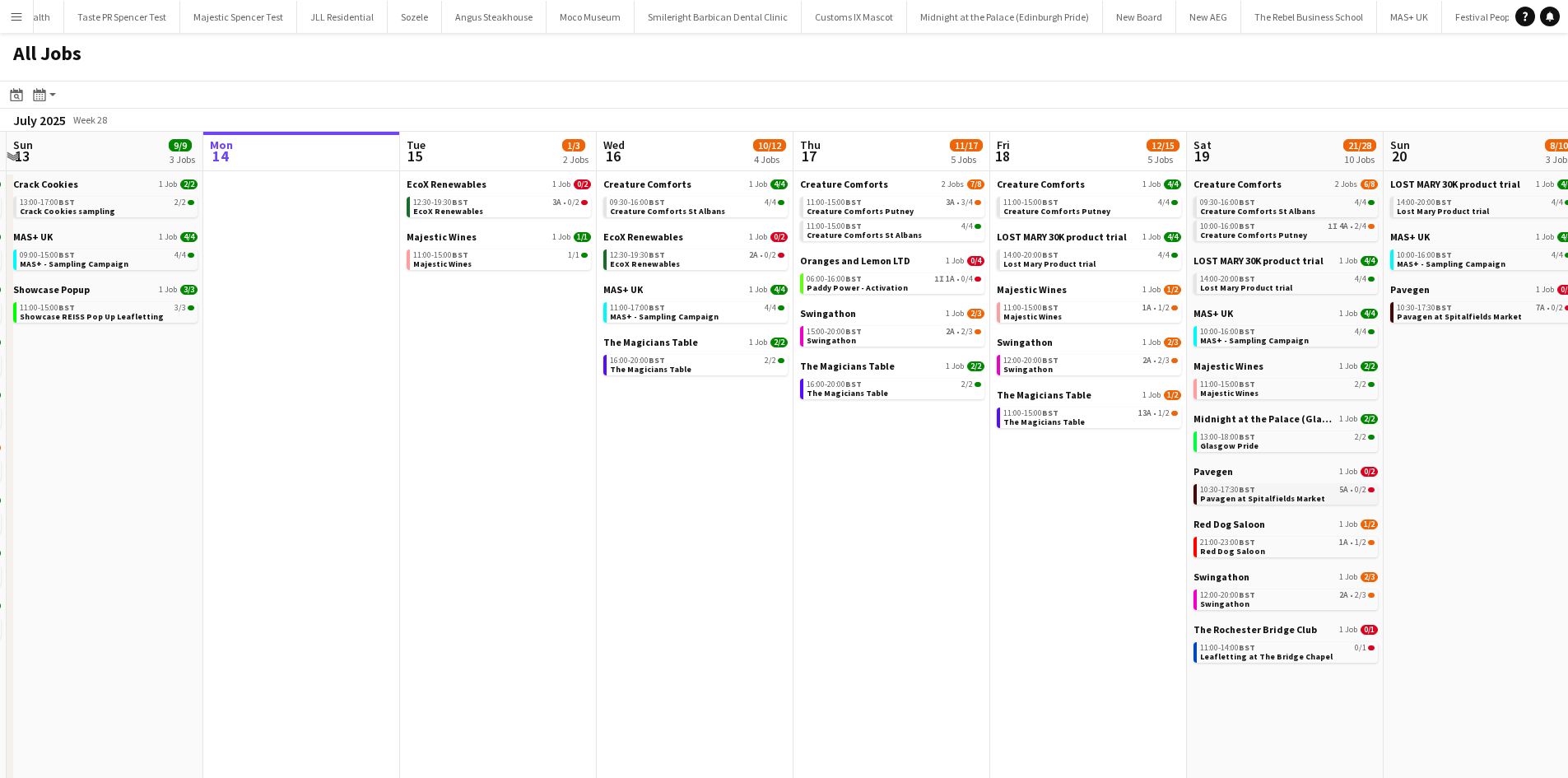 click on "Pavagen at Spitalfields Market" at bounding box center (1263, 498) 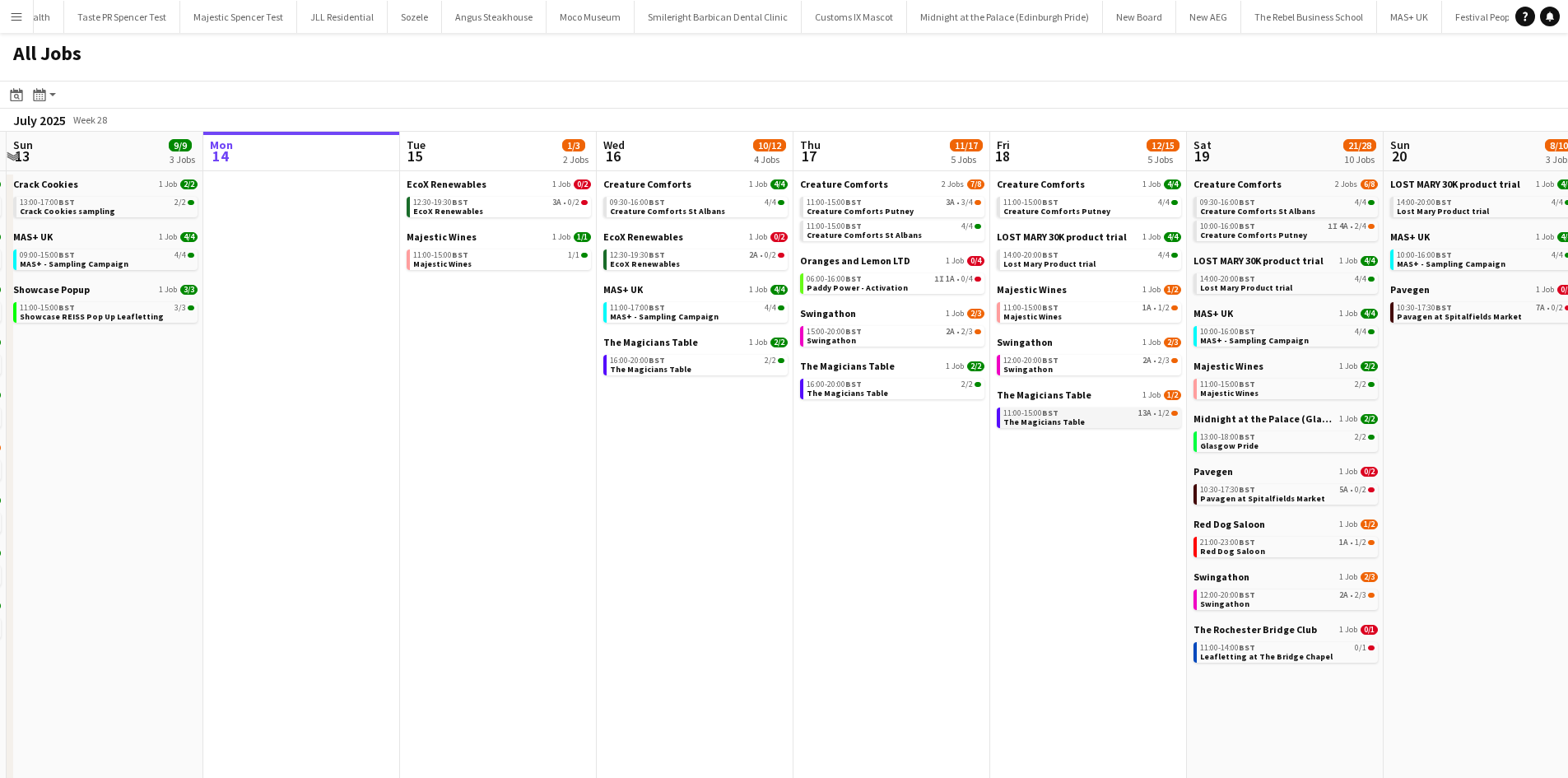 click on "11:00-15:00    BST" at bounding box center (1031, 413) 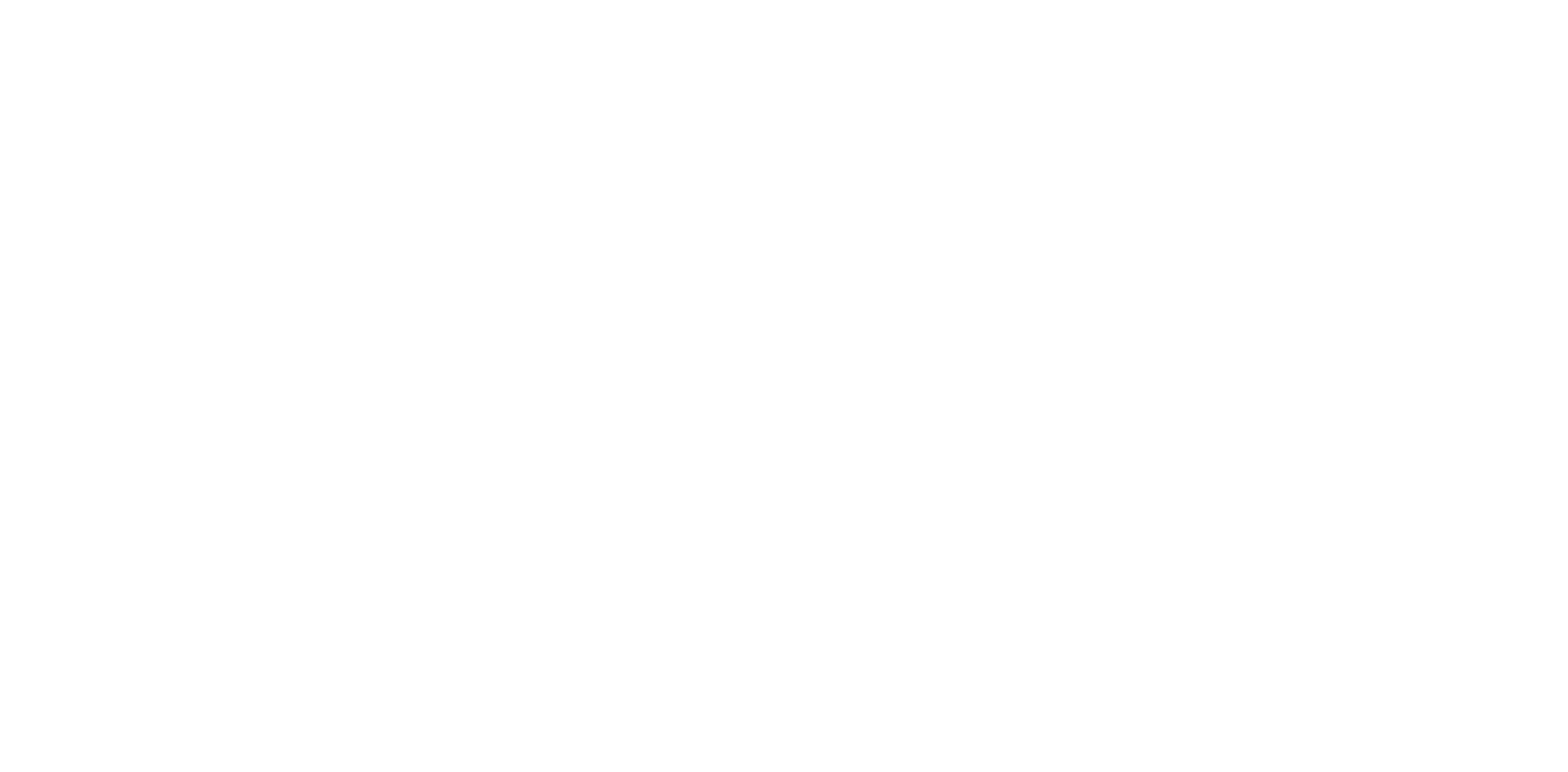 scroll, scrollTop: 0, scrollLeft: 0, axis: both 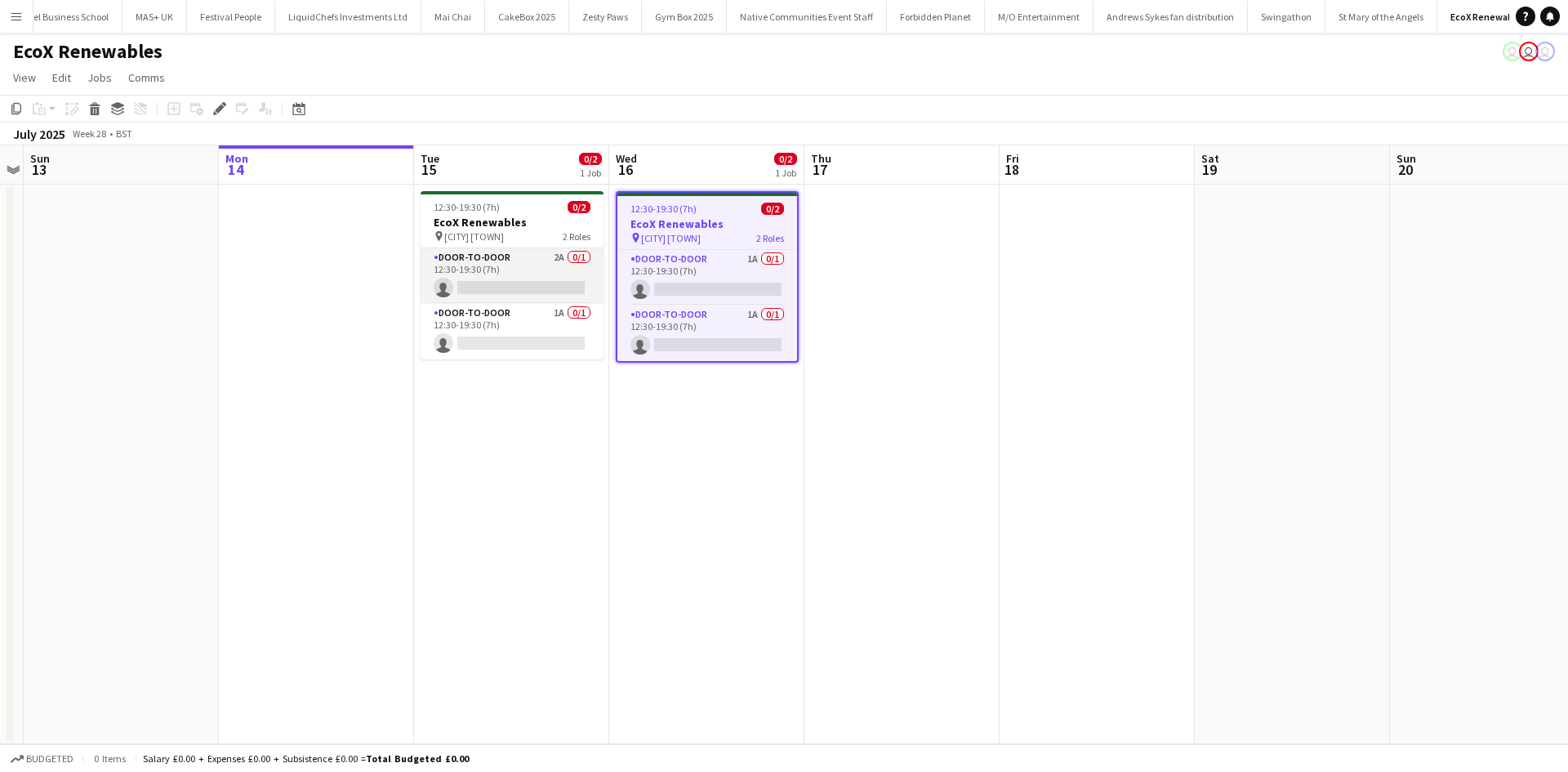 click on "Door-to-Door   2A   0/1   12:30-19:30 (7h)
single-neutral-actions" at bounding box center [512, 276] 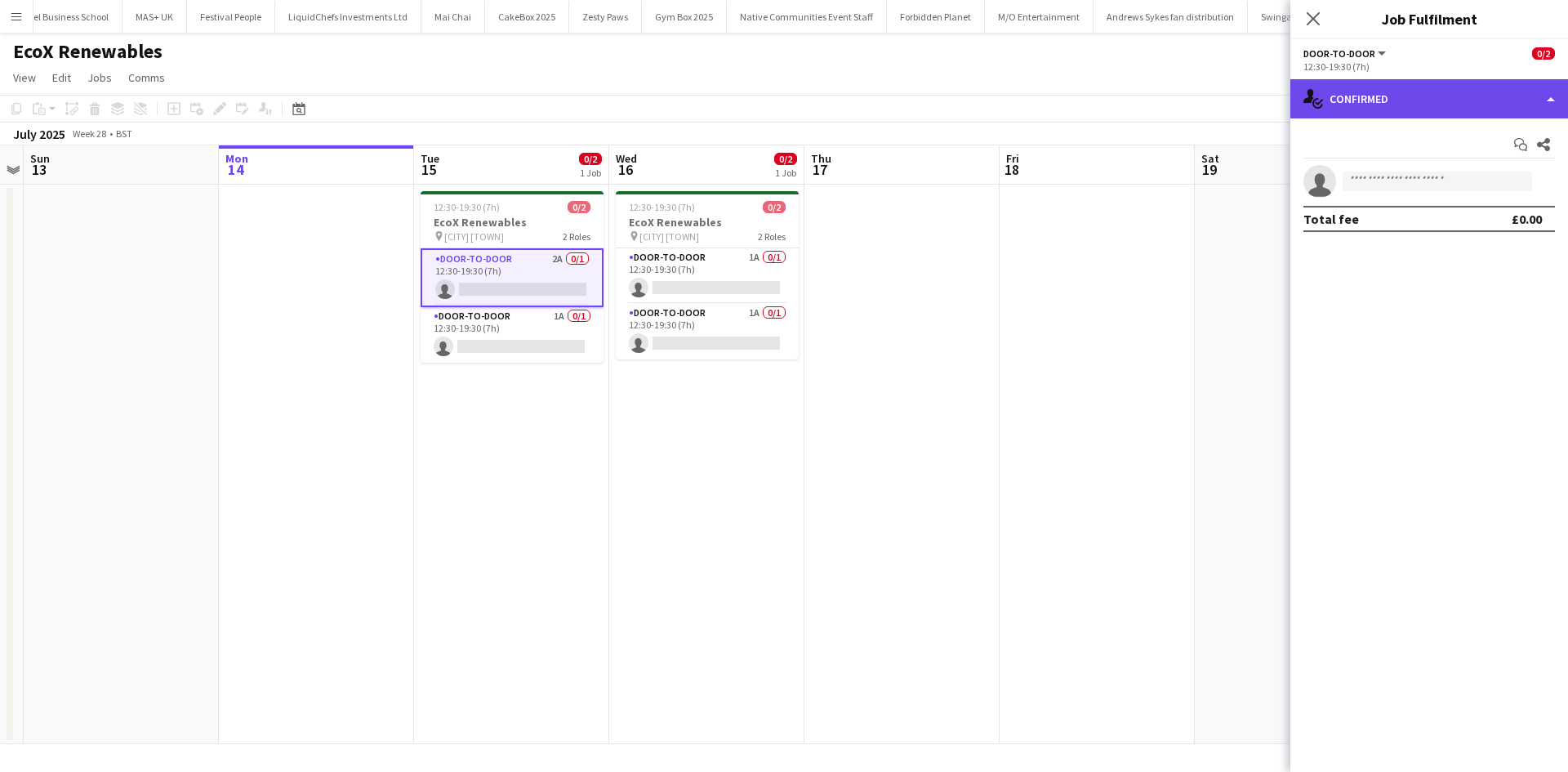 click on "single-neutral-actions-check-2
Confirmed" 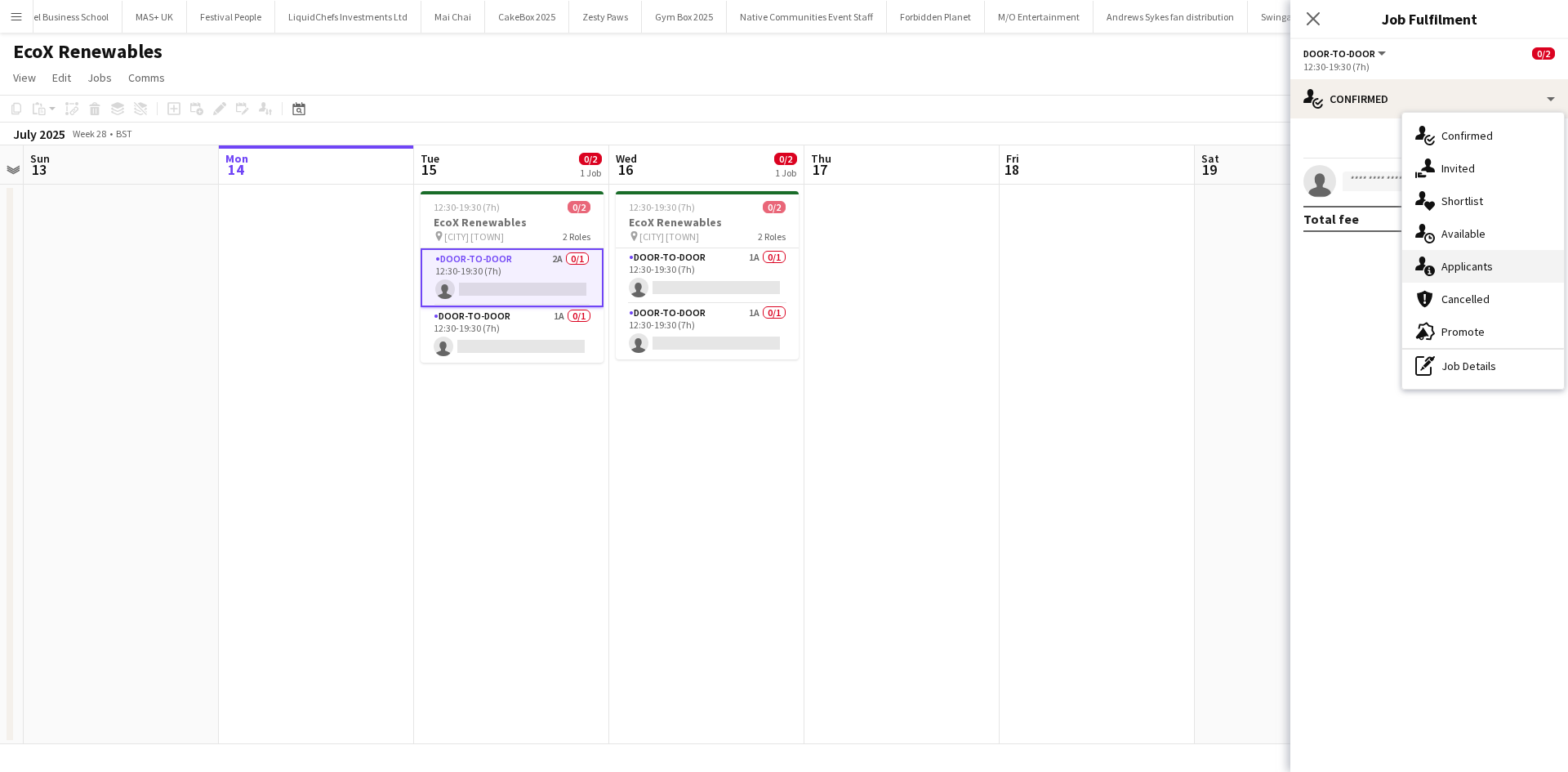 click 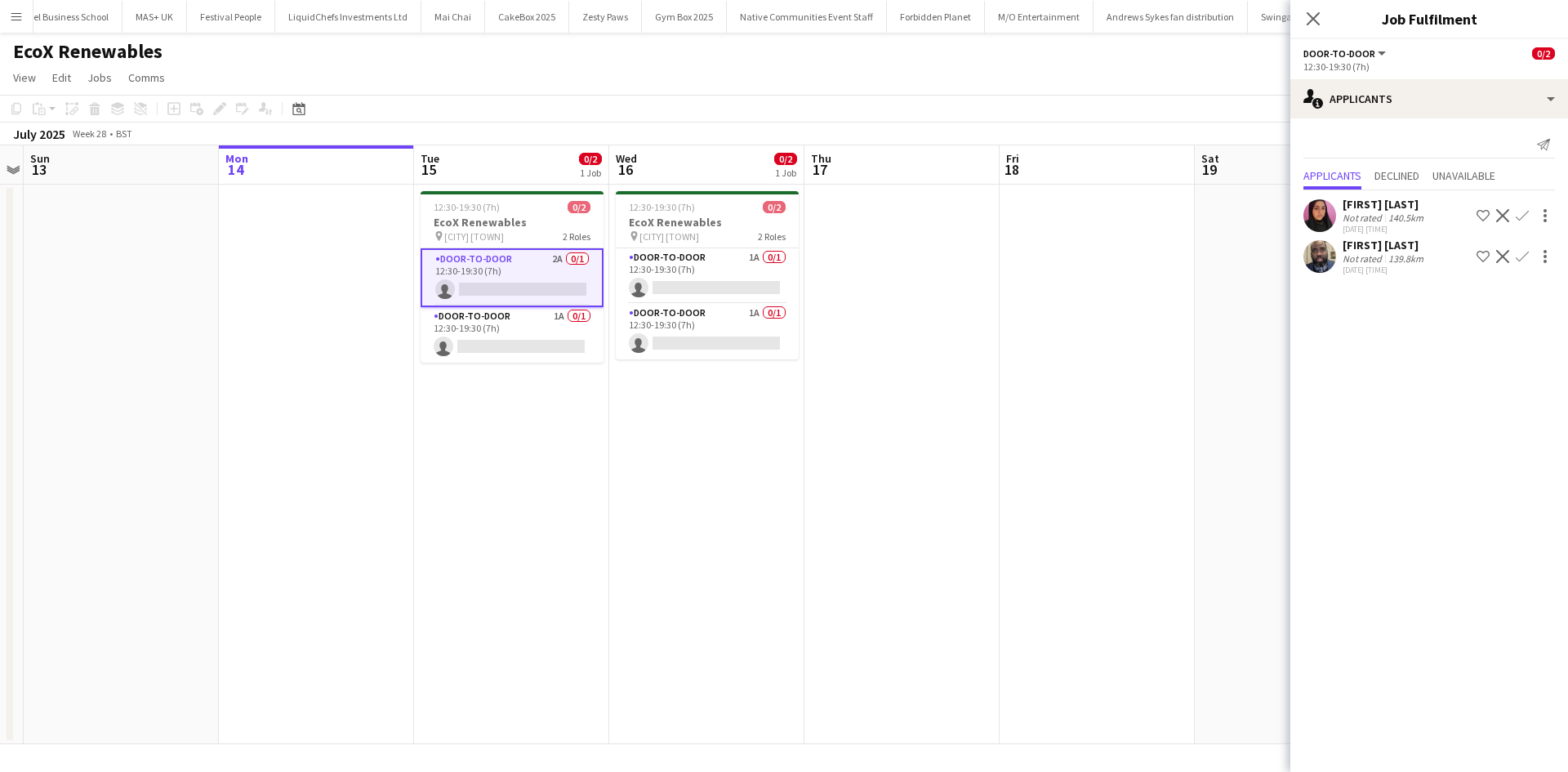 click on "Mahima Begum   Not rated   140.5km   10-07-2025 15:36
Shortlist crew
Decline
Confirm" at bounding box center (1429, 257) 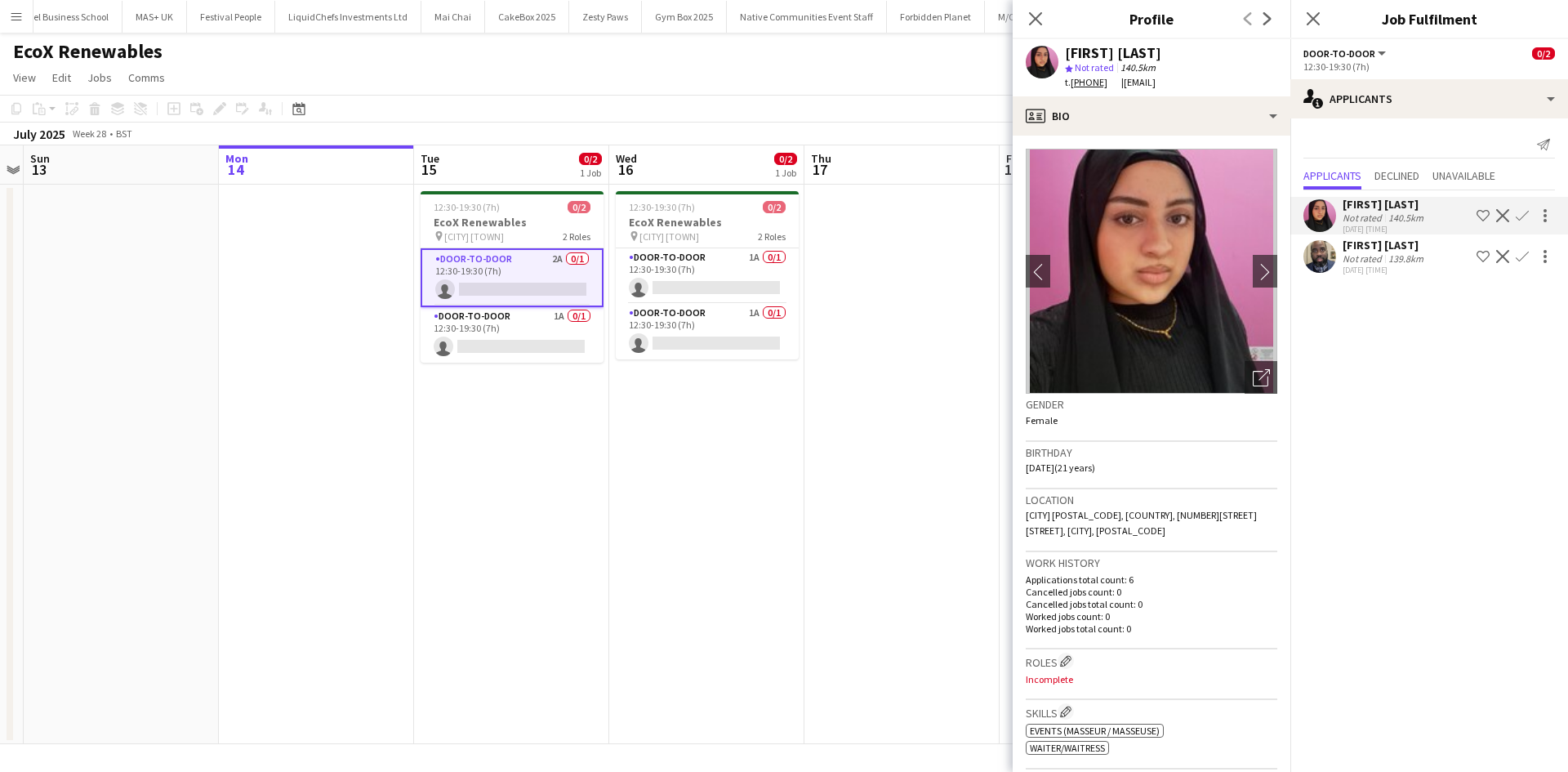 click on "139.8km" 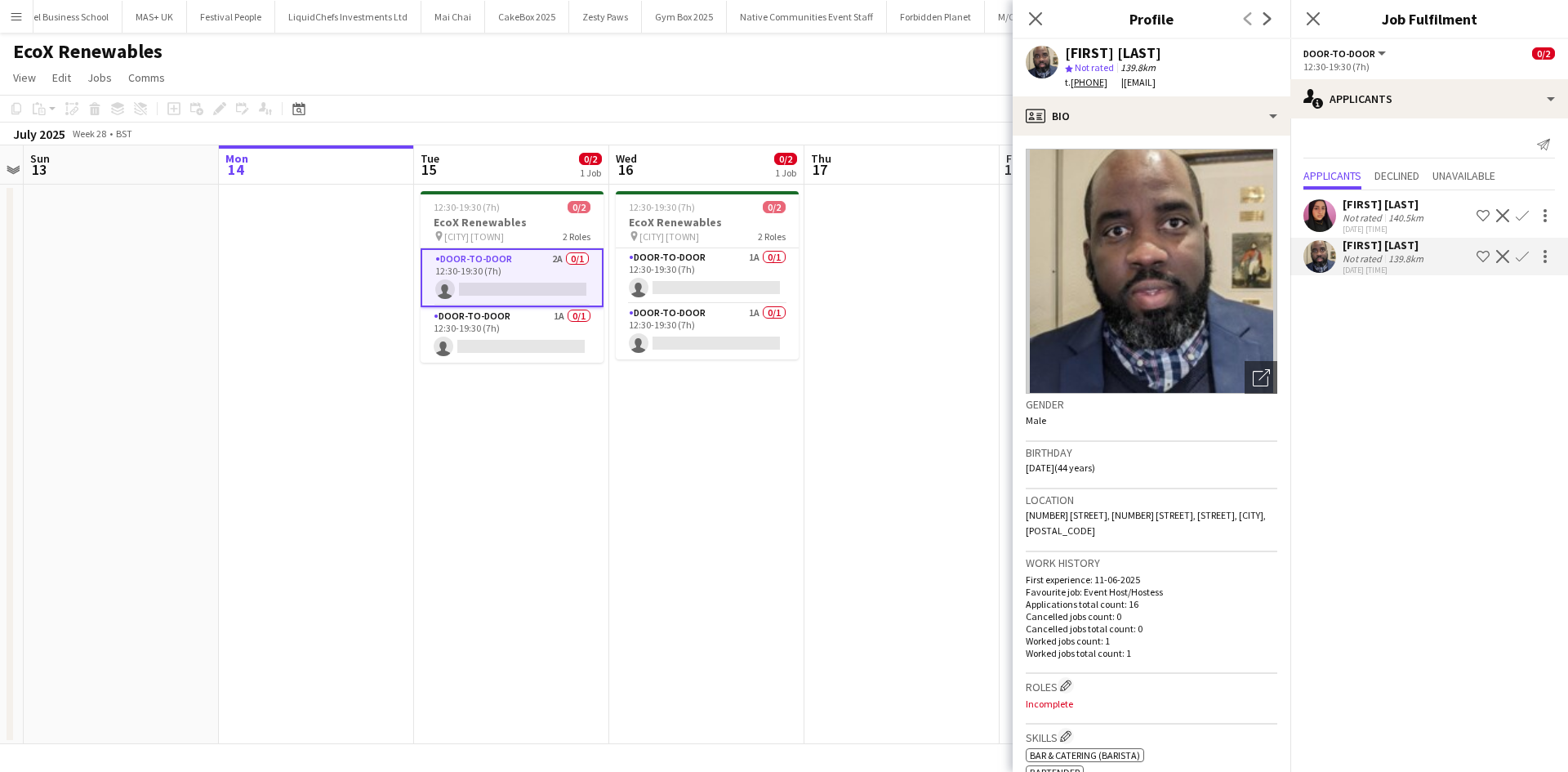 click on "Applicants Declined Unavailable" at bounding box center (1429, 177) 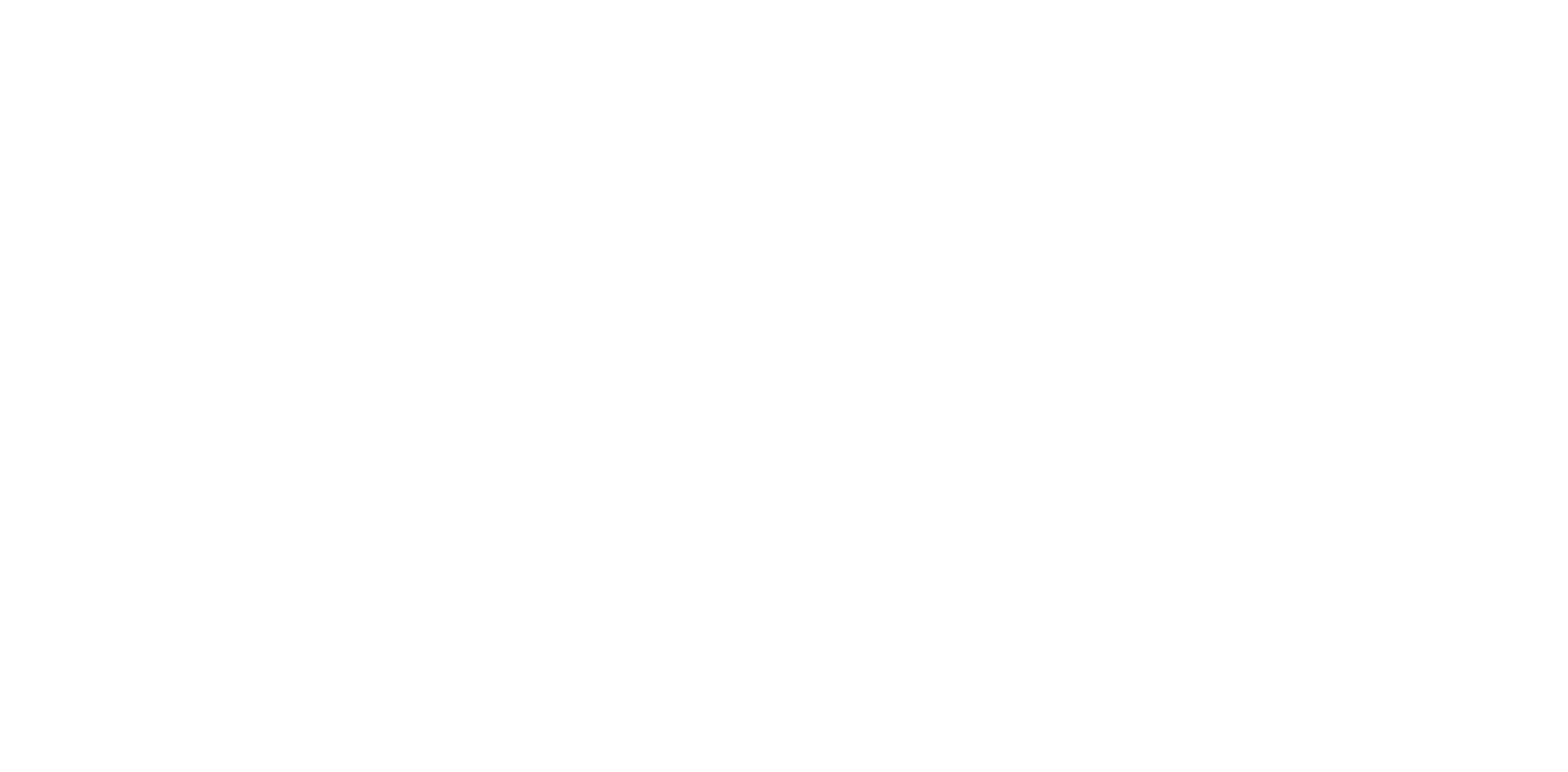 scroll, scrollTop: 0, scrollLeft: 0, axis: both 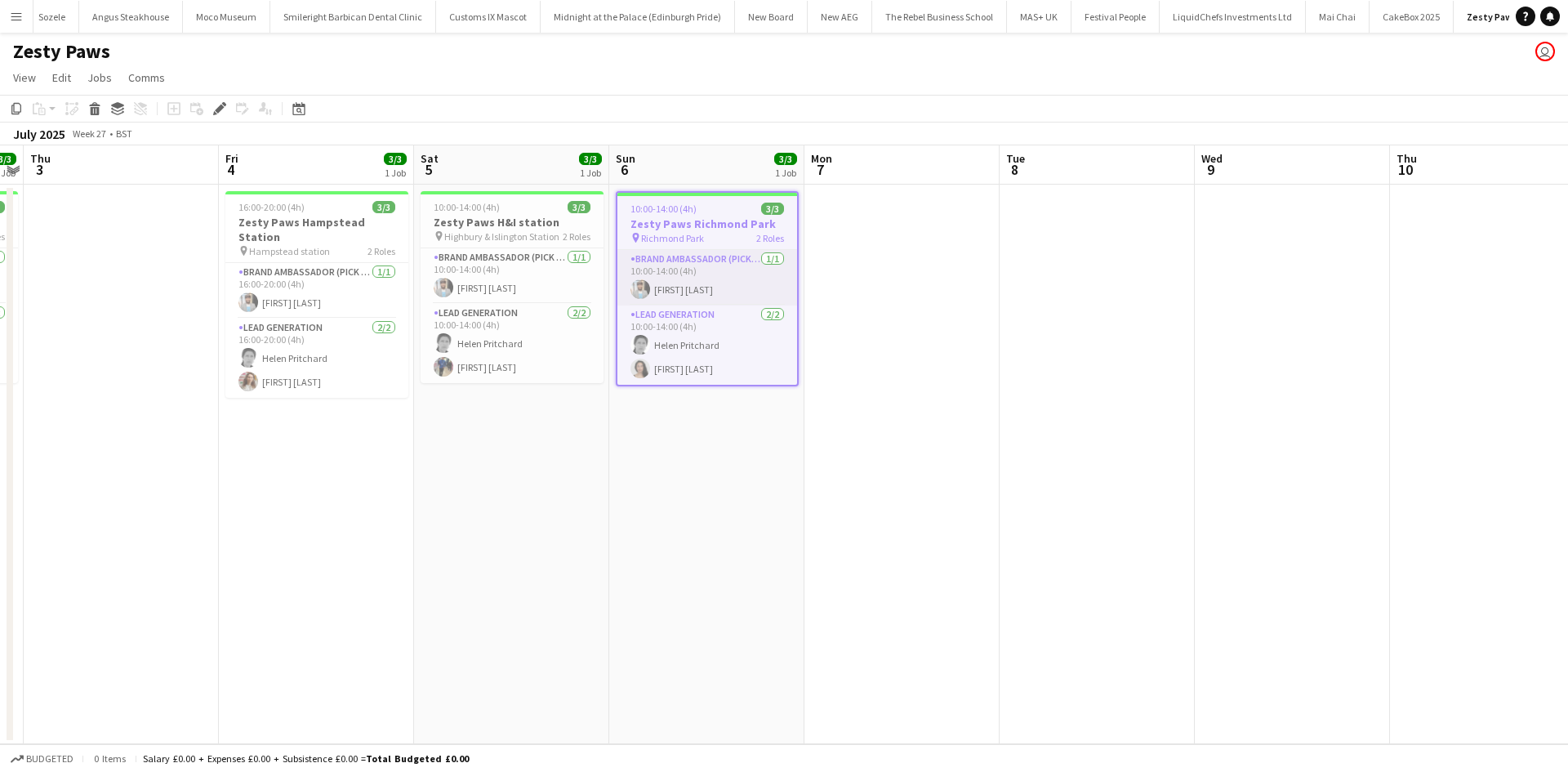click on "Brand Ambassador (Pick up)   1/1   10:00-14:00 (4h)
[FIRST] [LAST]" at bounding box center (707, 278) 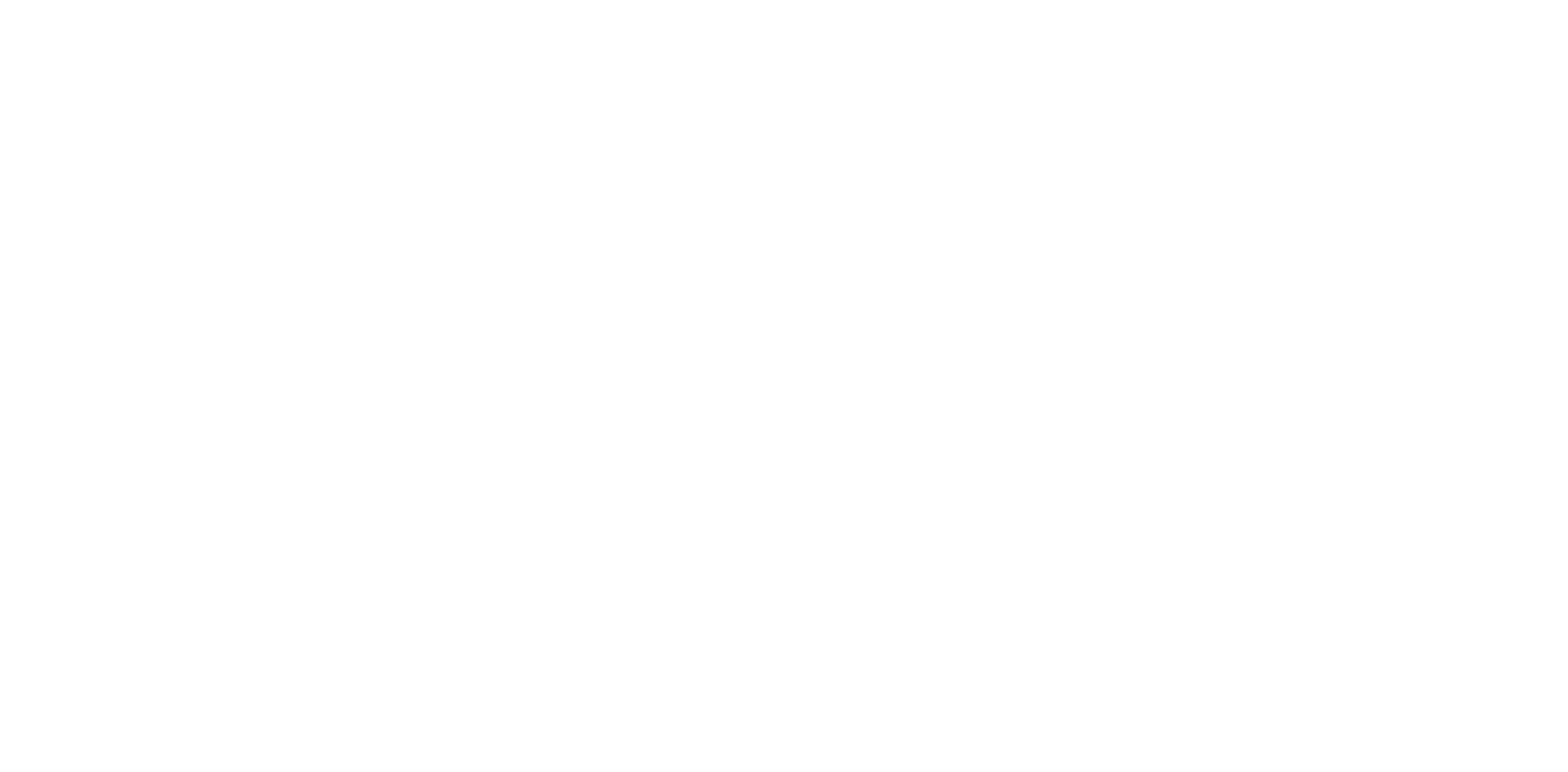 scroll, scrollTop: 0, scrollLeft: 0, axis: both 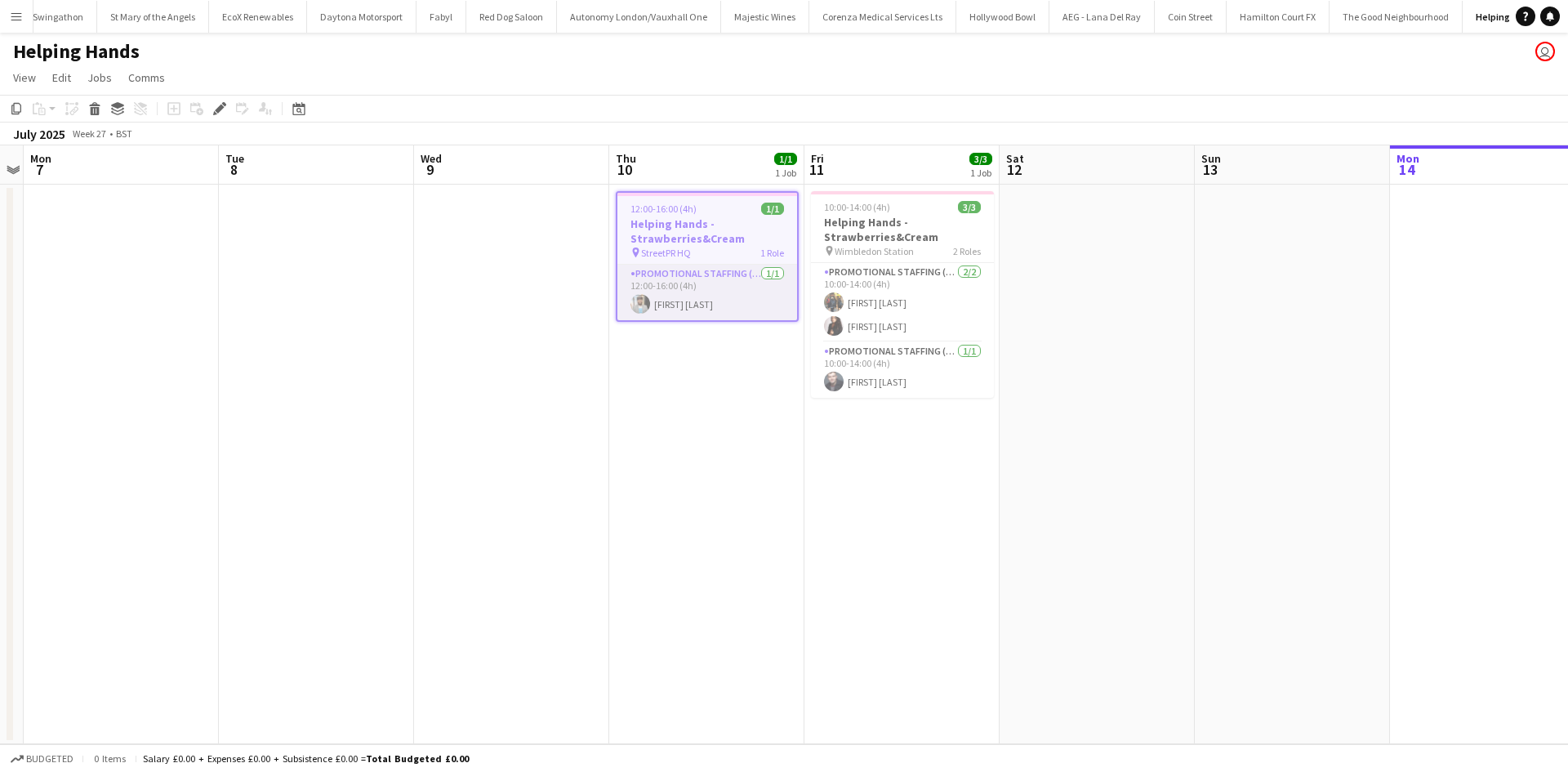 click on "Promotional Staffing (Brand Ambassadors)   1/1   12:00-16:00 (4h)
[FIRST] [LAST]" at bounding box center [707, 292] 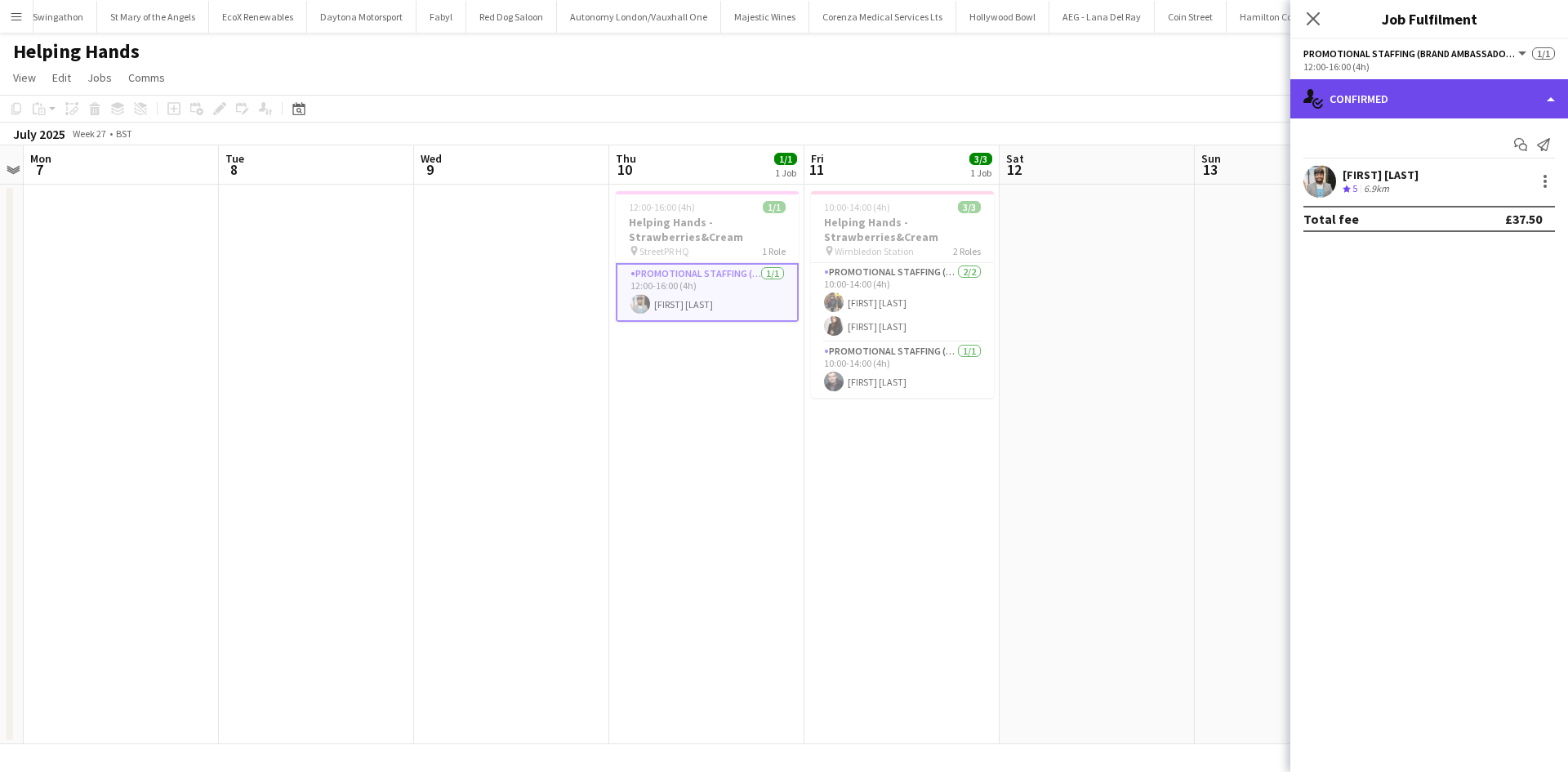 click on "single-neutral-actions-check-2
Confirmed" 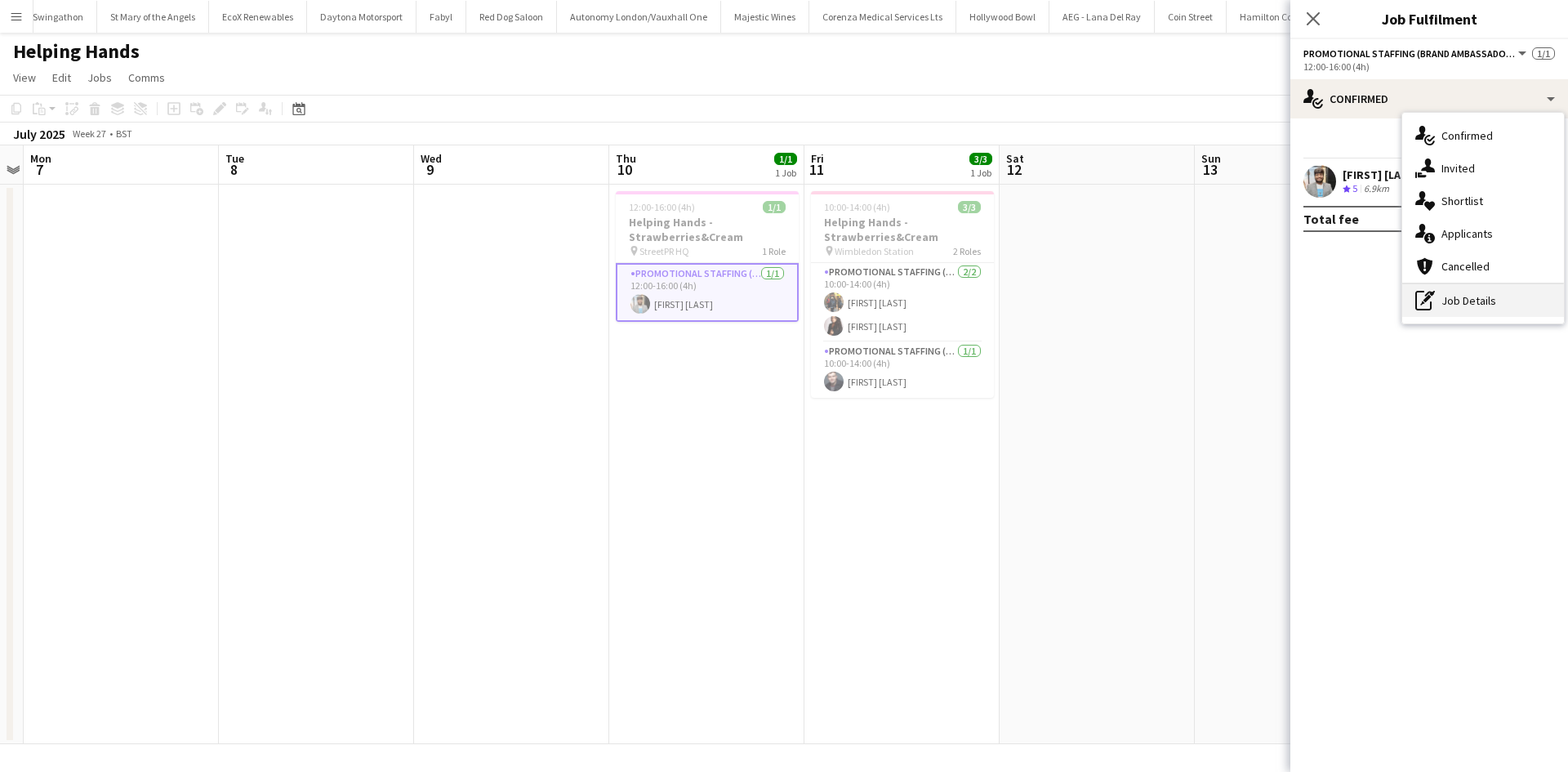 click on "pen-write
Job Details" at bounding box center [1483, 301] 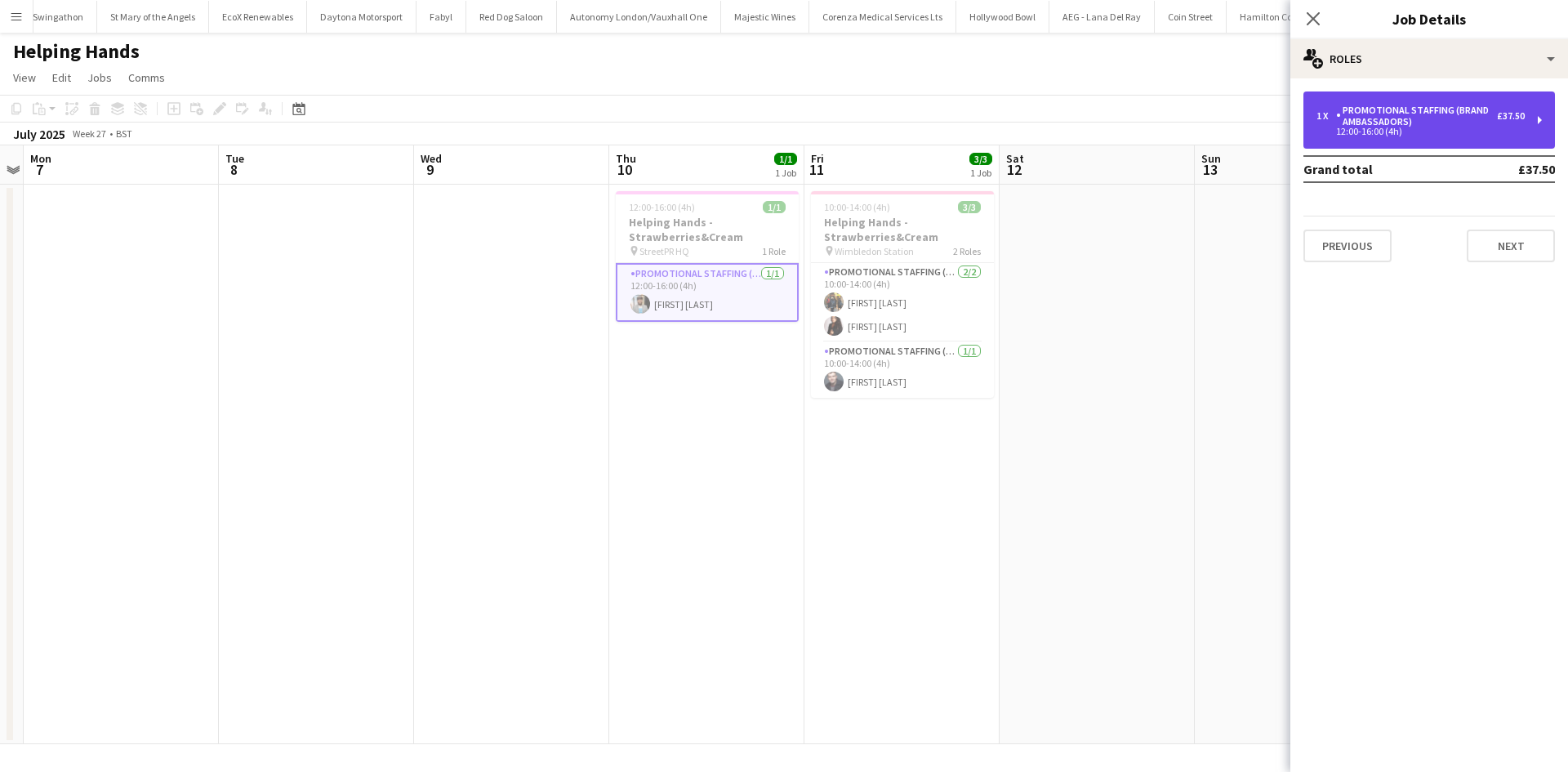 click on "12:00-16:00 (4h)" at bounding box center [1420, 132] 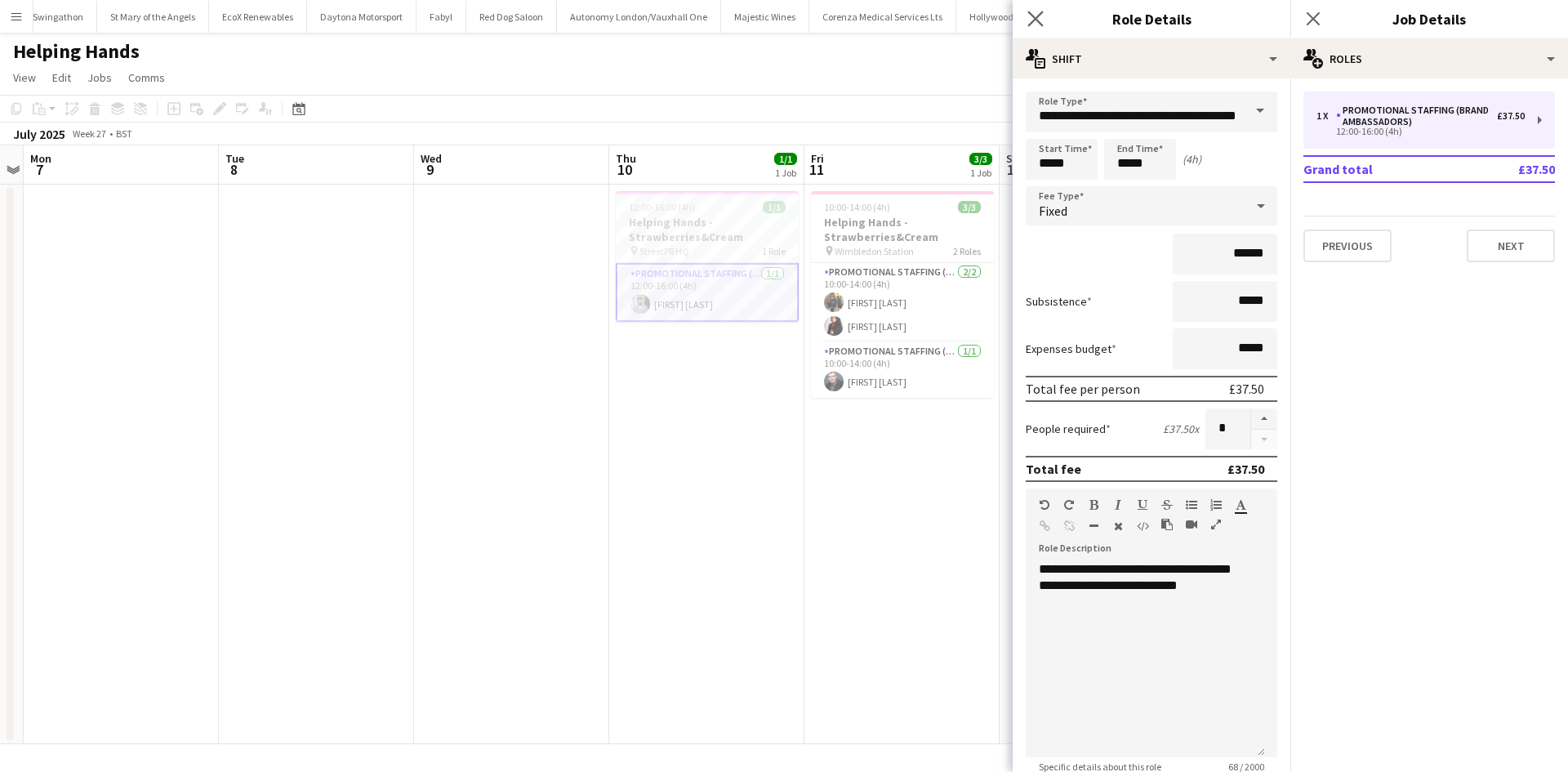 click on "Close pop-in" 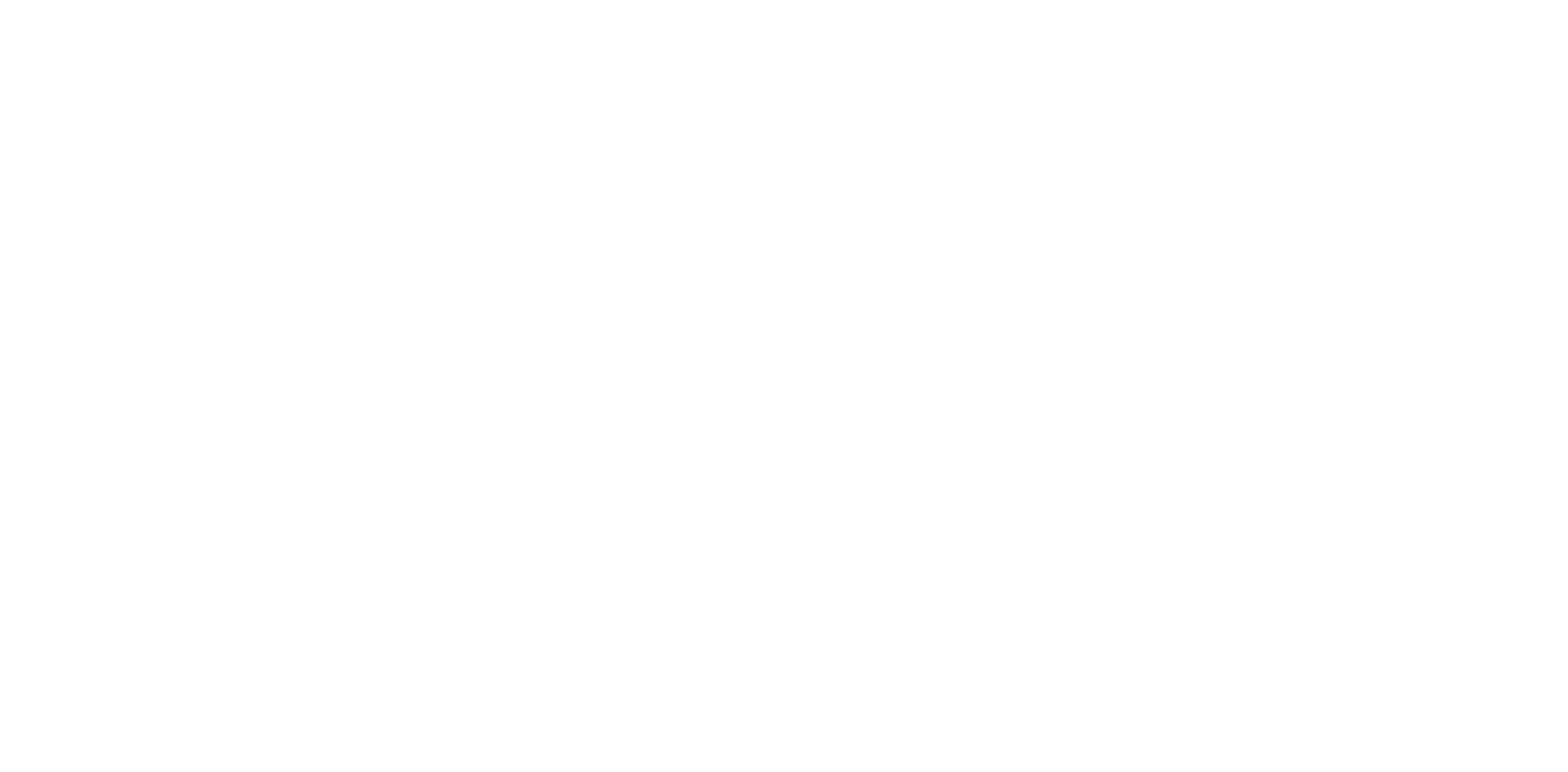 scroll, scrollTop: 0, scrollLeft: 0, axis: both 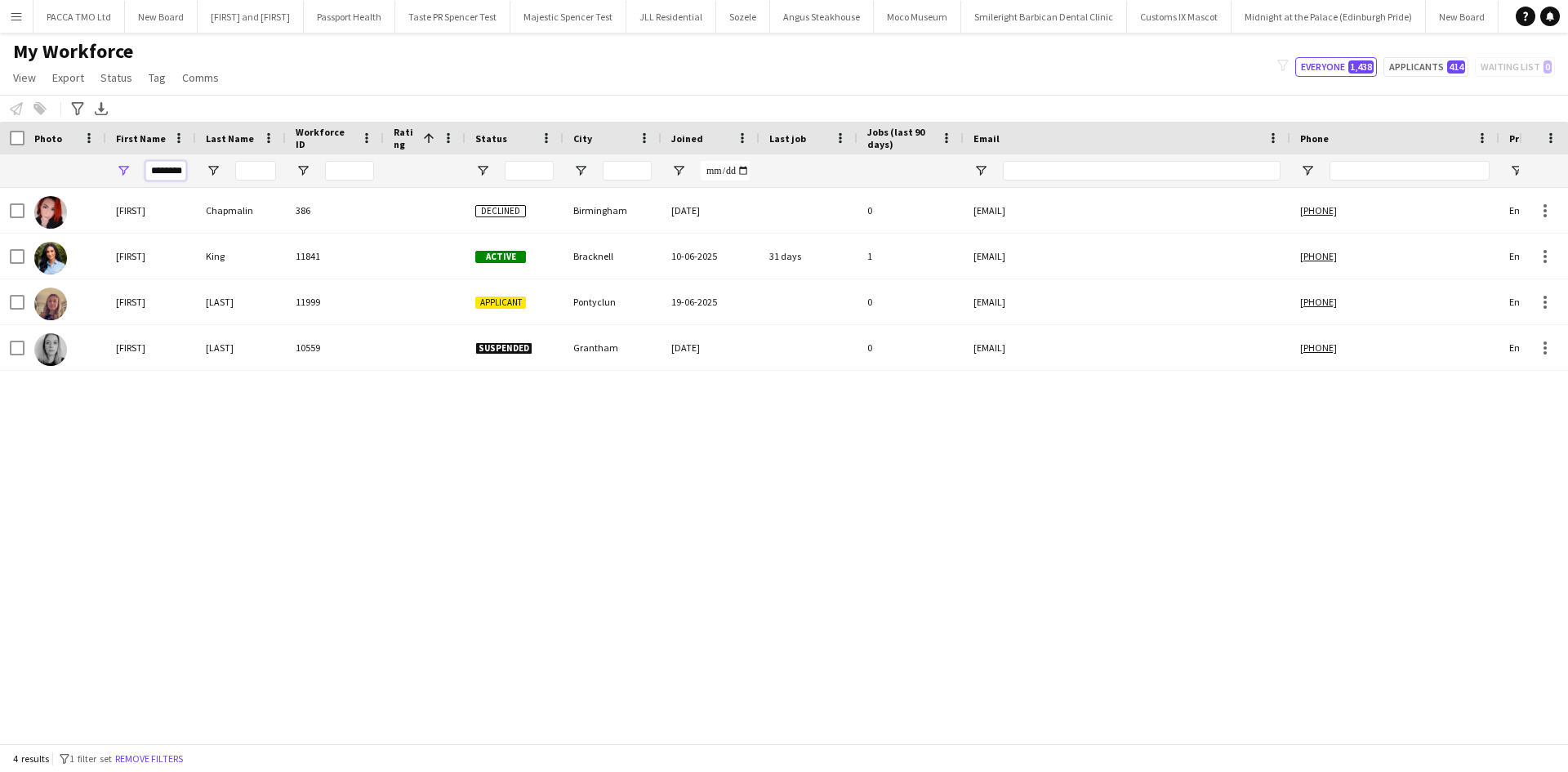 click on "********" at bounding box center (166, 171) 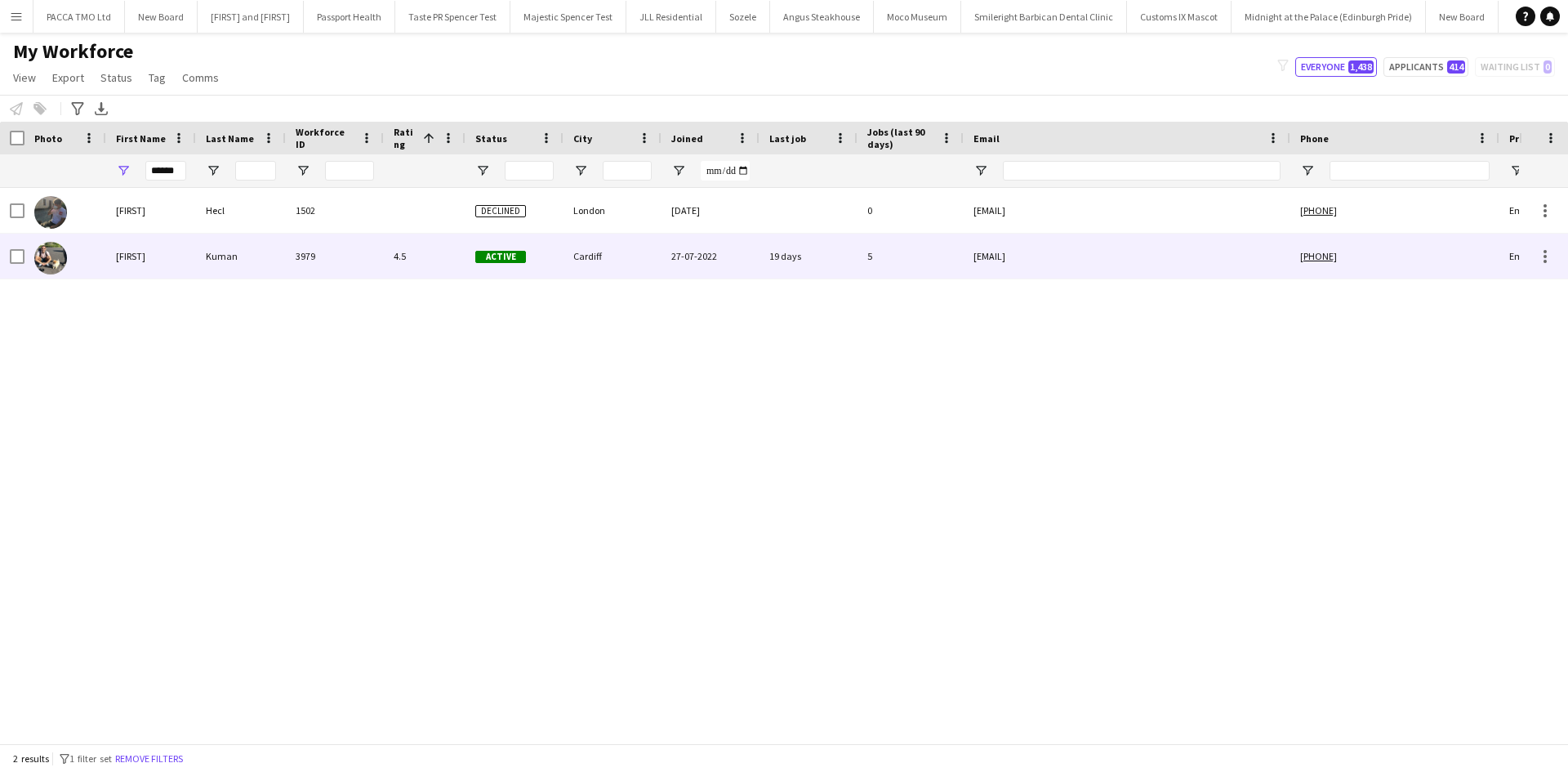 click on "Kuman" at bounding box center [241, 256] 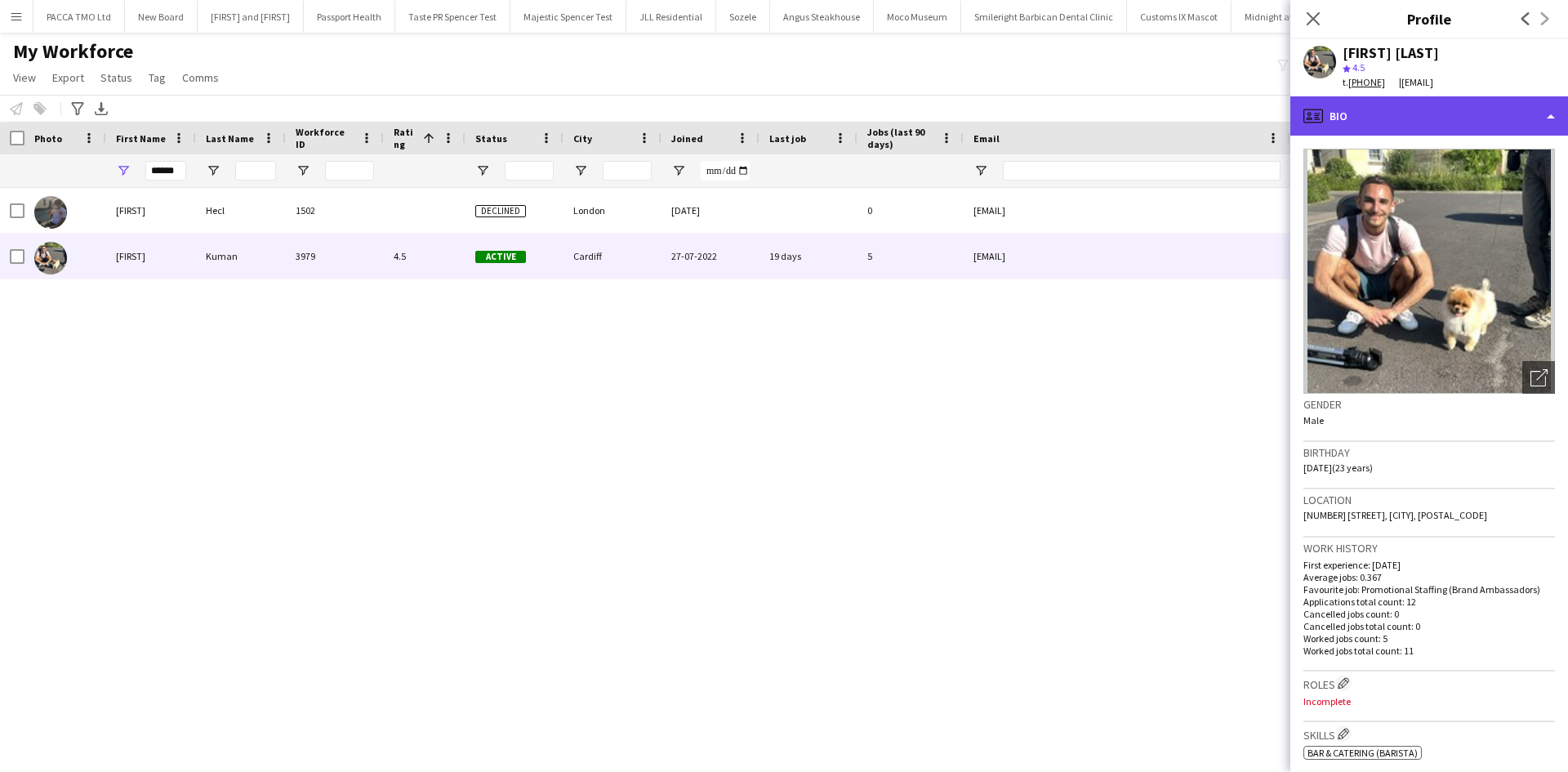 click on "profile
Bio" 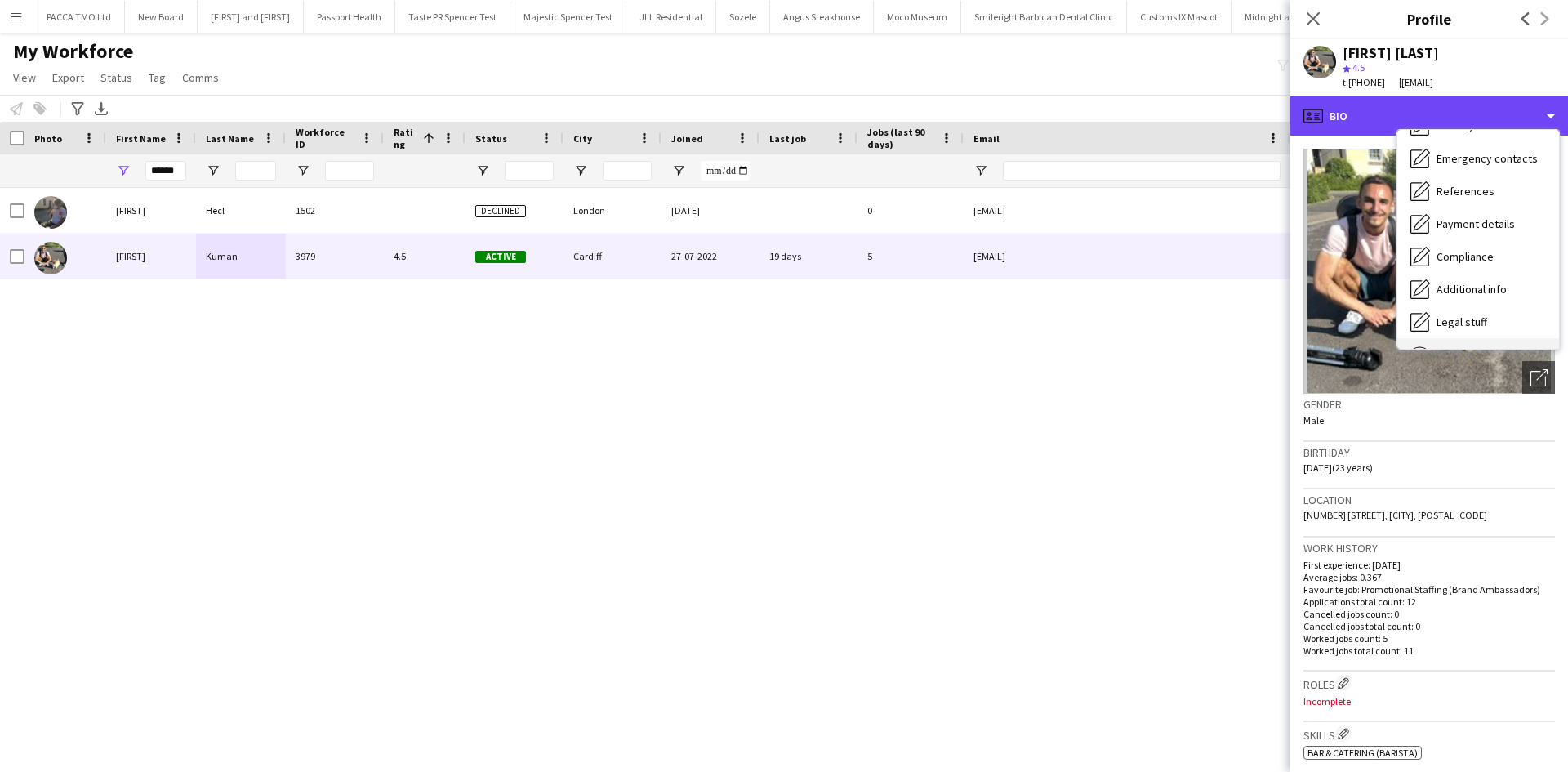 scroll, scrollTop: 186, scrollLeft: 0, axis: vertical 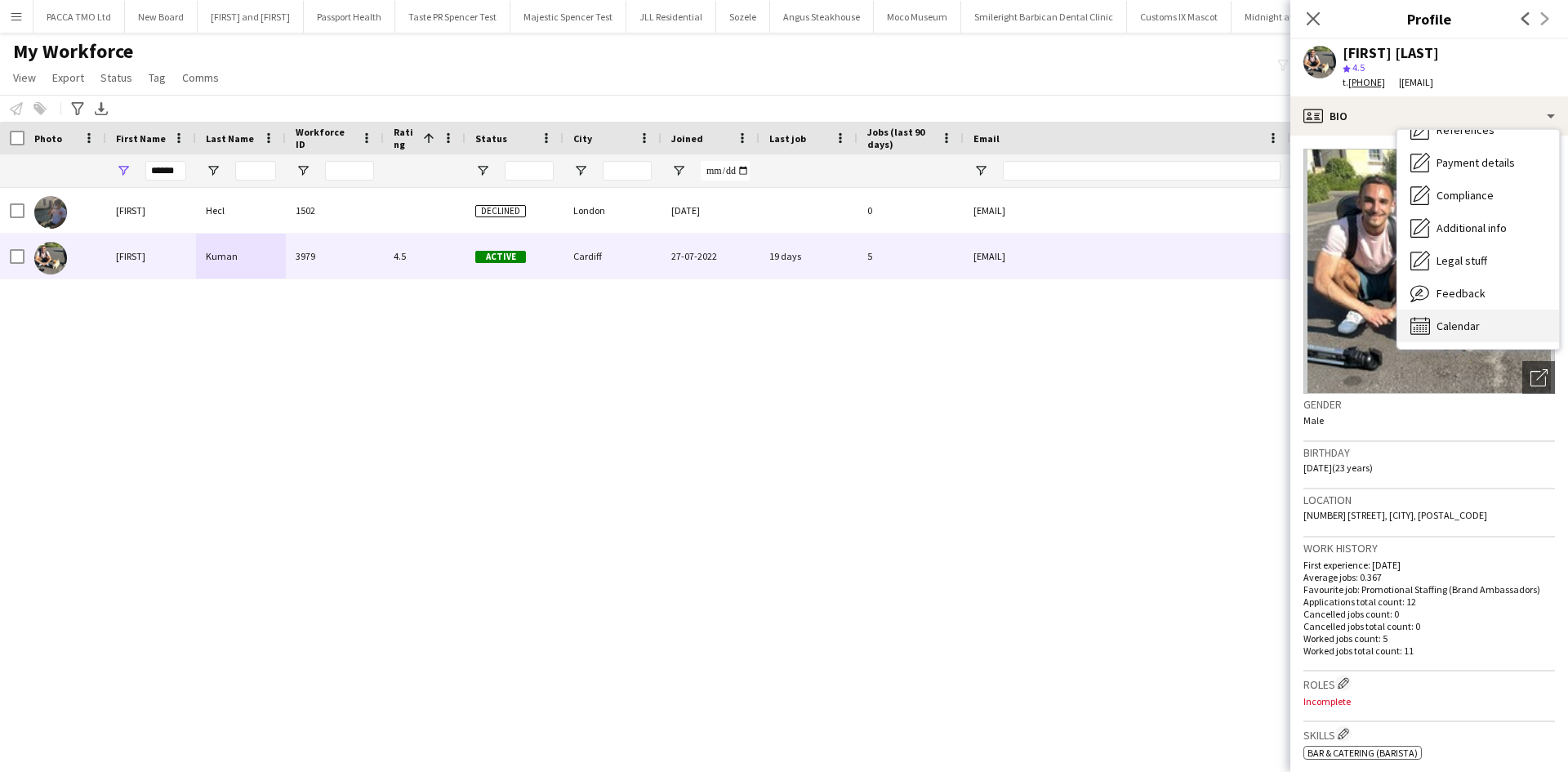 click on "Calendar
Calendar" at bounding box center (1478, 326) 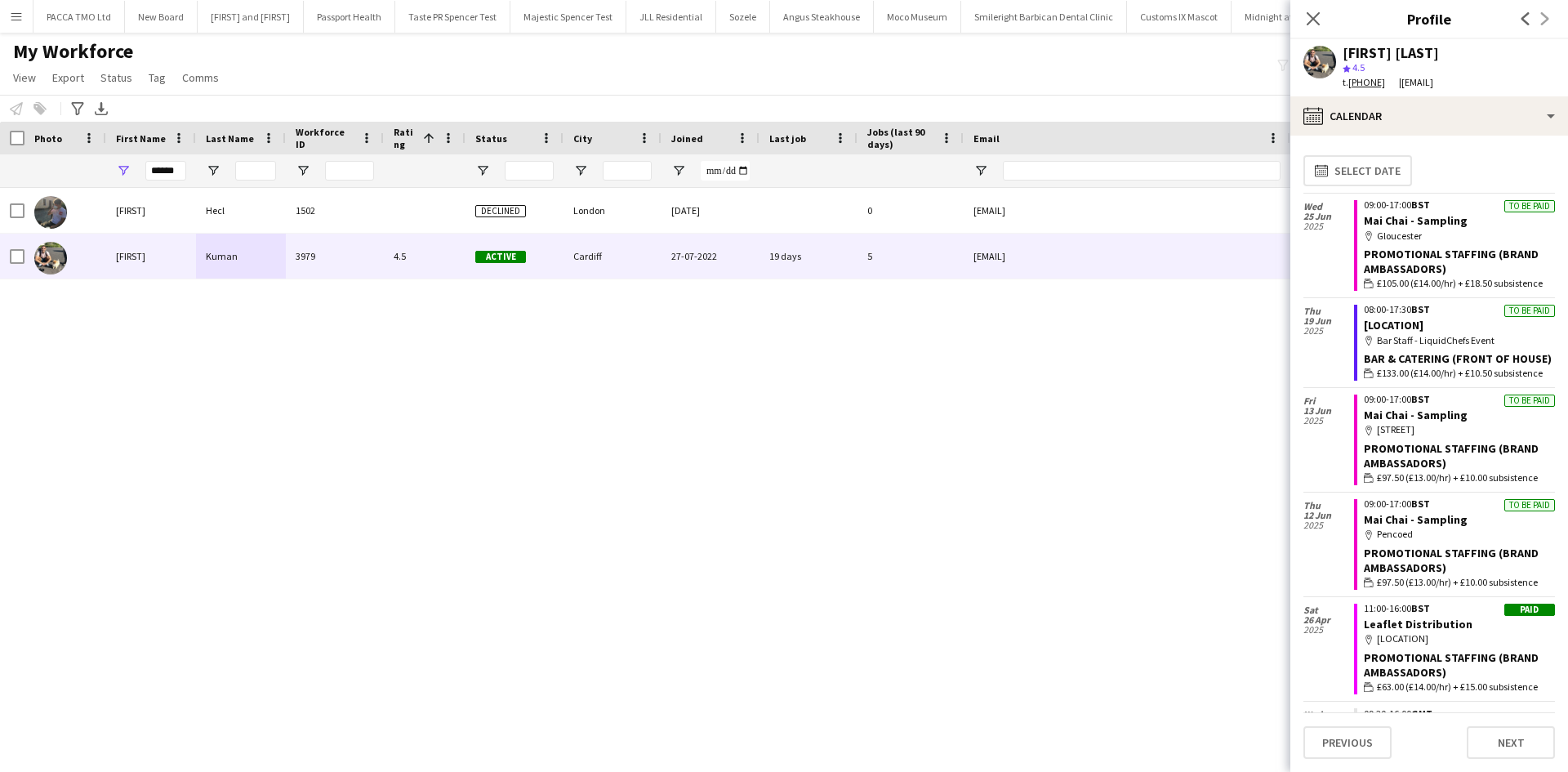 scroll, scrollTop: 82, scrollLeft: 0, axis: vertical 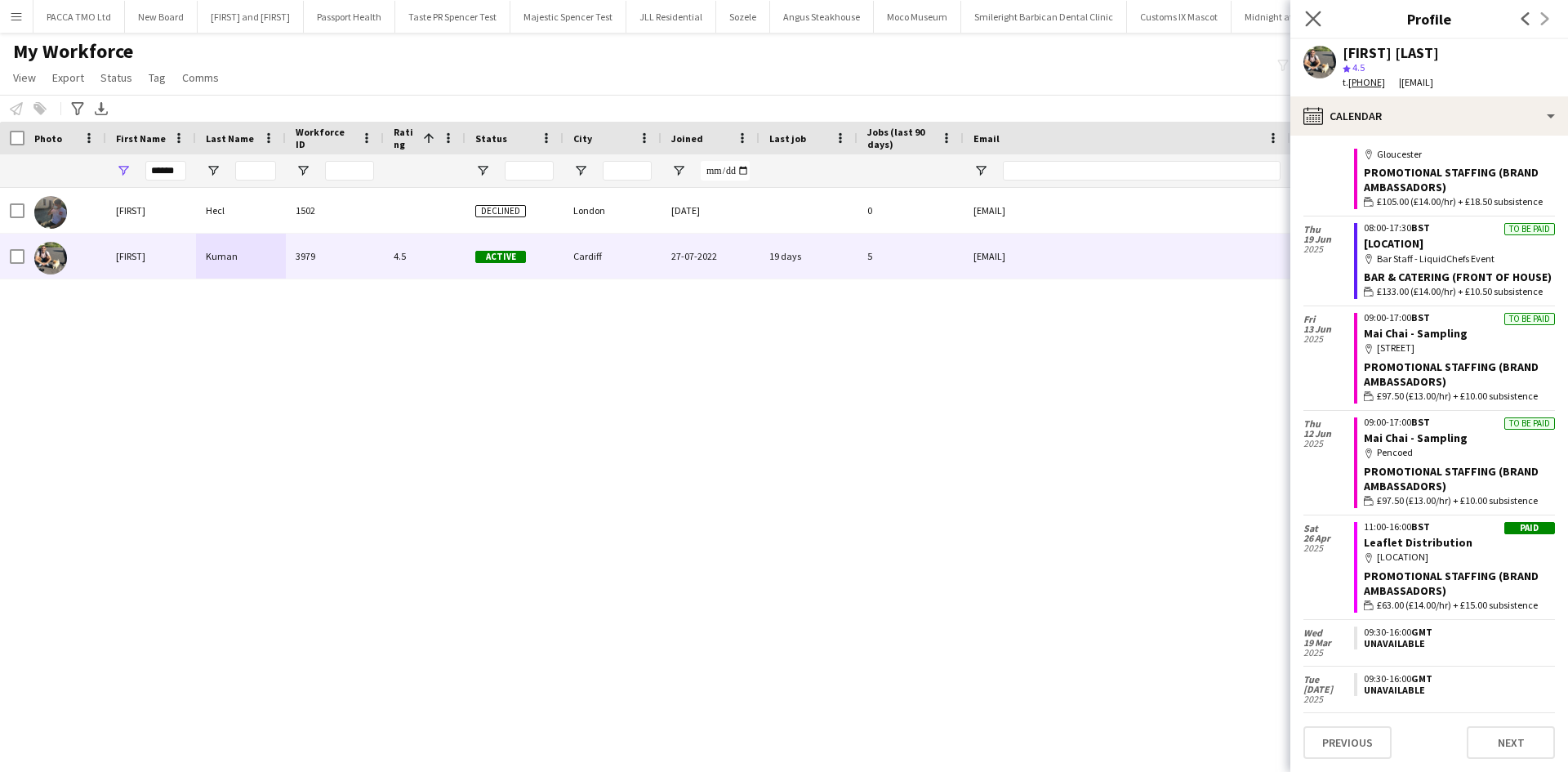 click on "Close pop-in" 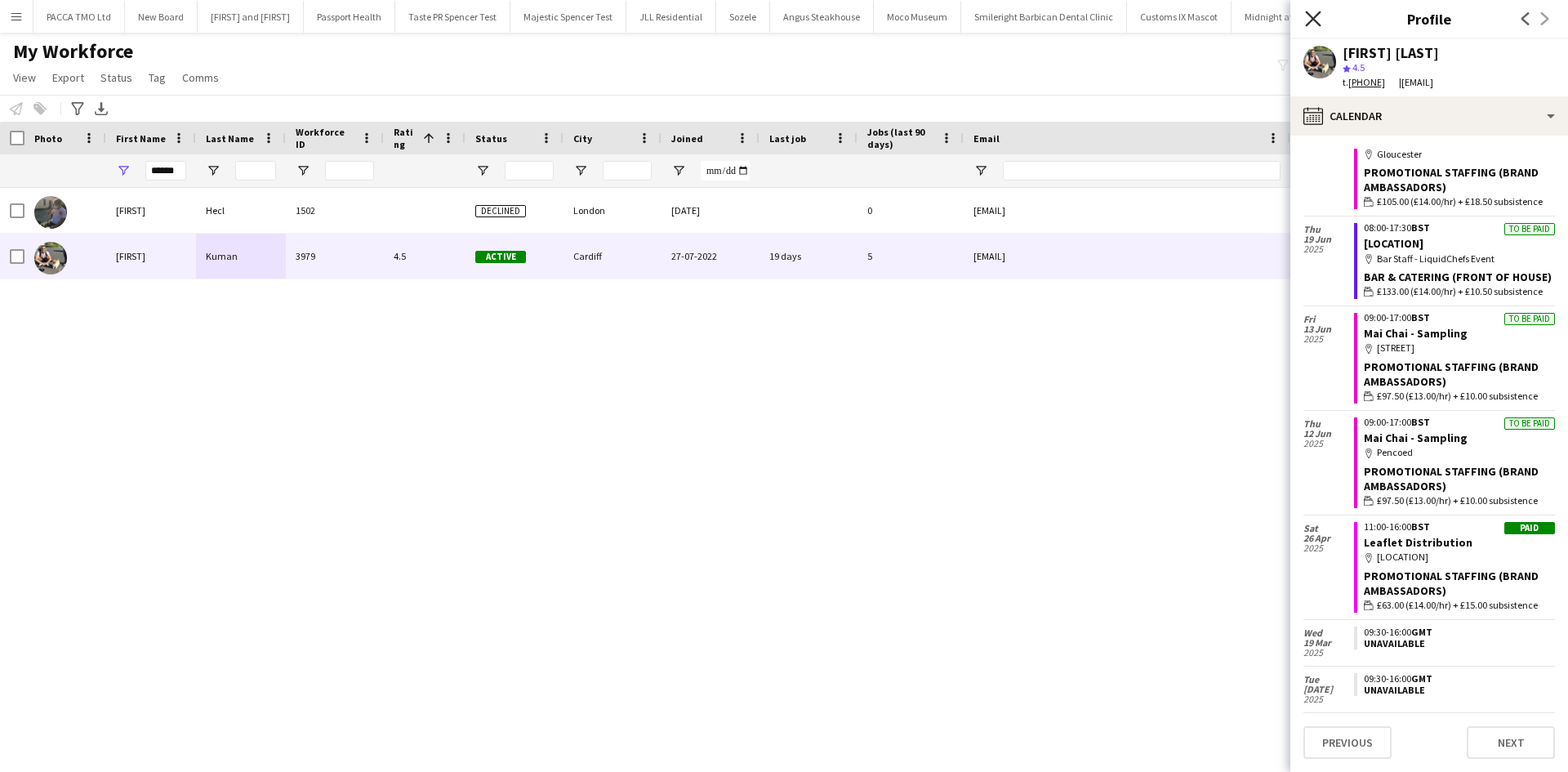 click on "Close pop-in" 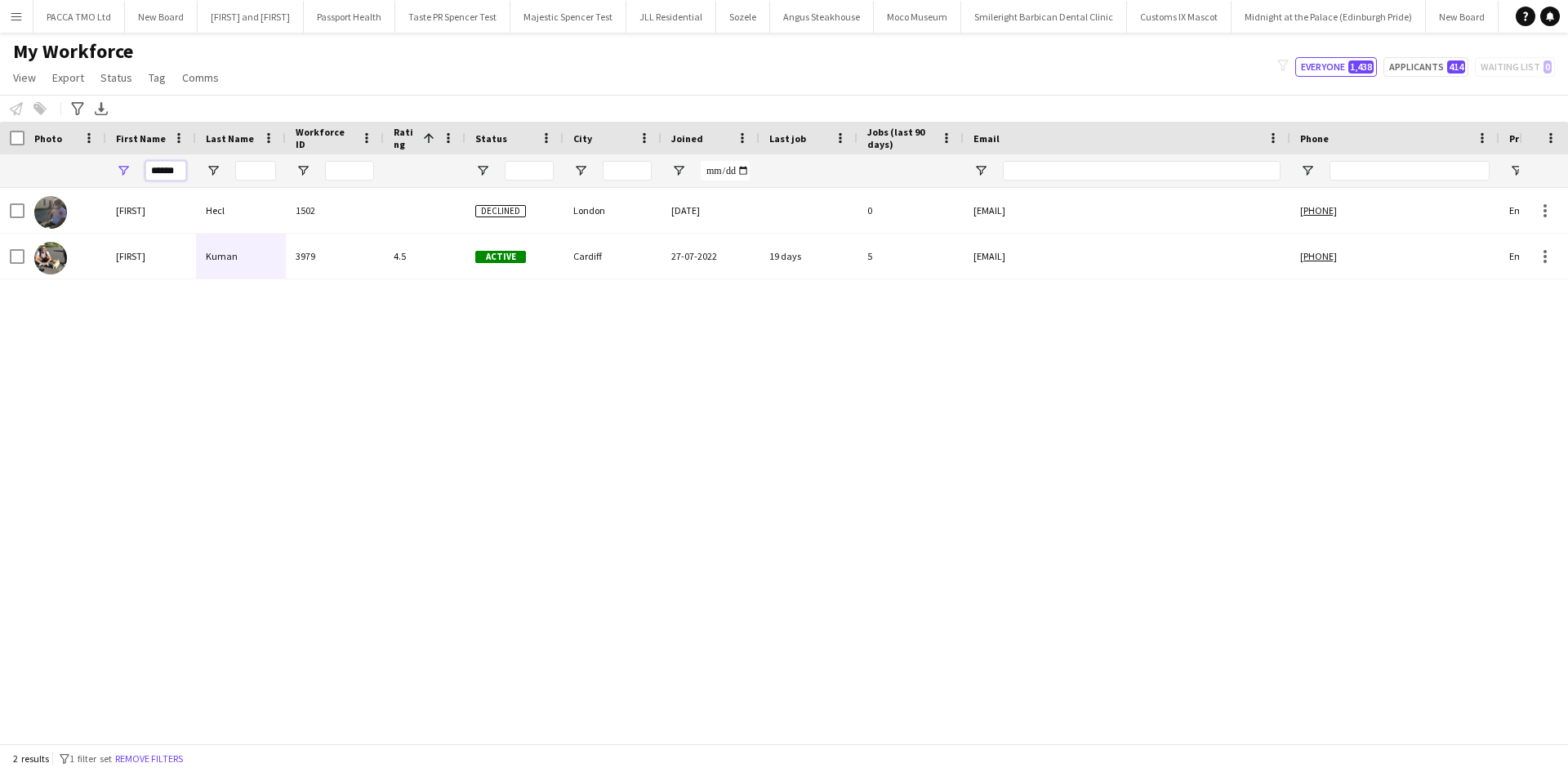 click on "******" at bounding box center [166, 171] 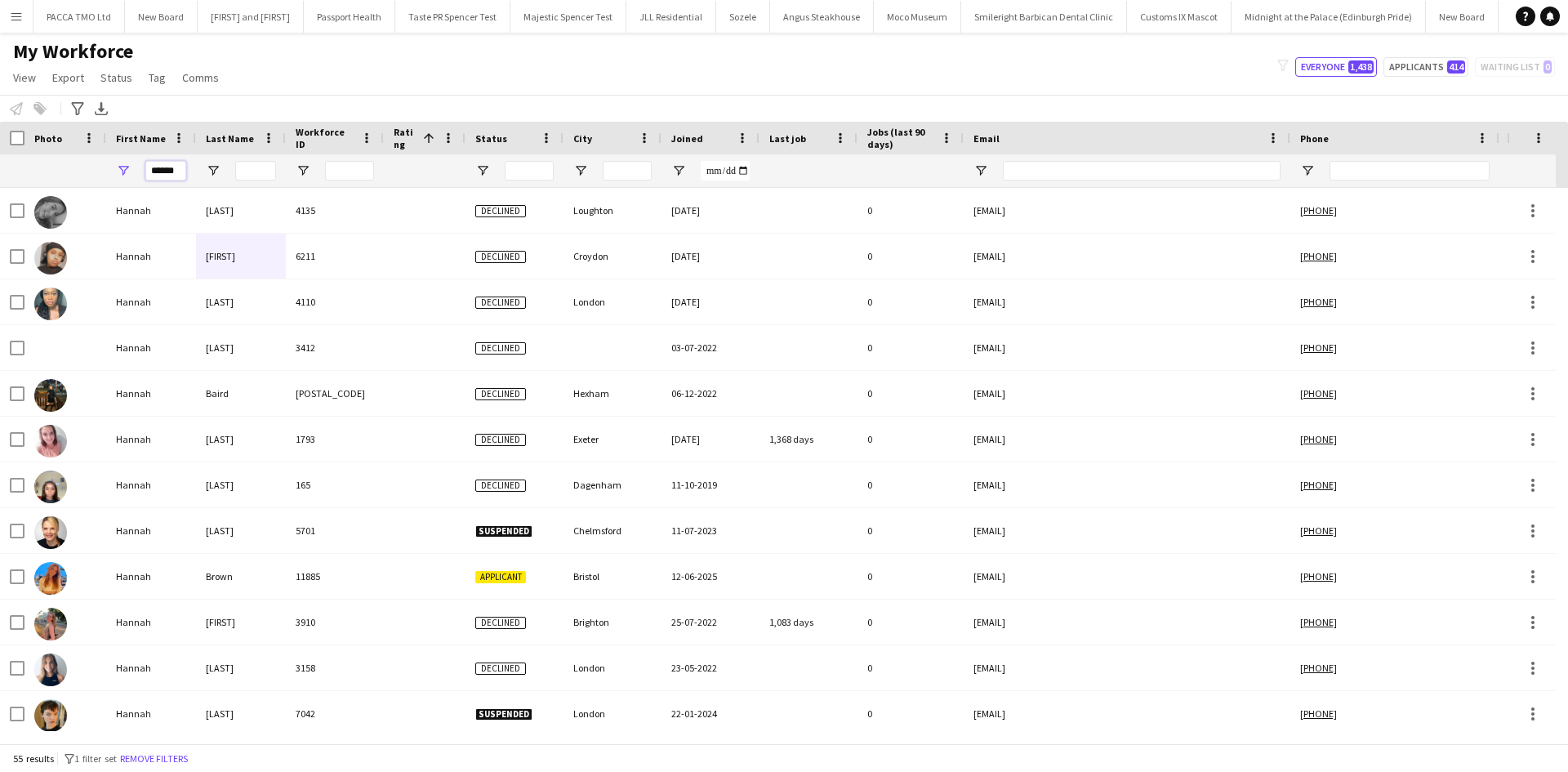 type on "******" 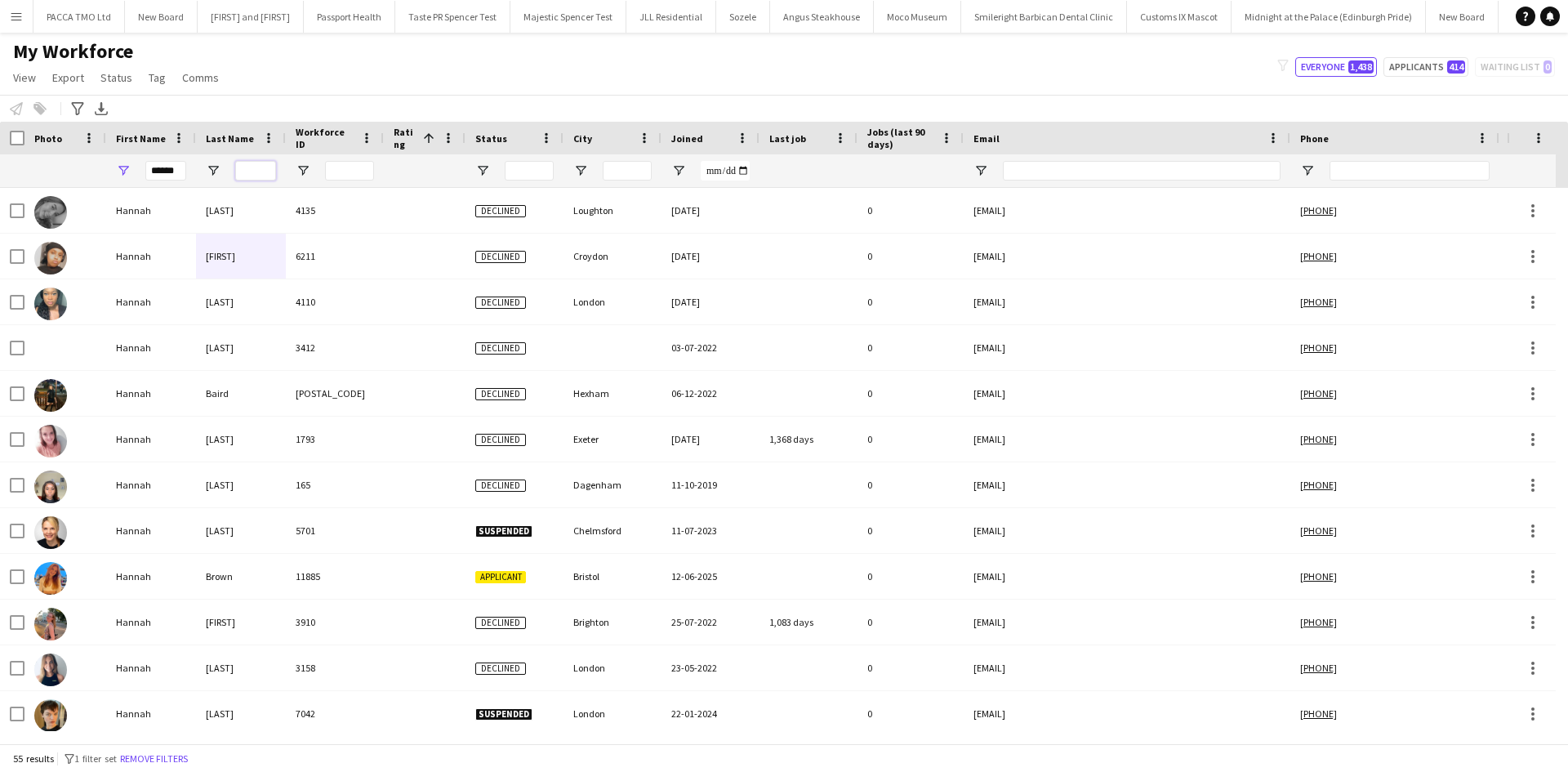 click at bounding box center [256, 171] 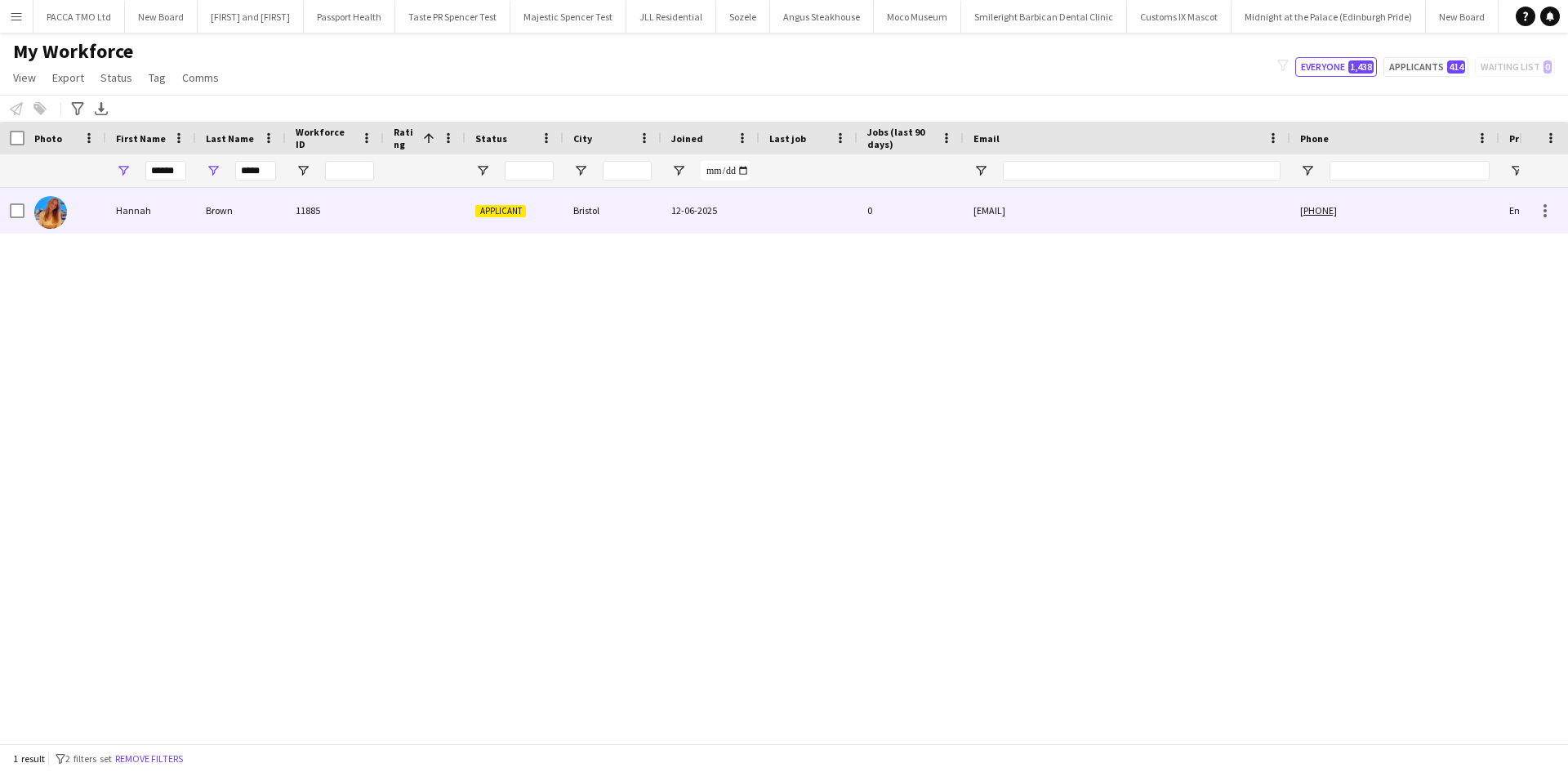 click on "Brown" at bounding box center (241, 210) 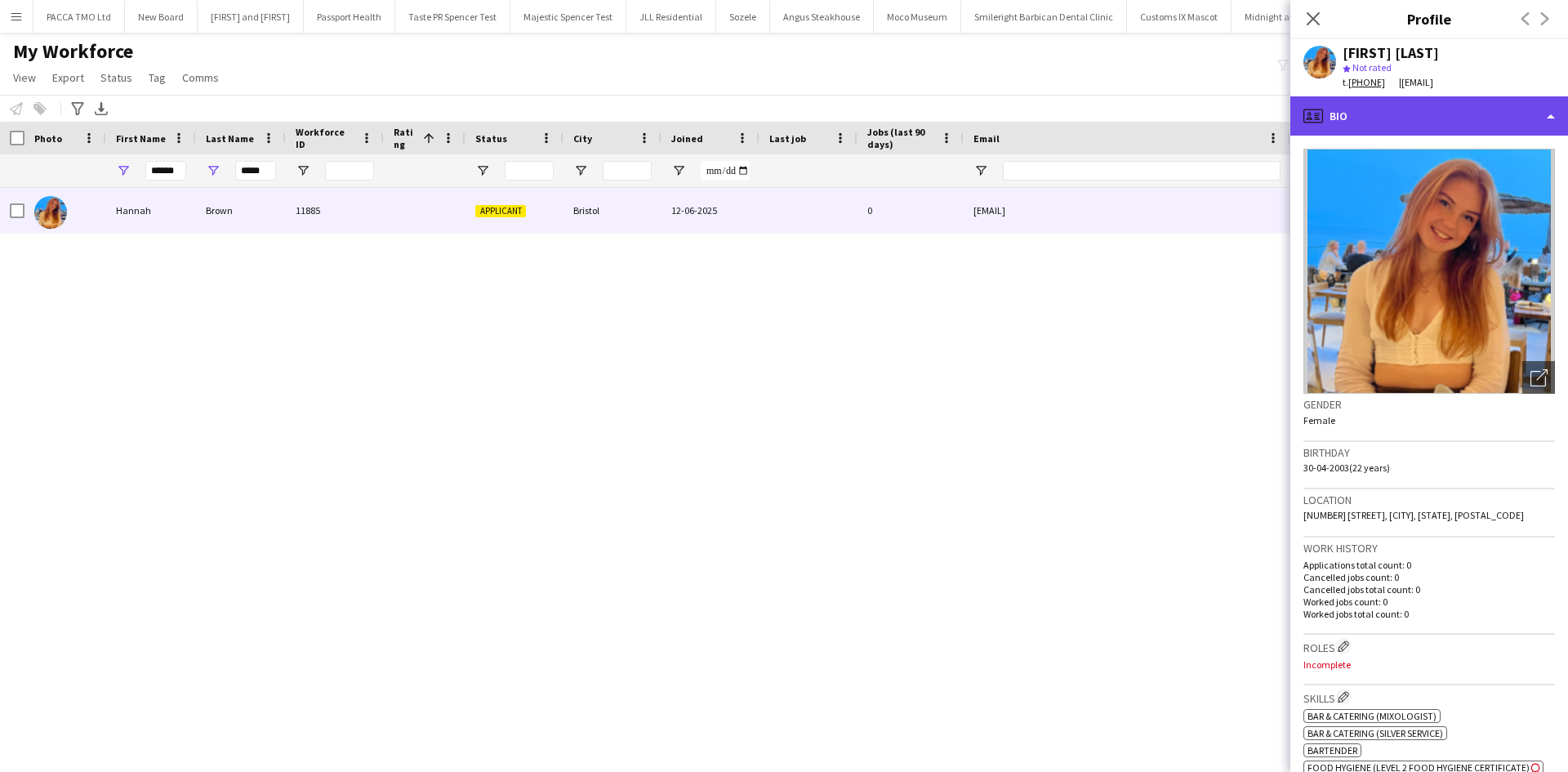 click on "profile
Bio" 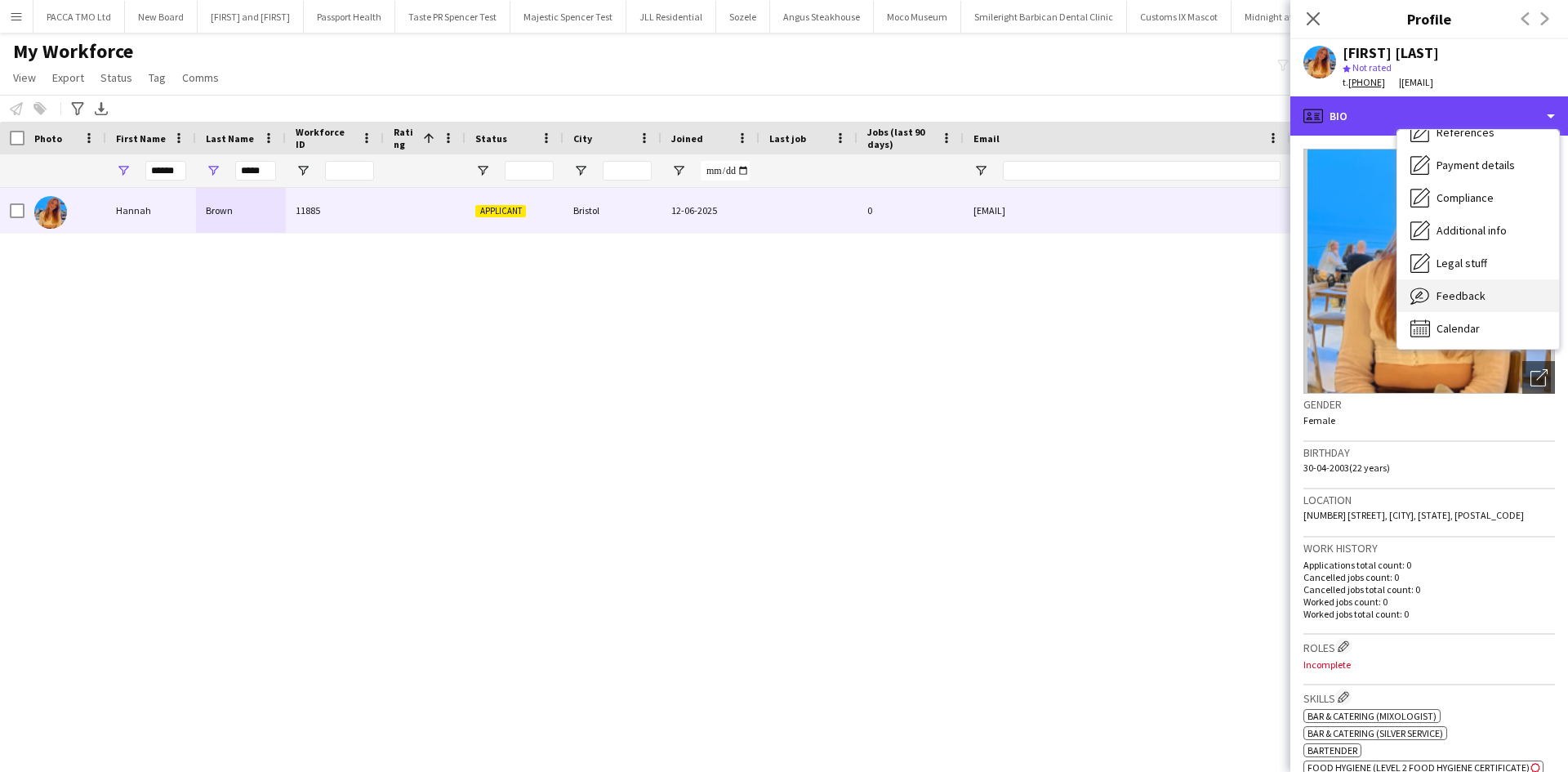 scroll, scrollTop: 186, scrollLeft: 0, axis: vertical 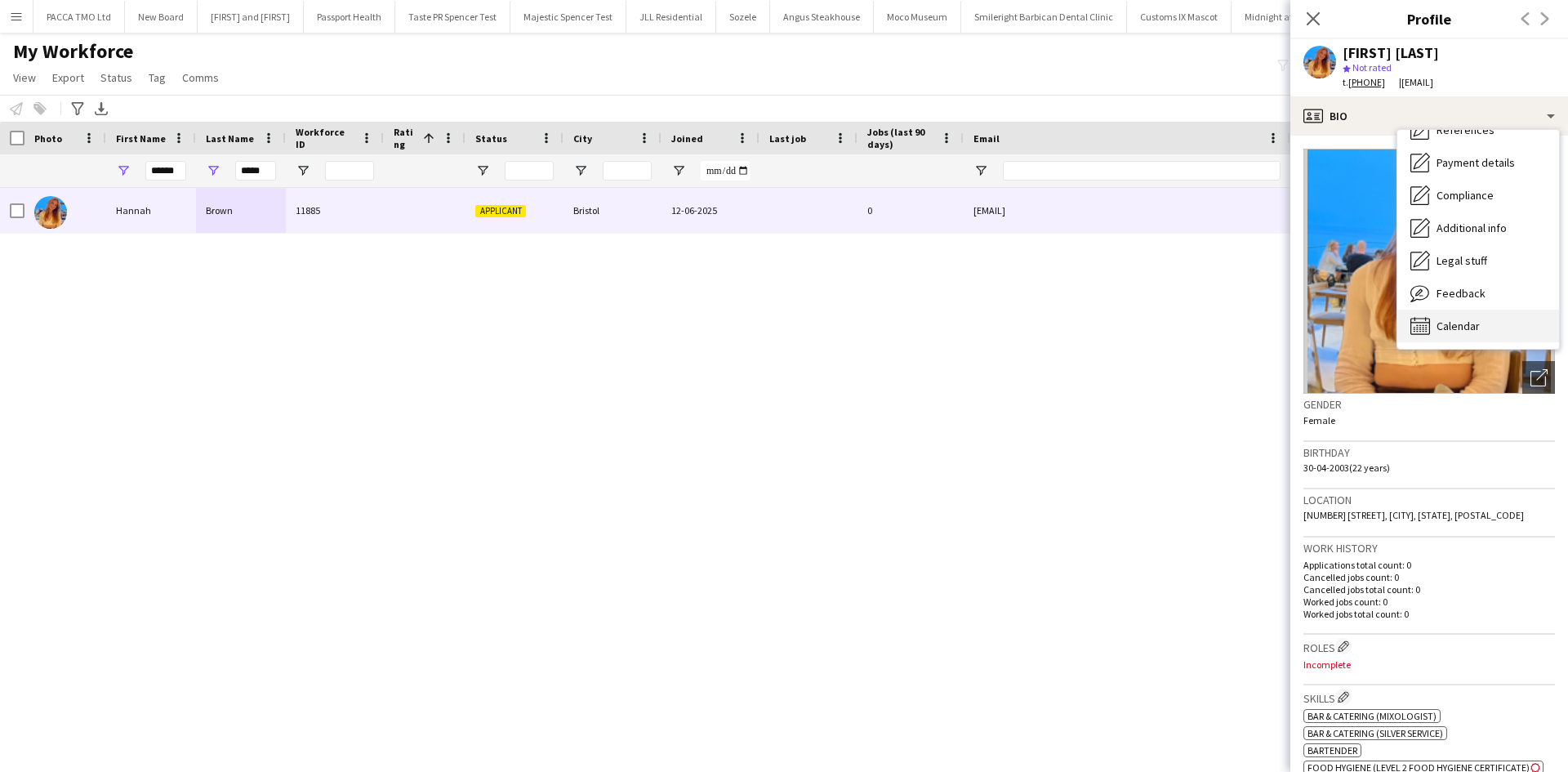 click on "Calendar" at bounding box center [1458, 326] 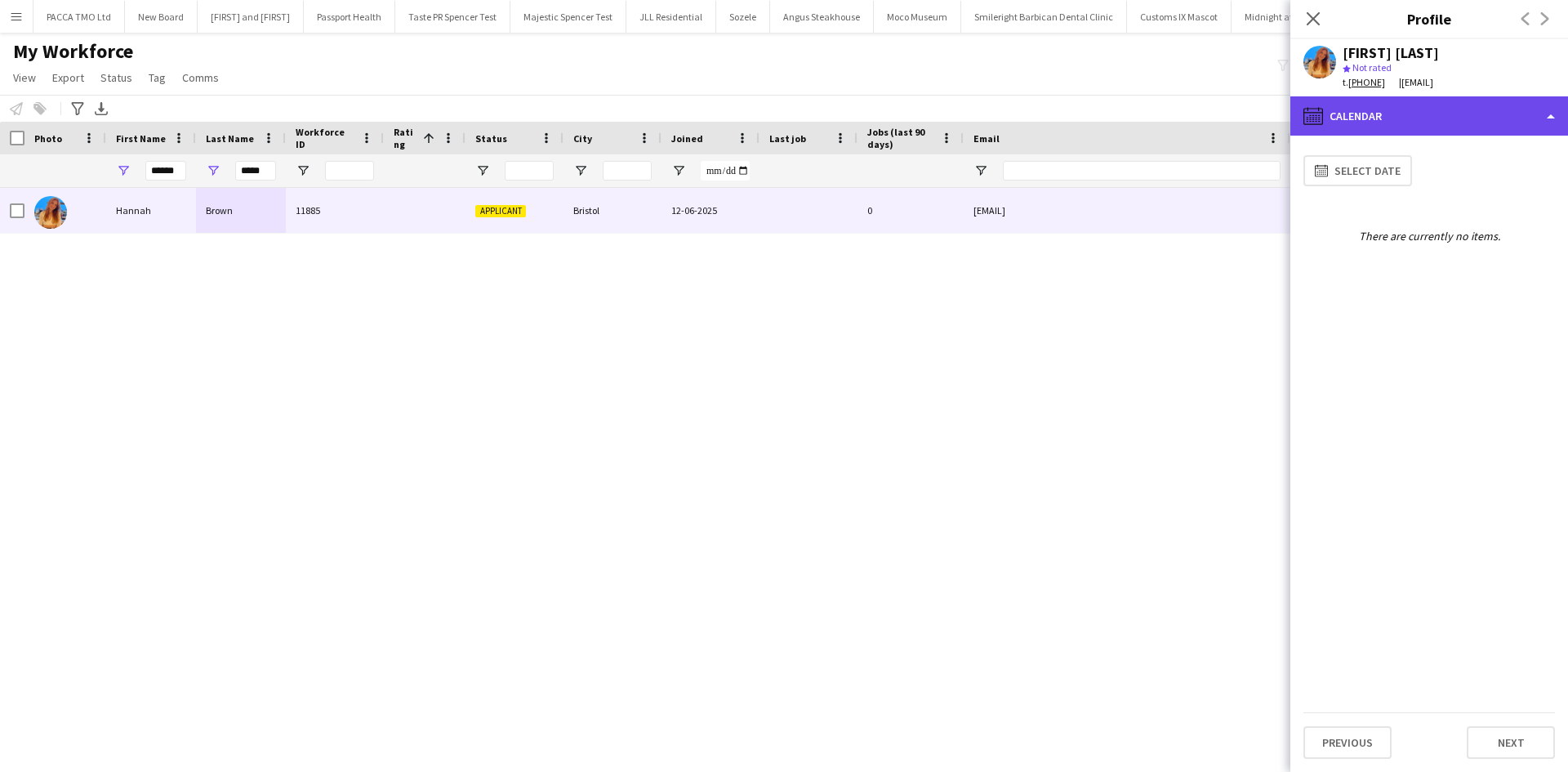 click on "calendar-full
Calendar" 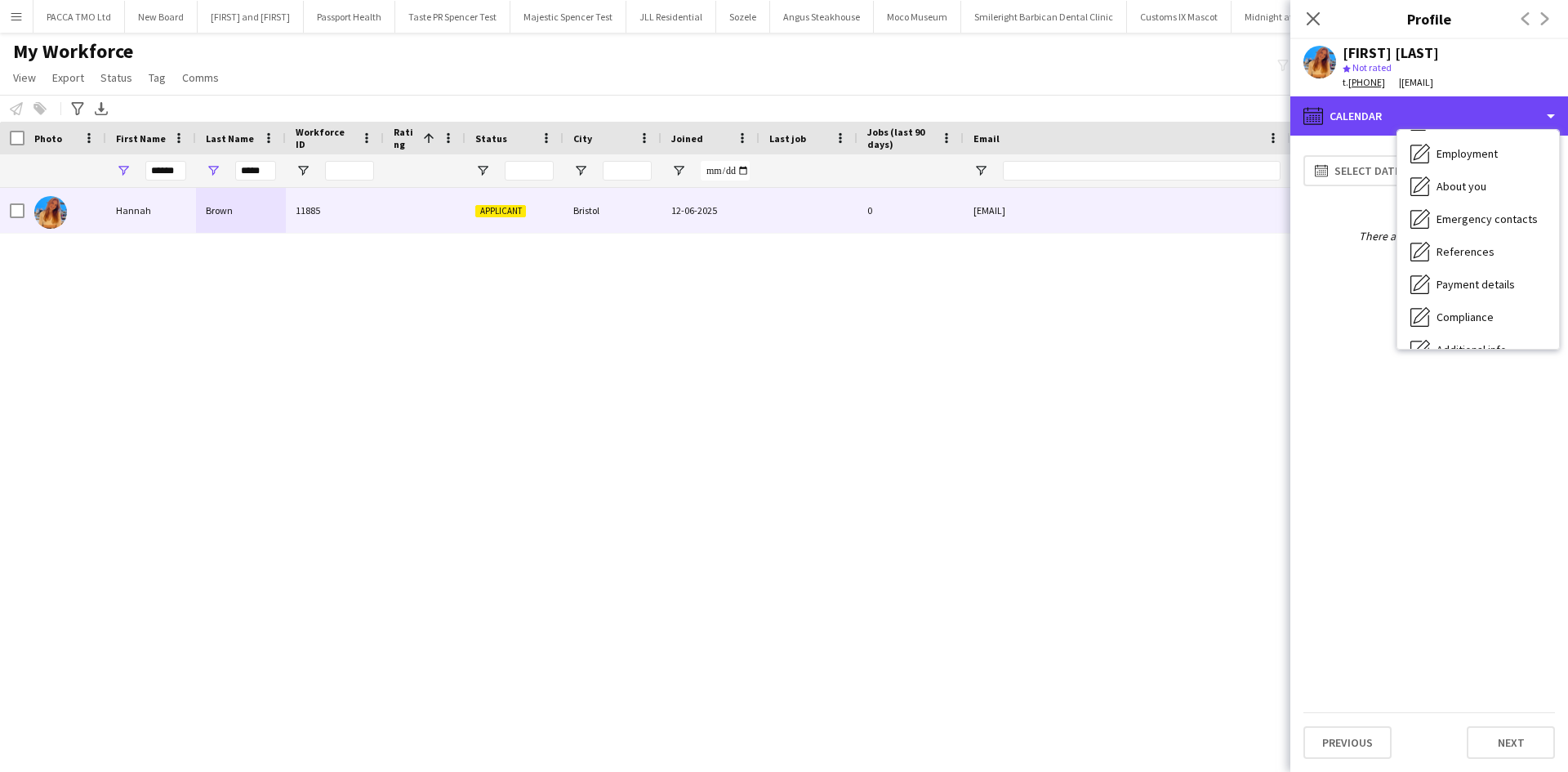 scroll, scrollTop: 0, scrollLeft: 0, axis: both 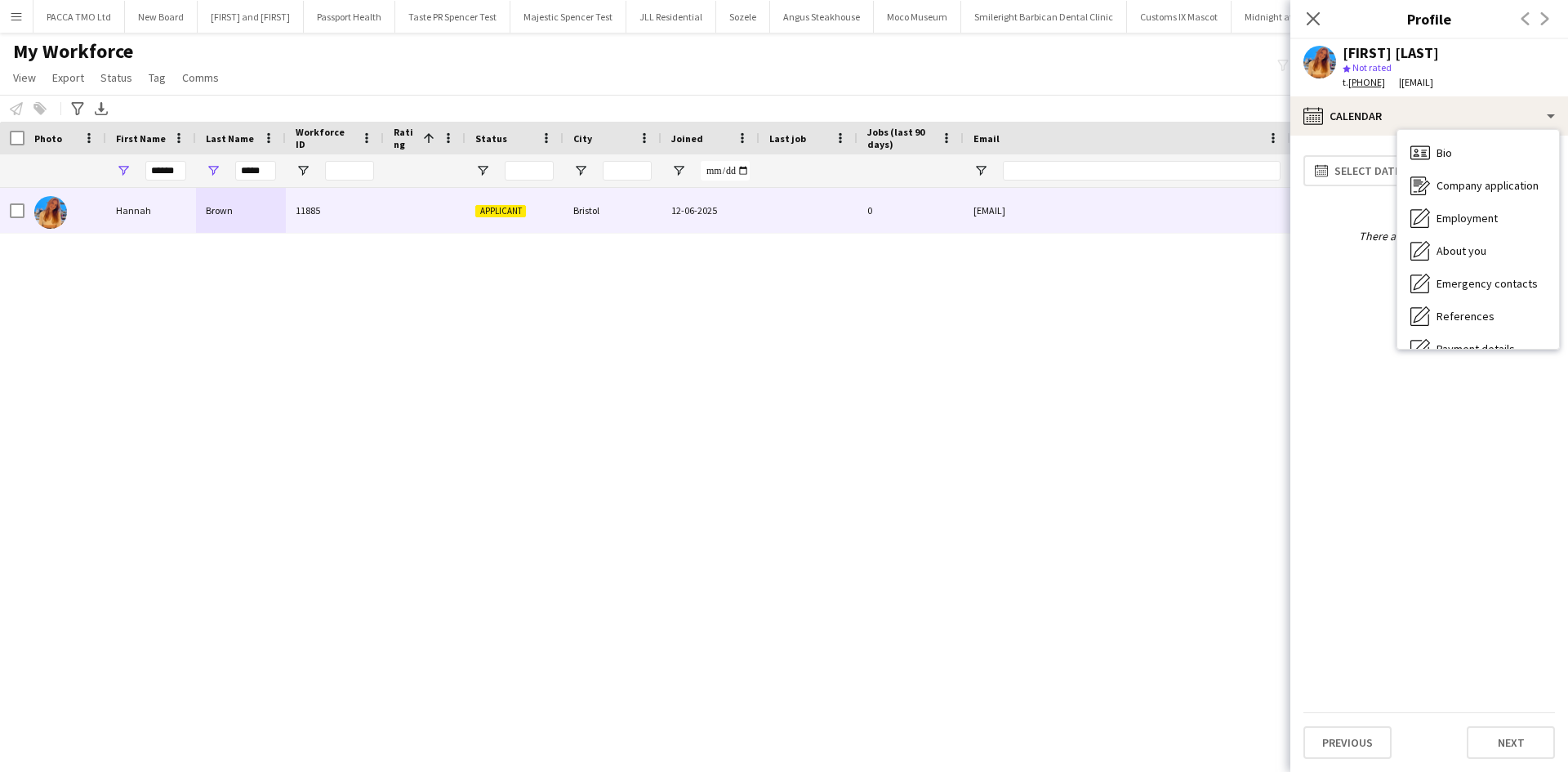 click on "Bio
Bio
Company application
Company application
Employment
Employment
About you
About you
Emergency contacts
Emergency contacts
References
References
Payment details
Payment details
Compliance
Compliance
Additional info
Additional info
Legal stuff
Legal stuff
Feedback
Feedback
Calendar
Calendar" at bounding box center (1478, 239) 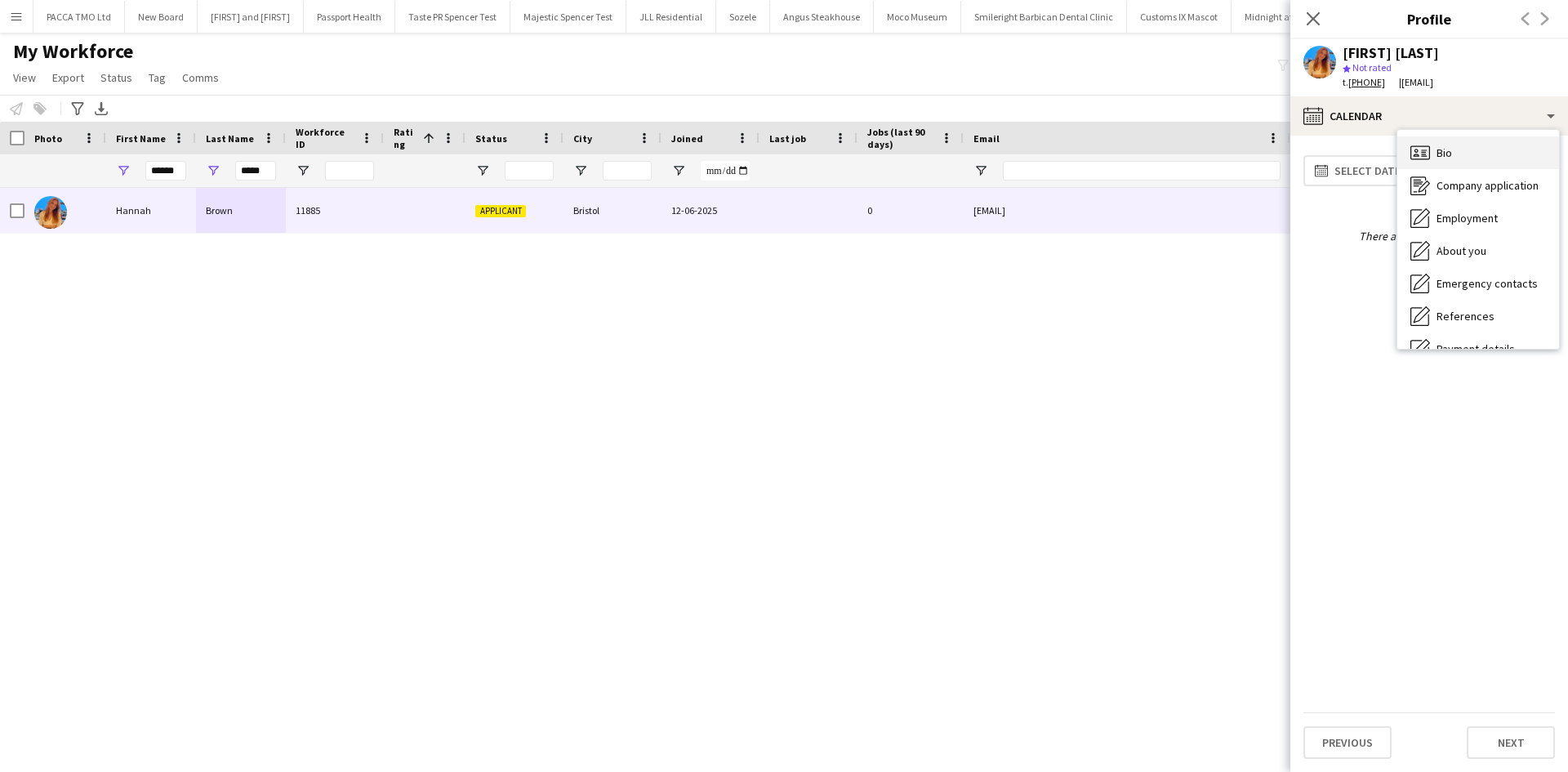 click on "Bio
Bio" at bounding box center (1478, 153) 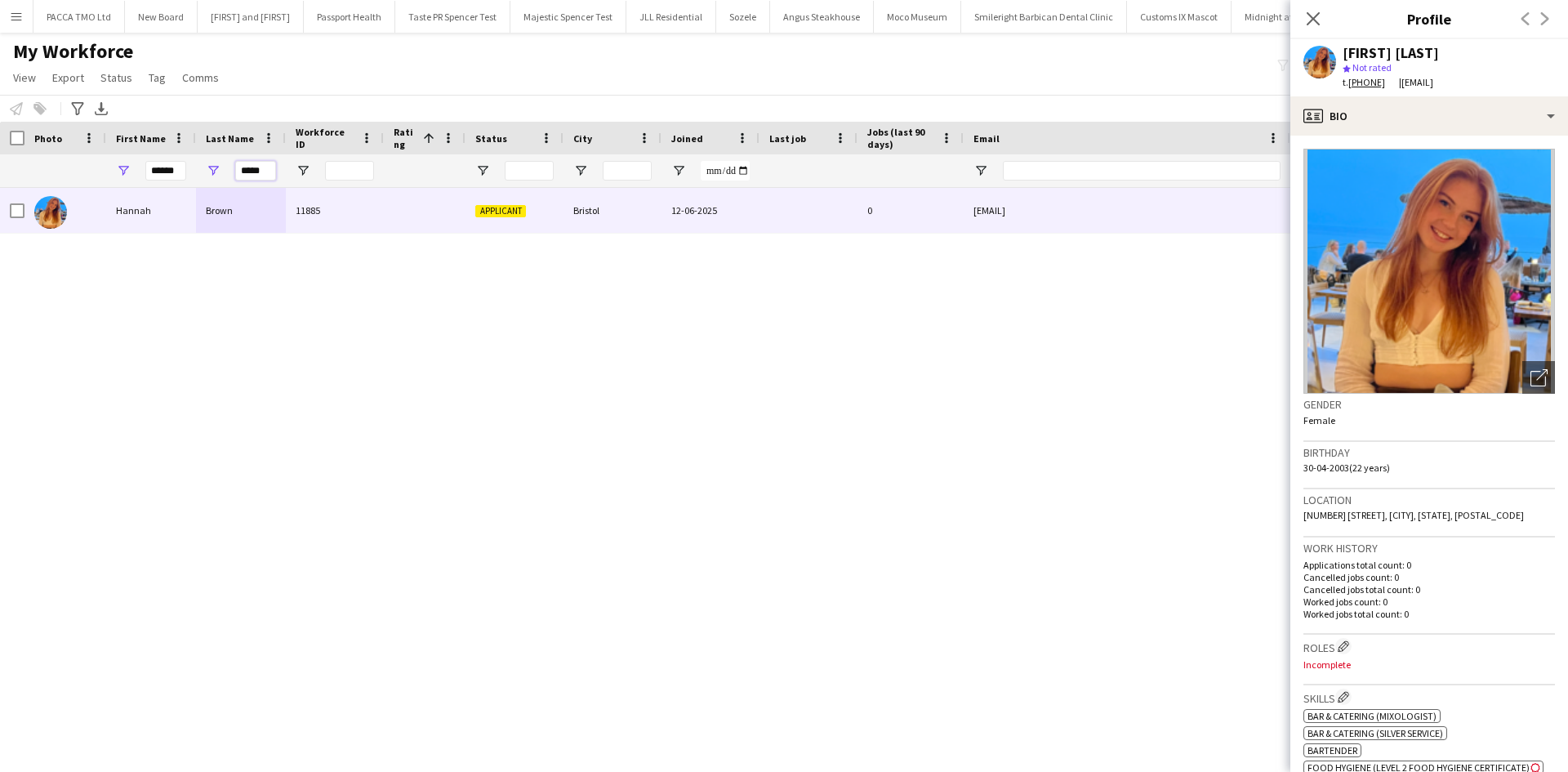click on "*****" at bounding box center [256, 171] 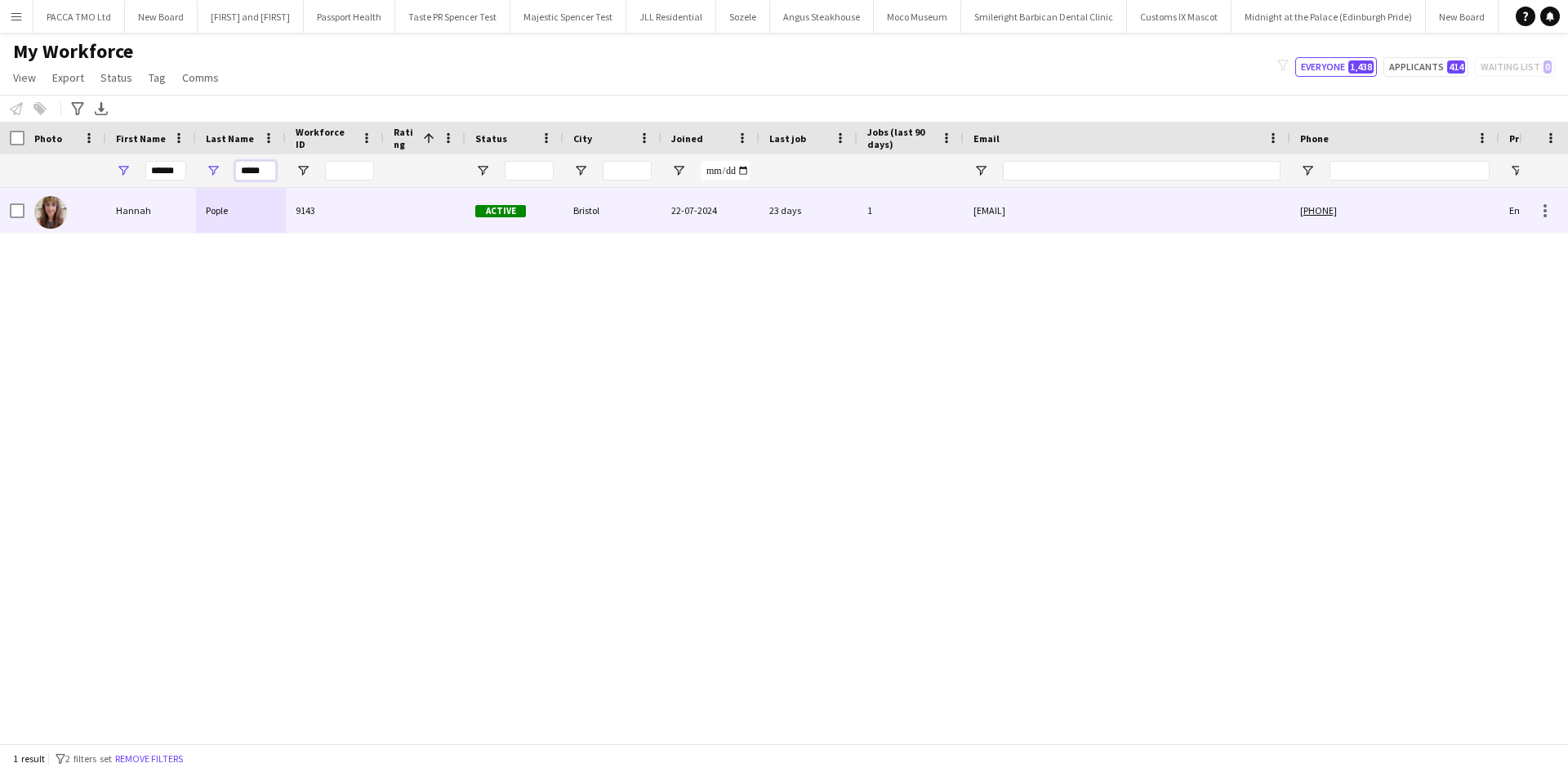 type on "*****" 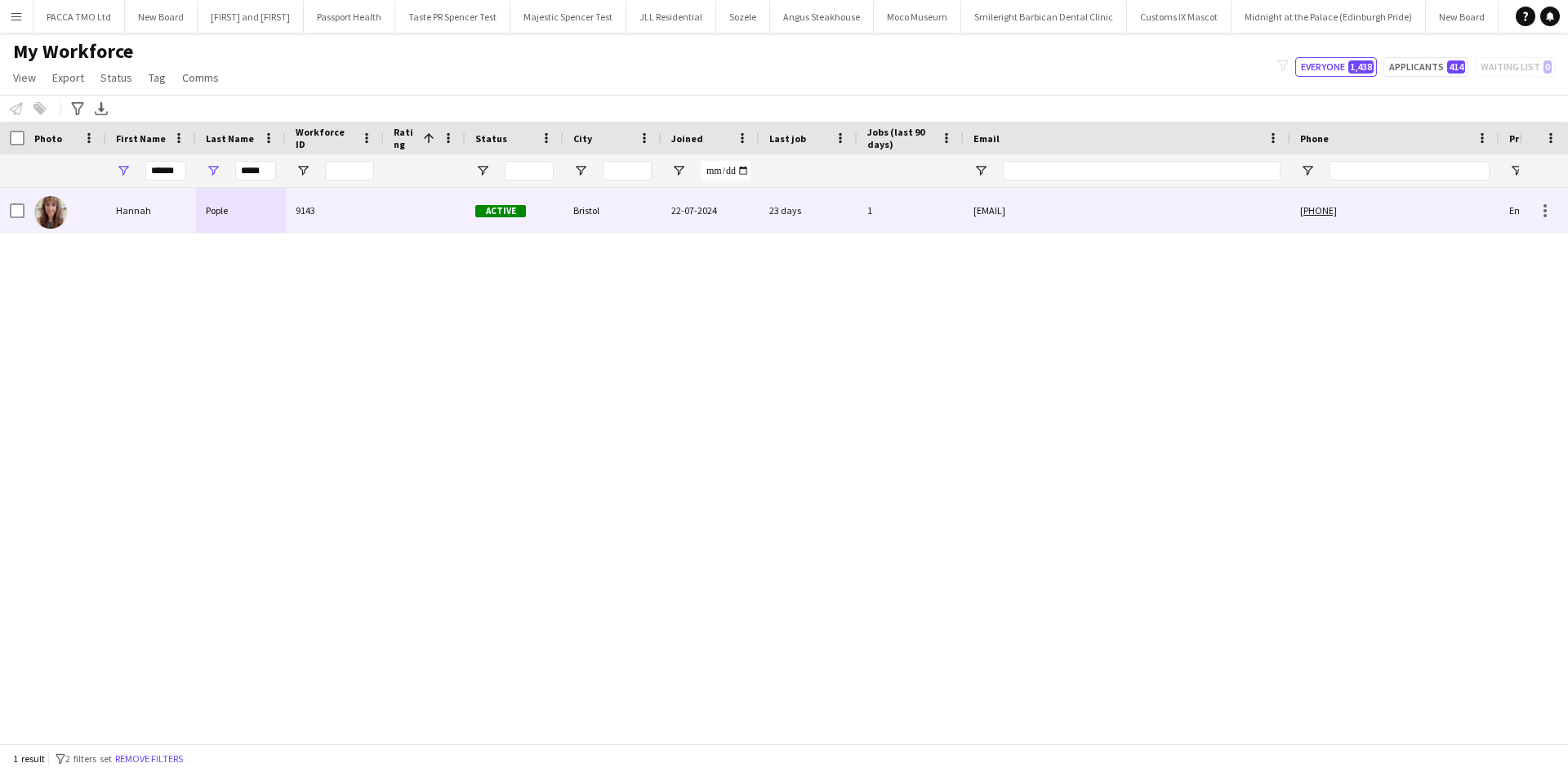 click on "1" at bounding box center [911, 210] 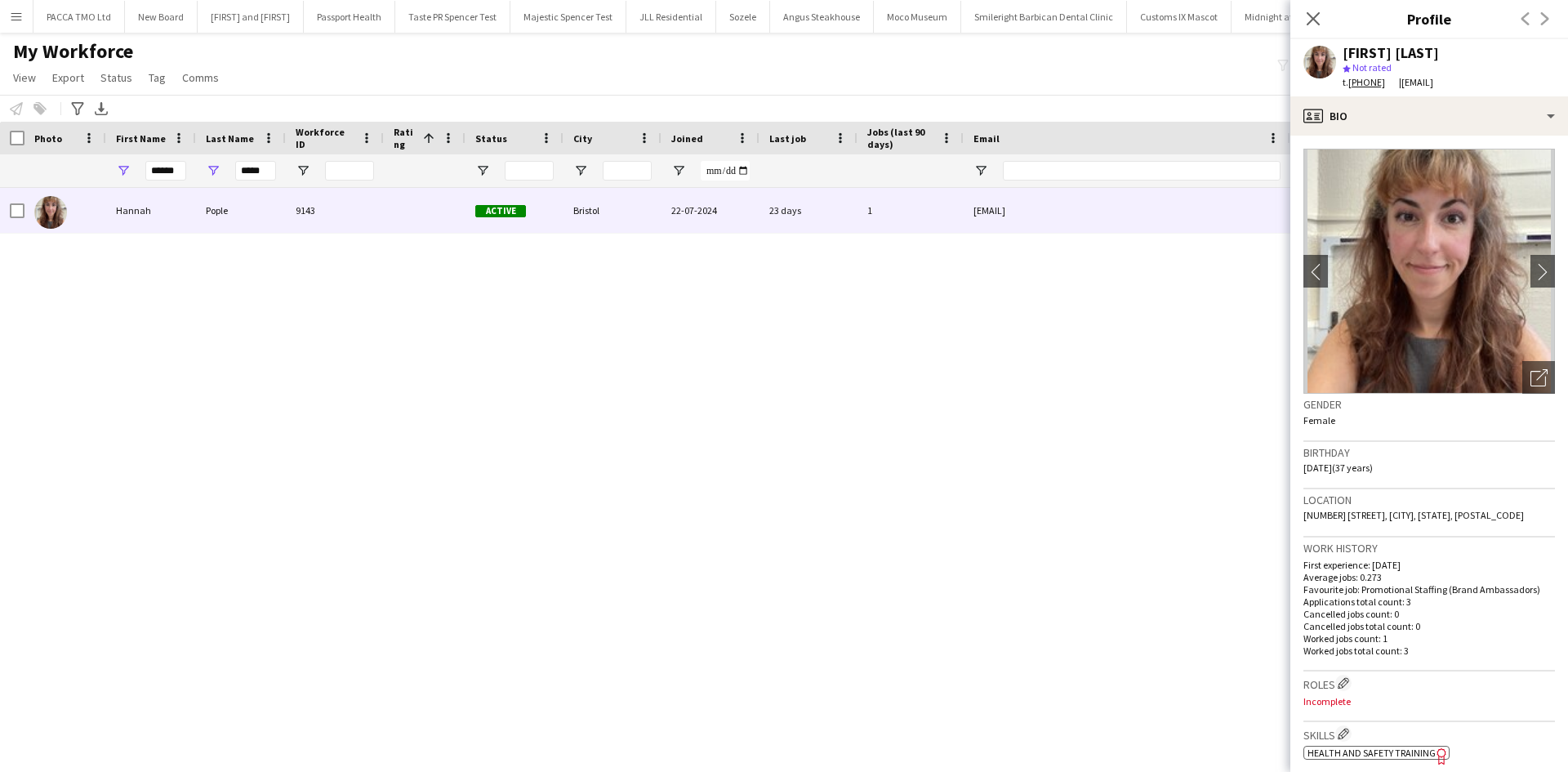 click on "Close pop-in" 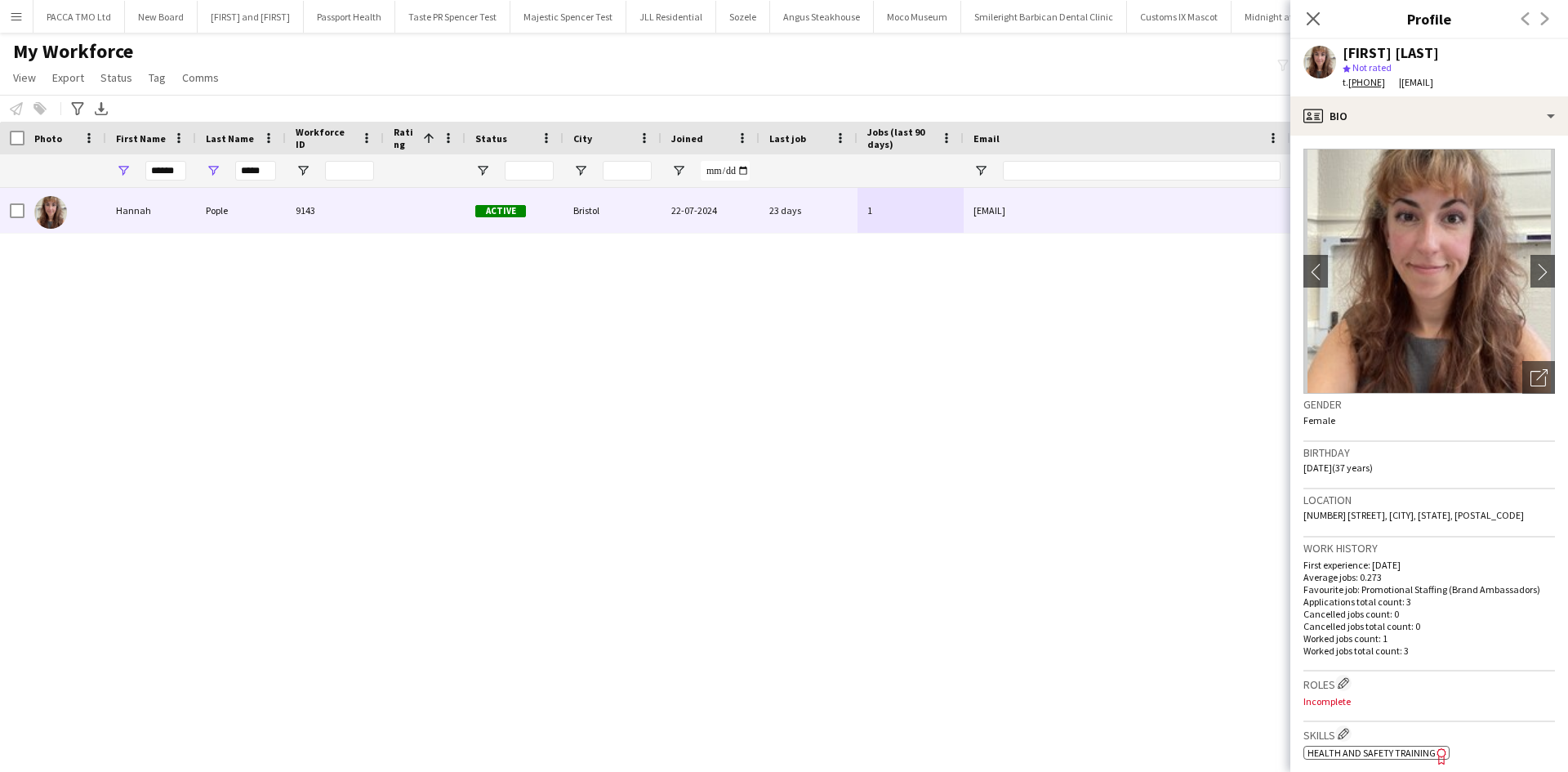 click on "Close pop-in" 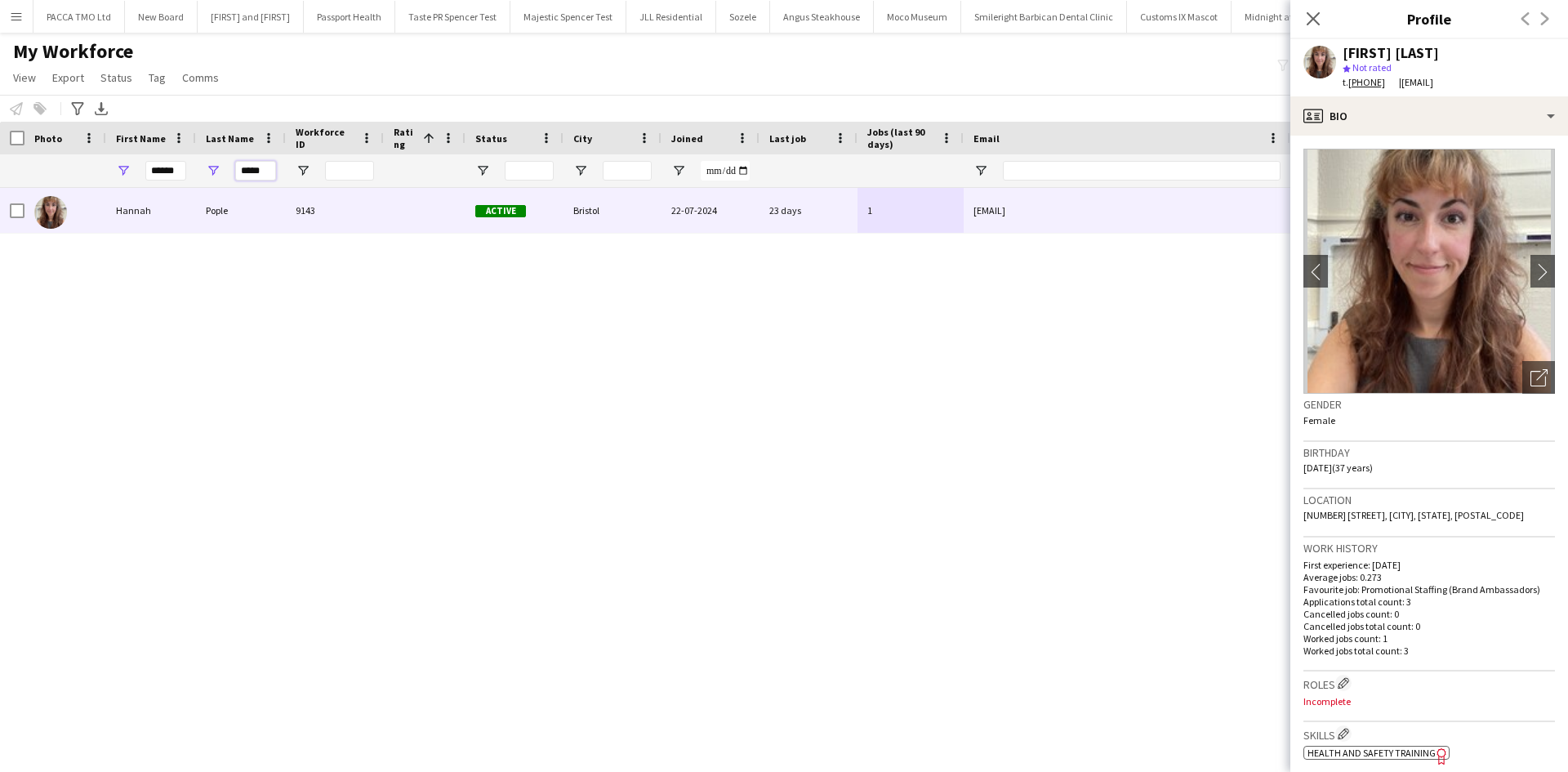 click on "*****" at bounding box center (256, 171) 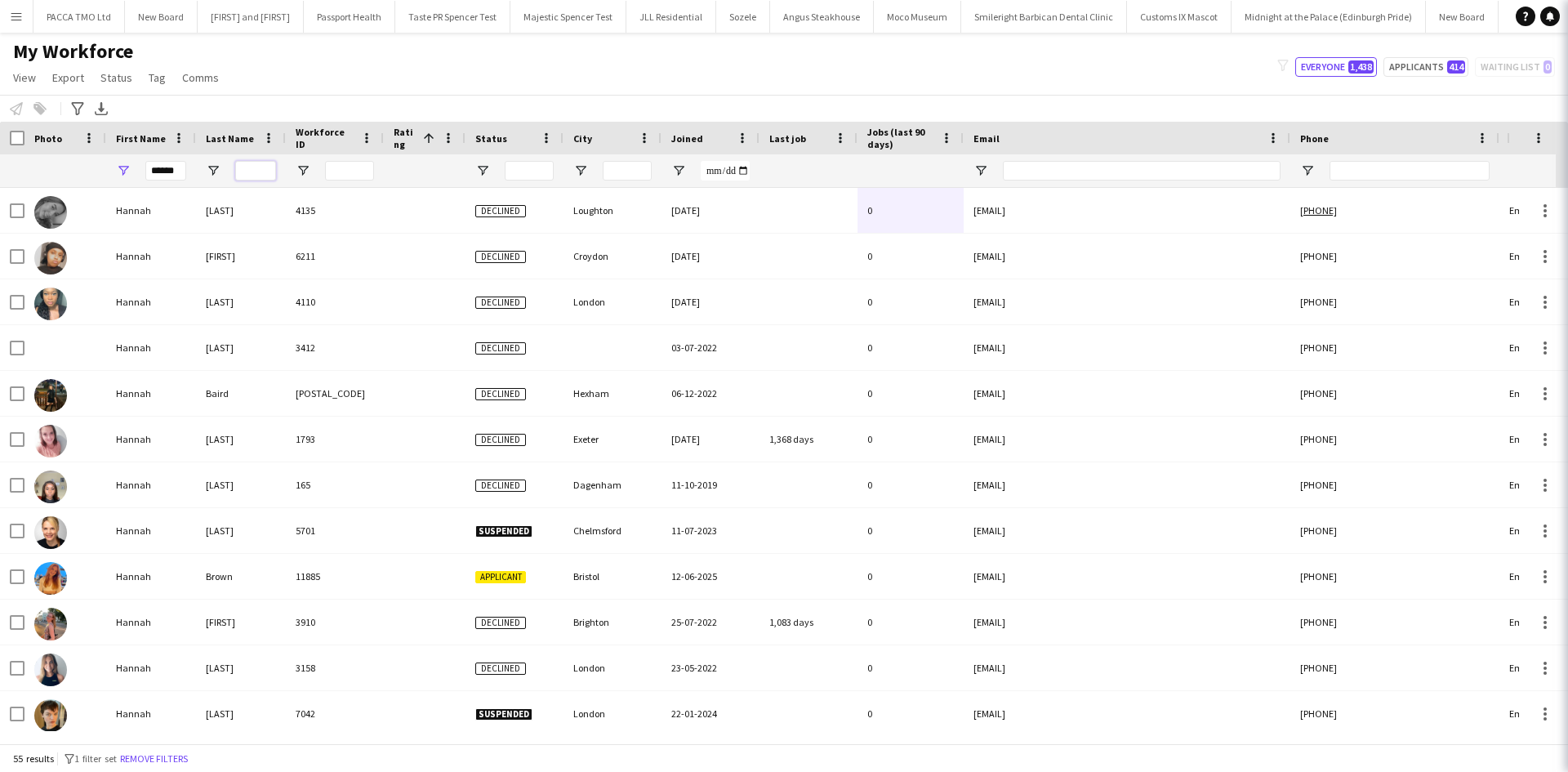 type 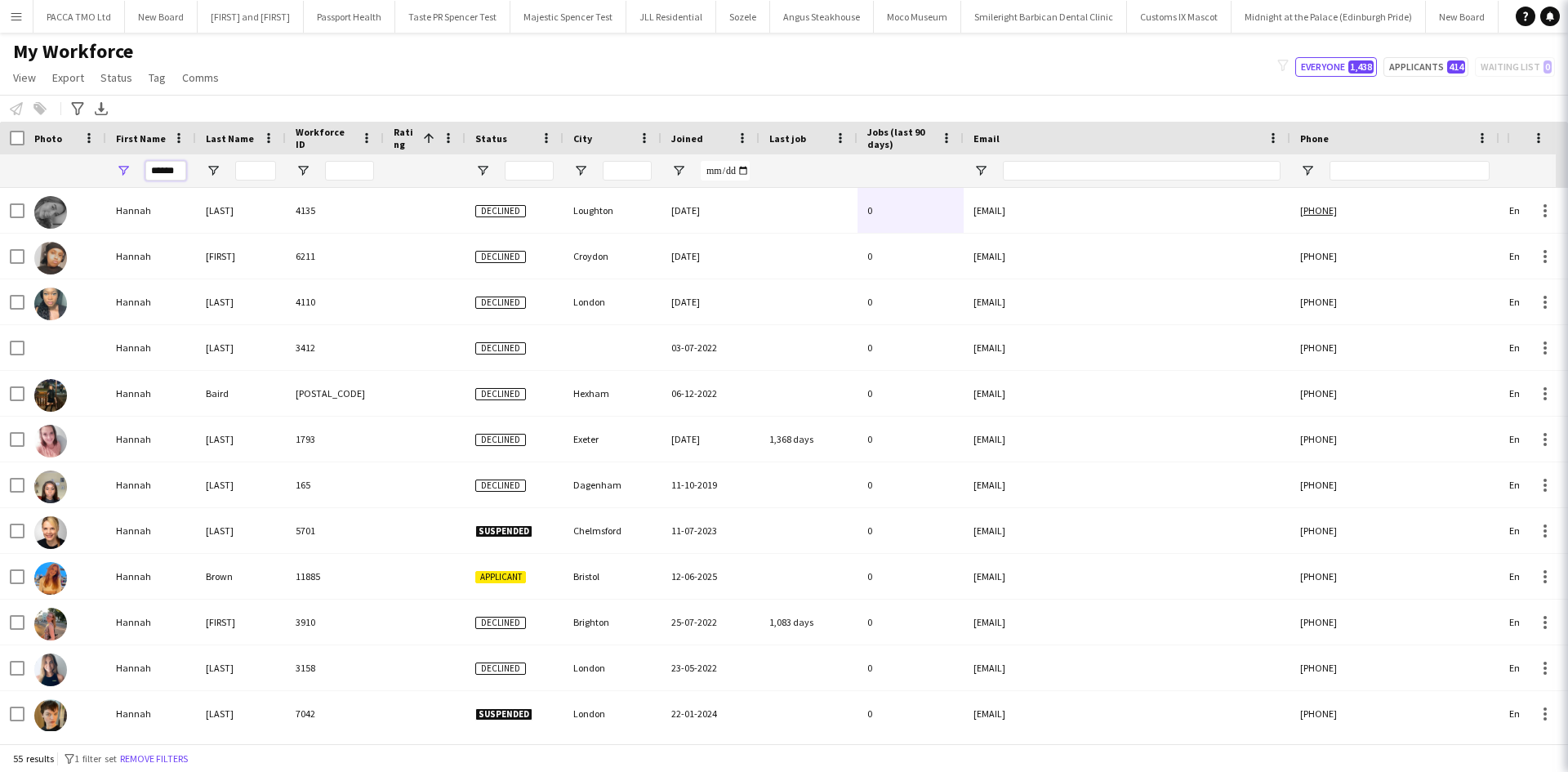click on "******" at bounding box center (166, 171) 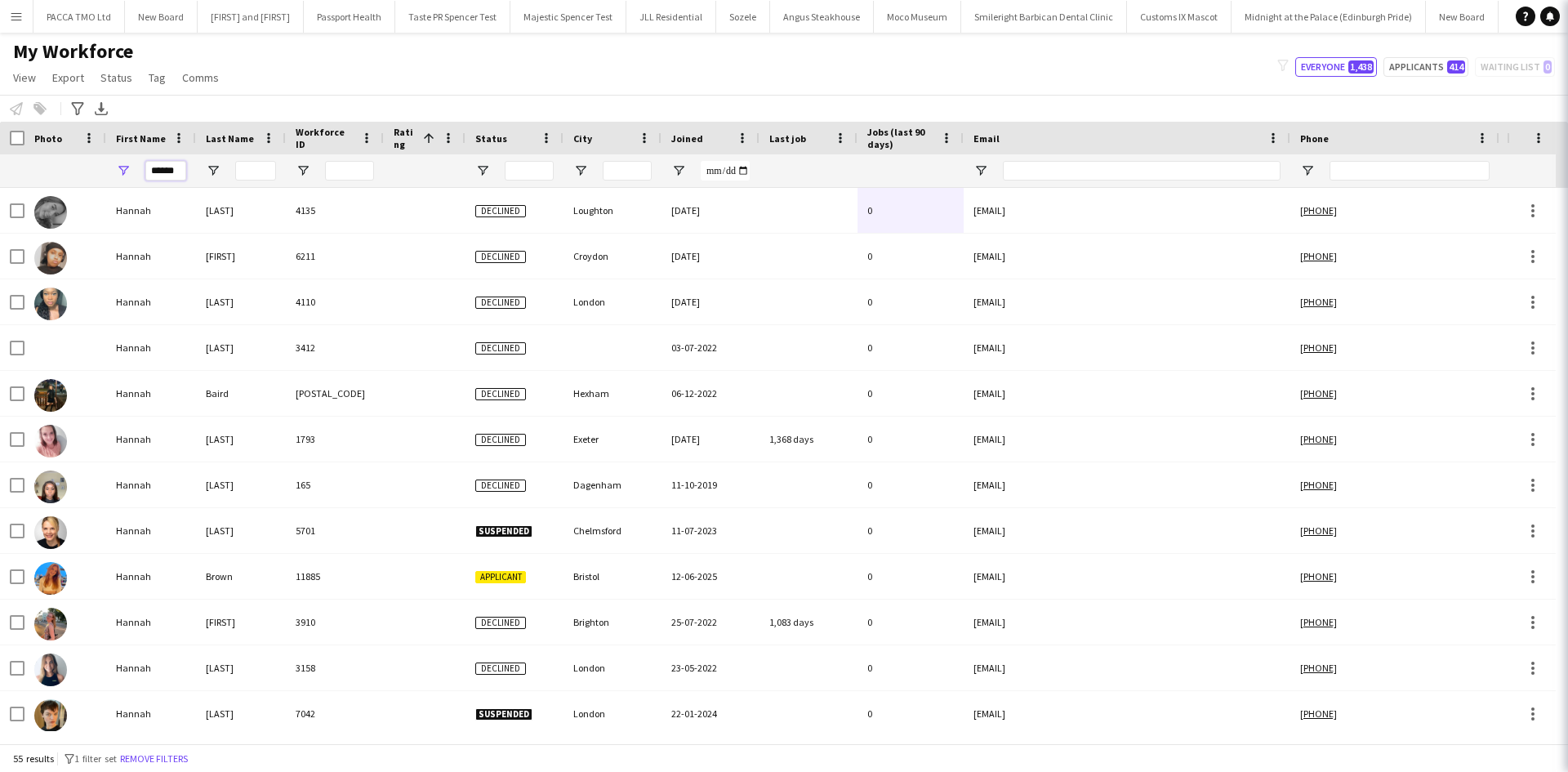 click on "******" at bounding box center [166, 171] 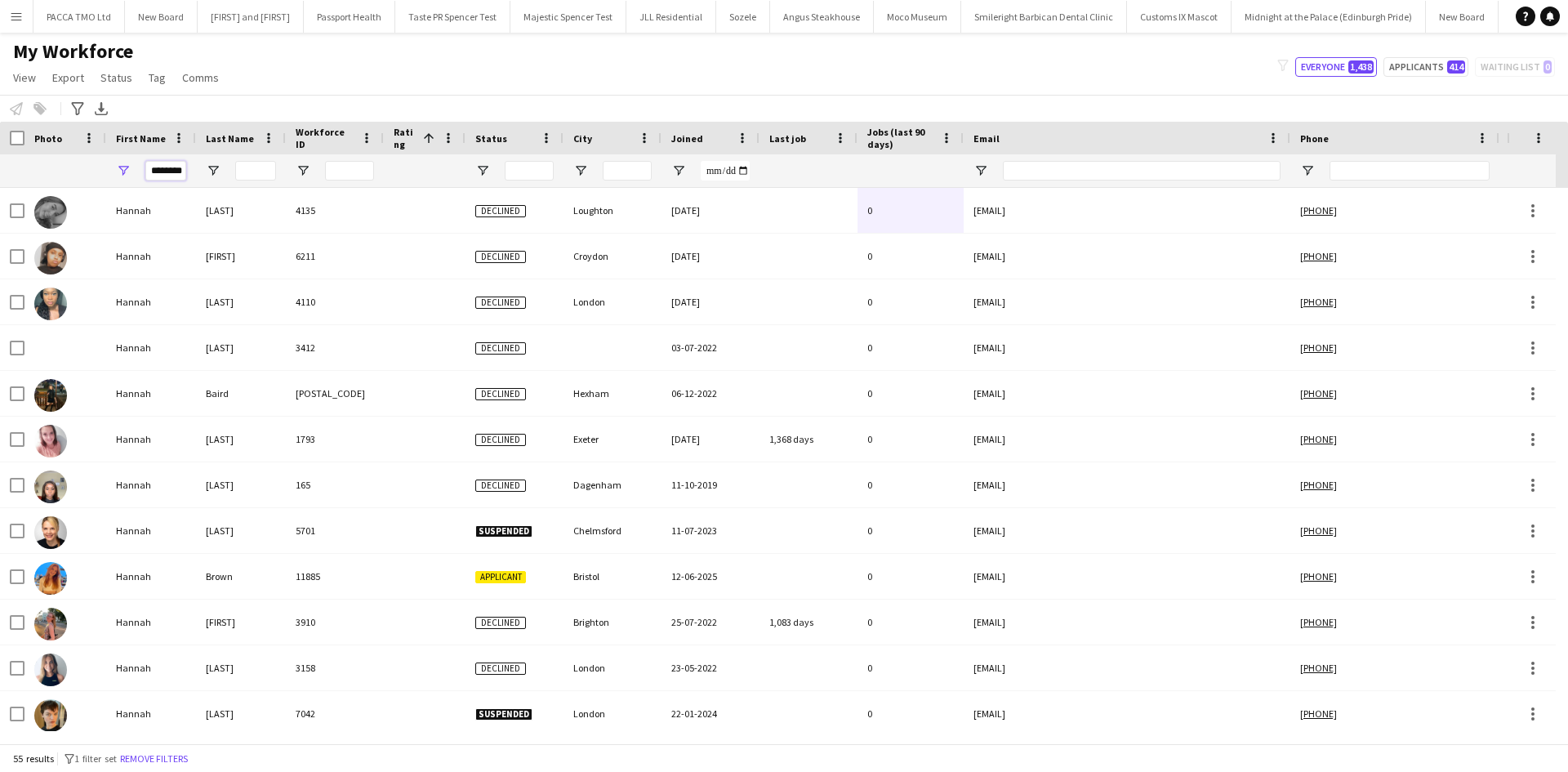 scroll, scrollTop: 0, scrollLeft: 2, axis: horizontal 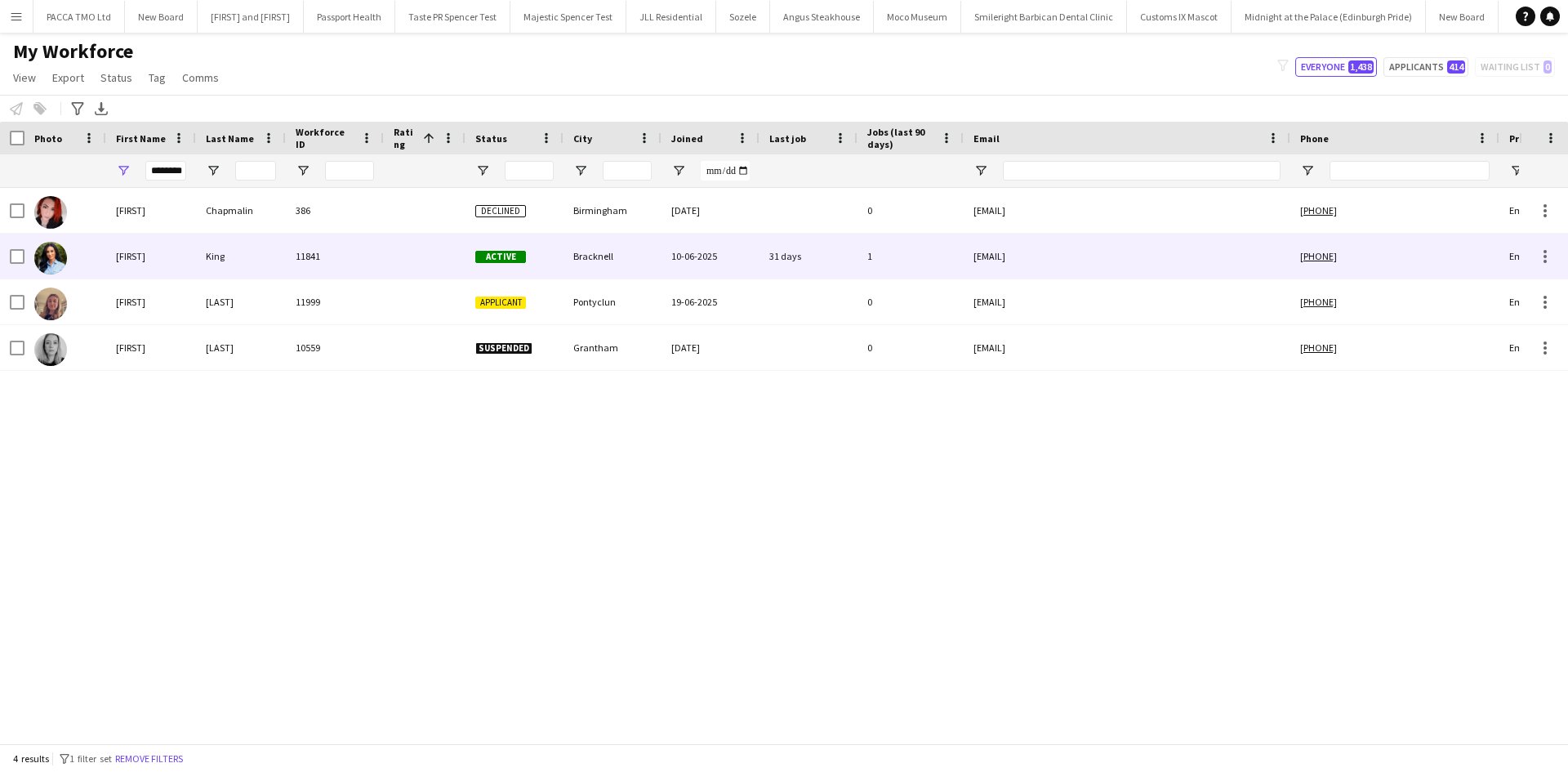 click on "Kayleigh" at bounding box center [151, 256] 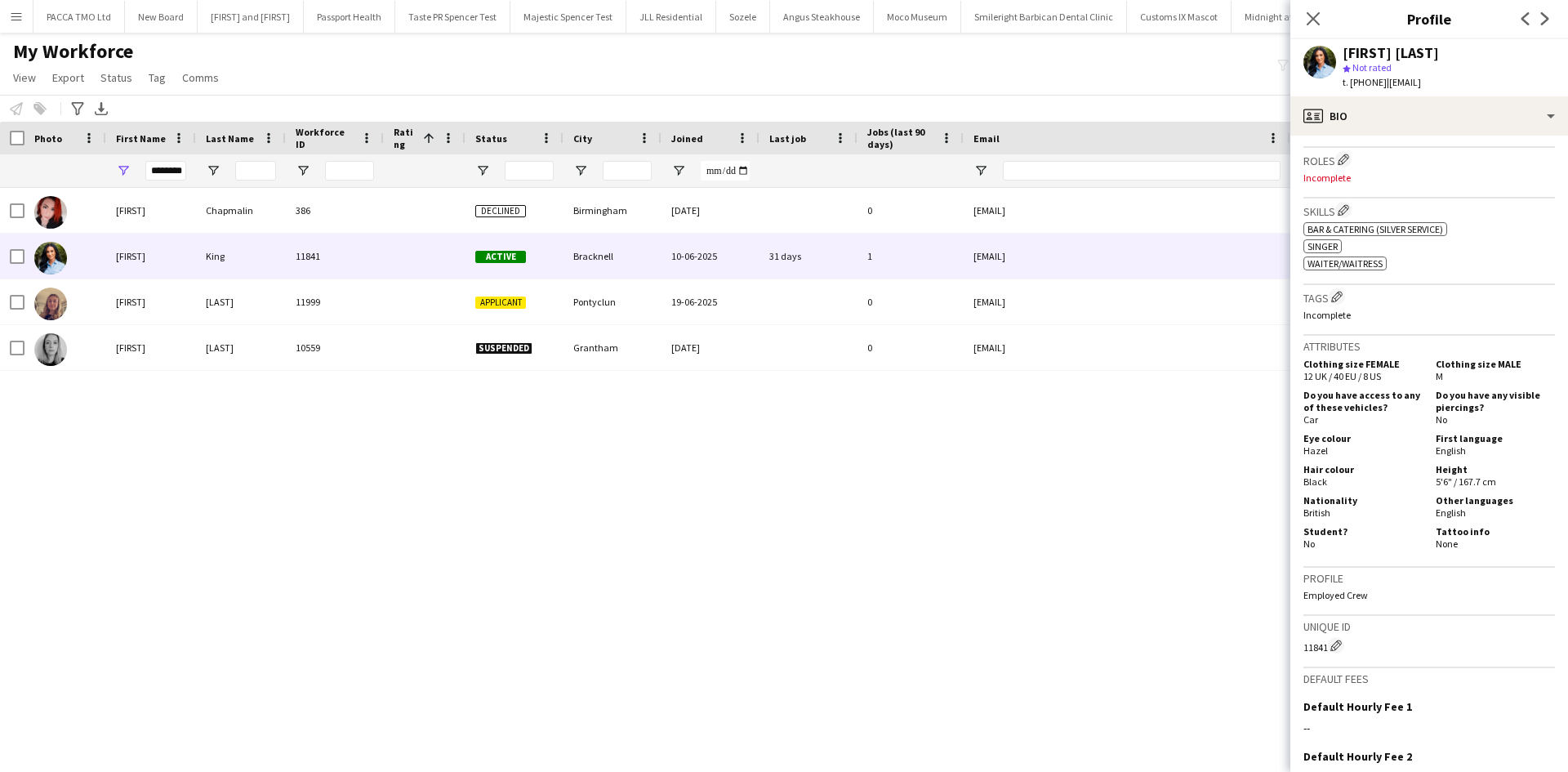 scroll, scrollTop: 451, scrollLeft: 0, axis: vertical 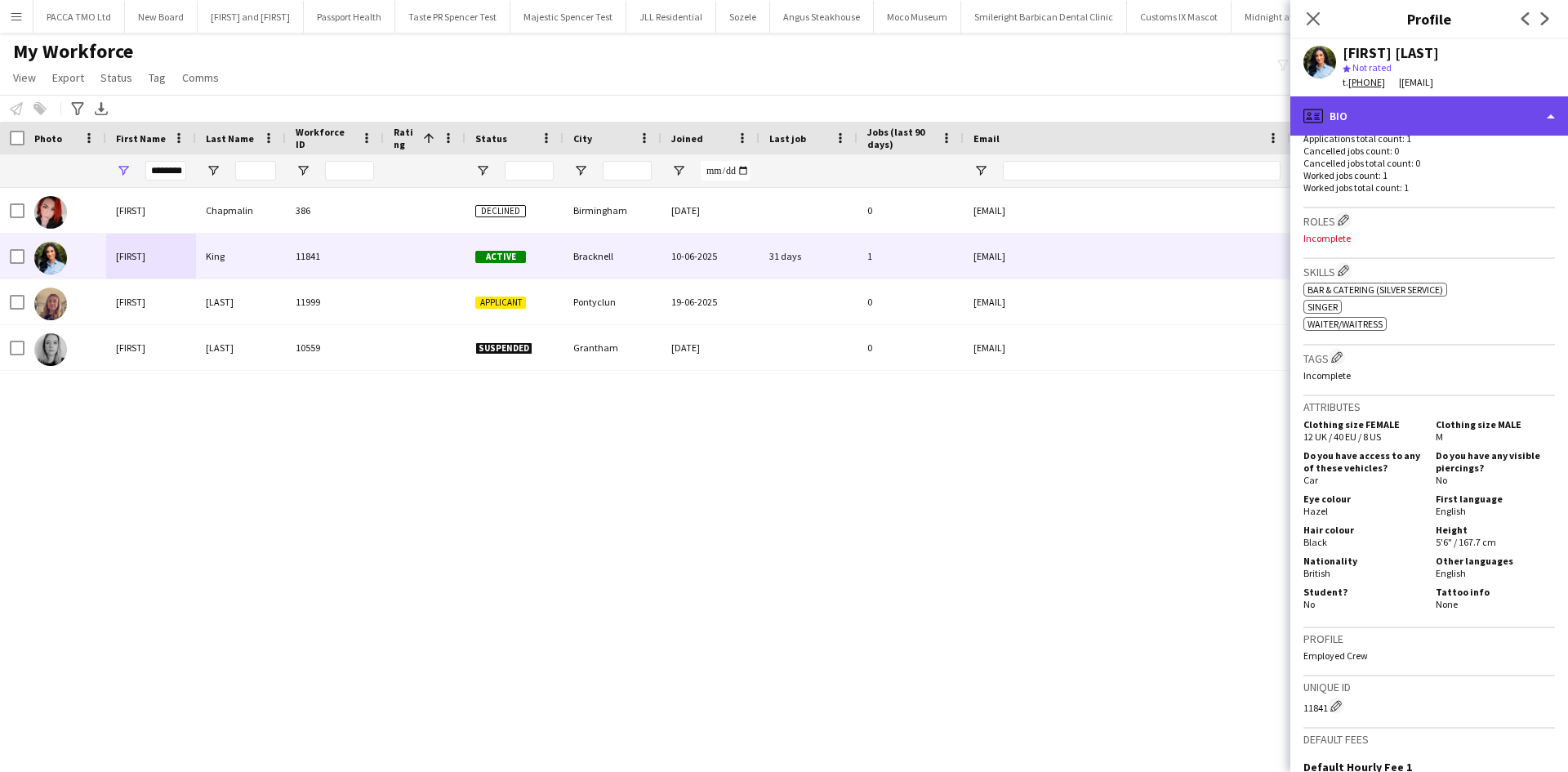 click on "profile
Bio" 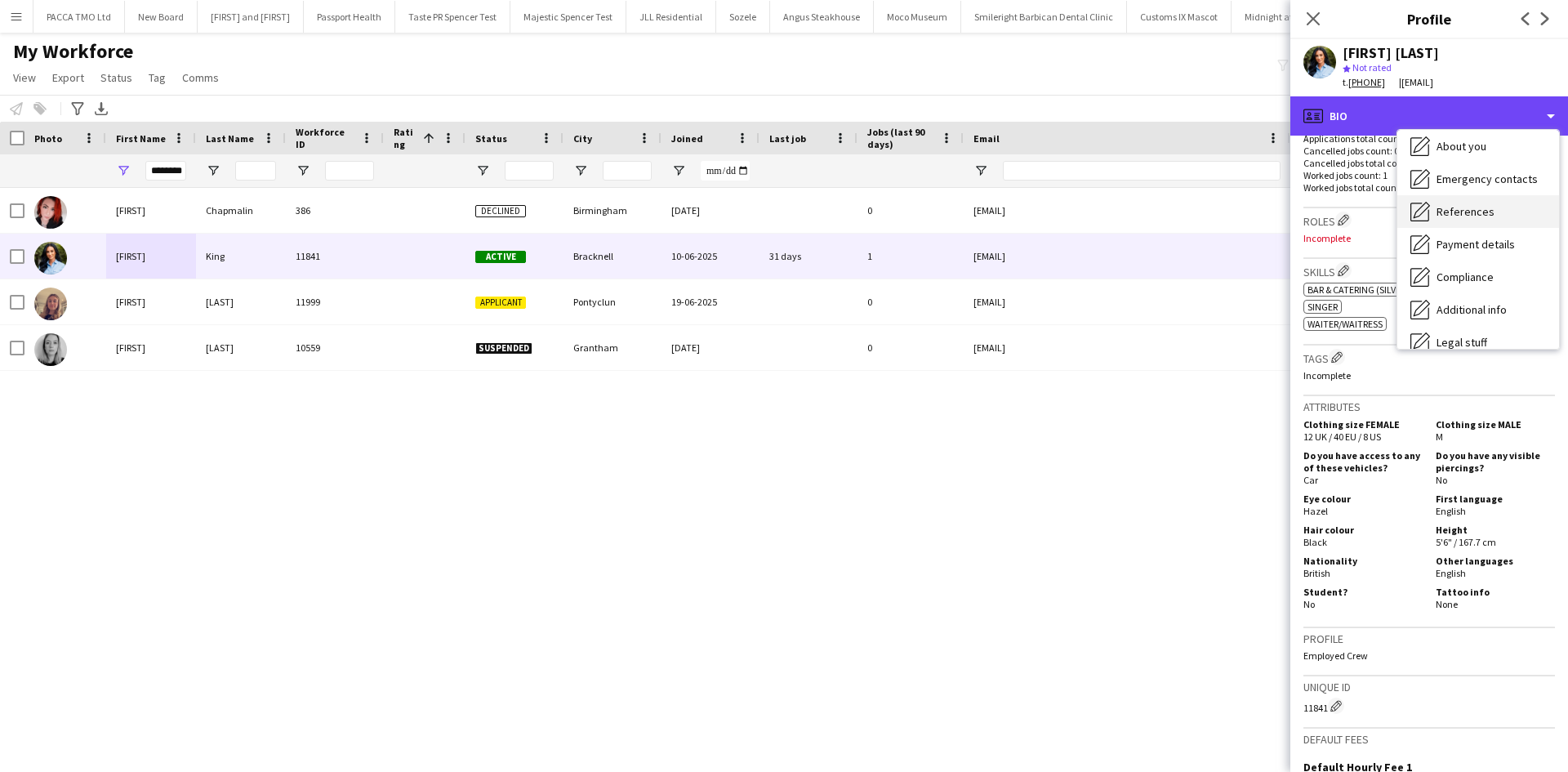 scroll, scrollTop: 23, scrollLeft: 0, axis: vertical 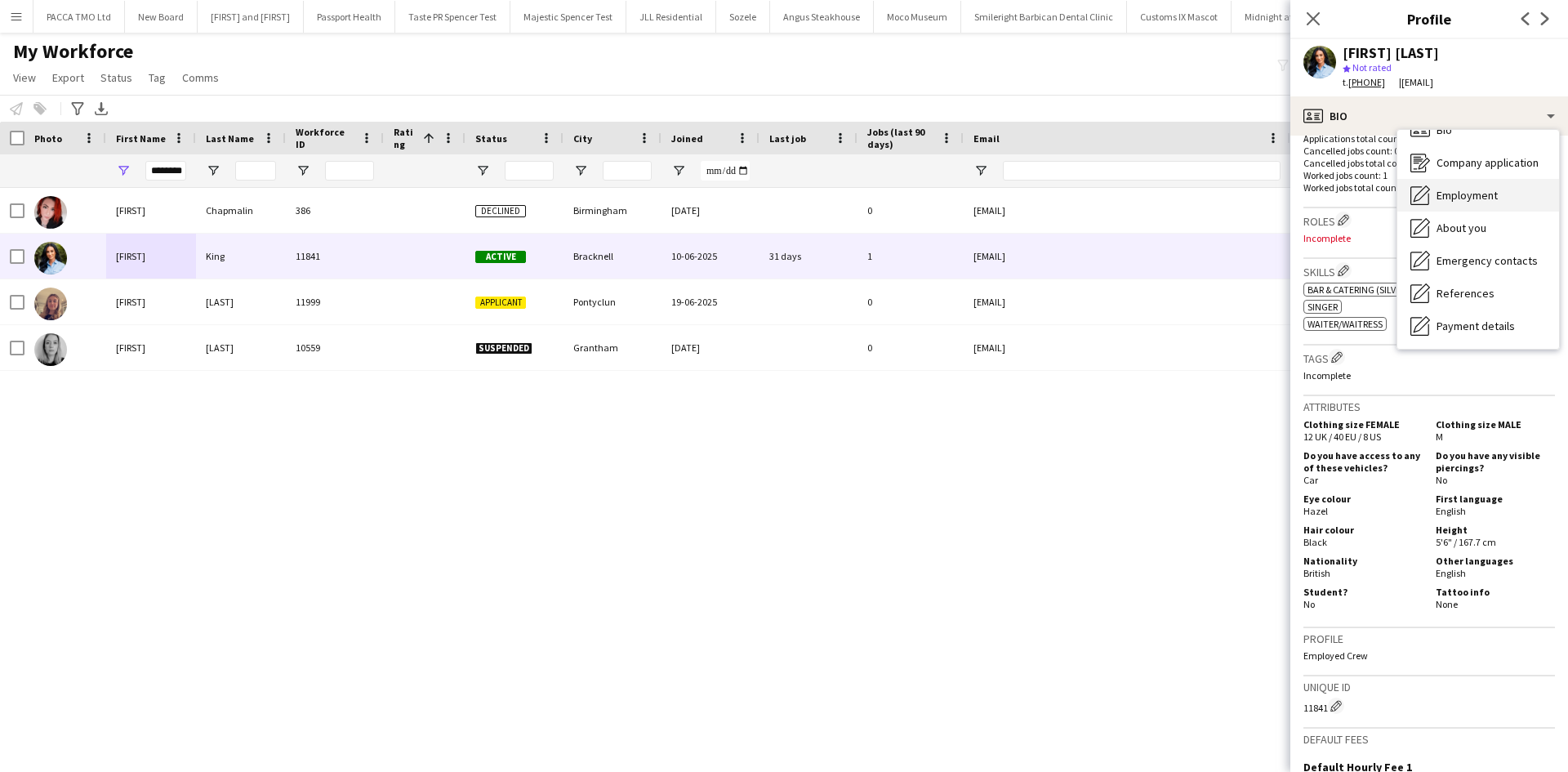 click on "Employment
Employment" at bounding box center (1478, 195) 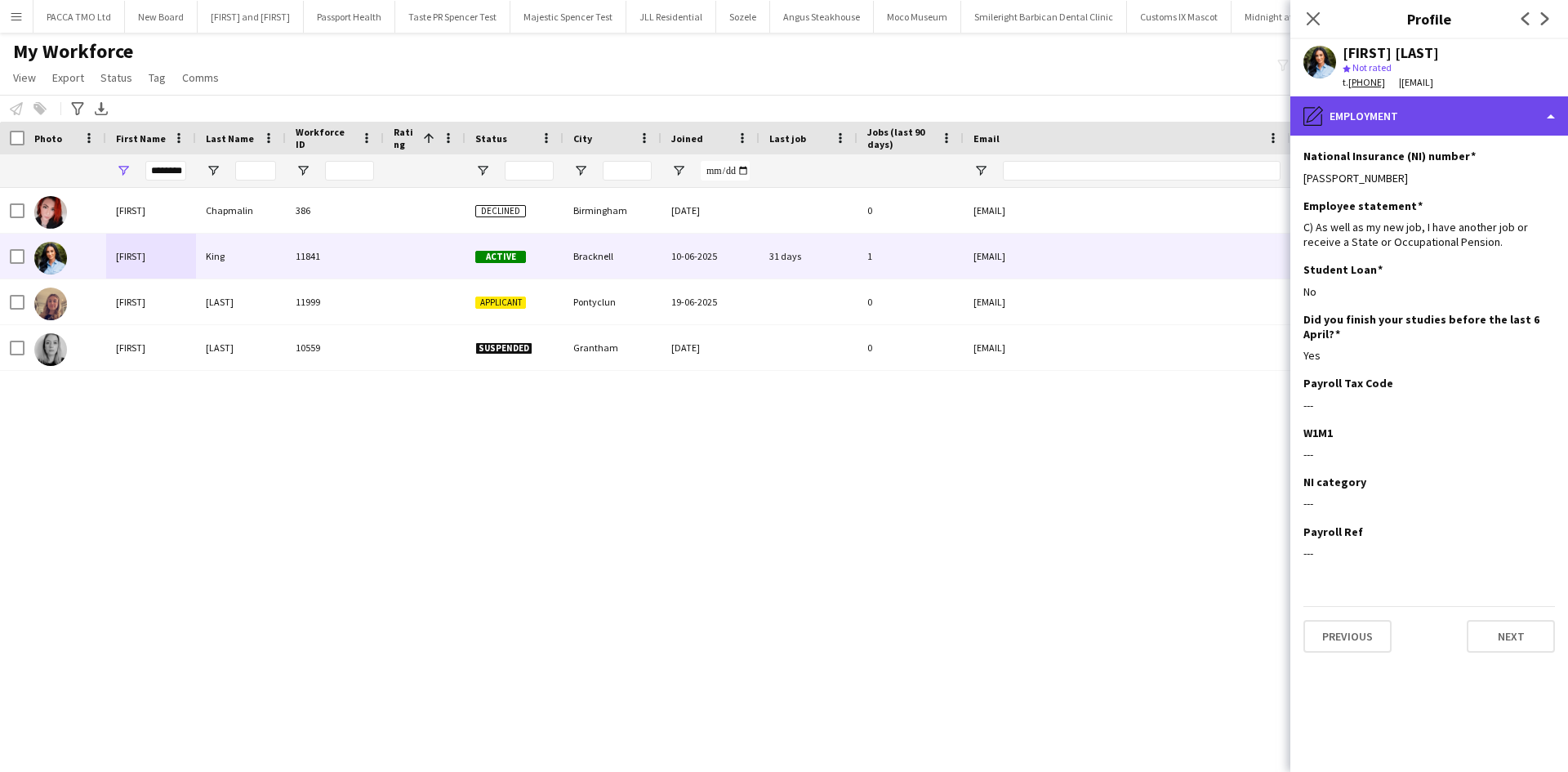 click on "pencil4
Employment" 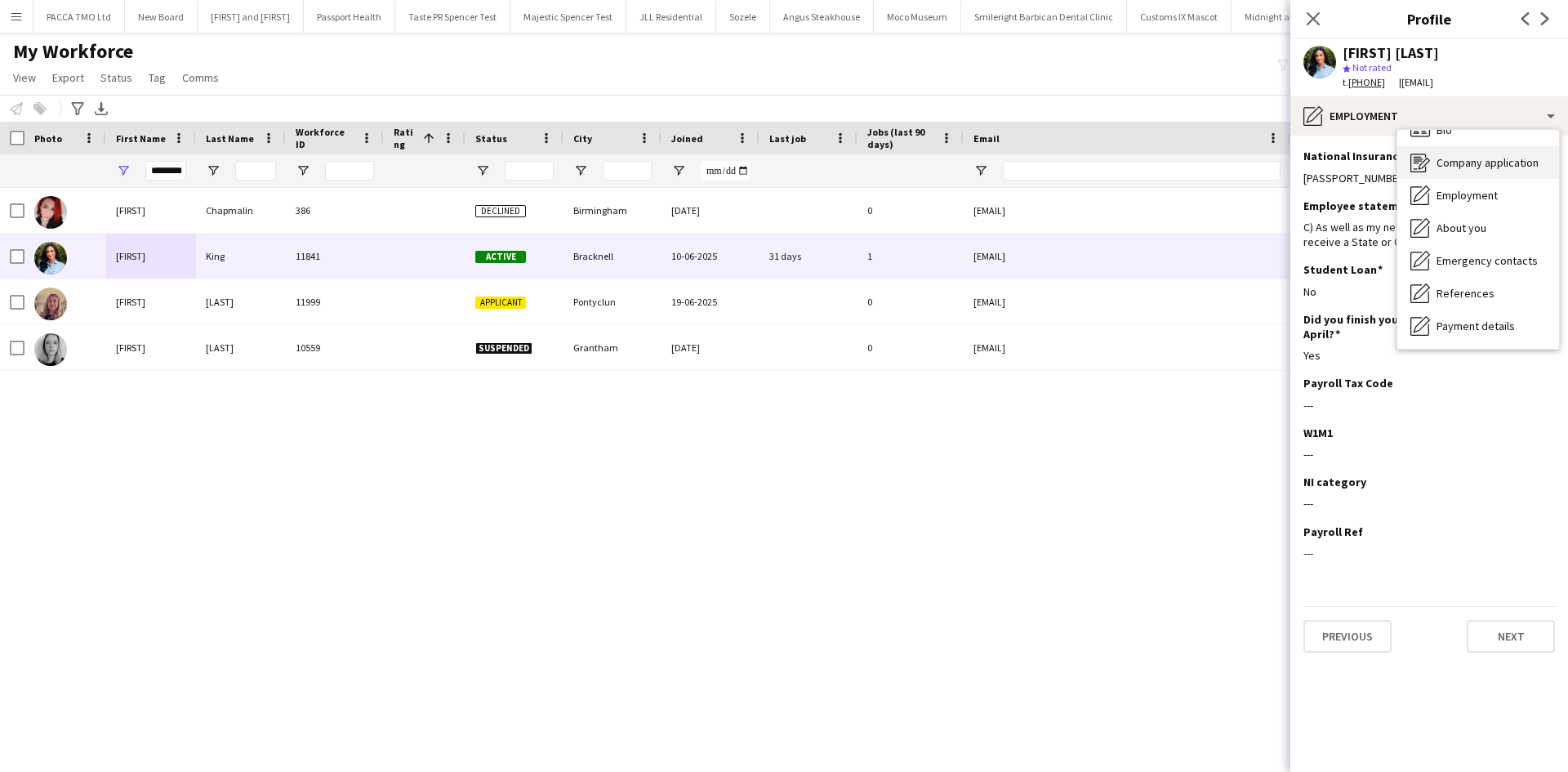 click on "Company application" at bounding box center (1487, 163) 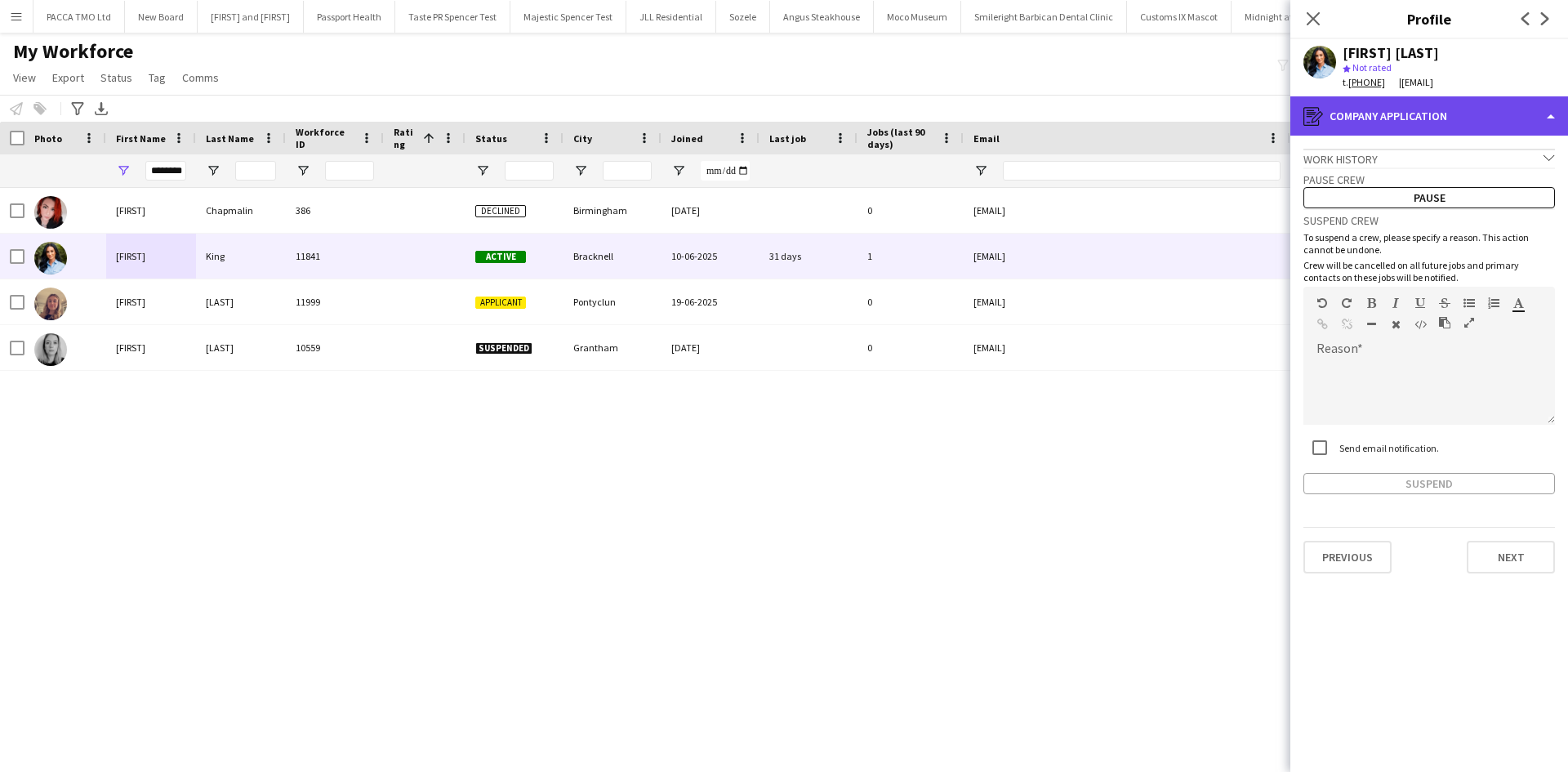 click on "register
Company application" 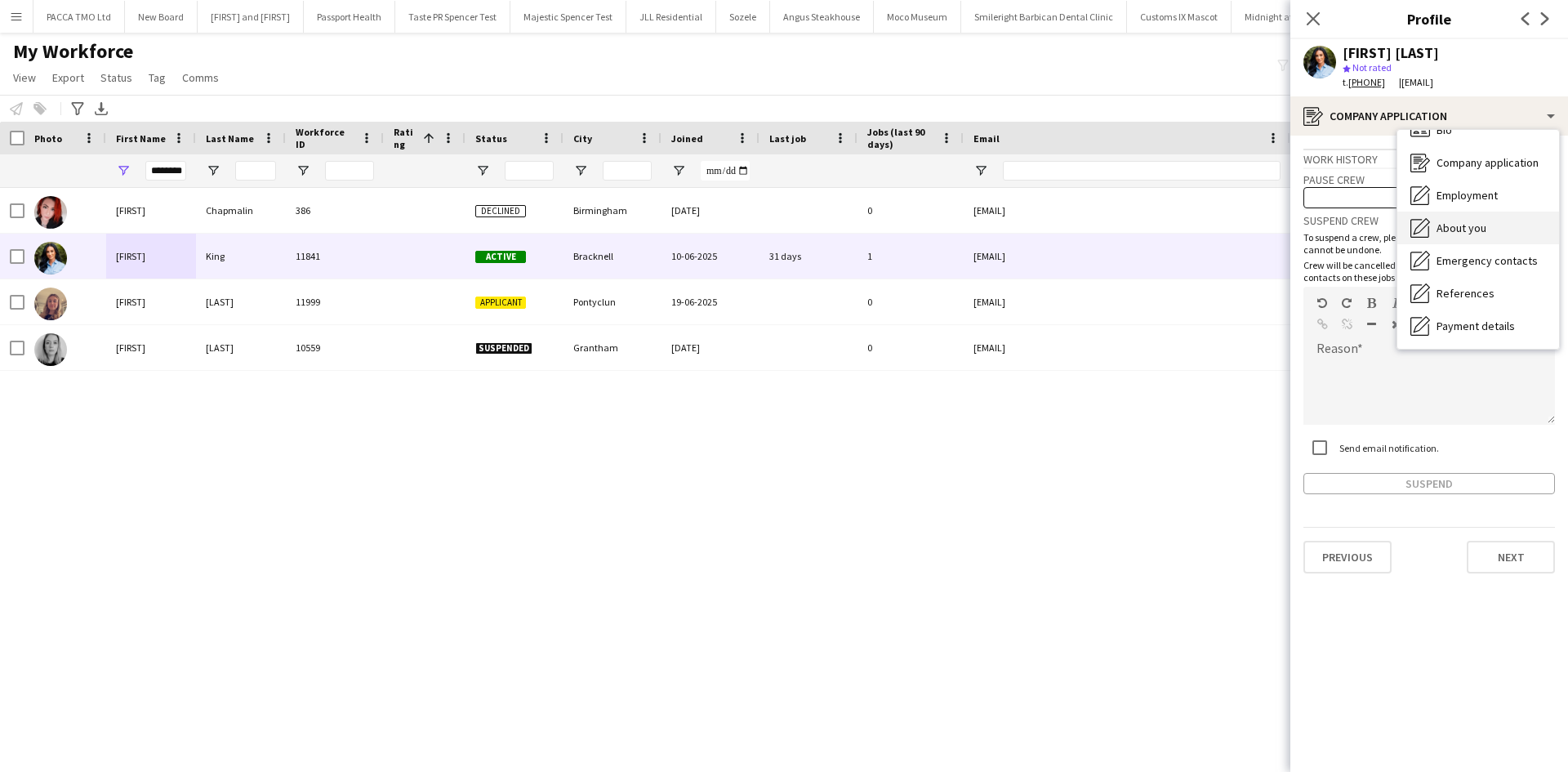 click on "About you
About you" at bounding box center [1478, 228] 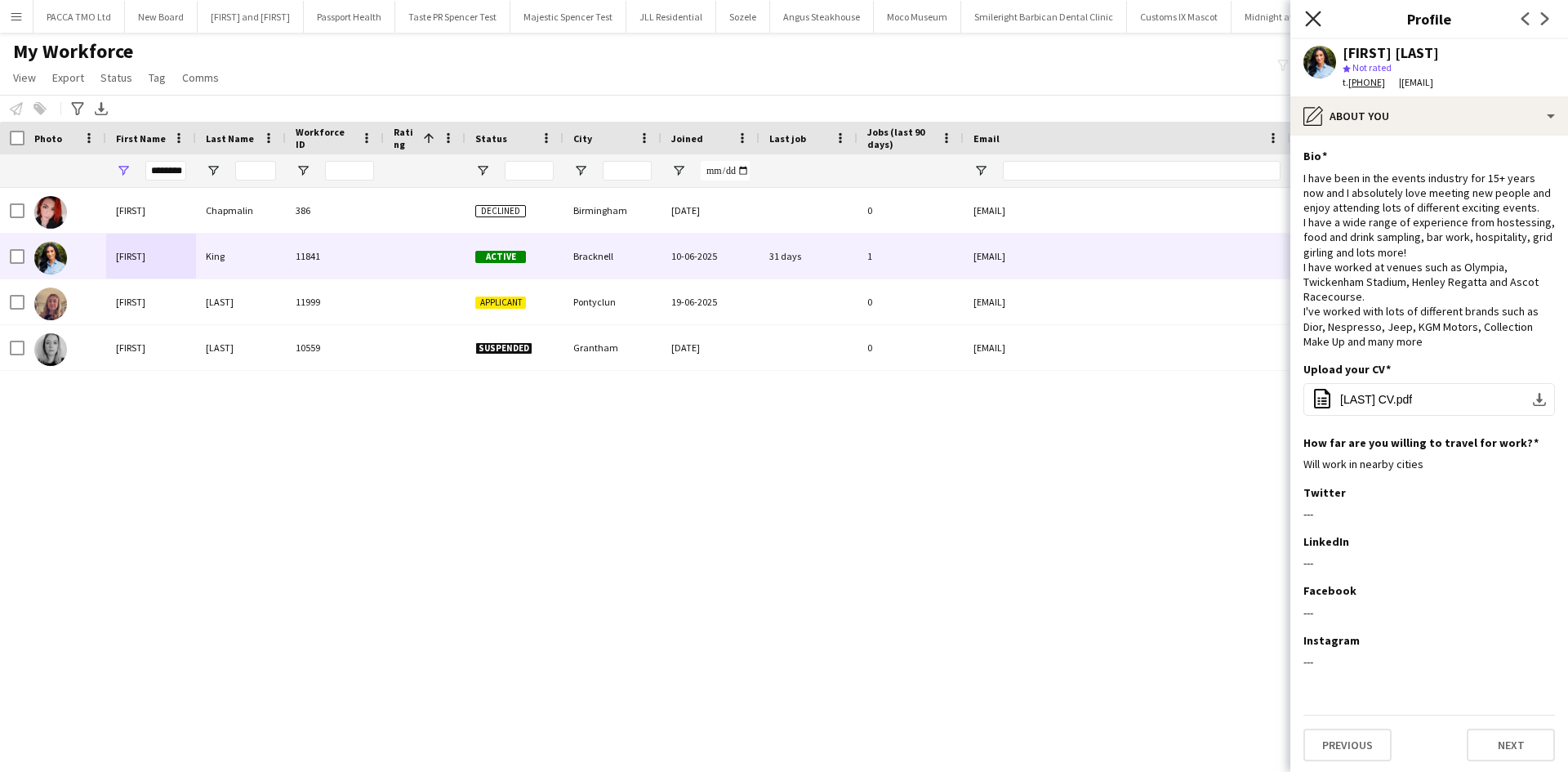 click 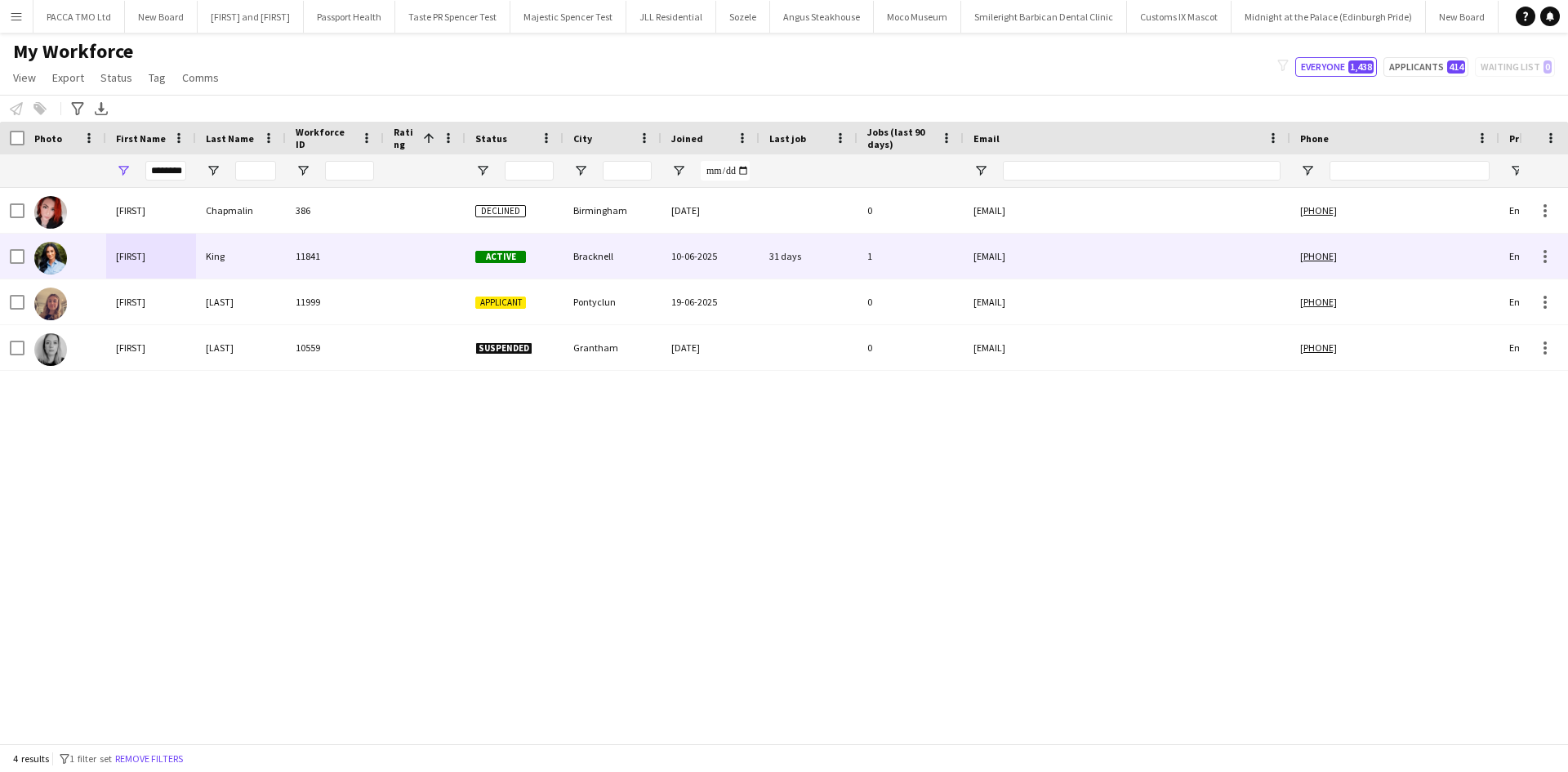 click on "Bracknell" at bounding box center (612, 256) 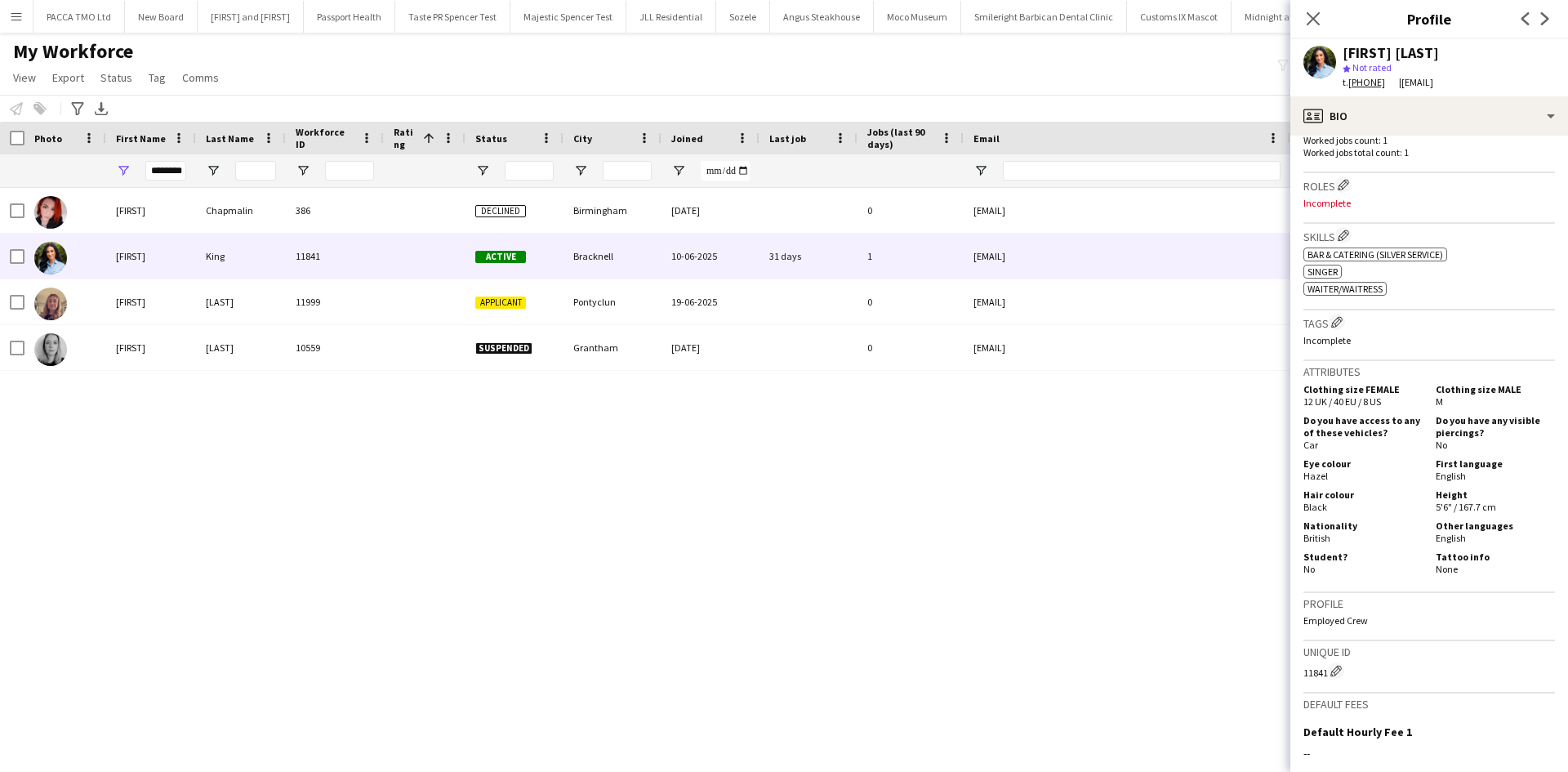 scroll, scrollTop: 490, scrollLeft: 0, axis: vertical 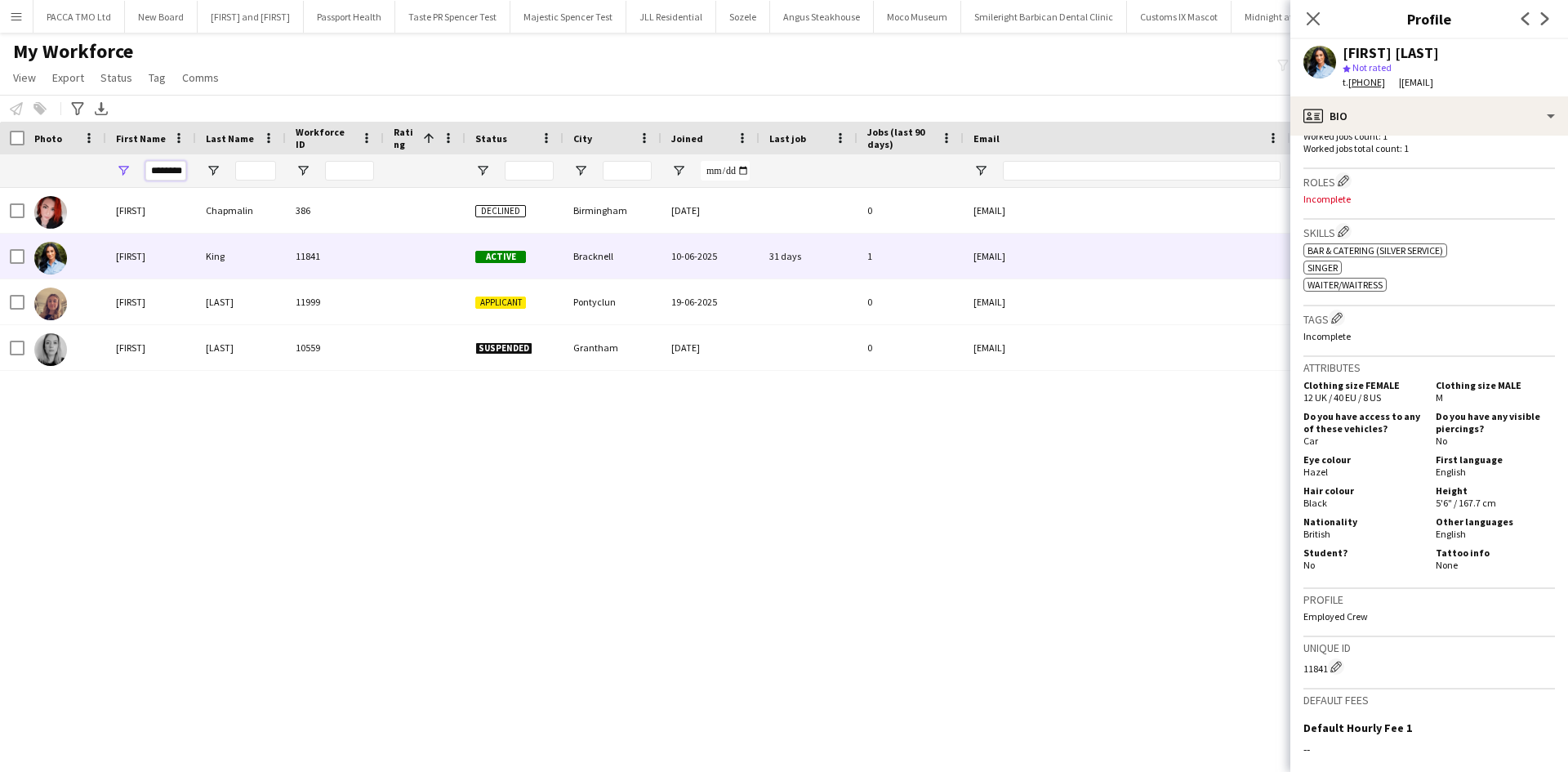 click on "********" at bounding box center (166, 171) 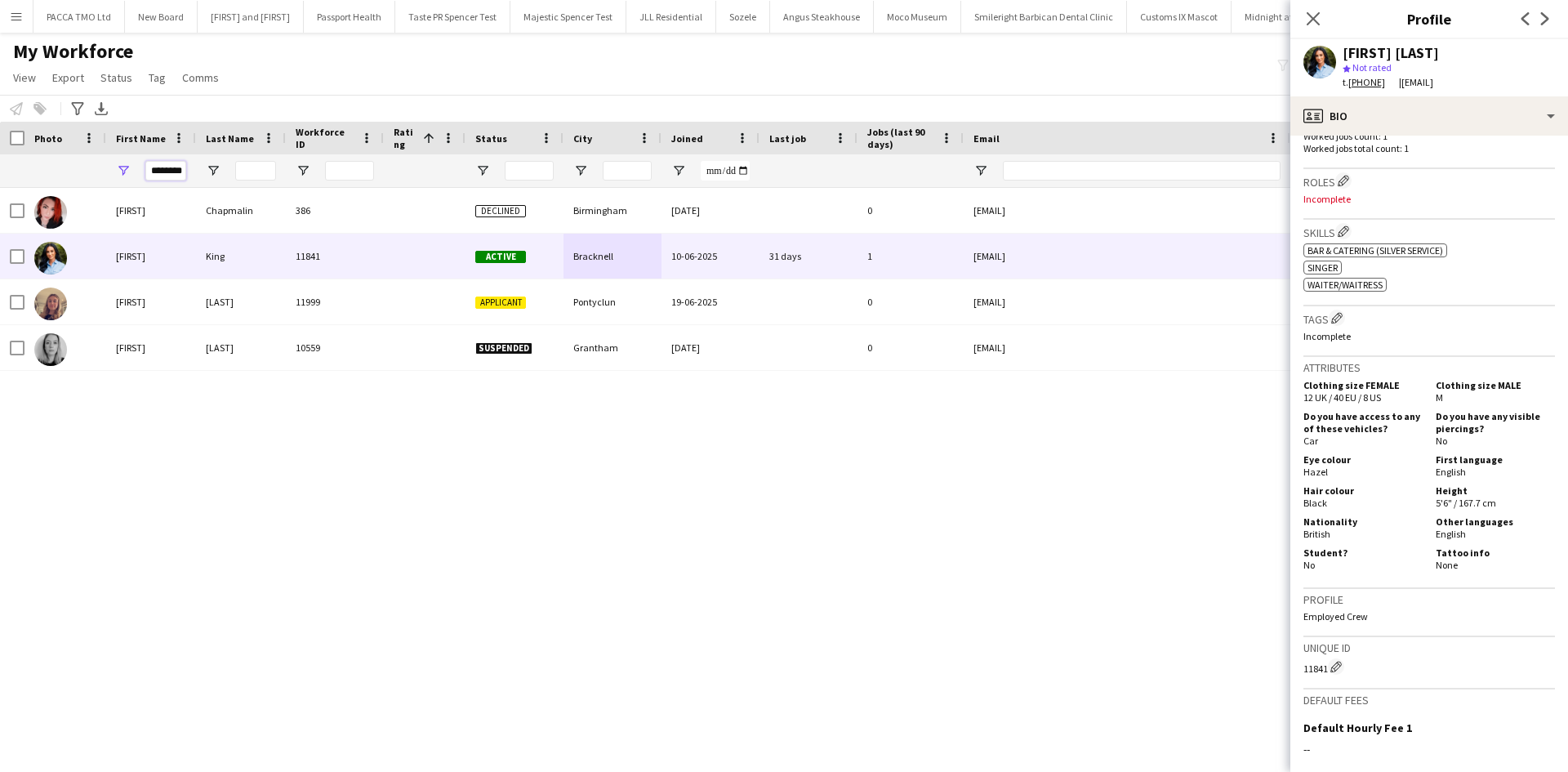 click on "********" at bounding box center (166, 171) 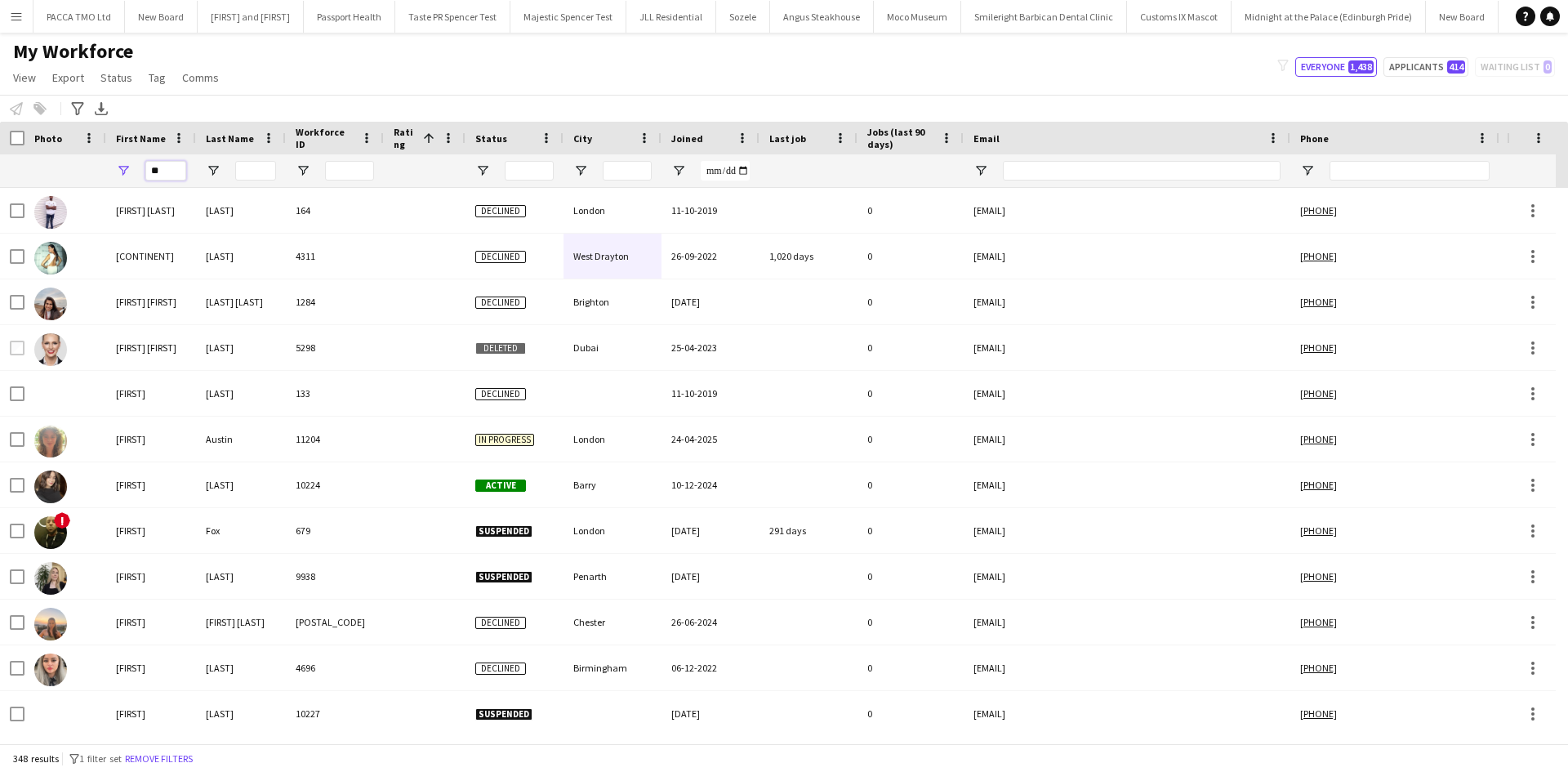 click on "**" at bounding box center [166, 171] 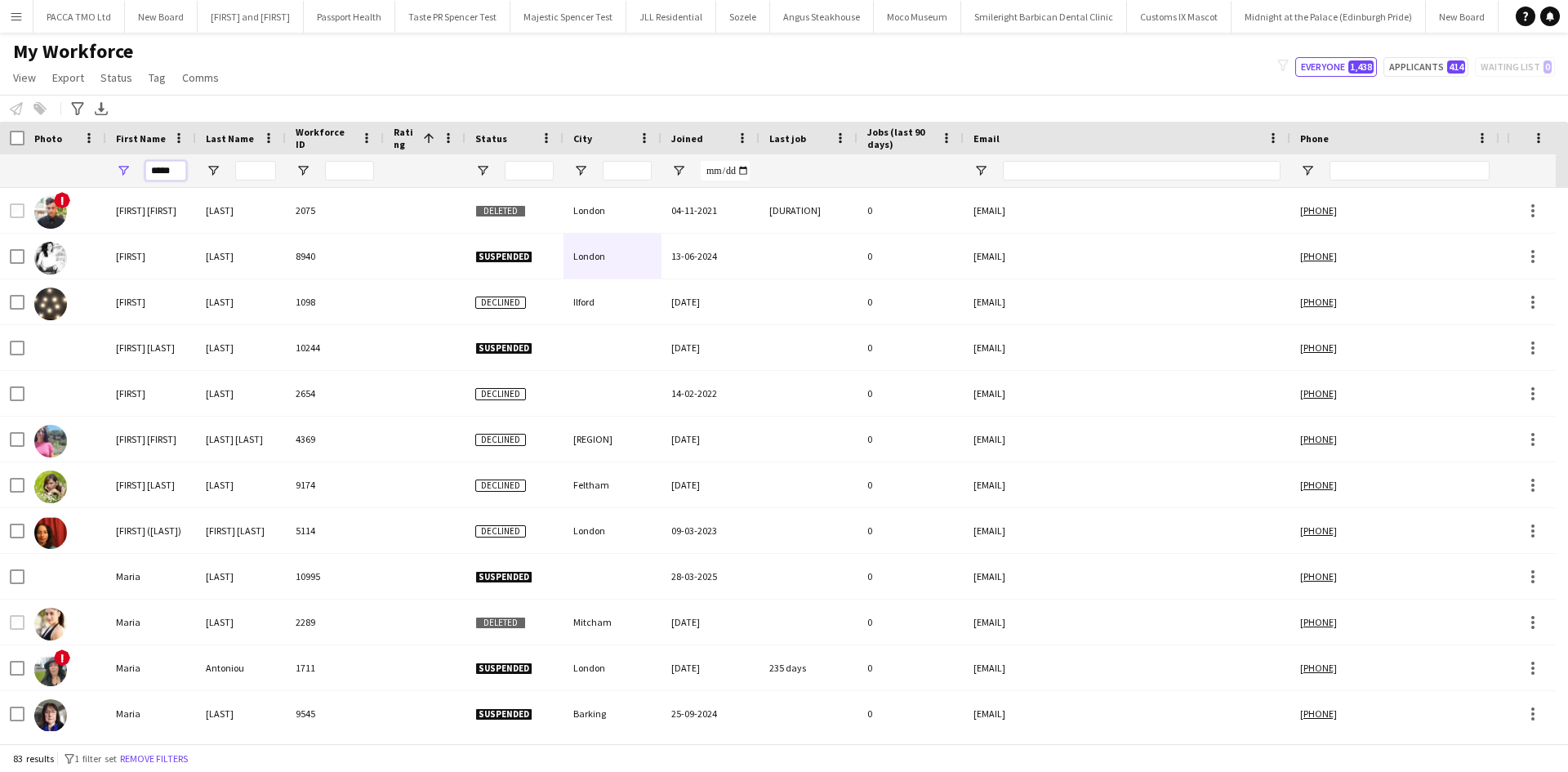 type on "*****" 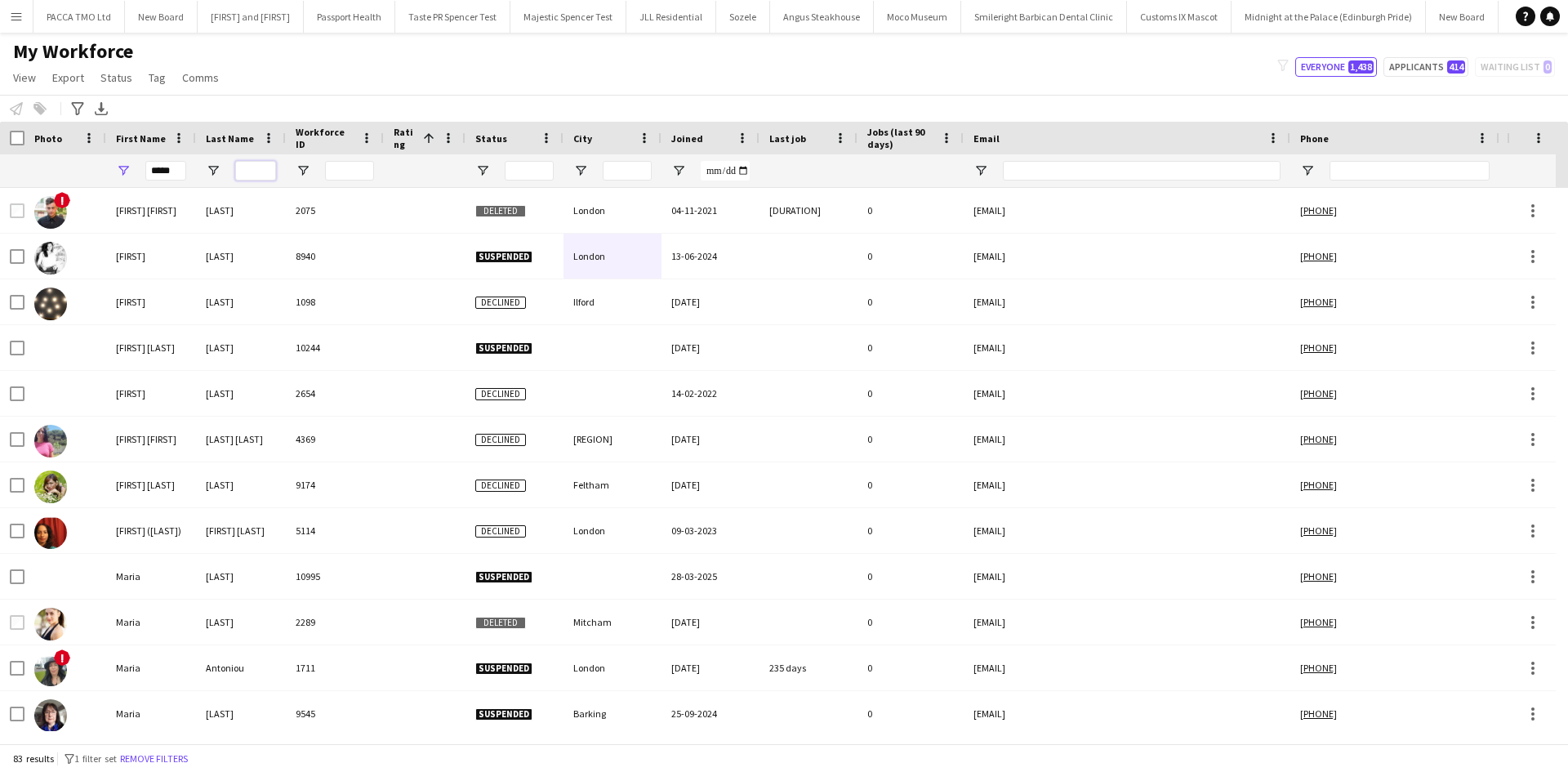 click at bounding box center (256, 171) 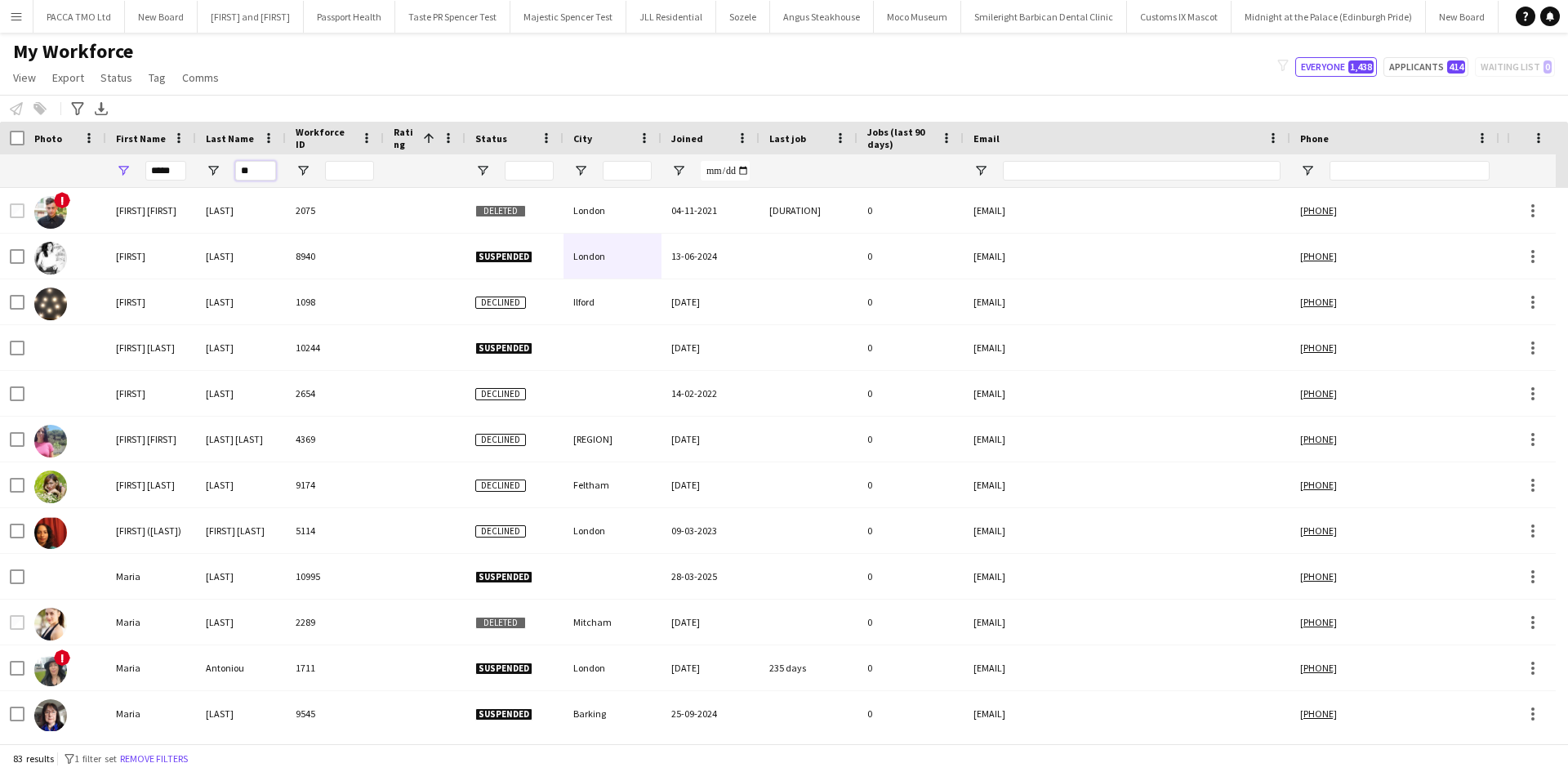 type on "*" 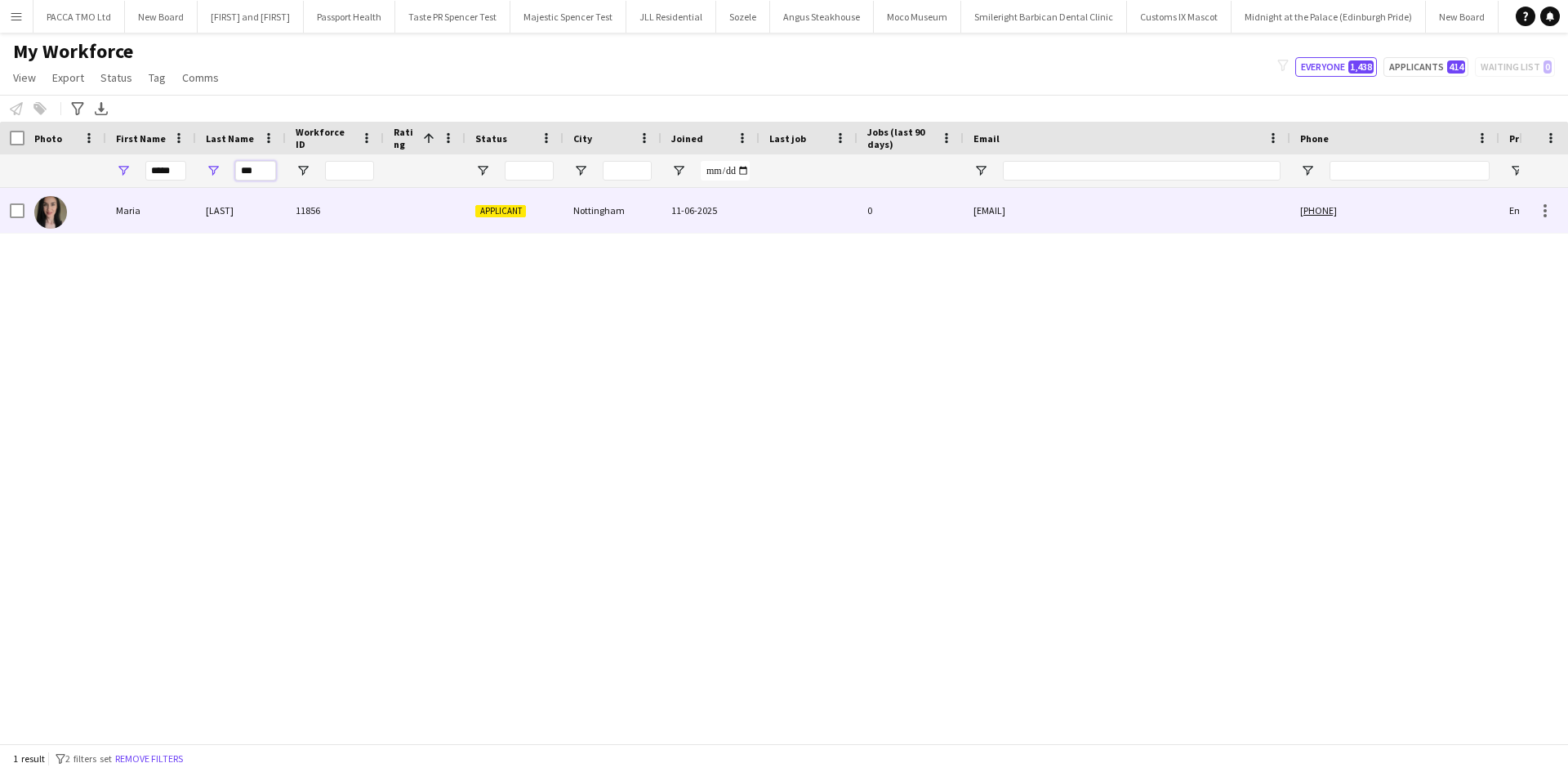 type on "***" 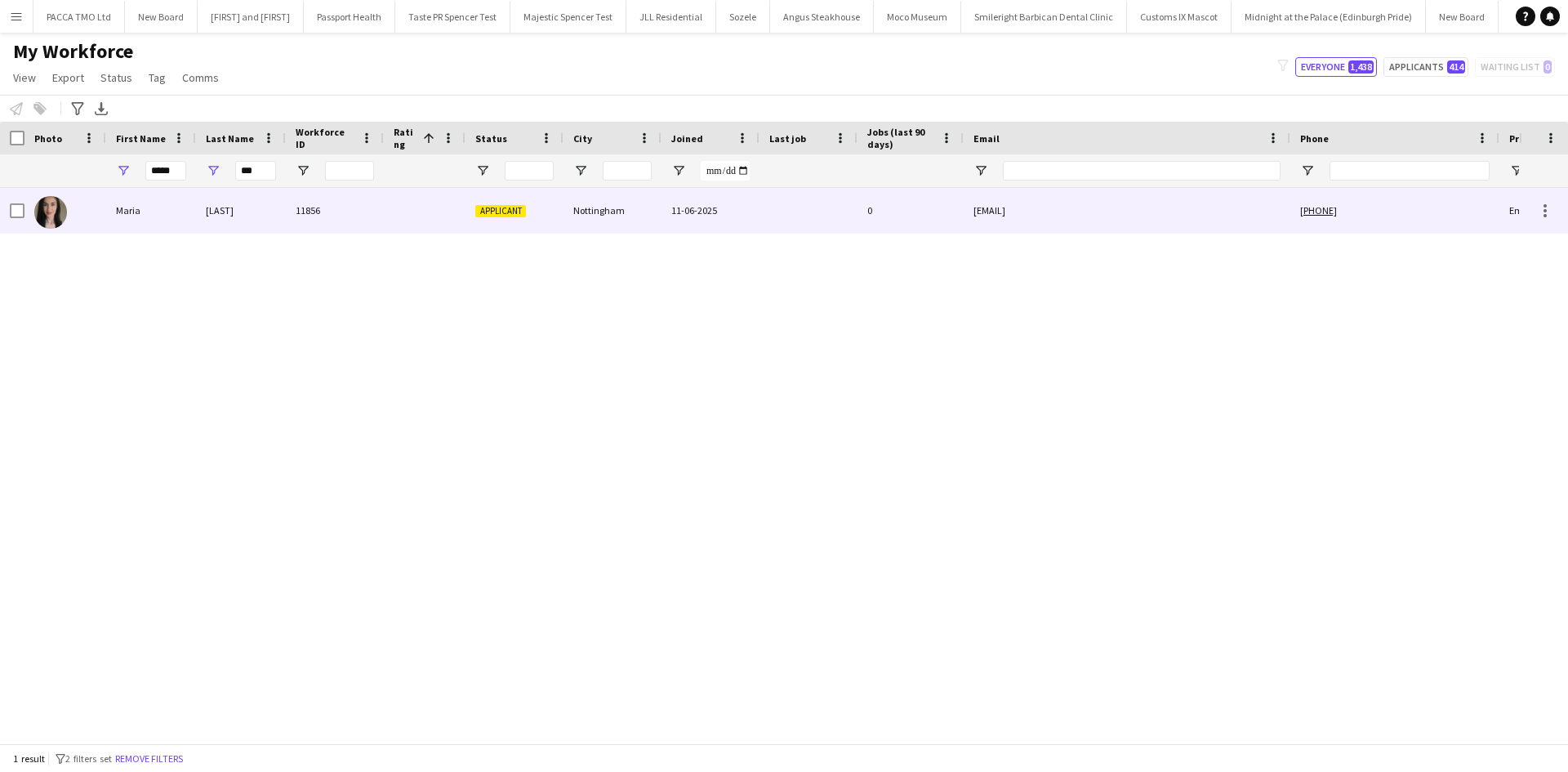 click on "Mrychko" at bounding box center (241, 210) 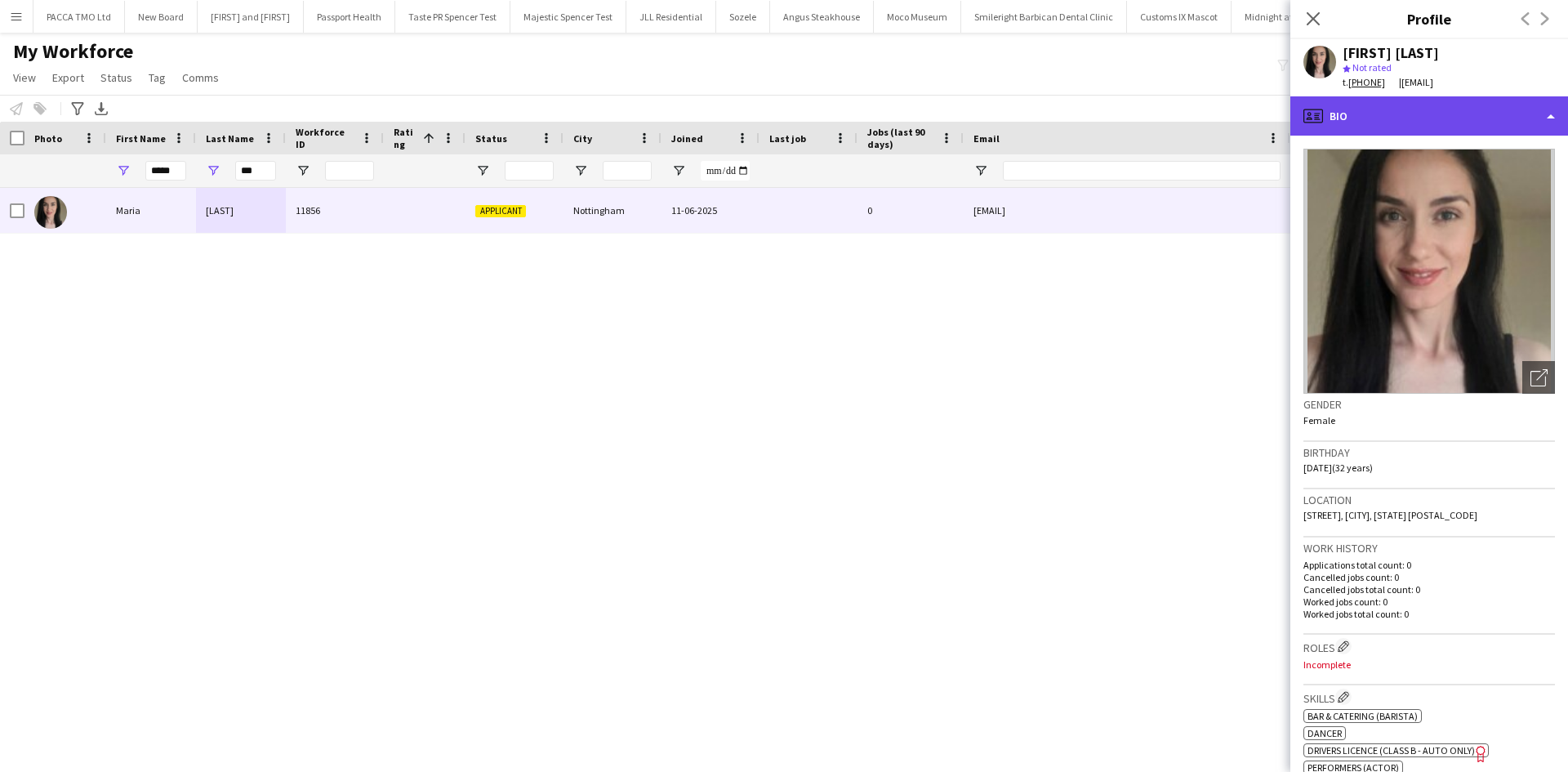 click on "profile
Bio" 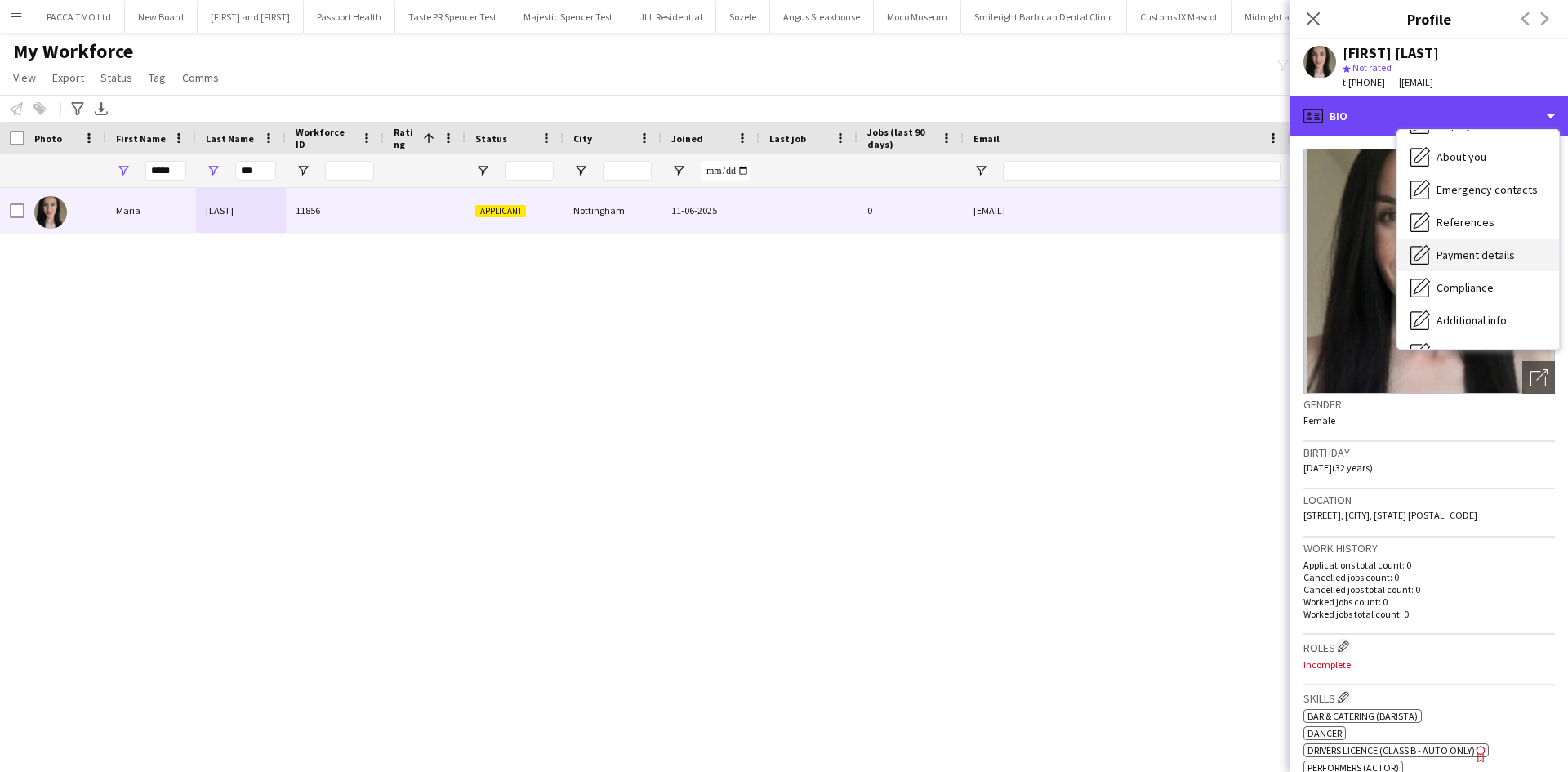 scroll, scrollTop: 186, scrollLeft: 0, axis: vertical 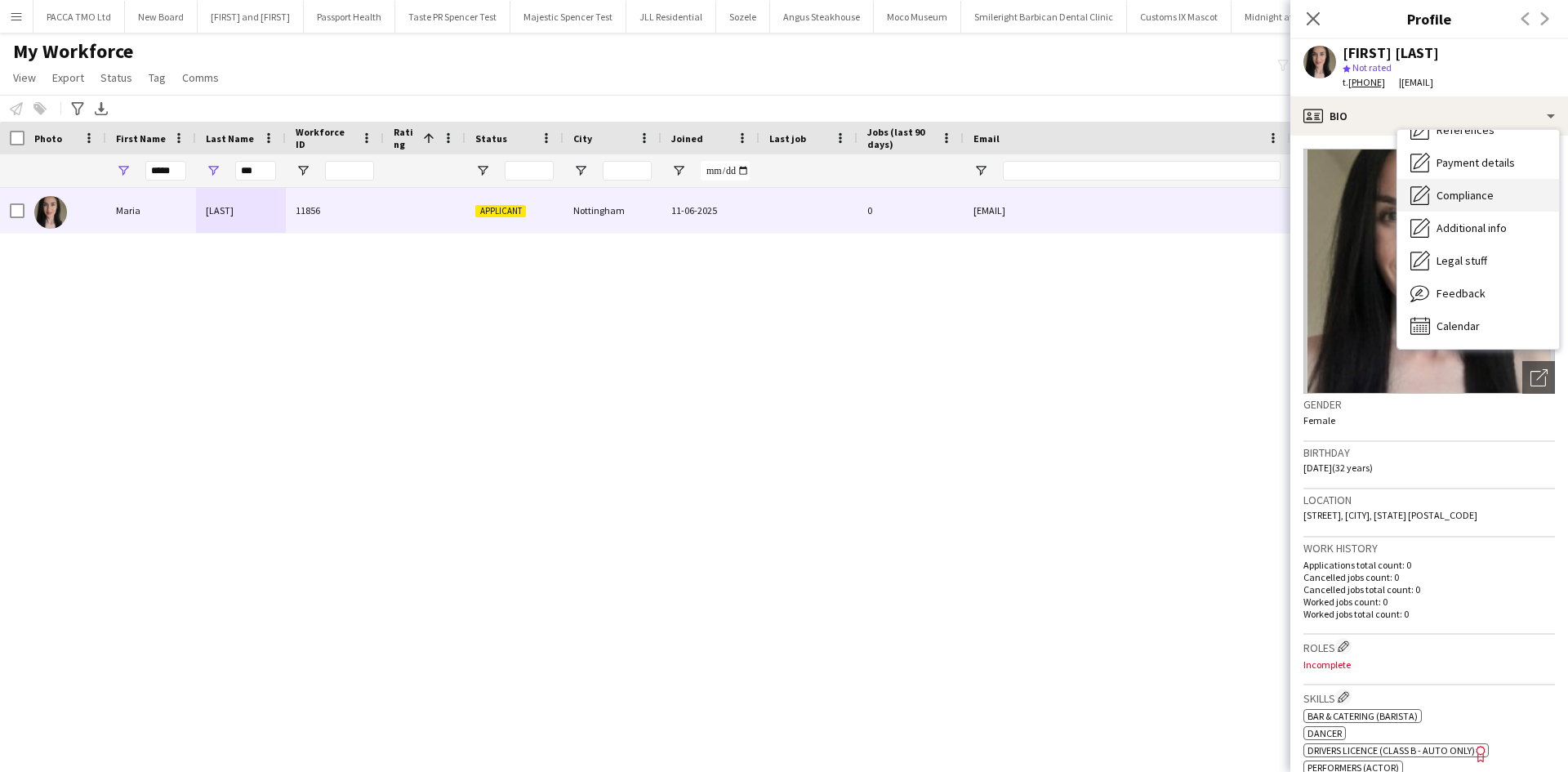 click on "Compliance" at bounding box center [1465, 195] 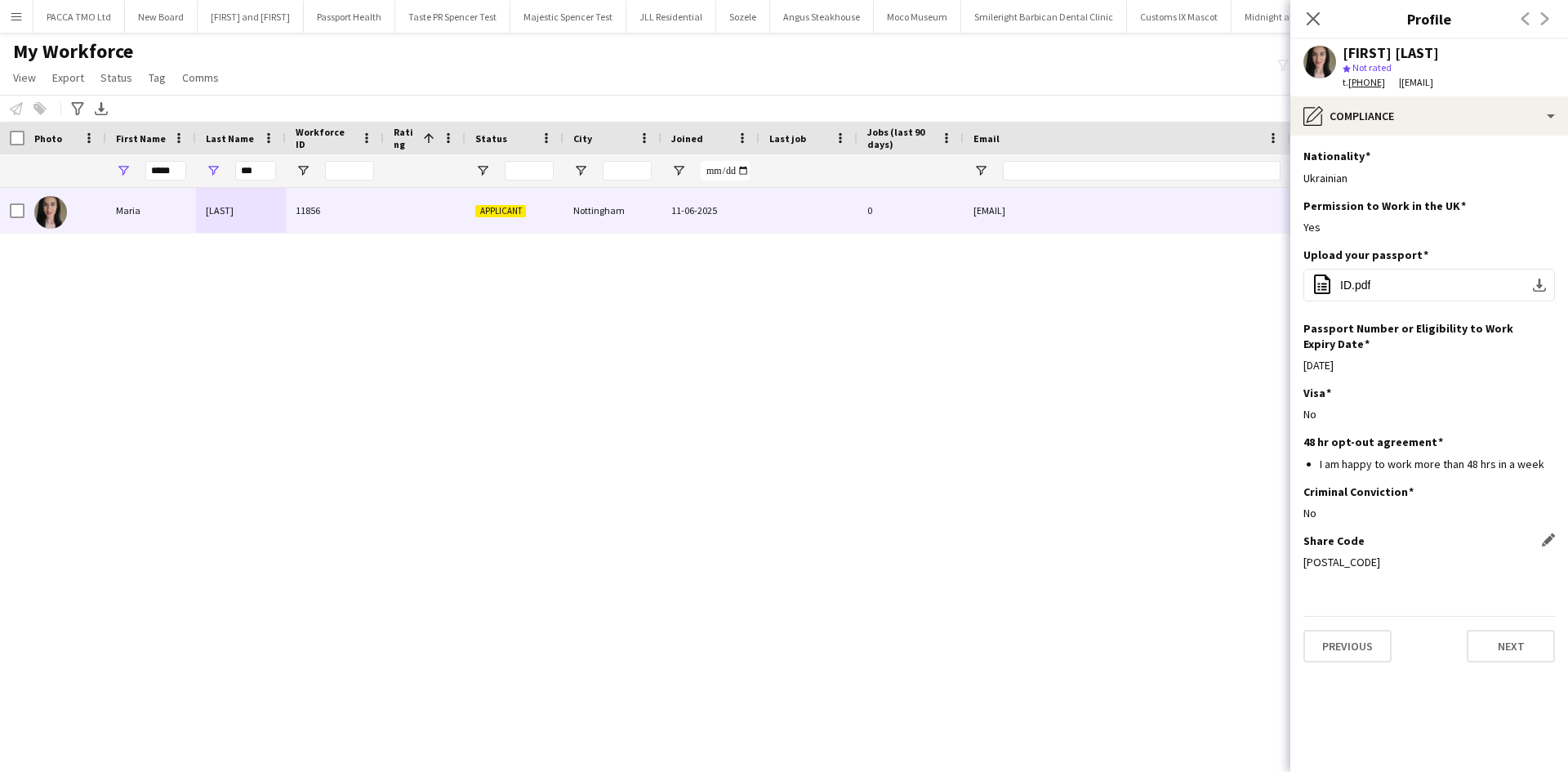 click on "WA5 E7R 573" 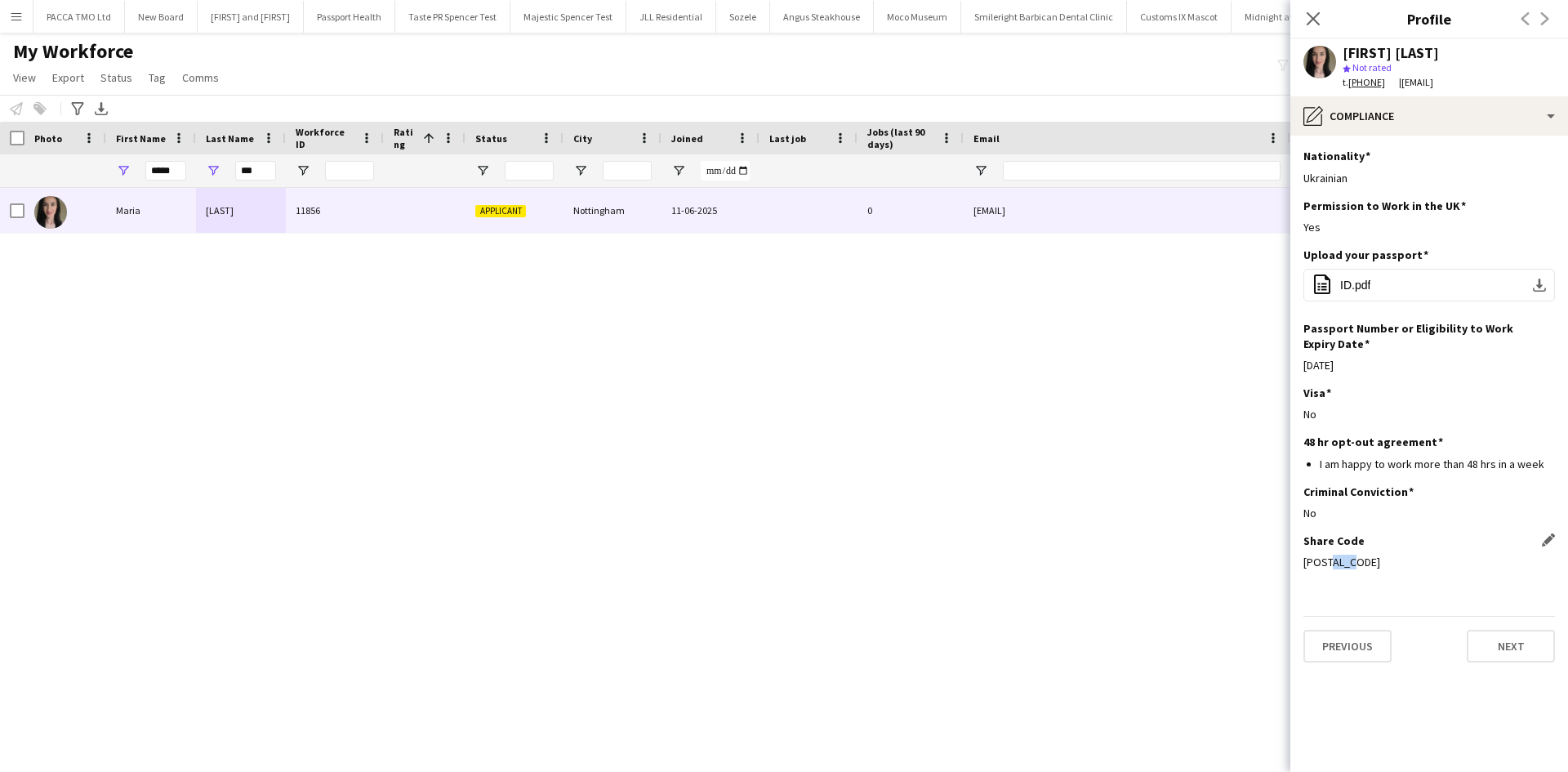 click on "WA5 E7R 573" 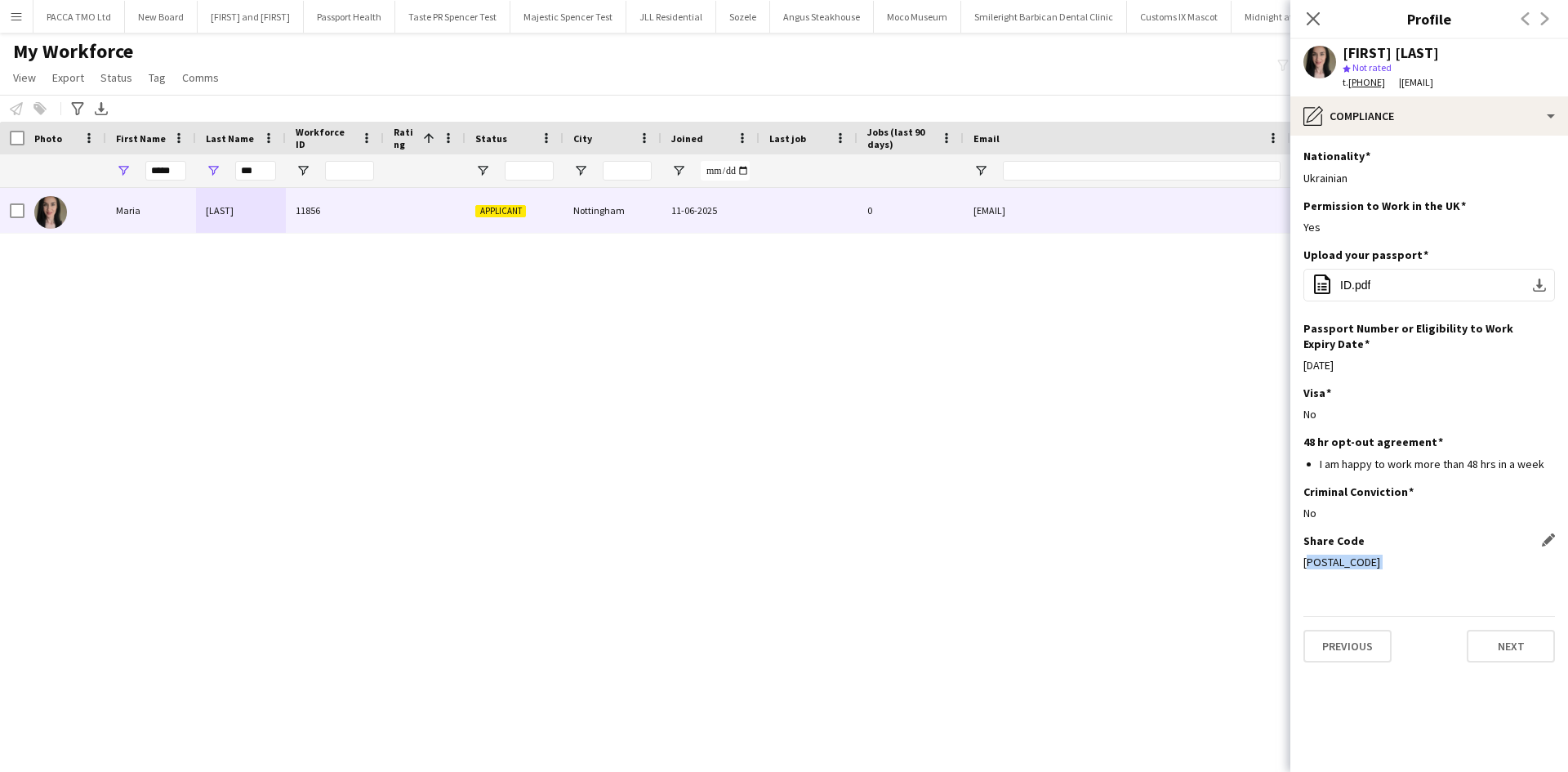 click on "WA5 E7R 573" 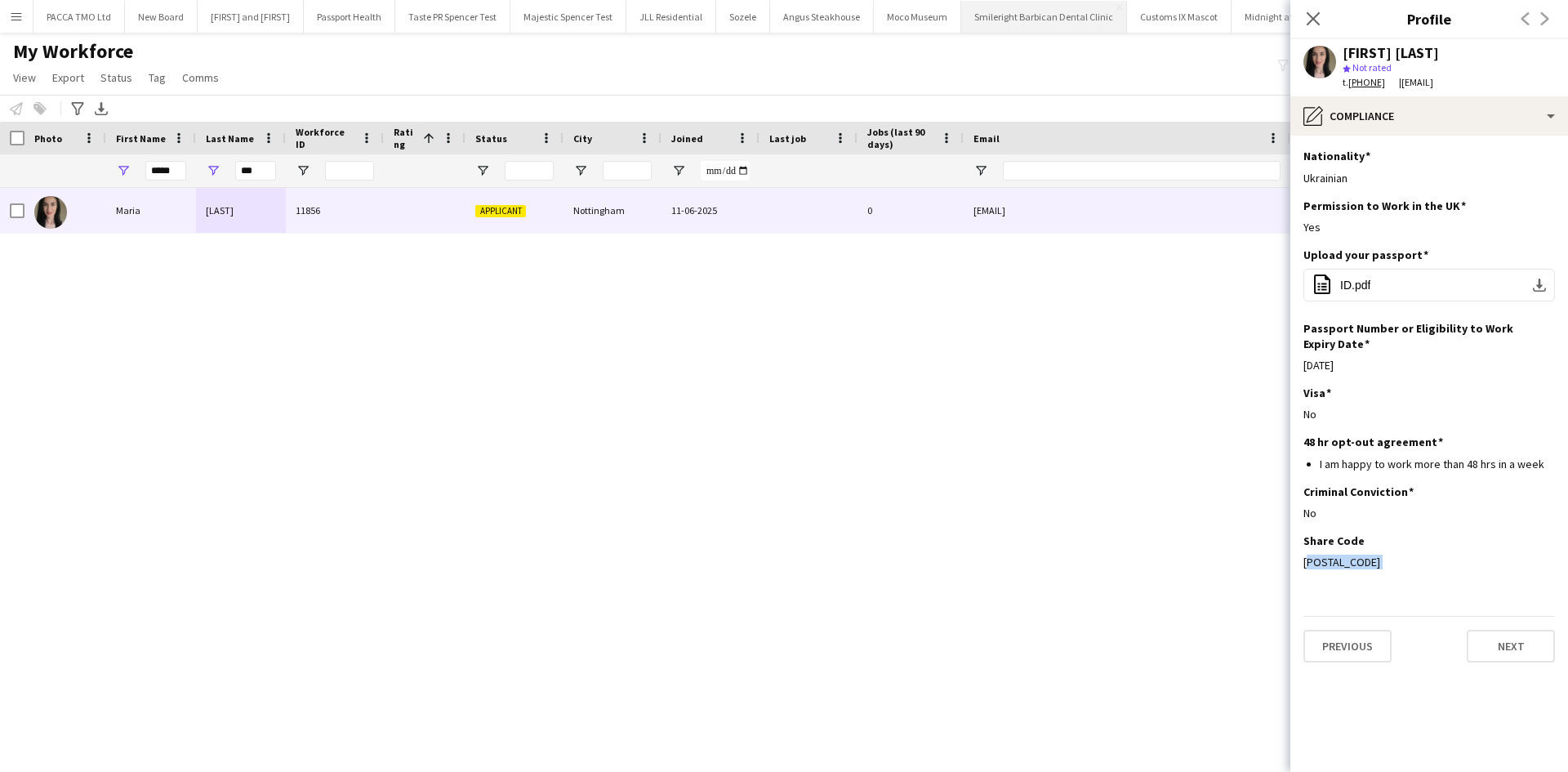copy on "WA5 E7R 573" 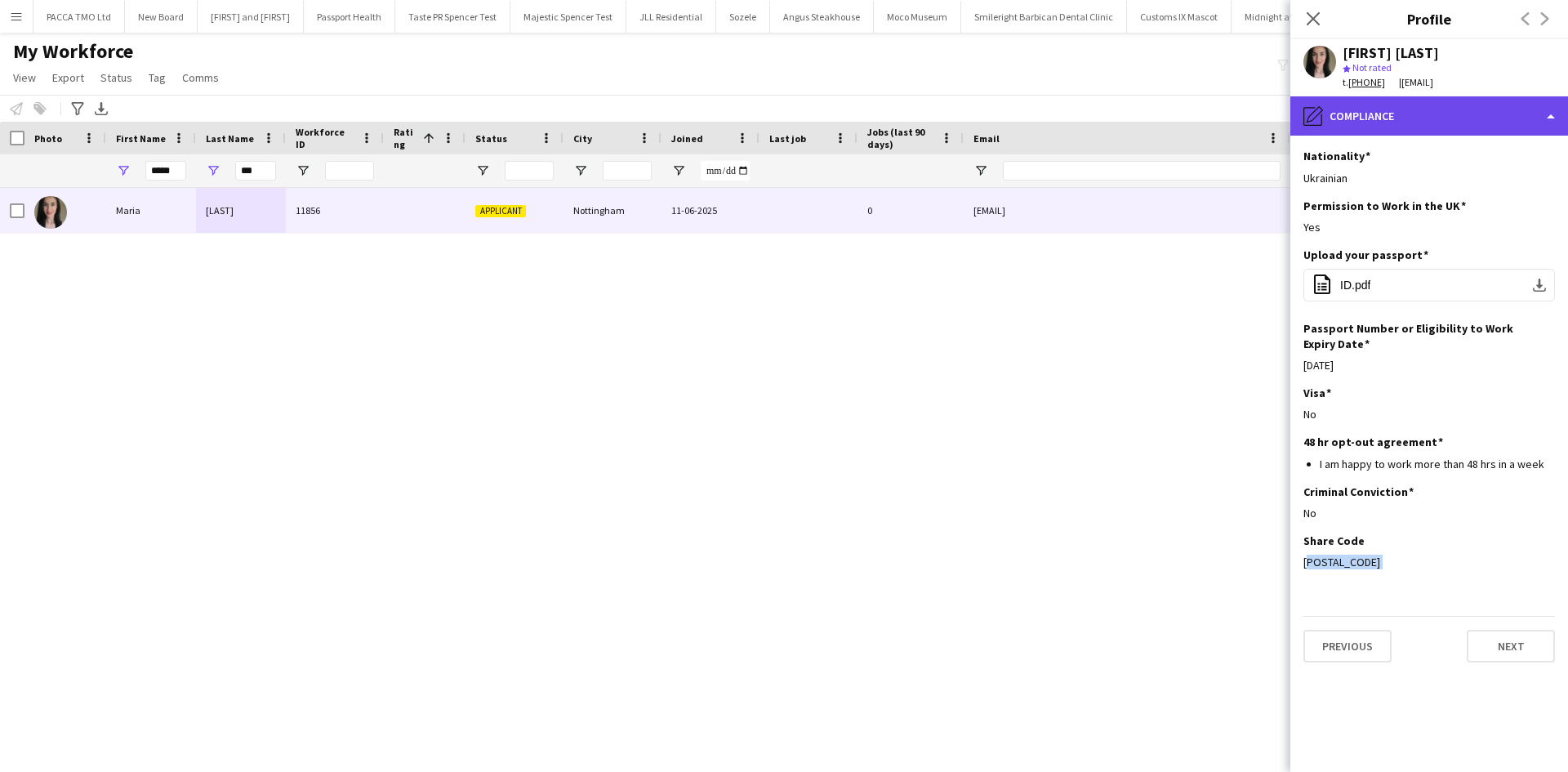 click on "pencil4
Compliance" 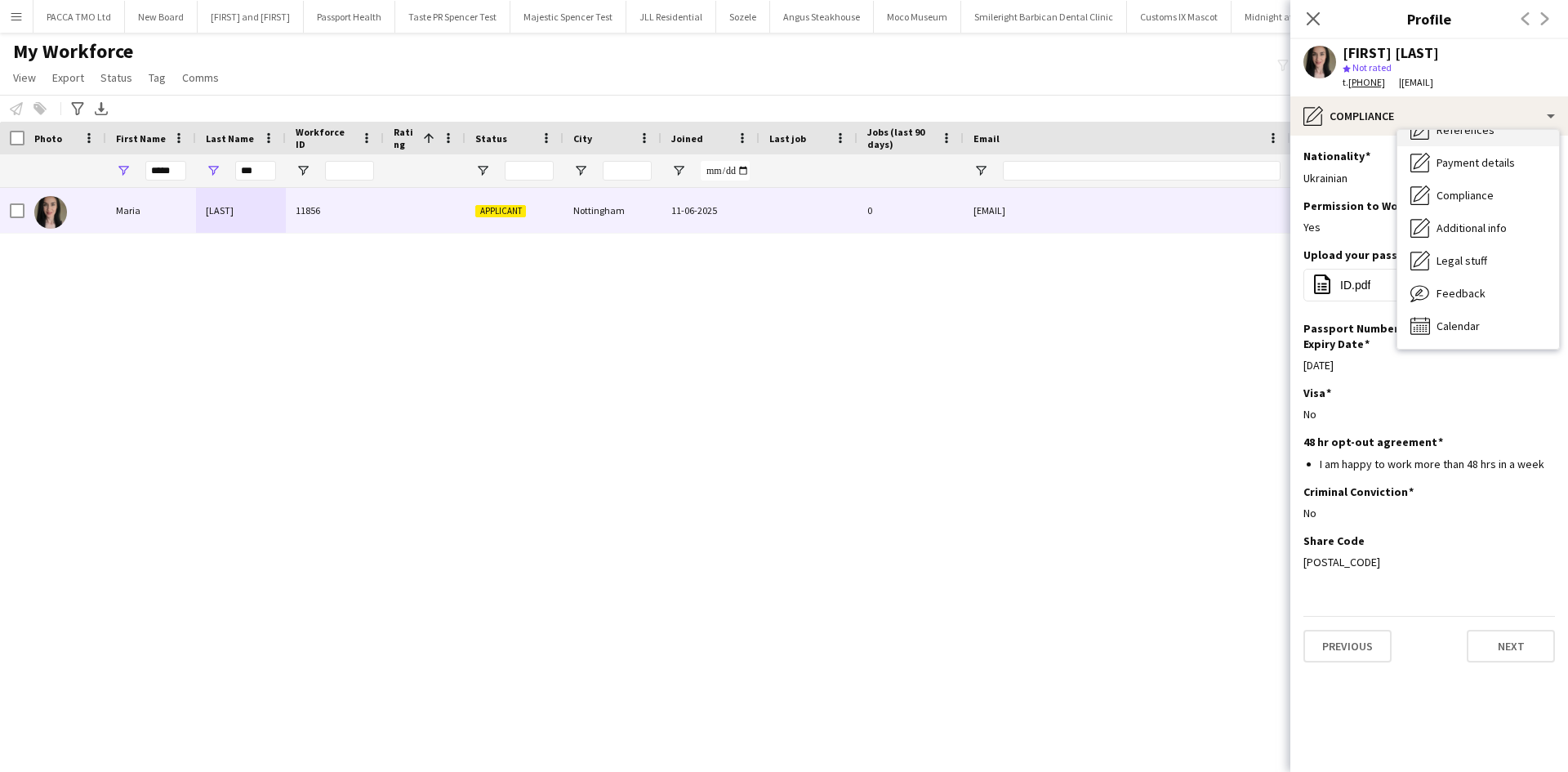 click on "References
References" at bounding box center [1478, 130] 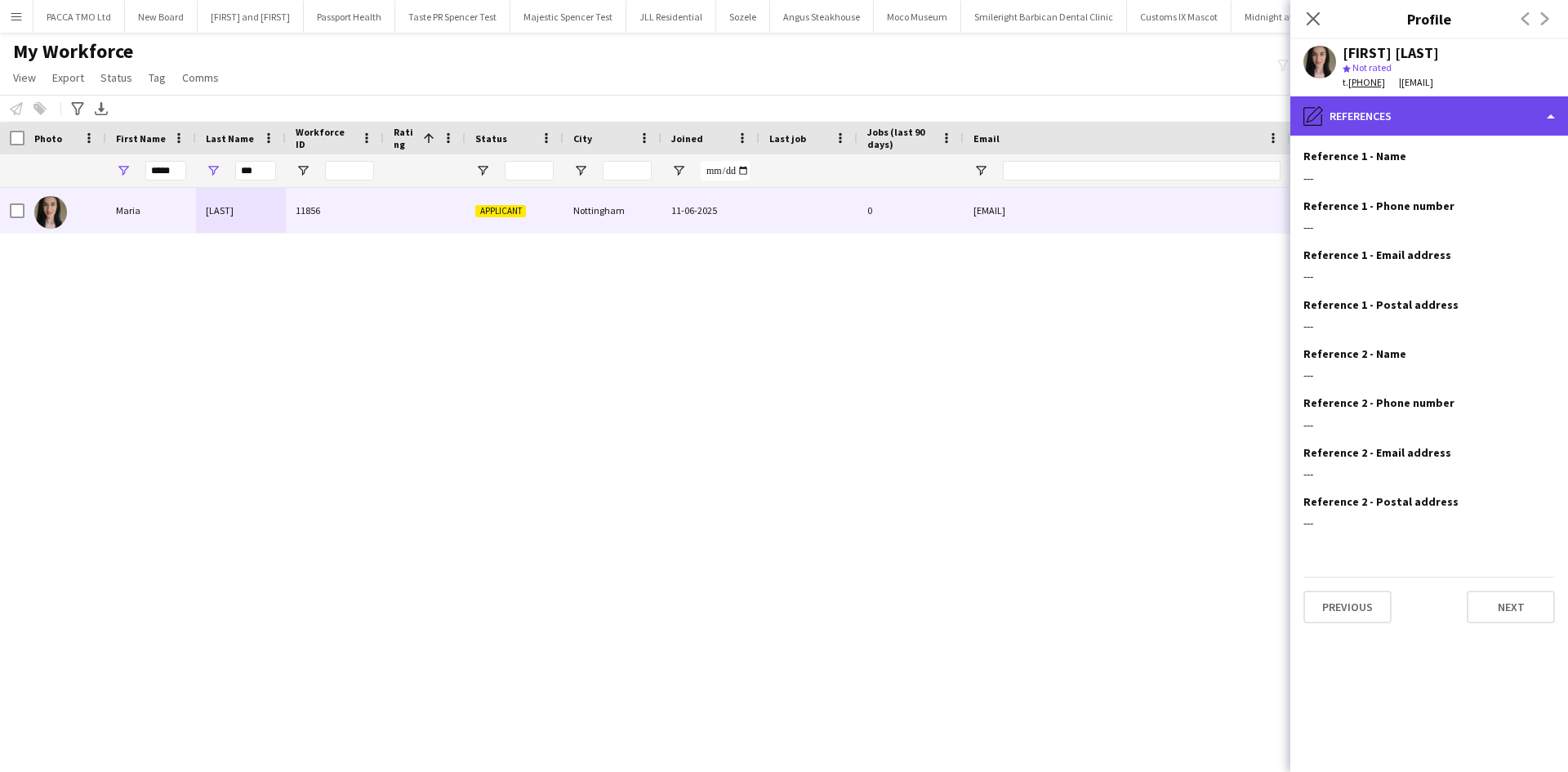 click on "pencil4
References" 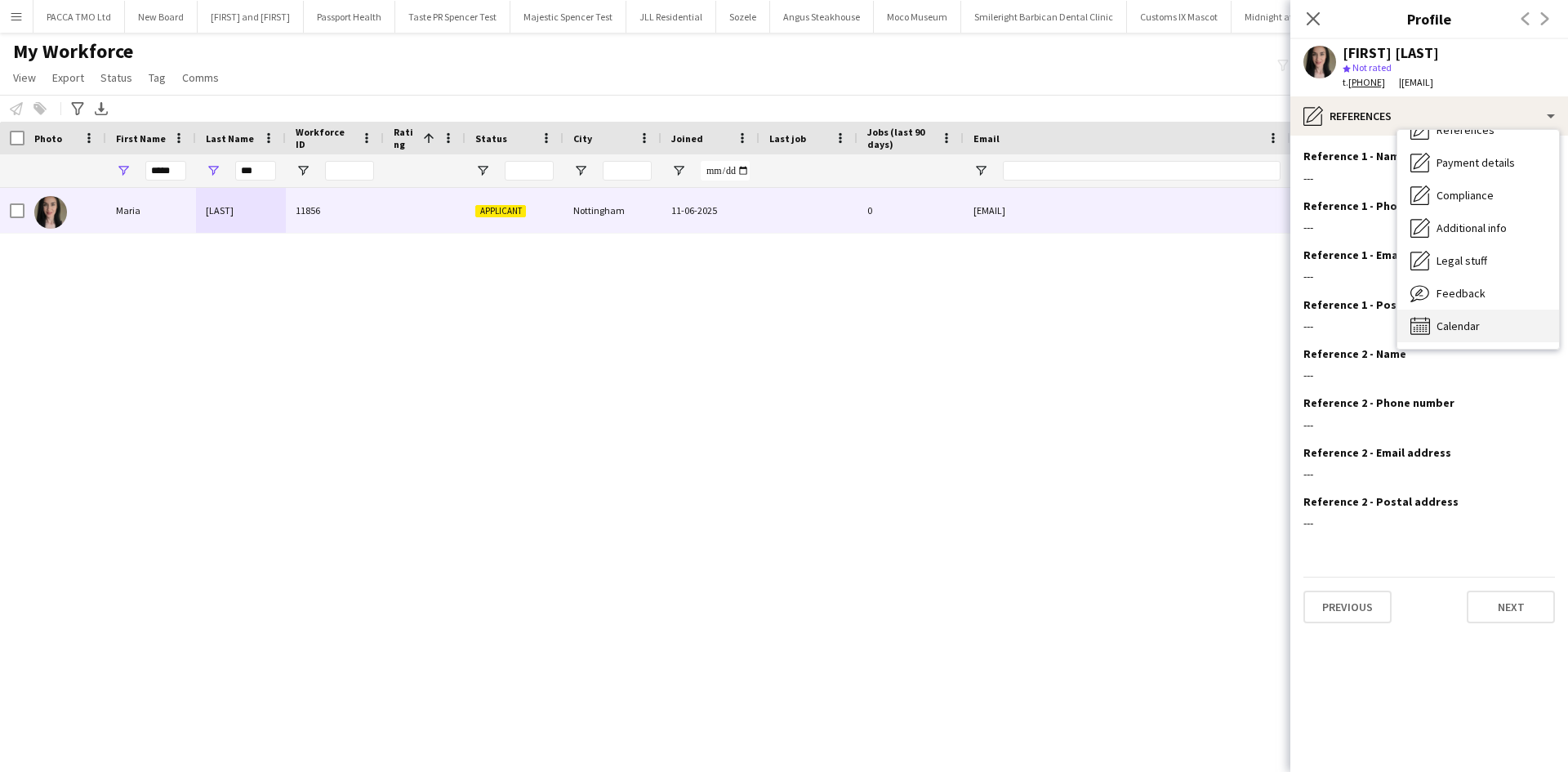 click on "Calendar
Calendar" at bounding box center (1478, 326) 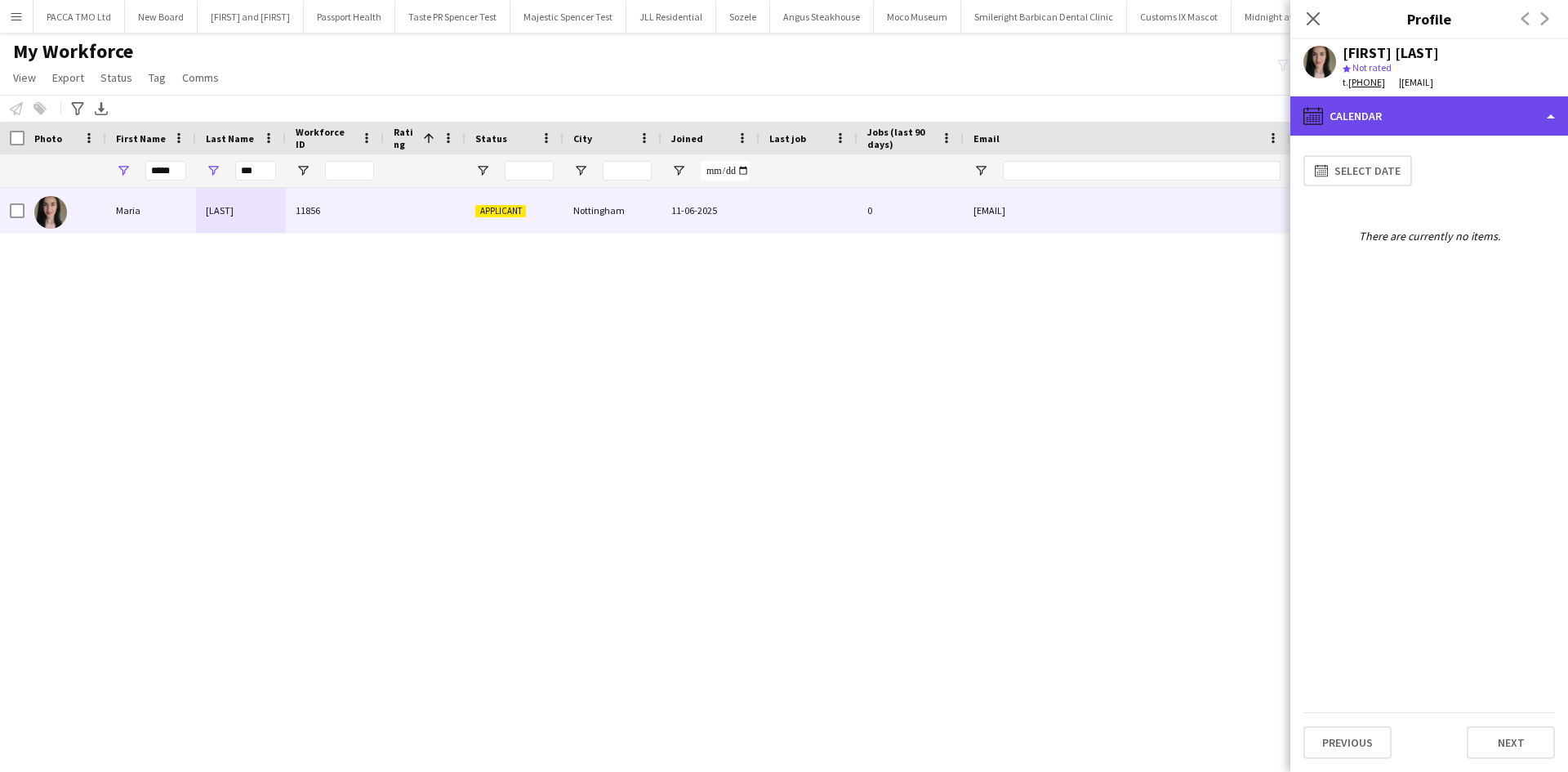 drag, startPoint x: 1380, startPoint y: 119, endPoint x: 1437, endPoint y: 237, distance: 131.0458 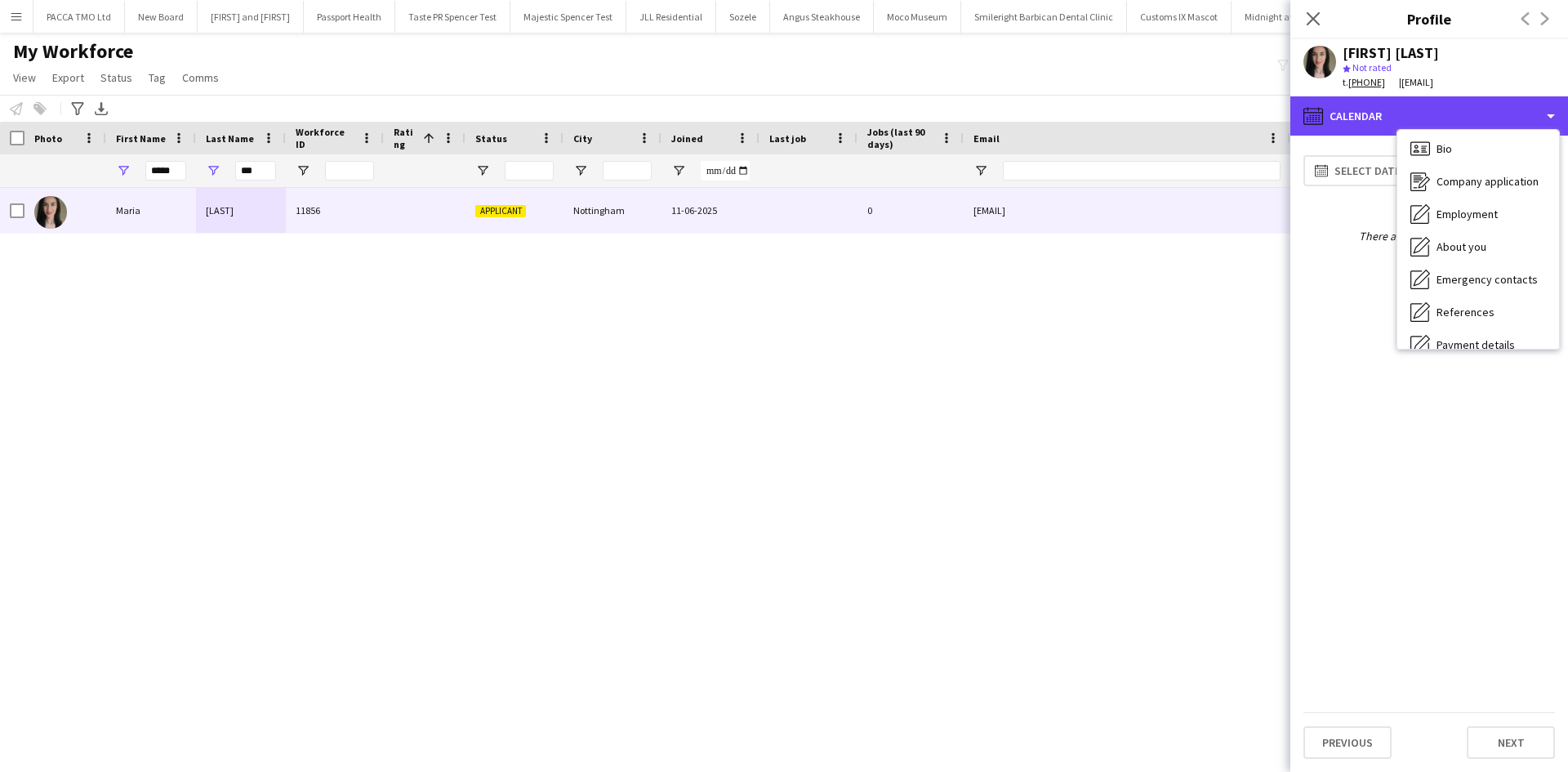 scroll, scrollTop: 0, scrollLeft: 0, axis: both 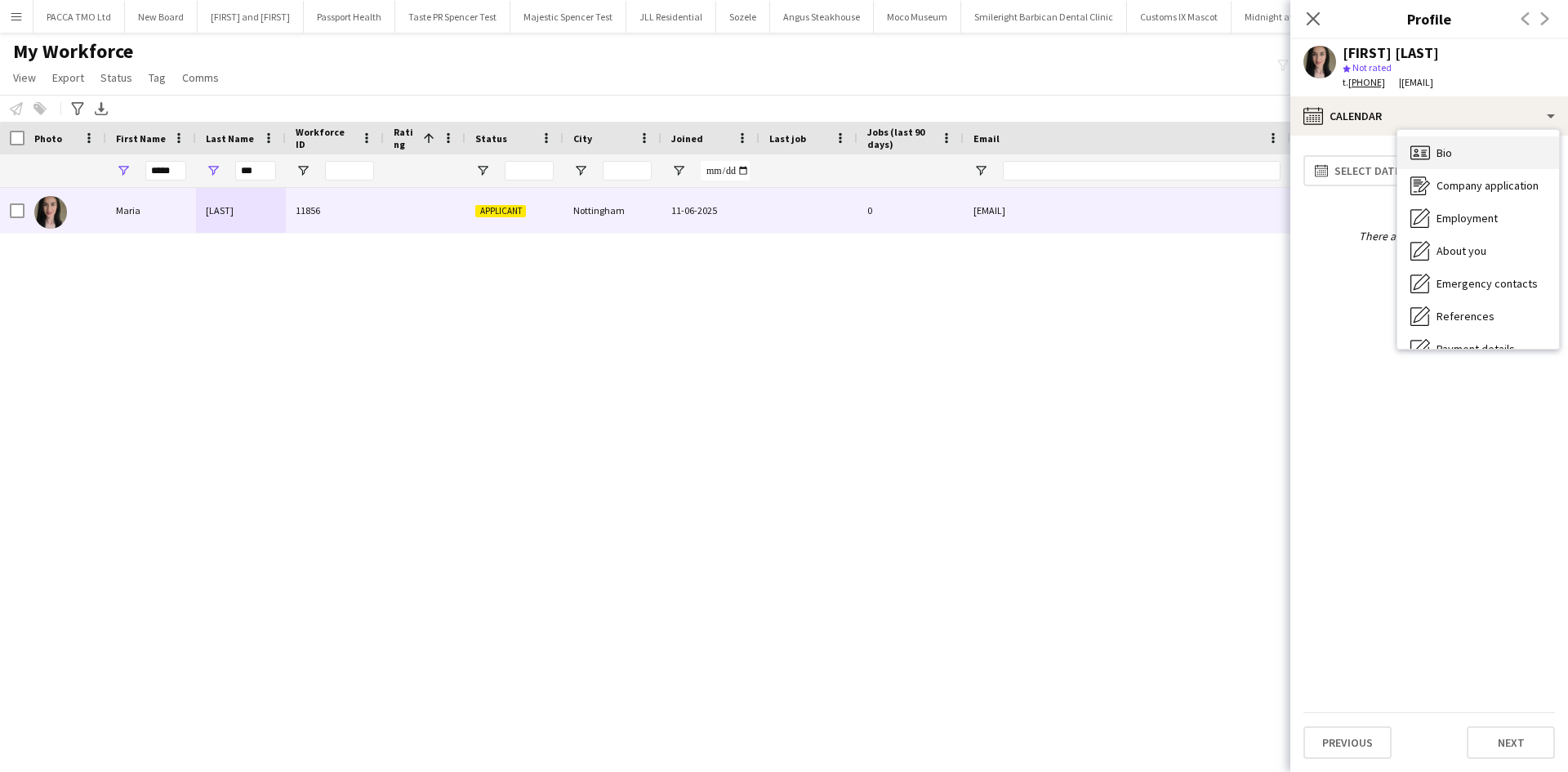 click on "Bio
Bio" at bounding box center (1478, 153) 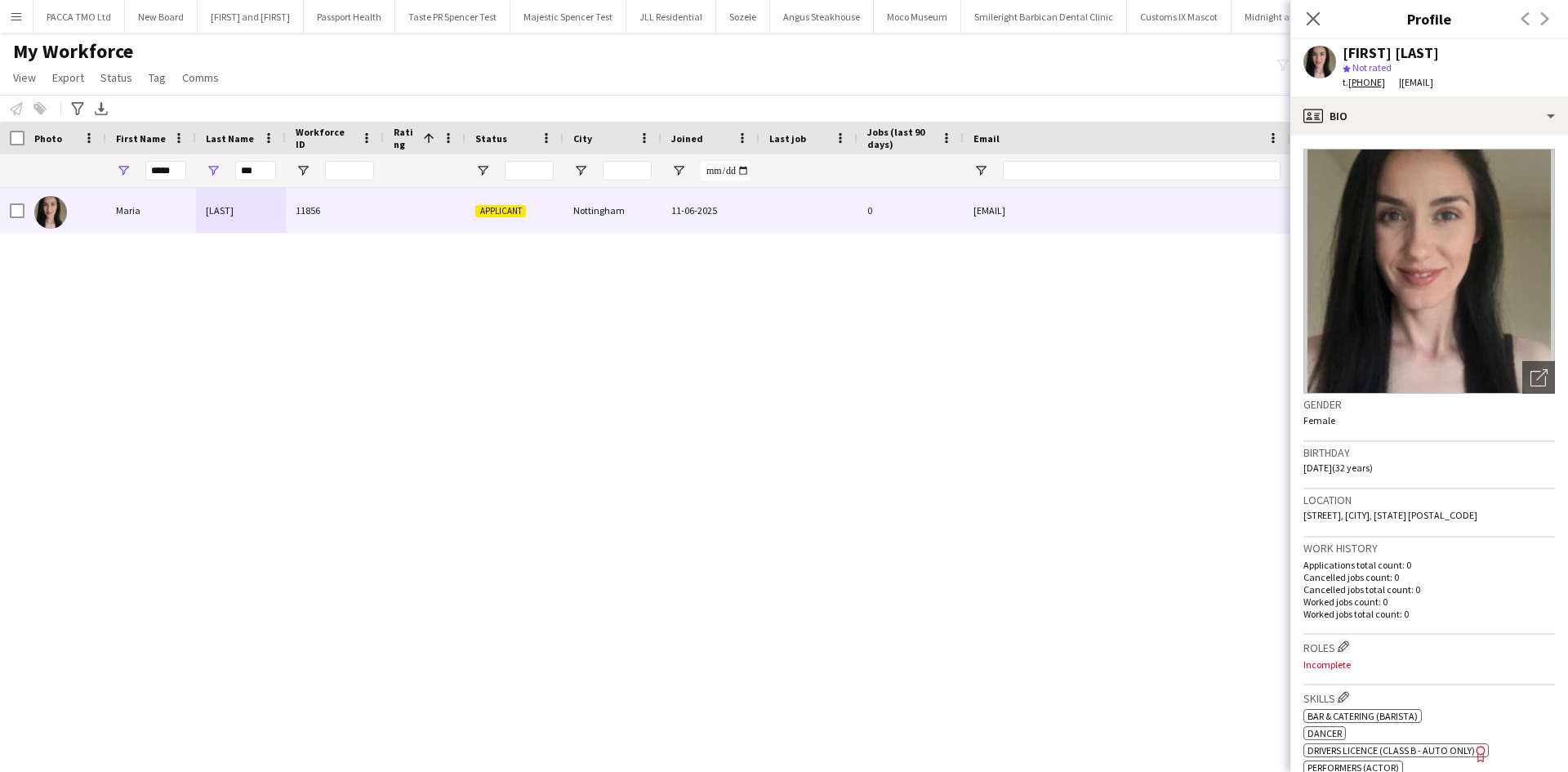 drag, startPoint x: 1349, startPoint y: 85, endPoint x: 1423, endPoint y: 79, distance: 74.24284 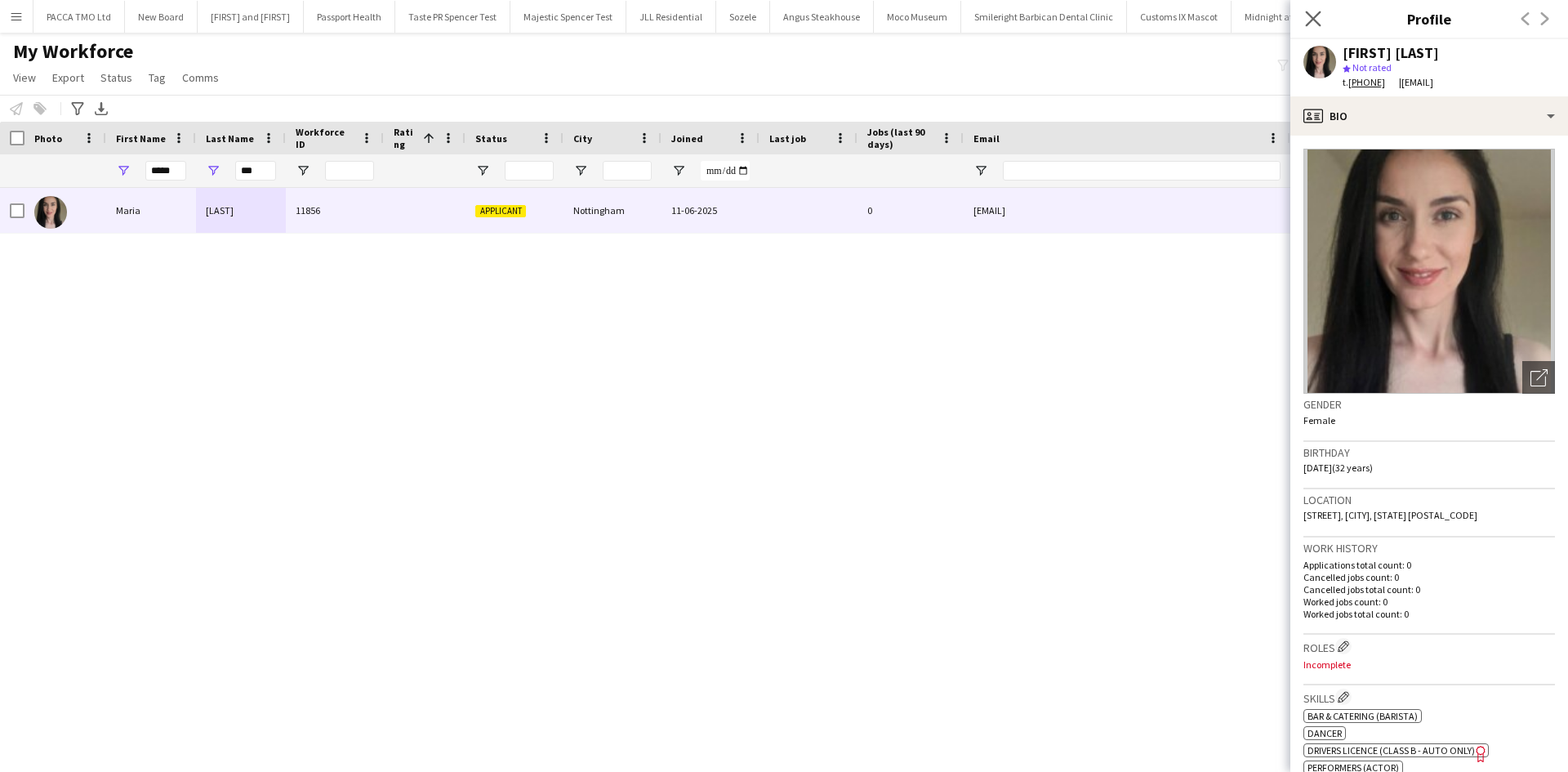 click on "Close pop-in" 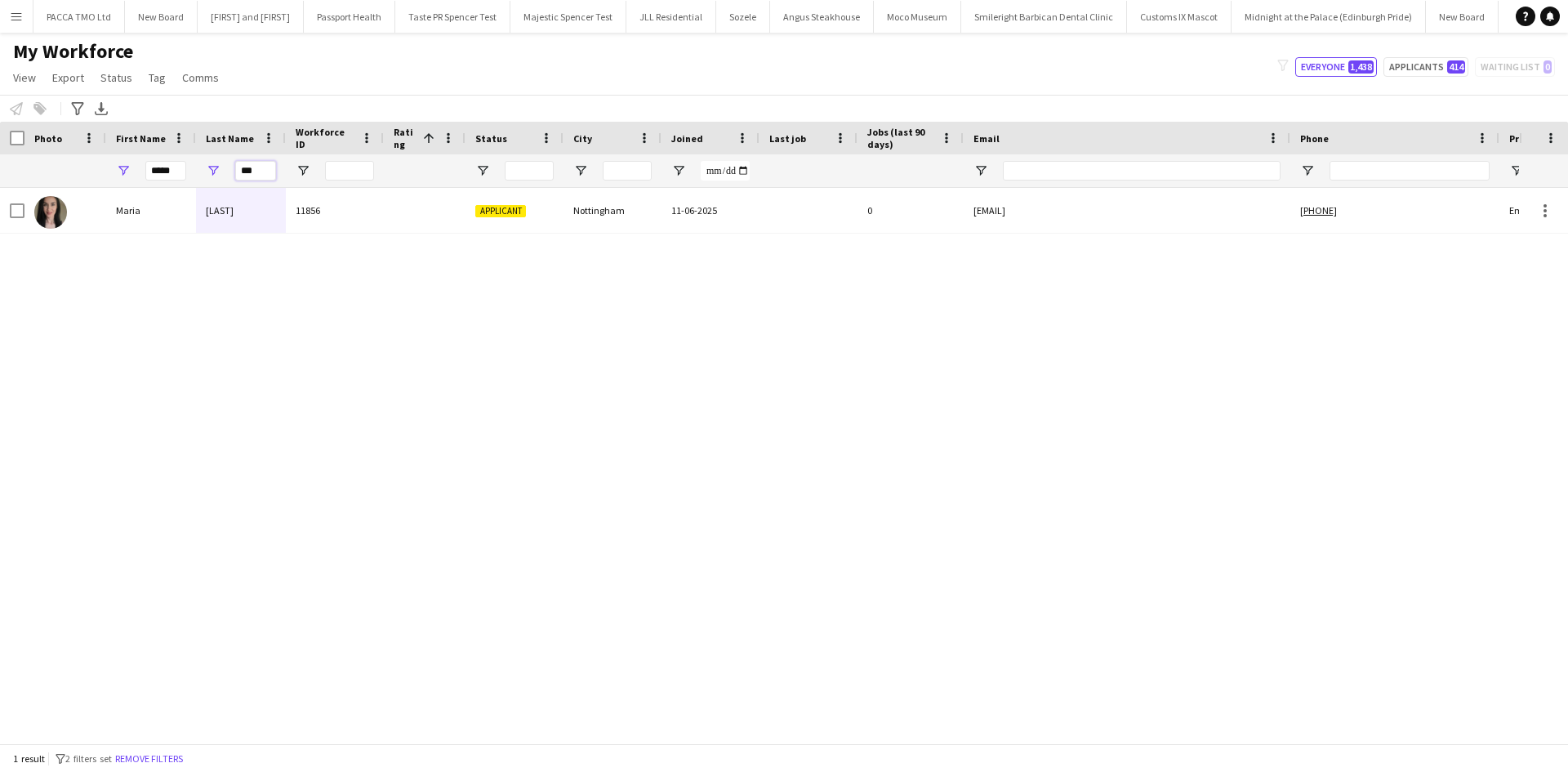 click on "***" at bounding box center [256, 171] 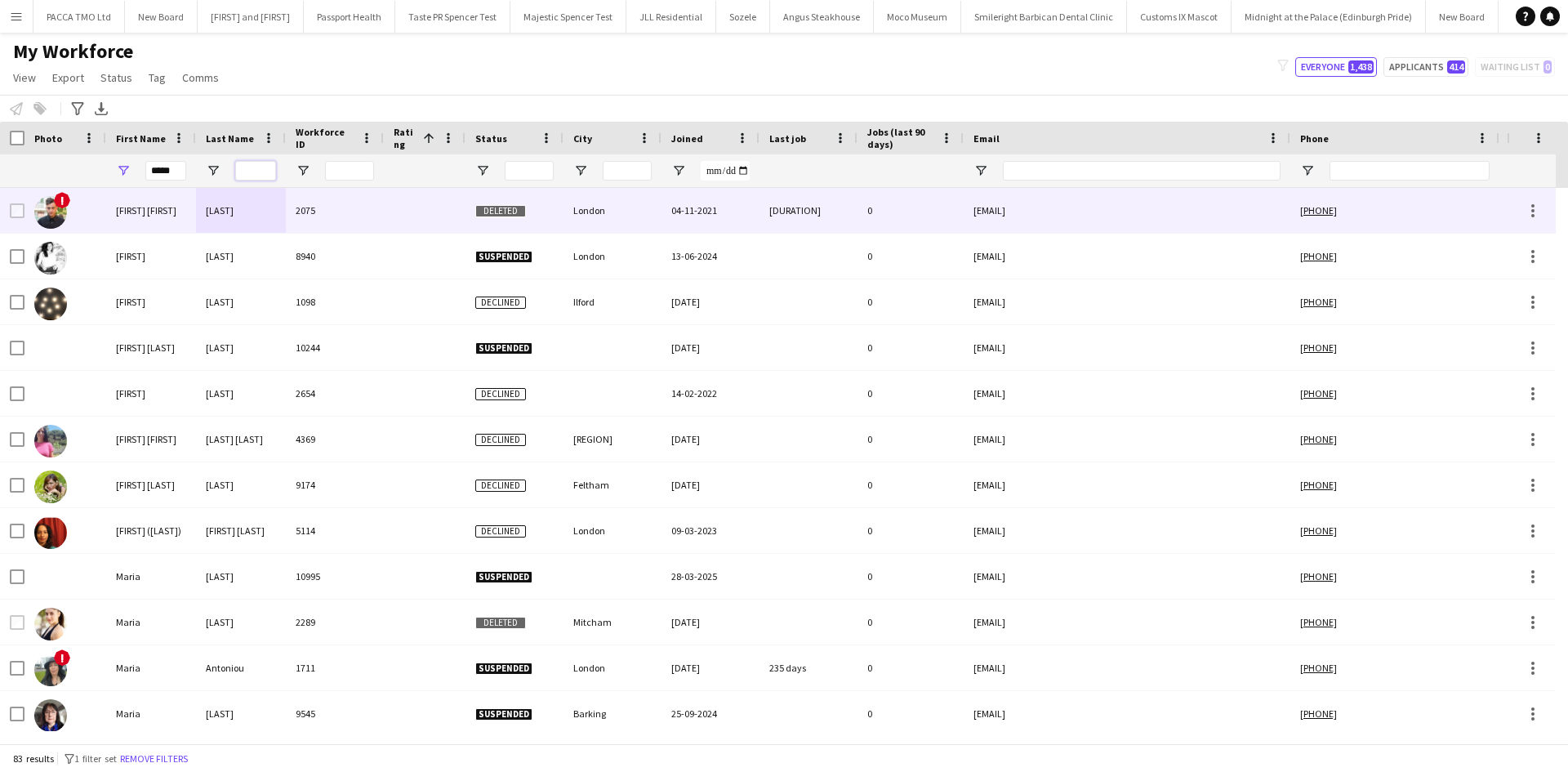 type 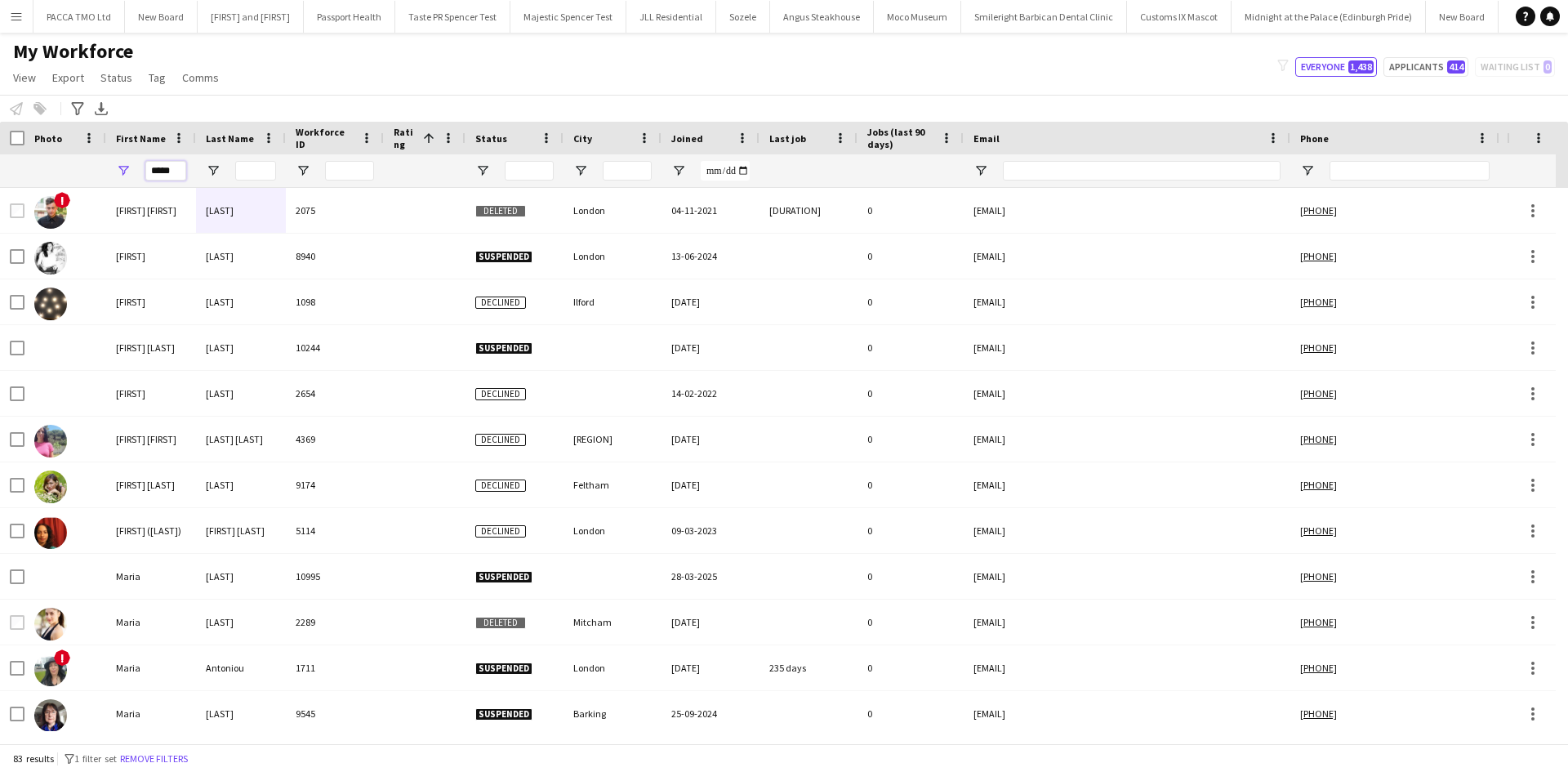click on "*****" at bounding box center (166, 171) 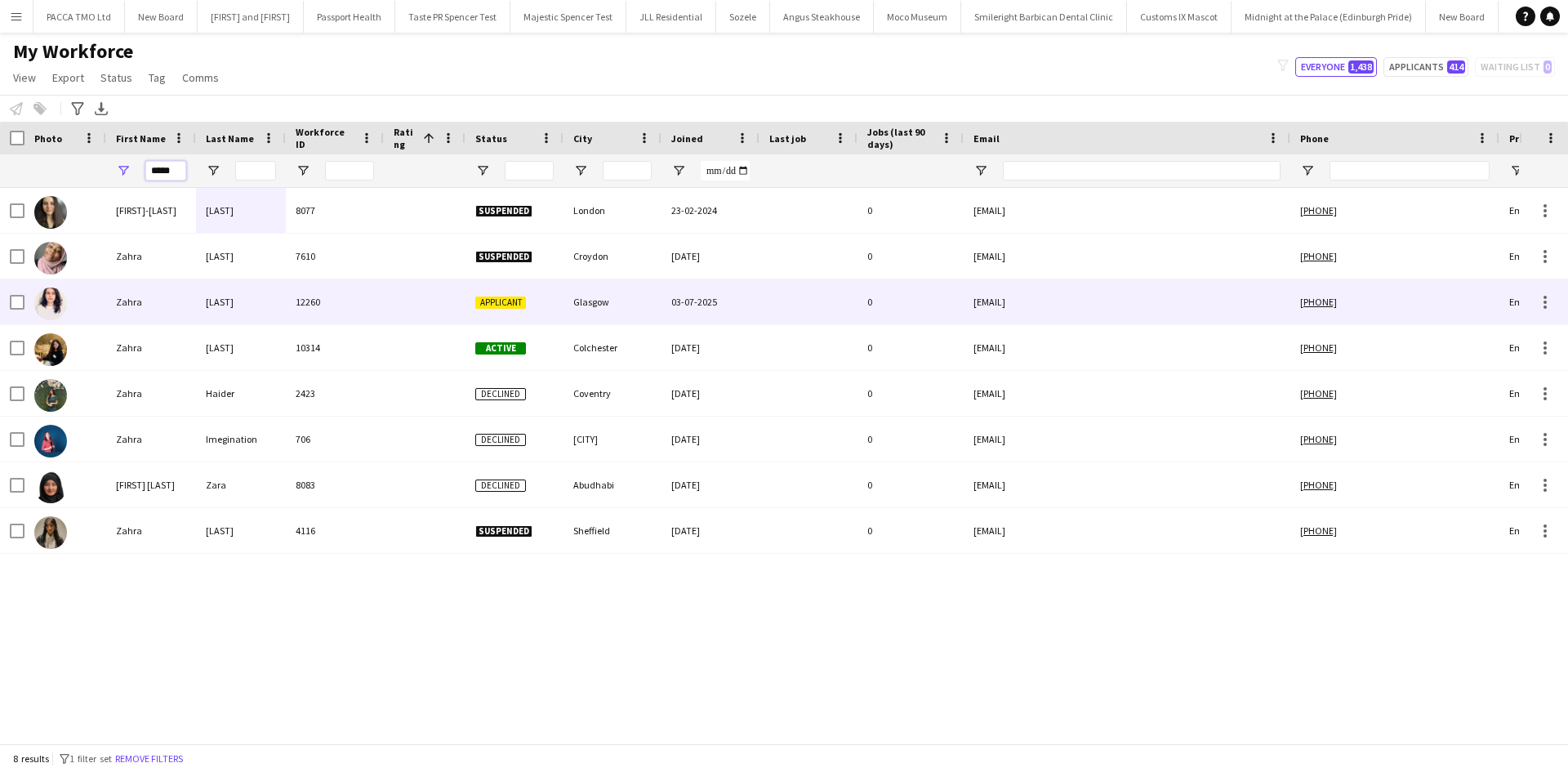 type on "*****" 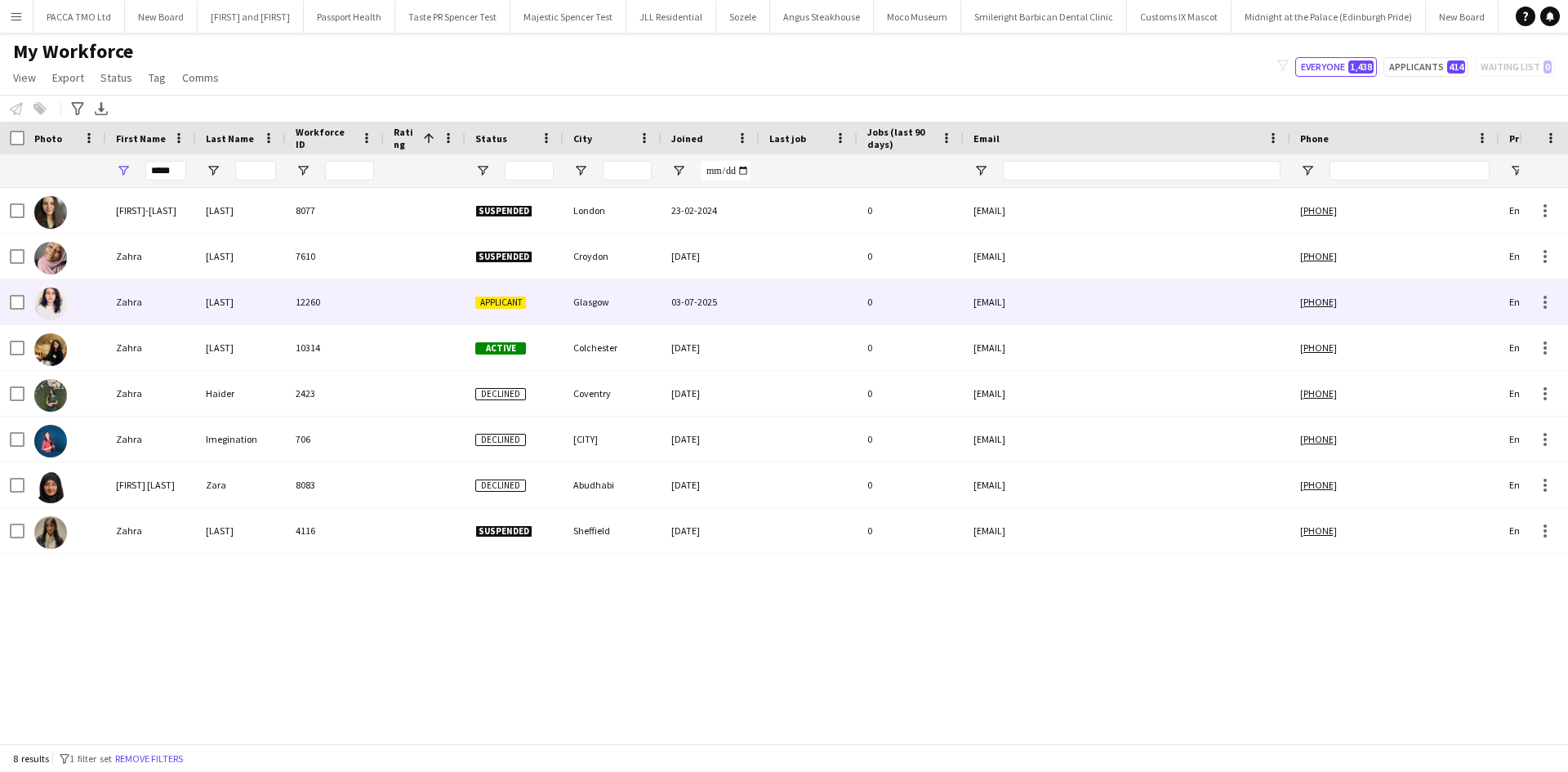 click on "Farhoodi" at bounding box center [241, 301] 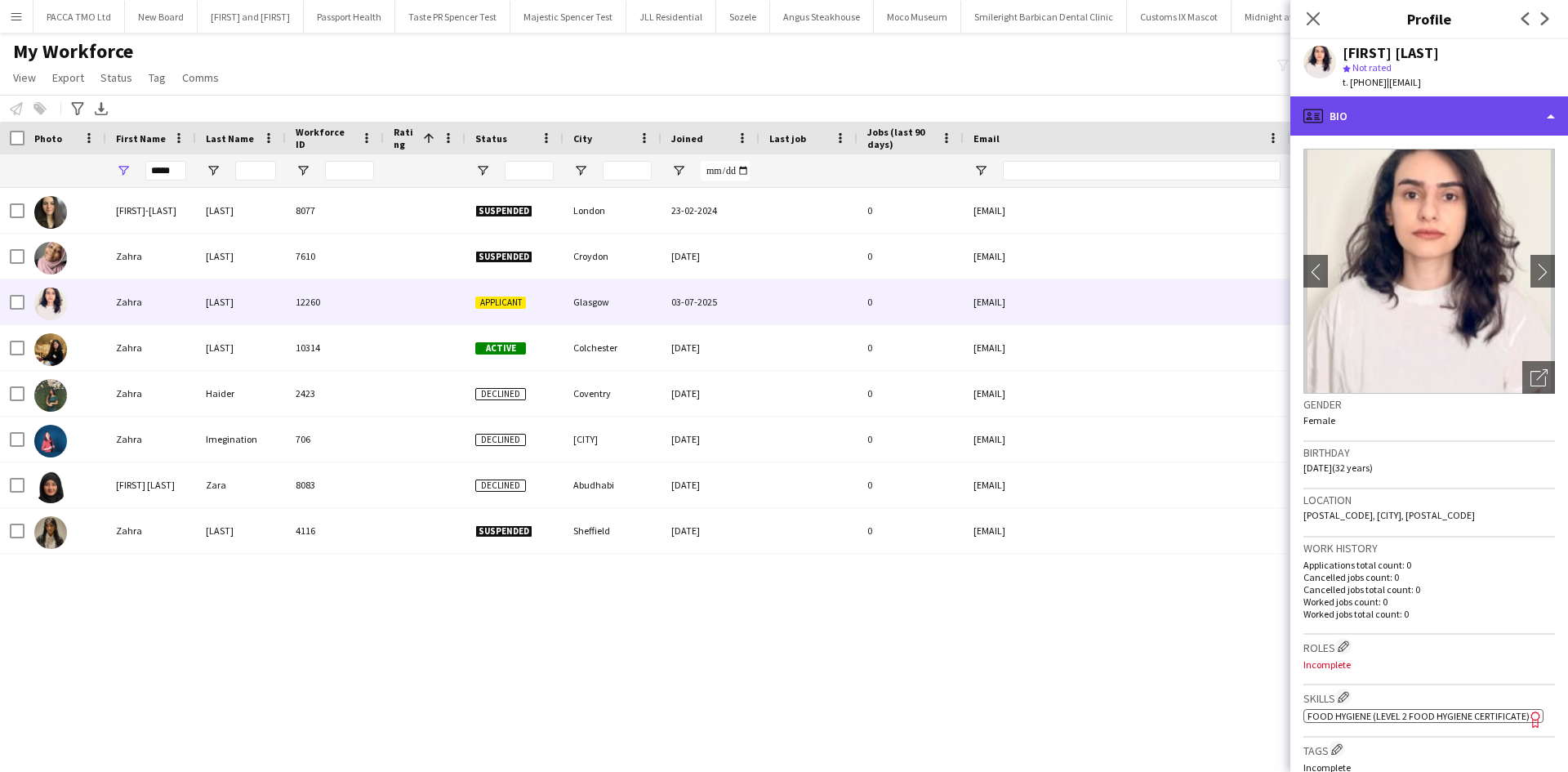 click on "profile
Bio" 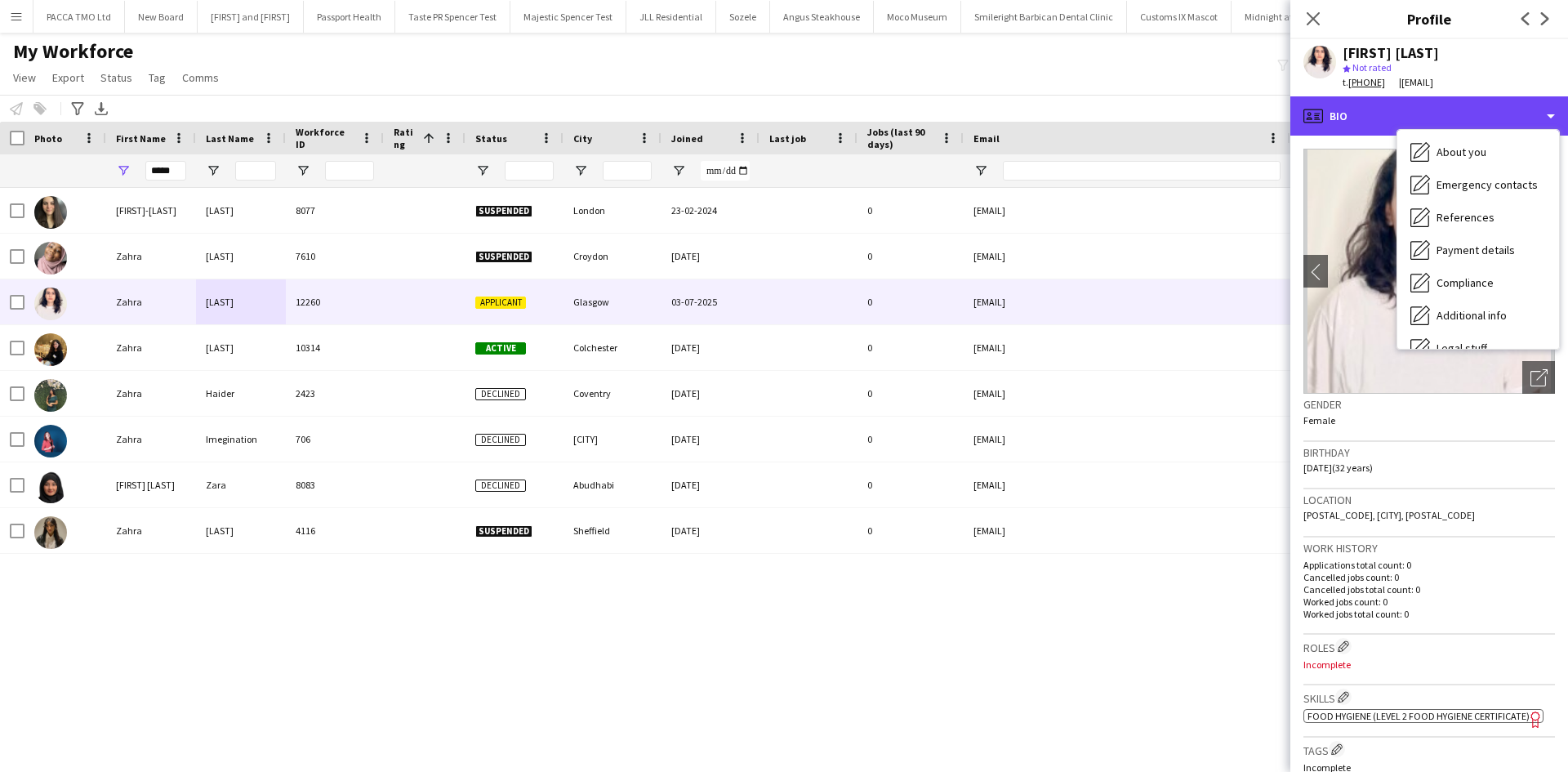 scroll, scrollTop: 186, scrollLeft: 0, axis: vertical 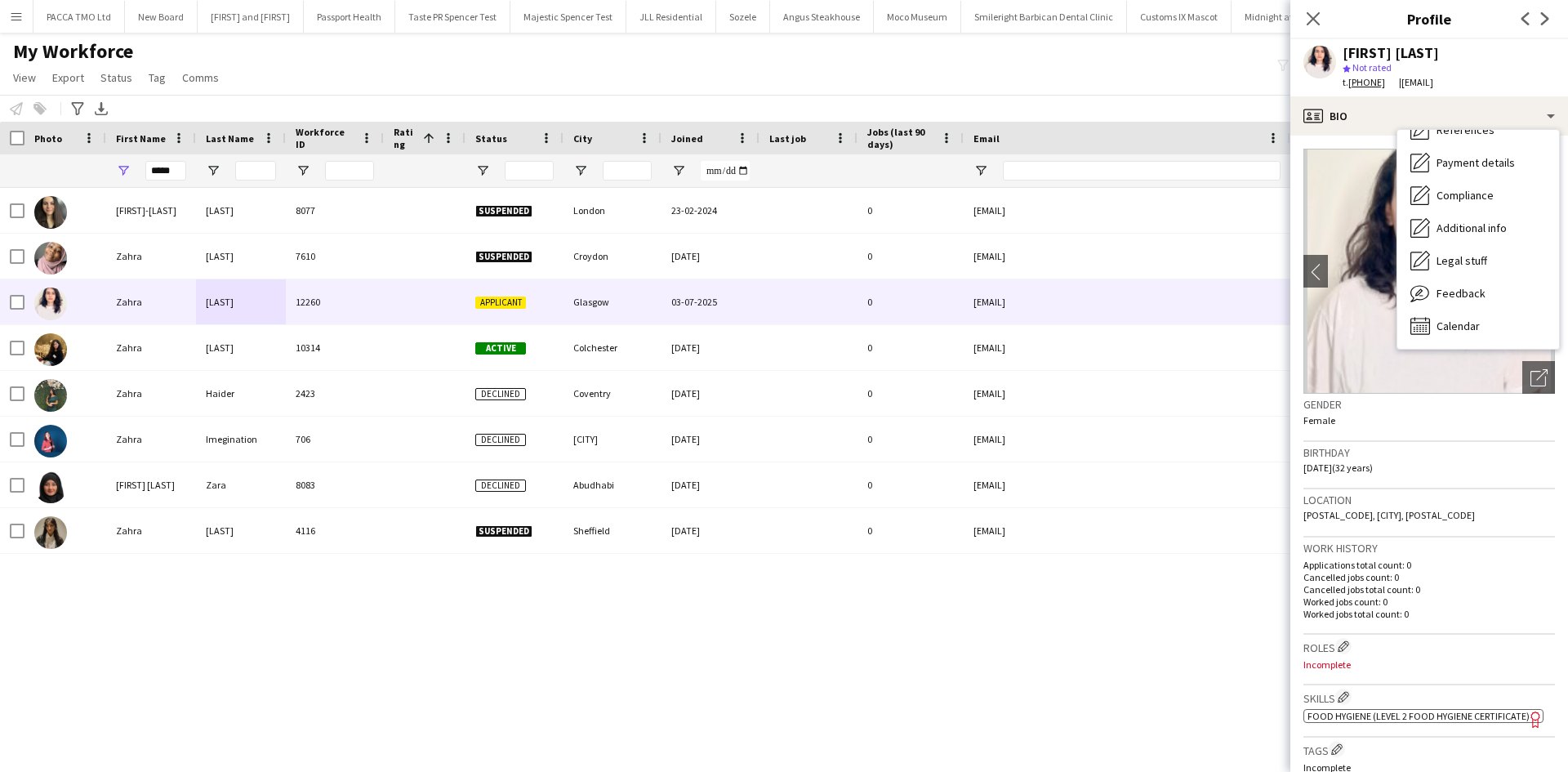 click on "Gender   Female" 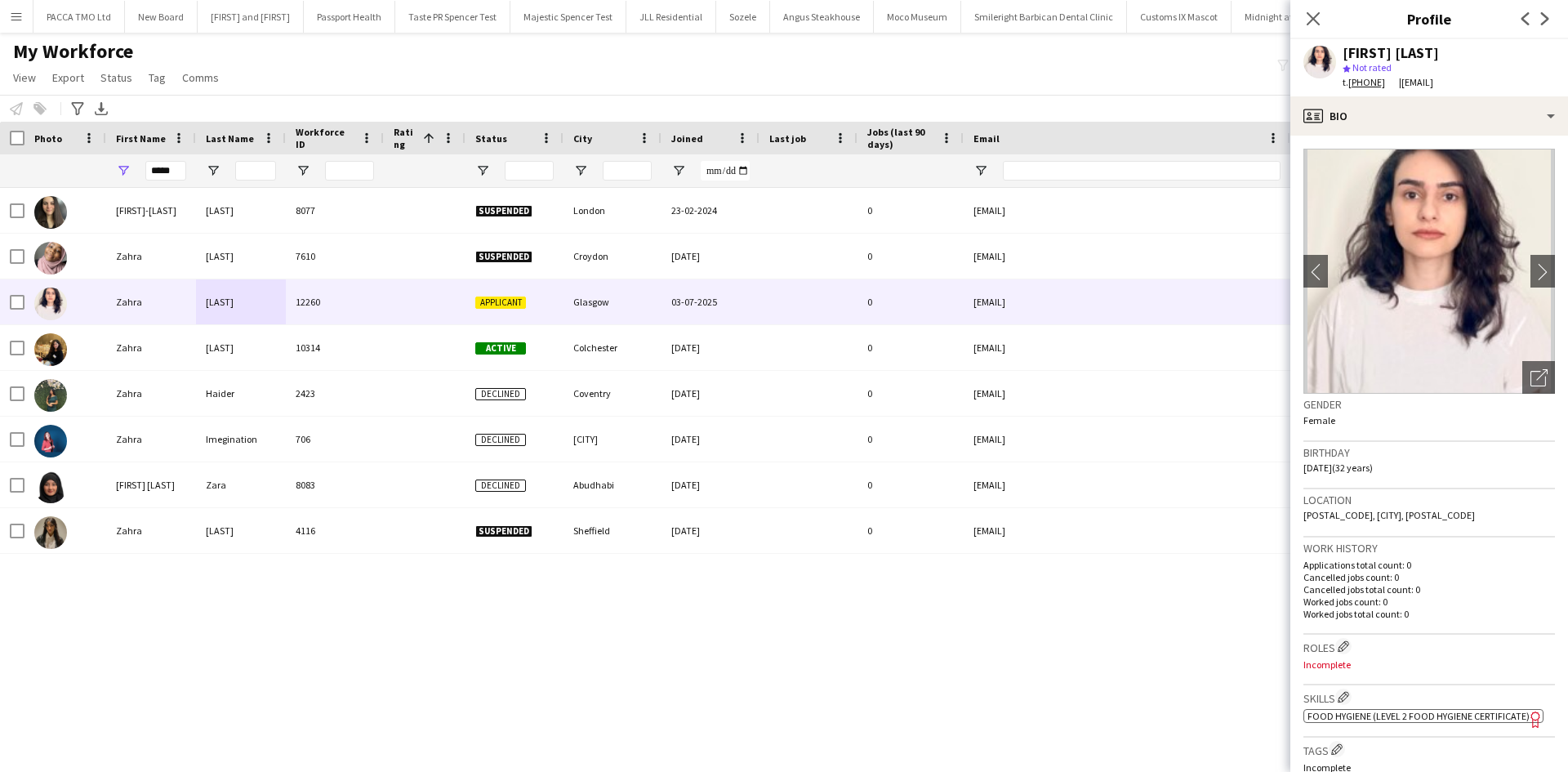 scroll, scrollTop: 490, scrollLeft: 0, axis: vertical 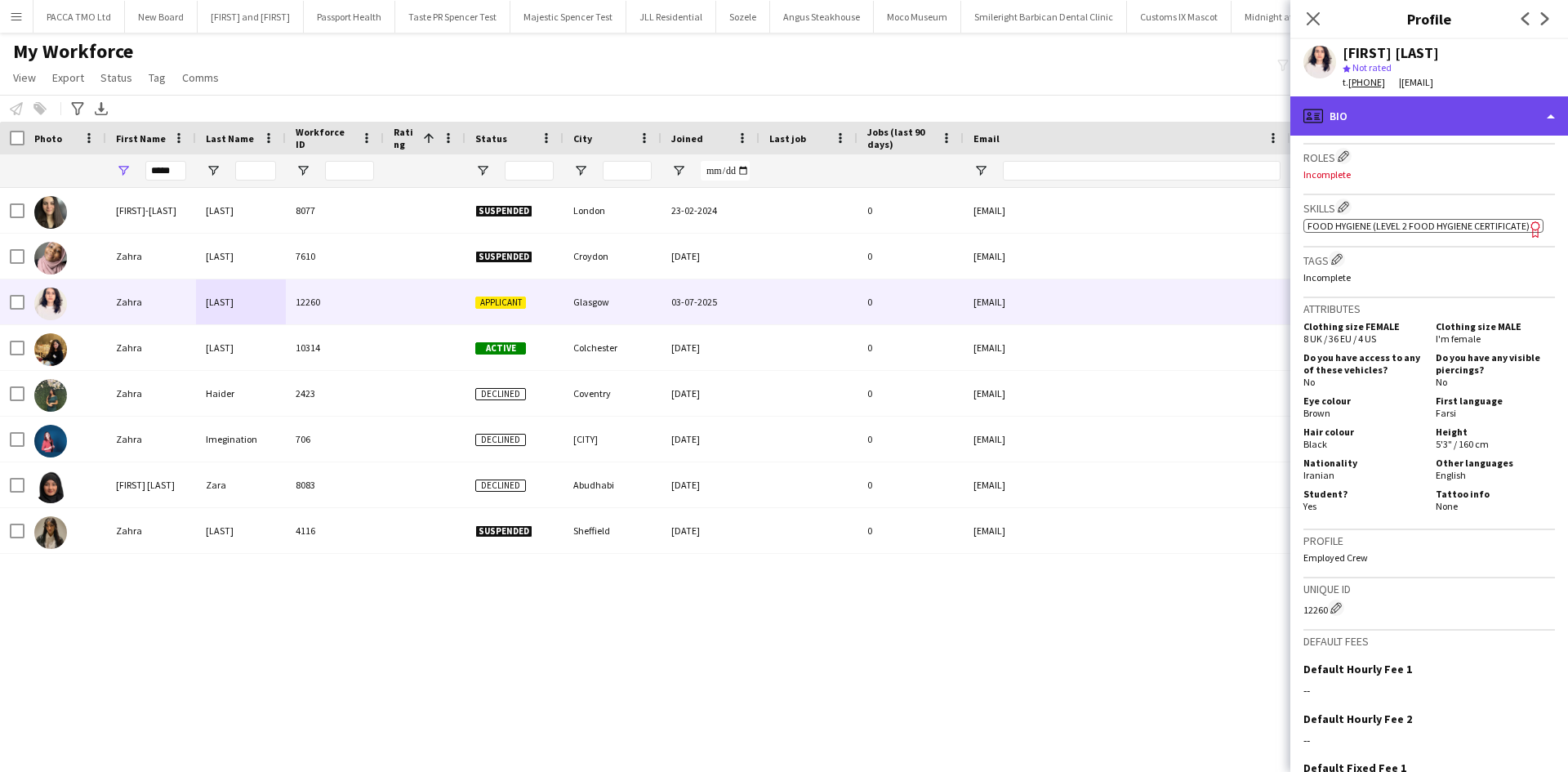click on "profile
Bio" 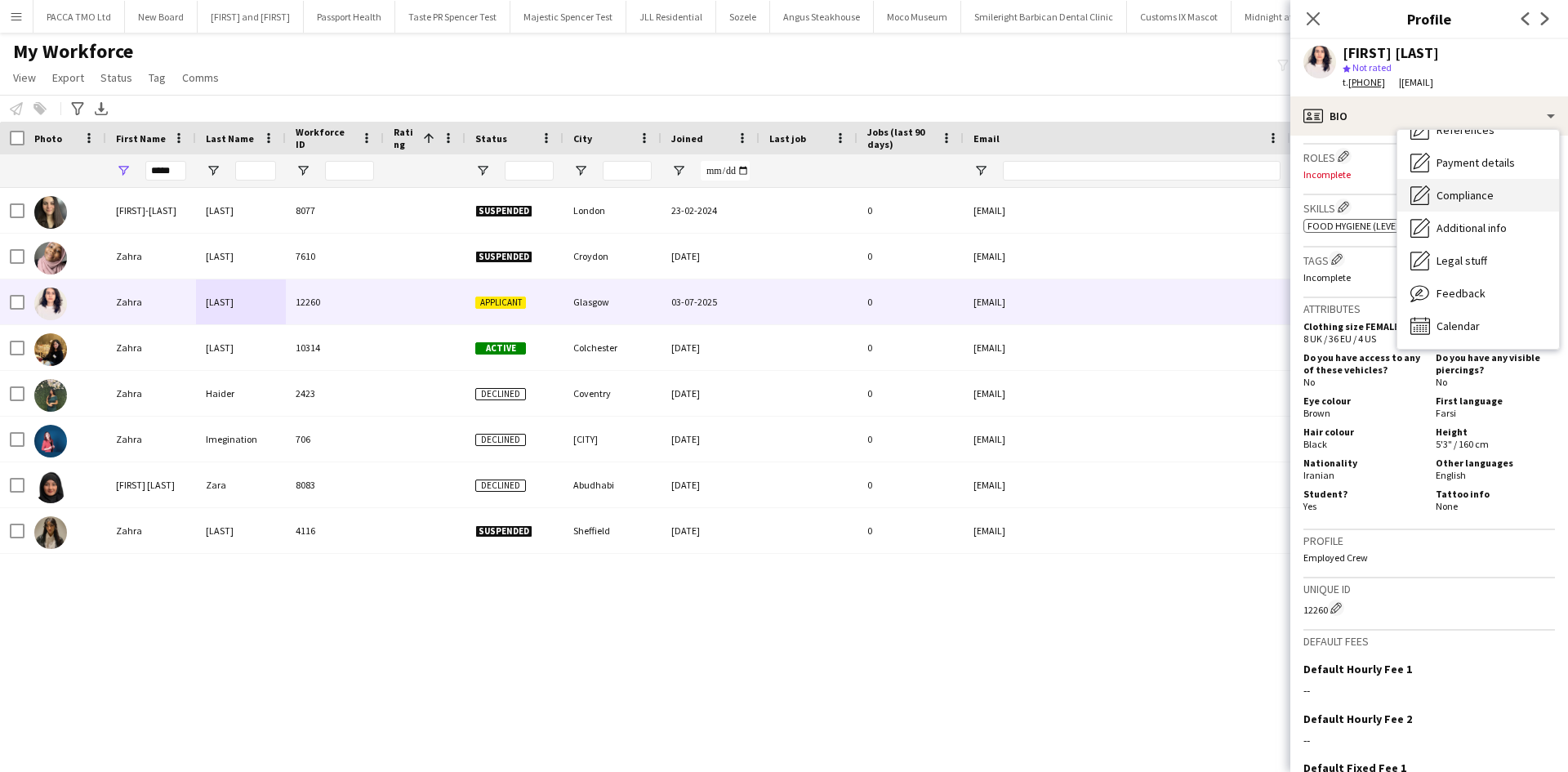 click on "Compliance" at bounding box center [1465, 195] 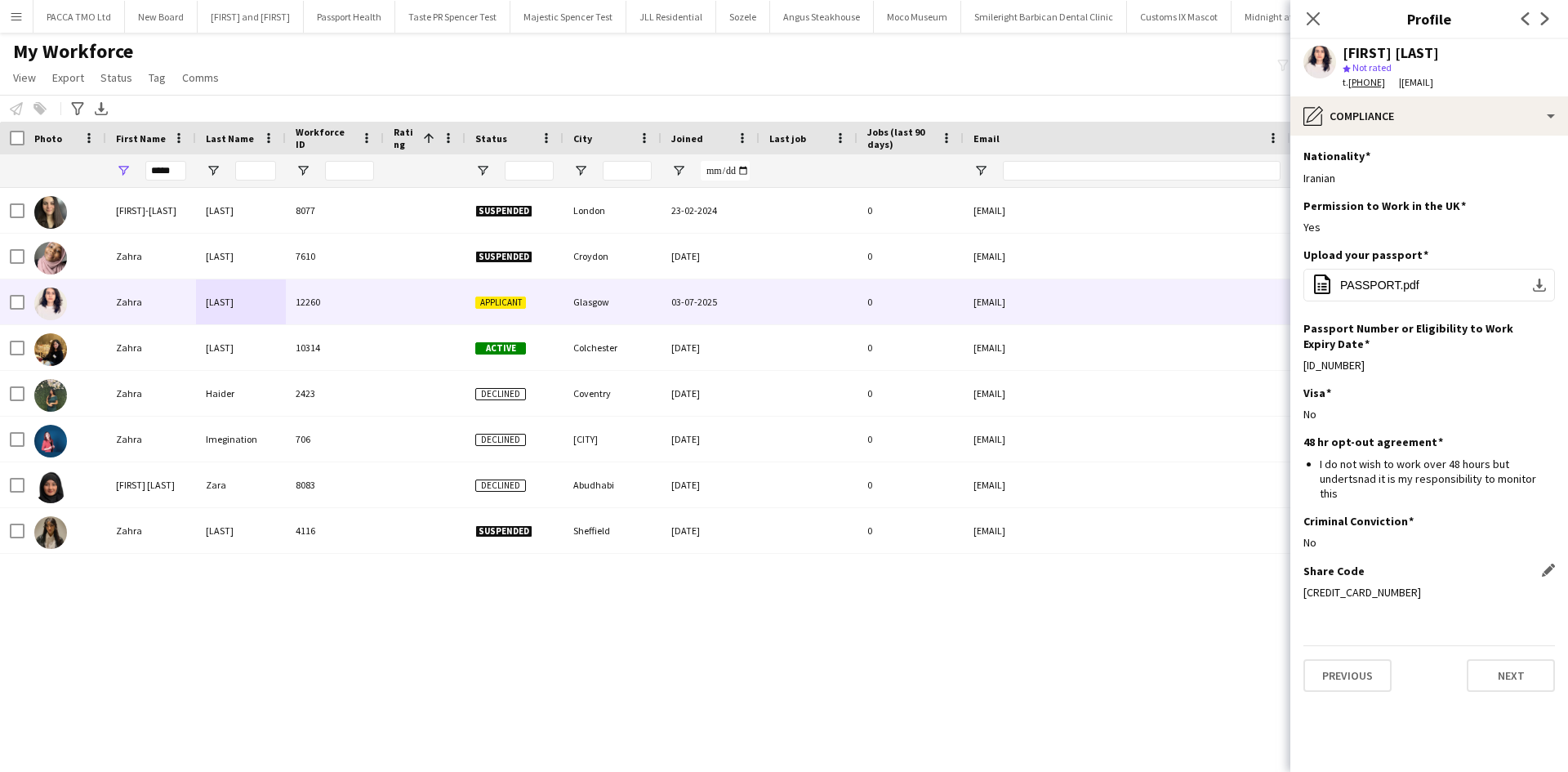 click on "WNJLYZ5EZ" 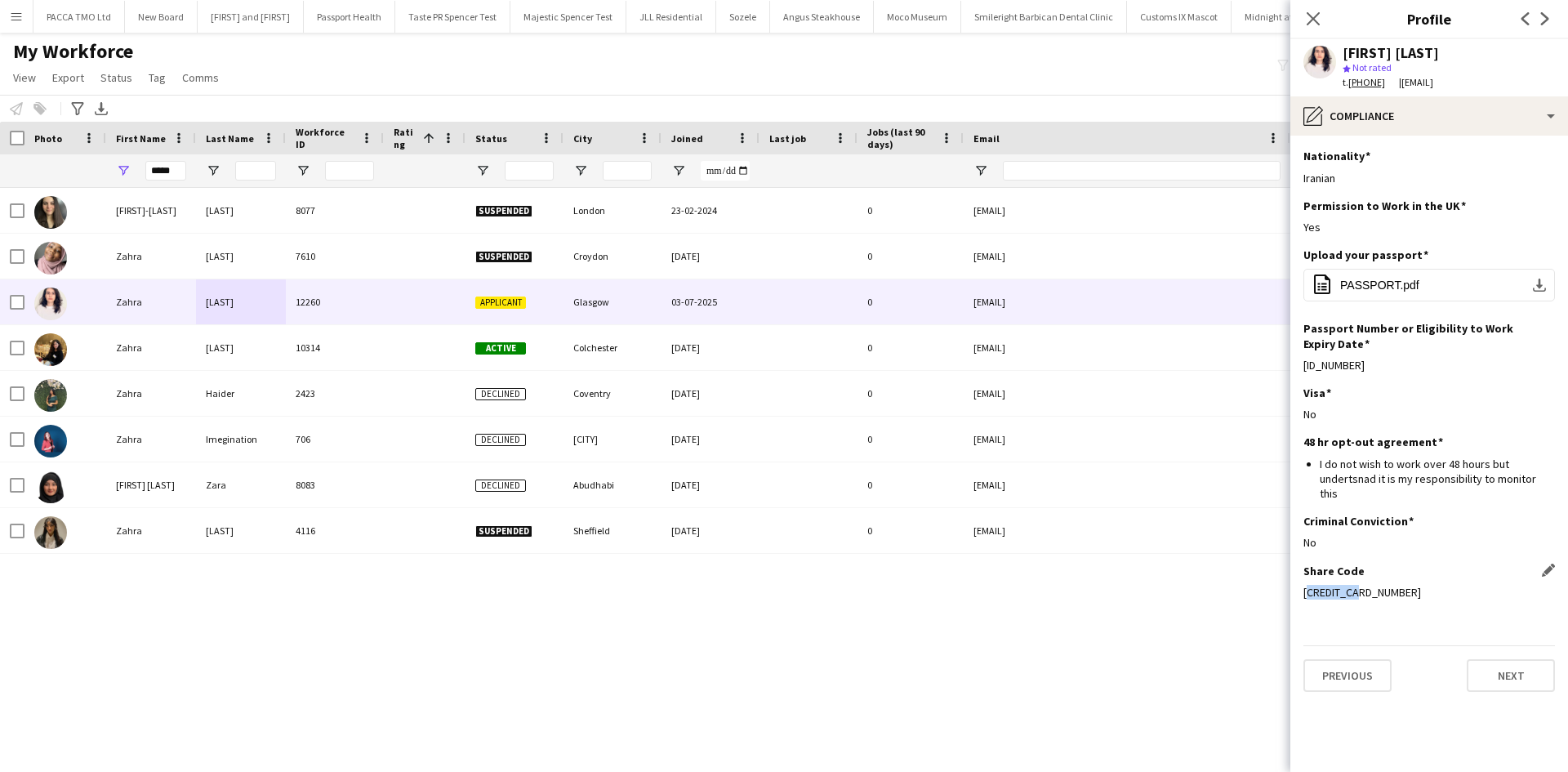 click on "WNJLYZ5EZ" 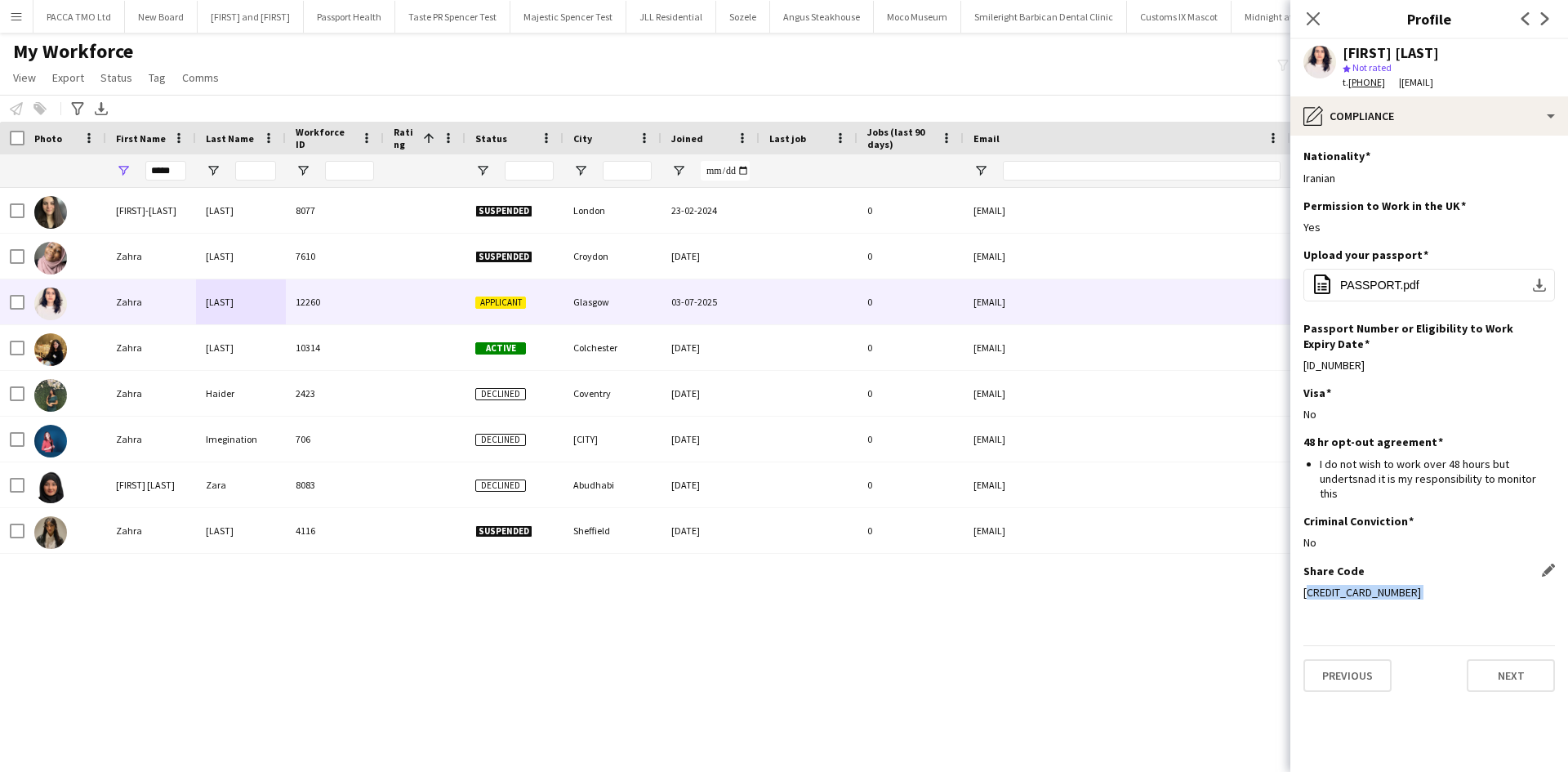 click on "WNJLYZ5EZ" 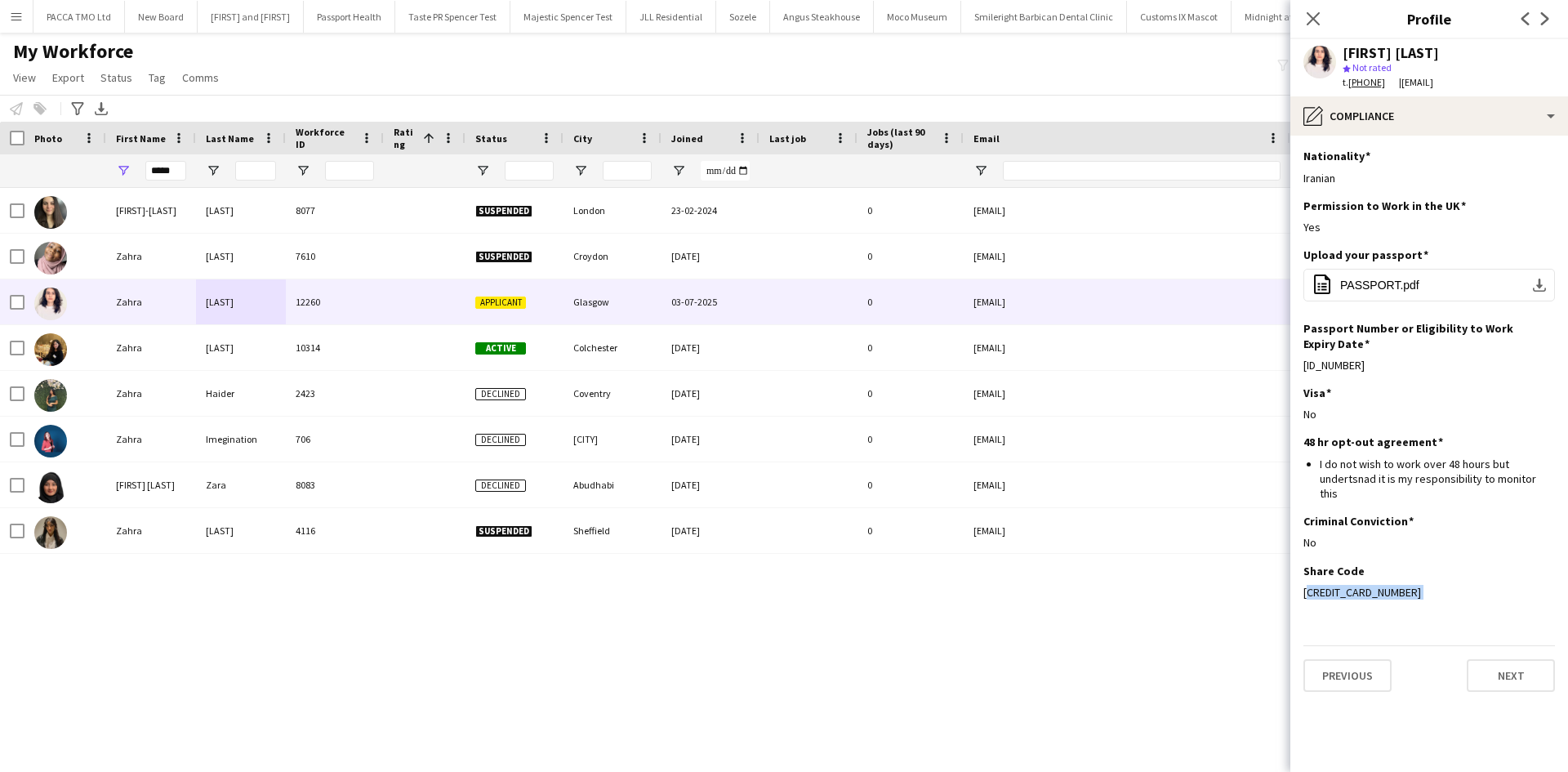 copy on "WNJLYZ5EZ" 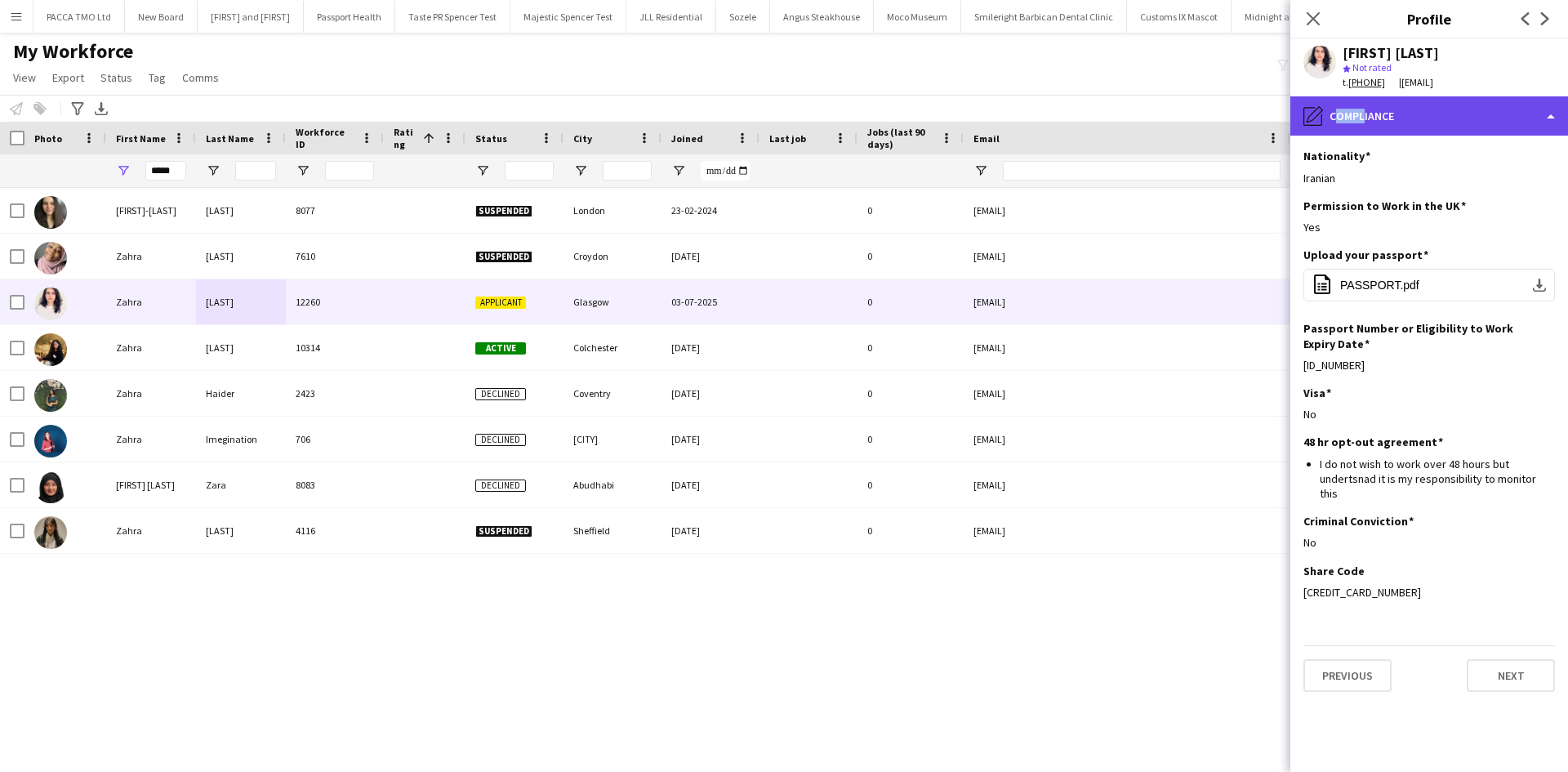 click on "pencil4
Compliance" 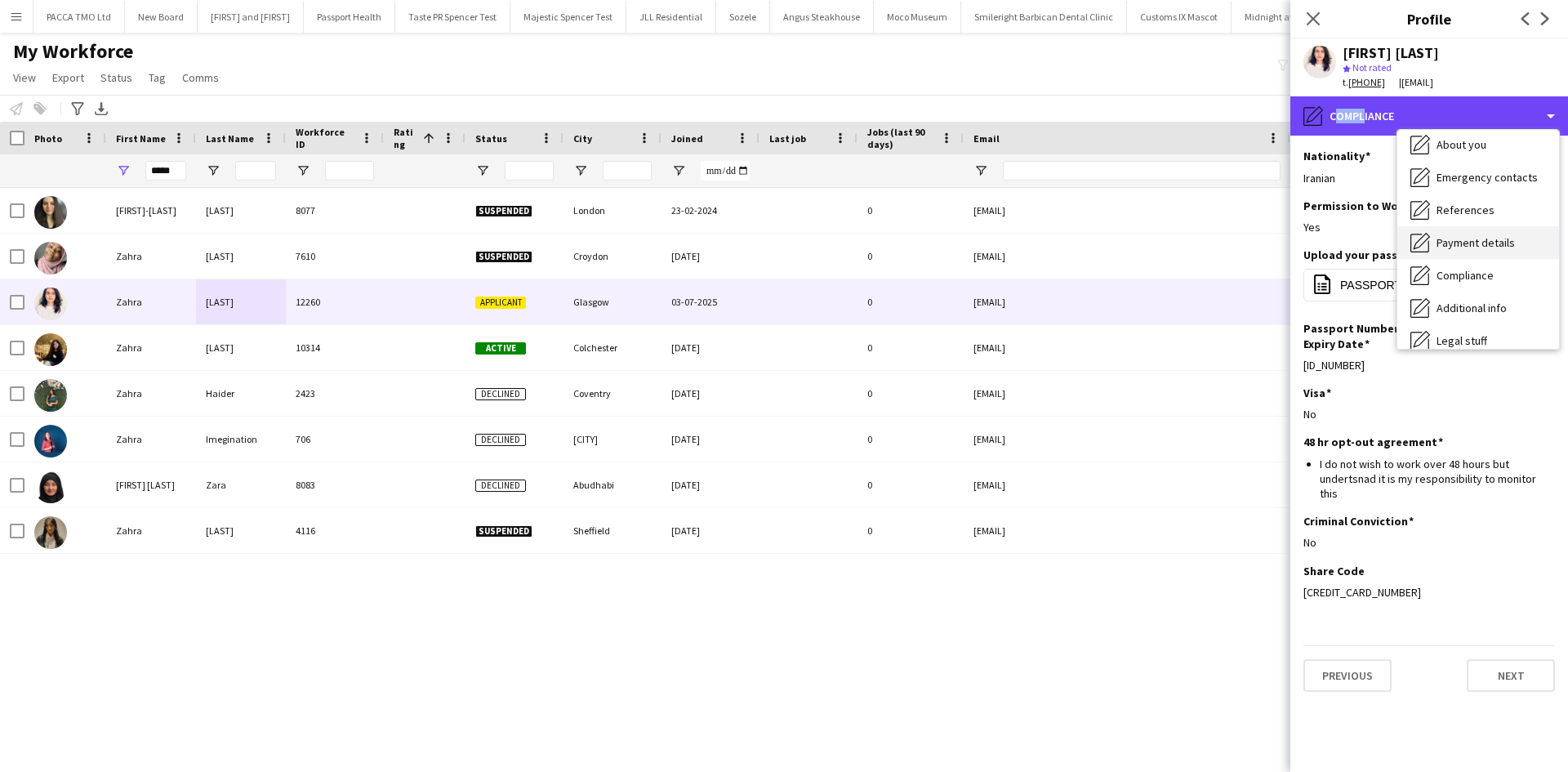 scroll, scrollTop: 0, scrollLeft: 0, axis: both 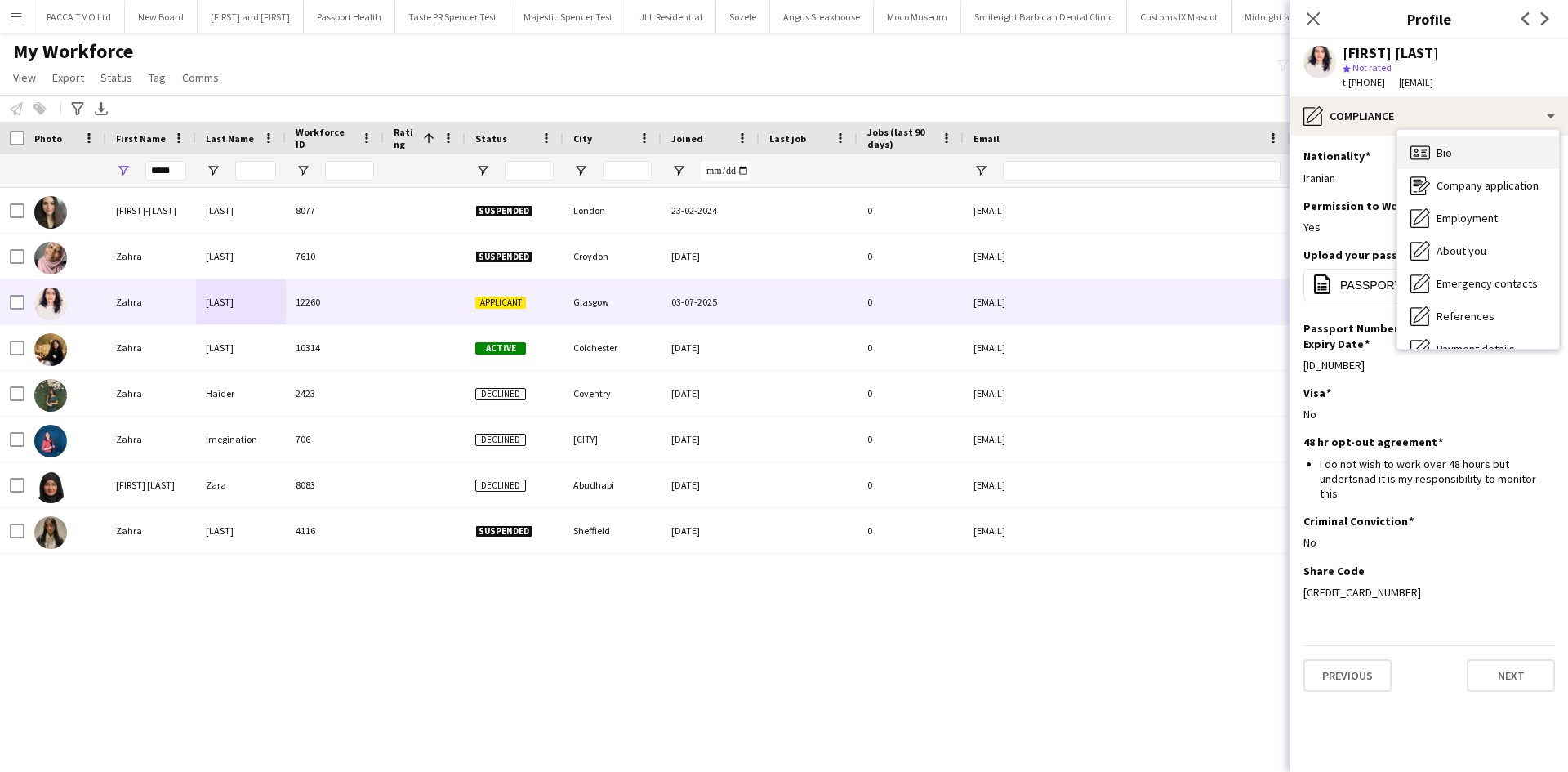 click on "Bio" at bounding box center (1444, 153) 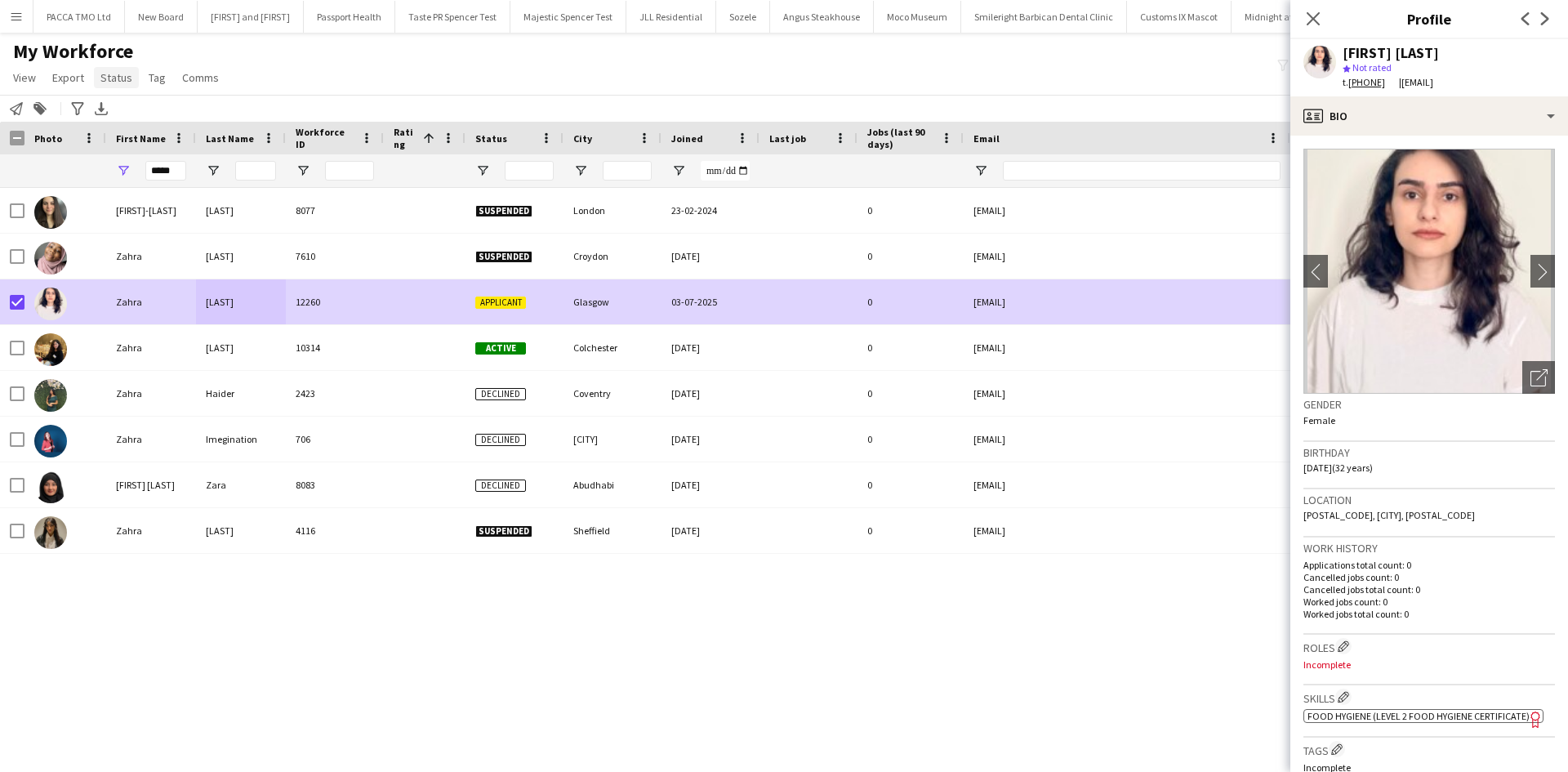 click on "Status" 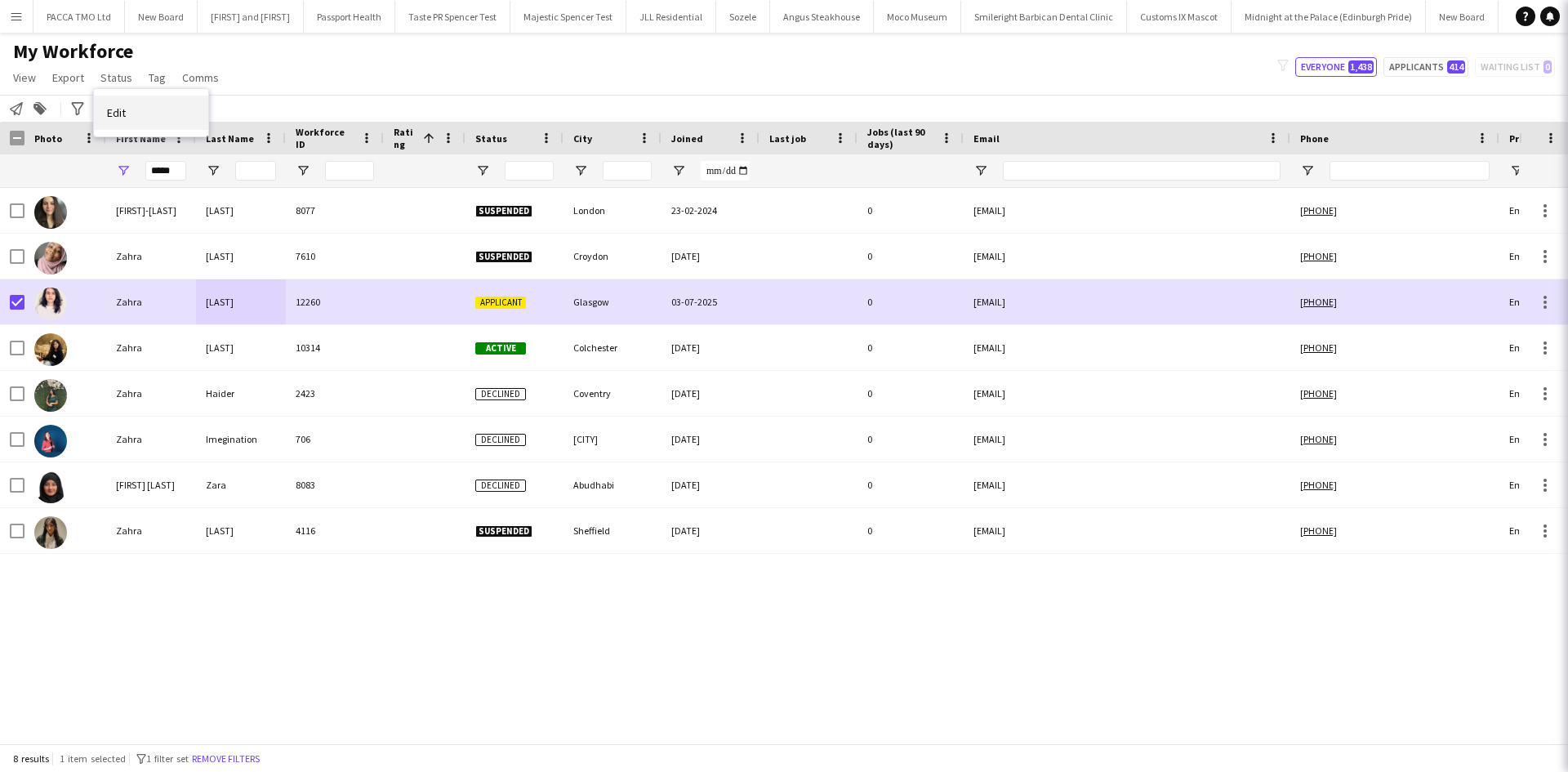 click on "Edit" at bounding box center (151, 113) 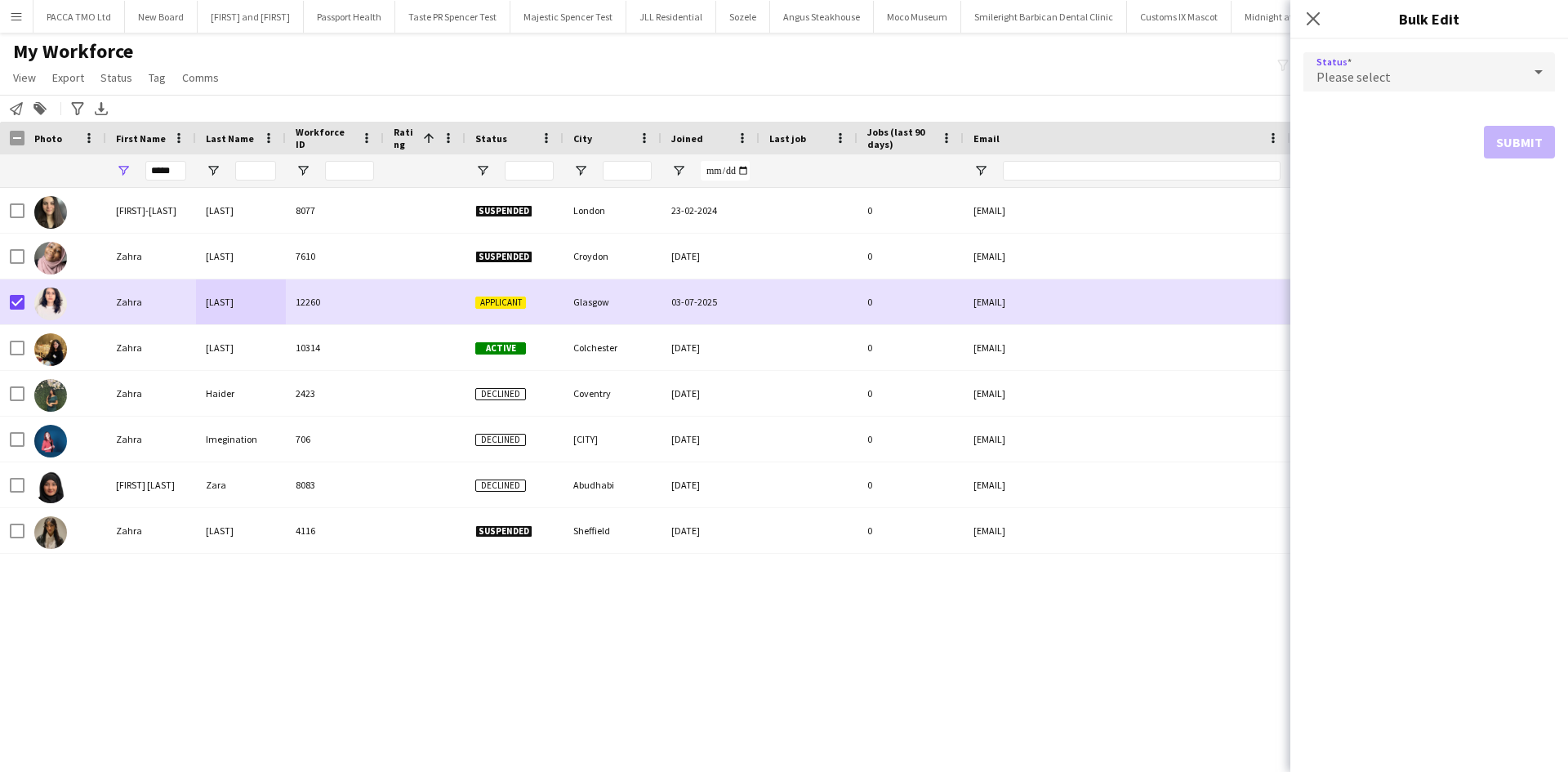 click on "Please select" at bounding box center (1413, 72) 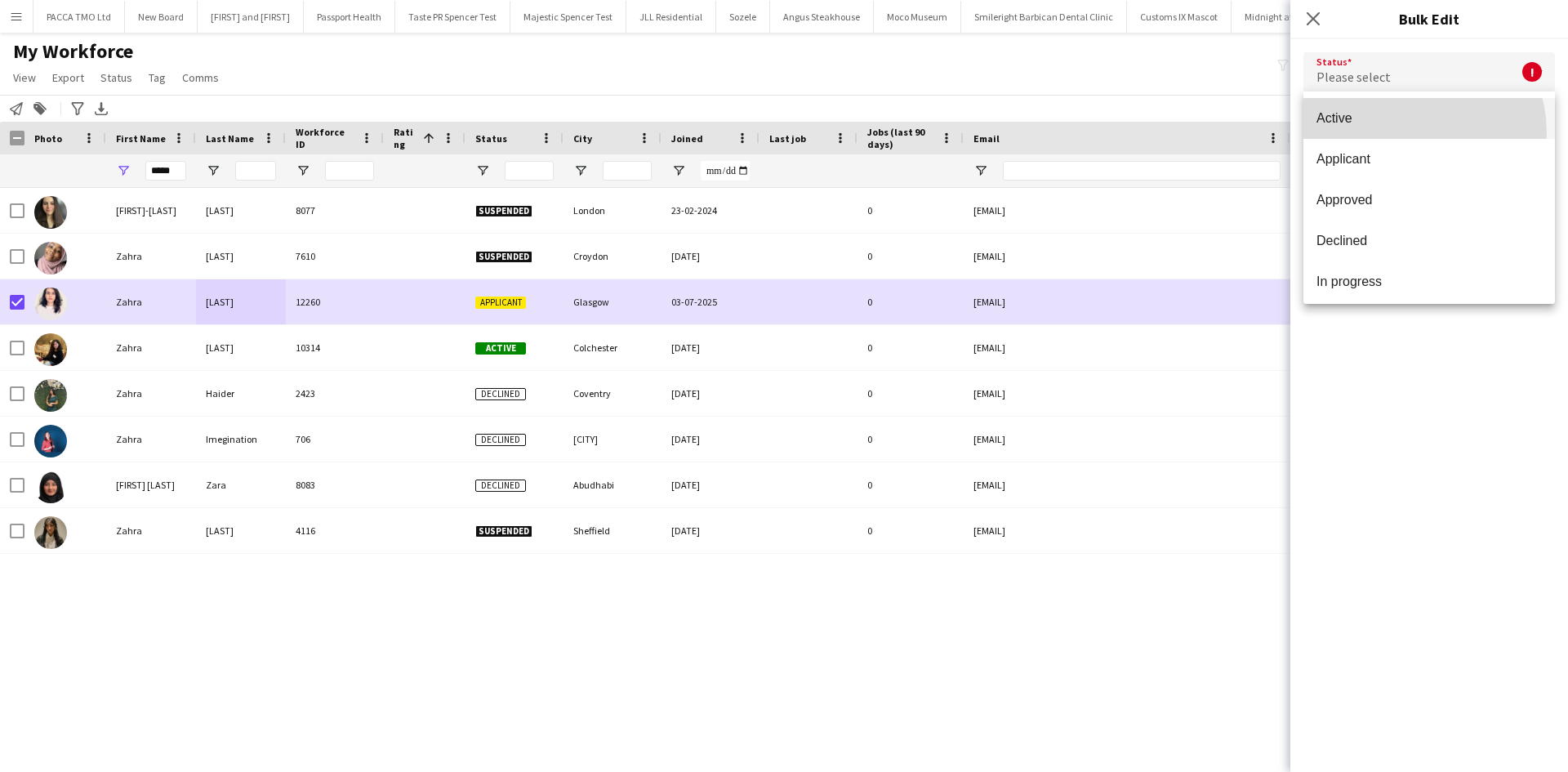 click on "Active" at bounding box center (1429, 118) 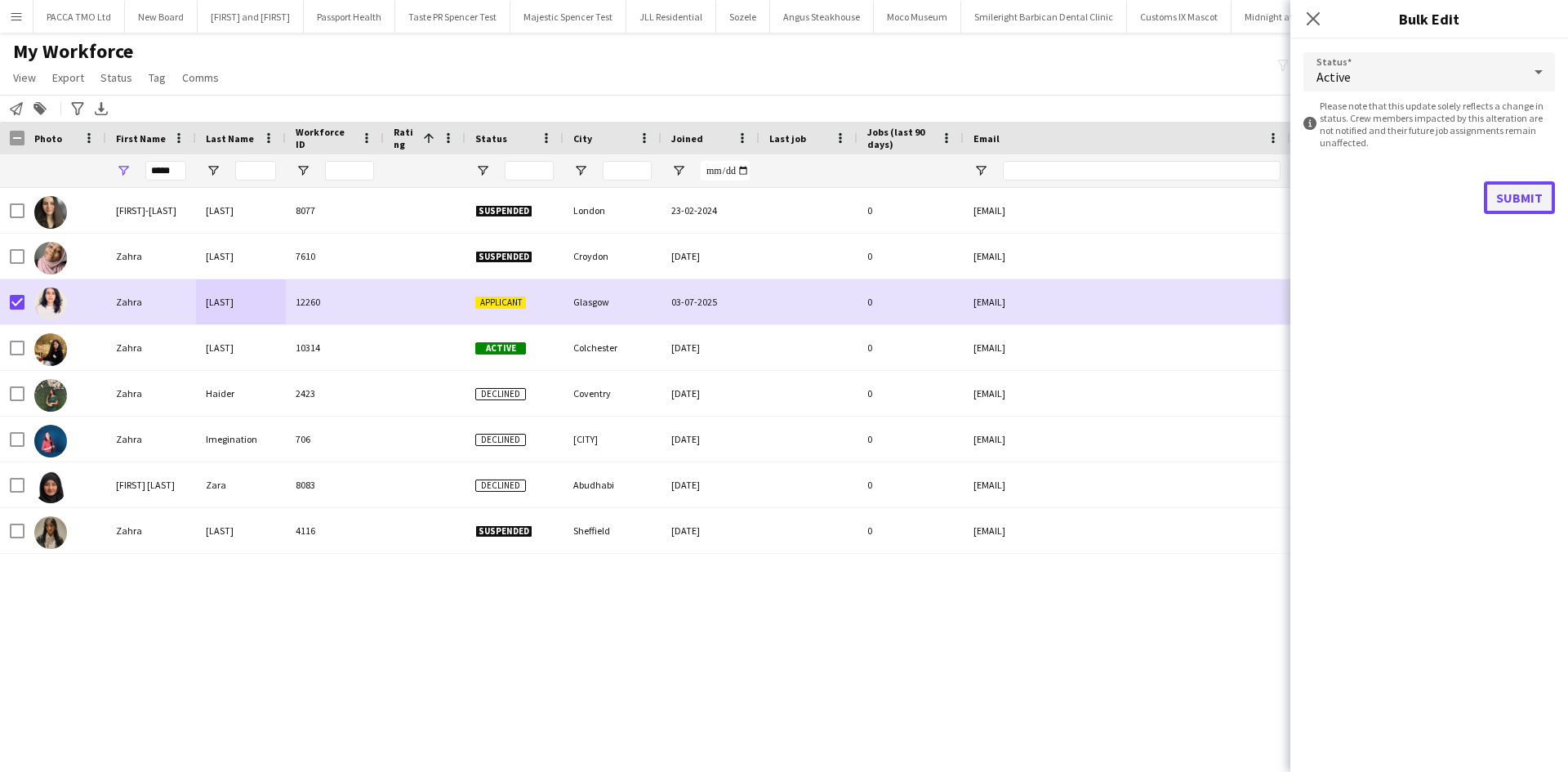 click on "Submit" 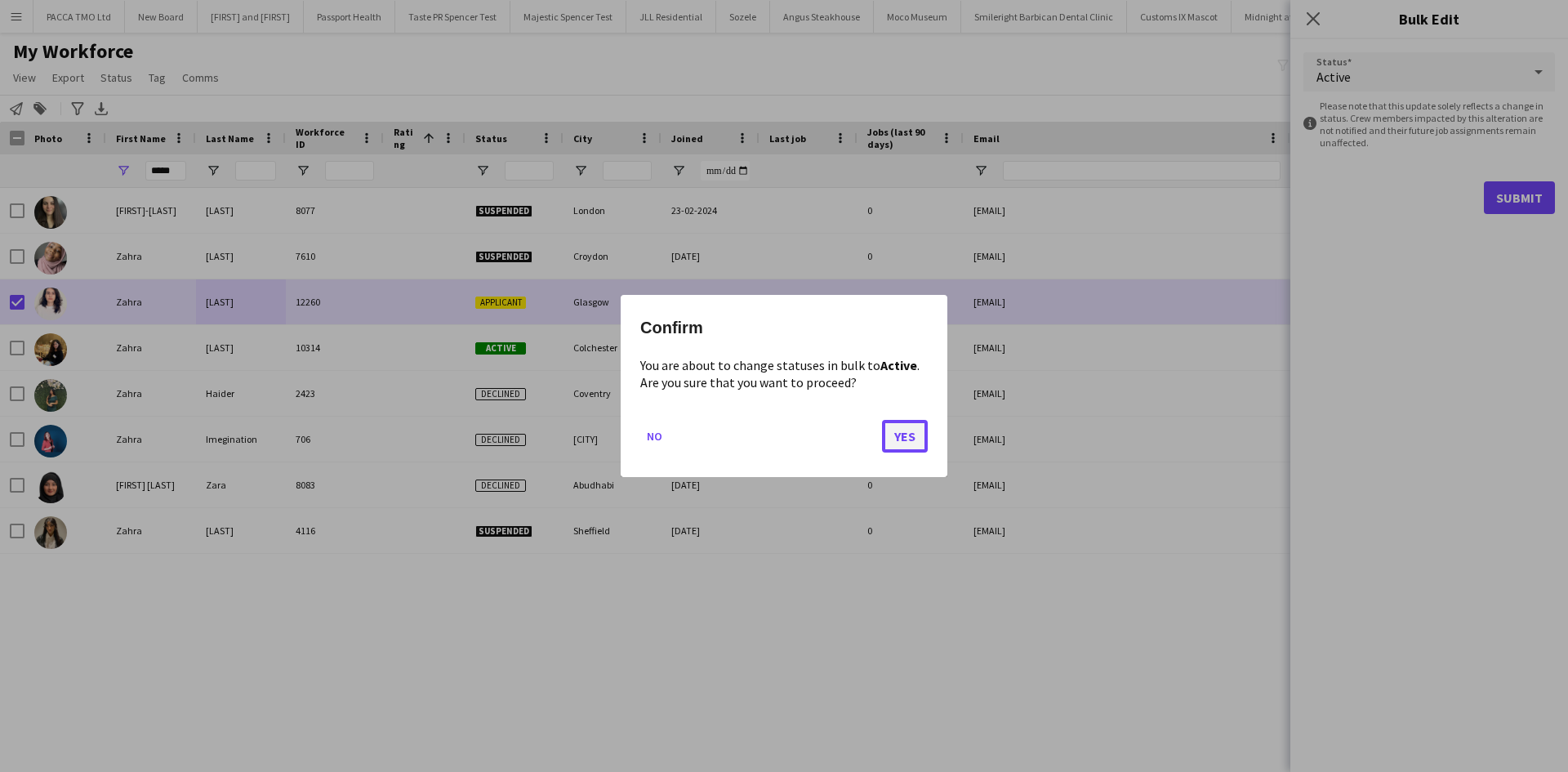 click on "Yes" 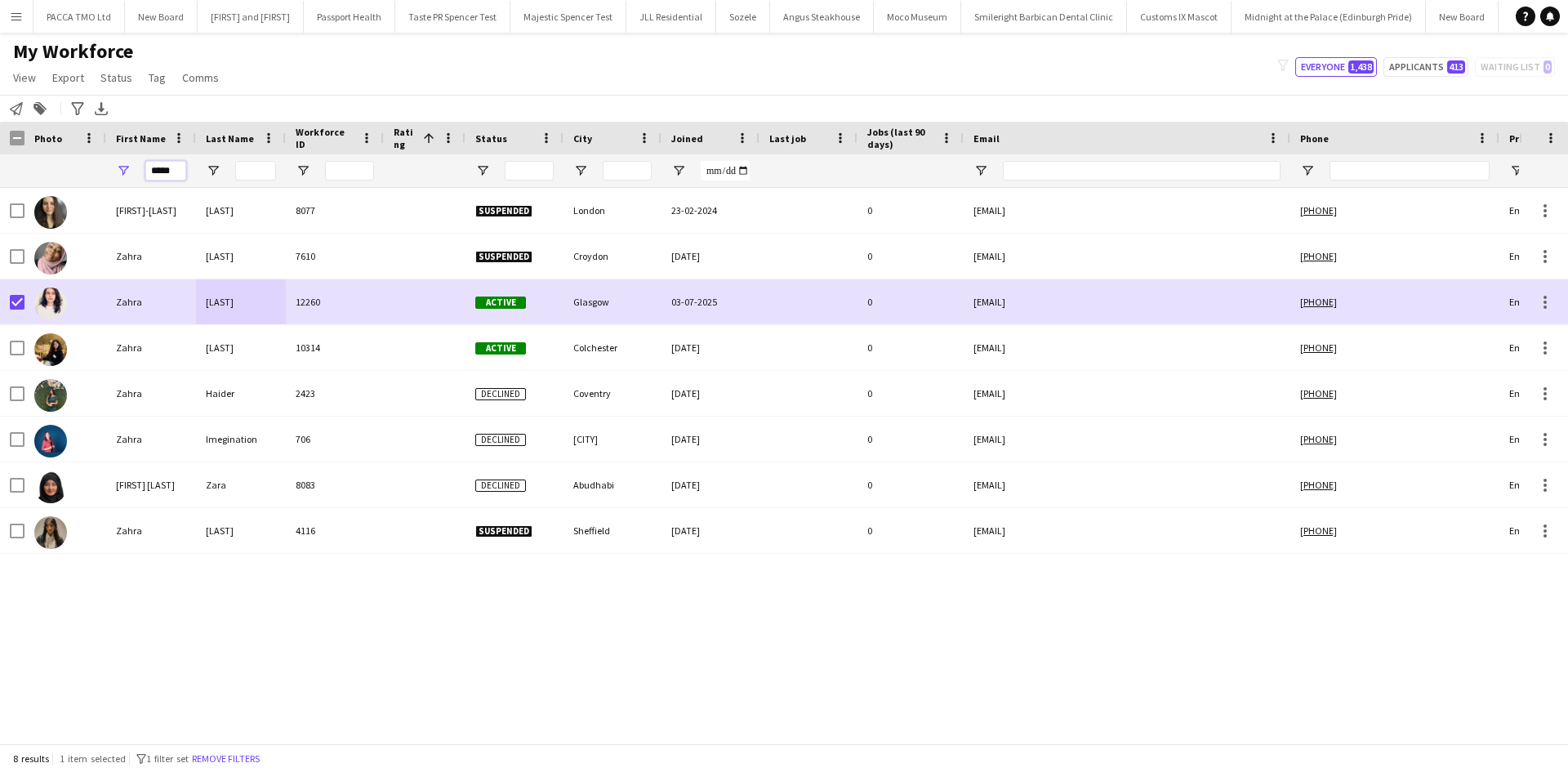 click on "*****" at bounding box center (166, 171) 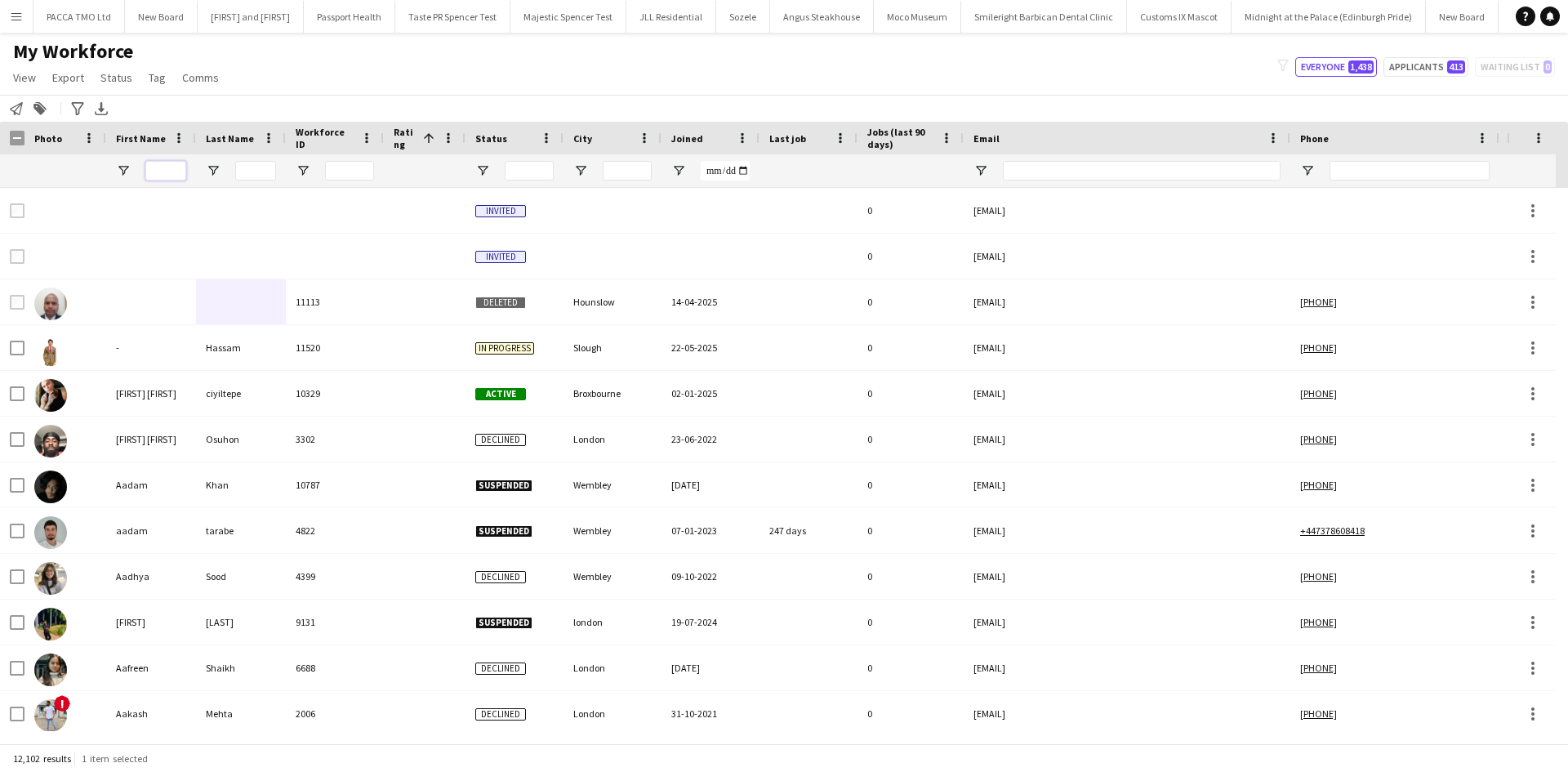 click at bounding box center [166, 171] 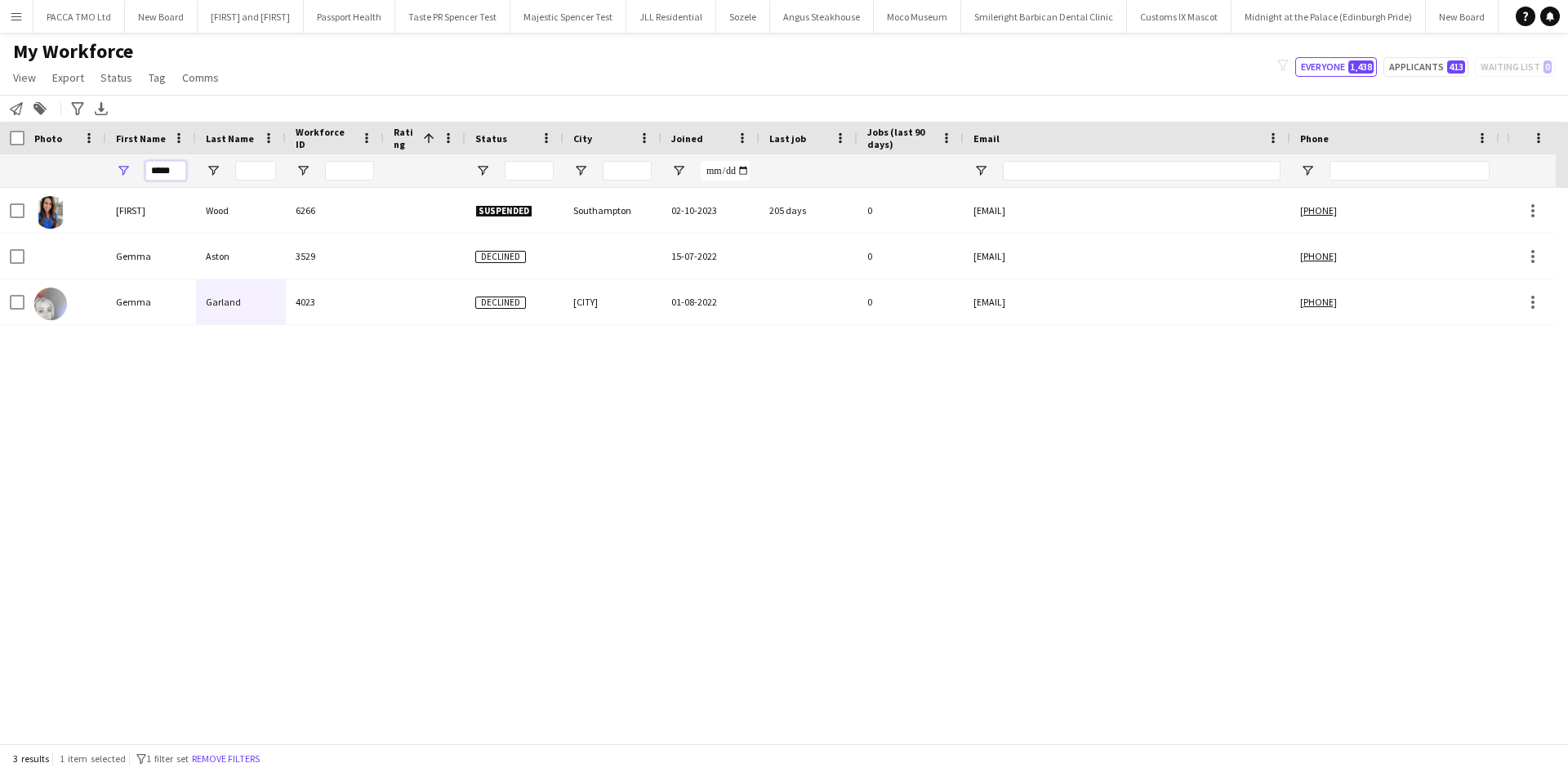 type on "****" 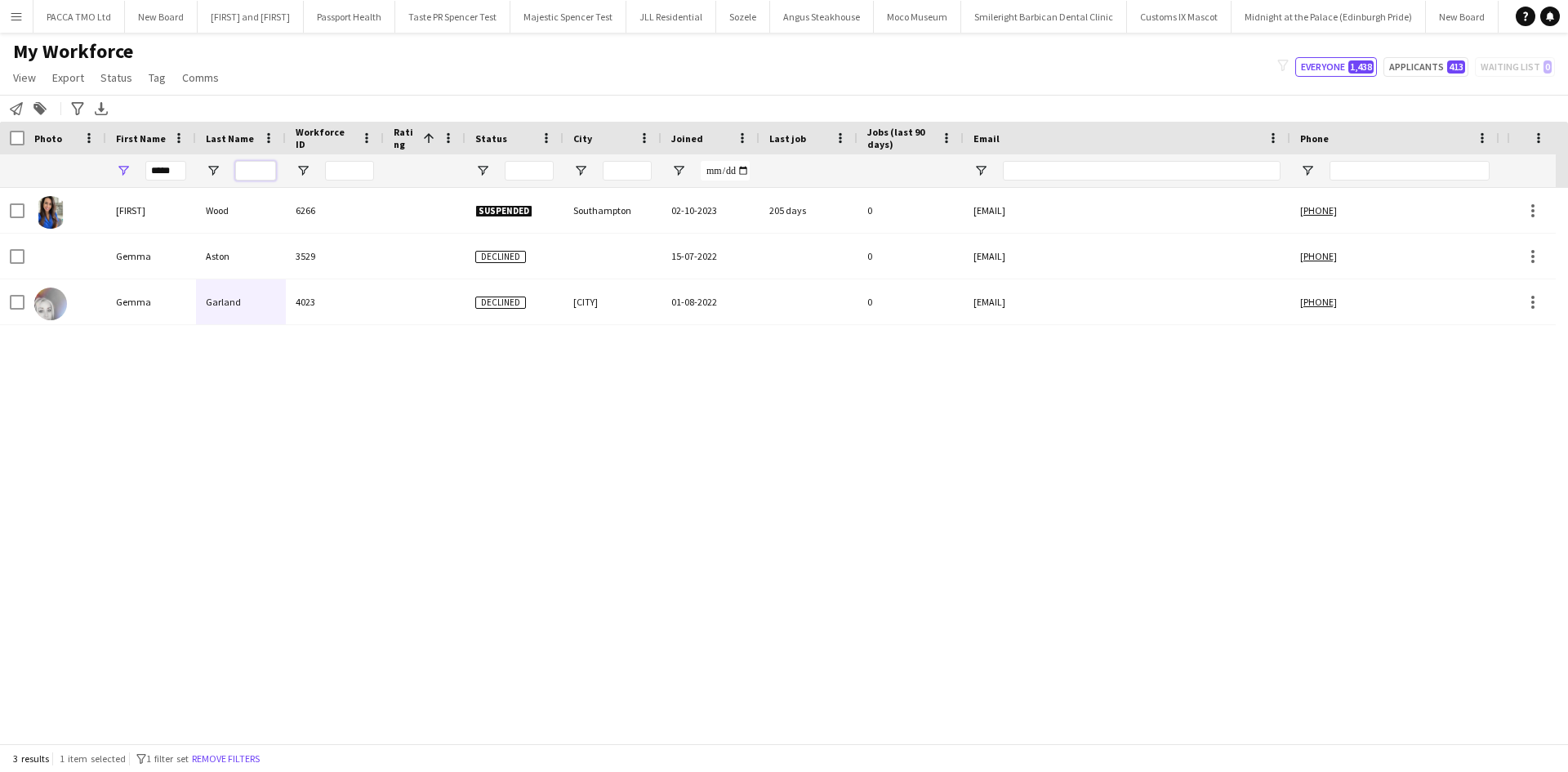 click at bounding box center (256, 171) 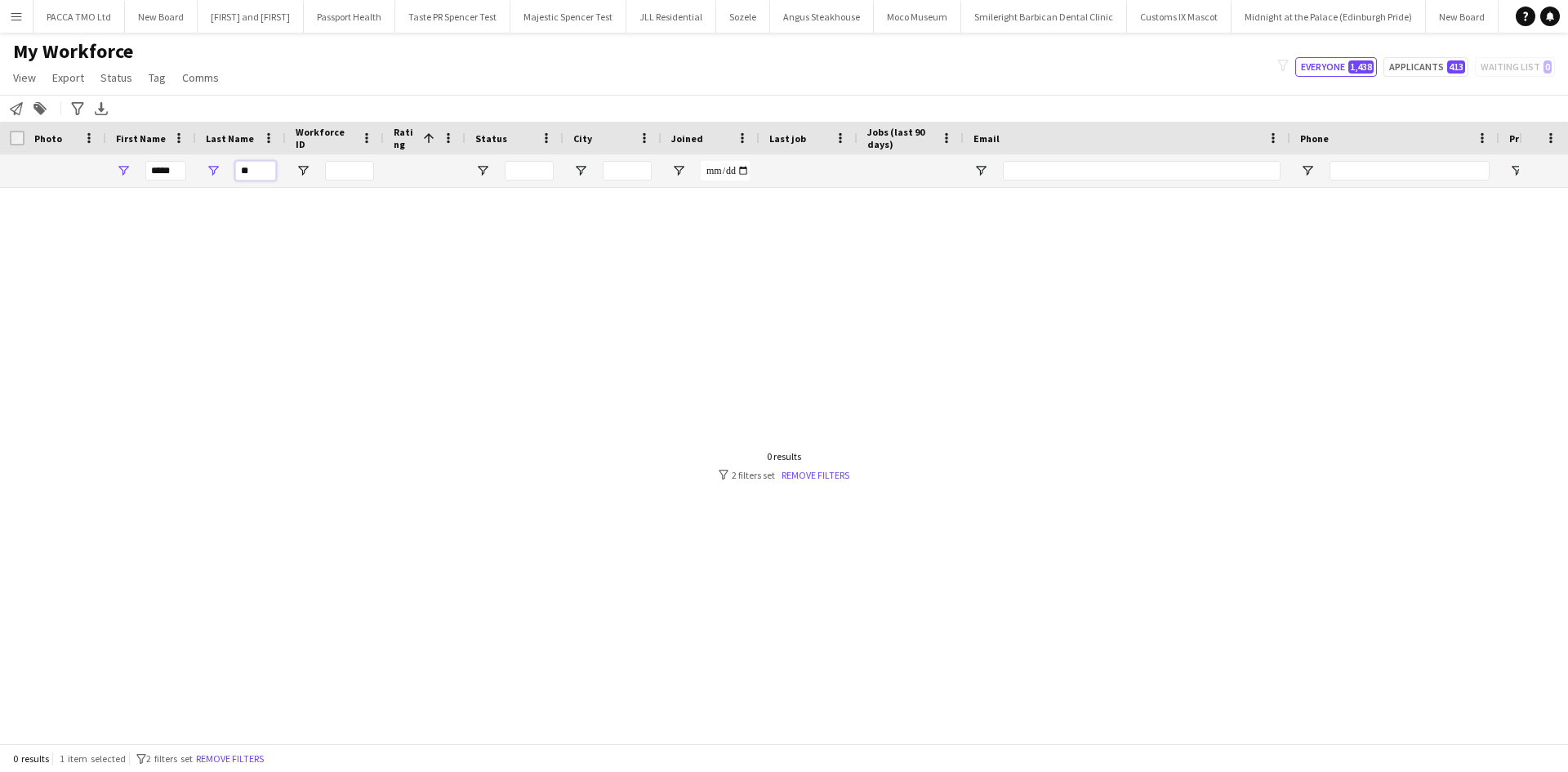 type on "**" 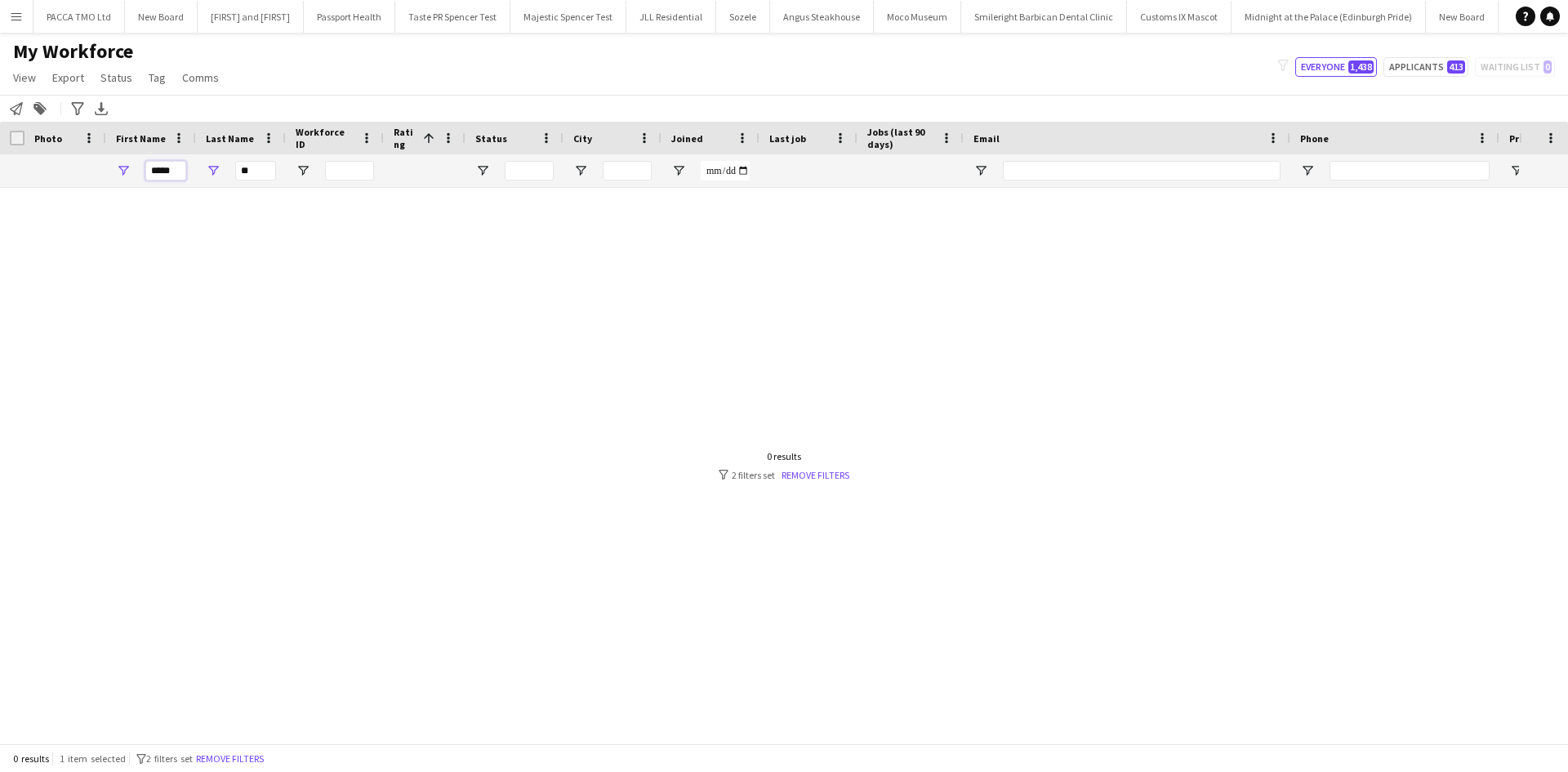 click on "****" at bounding box center [166, 171] 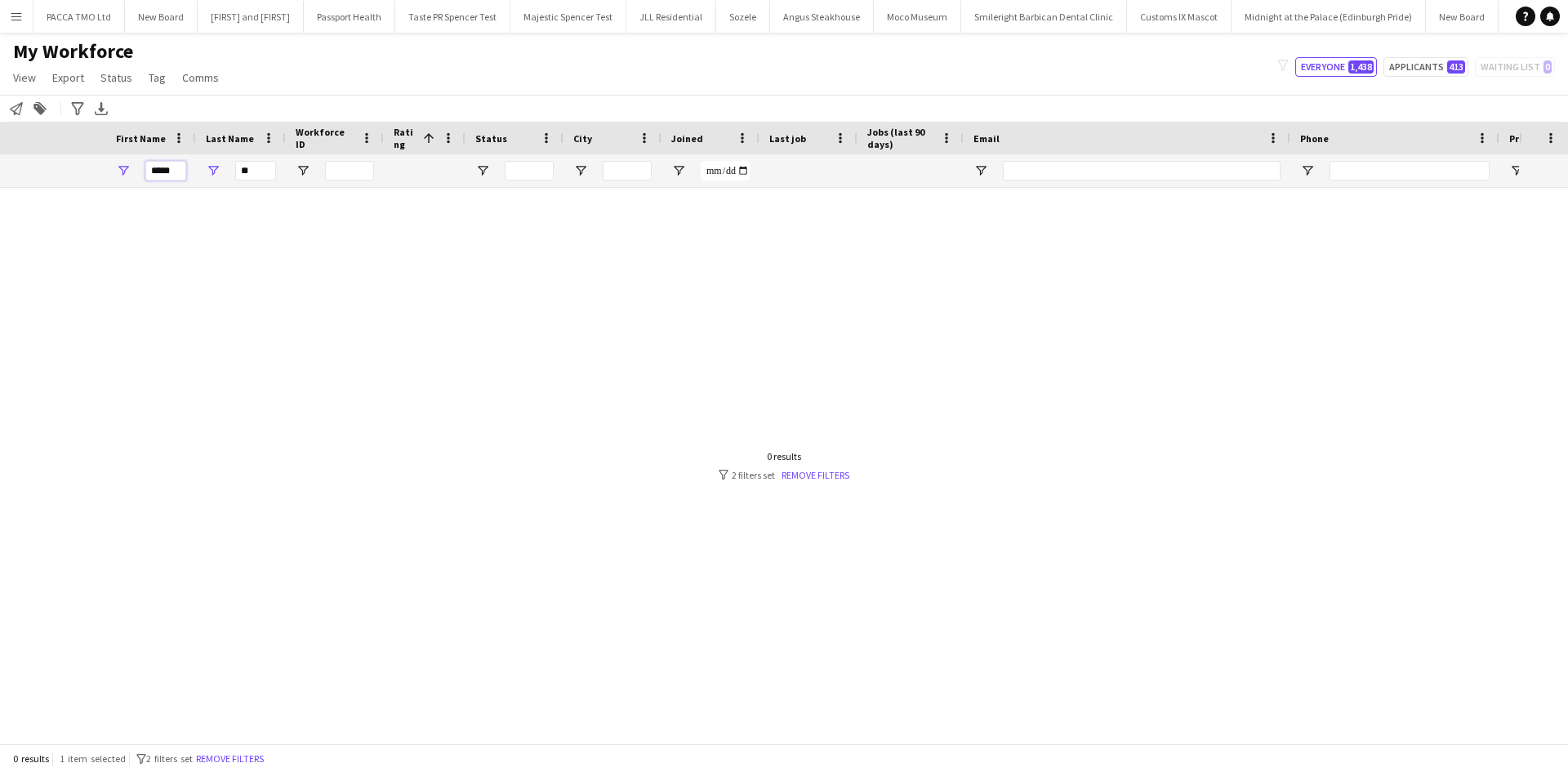 scroll, scrollTop: 0, scrollLeft: 316, axis: horizontal 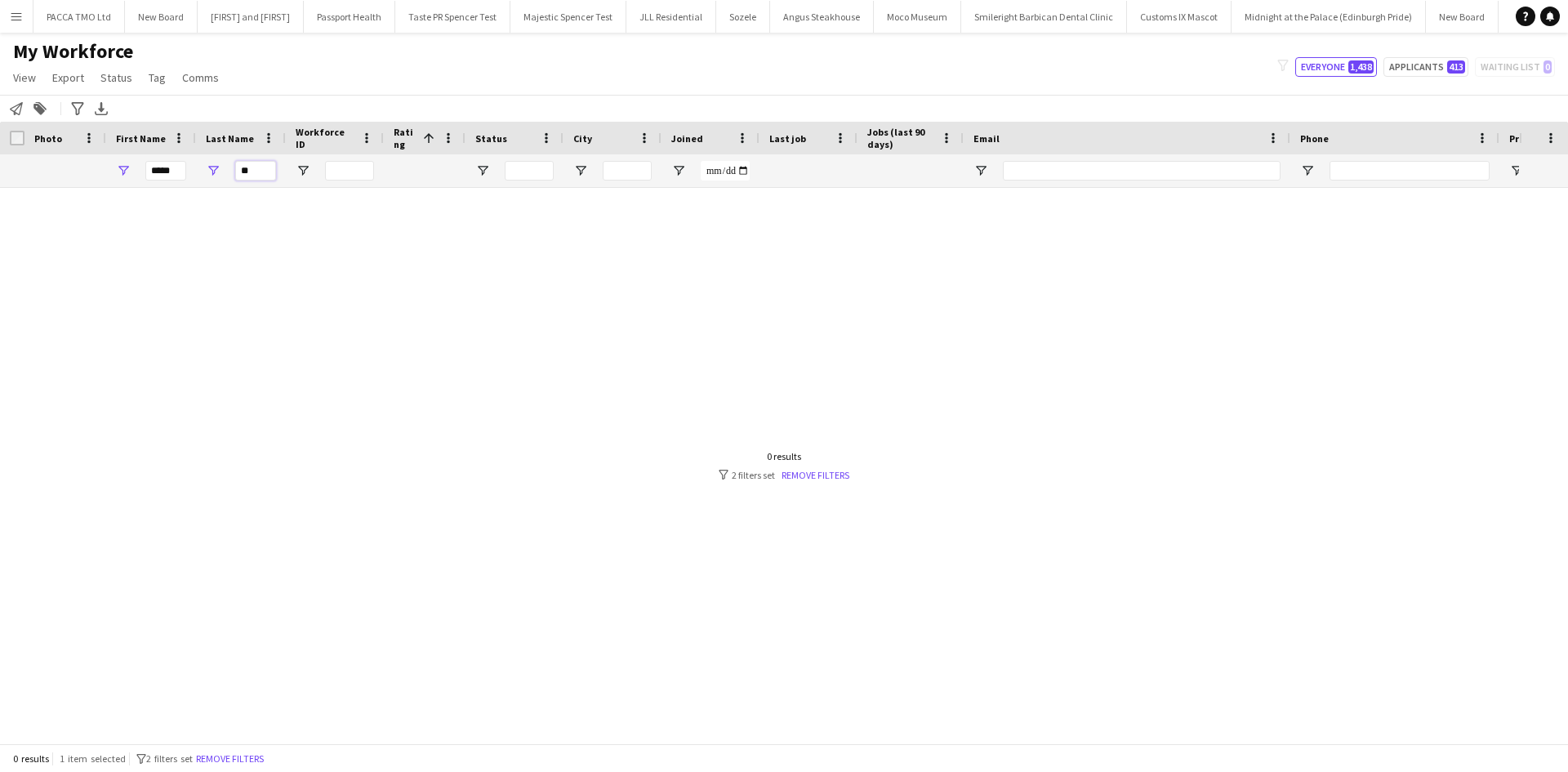 click on "**" at bounding box center (256, 171) 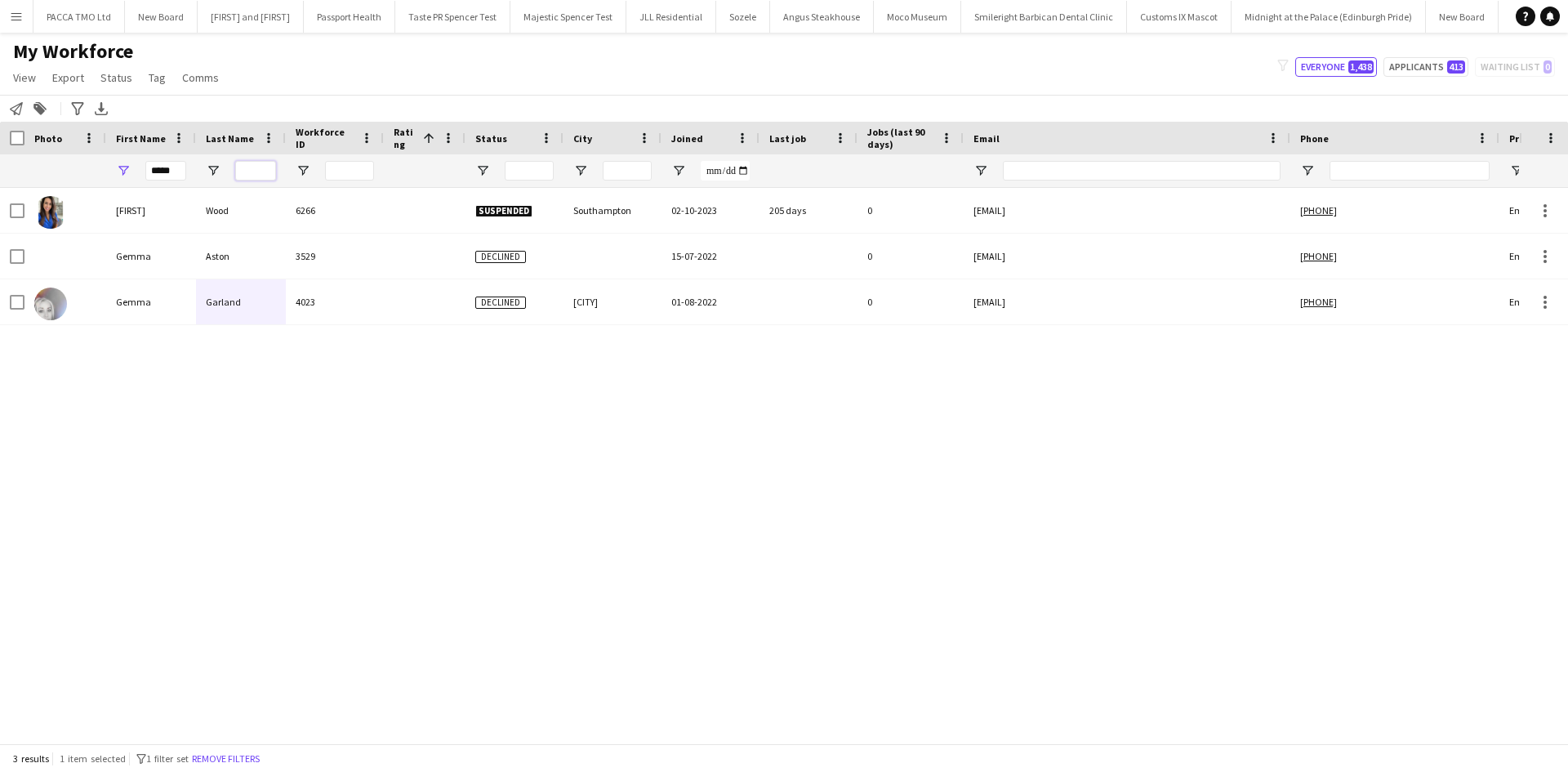 type 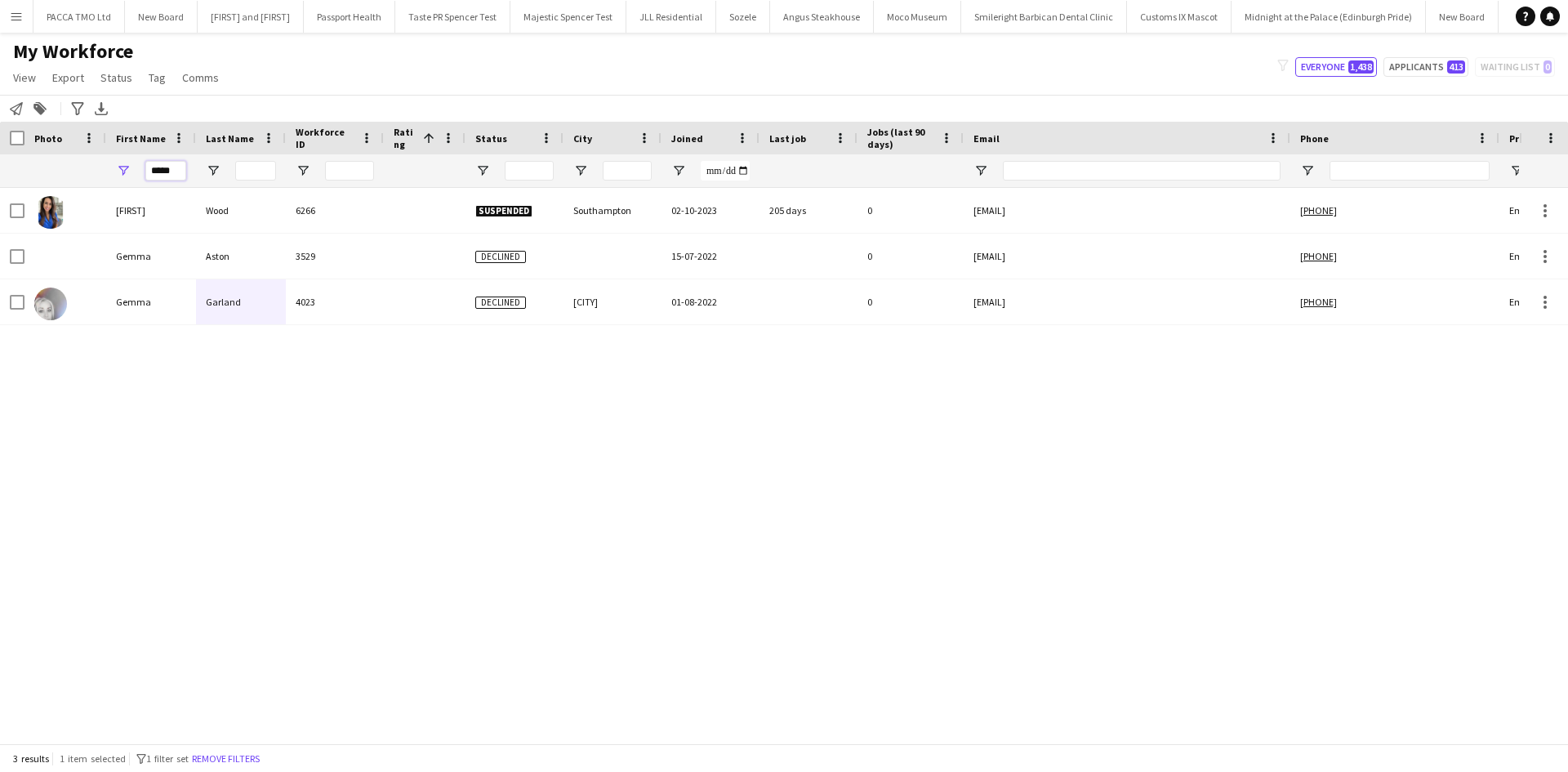 click on "****" at bounding box center (166, 171) 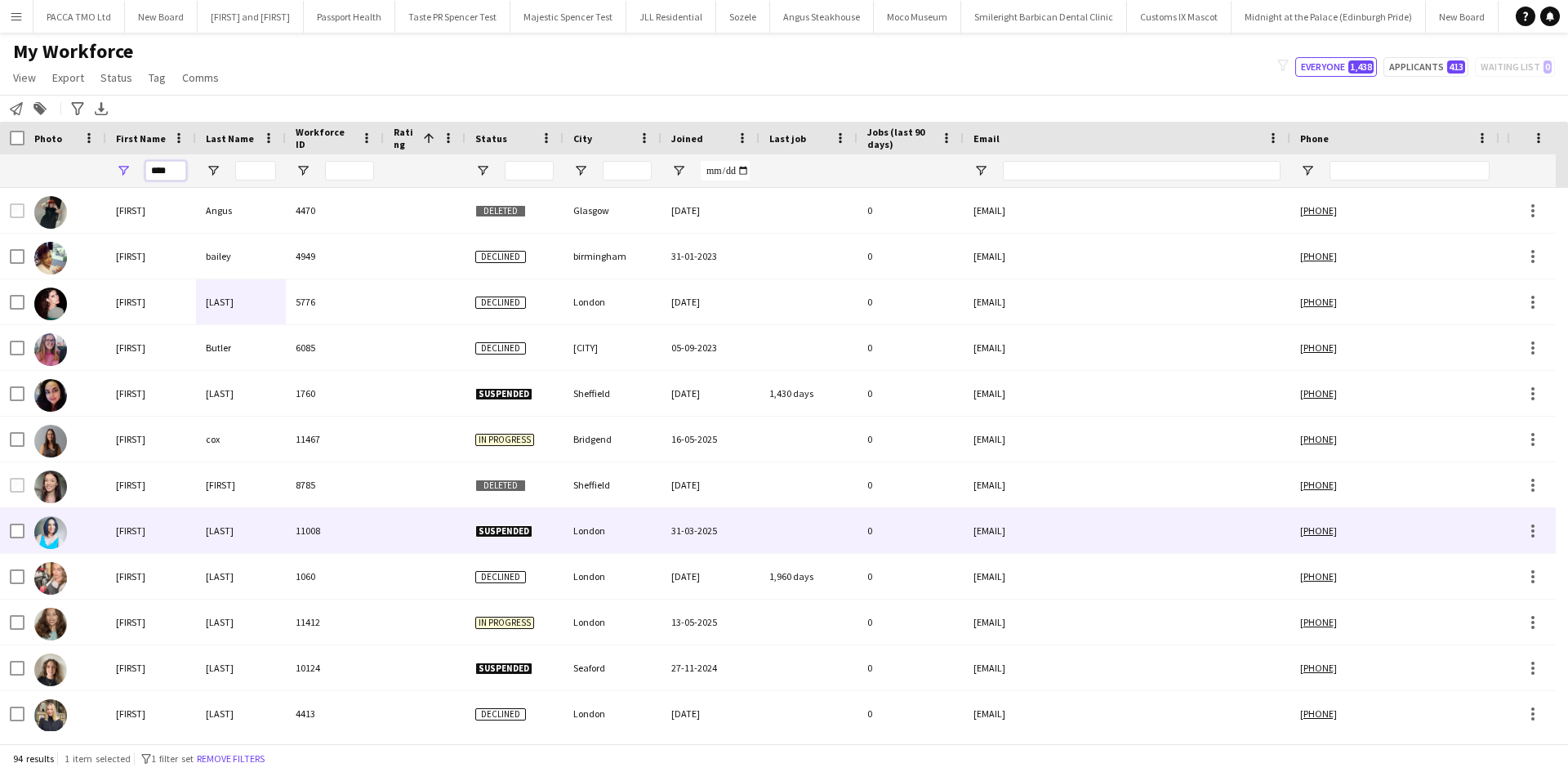 scroll, scrollTop: 118, scrollLeft: 0, axis: vertical 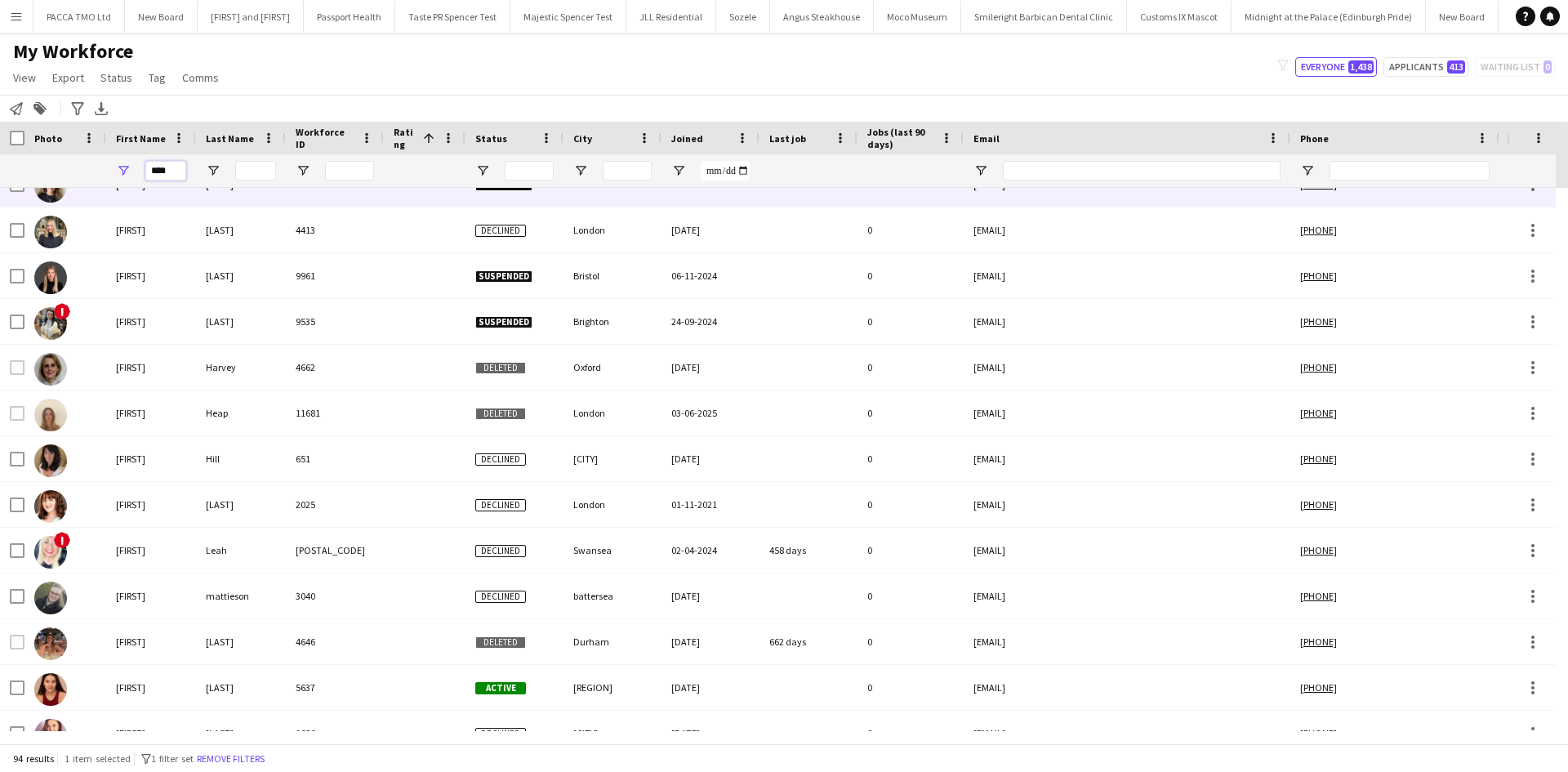 type on "****" 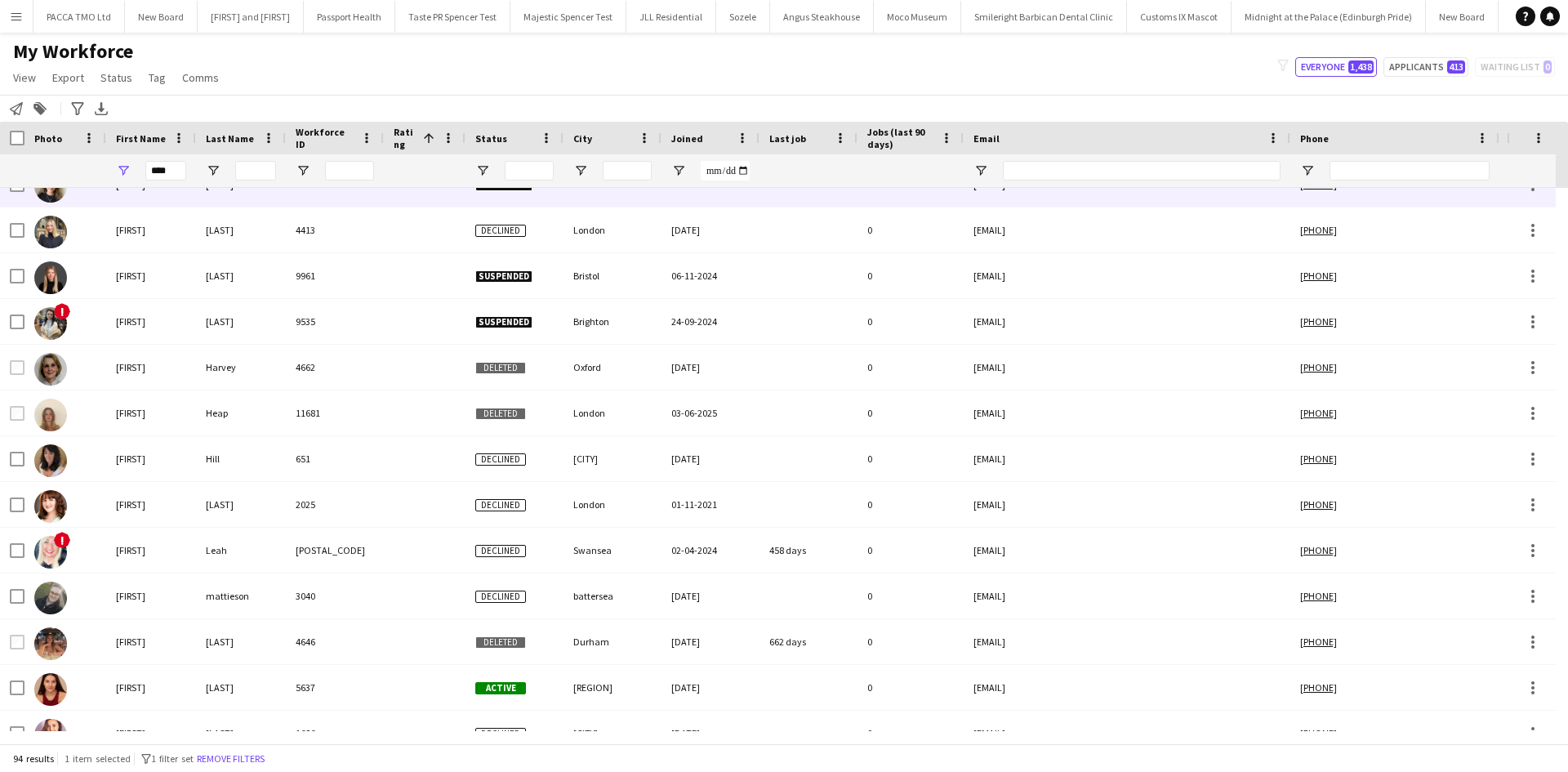 click at bounding box center (256, 171) 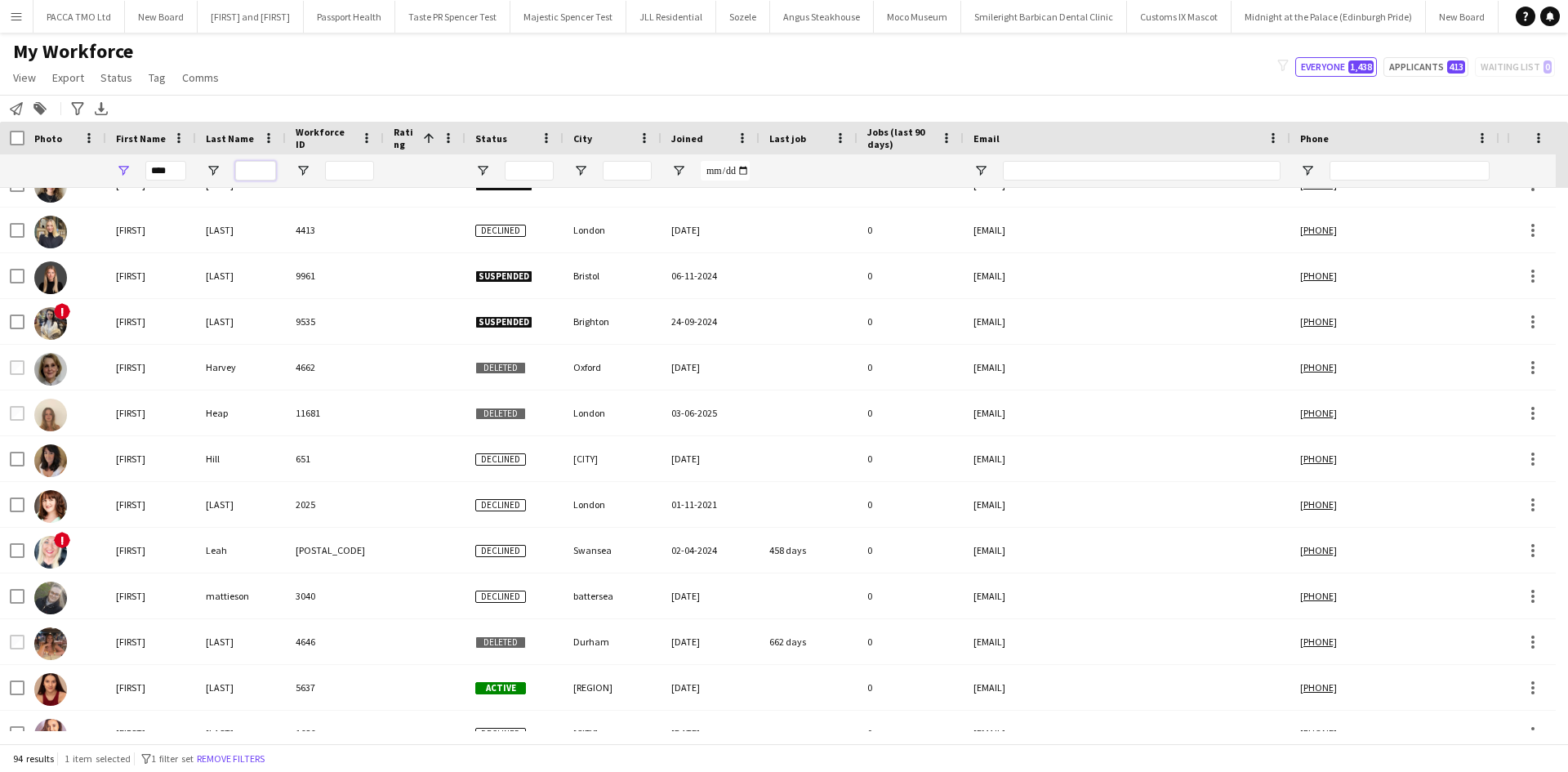 click at bounding box center (256, 171) 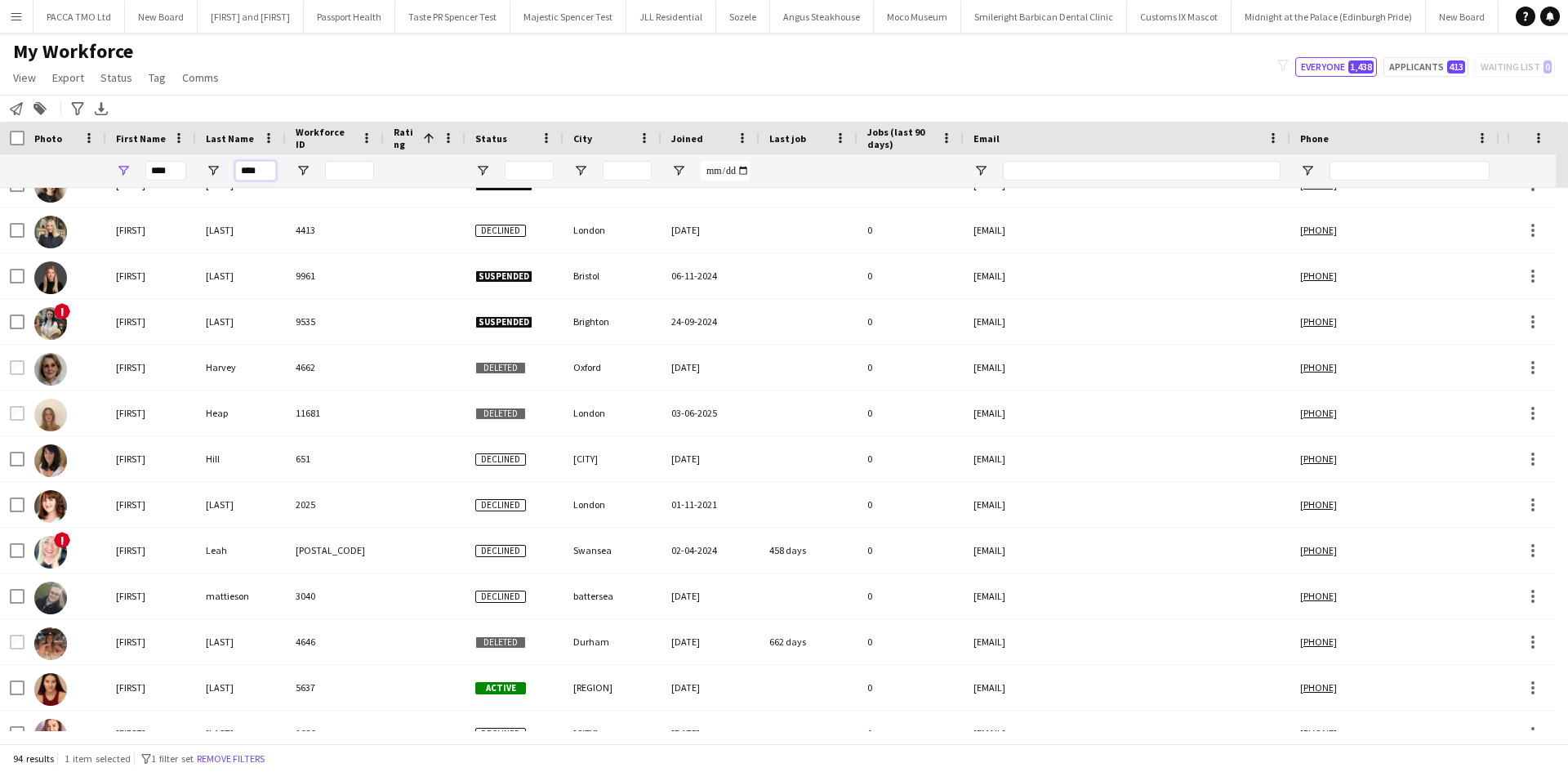 scroll, scrollTop: 0, scrollLeft: 0, axis: both 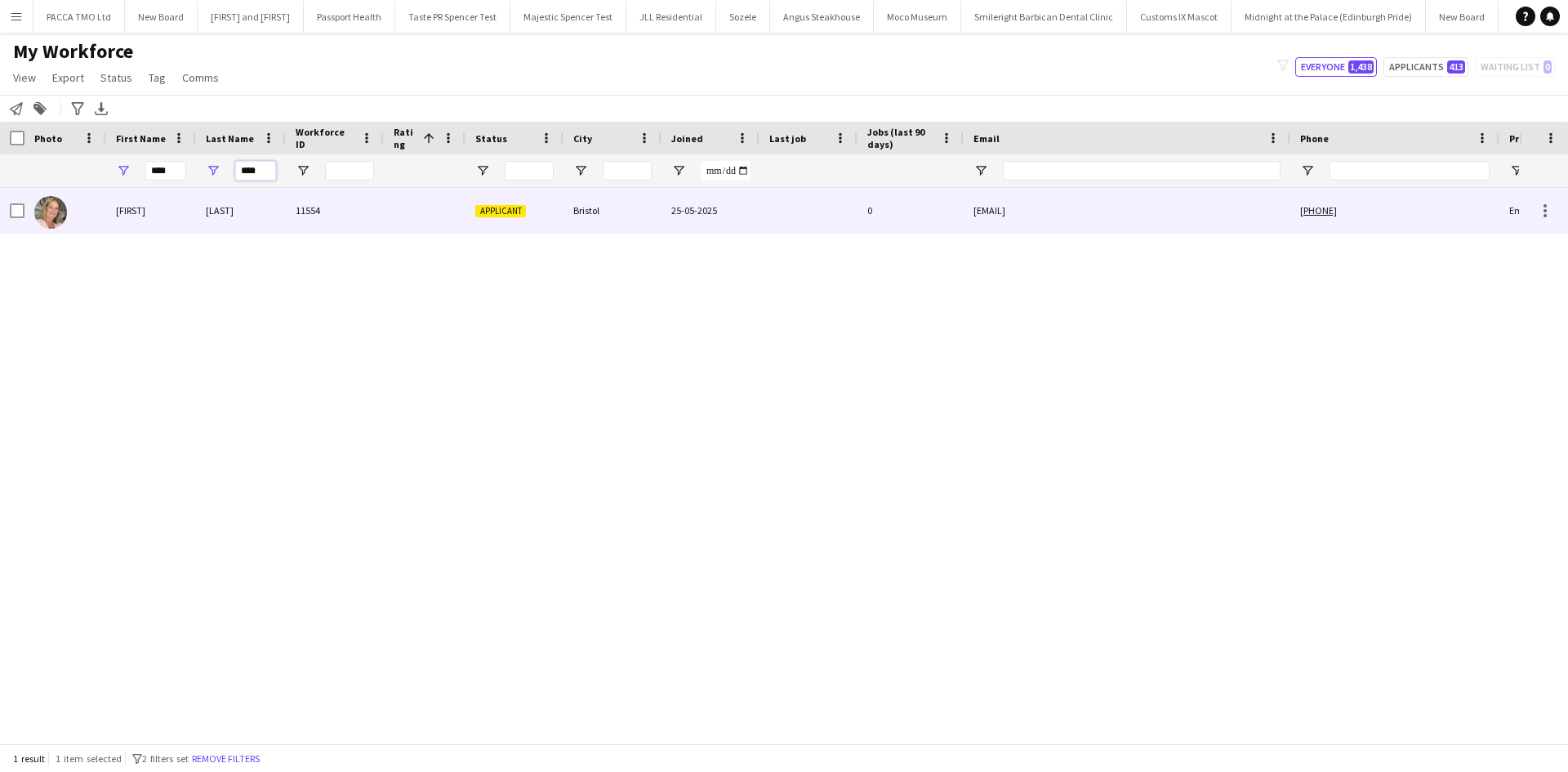 type on "****" 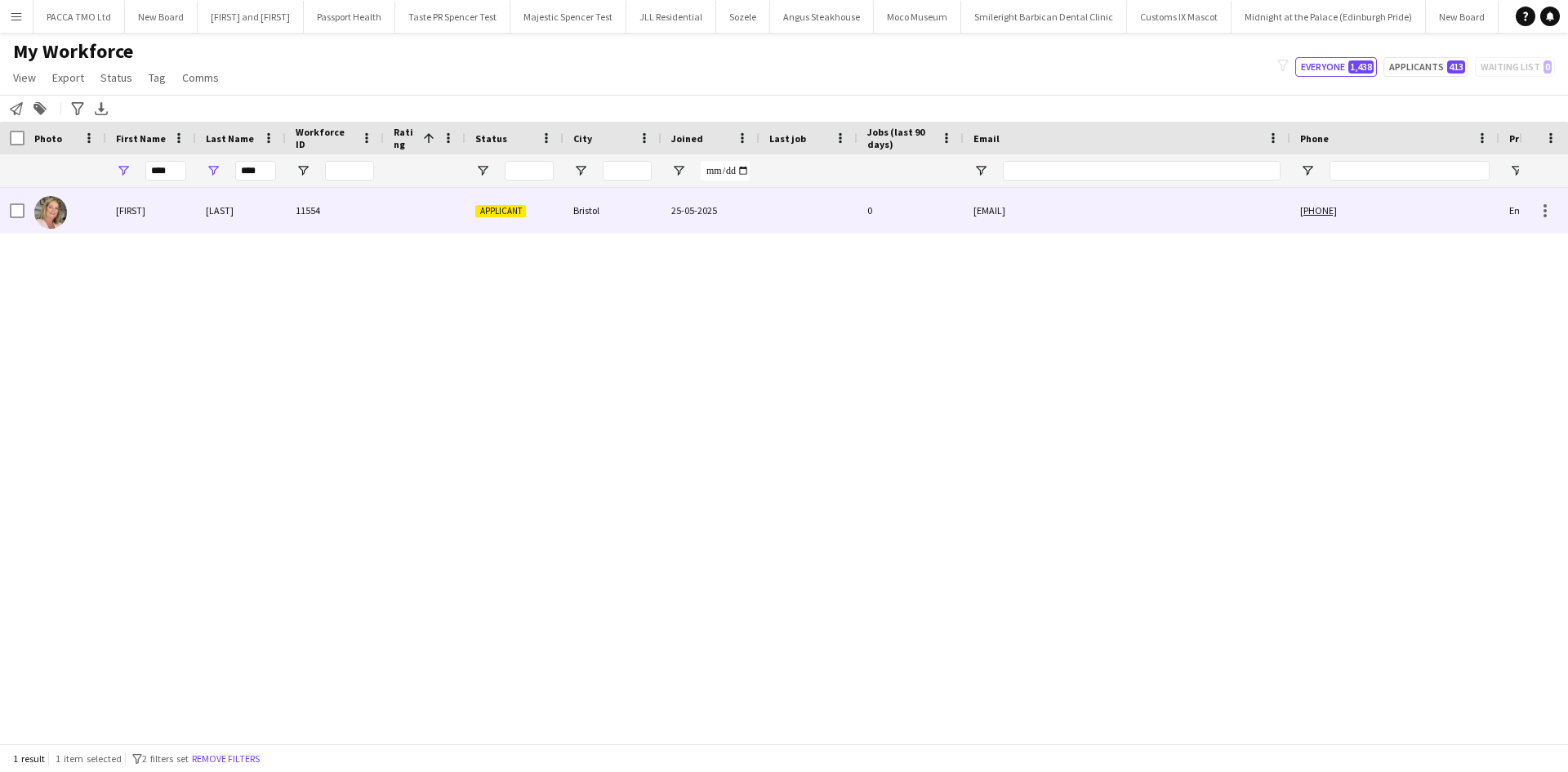 click on "Searle" at bounding box center (241, 210) 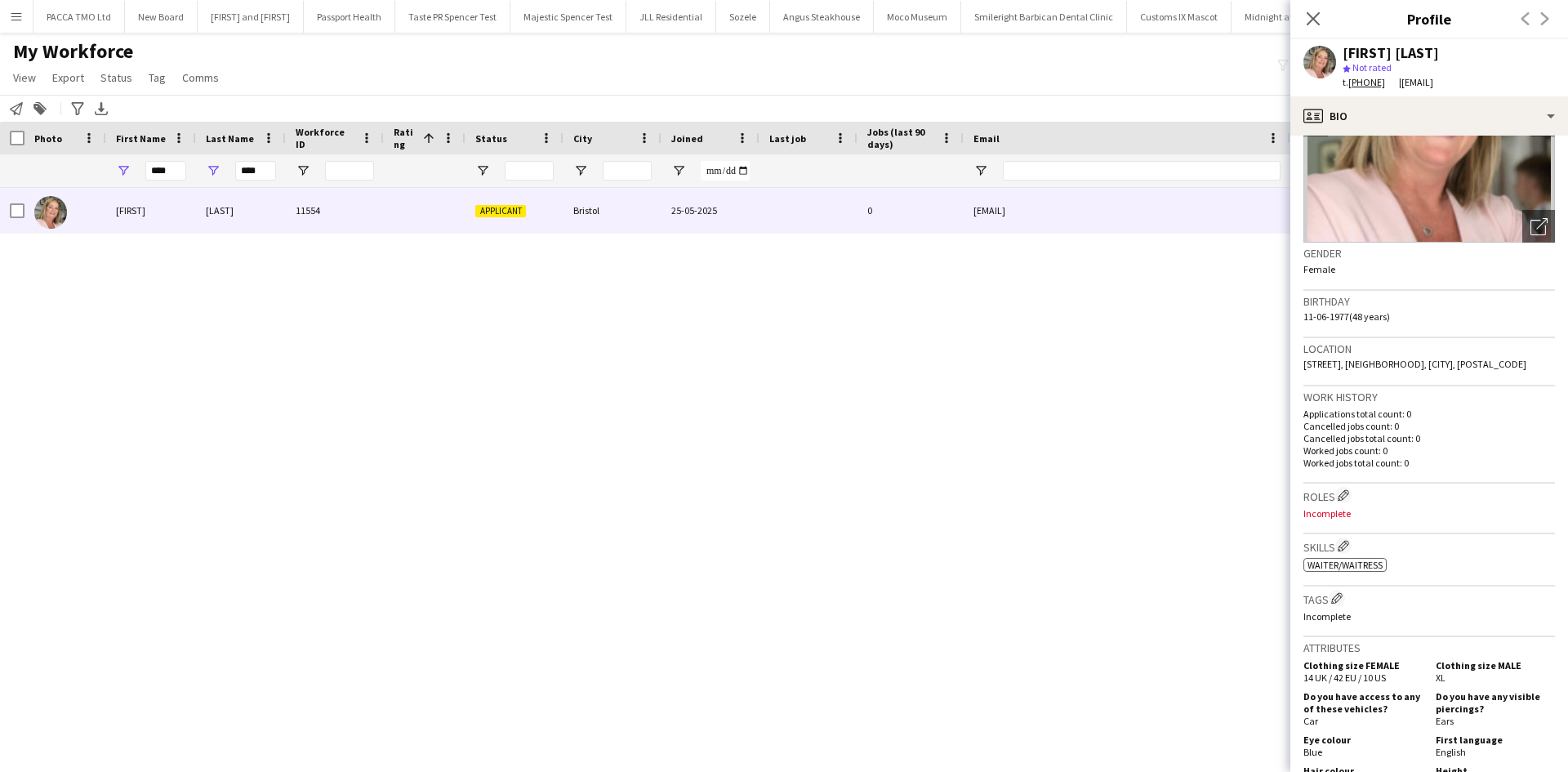 scroll, scrollTop: 0, scrollLeft: 0, axis: both 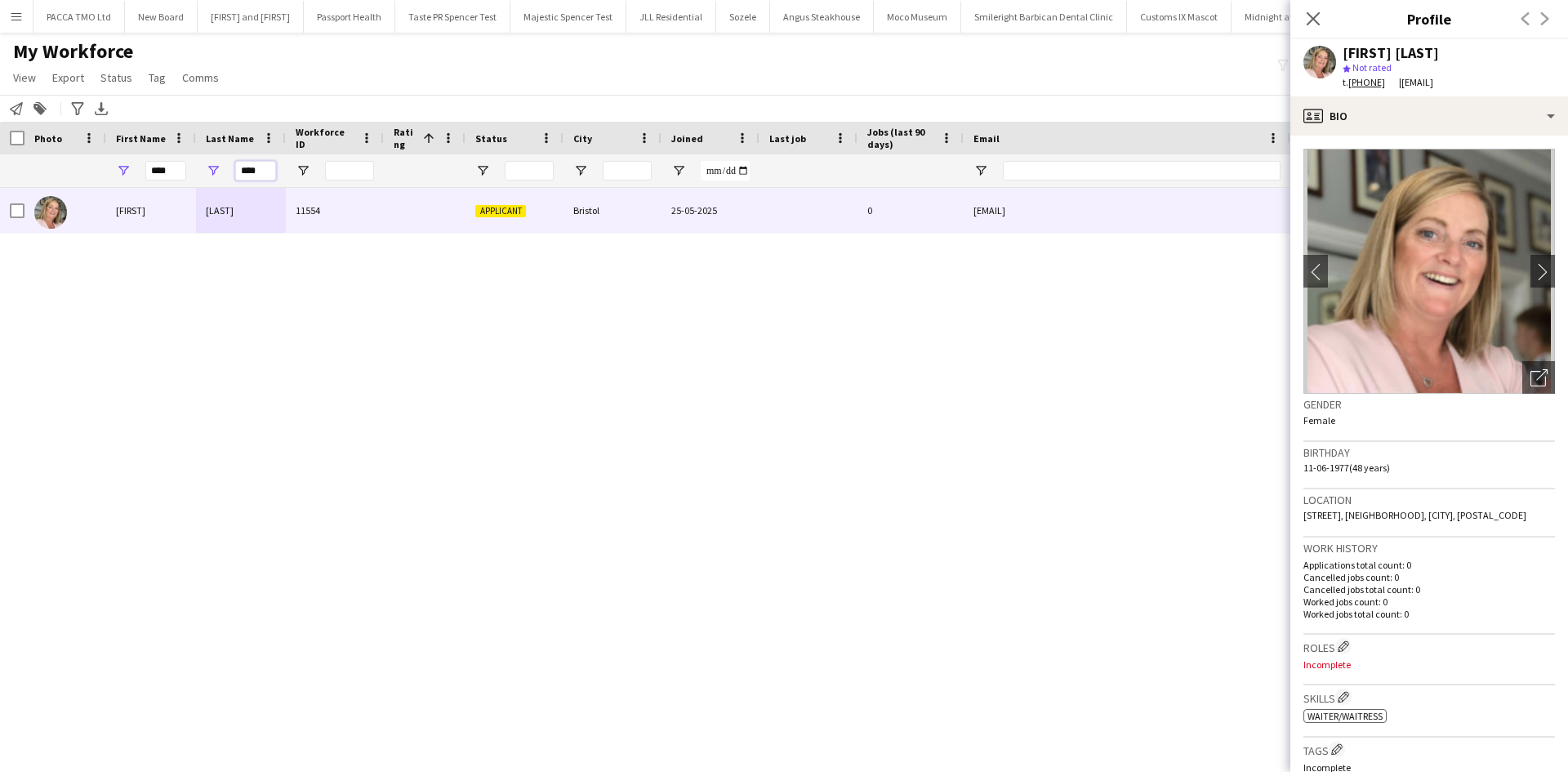 click on "****" at bounding box center (256, 171) 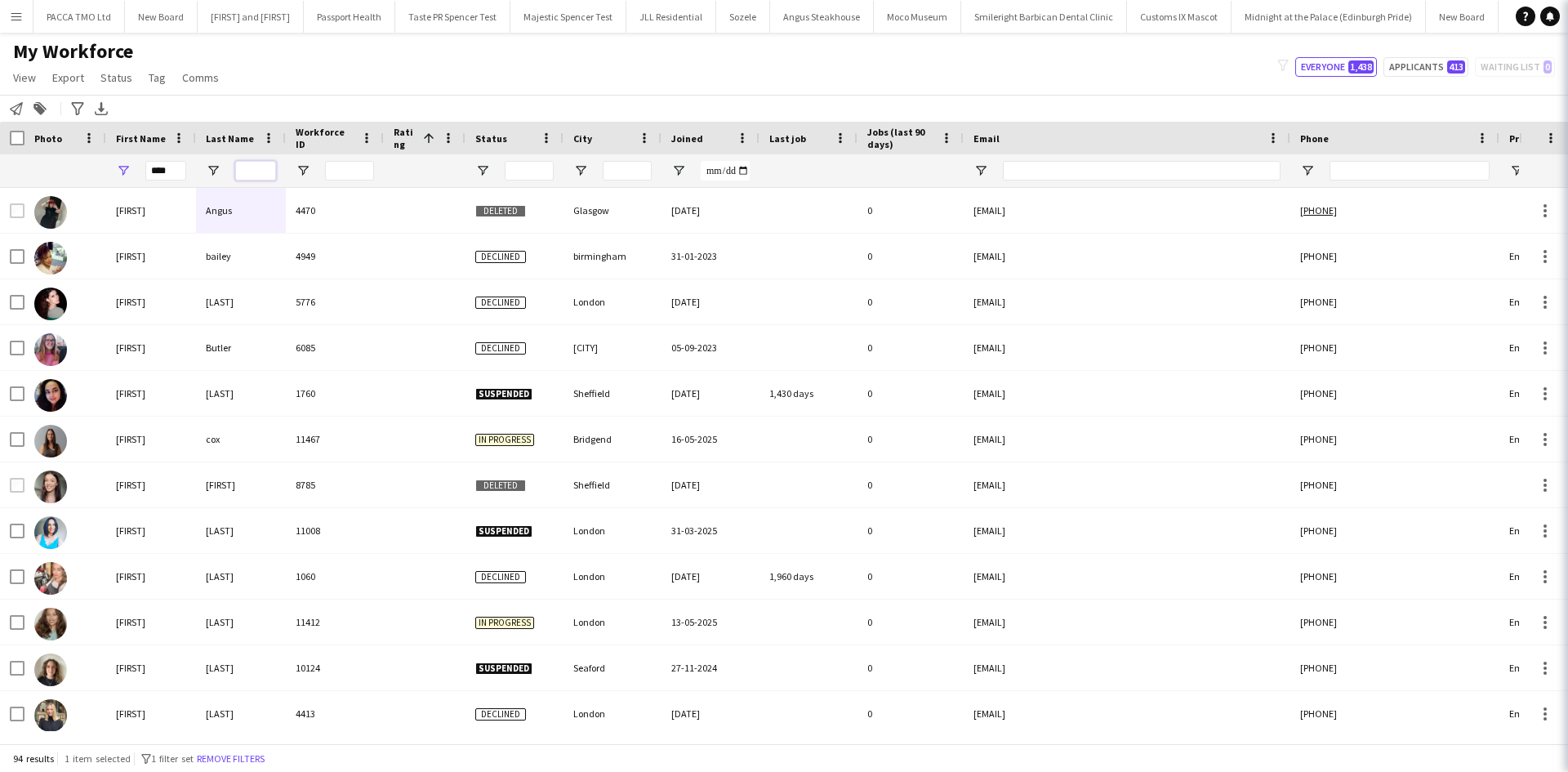type 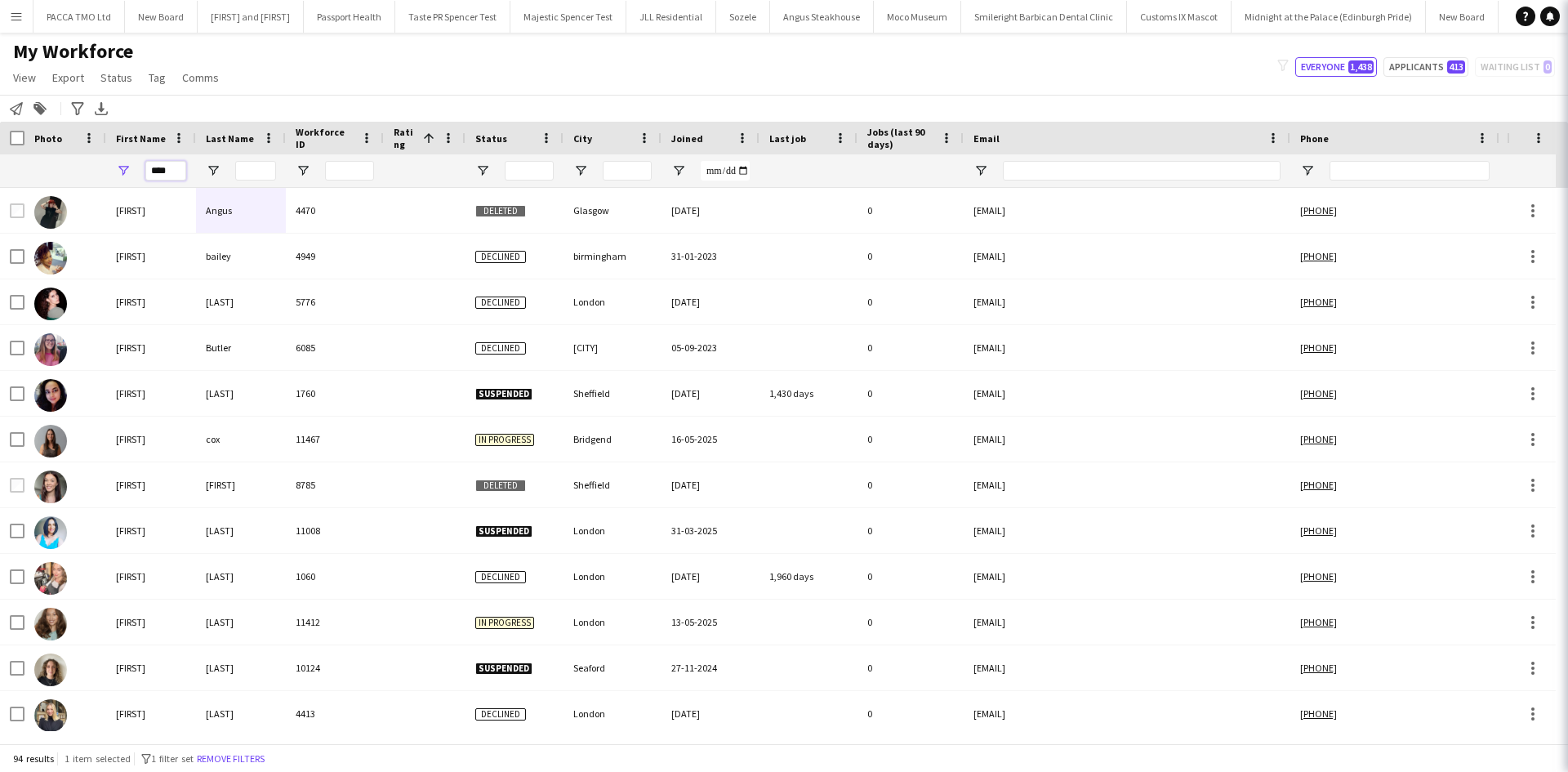 click on "****" at bounding box center [166, 171] 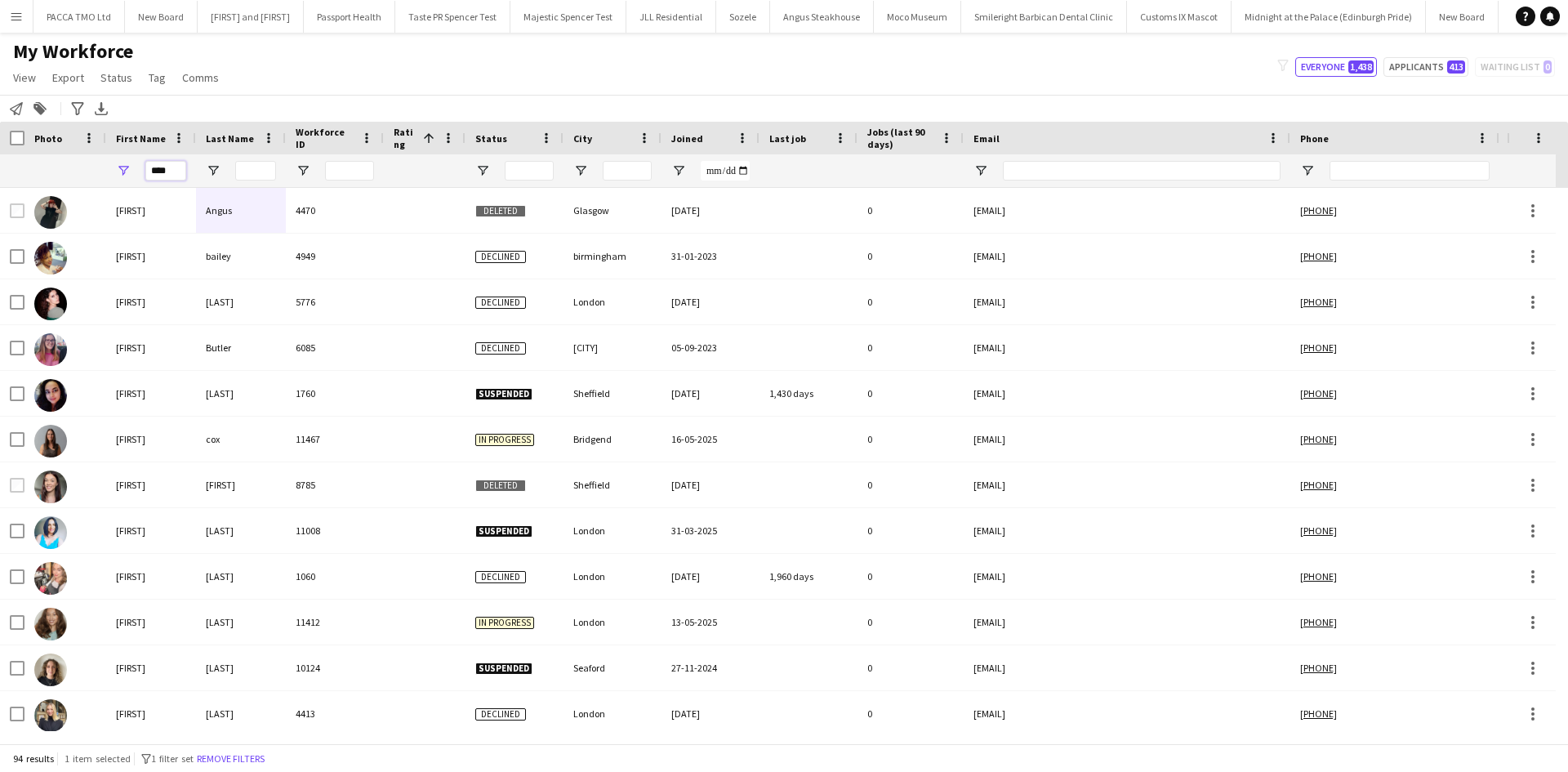 click on "****" at bounding box center [166, 171] 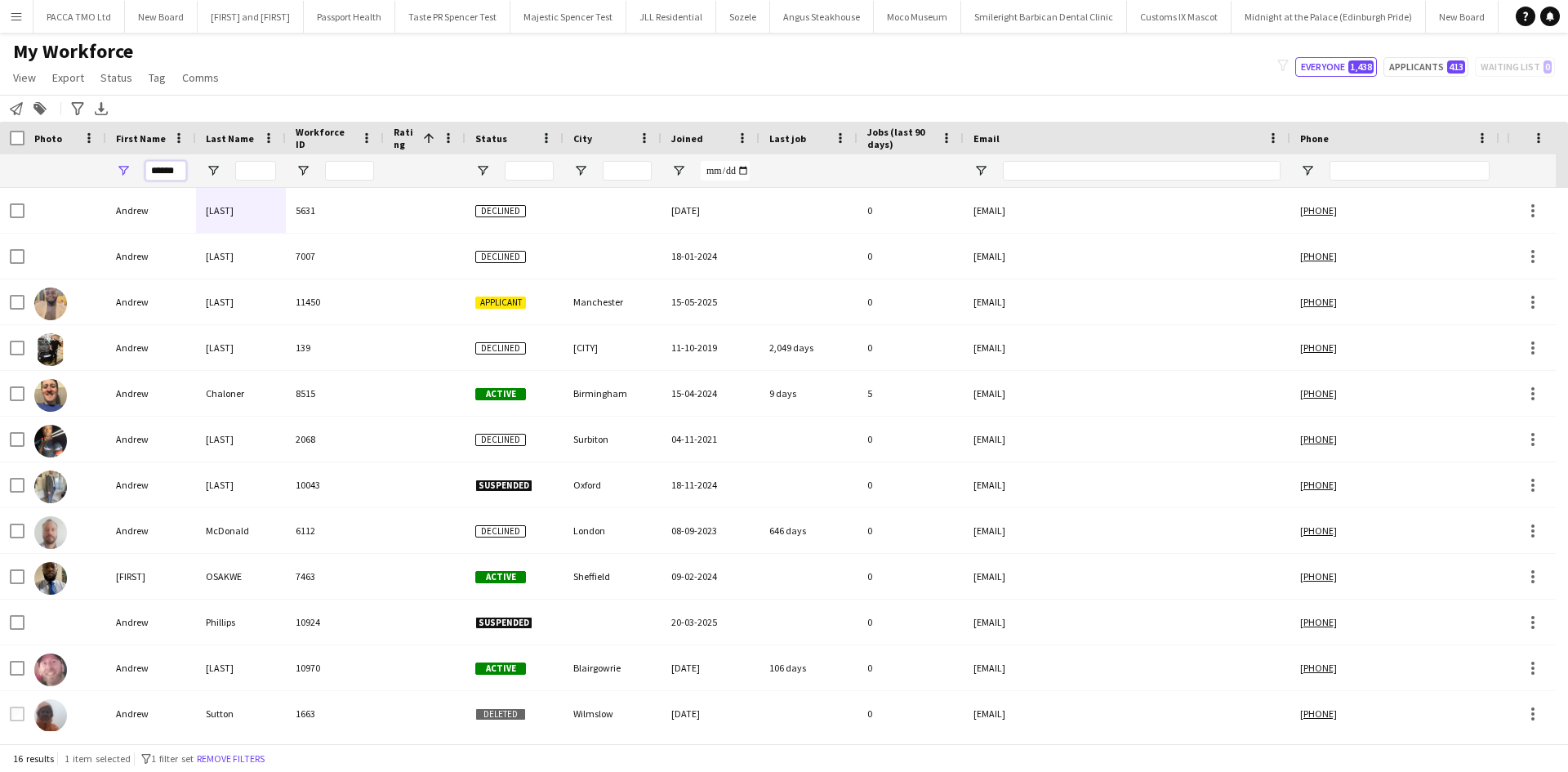 type on "******" 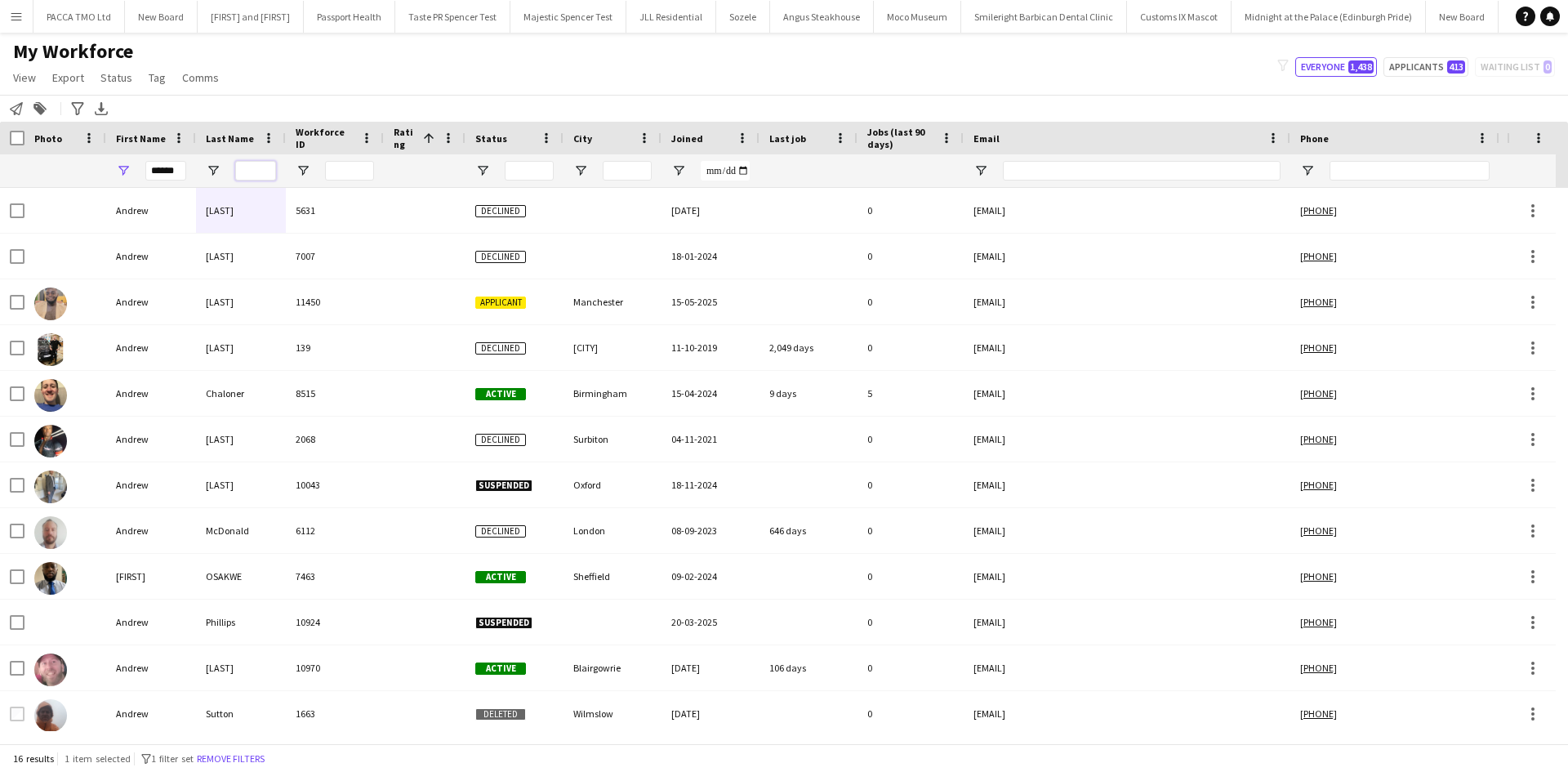 click at bounding box center [256, 171] 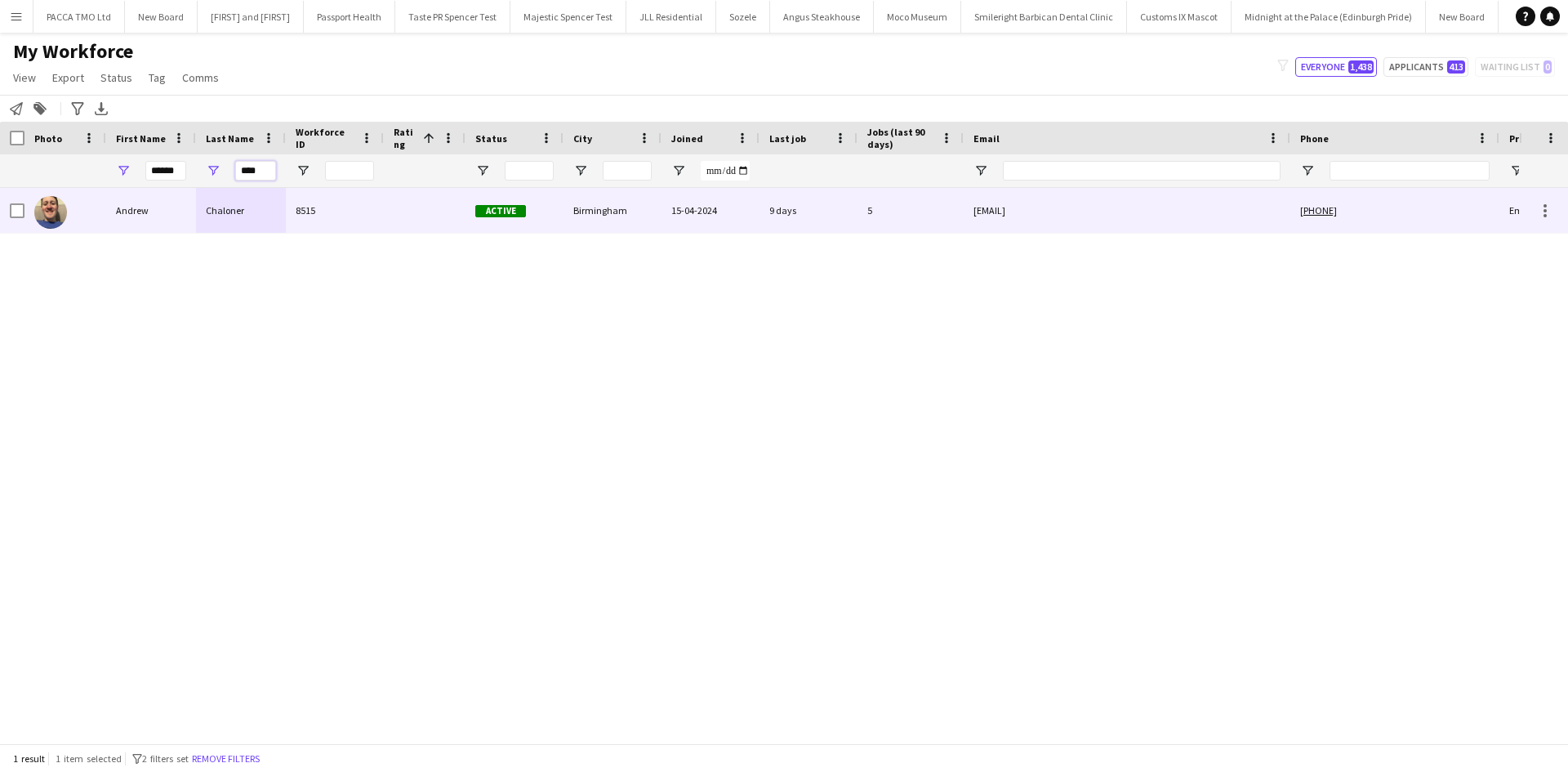 type on "****" 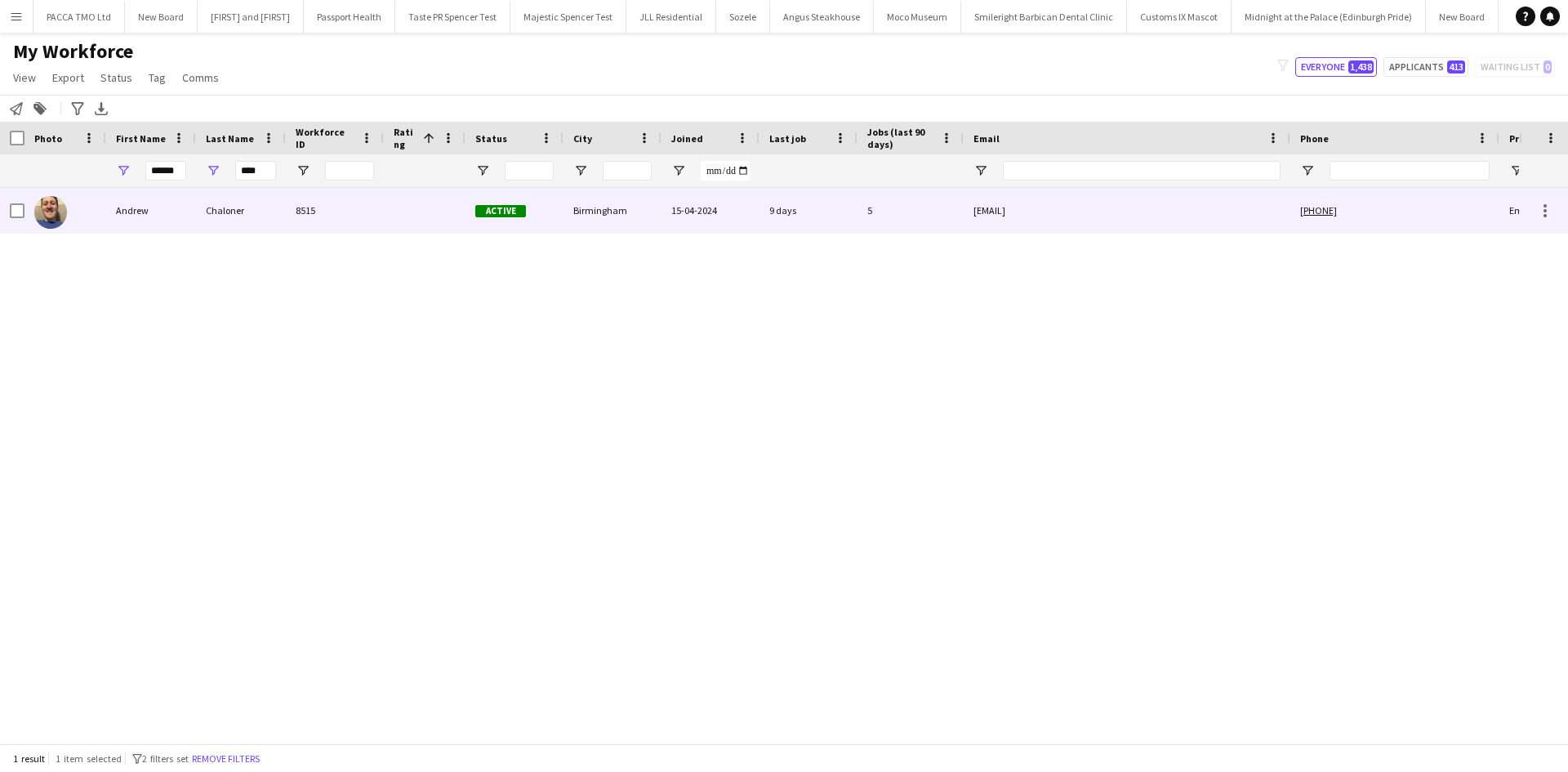 click on "8515" at bounding box center (335, 210) 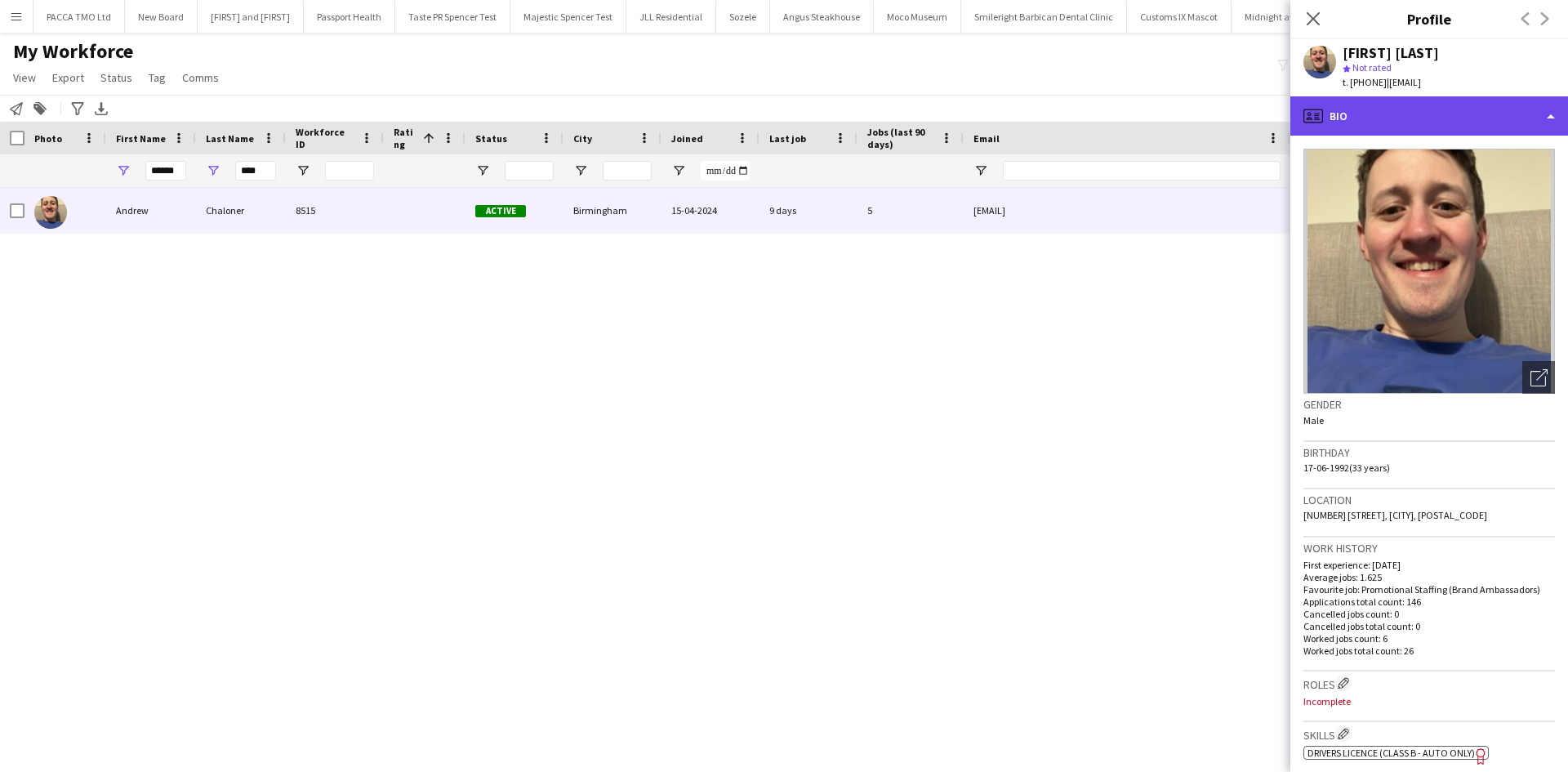 click on "profile
Bio" 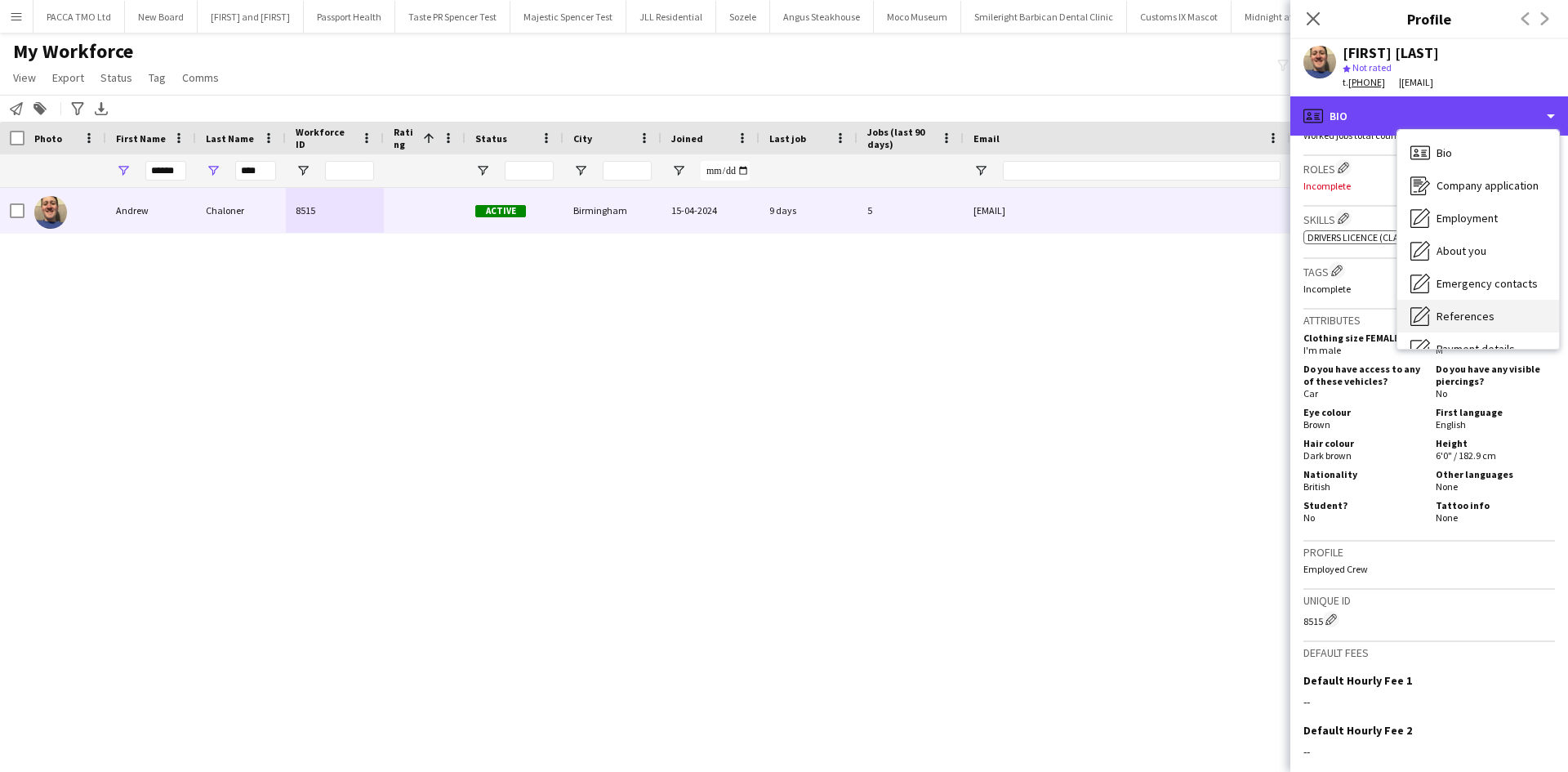 scroll, scrollTop: 572, scrollLeft: 0, axis: vertical 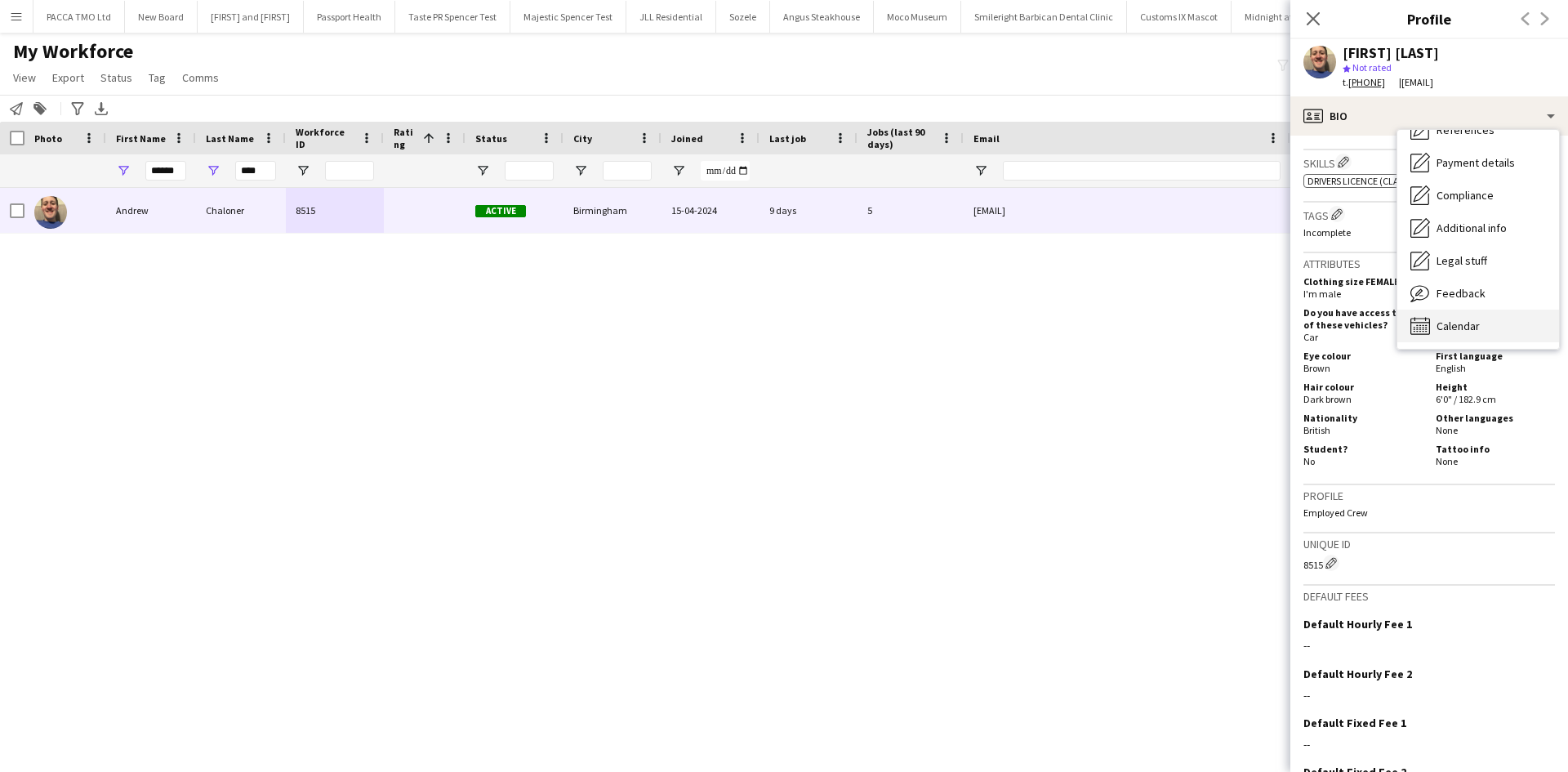 click on "Calendar" at bounding box center [1458, 326] 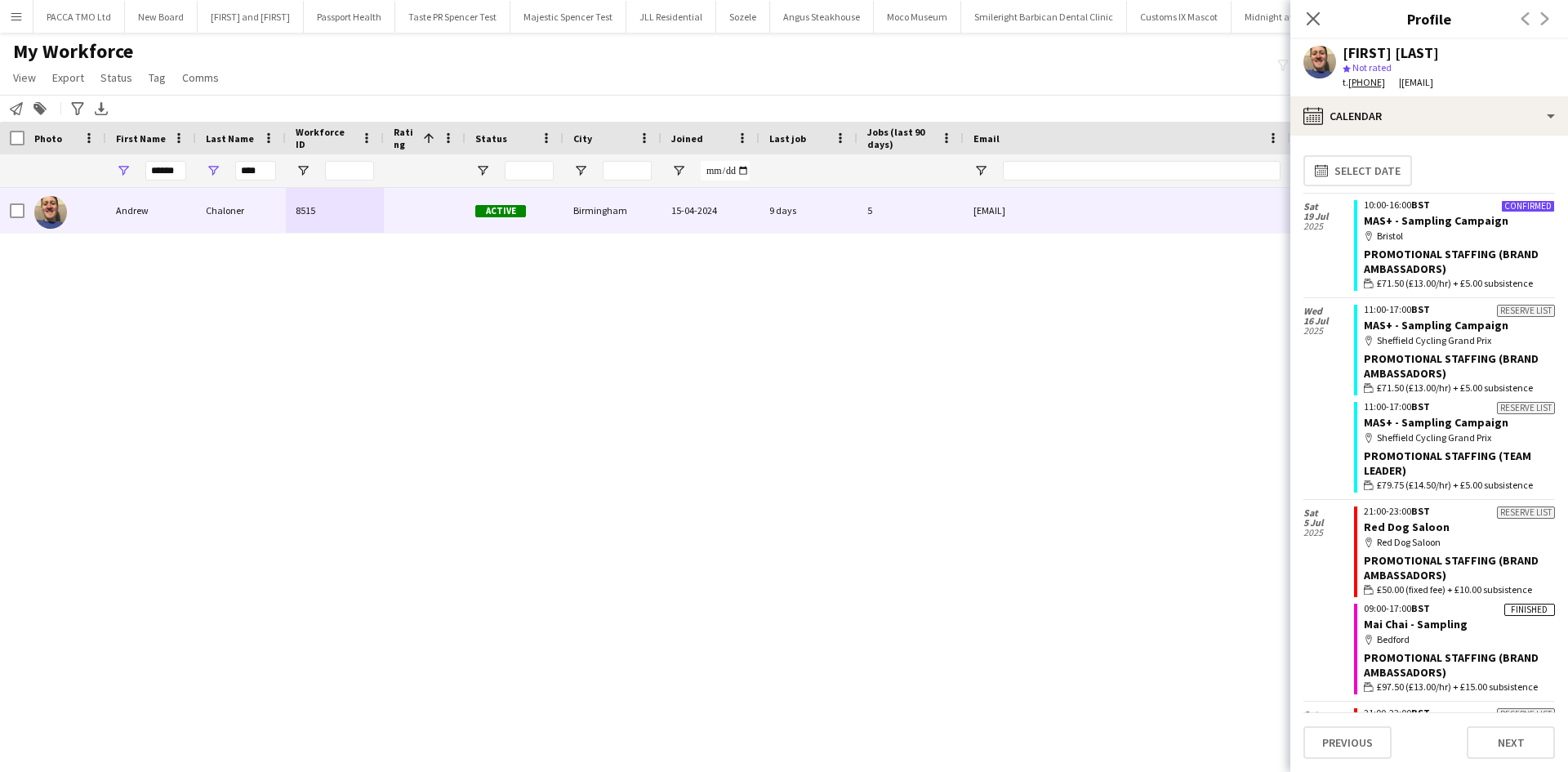 scroll, scrollTop: 82, scrollLeft: 0, axis: vertical 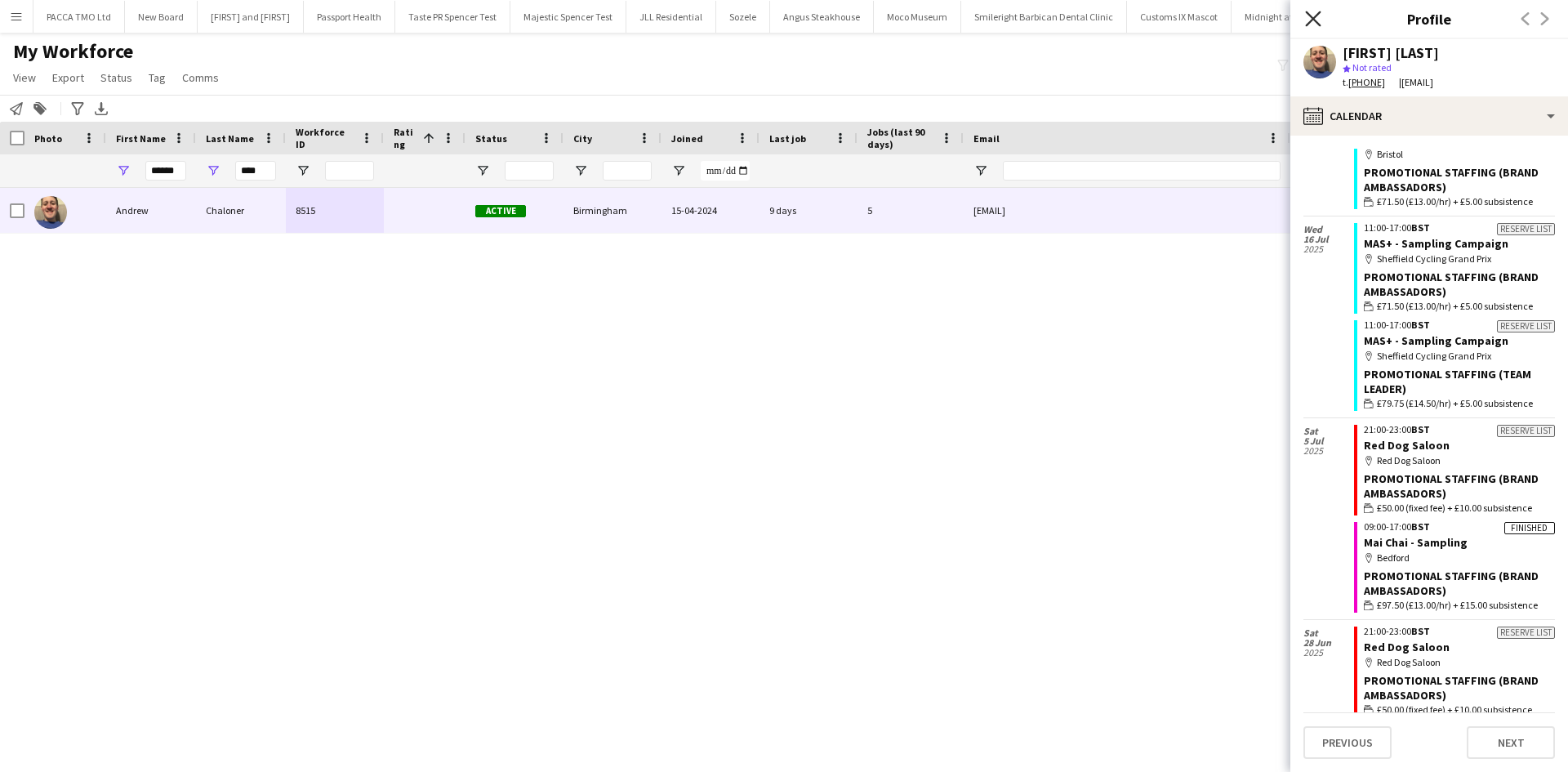 click on "Close pop-in" 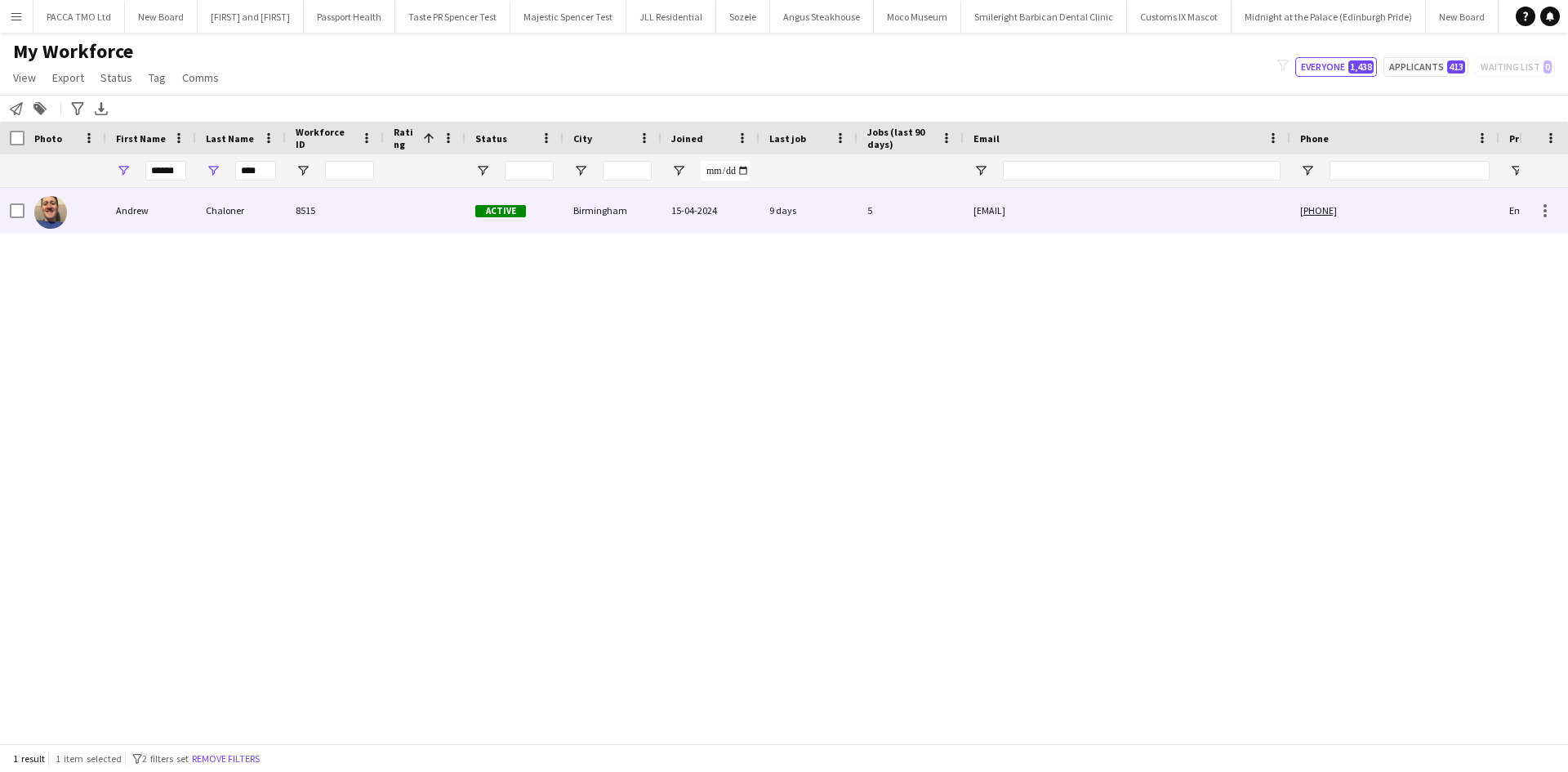 click on "9 days" at bounding box center (808, 210) 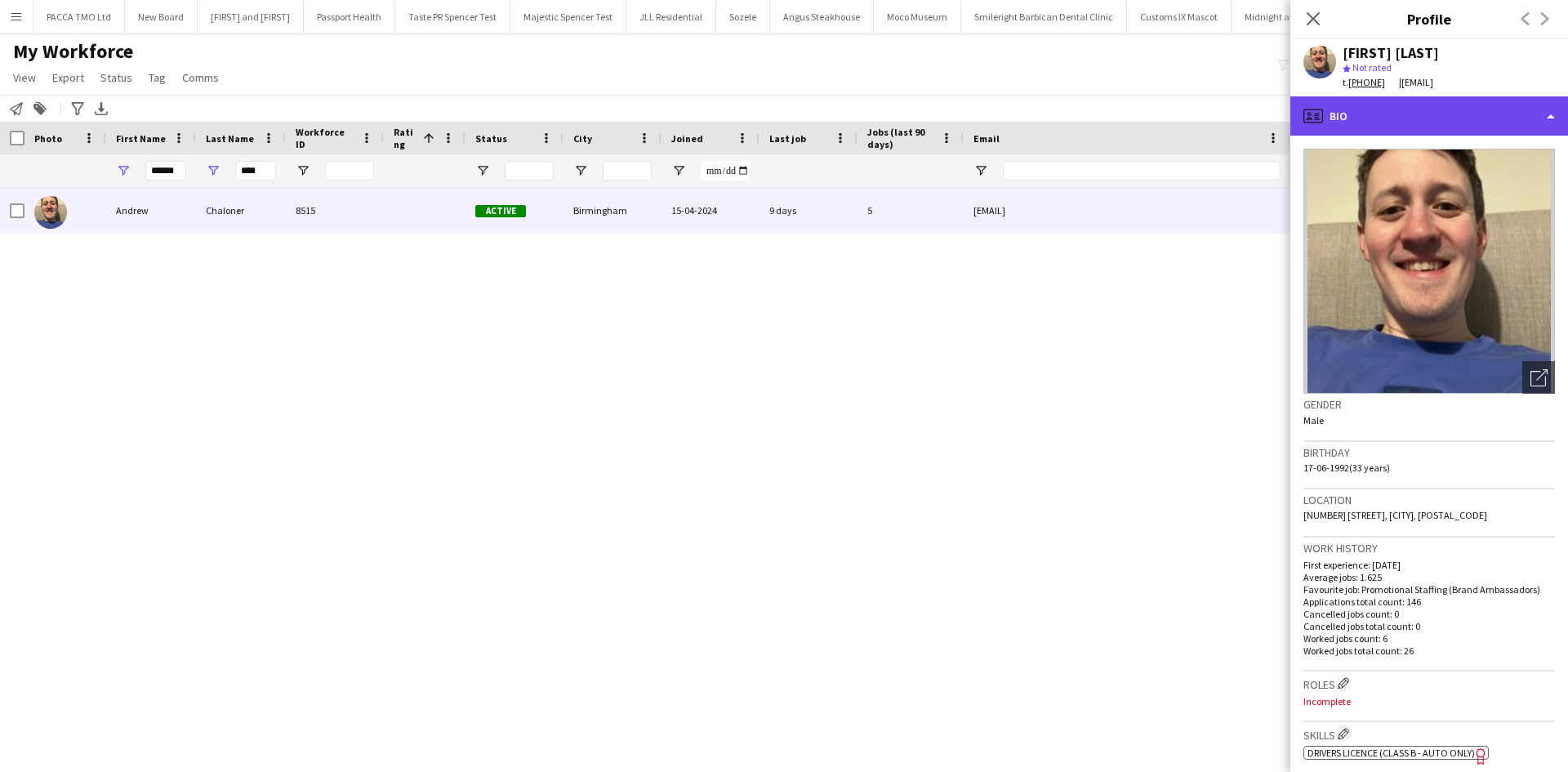 click on "profile
Bio" 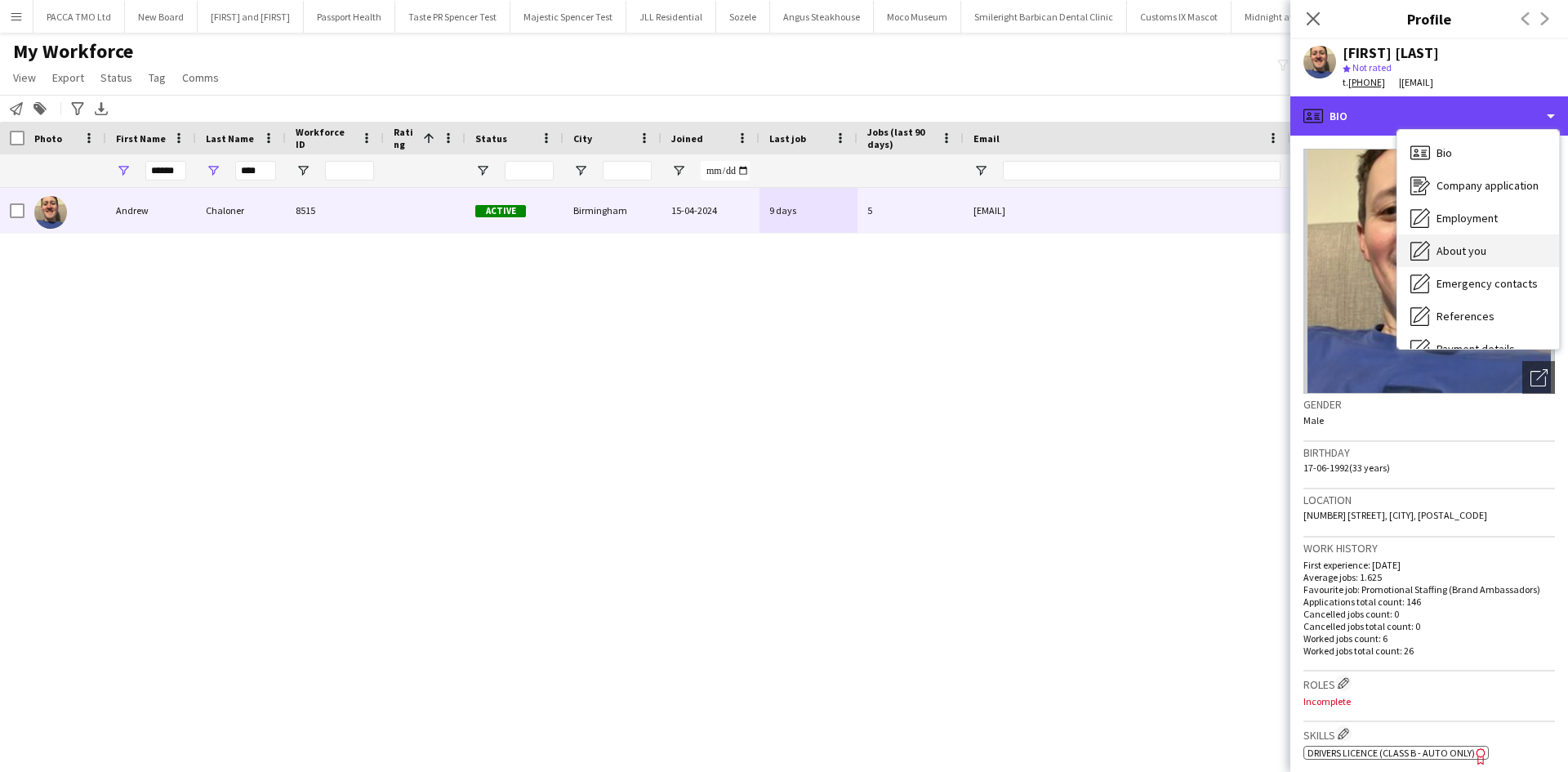 scroll, scrollTop: 186, scrollLeft: 0, axis: vertical 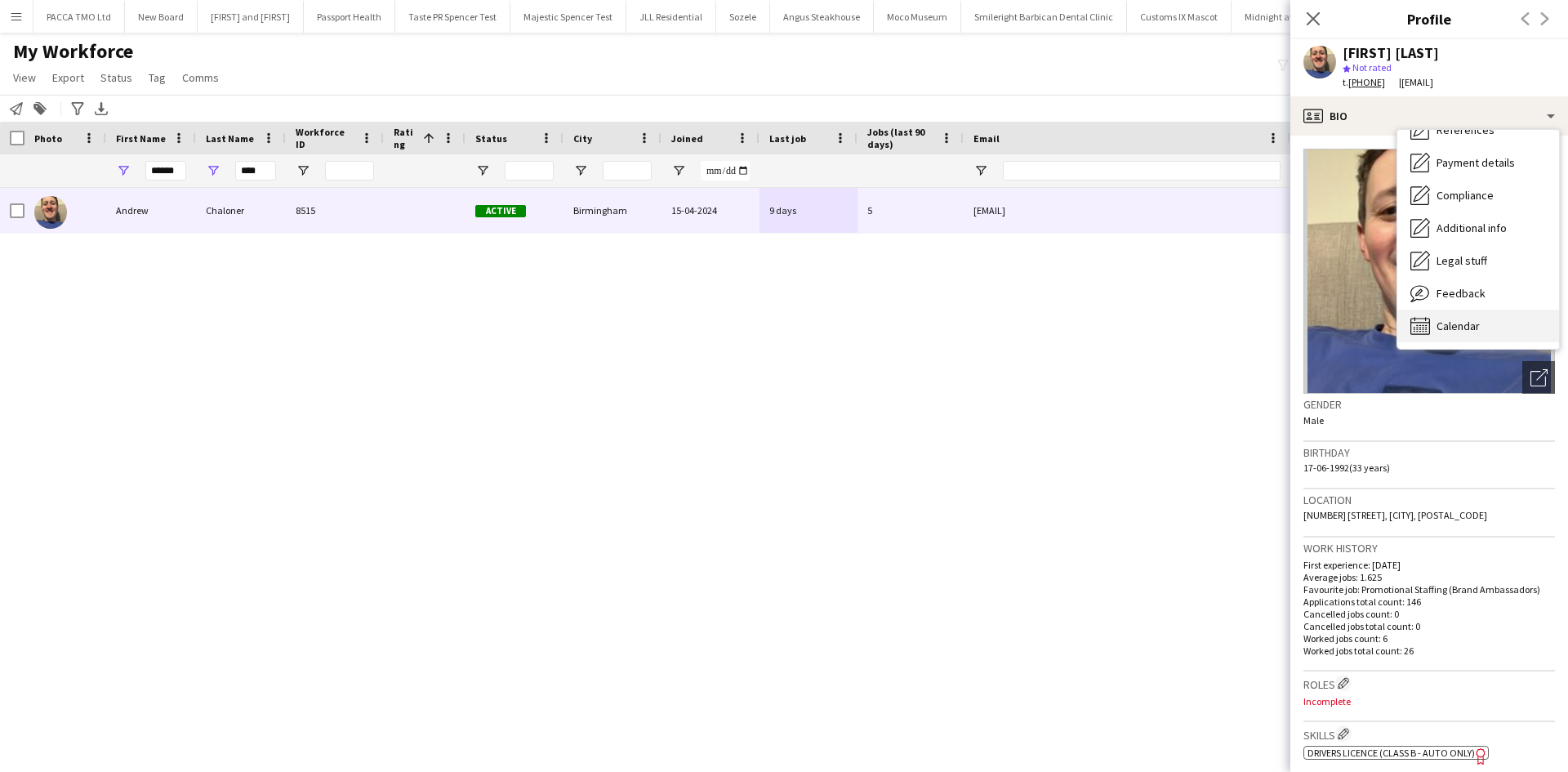 click on "Calendar
Calendar" at bounding box center [1478, 326] 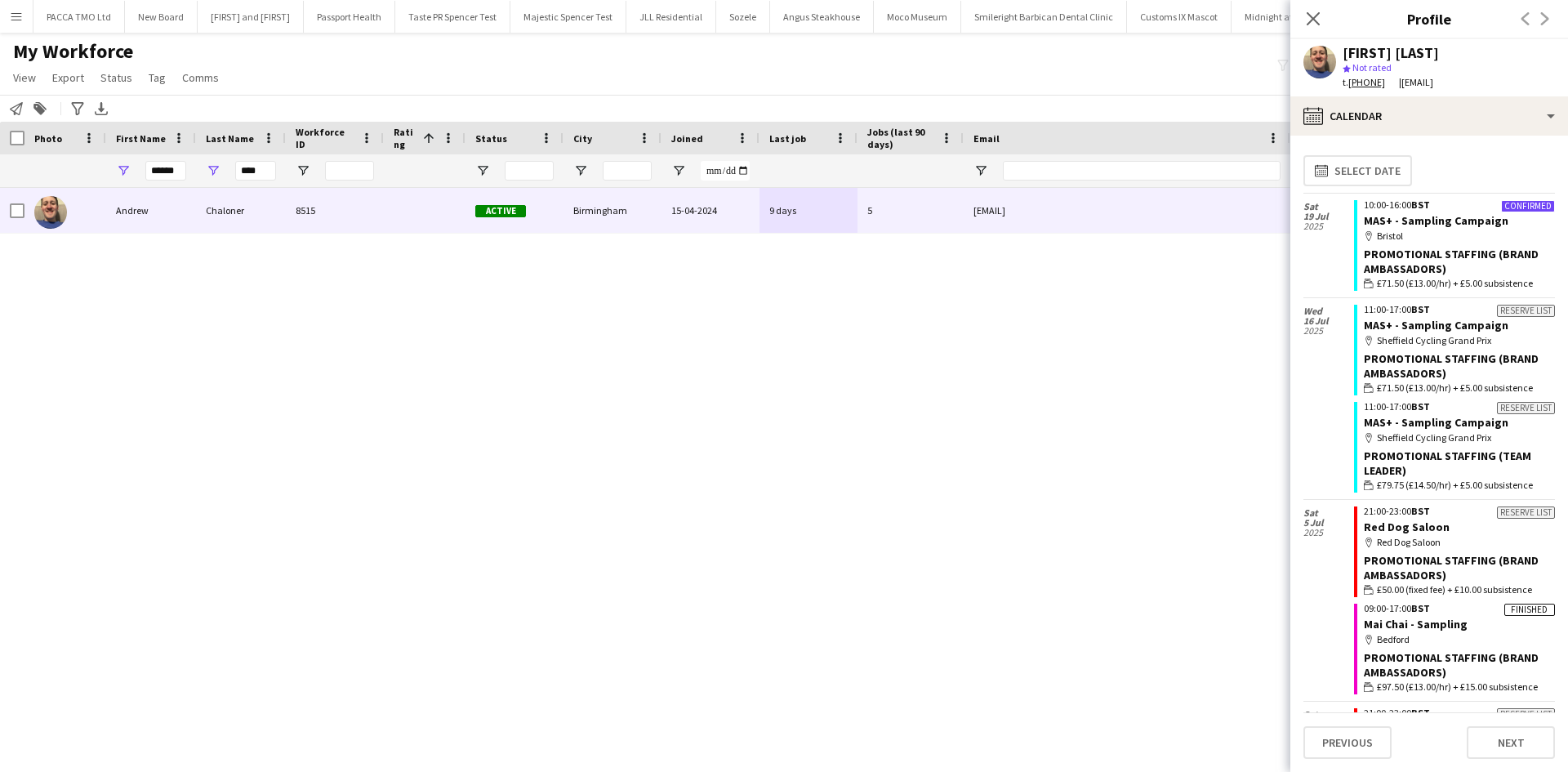 drag, startPoint x: 1312, startPoint y: 17, endPoint x: 1558, endPoint y: 219, distance: 318.30803 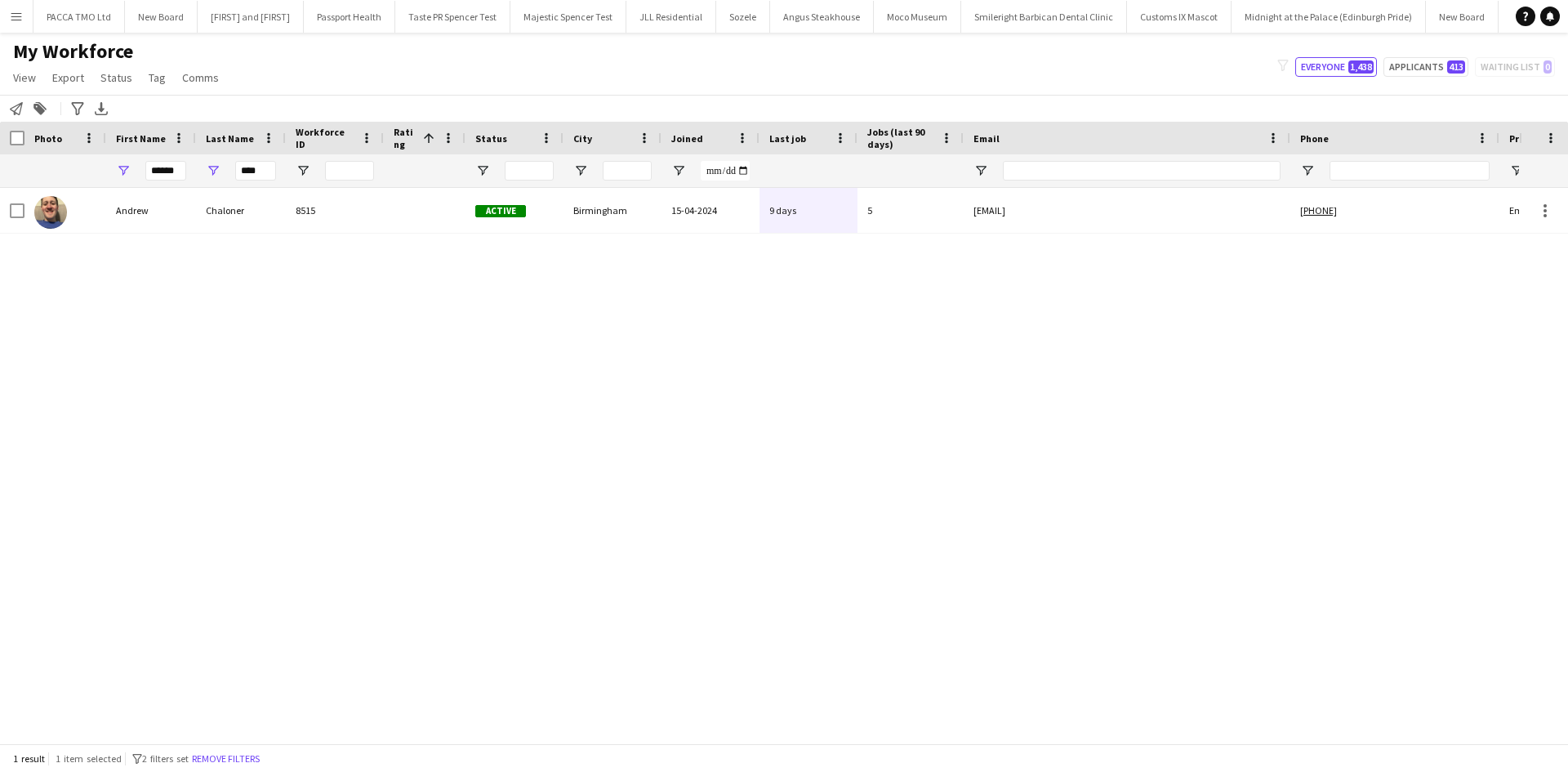 drag, startPoint x: 702, startPoint y: 228, endPoint x: 724, endPoint y: 252, distance: 32.55764 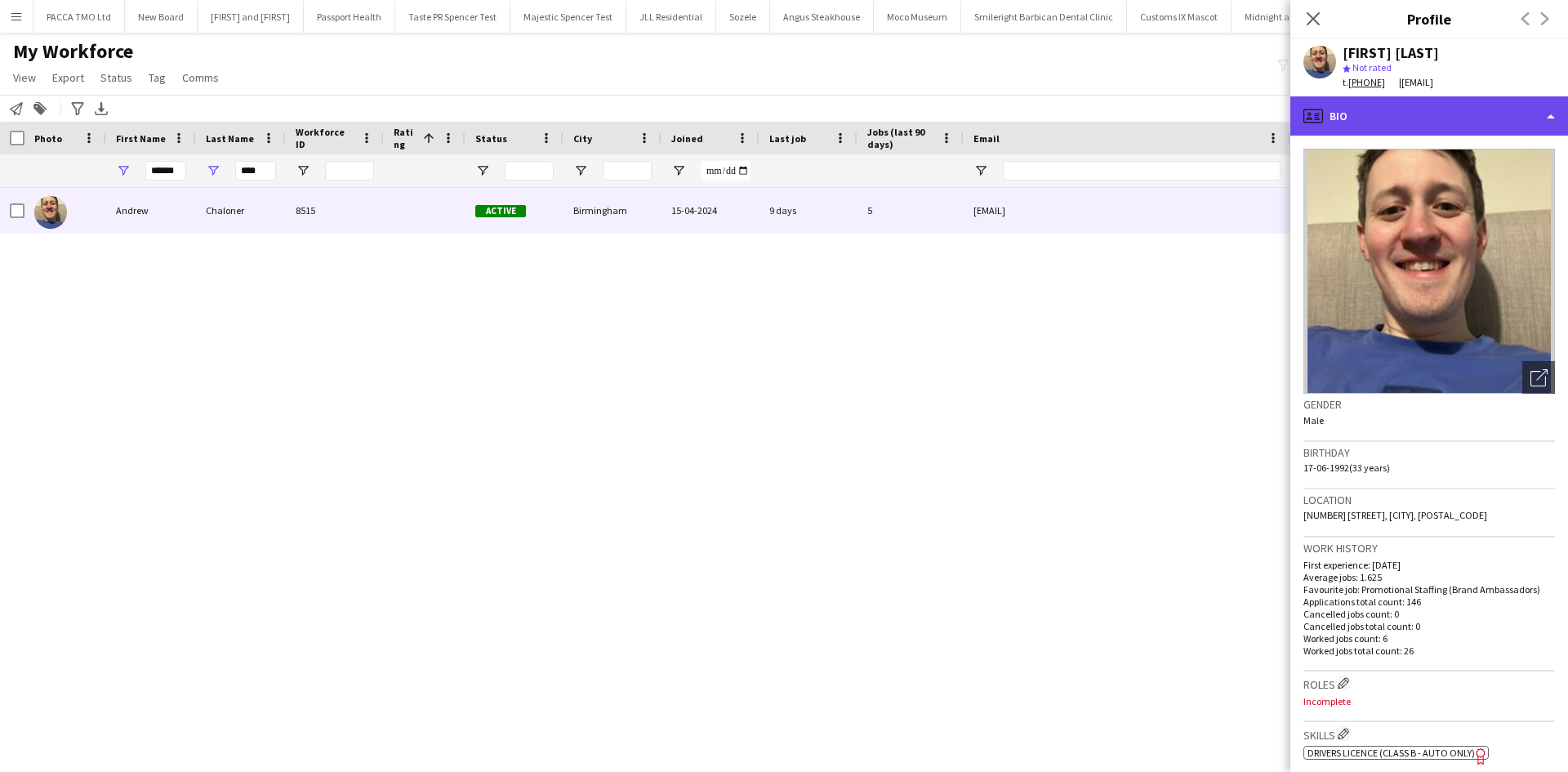 click on "profile
Bio" 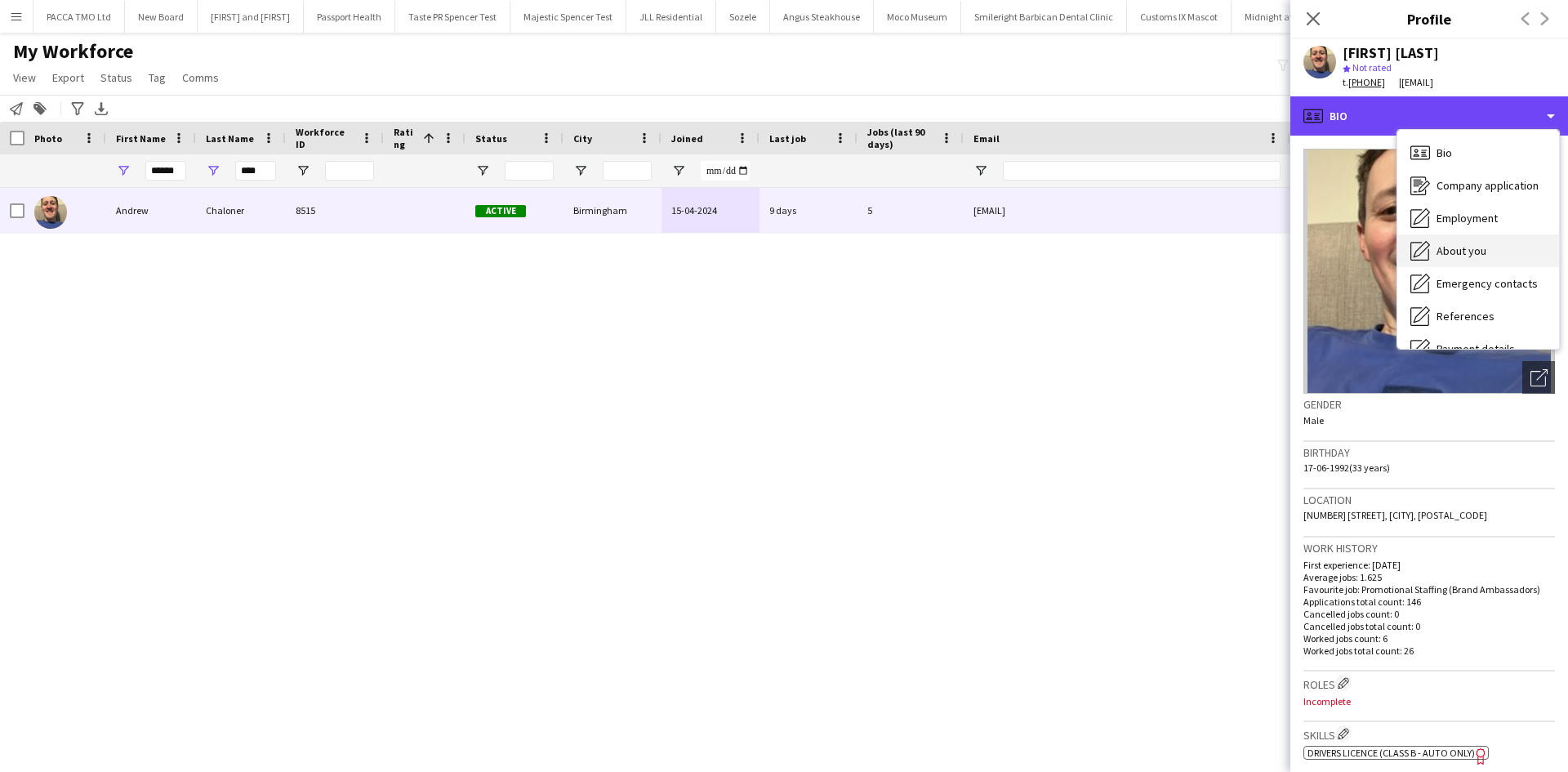 scroll, scrollTop: 186, scrollLeft: 0, axis: vertical 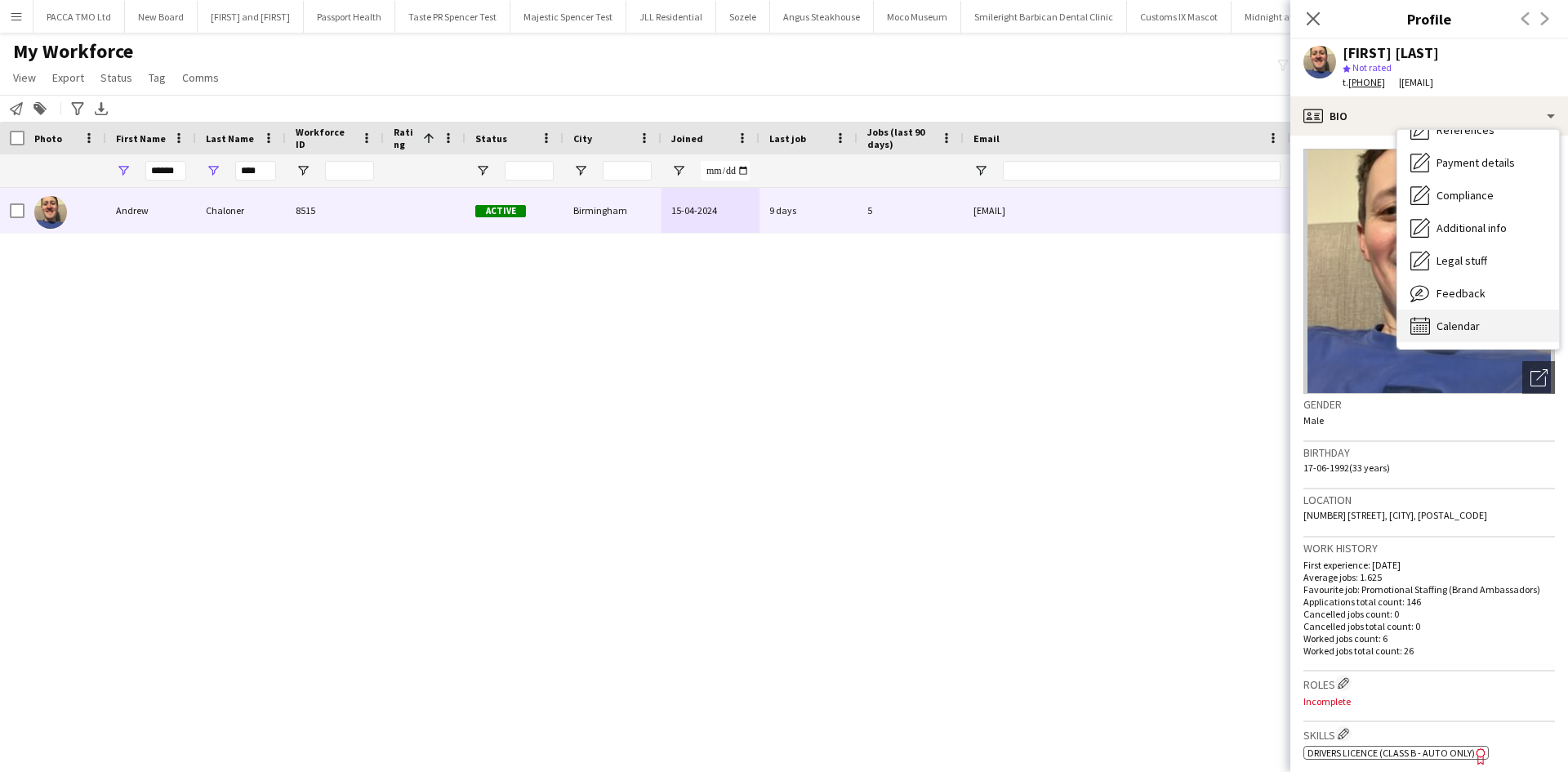 click on "Calendar" at bounding box center (1458, 326) 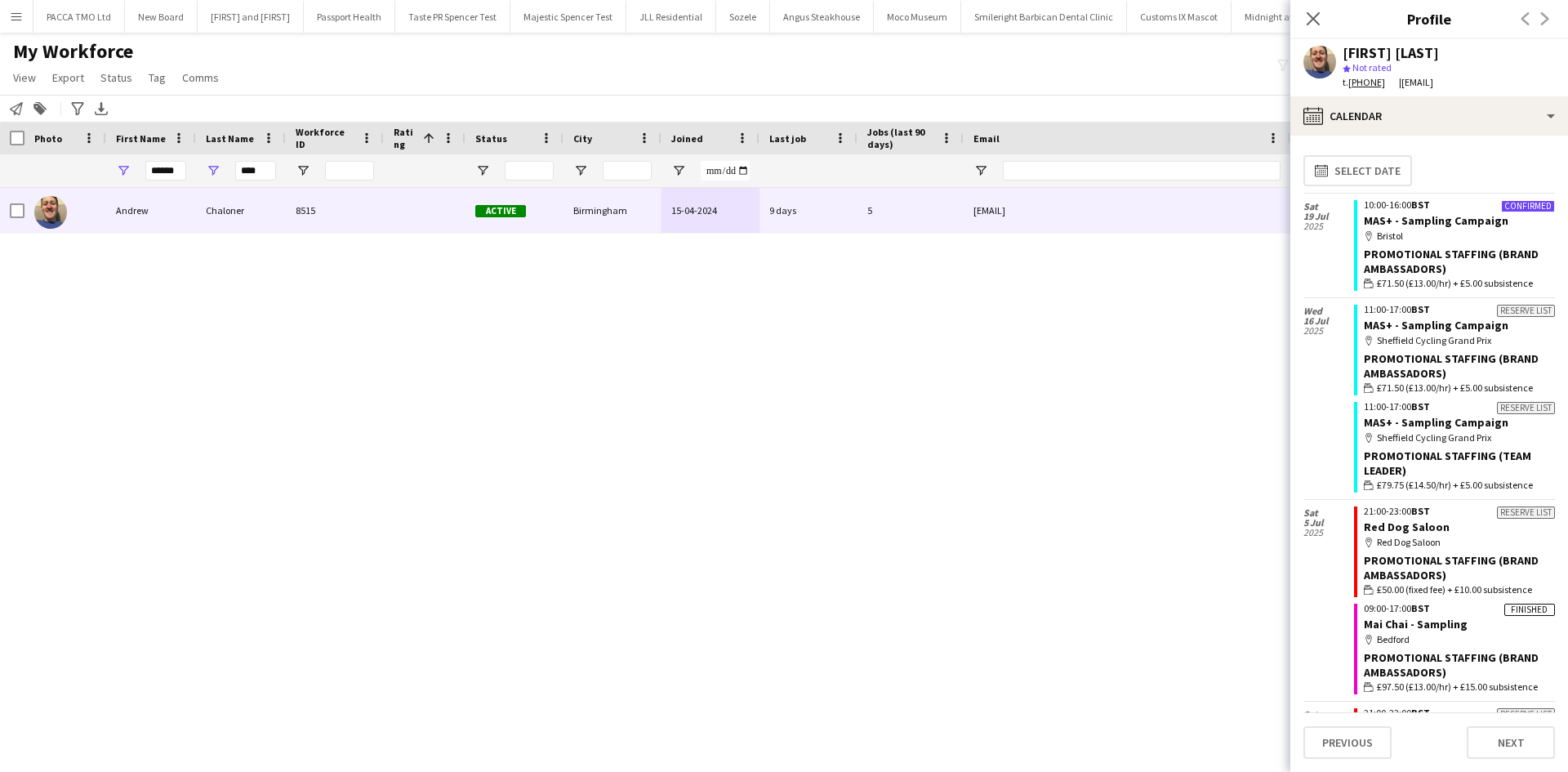 click on "Confirmed" 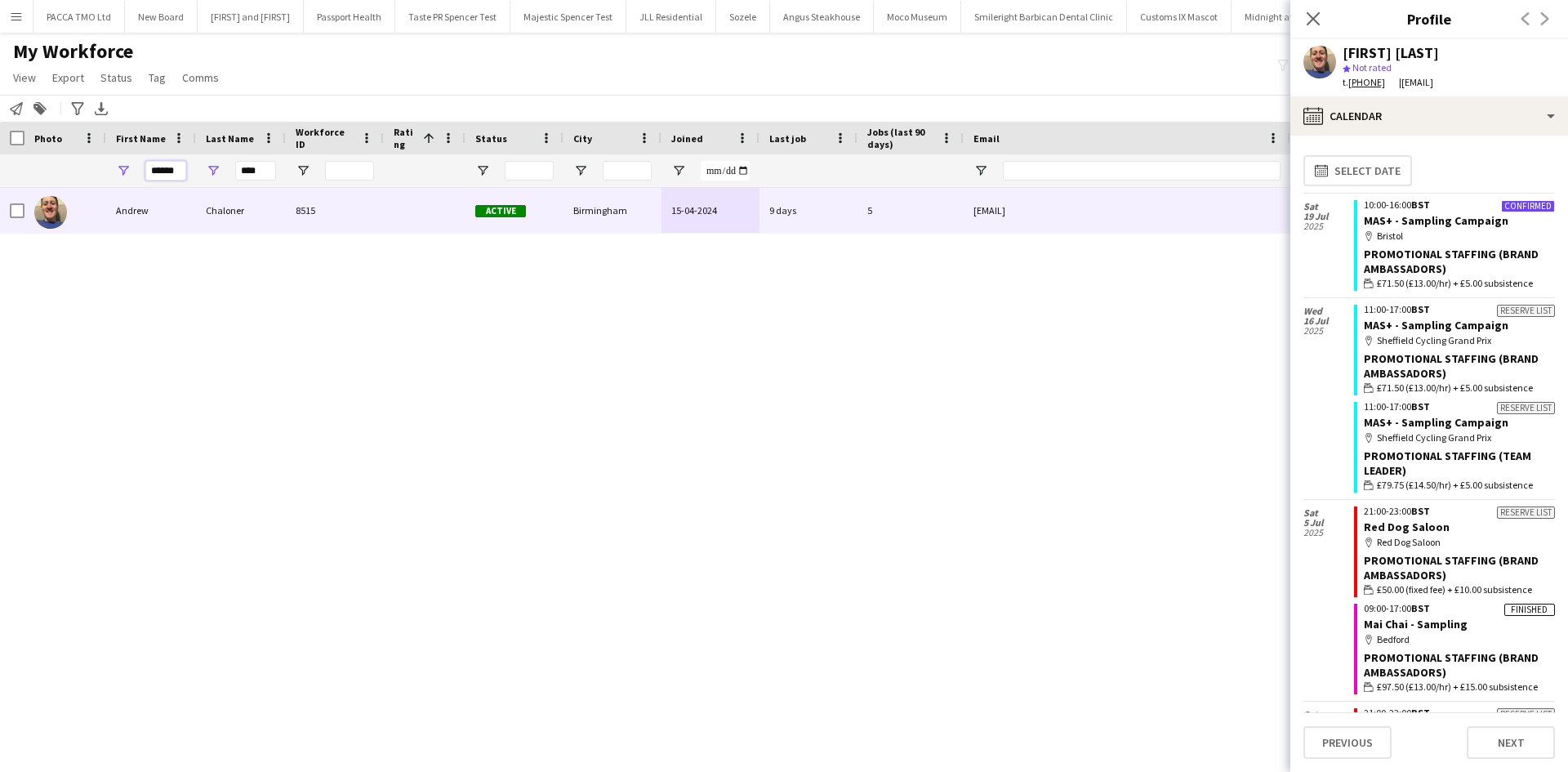 click on "******" at bounding box center [166, 171] 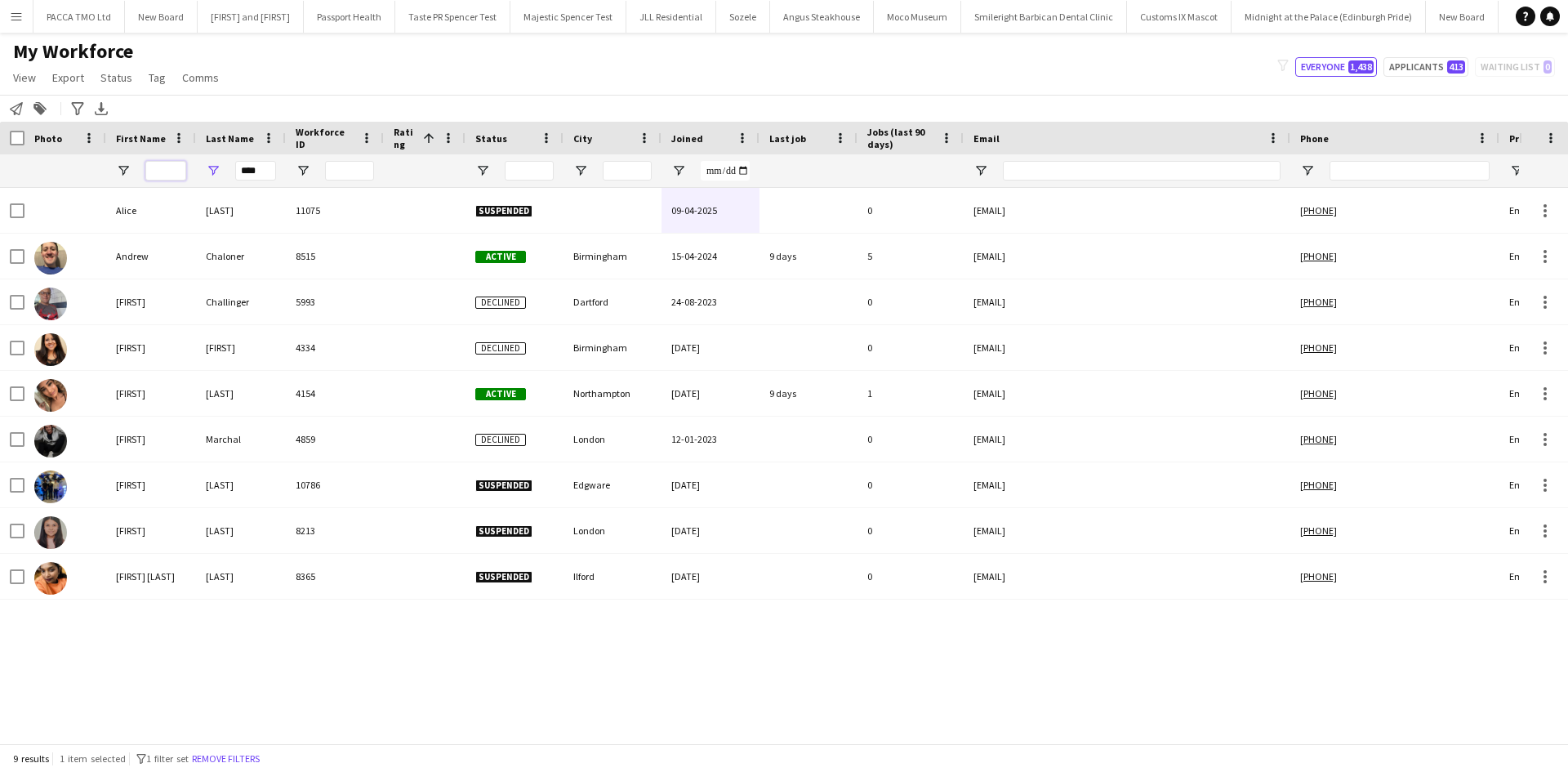 type 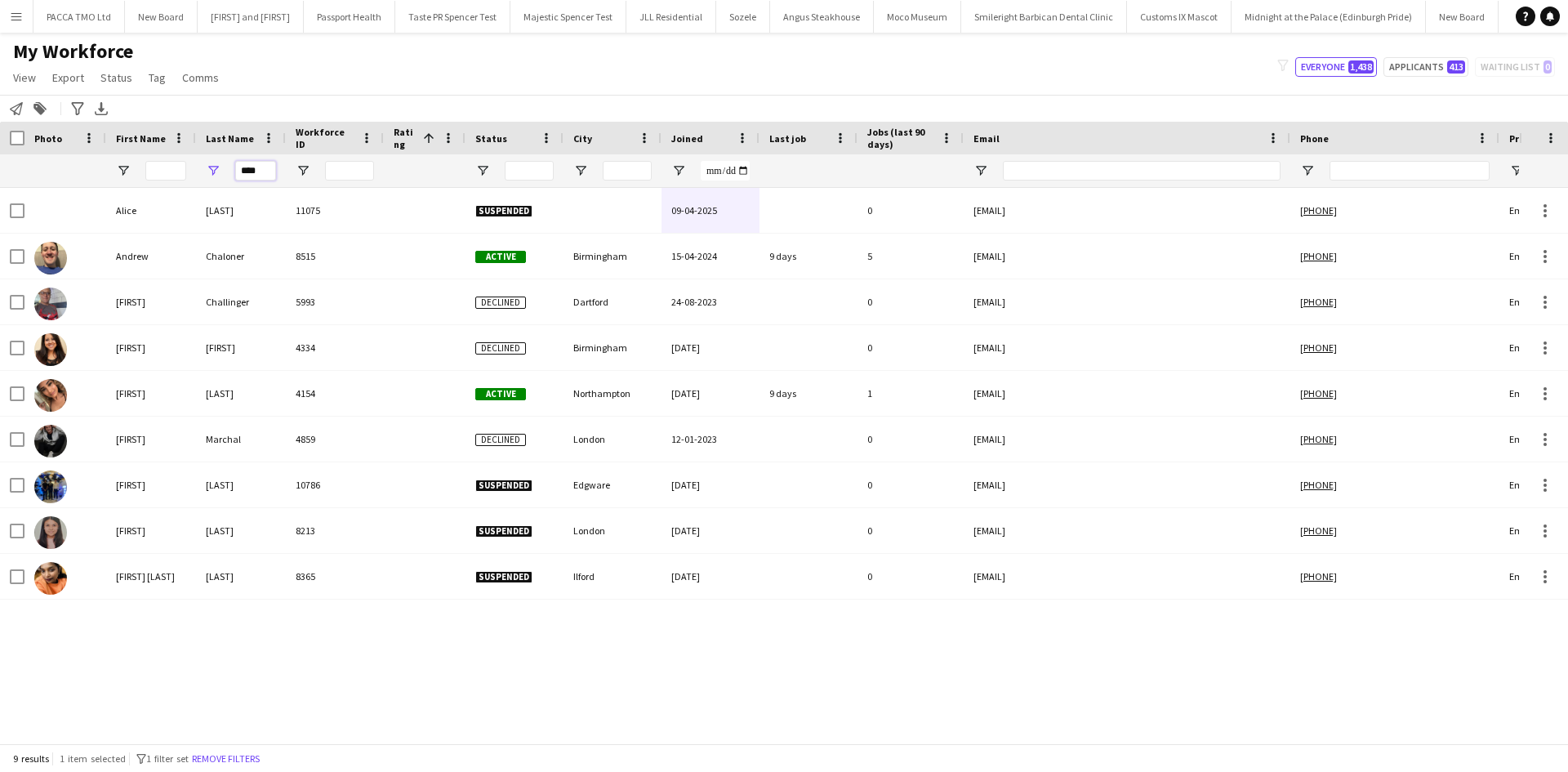 click on "****" at bounding box center (256, 171) 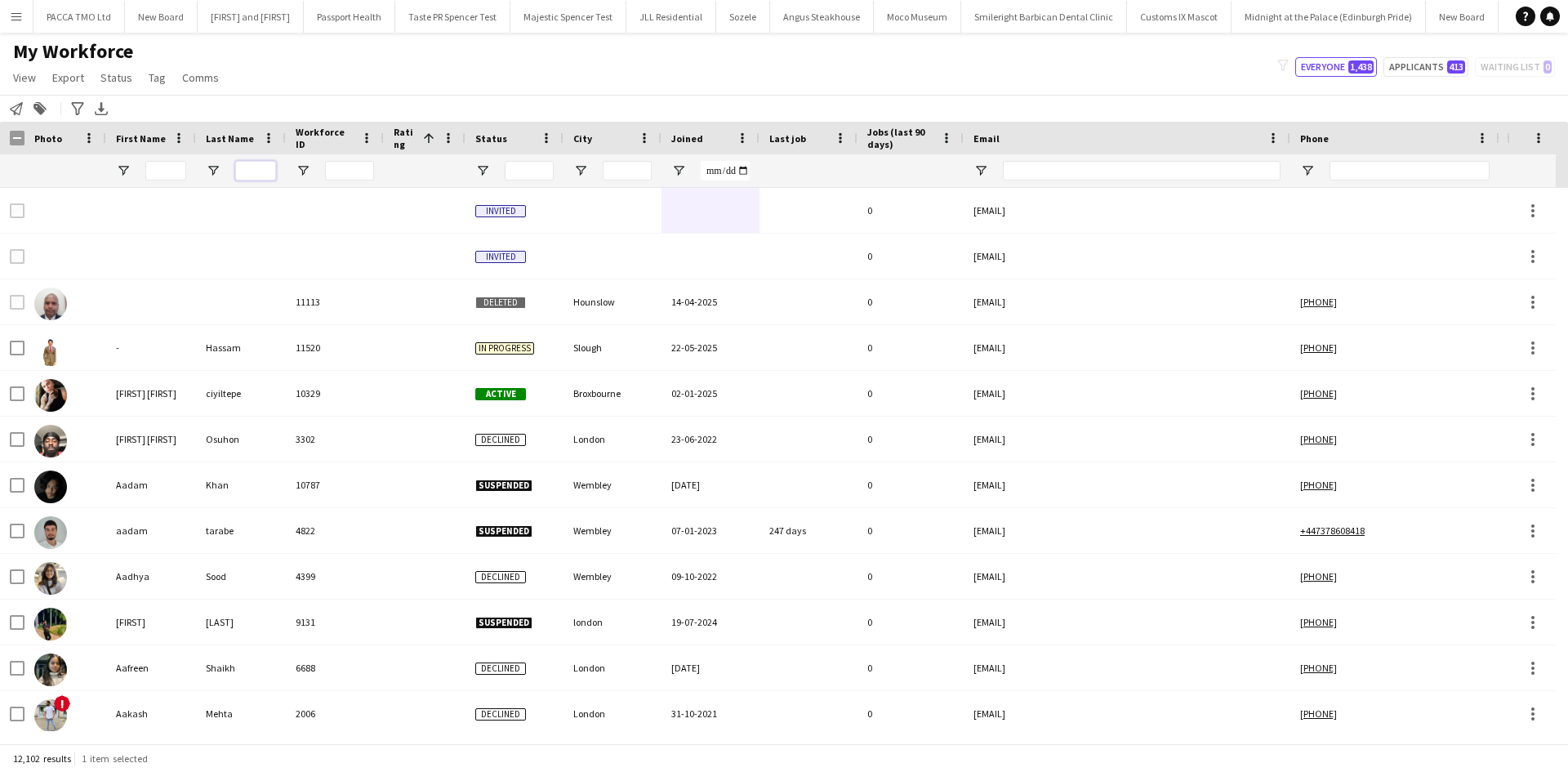 type 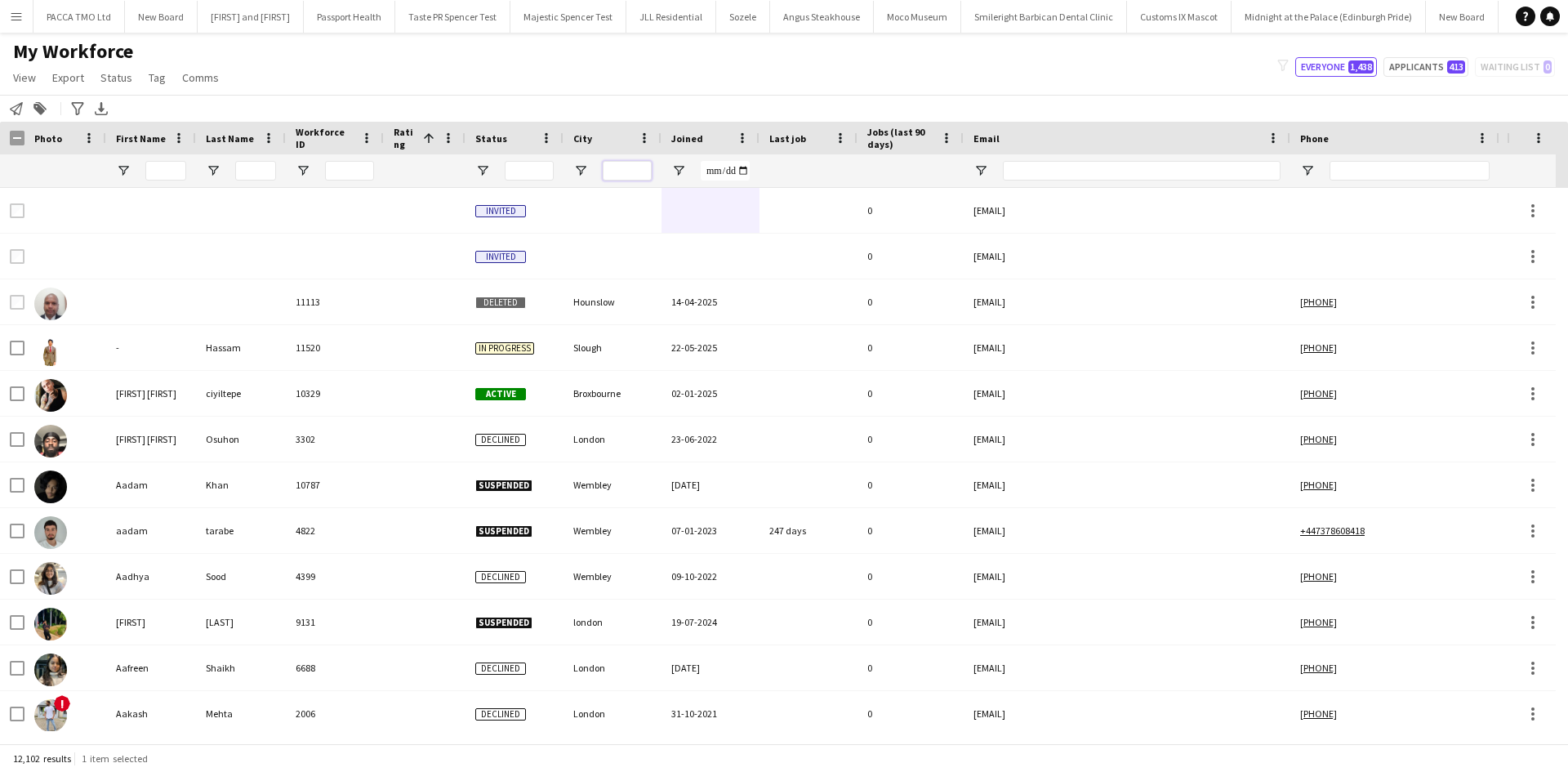 click at bounding box center [627, 171] 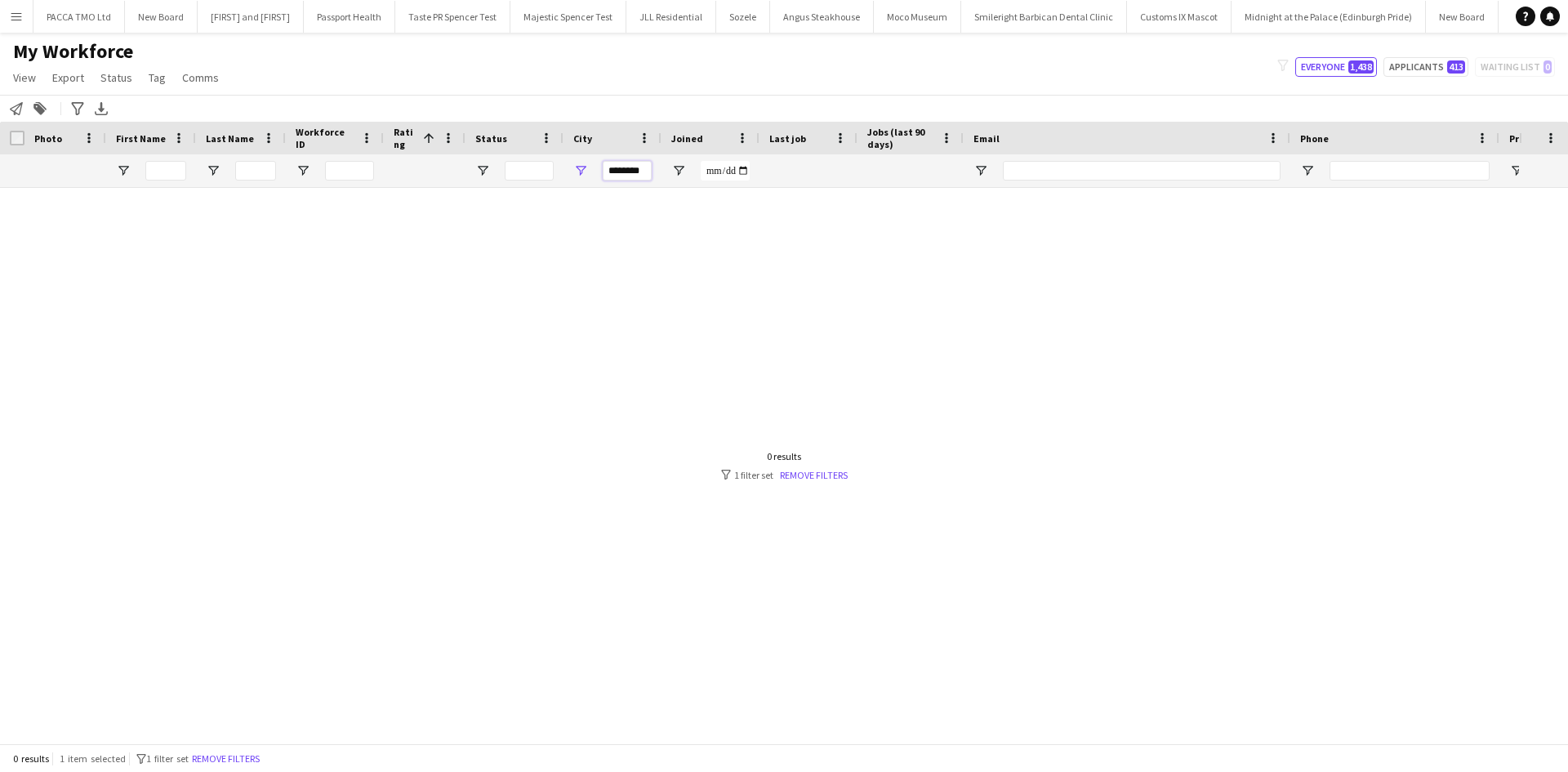 click on "********" at bounding box center (627, 171) 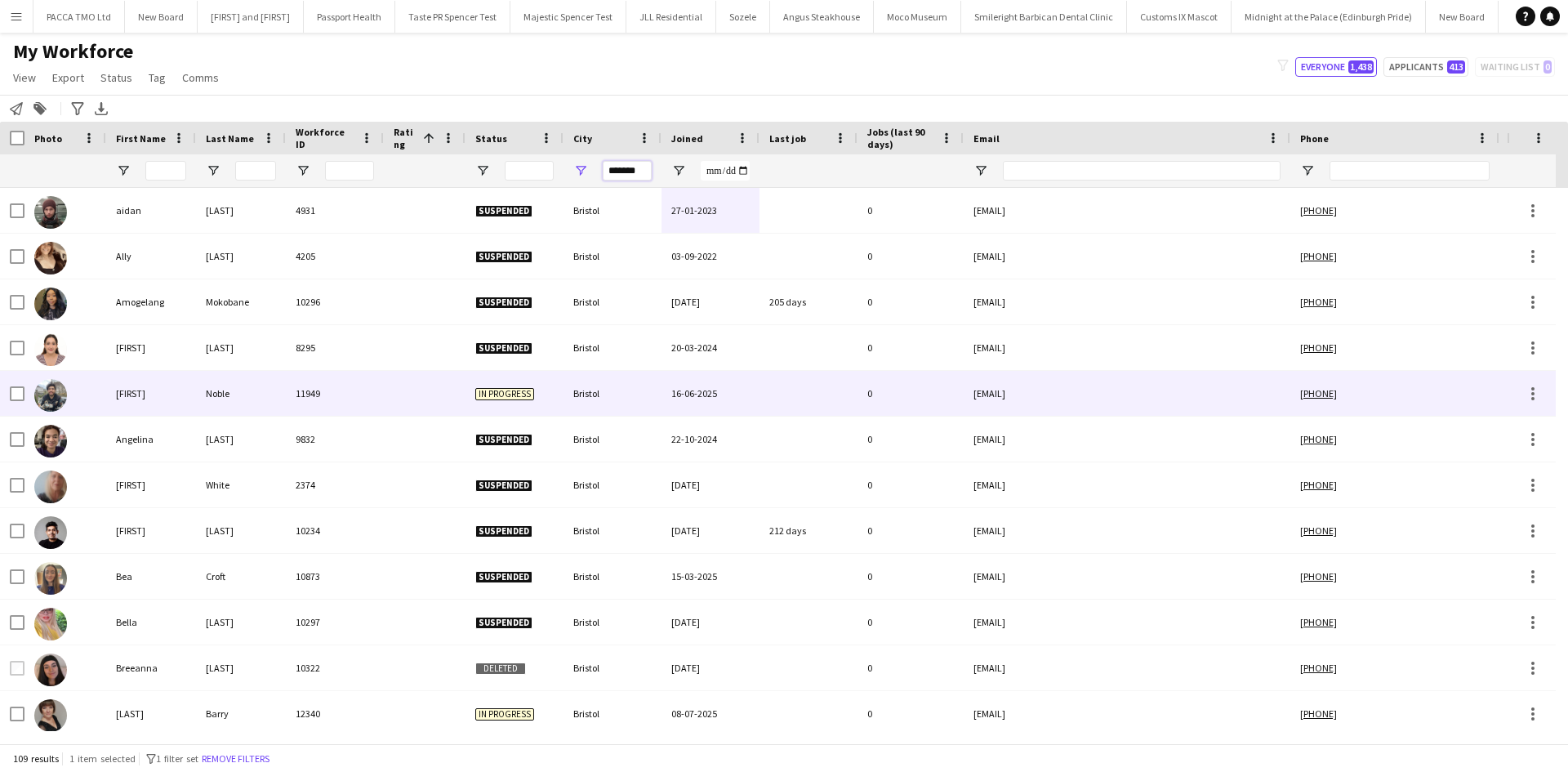 scroll, scrollTop: 317, scrollLeft: 0, axis: vertical 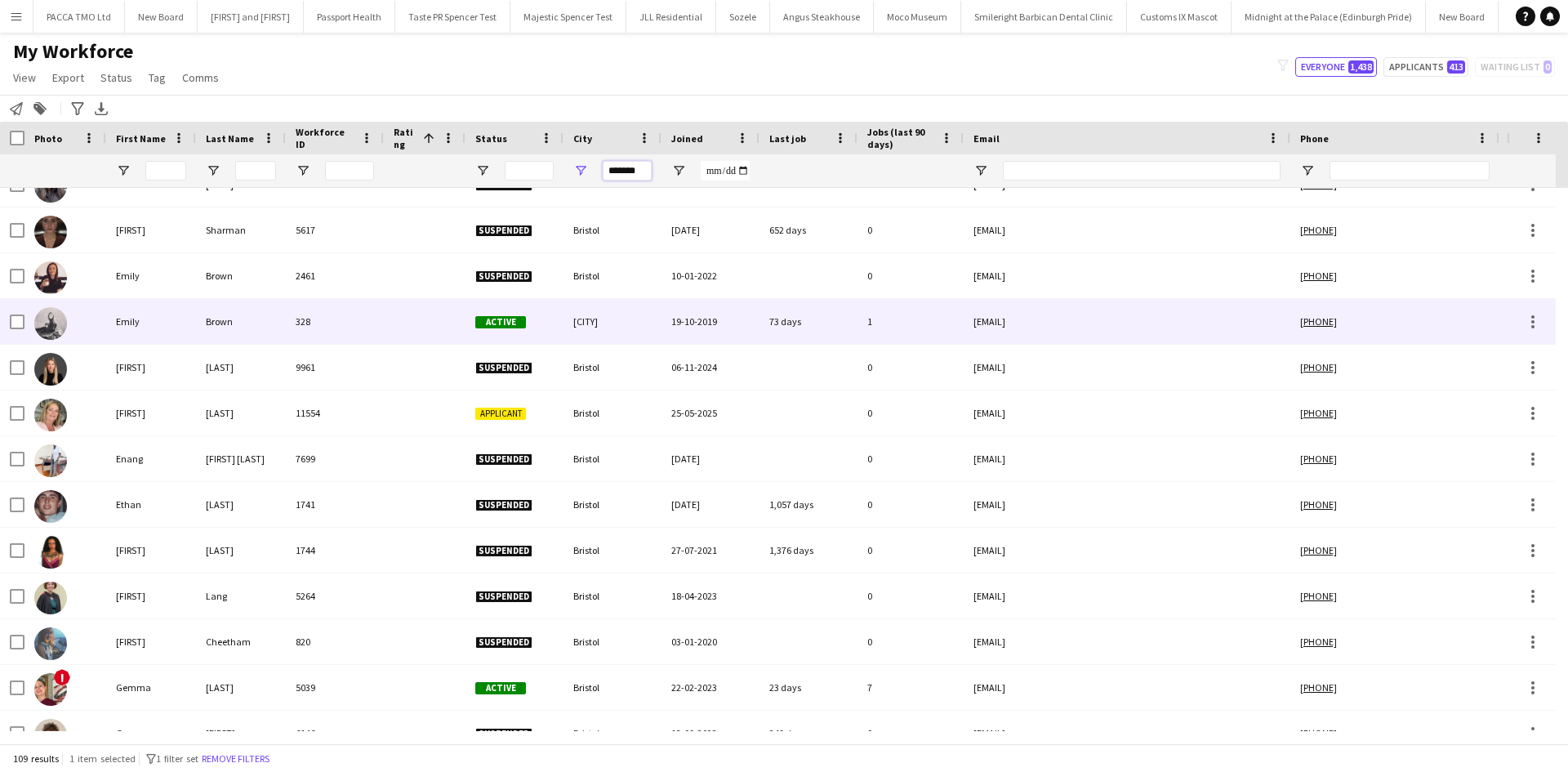 type on "*******" 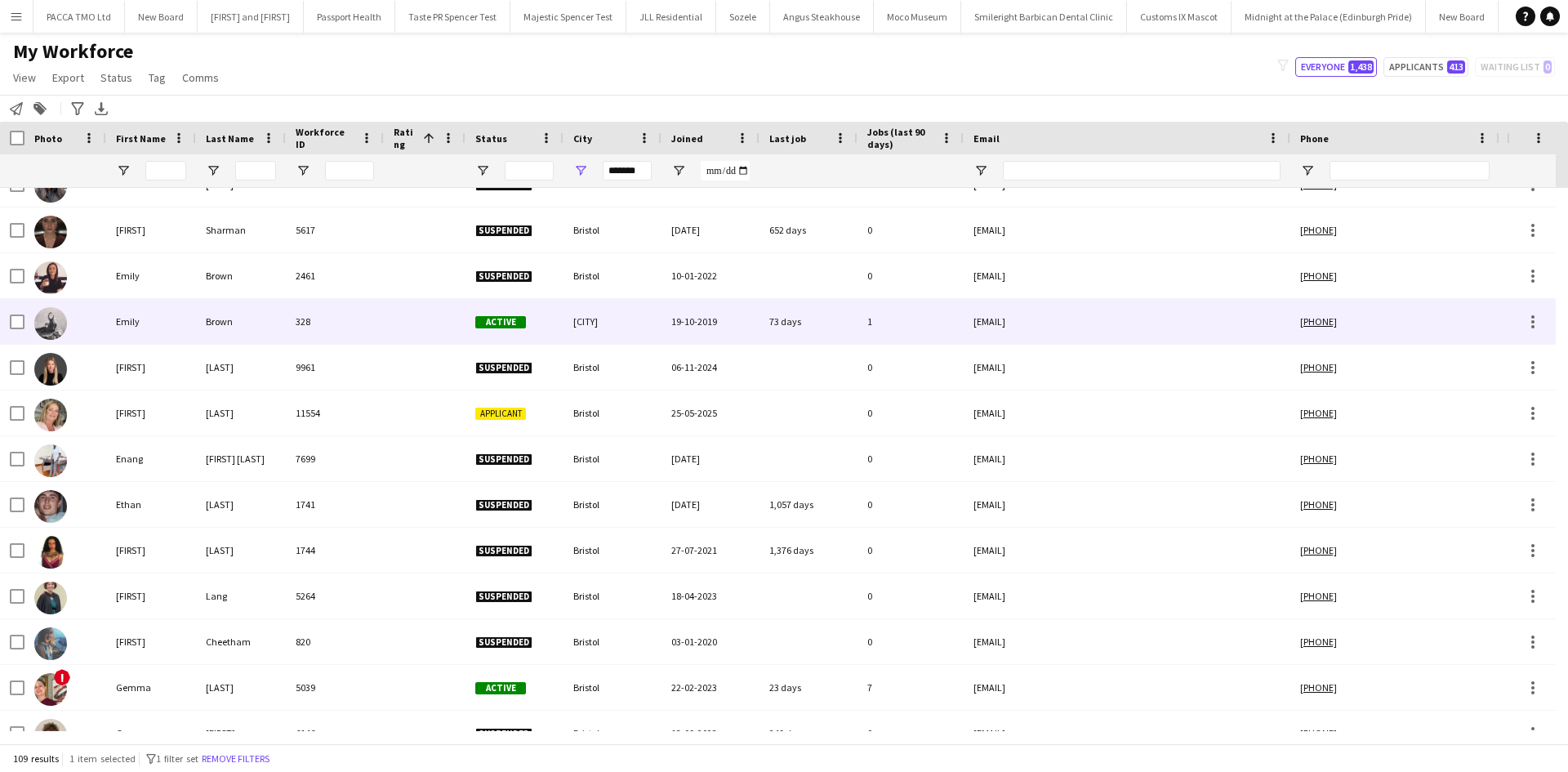 click at bounding box center (425, 321) 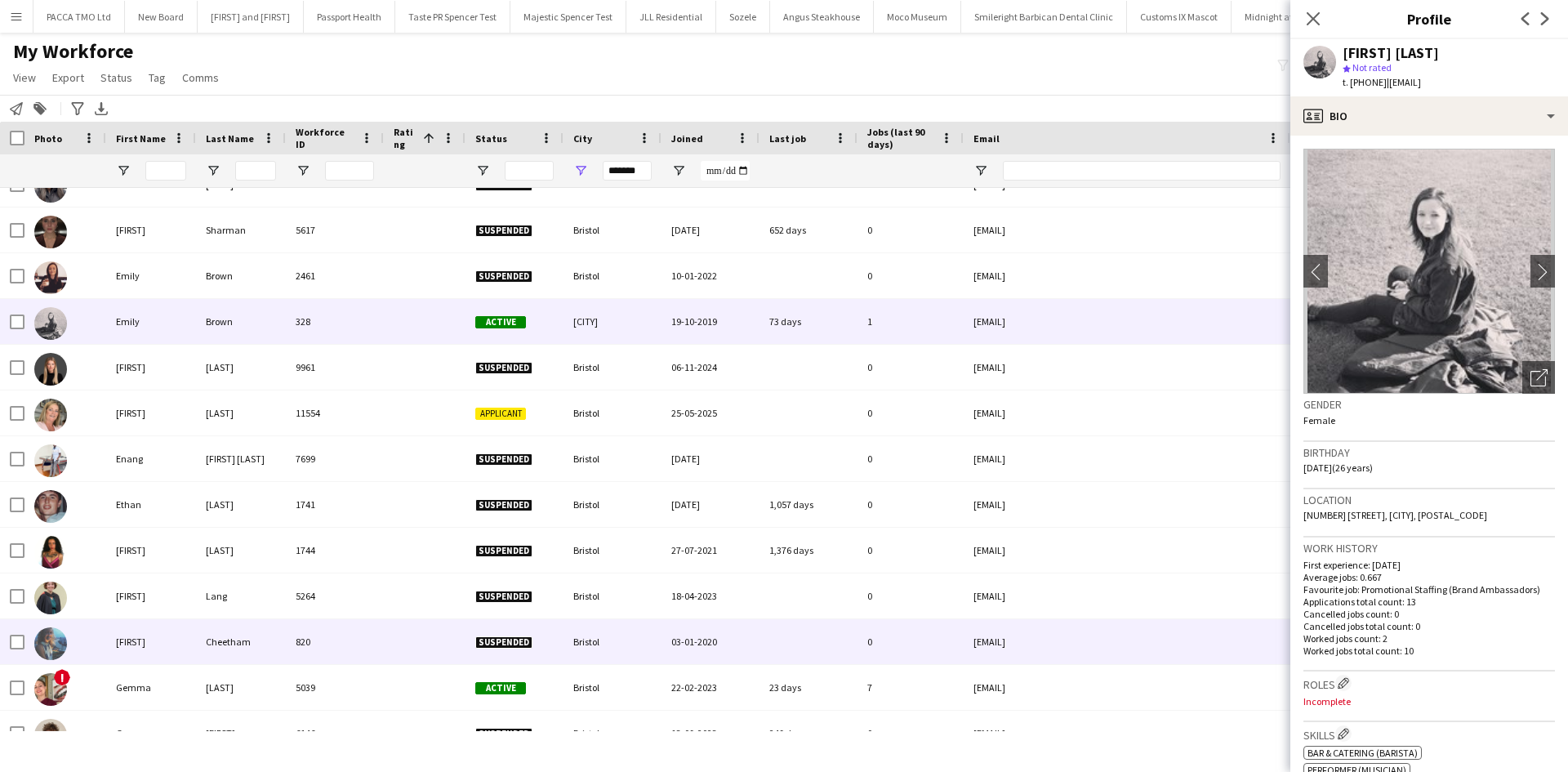 scroll, scrollTop: 997, scrollLeft: 0, axis: vertical 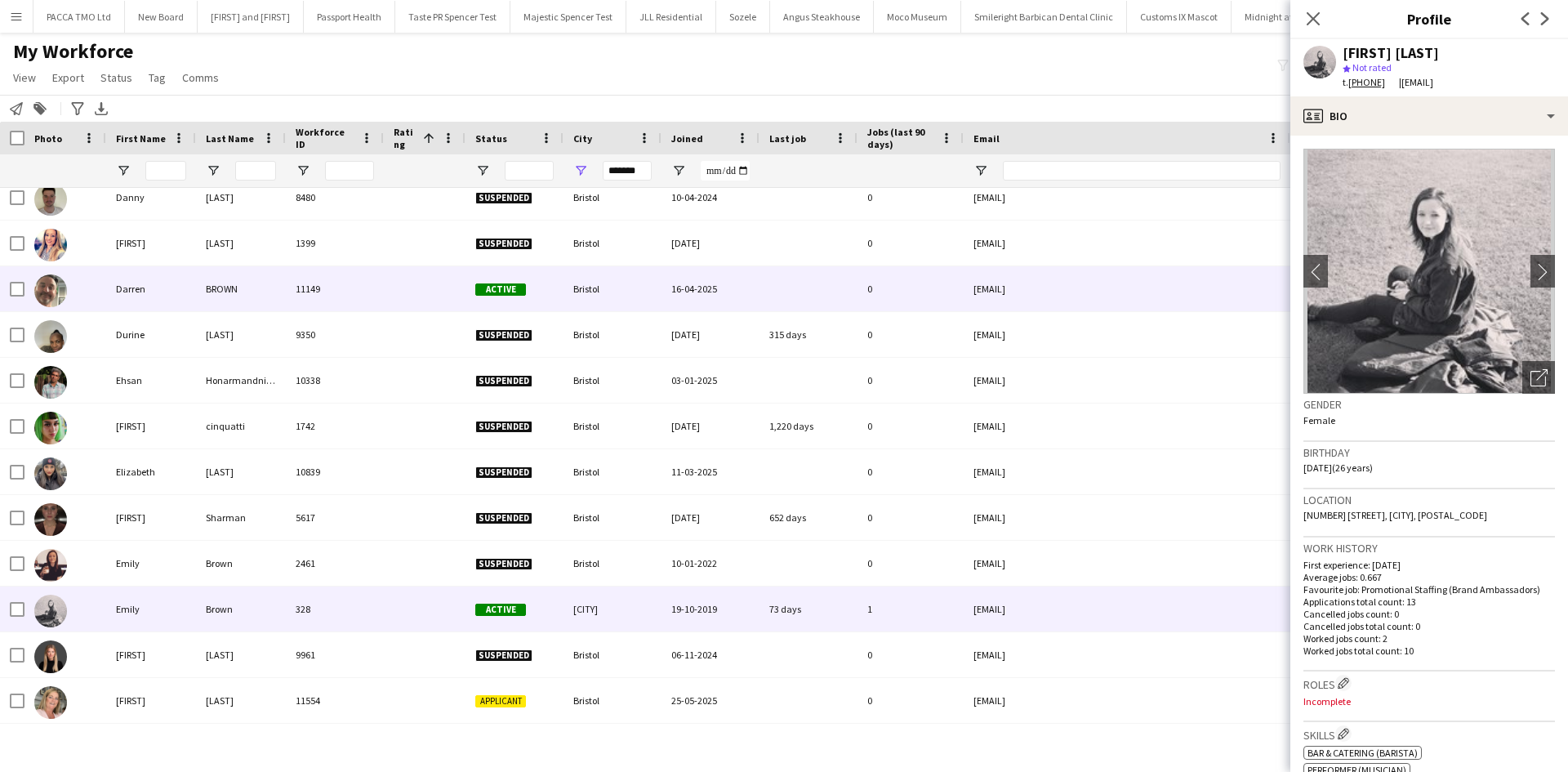 click at bounding box center [425, 288] 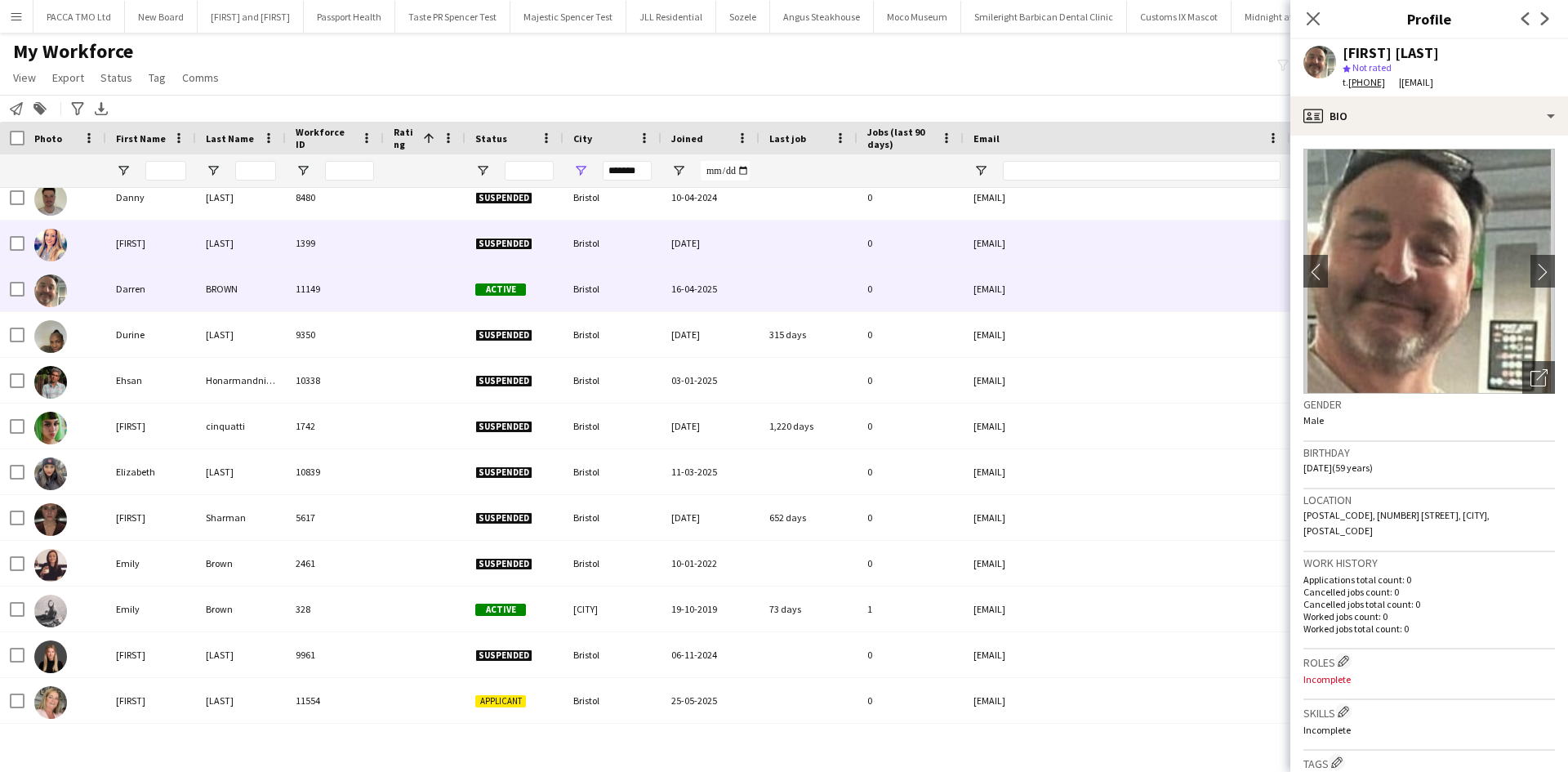 scroll, scrollTop: 745, scrollLeft: 0, axis: vertical 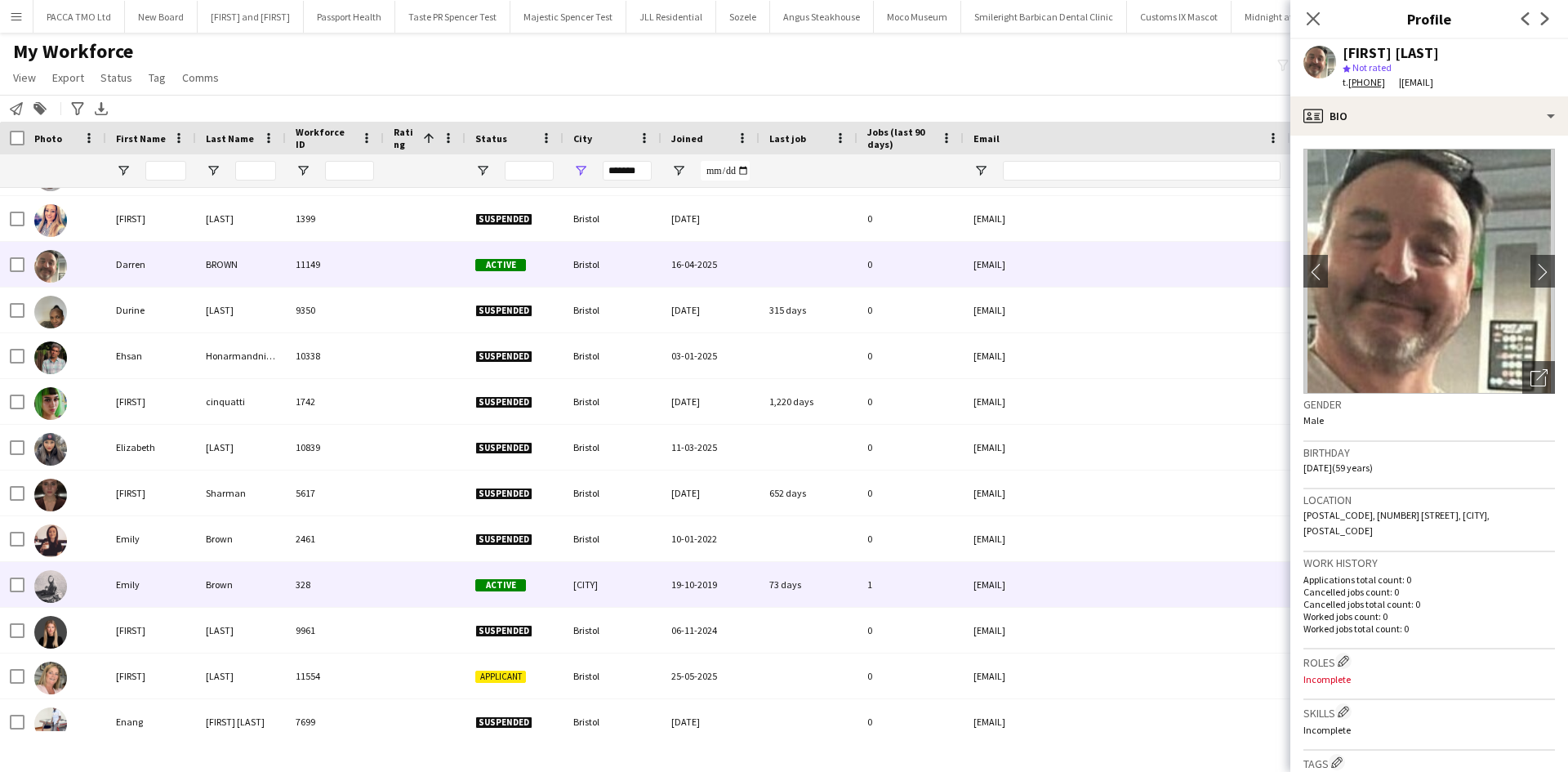 click on "Brown" at bounding box center (241, 584) 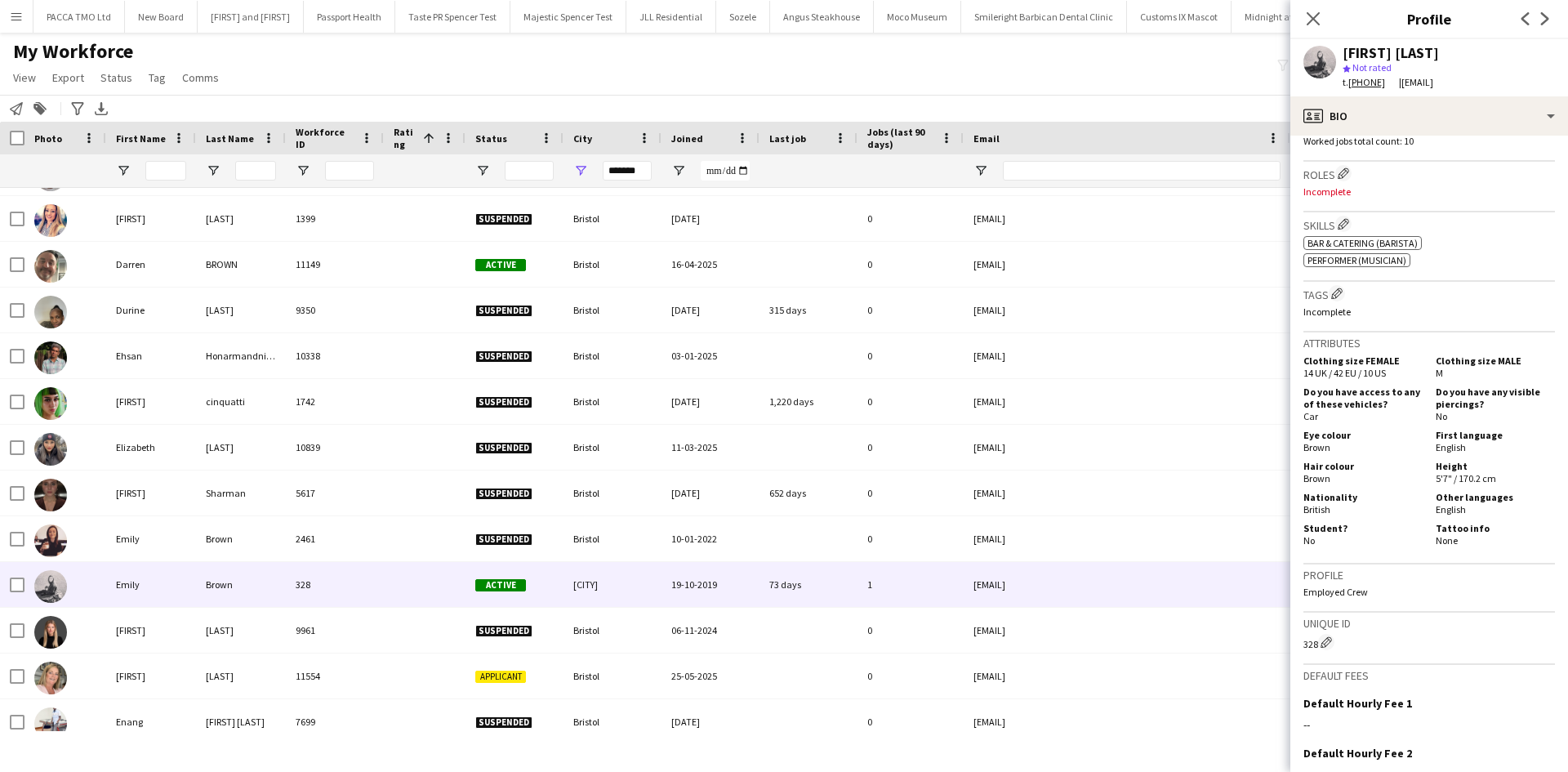 scroll 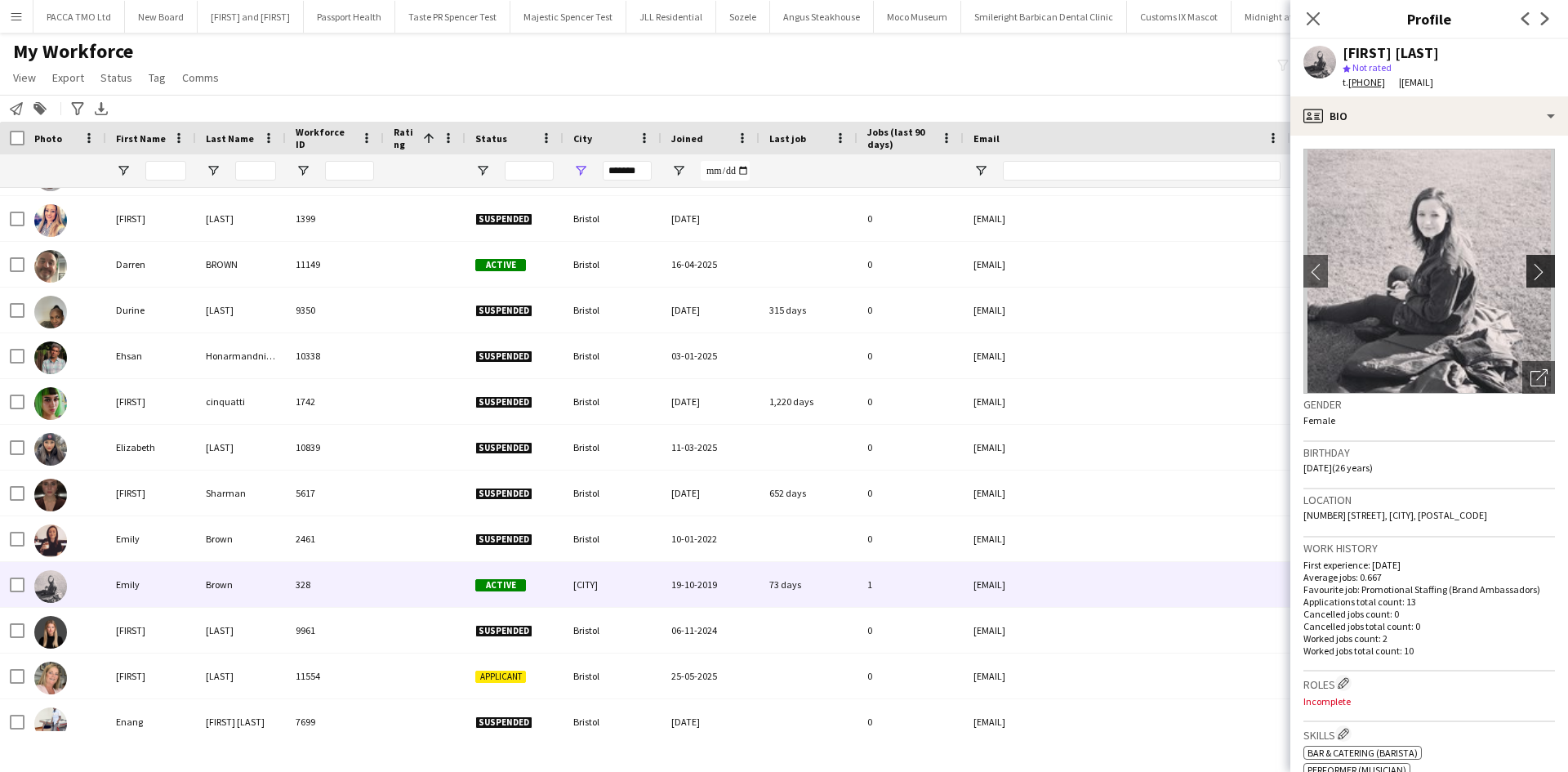 click on "chevron-right" 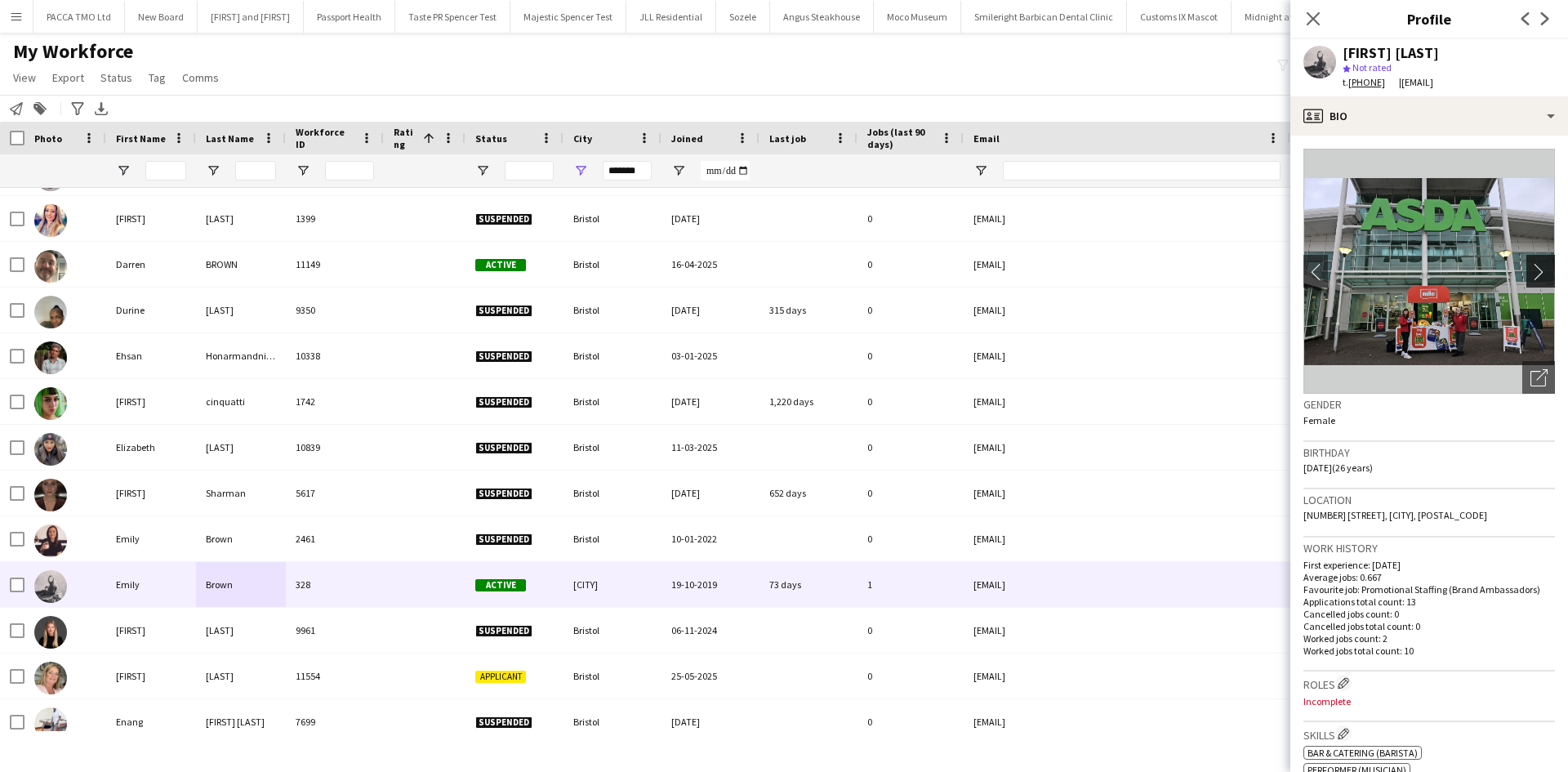 click on "chevron-right" 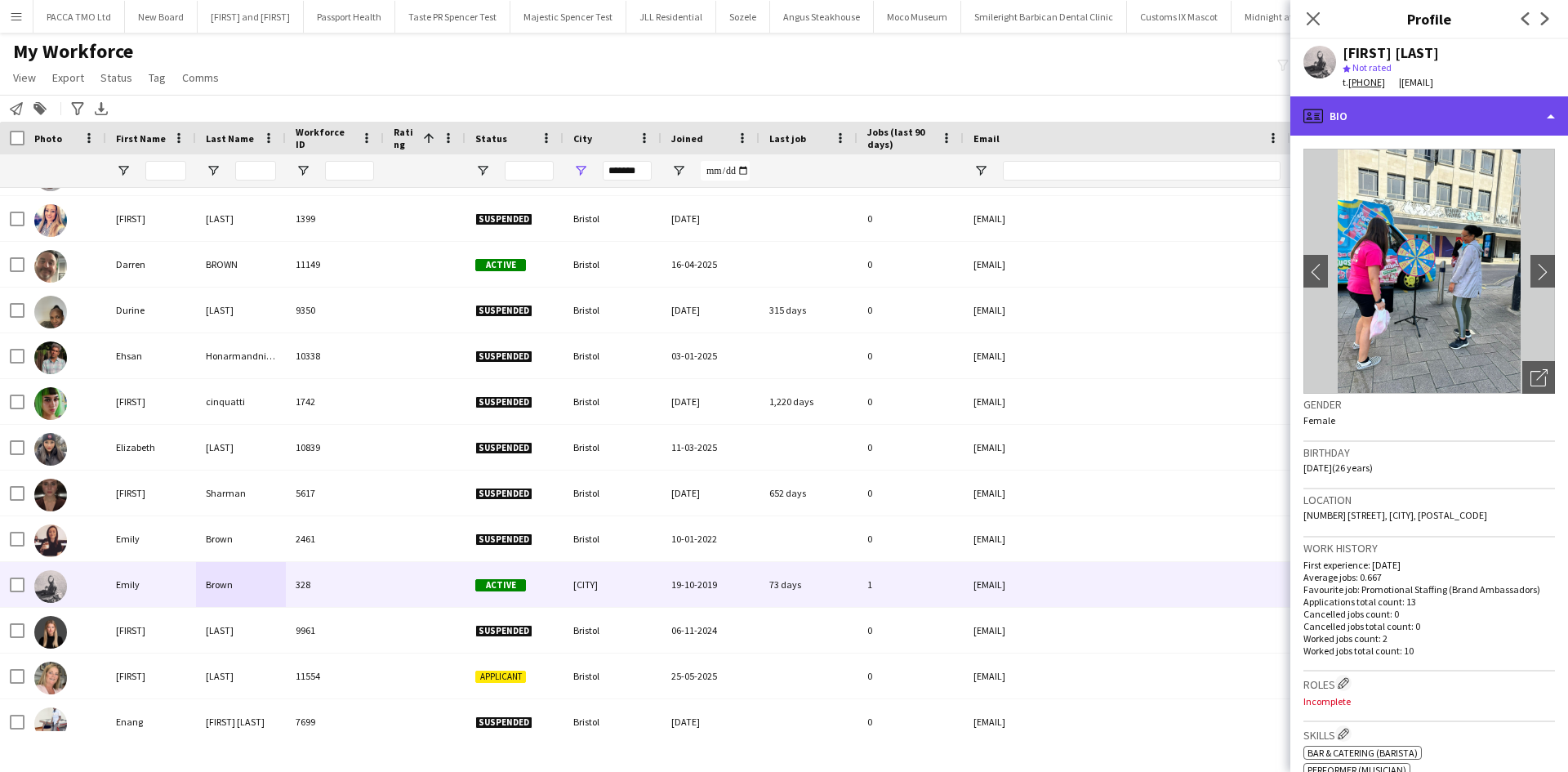 click on "profile
Bio" 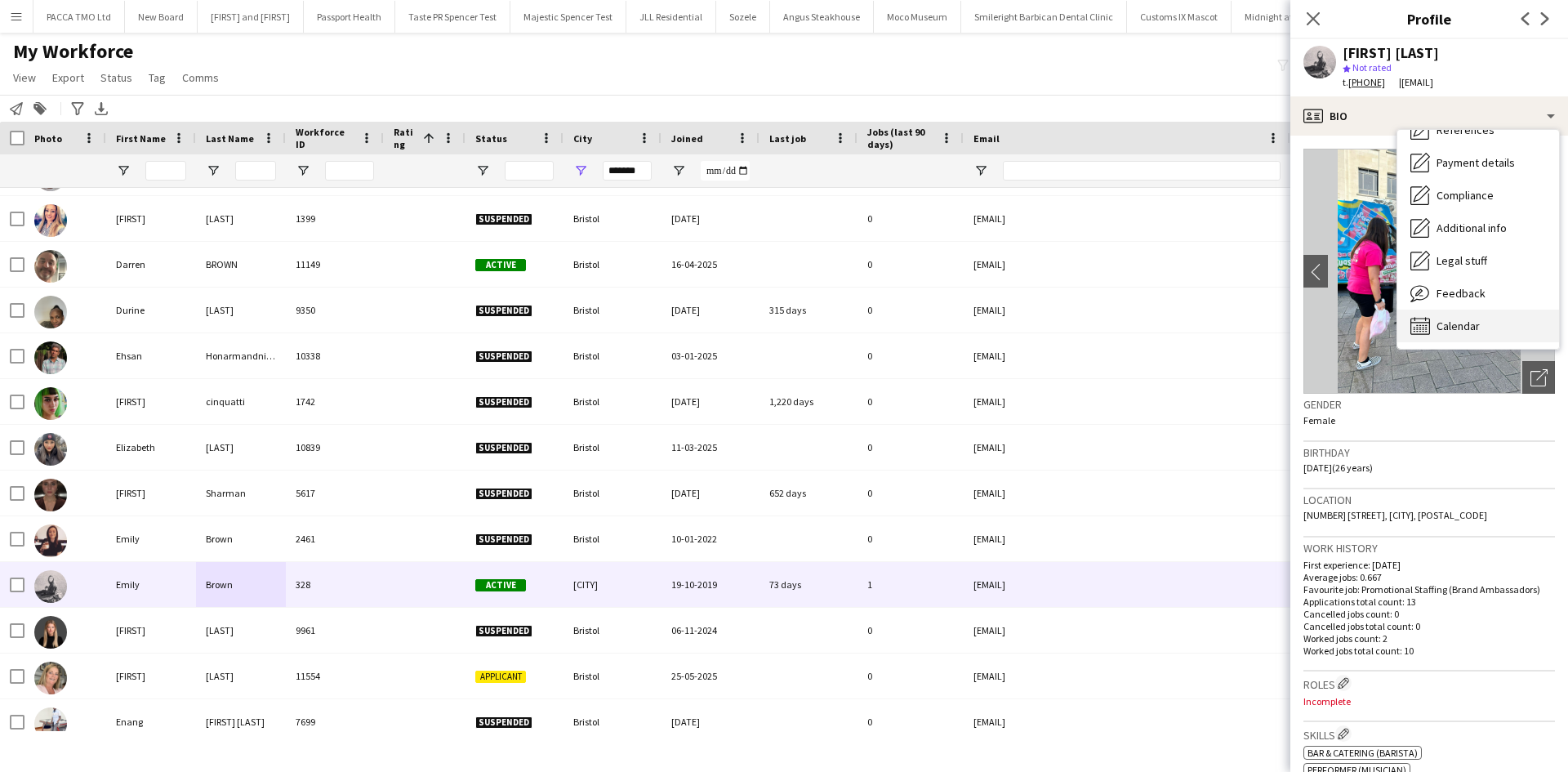 click on "Calendar" at bounding box center (1458, 326) 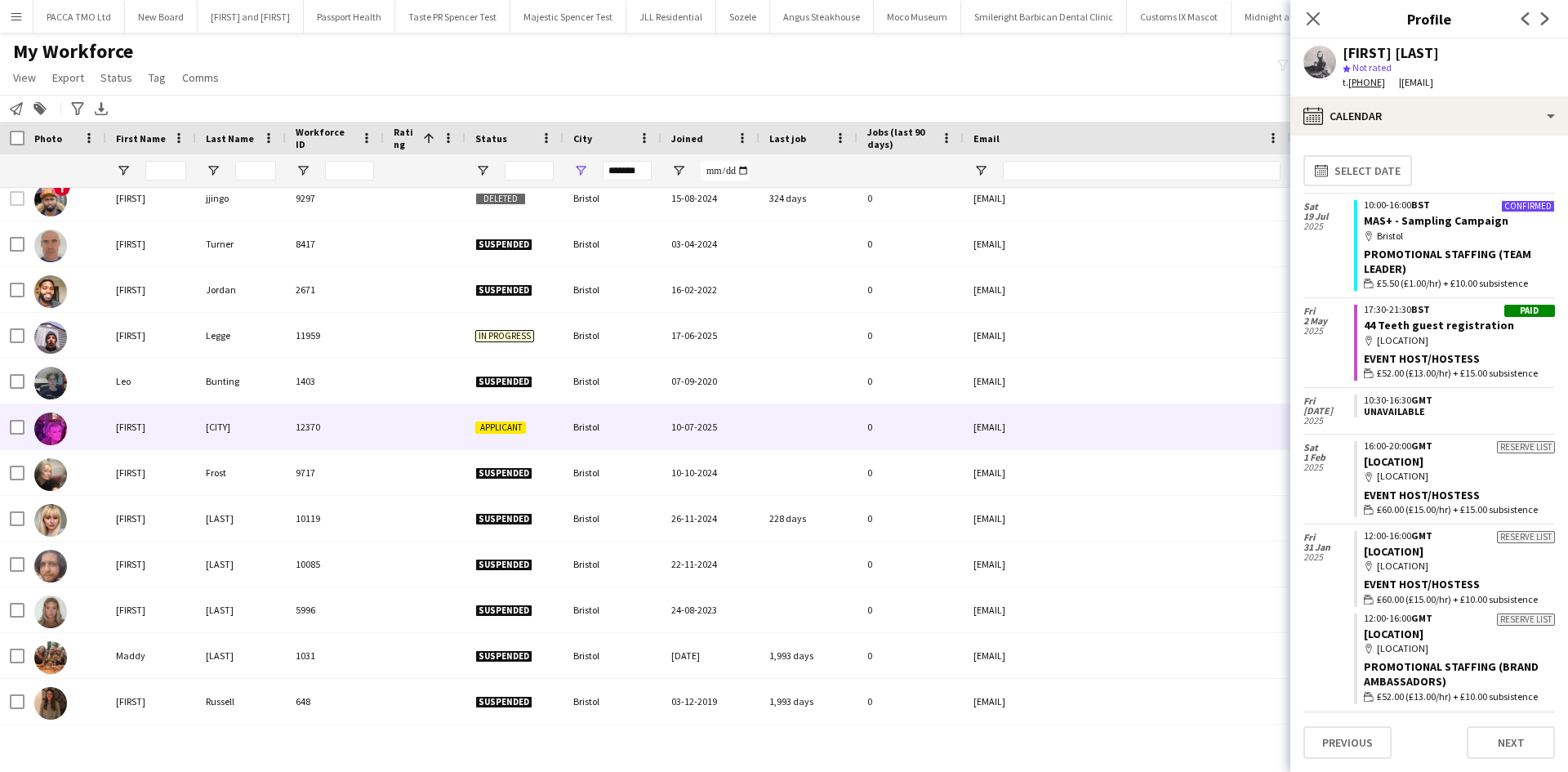 click on "12370" at bounding box center (335, 426) 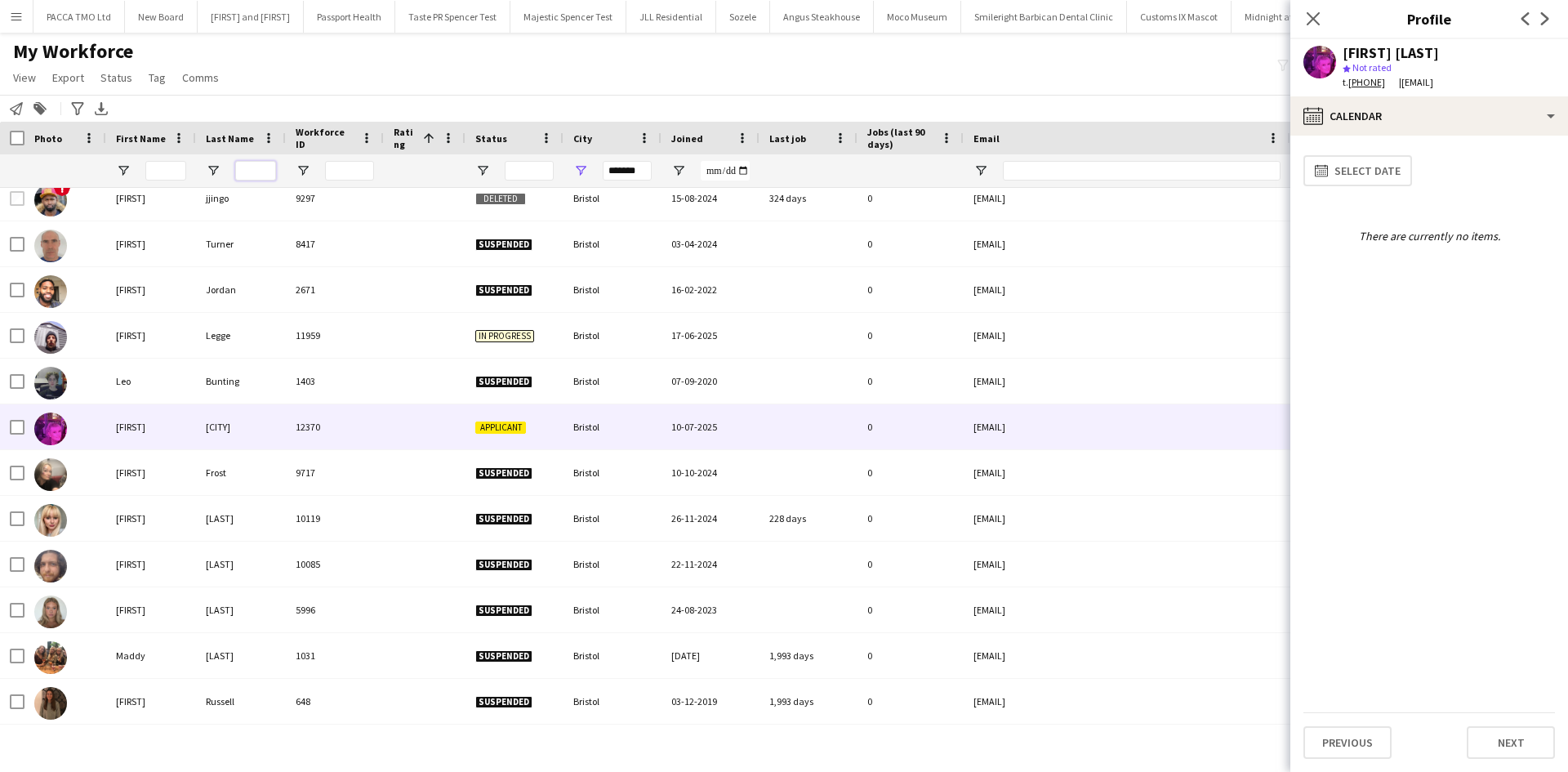 click at bounding box center [256, 171] 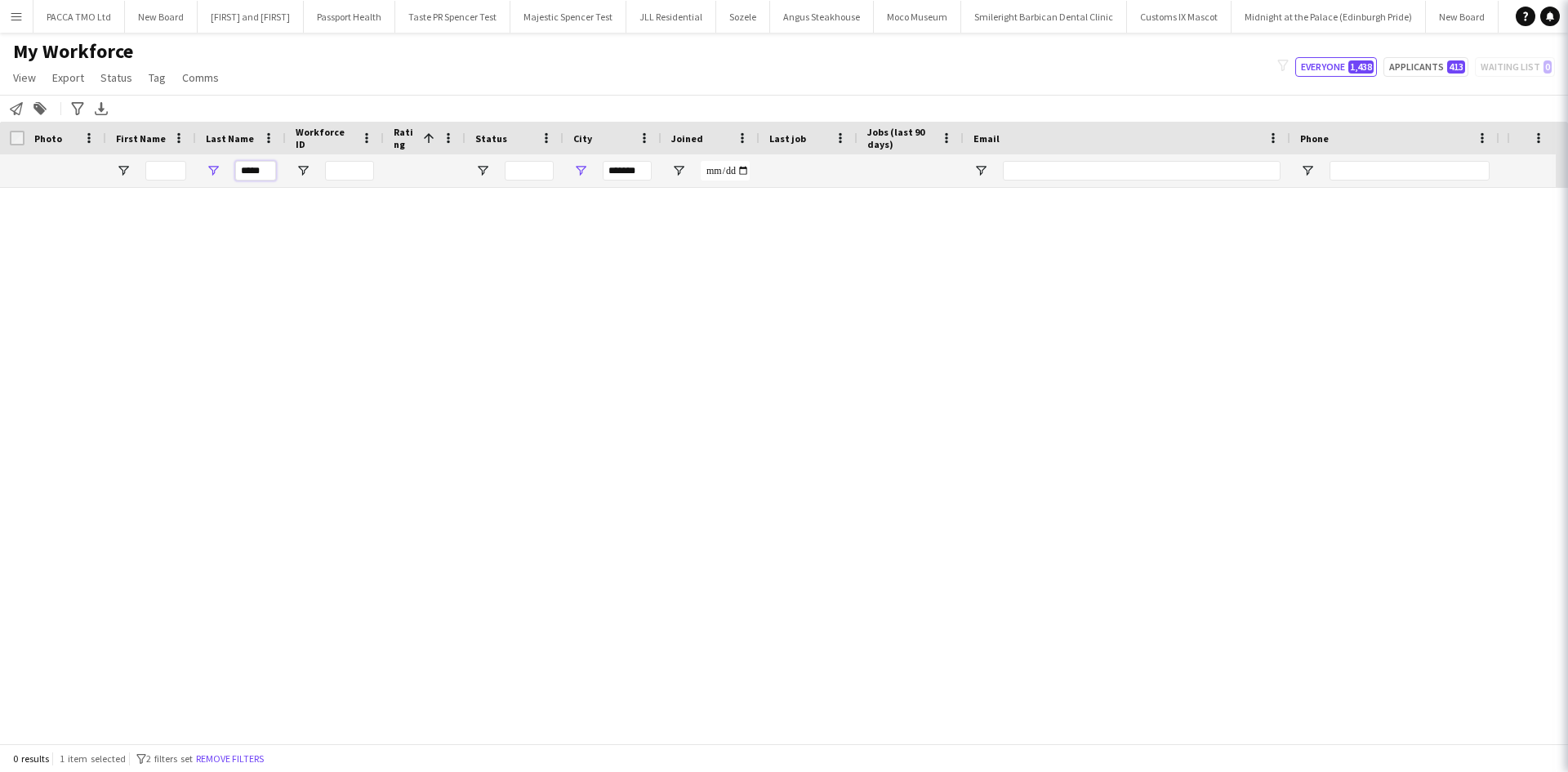 scroll, scrollTop: 0, scrollLeft: 0, axis: both 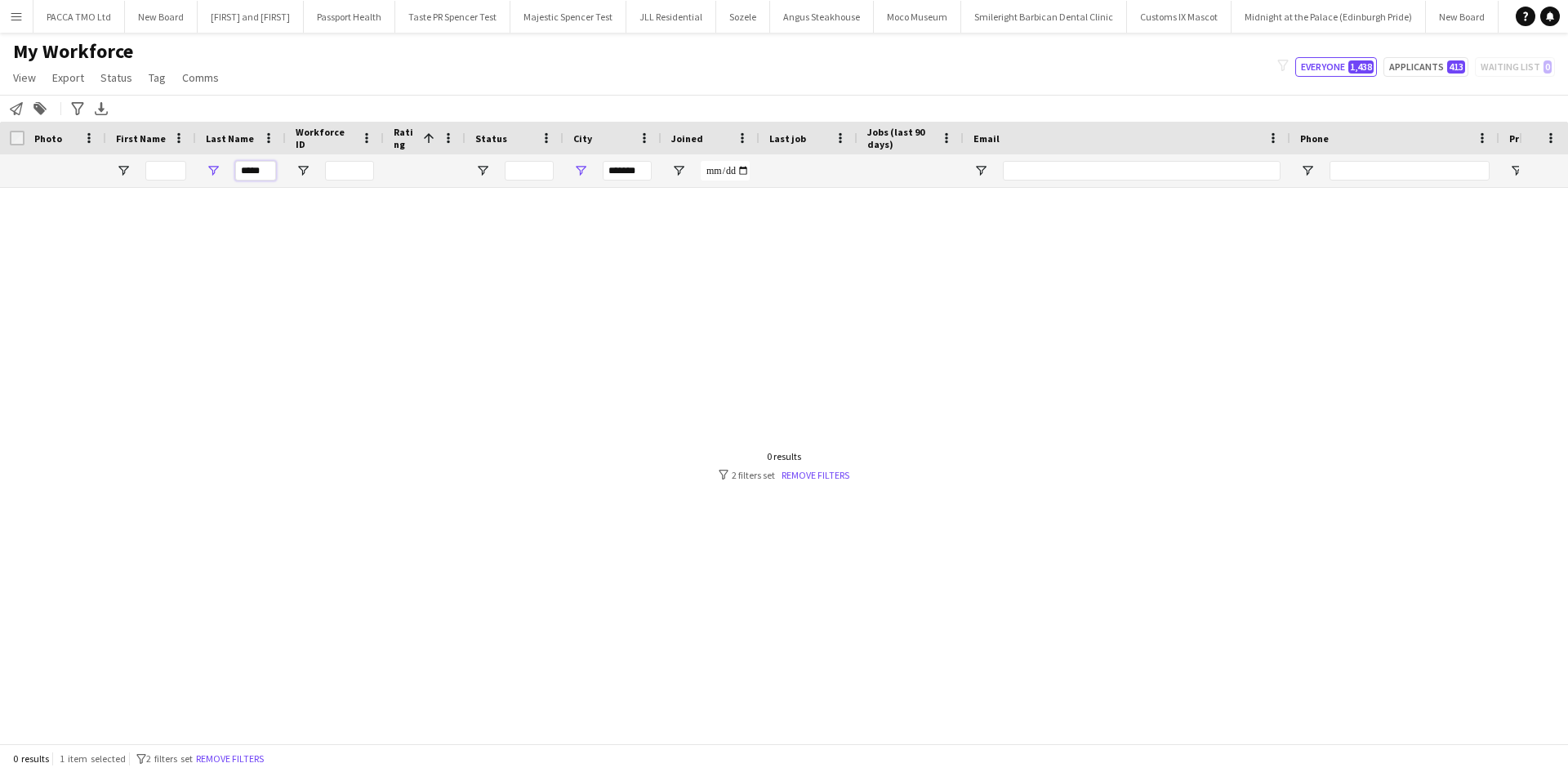 type on "*****" 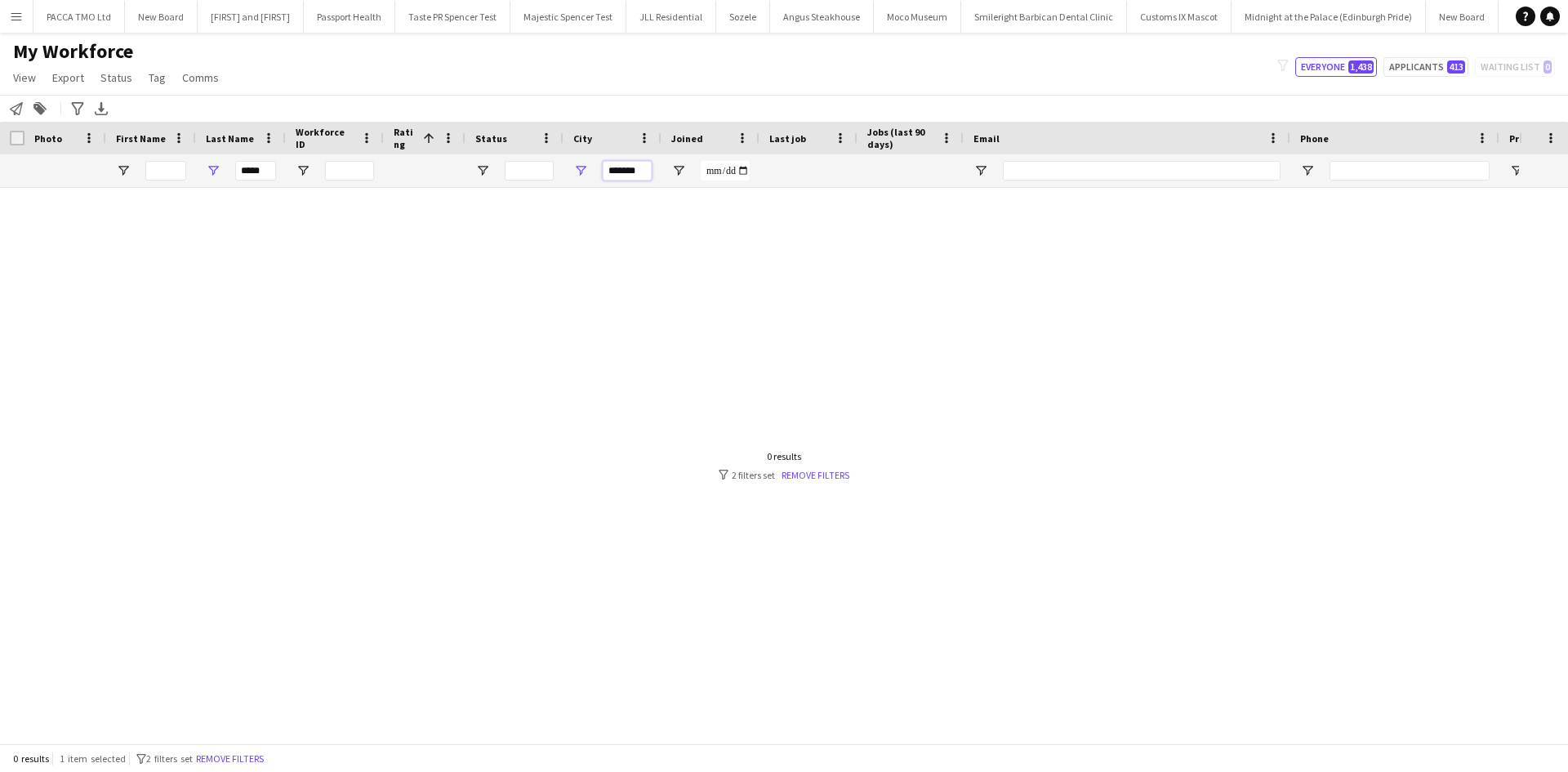 click on "*******" at bounding box center (627, 171) 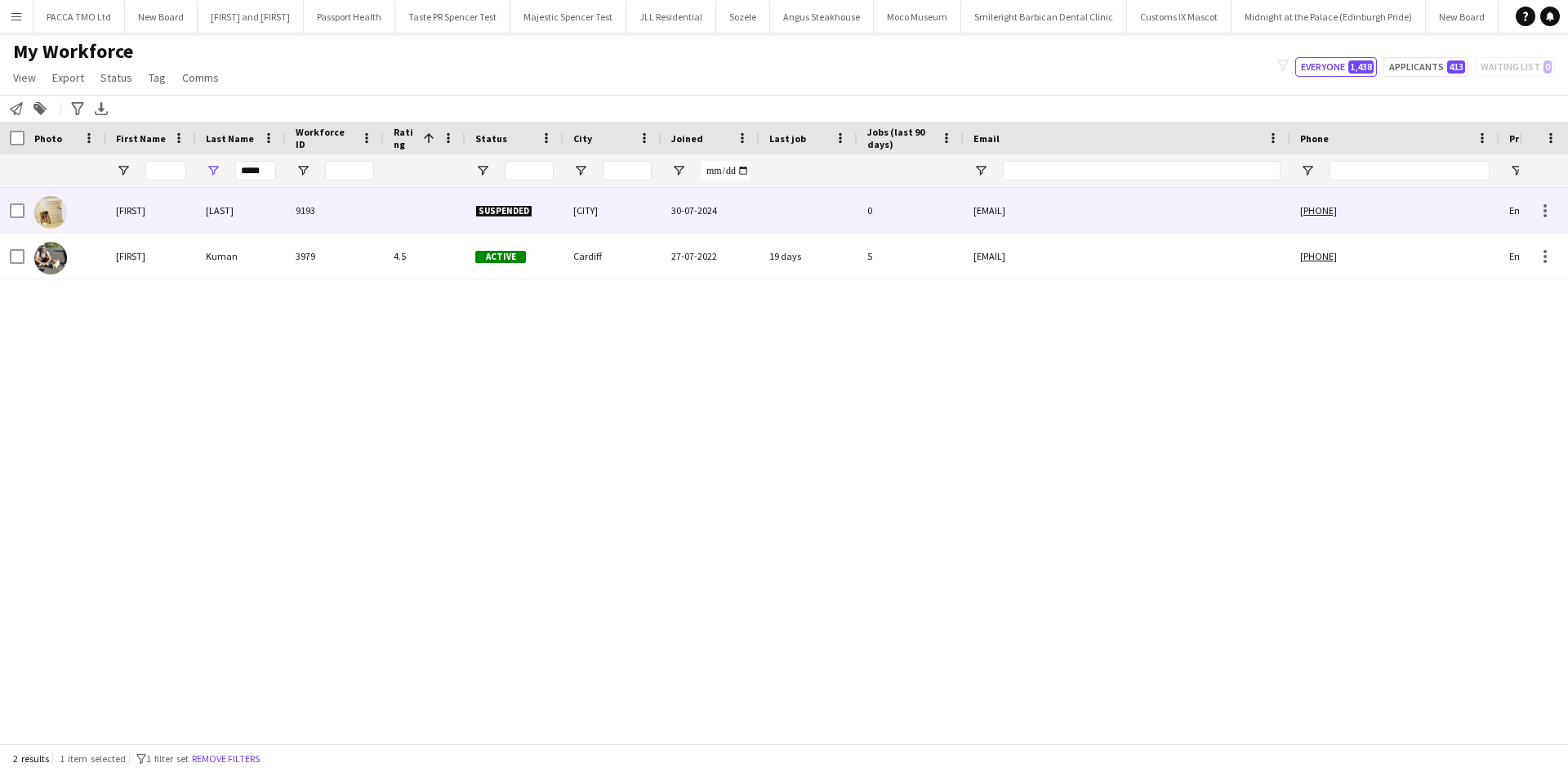 click on "Active" at bounding box center (514, 256) 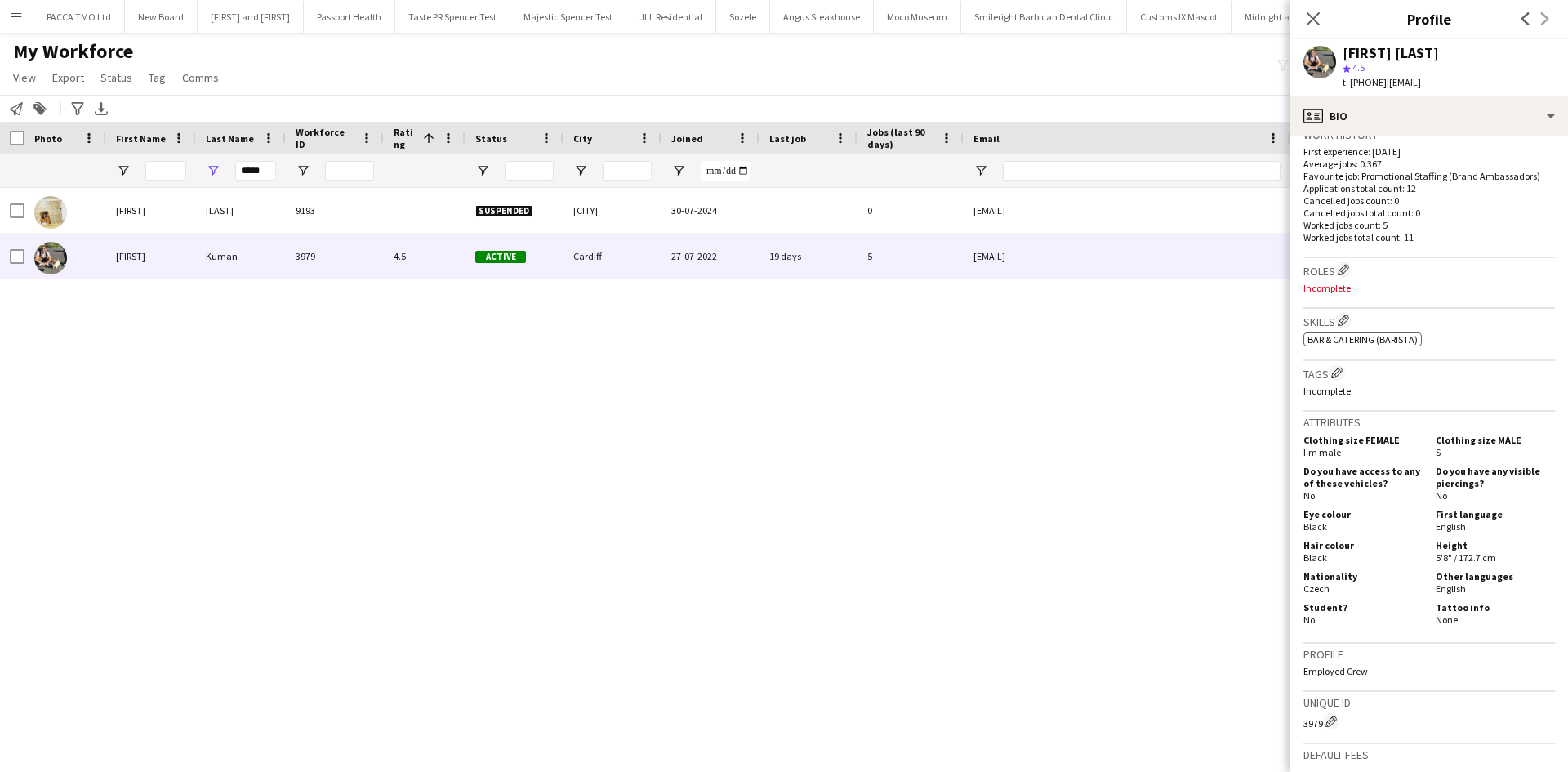 scroll, scrollTop: 0, scrollLeft: 0, axis: both 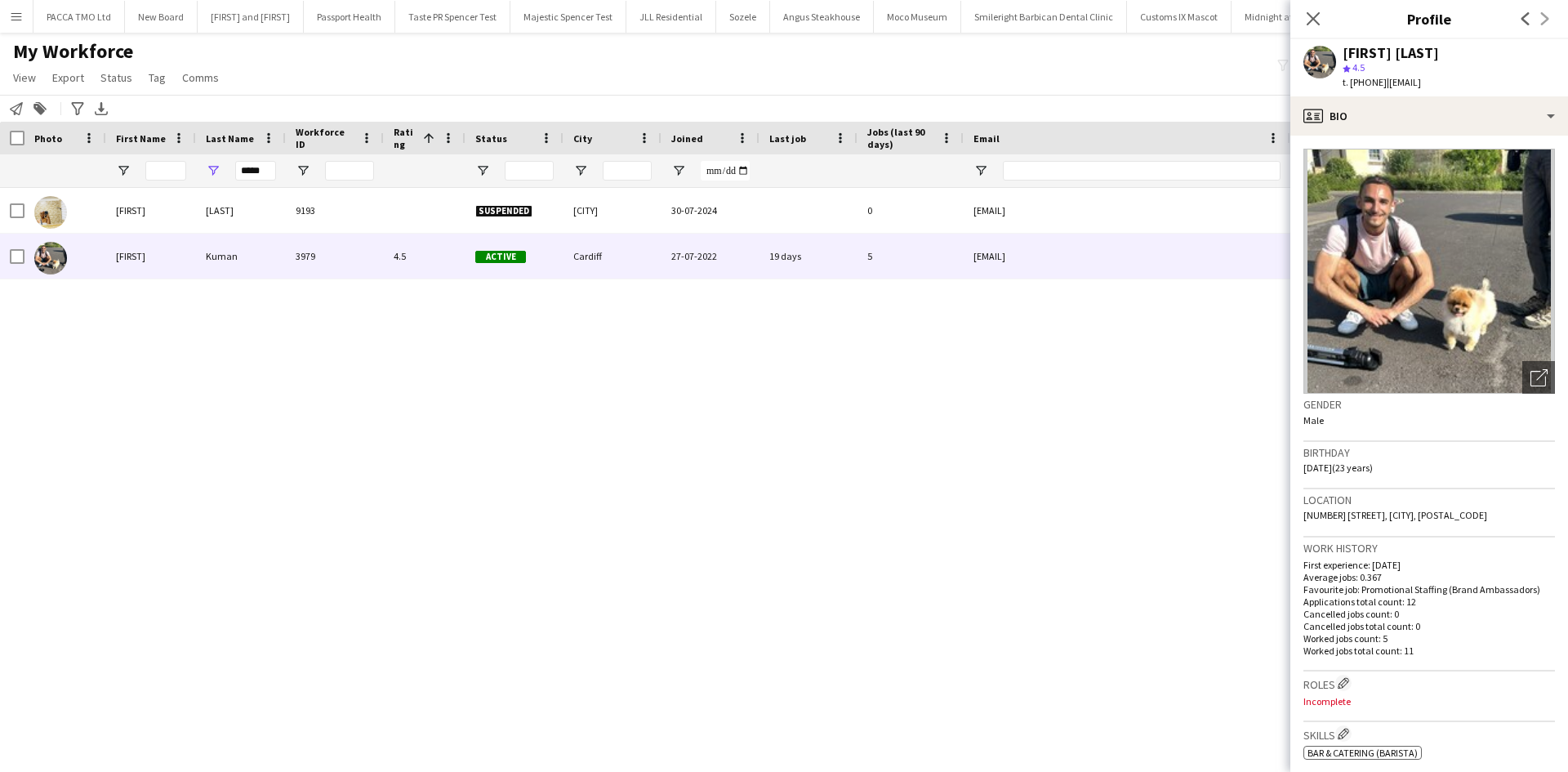 click on "Birthday" 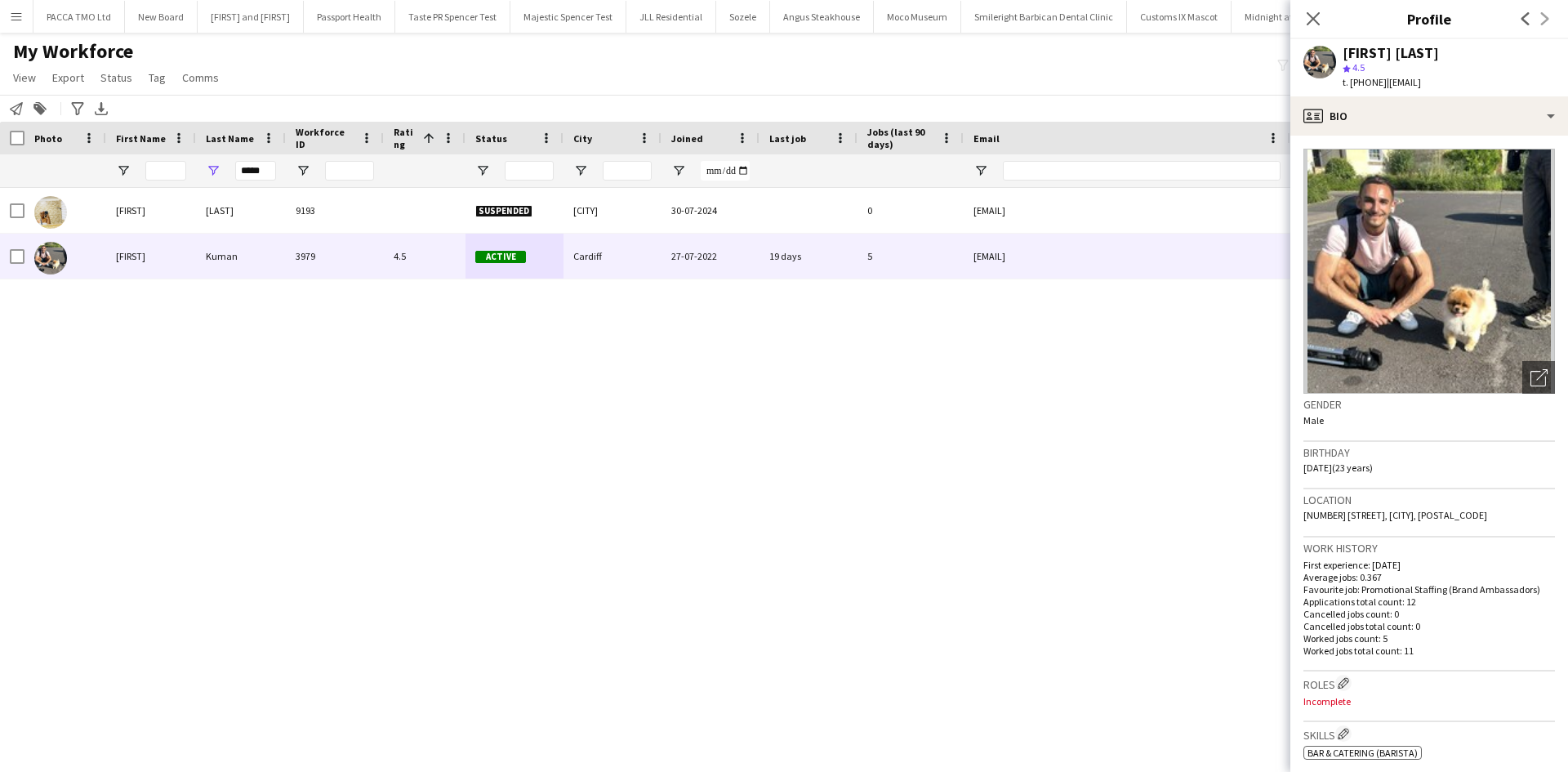 click on "Birthday" 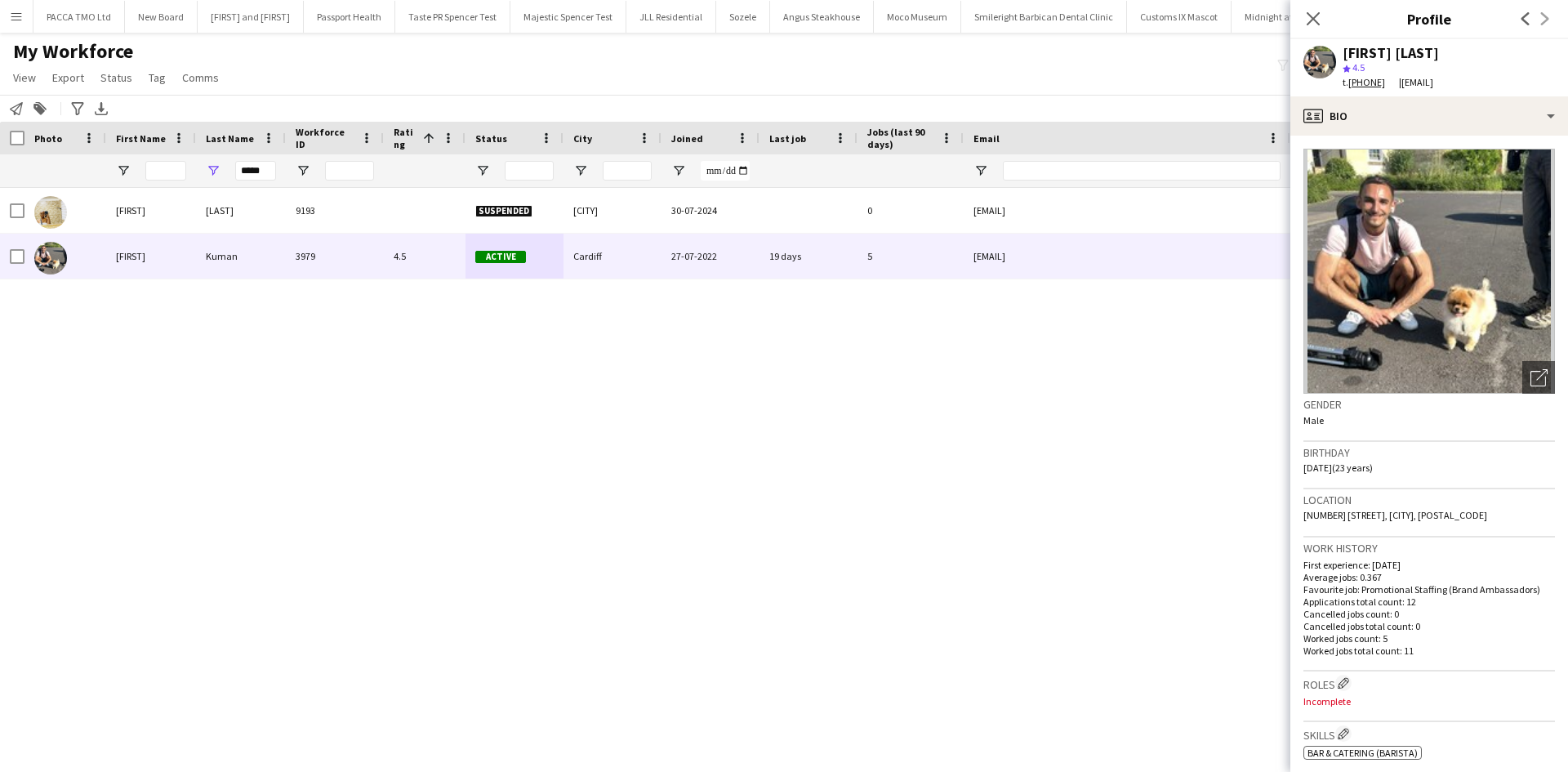 click on "23 Lead Street, Cardiff, CF24 0LJ" 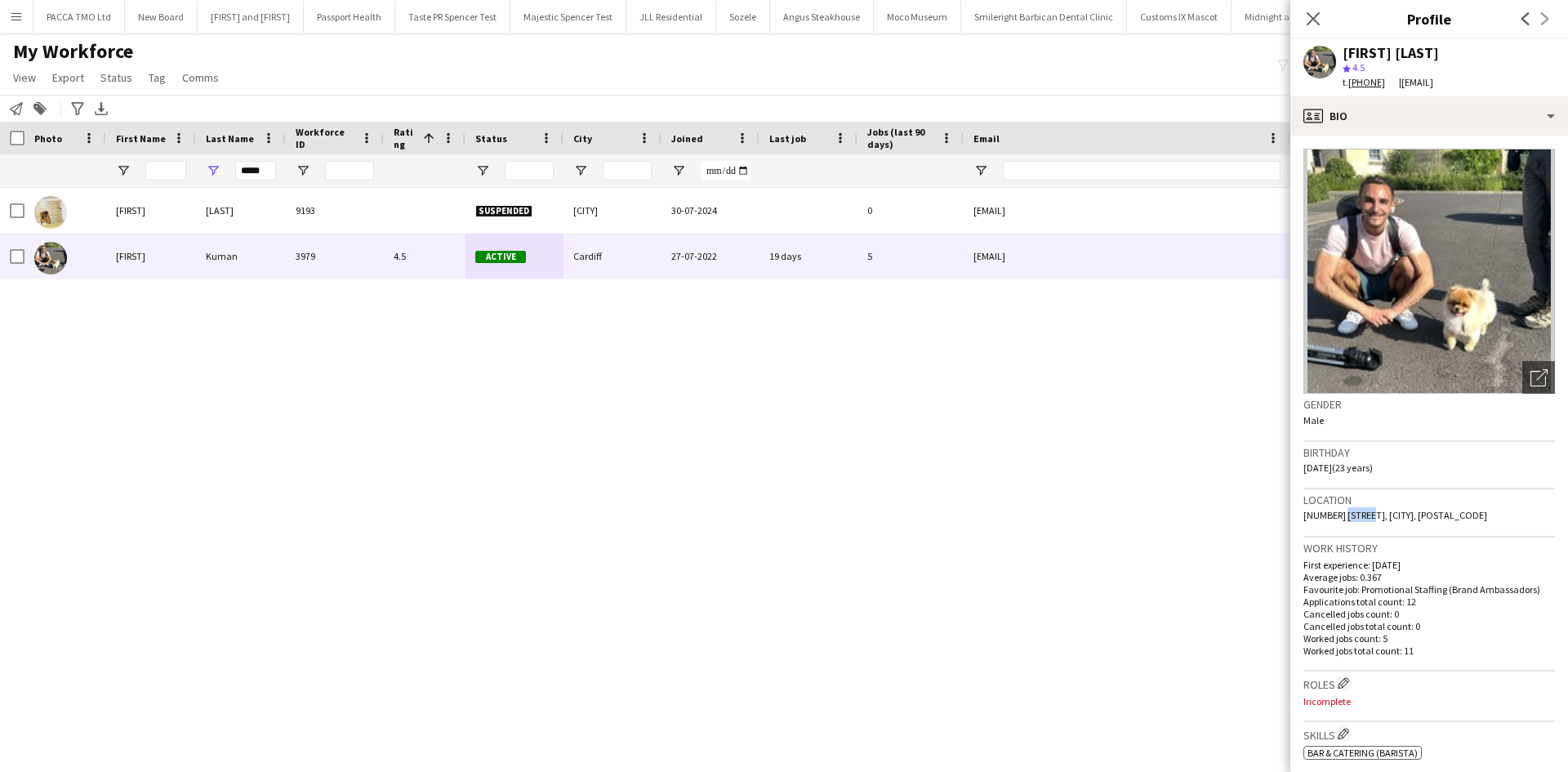 click on "23 Lead Street, Cardiff, CF24 0LJ" 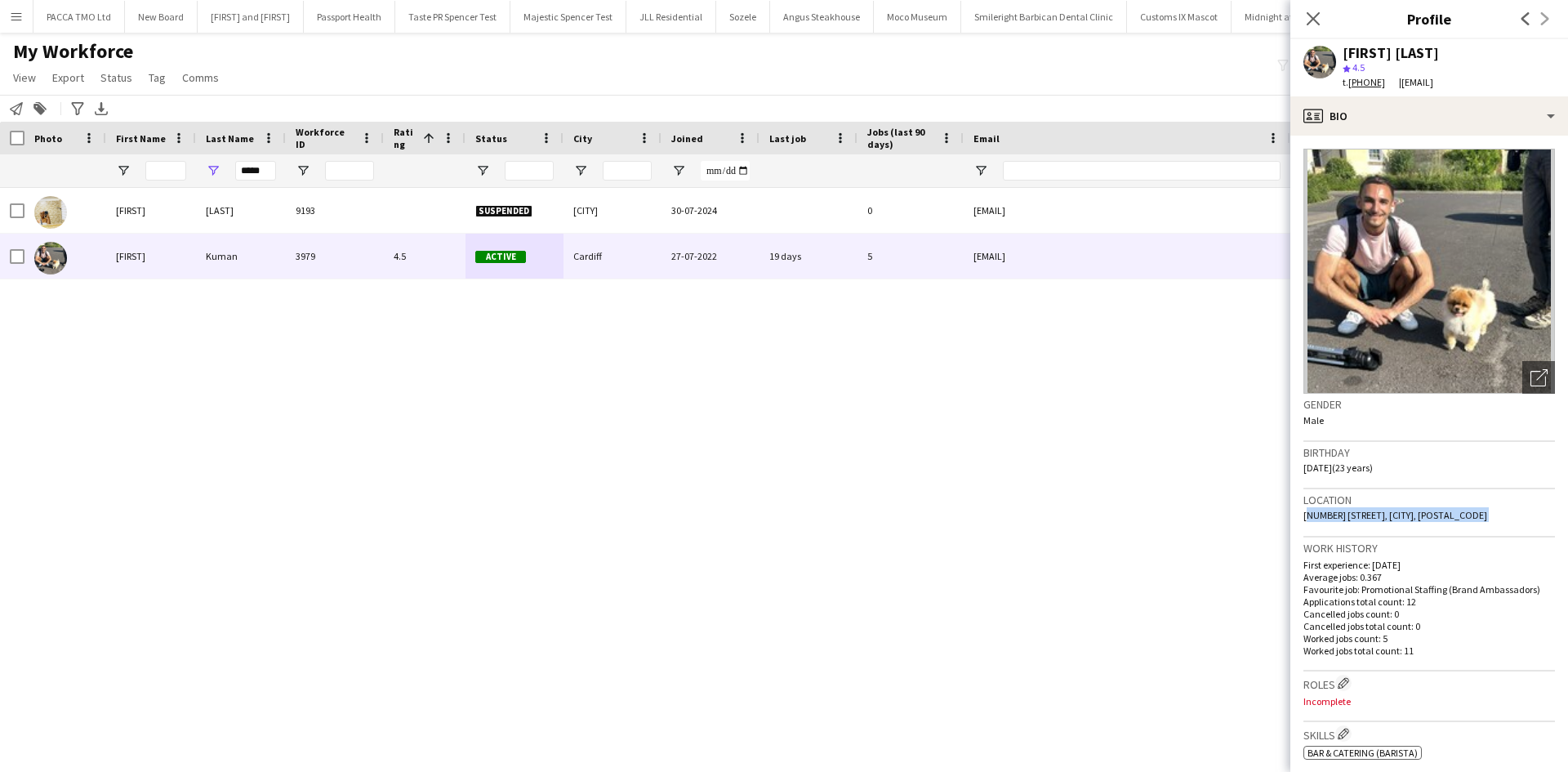 click on "23 Lead Street, Cardiff, CF24 0LJ" 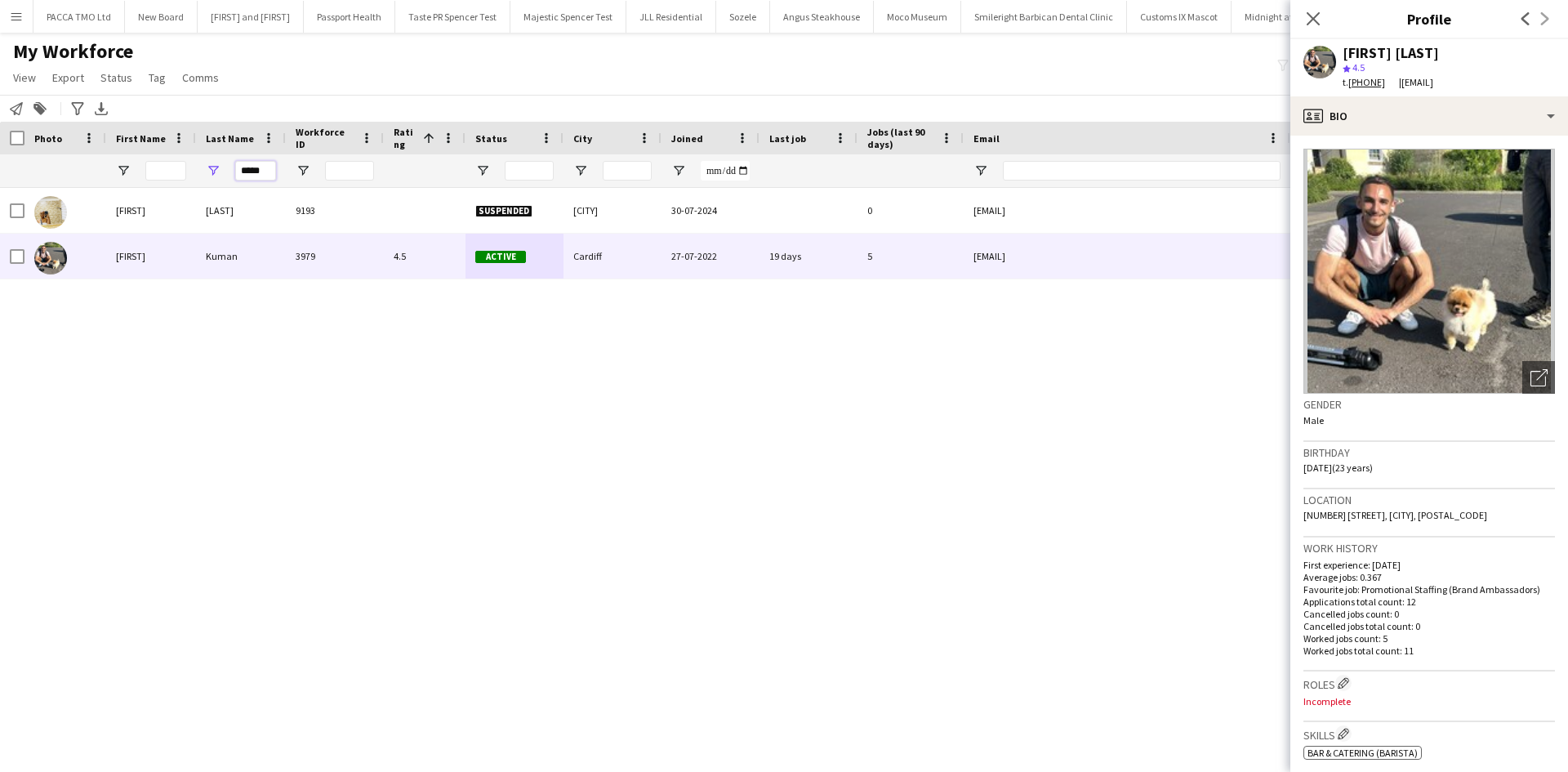 click on "*****" at bounding box center (256, 171) 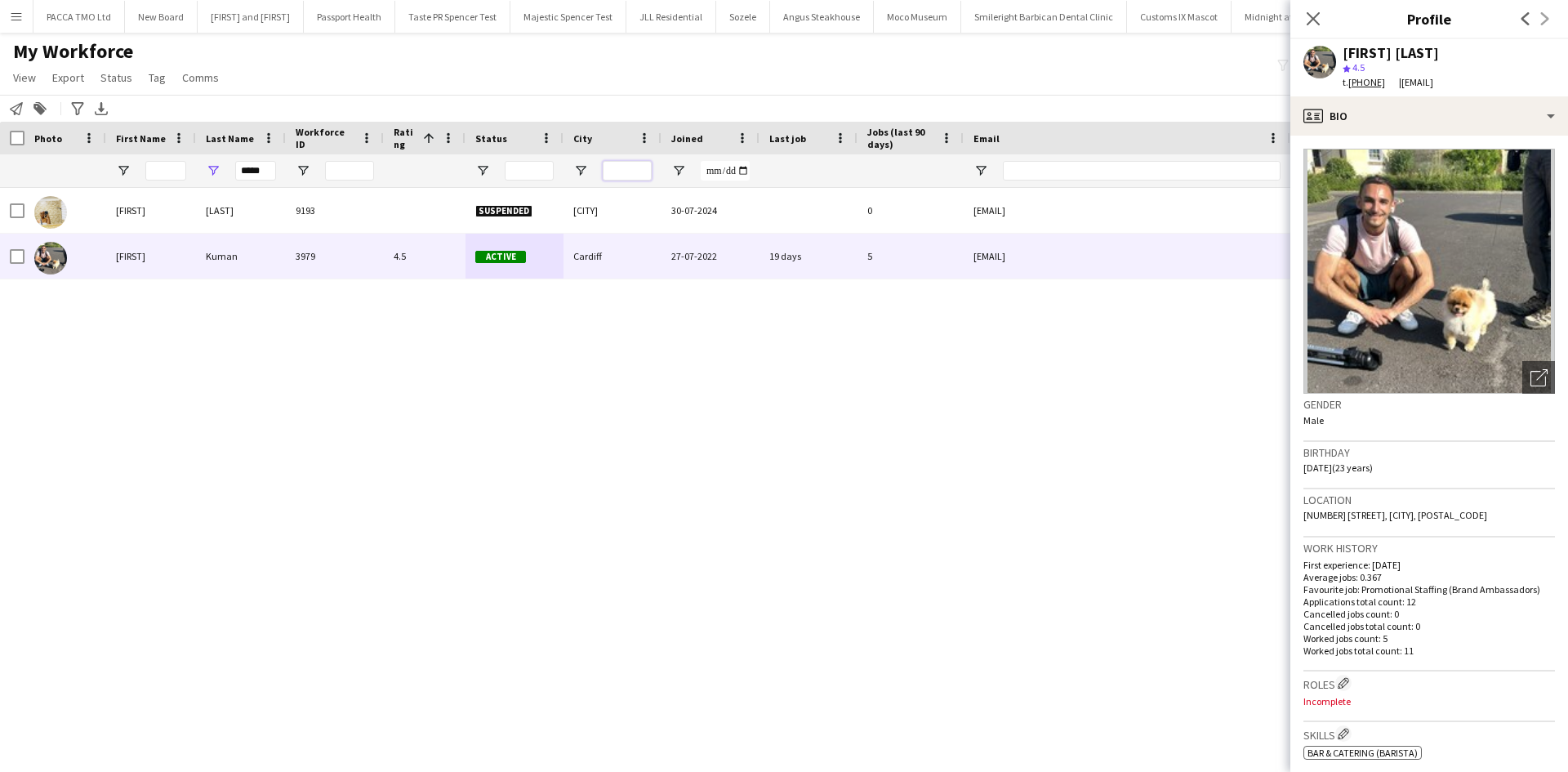 click at bounding box center (627, 171) 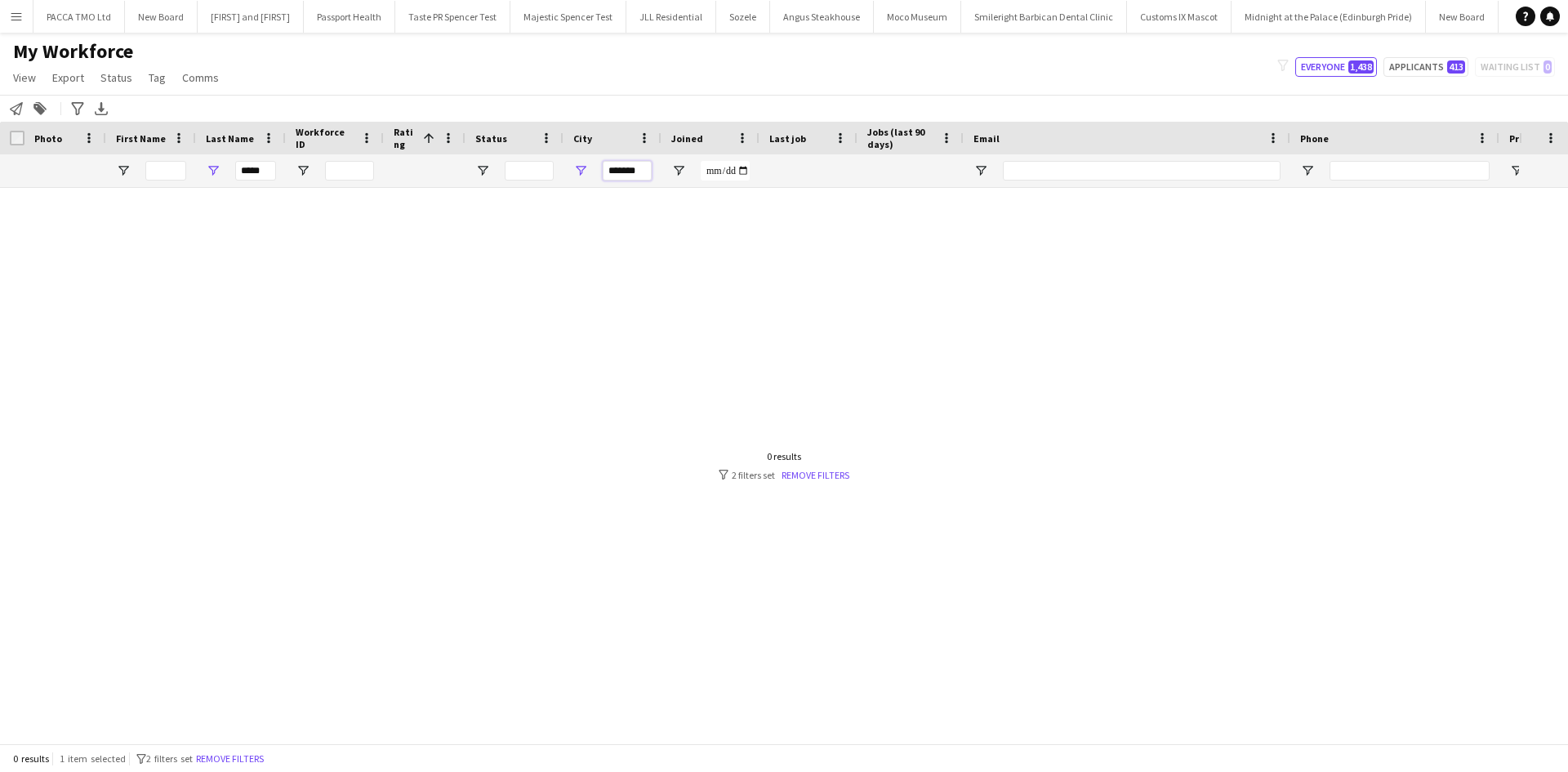 type on "*******" 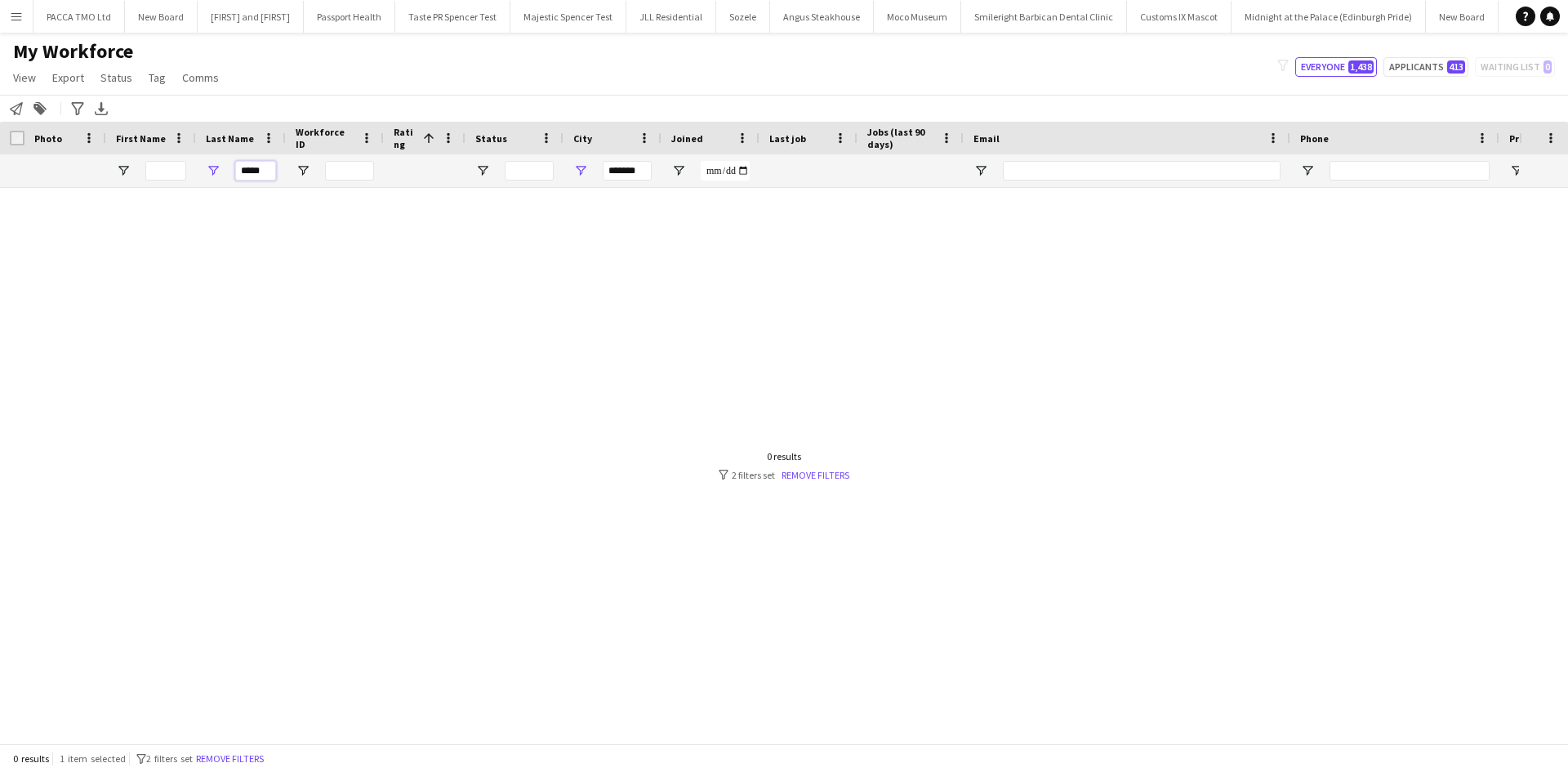 click on "*****" at bounding box center (256, 171) 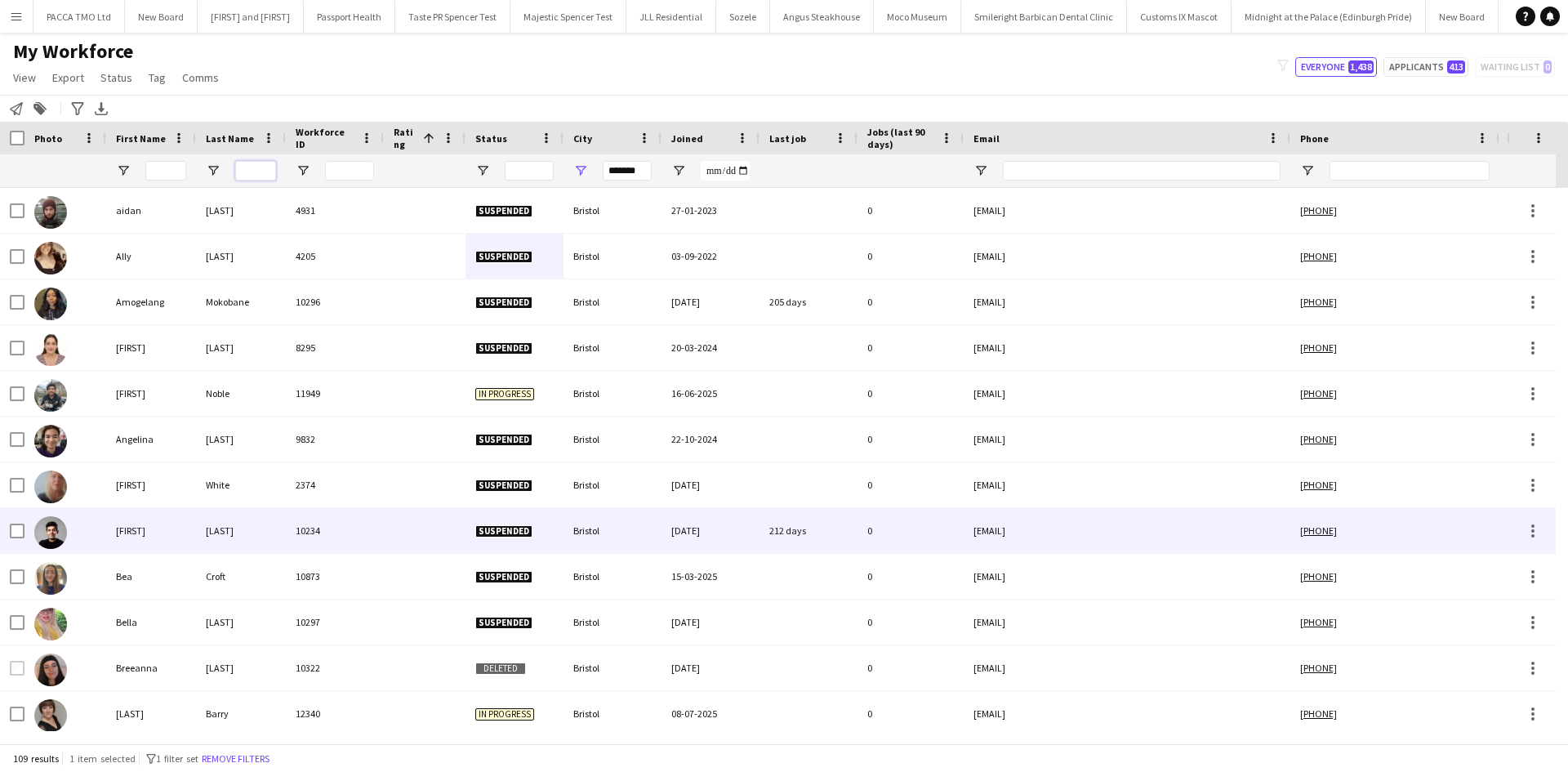 scroll, scrollTop: 498, scrollLeft: 0, axis: vertical 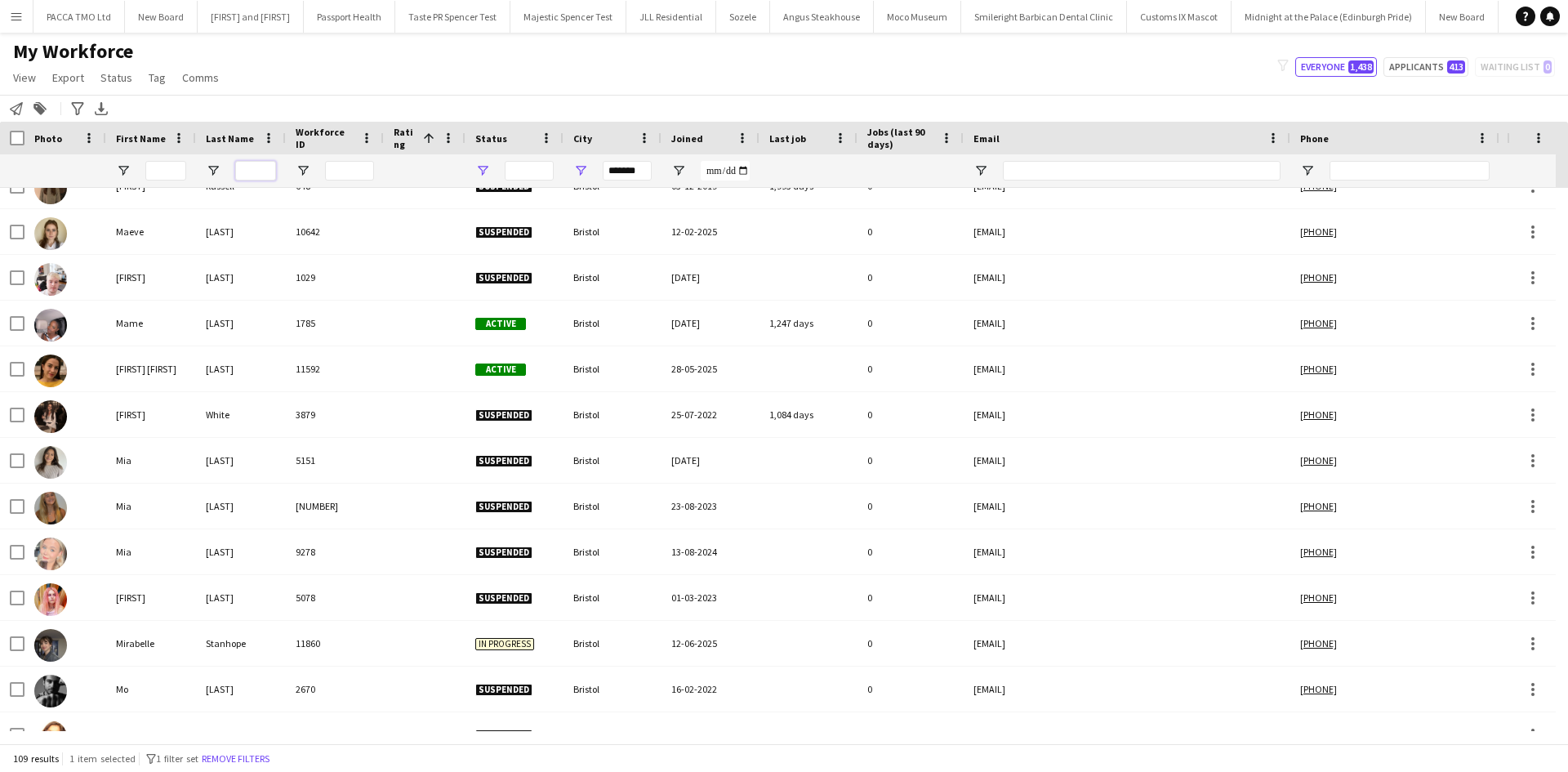 type 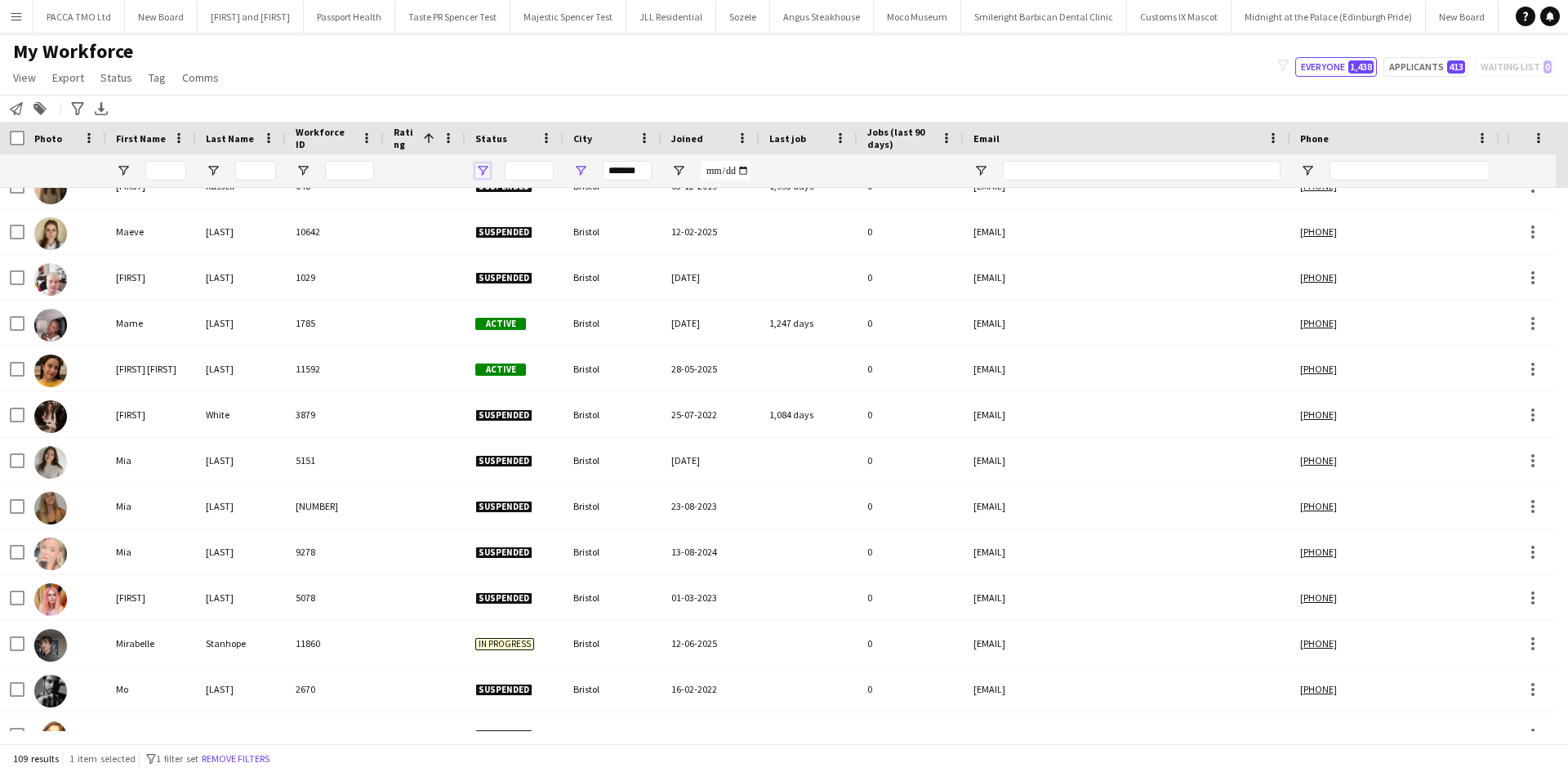 click at bounding box center [483, 171] 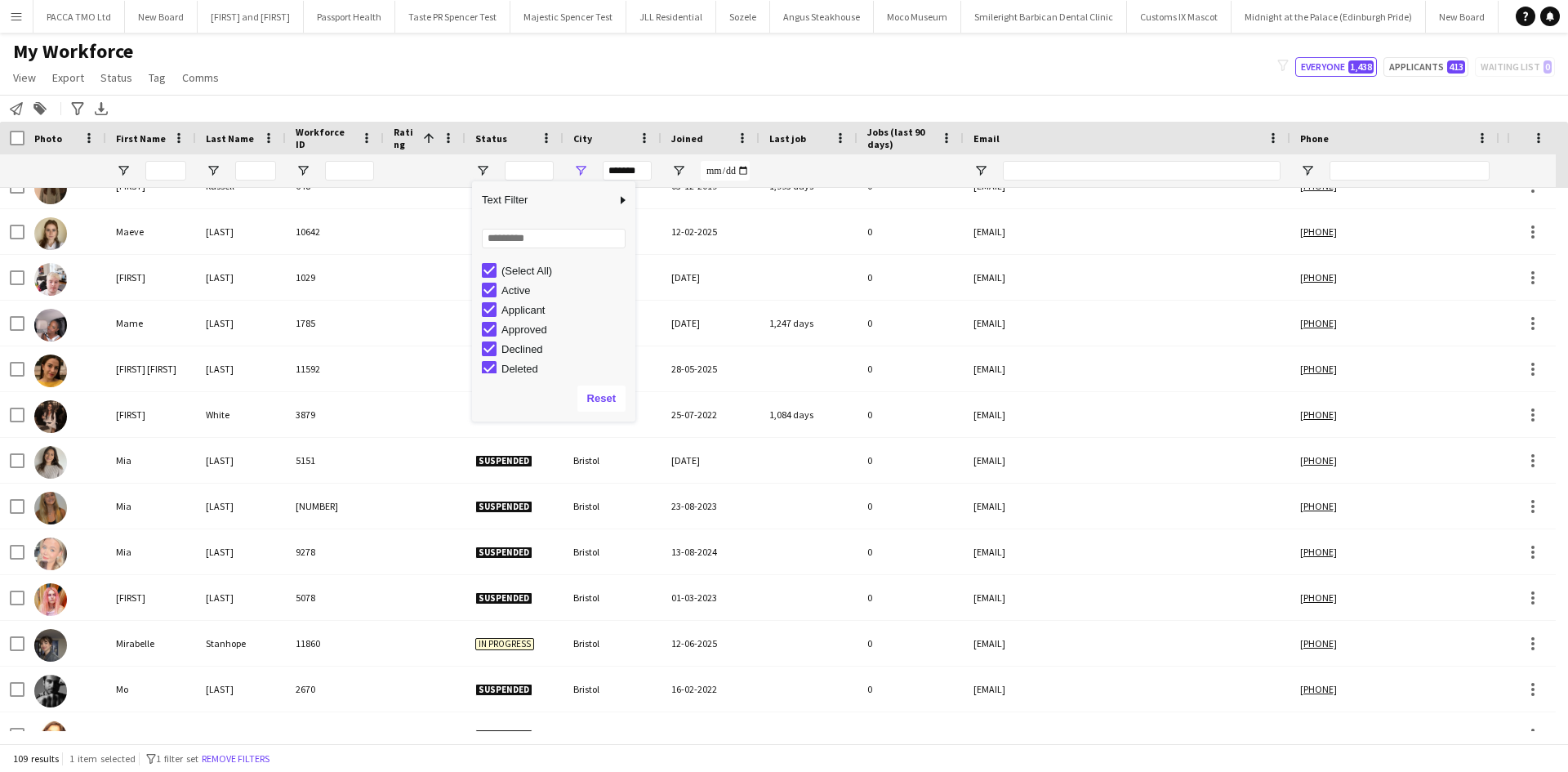 click on "(Select All)" at bounding box center [566, 270] 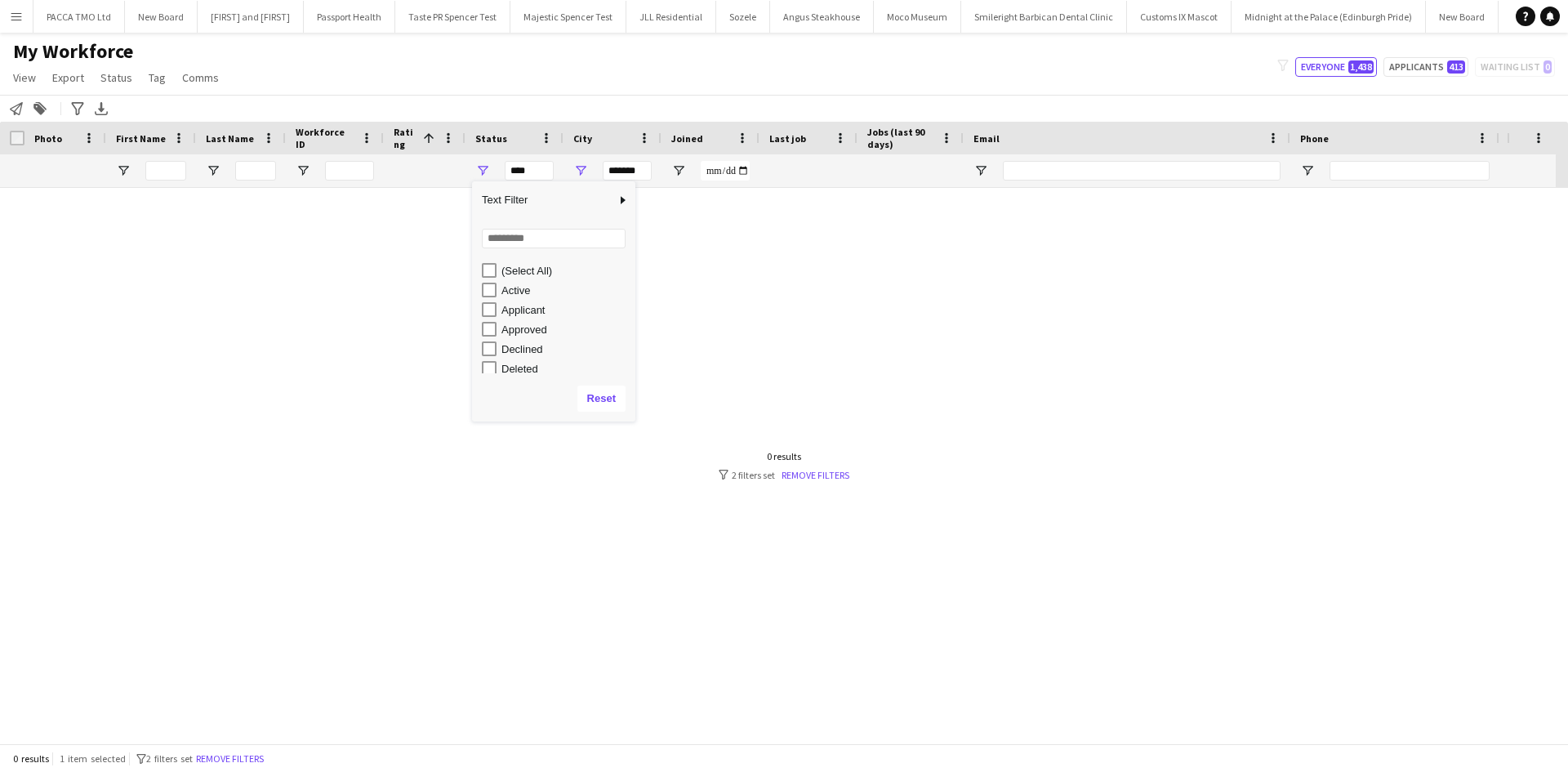 scroll, scrollTop: 0, scrollLeft: 0, axis: both 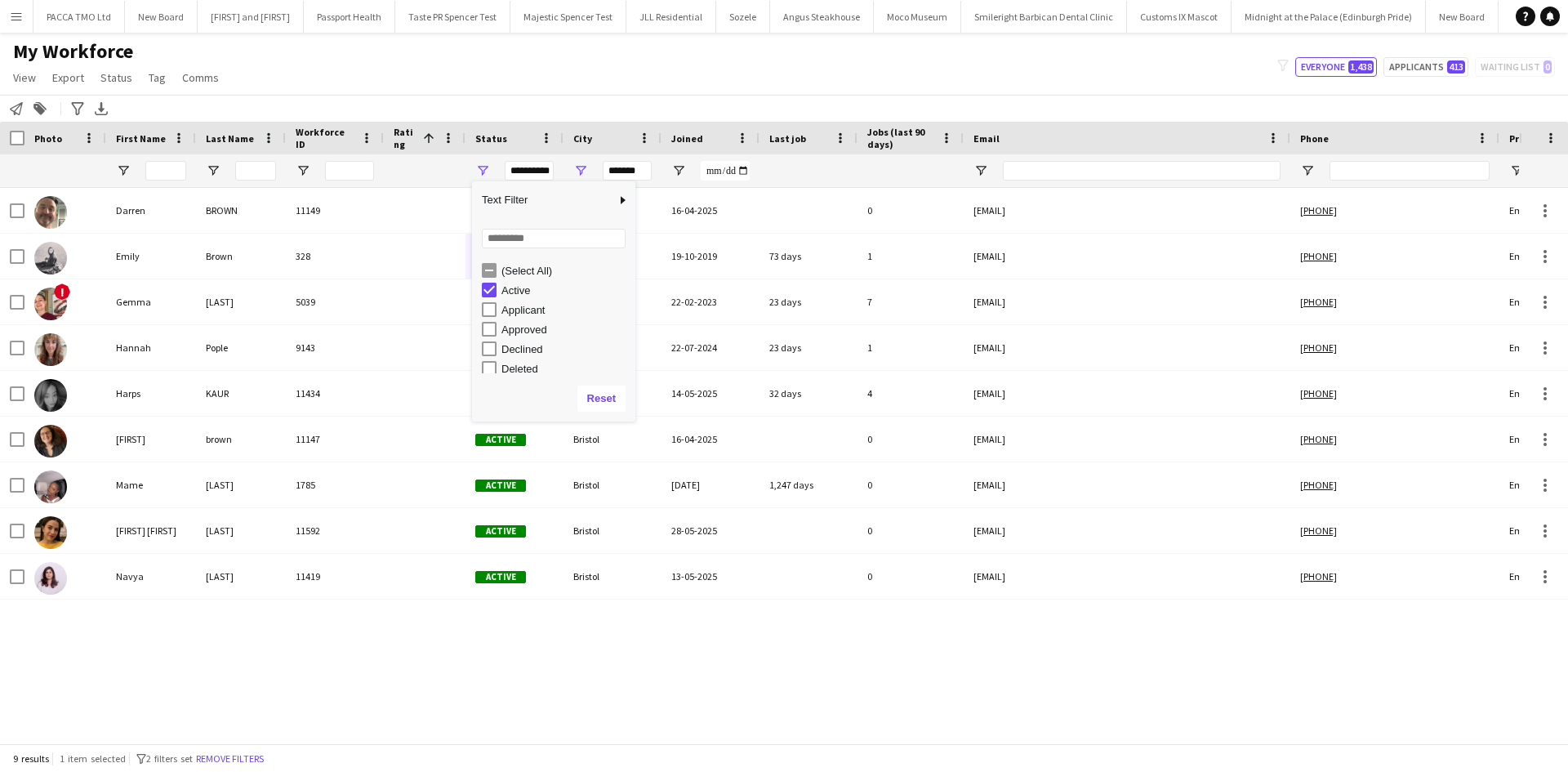 click on "Applicant" at bounding box center (566, 310) 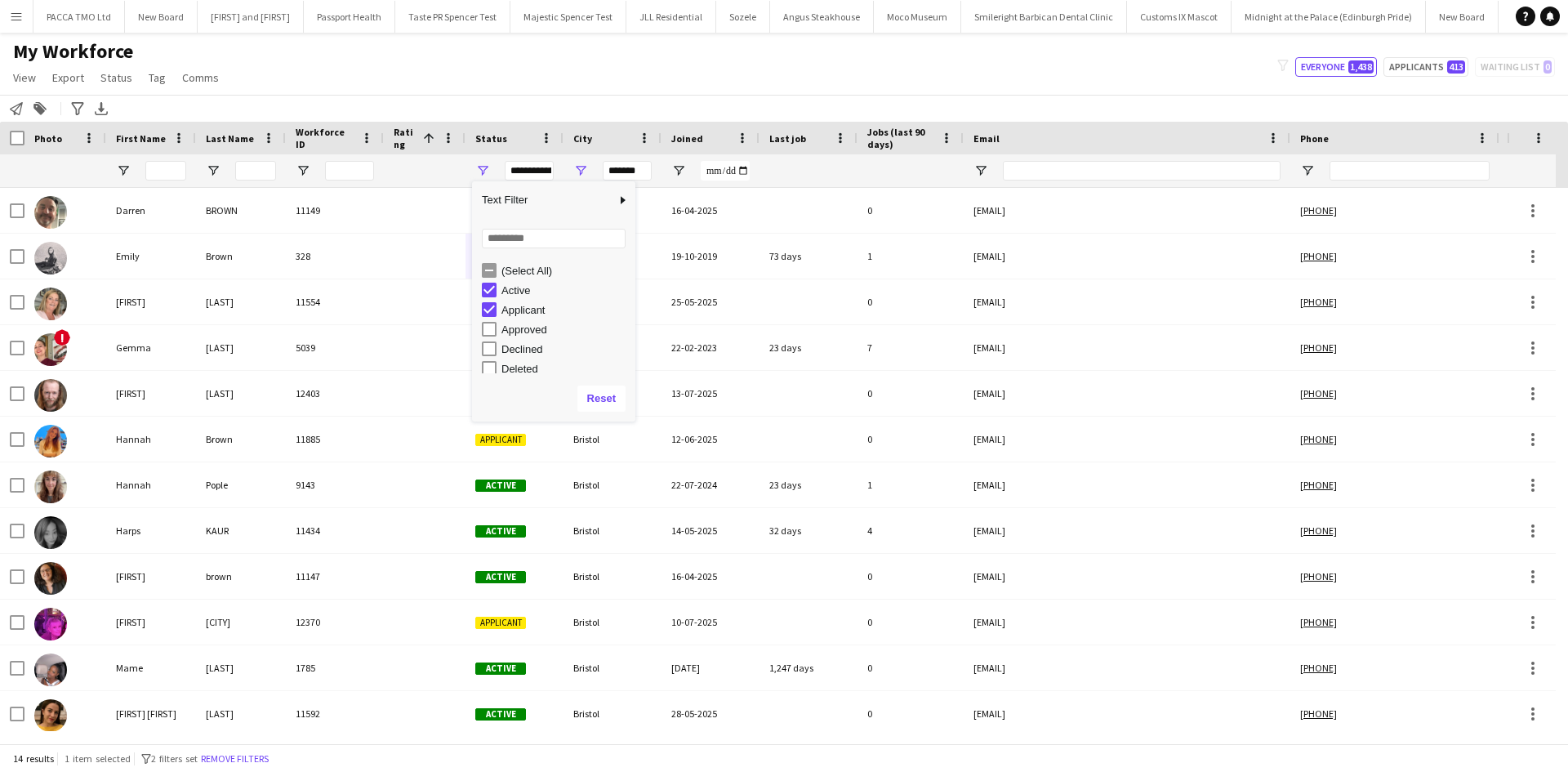 click on "Approved" at bounding box center (566, 329) 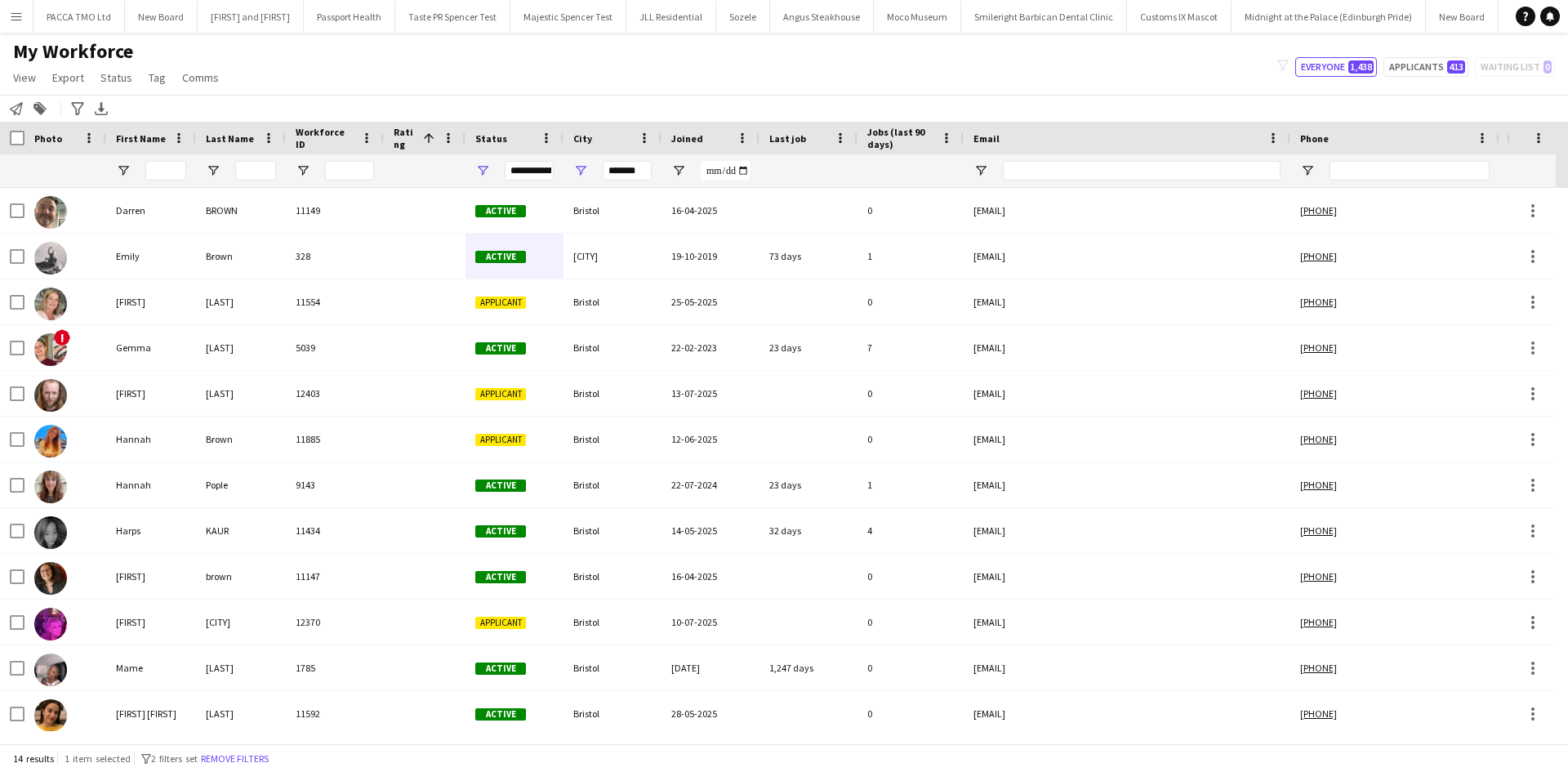 click on "My Workforce   View   Views  Default view New view Update view Delete view Edit name Customise view Customise filters Reset Filters Reset View Reset All  Export  New starters report Export as XLSX Export as PDF  Status  Edit  Tag  New tag  Edit tag  ACTIVE LONDON (79) Completion email sent 01/04 (4) Completion email sent 02/05 (7) Completion email sent 30/04 (30) Induction booked (15) Induction invite 01/05 (1) Induction invite sent 01/05 (1) Induction invite sent 02/05 (1) Induction invite sent 30/04 (36) Missed Induction 02/05 (2)  Add to tag  ACTIVE LONDON (79) Completion email sent 01/04 (4) Completion email sent 02/05 (7) Completion email sent 30/04 (30) Induction booked (15) Induction invite 01/05 (1) Induction invite sent 01/05 (1) Induction invite sent 02/05 (1) Induction invite sent 30/04 (36) Missed Induction 02/05 (2)  Untag  ACTIVE LONDON (79) Completion email sent 01/04 (4) Completion email sent 02/05 (7) Completion email sent 30/04 (30) Induction booked (15) Induction invite 01/05 (1)  Comms" 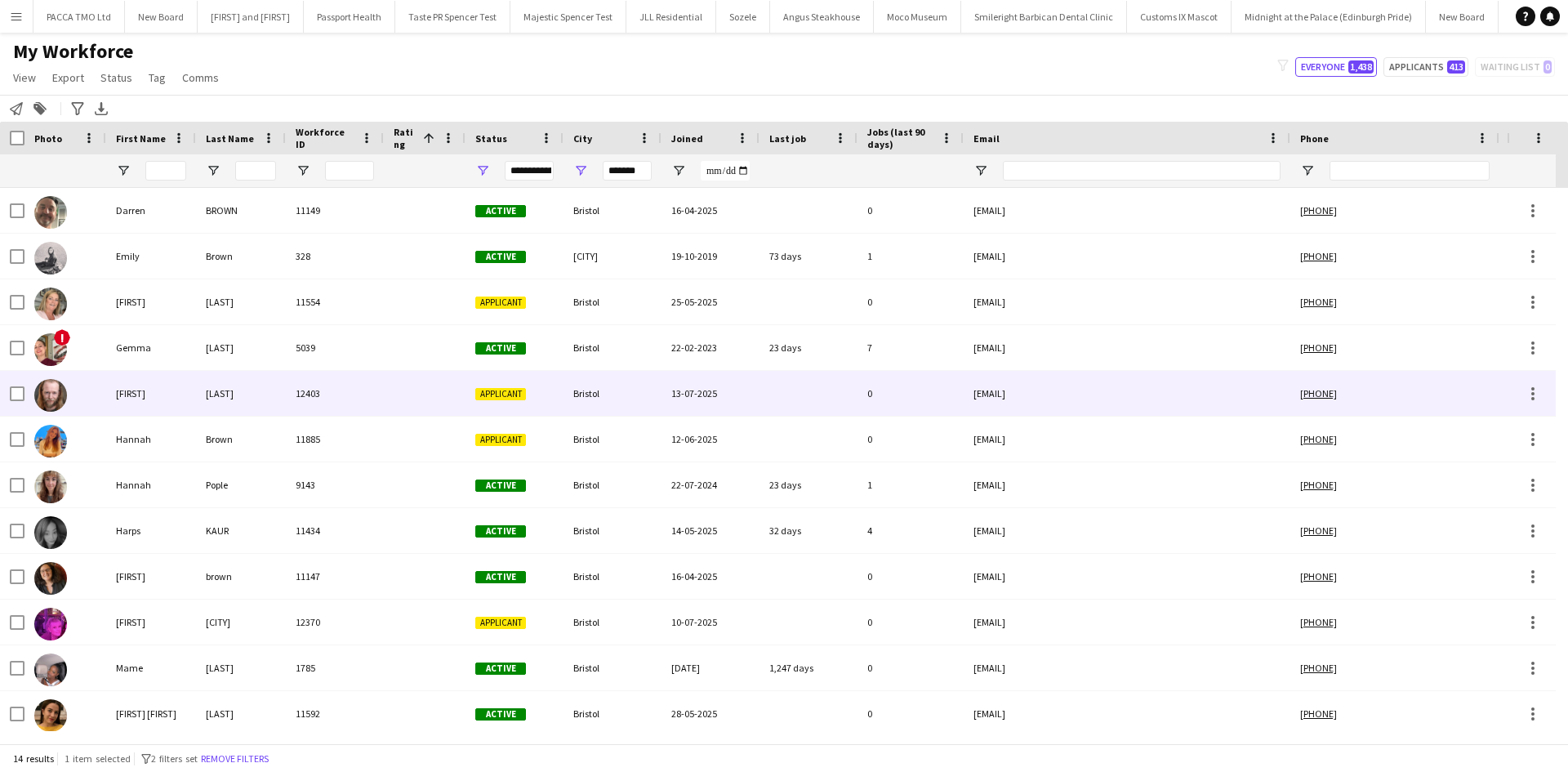 click on "Cooke" at bounding box center (241, 393) 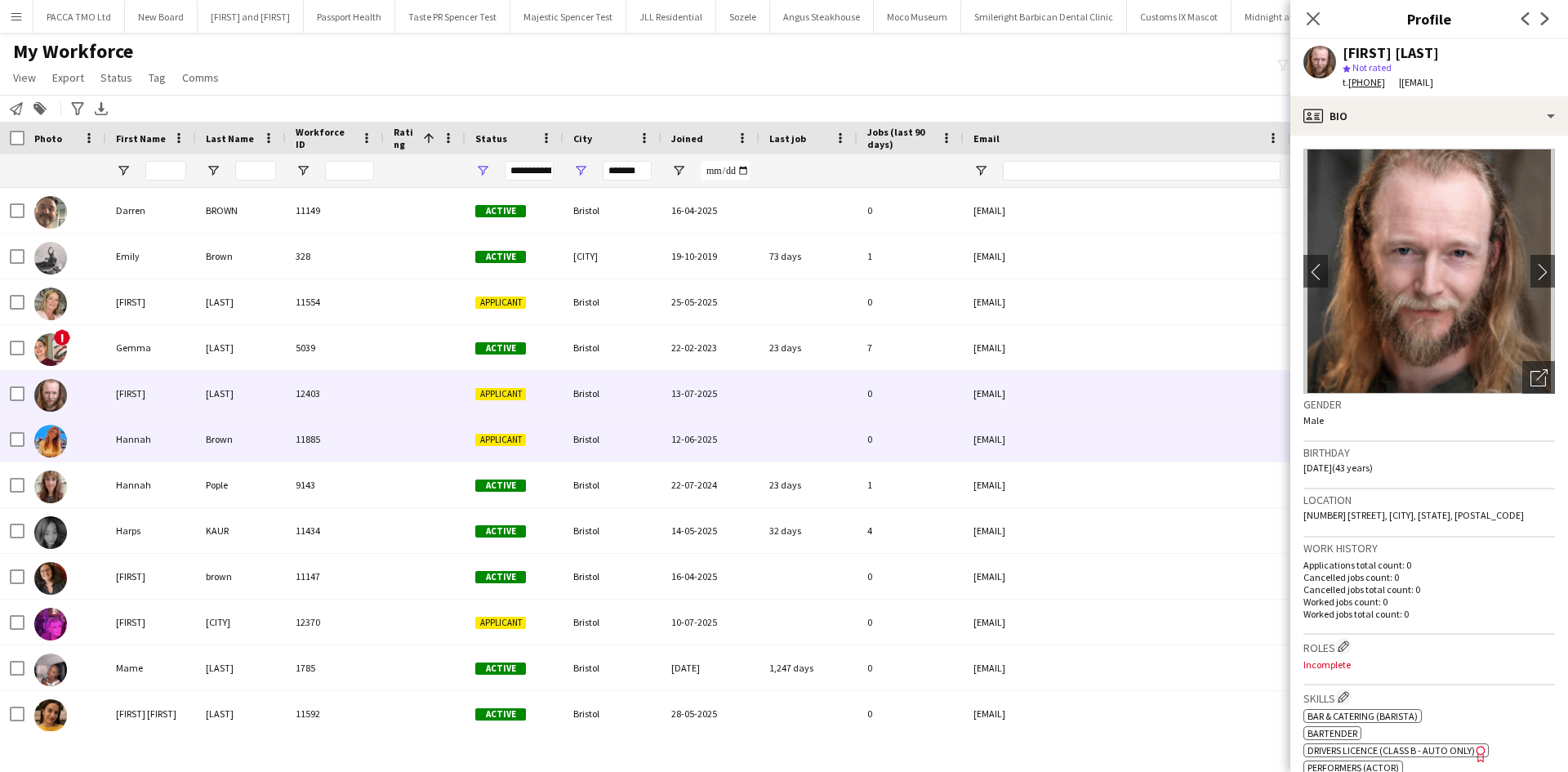 click on "11885" at bounding box center [335, 439] 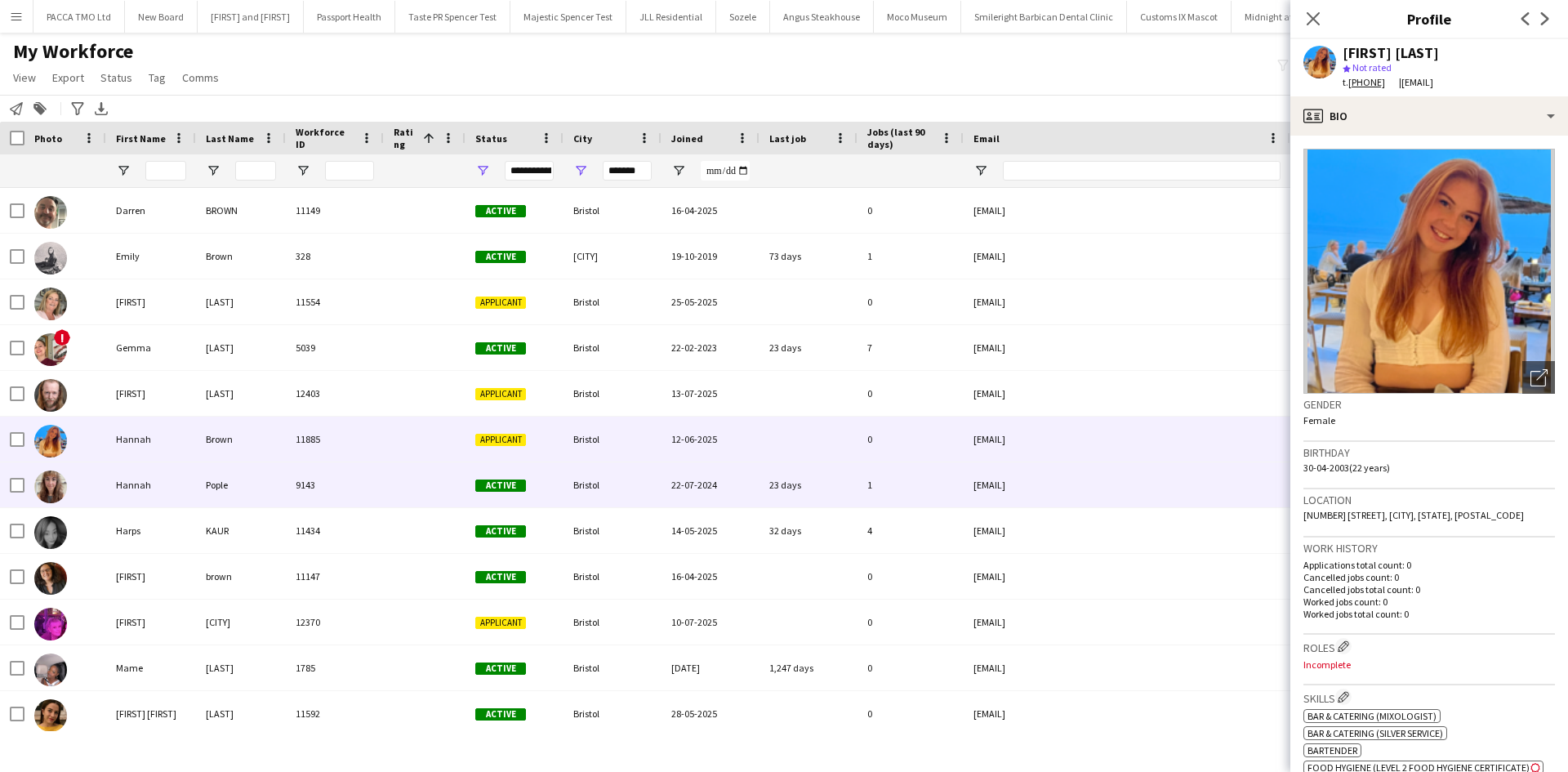 click on "9143" at bounding box center [335, 484] 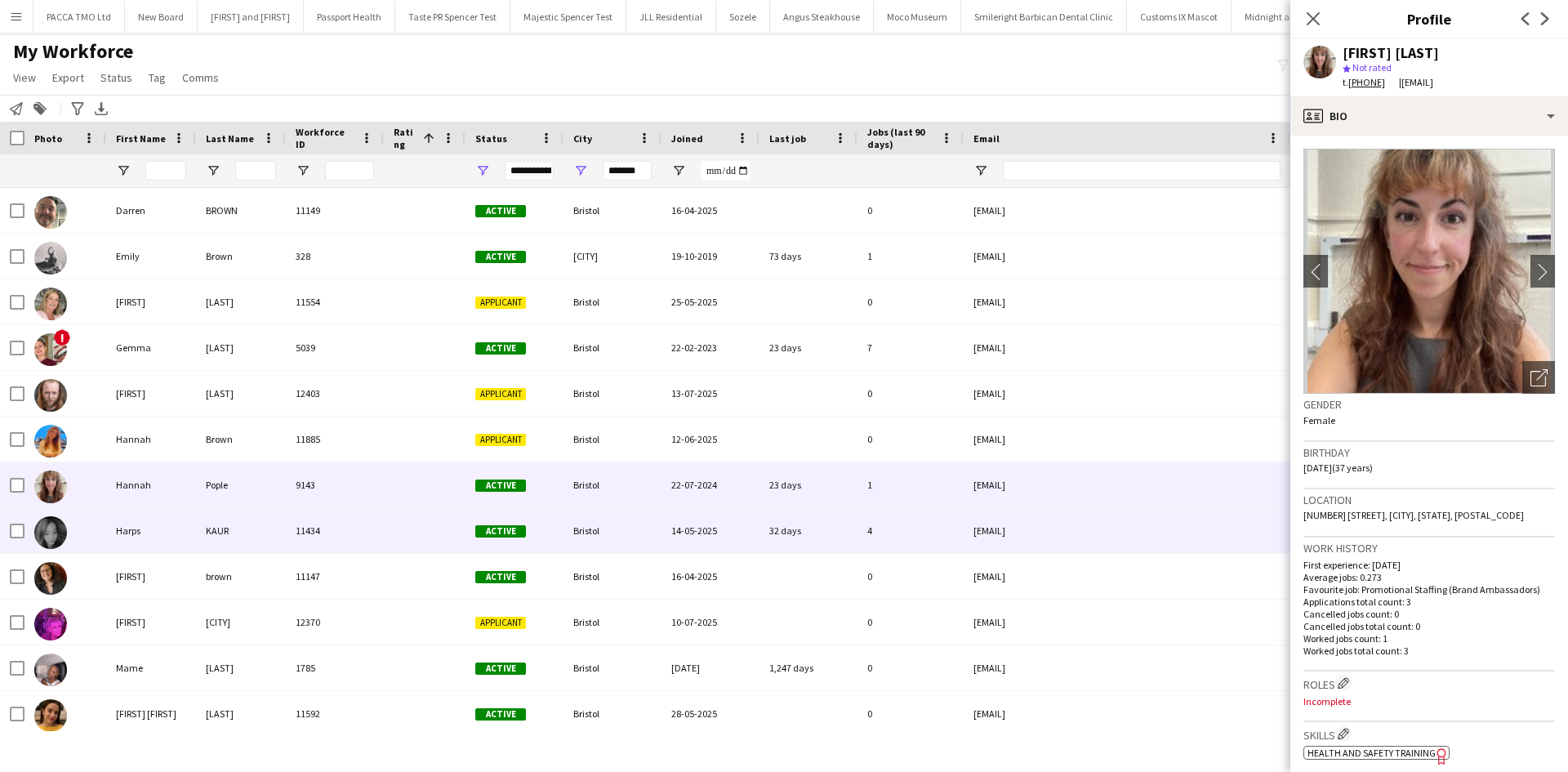 click on "11434" at bounding box center (335, 530) 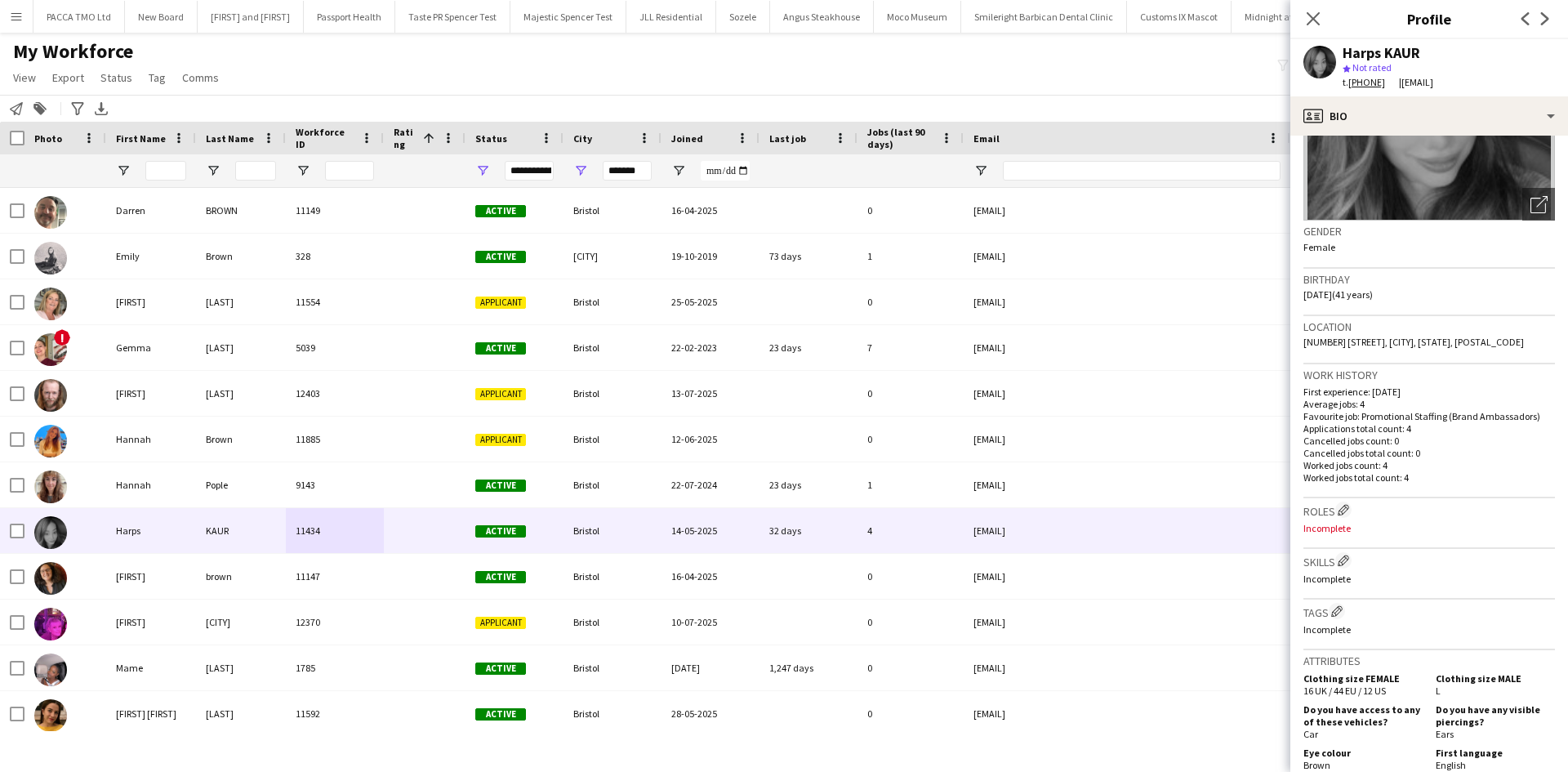 scroll, scrollTop: 327, scrollLeft: 0, axis: vertical 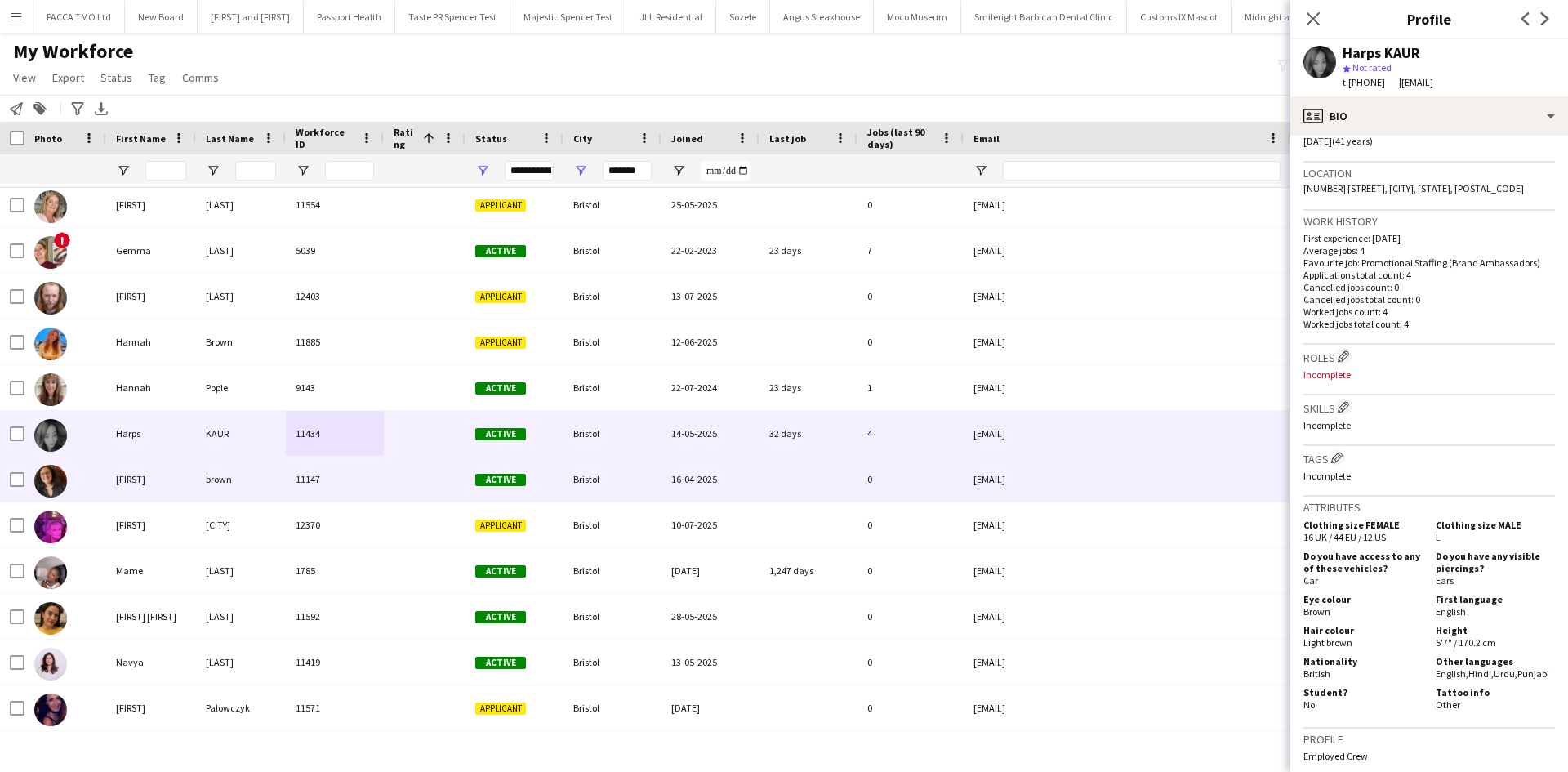 click on "16-04-2025" at bounding box center (710, 479) 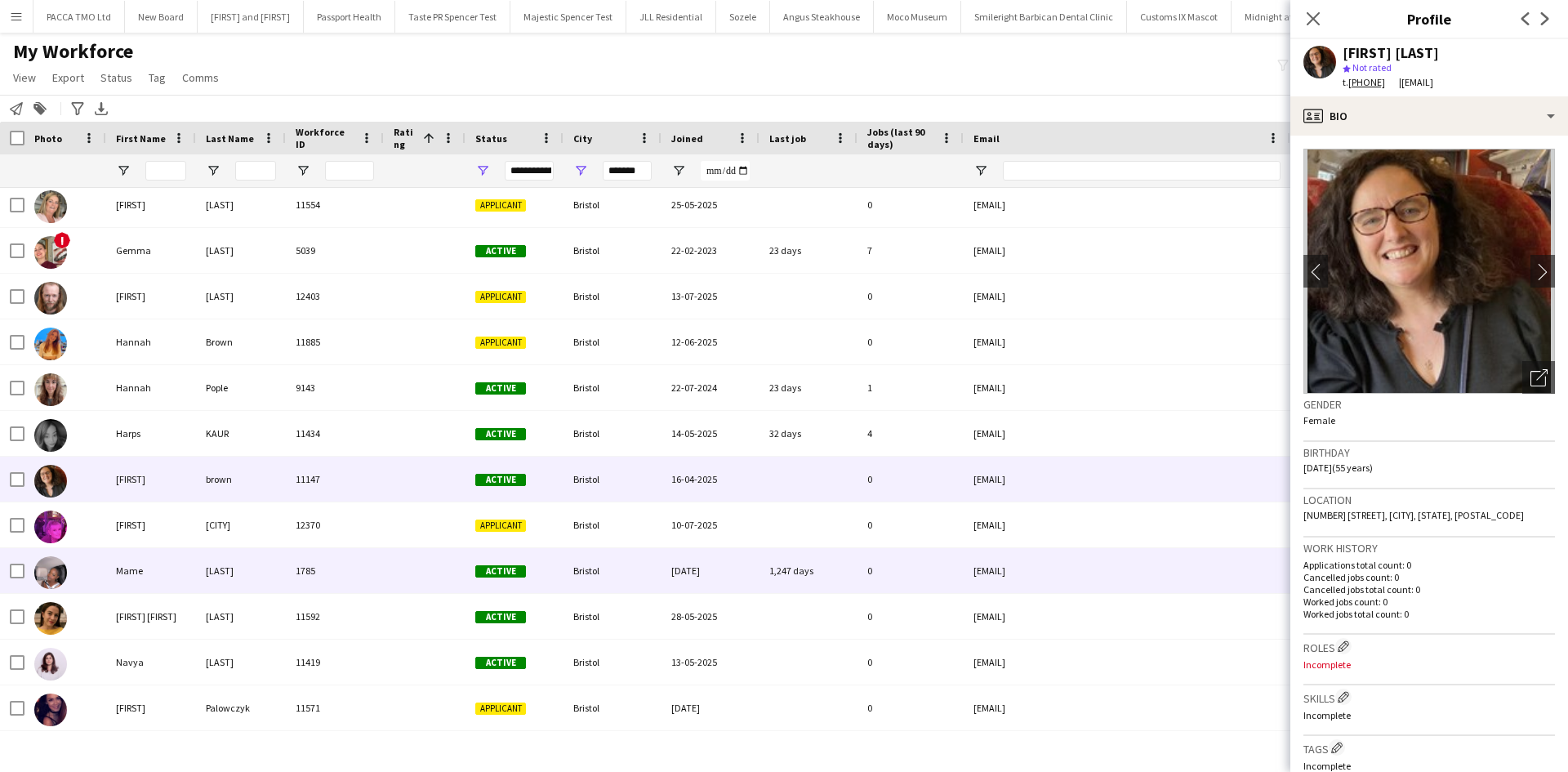 click on "1785" at bounding box center (335, 570) 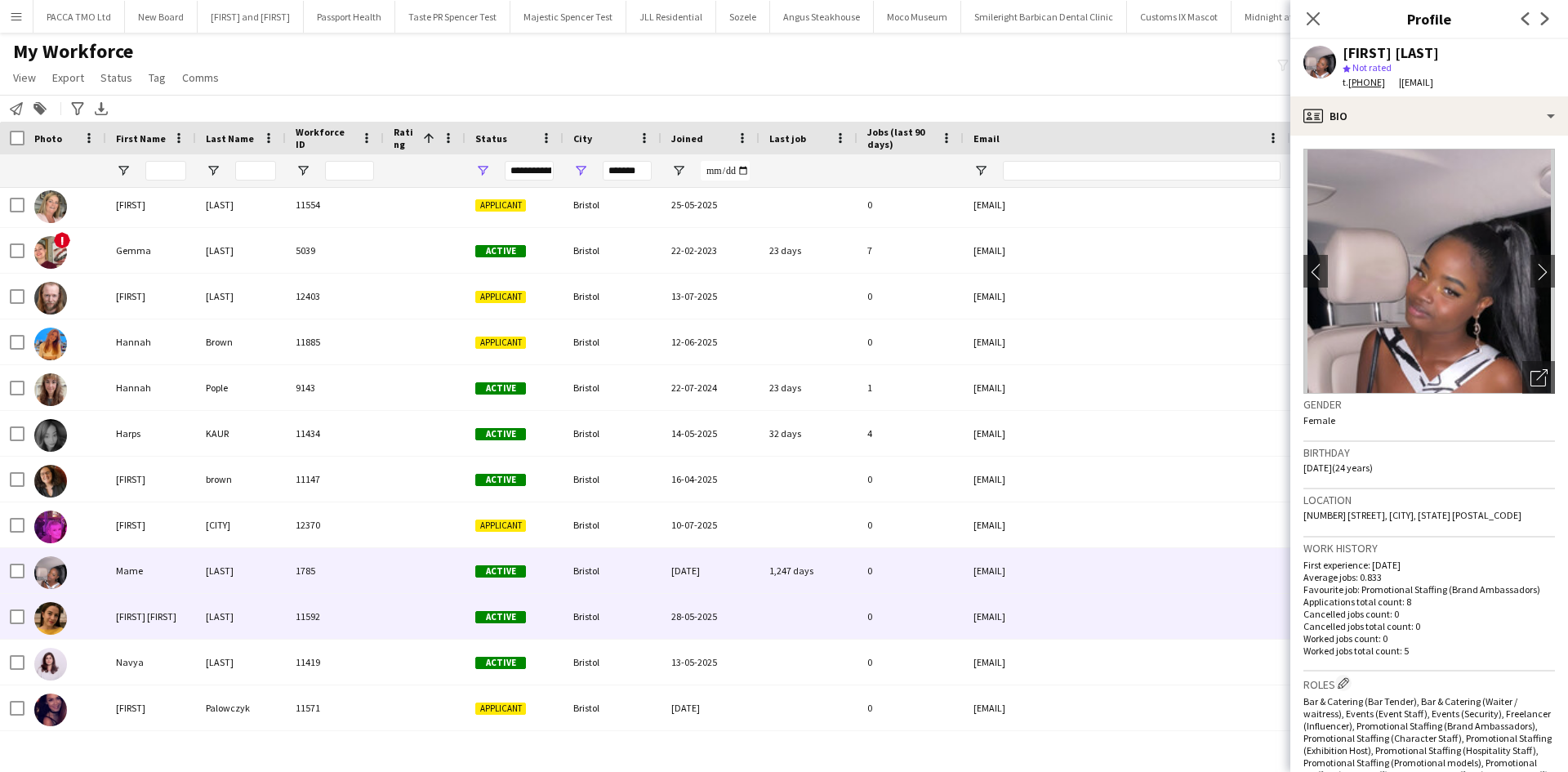 click on "11592" at bounding box center (335, 616) 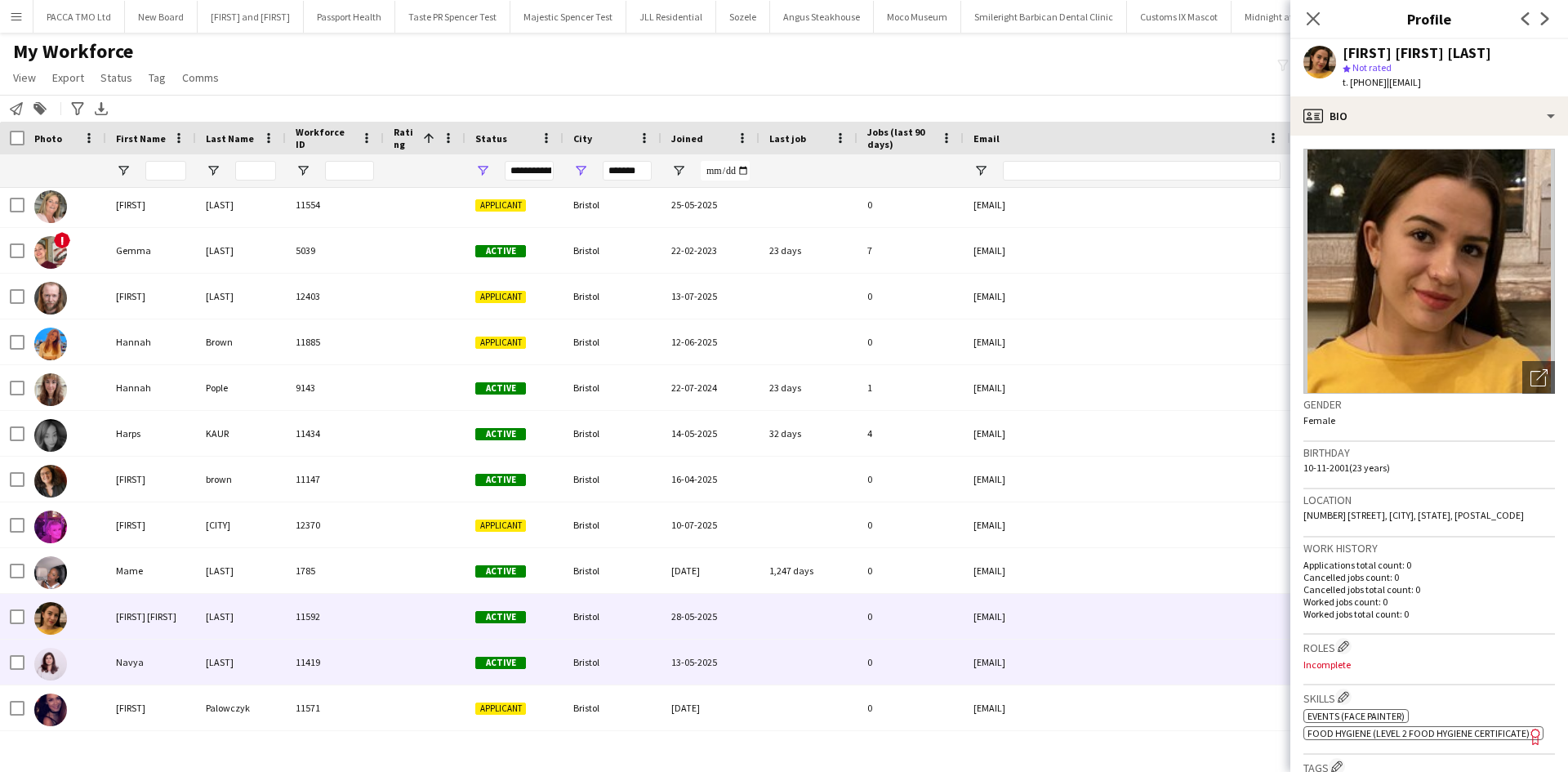 click on "11419" at bounding box center [335, 662] 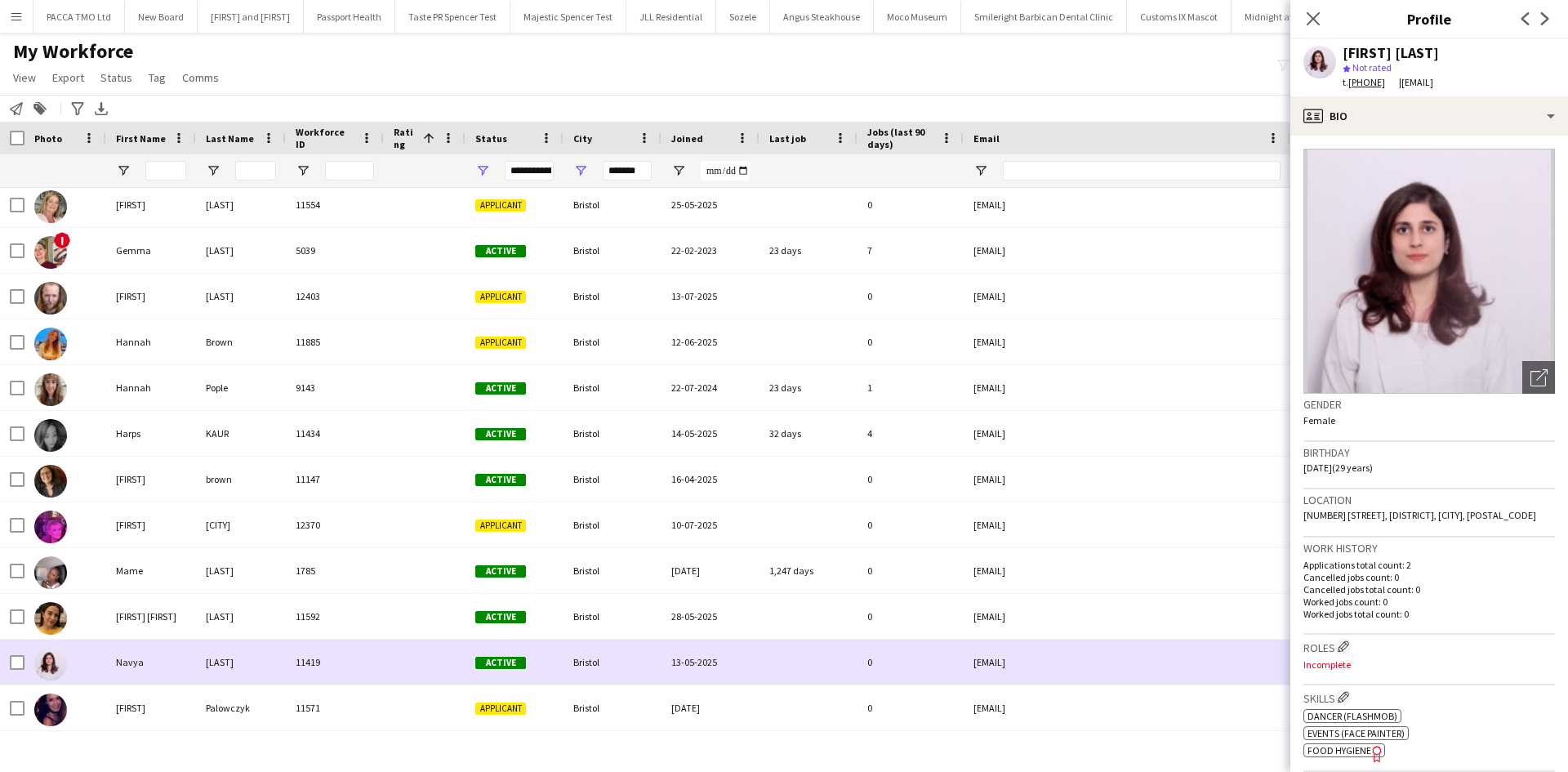 scroll, scrollTop: 0, scrollLeft: 0, axis: both 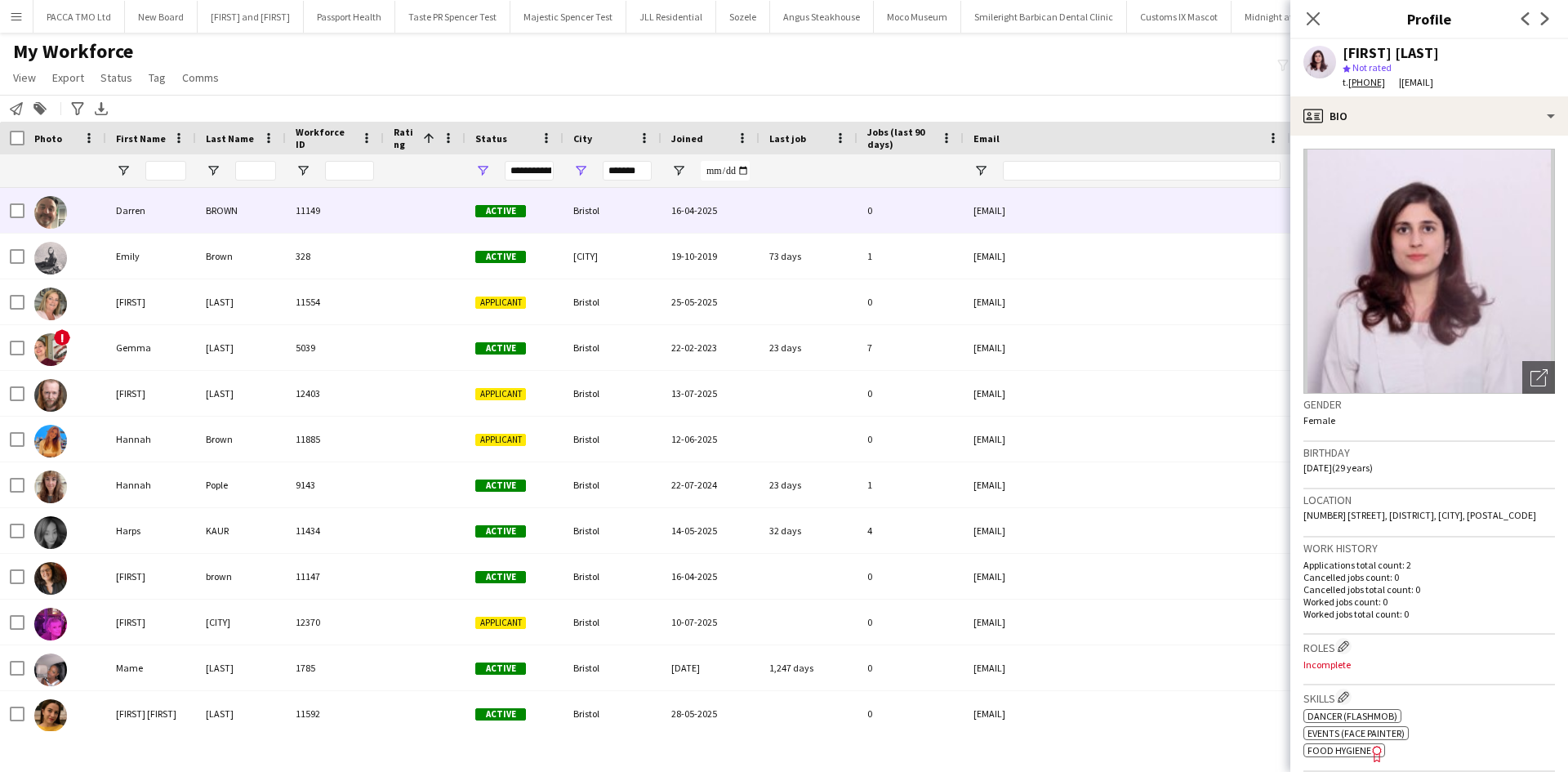 click on "11149" at bounding box center [335, 210] 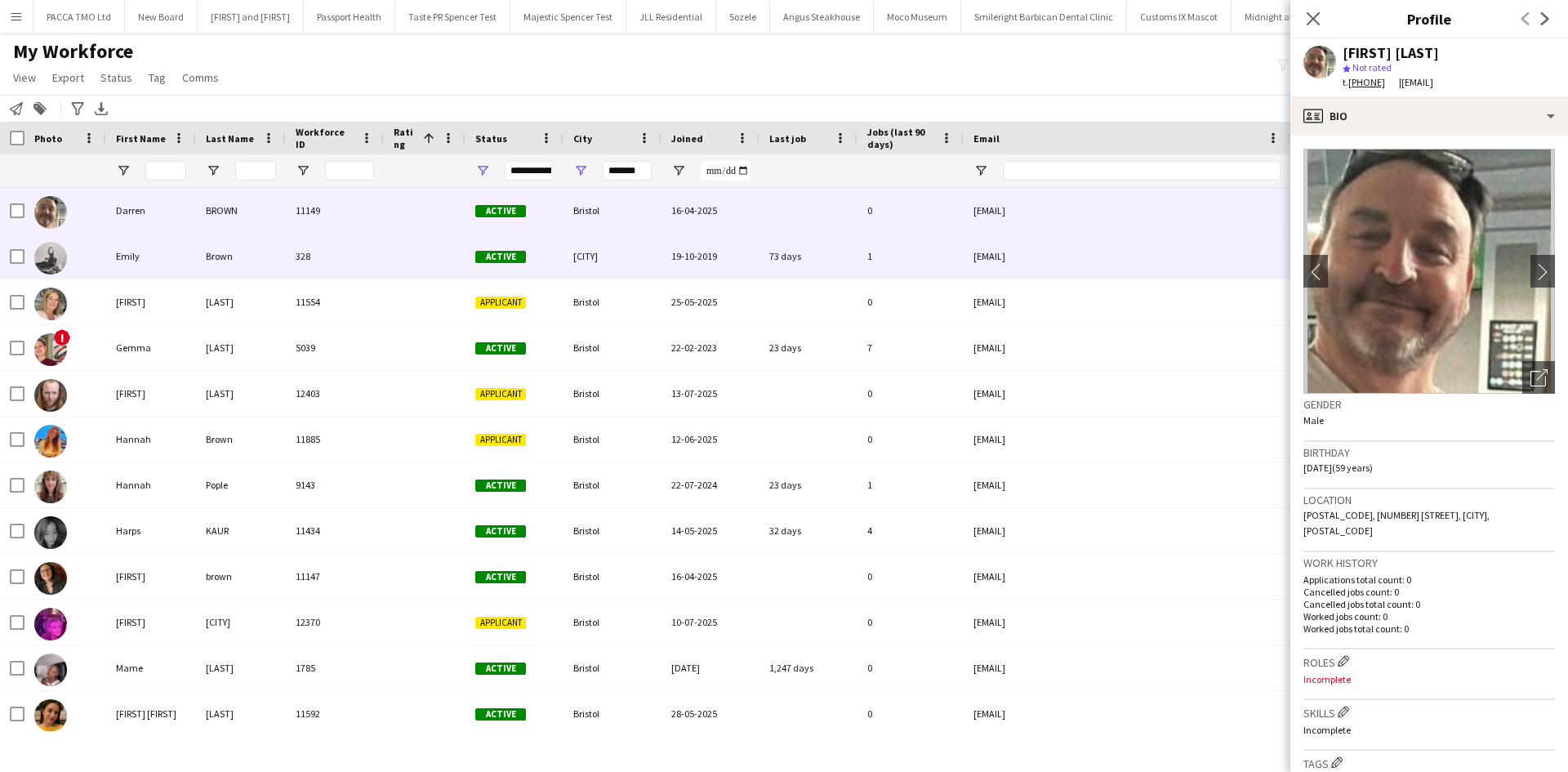 click on "328" at bounding box center (335, 256) 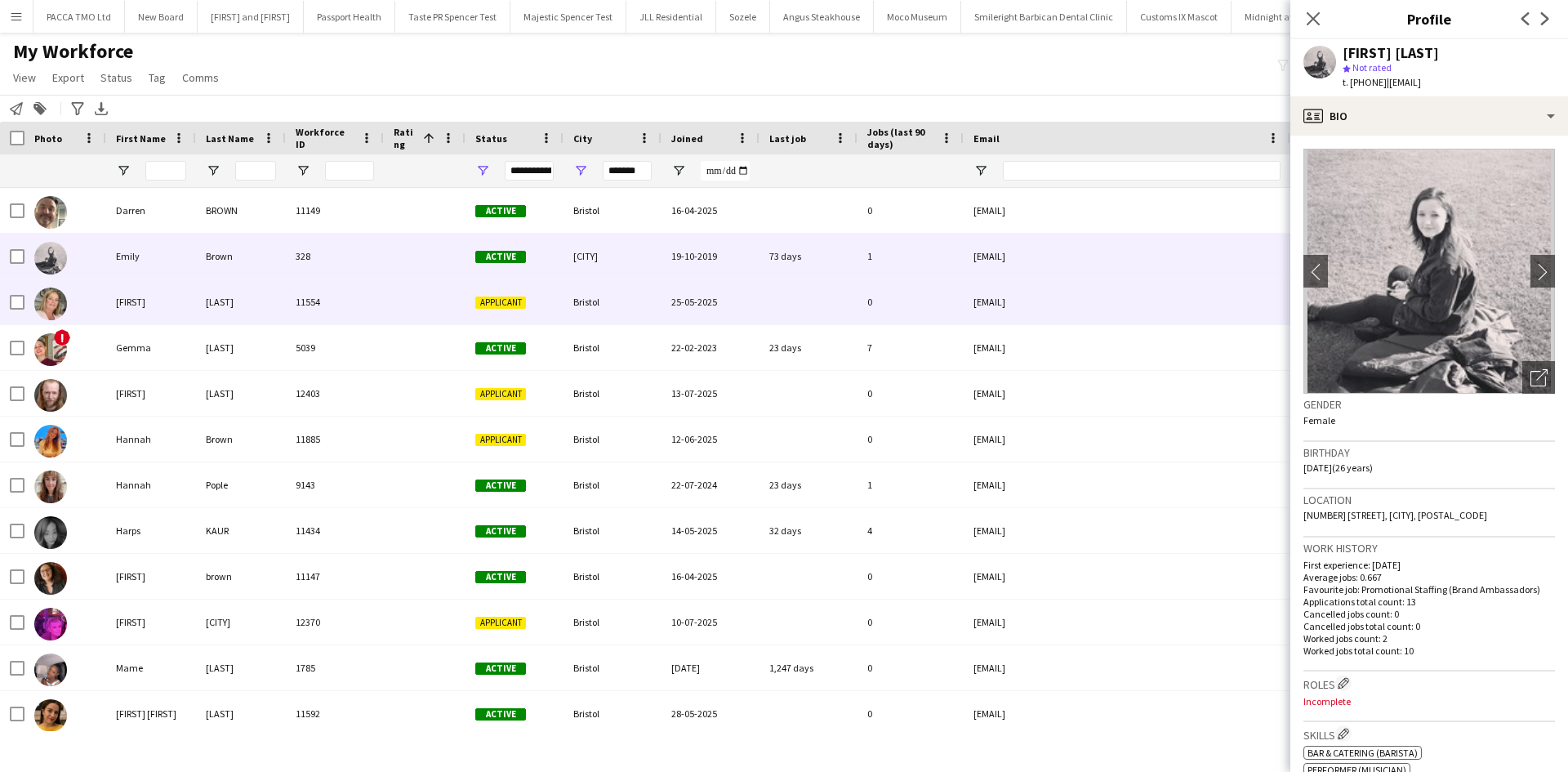 click on "11554" at bounding box center (335, 301) 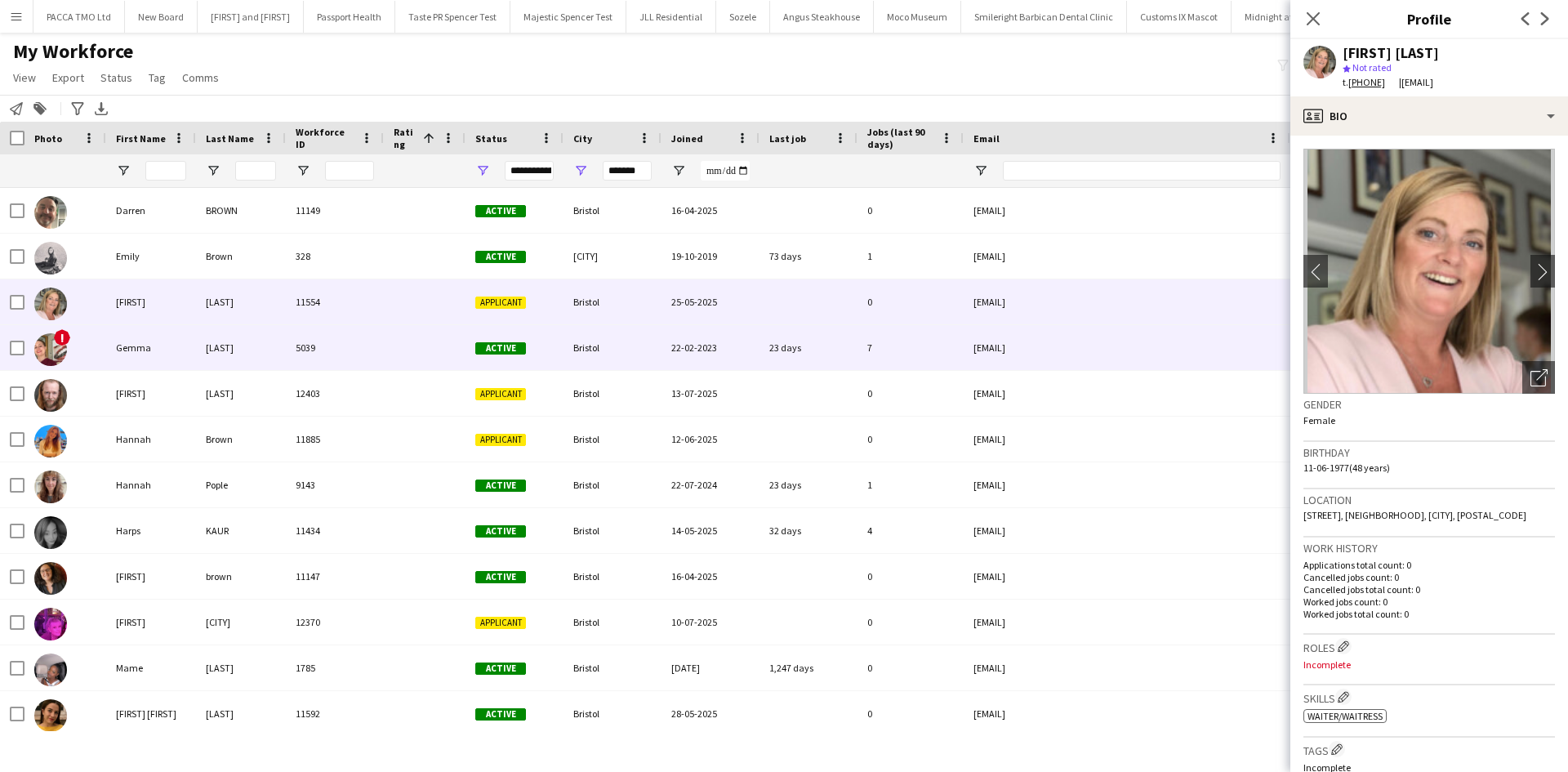 click on "5039" at bounding box center [335, 347] 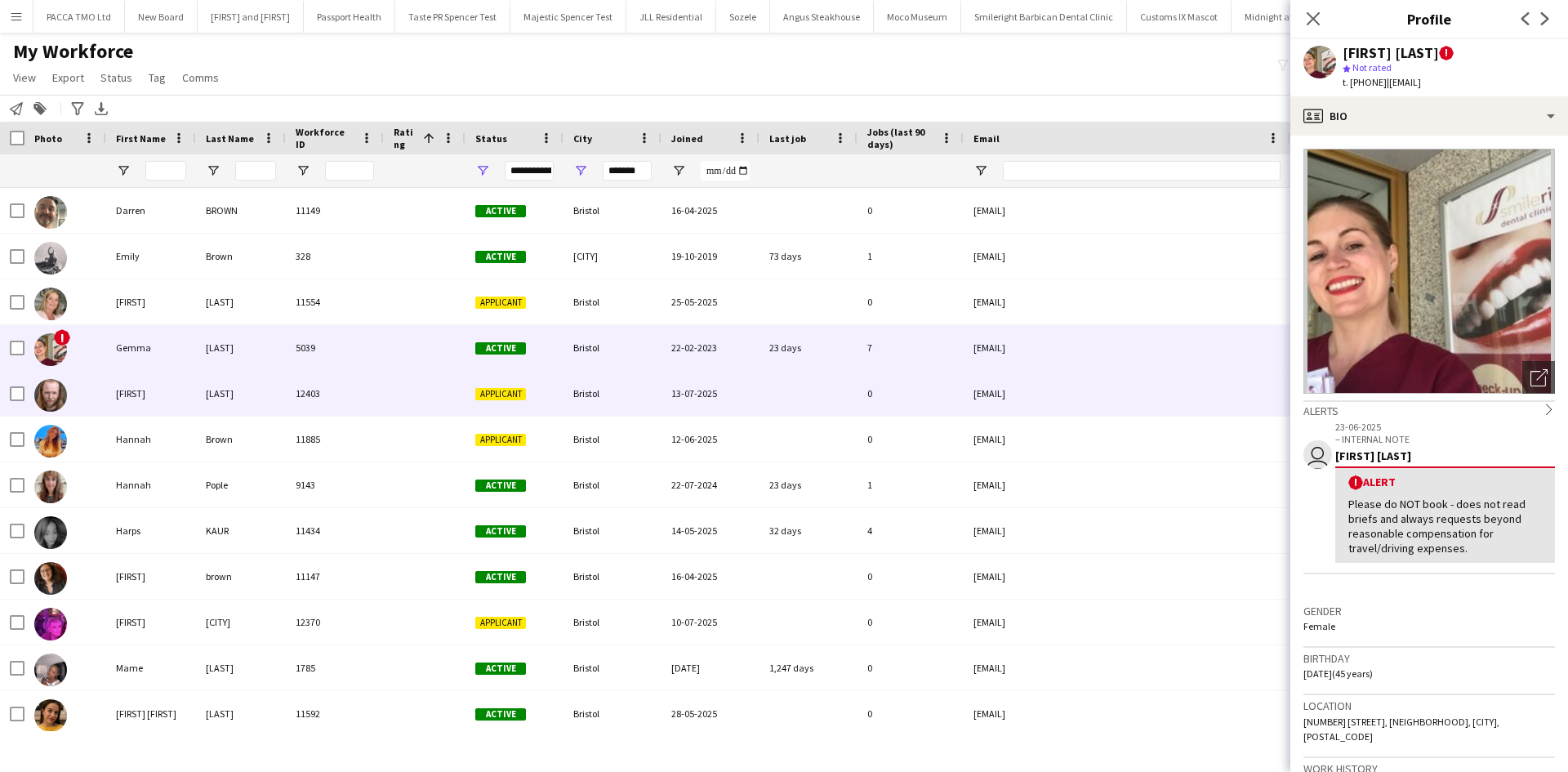 click on "12403" at bounding box center [335, 393] 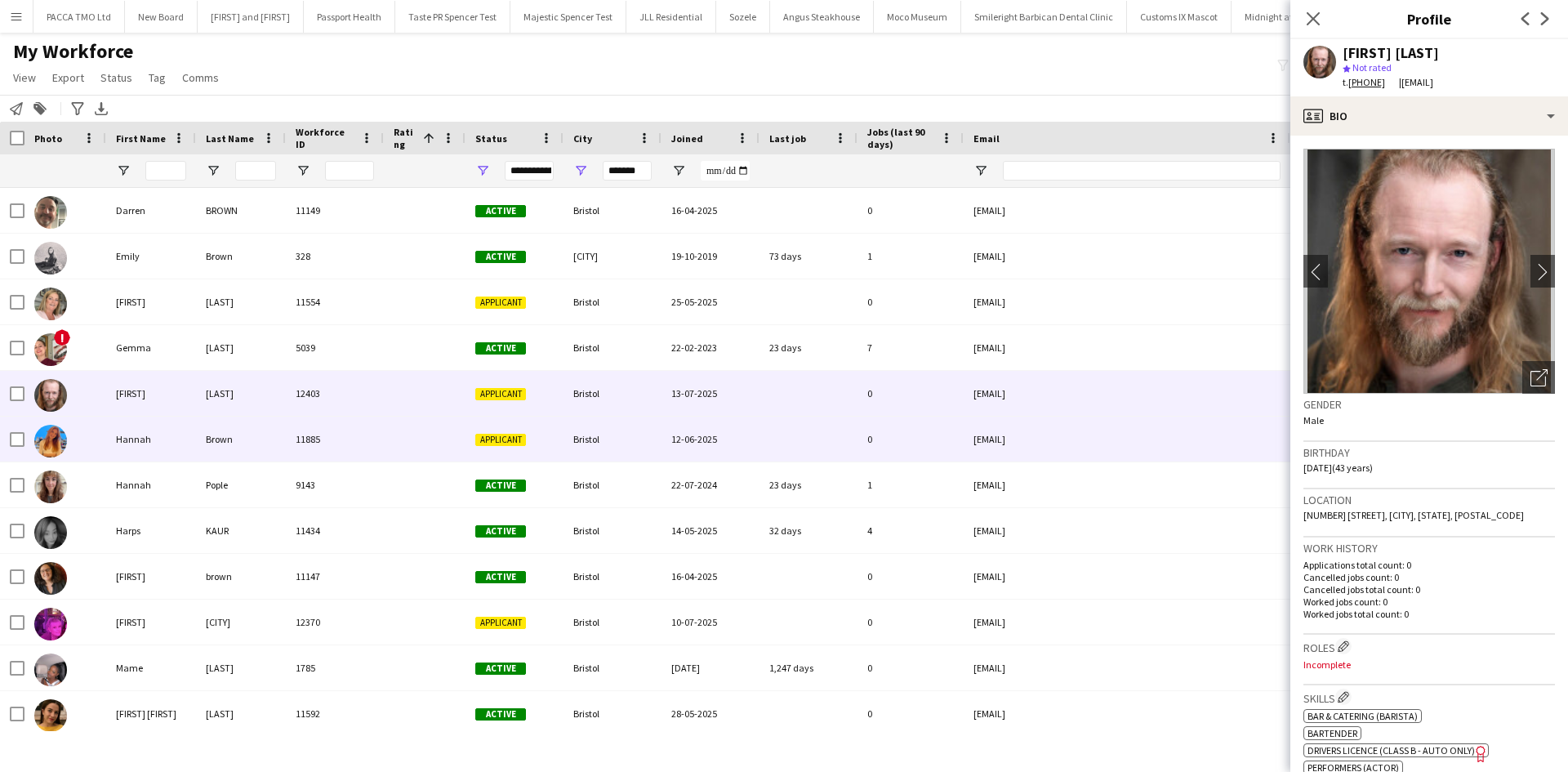 click on "11885" at bounding box center (335, 439) 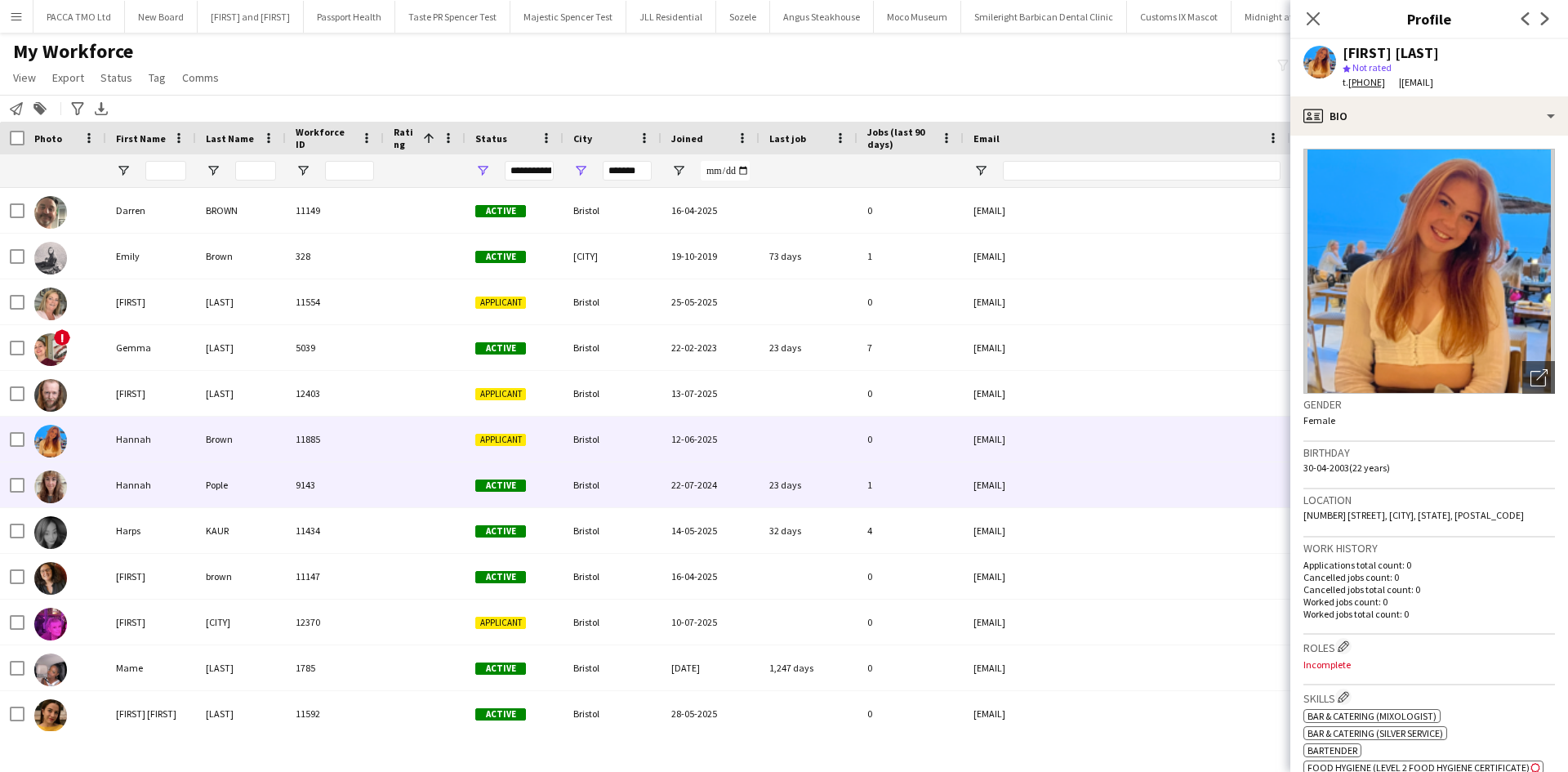 click on "Pople" at bounding box center (241, 484) 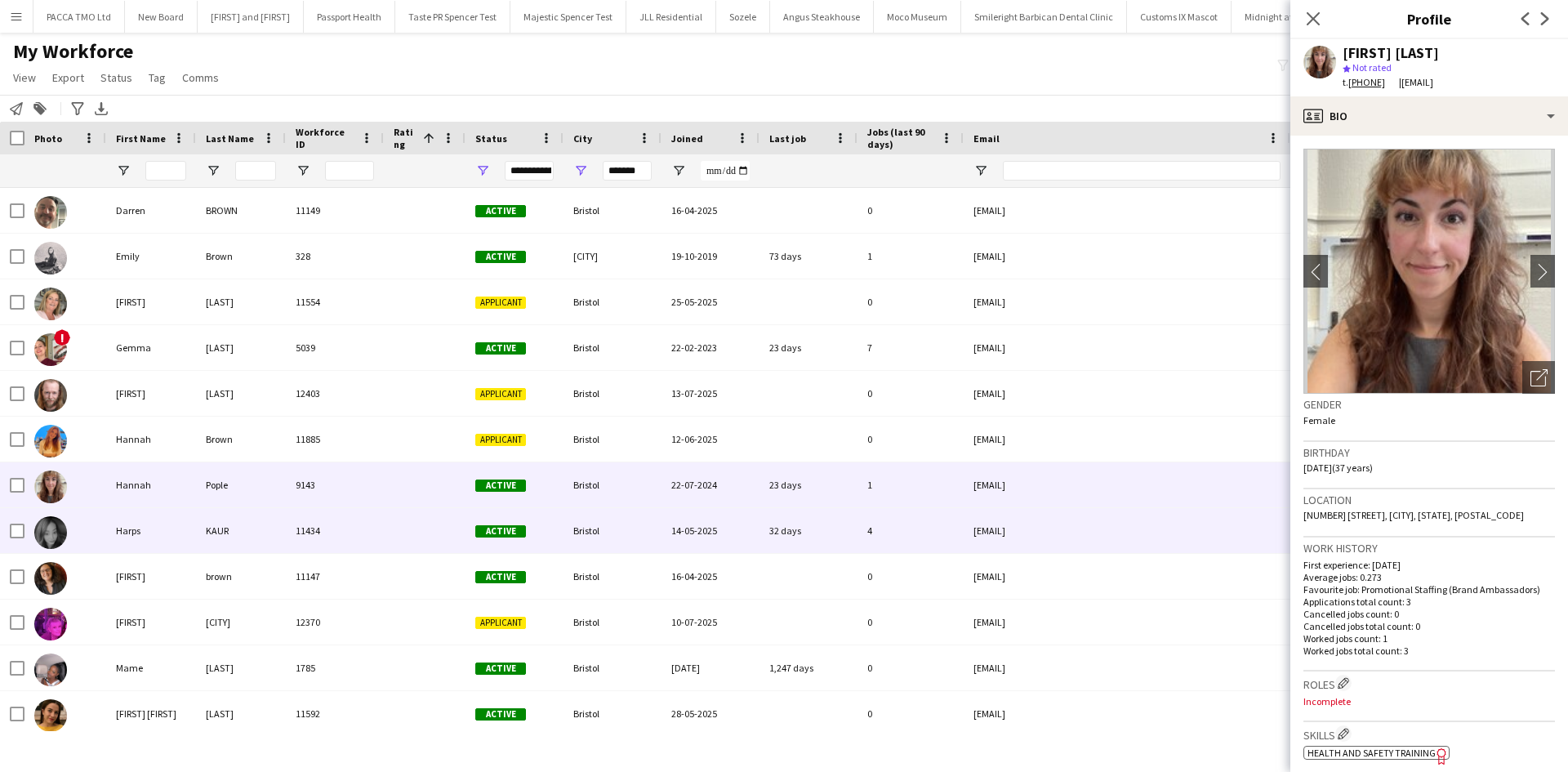 click on "KAUR" at bounding box center (241, 530) 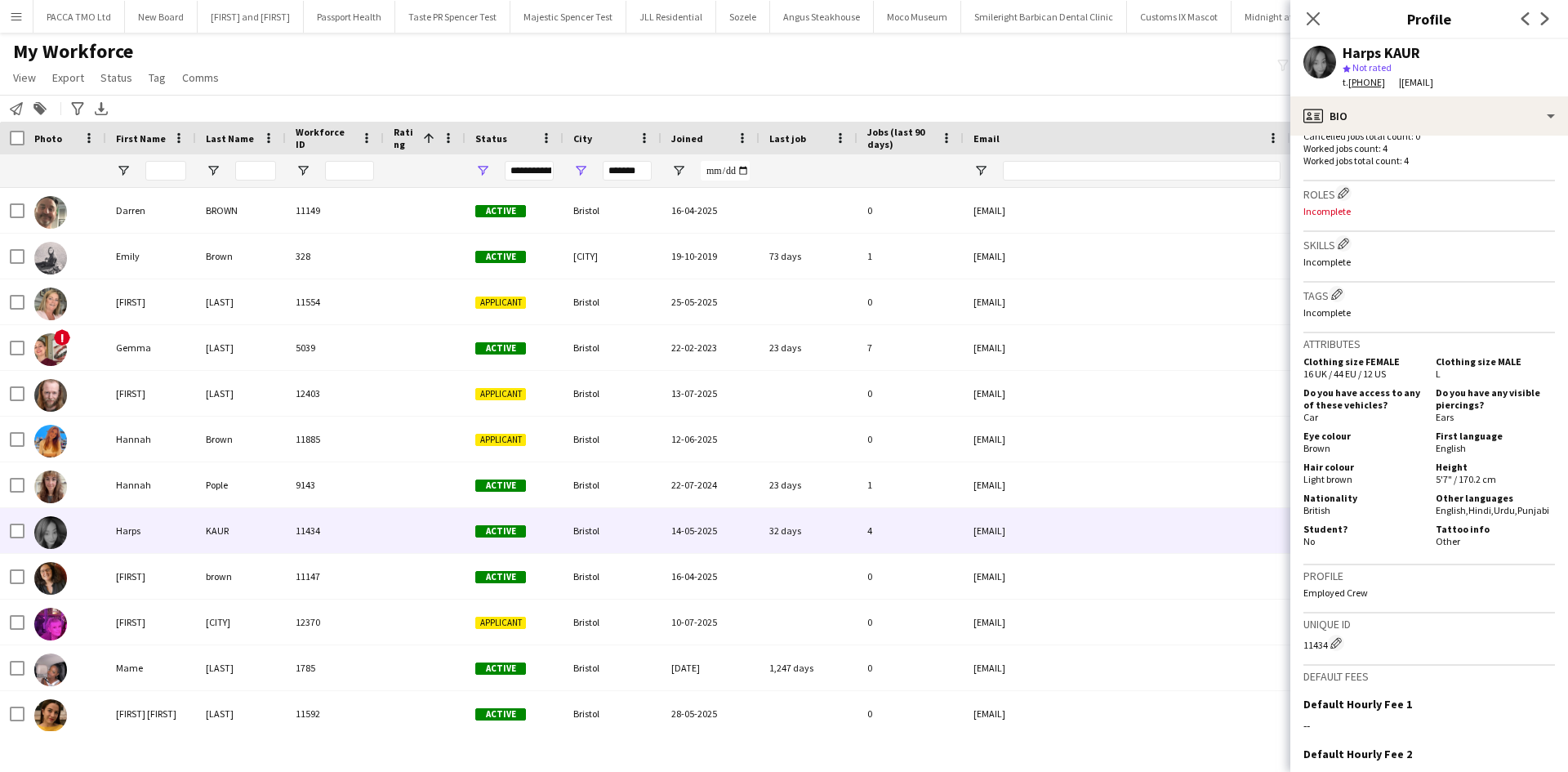 scroll, scrollTop: 699, scrollLeft: 0, axis: vertical 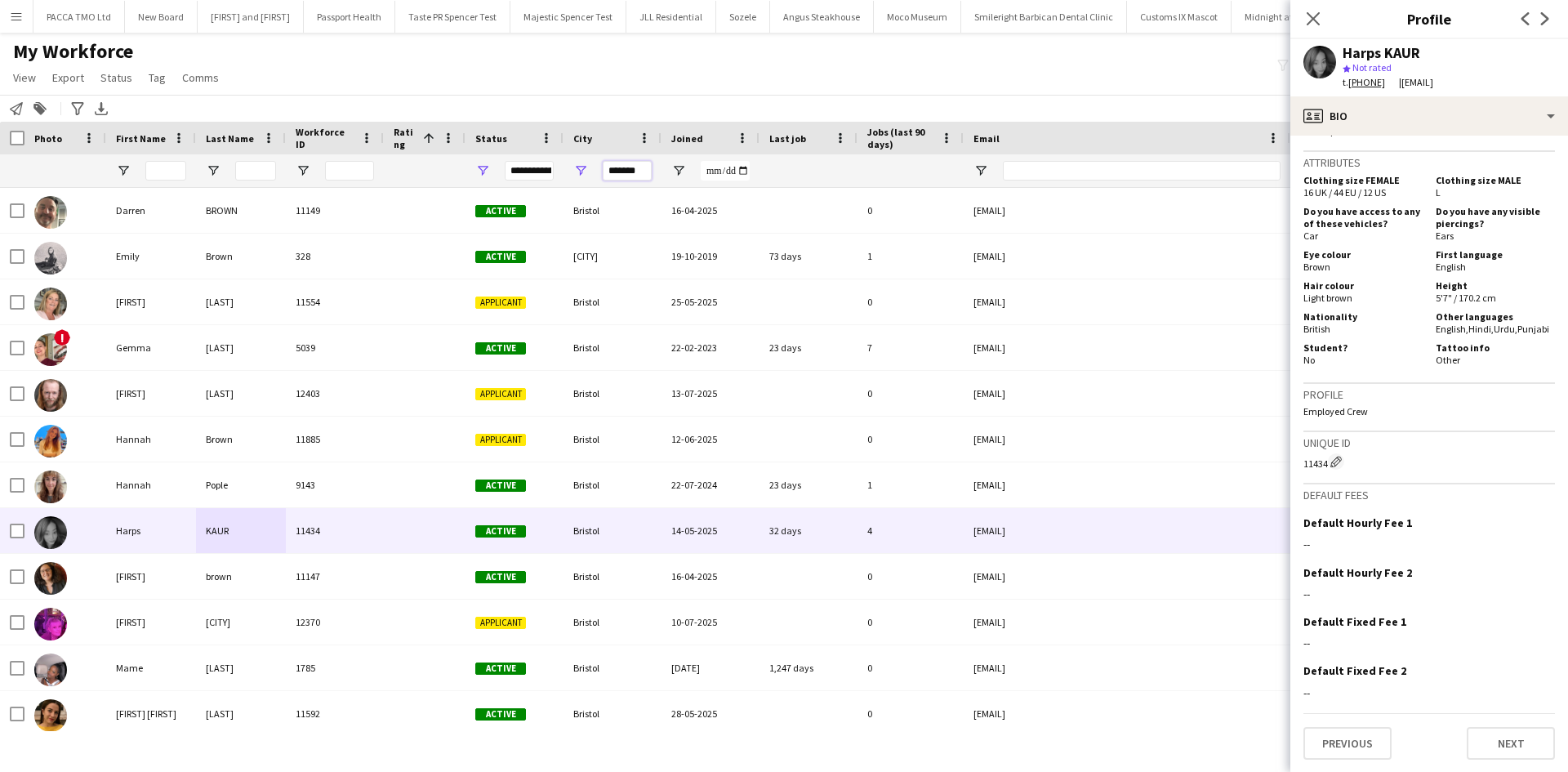 click on "*******" at bounding box center [627, 171] 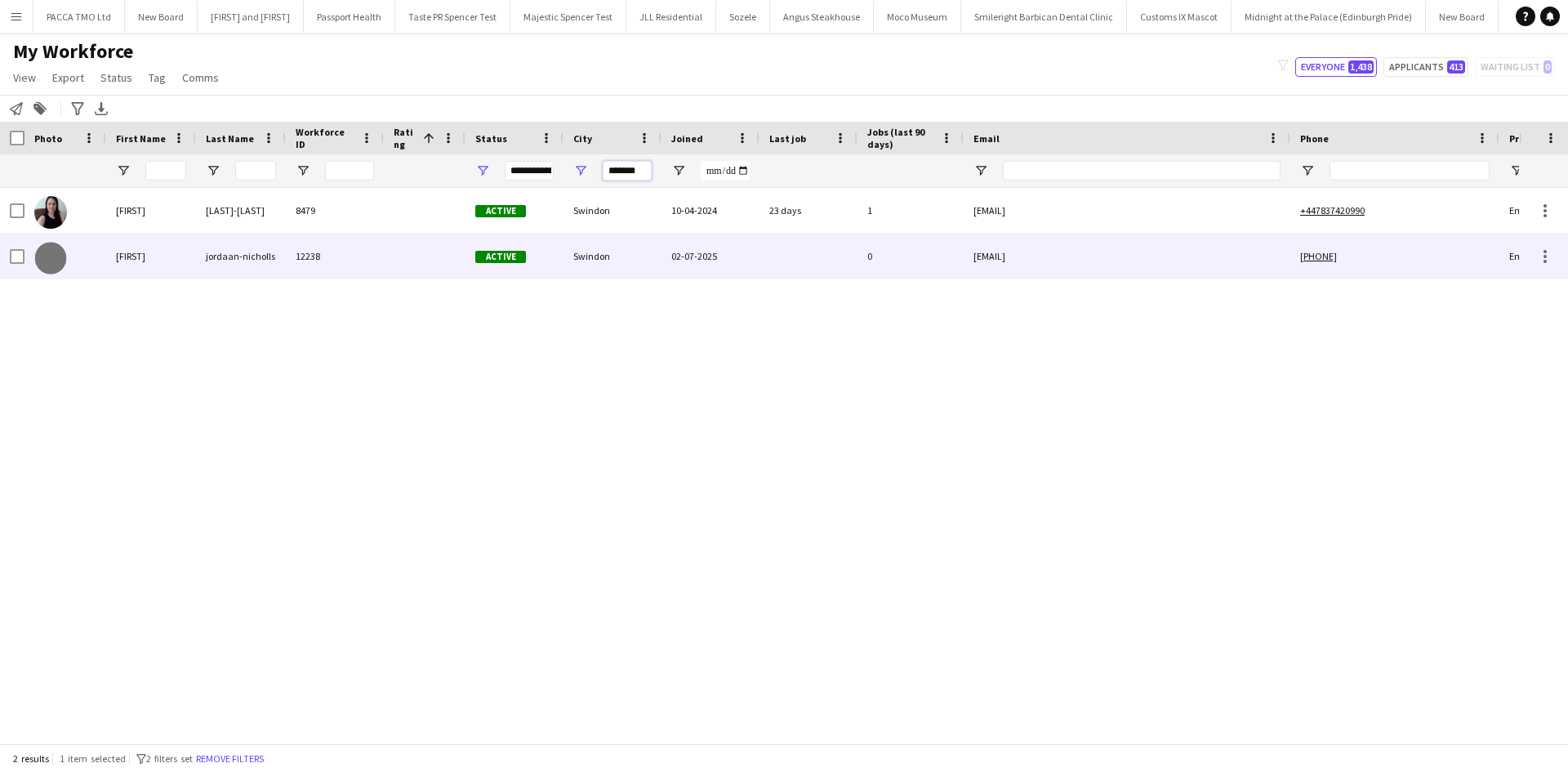 type on "*******" 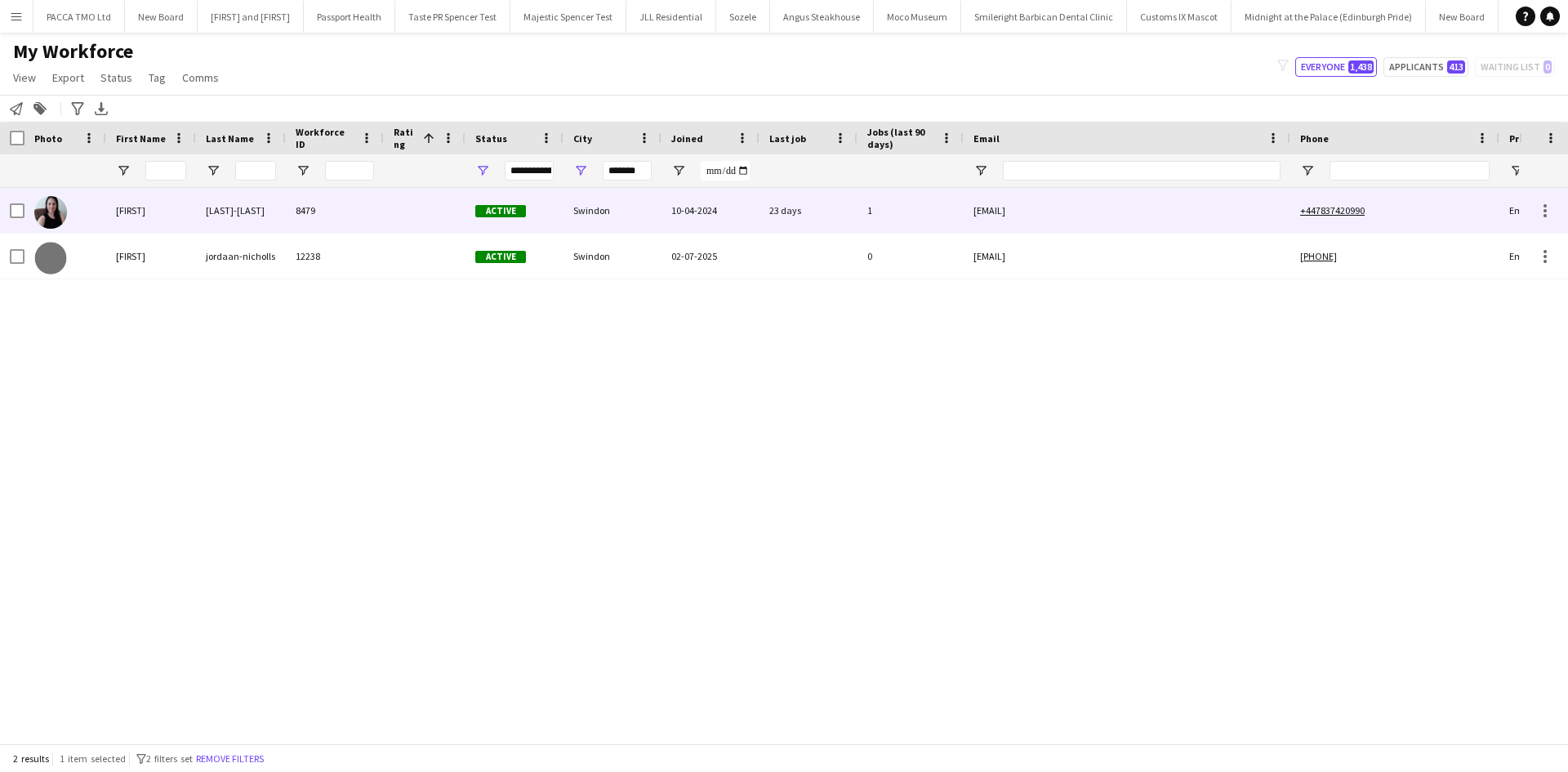 click on "Swindon" at bounding box center (612, 210) 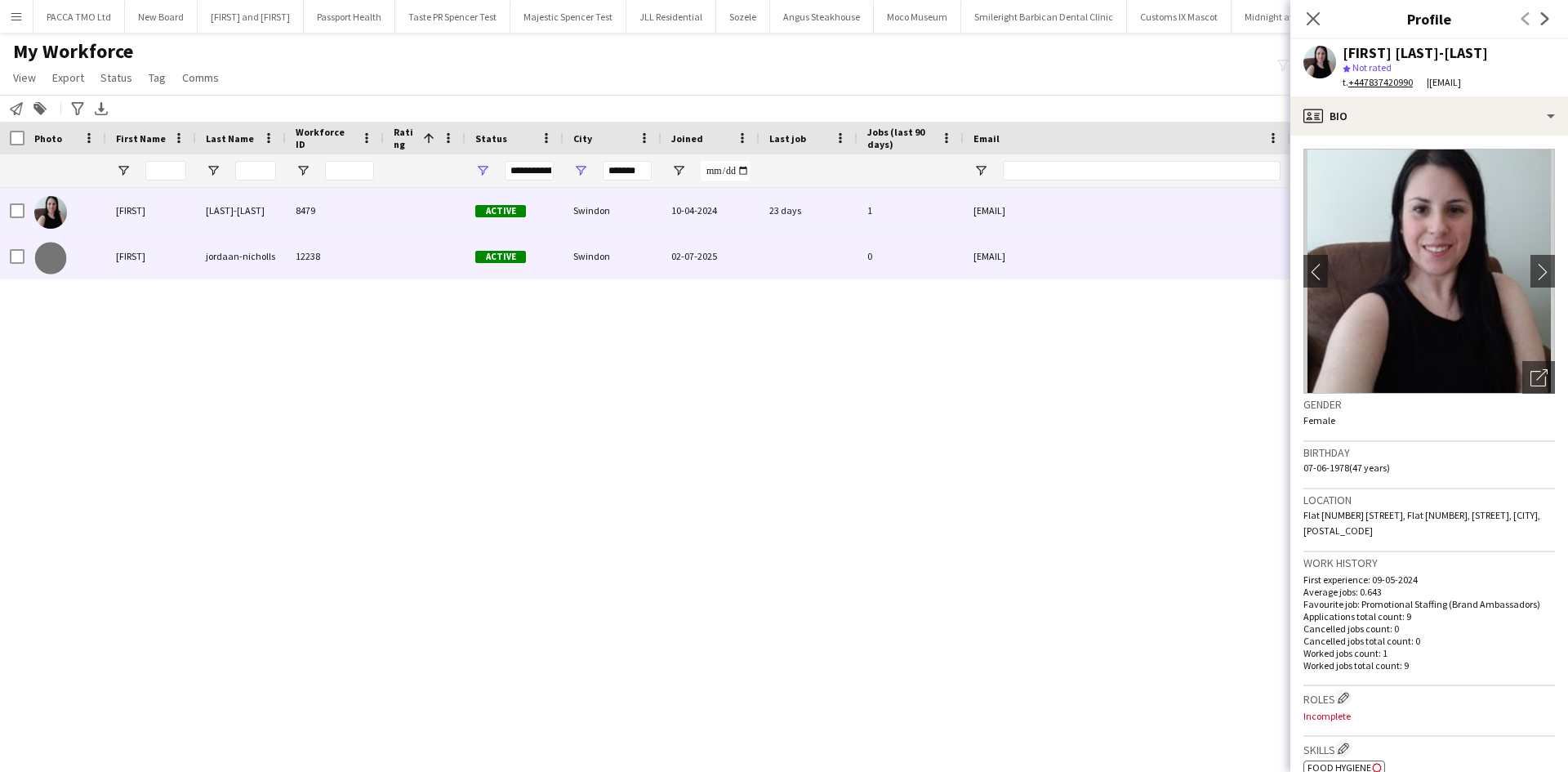 click on "Active" at bounding box center (514, 256) 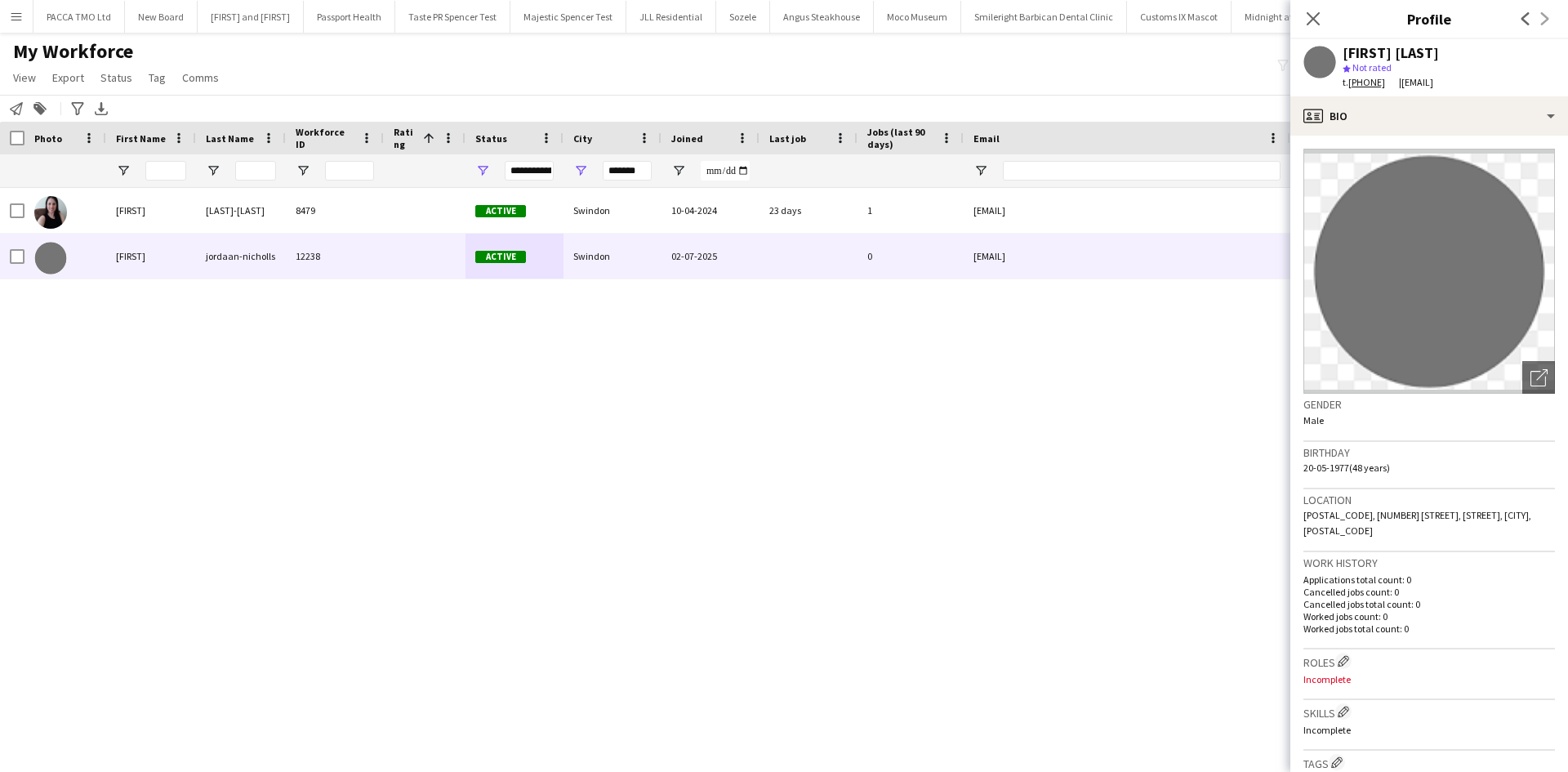 click on "+4407506037448" at bounding box center [1374, 82] 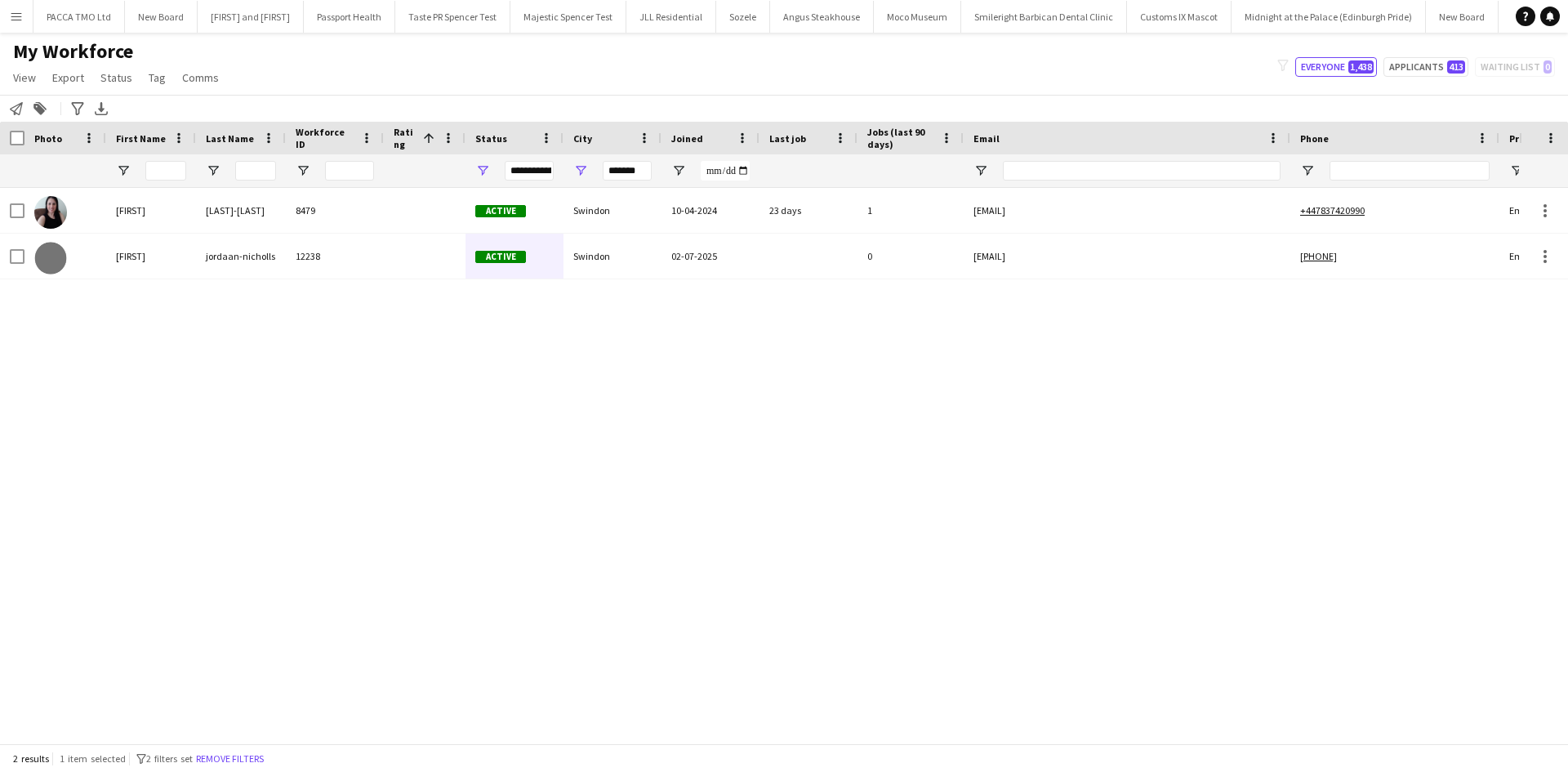 scroll, scrollTop: 0, scrollLeft: 316, axis: horizontal 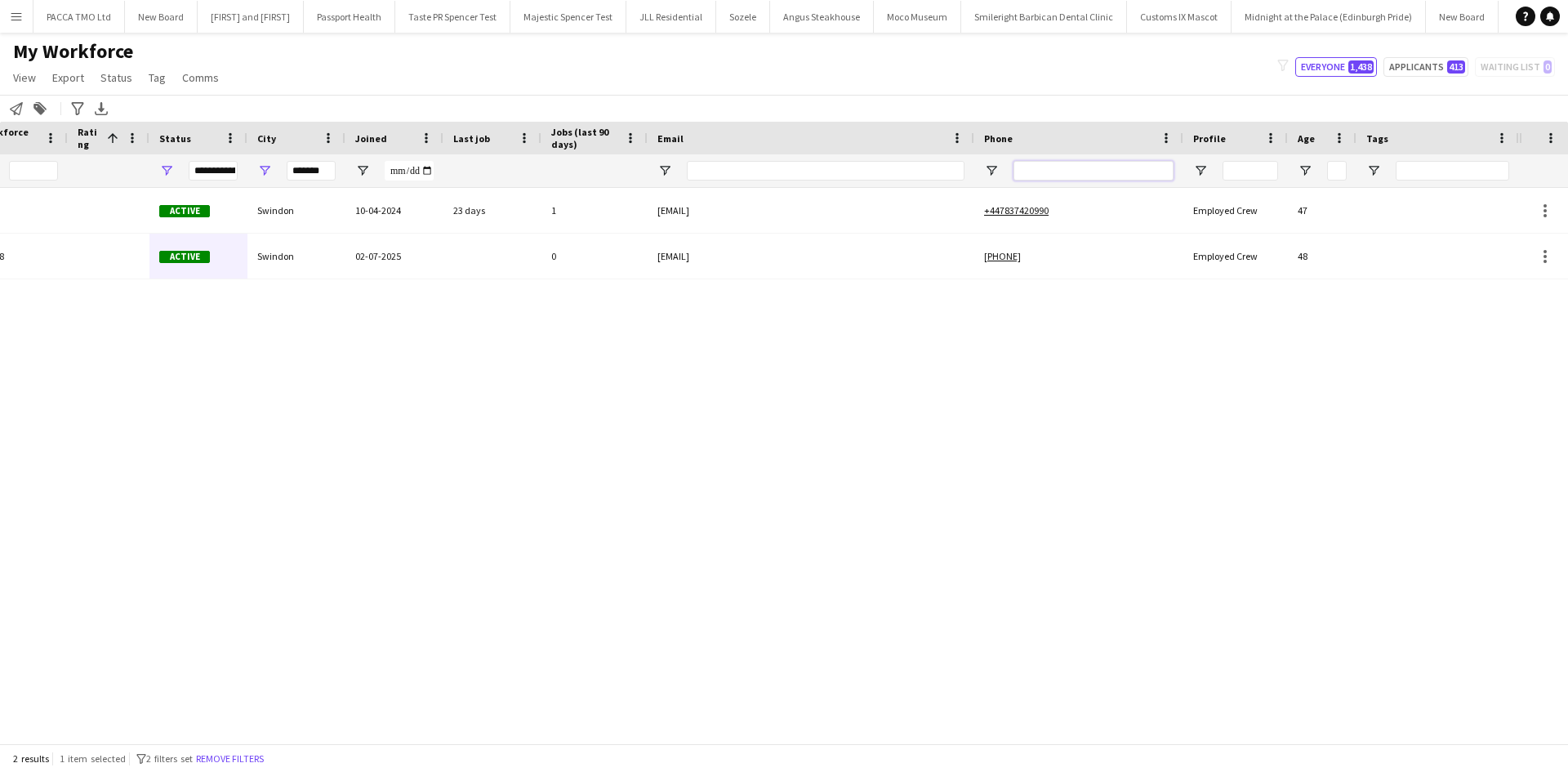 click at bounding box center (1094, 171) 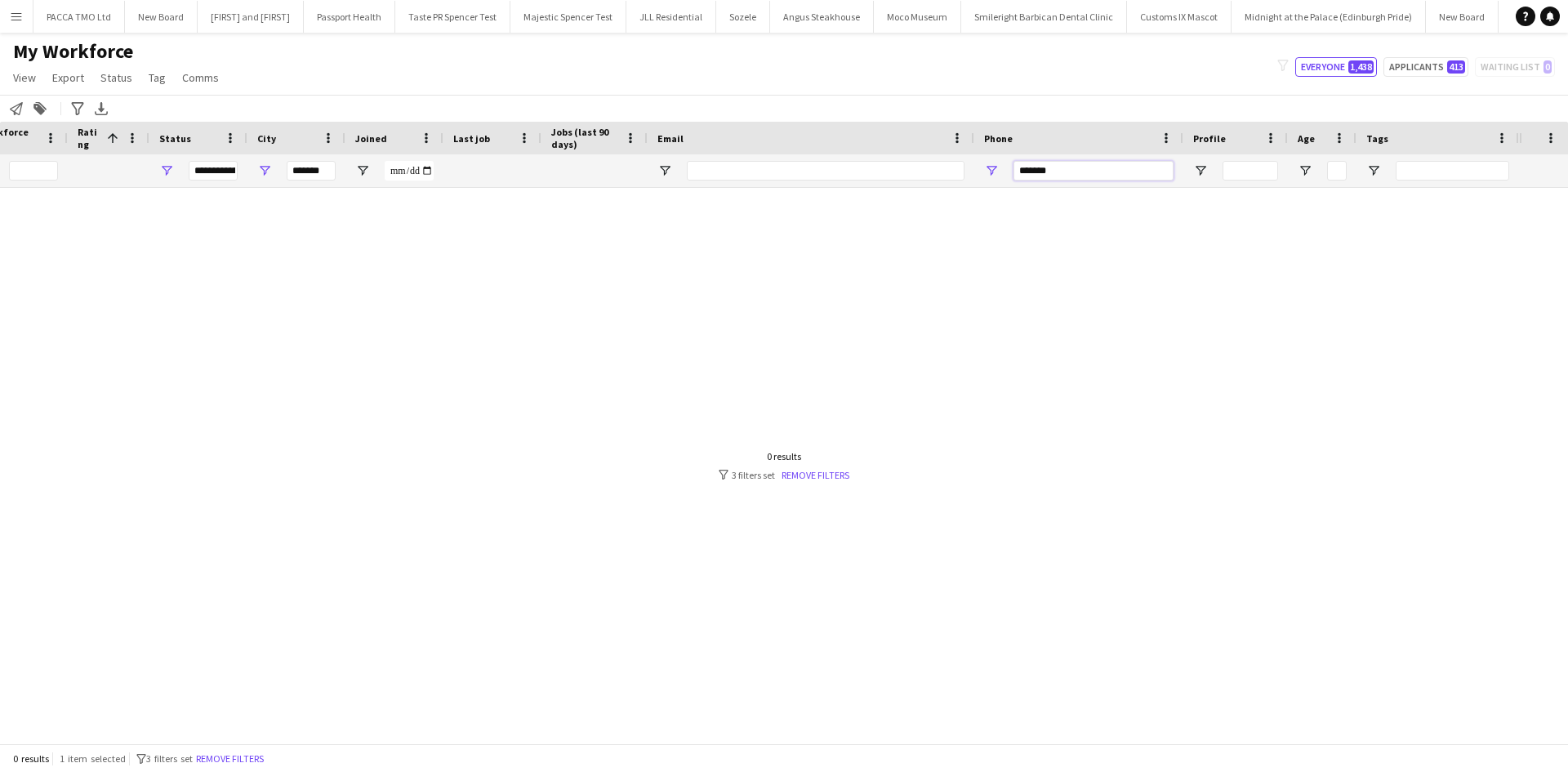 type on "*******" 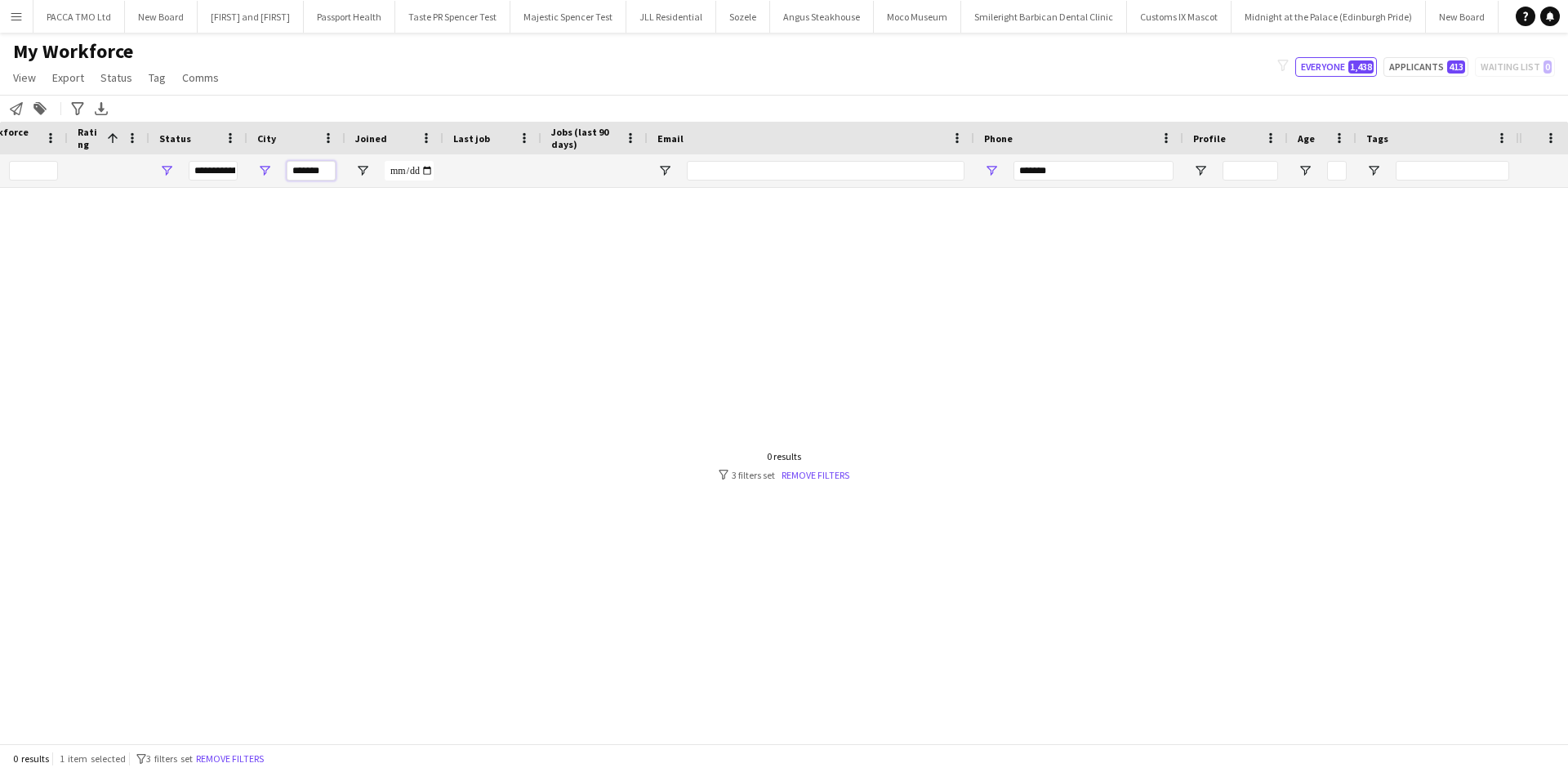 click on "*******" at bounding box center (311, 171) 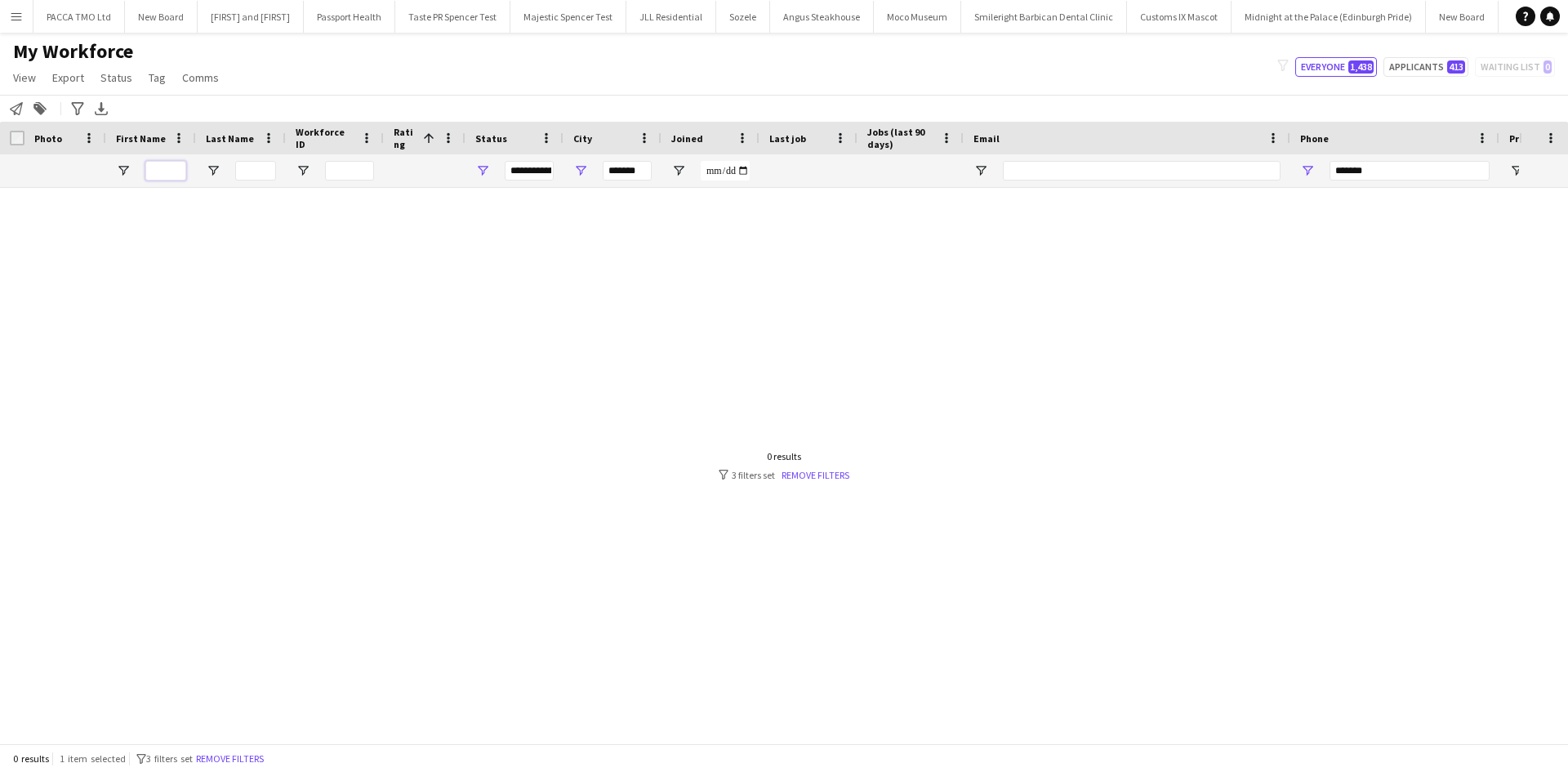 click at bounding box center (166, 171) 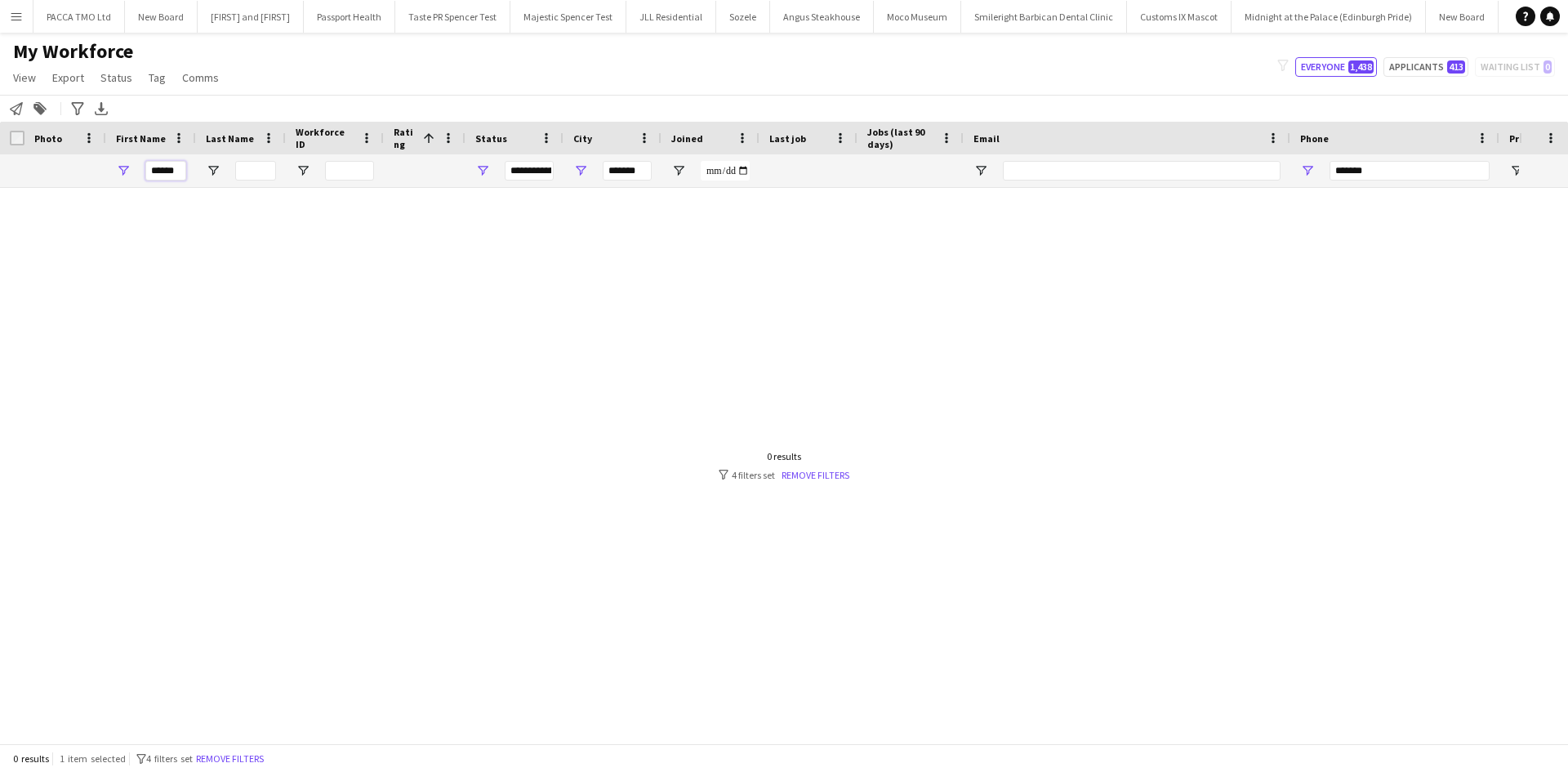 click on "******" at bounding box center [166, 171] 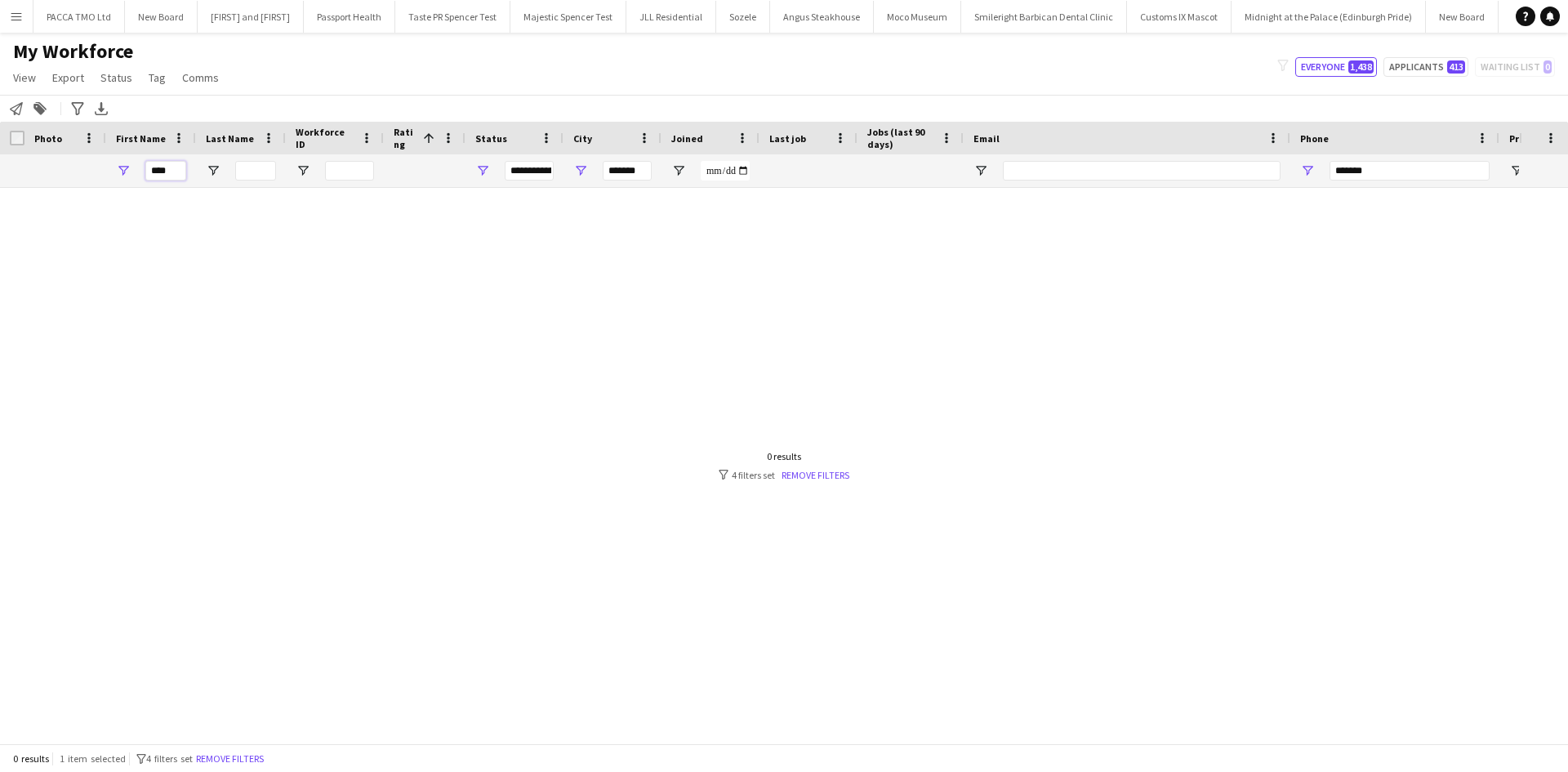 type on "****" 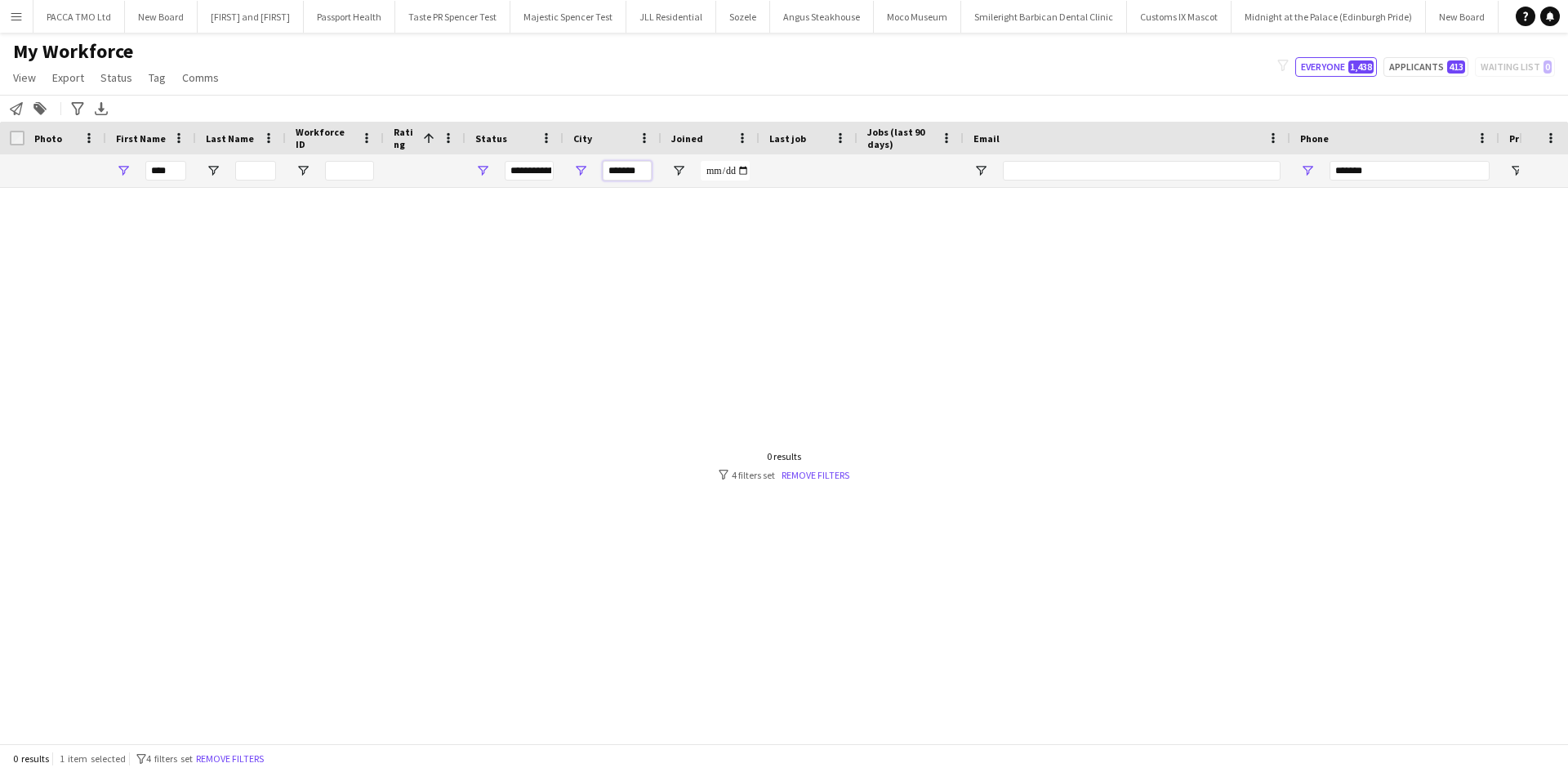 click on "*******" at bounding box center [627, 171] 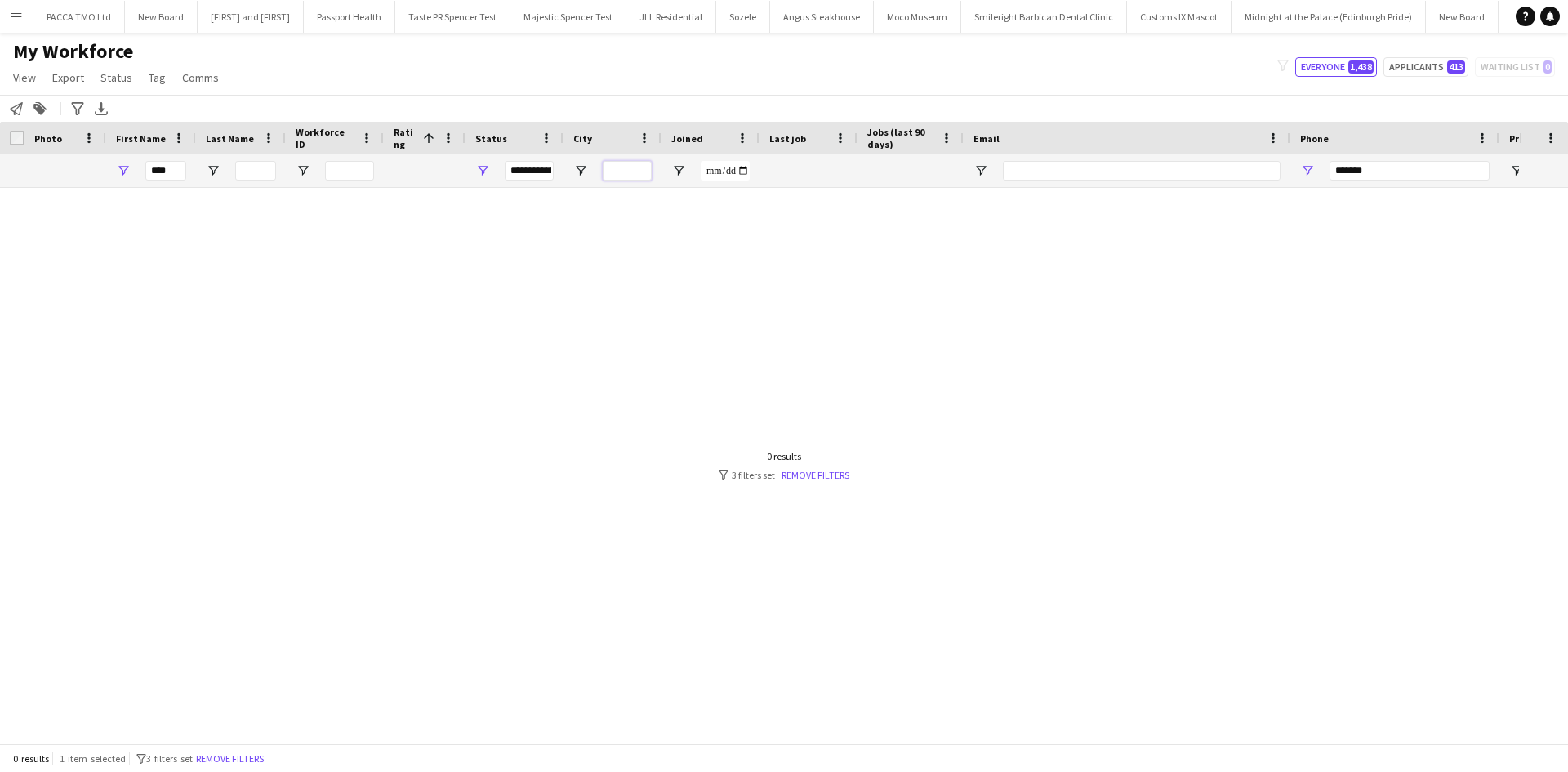 type 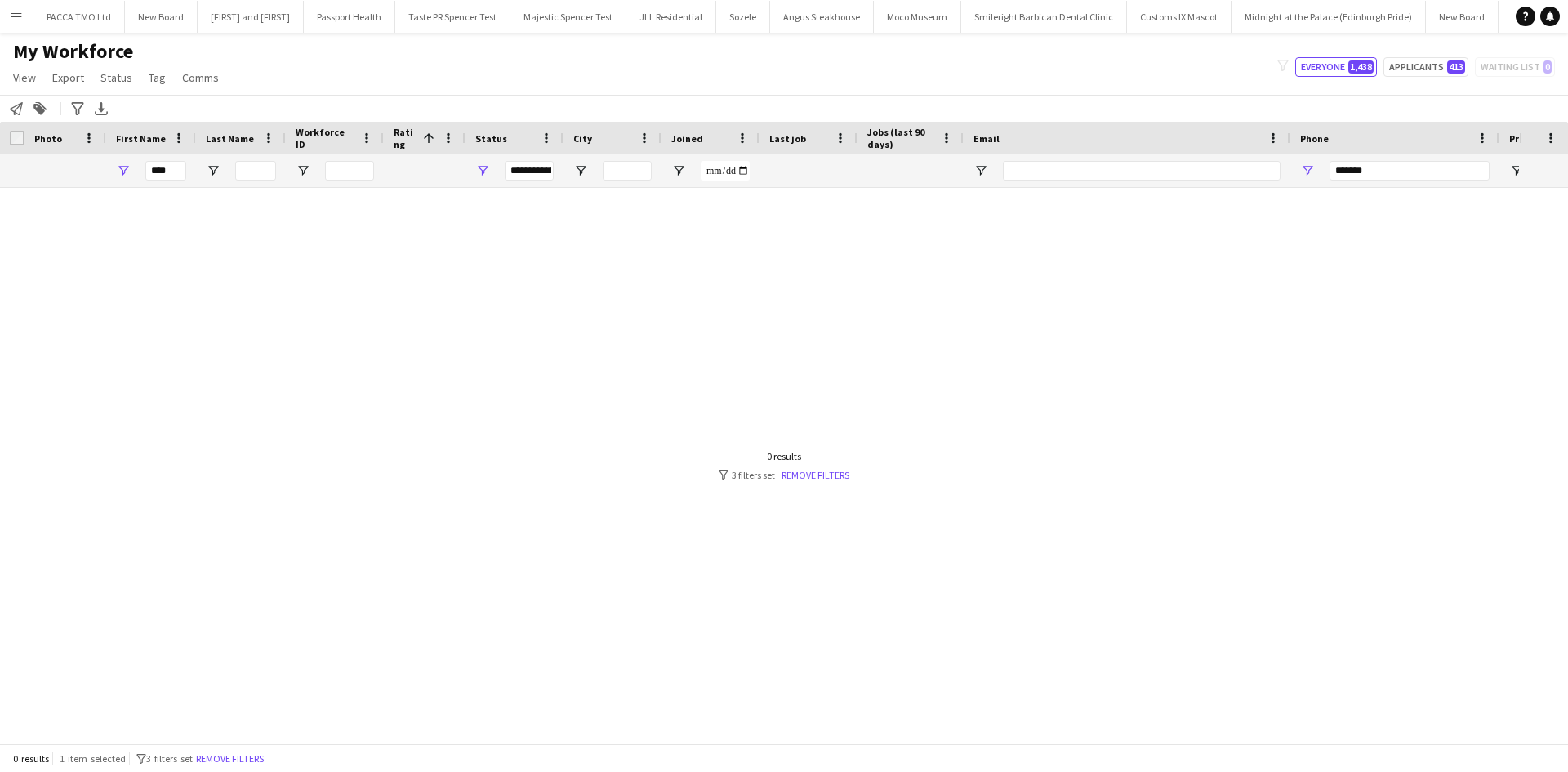 click at bounding box center [760, 459] 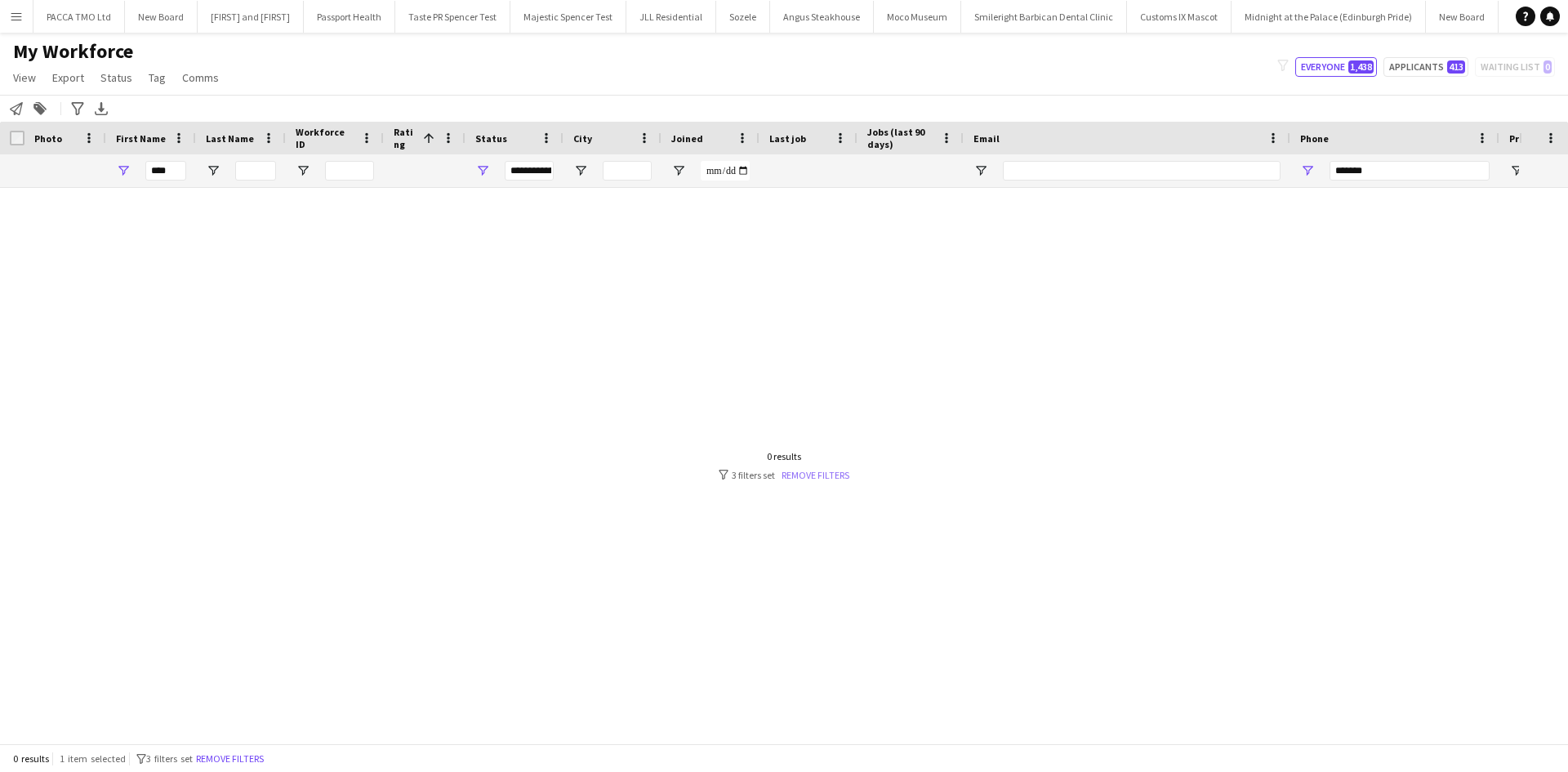 click on "Remove filters" at bounding box center (815, 475) 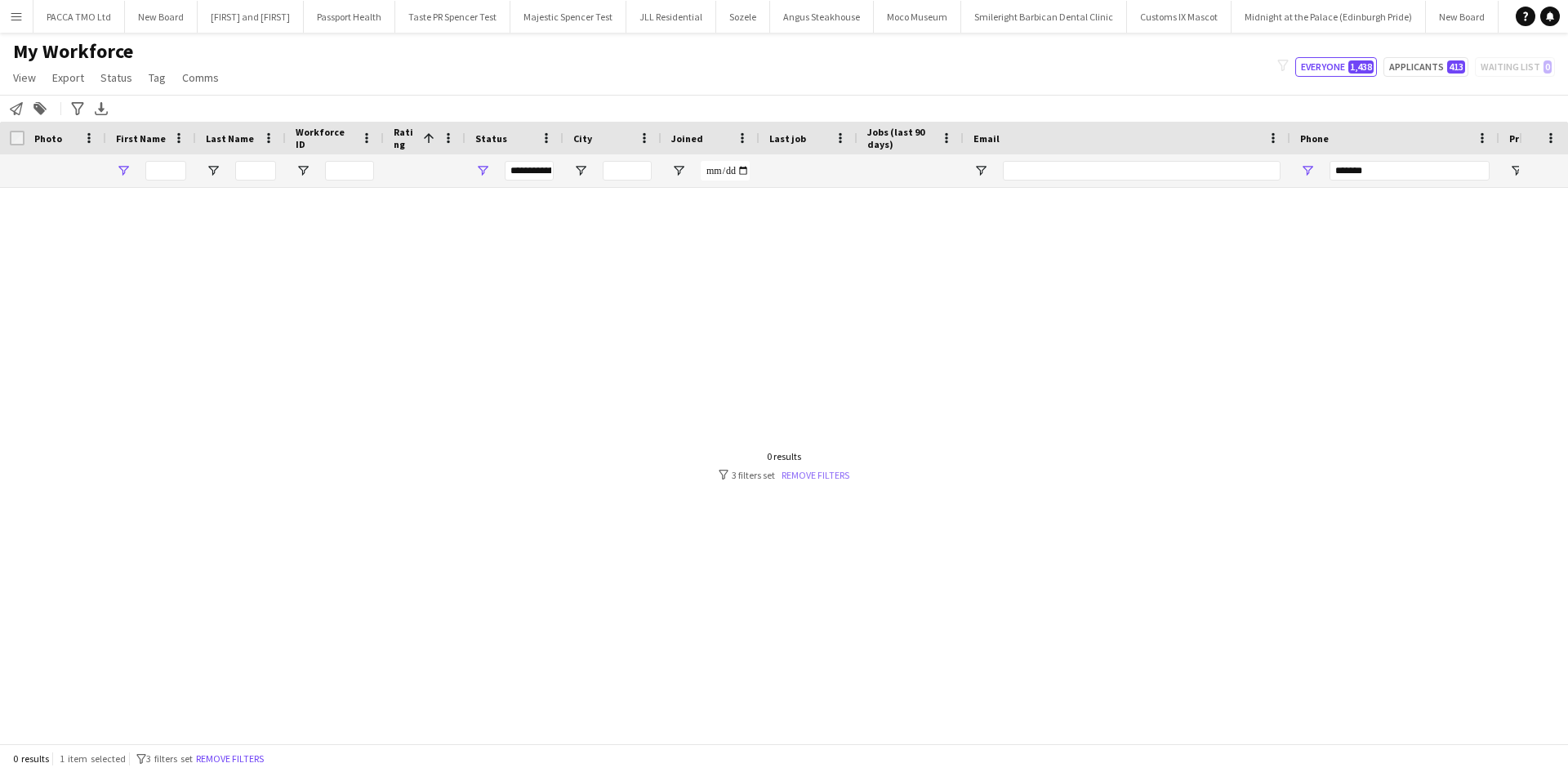 type 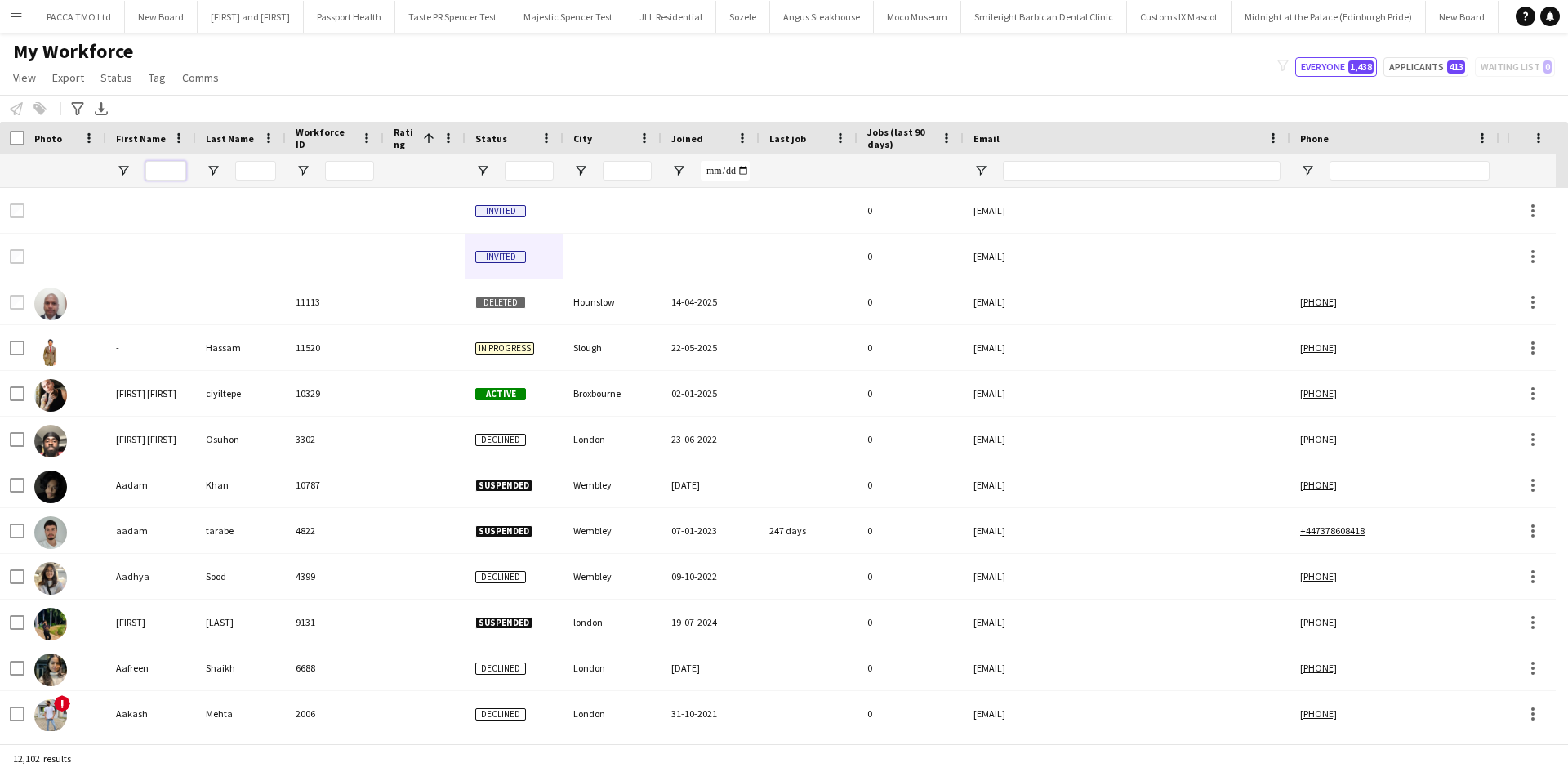 drag, startPoint x: 161, startPoint y: 171, endPoint x: 243, endPoint y: 171, distance: 82 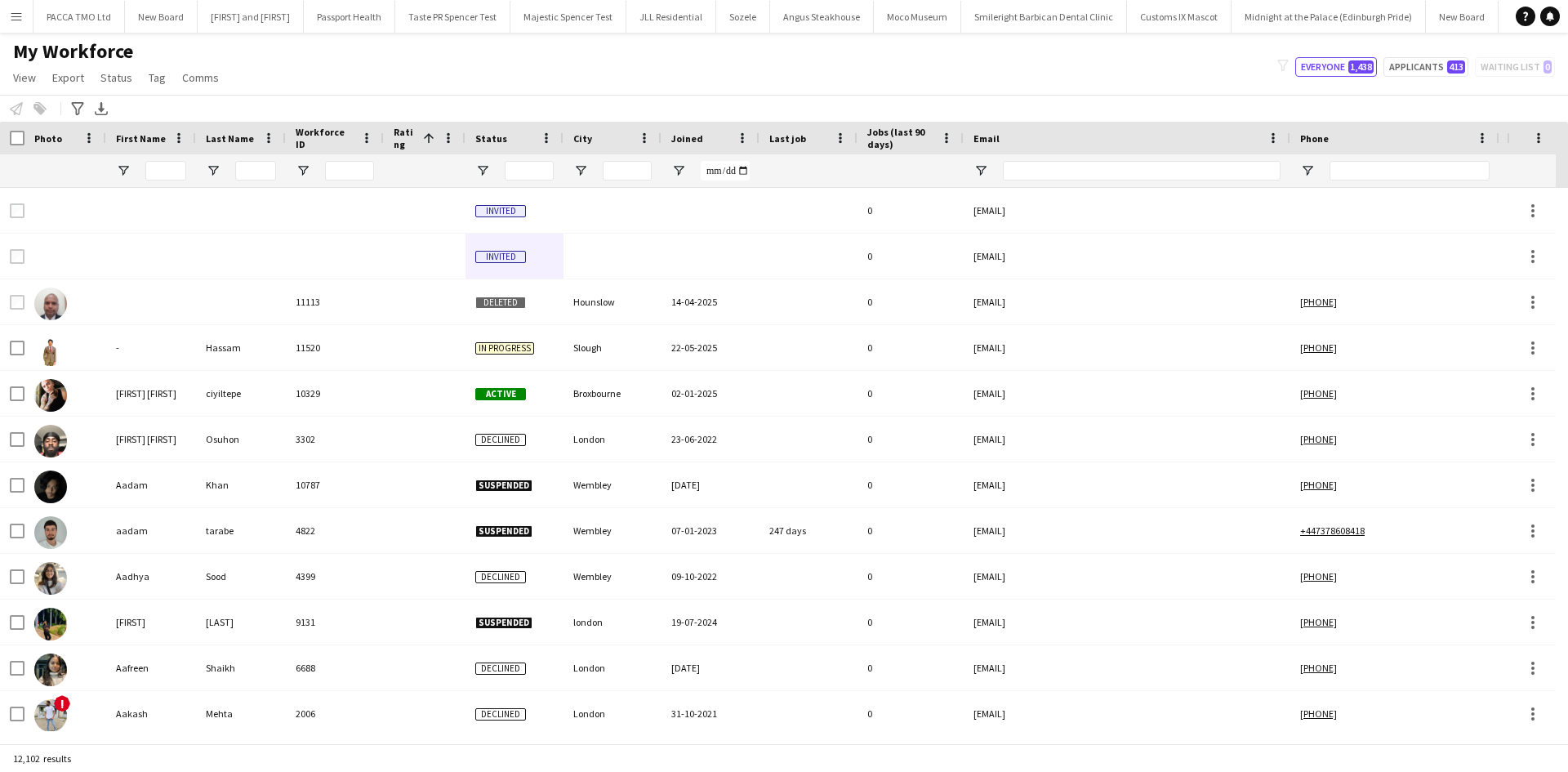 click at bounding box center [335, 171] 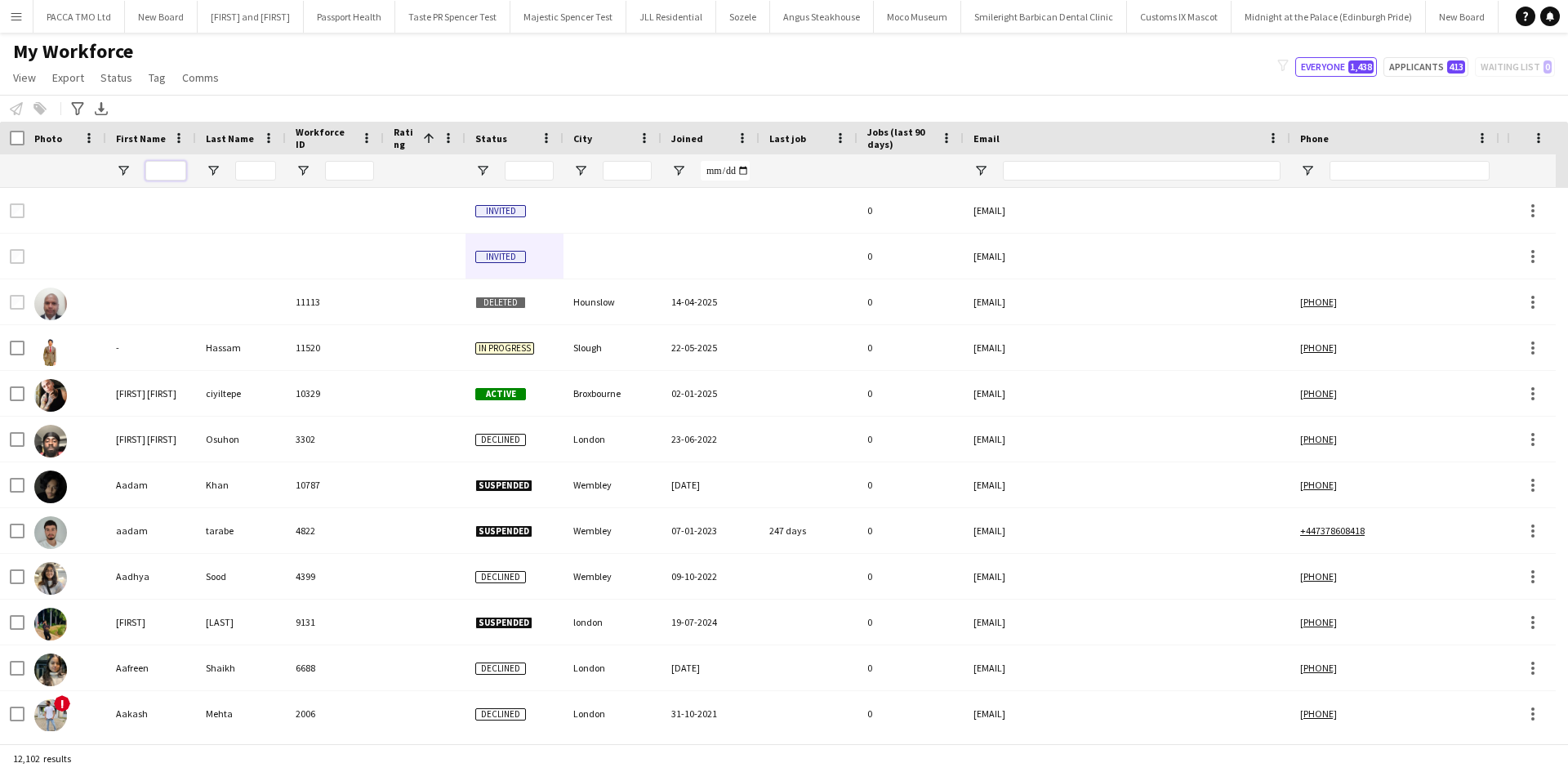 click at bounding box center (166, 171) 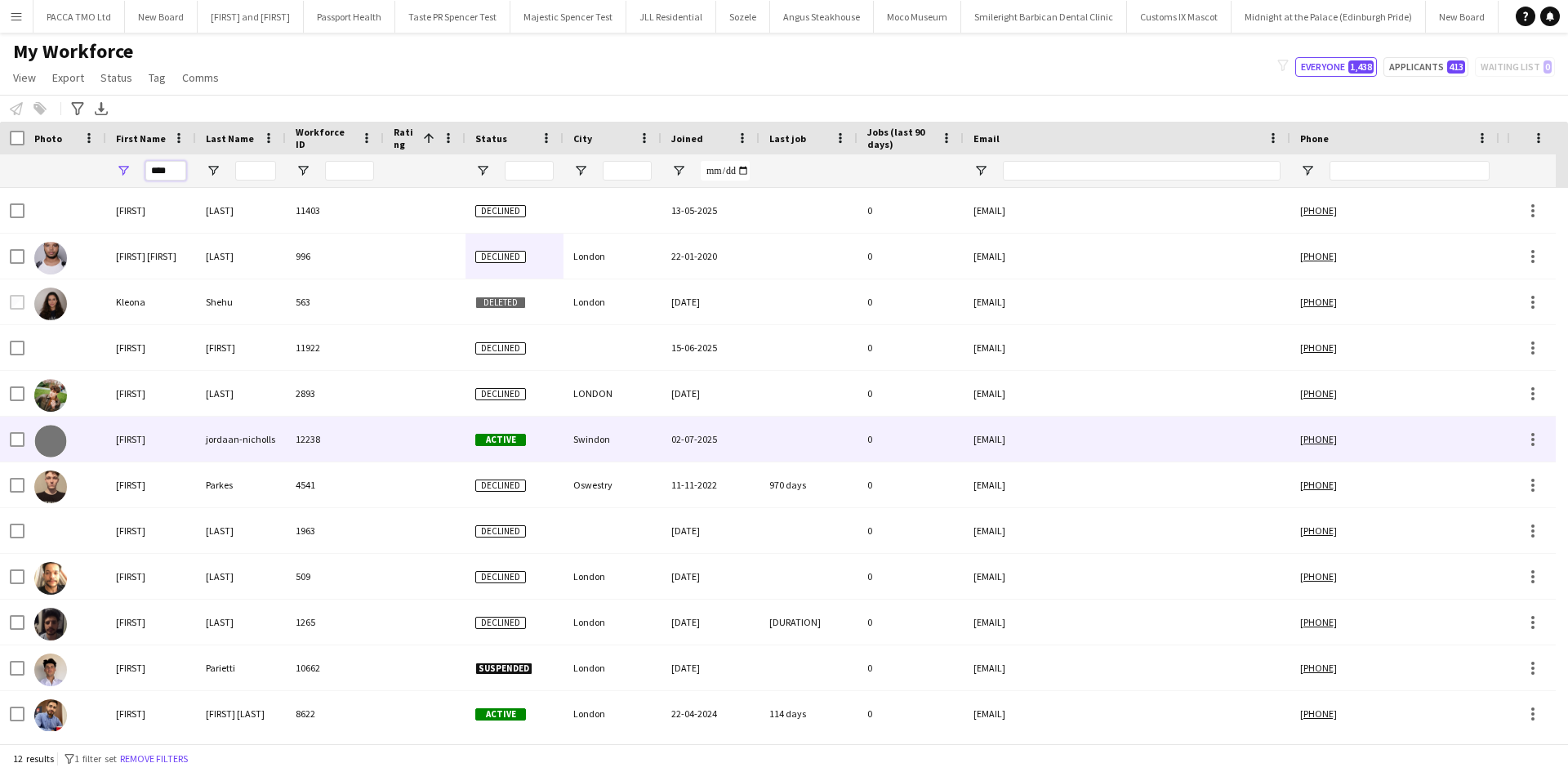type on "****" 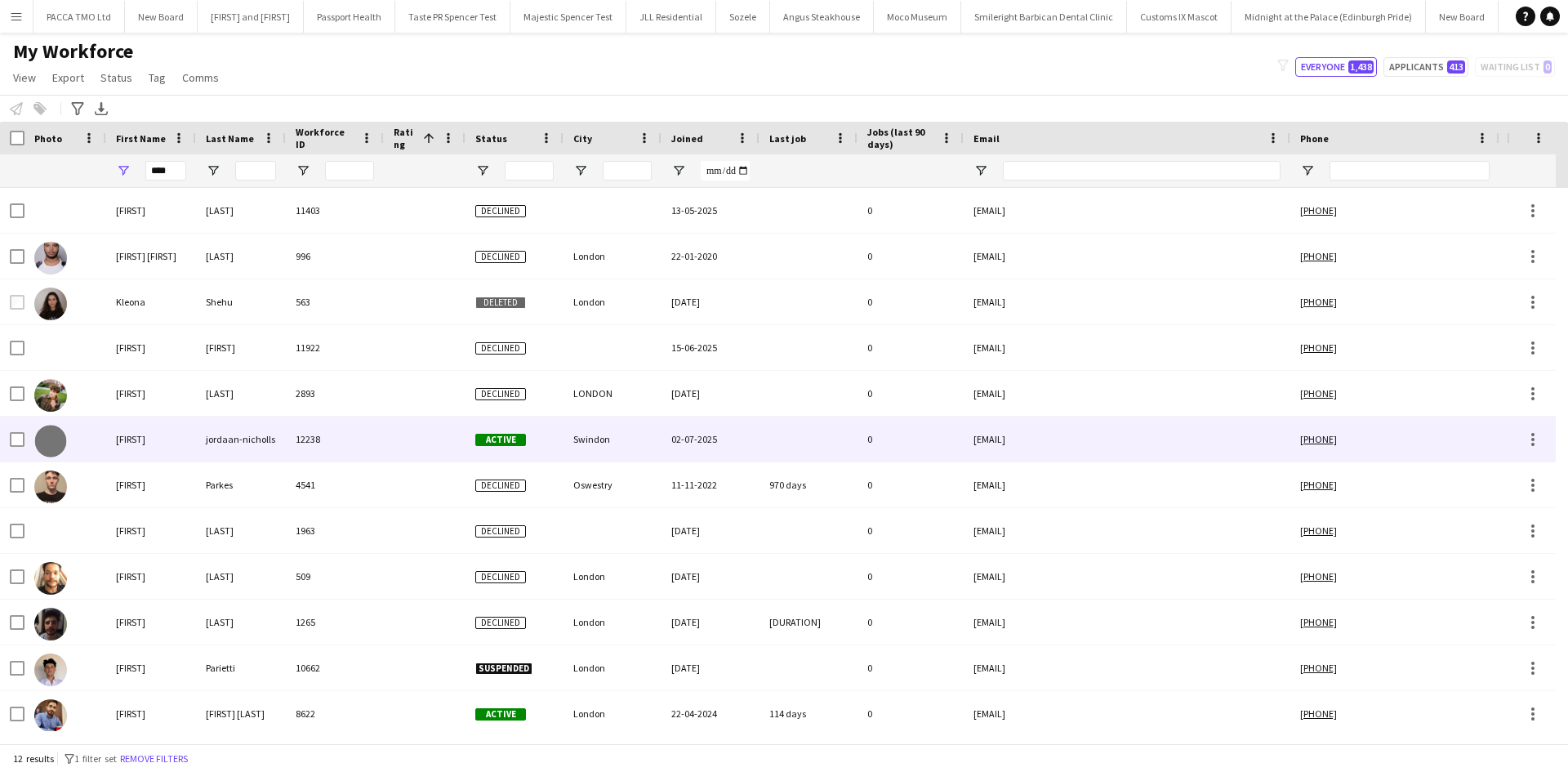 click on "jordaan-nicholls" at bounding box center [241, 439] 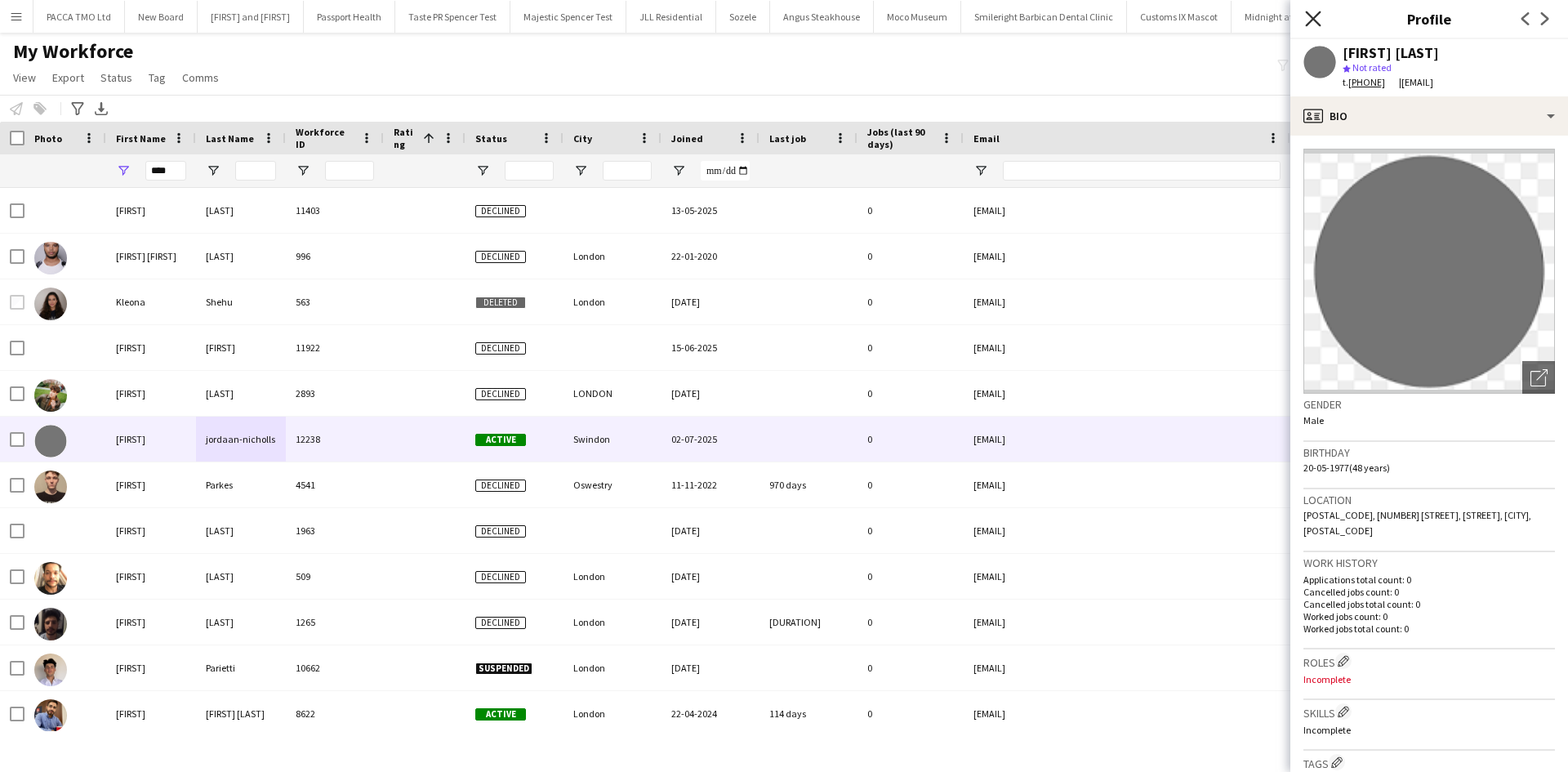 click on "Close pop-in" 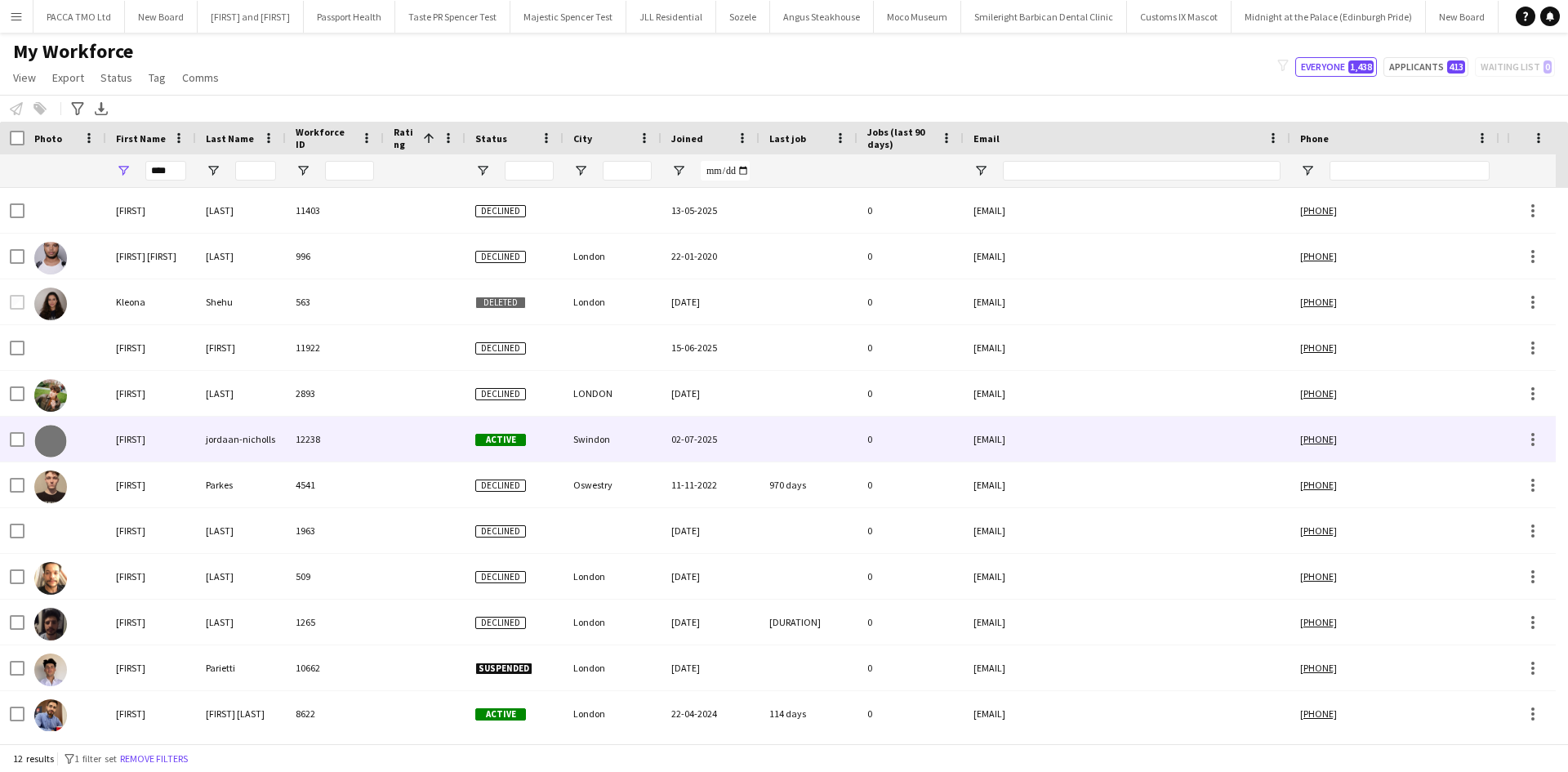 click at bounding box center (425, 439) 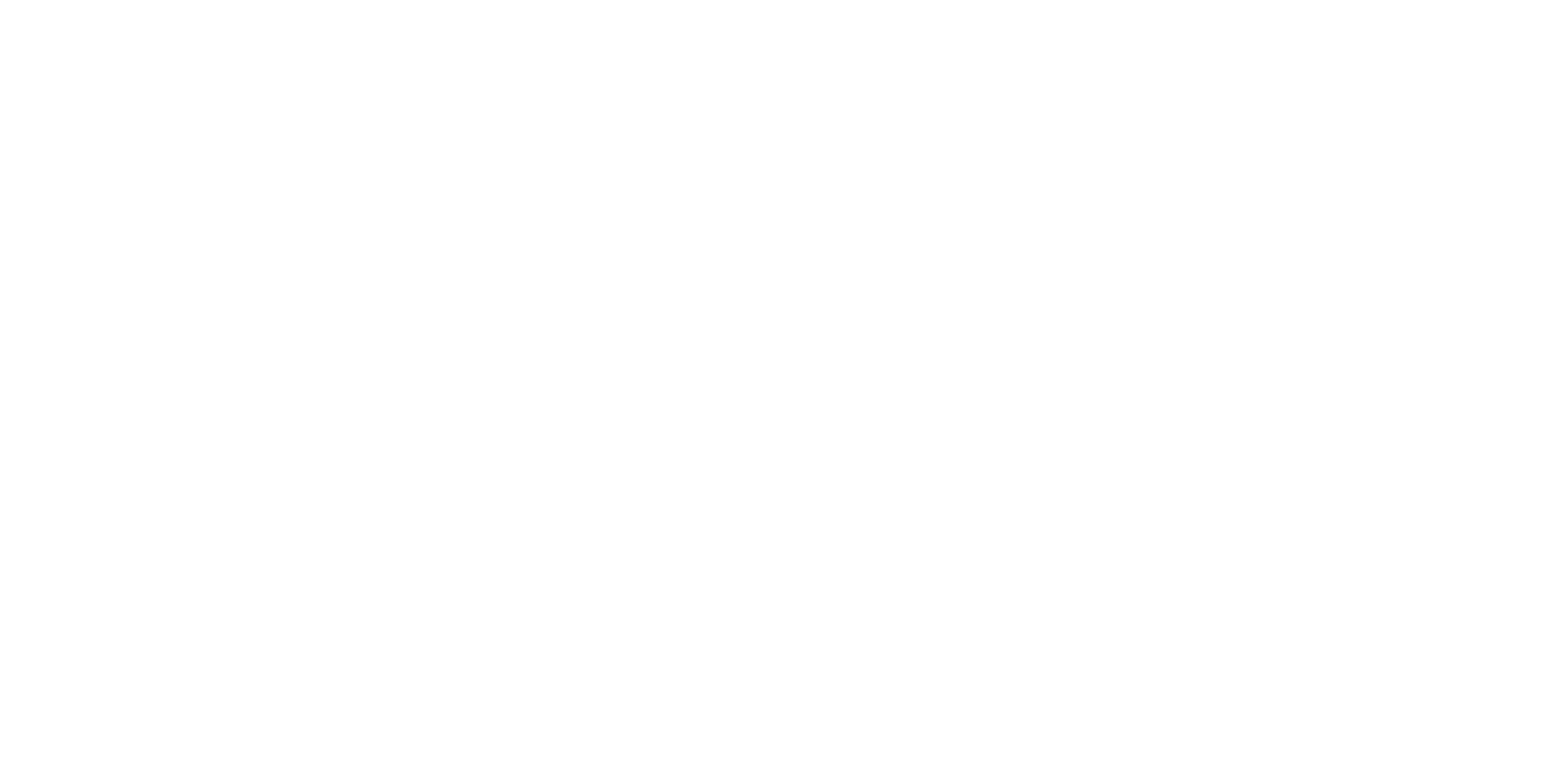 scroll, scrollTop: 0, scrollLeft: 0, axis: both 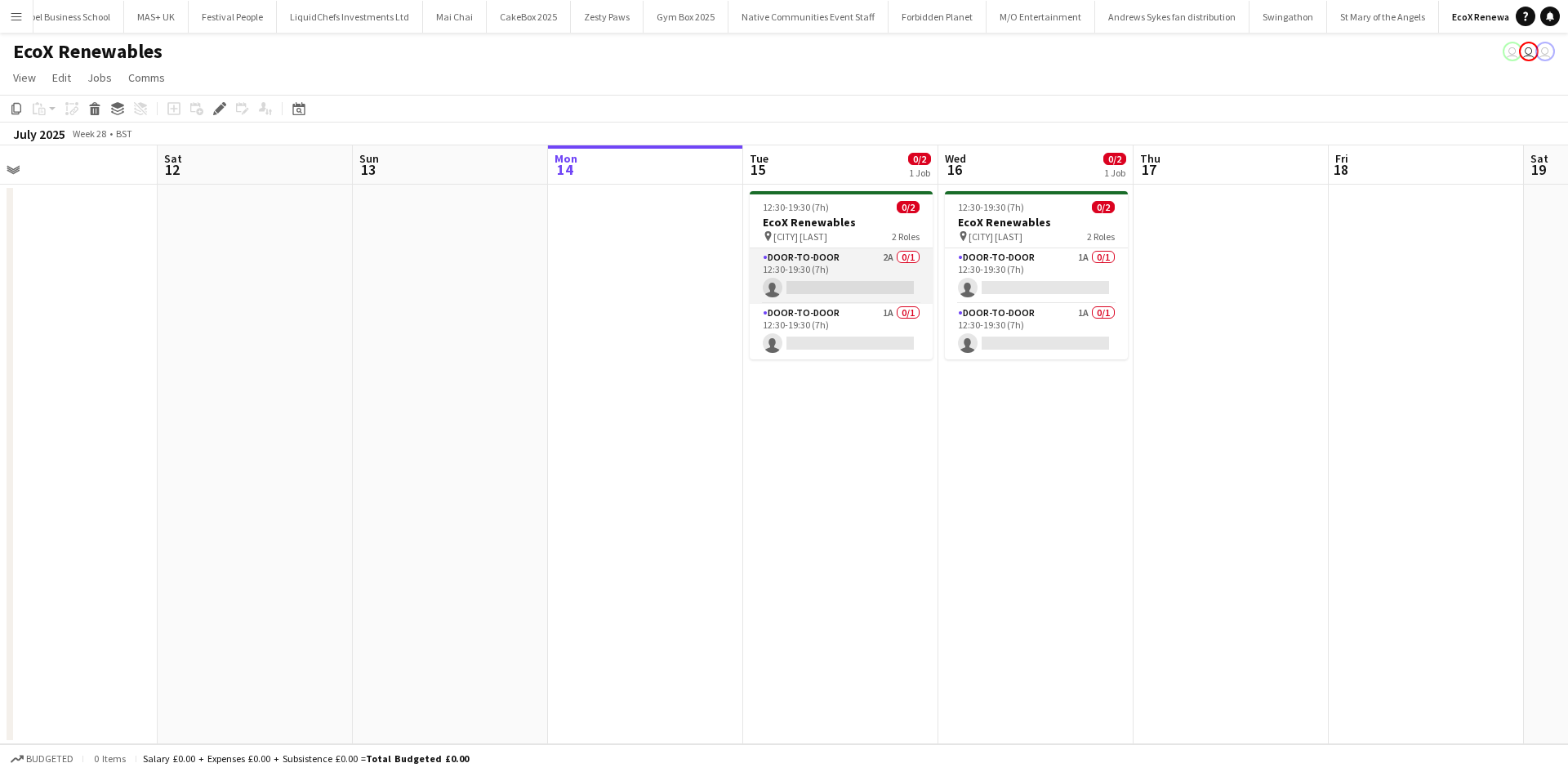 click on "Door-to-Door   2A   0/1   12:30-19:30 (7h)
single-neutral-actions" at bounding box center (841, 276) 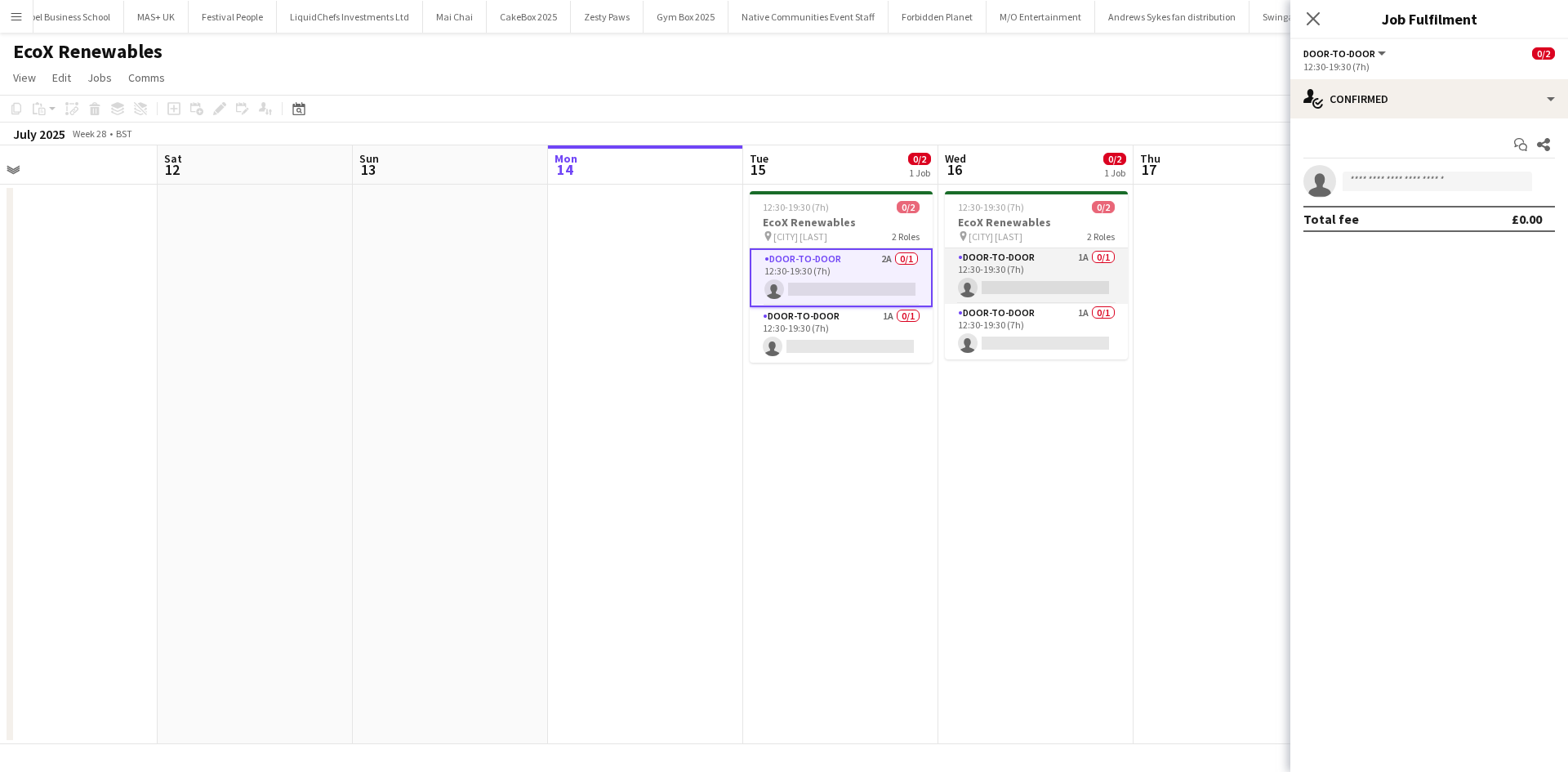 click on "Door-to-Door   1A   0/1   12:30-19:30 (7h)
single-neutral-actions" at bounding box center (1036, 276) 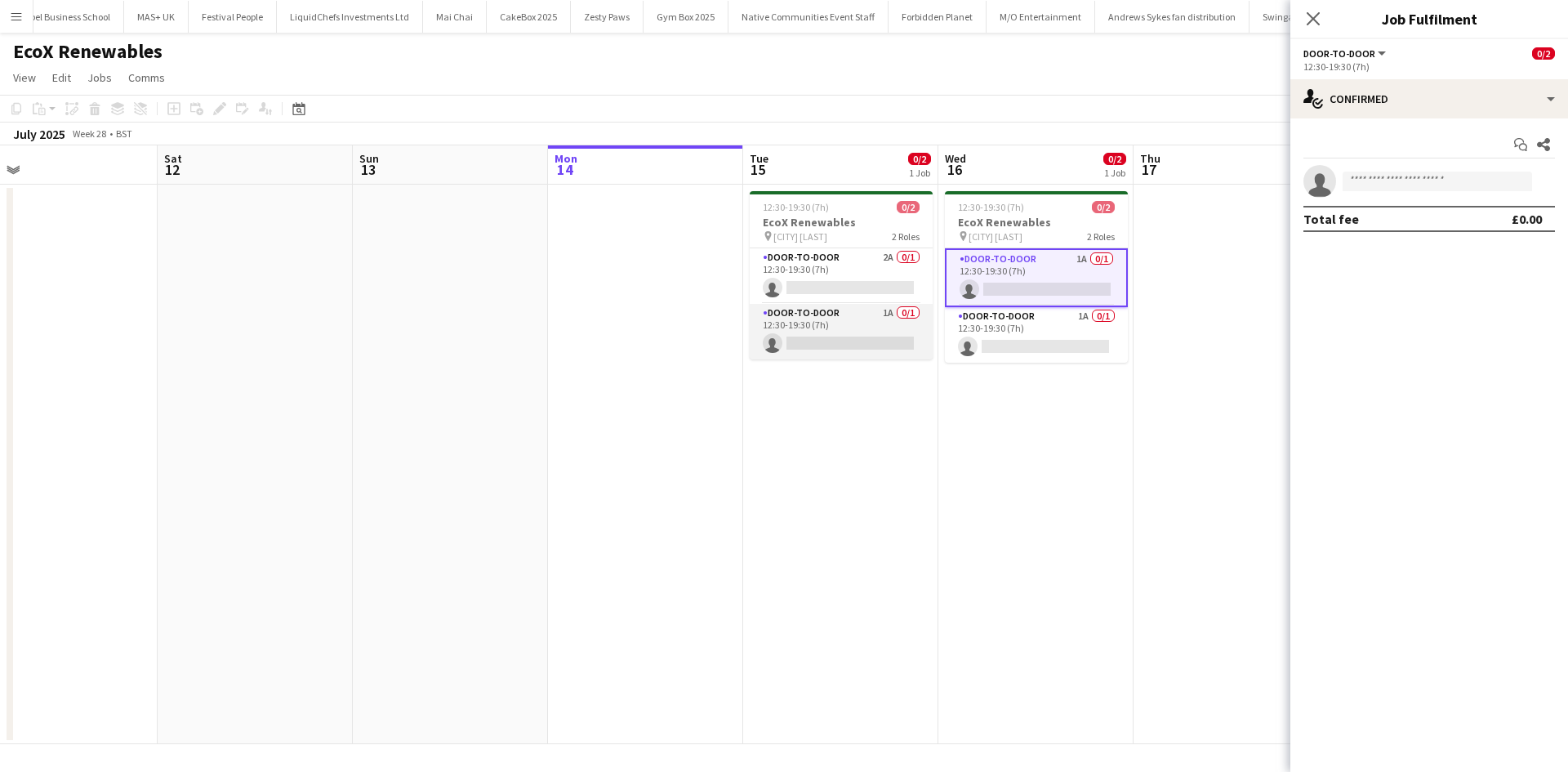 click on "Door-to-Door   1A   0/1   12:30-19:30 (7h)
single-neutral-actions" at bounding box center [841, 332] 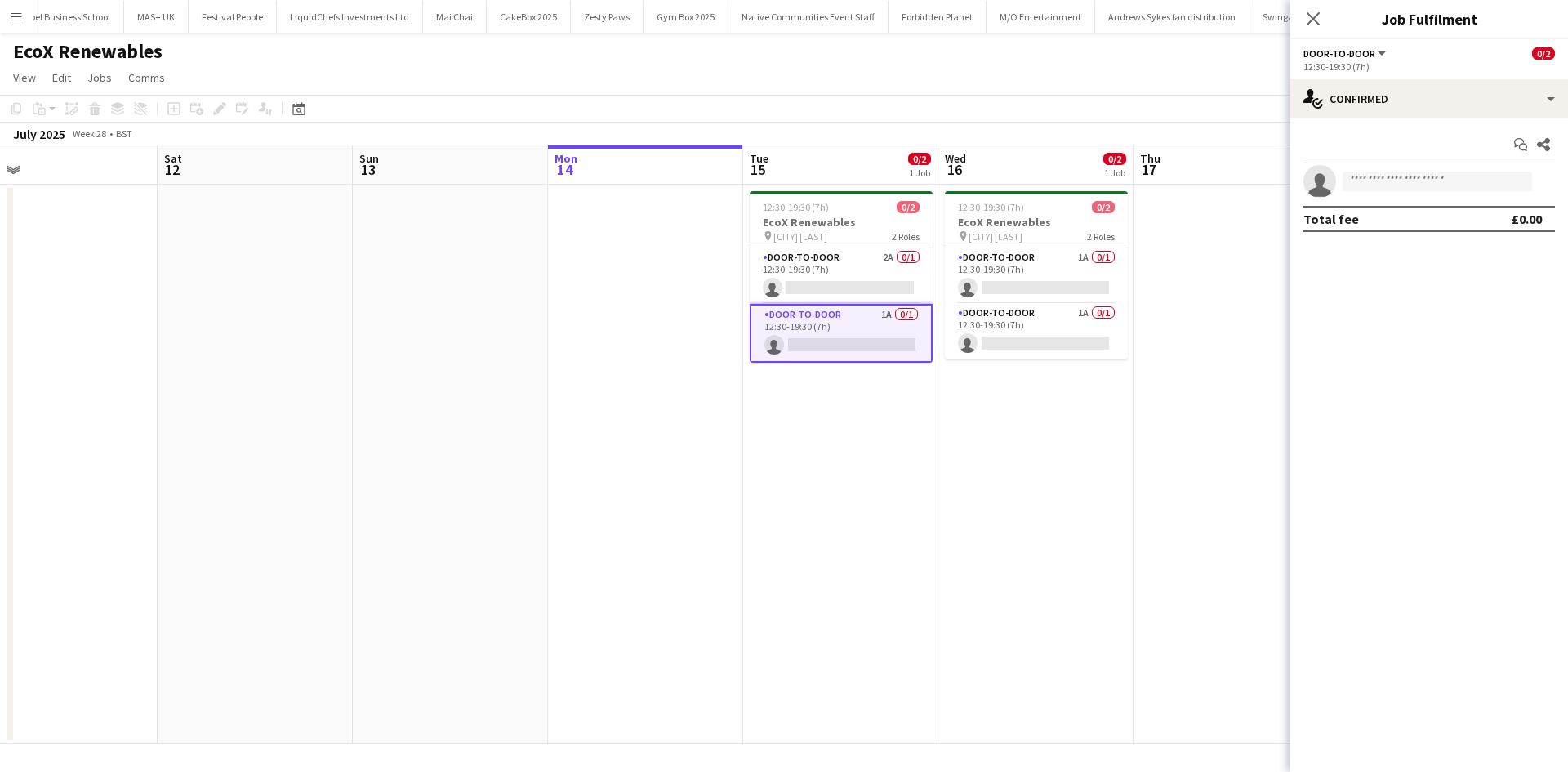 scroll, scrollTop: 0, scrollLeft: 622, axis: horizontal 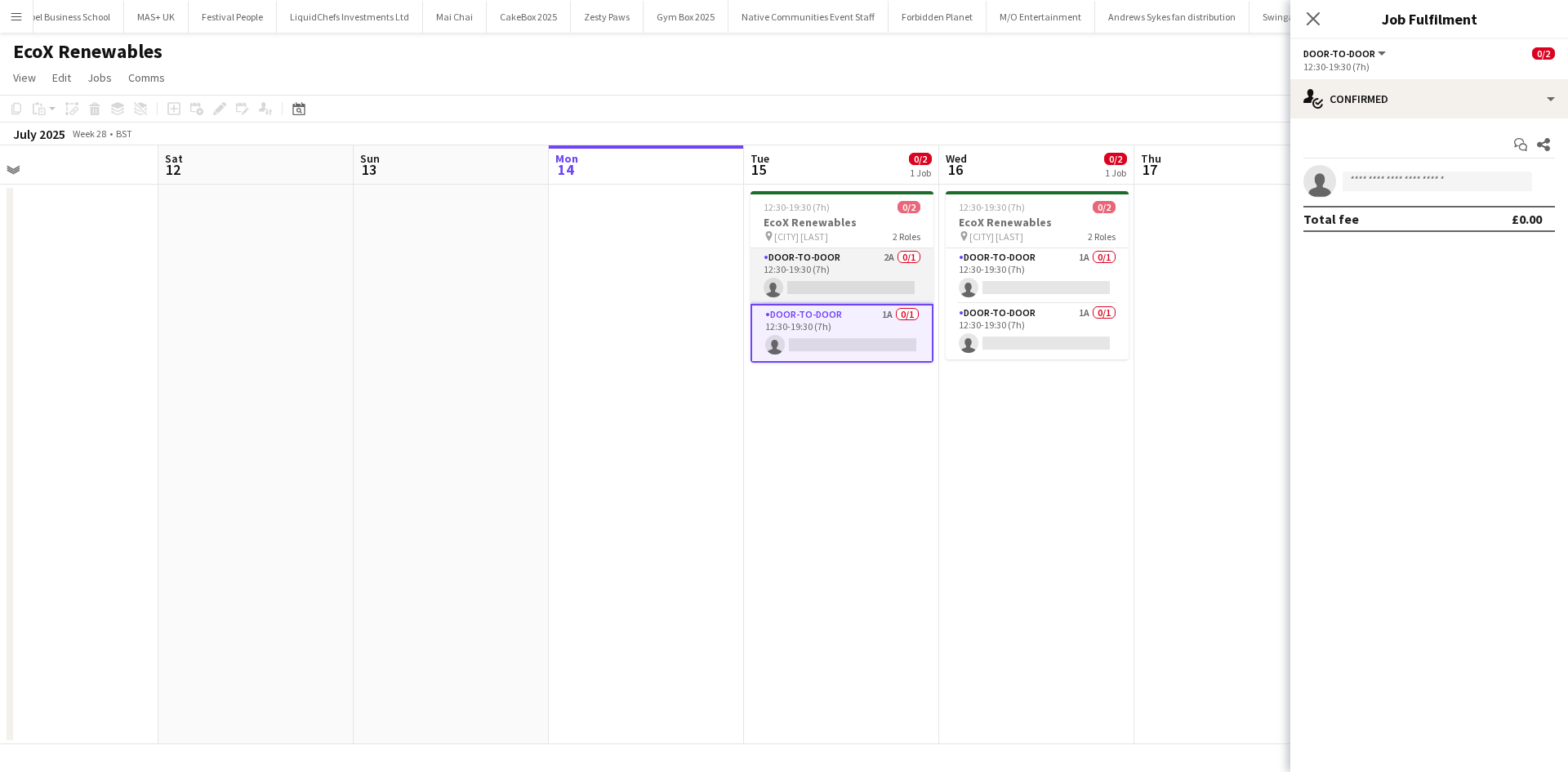 click on "Door-to-Door   2A   0/1   12:30-19:30 (7h)
single-neutral-actions" at bounding box center [842, 276] 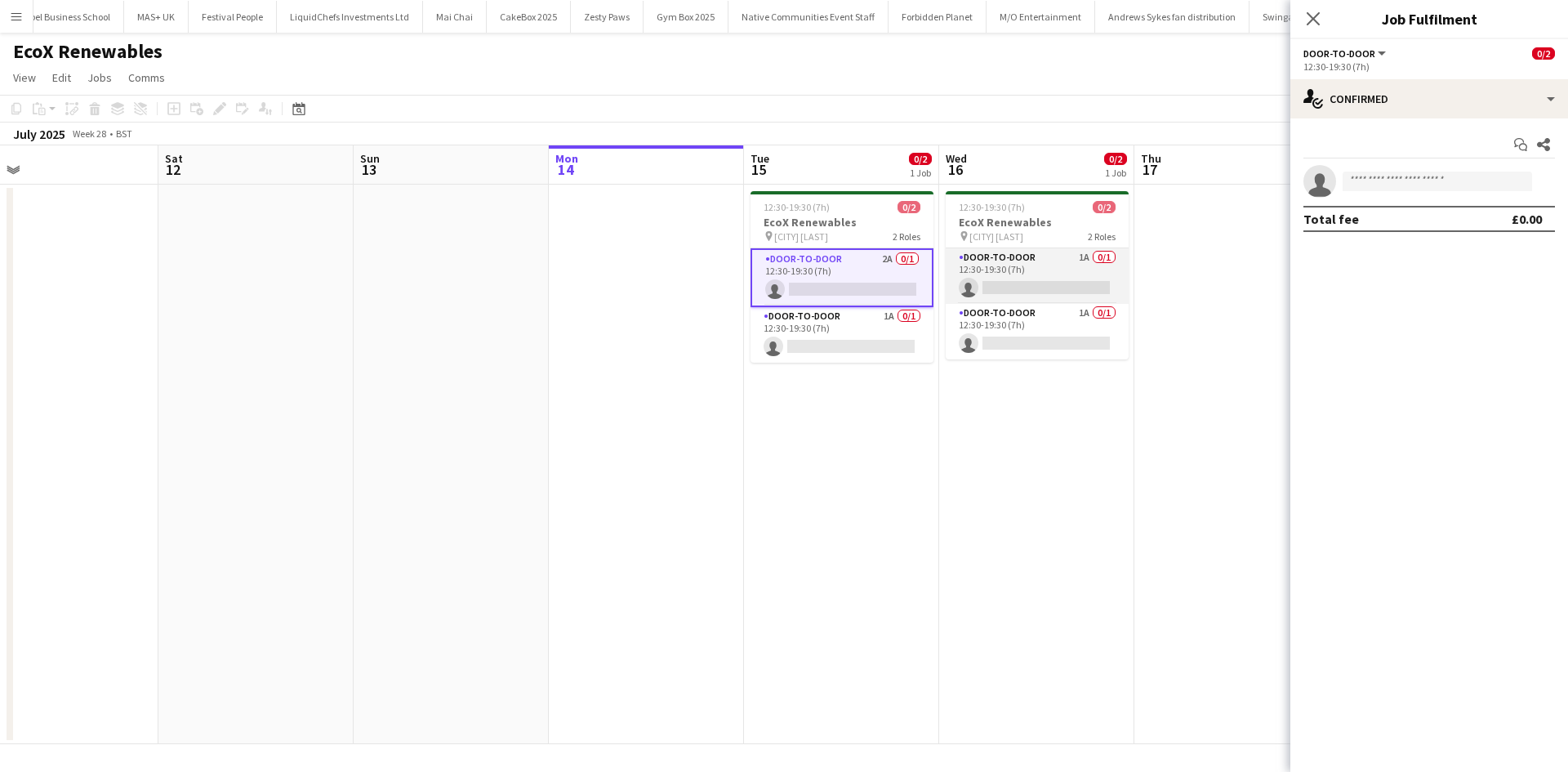 click on "Door-to-Door   1A   0/1   12:30-19:30 (7h)
single-neutral-actions" at bounding box center (1037, 276) 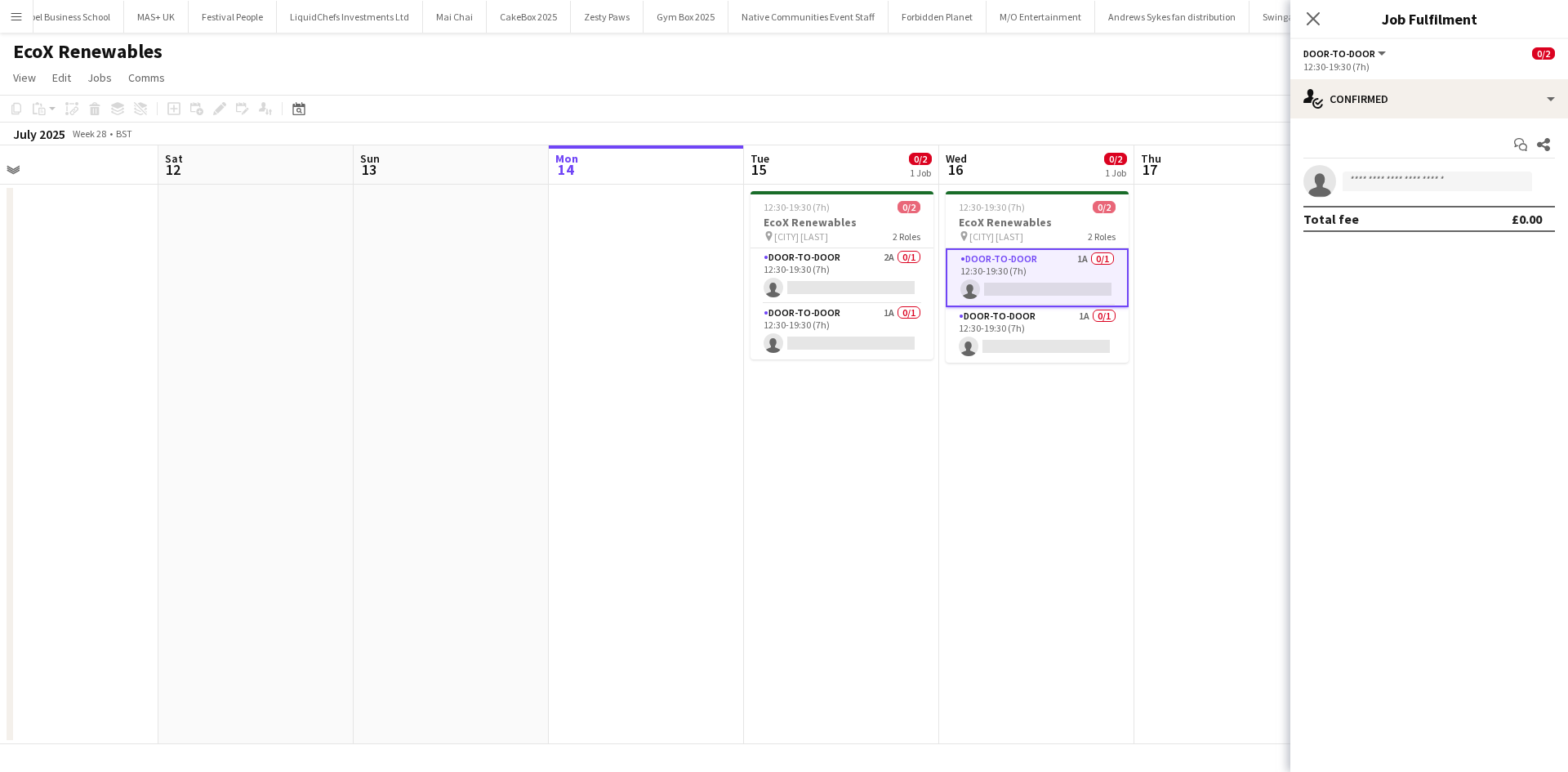 drag, startPoint x: 877, startPoint y: 263, endPoint x: 1059, endPoint y: 432, distance: 248.36465 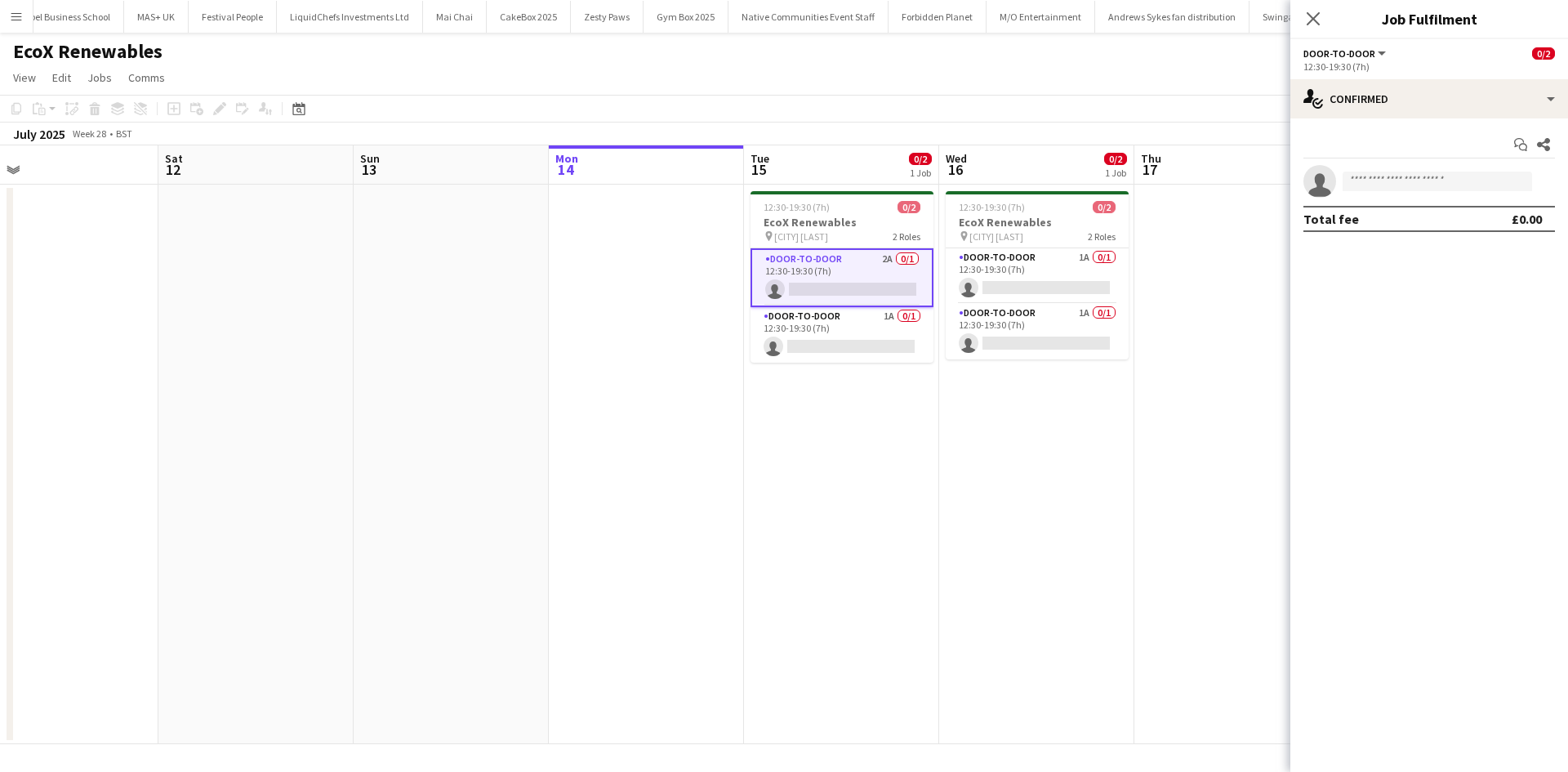 click on "Door-to-Door   2A   0/1   12:30-19:30 (7h)
single-neutral-actions" at bounding box center (842, 278) 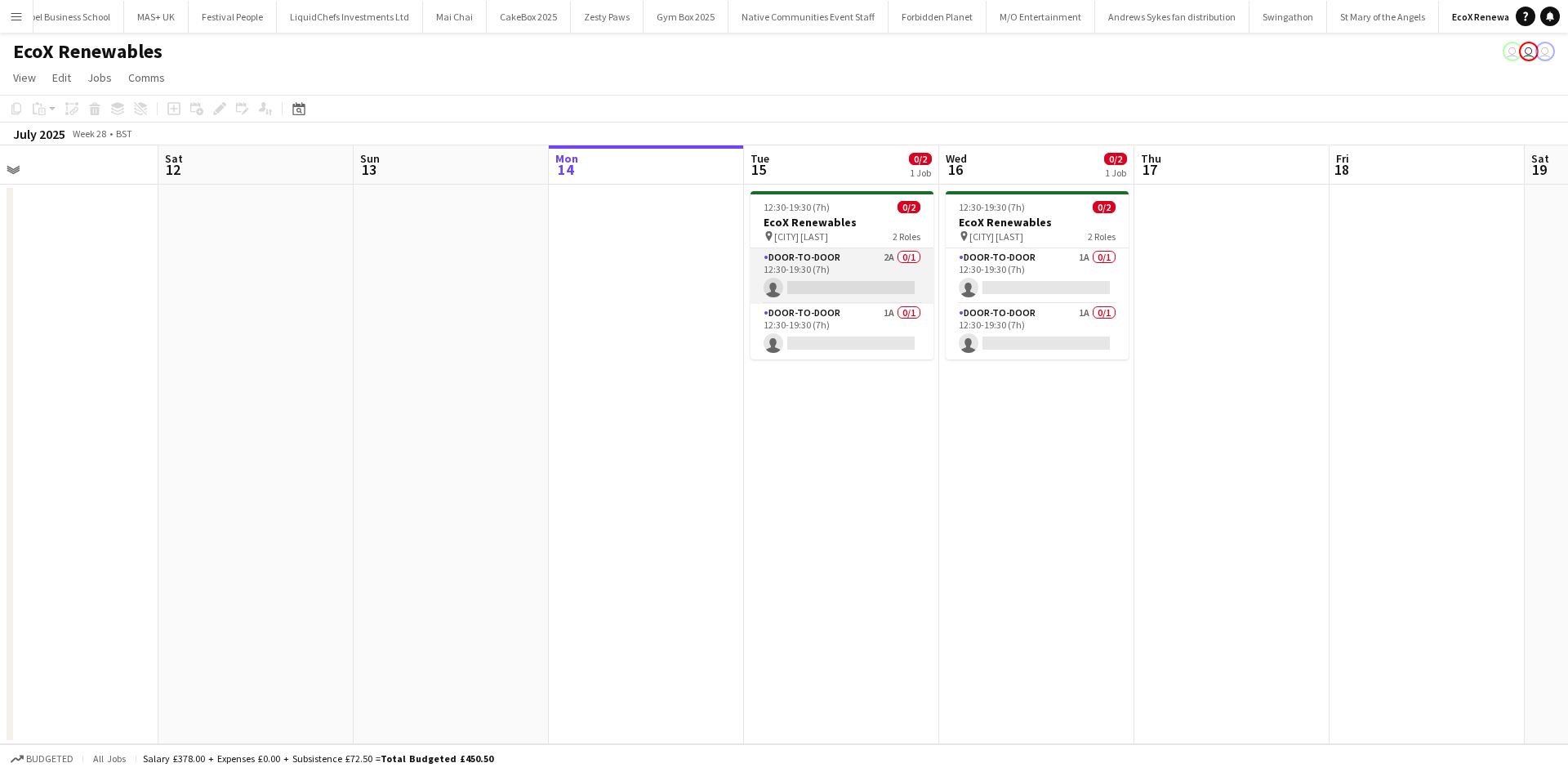 click on "Door-to-Door   2A   0/1   12:30-19:30 (7h)
single-neutral-actions" at bounding box center [842, 276] 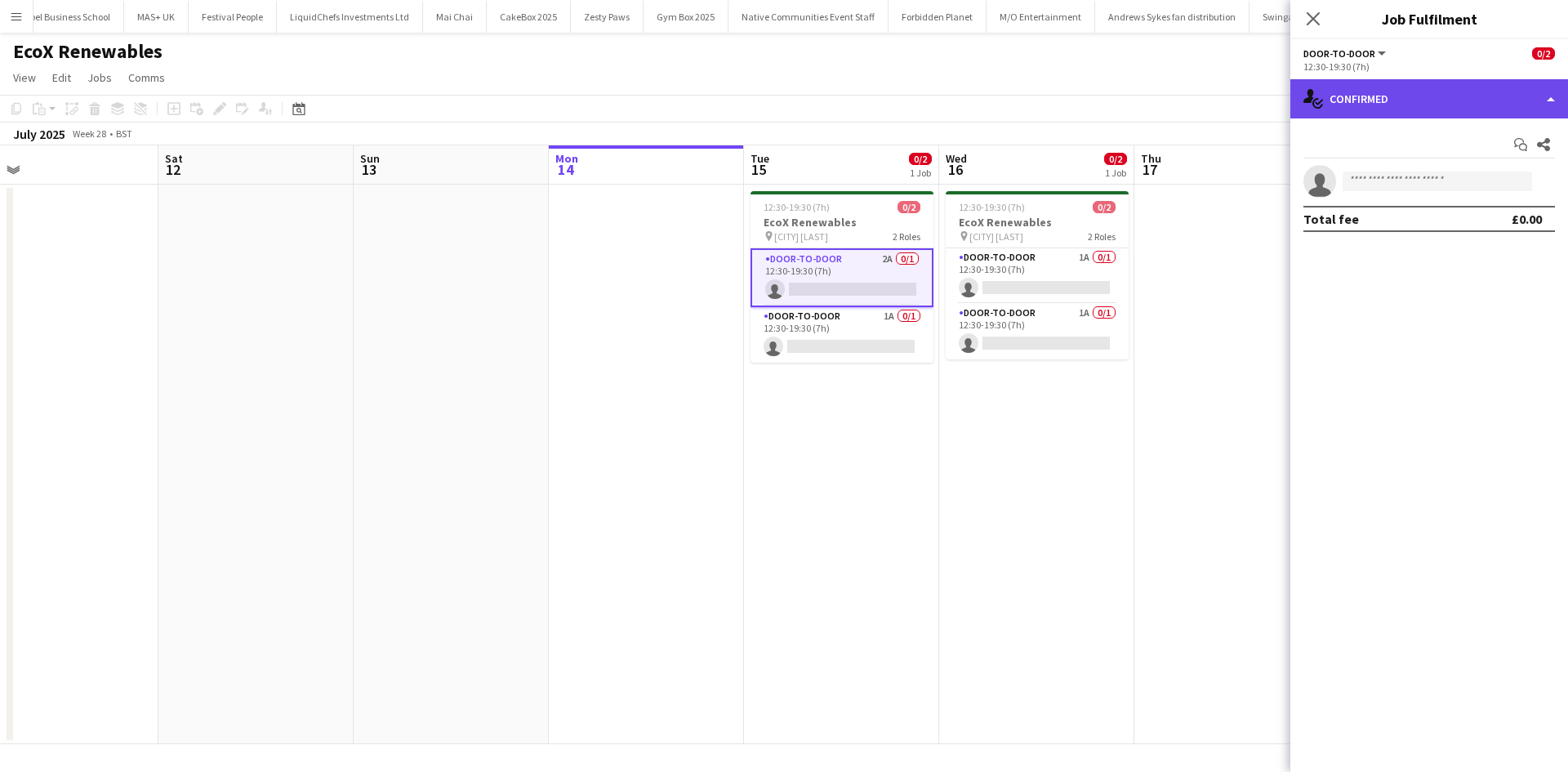 click on "single-neutral-actions-check-2
Confirmed" 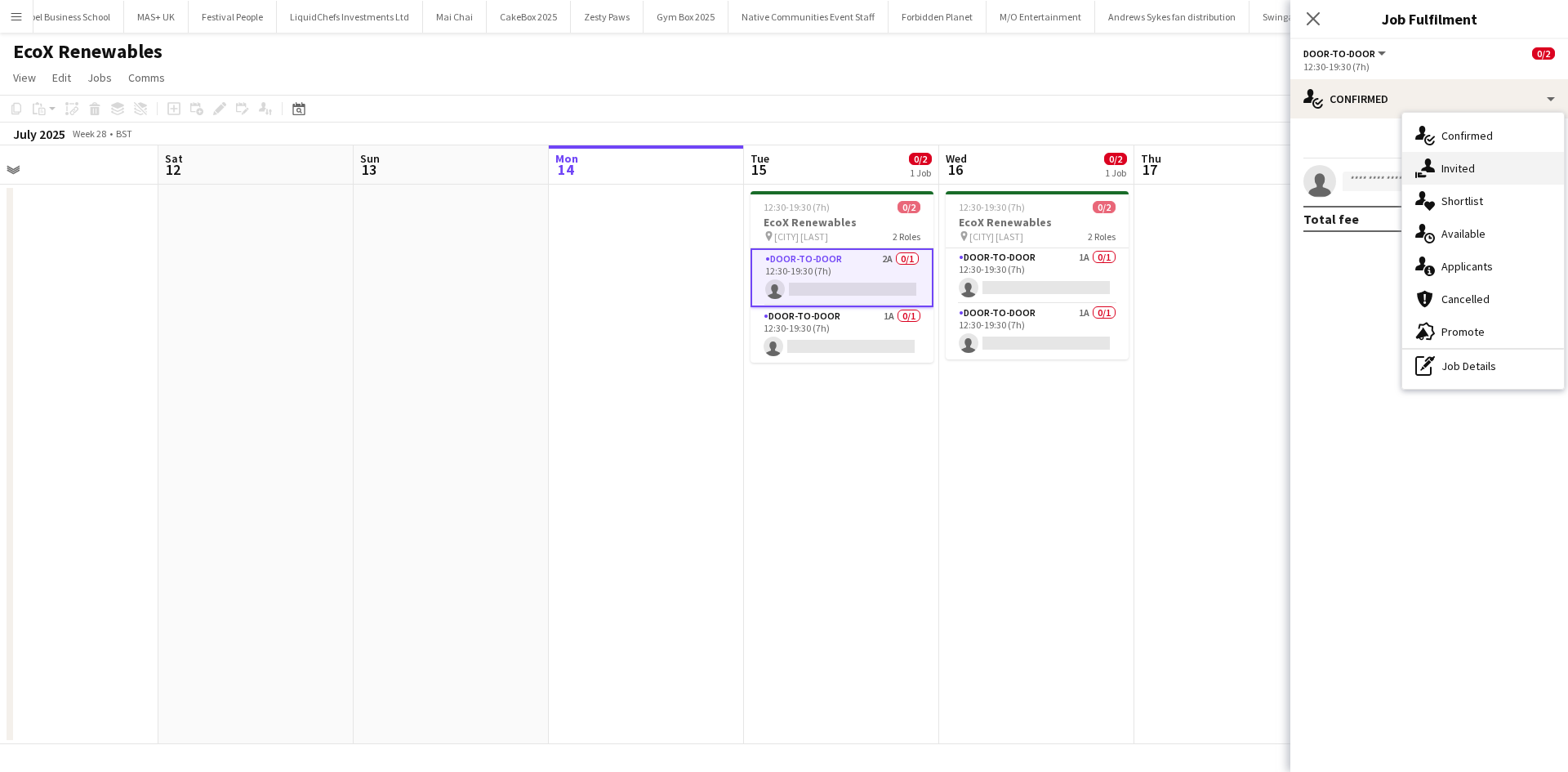 click on "single-neutral-actions-share-1
Invited" at bounding box center [1483, 168] 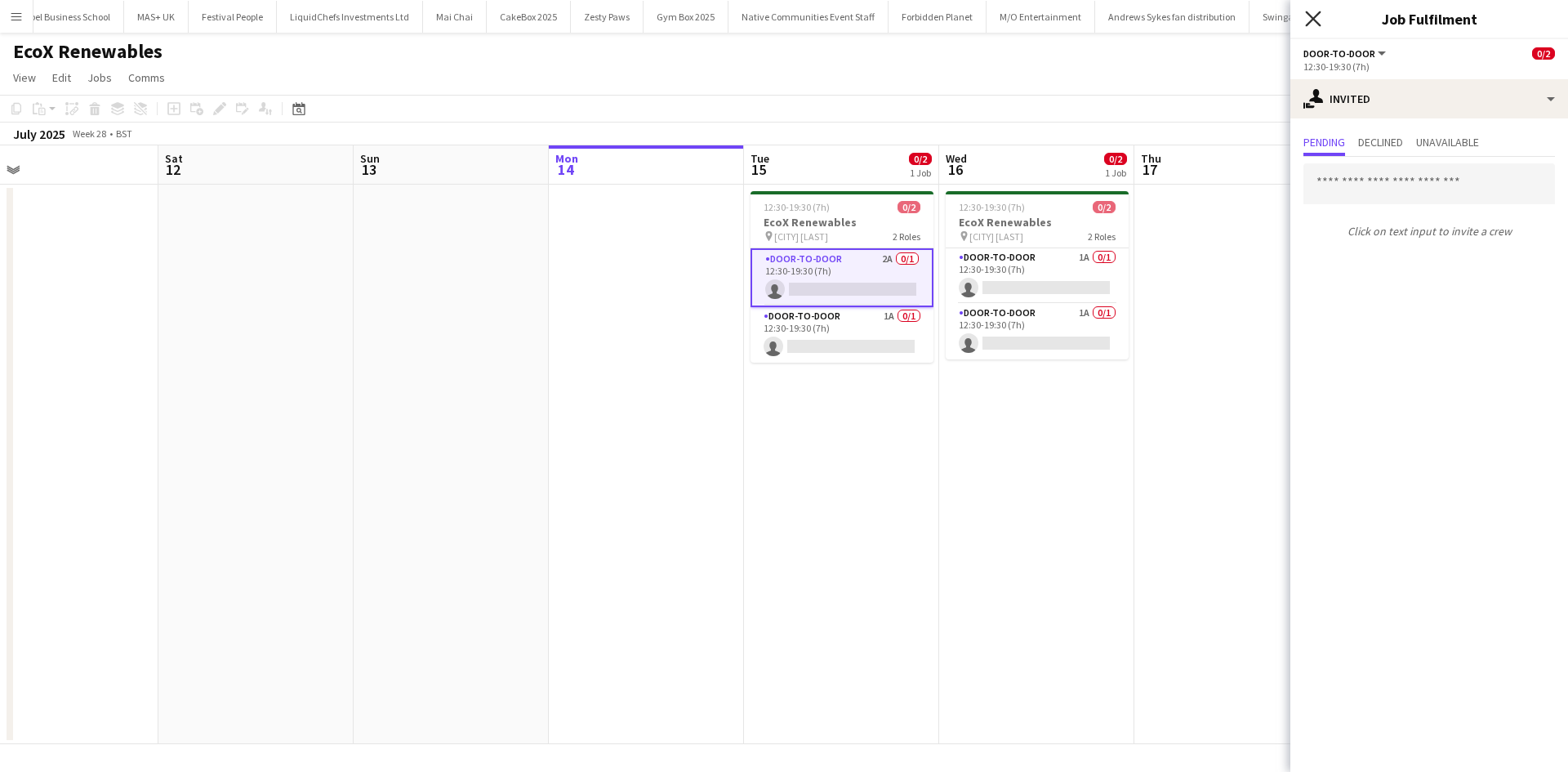 click 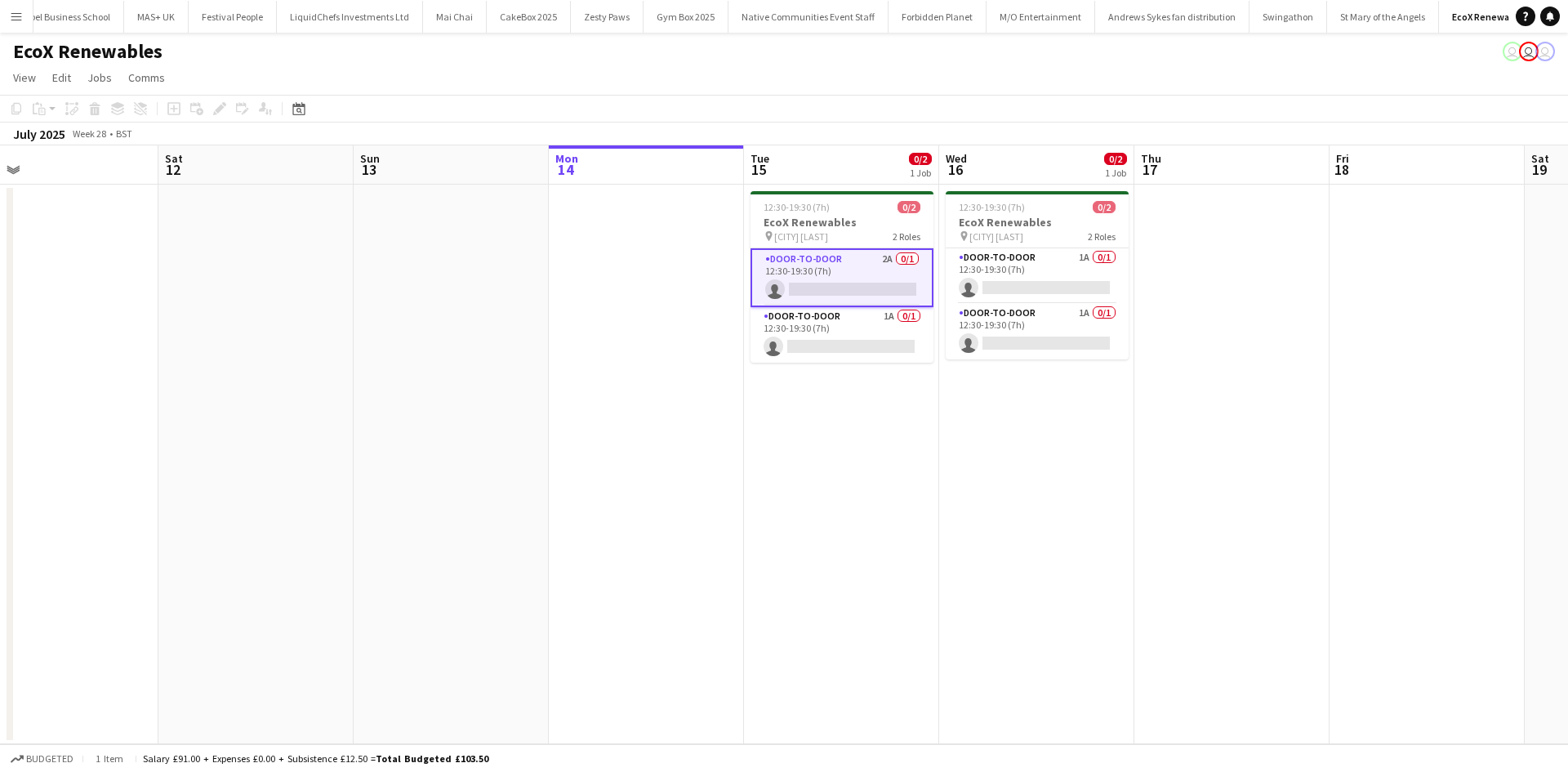 click on "Door-to-Door   2A   0/1   12:30-19:30 (7h)
single-neutral-actions" at bounding box center (842, 278) 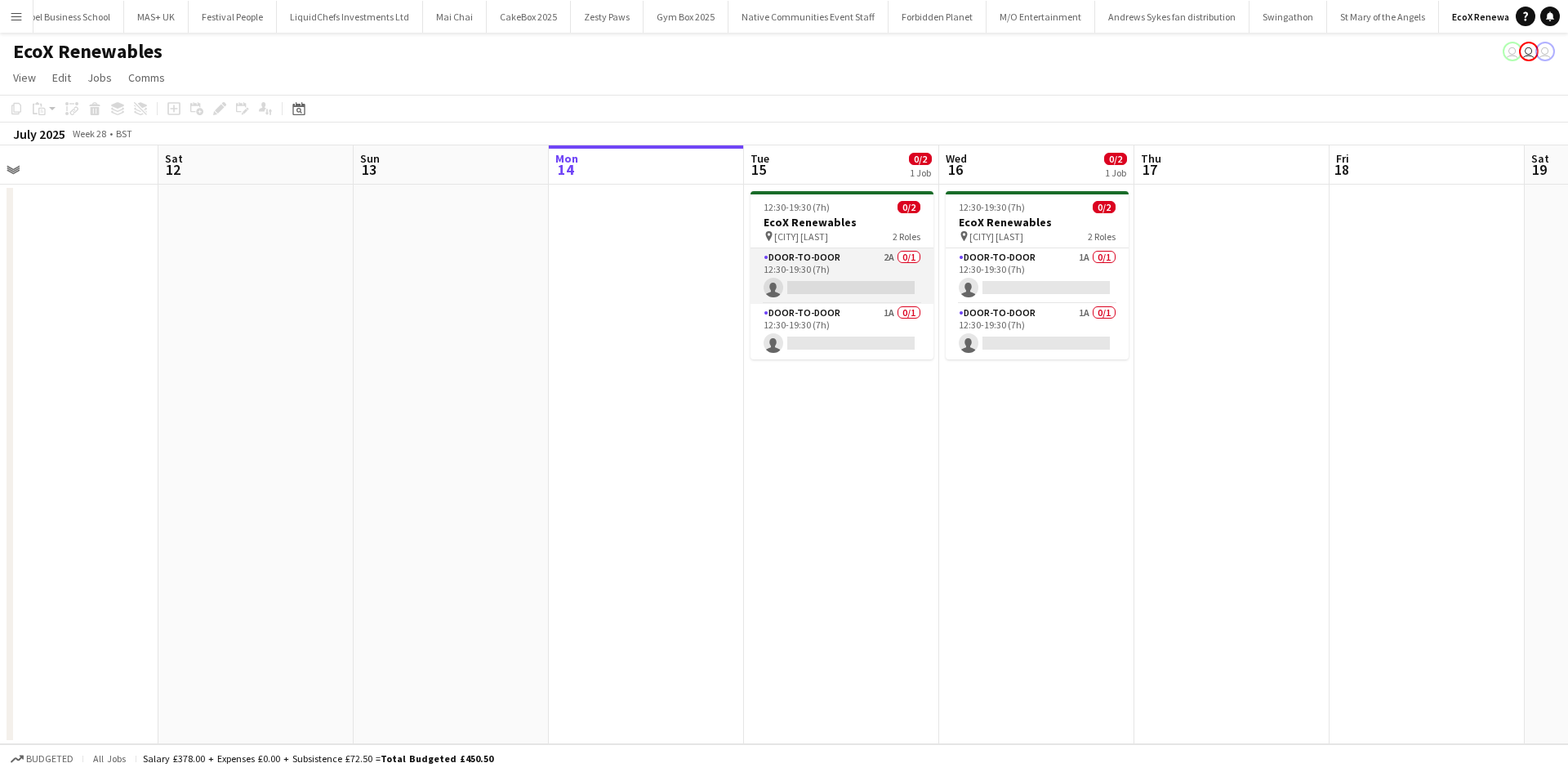 click on "Door-to-Door   2A   0/1   12:30-19:30 (7h)
single-neutral-actions" at bounding box center (842, 276) 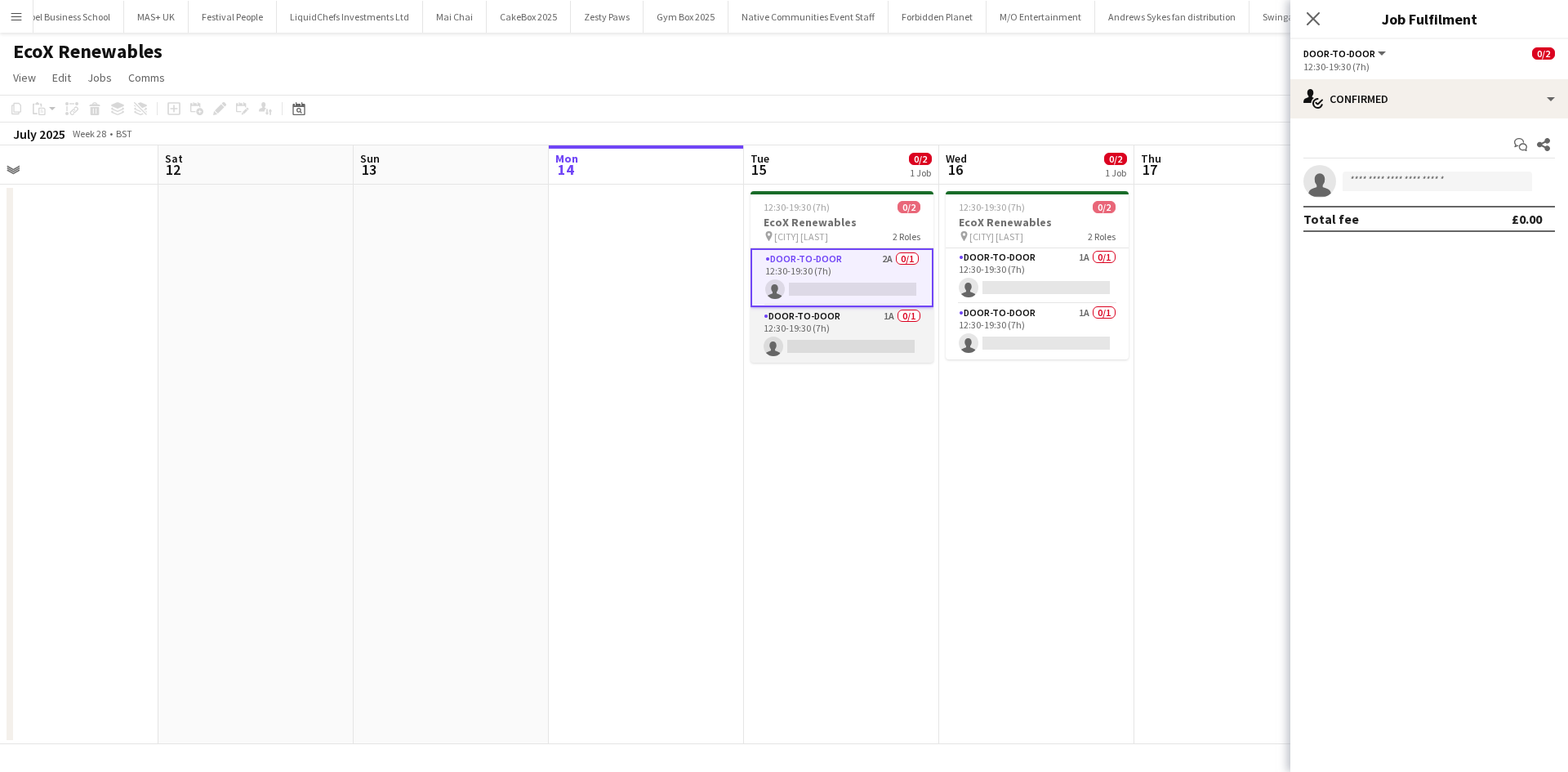 click on "Door-to-Door   1A   0/1   12:30-19:30 (7h)
single-neutral-actions" at bounding box center (842, 335) 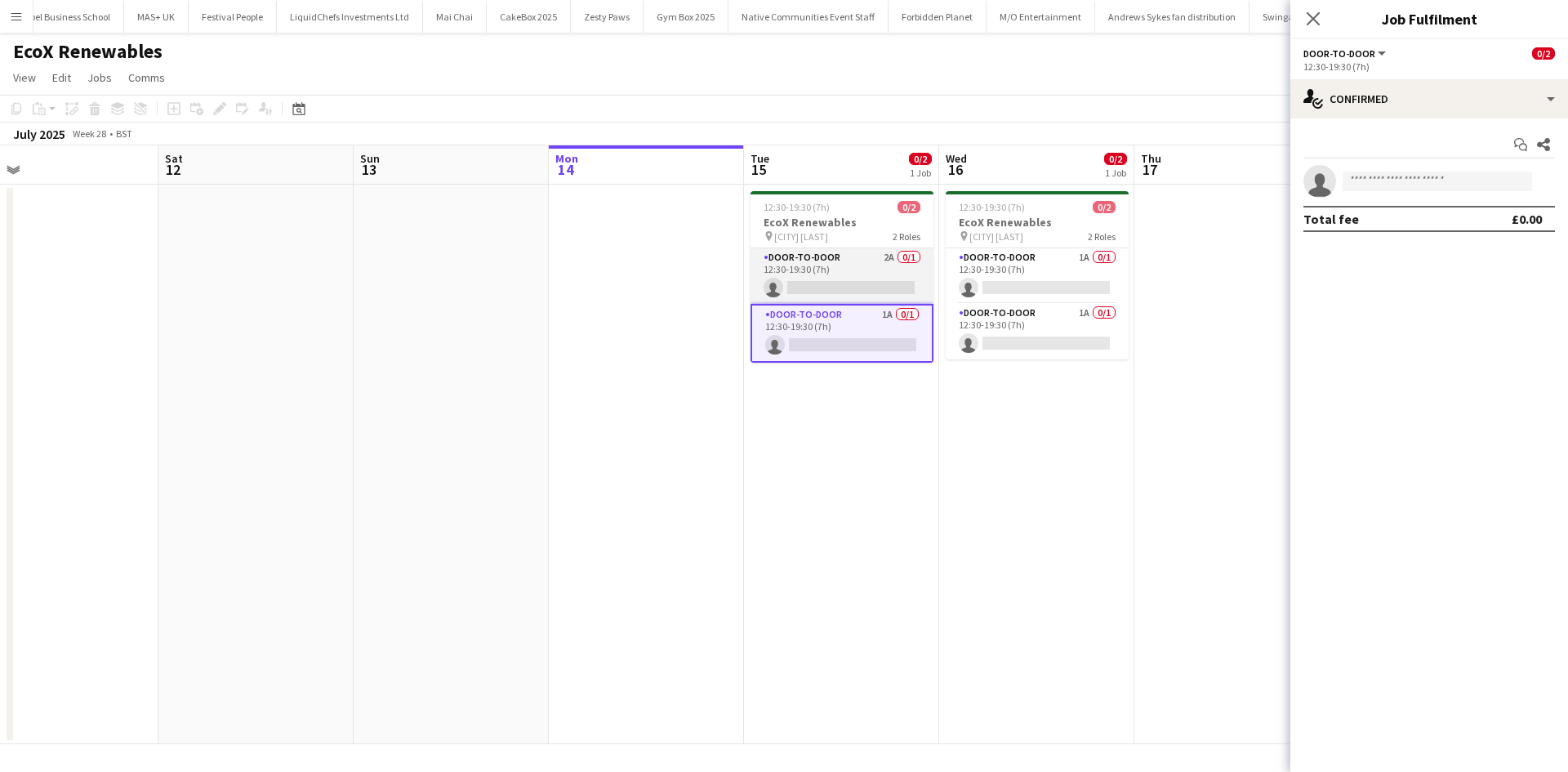 click on "Door-to-Door   2A   0/1   12:30-19:30 (7h)
single-neutral-actions" at bounding box center (842, 276) 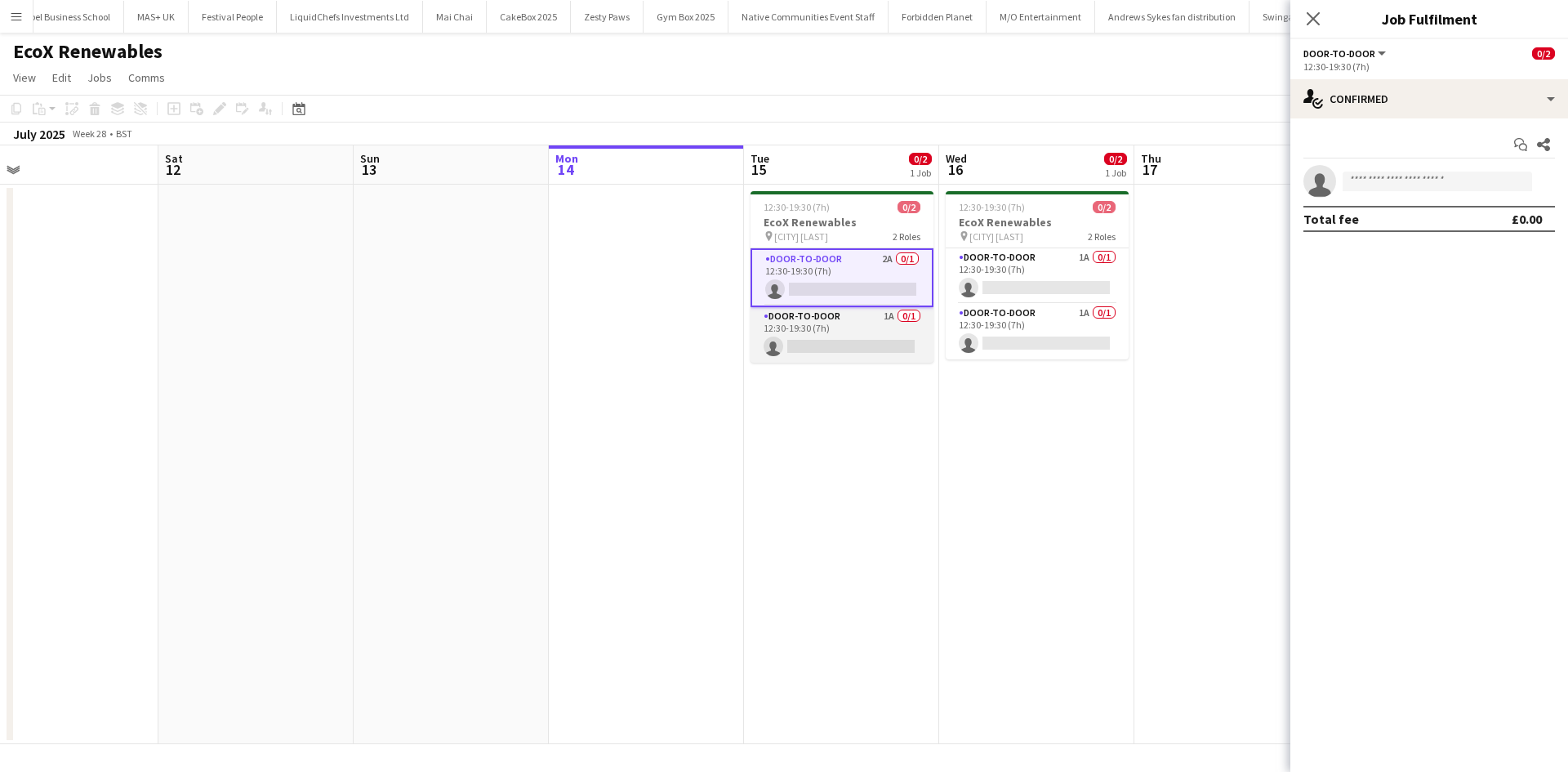 click on "Door-to-Door   1A   0/1   12:30-19:30 (7h)
single-neutral-actions" at bounding box center (842, 335) 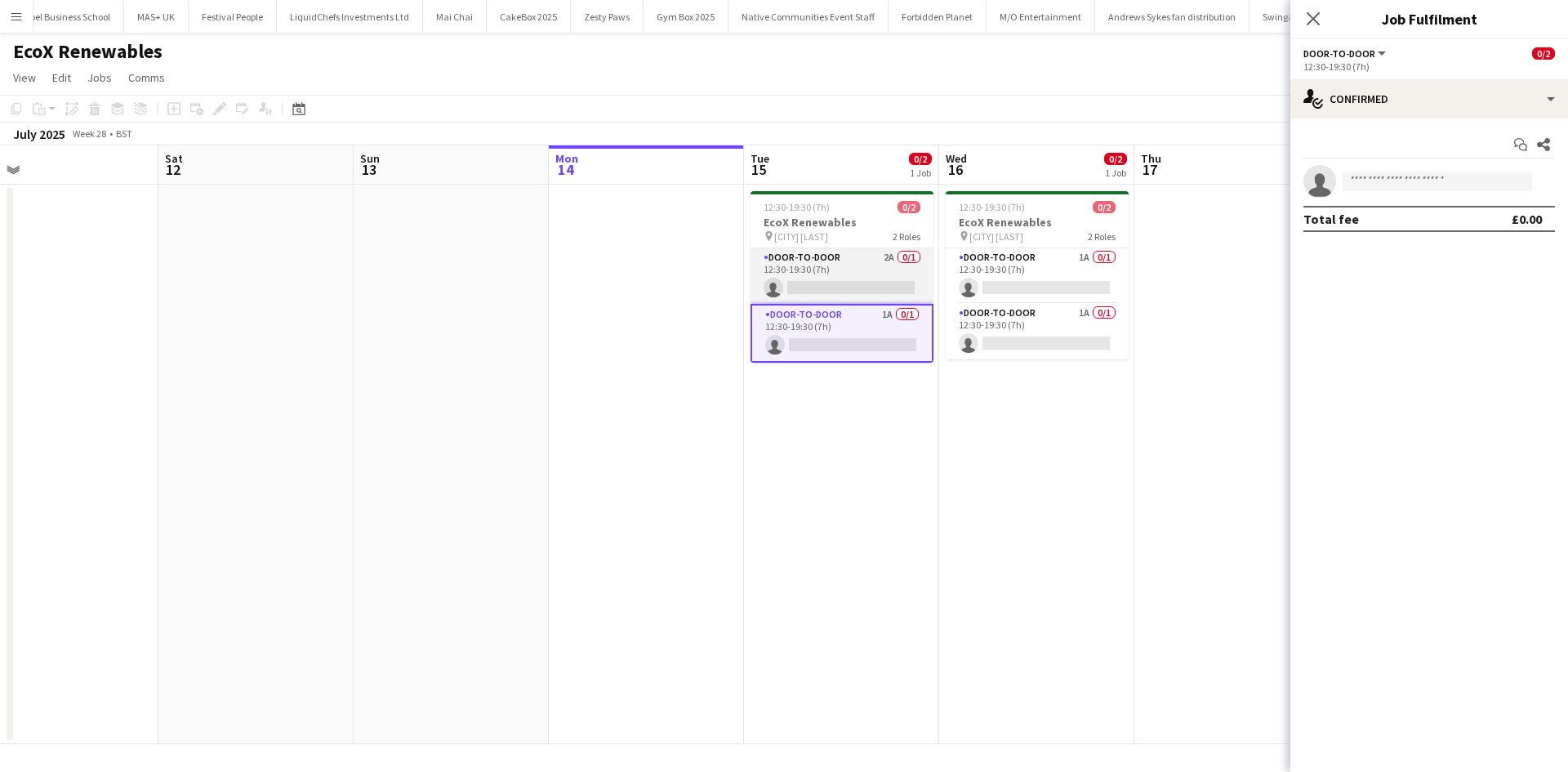 click on "Door-to-Door   2A   0/1   12:30-19:30 (7h)
single-neutral-actions" at bounding box center [842, 276] 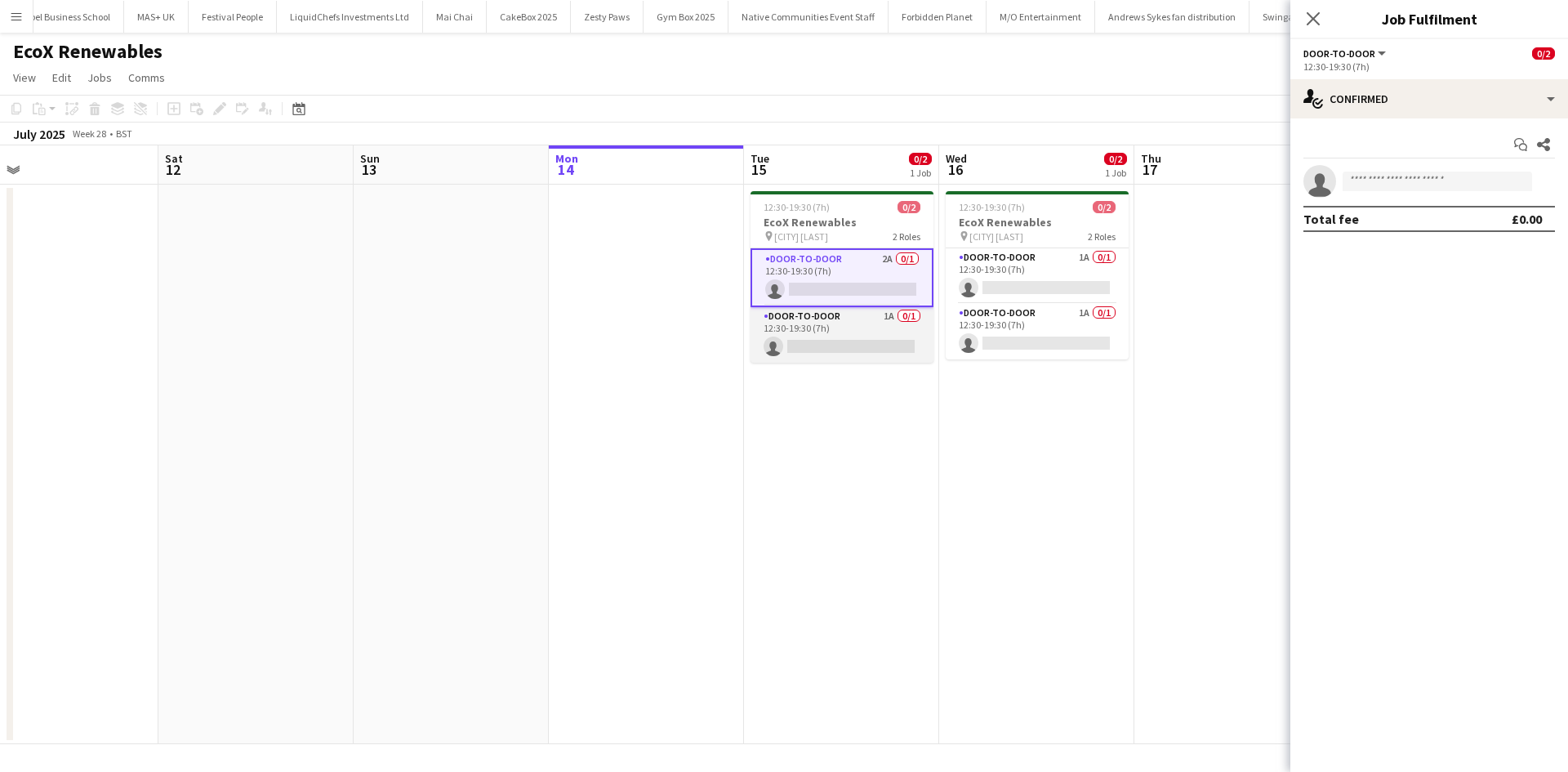 click on "Door-to-Door   1A   0/1   12:30-19:30 (7h)
single-neutral-actions" at bounding box center (842, 335) 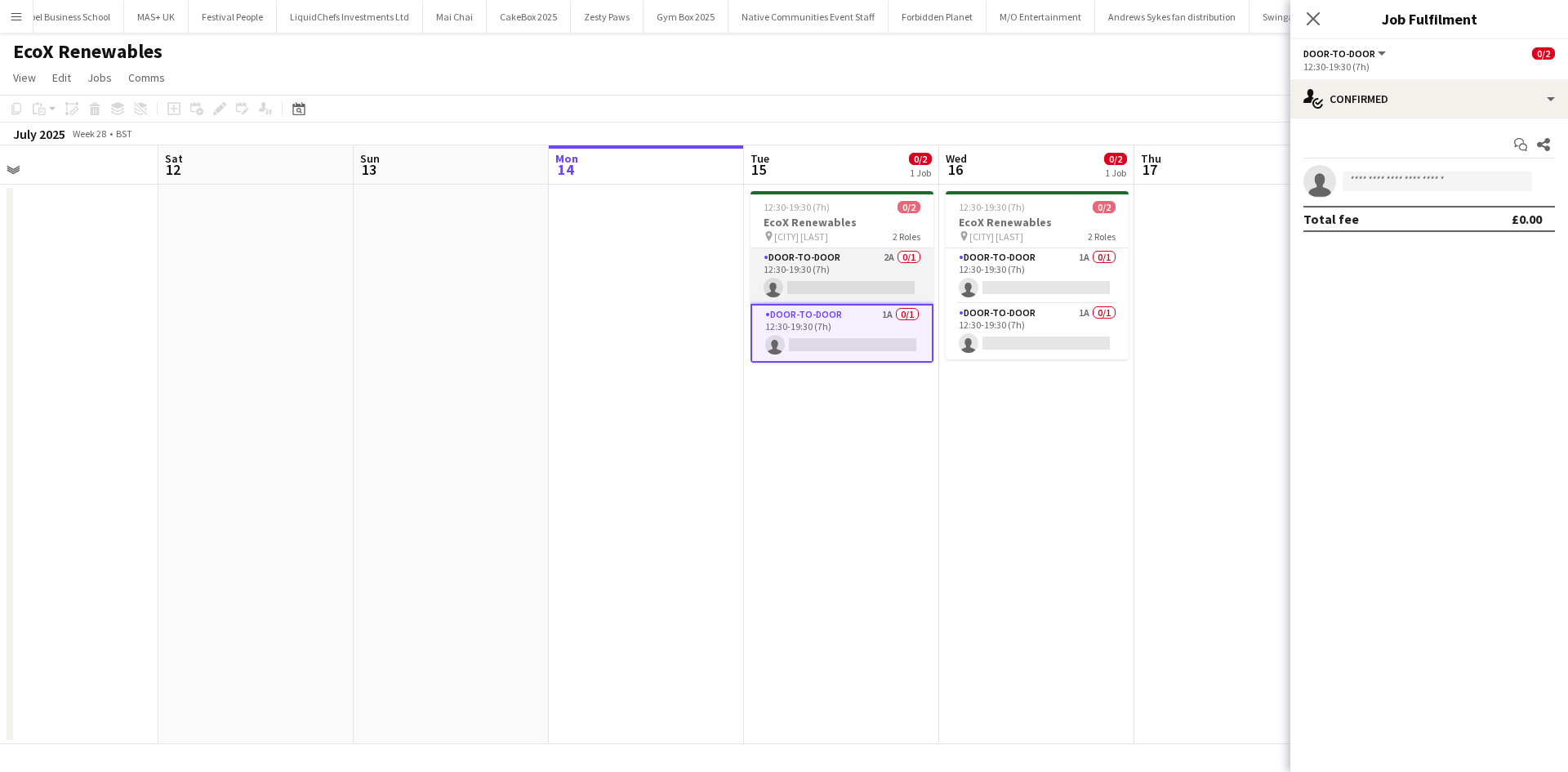 click on "Door-to-Door   2A   0/1   12:30-19:30 (7h)
single-neutral-actions" at bounding box center (842, 276) 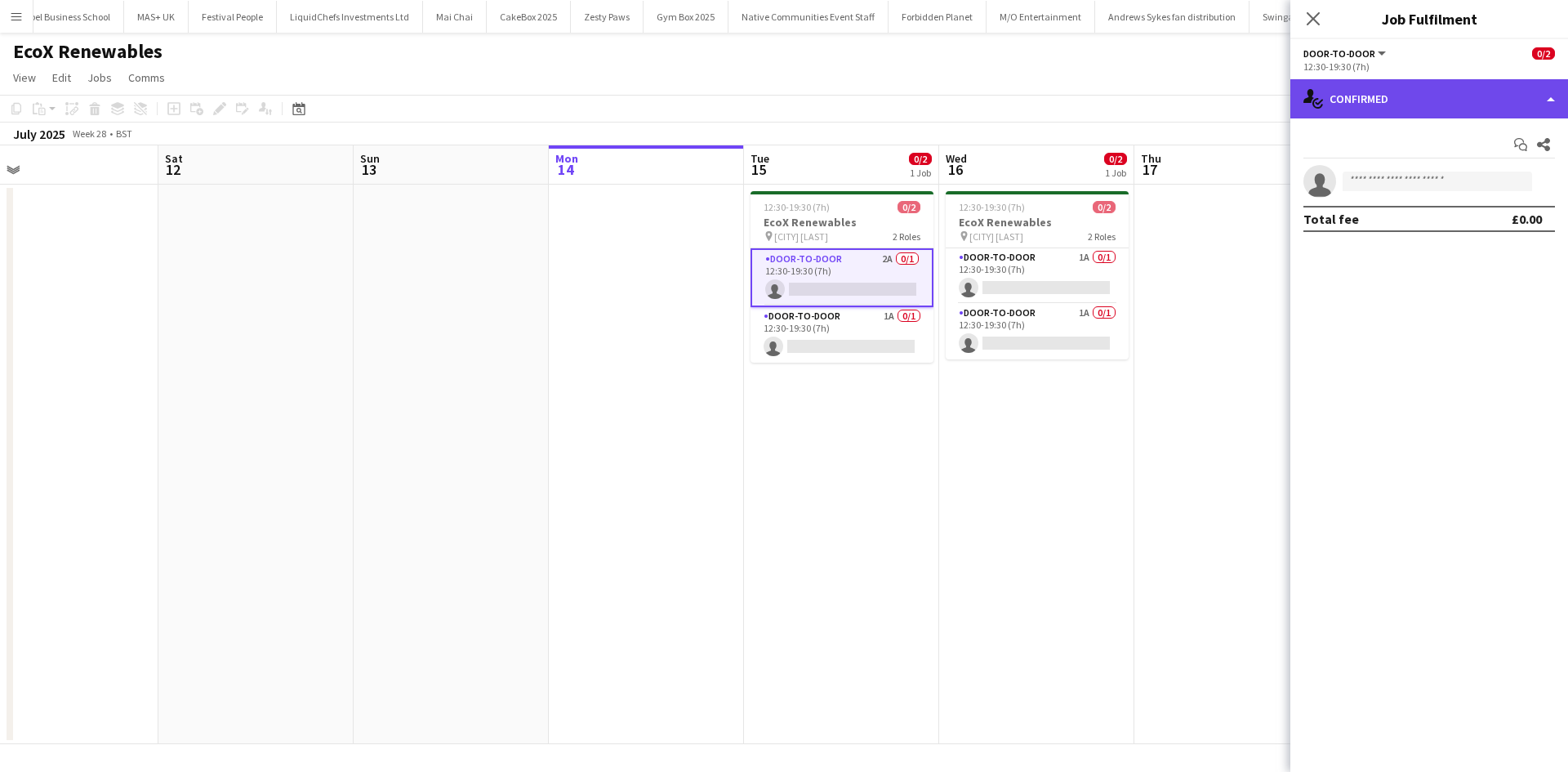 click on "single-neutral-actions-check-2
Confirmed" 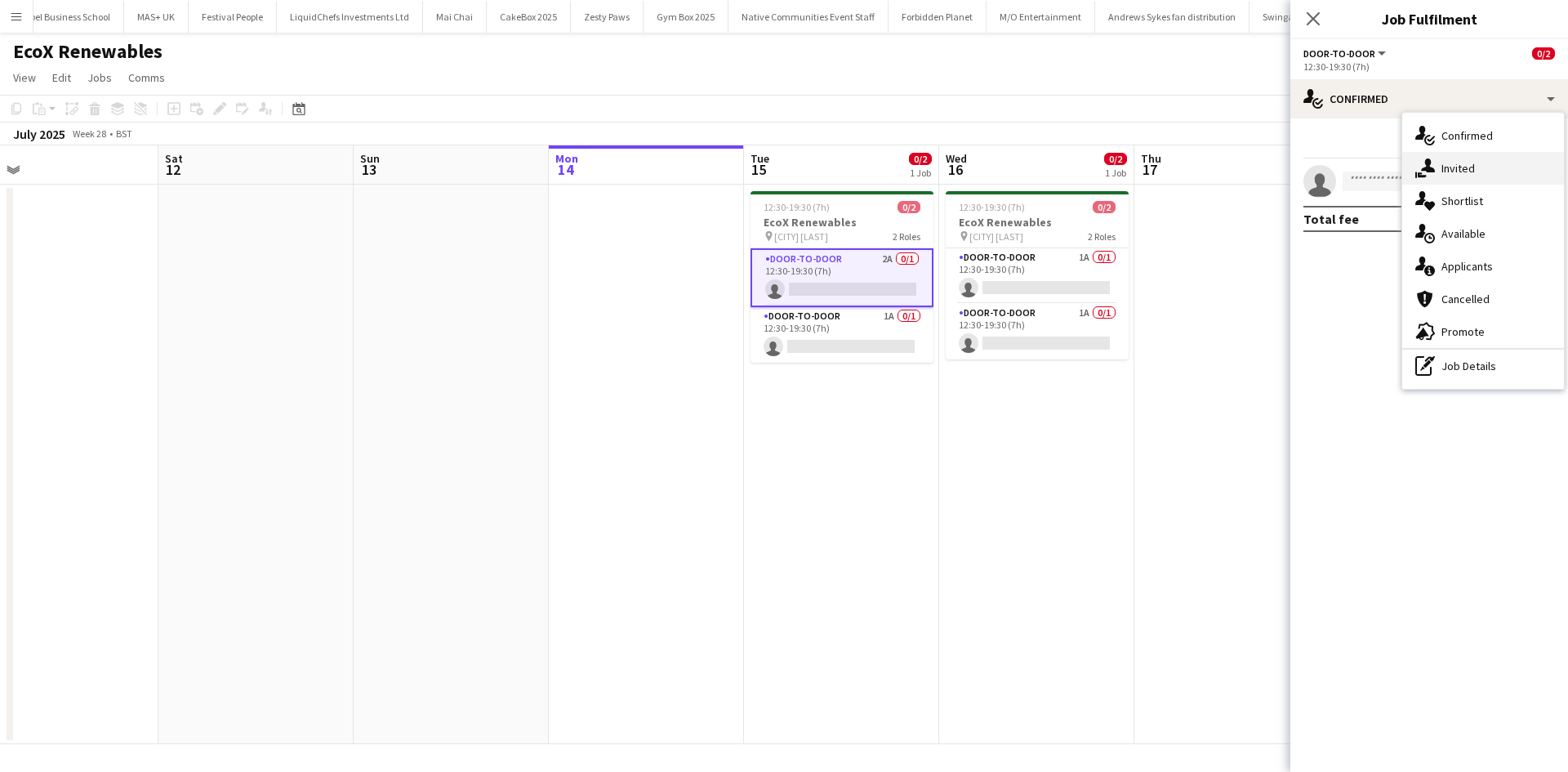 click on "single-neutral-actions-share-1
Invited" at bounding box center (1483, 168) 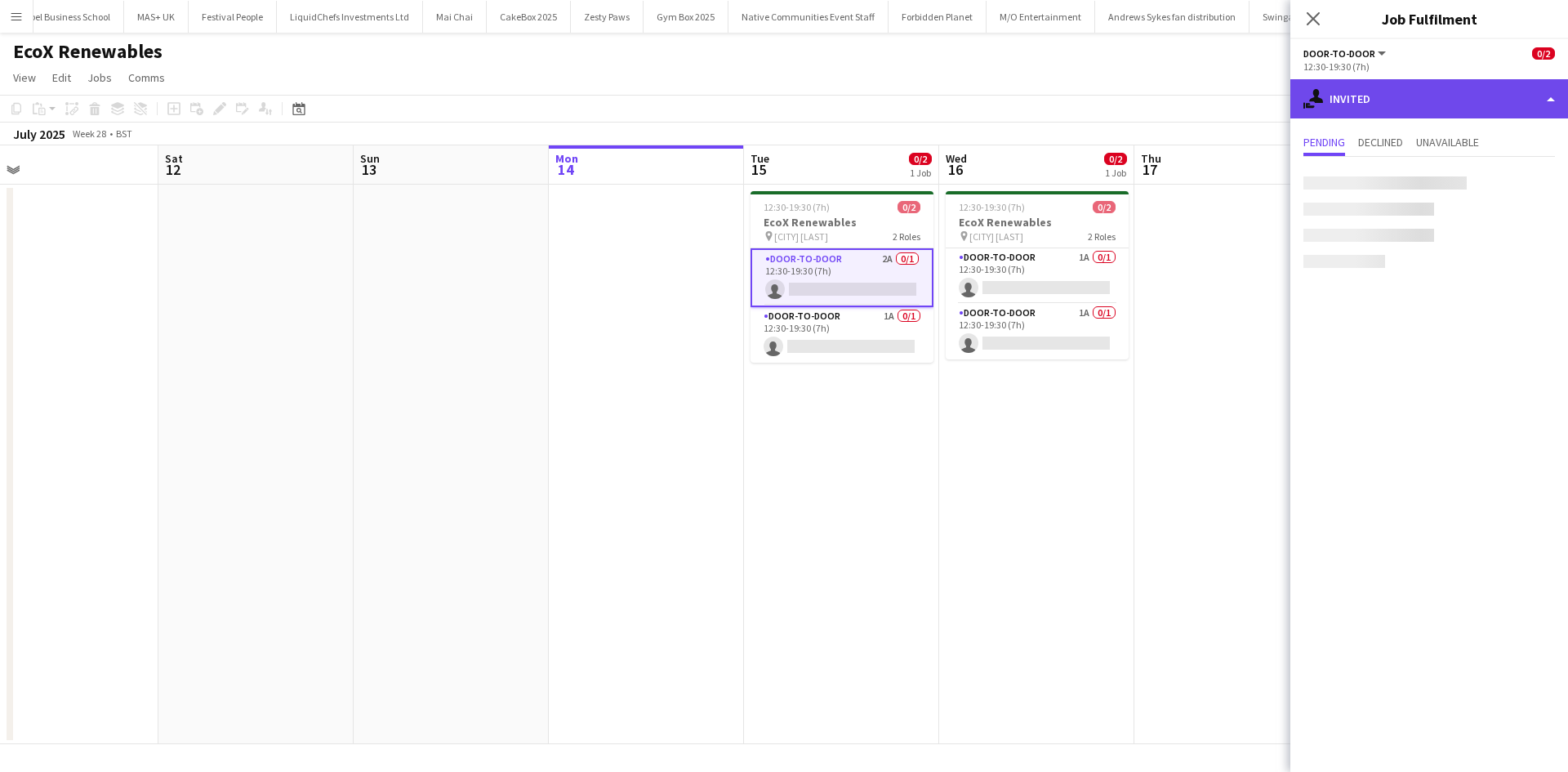 click on "single-neutral-actions-share-1
Invited" 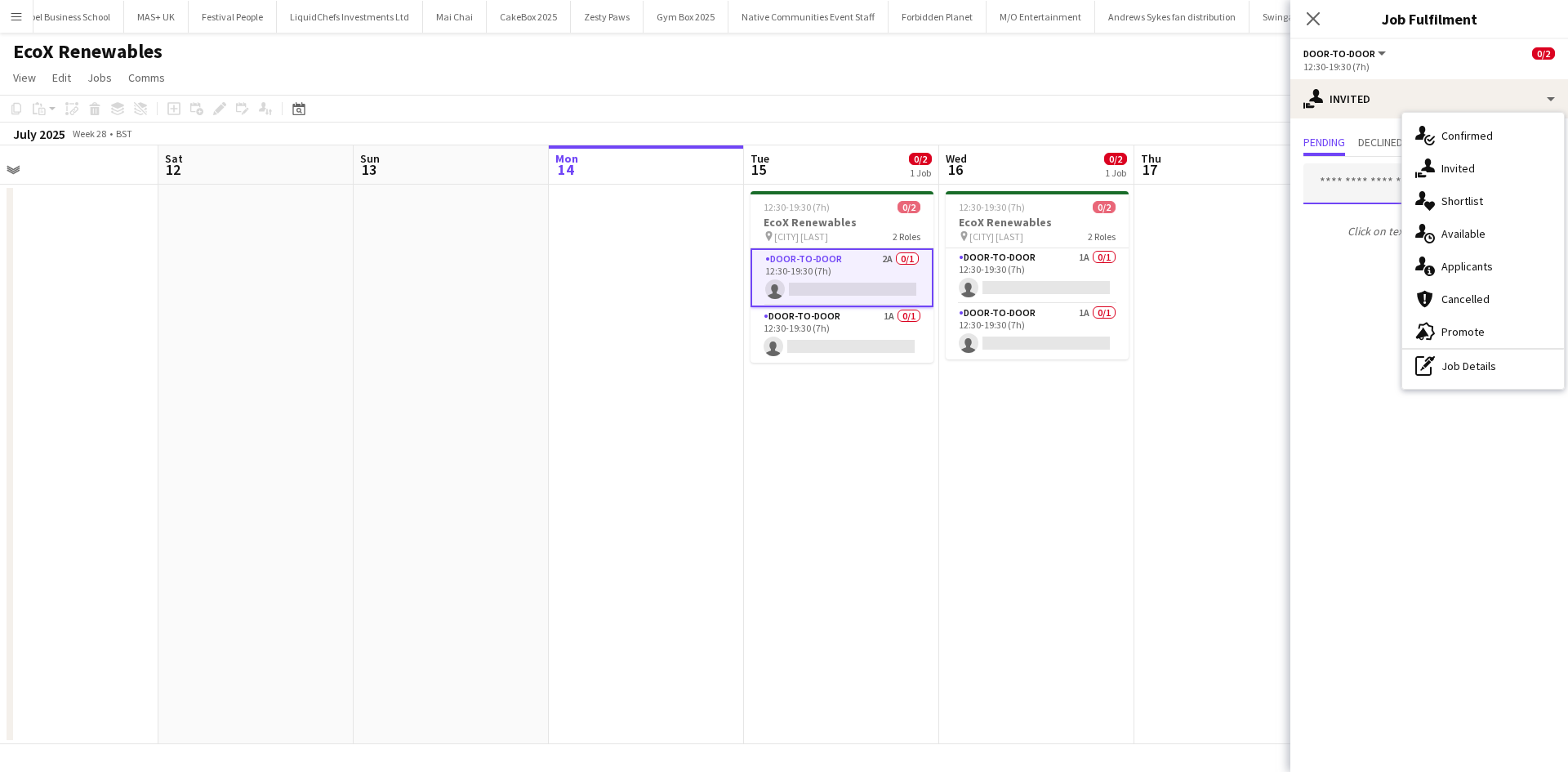 click at bounding box center [1429, 184] 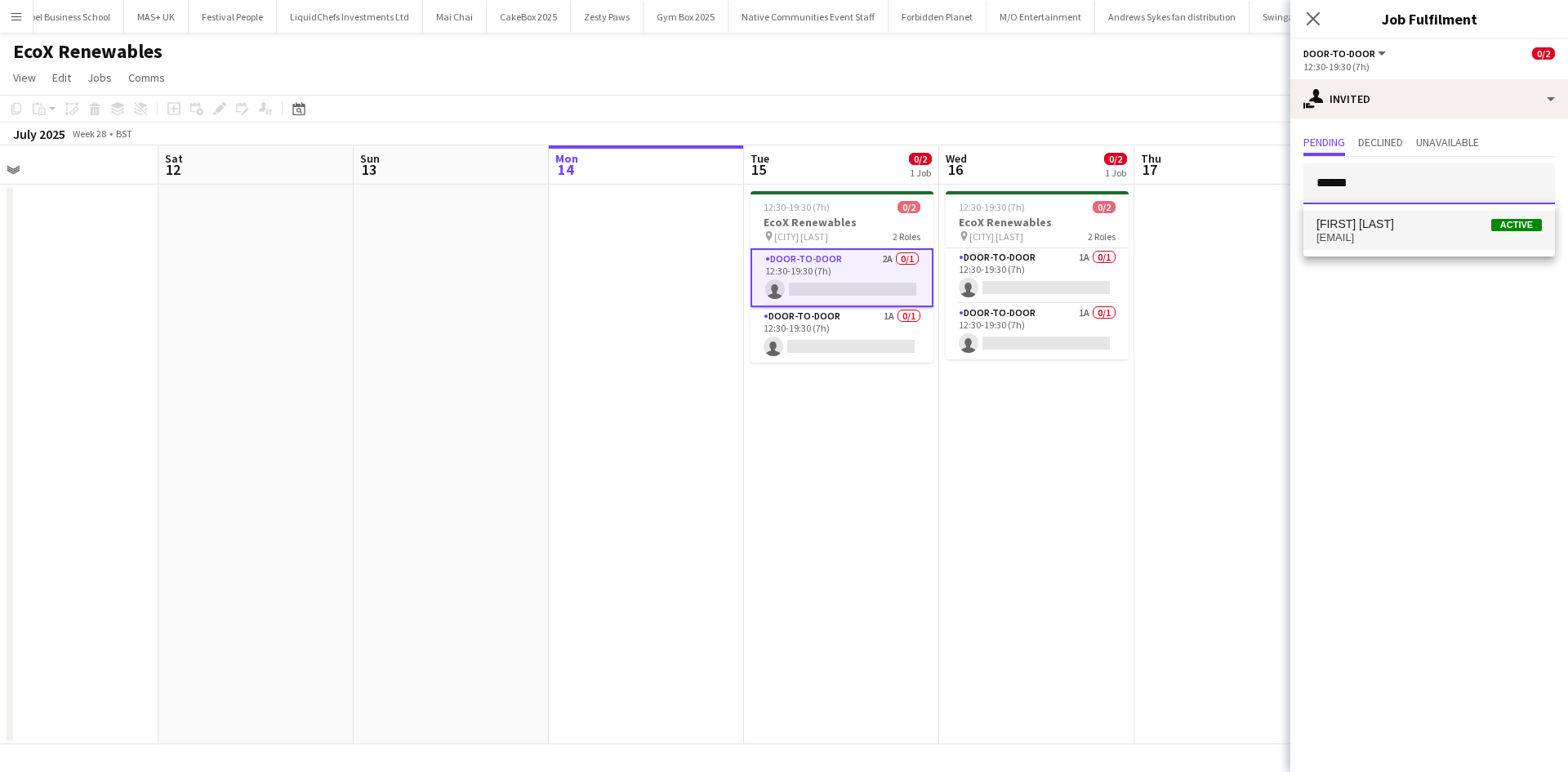type on "******" 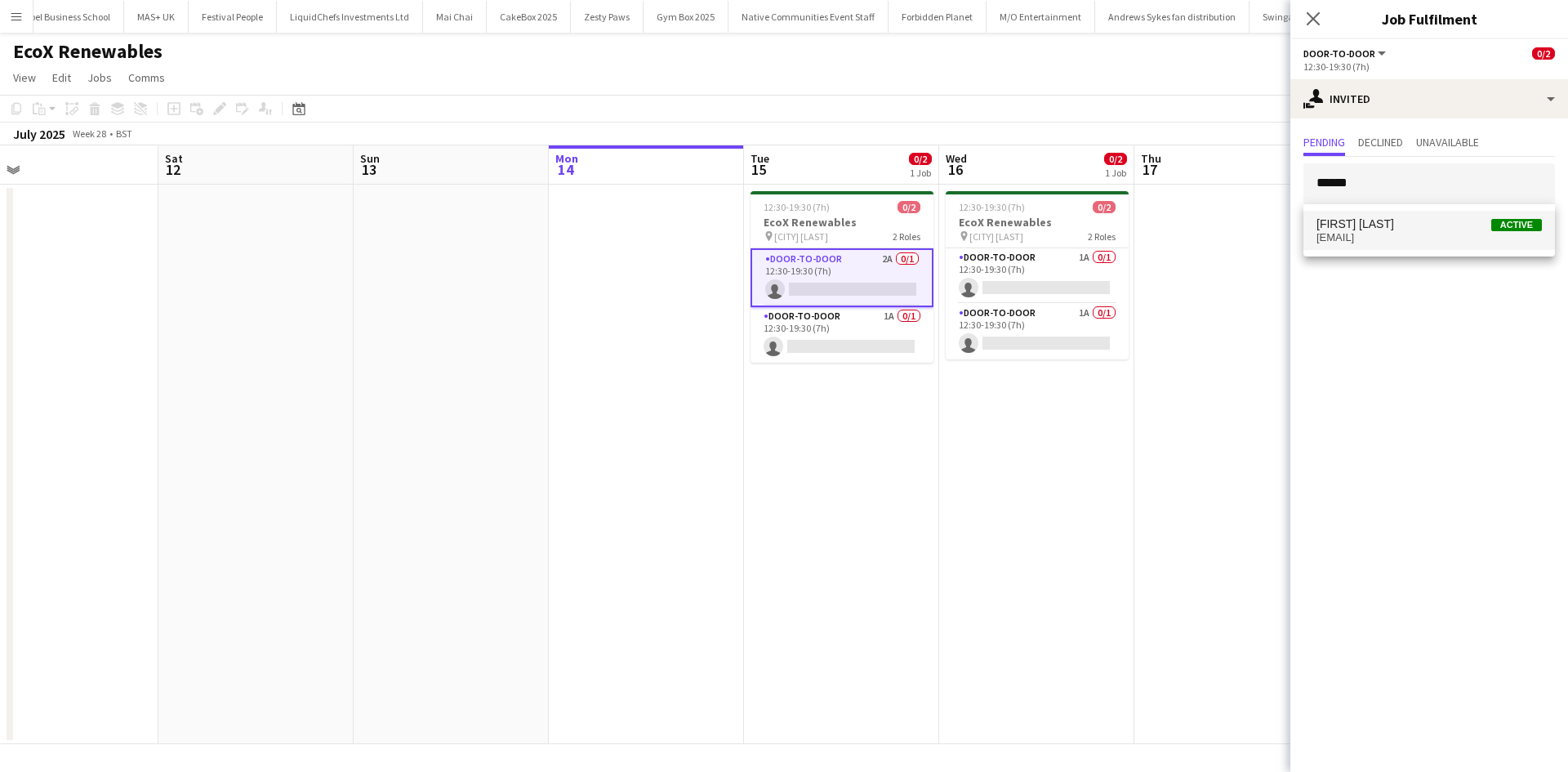 click on "Michal Kuman  Active  michalkuman9@gmail.com" at bounding box center (1429, 230) 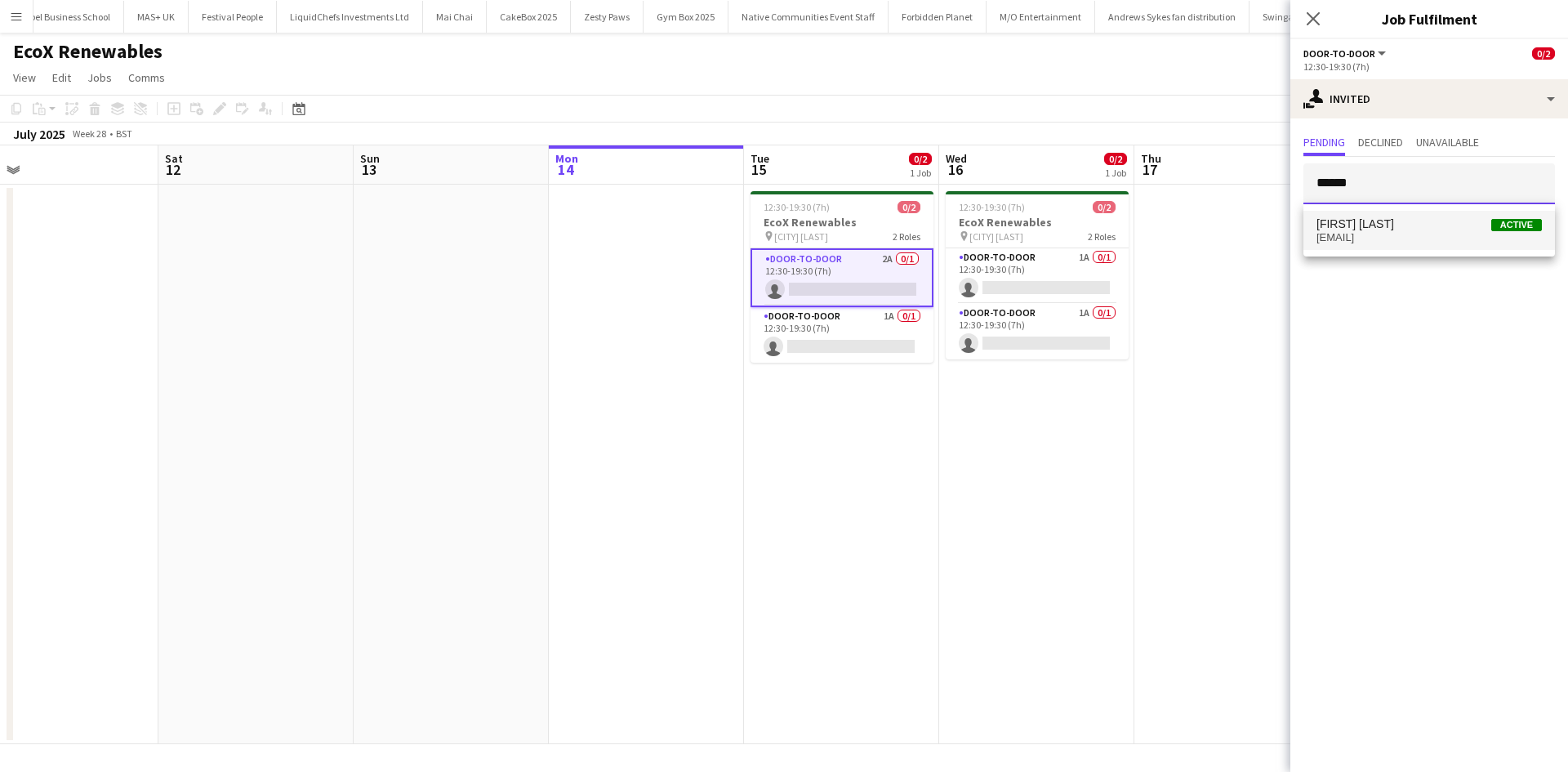 type 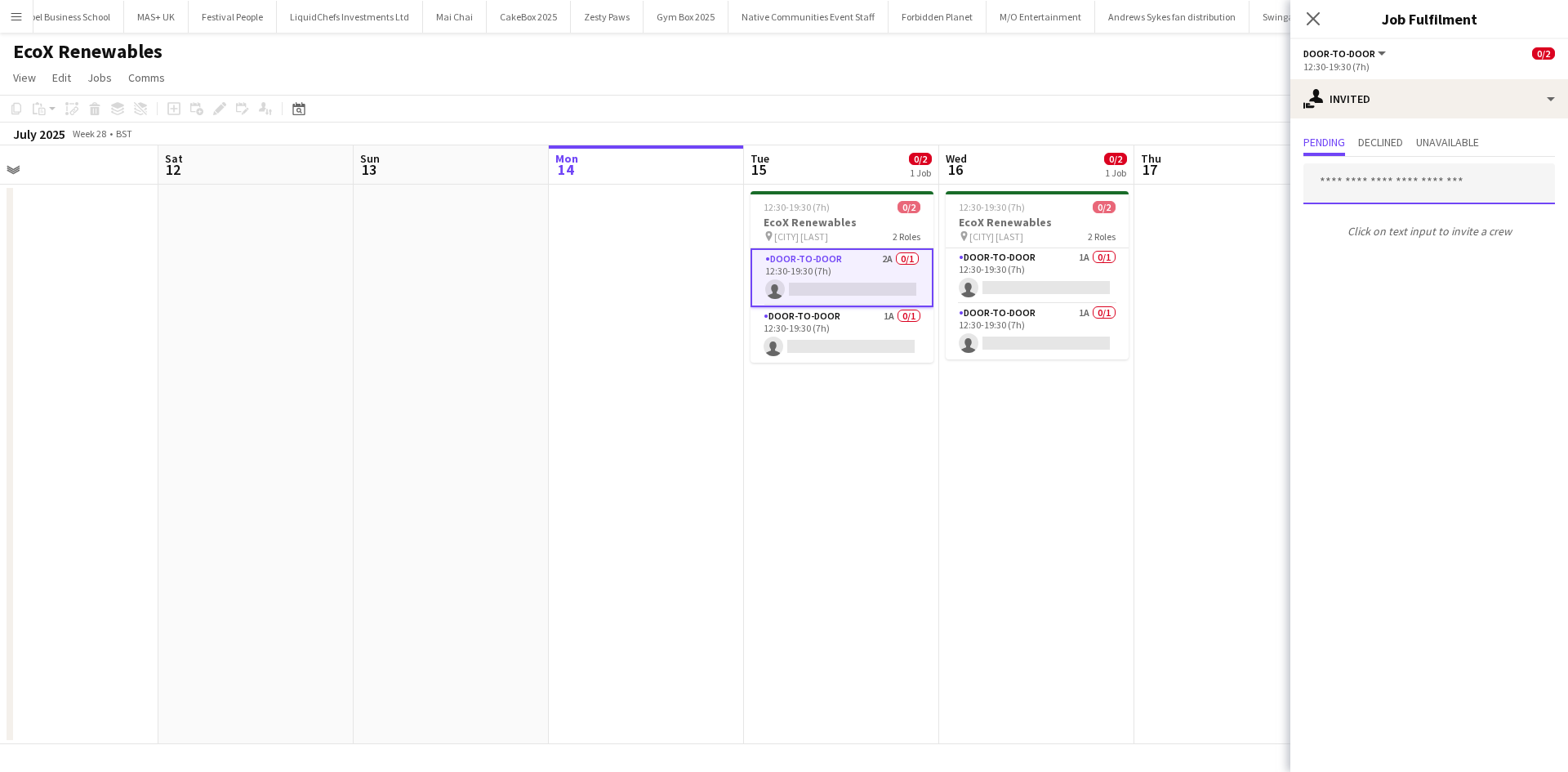 click at bounding box center [1429, 184] 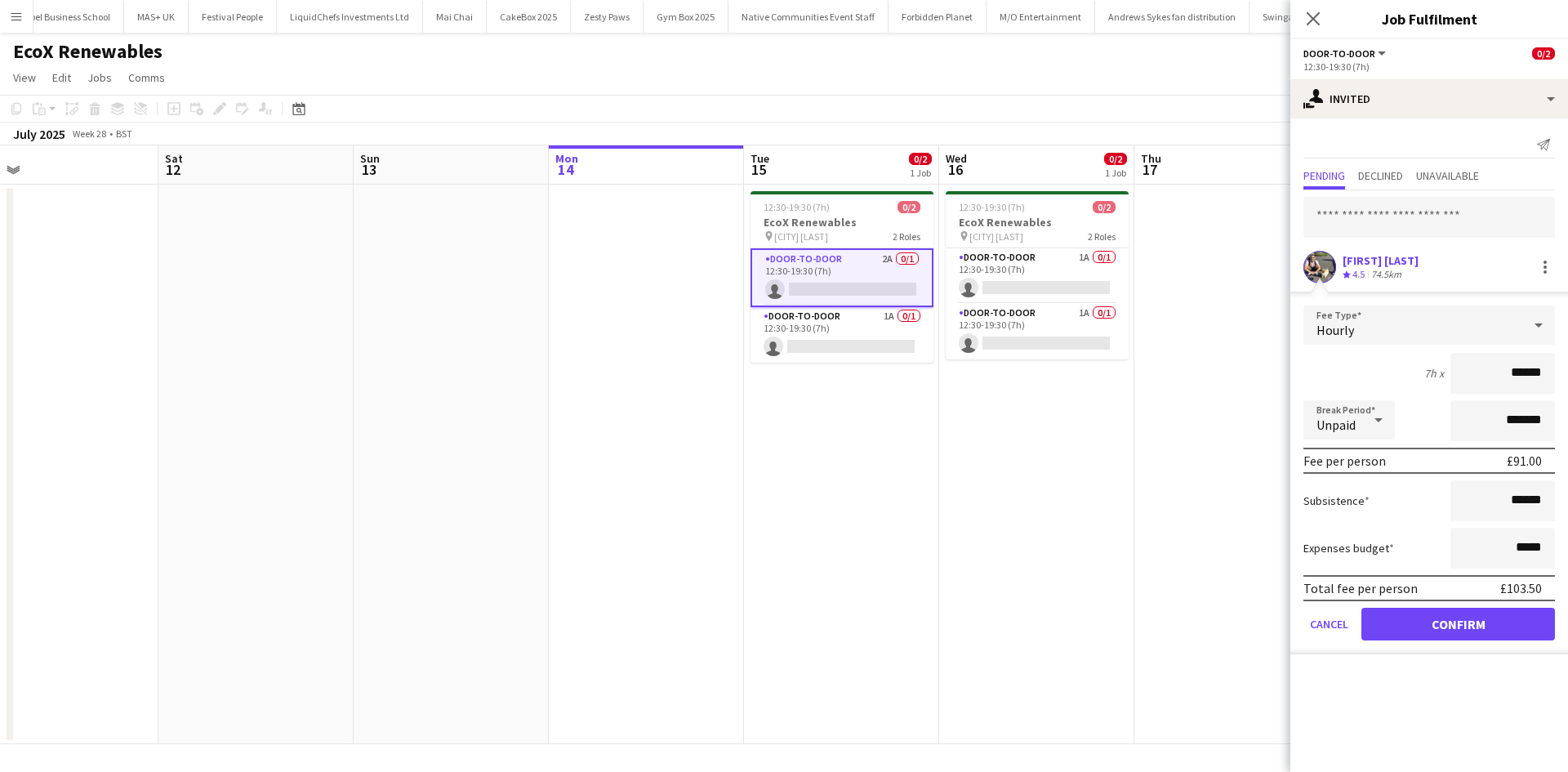 click on "7h x  ******" 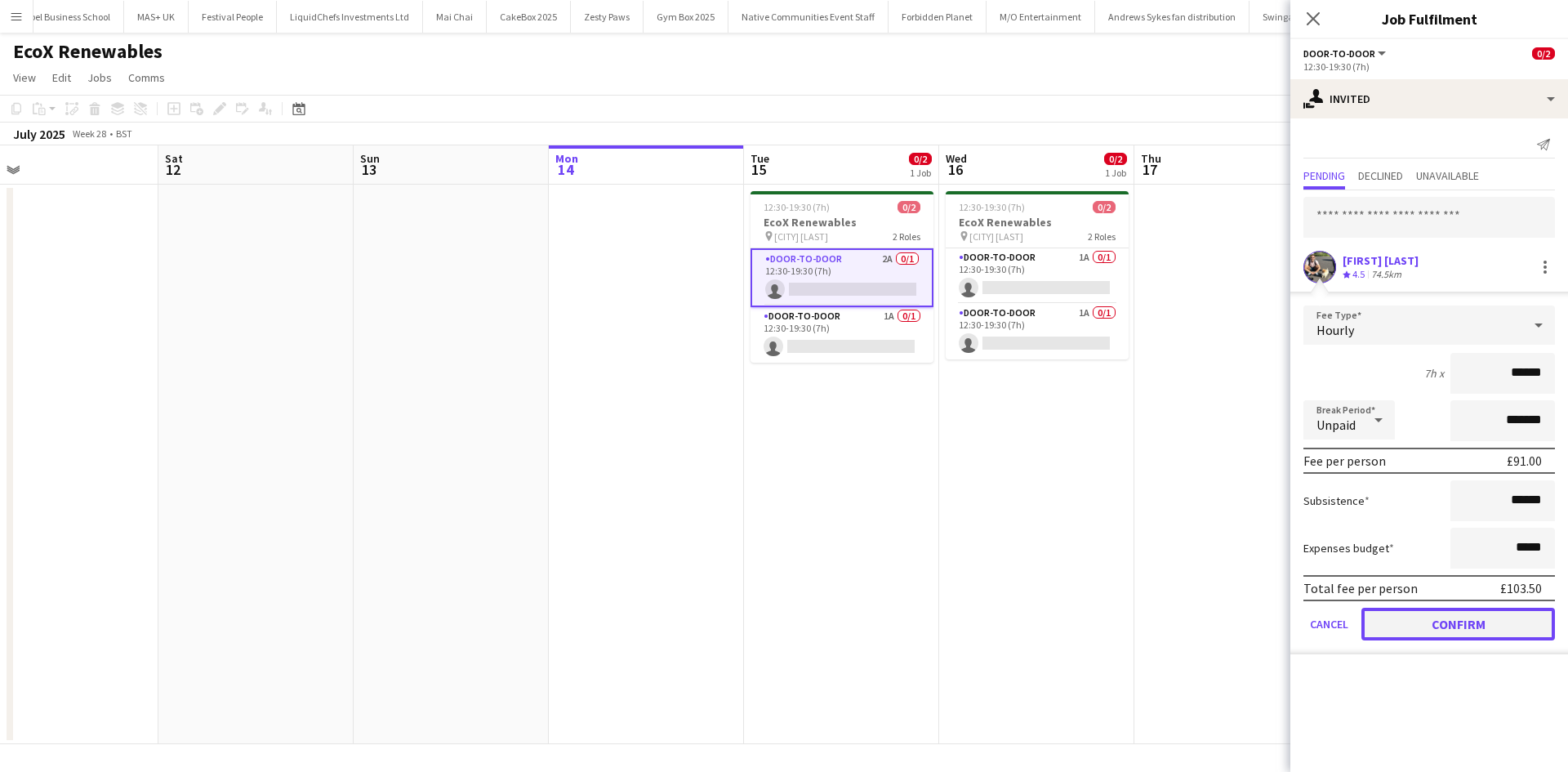 click on "Confirm" 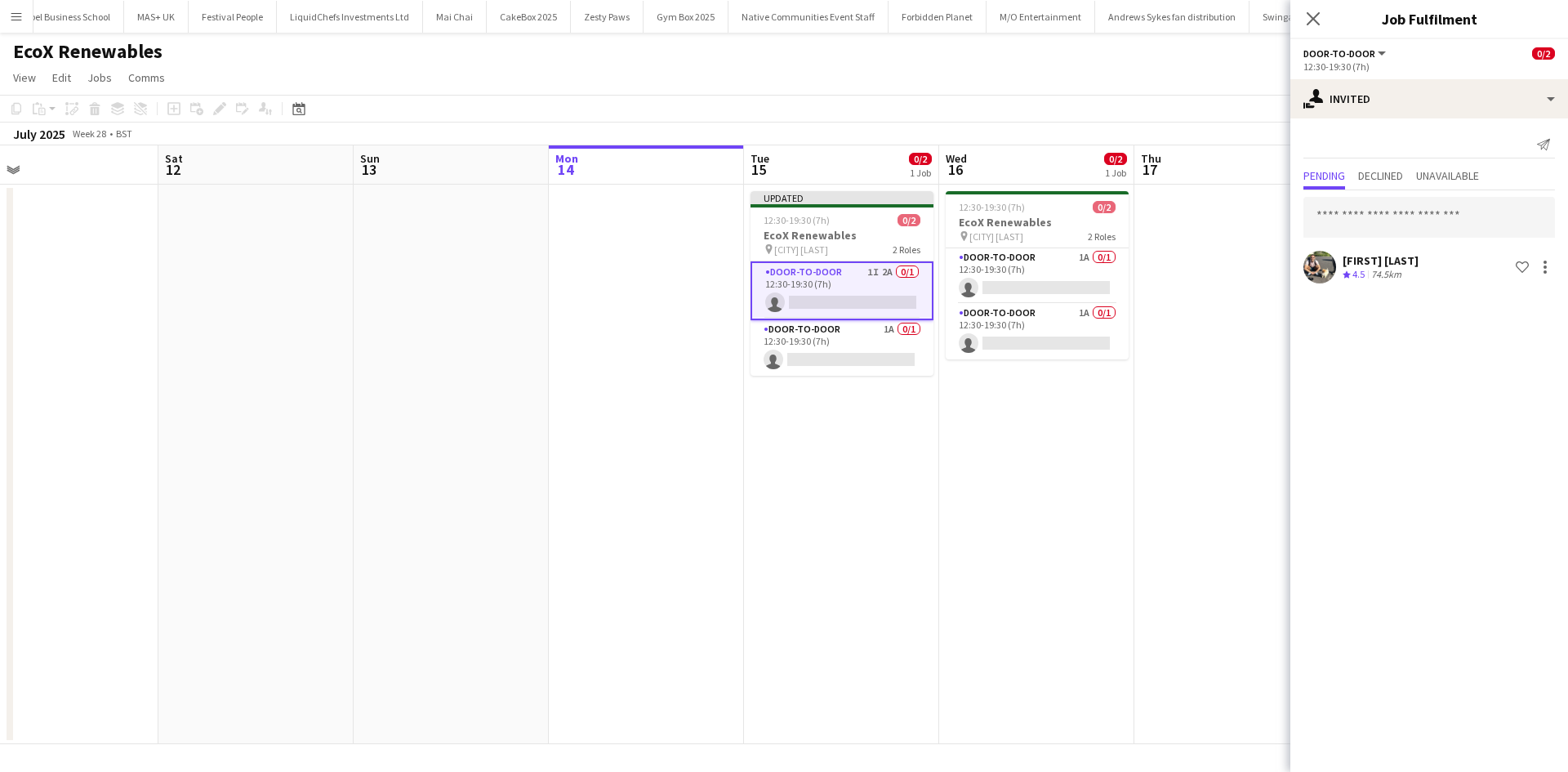 click on "Close pop-in" 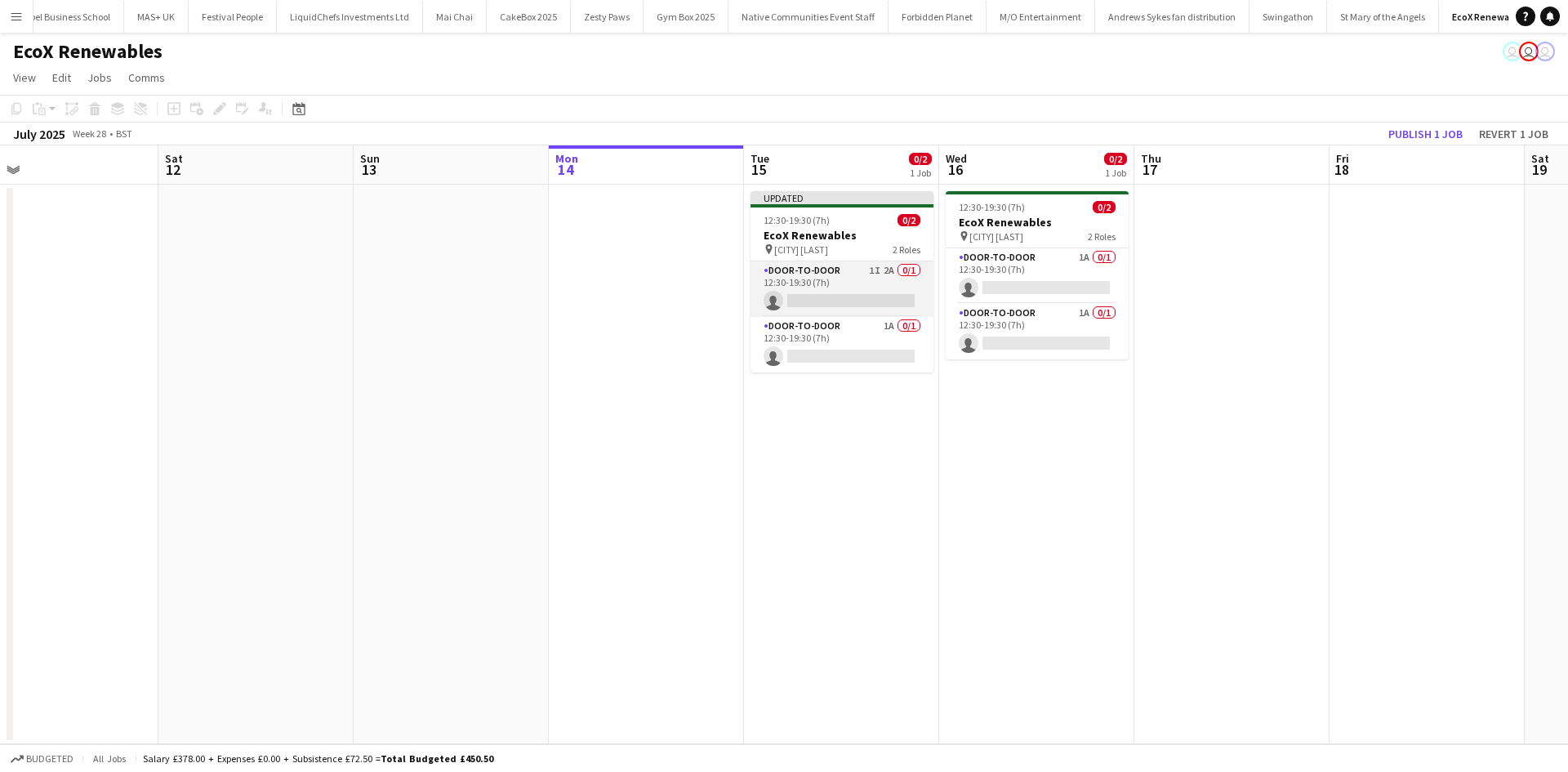 drag, startPoint x: 822, startPoint y: 293, endPoint x: 913, endPoint y: 278, distance: 92.227978 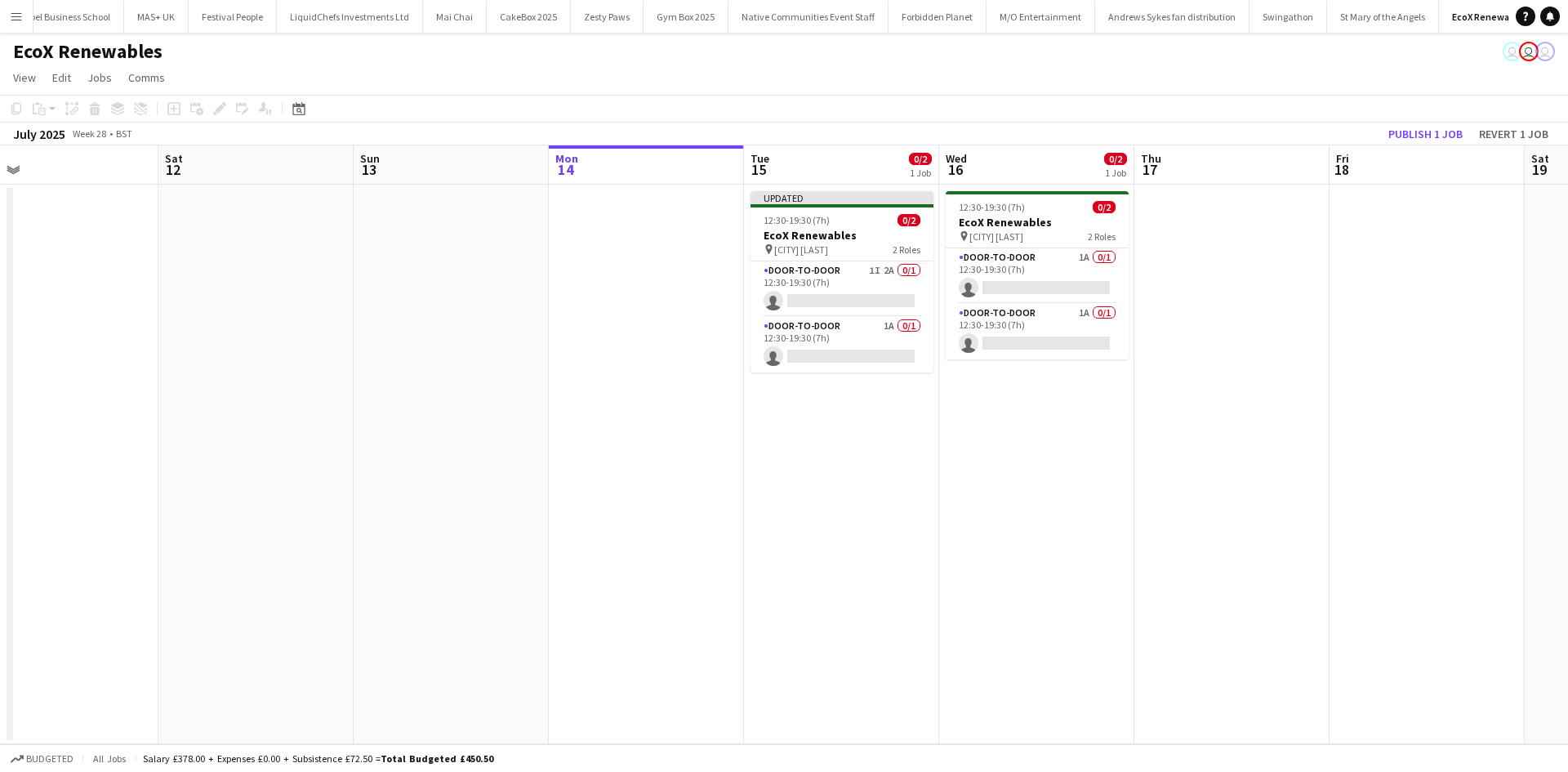 scroll, scrollTop: 0, scrollLeft: 621, axis: horizontal 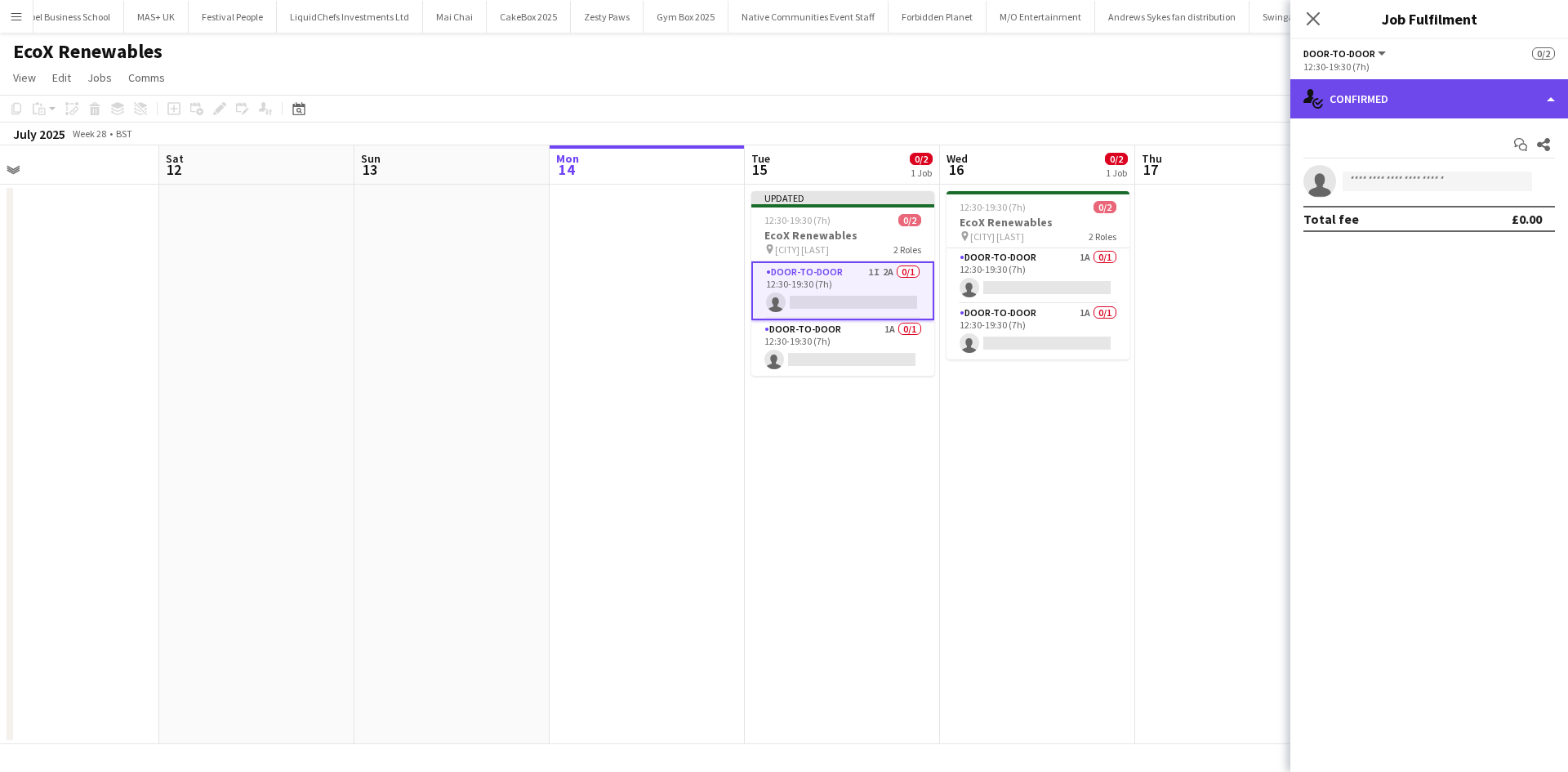 click on "single-neutral-actions-check-2
Confirmed" 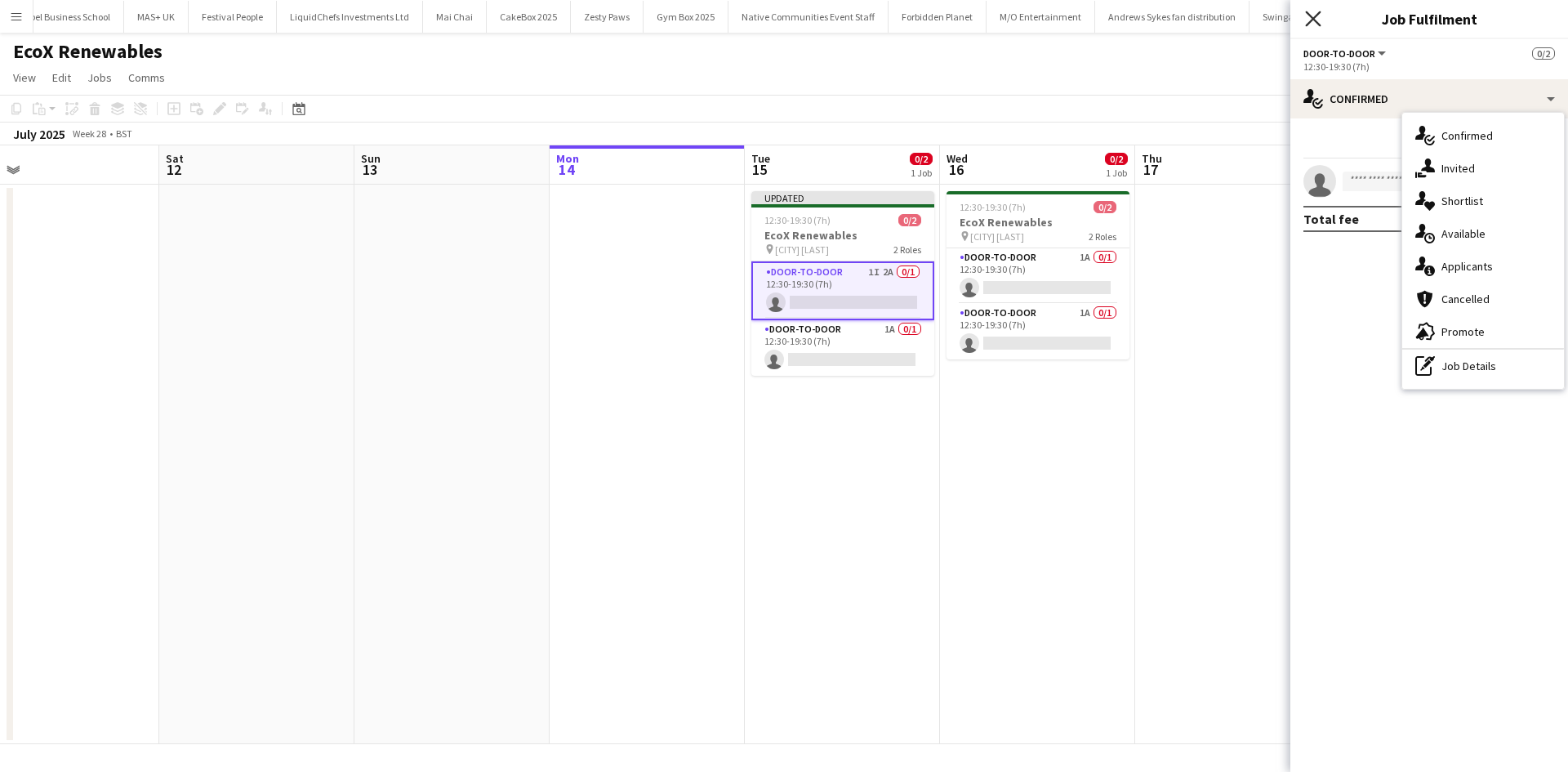 click on "Close pop-in" 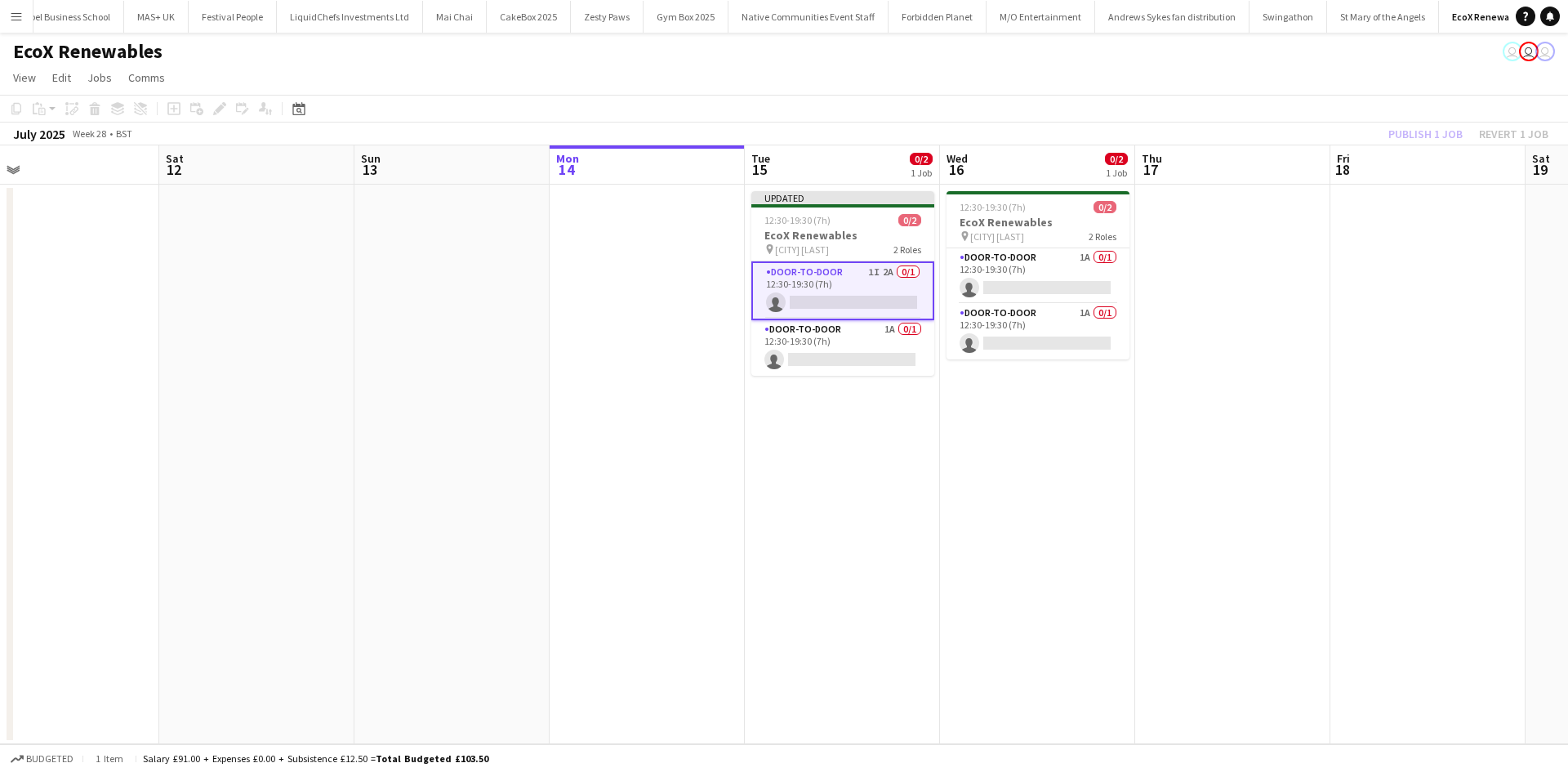 click on "Publish 1 job   Revert 1 job" 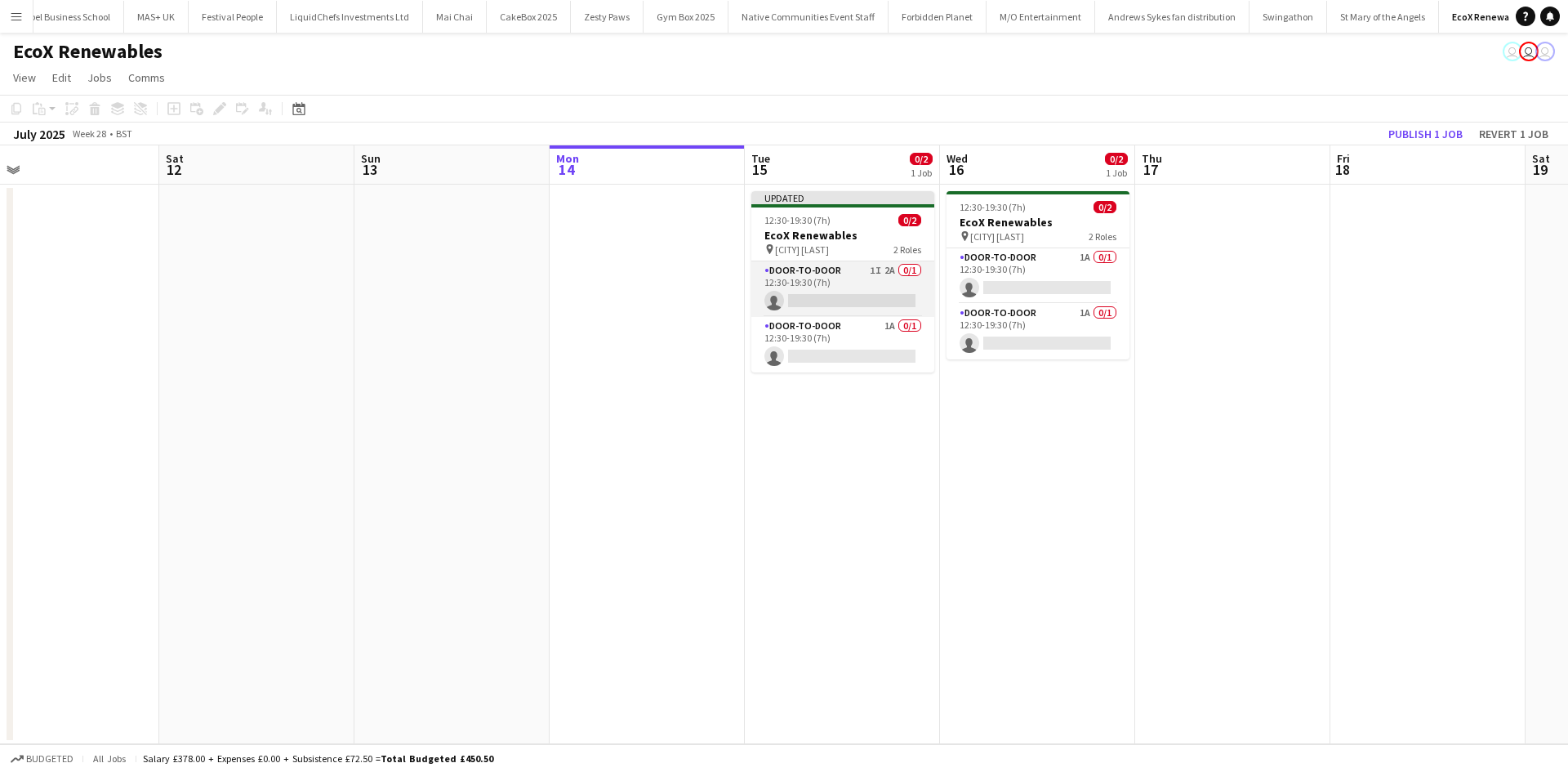 click on "Door-to-Door   1I   2A   0/1   12:30-19:30 (7h)
single-neutral-actions" at bounding box center (843, 289) 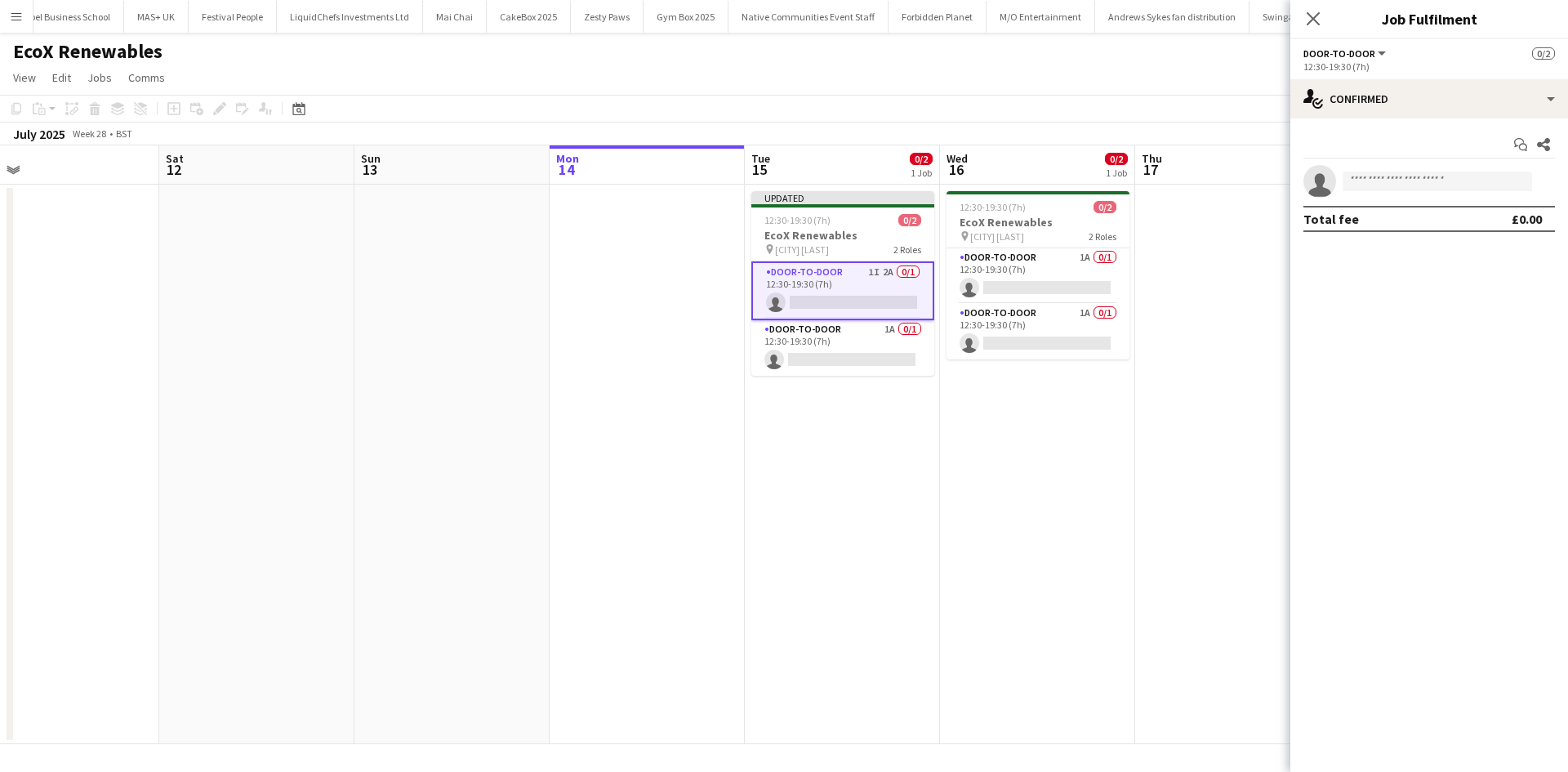 scroll, scrollTop: 0, scrollLeft: 601, axis: horizontal 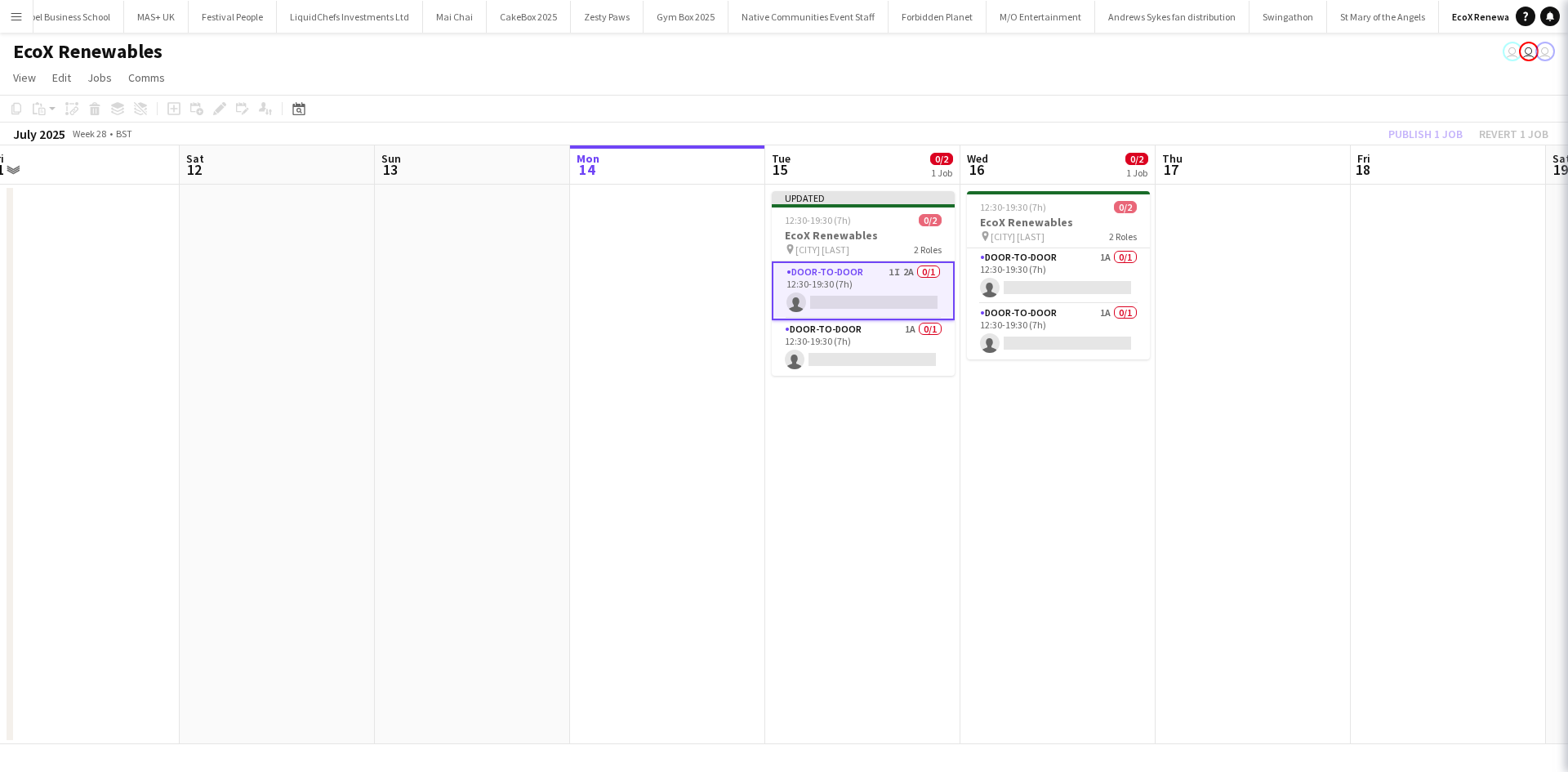drag, startPoint x: 1362, startPoint y: 233, endPoint x: 1416, endPoint y: 146, distance: 102.39629 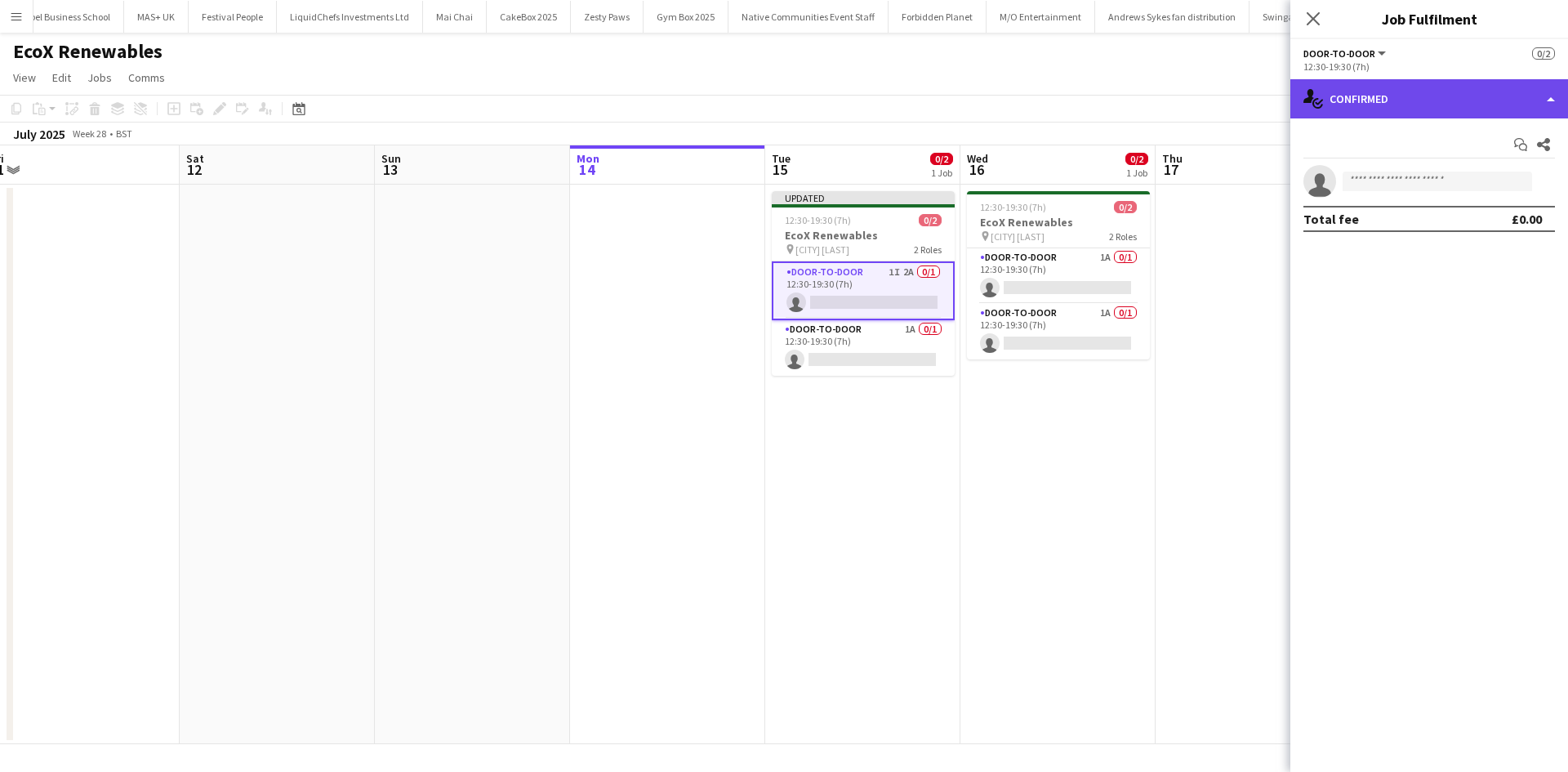 click on "single-neutral-actions-check-2
Confirmed" 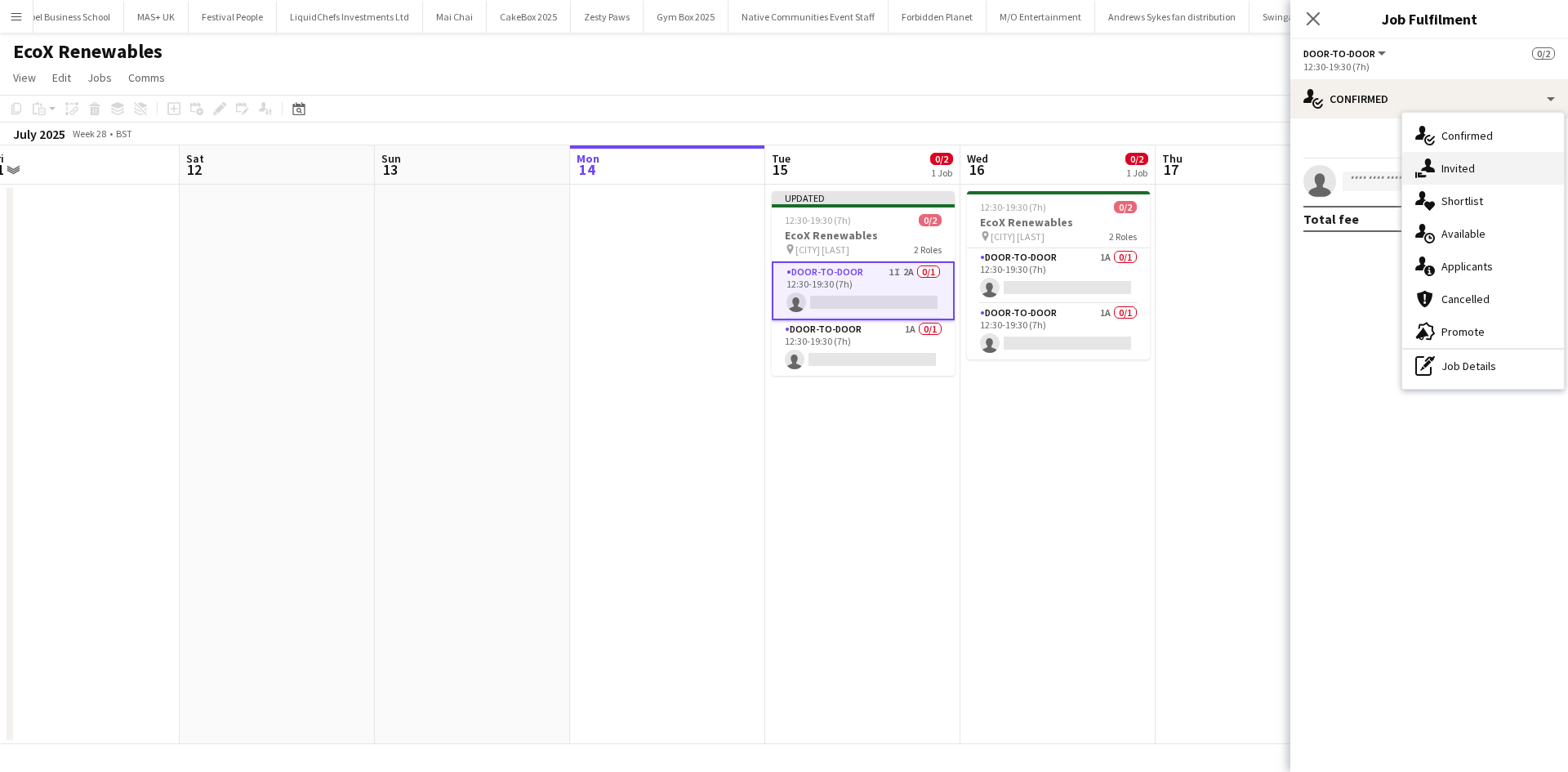 click on "single-neutral-actions-share-1
Invited" at bounding box center [1483, 168] 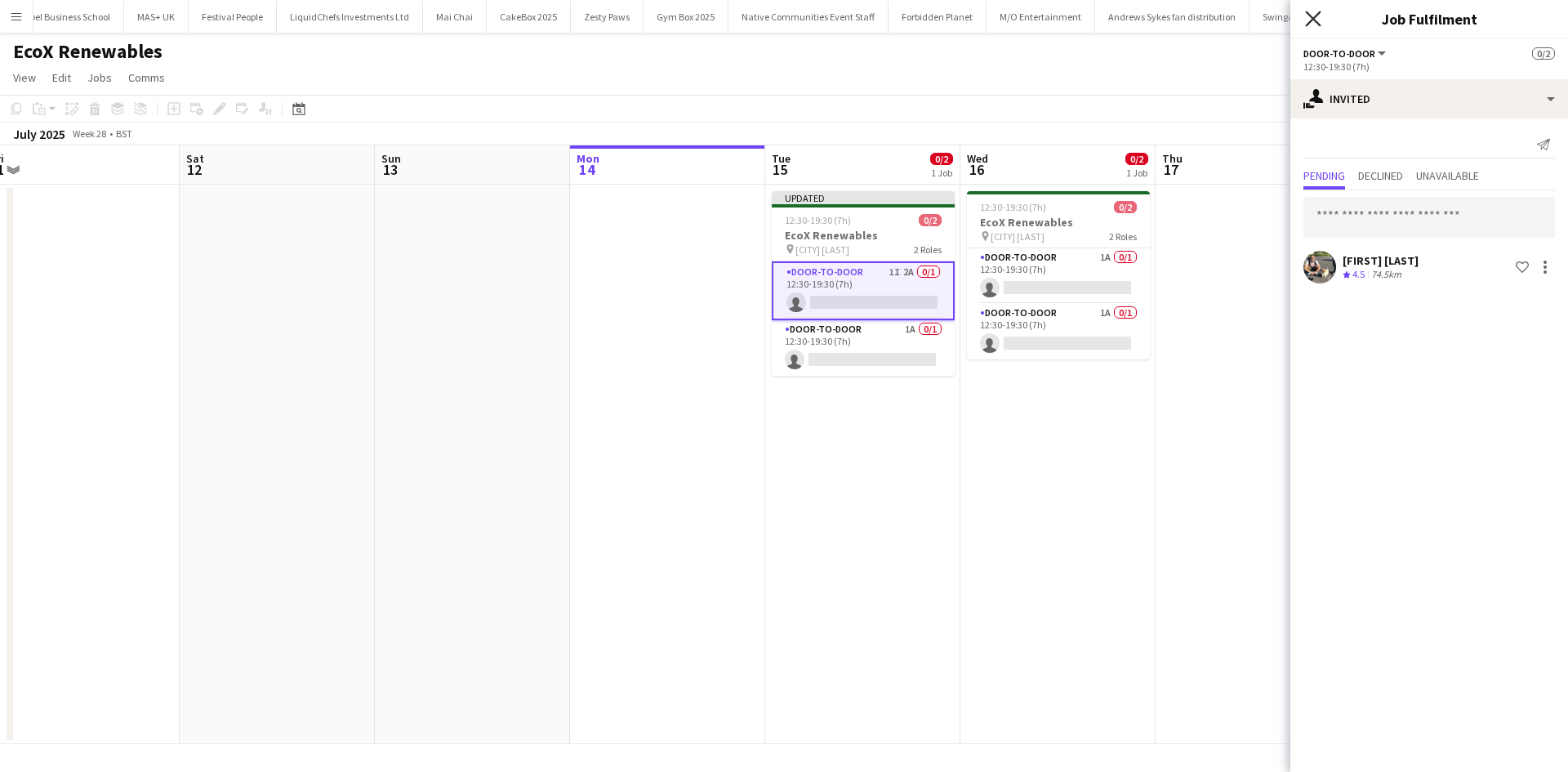 click on "Close pop-in" 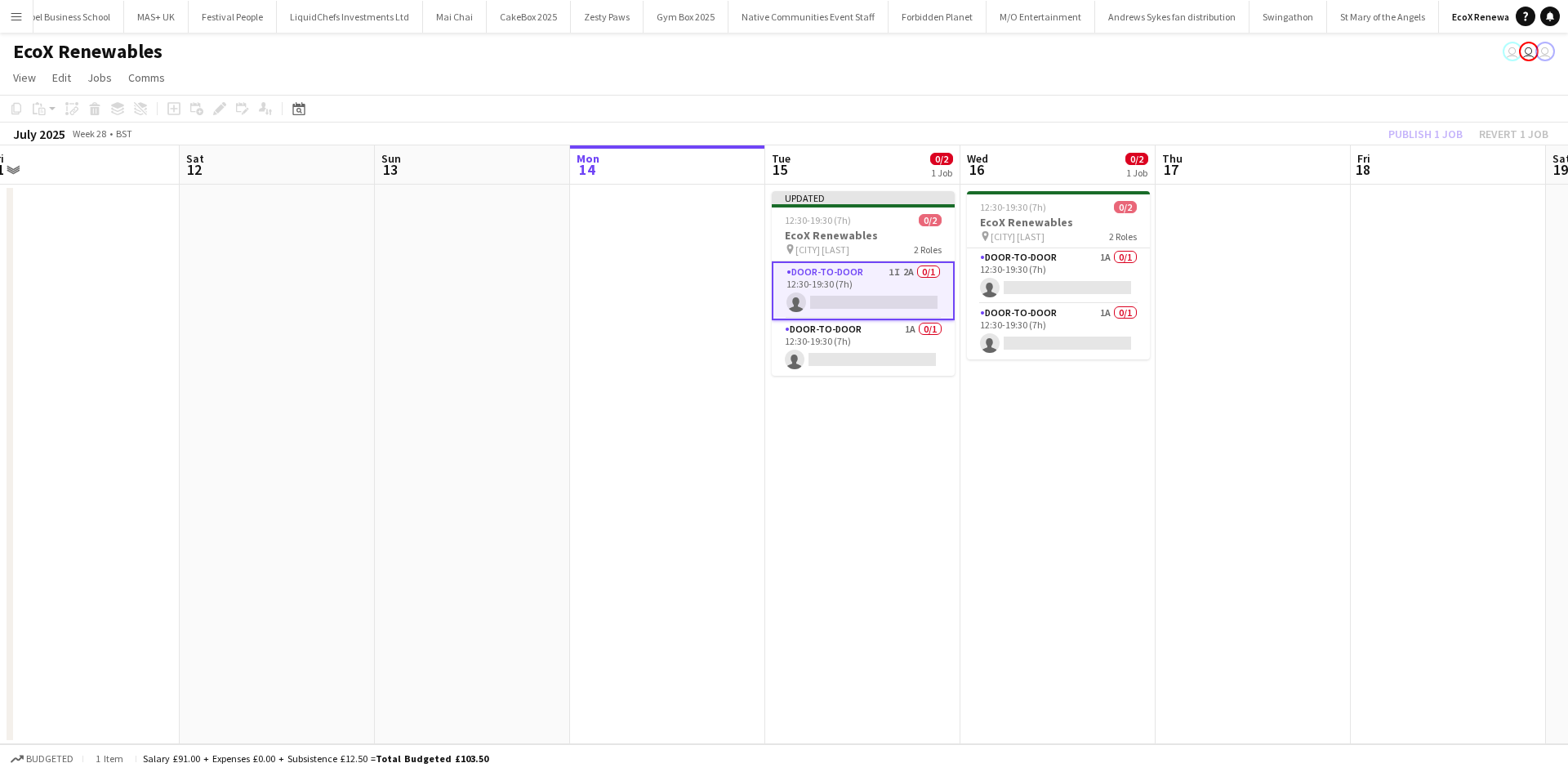 click on "Publish 1 job   Revert 1 job" 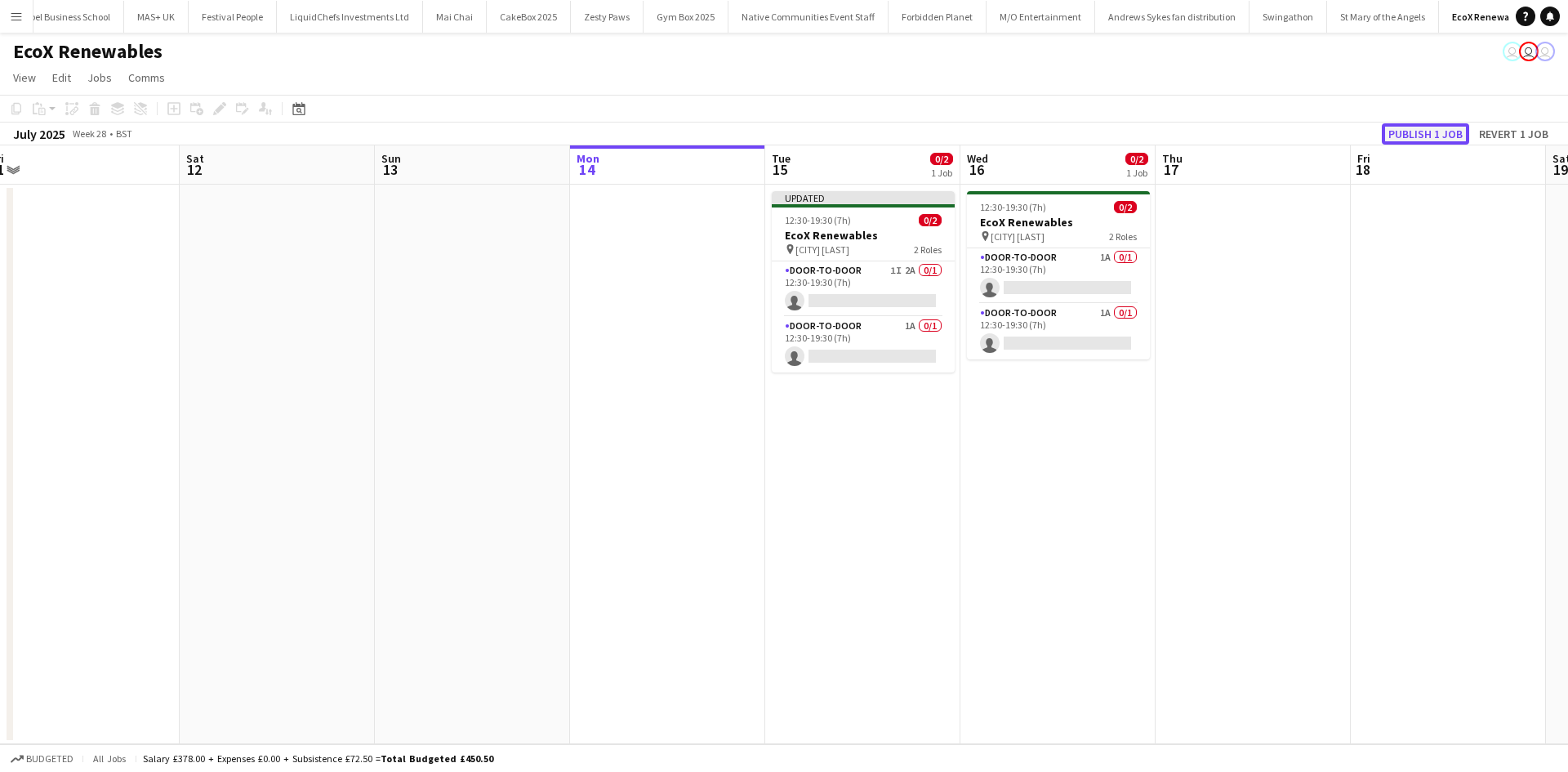 click on "Publish 1 job" 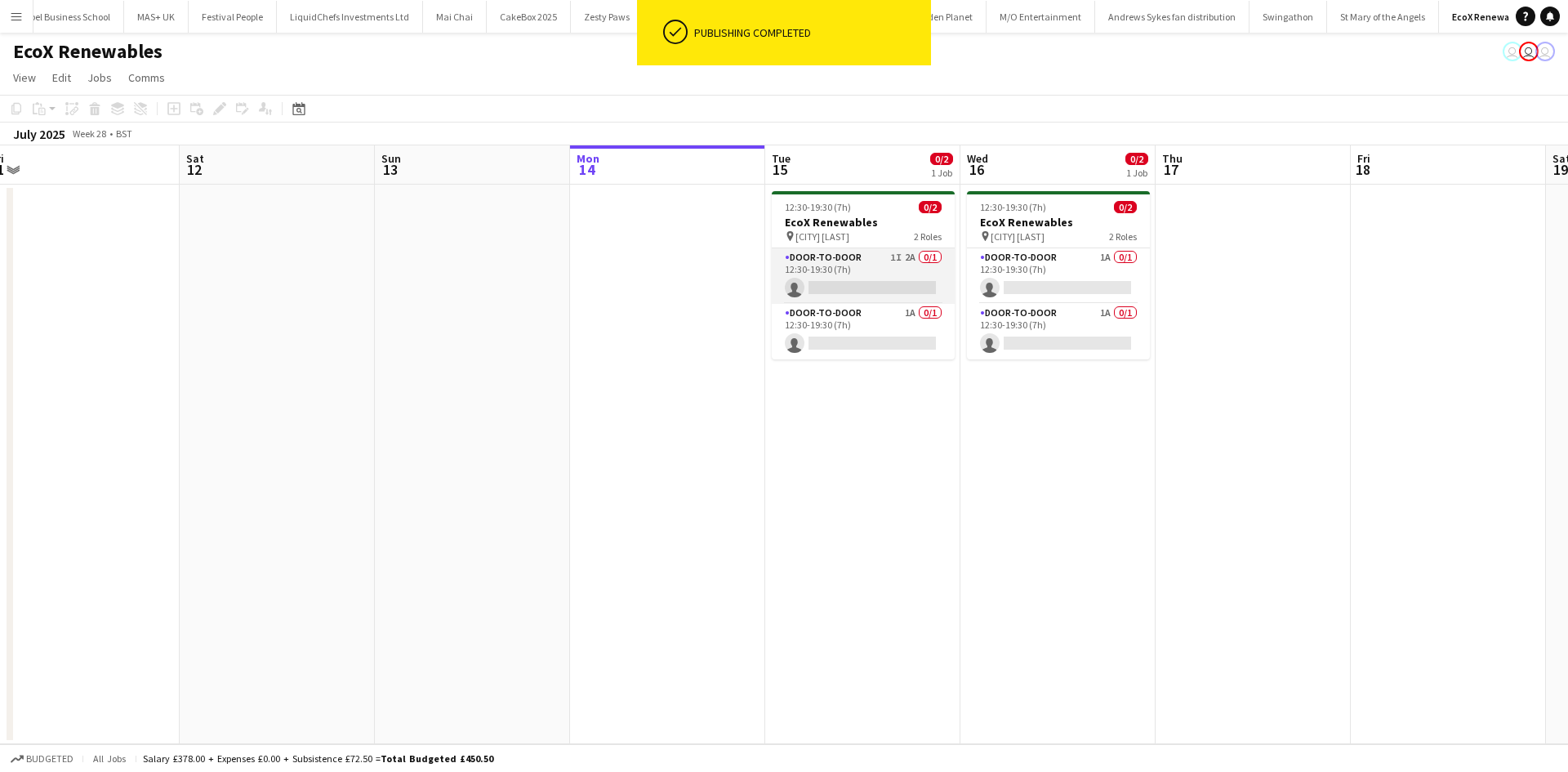 click on "Door-to-Door   1I   2A   0/1   12:30-19:30 (7h)
single-neutral-actions" at bounding box center (863, 276) 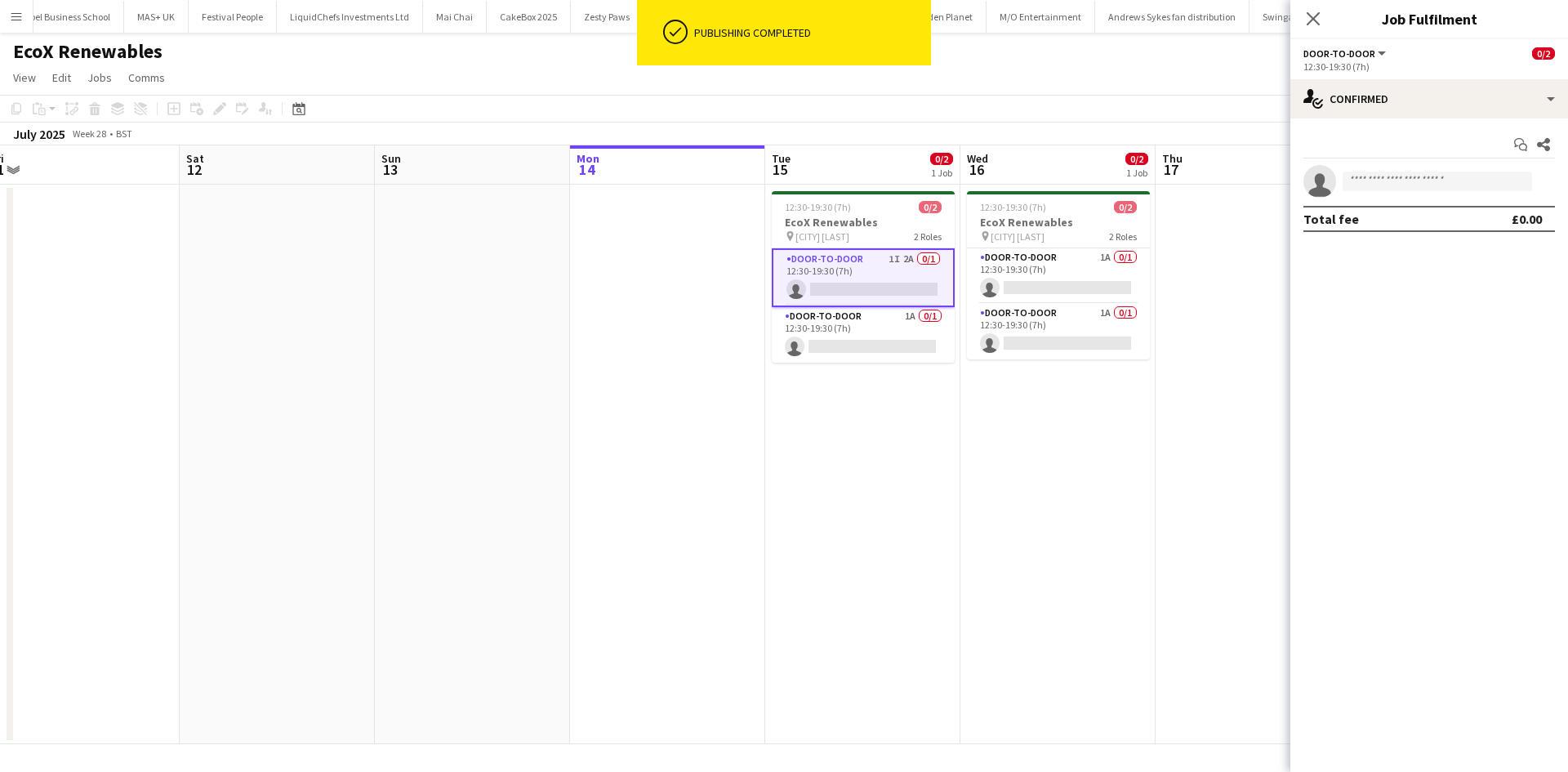 click on "12:30-19:30 (7h)" 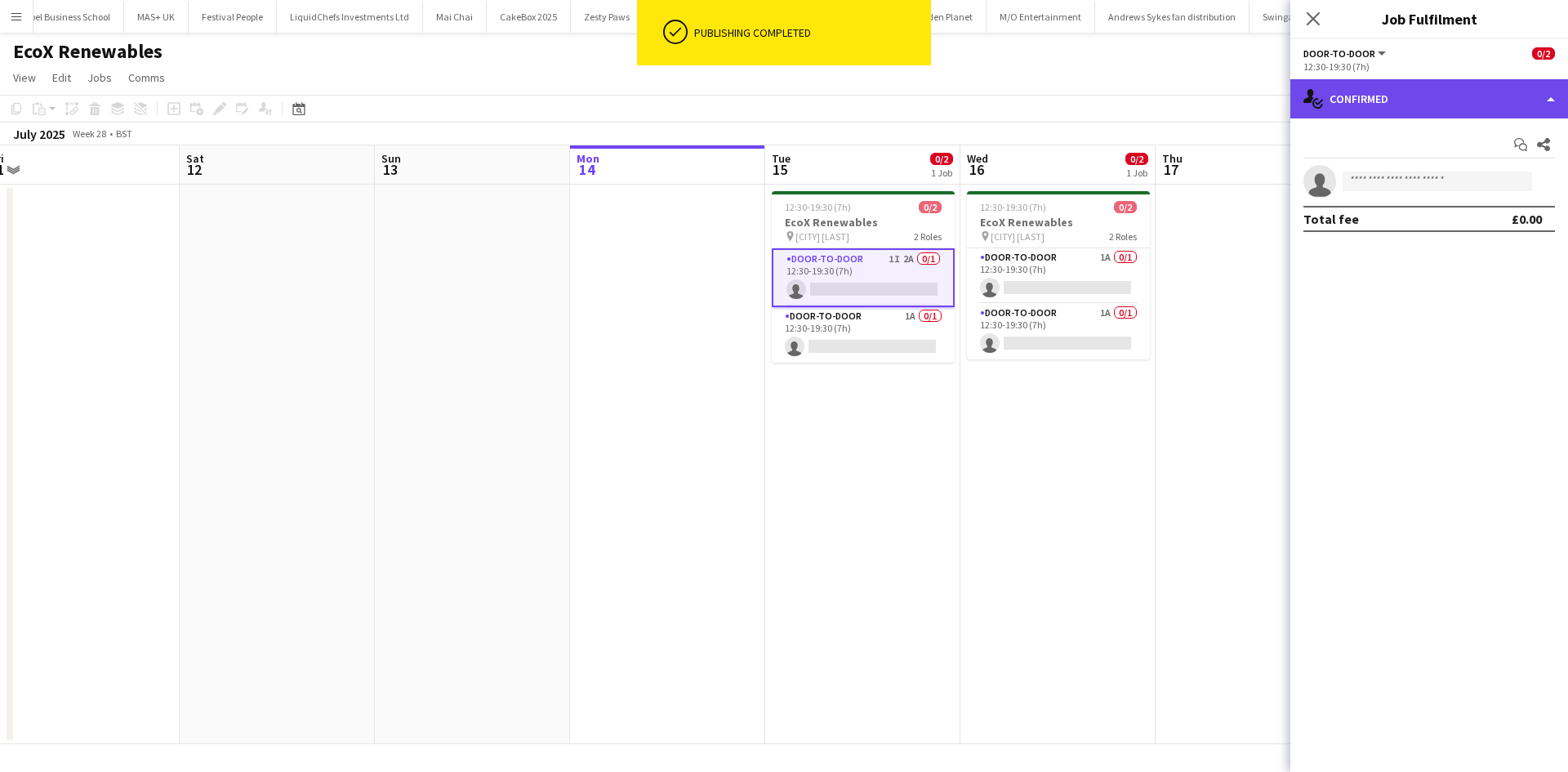 click on "single-neutral-actions-check-2
Confirmed" 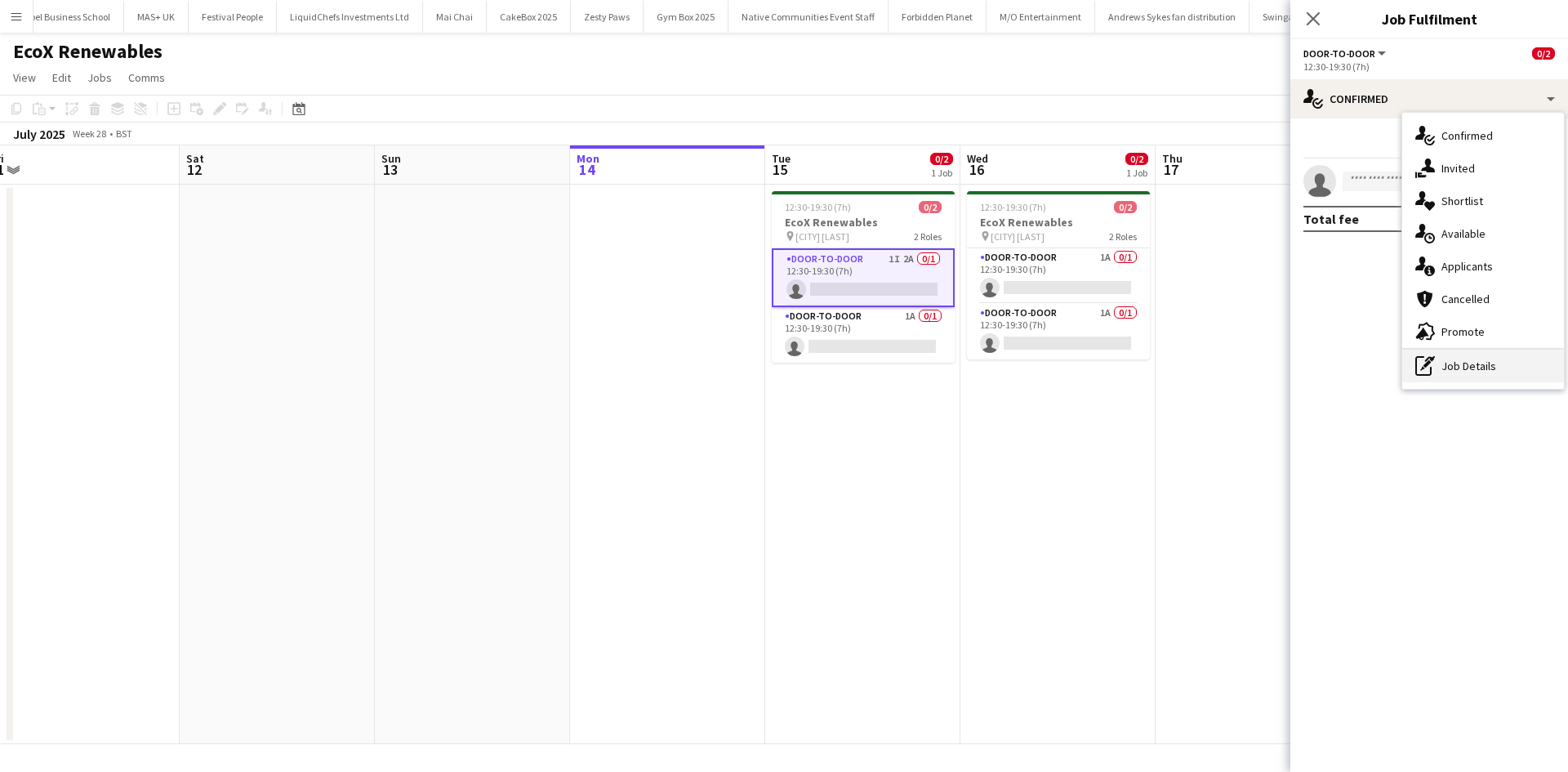 click on "pen-write
Job Details" at bounding box center (1483, 366) 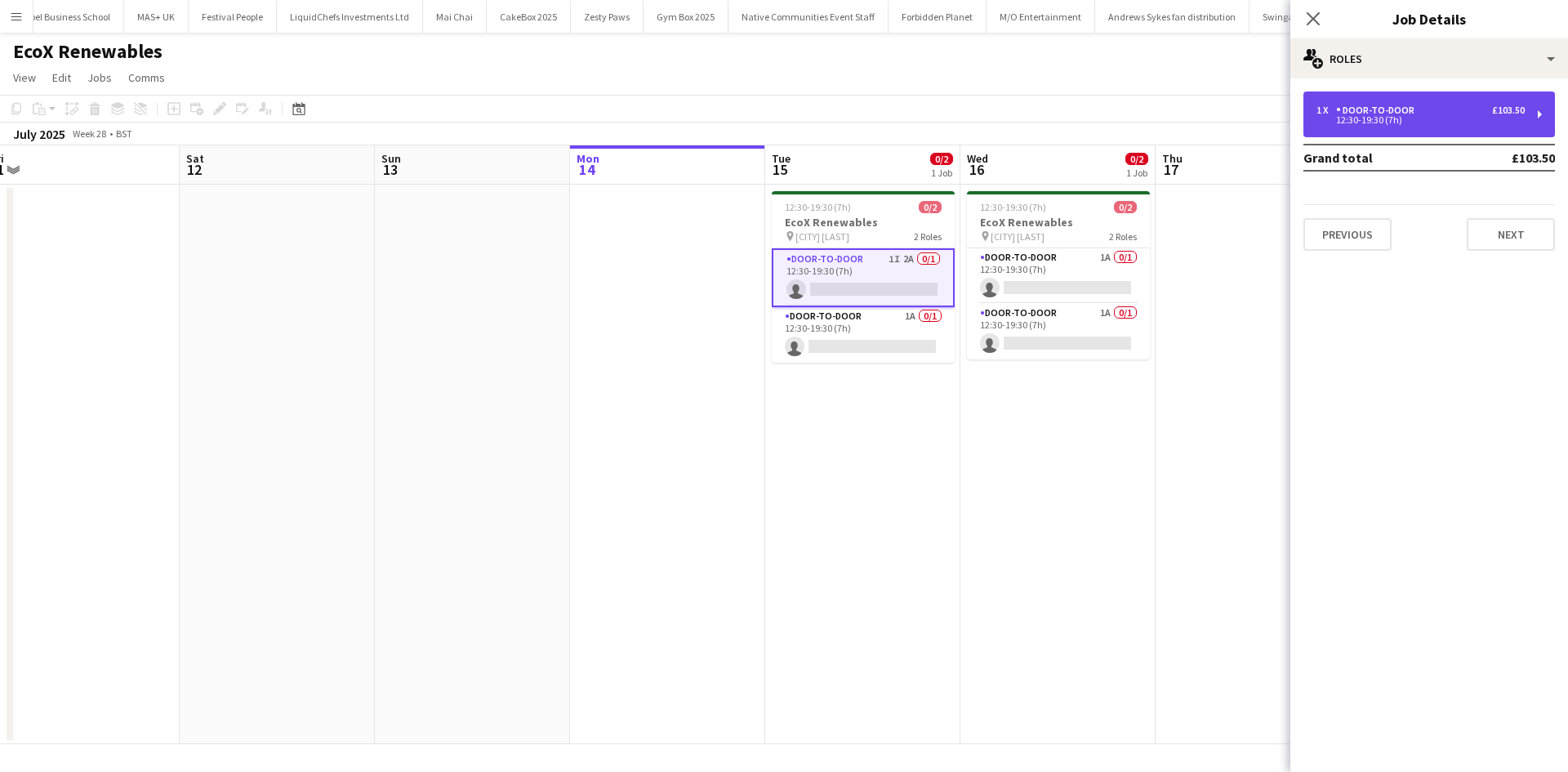click on "Door-to-Door" at bounding box center [1379, 110] 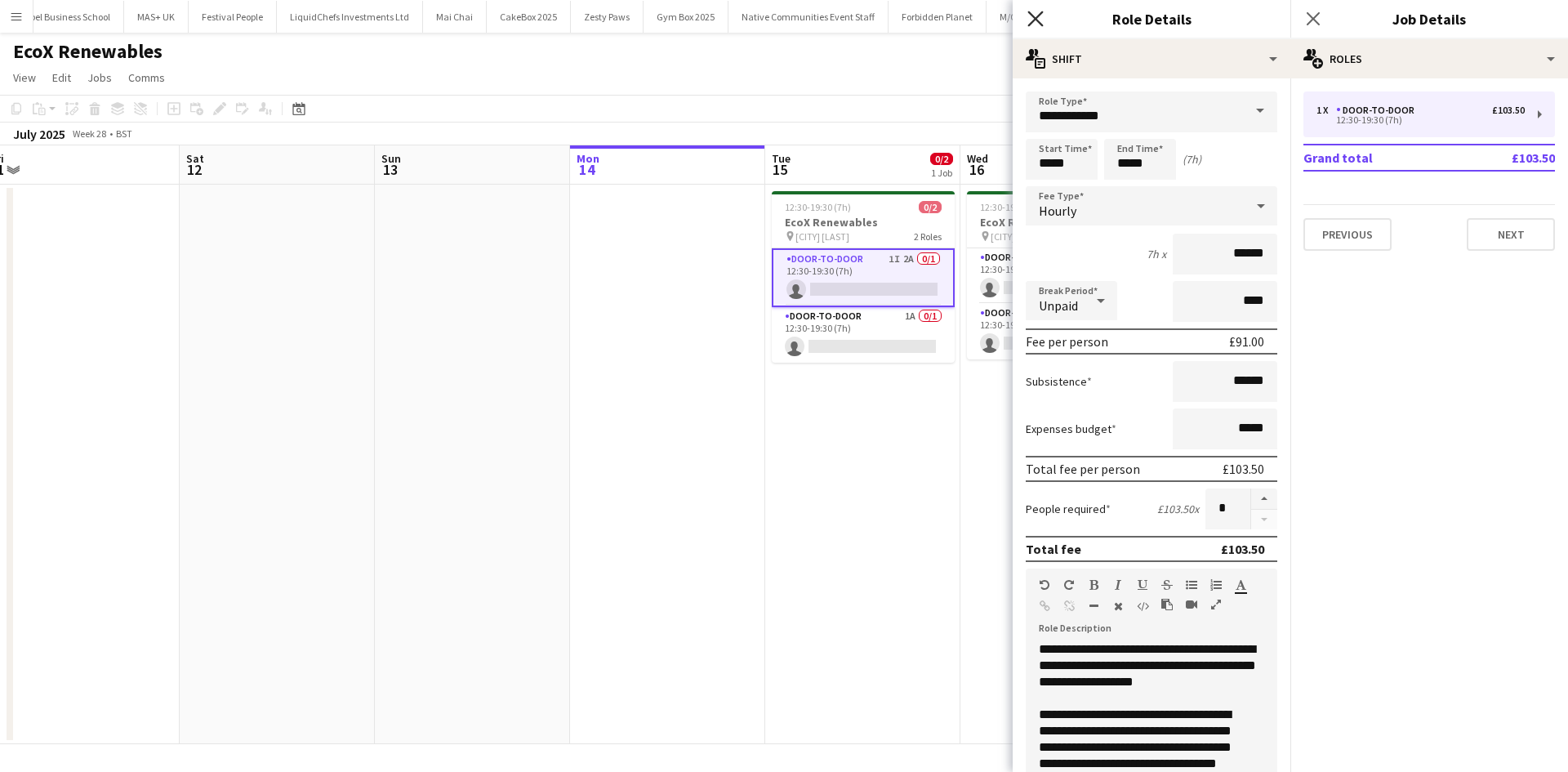click on "Close pop-in" 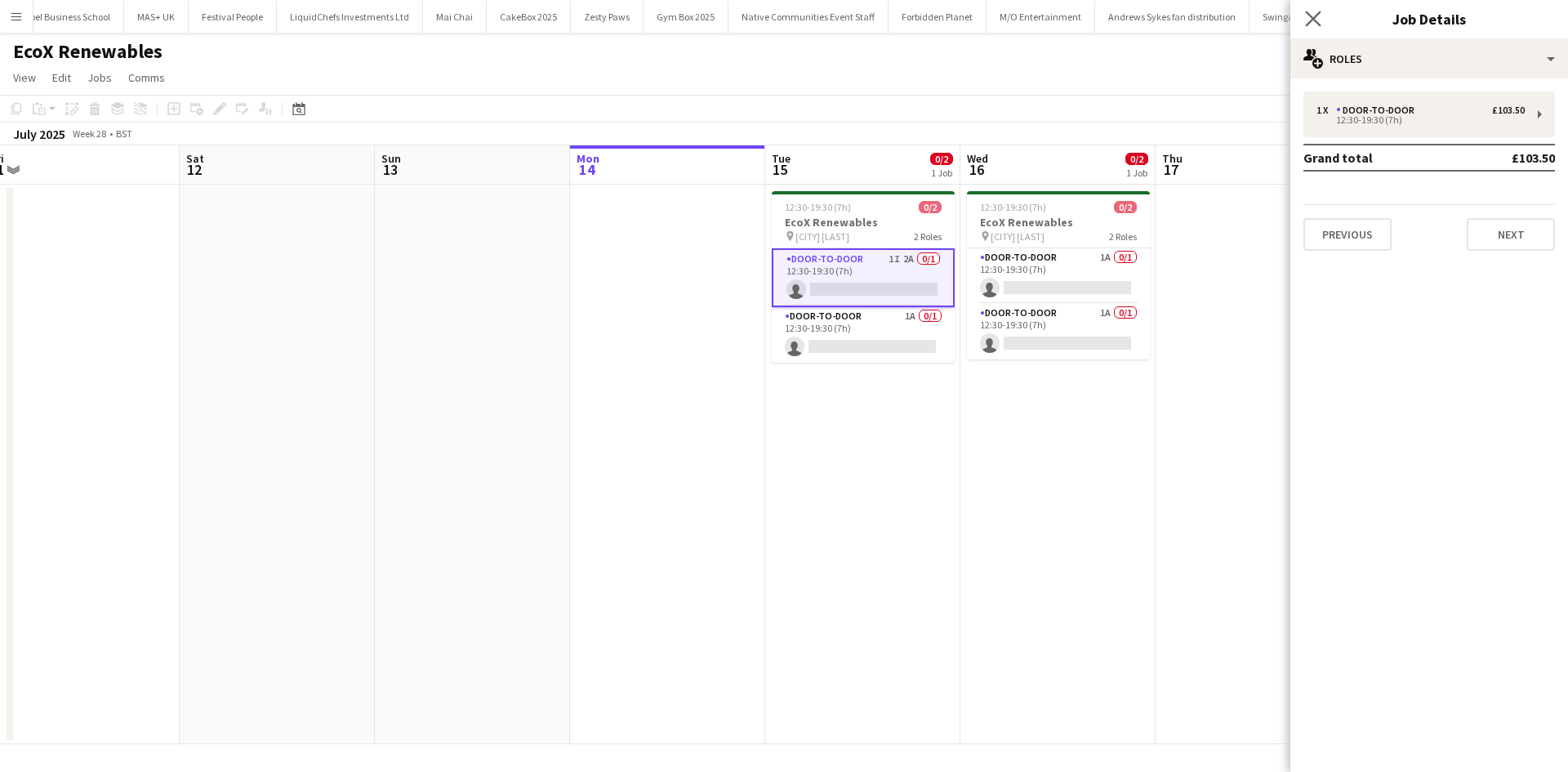 click on "Close pop-in" 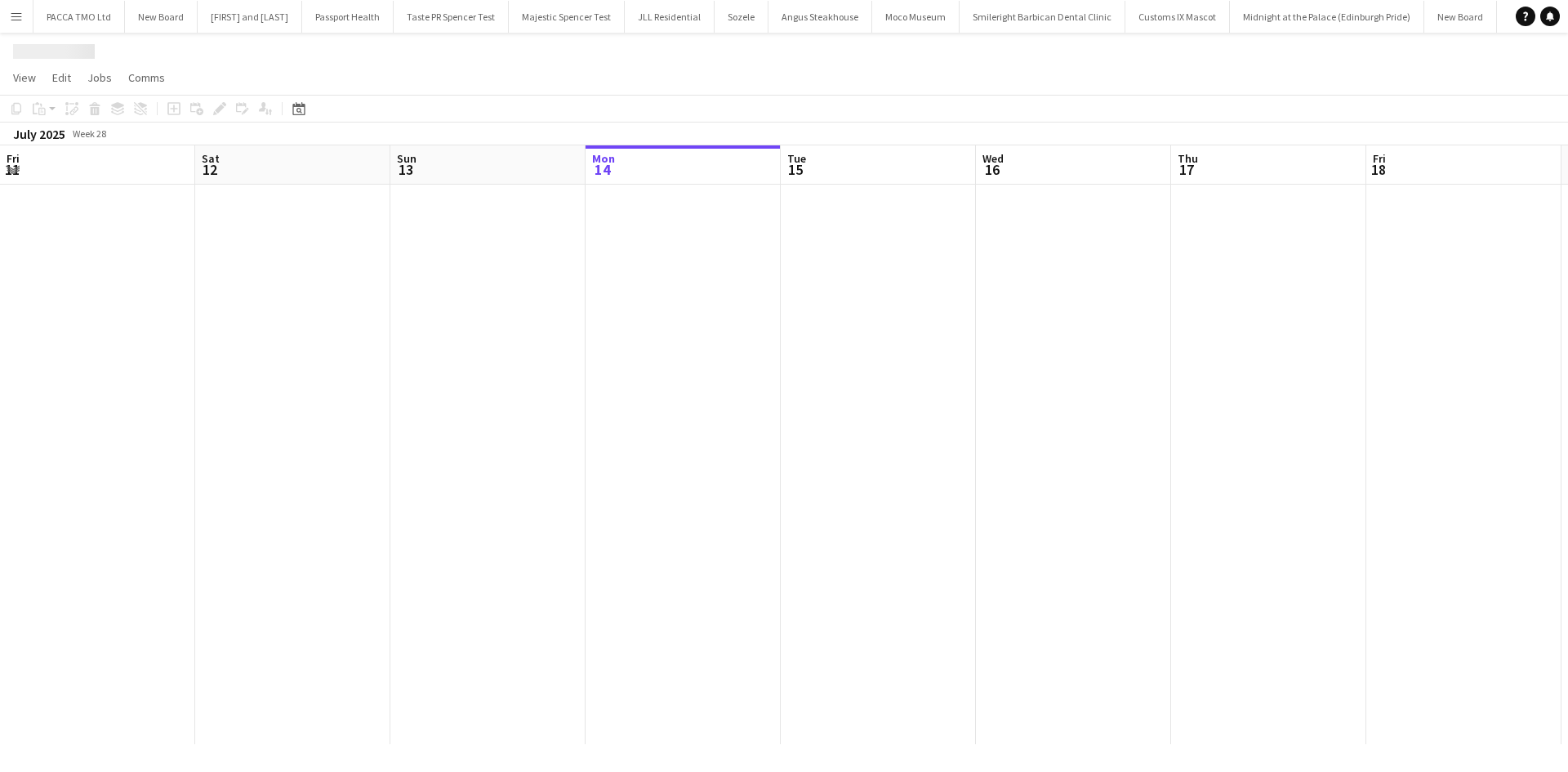 scroll, scrollTop: 0, scrollLeft: 0, axis: both 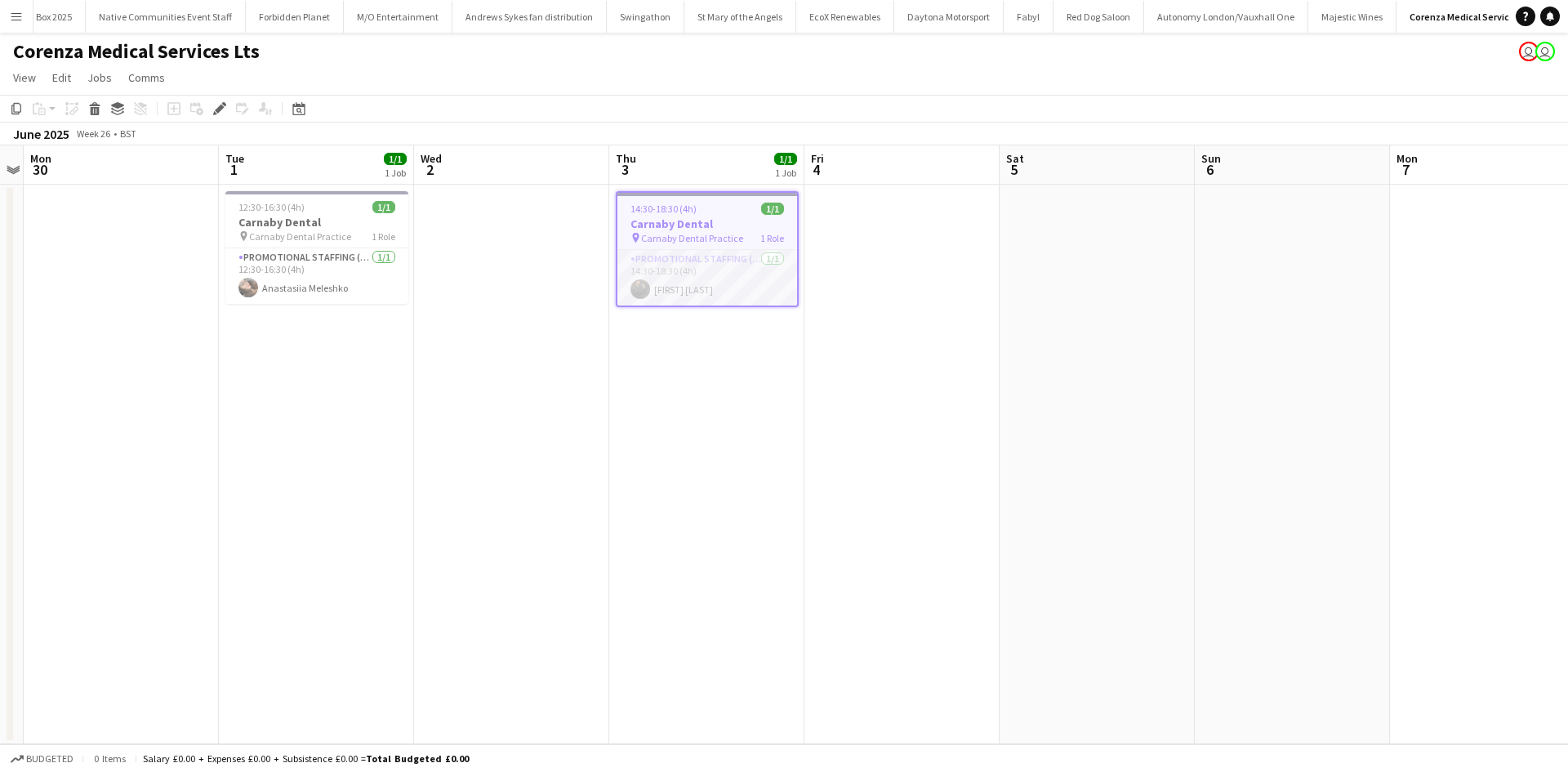 click on "Promotional Staffing (Brand Ambassadors)   1/1   14:30-18:30 (4h)
[FIRST] [LAST]" at bounding box center [707, 278] 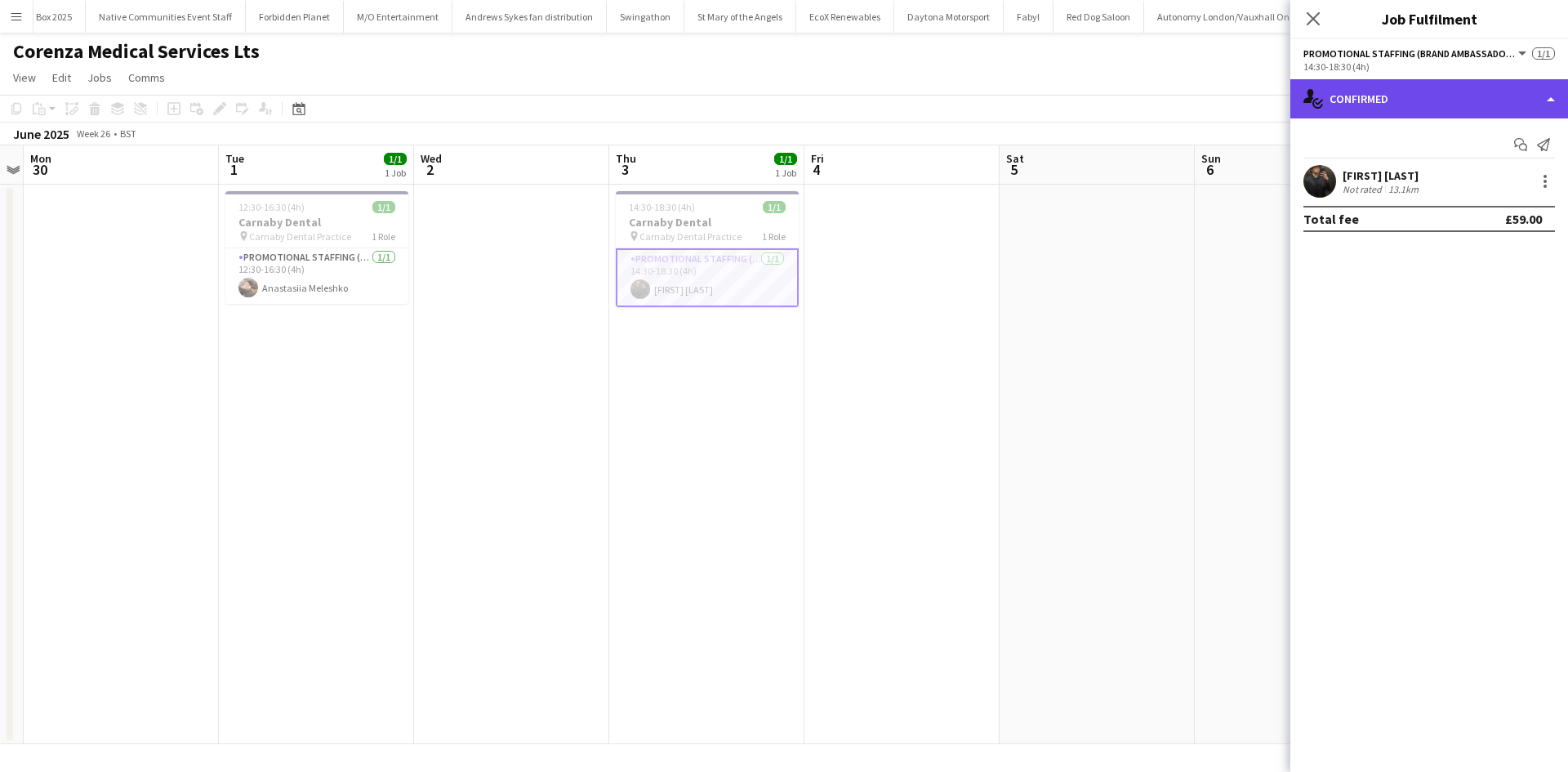 click on "single-neutral-actions-check-2
Confirmed" 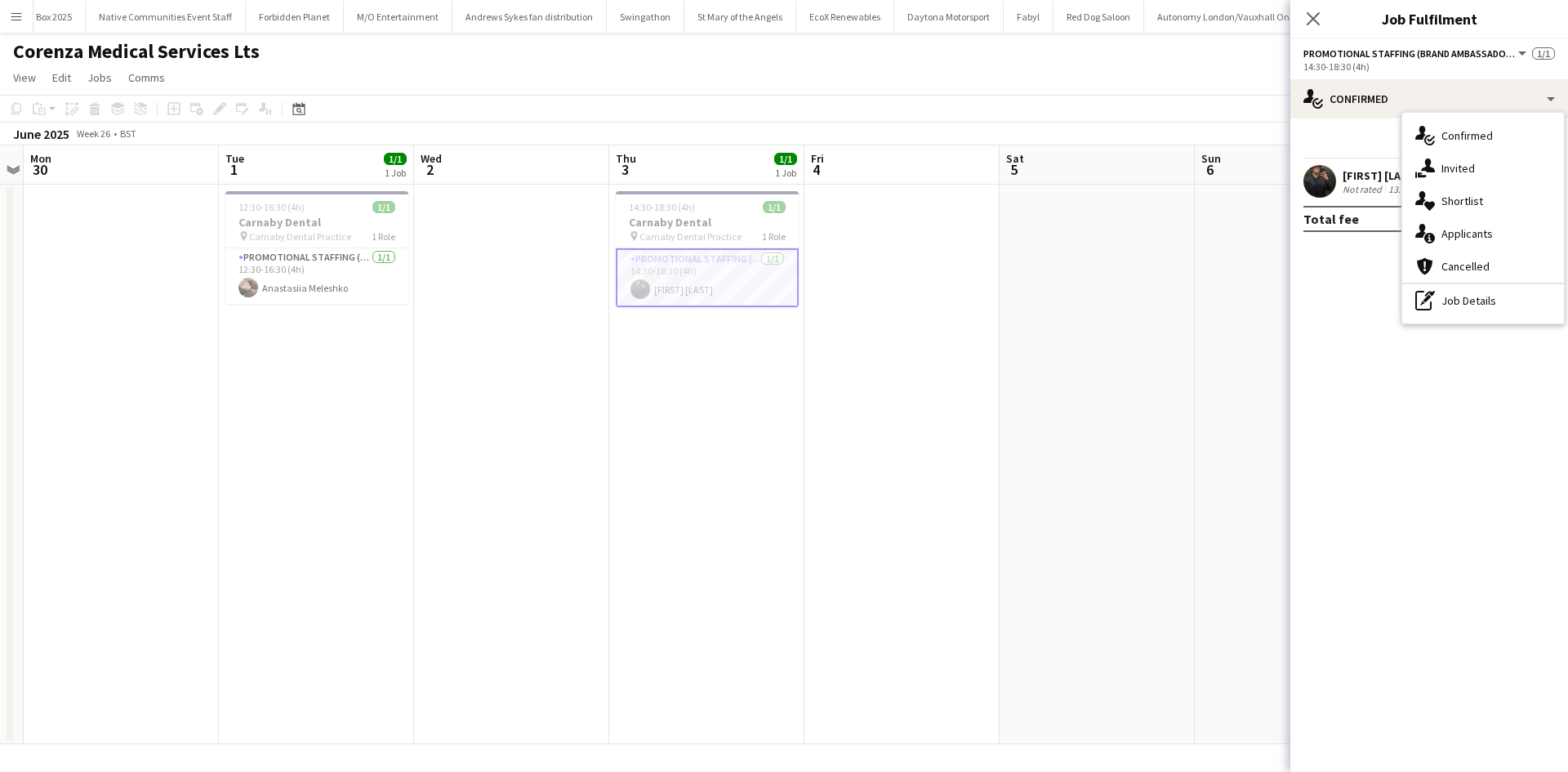 click on "check
Confirmed
Start chat
Send notification
[FIRST] [LAST]   Not rated   13.1km   Total fee   £59.00" 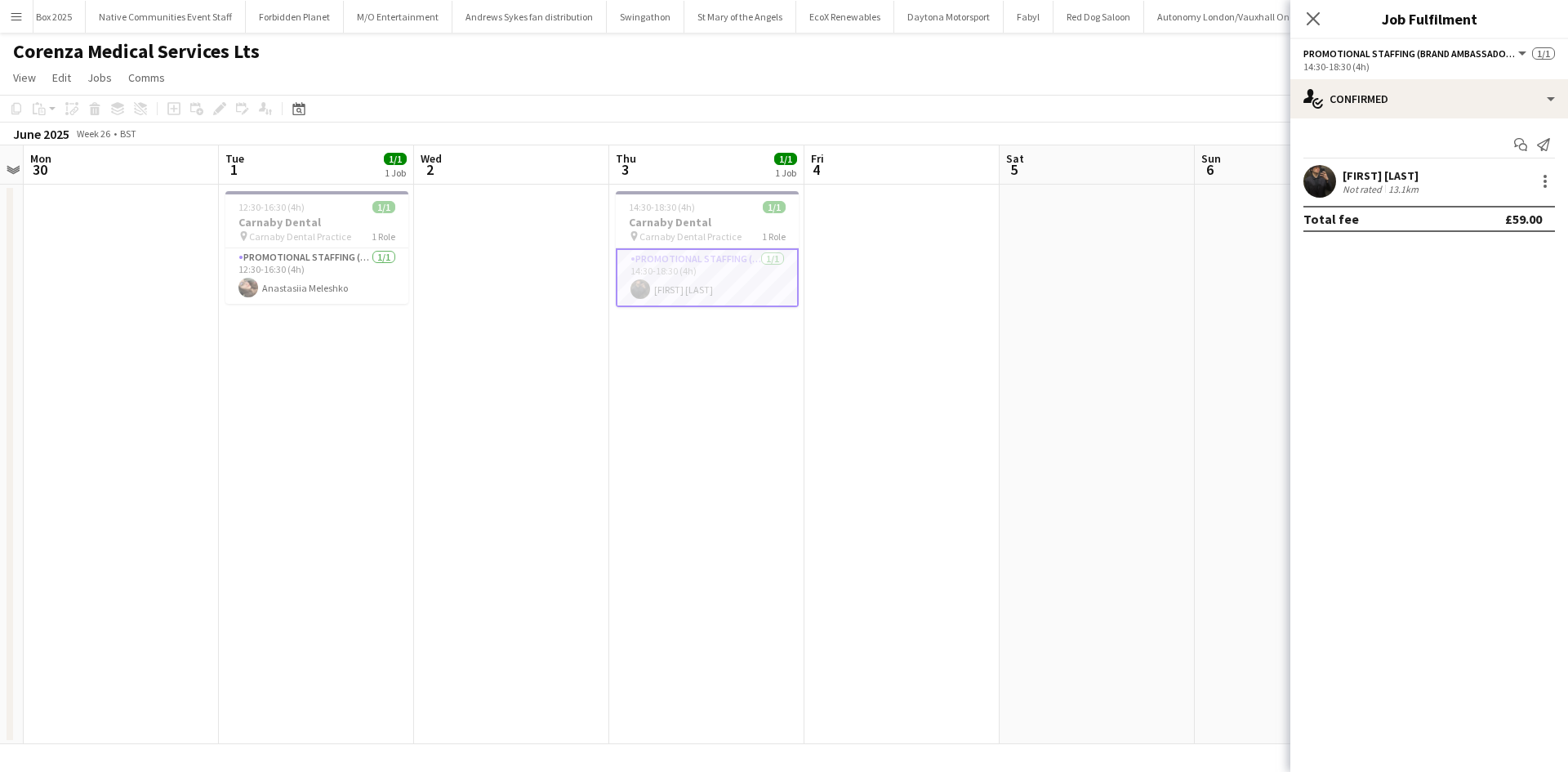 click on "13.1km" at bounding box center (1403, 189) 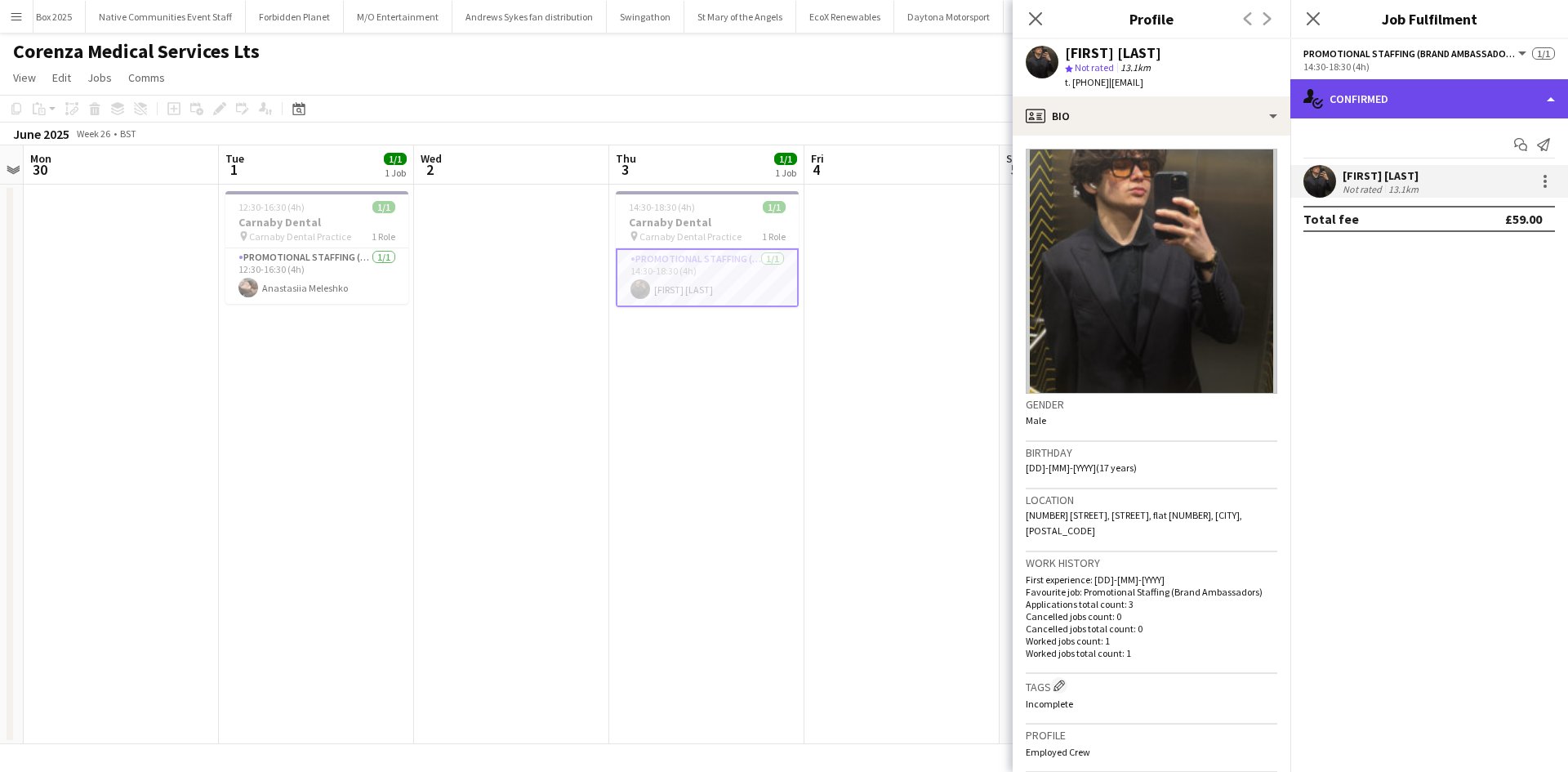 click on "single-neutral-actions-check-2
Confirmed" 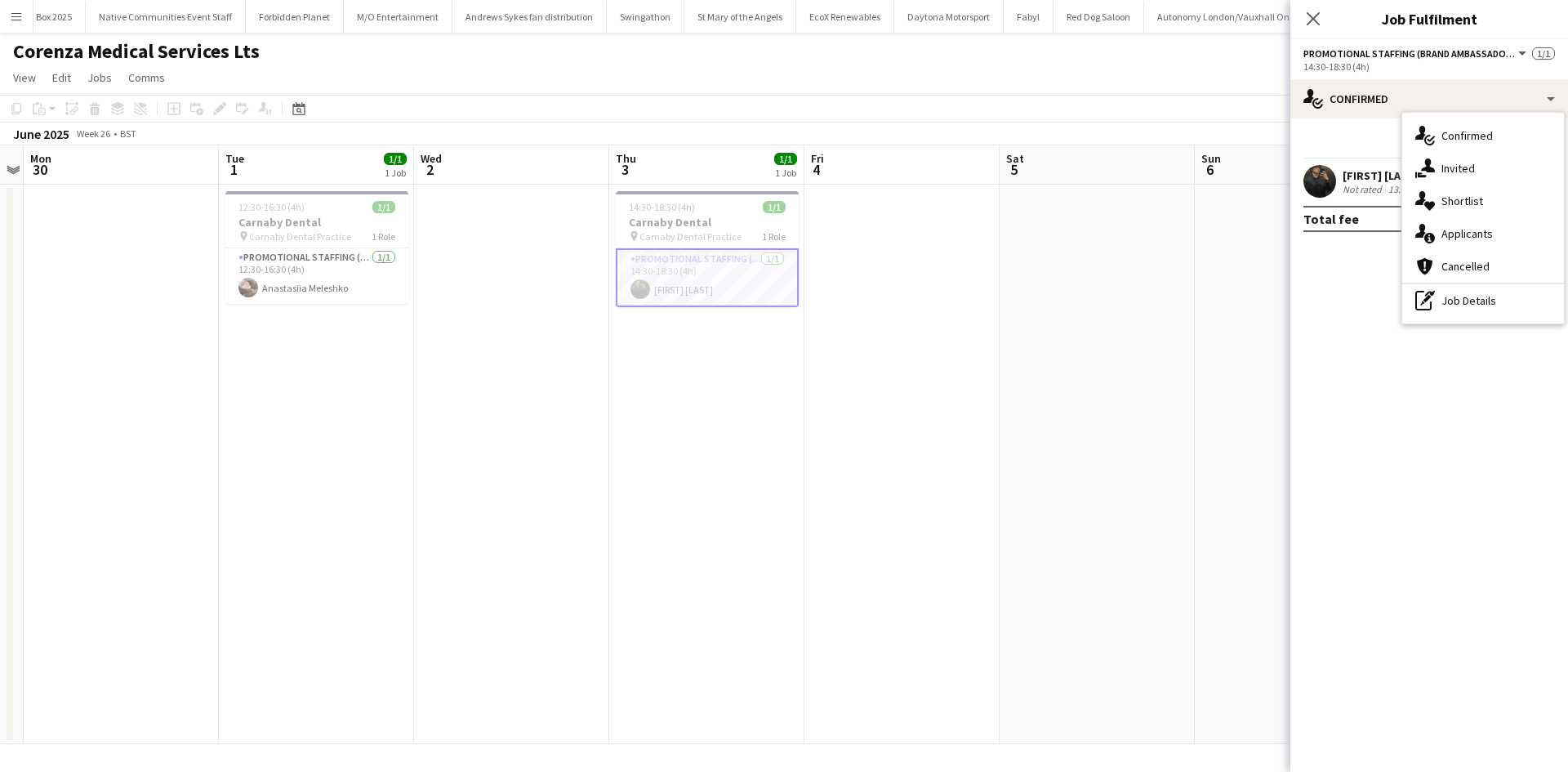 click on "check
Confirmed
Start chat
Send notification
[FIRST] [LAST]   Not rated   13.1km   Total fee   £59.00" 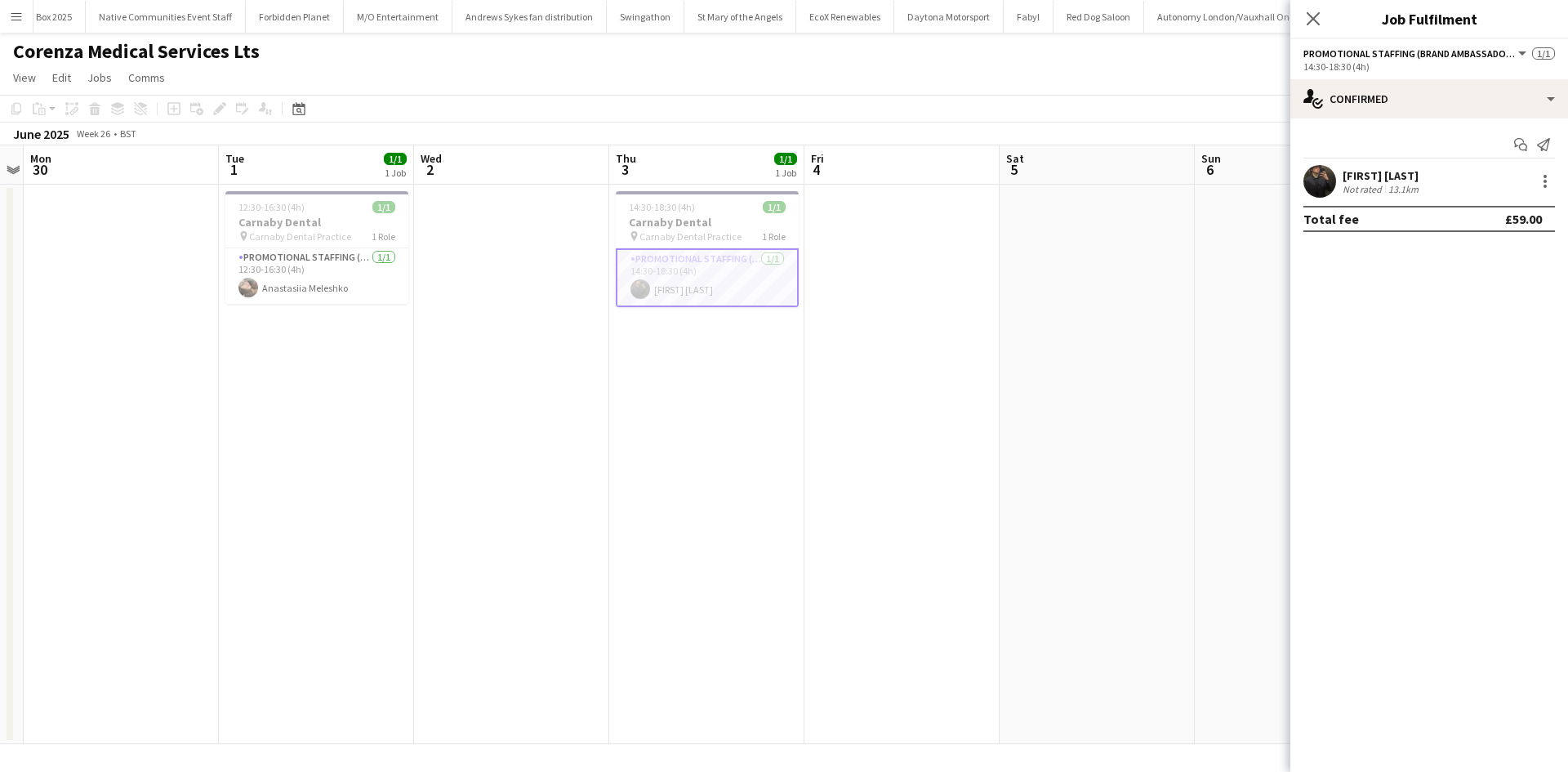 click on "[FIRST] [LAST]   Not rated   13.1km" at bounding box center [1429, 181] 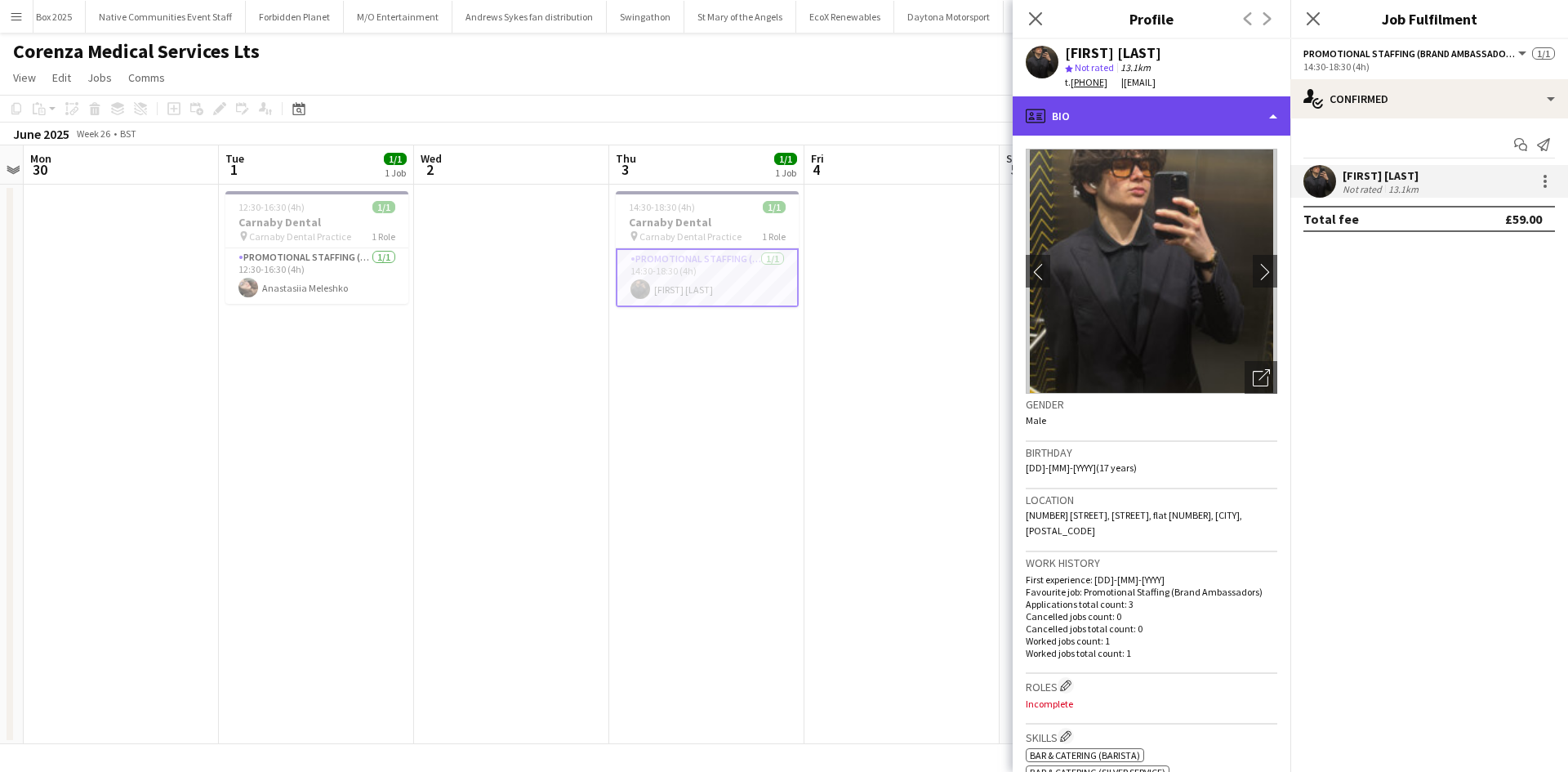 click on "profile
Bio" 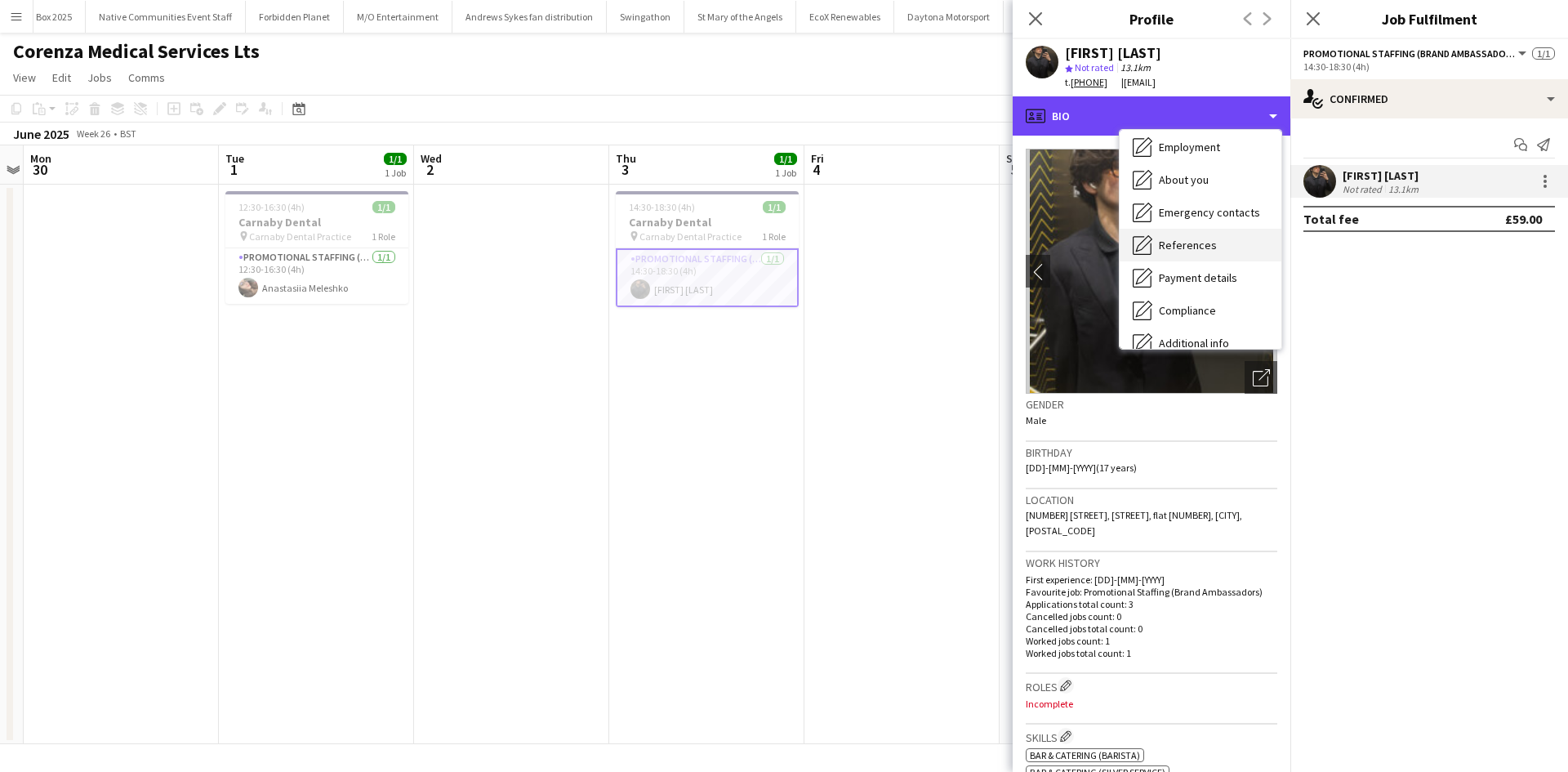 scroll, scrollTop: 186, scrollLeft: 0, axis: vertical 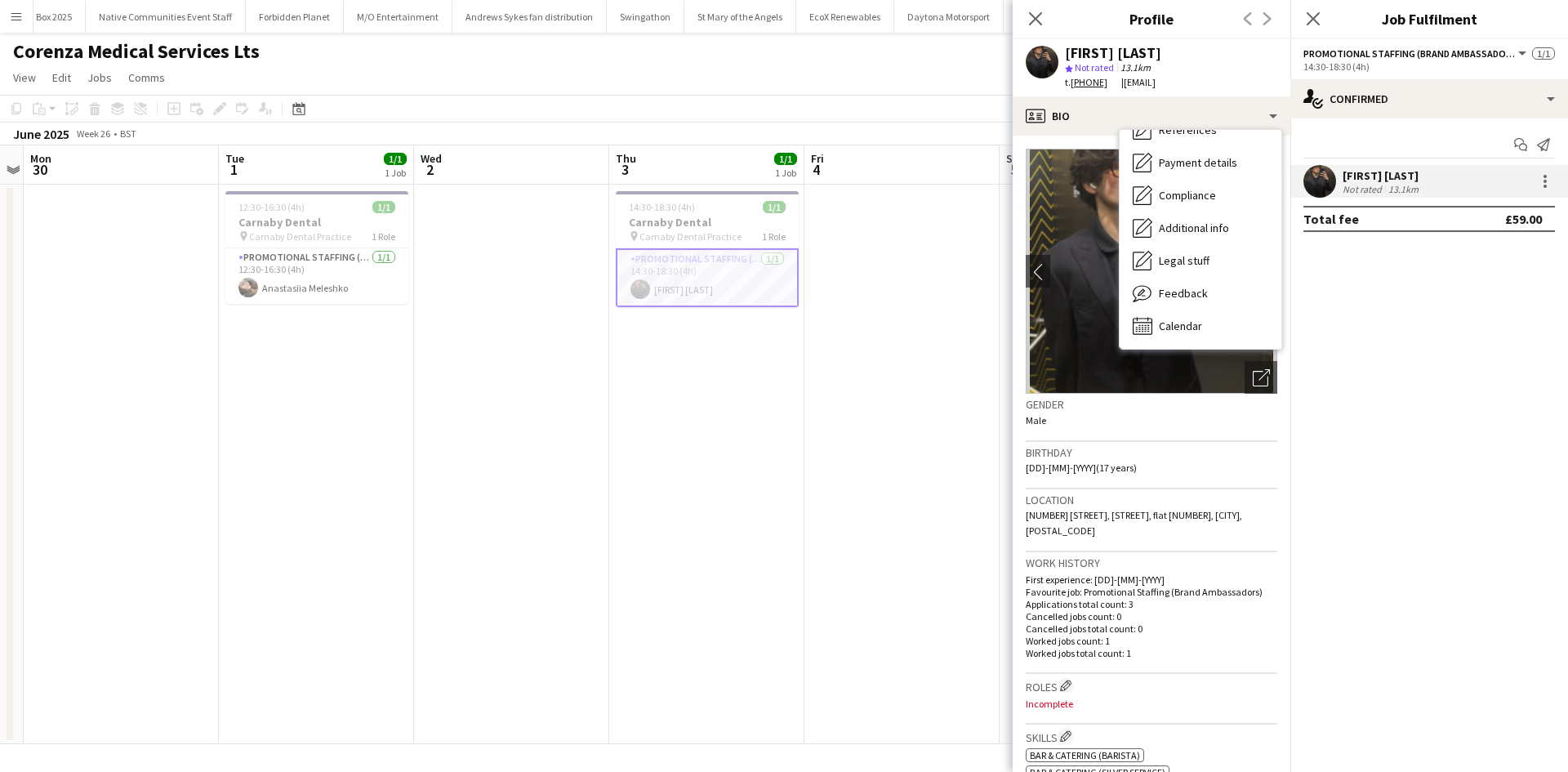 drag, startPoint x: 1432, startPoint y: 263, endPoint x: 1410, endPoint y: 220, distance: 48.30114 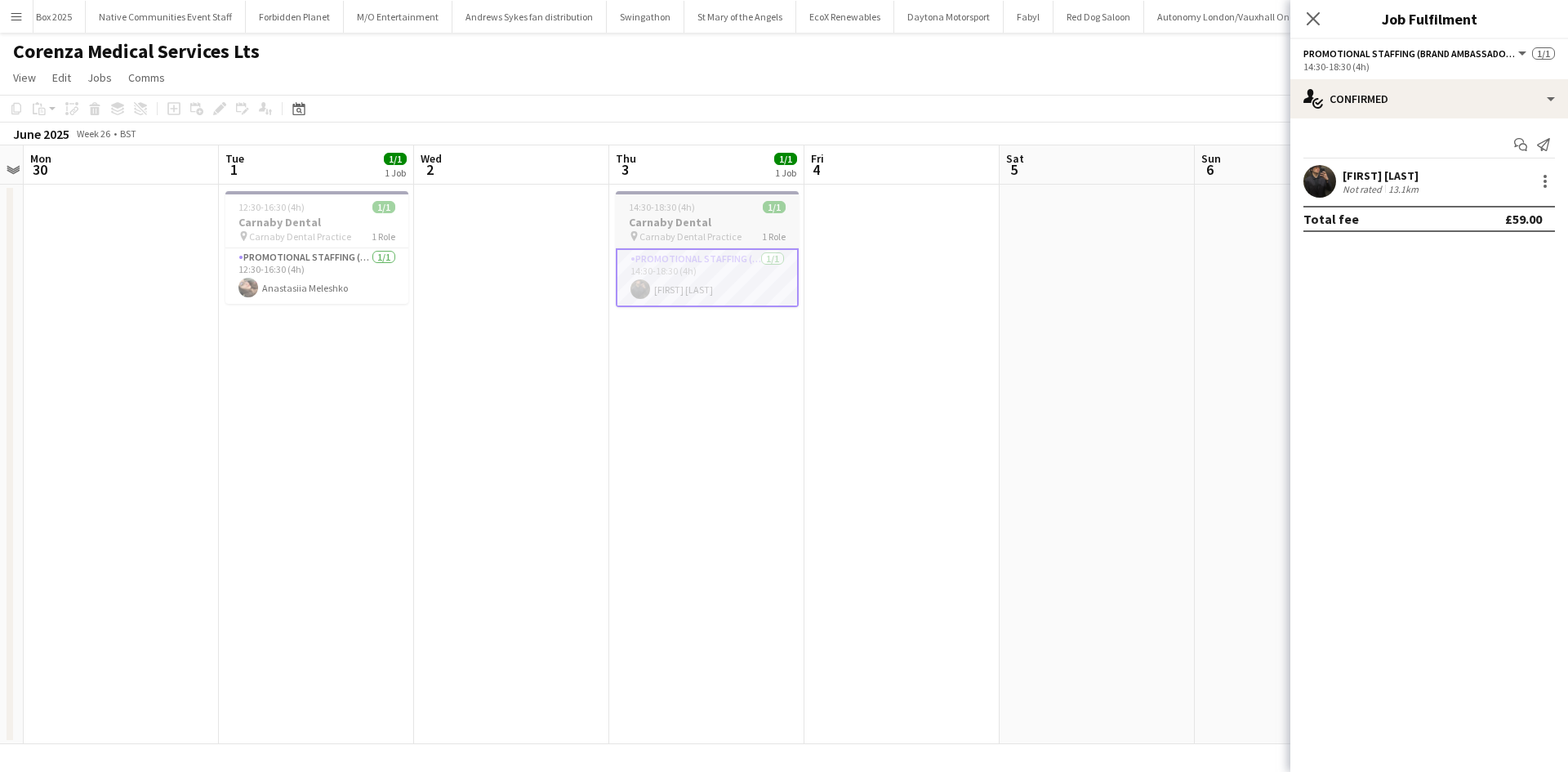 click on "Carnaby Dental" at bounding box center [707, 222] 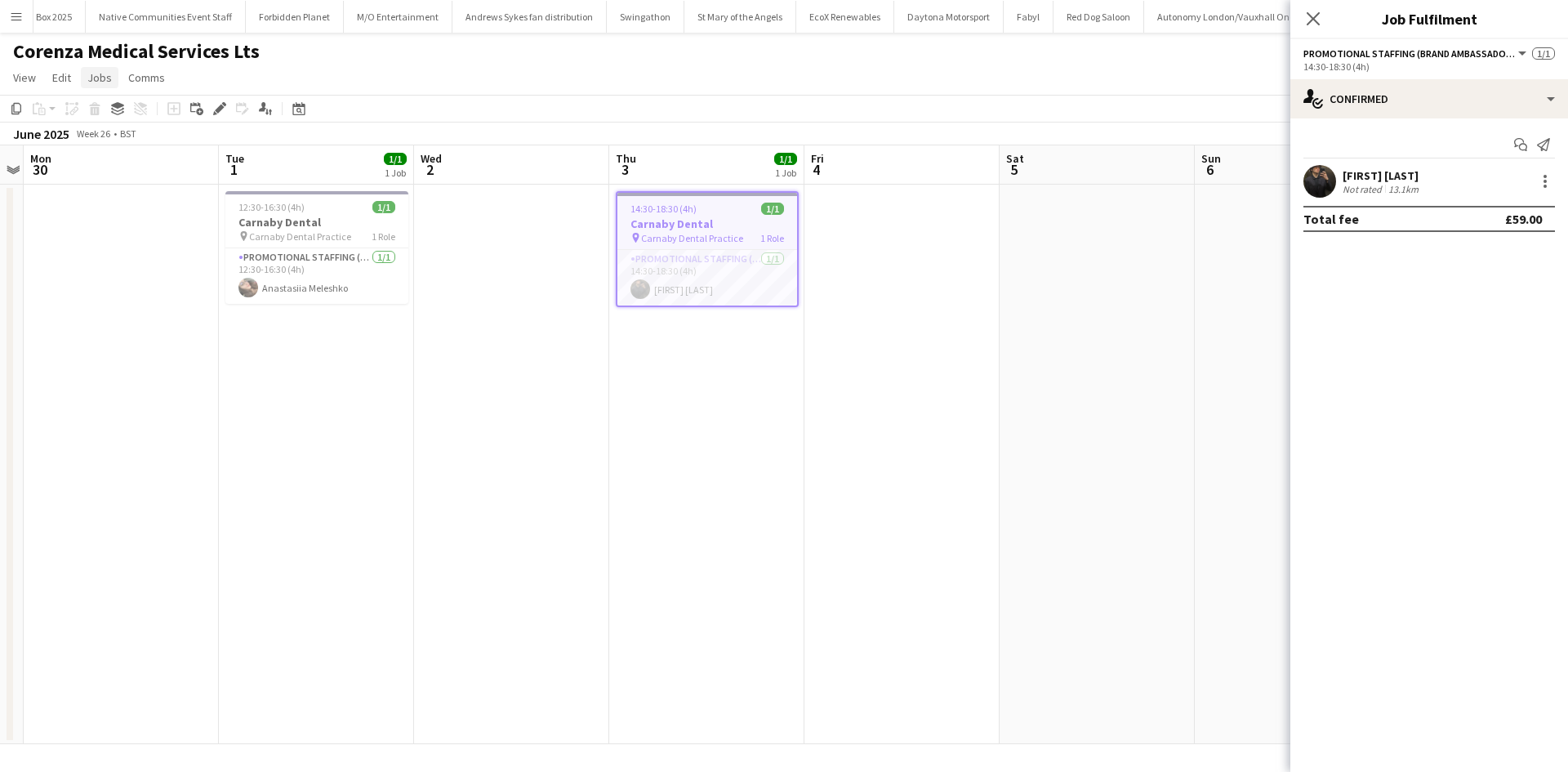 click on "Jobs" 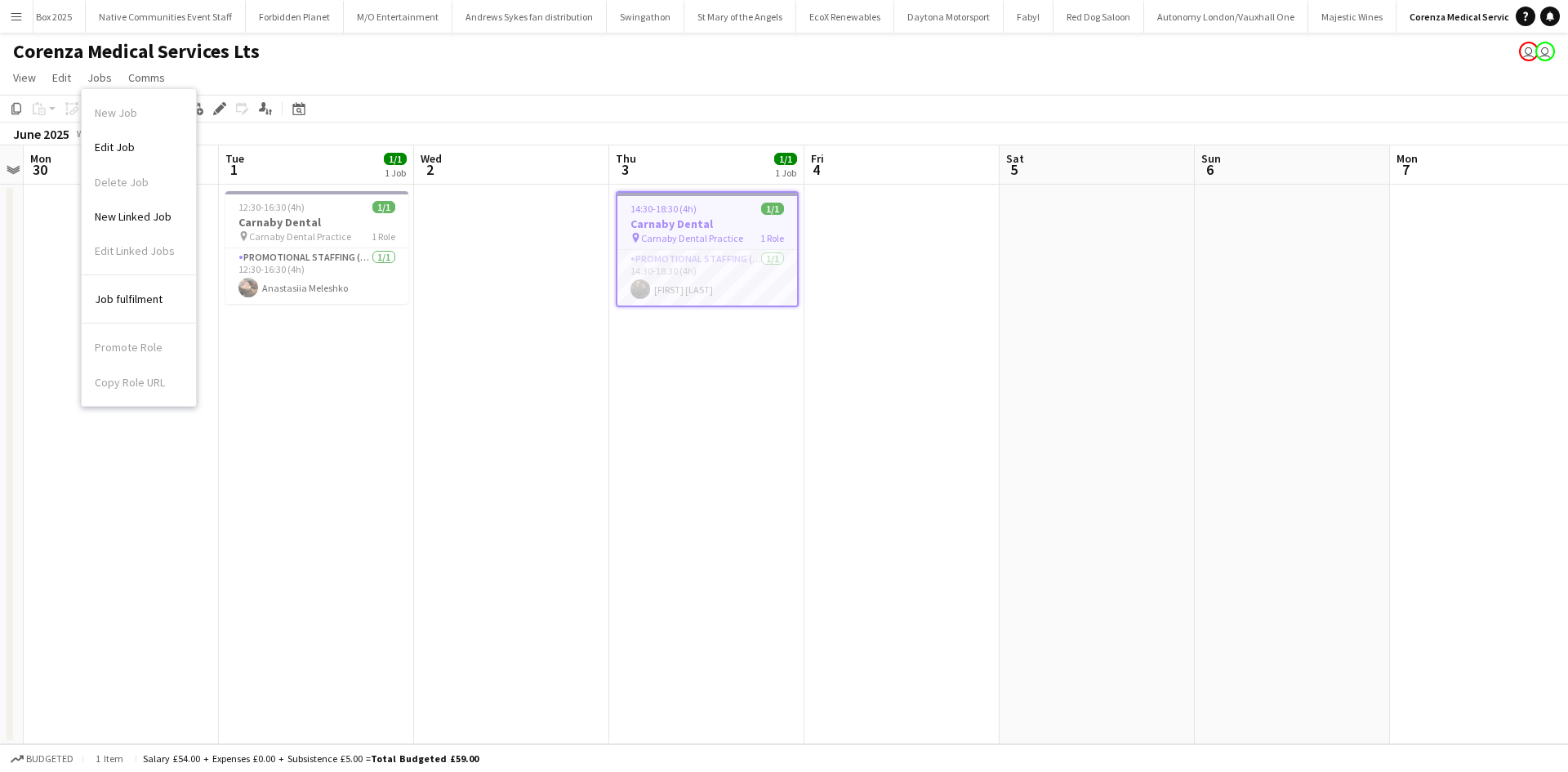 drag, startPoint x: 118, startPoint y: 134, endPoint x: 136, endPoint y: 141, distance: 19.313208 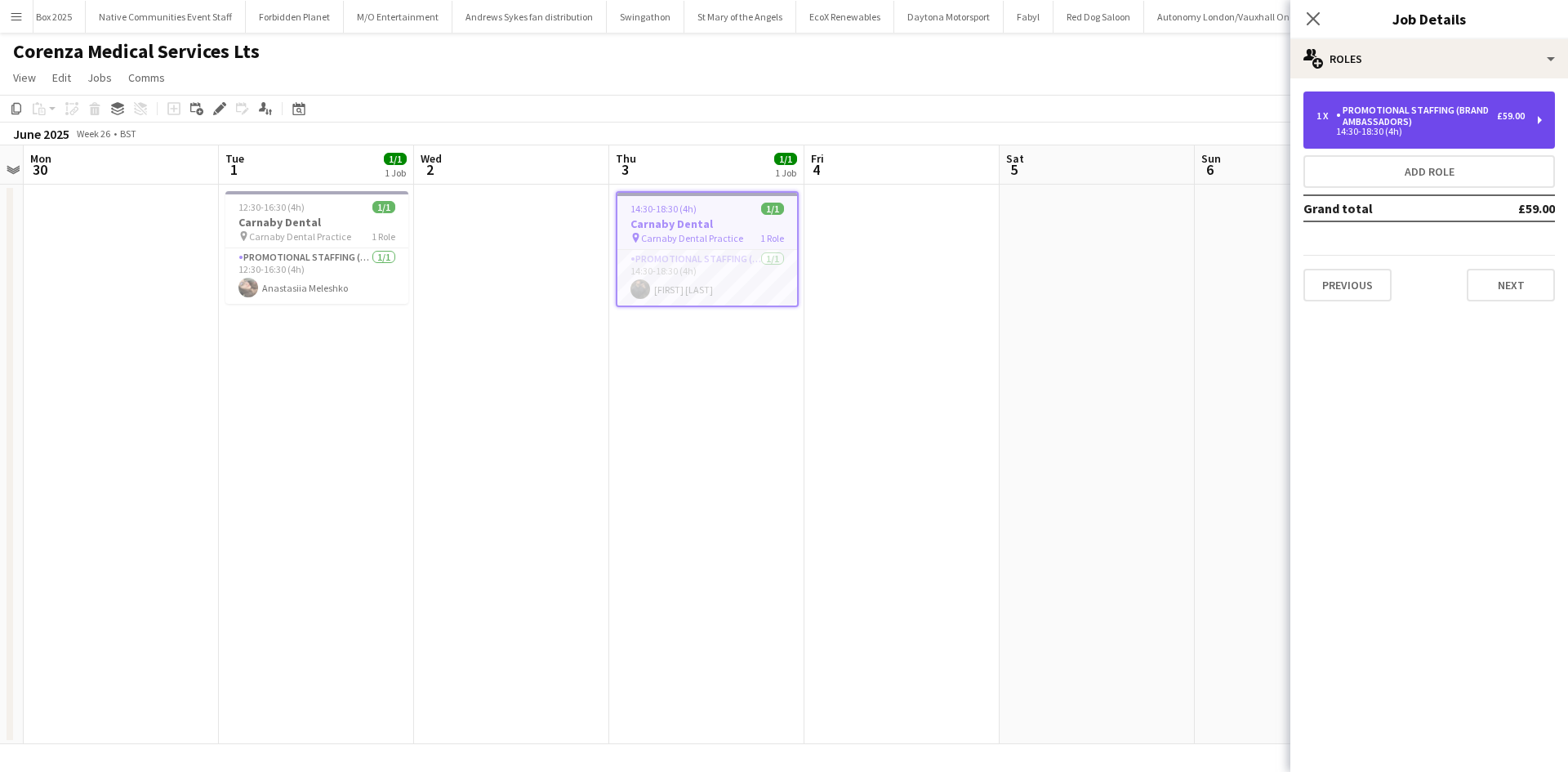 click on "1 x   Promotional Staffing (Brand Ambassadors)   £59.00   14:30-18:30 (4h)" at bounding box center [1429, 120] 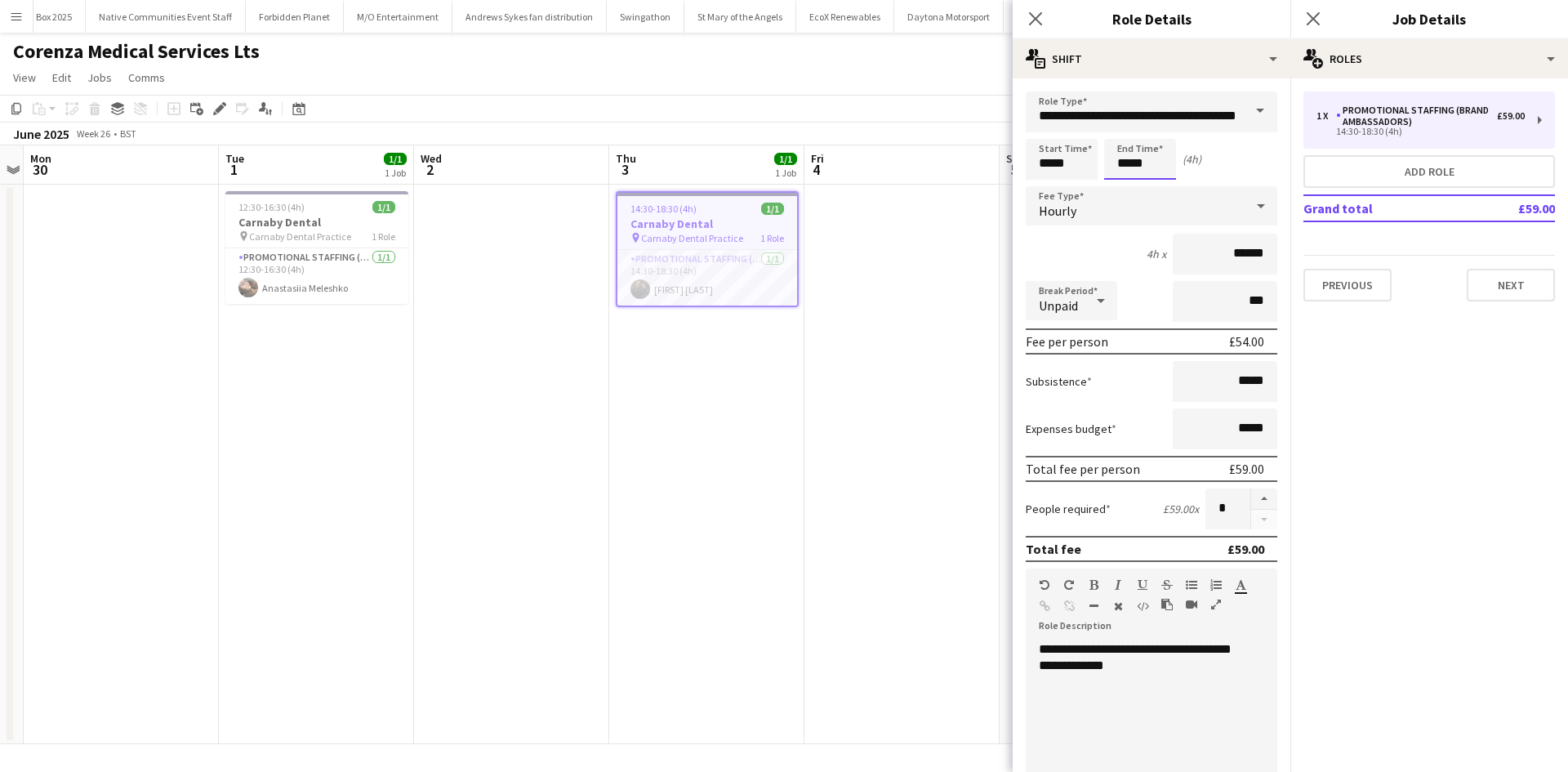 click on "Menu
Boards
Boards   Boards   All jobs   Status
Workforce
Workforce   My Workforce   Recruiting
Comms
Comms
Pay
Pay   Approvals   Payments   Reports
Platform Settings
Platform Settings   App settings   Your settings   Profiles
Training Academy
Training Academy
Knowledge Base
Knowledge Base
Product Updates
Product Updates   Log Out   Privacy    PACCA TMO Ltd
Close
New Board
Close
Dorothy and Marshall
Close
Passport Health
Close
Taste PR Spencer Test
Close
Majestic Spencer Test
Close
JLL Residential
Close
Sozele
Close
Close" at bounding box center [784, 386] 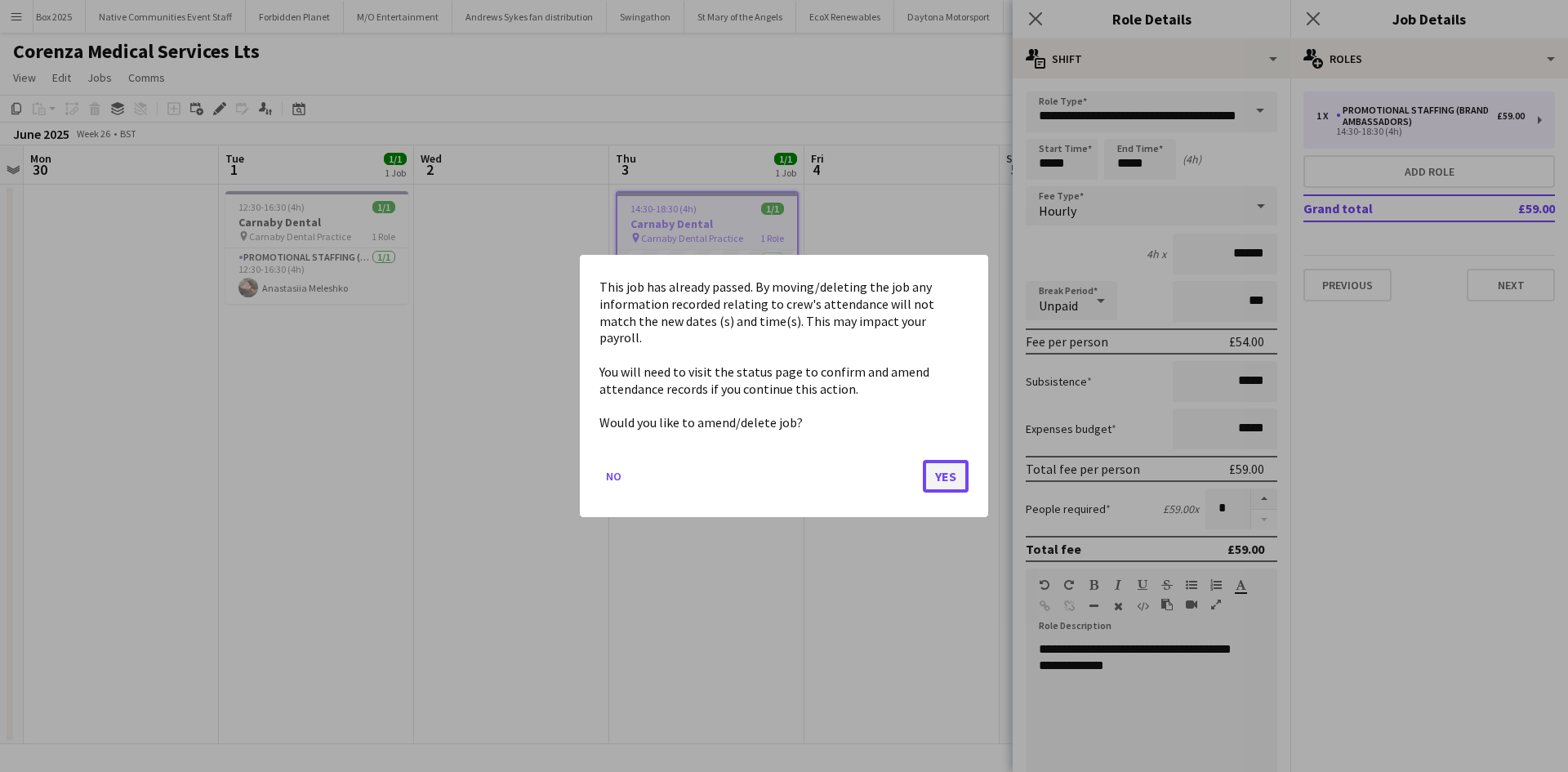 click on "Yes" 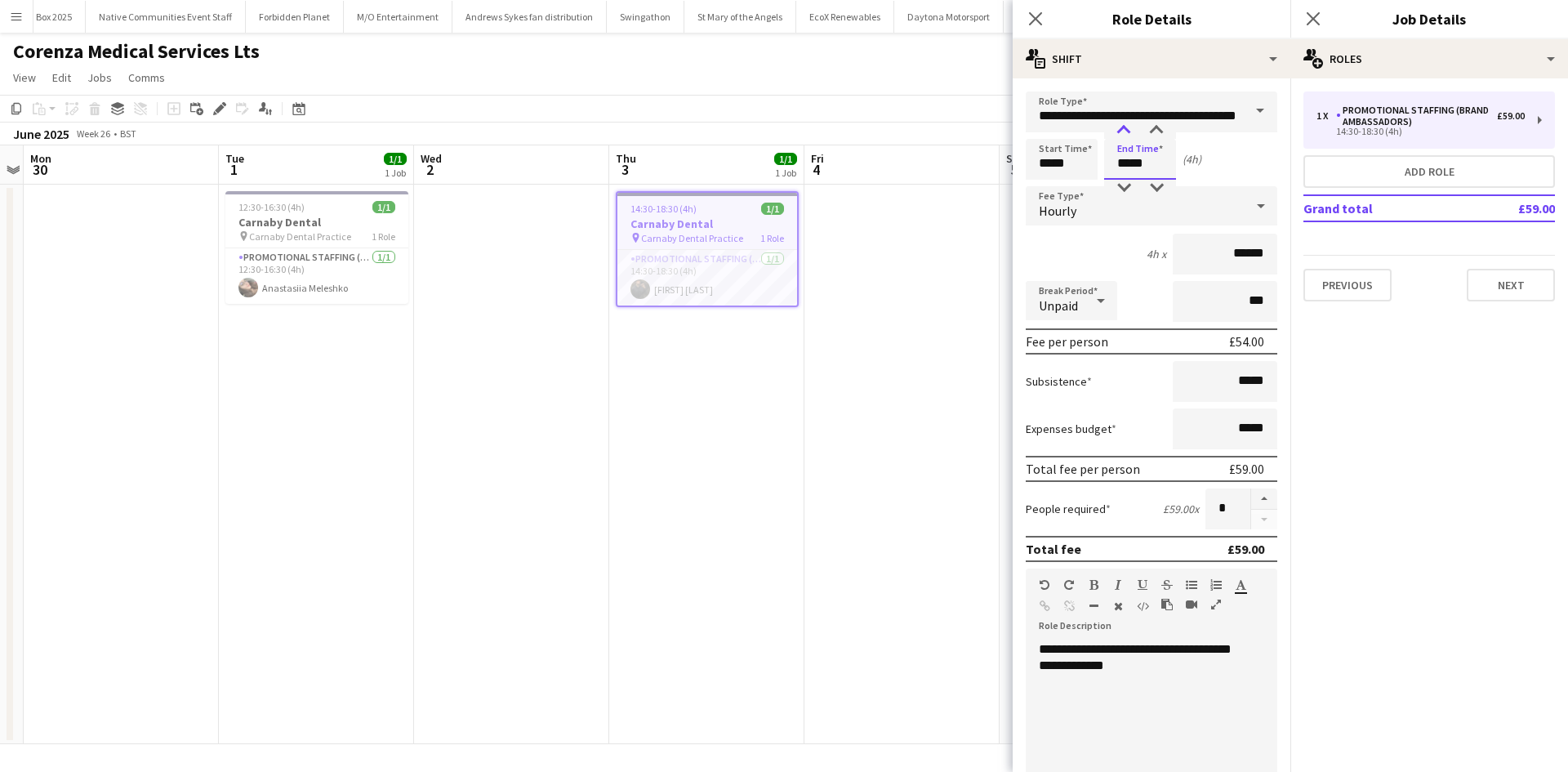 click at bounding box center [1124, 131] 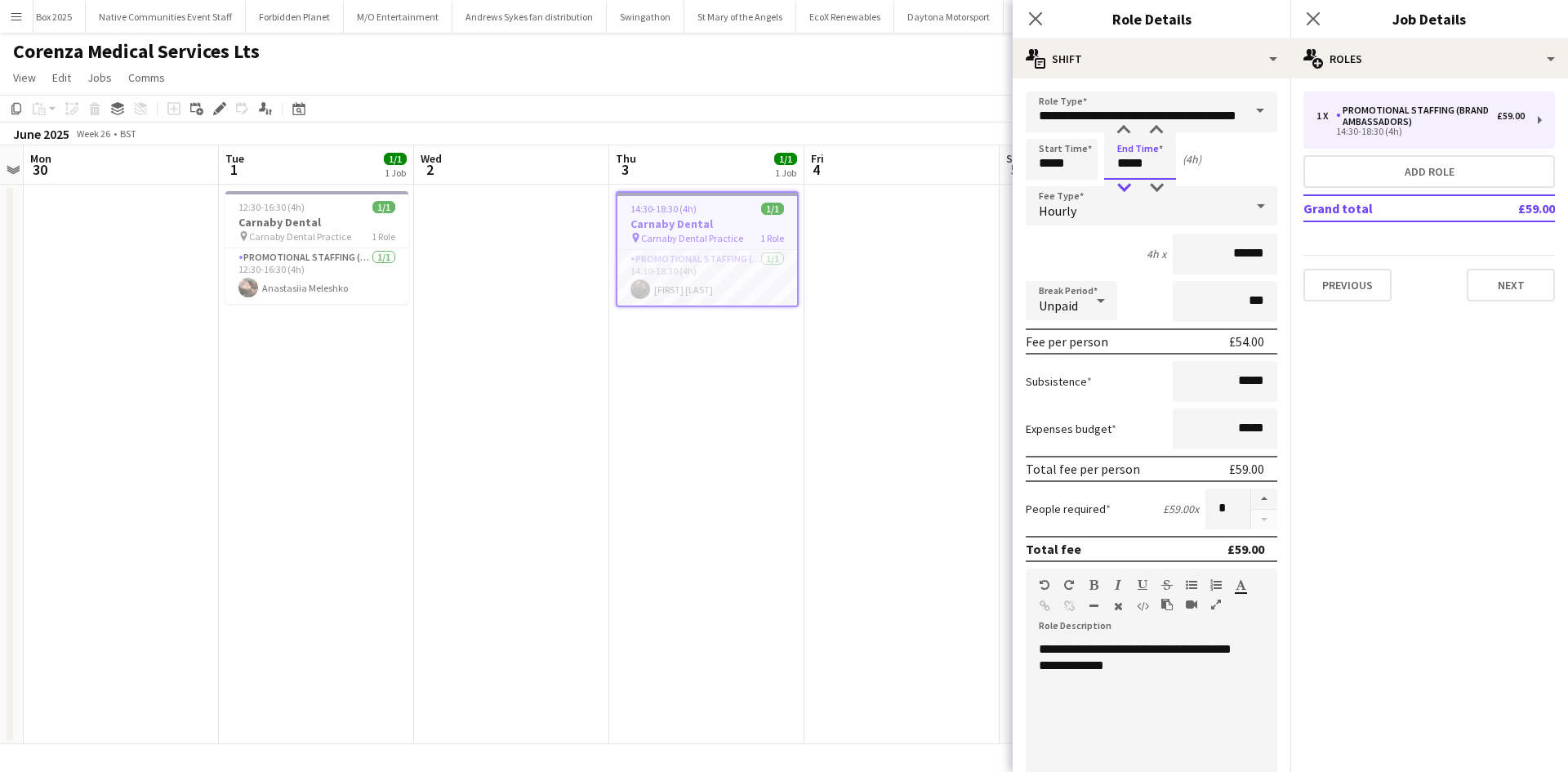 click at bounding box center (1124, 188) 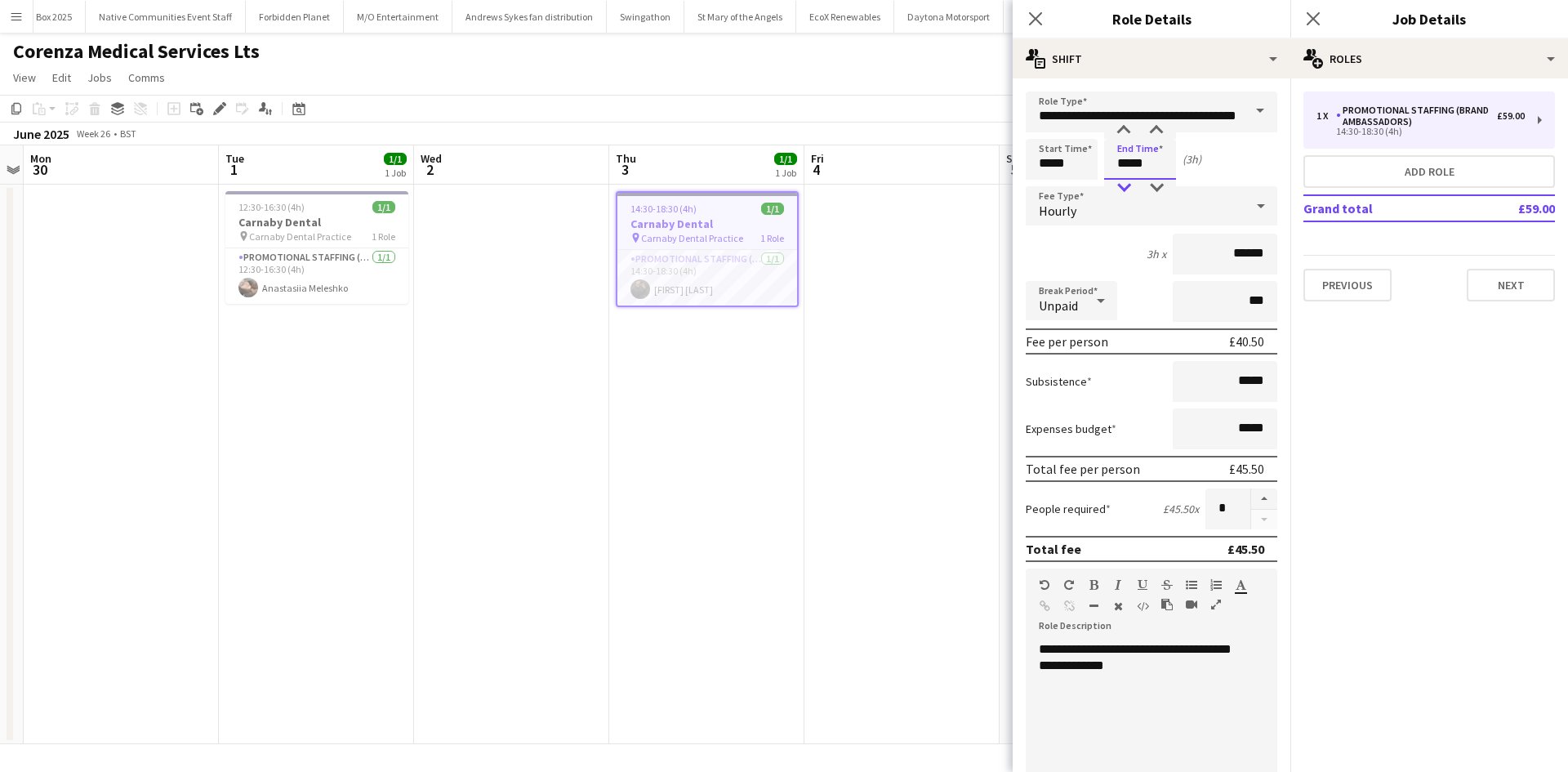 click at bounding box center (1124, 188) 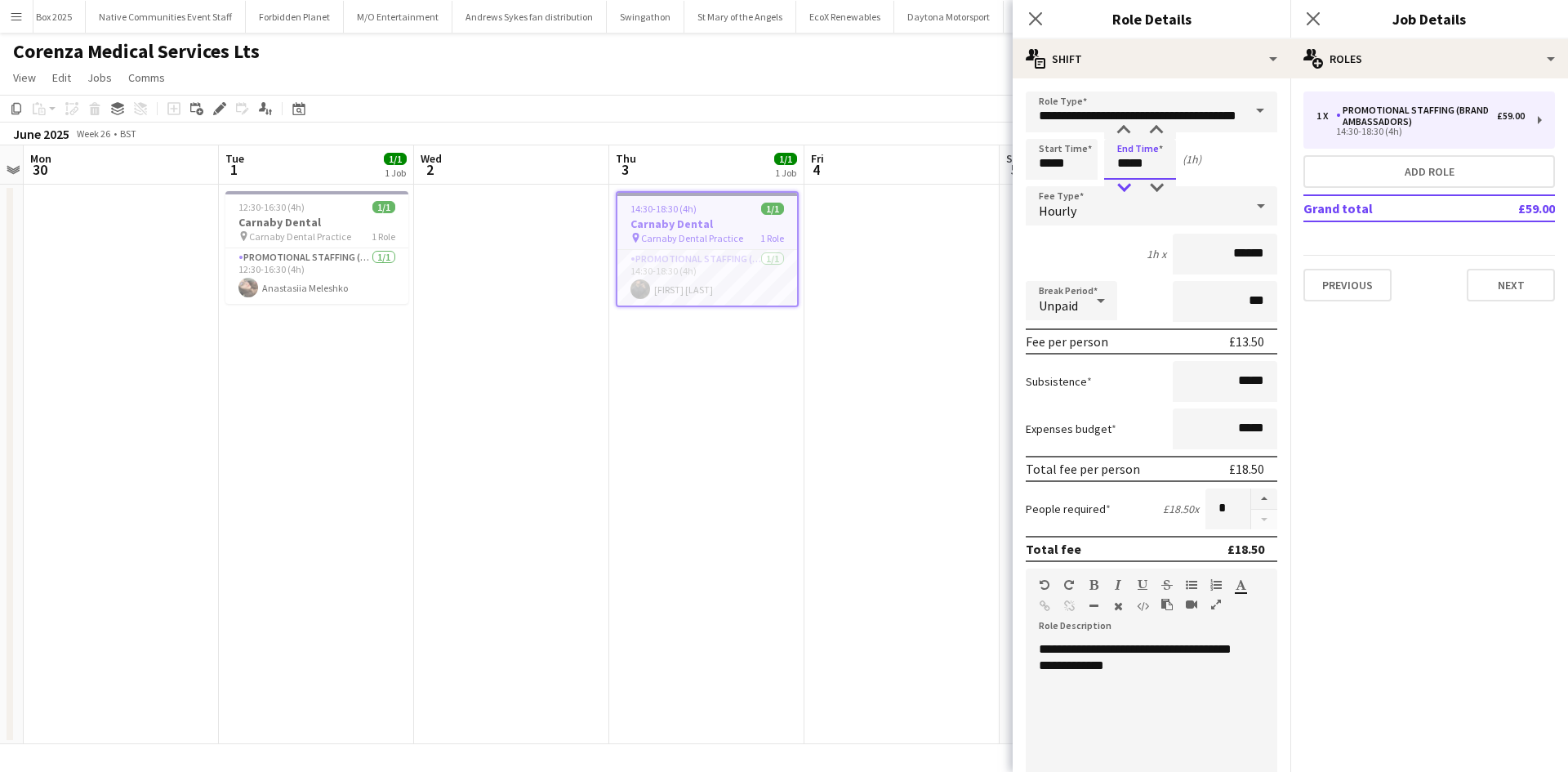 click at bounding box center (1124, 188) 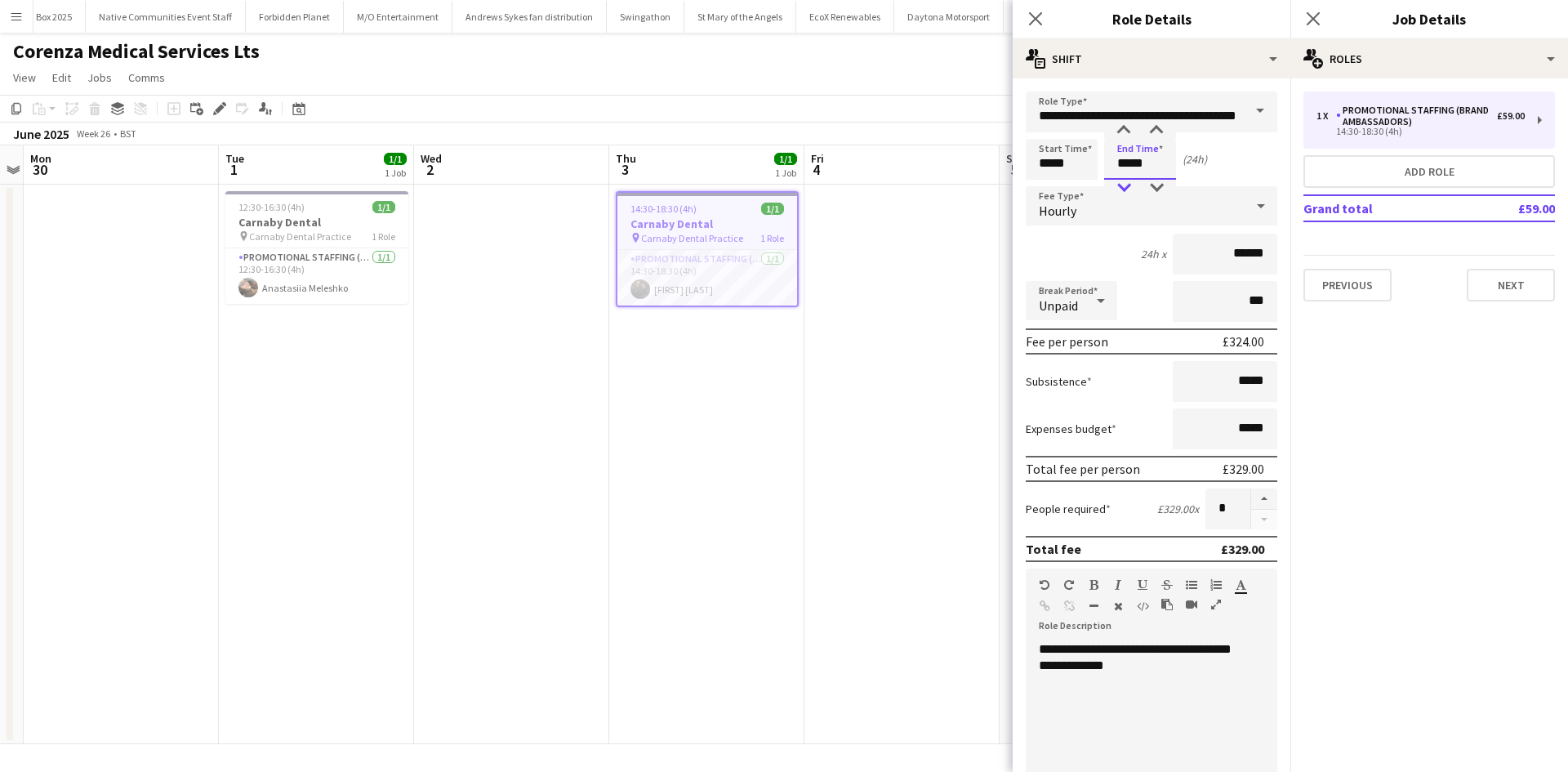 click at bounding box center [1124, 188] 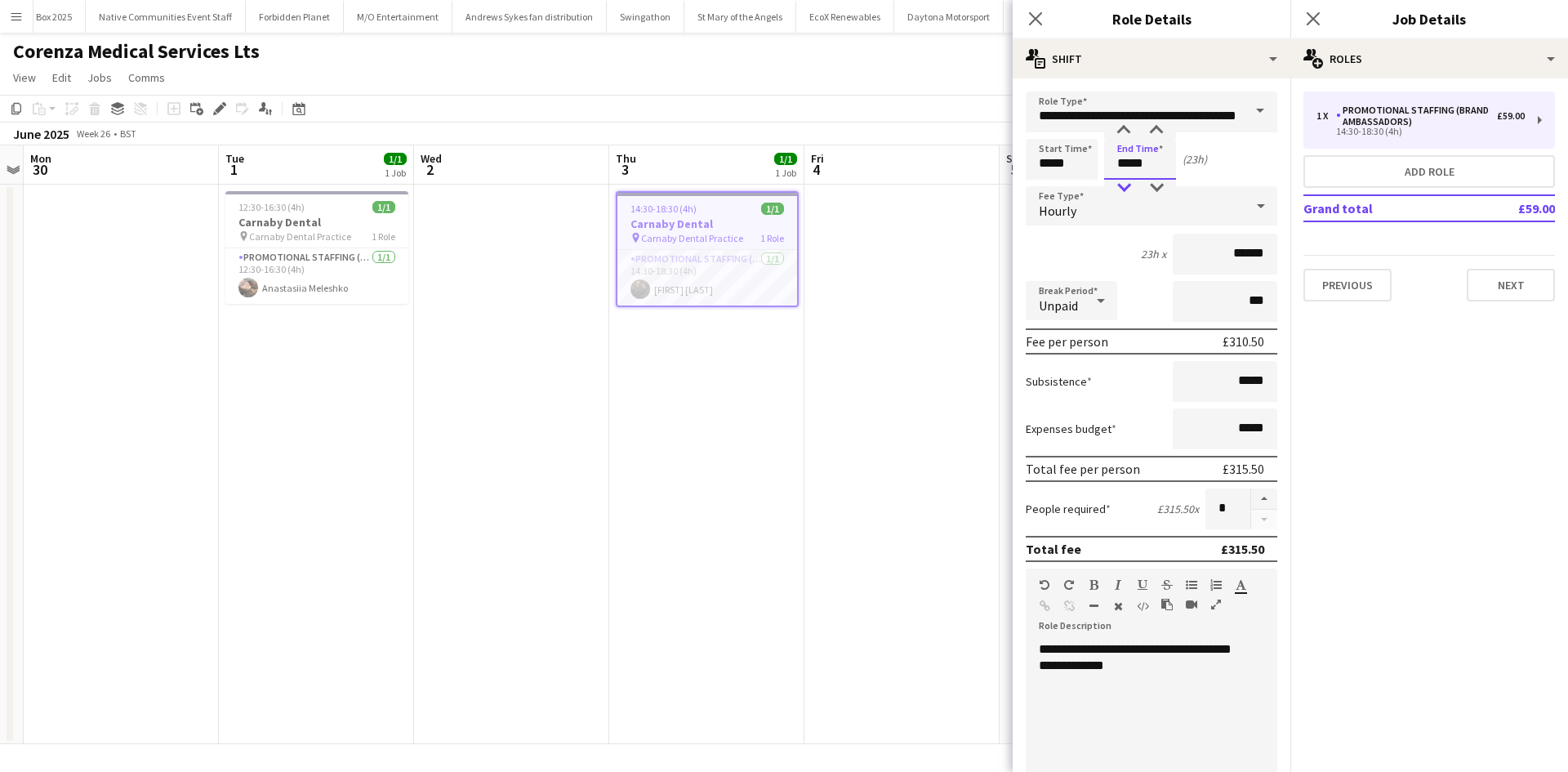 click at bounding box center [1124, 188] 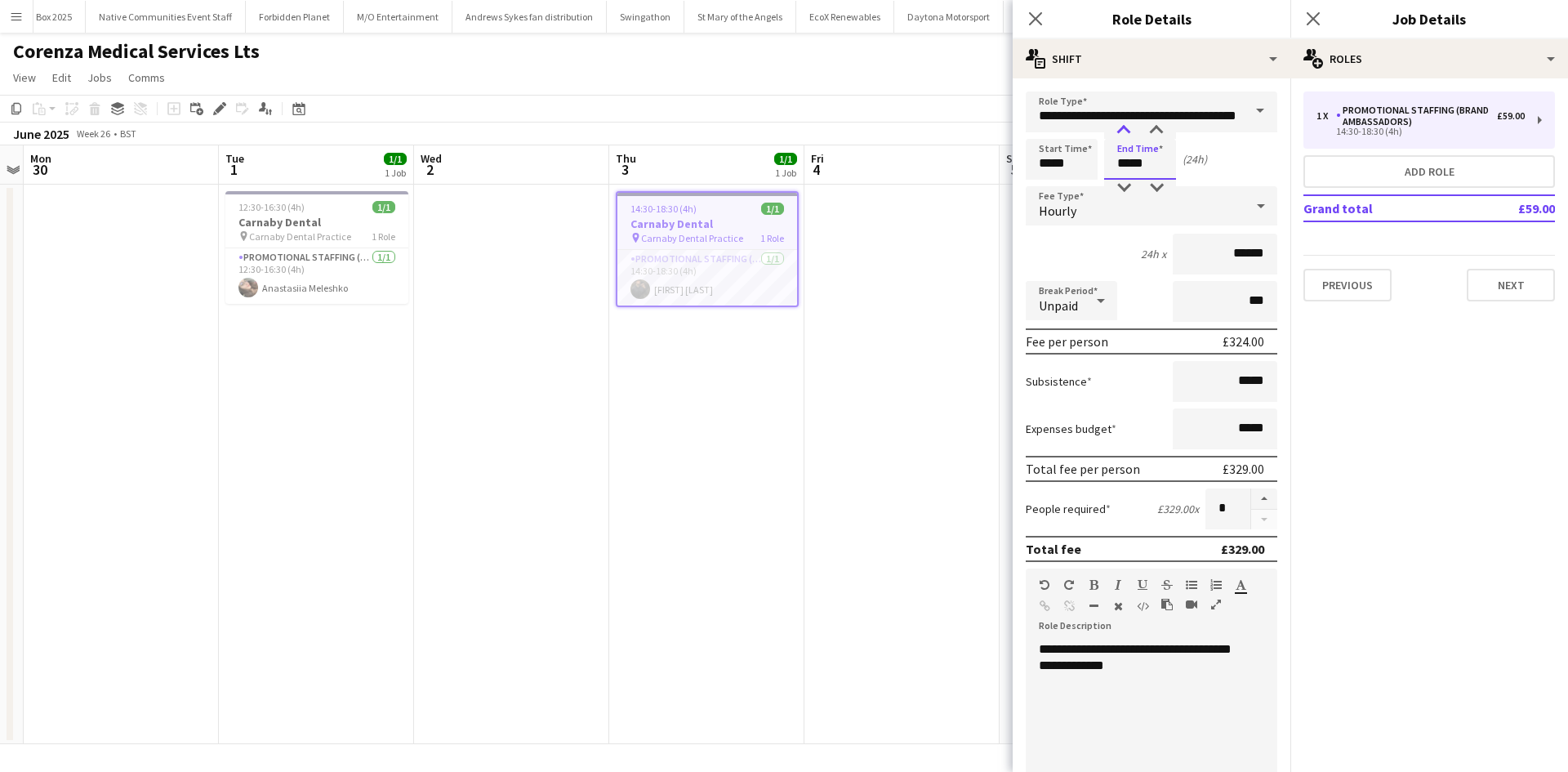 click at bounding box center (1124, 131) 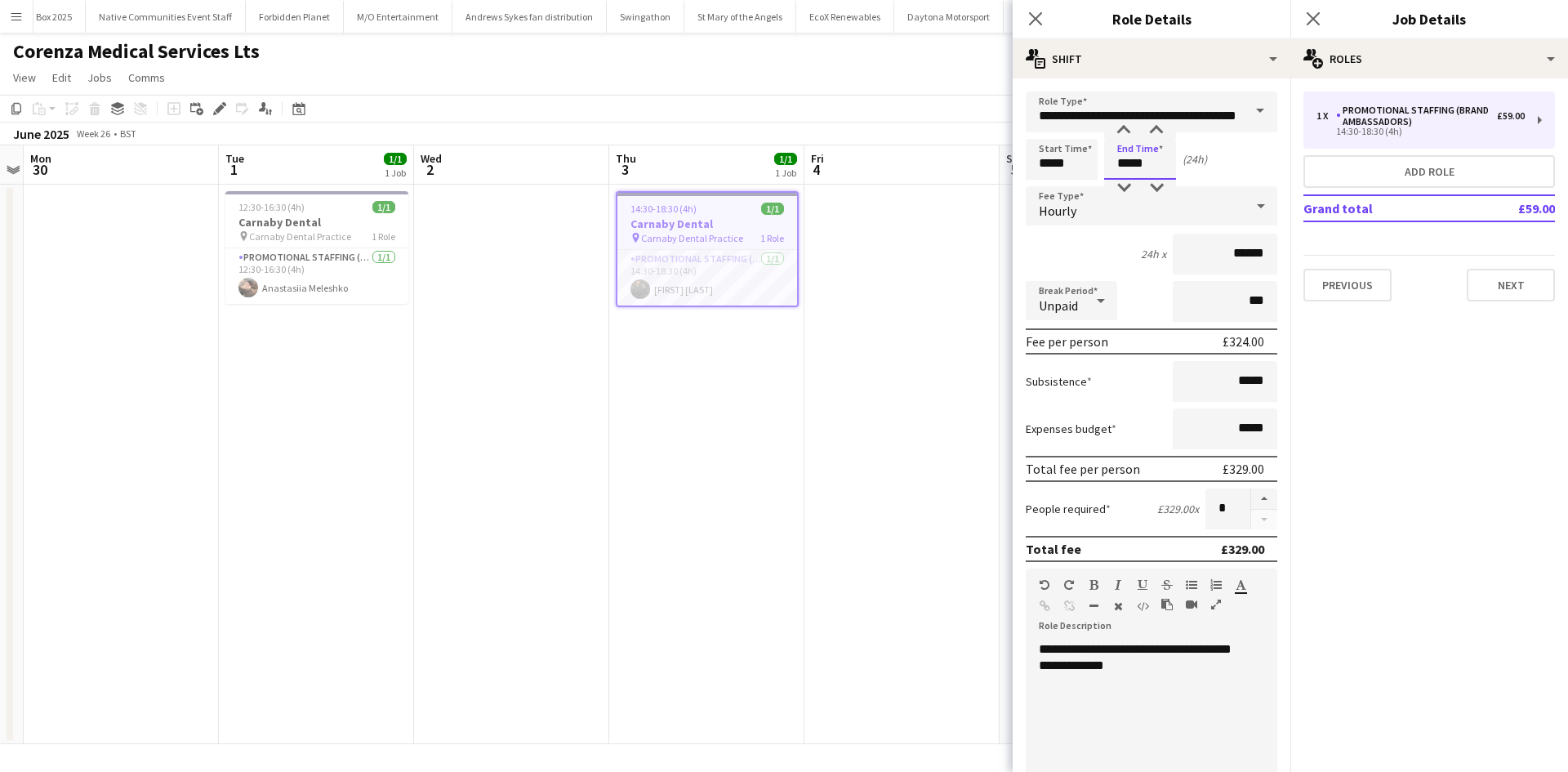 click on "*****" at bounding box center [1140, 159] 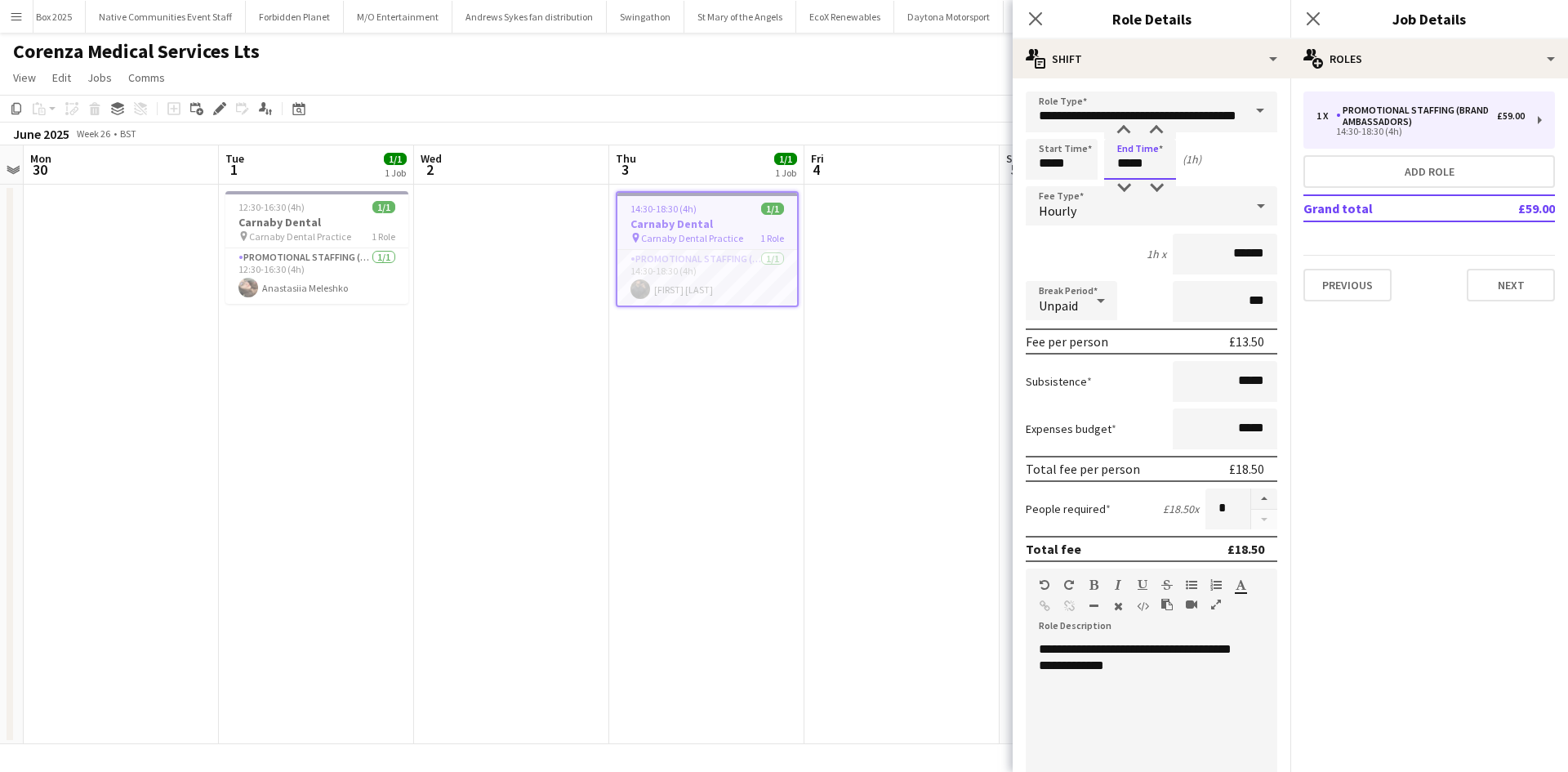 type on "*****" 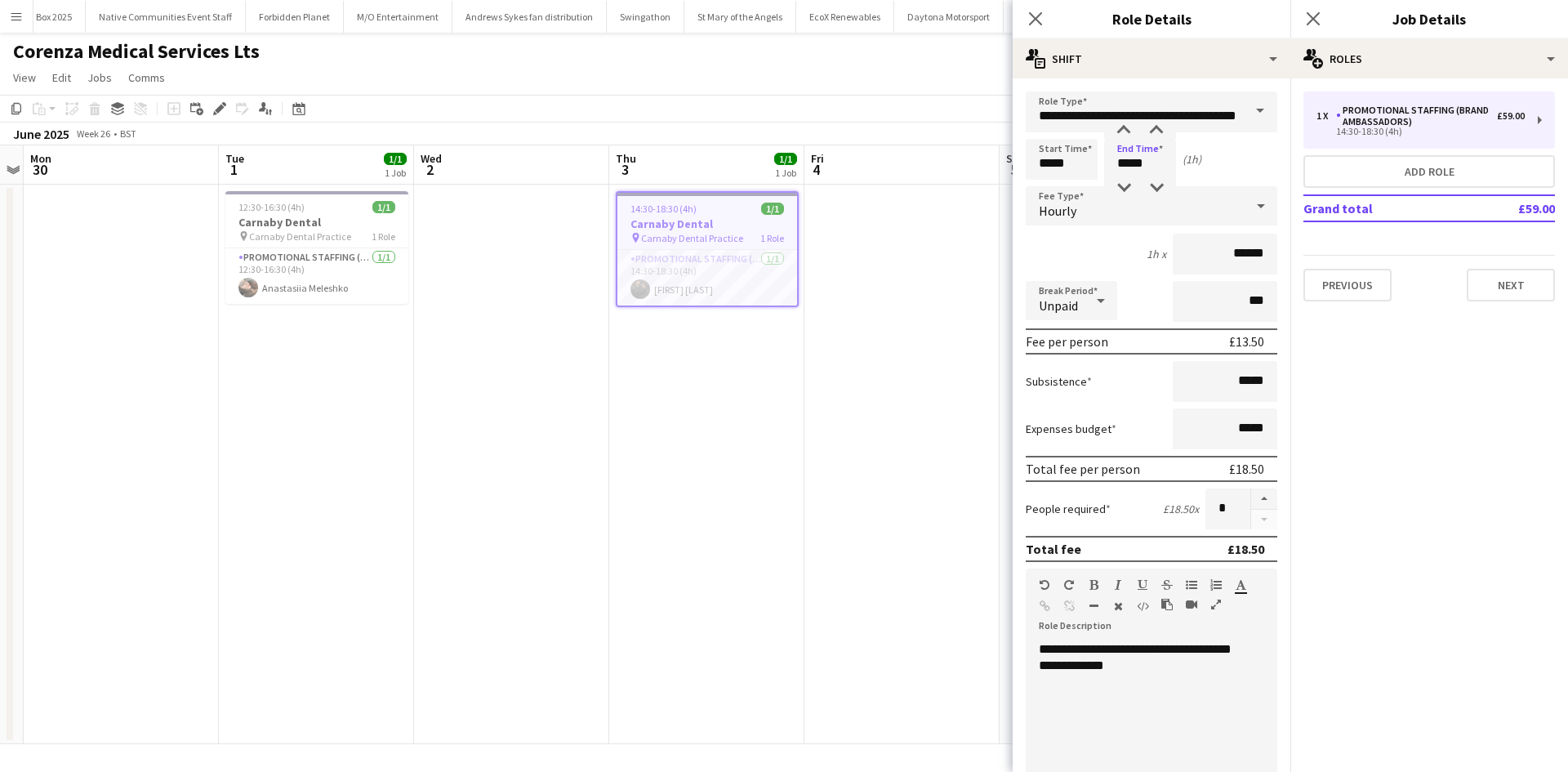 click on "Start Time  *****  End Time  *****  (1h)" at bounding box center [1152, 159] 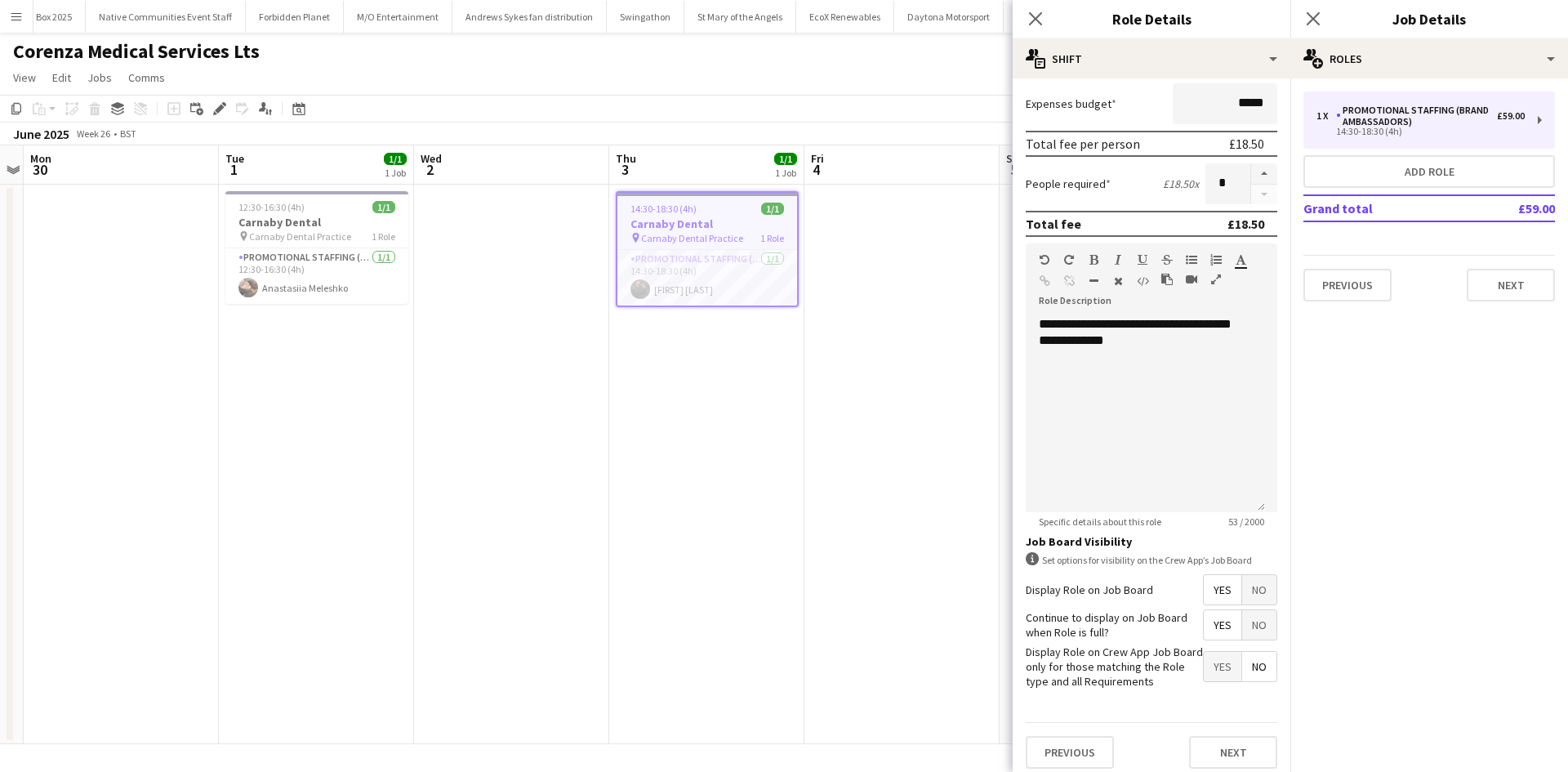 scroll, scrollTop: 335, scrollLeft: 0, axis: vertical 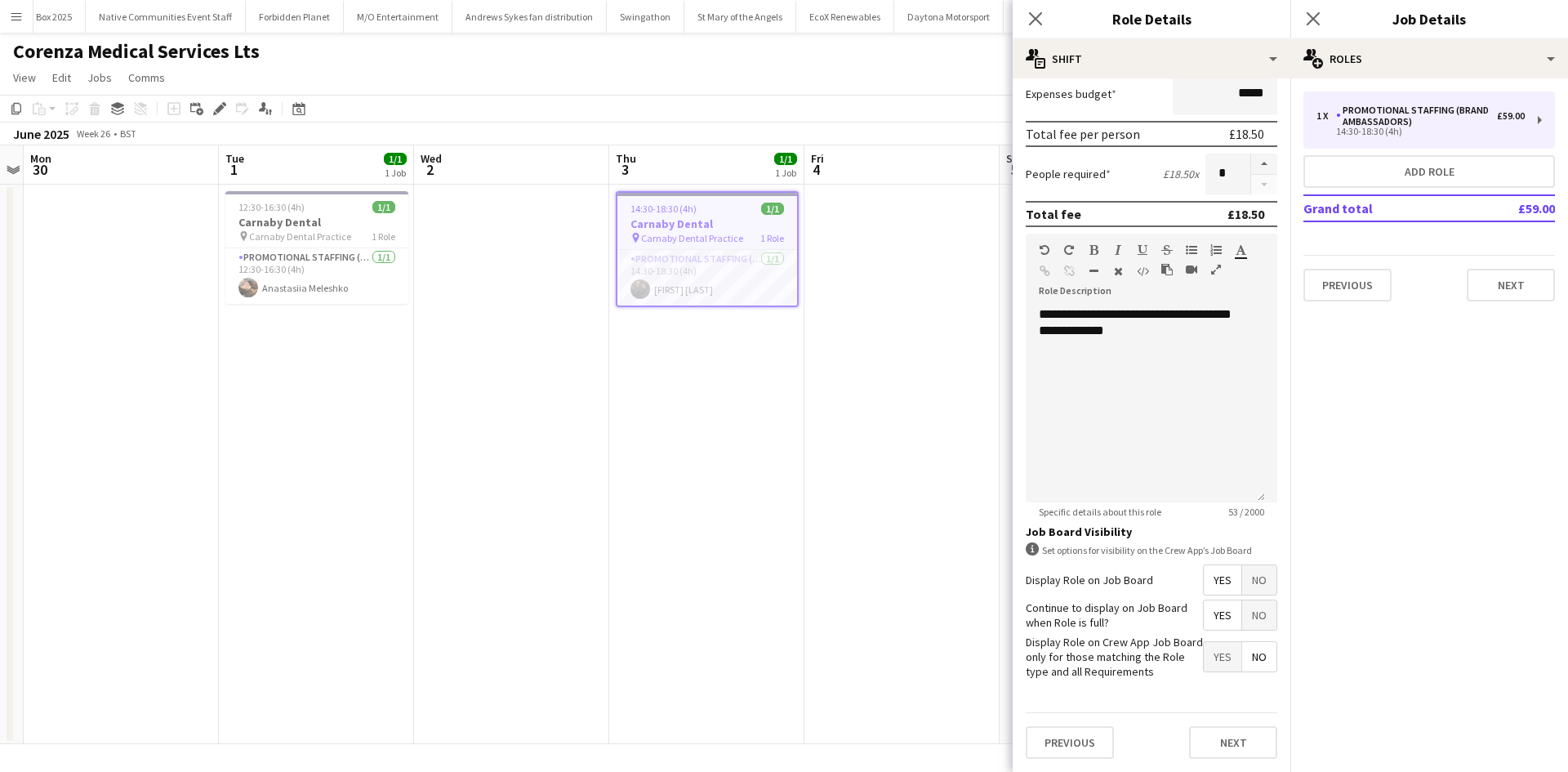 click on "Previous   Next" at bounding box center [1152, 742] 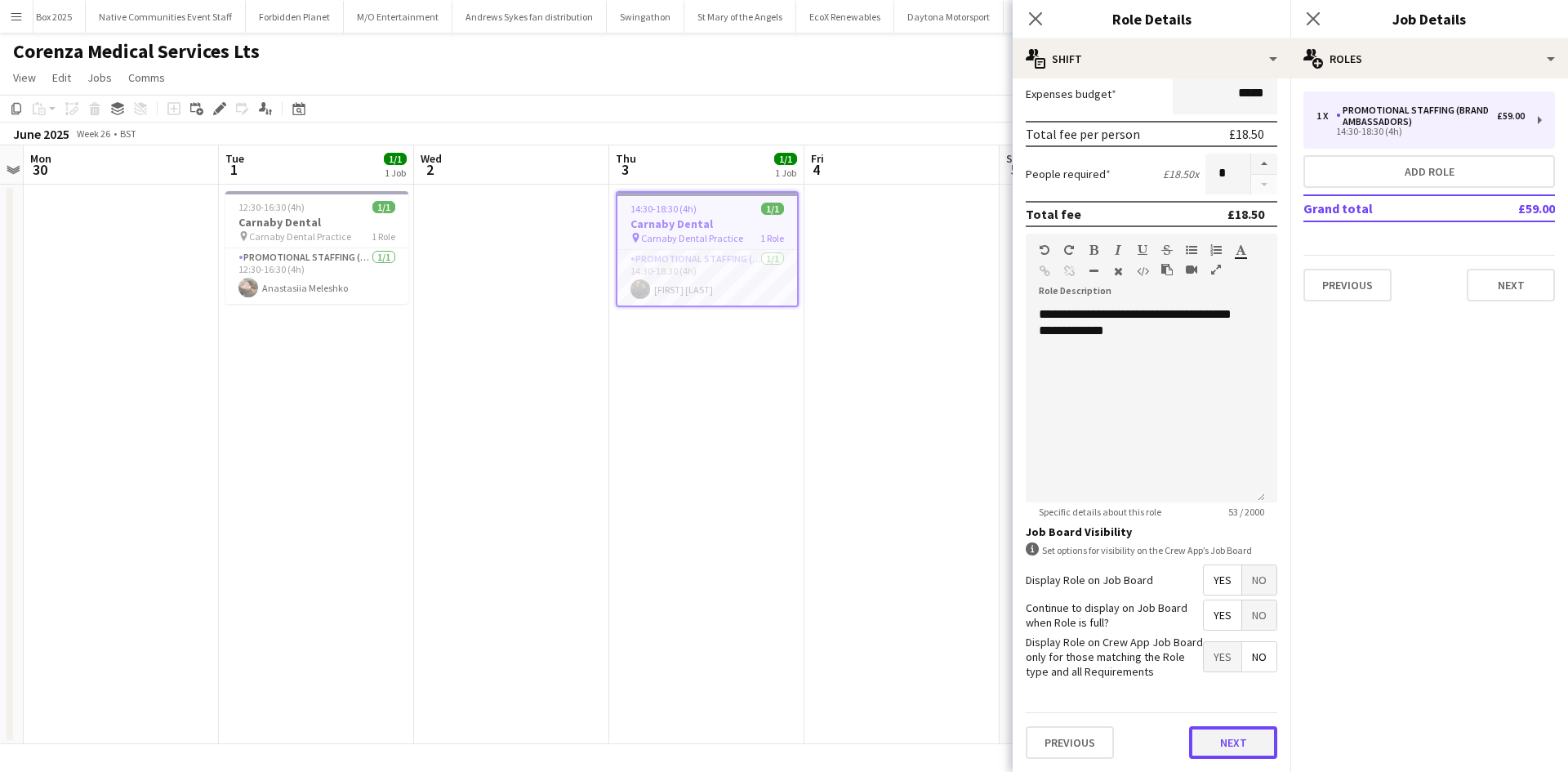 click on "Next" at bounding box center [1233, 743] 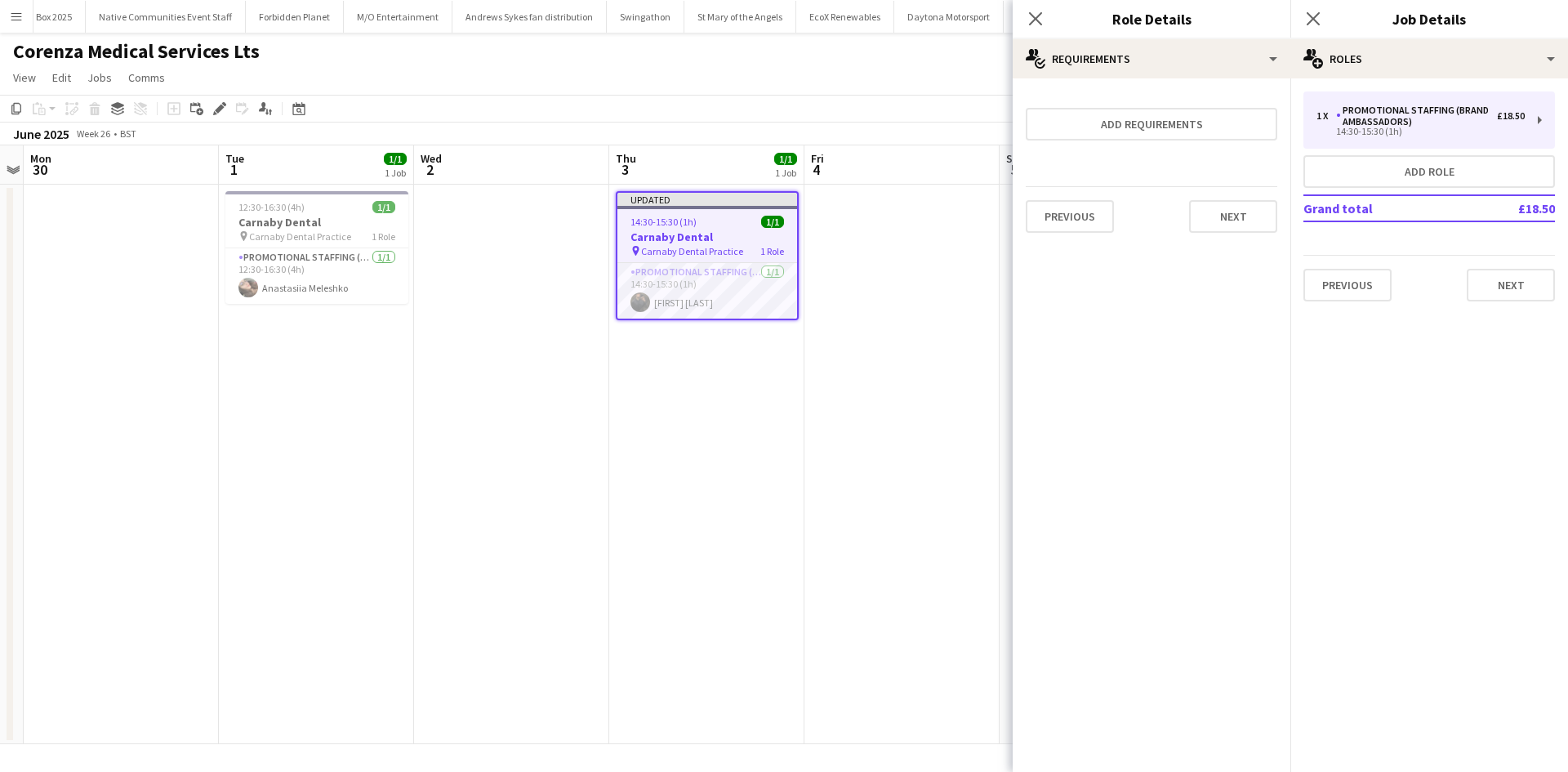 scroll, scrollTop: 0, scrollLeft: 0, axis: both 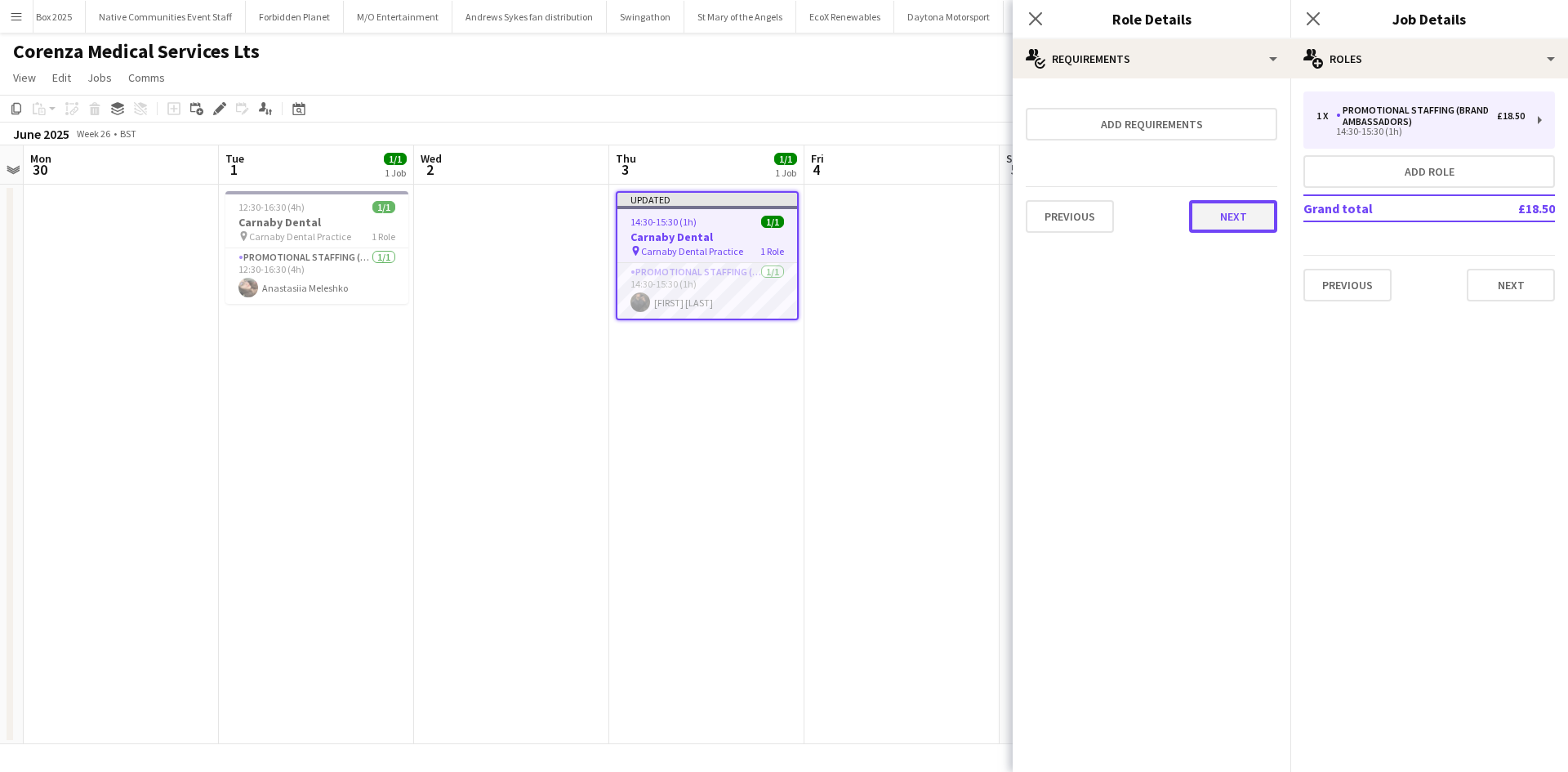 click on "Next" at bounding box center [1233, 216] 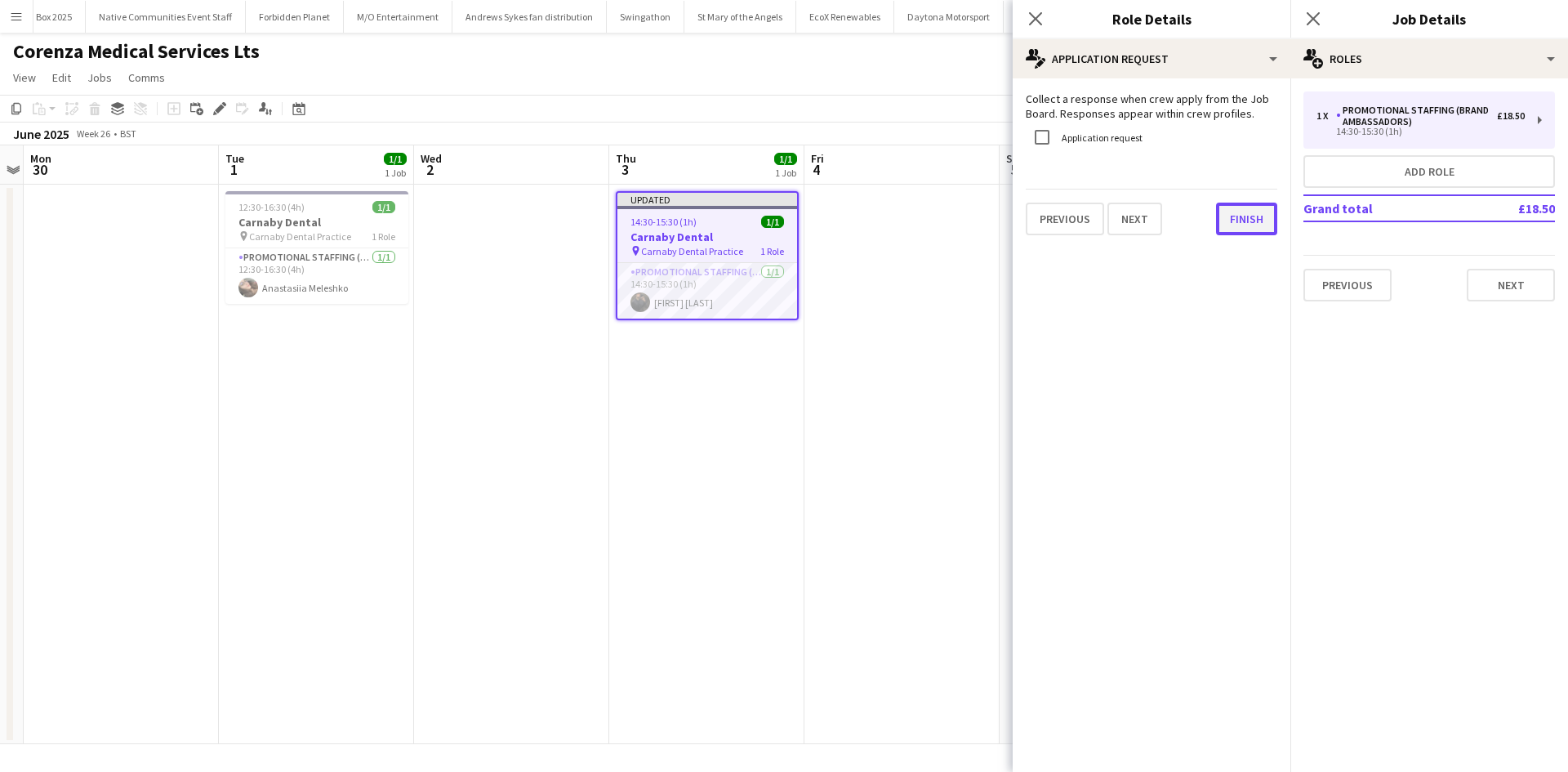 click on "Finish" at bounding box center [1246, 219] 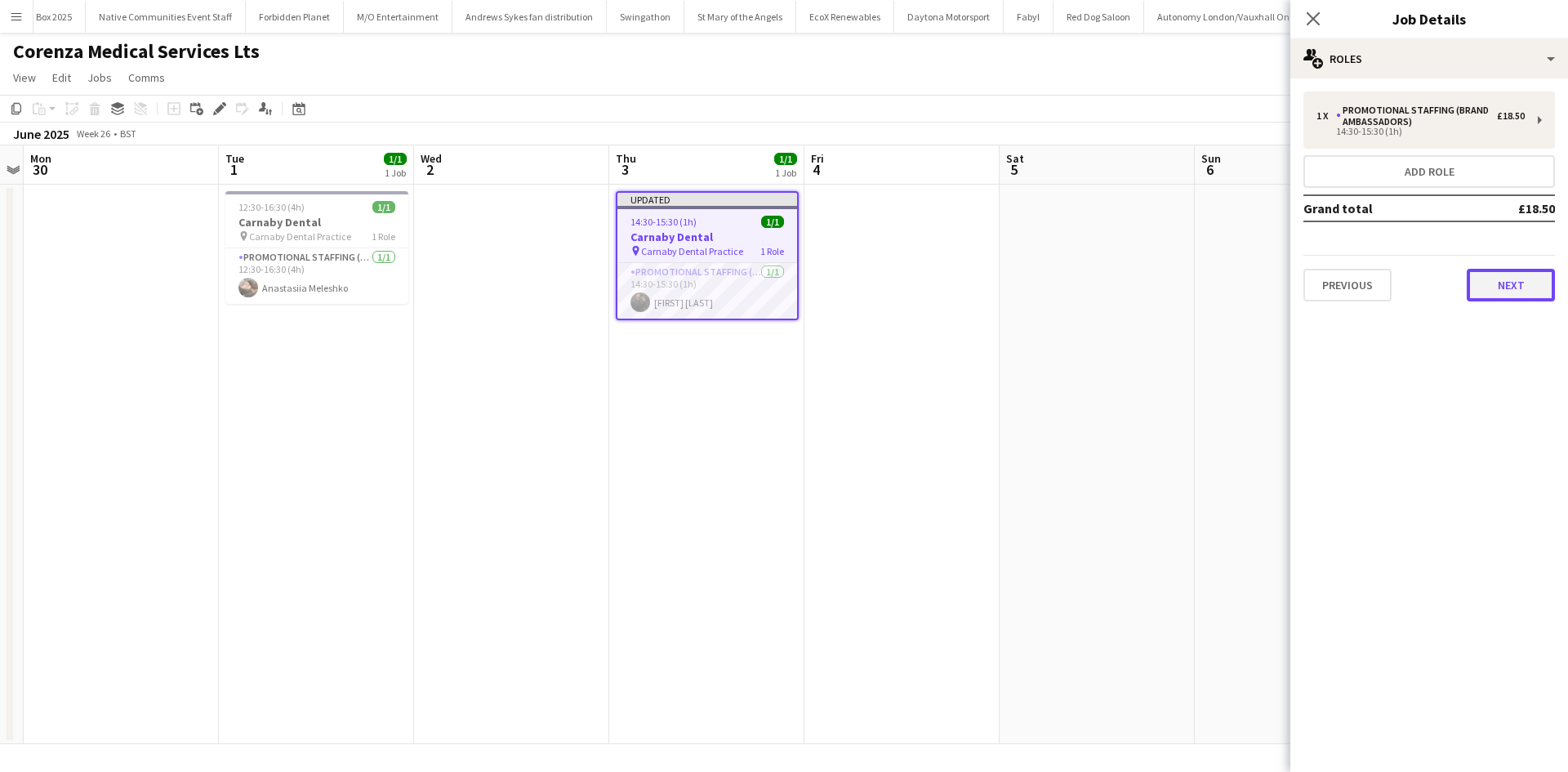 drag, startPoint x: 1518, startPoint y: 277, endPoint x: 1479, endPoint y: 267, distance: 40.26164 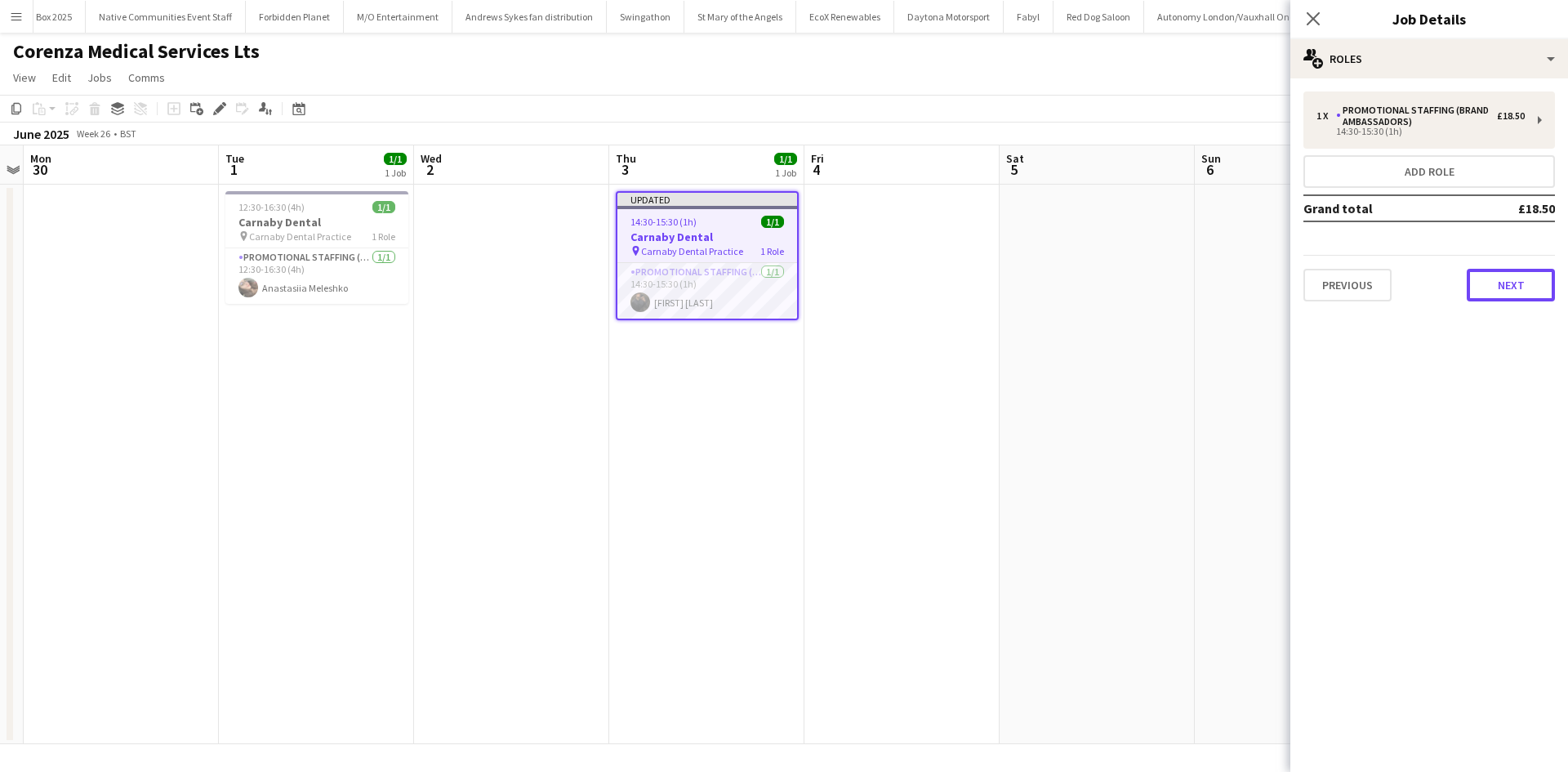 click on "Next" at bounding box center (1511, 285) 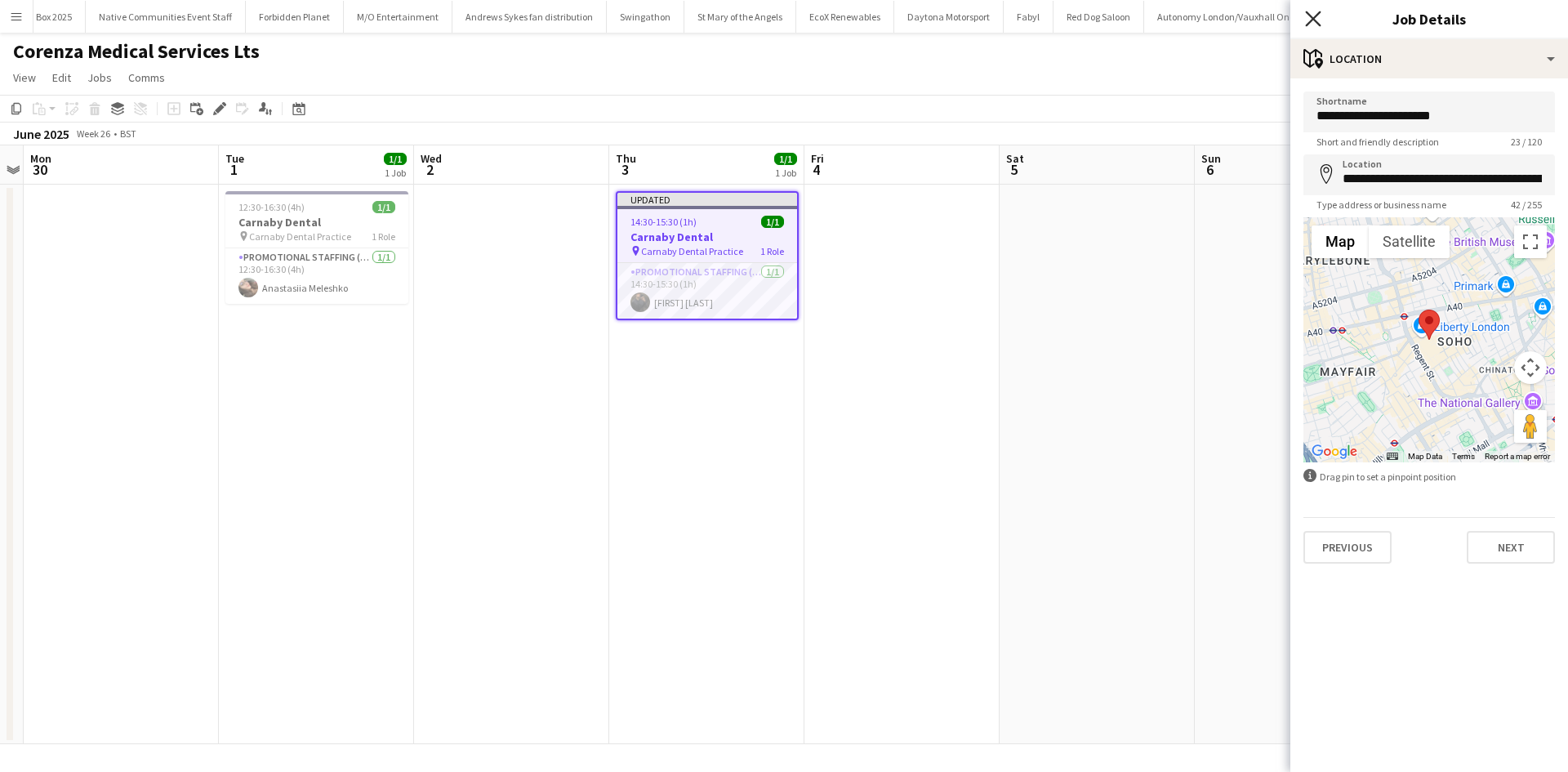 click on "Close pop-in" 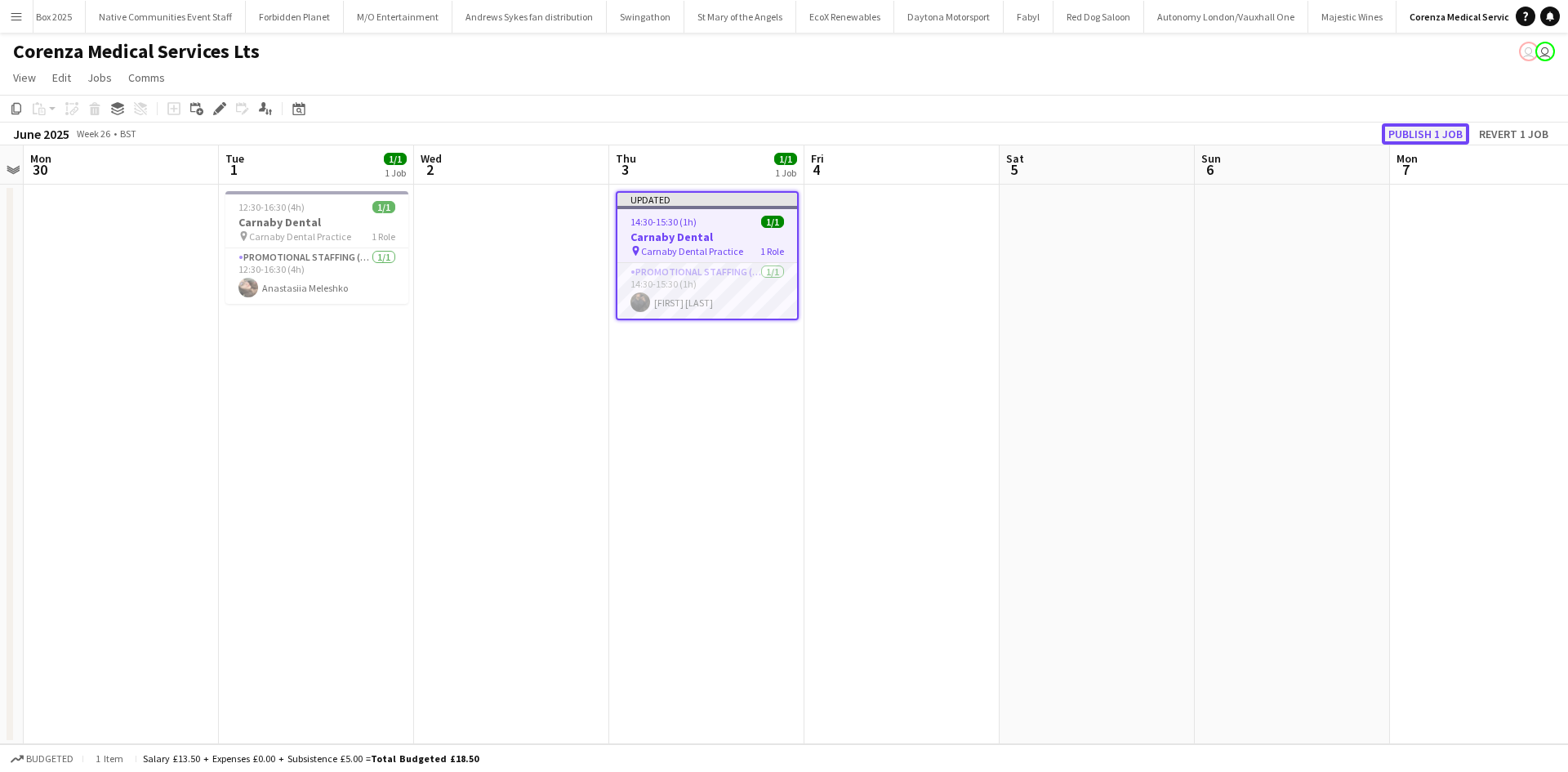 click on "Publish 1 job" 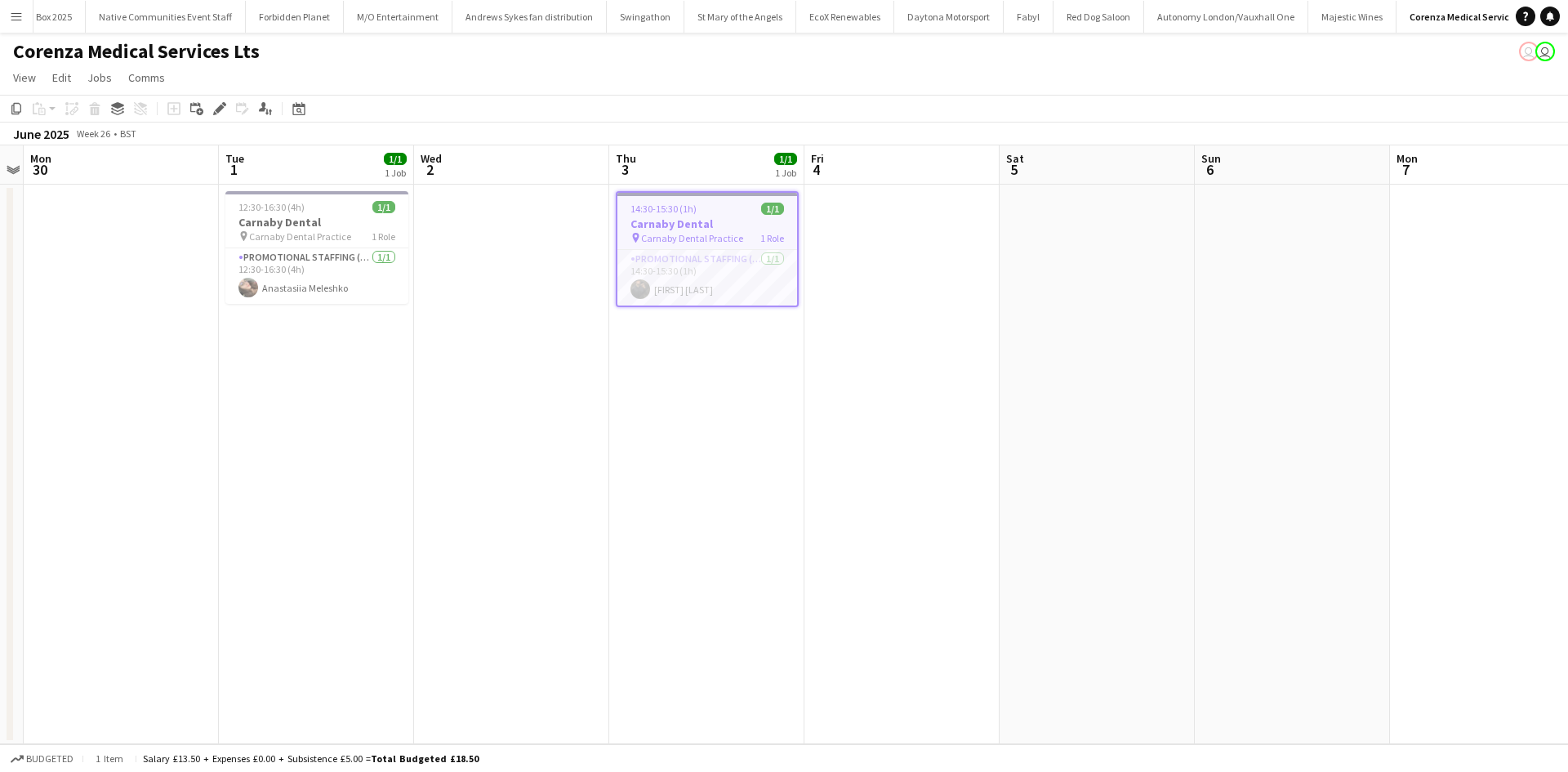click at bounding box center [902, 464] 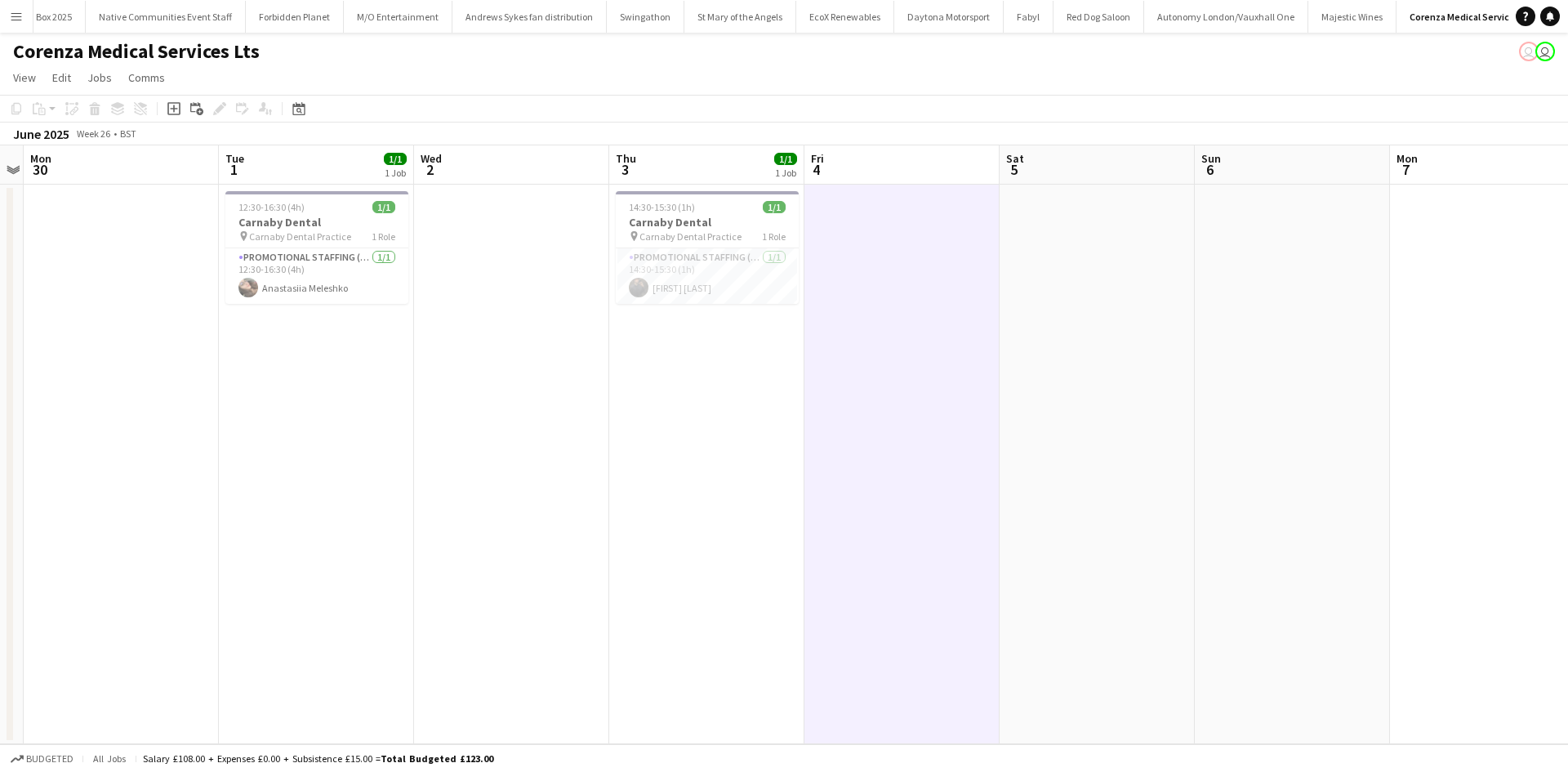 scroll, scrollTop: 0, scrollLeft: 559, axis: horizontal 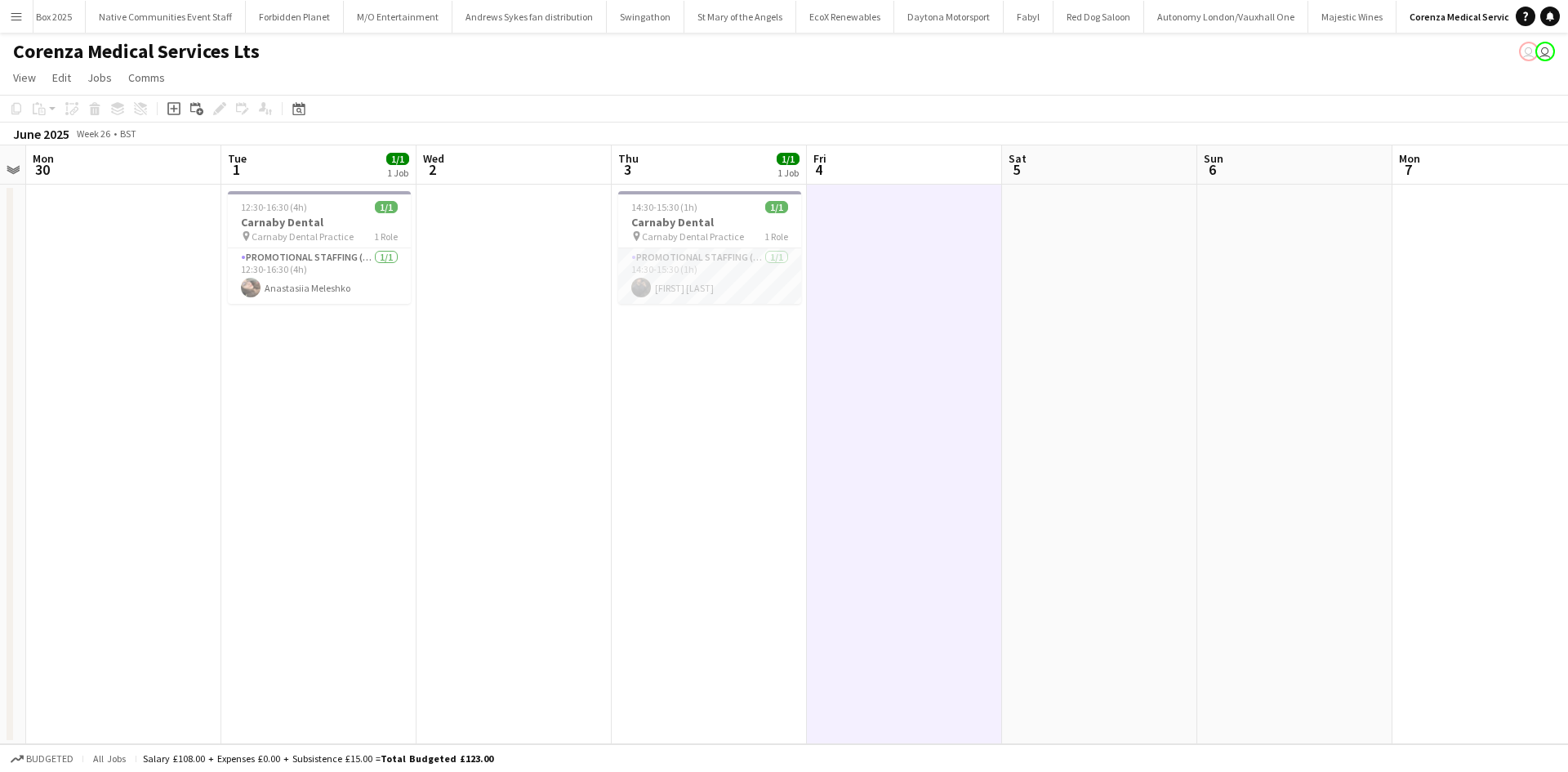 click on "Promotional Staffing (Brand Ambassadors)   1/1   14:30-15:30 (1h)
[FIRST] [LAST]" at bounding box center [710, 276] 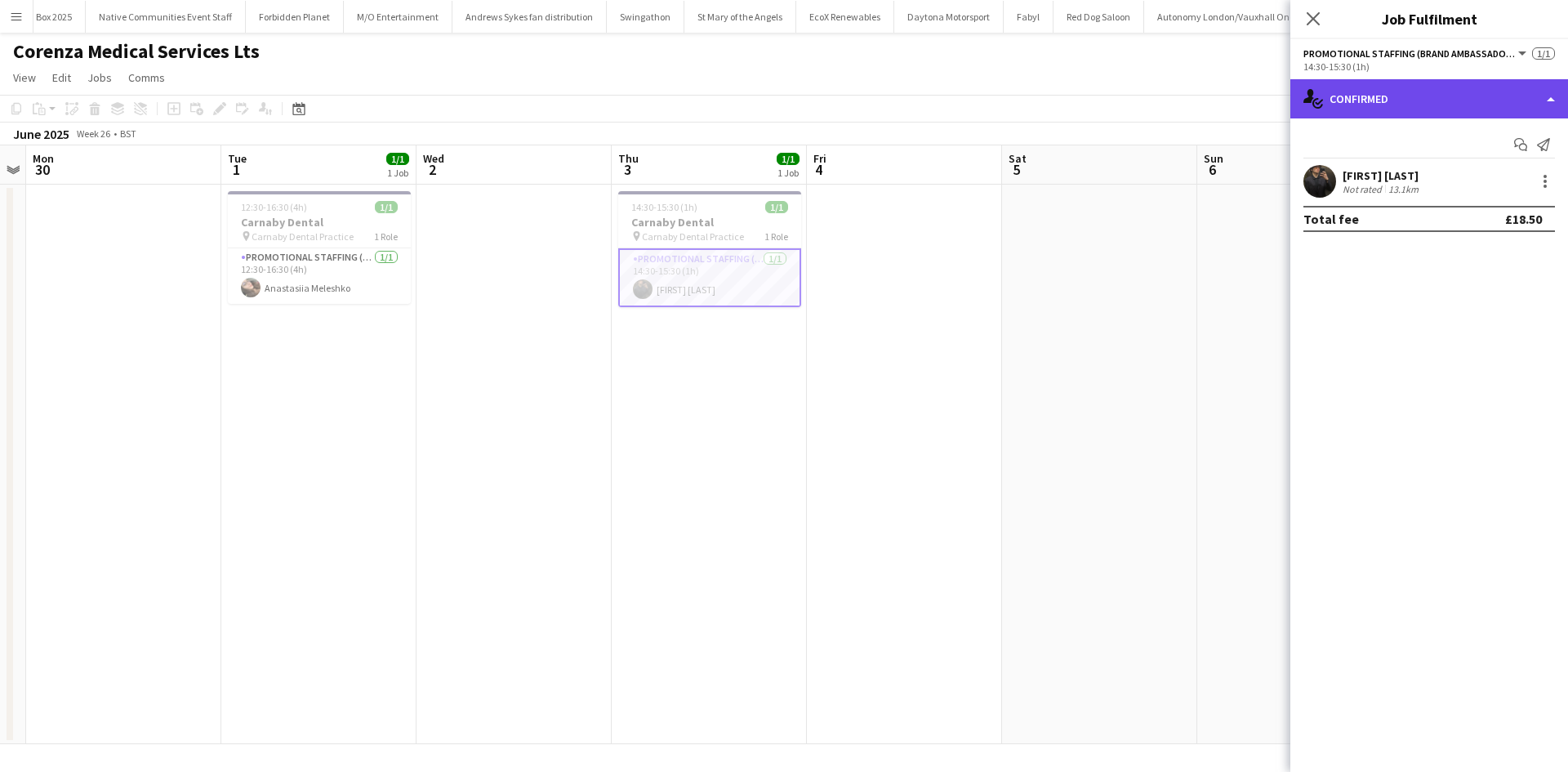 click on "single-neutral-actions-check-2
Confirmed" 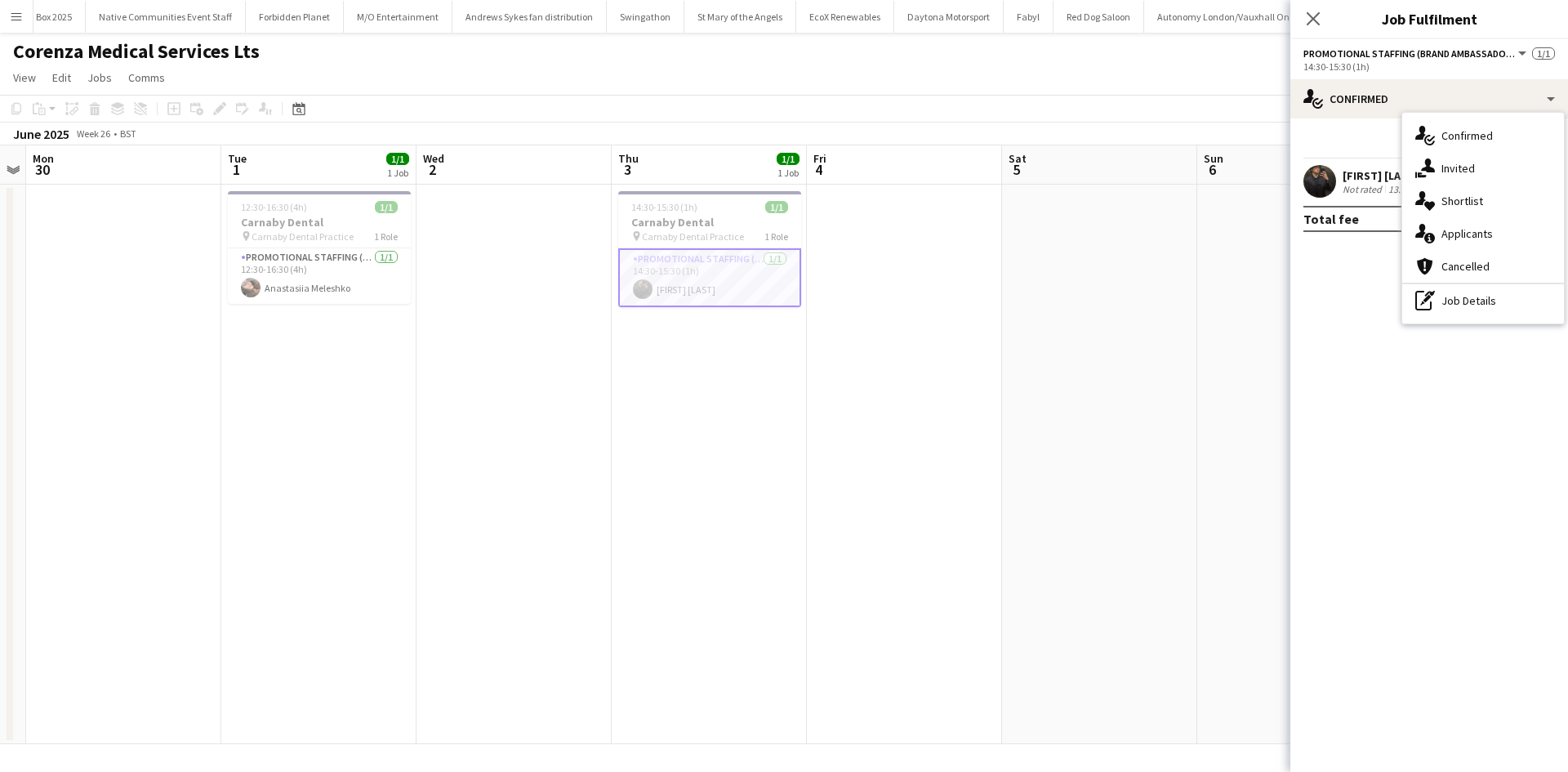 click on "pen-write
Job Details" at bounding box center (1483, 301) 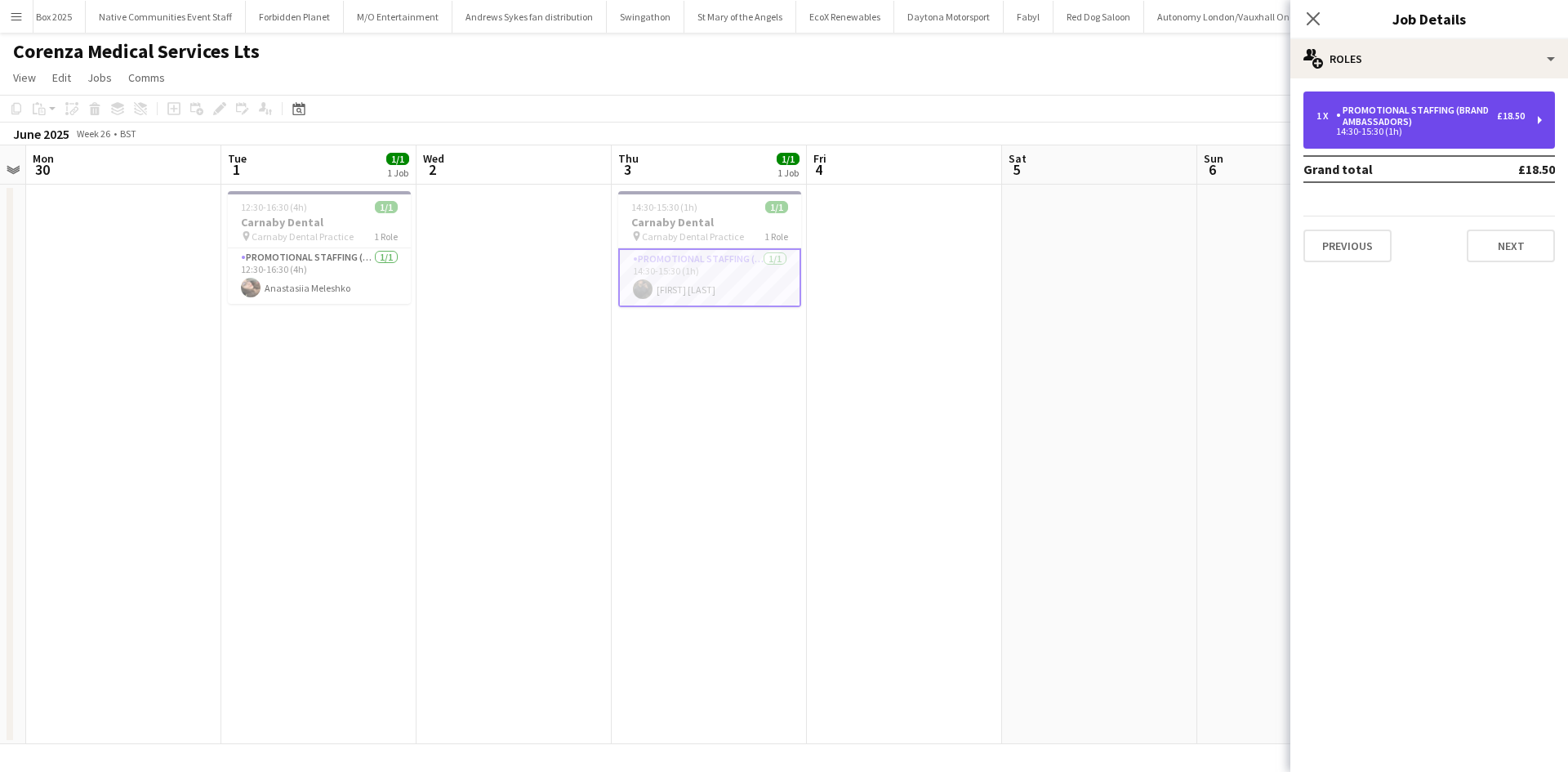 click on "Promotional Staffing (Brand Ambassadors)" at bounding box center [1416, 116] 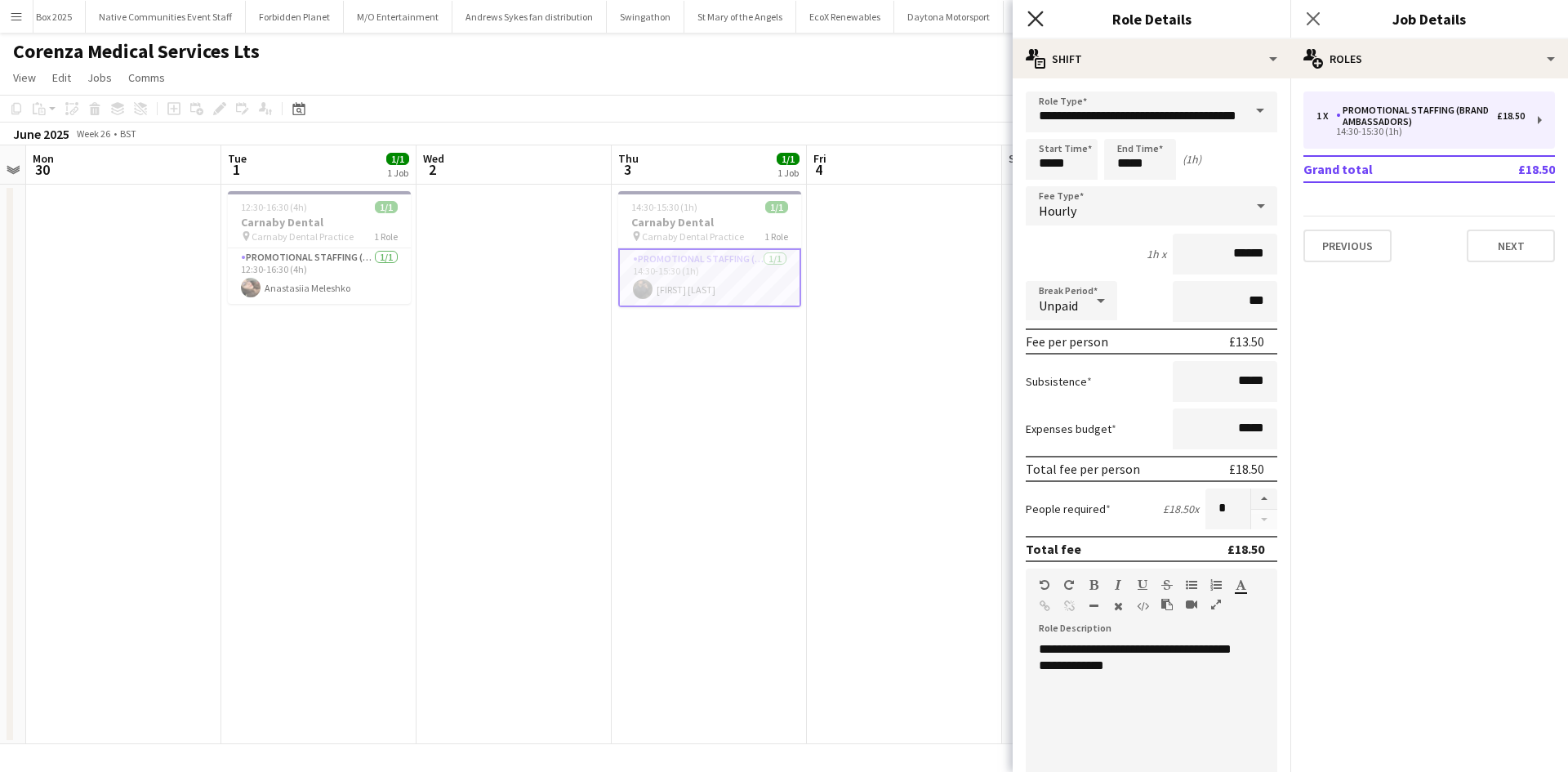 click on "Close pop-in" 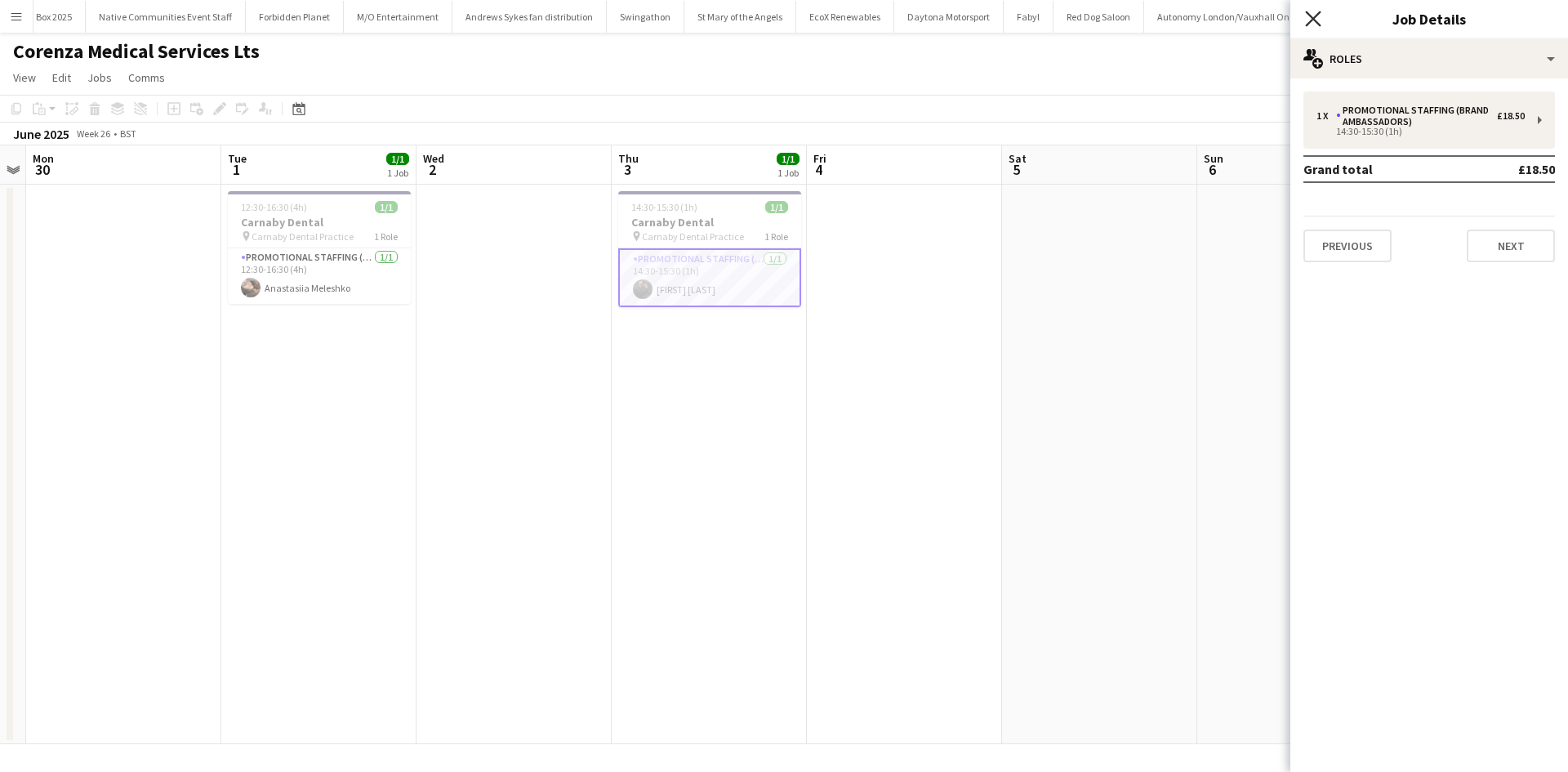 click on "Close pop-in" 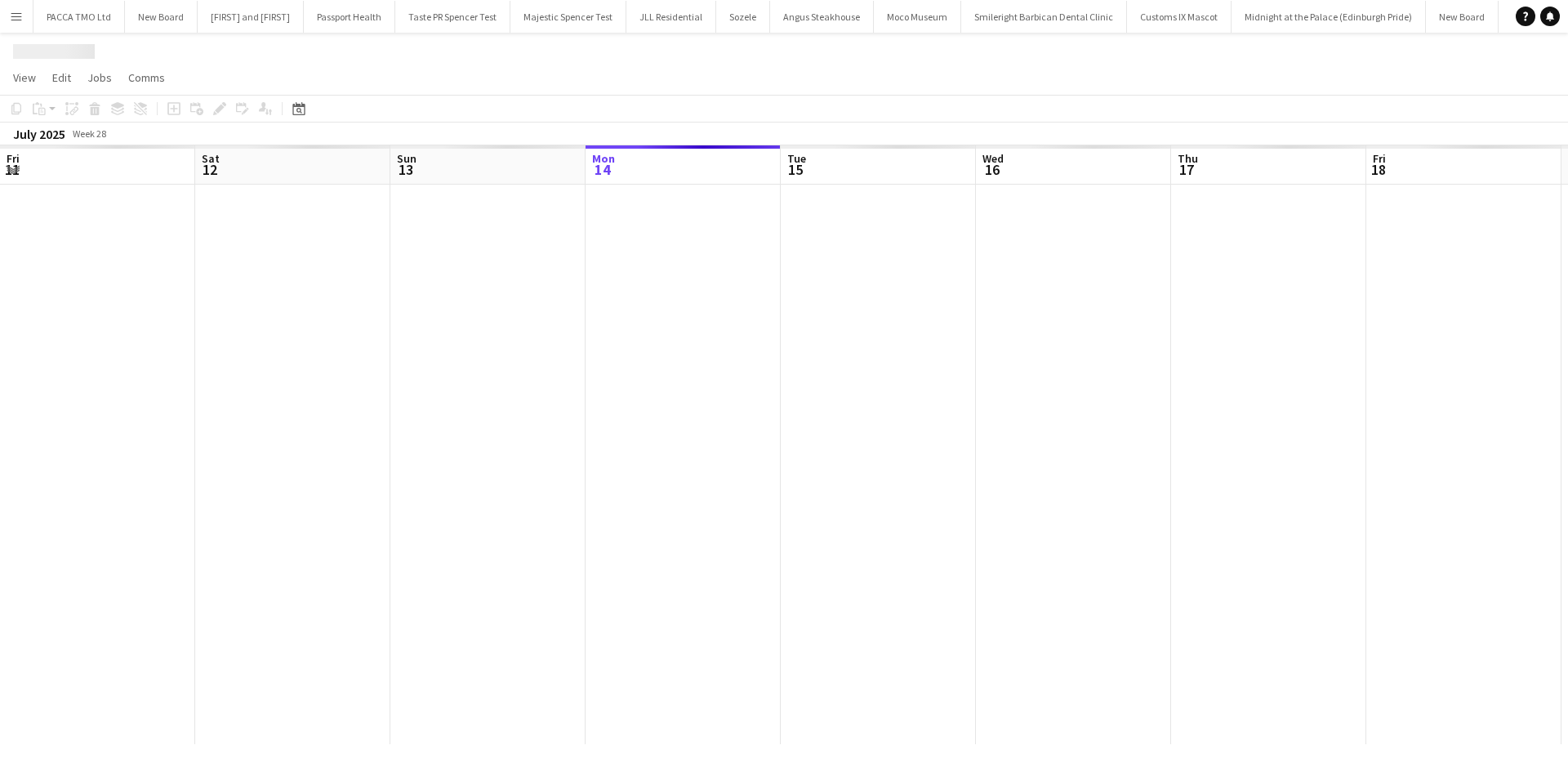 scroll, scrollTop: 0, scrollLeft: 0, axis: both 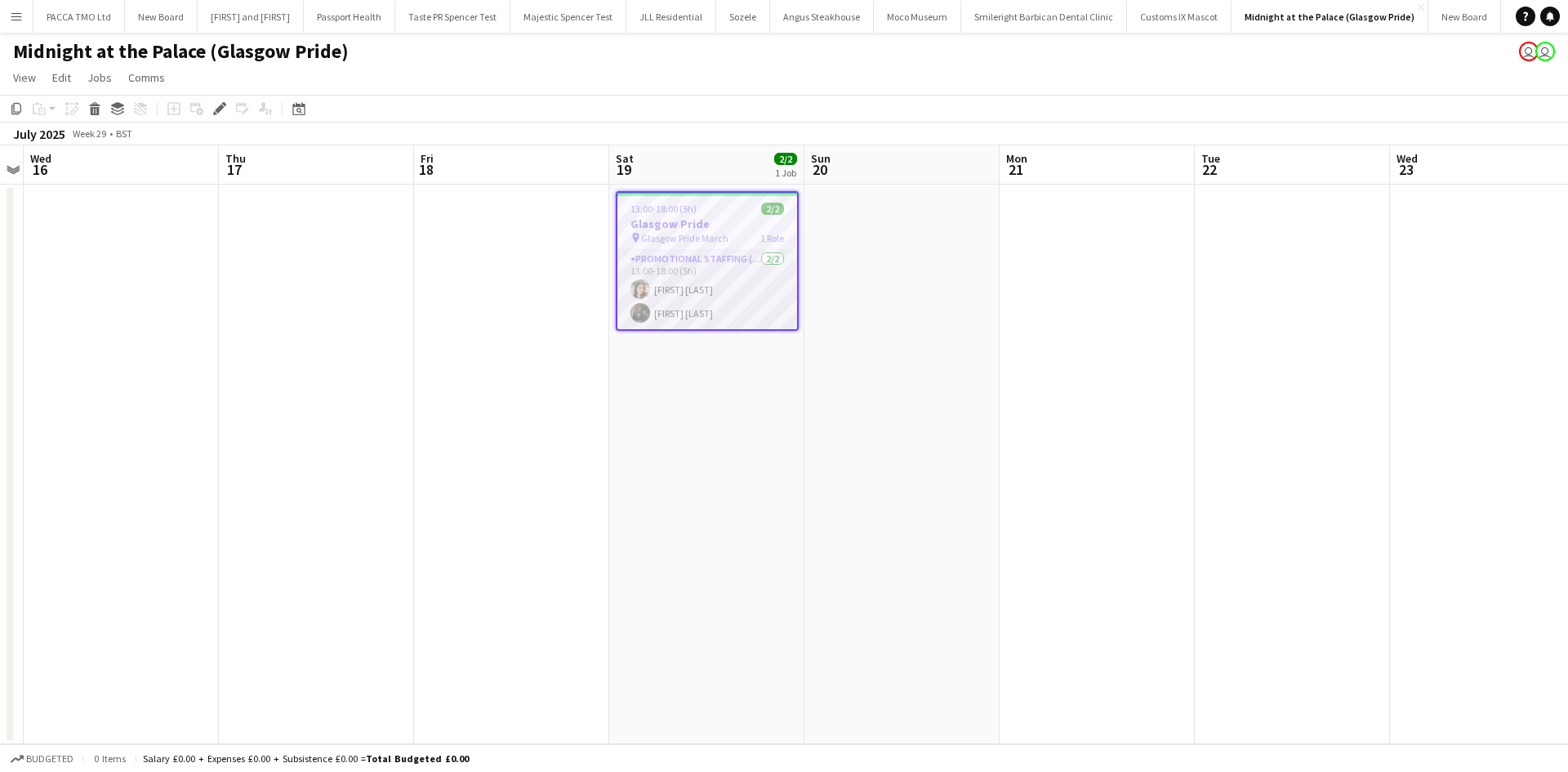 click on "Promotional Staffing (Brand Ambassadors)   2/2   13:00-18:00 (5h)
[FIRST] [LAST] [FIRST] [LAST]" at bounding box center [707, 289] 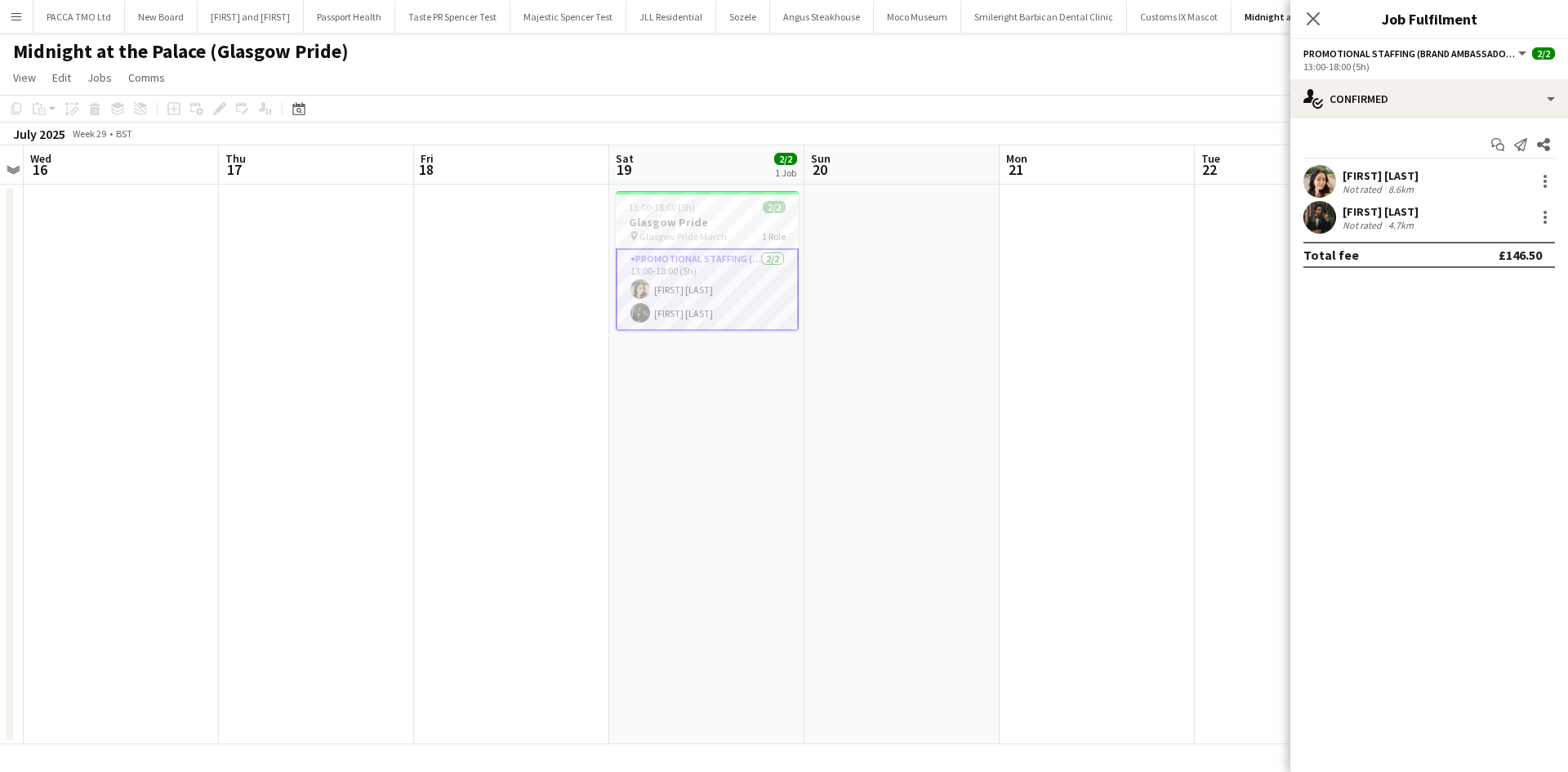 click on "[FIRST] [LAST]" at bounding box center (1380, 176) 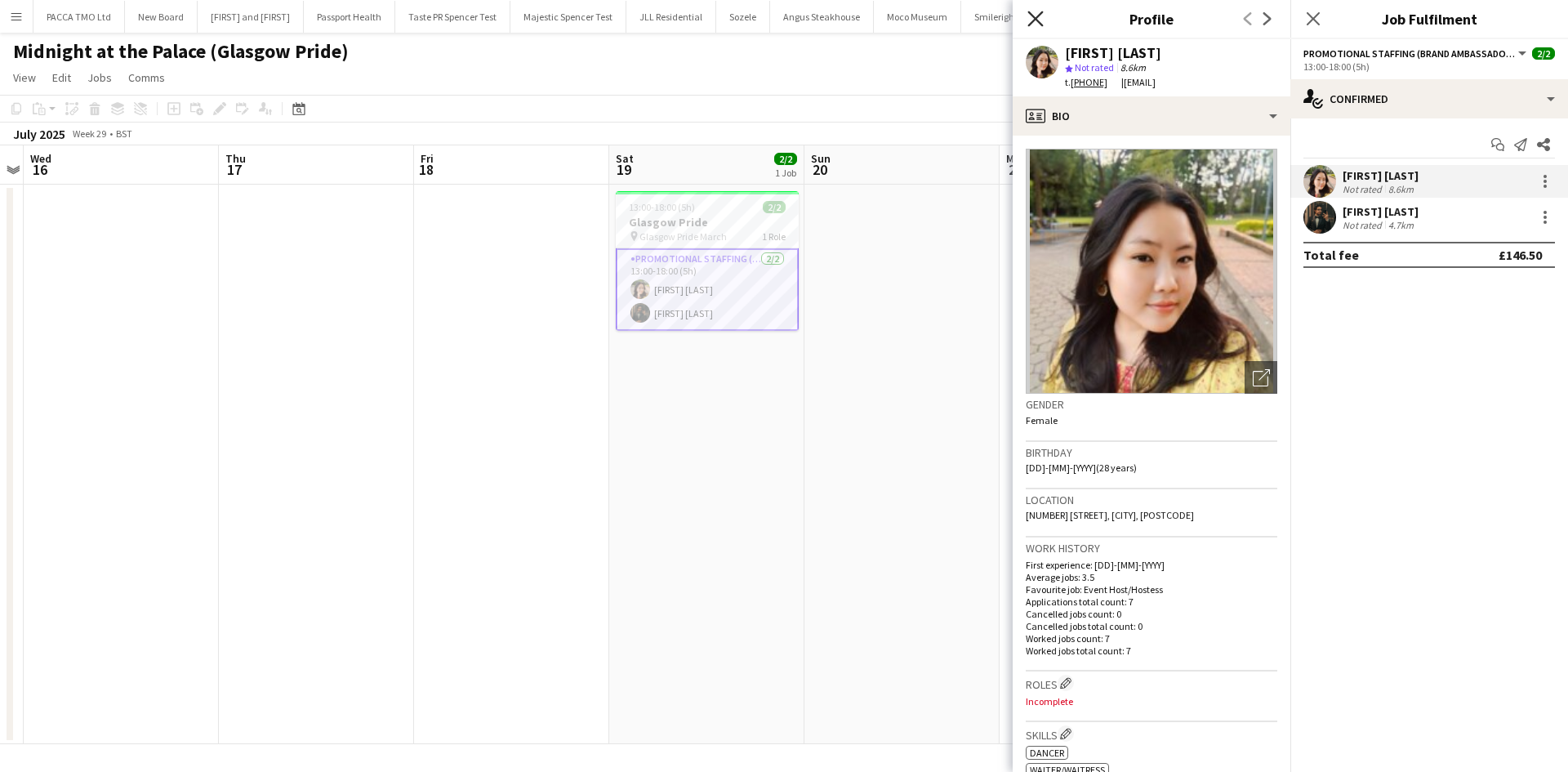 click on "Close pop-in" 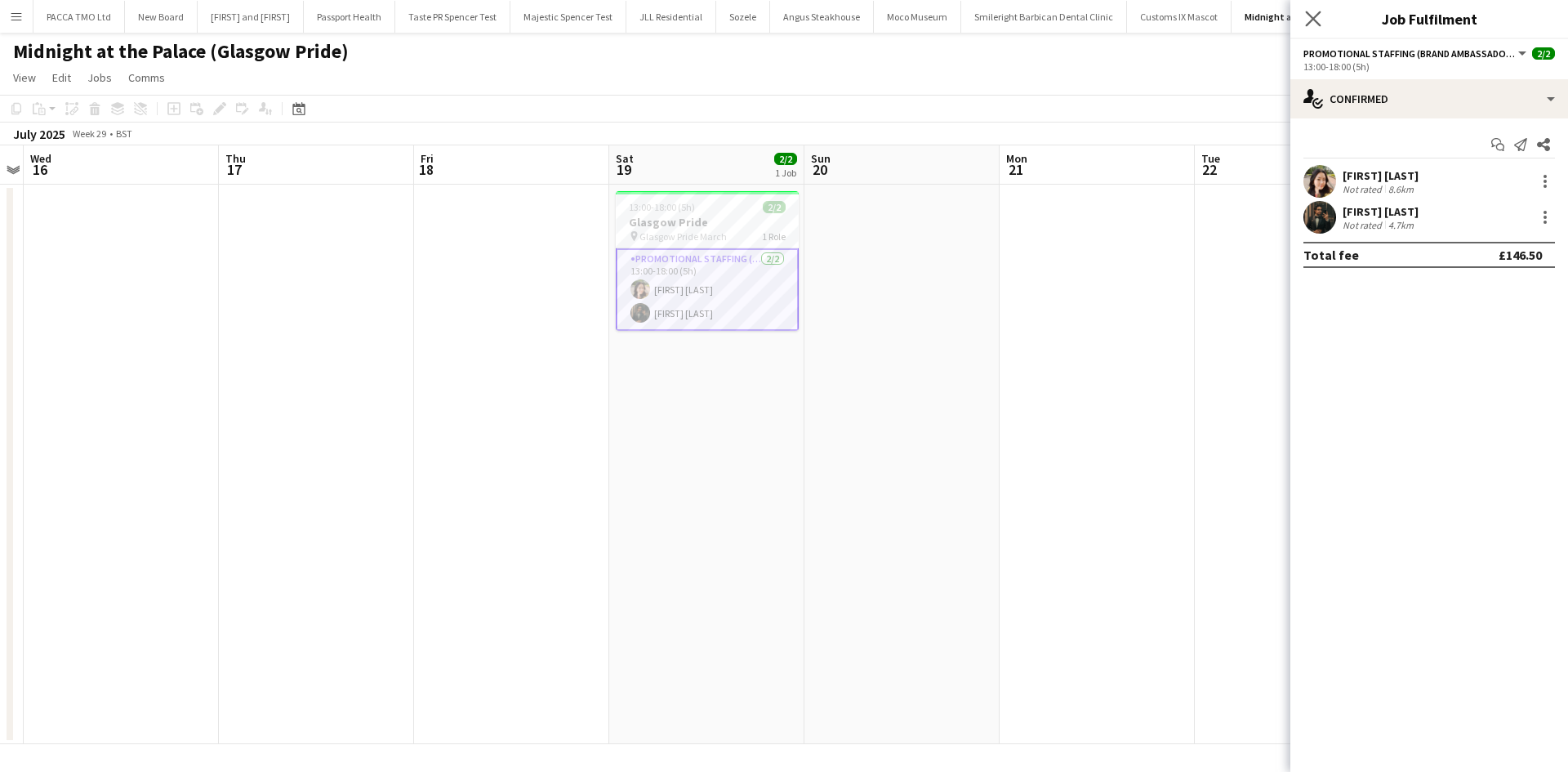 click on "Close pop-in" 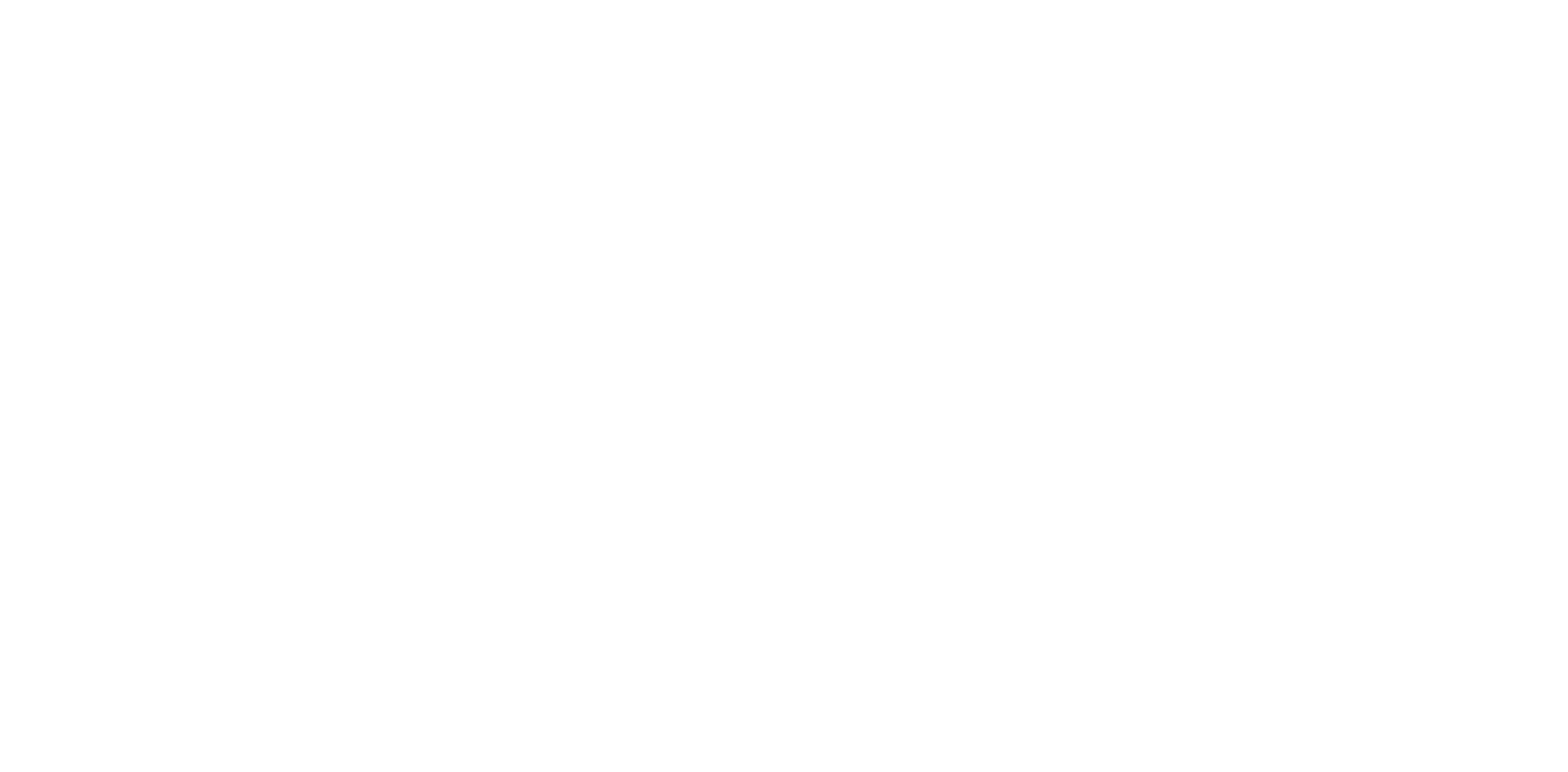 scroll, scrollTop: 0, scrollLeft: 0, axis: both 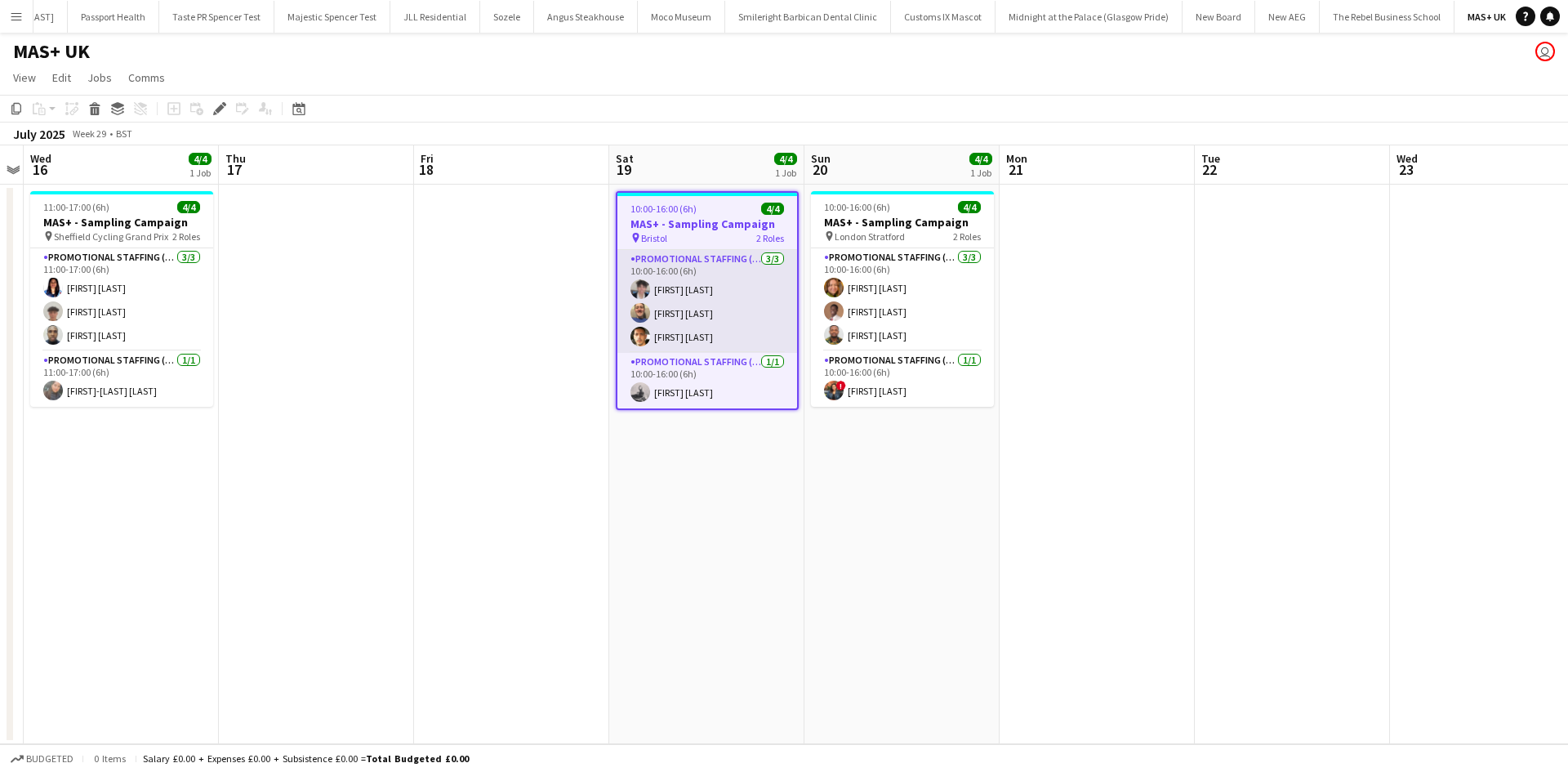 click on "Promotional Staffing (Brand Ambassadors)   3/3   10:00-16:00 (6h)
Matthew Yhnell Andrew Chaloner Haydn Murrell" at bounding box center (707, 301) 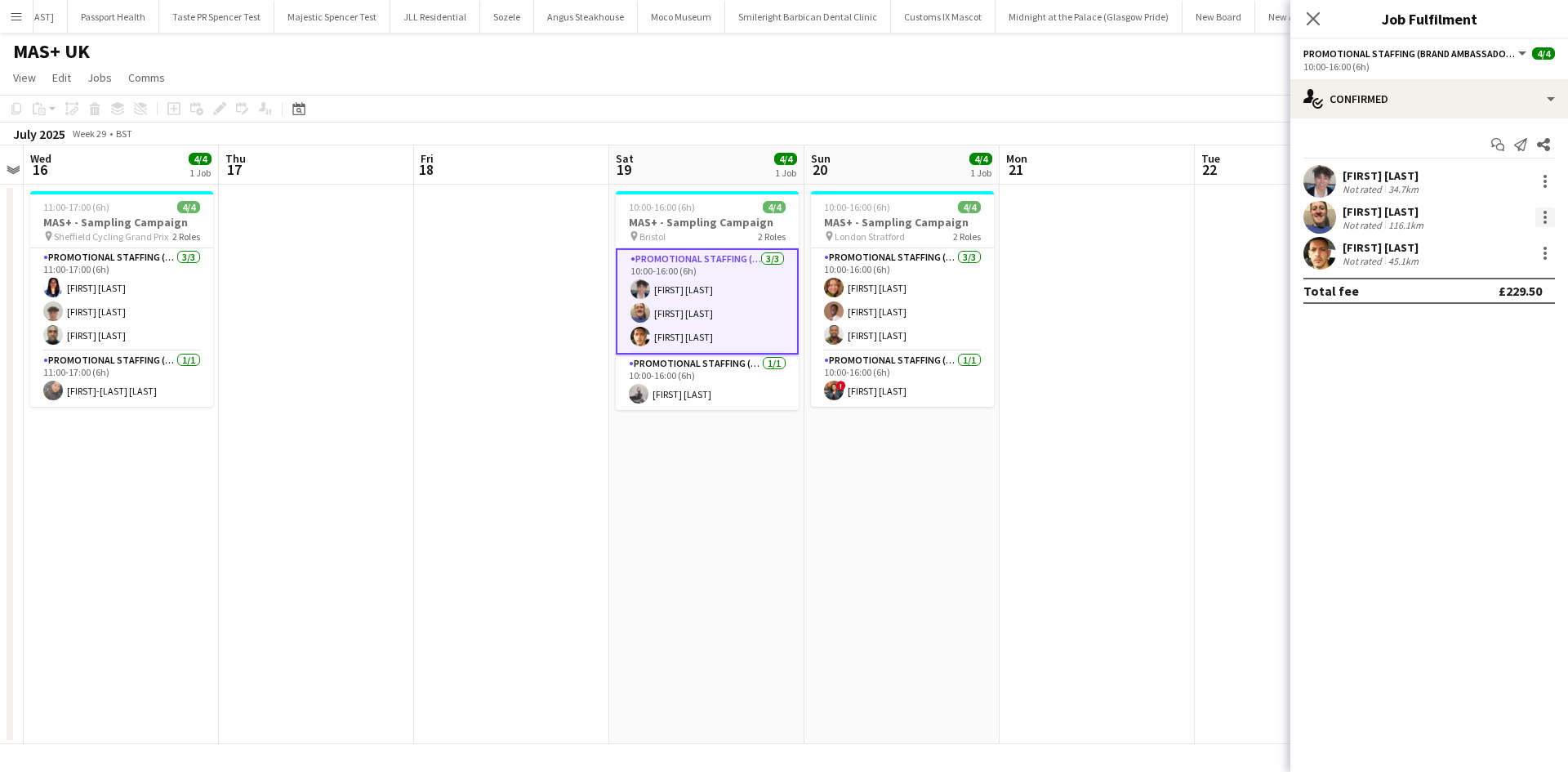 click at bounding box center (1545, 217) 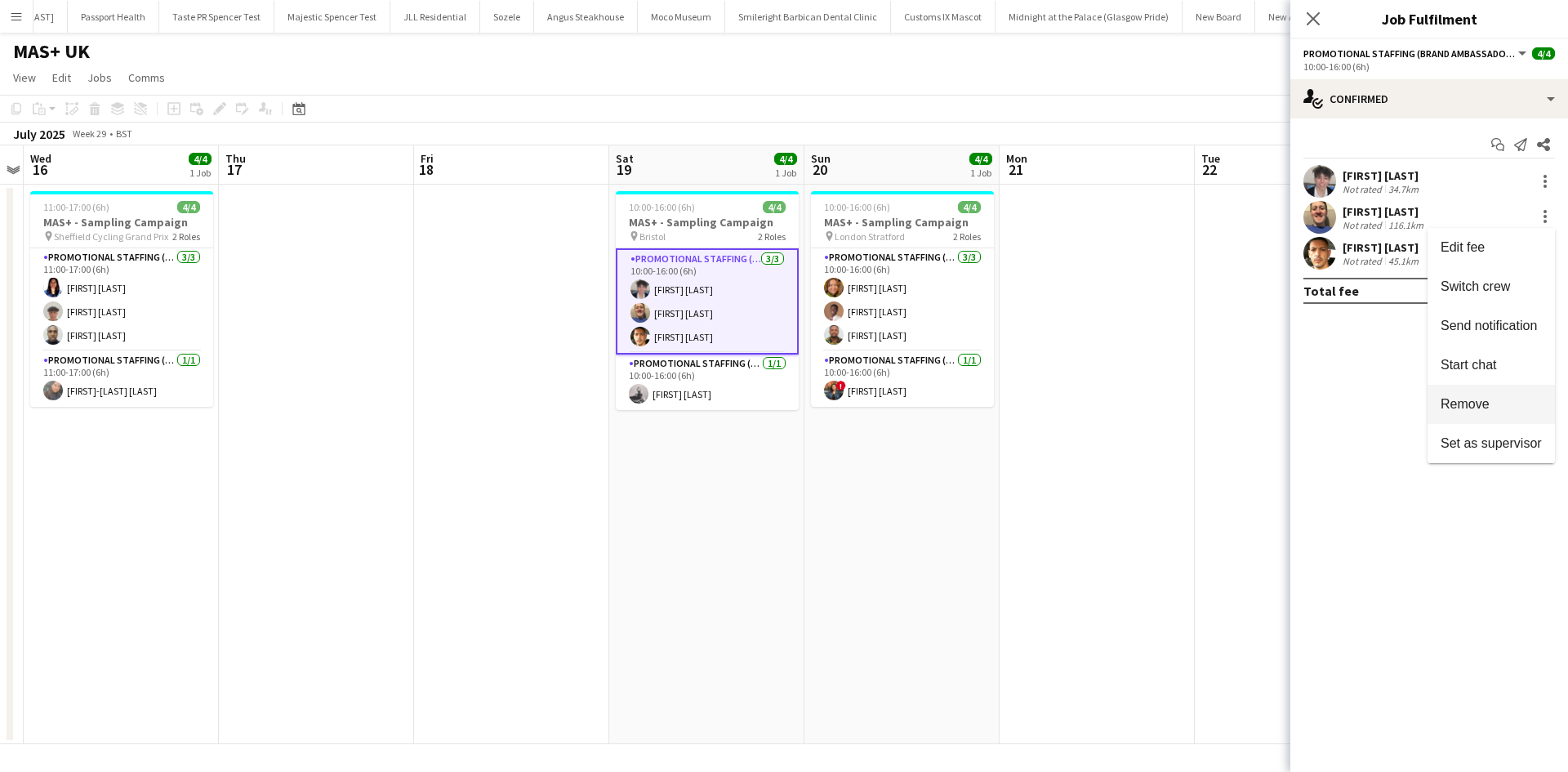 click on "Remove" at bounding box center (1465, 404) 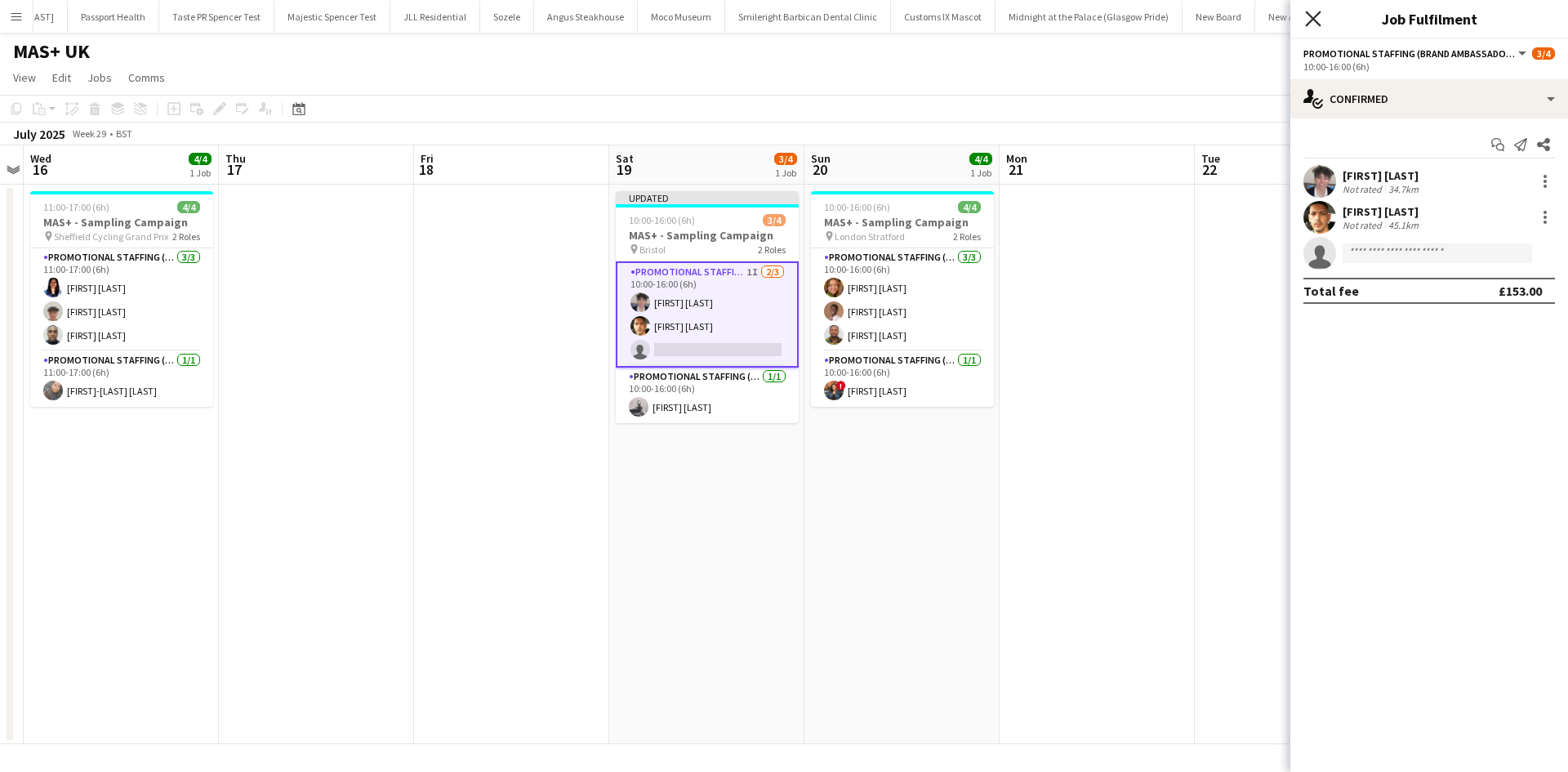 click 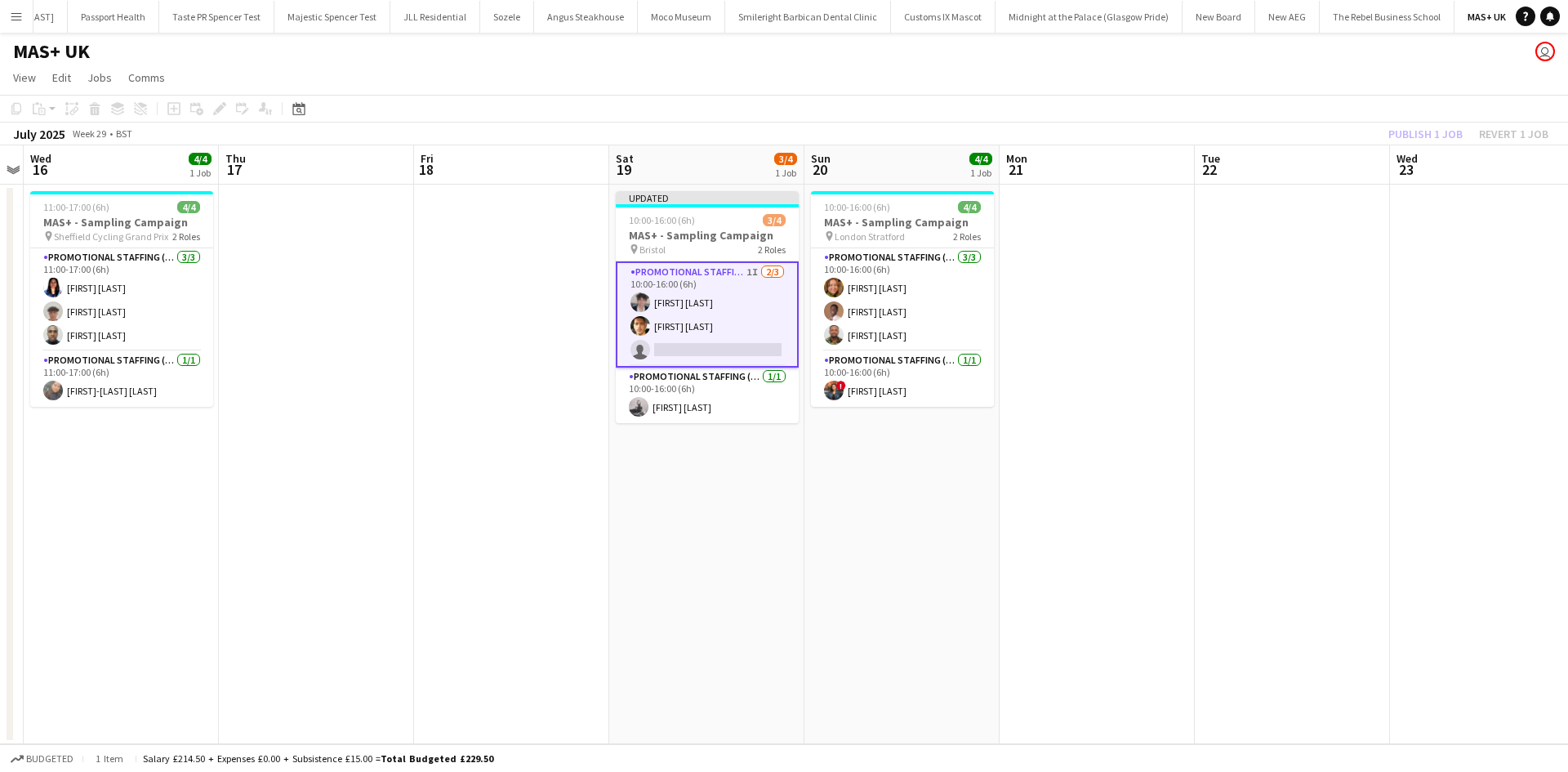 click on "Publish 1 job   Revert 1 job" 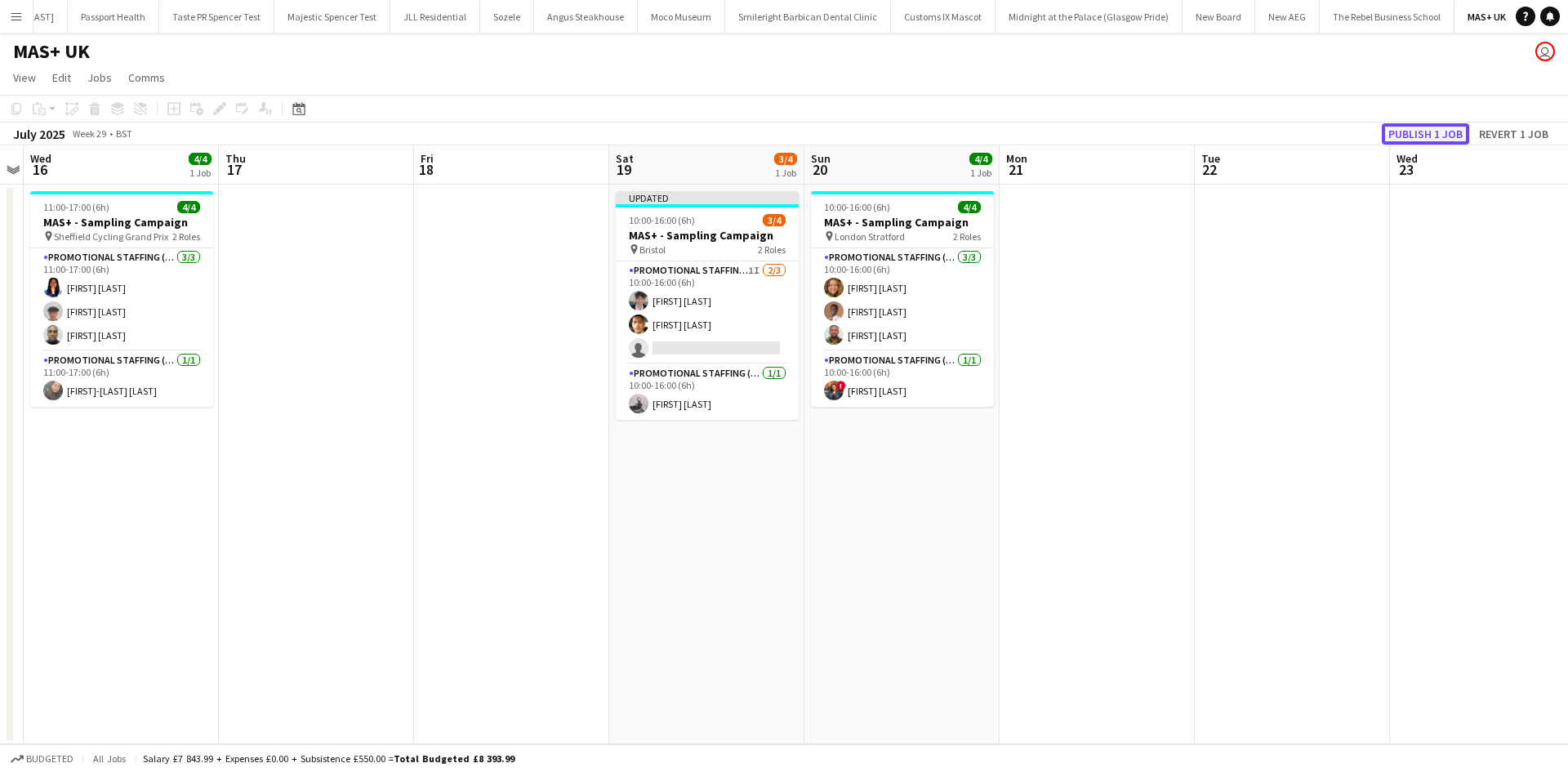 click on "Publish 1 job" 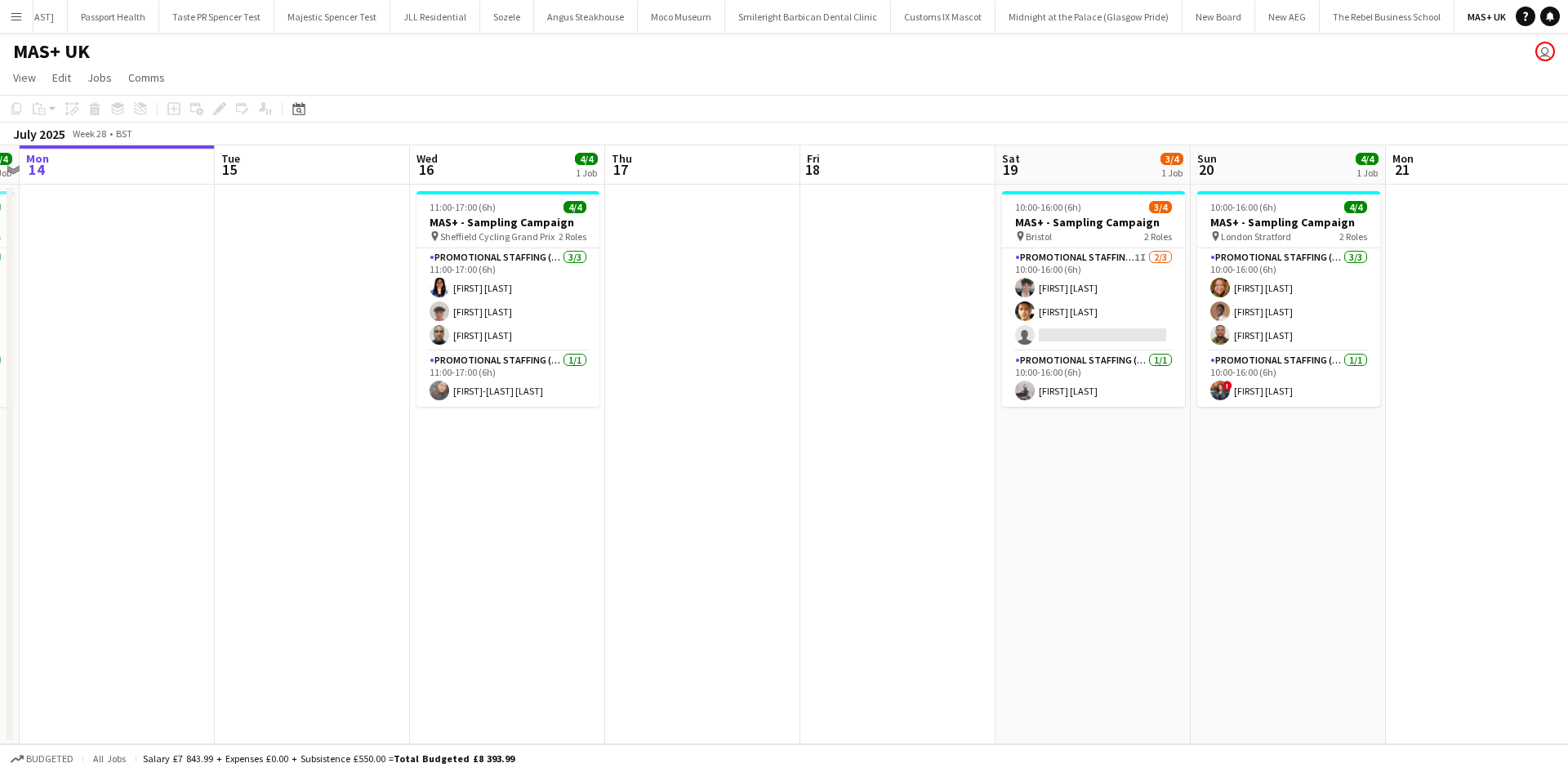 scroll, scrollTop: 0, scrollLeft: 369, axis: horizontal 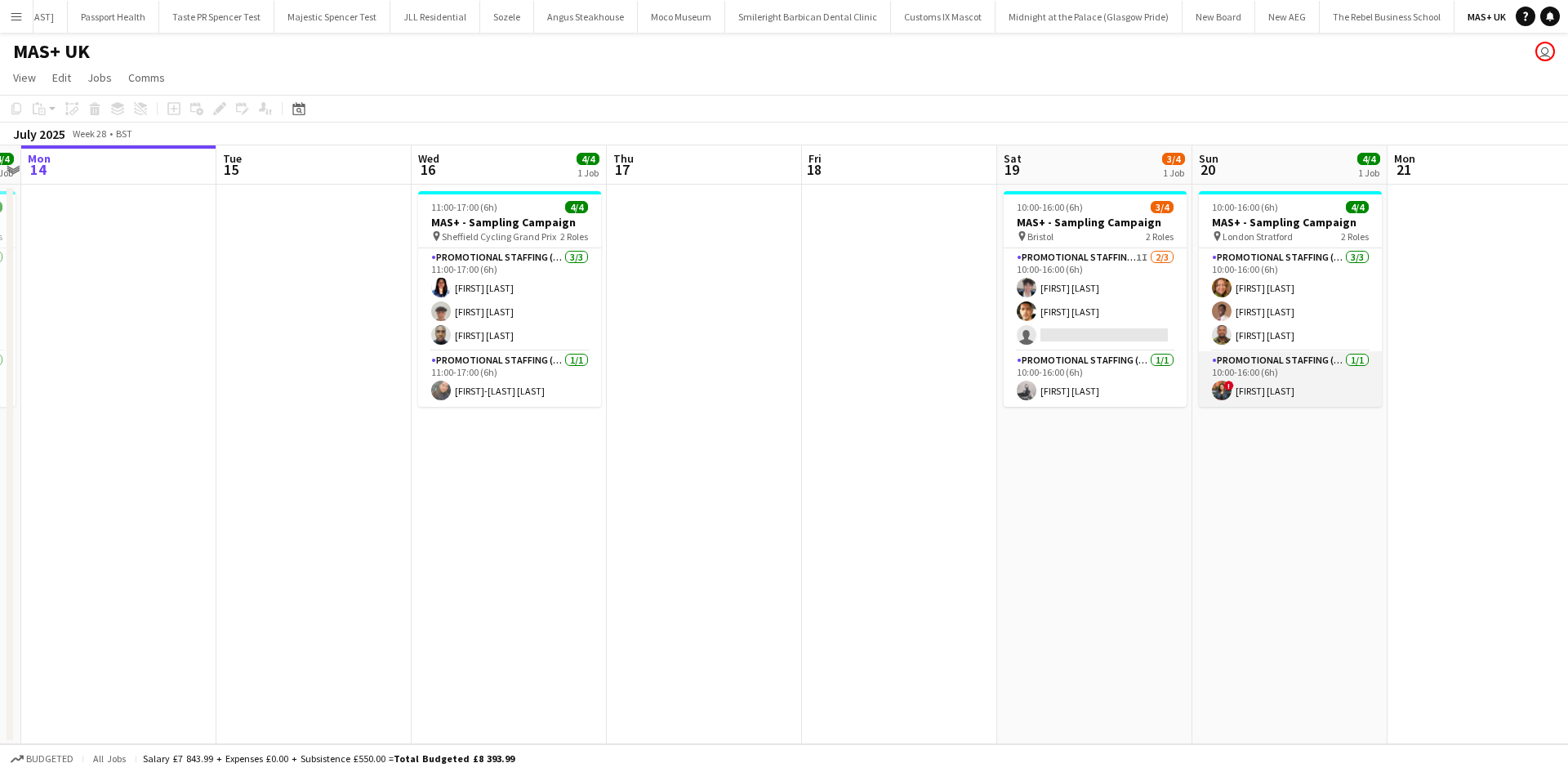 click on "Promotional Staffing (Team Leader)   1/1   10:00-16:00 (6h)
! Githmi Amarasekera" at bounding box center (1290, 379) 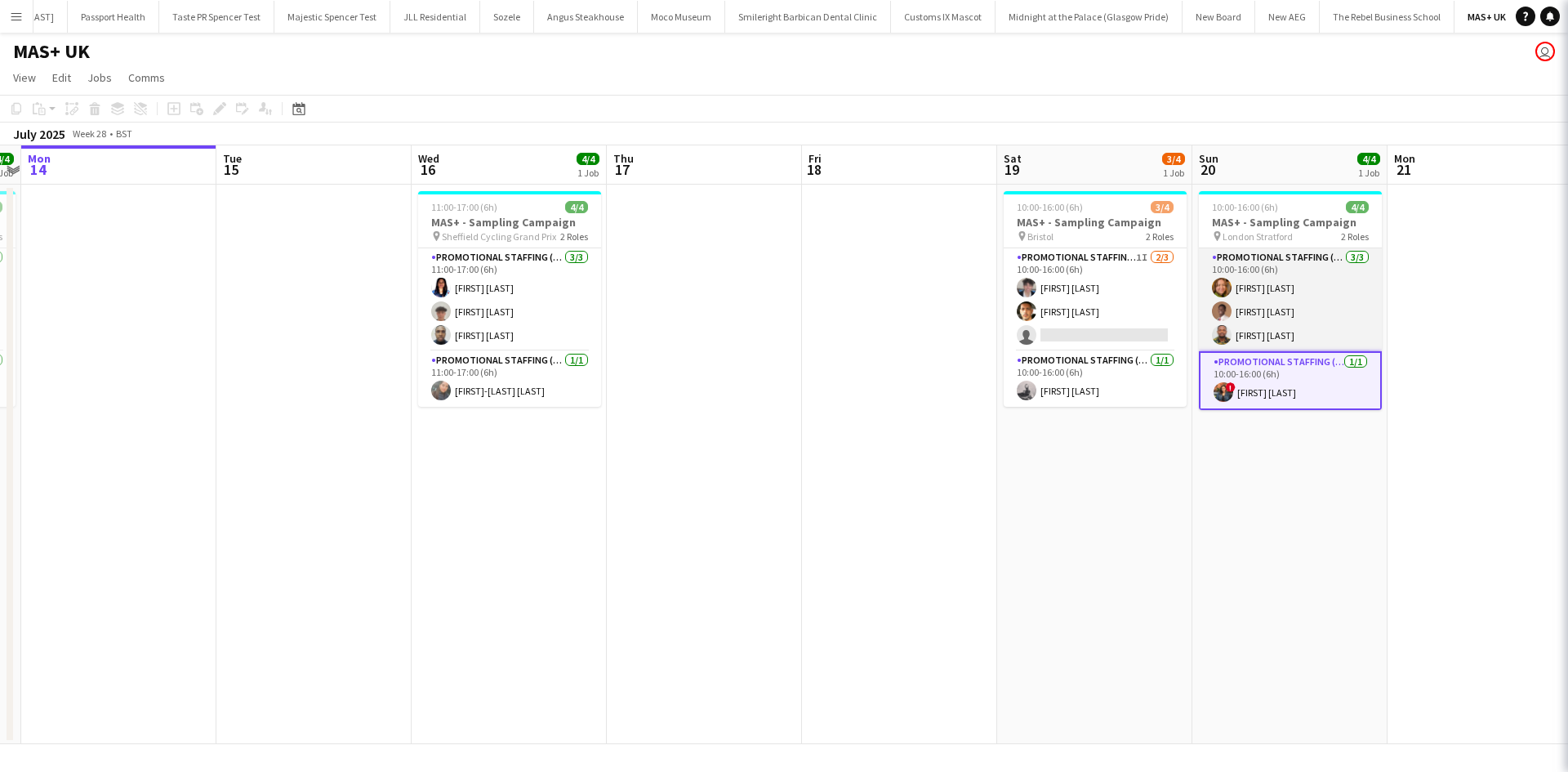 click on "Promotional Staffing (Brand Ambassadors)   3/3   10:00-16:00 (6h)
Louisa Naftel Oladimeji Fakorede Isaac Esu" at bounding box center [1290, 300] 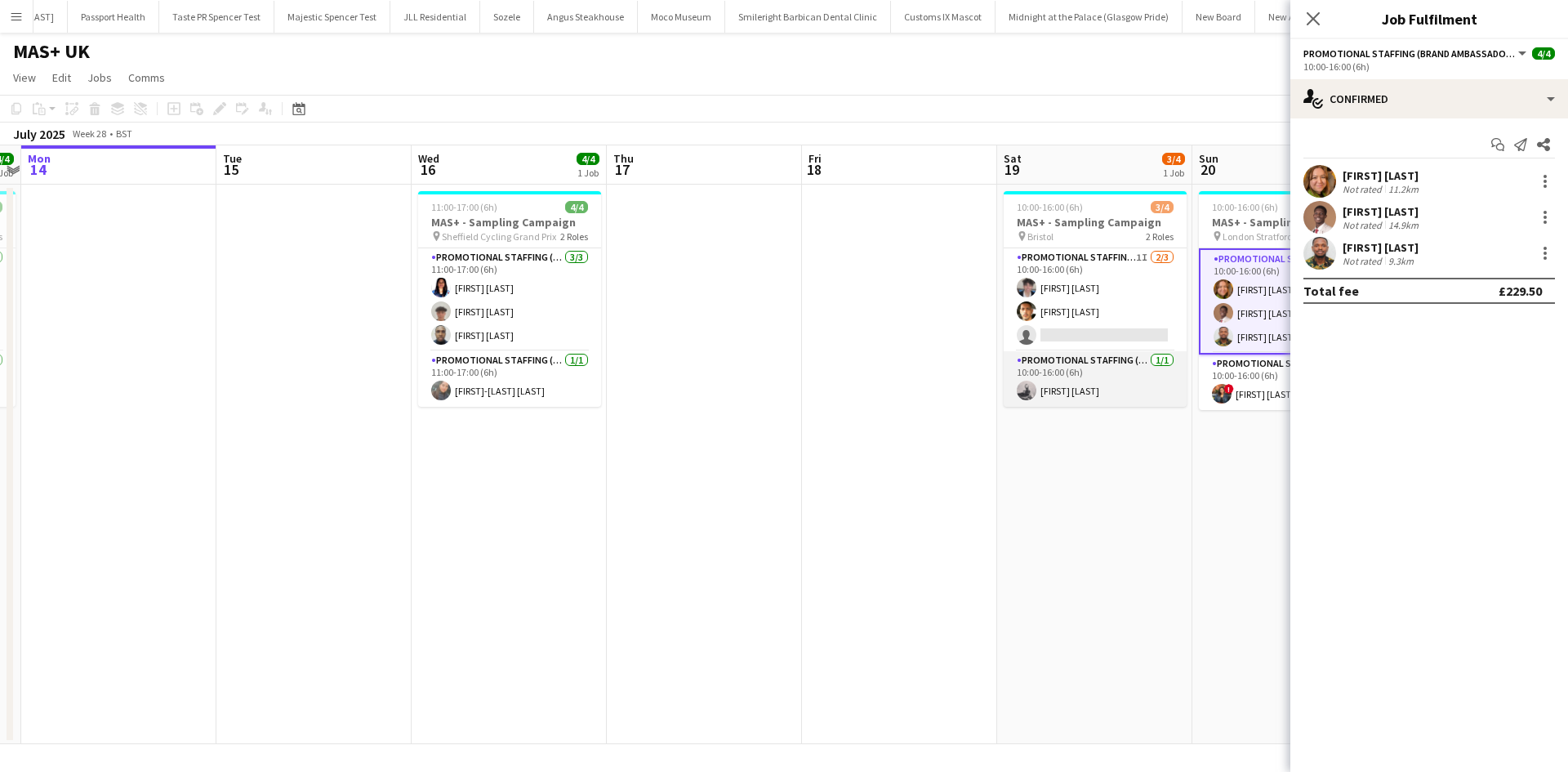 click on "Promotional Staffing (Team Leader)   1/1   10:00-16:00 (6h)
Emily Brown" at bounding box center [1095, 379] 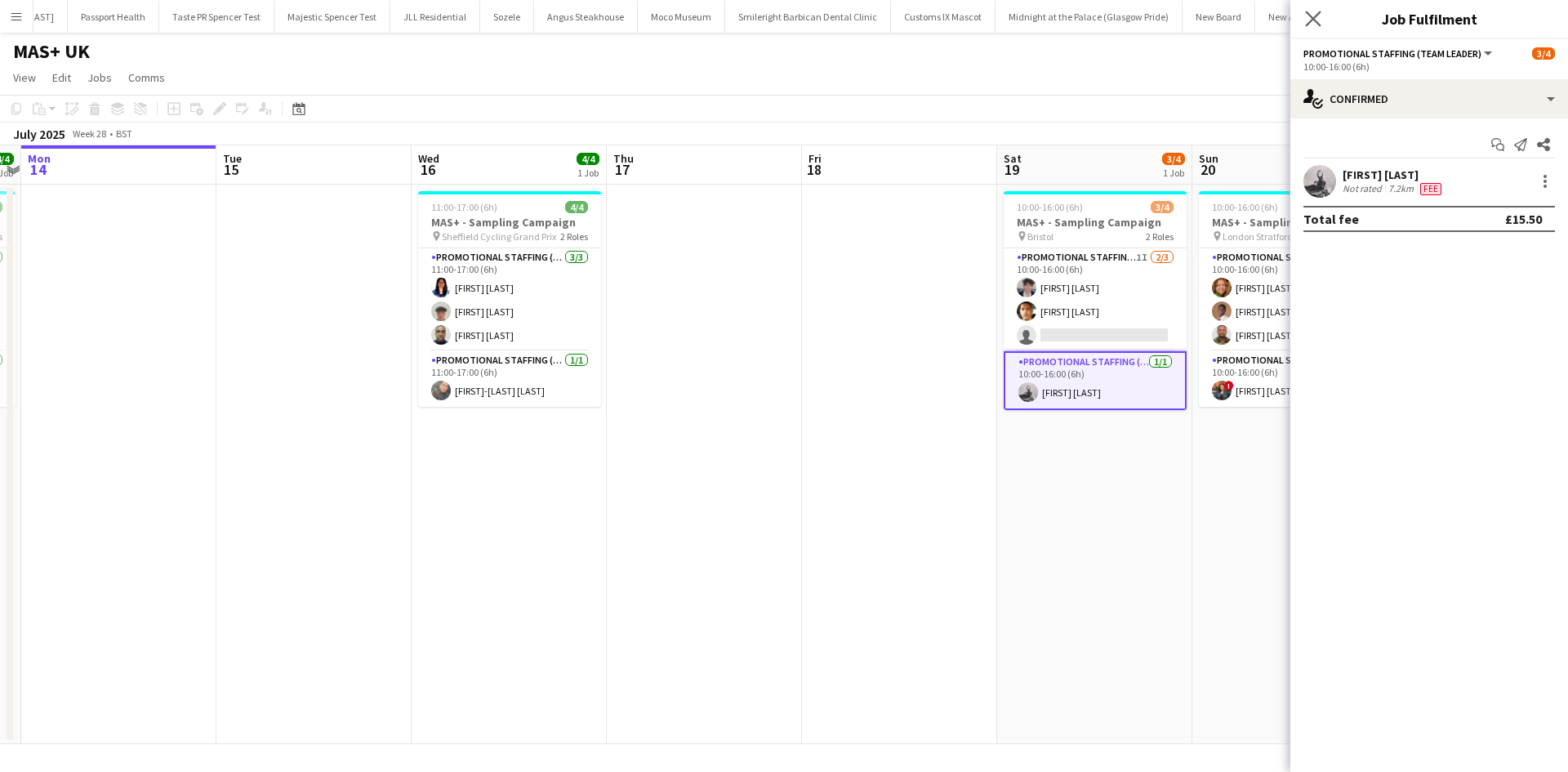 click on "Close pop-in" 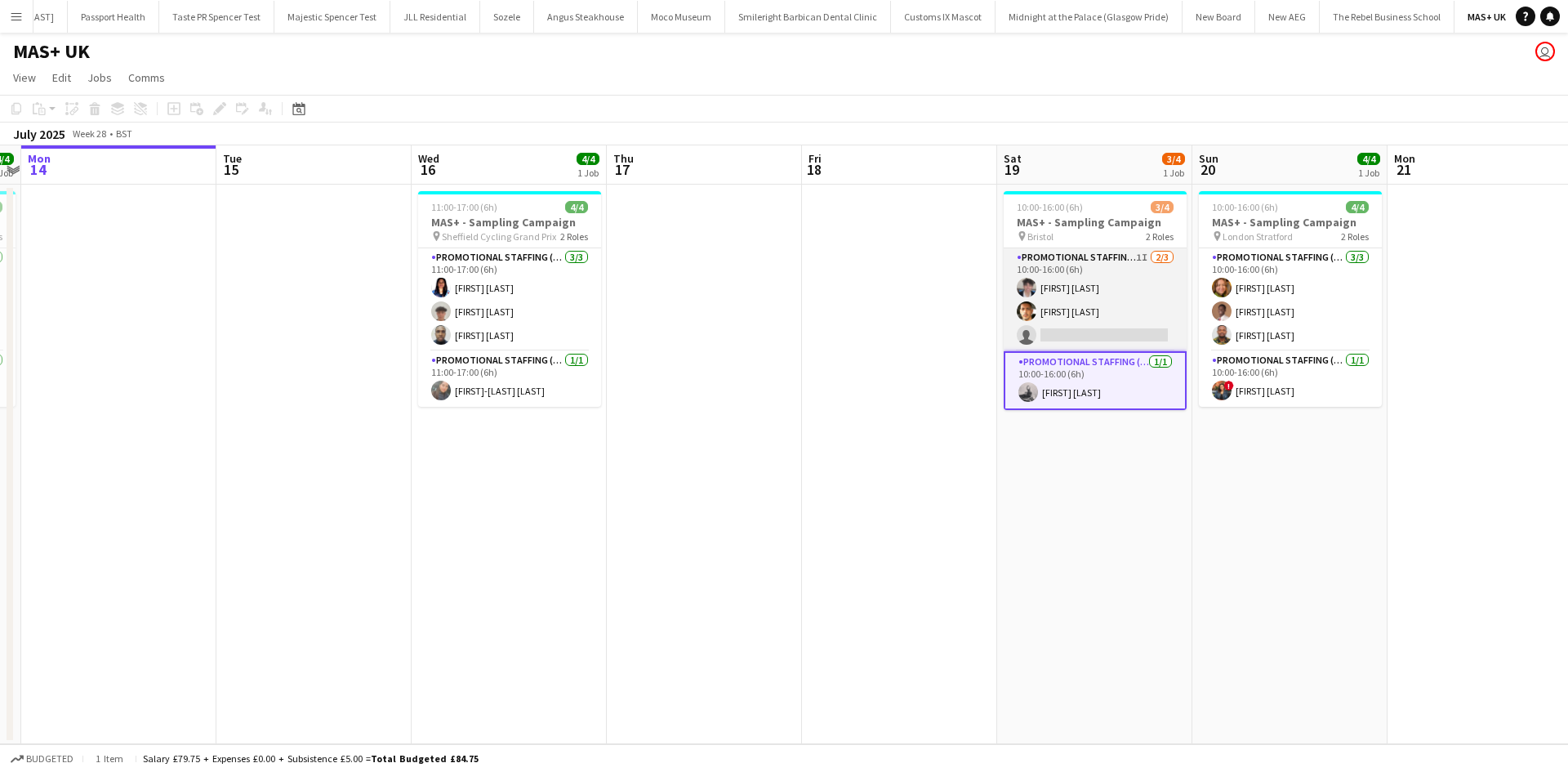 click on "Promotional Staffing (Brand Ambassadors)   1I   2/3   10:00-16:00 (6h)
Matthew Yhnell Haydn Murrell
single-neutral-actions" at bounding box center (1095, 300) 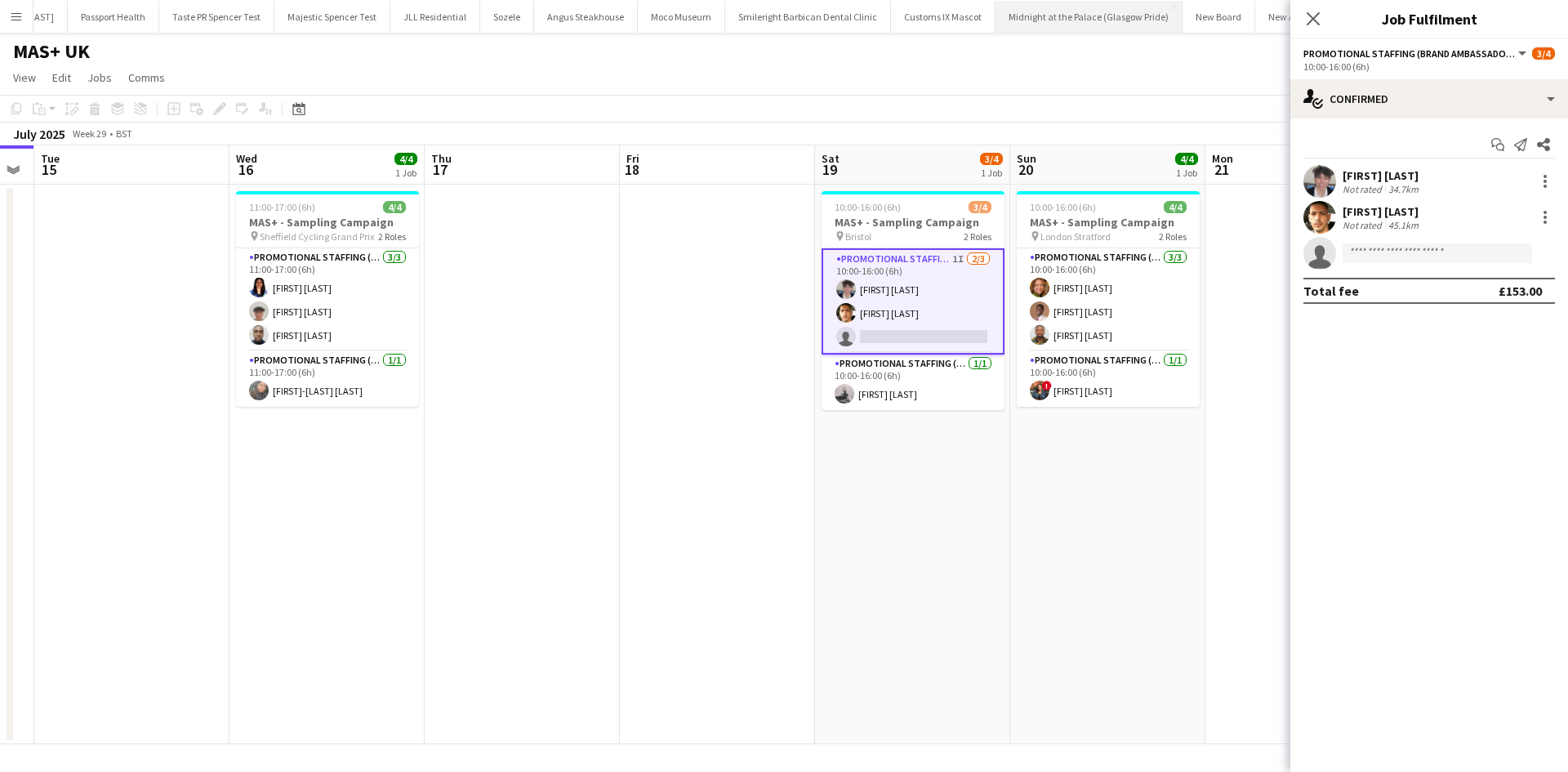 scroll, scrollTop: 0, scrollLeft: 552, axis: horizontal 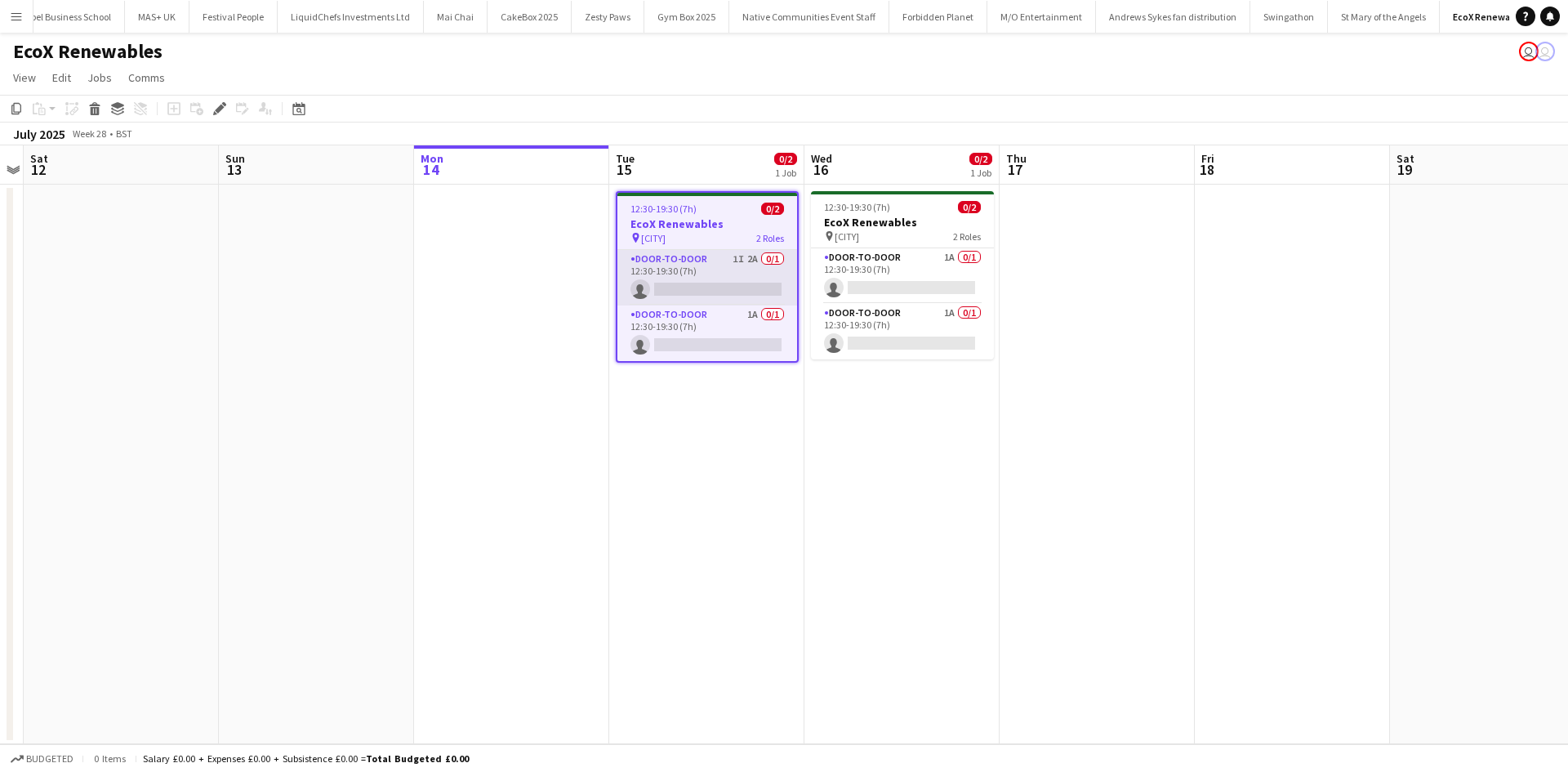 click on "Door-to-Door   1I   2A   0/1   12:30-19:30 (7h)
single-neutral-actions" at bounding box center (707, 278) 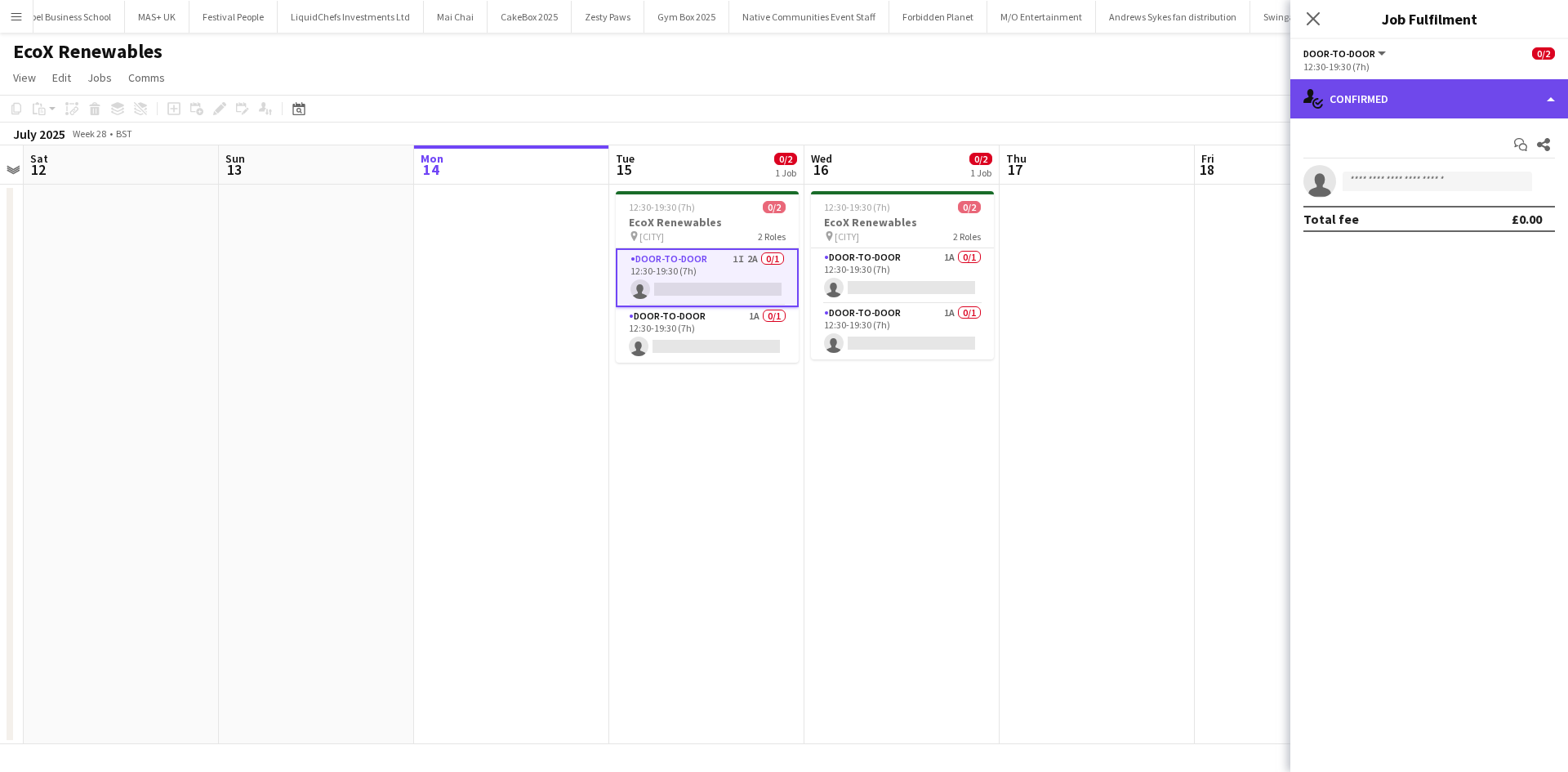 click on "single-neutral-actions-check-2
Confirmed" 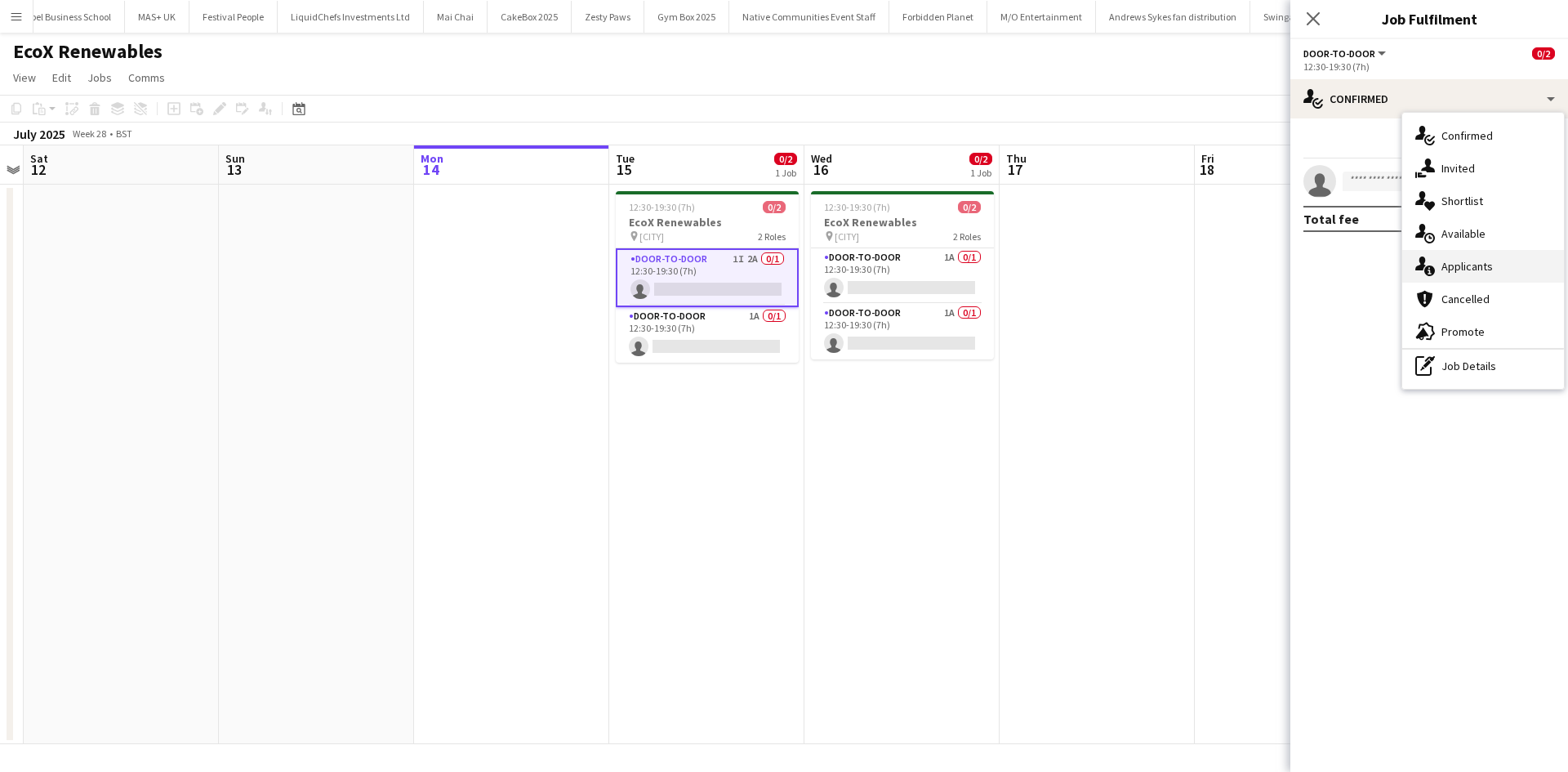 click on "single-neutral-actions-information
Applicants" at bounding box center (1483, 266) 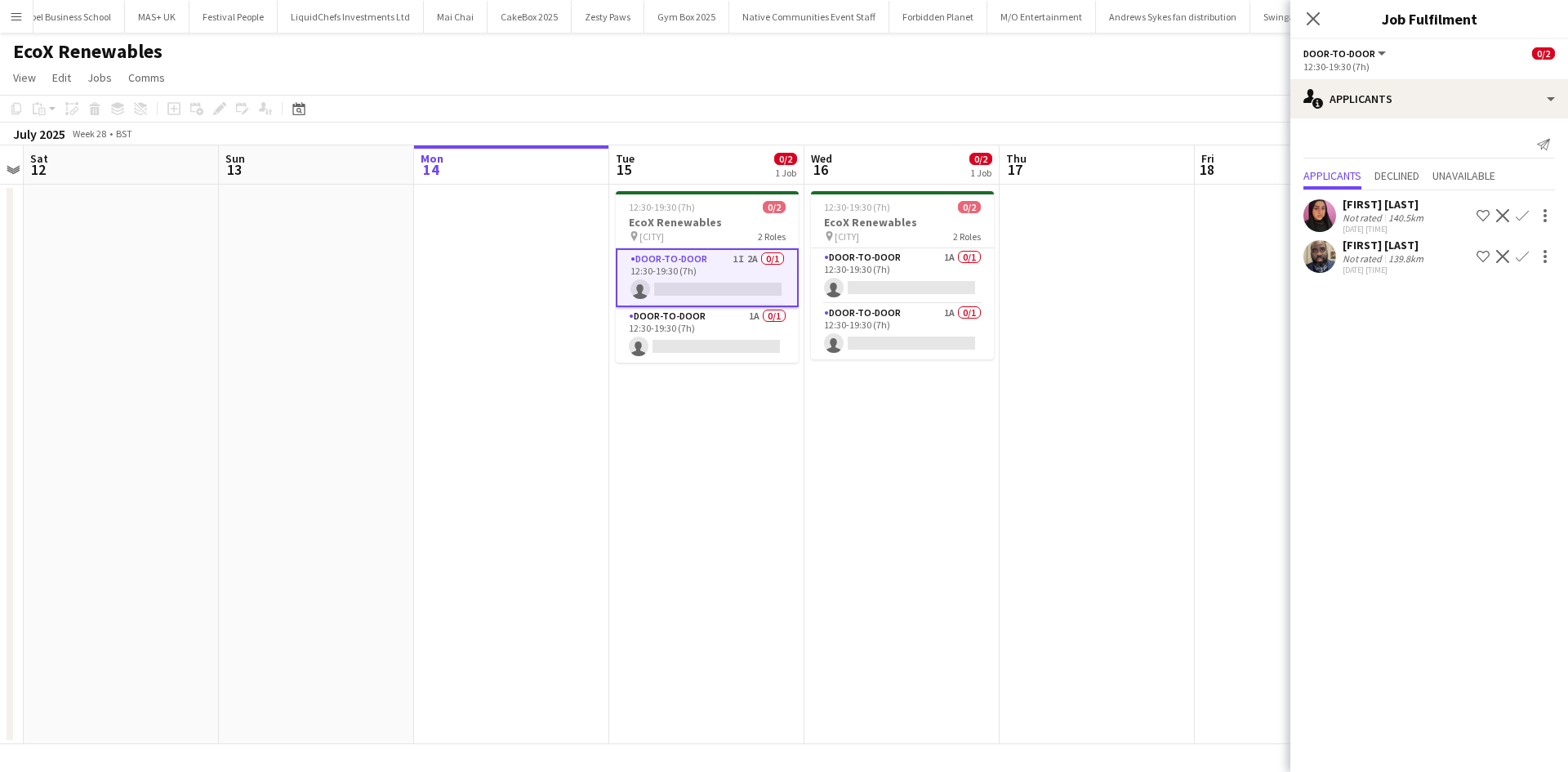 click on "Not rated" at bounding box center [1364, 258] 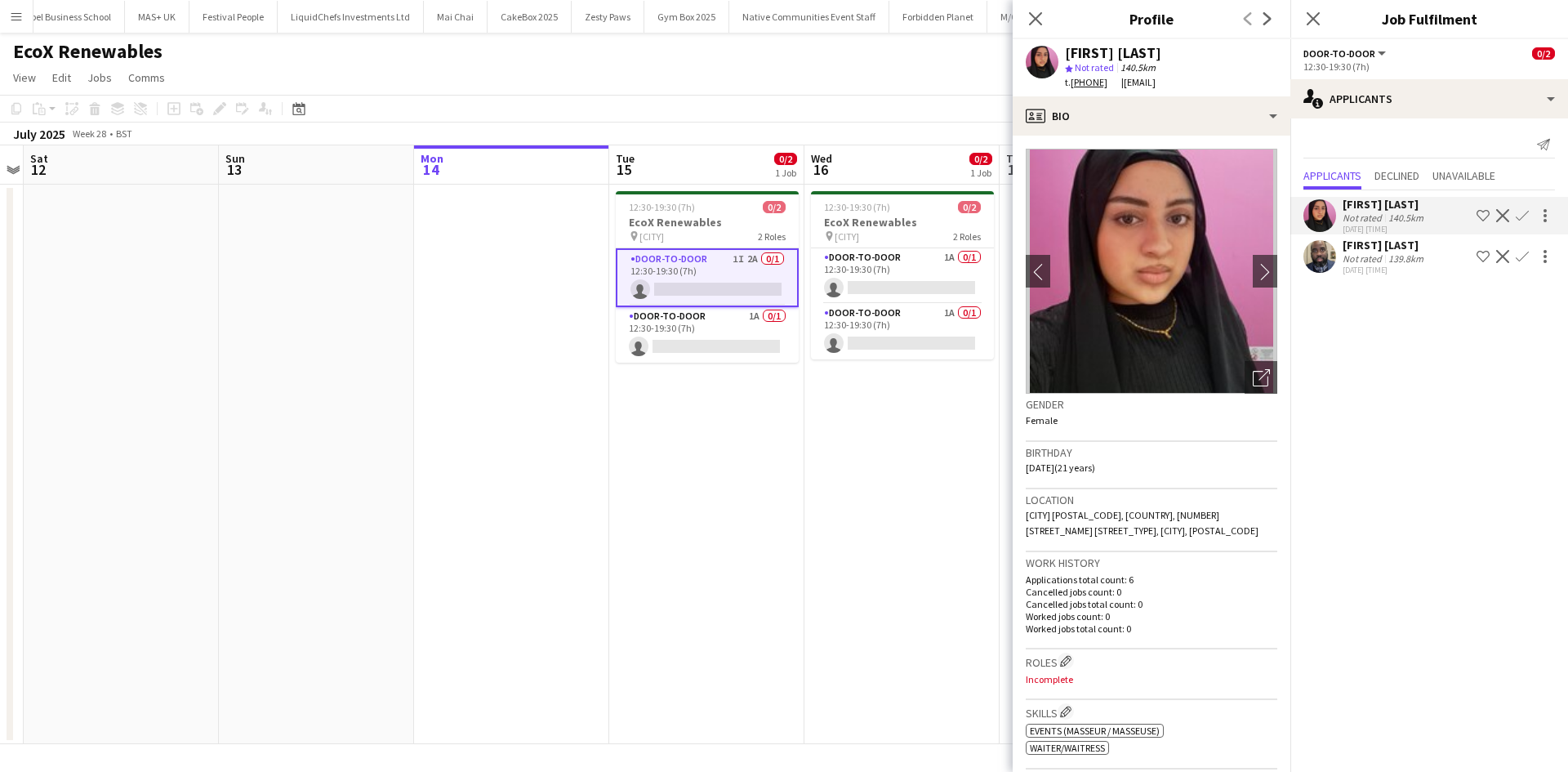 click on "Close pop-in" 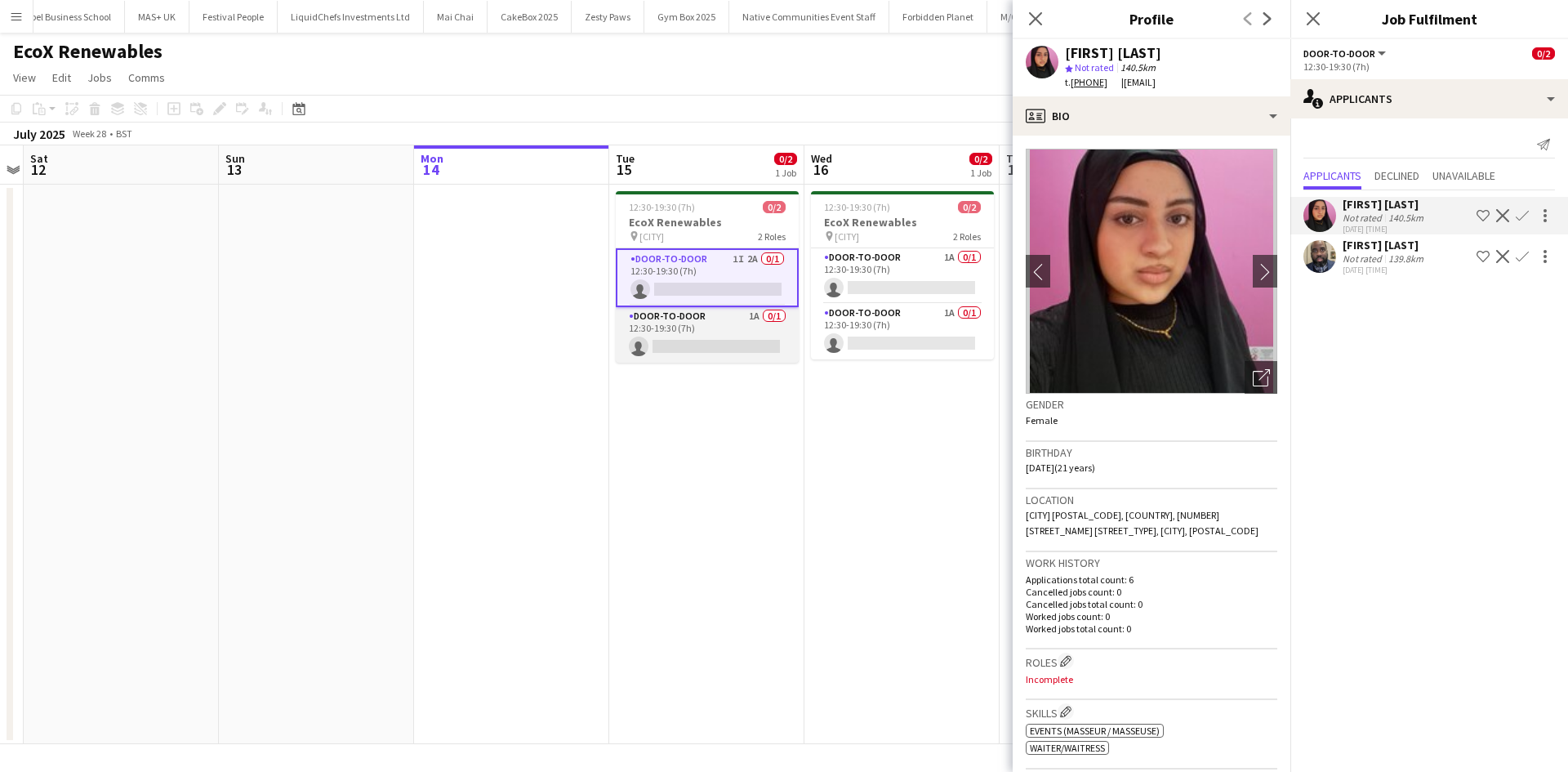 click on "Door-to-Door   1A   0/1   12:30-19:30 (7h)
single-neutral-actions" at bounding box center (707, 335) 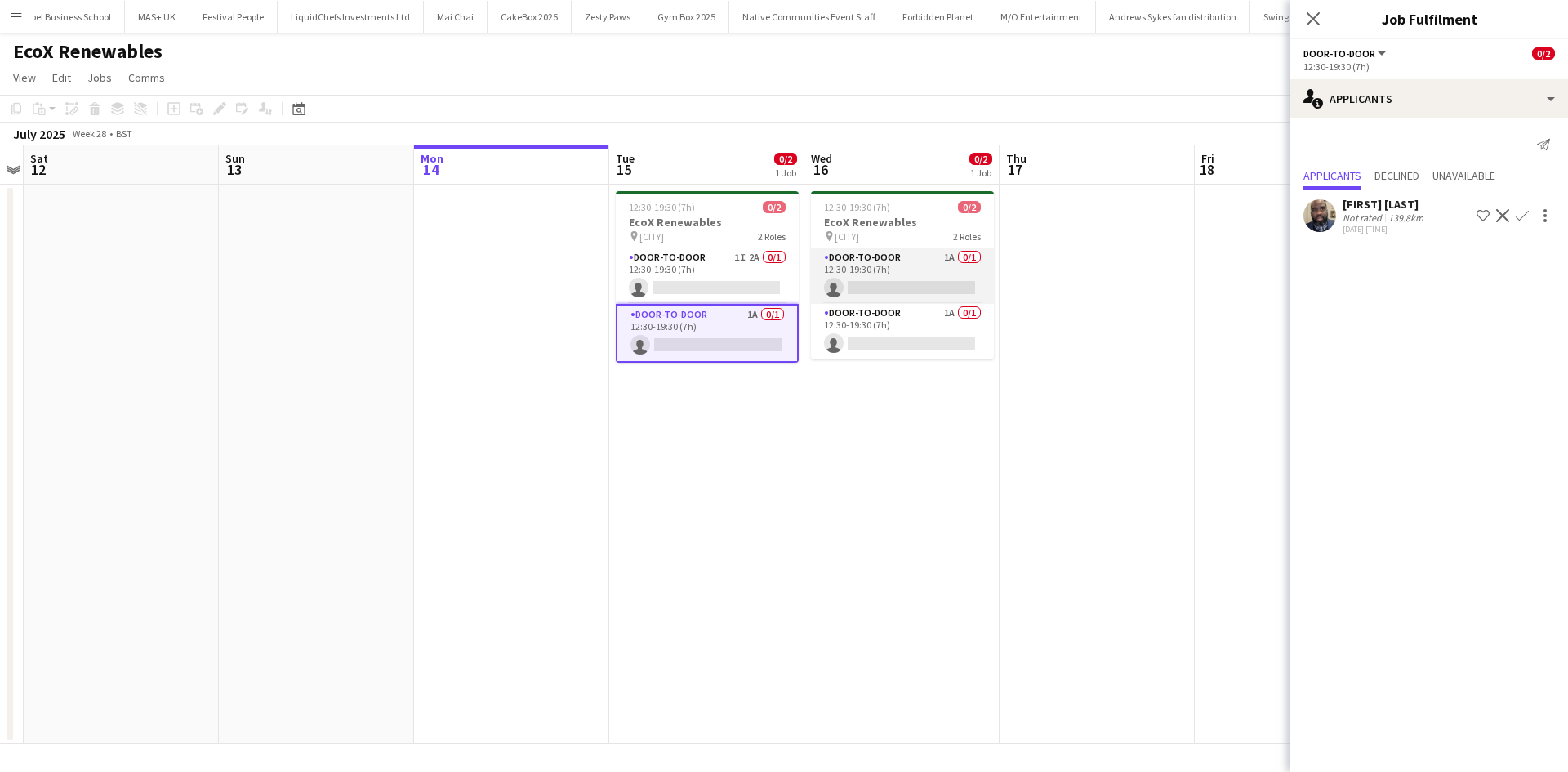click on "Door-to-Door   1A   0/1   12:30-19:30 (7h)
single-neutral-actions" at bounding box center [902, 276] 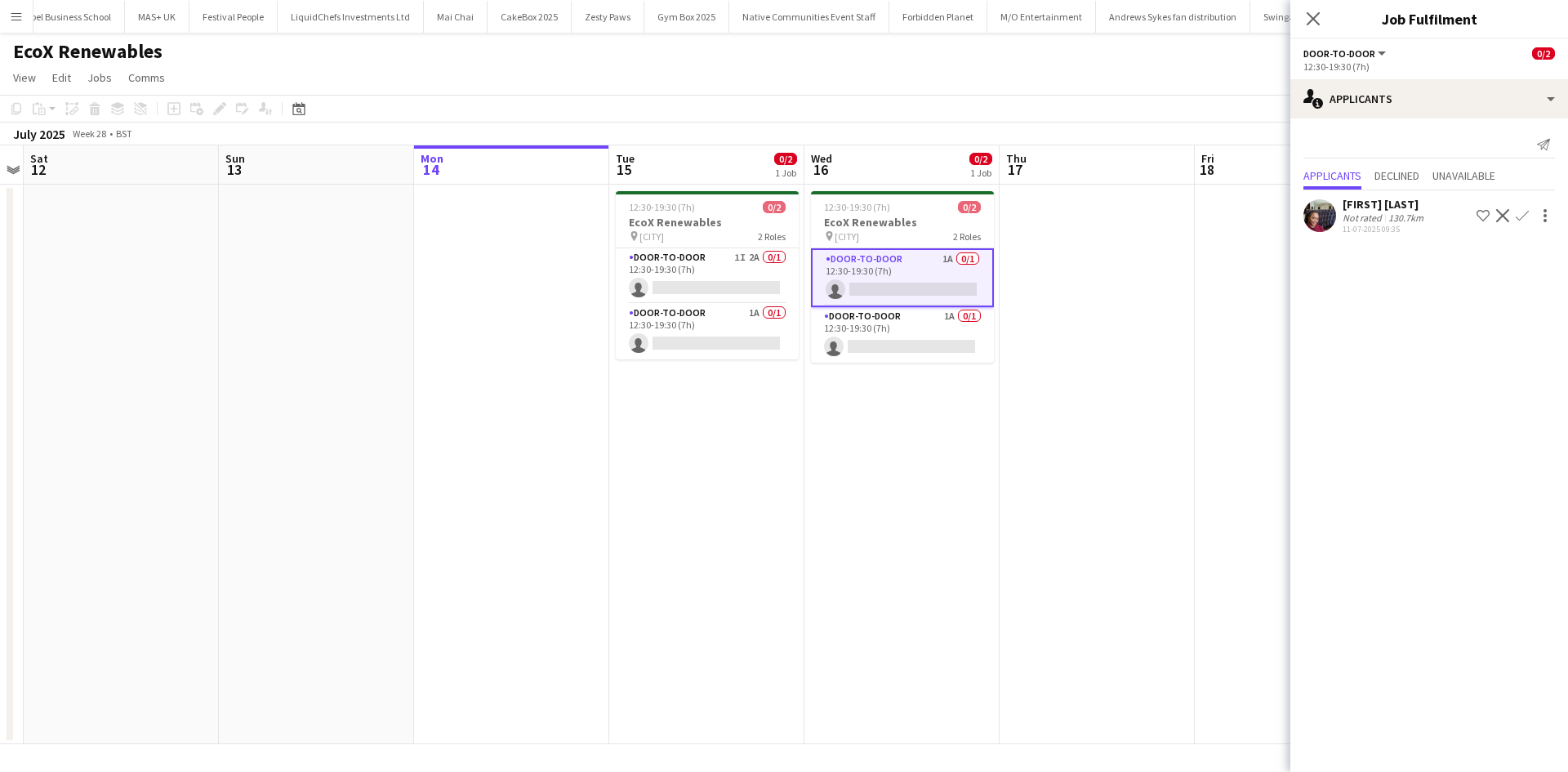 click on "Not rated" 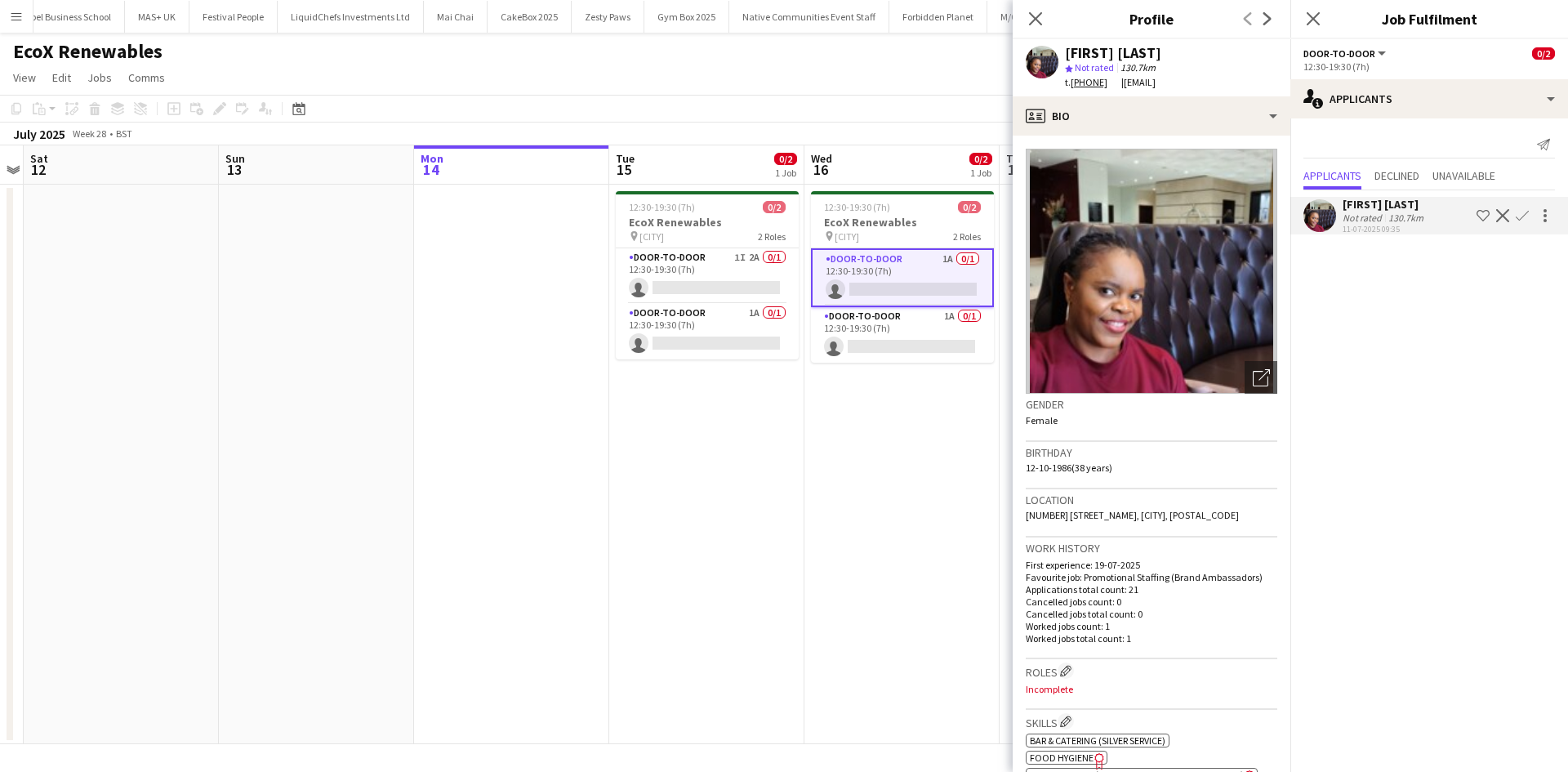 click on "Close pop-in" 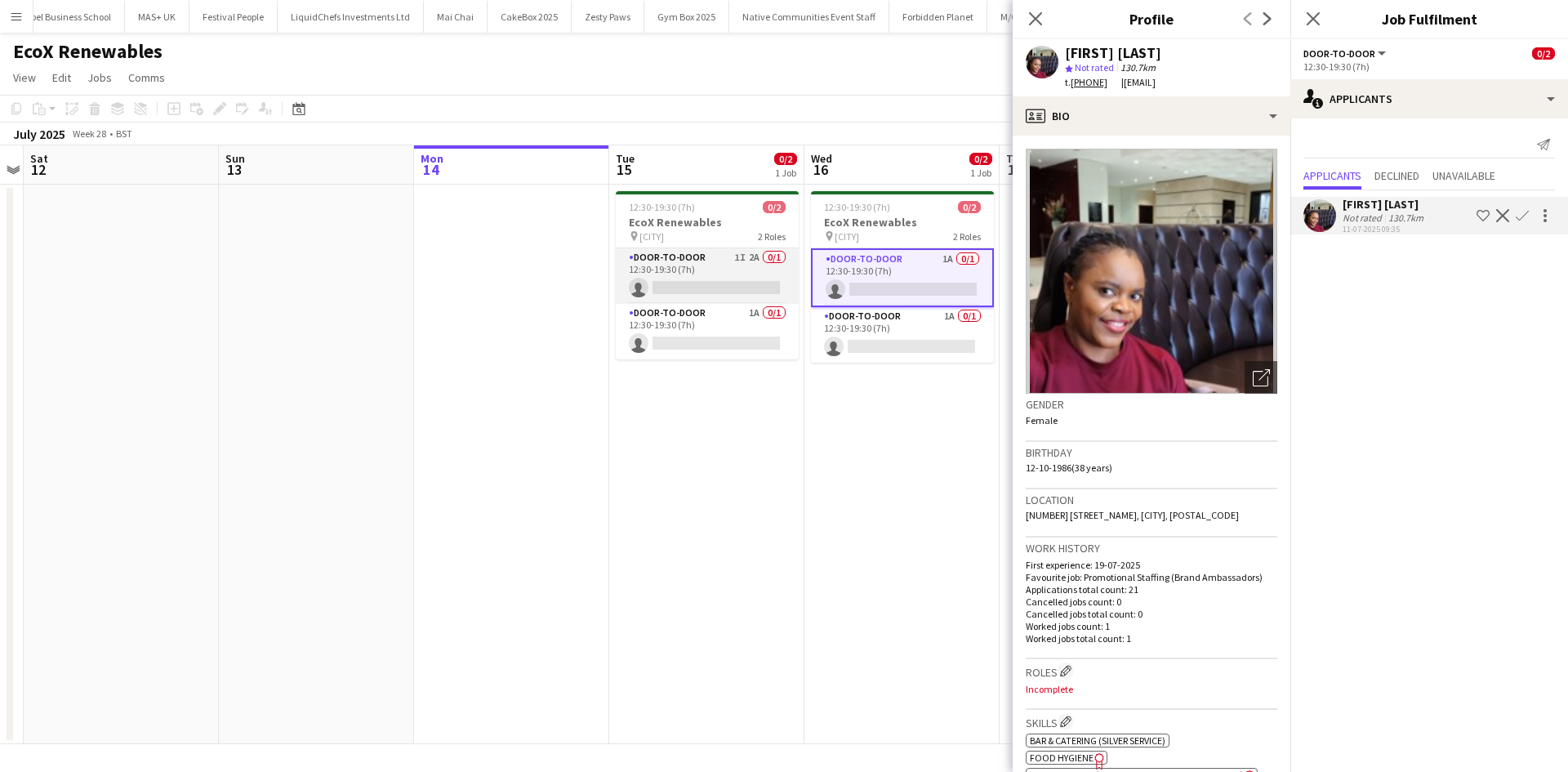 click on "Door-to-Door   1I   2A   0/1   12:30-19:30 (7h)
single-neutral-actions" at bounding box center (707, 276) 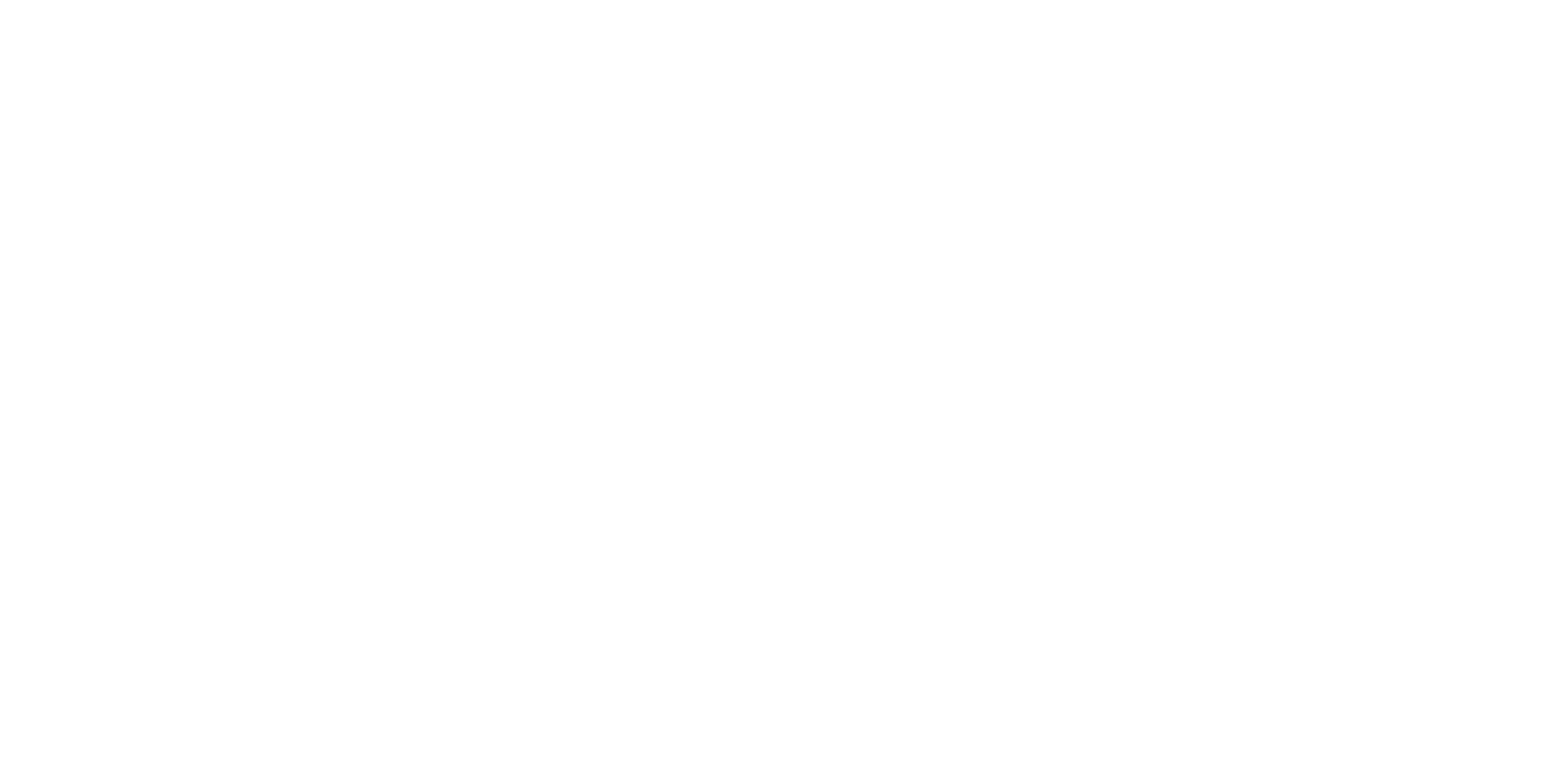 scroll, scrollTop: 0, scrollLeft: 0, axis: both 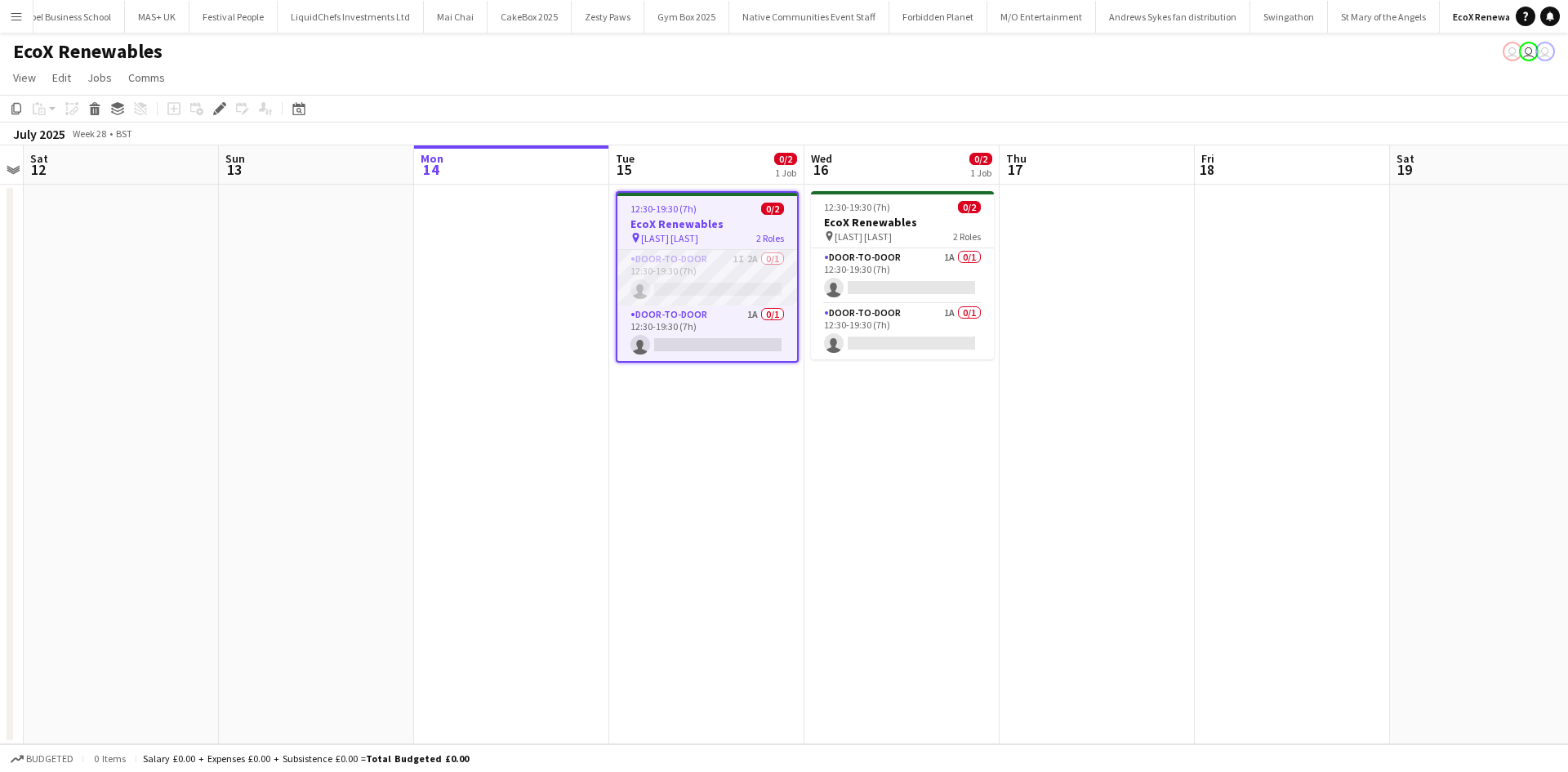 click on "Door-to-Door   1I   2A   0/1   12:30-19:30 (7h)
single-neutral-actions" at bounding box center [707, 278] 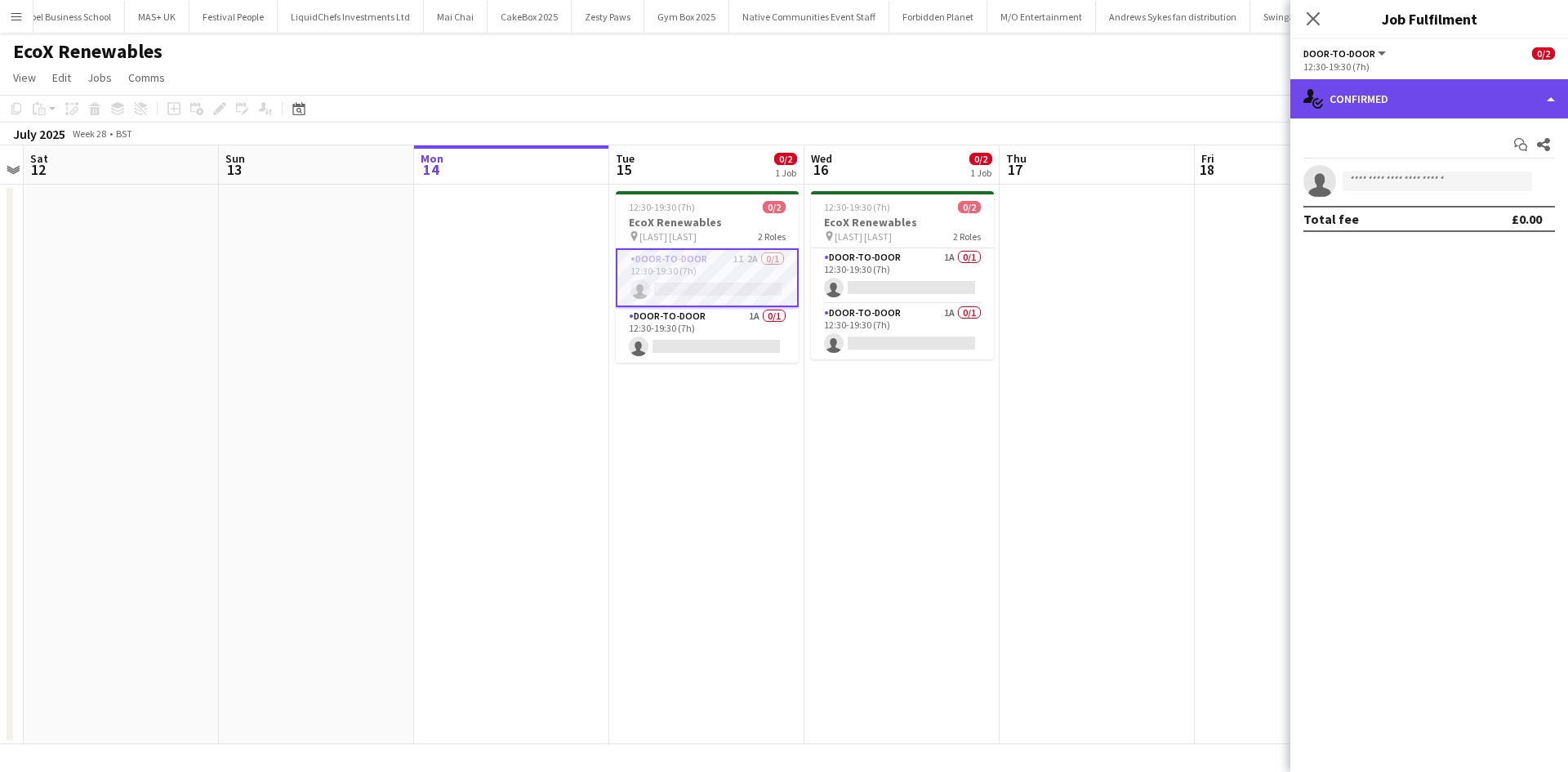 click on "single-neutral-actions-check-2
Confirmed" 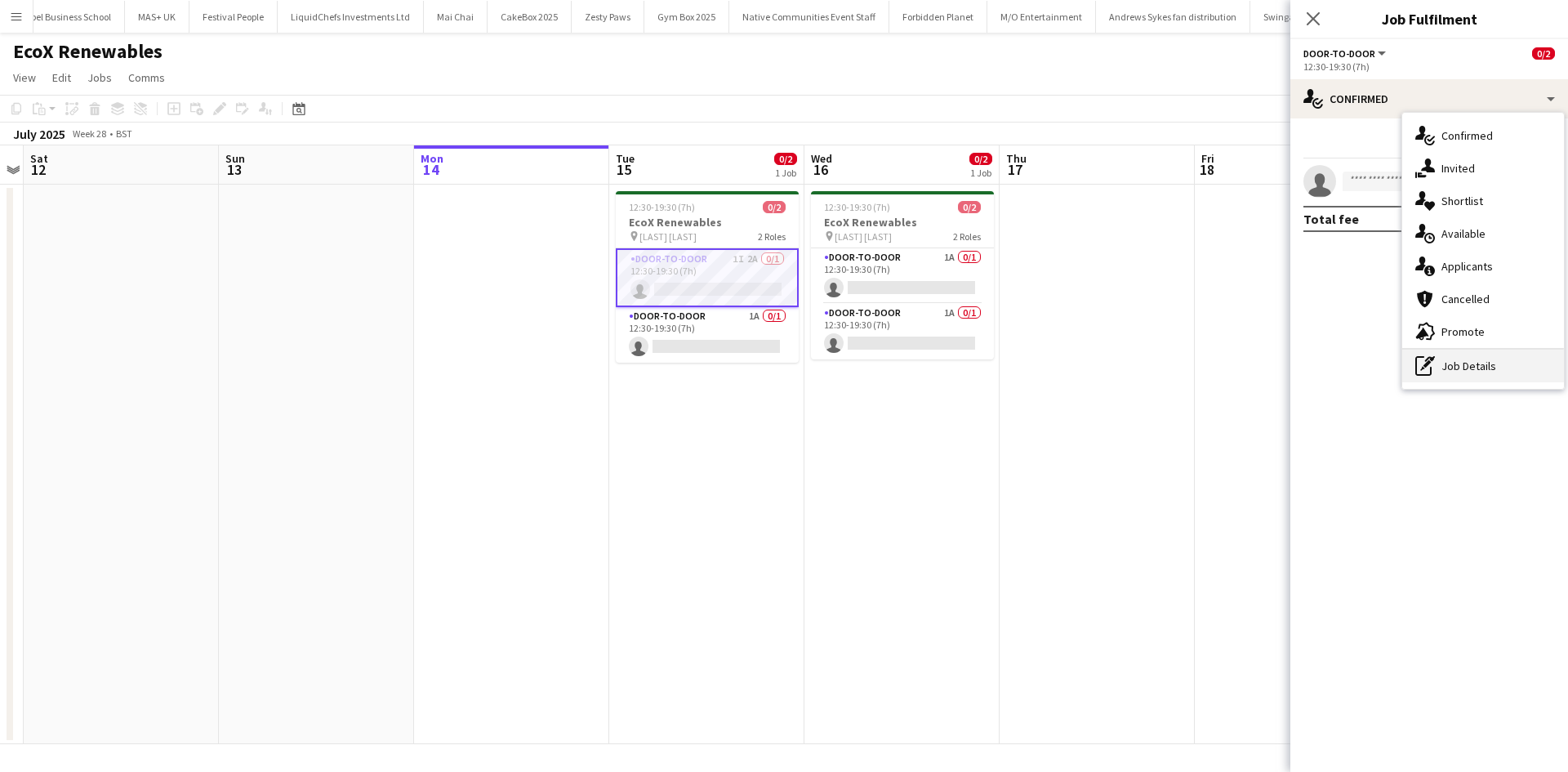 click on "pen-write
Job Details" at bounding box center [1483, 366] 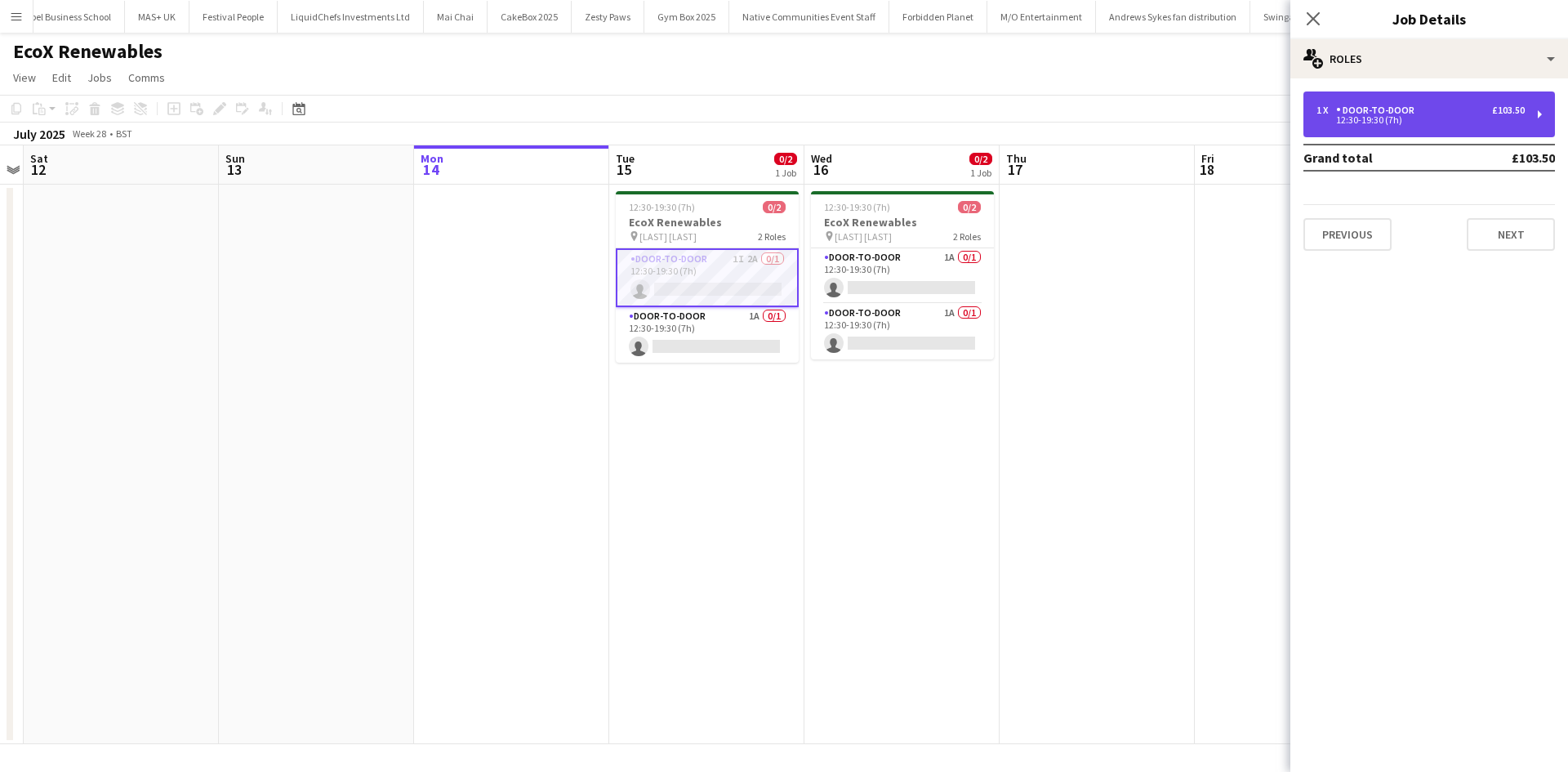 click on "1 x   Door-to-Door   £103.50   12:30-19:30 (7h)" at bounding box center (1429, 114) 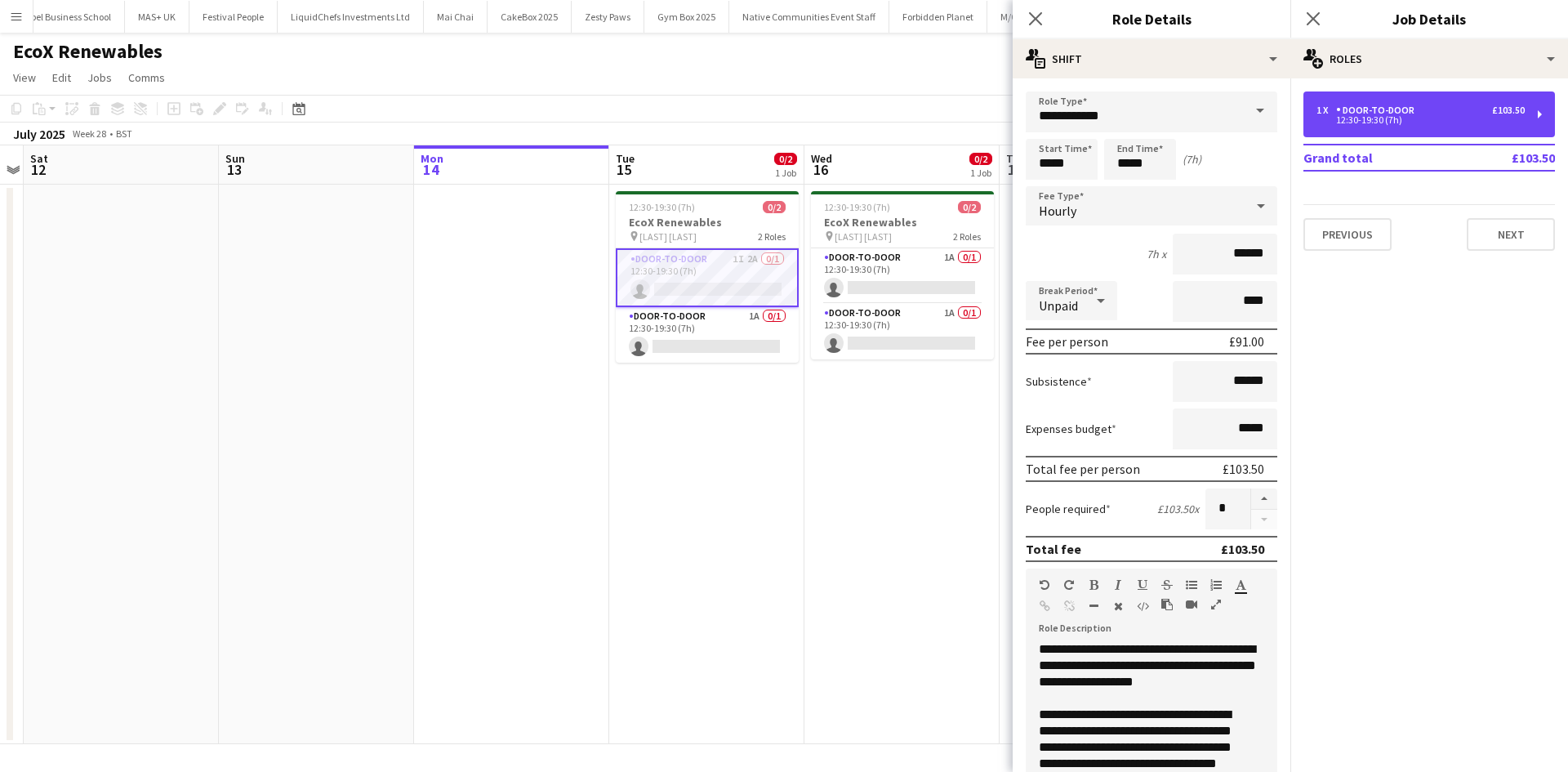 scroll, scrollTop: 0, scrollLeft: 0, axis: both 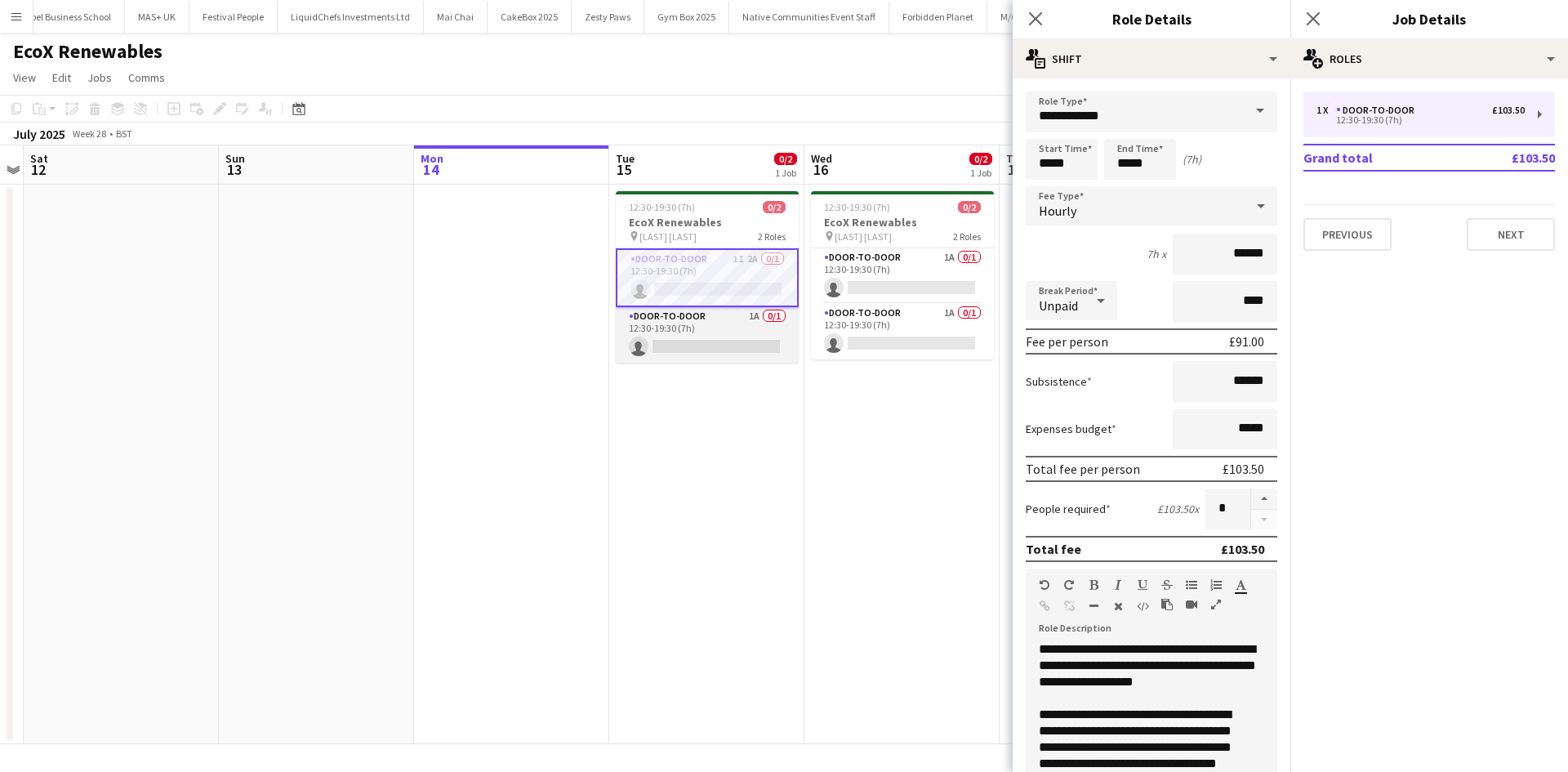 click on "Door-to-Door   1A   0/1   12:30-19:30 (7h)
single-neutral-actions" at bounding box center [707, 335] 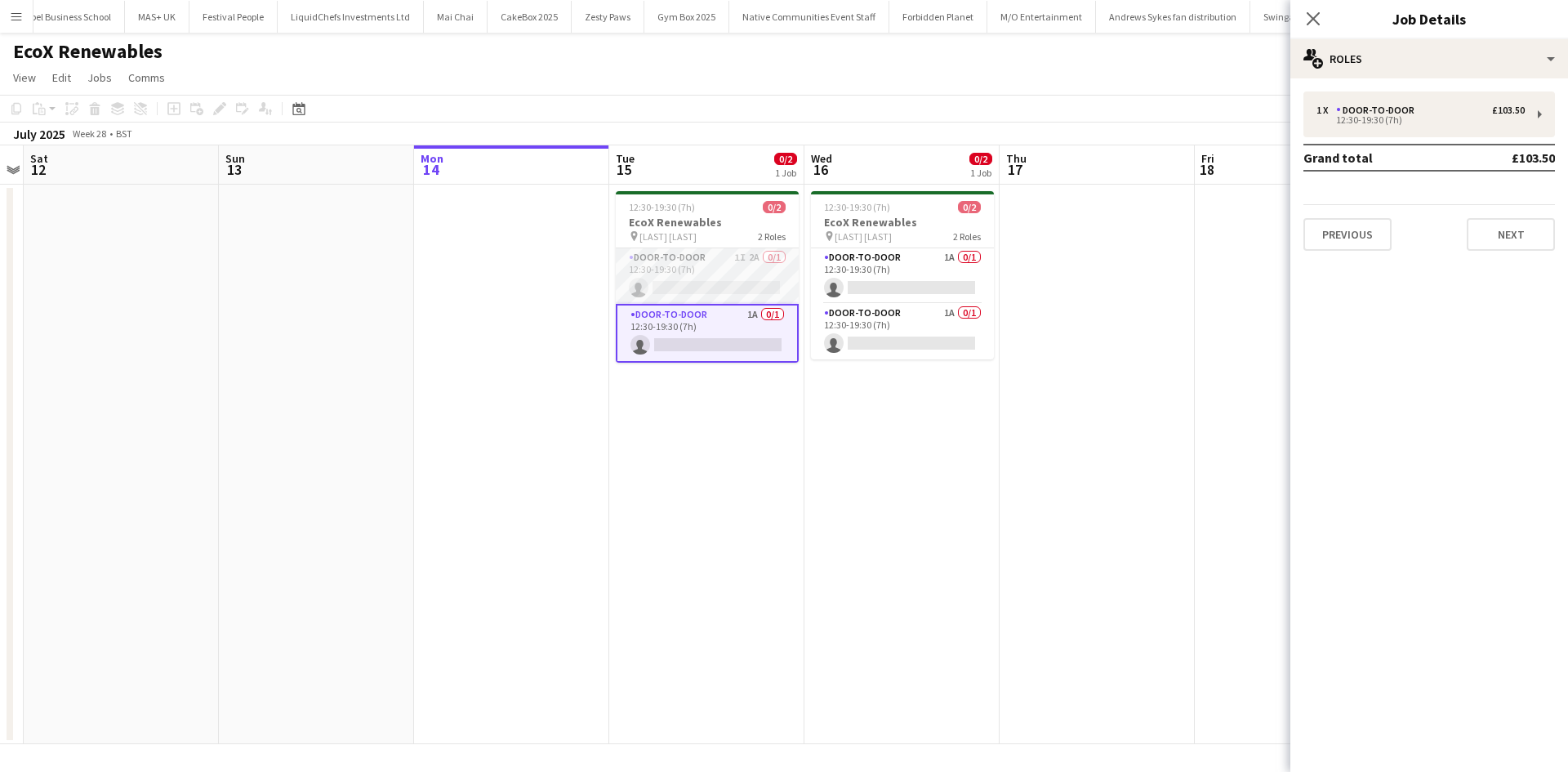 click on "Door-to-Door   1I   2A   0/1   12:30-19:30 (7h)
single-neutral-actions" at bounding box center [707, 276] 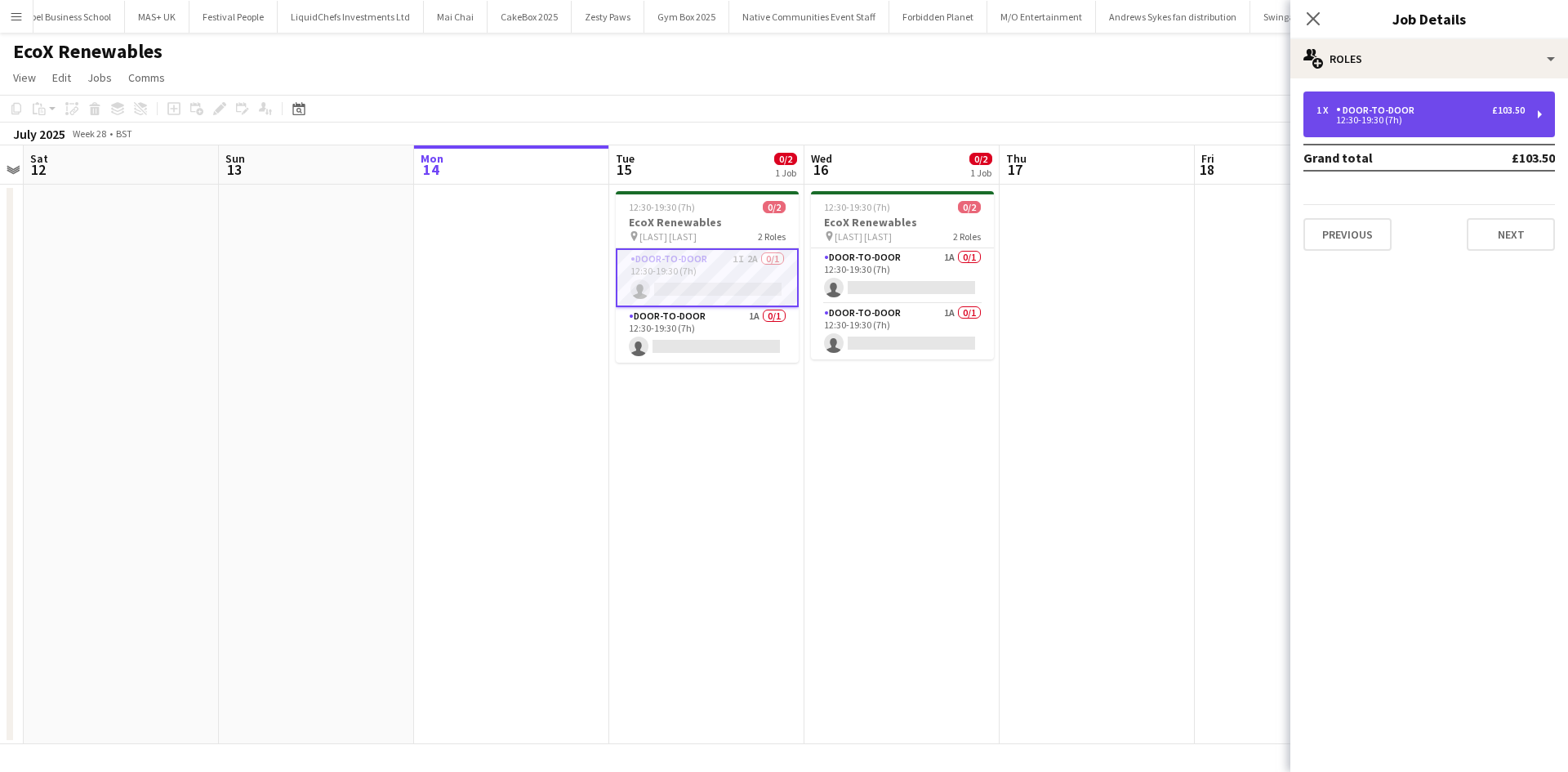 click on "Door-to-Door" at bounding box center (1379, 110) 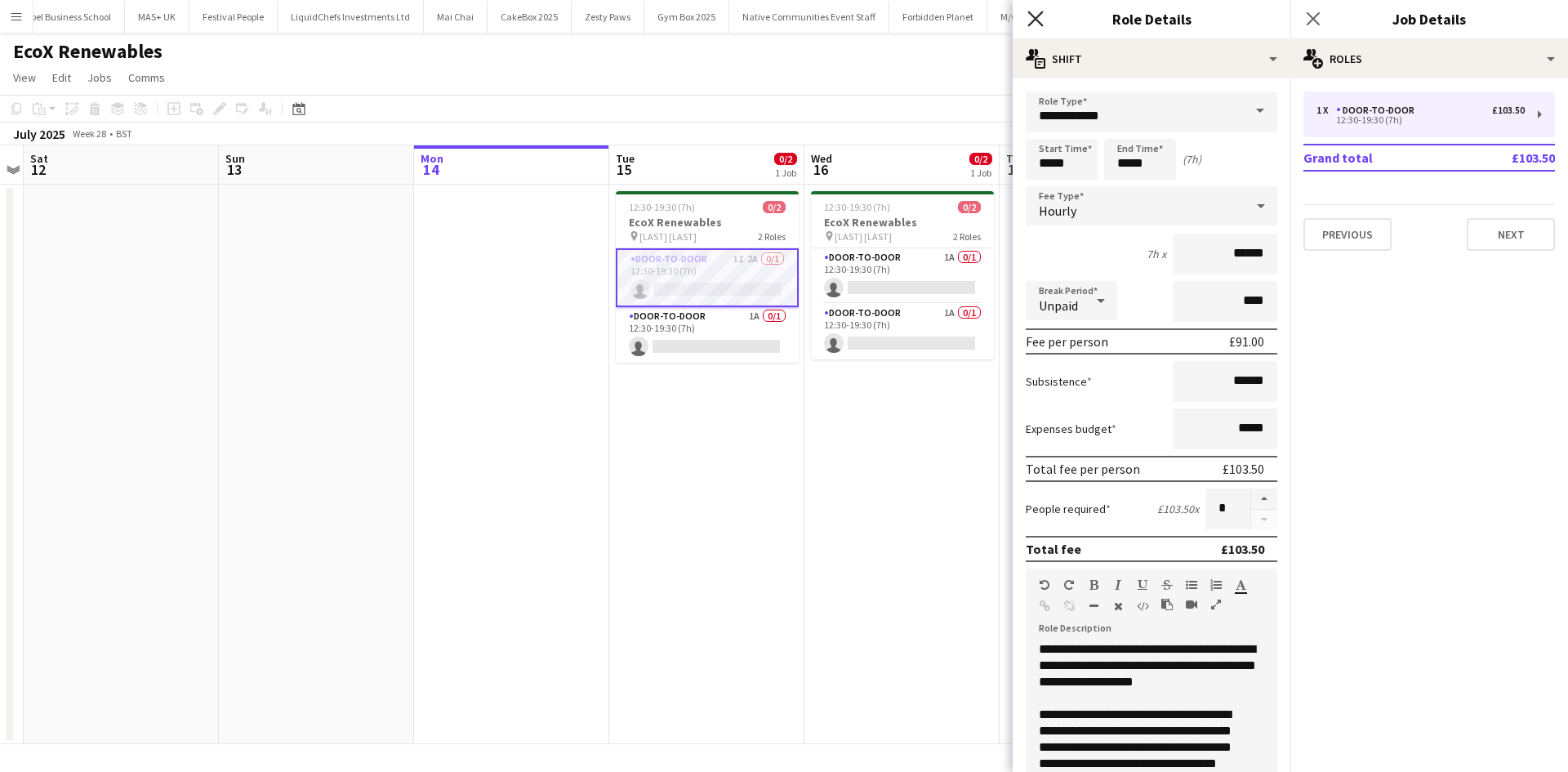 click on "Close pop-in" 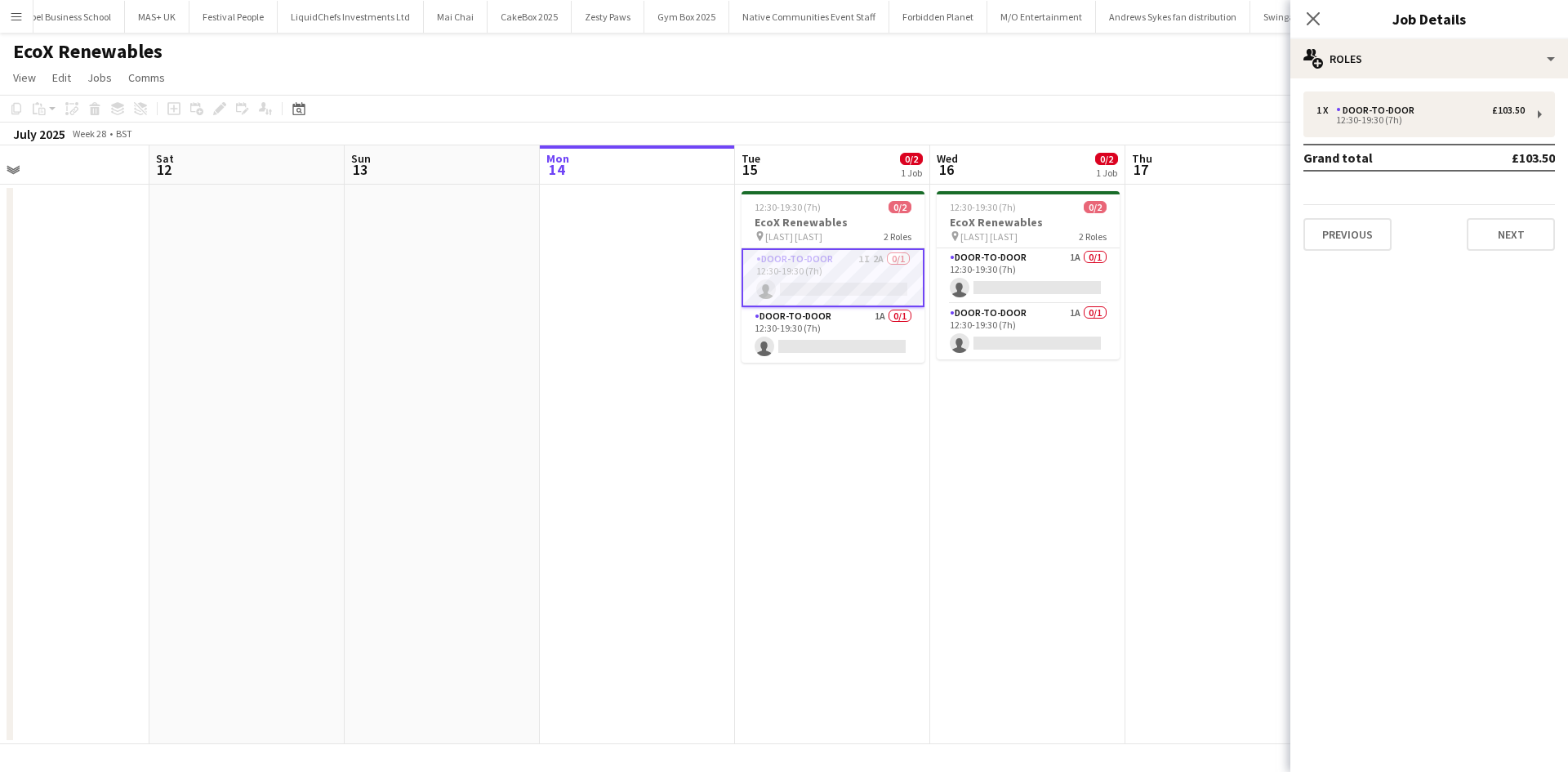 scroll, scrollTop: 0, scrollLeft: 632, axis: horizontal 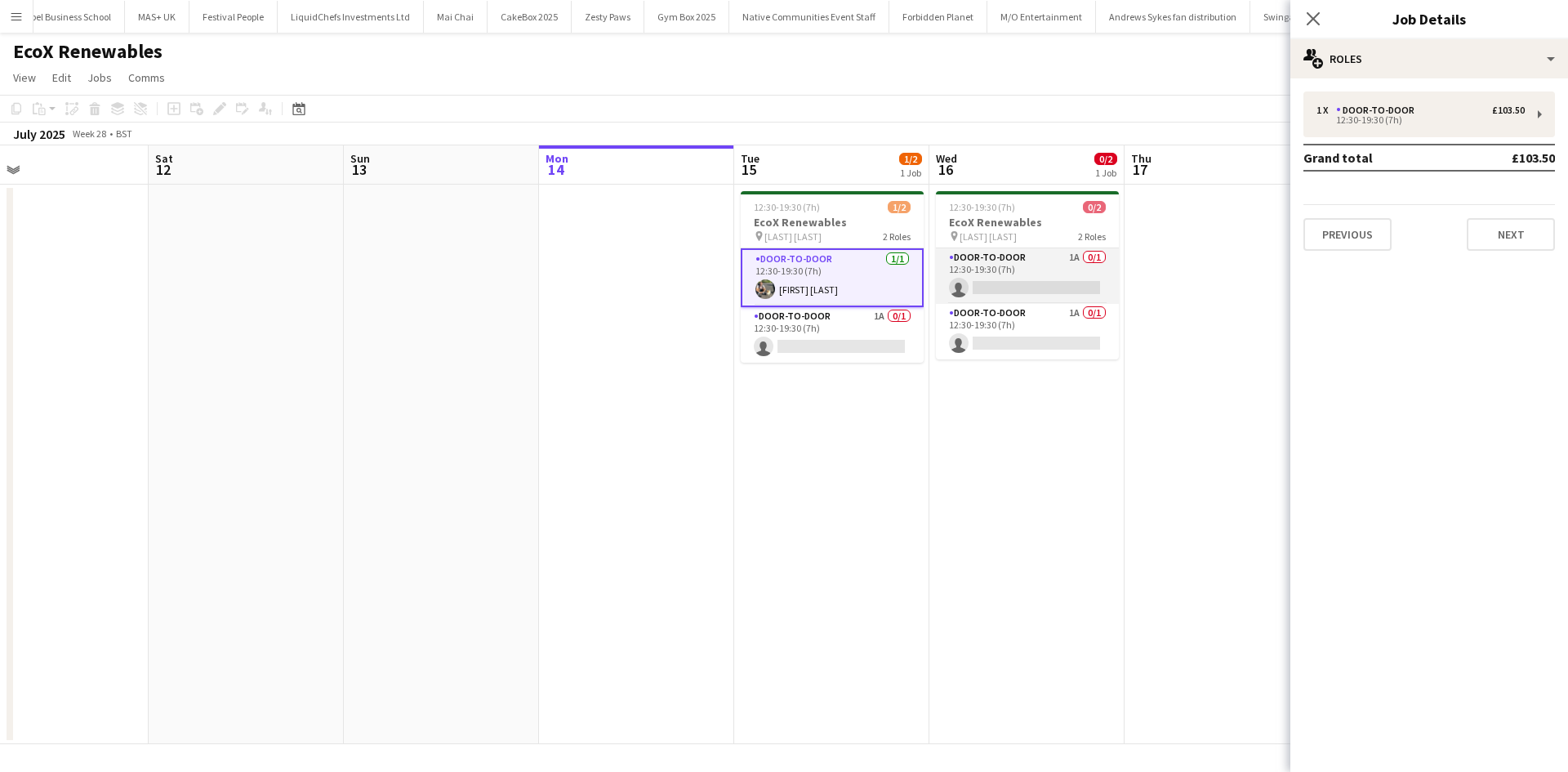 click on "Door-to-Door   1A   0/1   12:30-19:30 (7h)
single-neutral-actions" at bounding box center (1027, 276) 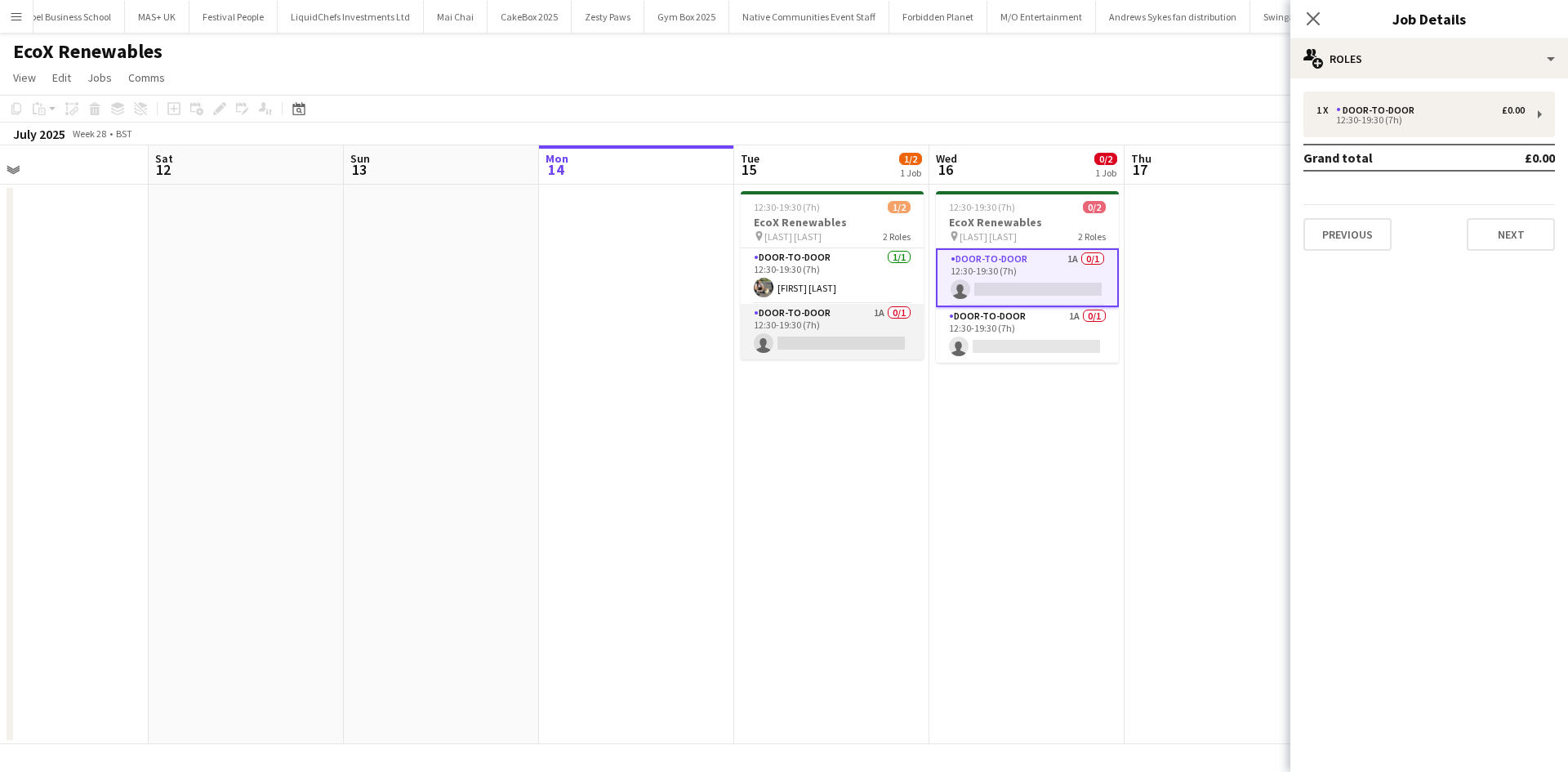 click on "Door-to-Door   1A   0/1   12:30-19:30 (7h)
single-neutral-actions" at bounding box center (832, 332) 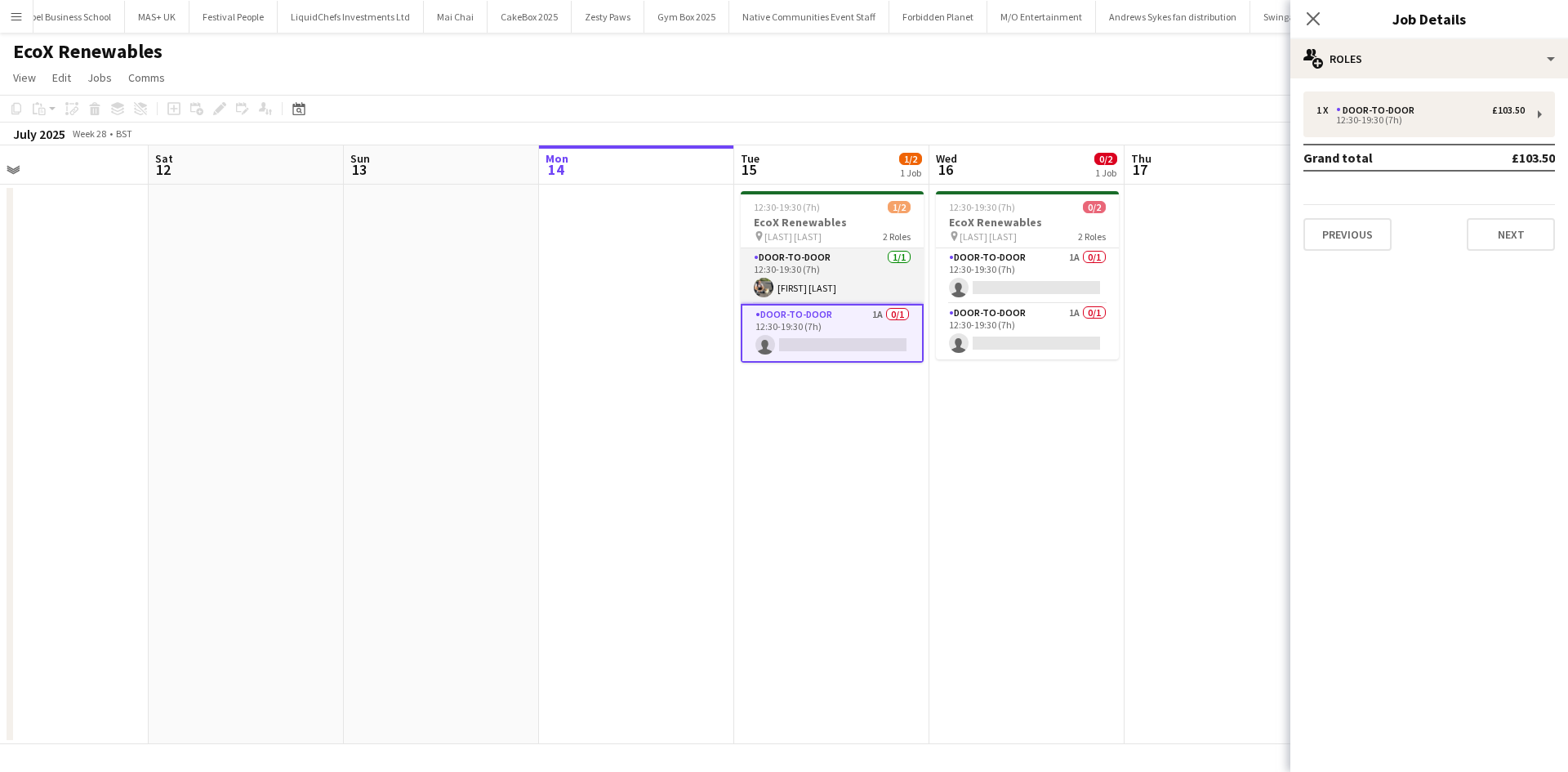 click on "Door-to-Door   1/1   12:30-19:30 (7h)
Michal Kuman" at bounding box center (832, 276) 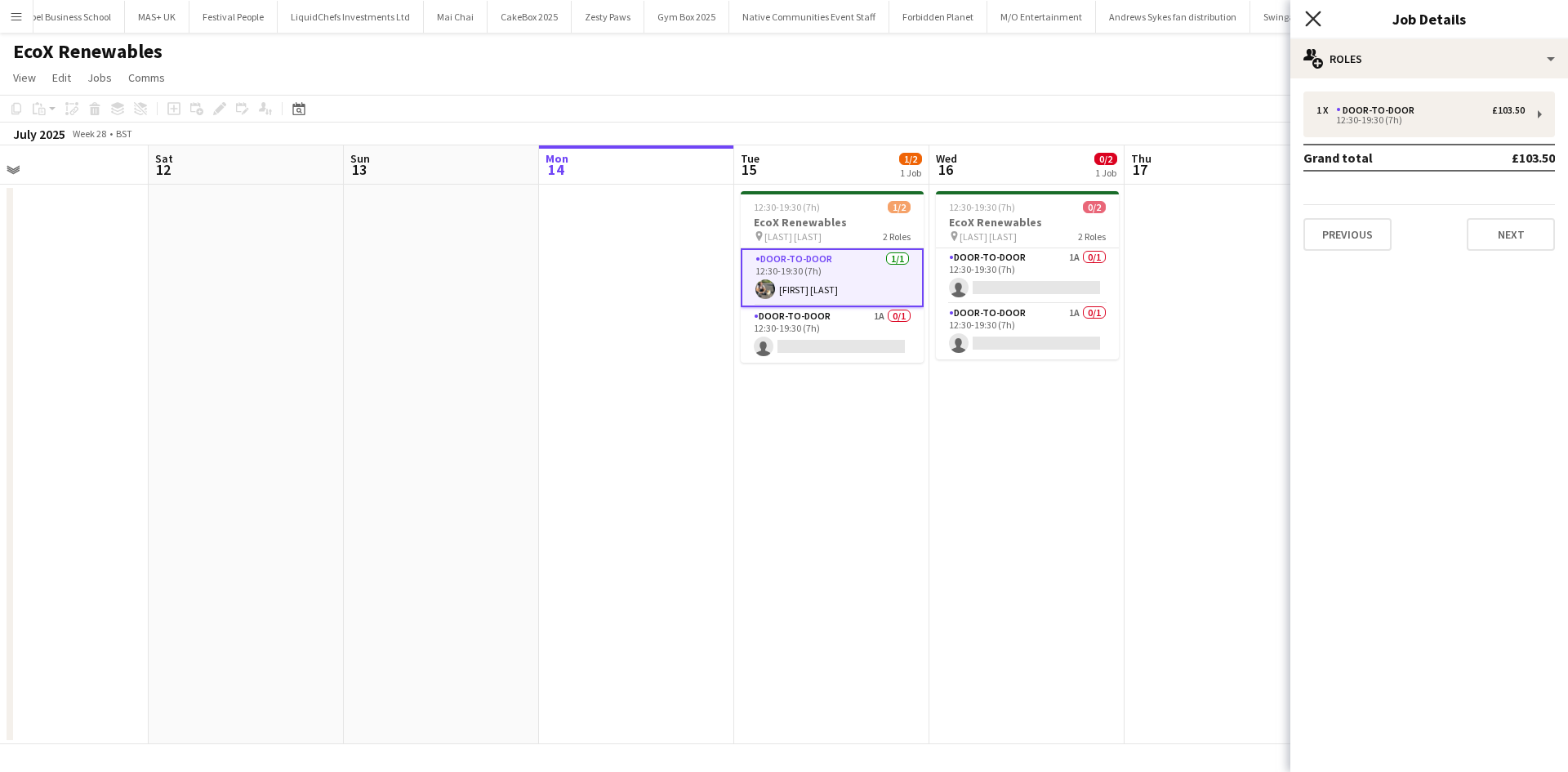 click on "Close pop-in" 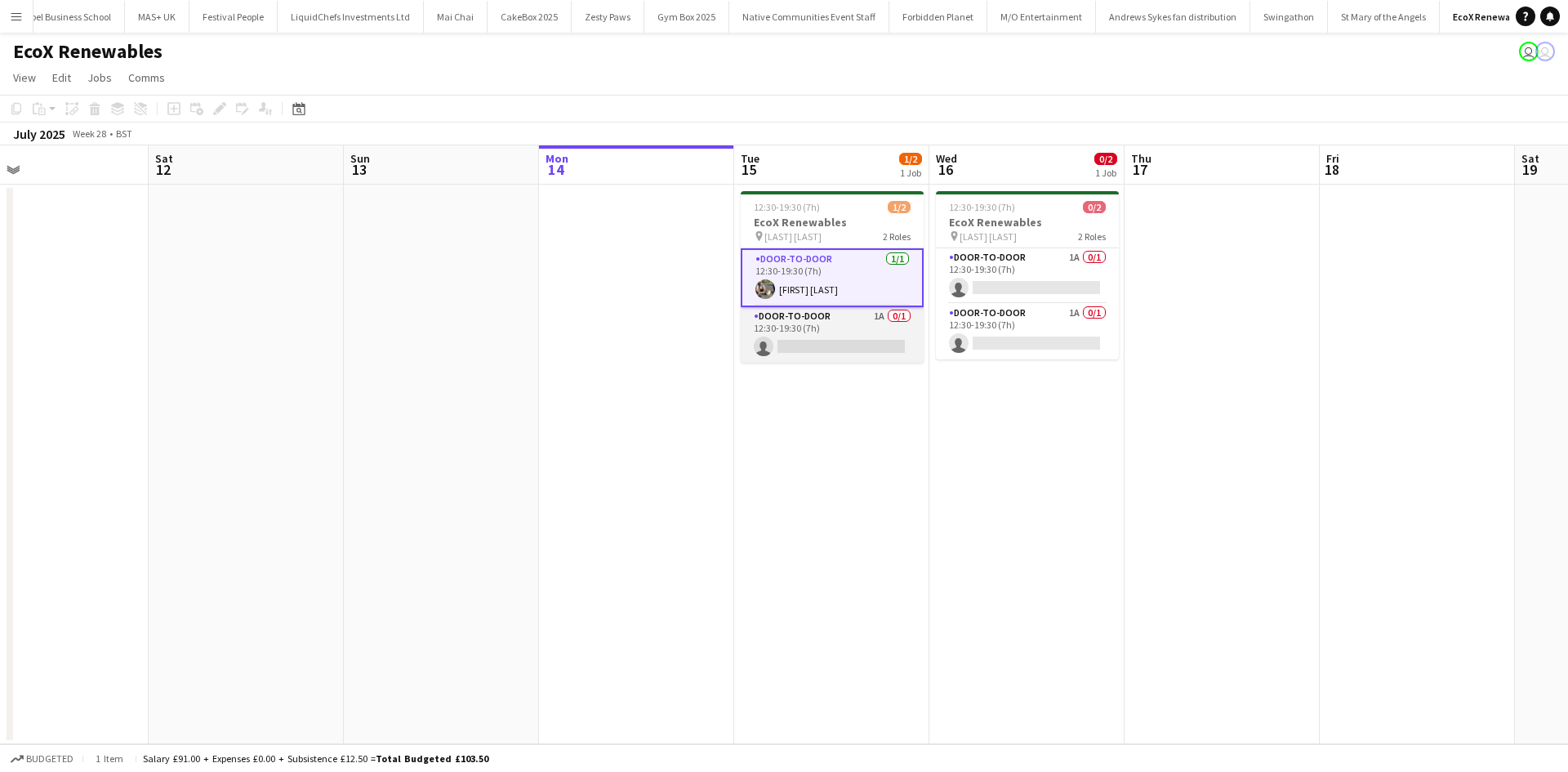 click on "Door-to-Door   1A   0/1   12:30-19:30 (7h)
single-neutral-actions" at bounding box center [832, 335] 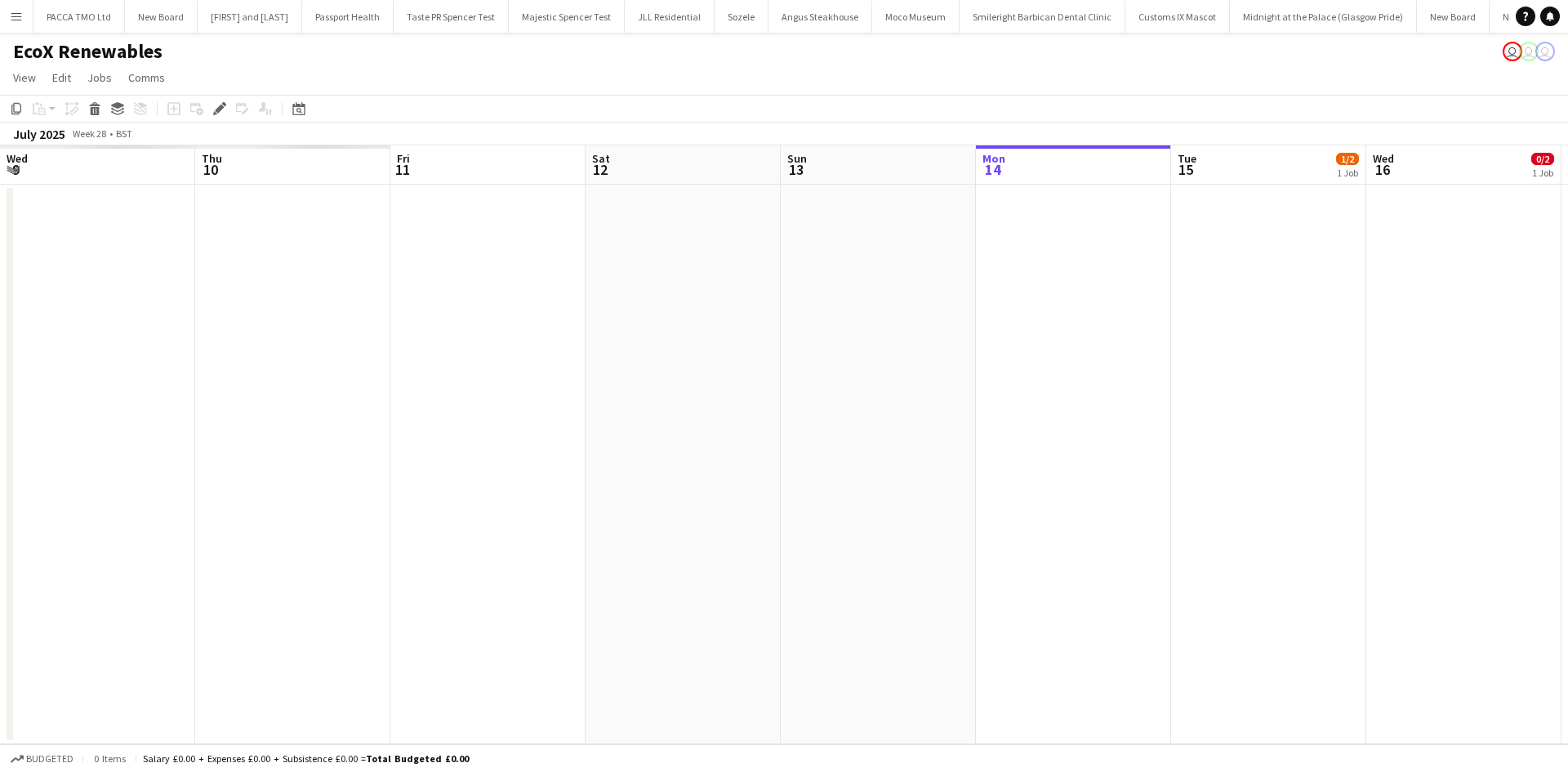 scroll, scrollTop: 0, scrollLeft: 0, axis: both 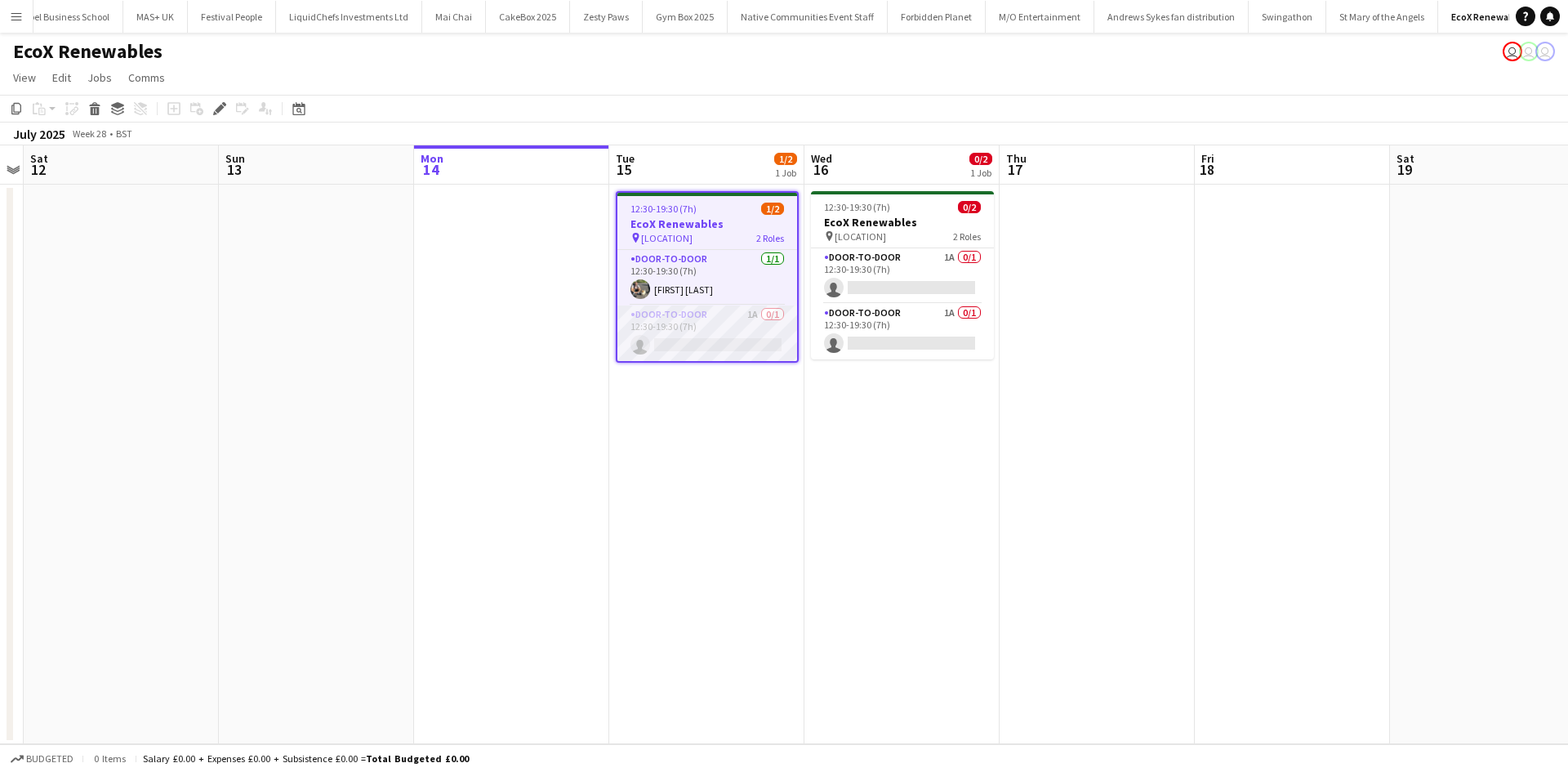 click on "Door-to-Door   1A   0/1   12:30-19:30 (7h)
single-neutral-actions" at bounding box center (707, 333) 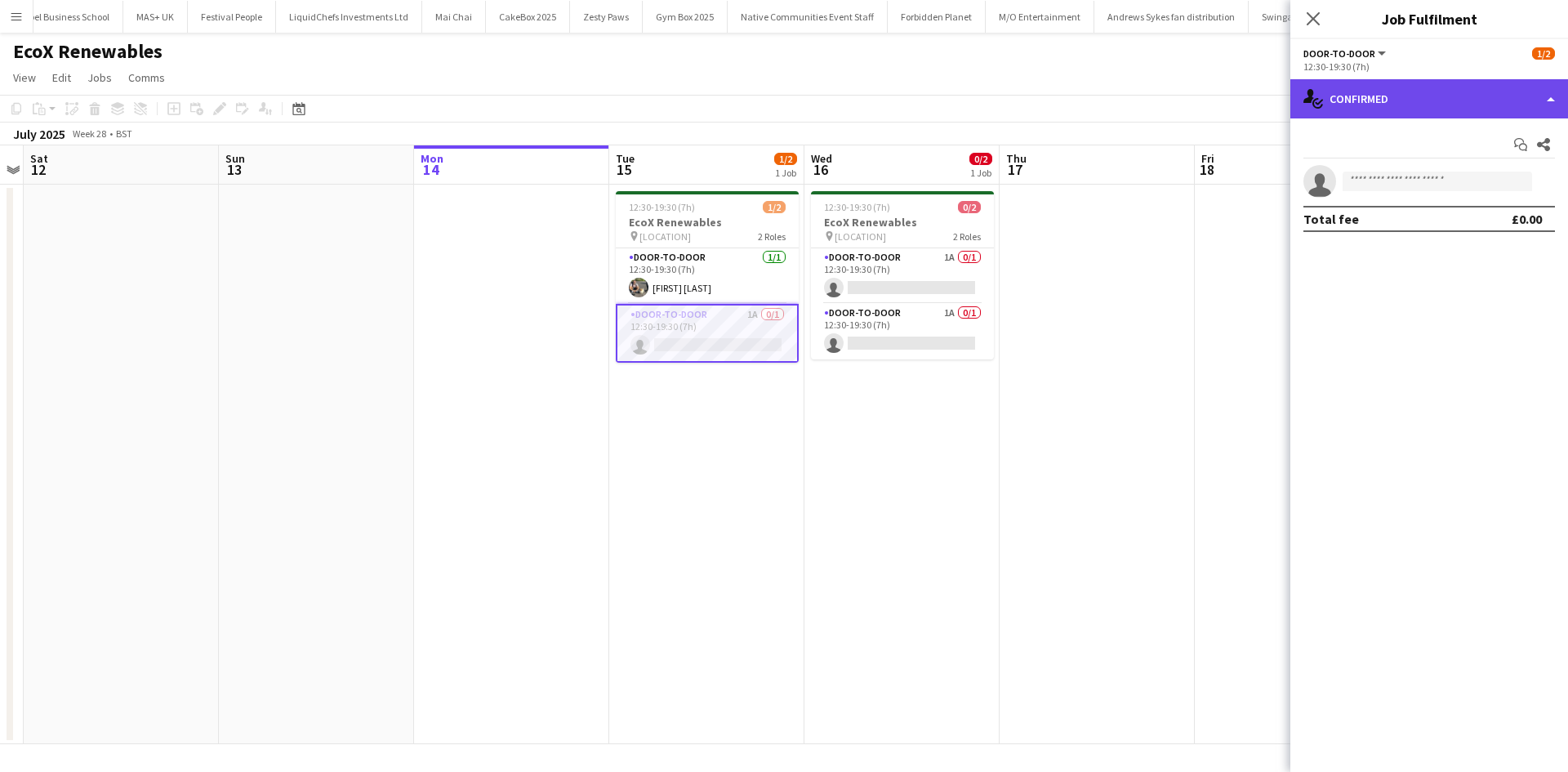 click on "single-neutral-actions-check-2
Confirmed" 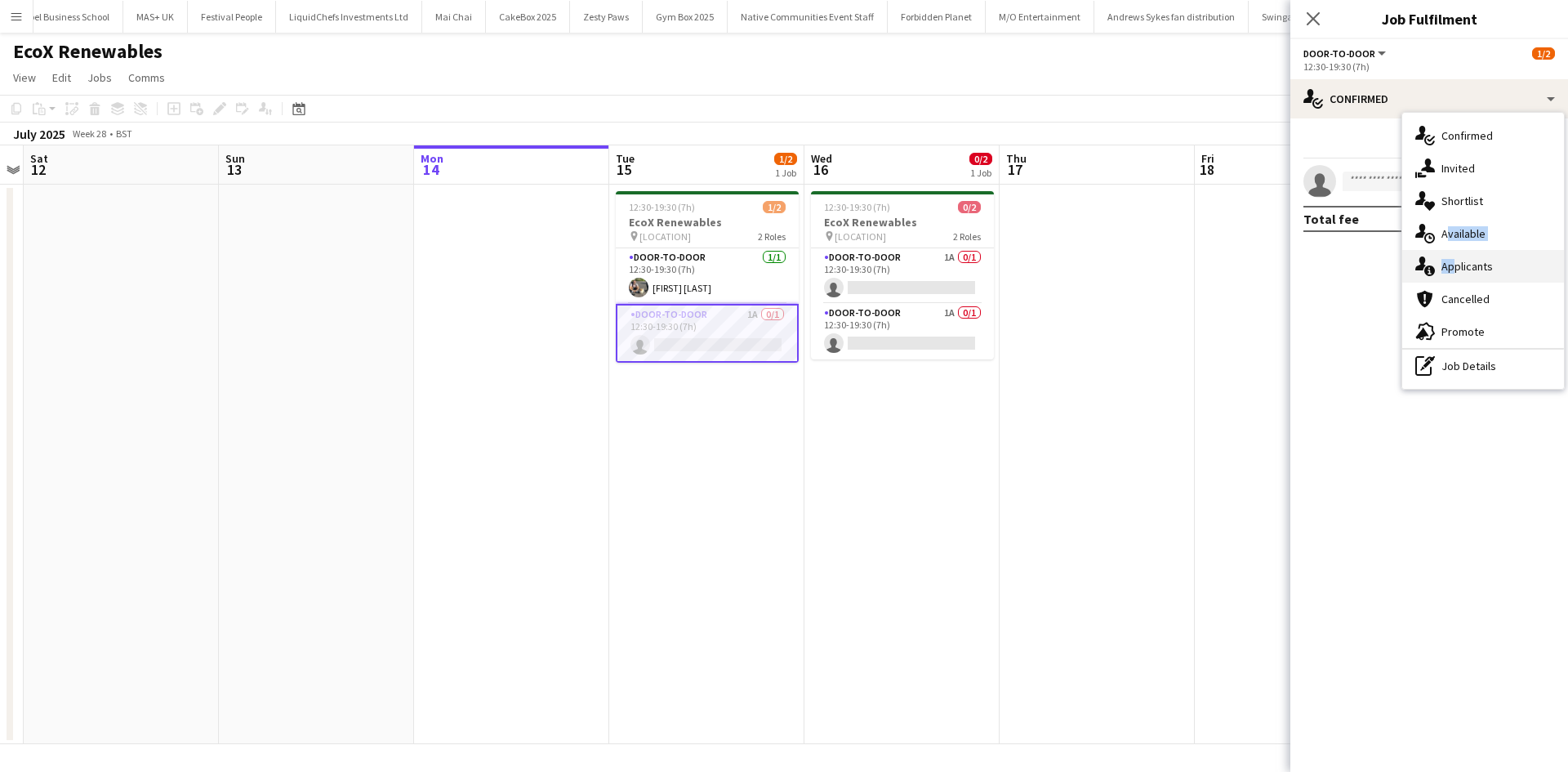drag, startPoint x: 1439, startPoint y: 234, endPoint x: 1450, endPoint y: 268, distance: 35.73514 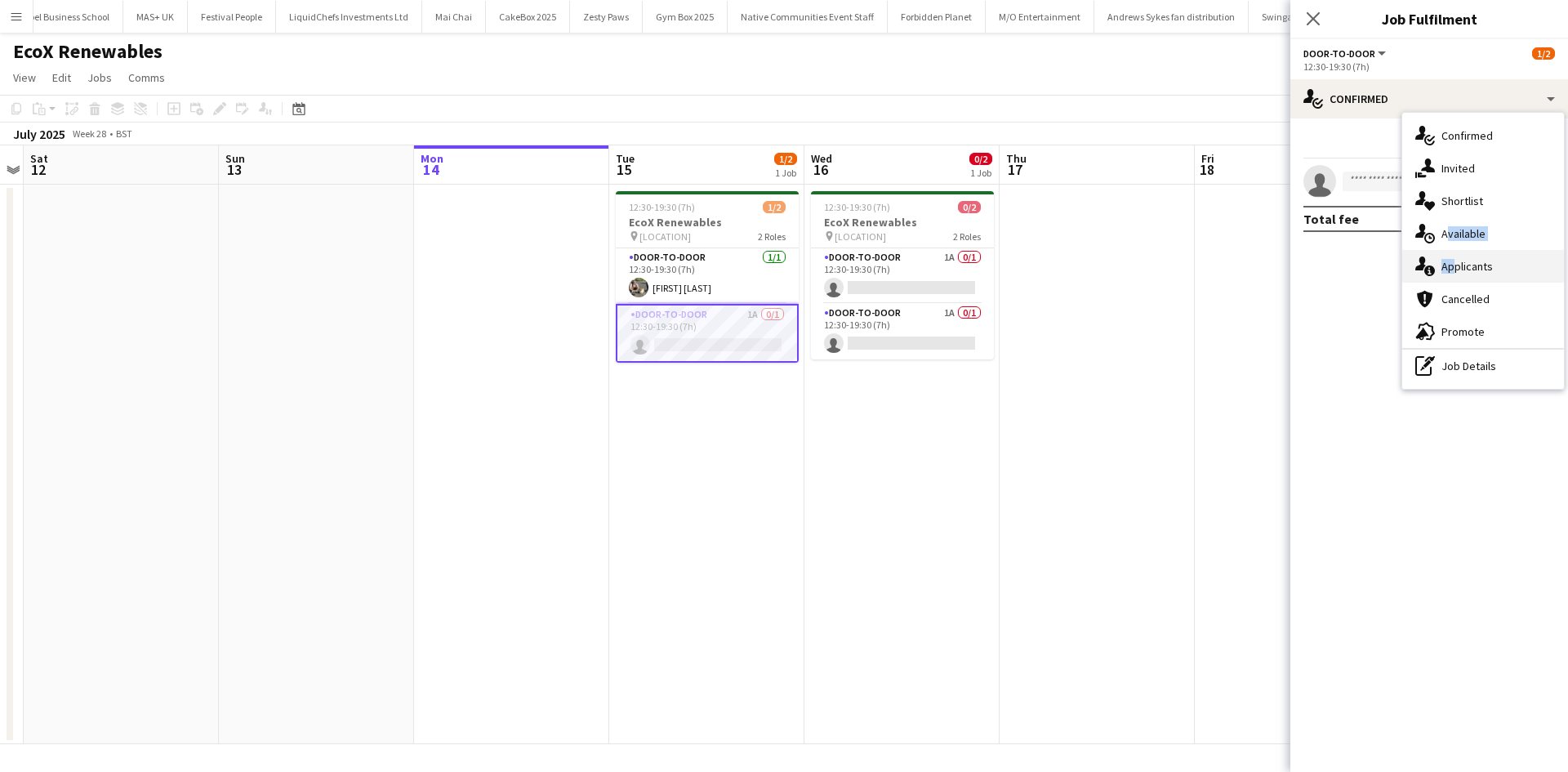click on "single-neutral-actions-check-2
Confirmed
single-neutral-actions-share-1
Invited
single-neutral-actions-heart
Shortlist
single-neutral-actions-upload
Available
single-neutral-actions-information
Applicants
cancellation
Cancelled
advertising-megaphone
Promote
pen-write
Job Details" at bounding box center (1483, 251) 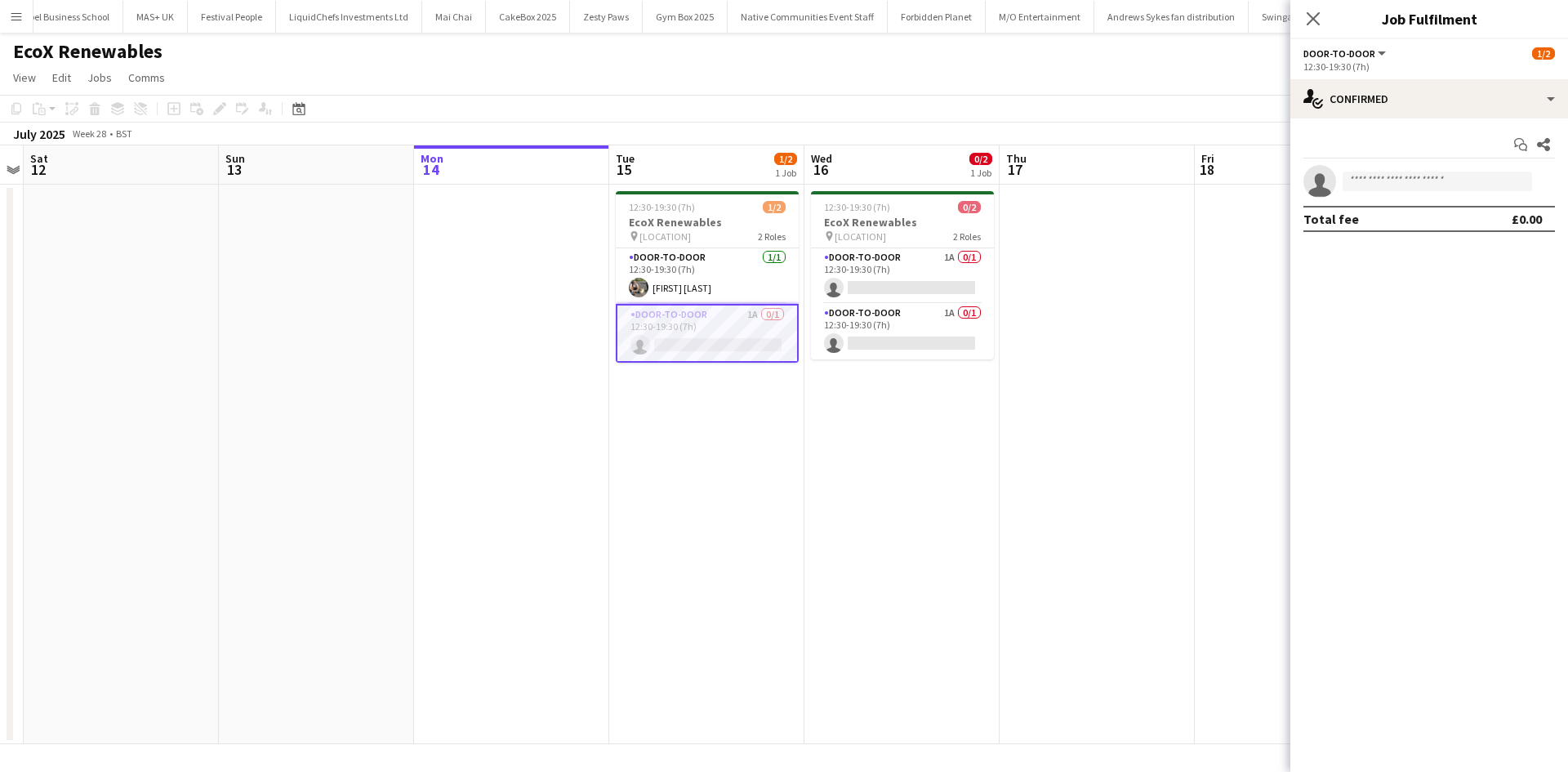 click on "check
Confirmed
Start chat
Share
single-neutral-actions
Total fee   £0.00" 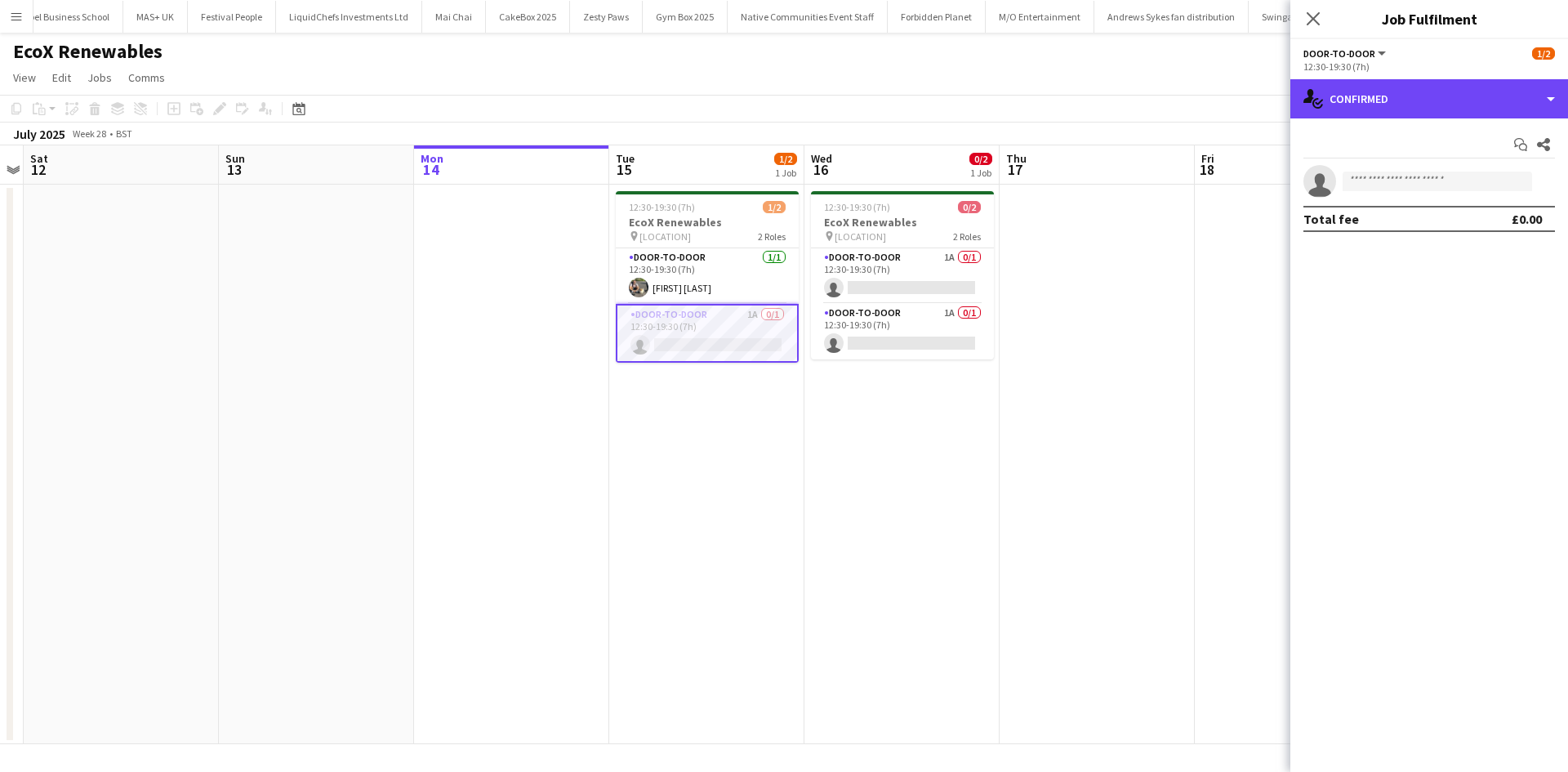 drag, startPoint x: 1407, startPoint y: 104, endPoint x: 1460, endPoint y: 280, distance: 183.80696 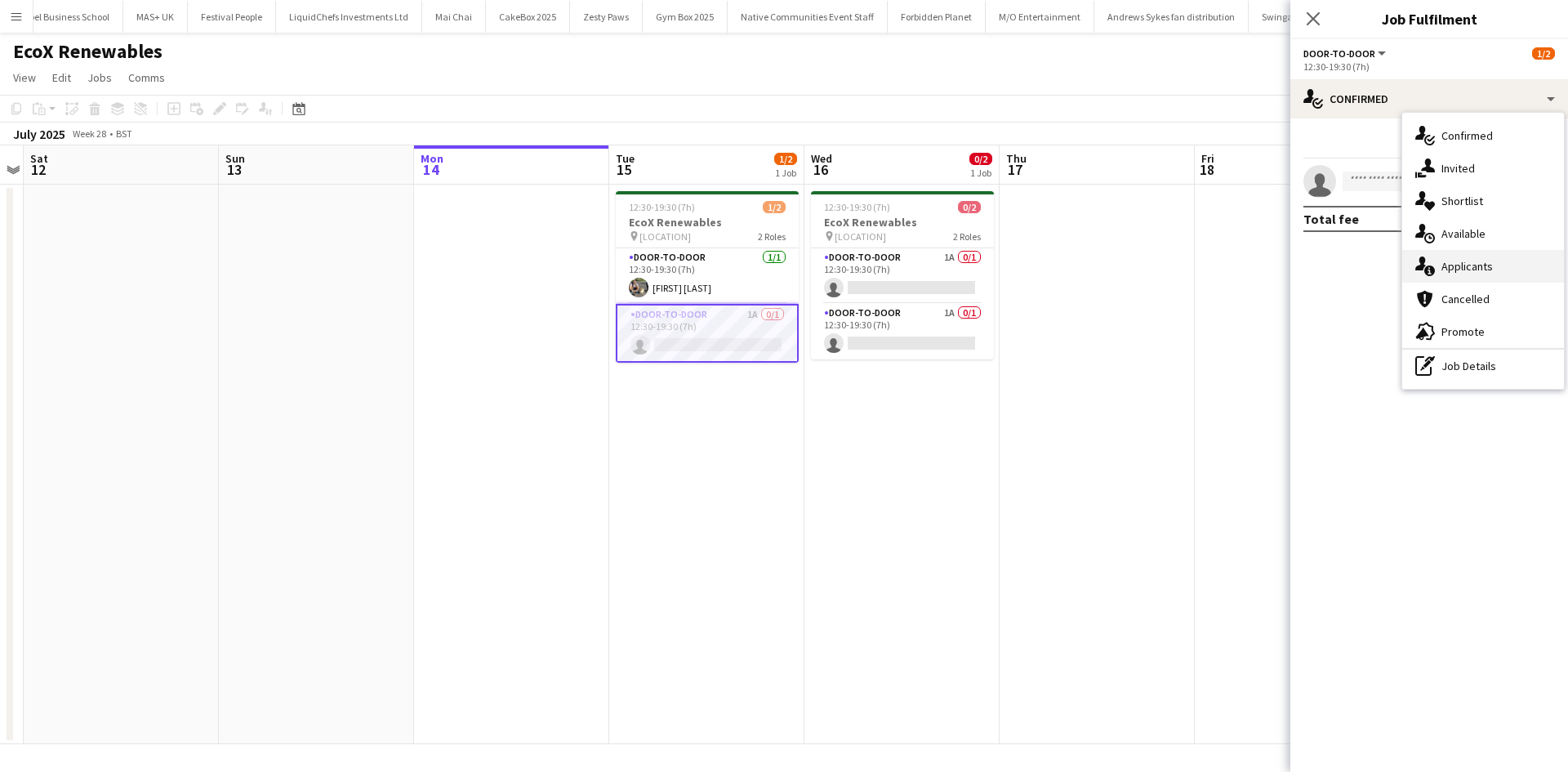 click on "single-neutral-actions-information
Applicants" at bounding box center [1483, 266] 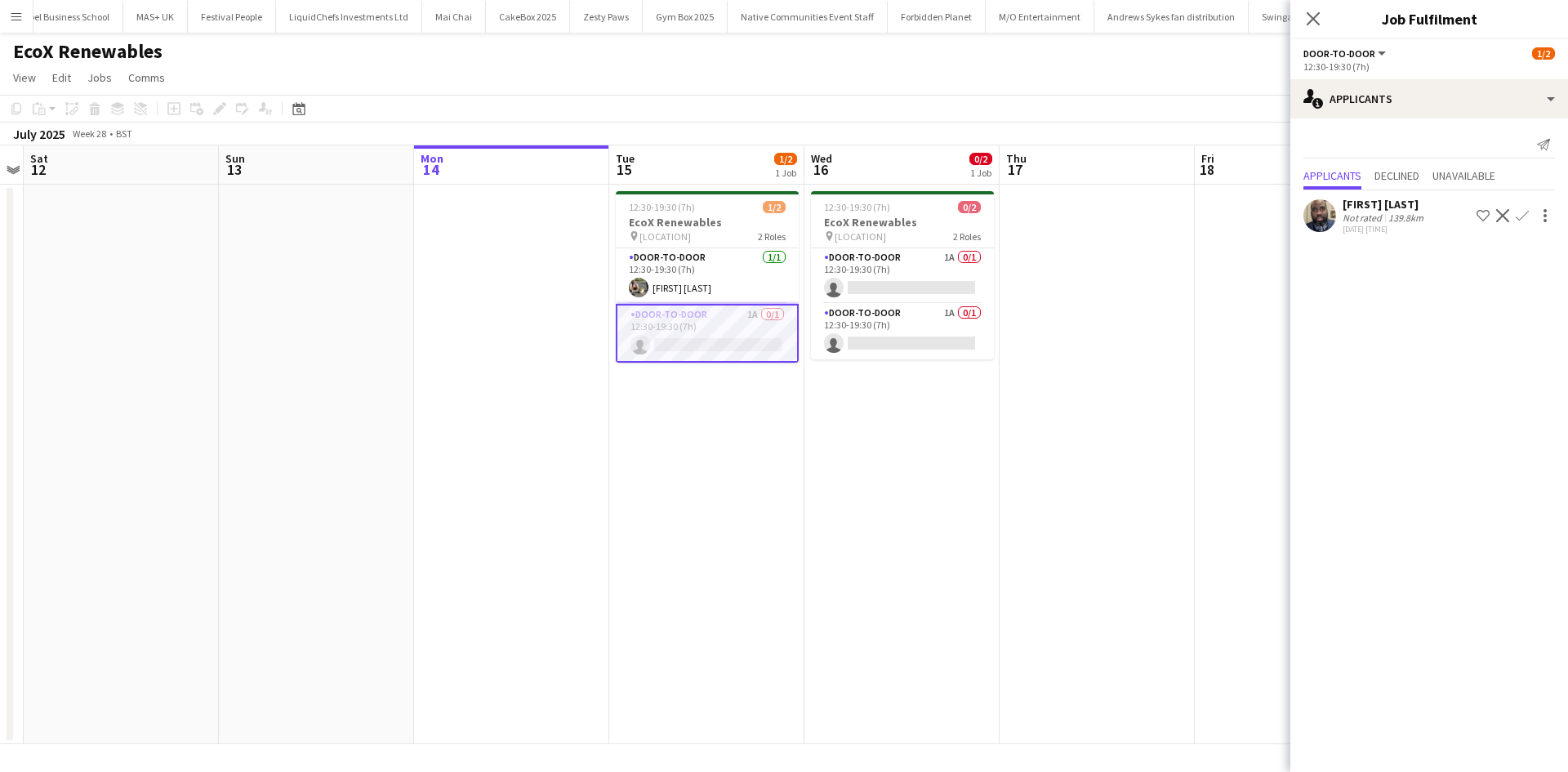 click on "Close pop-in" 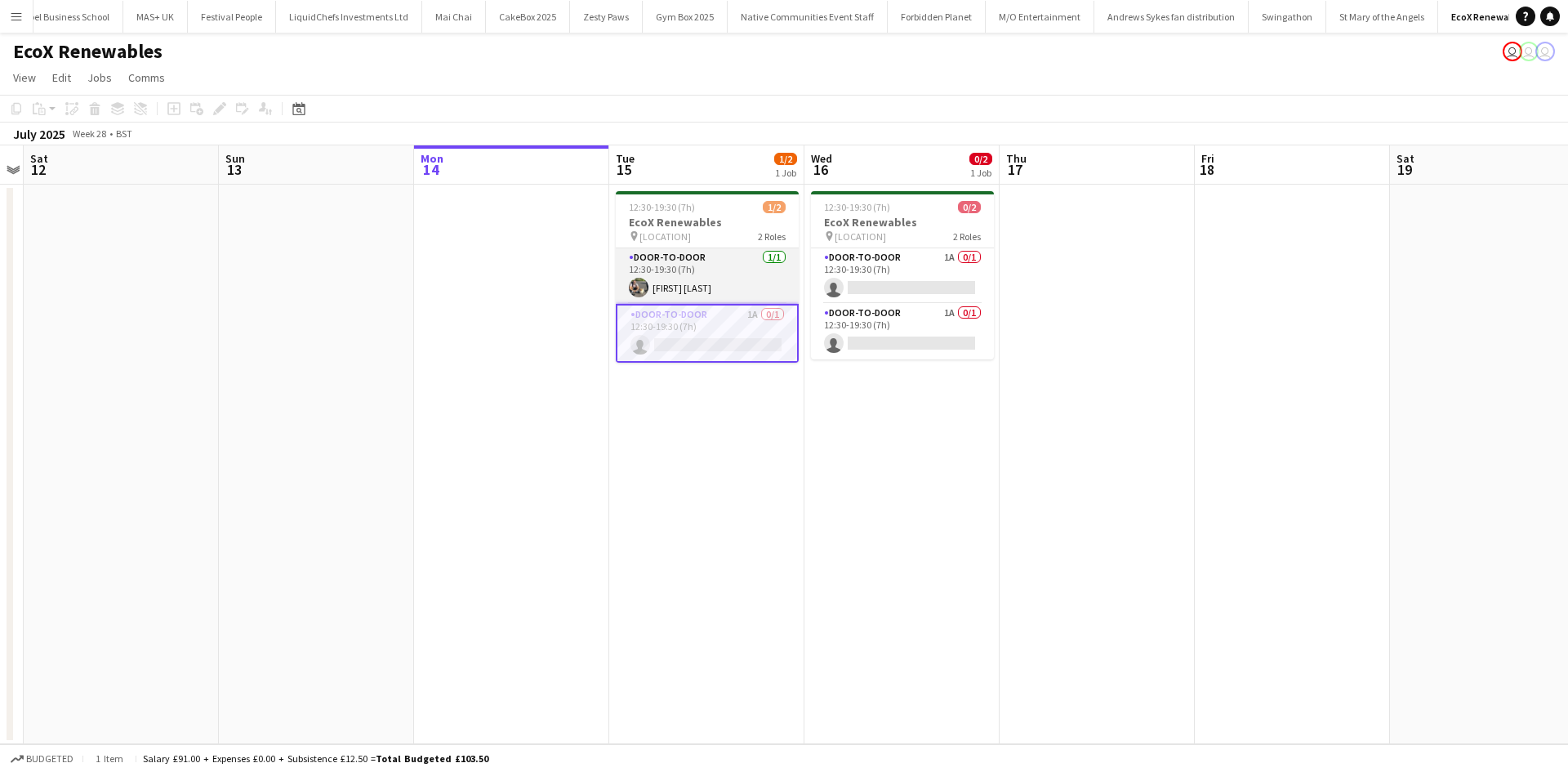 click on "Door-to-Door   1/1   12:30-19:30 (7h)
[FIRST] [LAST]" at bounding box center [707, 276] 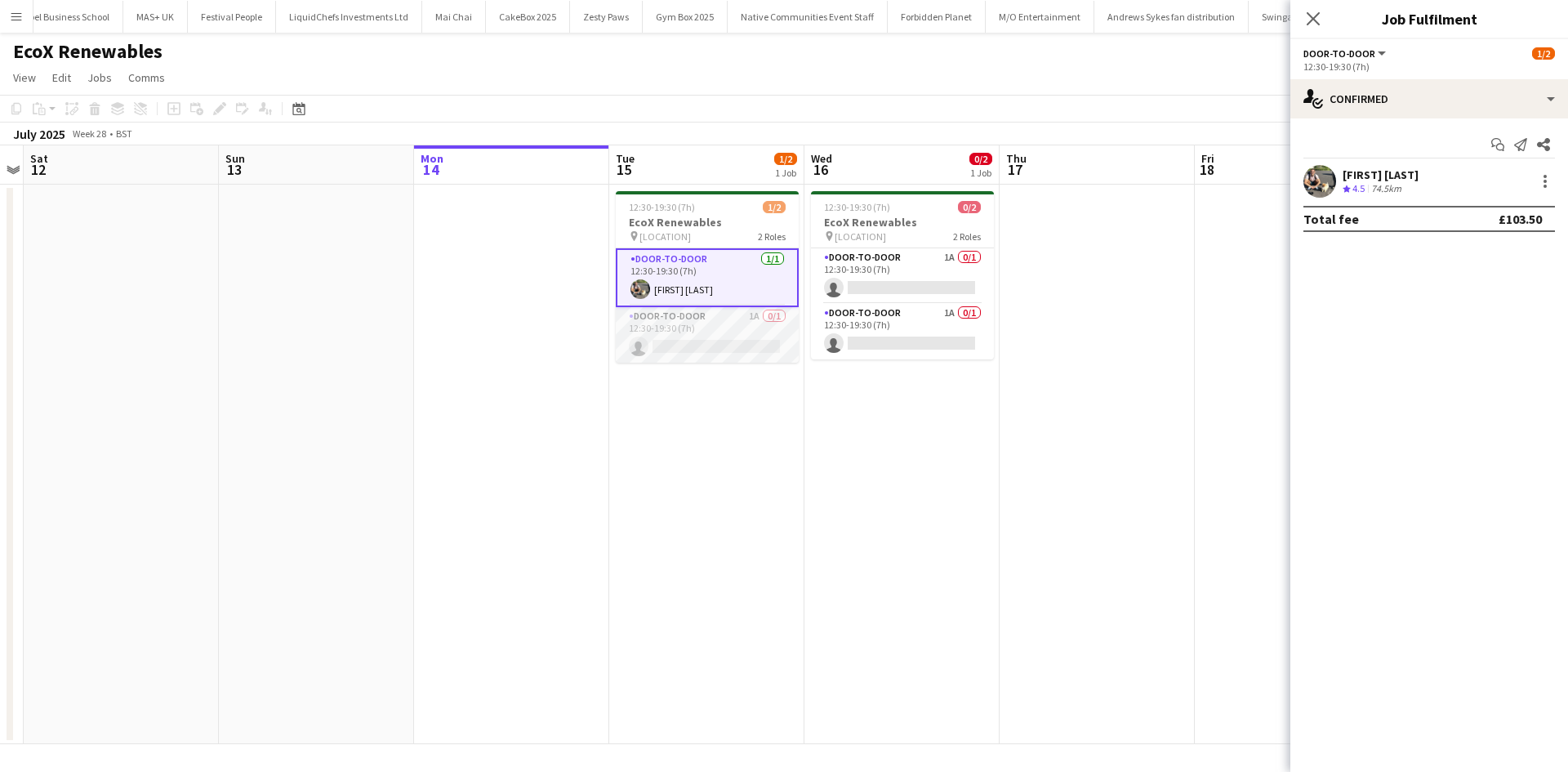 click on "Door-to-Door   1A   0/1   12:30-19:30 (7h)
single-neutral-actions" at bounding box center (707, 335) 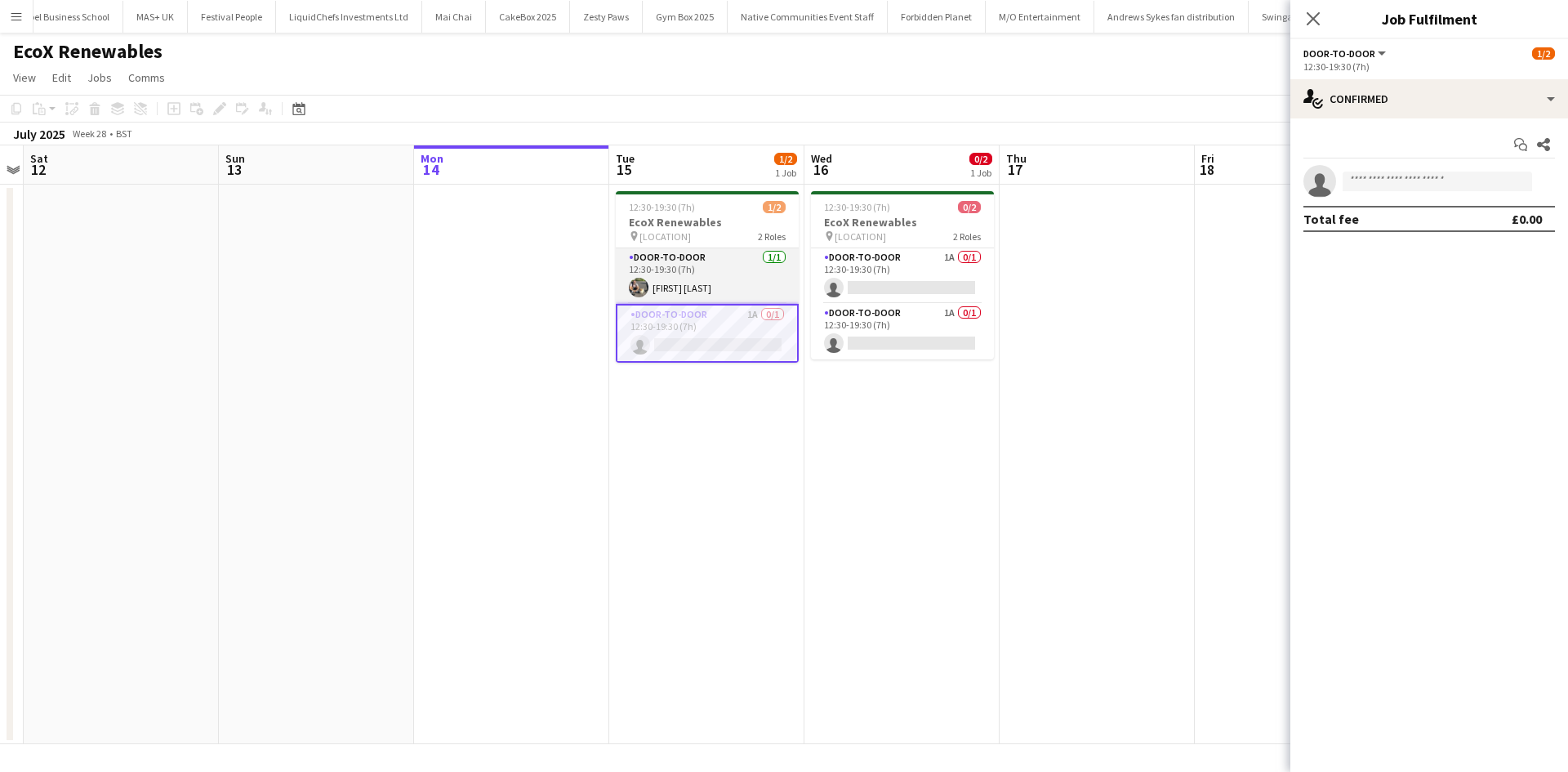 click on "Door-to-Door   1/1   12:30-19:30 (7h)
[FIRST] [LAST]" at bounding box center (707, 276) 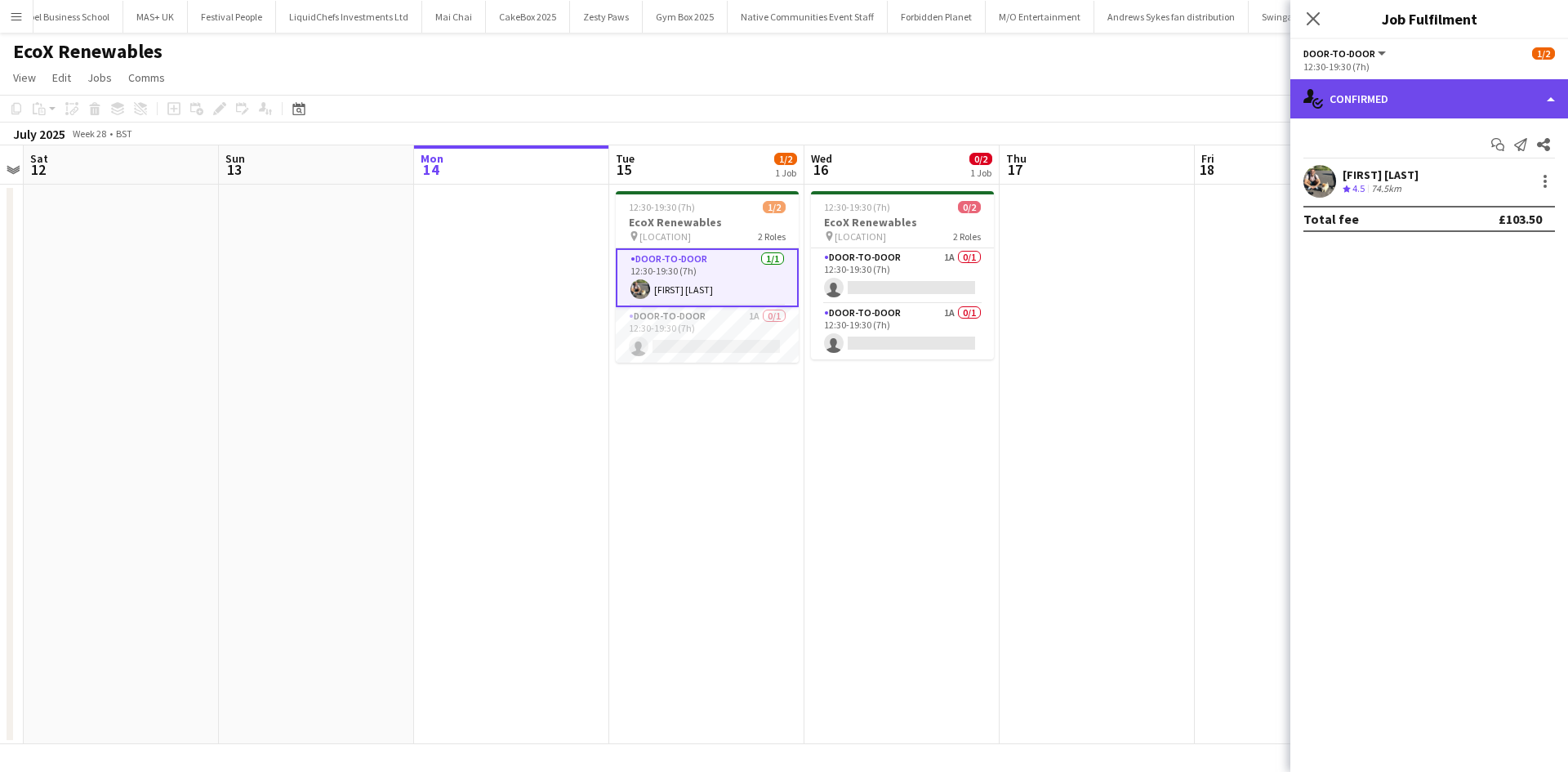 click on "single-neutral-actions-check-2
Confirmed" 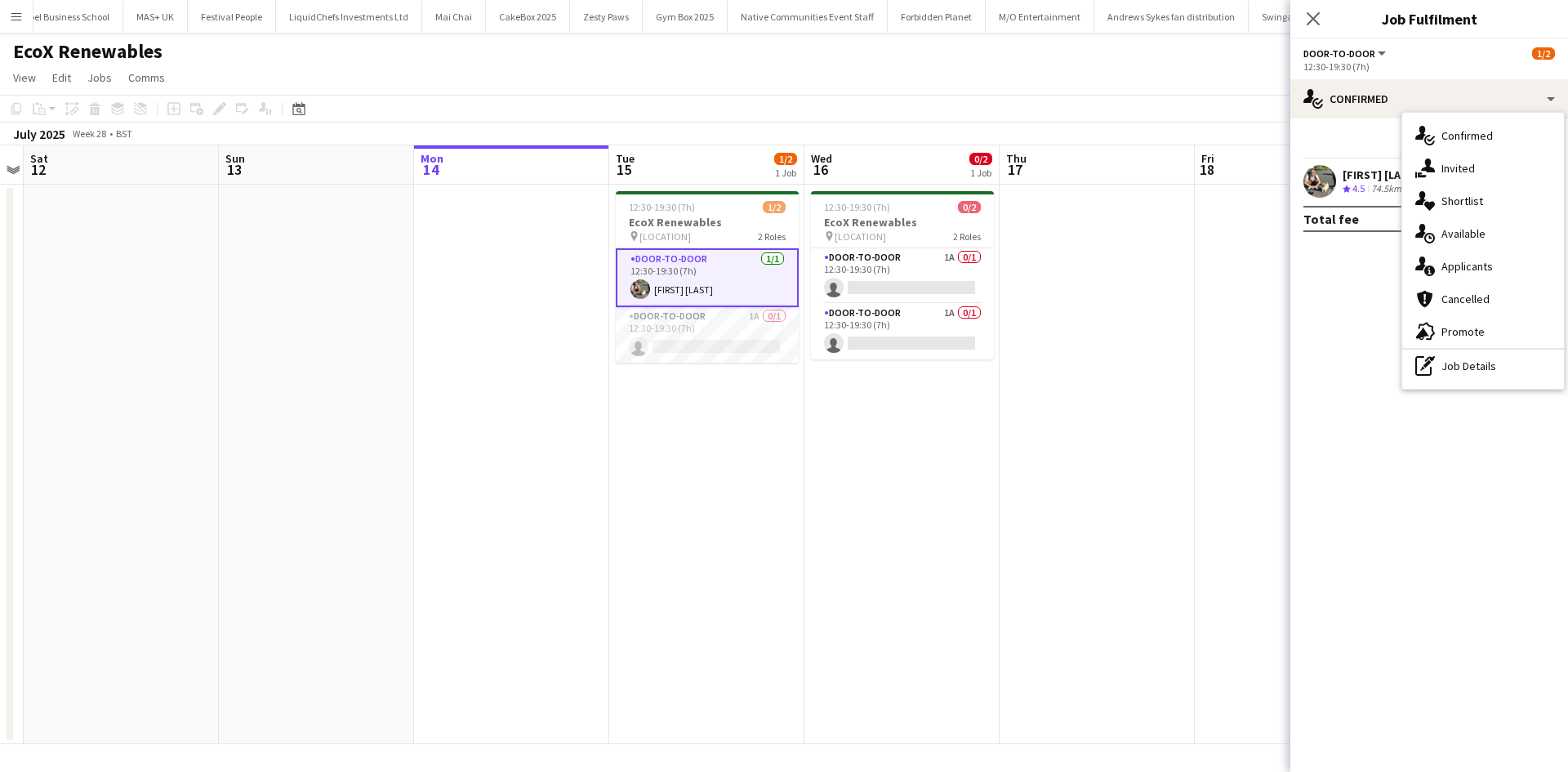click on "Total fee" at bounding box center [1331, 219] 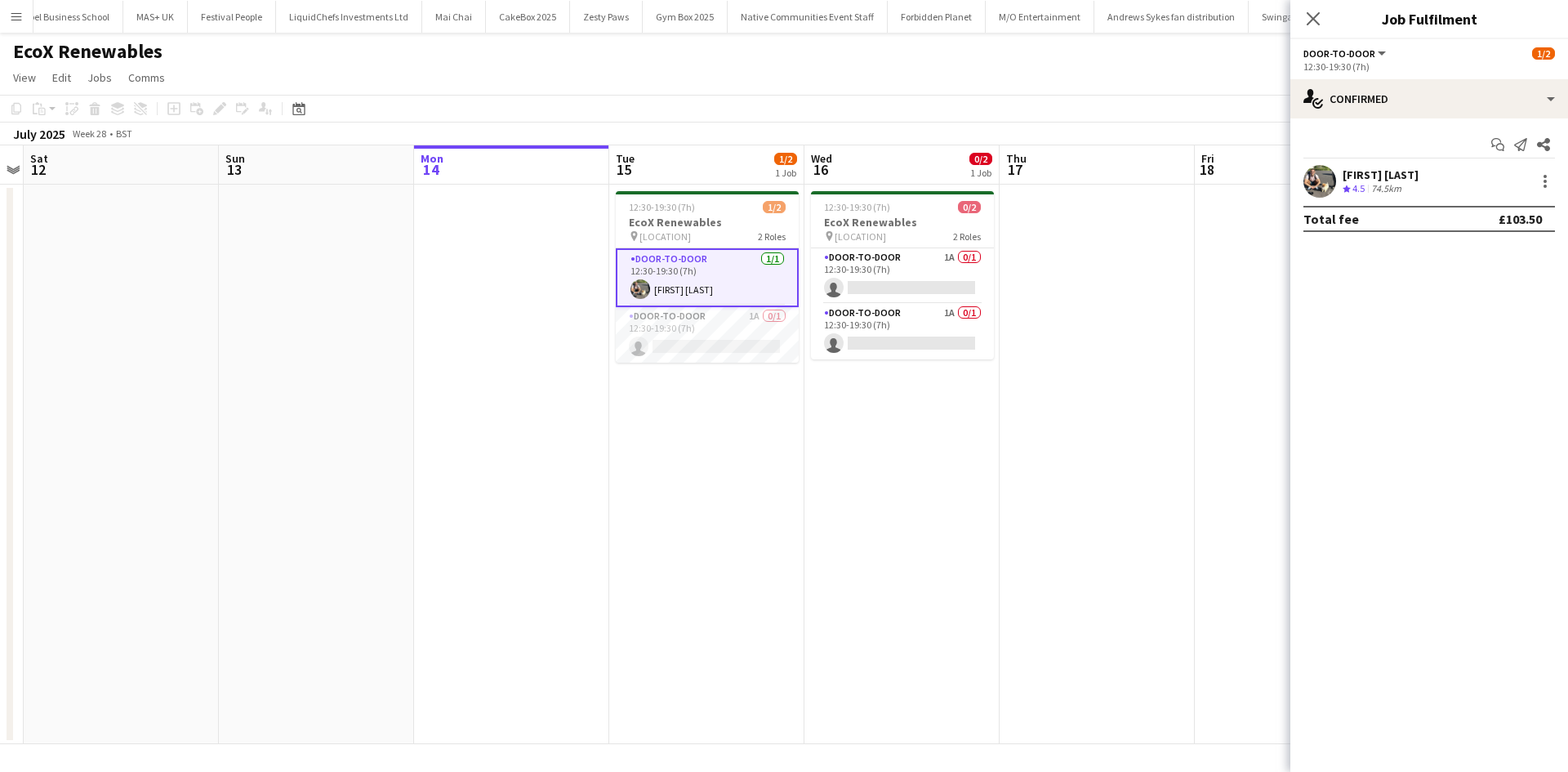 click on "[FIRST] [LAST]" at bounding box center [1380, 175] 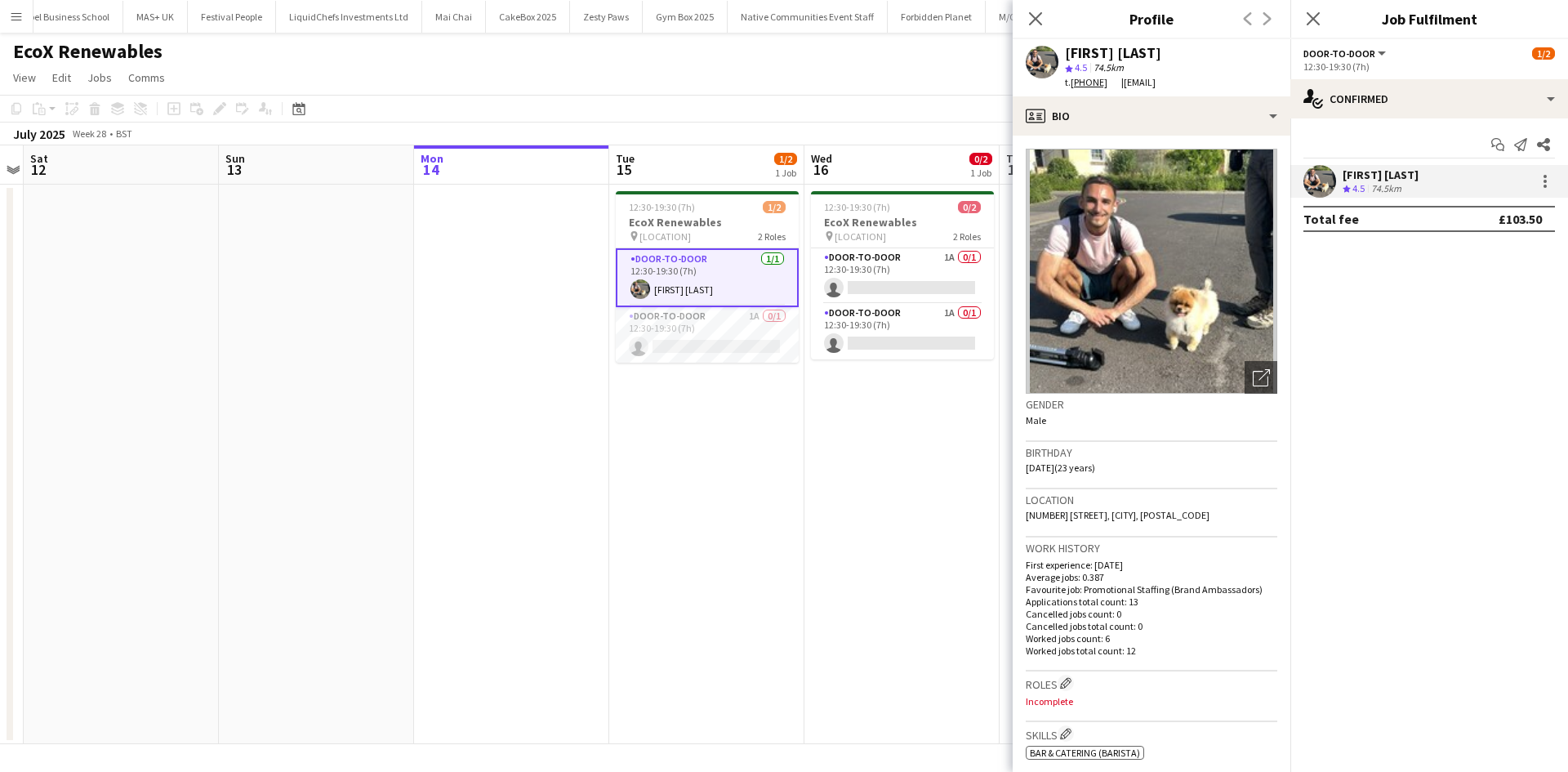 click on "23 Lead Street, Cardiff, CF24 0LJ" 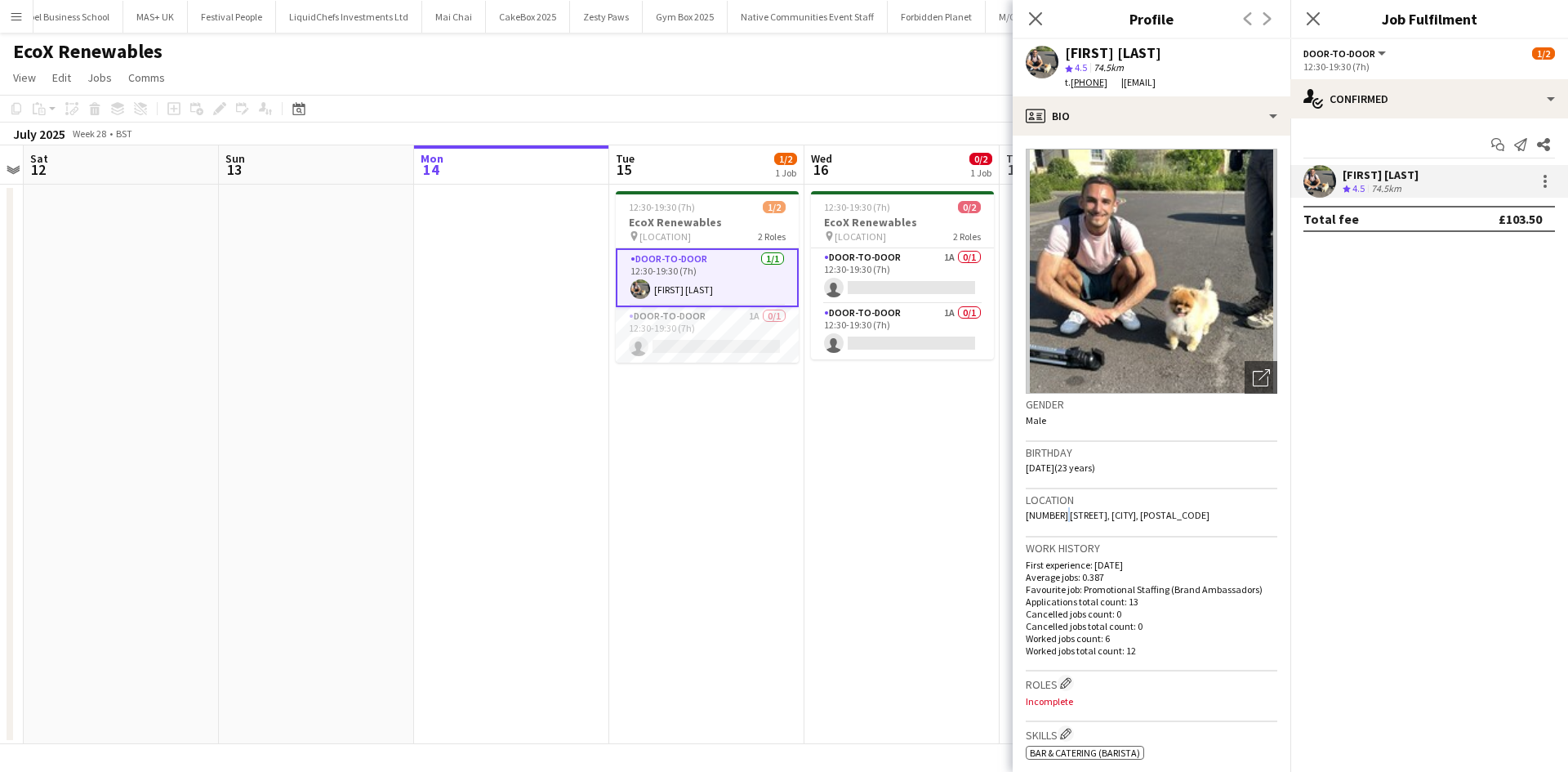 click on "23 Lead Street, Cardiff, CF24 0LJ" 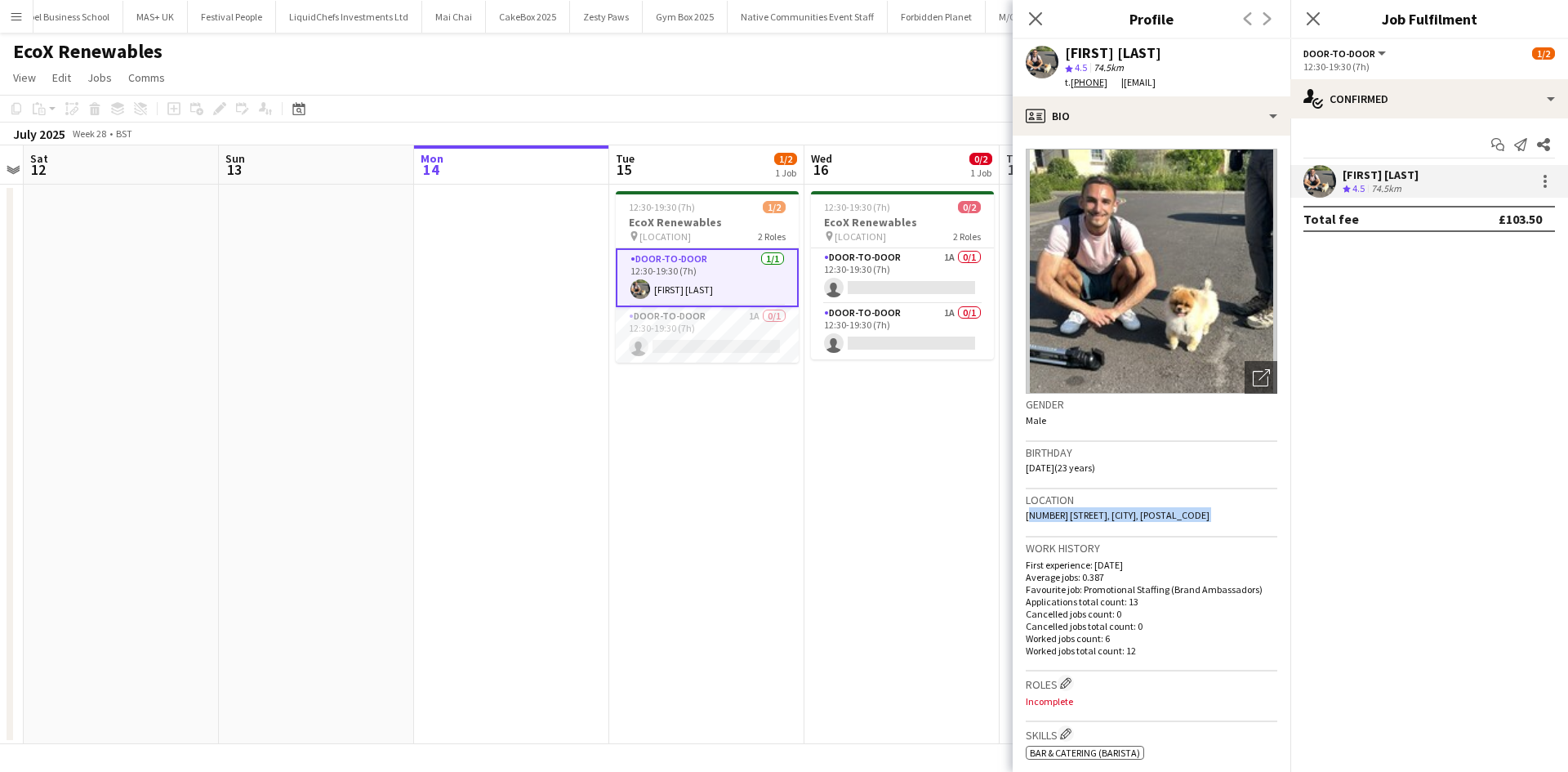 click on "23 Lead Street, Cardiff, CF24 0LJ" 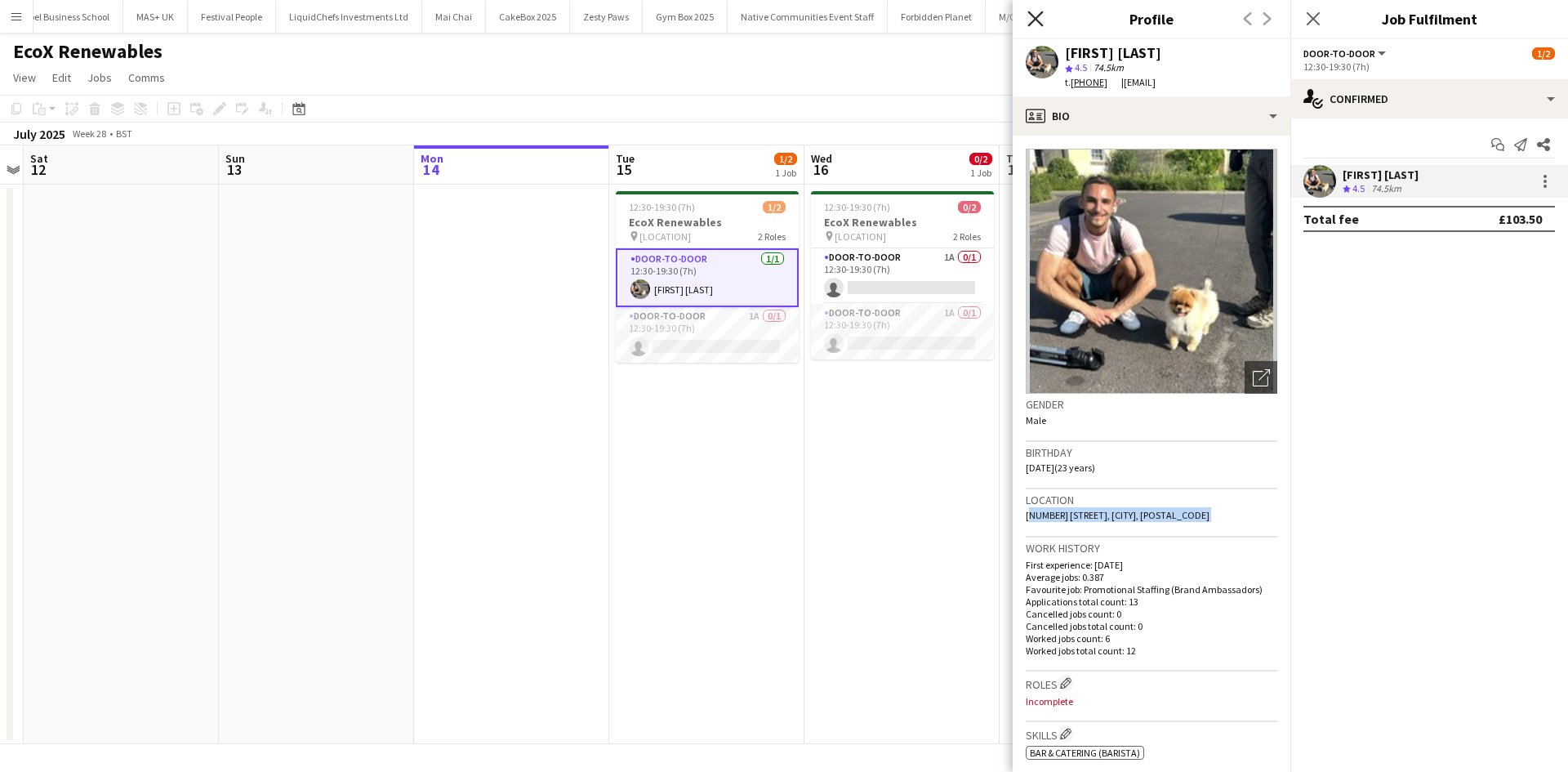 click on "Close pop-in" 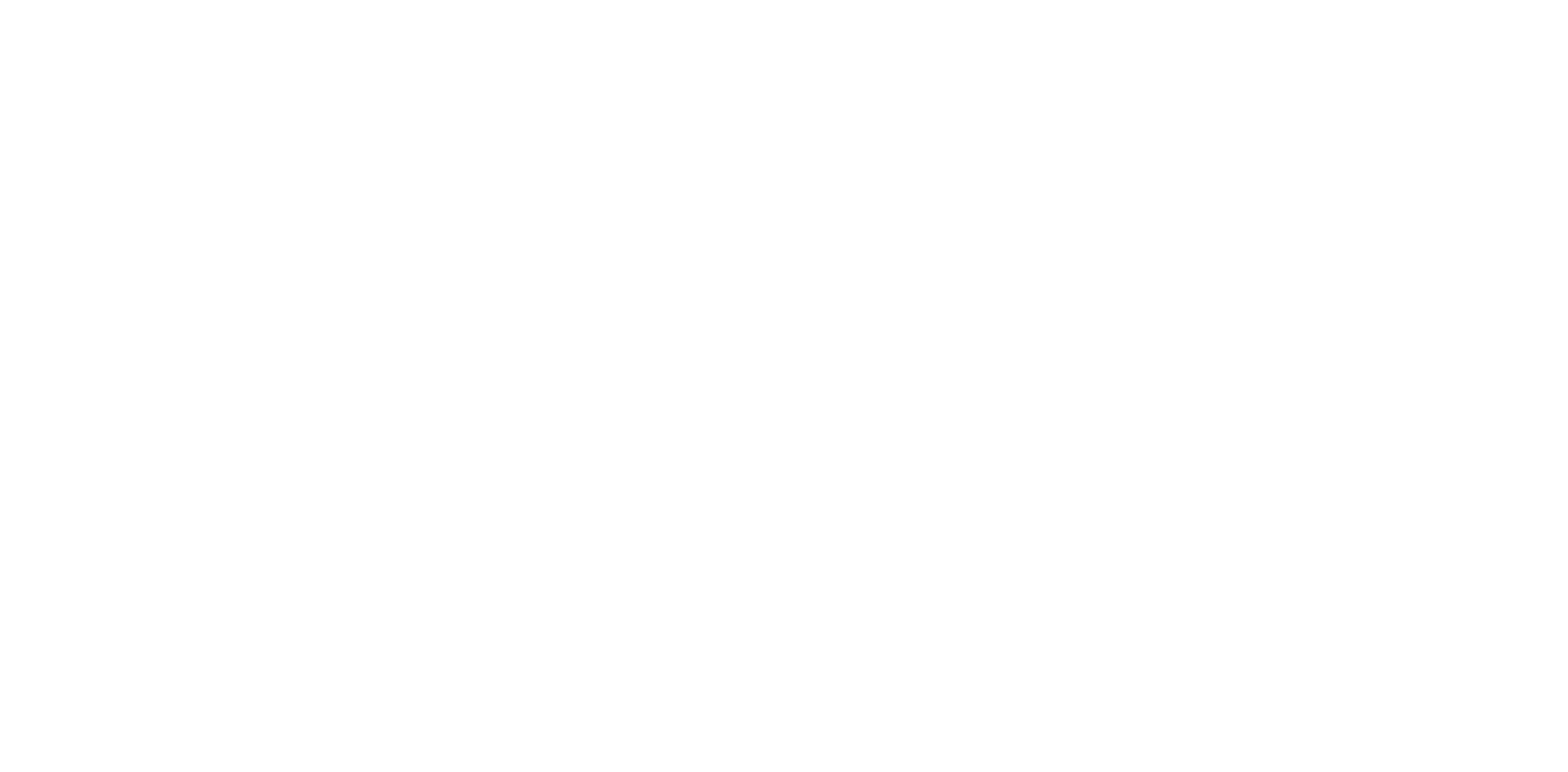 scroll, scrollTop: 0, scrollLeft: 0, axis: both 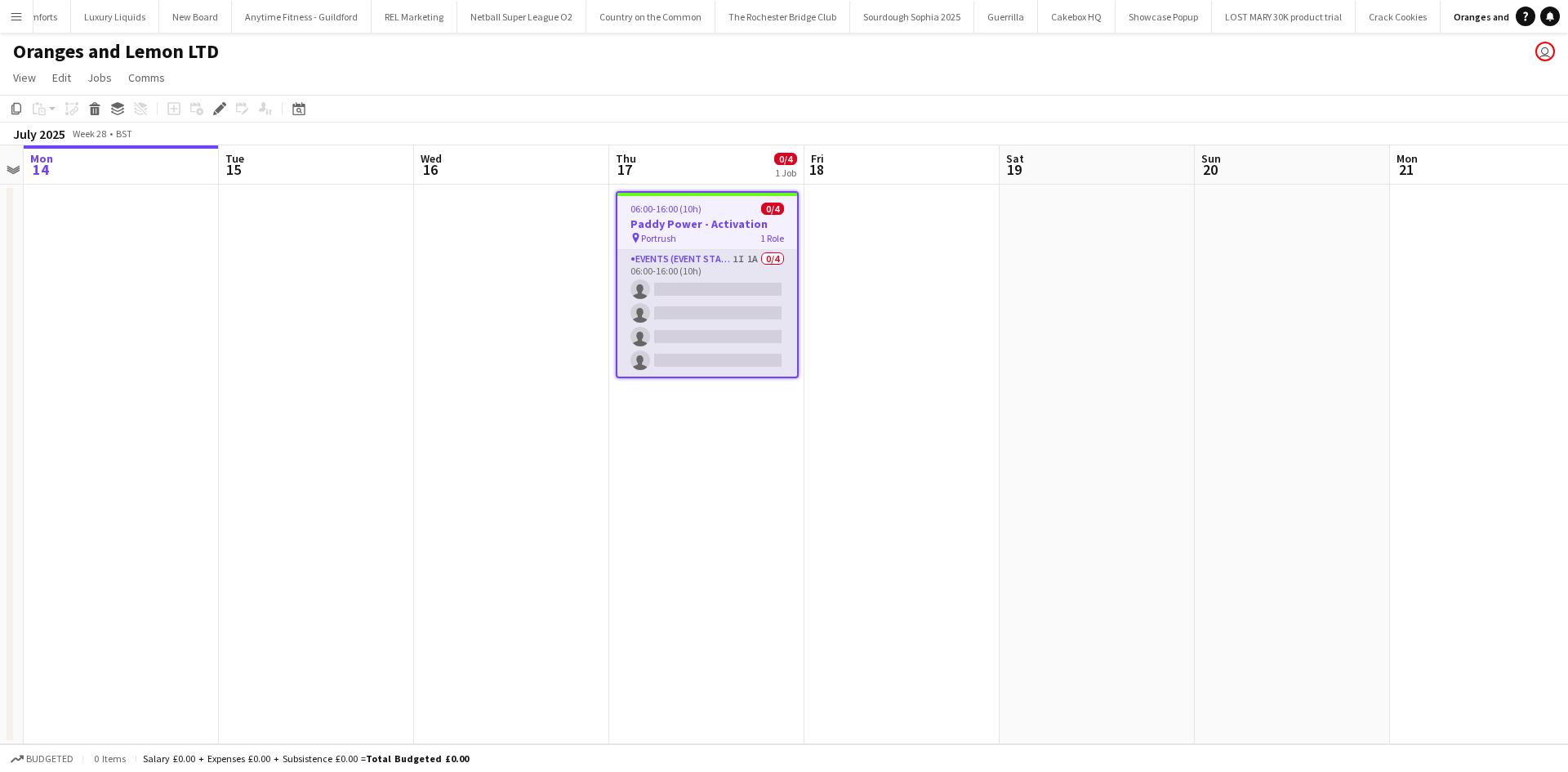 click on "Events (Event Staff)   1I   1A   0/4   06:00-16:00 (10h)
single-neutral-actions
single-neutral-actions
single-neutral-actions
single-neutral-actions" at bounding box center (707, 313) 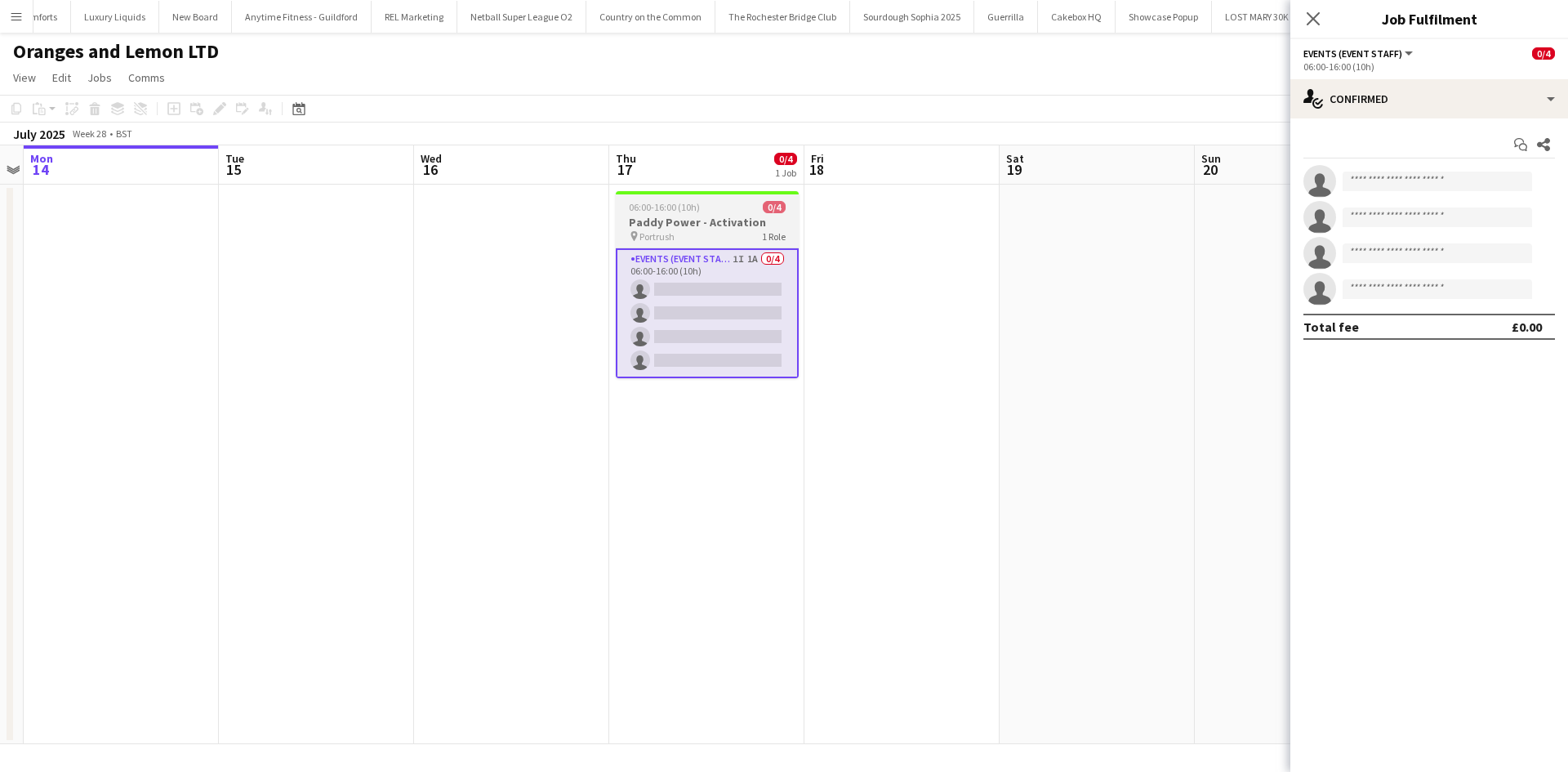 click on "Paddy Power - Activation" at bounding box center [707, 222] 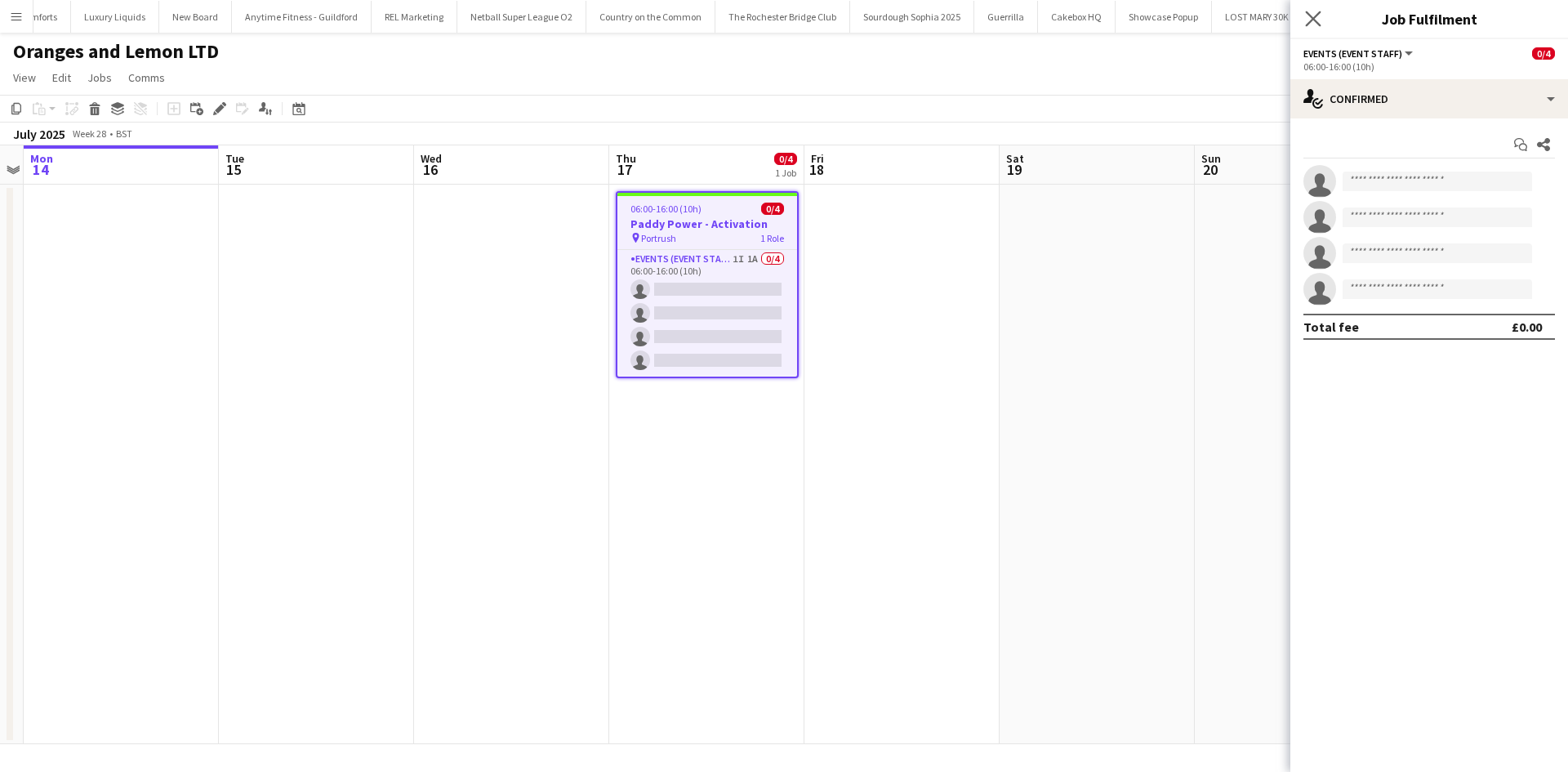 click on "Close pop-in" 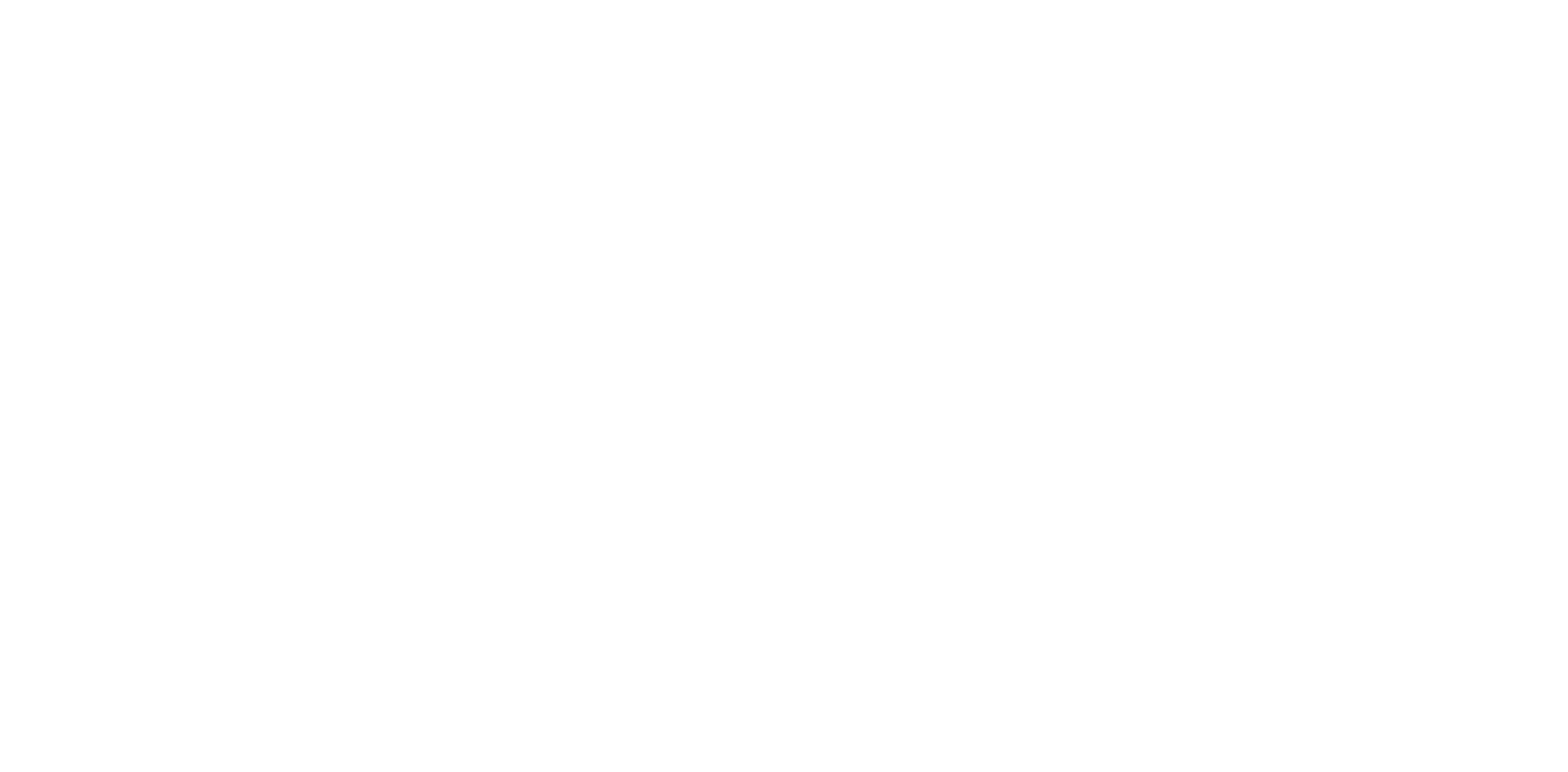 scroll, scrollTop: 0, scrollLeft: 0, axis: both 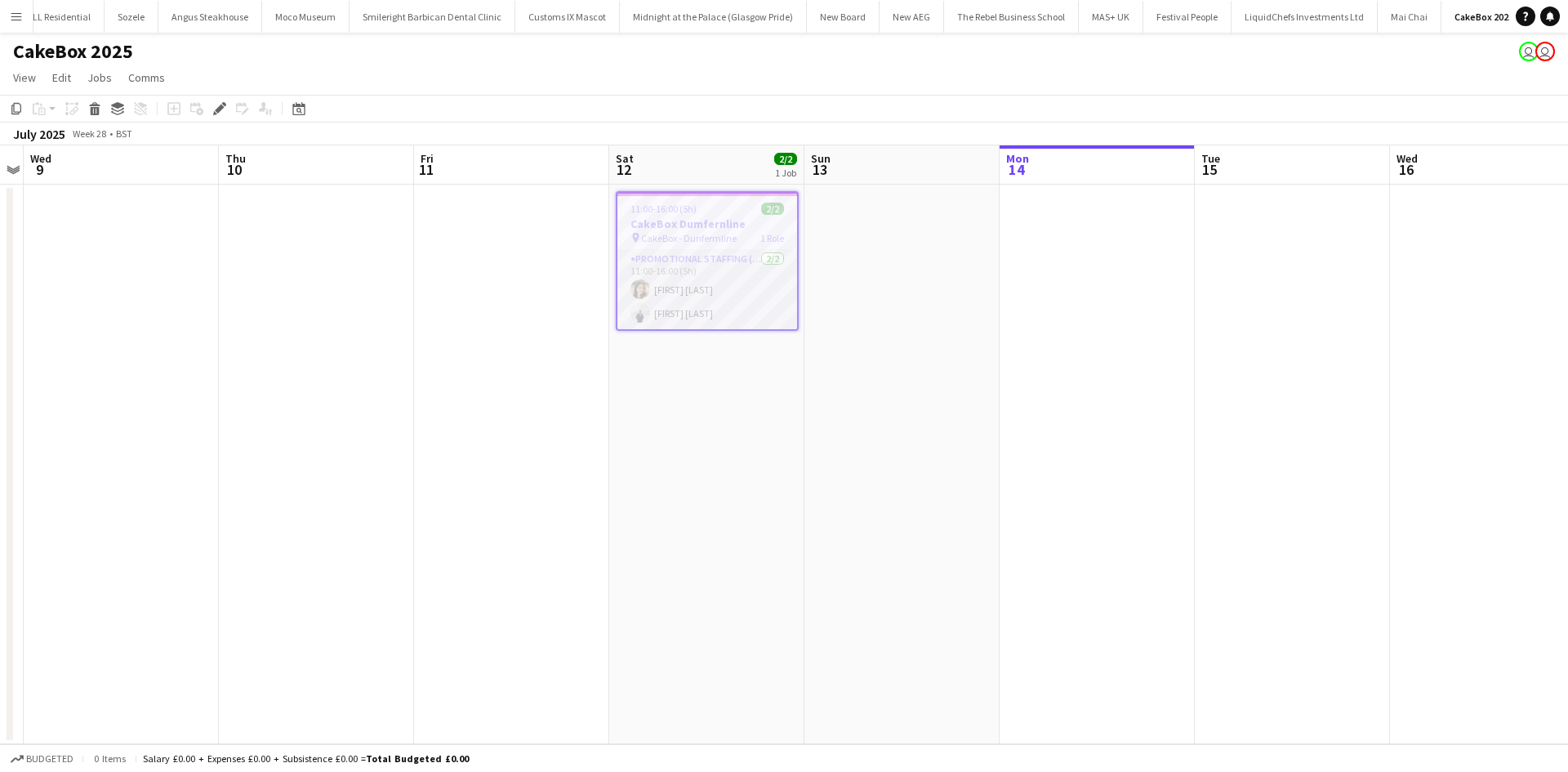 click on "Promotional Staffing (Brand Ambassadors)   2/2   11:00-16:00 (5h)
[FIRST] [LAST] [FIRST] [LAST]" at bounding box center (707, 289) 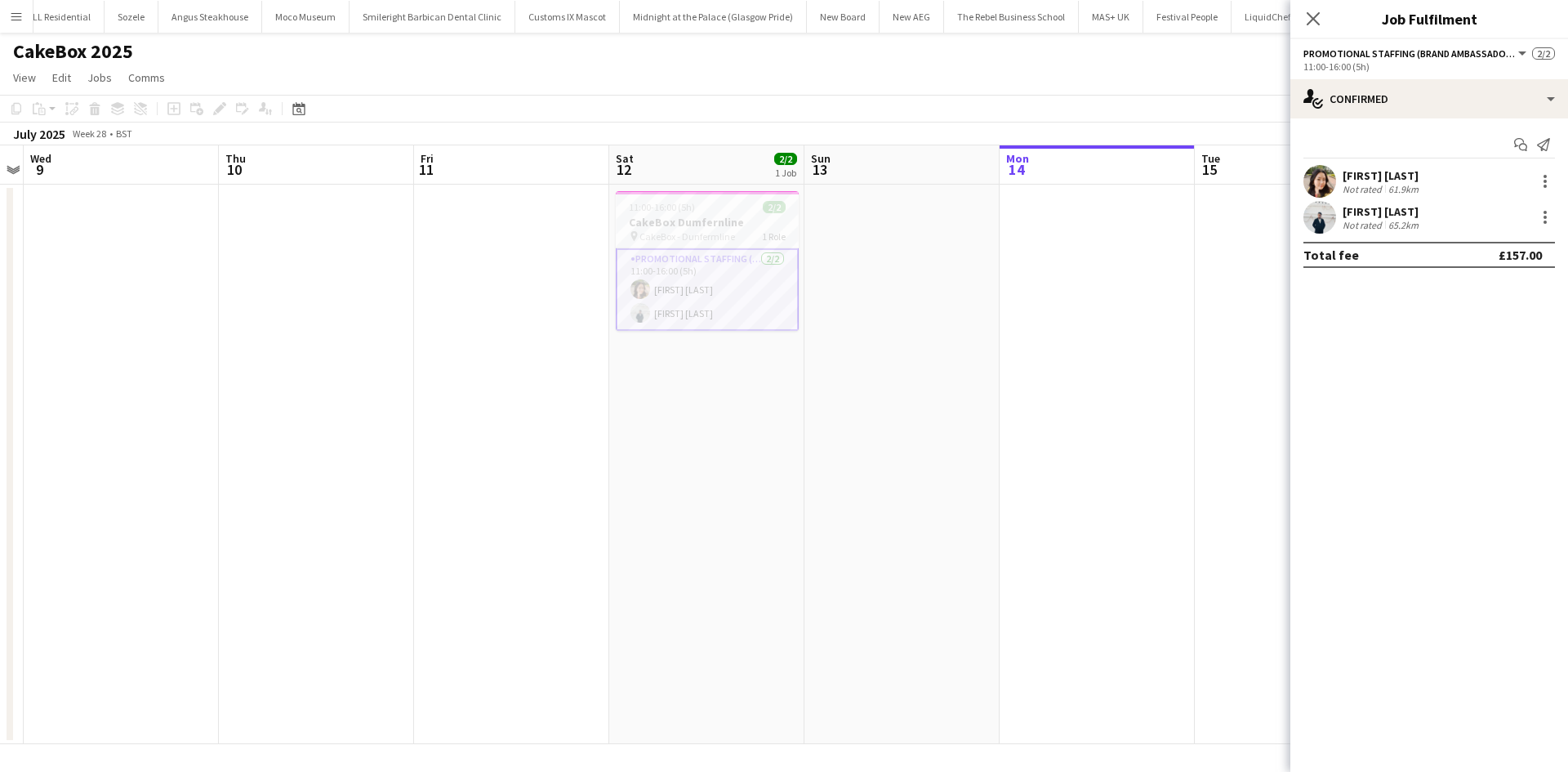 click on "Promotional Staffing (Brand Ambassadors)   2/2   11:00-16:00 (5h)
[FIRST] [LAST] [FIRST] [LAST]" at bounding box center [707, 289] 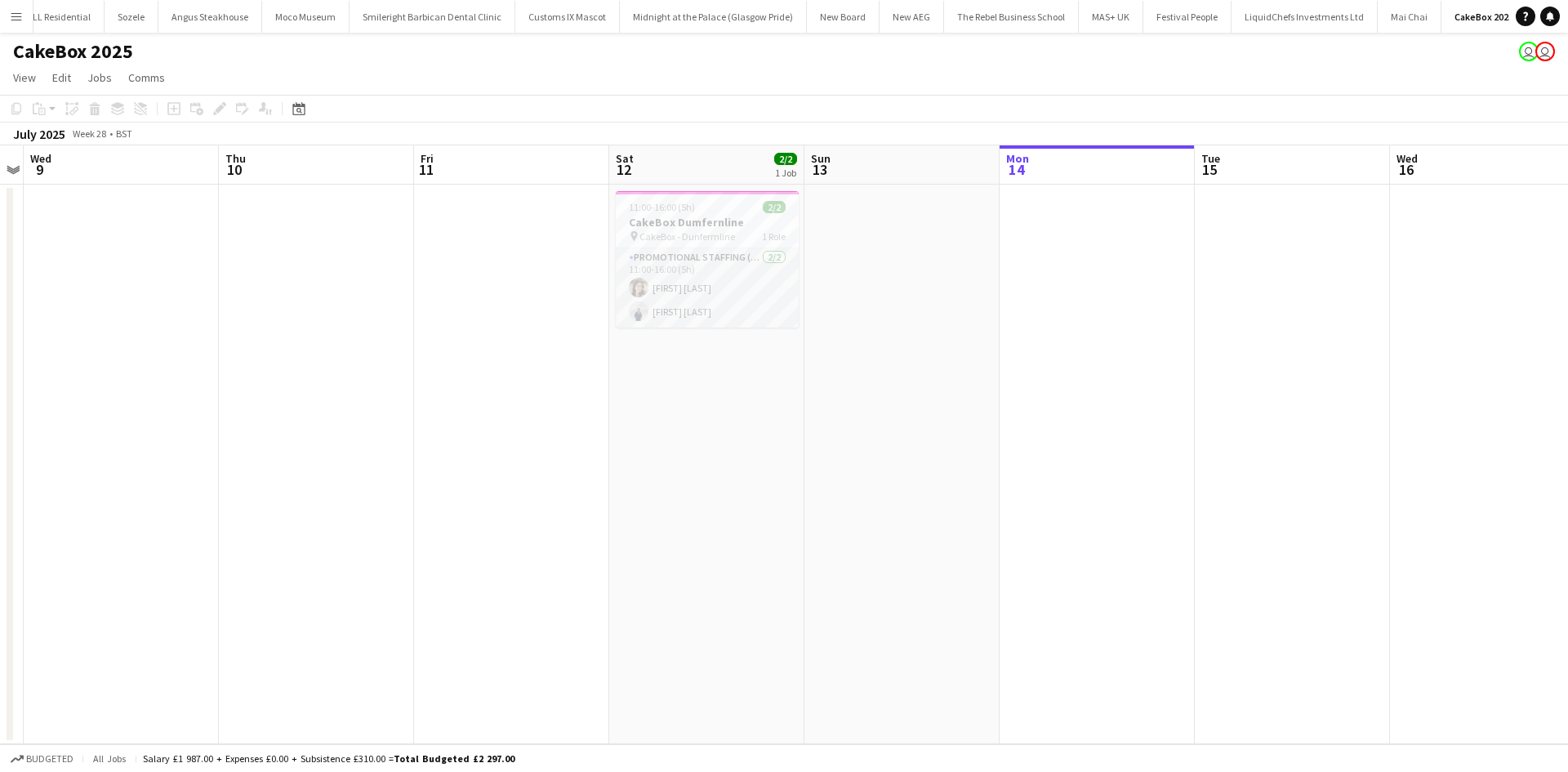 click on "Promotional Staffing (Brand Ambassadors)   2/2   11:00-16:00 (5h)
[FIRST] [LAST] [FIRST] [LAST]" at bounding box center (707, 288) 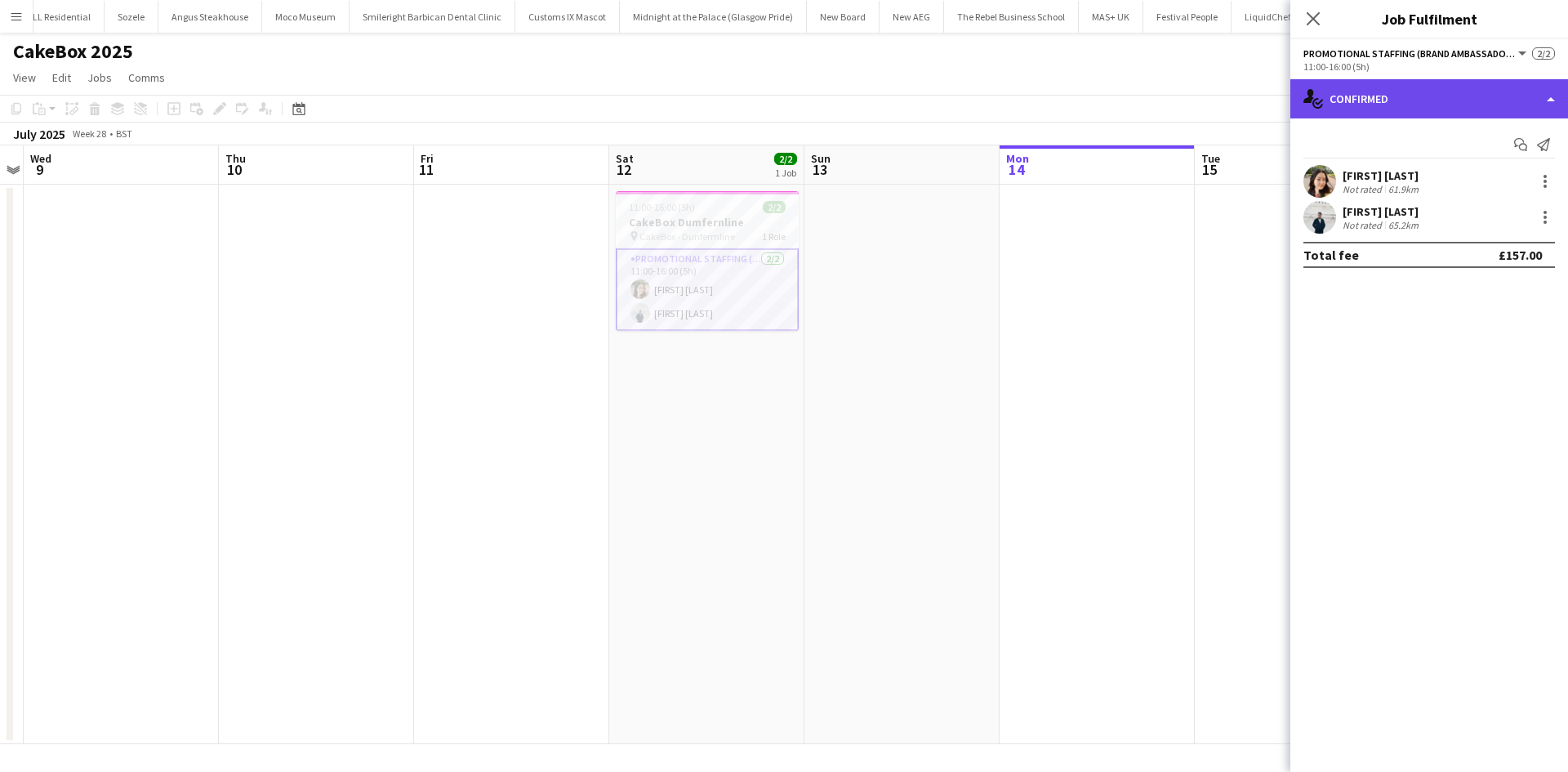 click on "single-neutral-actions-check-2
Confirmed" 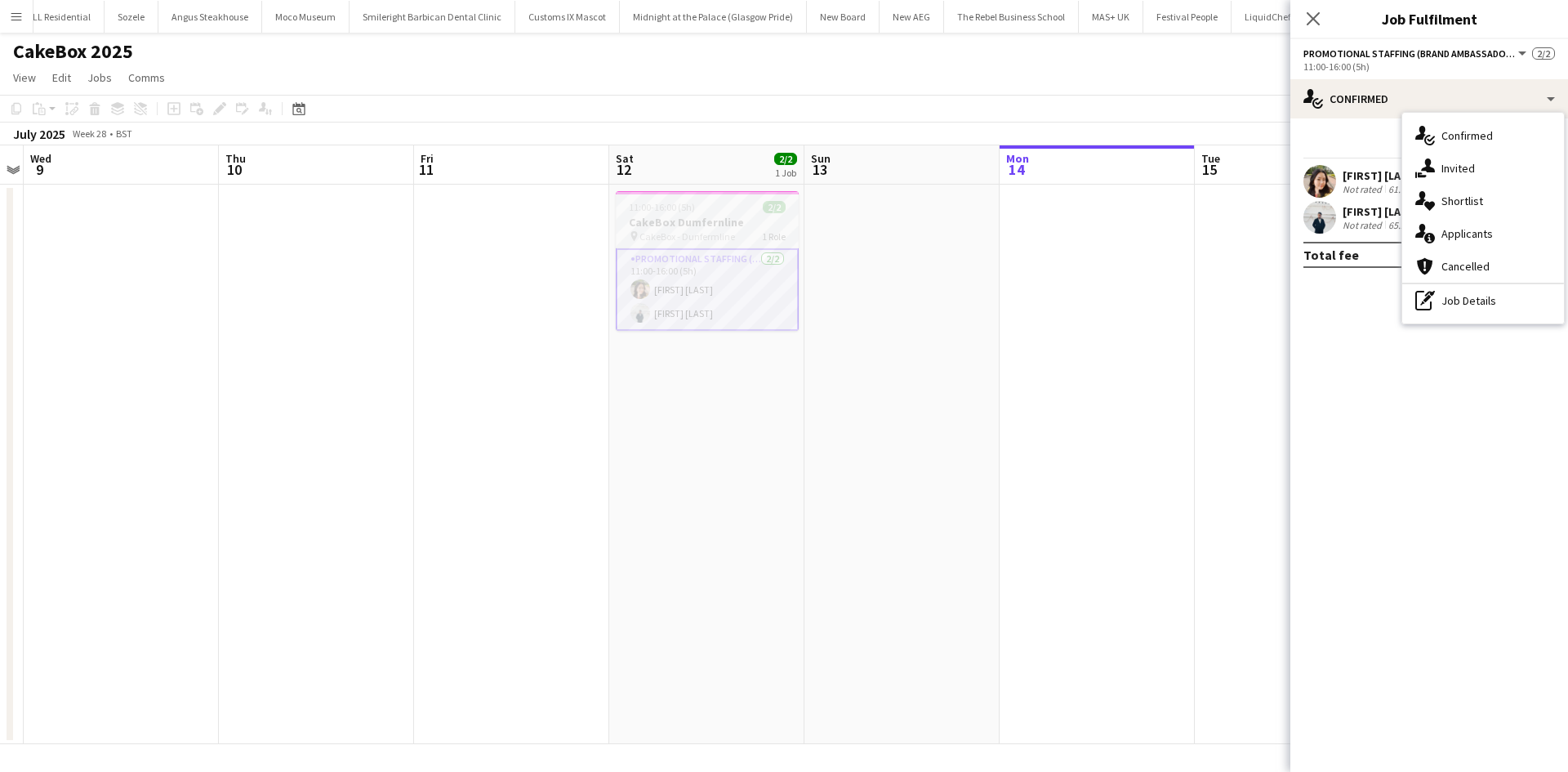 click on "11:00-16:00 (5h)    2/2" at bounding box center (707, 207) 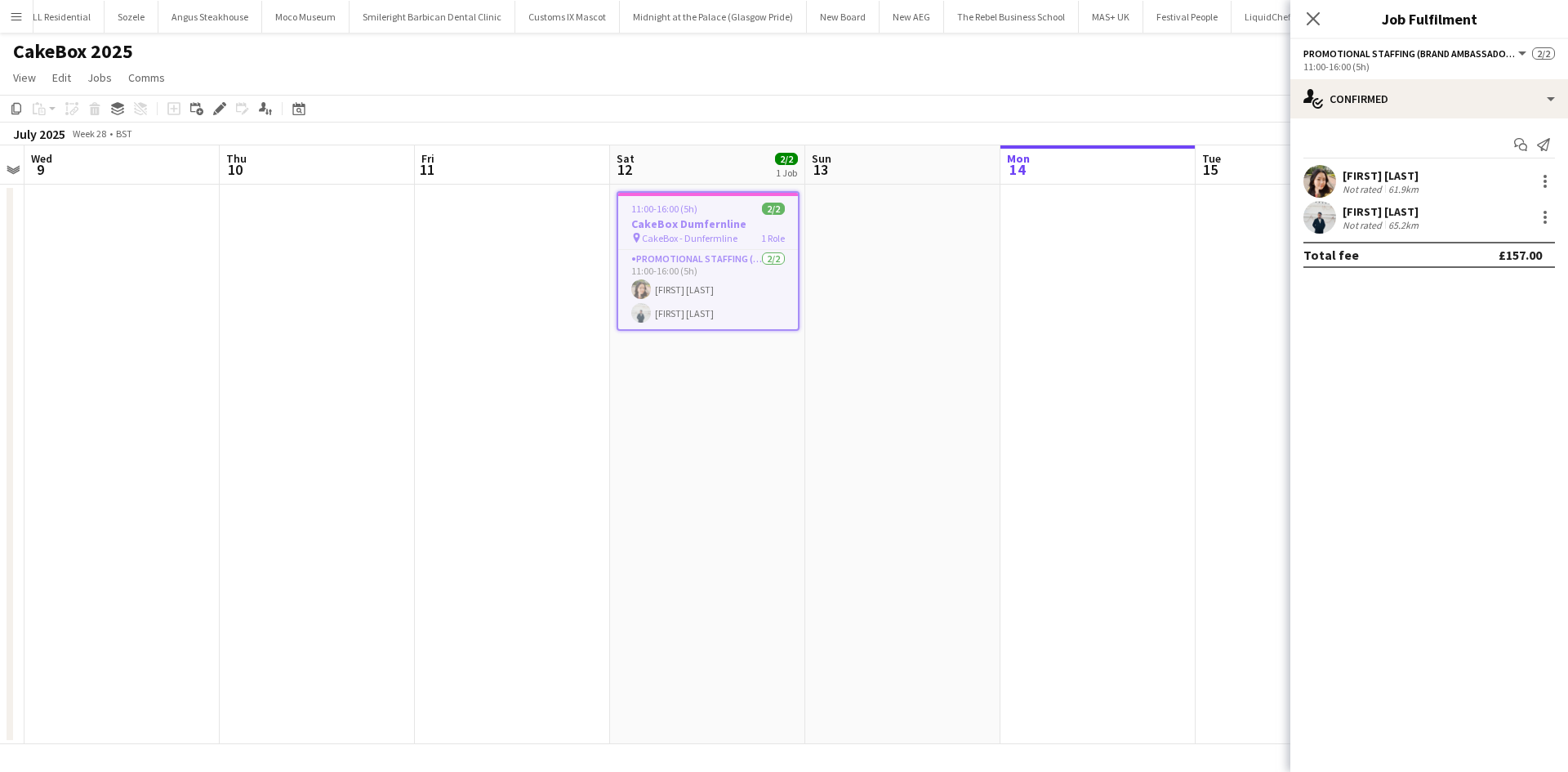 click on "11:00-16:00 (5h)    2/2" at bounding box center [708, 208] 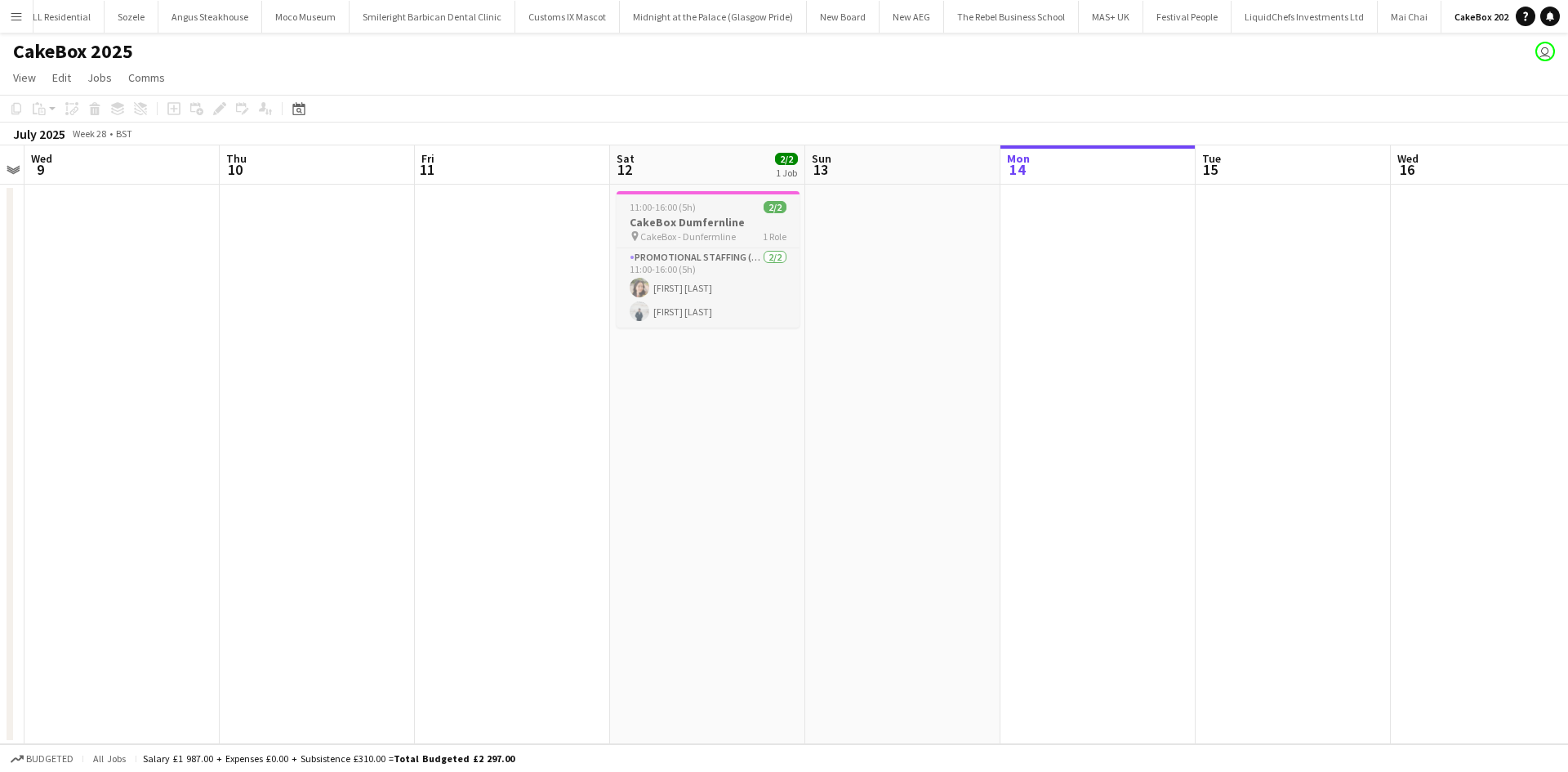click on "CakeBox - Dunfermline" at bounding box center (688, 236) 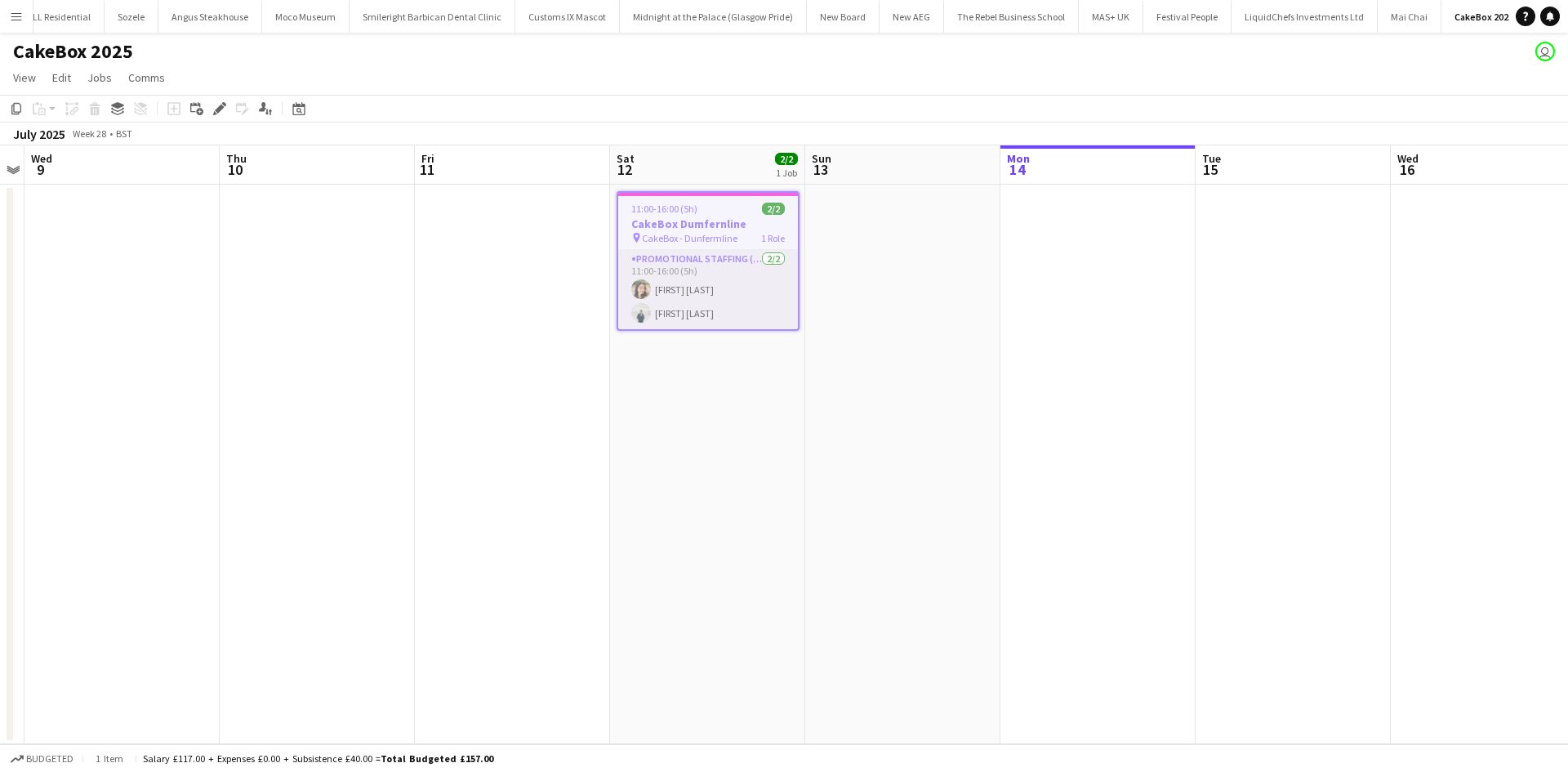 click on "Promotional Staffing (Brand Ambassadors)   2/2   11:00-16:00 (5h)
[FIRST] [LAST] [FIRST] [LAST]" at bounding box center [708, 289] 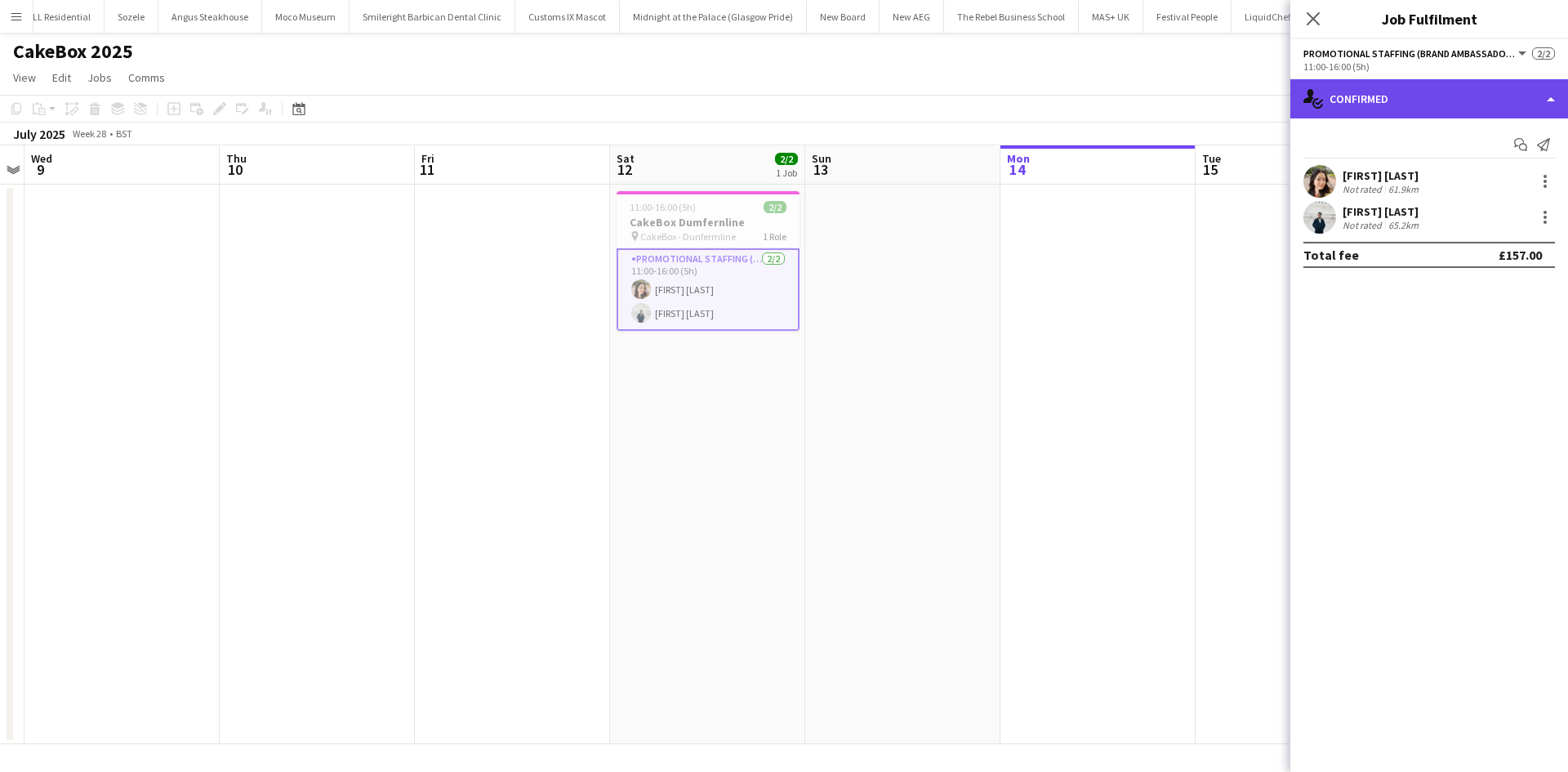 click on "single-neutral-actions-check-2
Confirmed" 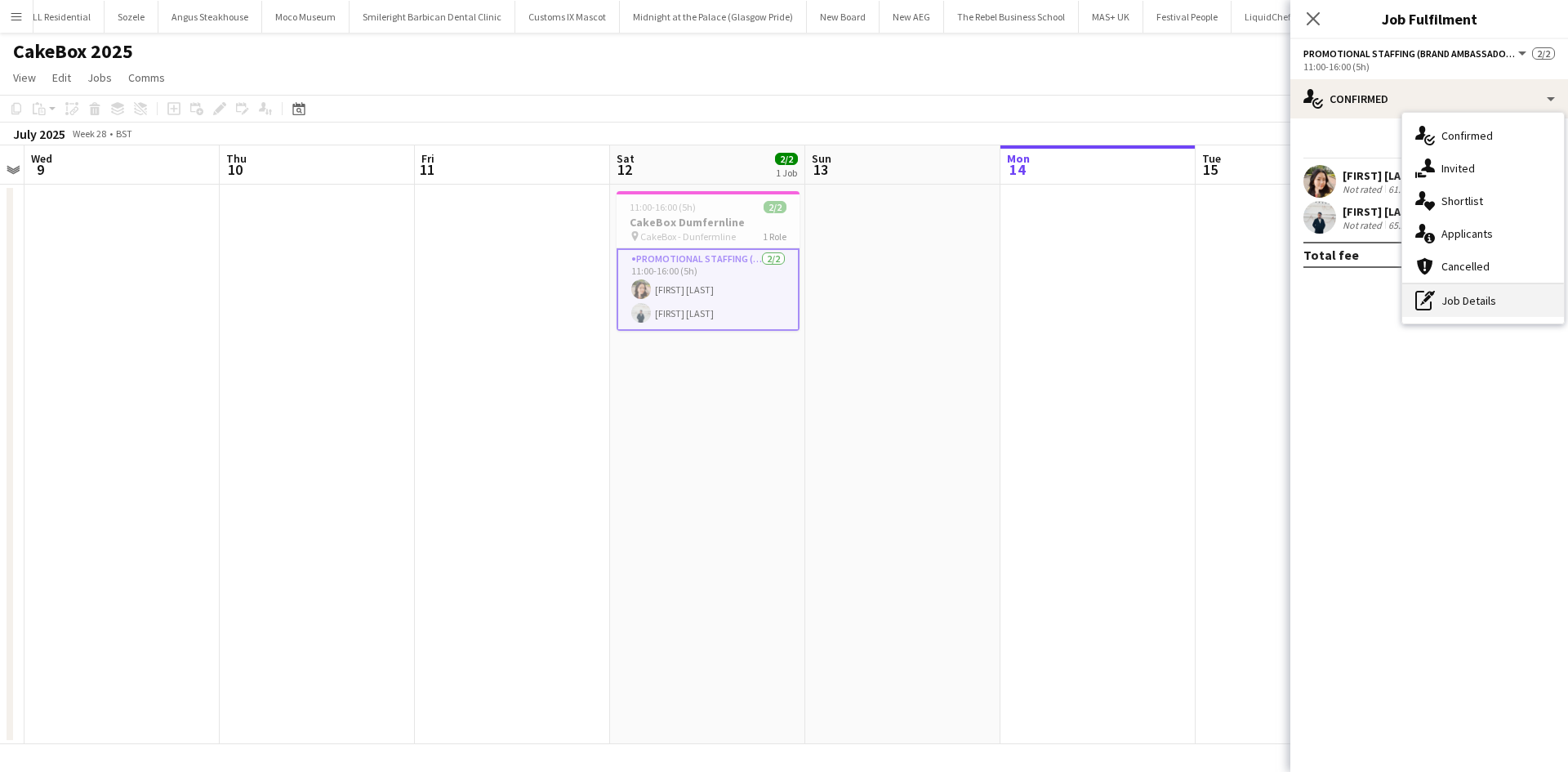 click on "pen-write
Job Details" at bounding box center (1483, 301) 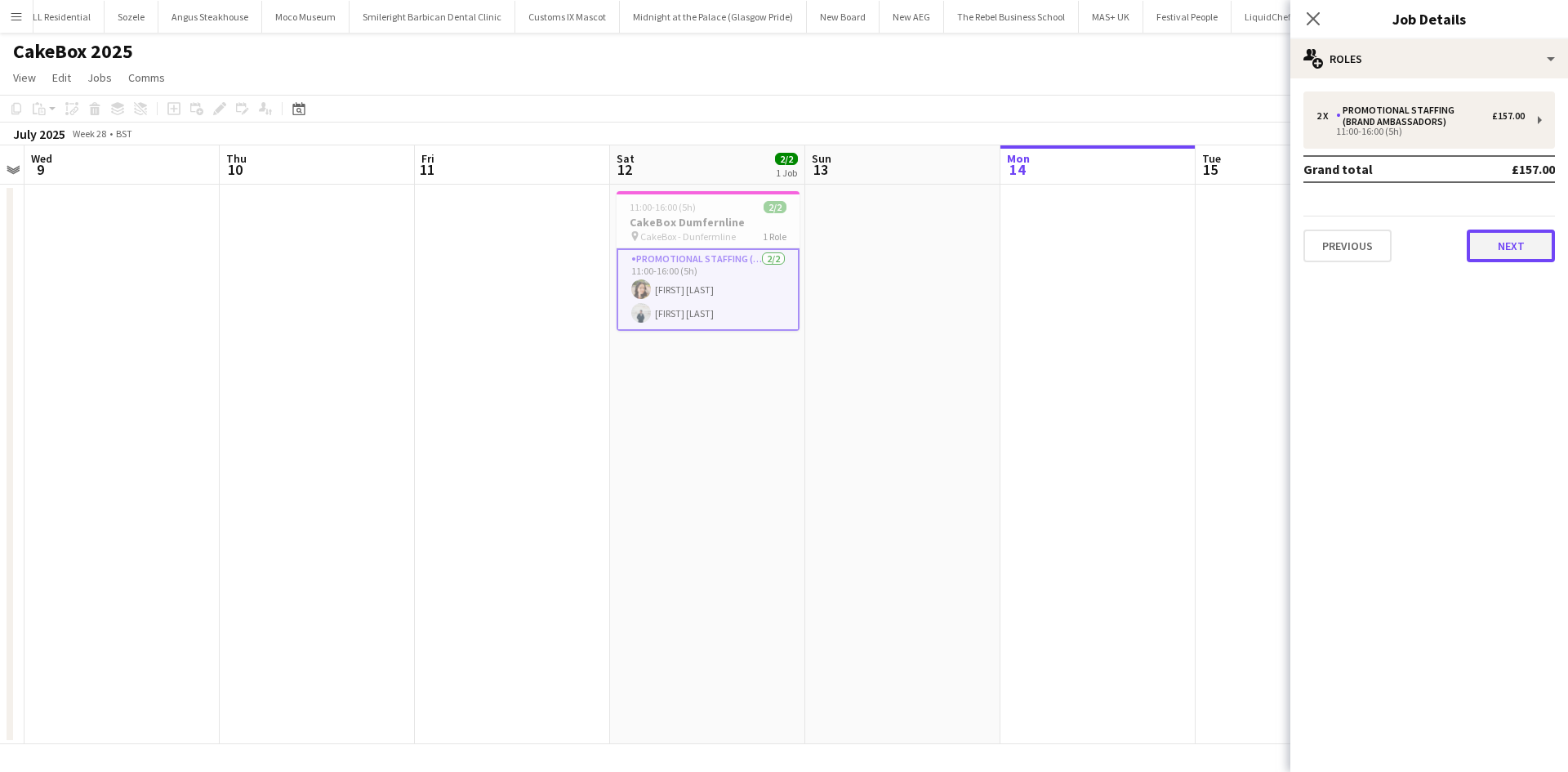 click on "Next" at bounding box center [1511, 246] 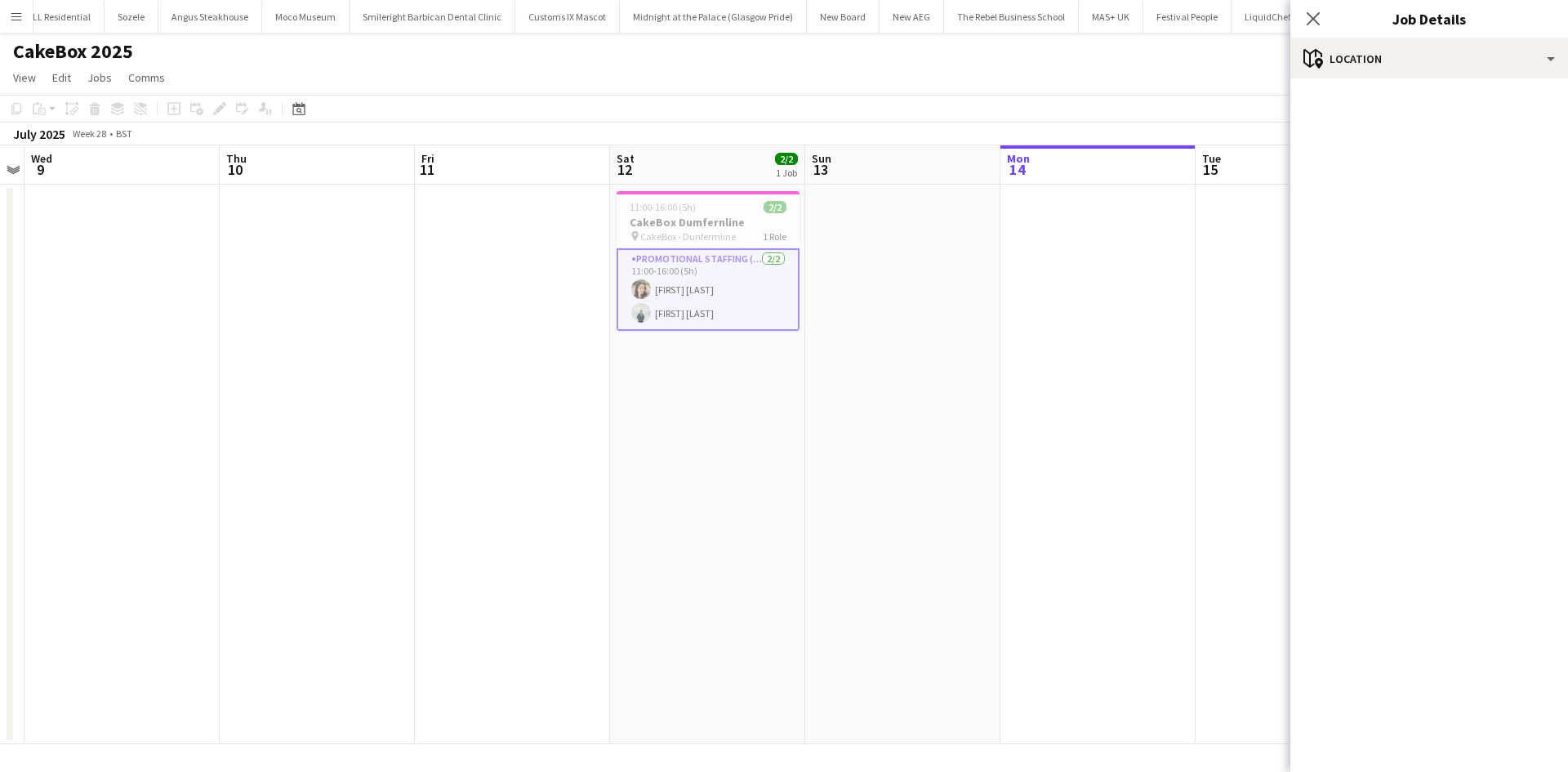 drag, startPoint x: 1315, startPoint y: 25, endPoint x: 860, endPoint y: 159, distance: 474.3216 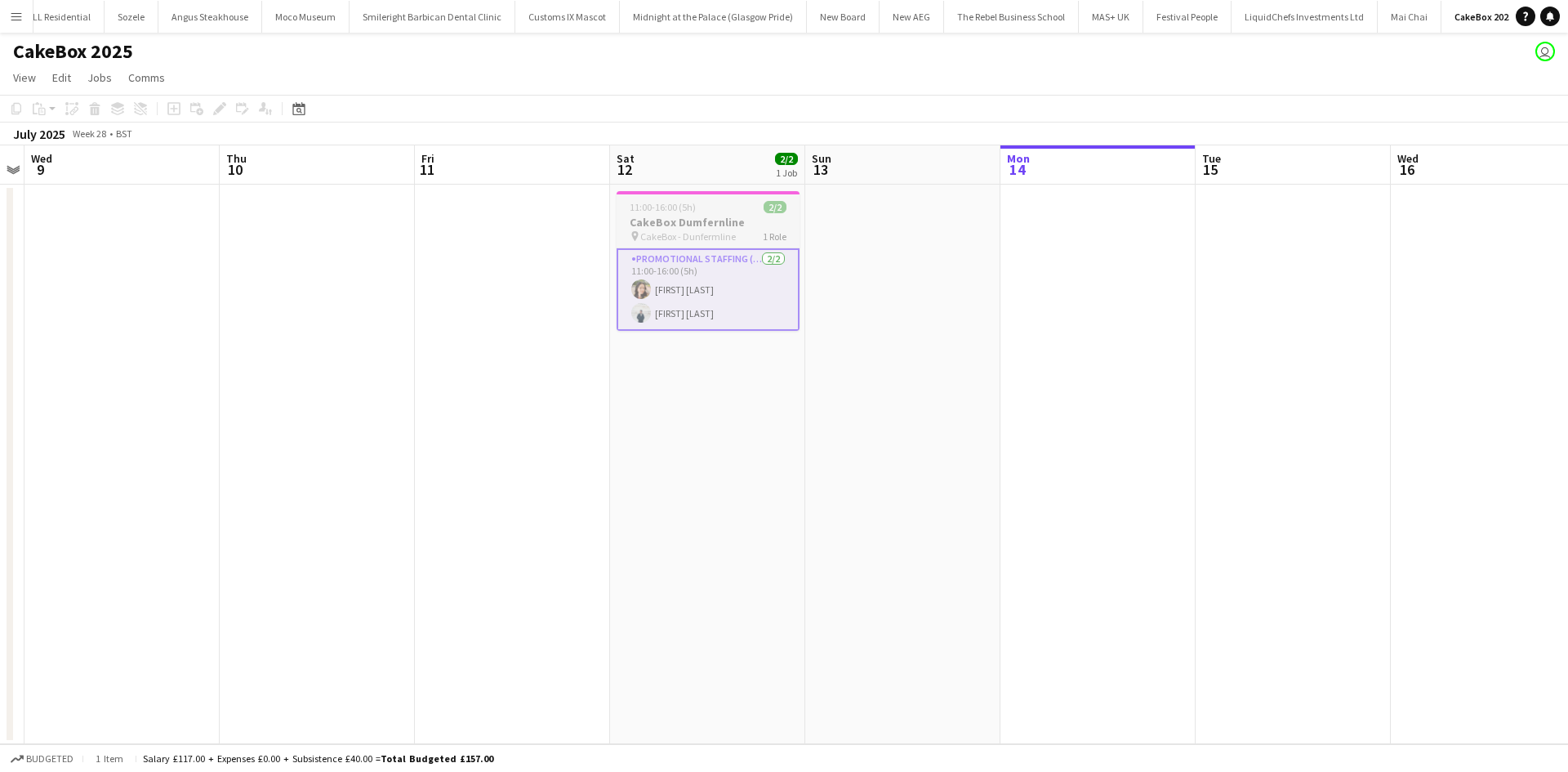 click on "11:00-16:00 (5h)    2/2" at bounding box center [708, 207] 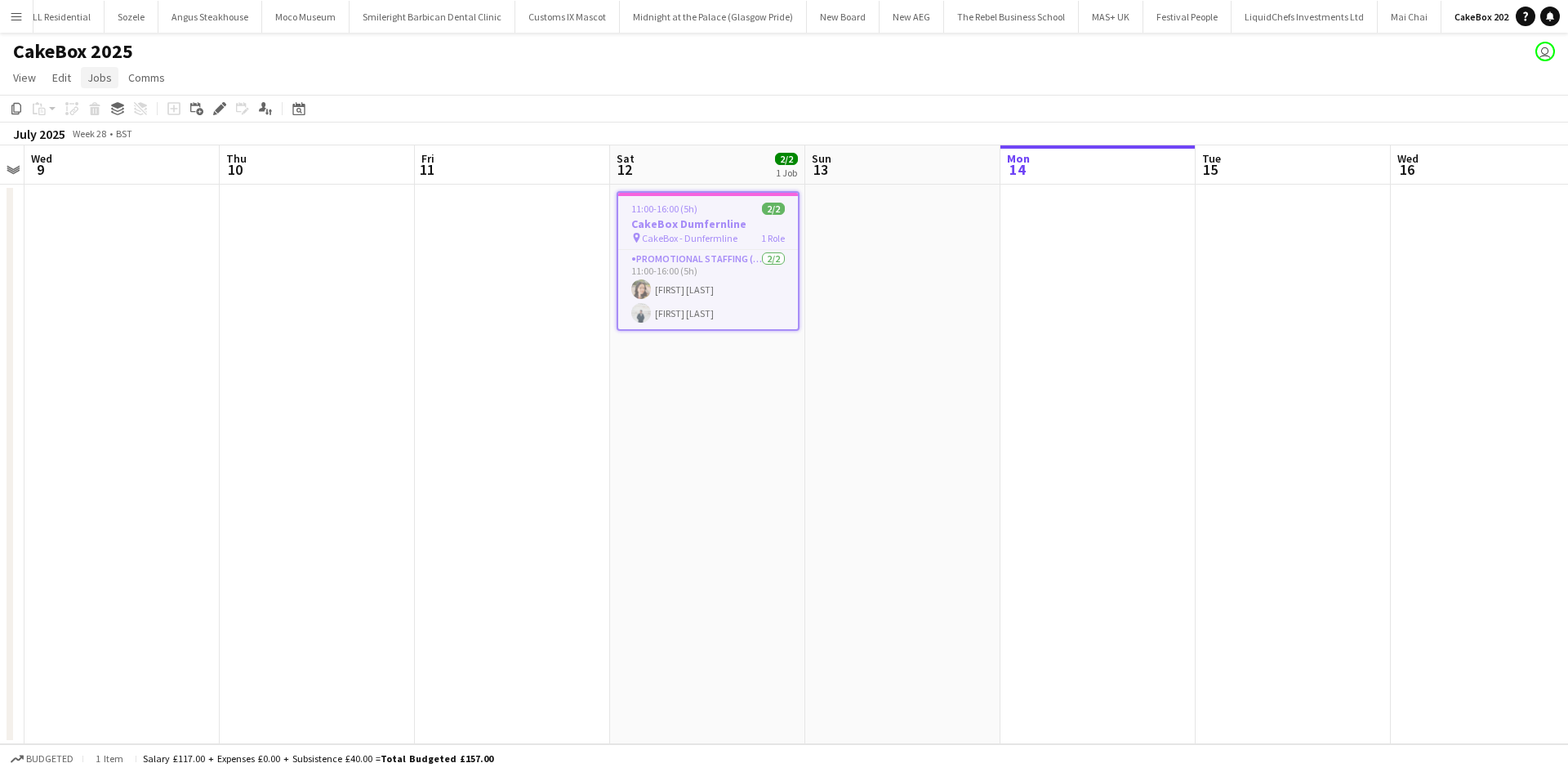 click on "Jobs" 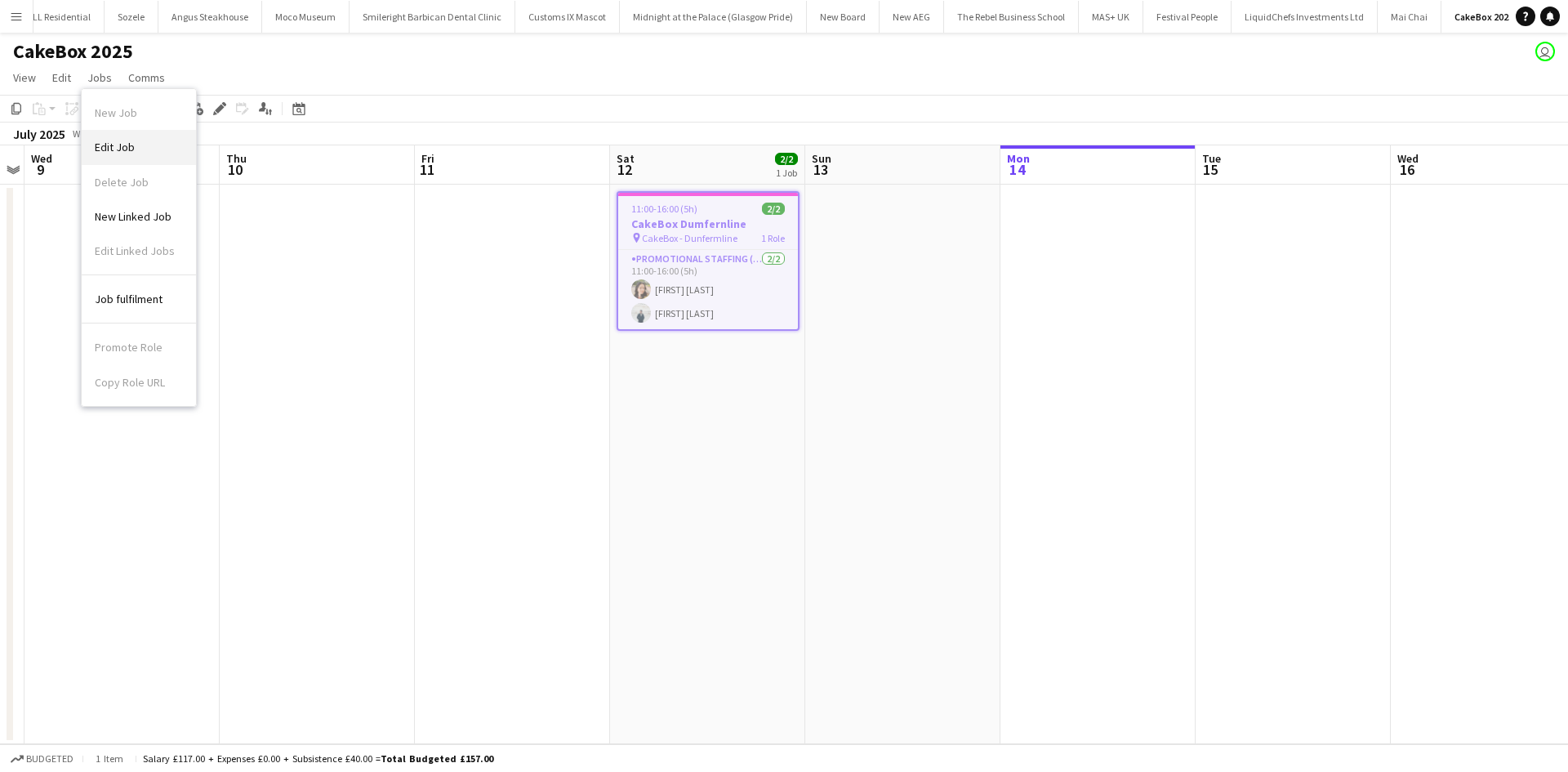 click on "Edit Job" at bounding box center (139, 147) 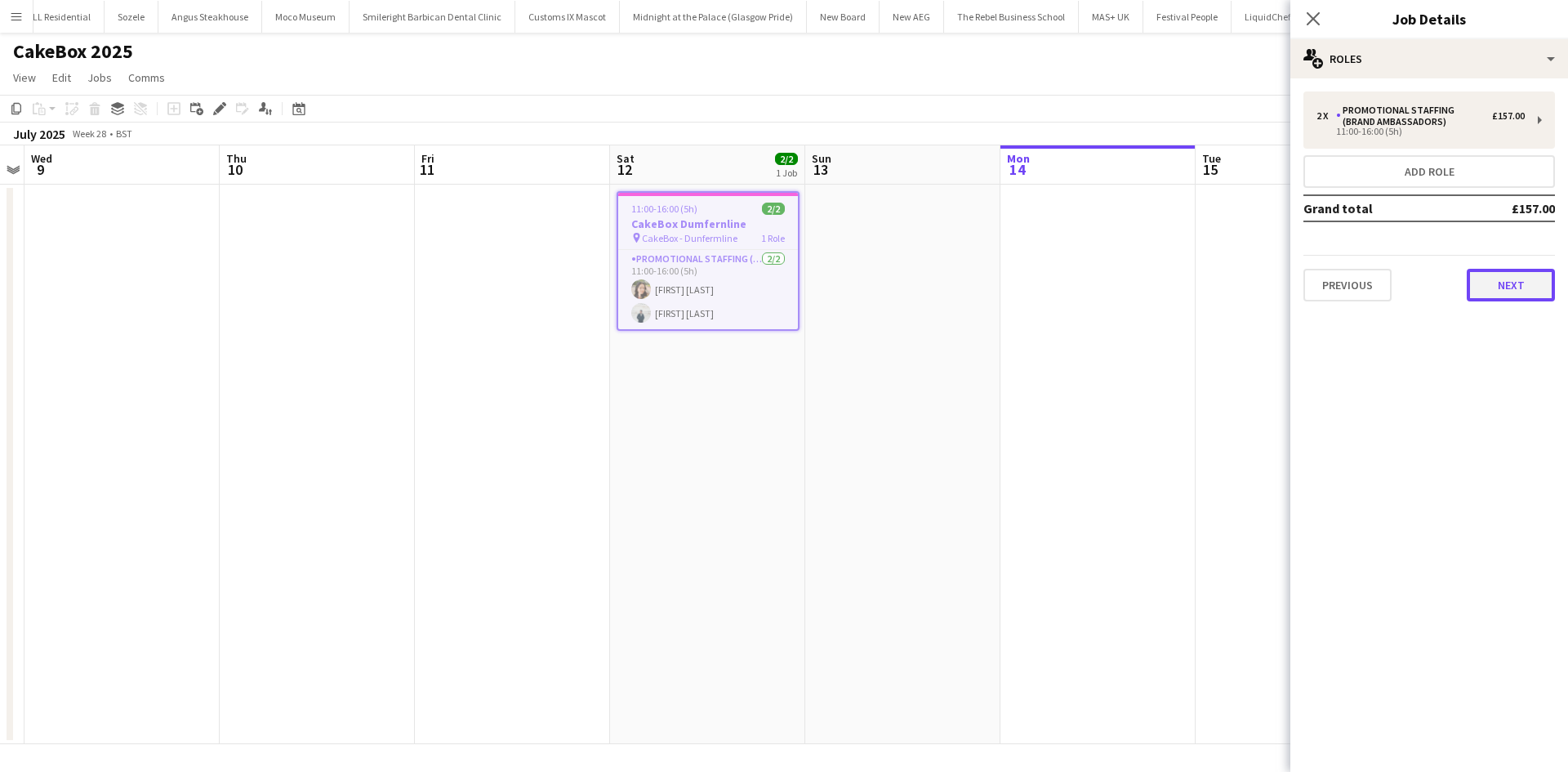 click on "Next" at bounding box center (1511, 285) 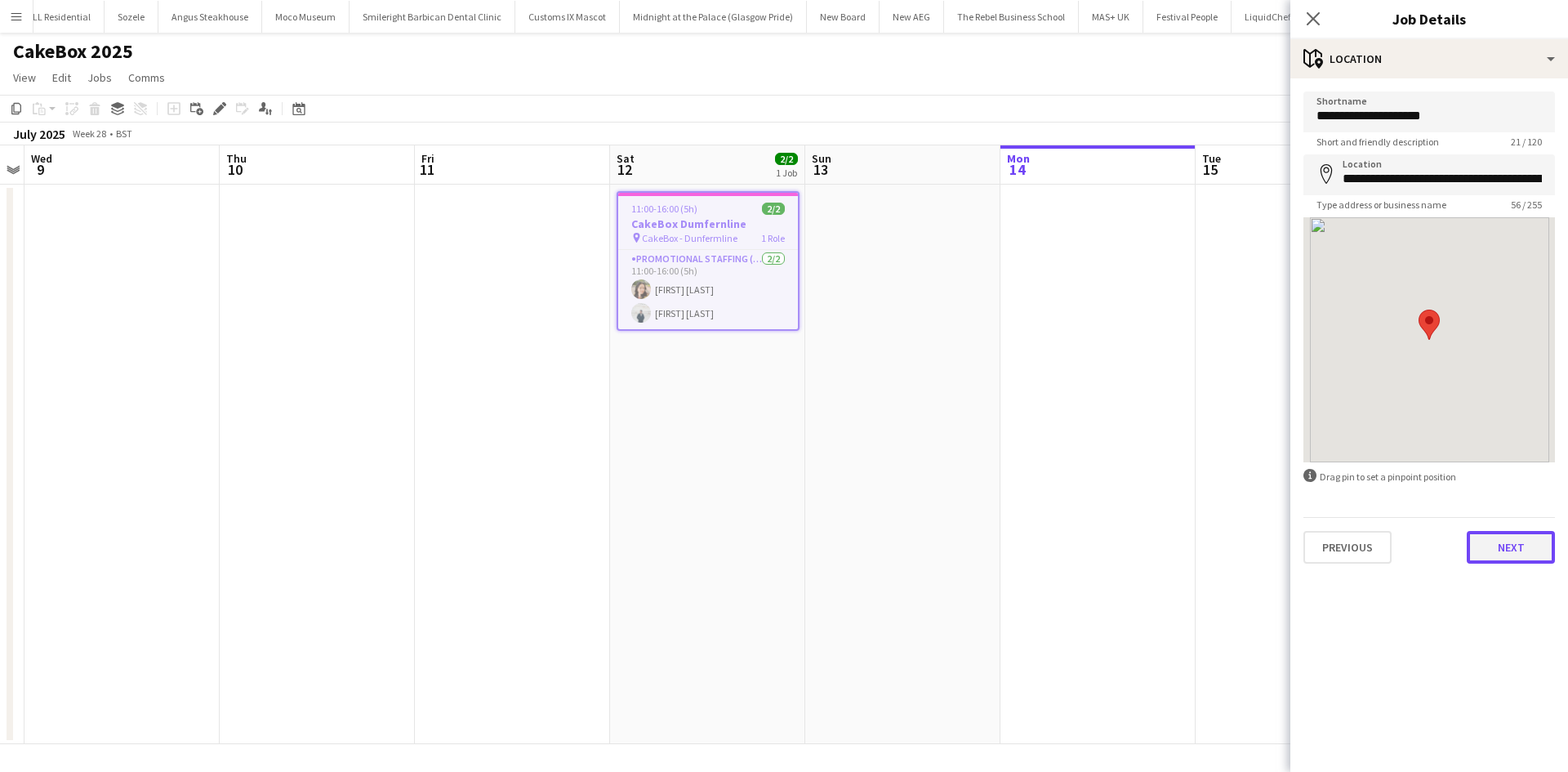 click on "Next" at bounding box center [1511, 547] 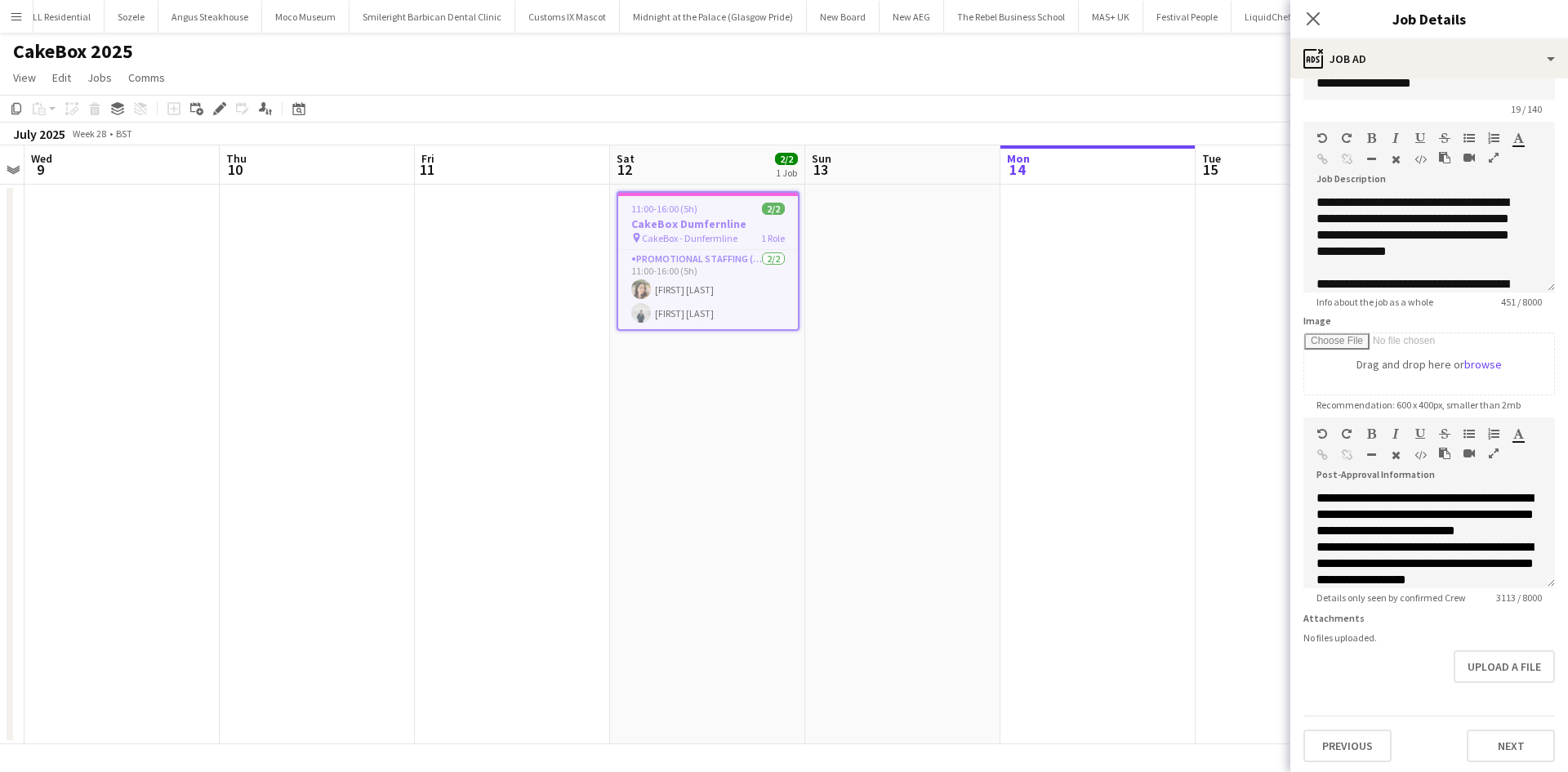 scroll, scrollTop: 48, scrollLeft: 0, axis: vertical 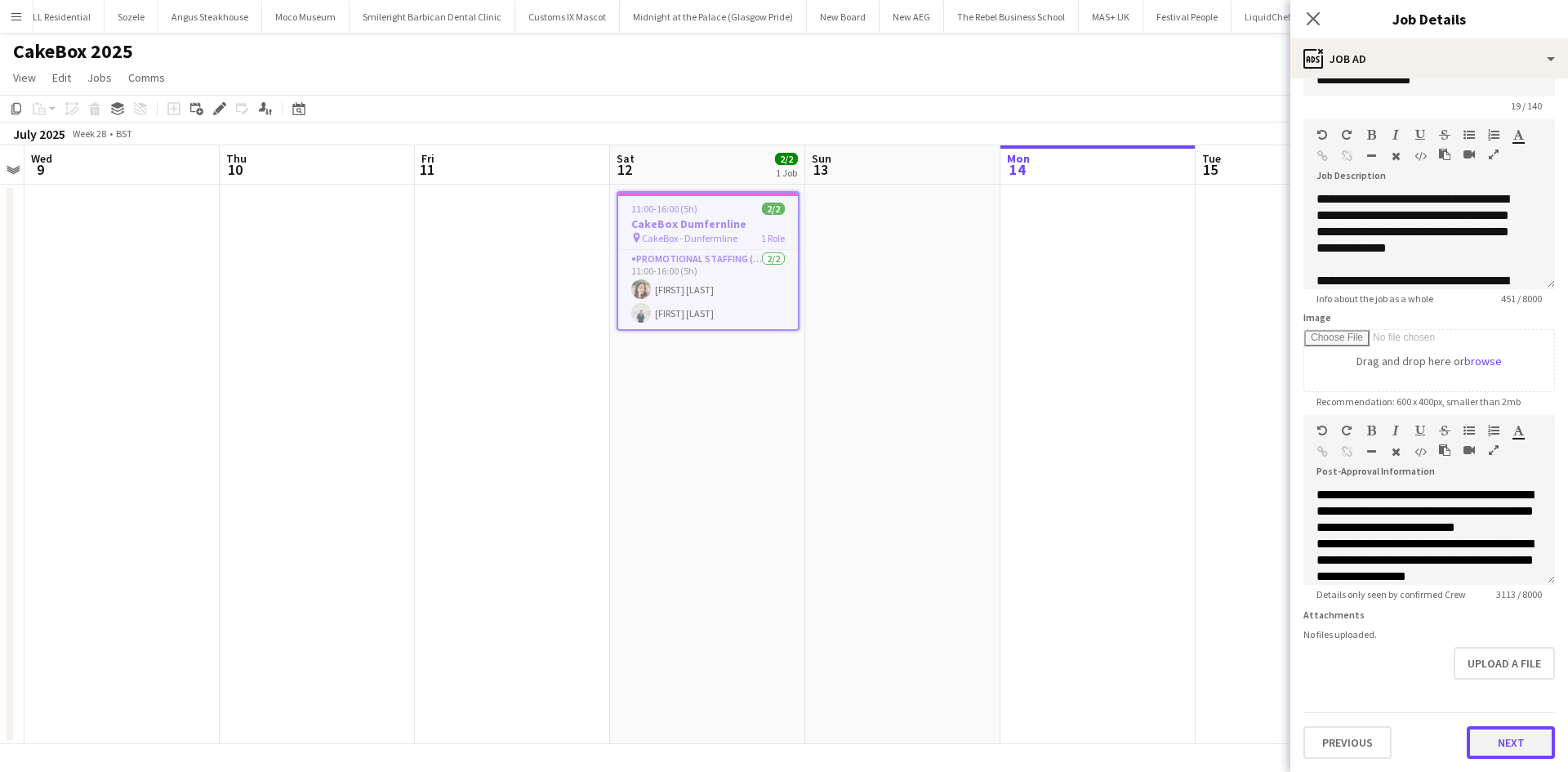 click on "Next" at bounding box center (1511, 743) 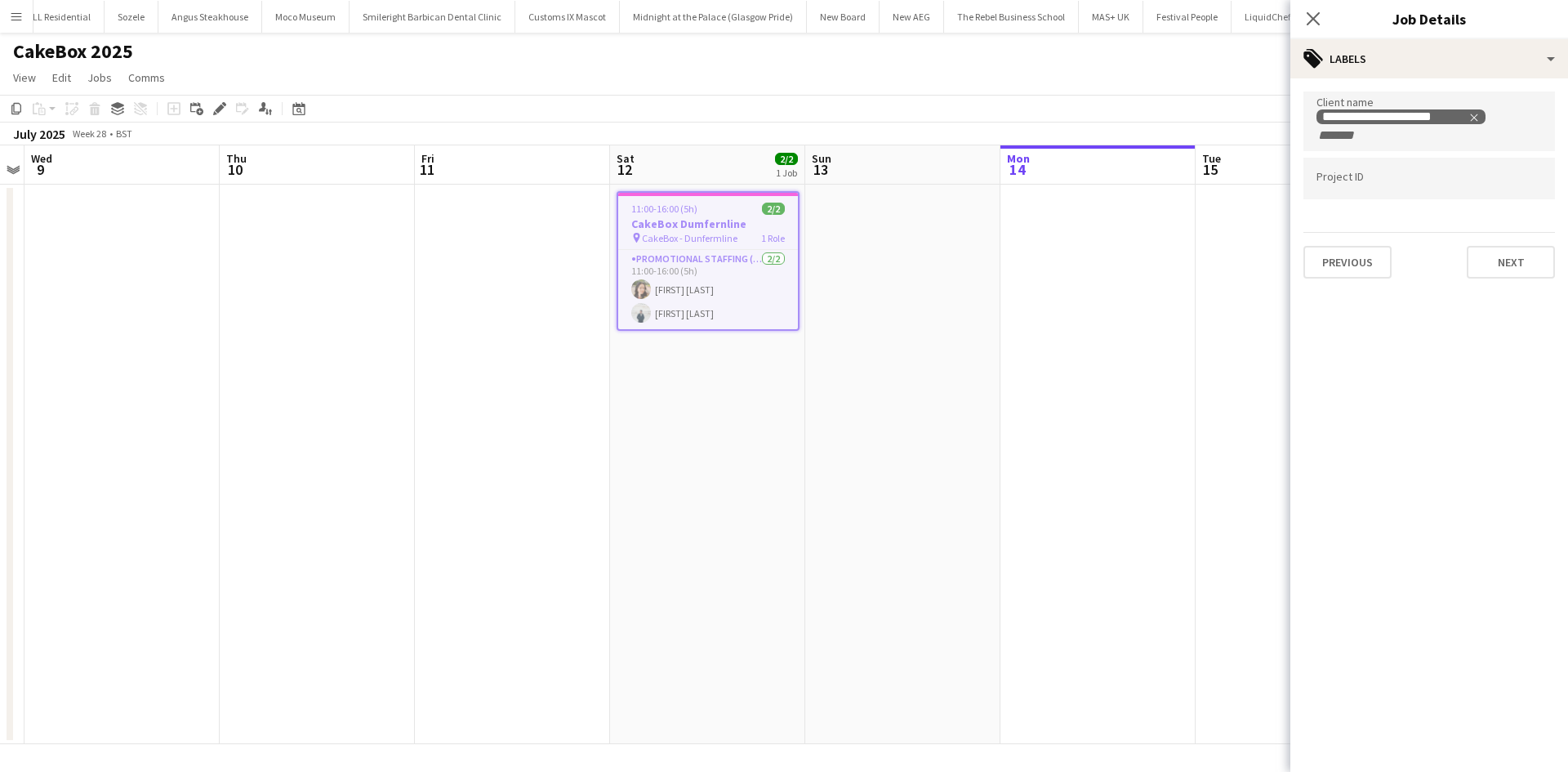 scroll, scrollTop: 0, scrollLeft: 0, axis: both 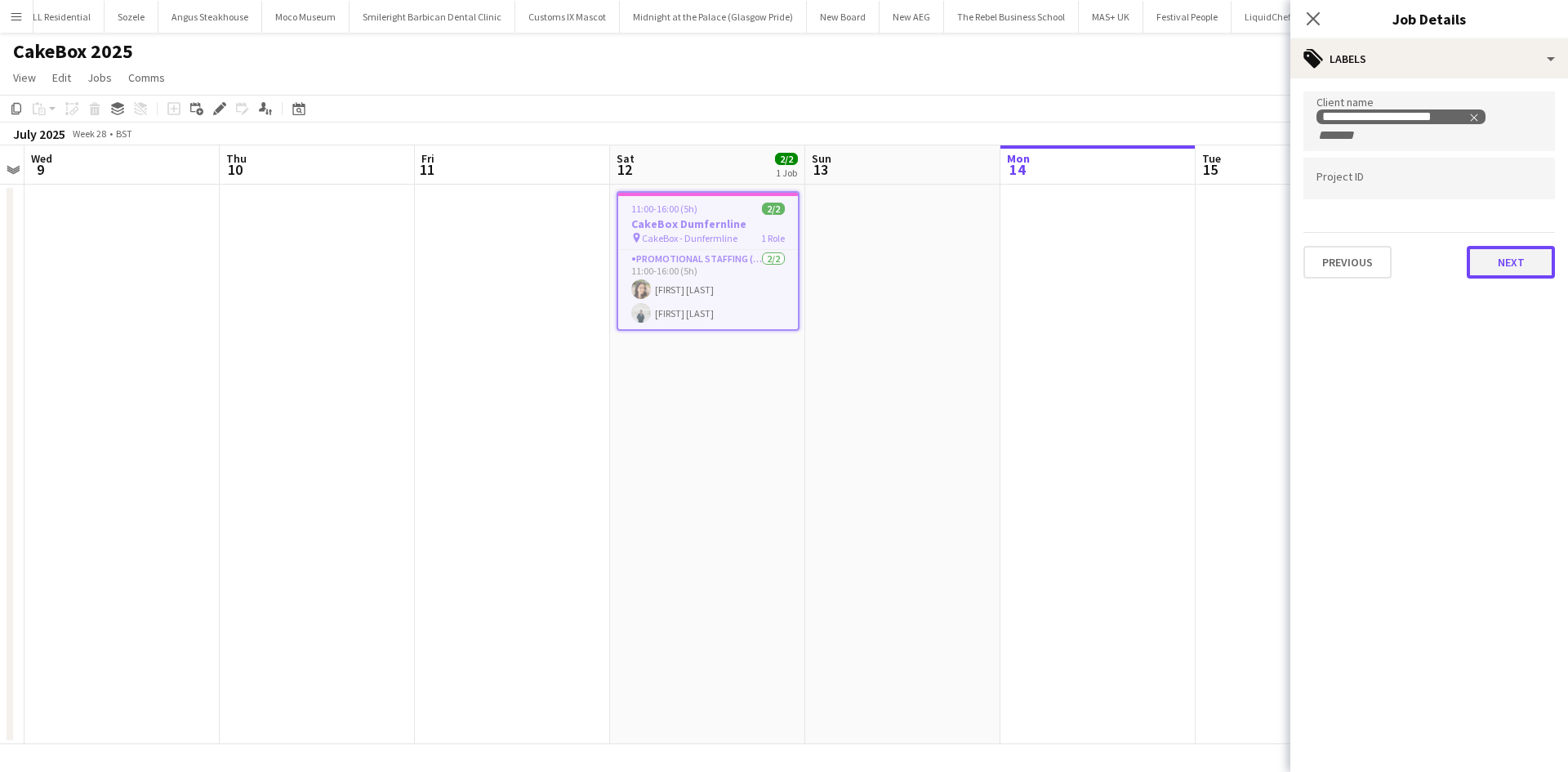 click on "Next" at bounding box center (1511, 262) 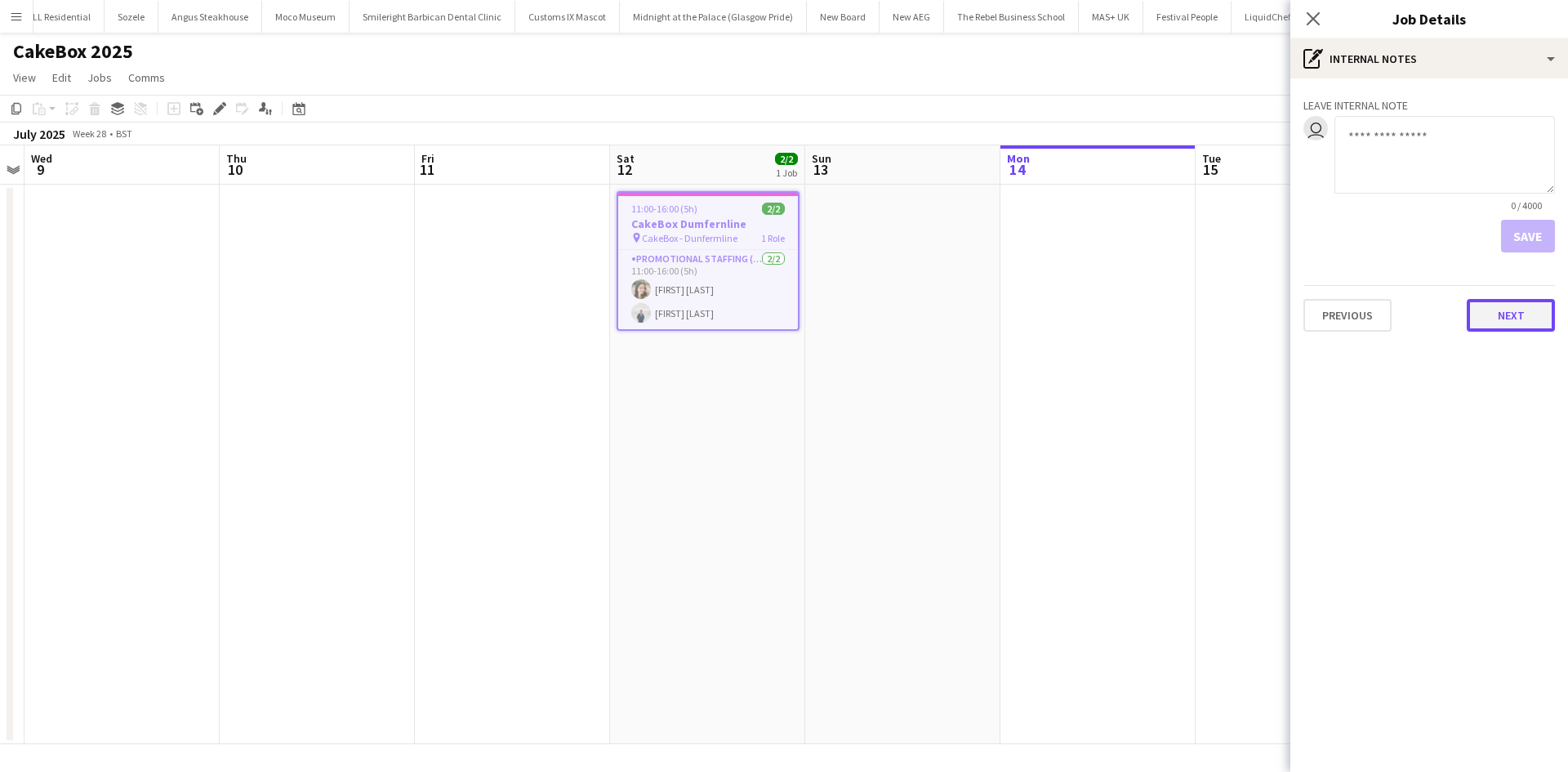 click on "Next" at bounding box center [1511, 315] 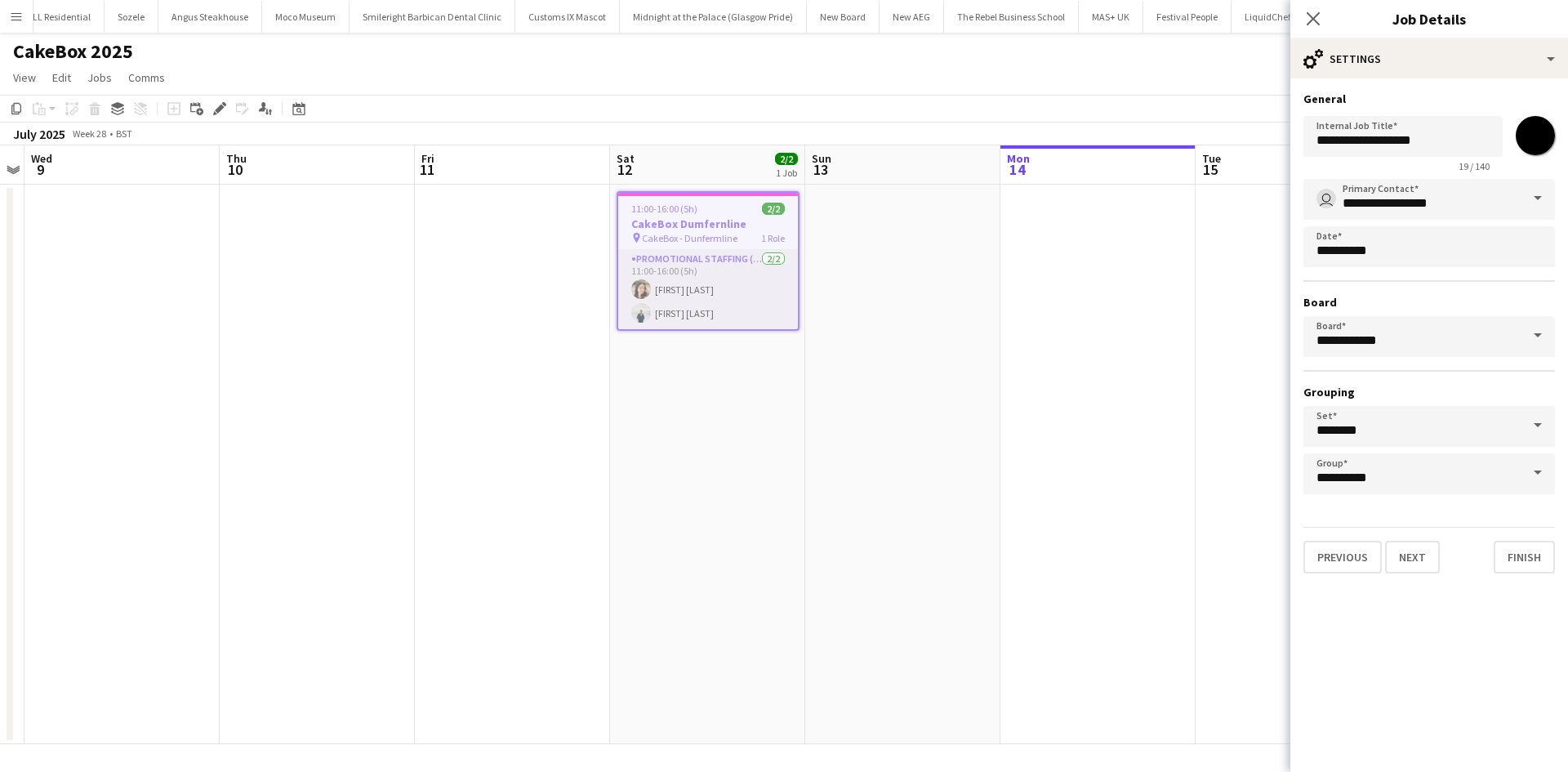 click on "Promotional Staffing (Brand Ambassadors)   2/2   11:00-16:00 (5h)
Dipika Rai Bibek Puri" at bounding box center [708, 289] 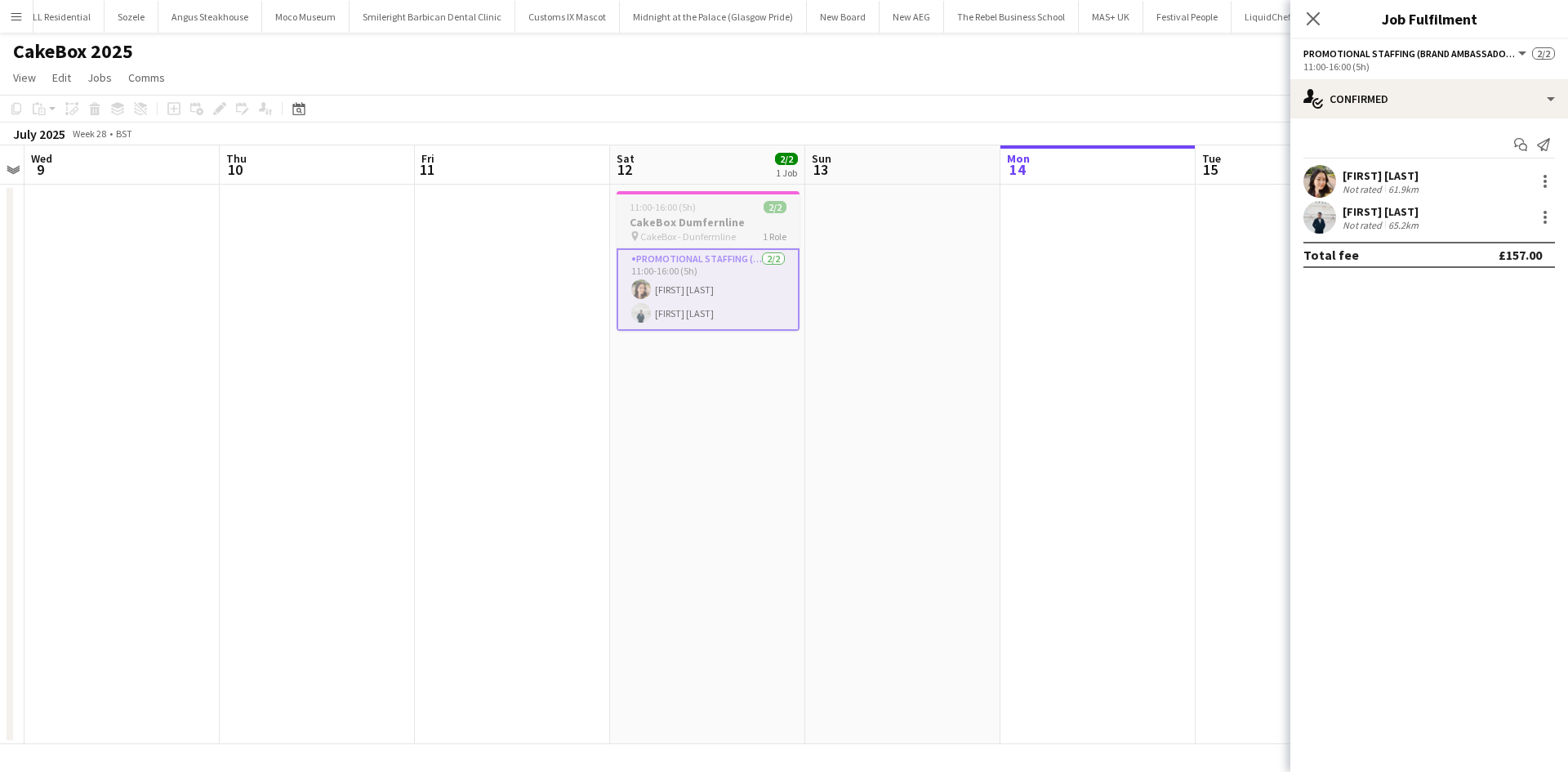 click on "CakeBox Dumfernline" at bounding box center (708, 222) 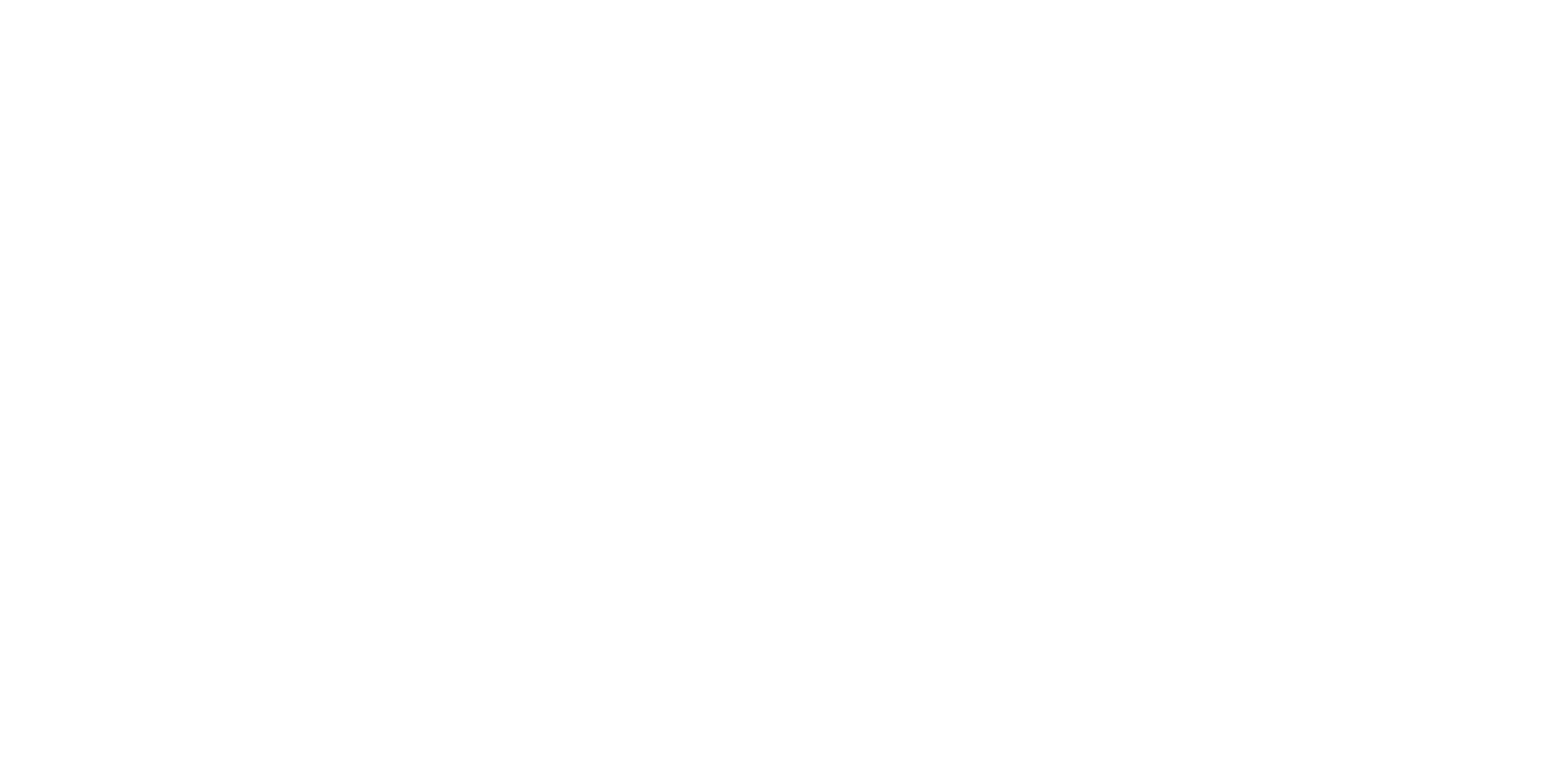 scroll, scrollTop: 0, scrollLeft: 0, axis: both 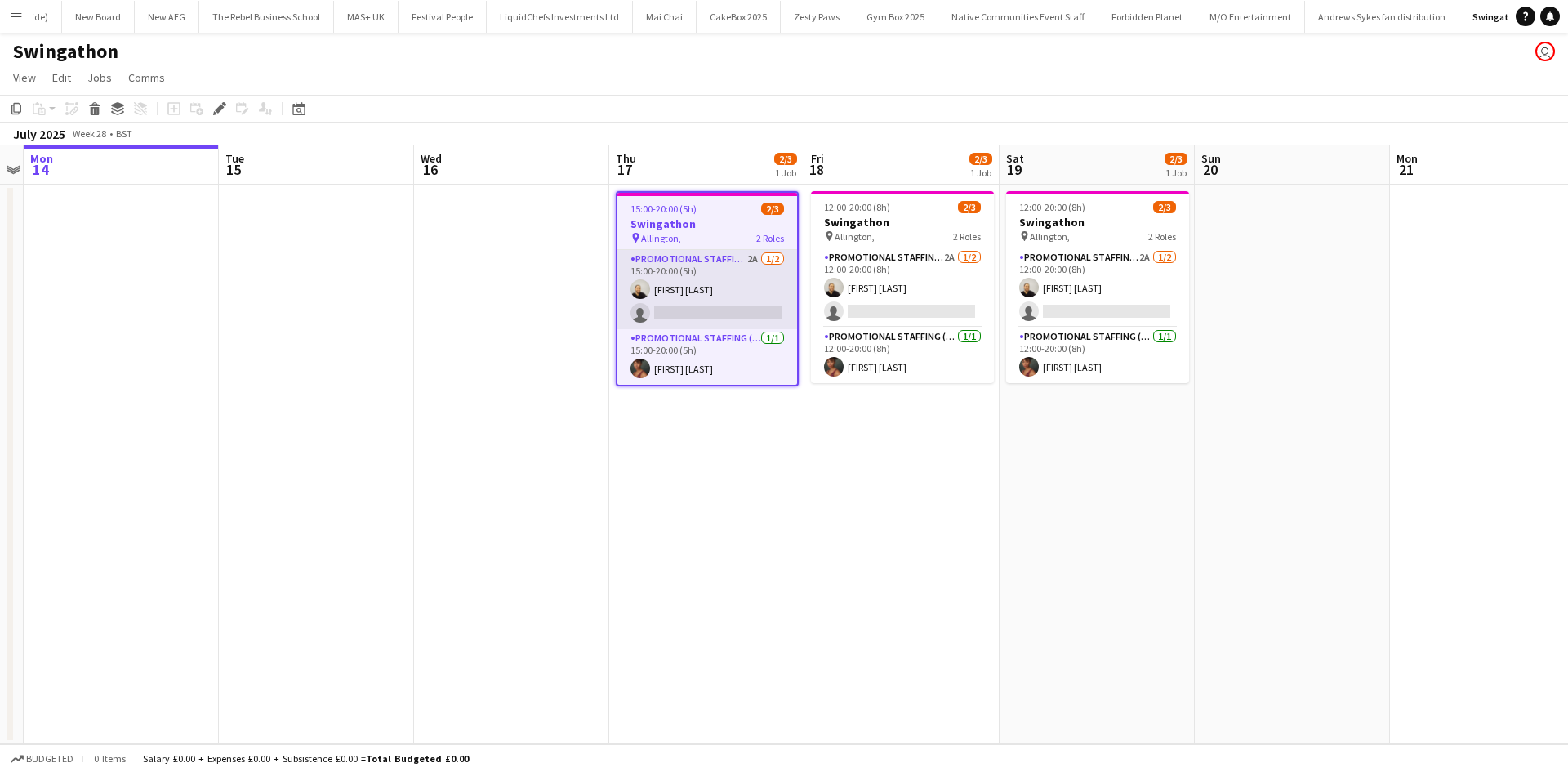 click on "Promotional Staffing (Brand Ambassadors)   2A   1/2   15:00-20:00 (5h)
[FIRST] [LAST]
single-neutral-actions" at bounding box center [707, 289] 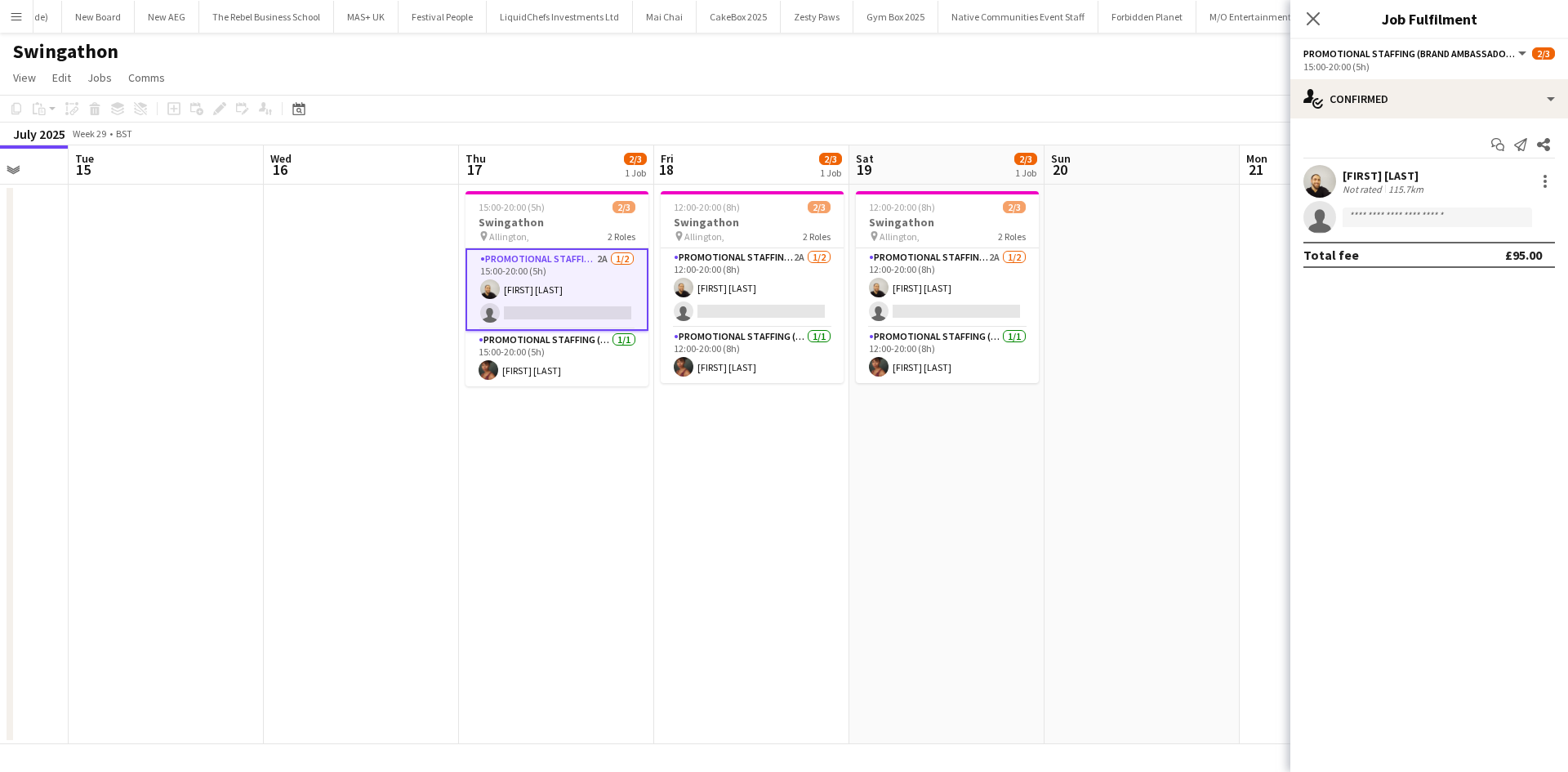 scroll, scrollTop: 0, scrollLeft: 713, axis: horizontal 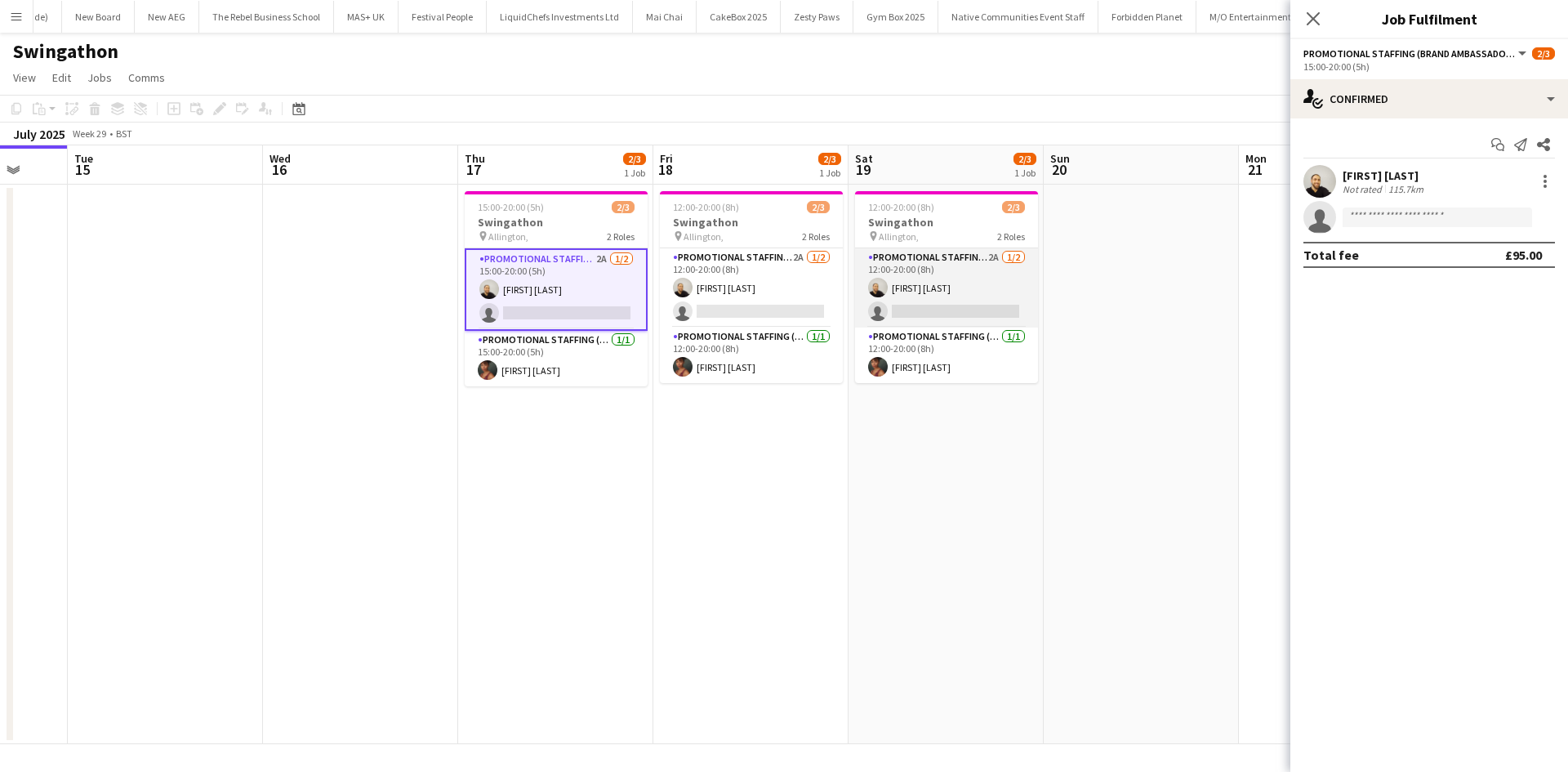 click on "Promotional Staffing (Brand Ambassadors)   2A   1/2   12:00-20:00 (8h)
[FIRST] [LAST]
single-neutral-actions" at bounding box center (947, 288) 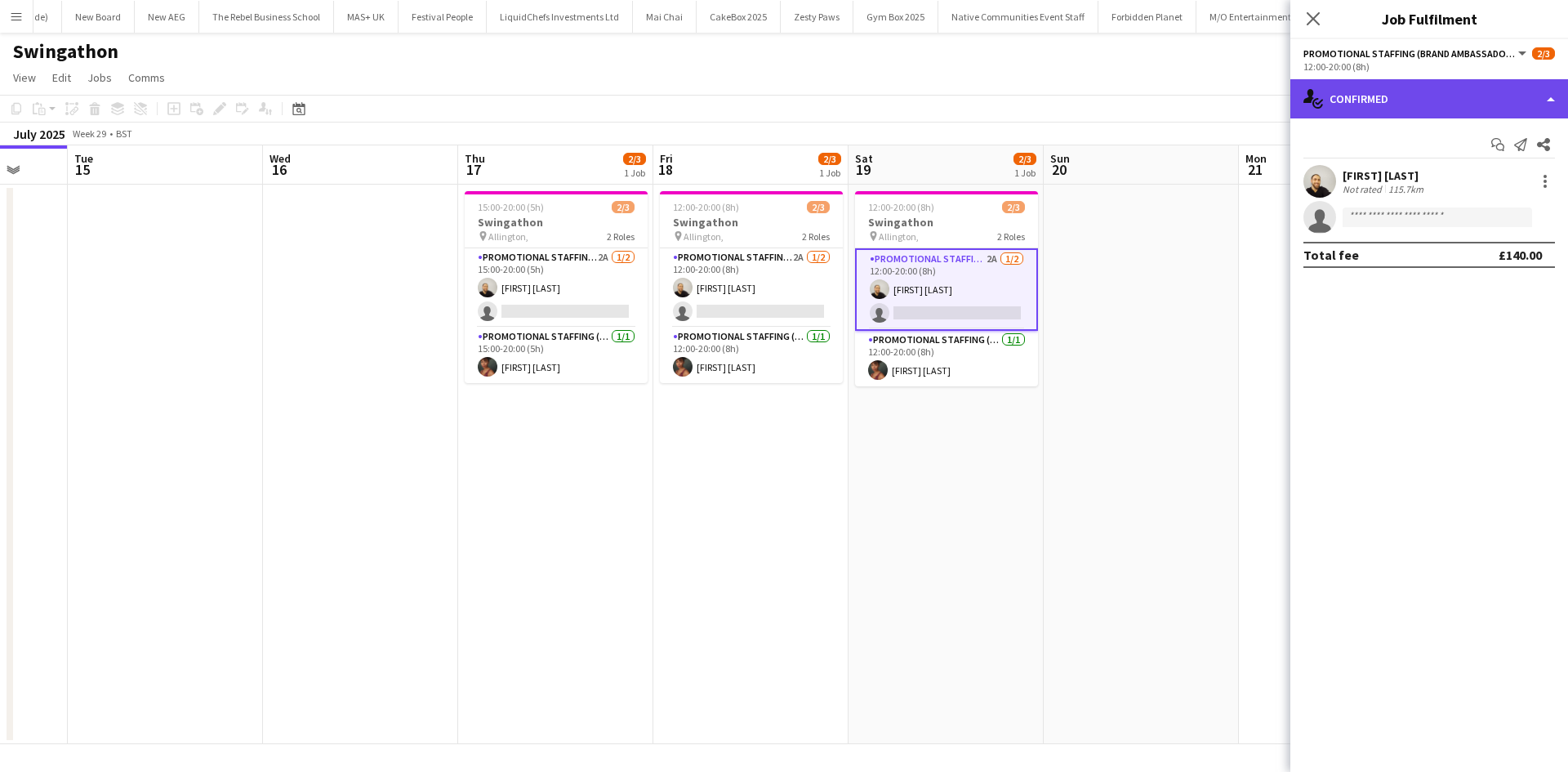 click on "single-neutral-actions-check-2
Confirmed" 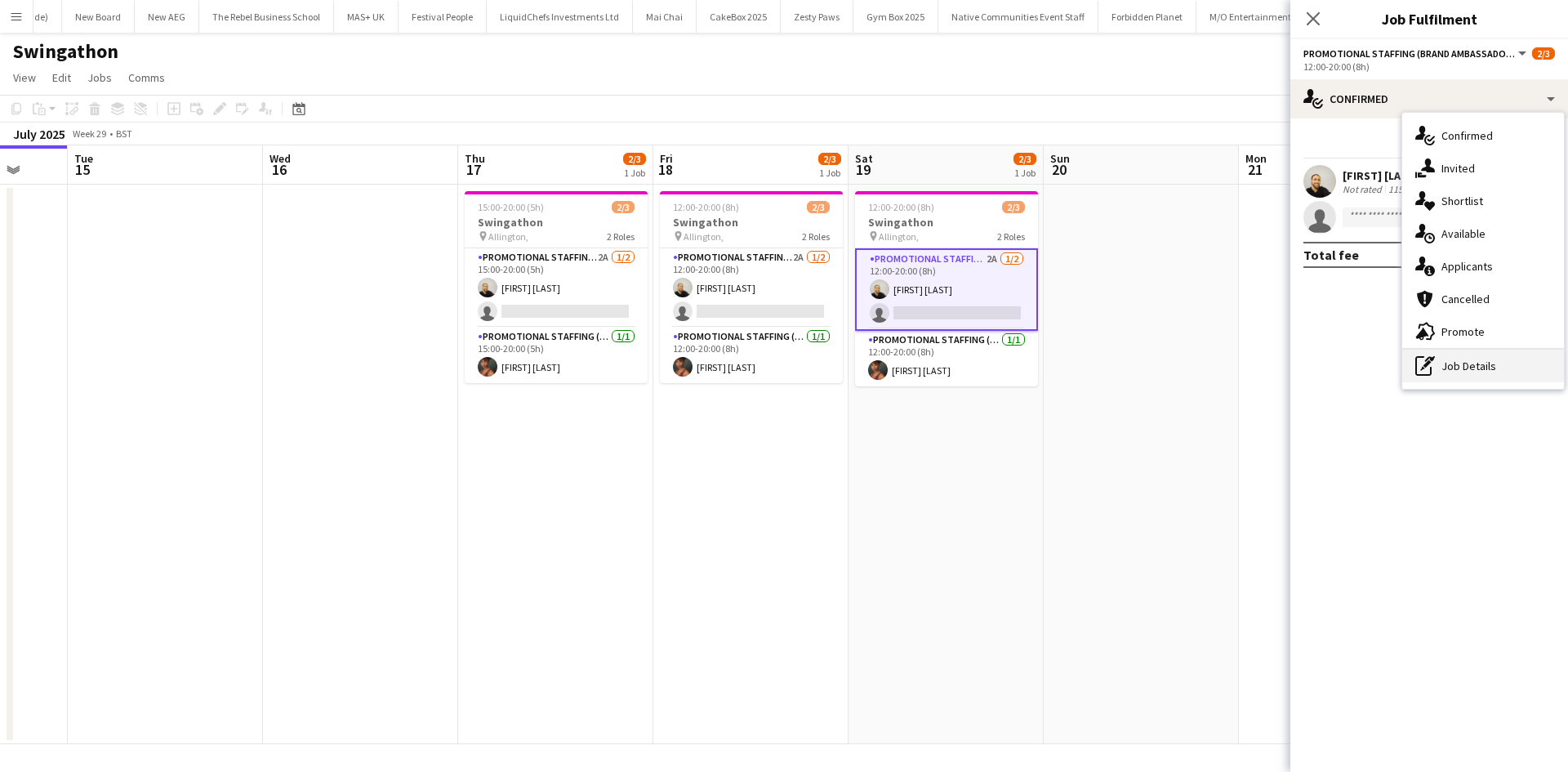 click on "pen-write
Job Details" at bounding box center (1483, 366) 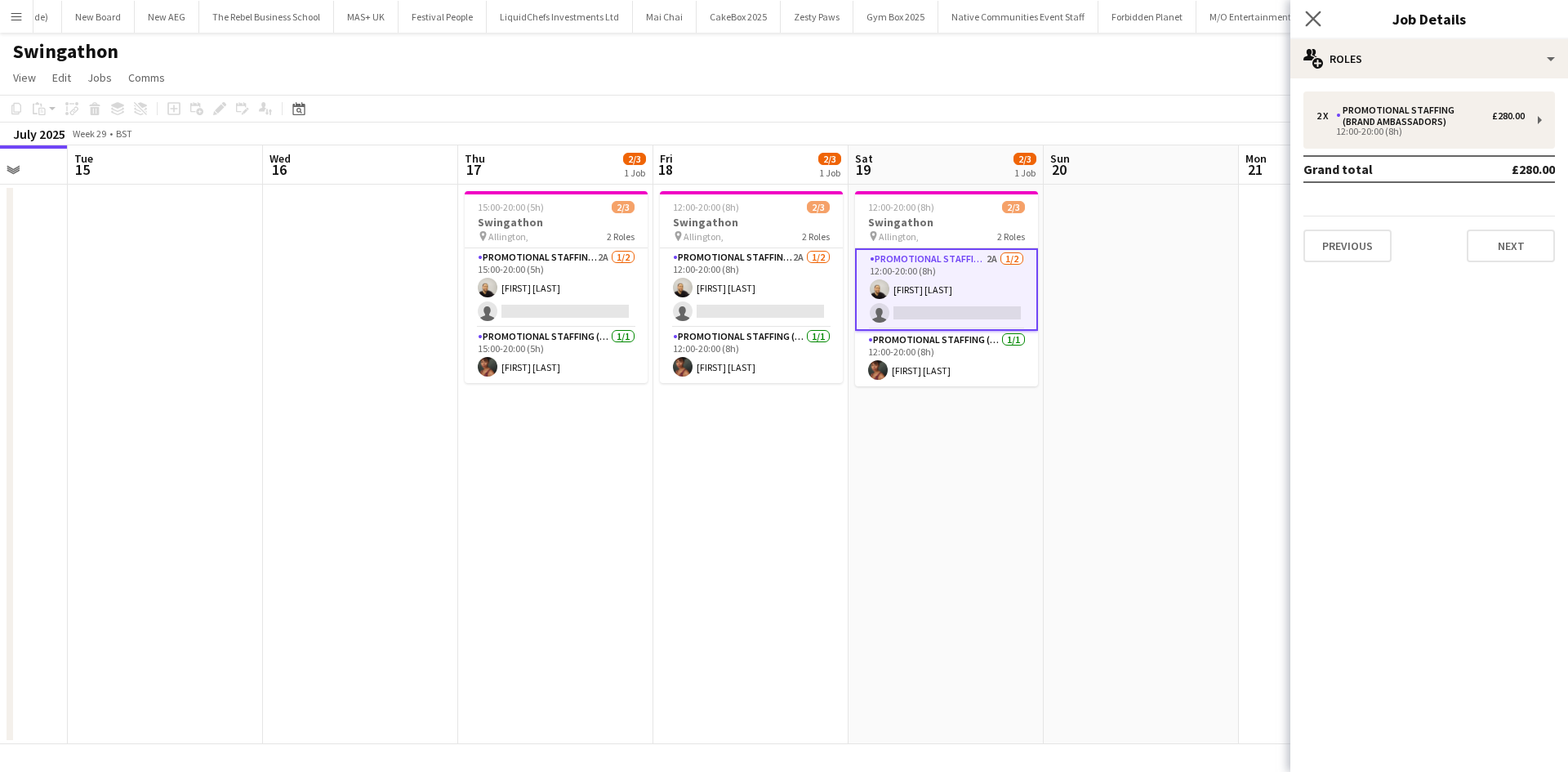 click on "Close pop-in" 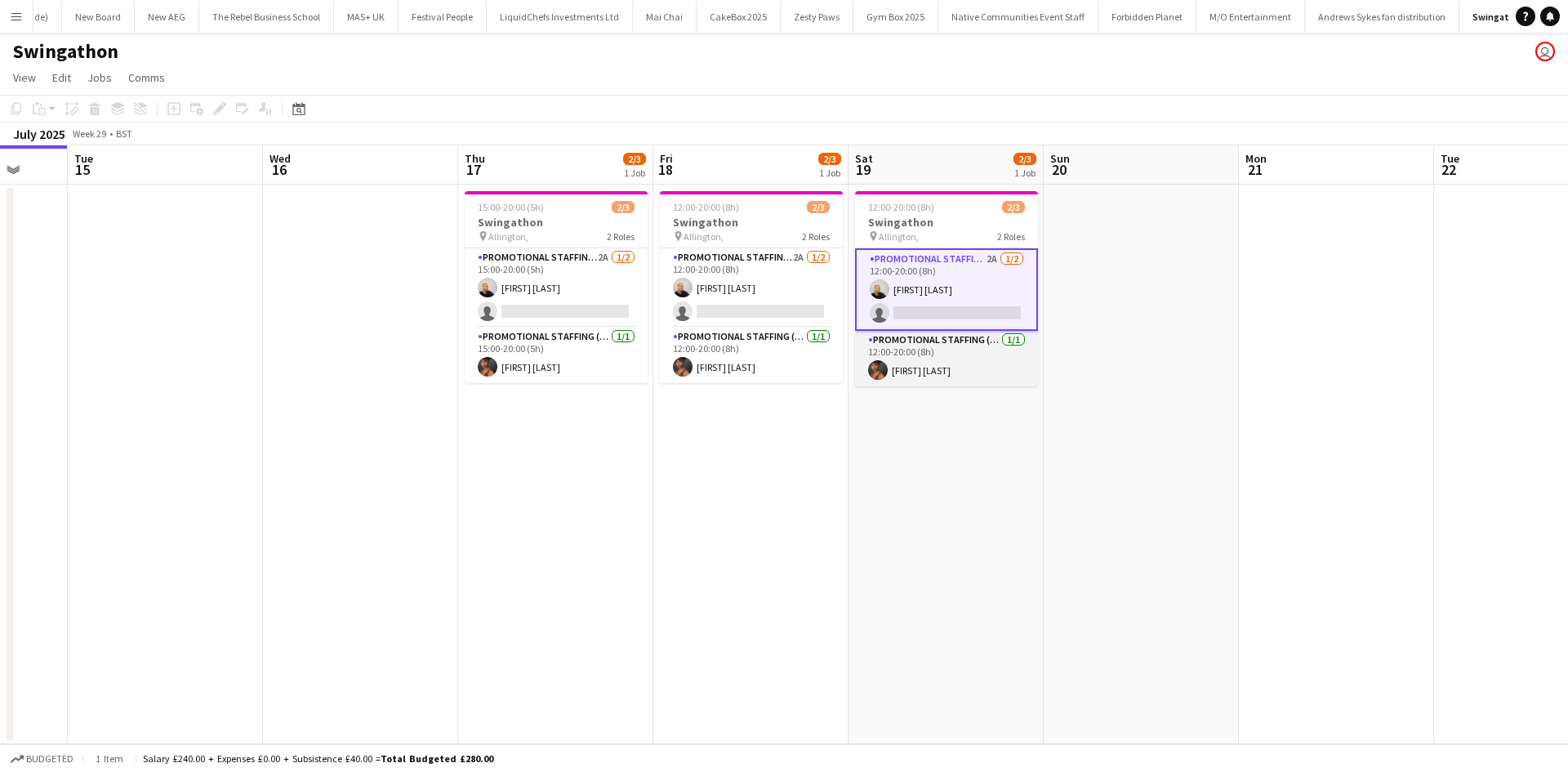 click on "Promotional Staffing (Team Leader)   1/1   12:00-20:00 (8h)
Lillie Wildman" at bounding box center (947, 359) 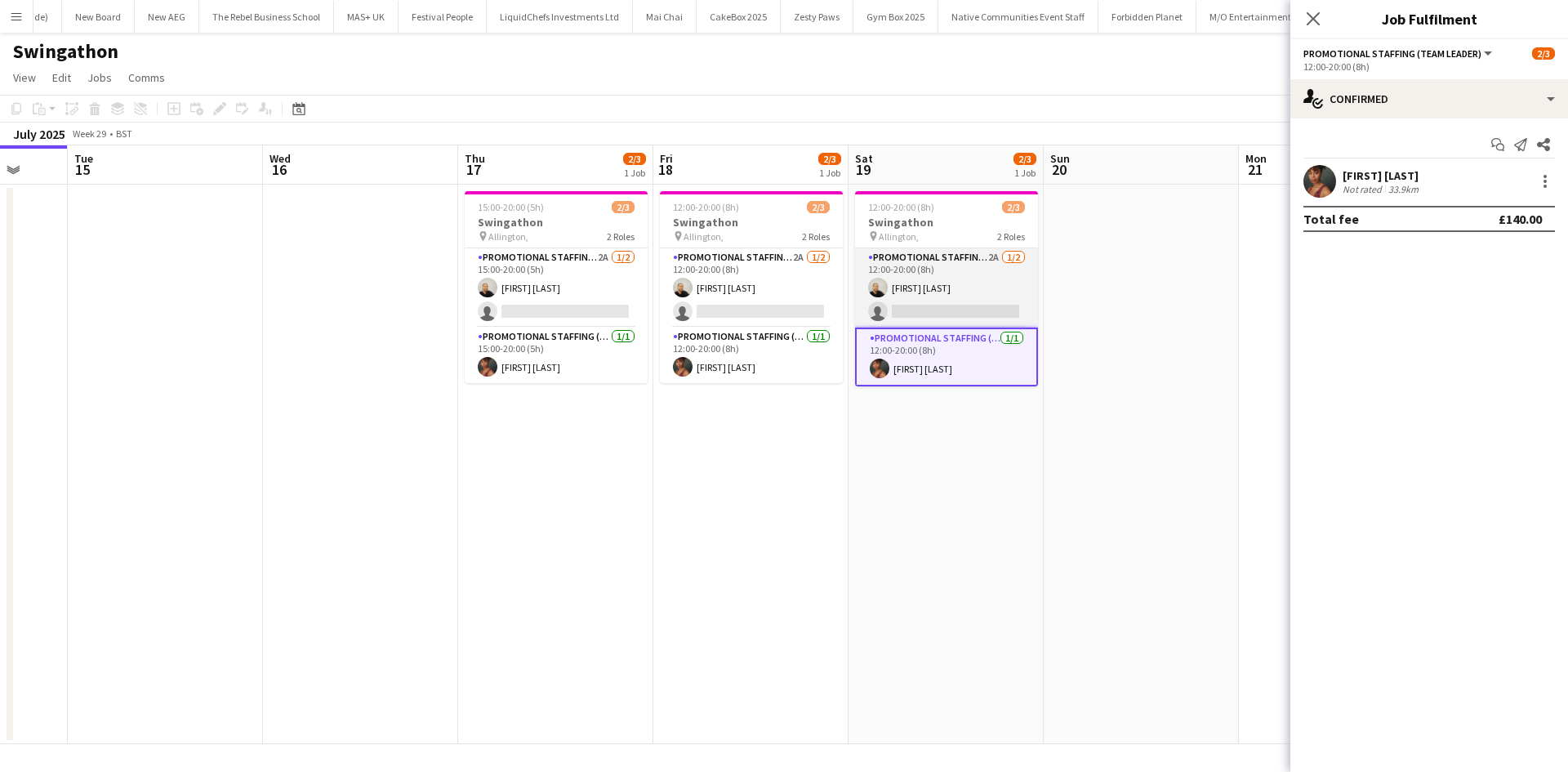 click on "Promotional Staffing (Brand Ambassadors)   2A   1/2   12:00-20:00 (8h)
Craig Talbot
single-neutral-actions" at bounding box center [947, 288] 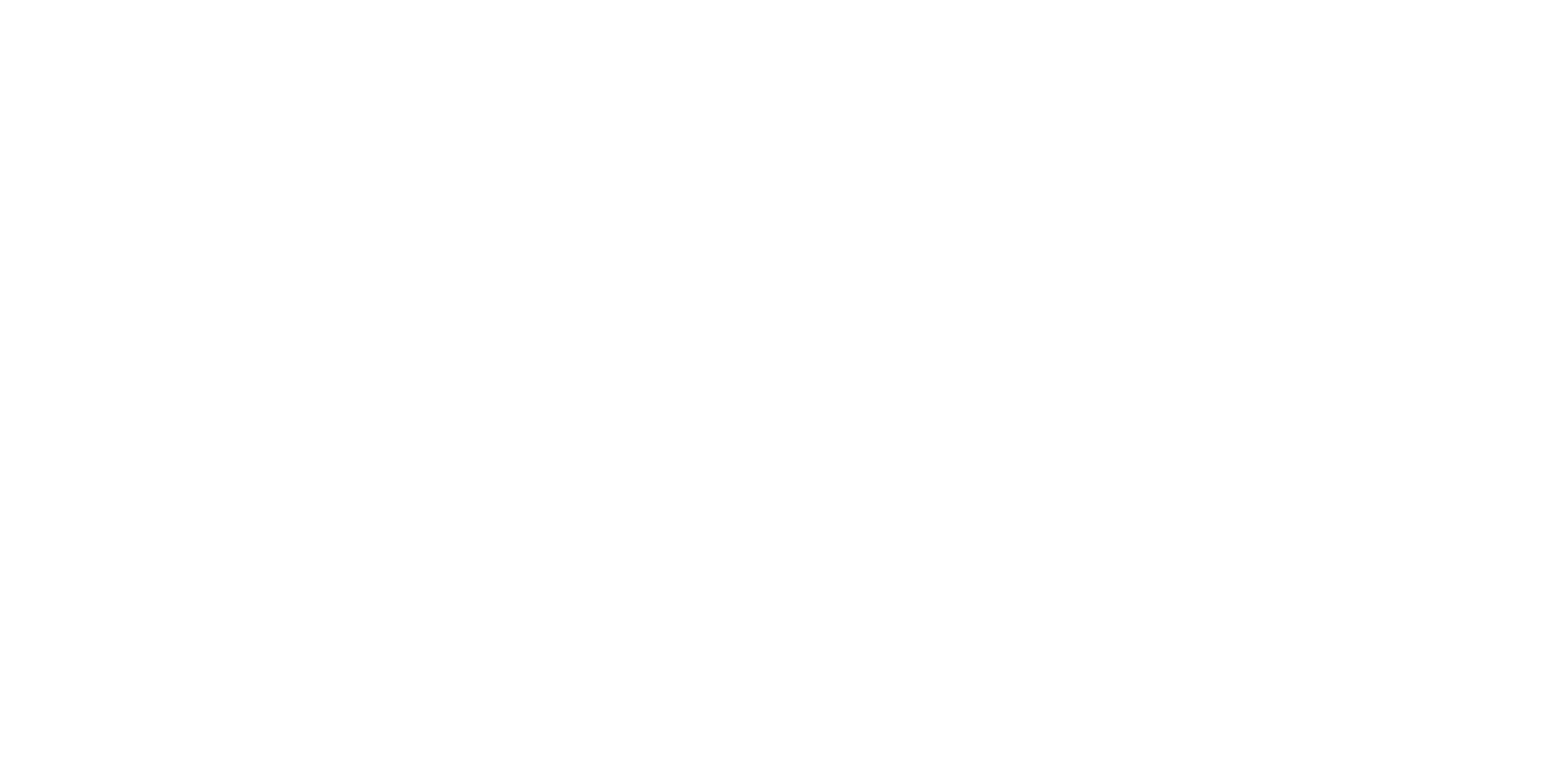 scroll, scrollTop: 0, scrollLeft: 0, axis: both 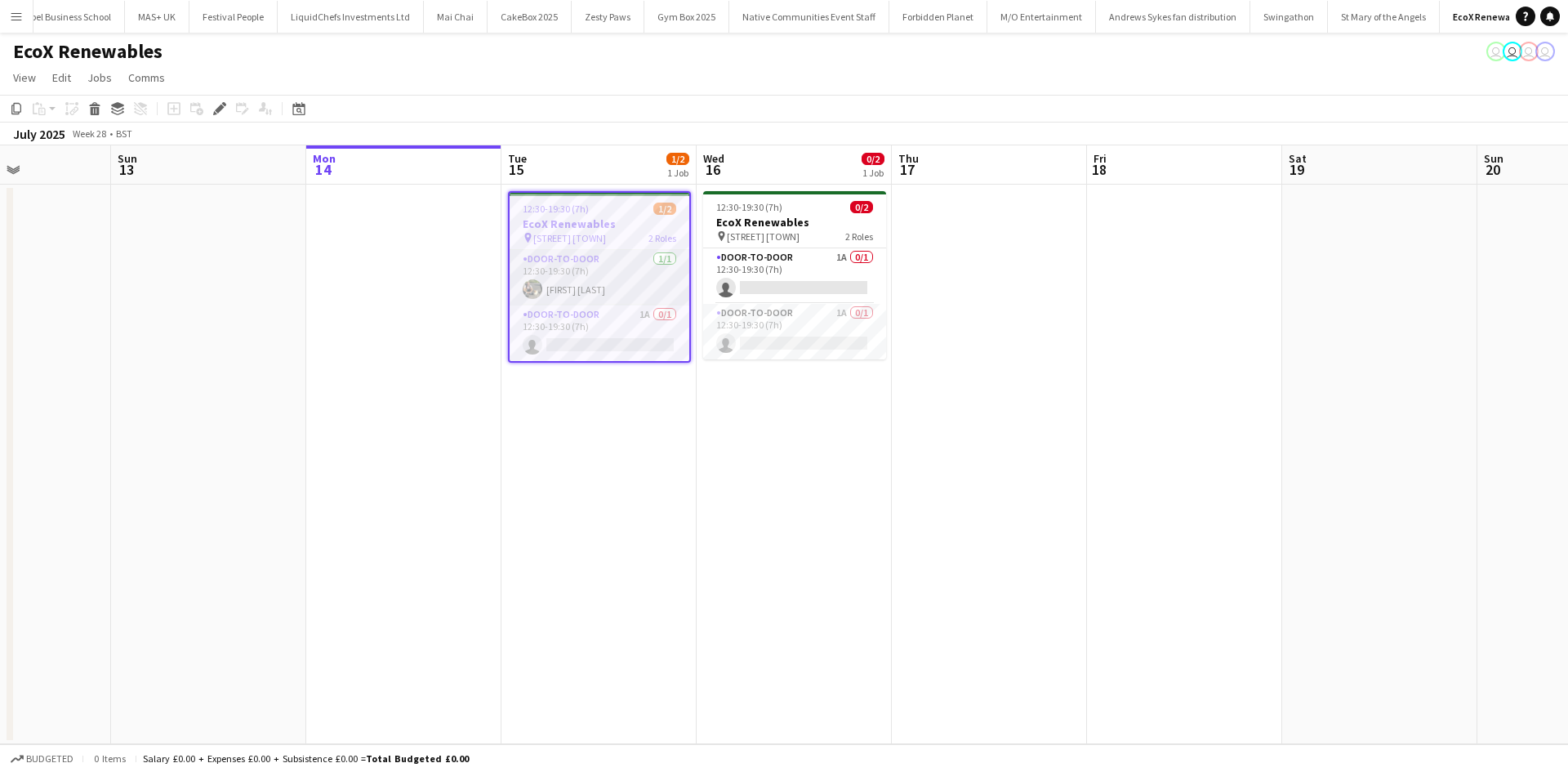 click on "Door-to-Door   1/1   12:30-19:30 (7h)
[FIRST] [LAST]" at bounding box center (599, 278) 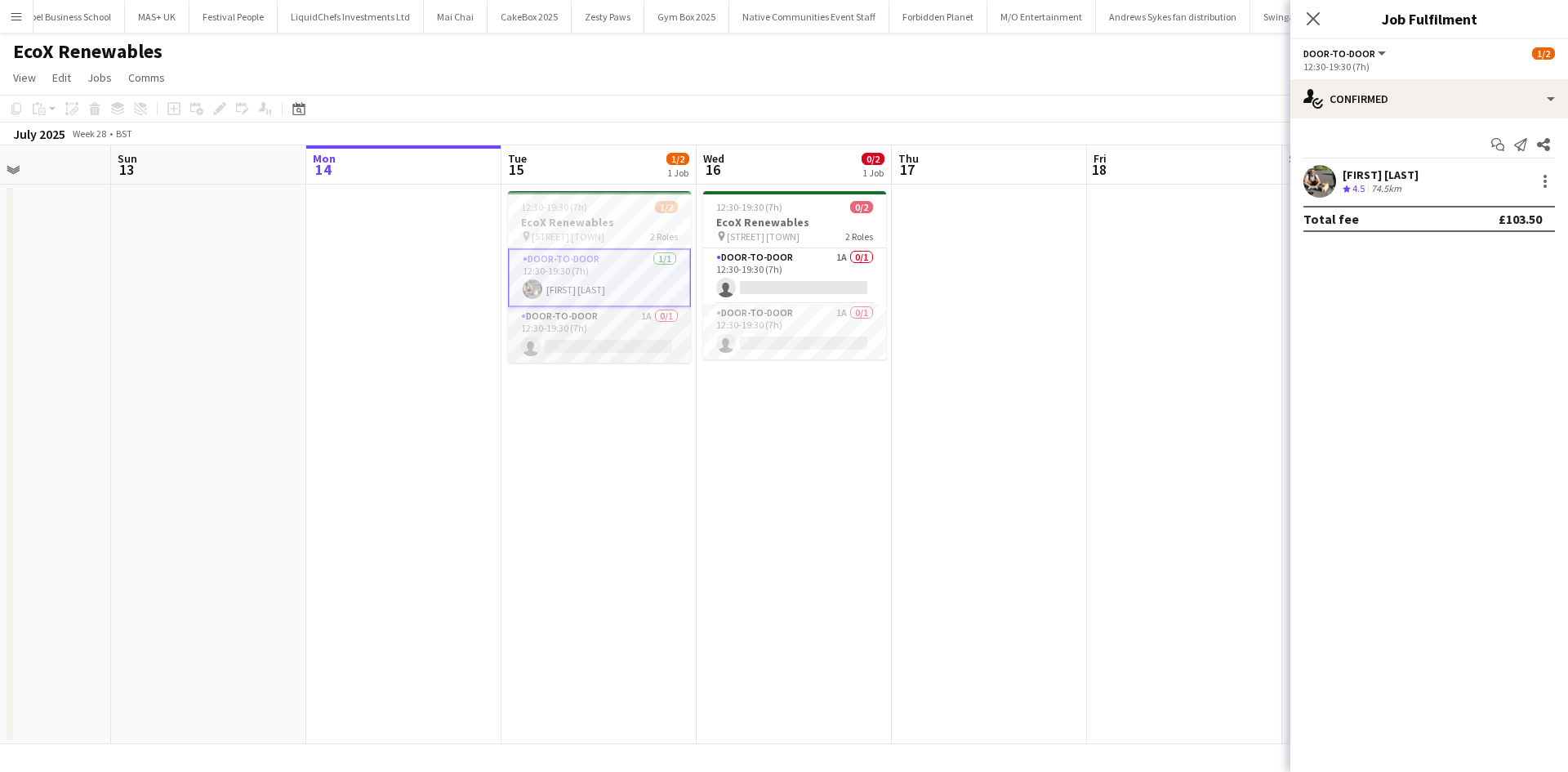 click on "Door-to-Door   1A   0/1   12:30-19:30 (7h)
single-neutral-actions" at bounding box center [599, 335] 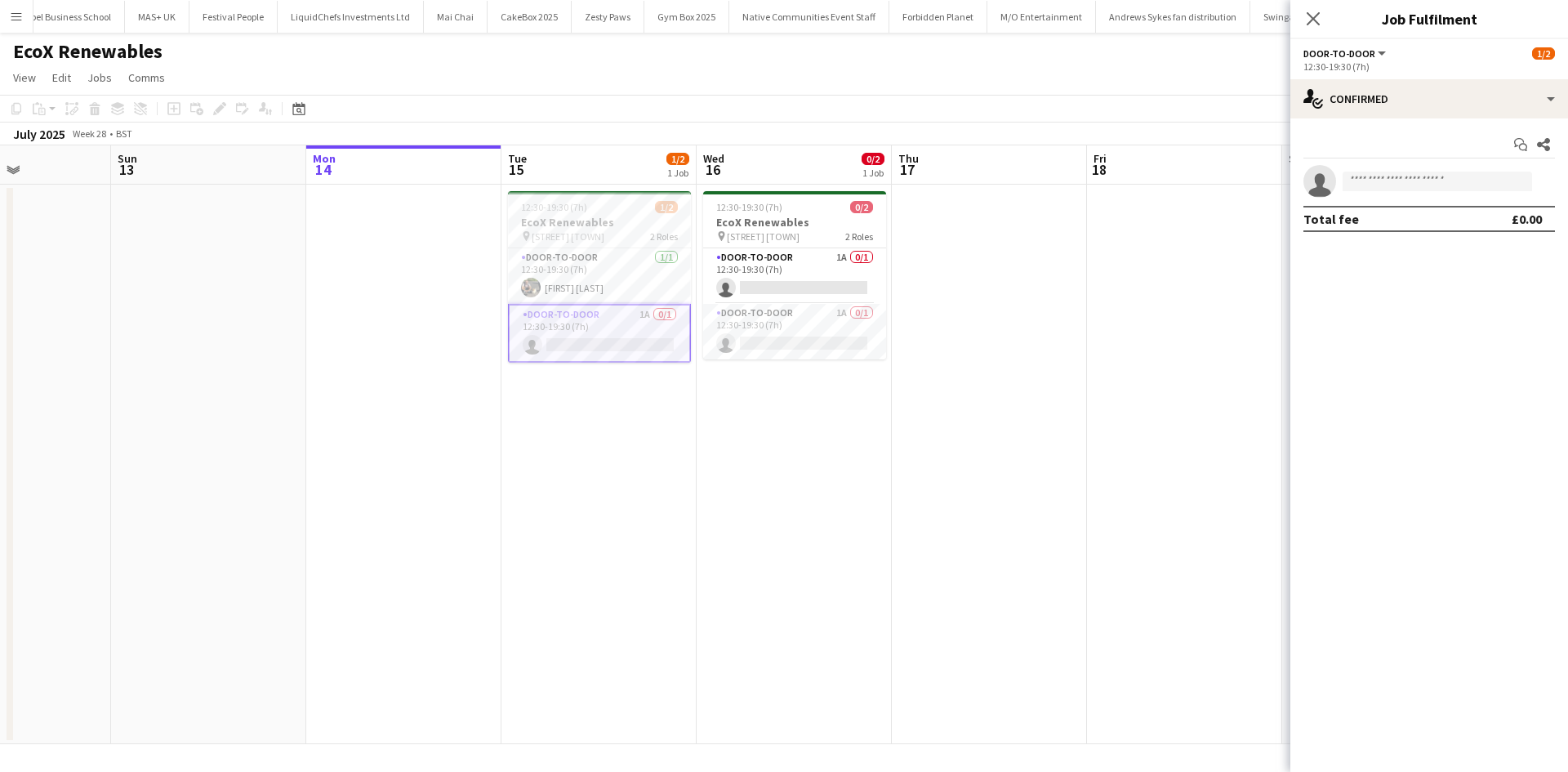 click on "Door-to-Door   1A   0/1   12:30-19:30 (7h)
single-neutral-actions" at bounding box center (599, 333) 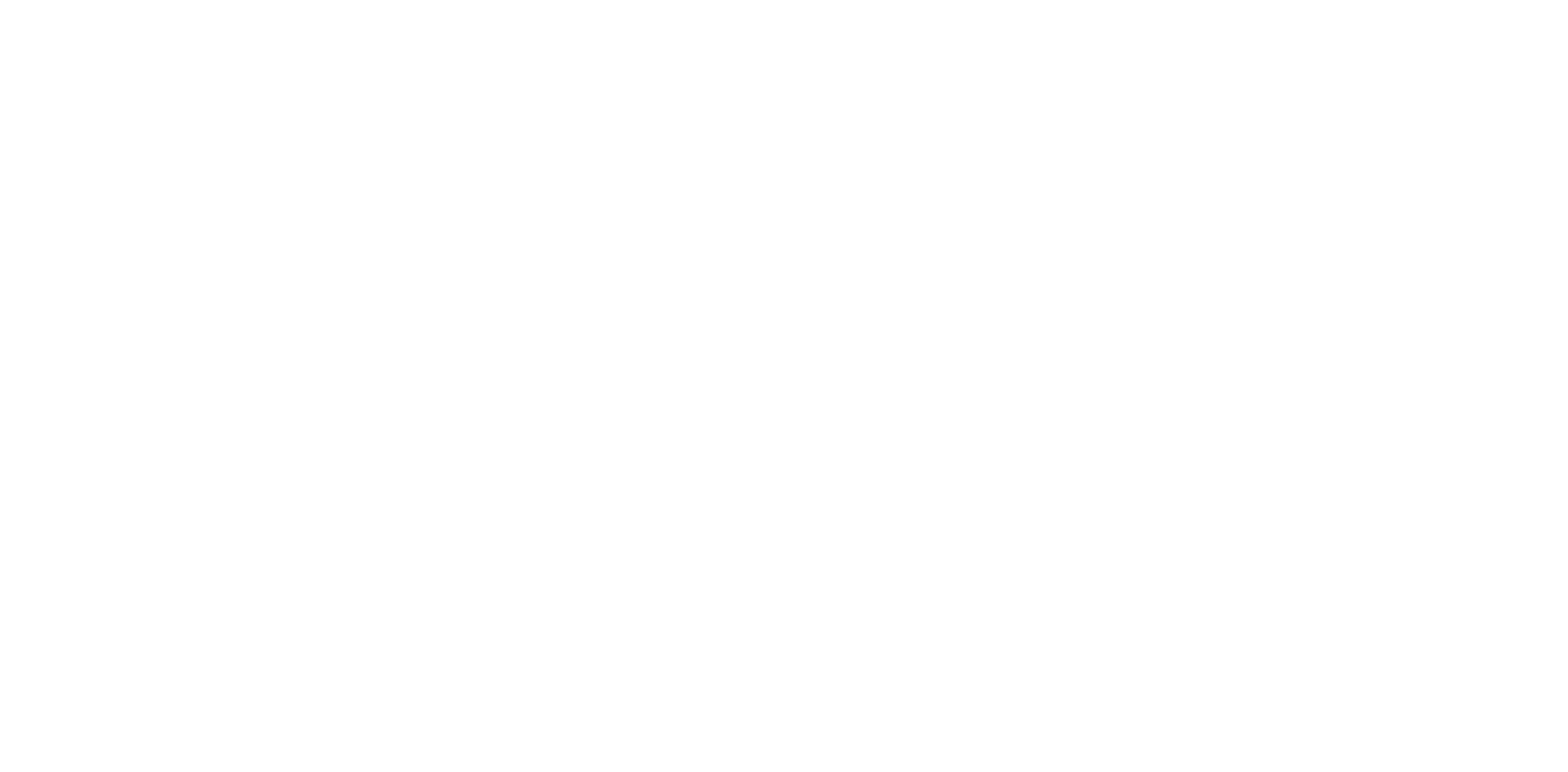 scroll, scrollTop: 0, scrollLeft: 0, axis: both 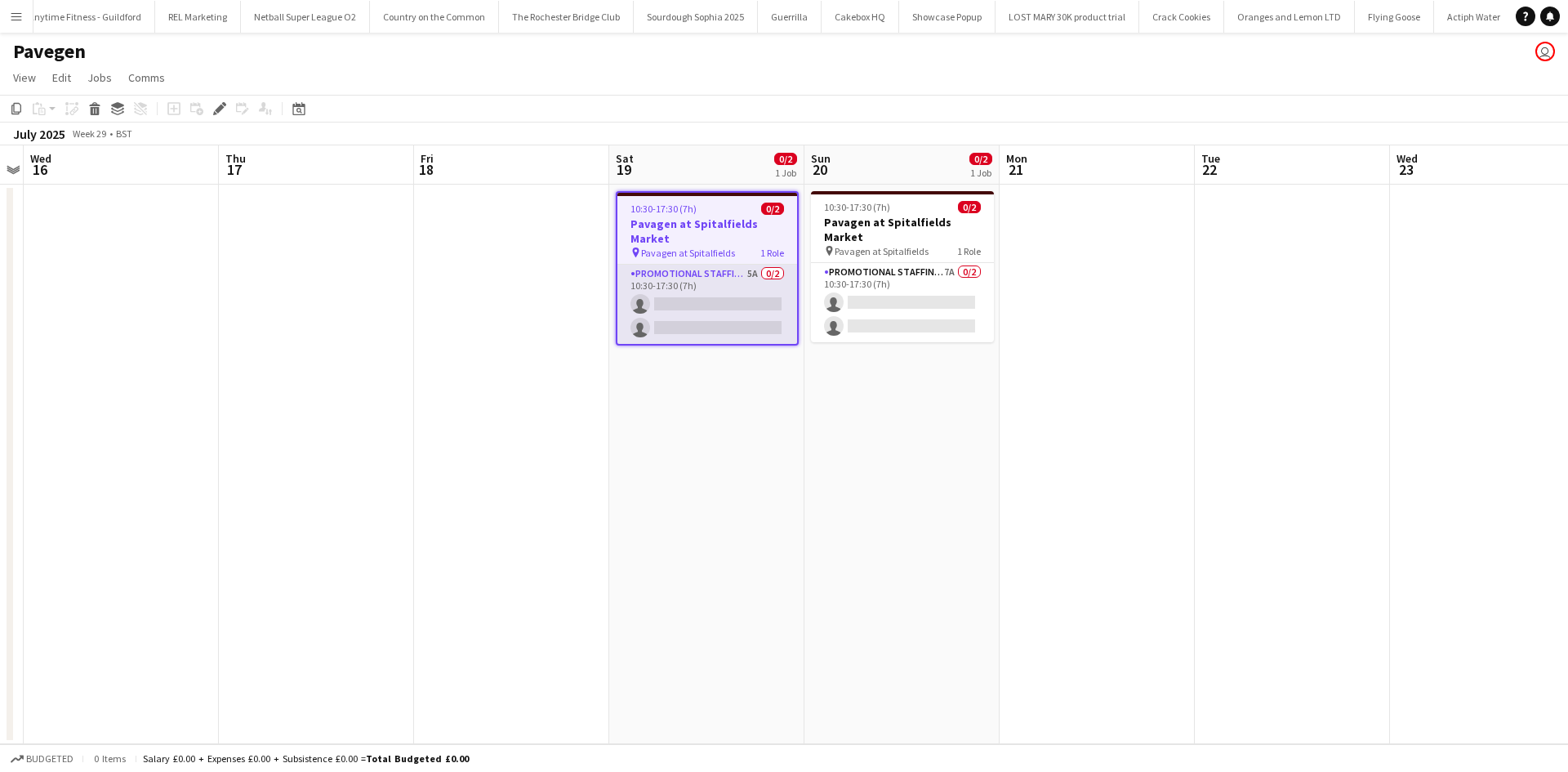 click on "Promotional Staffing (Brand Ambassadors)   5A   0/2   10:30-17:30 (7h)
single-neutral-actions
single-neutral-actions" at bounding box center (707, 304) 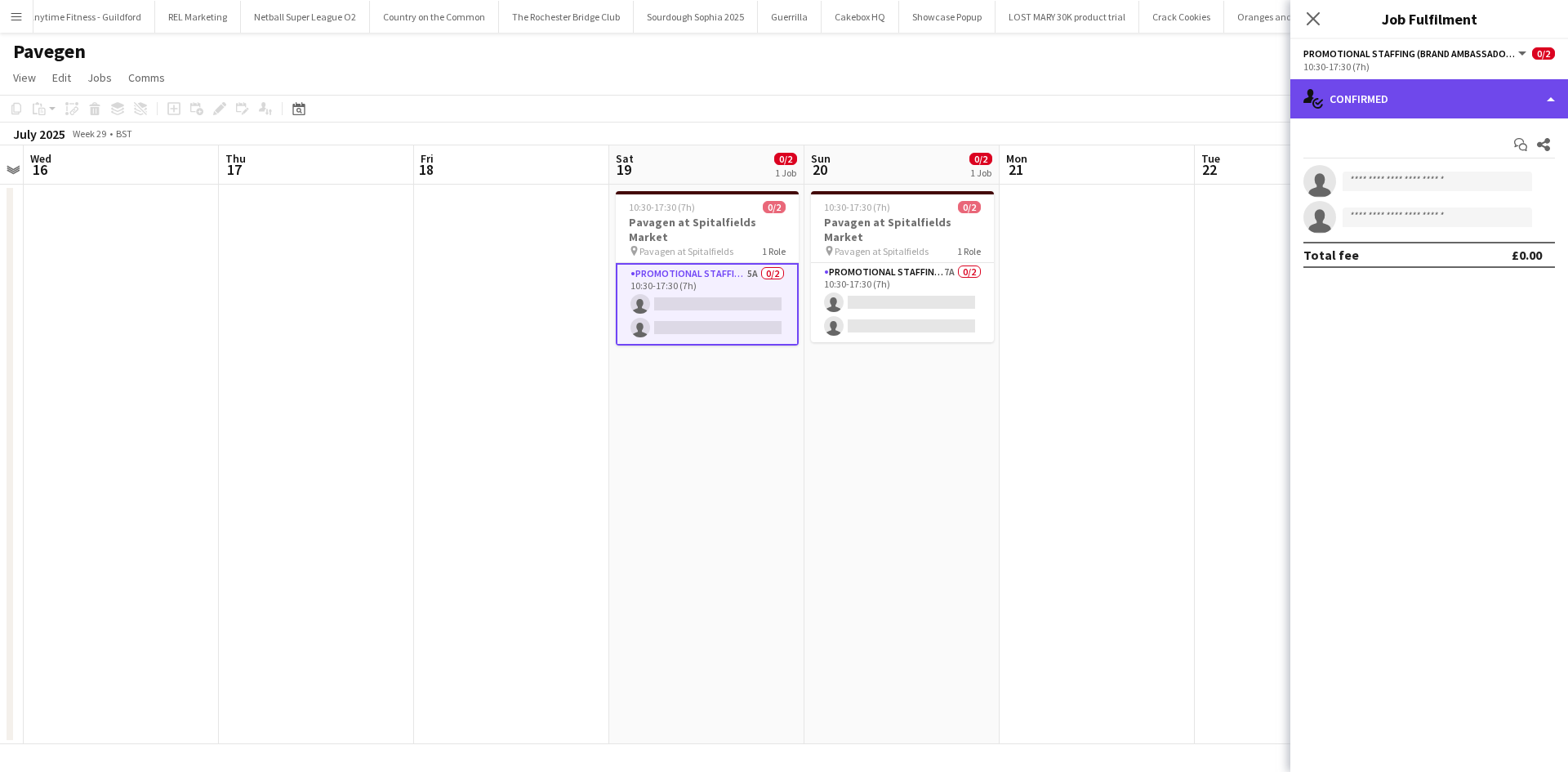 click on "single-neutral-actions-check-2
Confirmed" 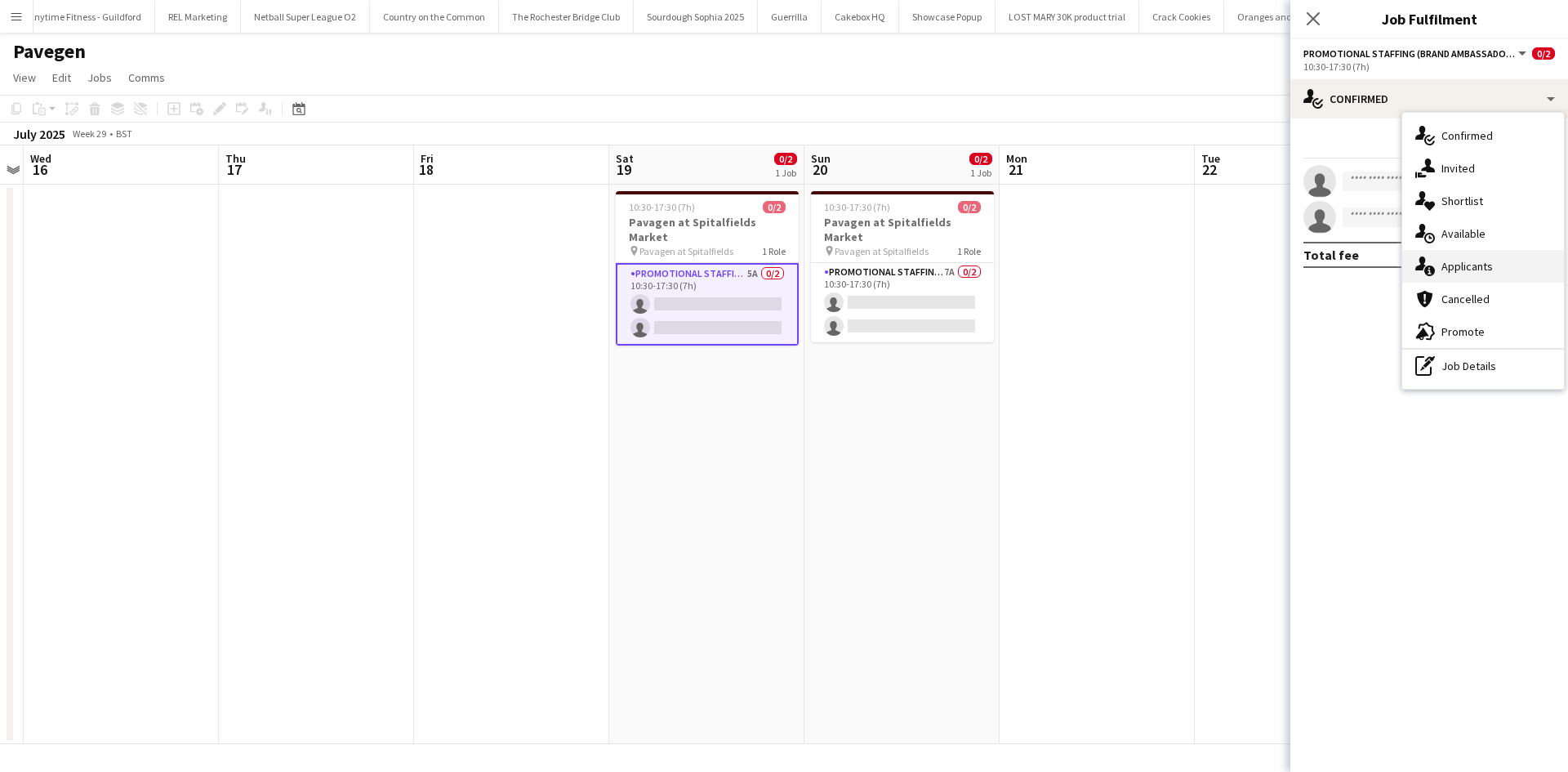 click on "single-neutral-actions-information
Applicants" at bounding box center (1483, 266) 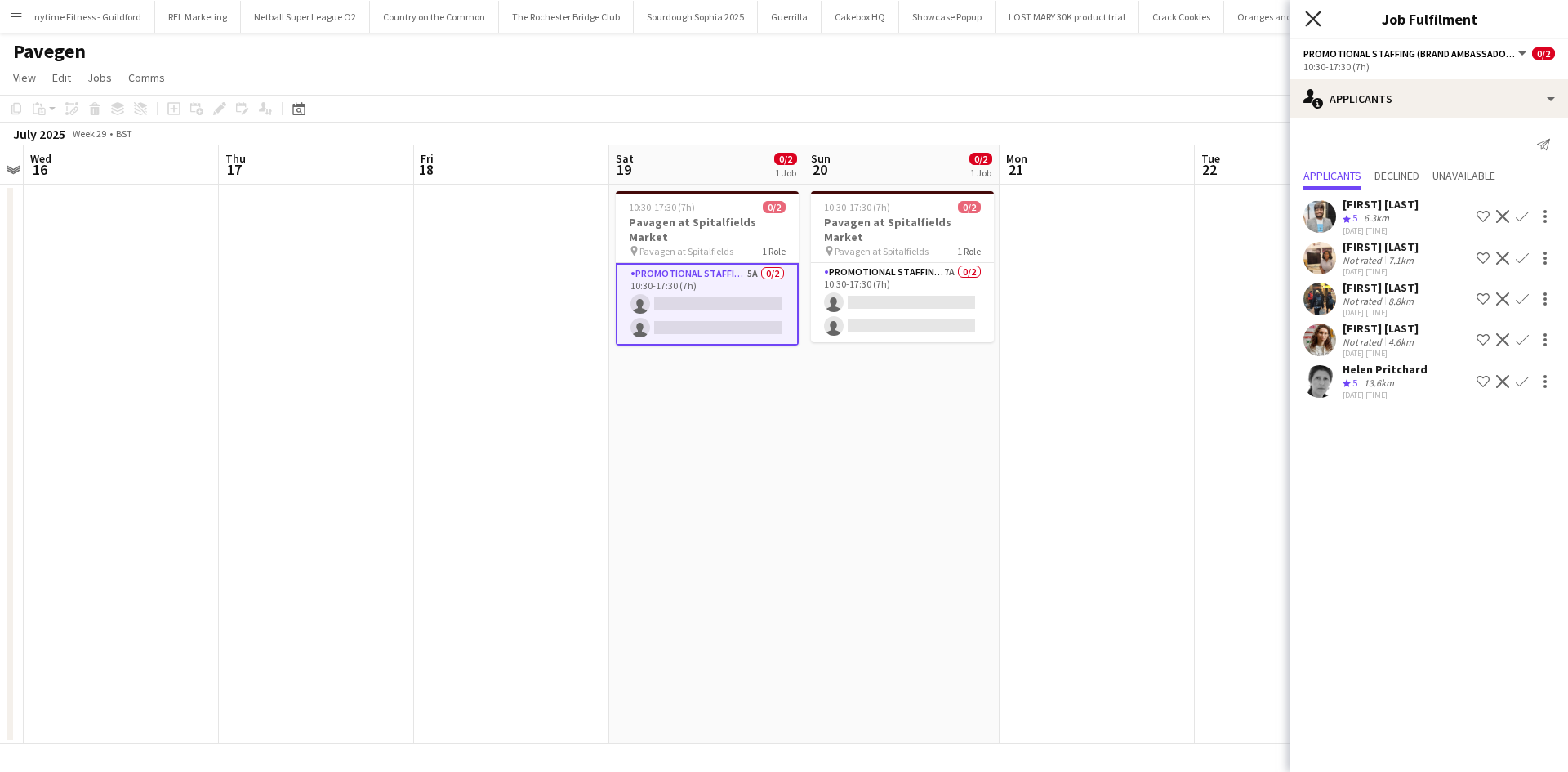 click on "Close pop-in" 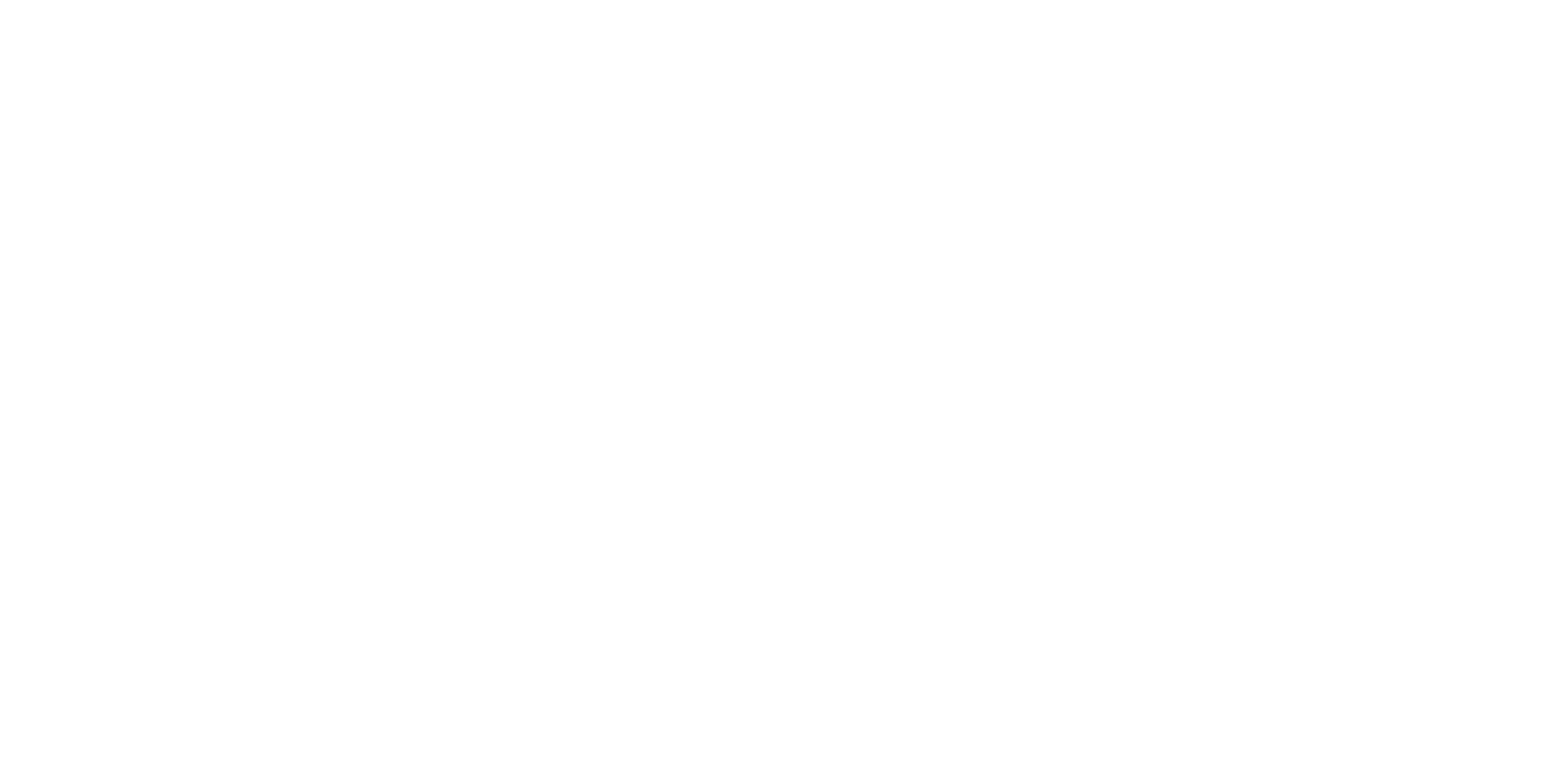 scroll, scrollTop: 0, scrollLeft: 0, axis: both 